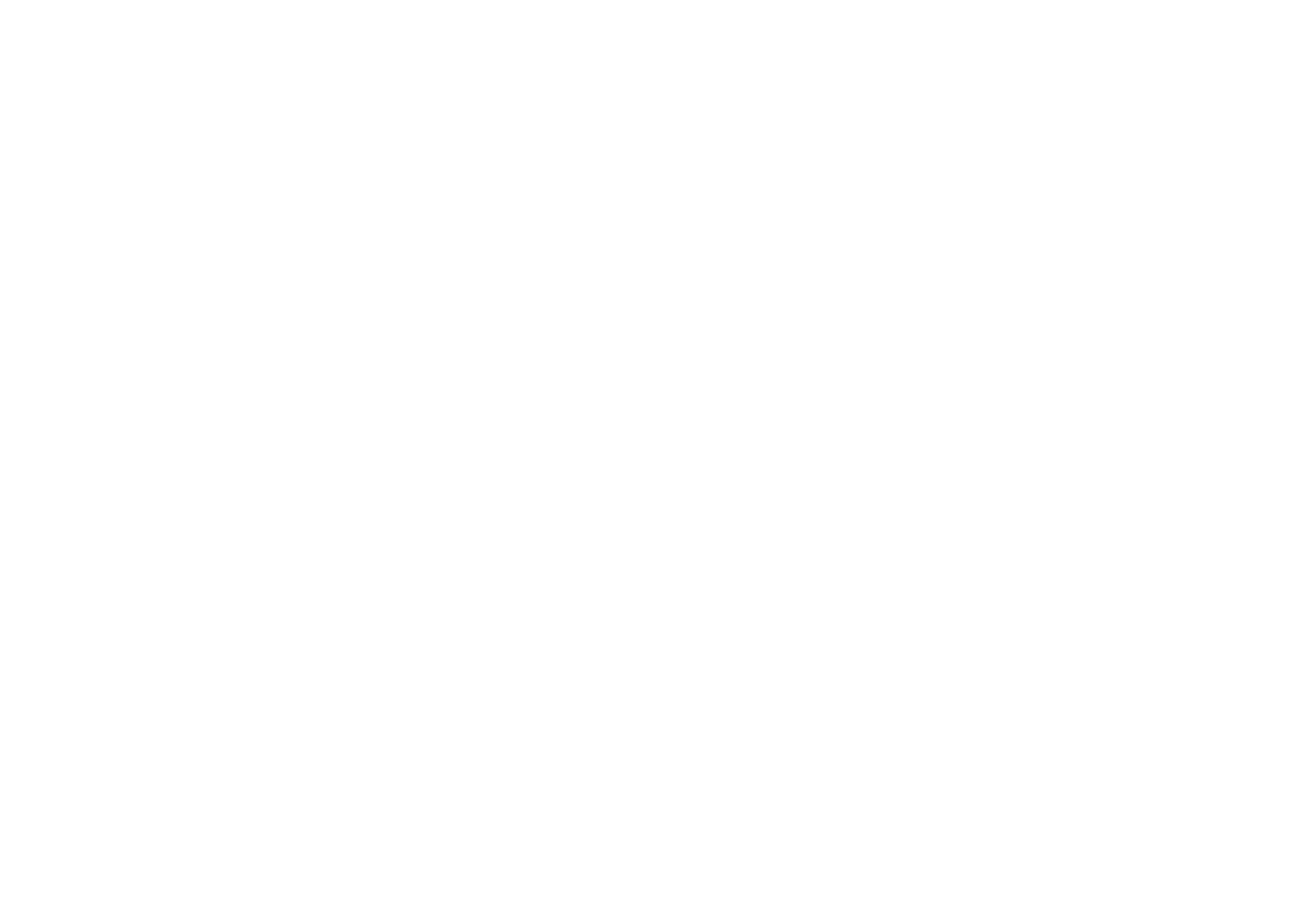 scroll, scrollTop: 0, scrollLeft: 0, axis: both 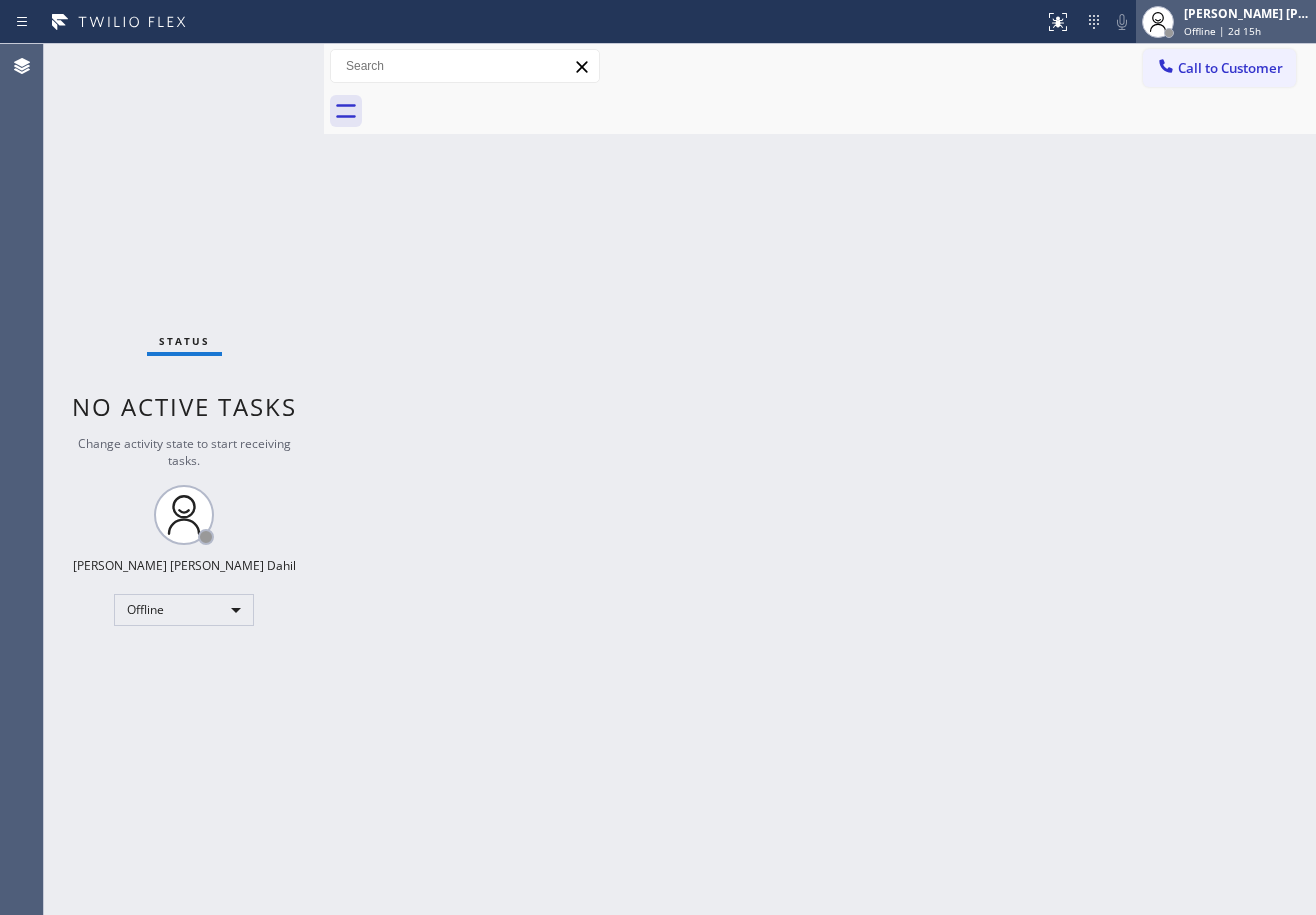 click on "[PERSON_NAME] [PERSON_NAME] Dahil Offline | 2d 15h" at bounding box center (1248, 21) 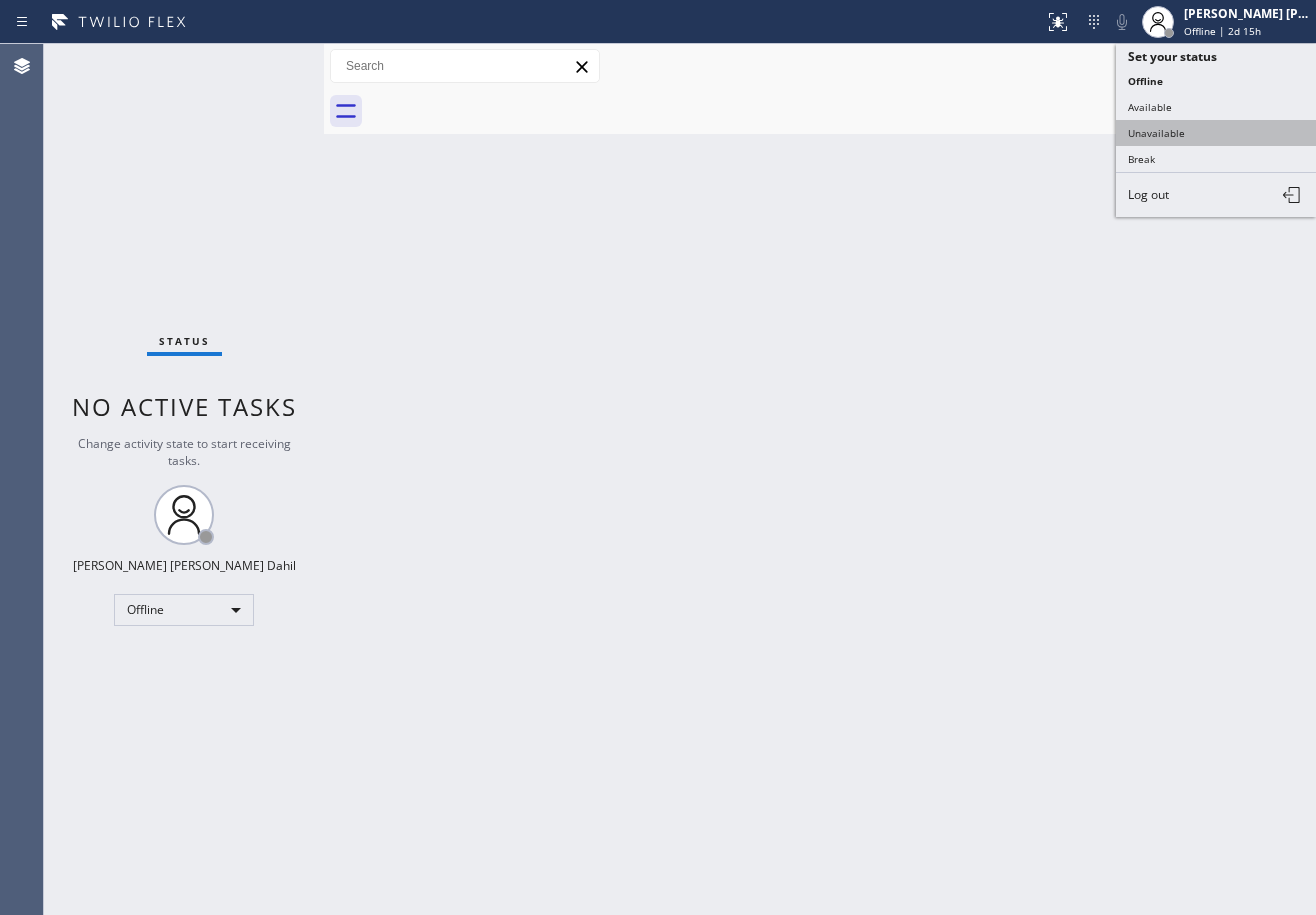 click on "Unavailable" at bounding box center (1216, 133) 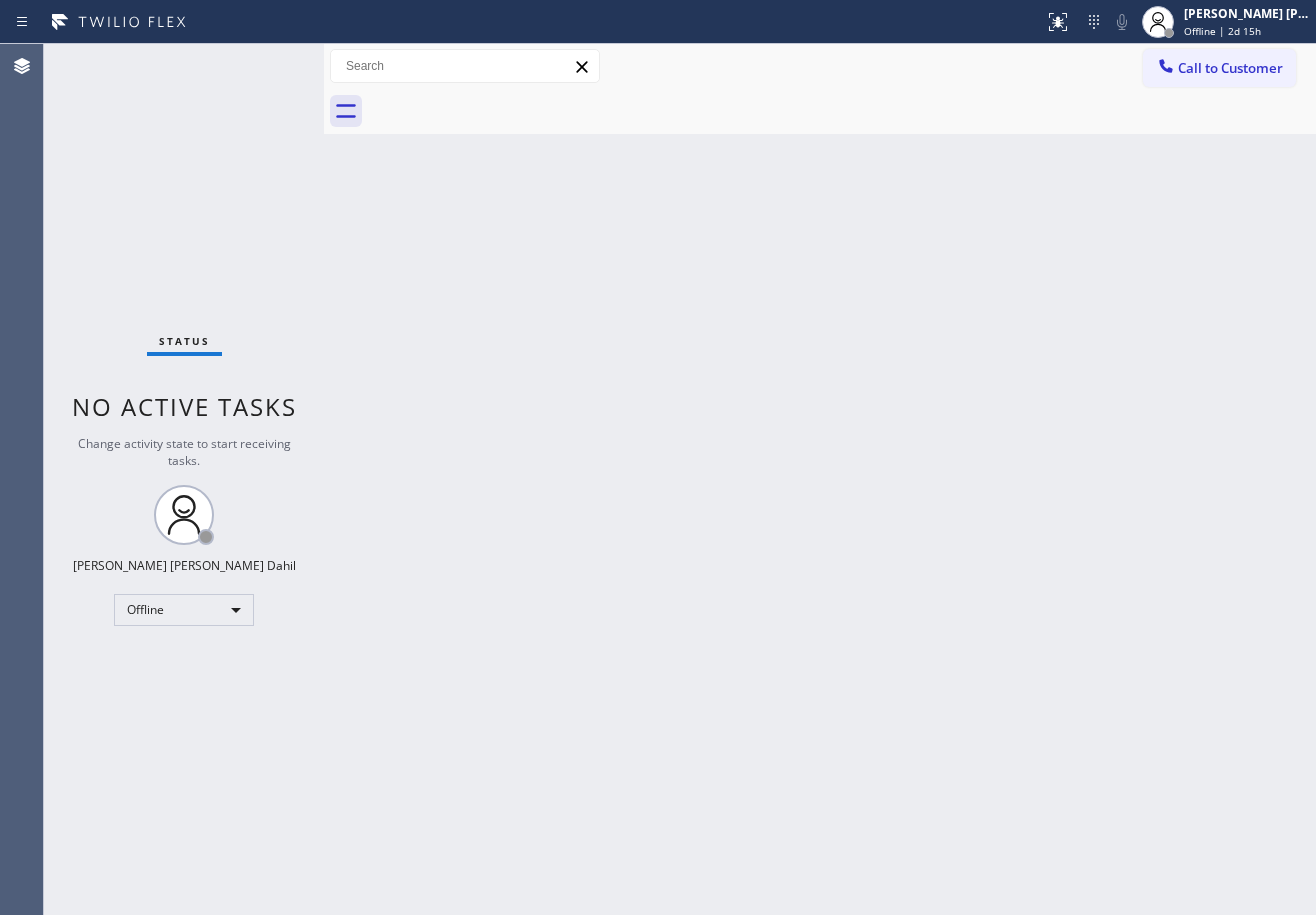 click on "Back to Dashboard Change Sender ID Customers Technicians Select a contact Outbound call Technician Search Technician Your caller id phone number Your caller id phone number Call Technician info Name   Phone none Address none Change Sender ID HVAC [PHONE_NUMBER] 5 Star Appliance [PHONE_NUMBER] Appliance Repair [PHONE_NUMBER] Plumbing [PHONE_NUMBER] Air Duct Cleaning [PHONE_NUMBER]  Electricians [PHONE_NUMBER] Cancel Change Check personal SMS Reset Change No tabs Call to Customer Outbound call Location Search location Your caller id phone number Customer number Call Outbound call Technician Search Technician Your caller id phone number Your caller id phone number Call" at bounding box center [820, 479] 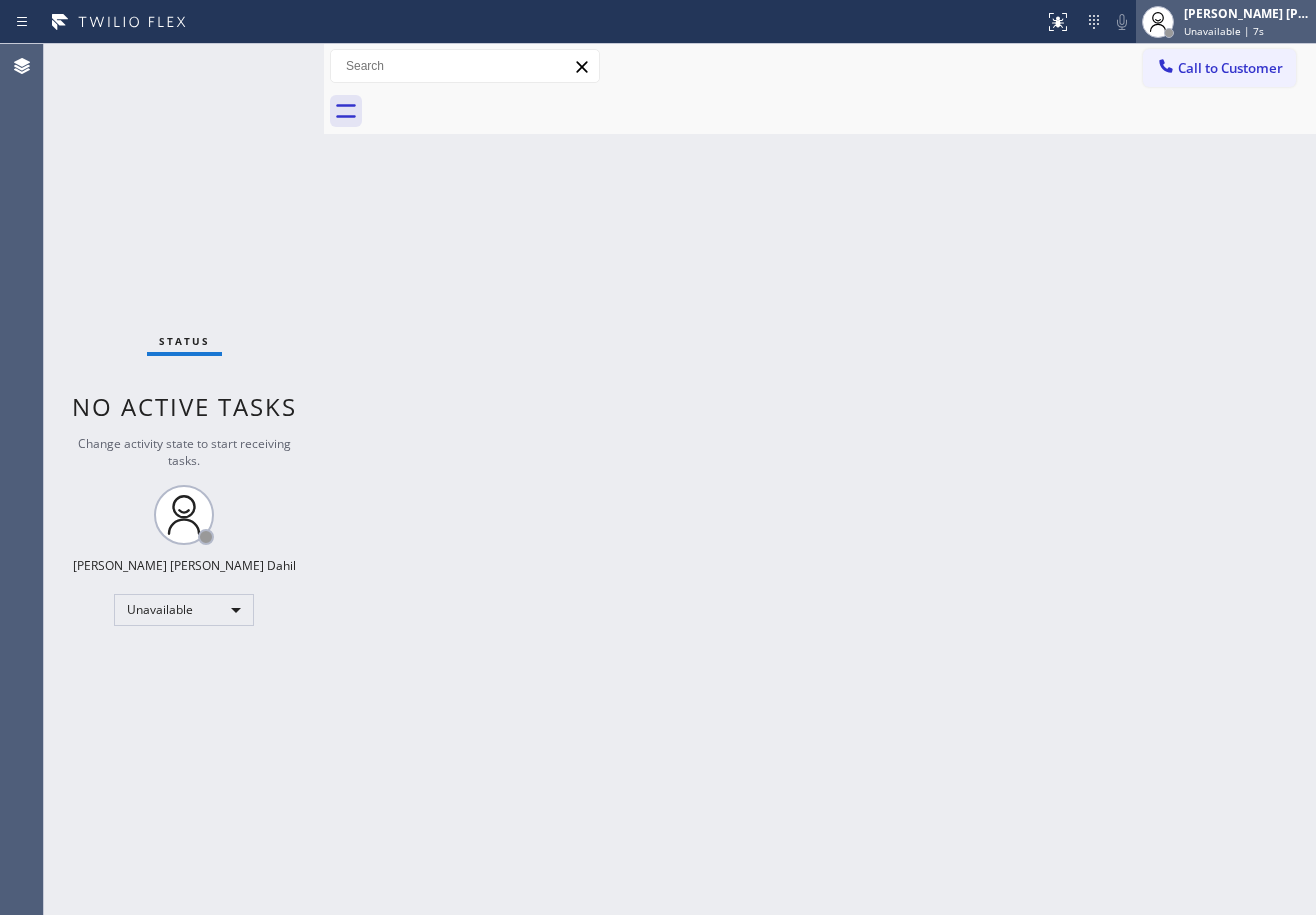click on "[PERSON_NAME] [PERSON_NAME] Dahil Unavailable | 7s" at bounding box center [1248, 21] 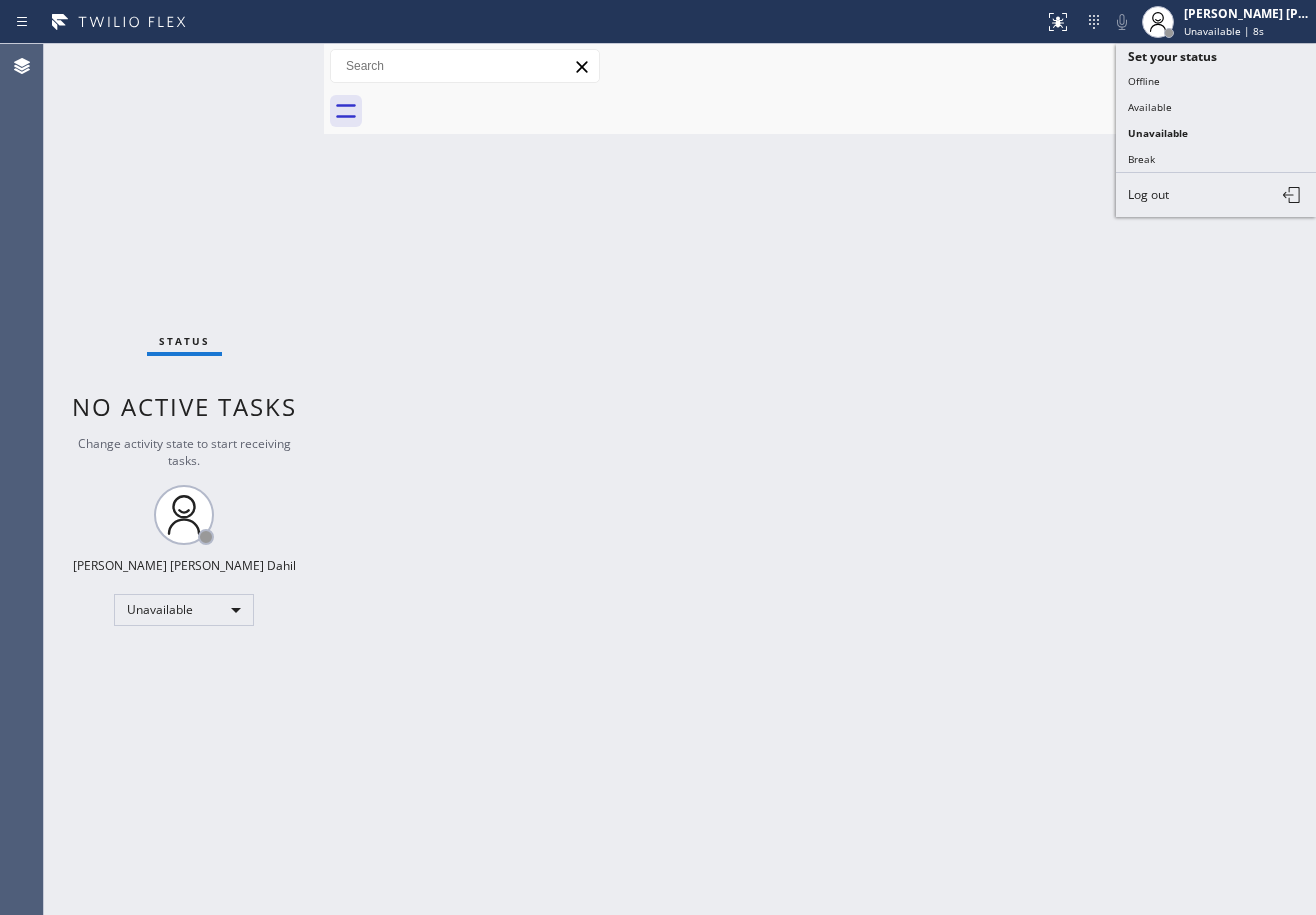 drag, startPoint x: 1176, startPoint y: 106, endPoint x: 1063, endPoint y: 275, distance: 203.2978 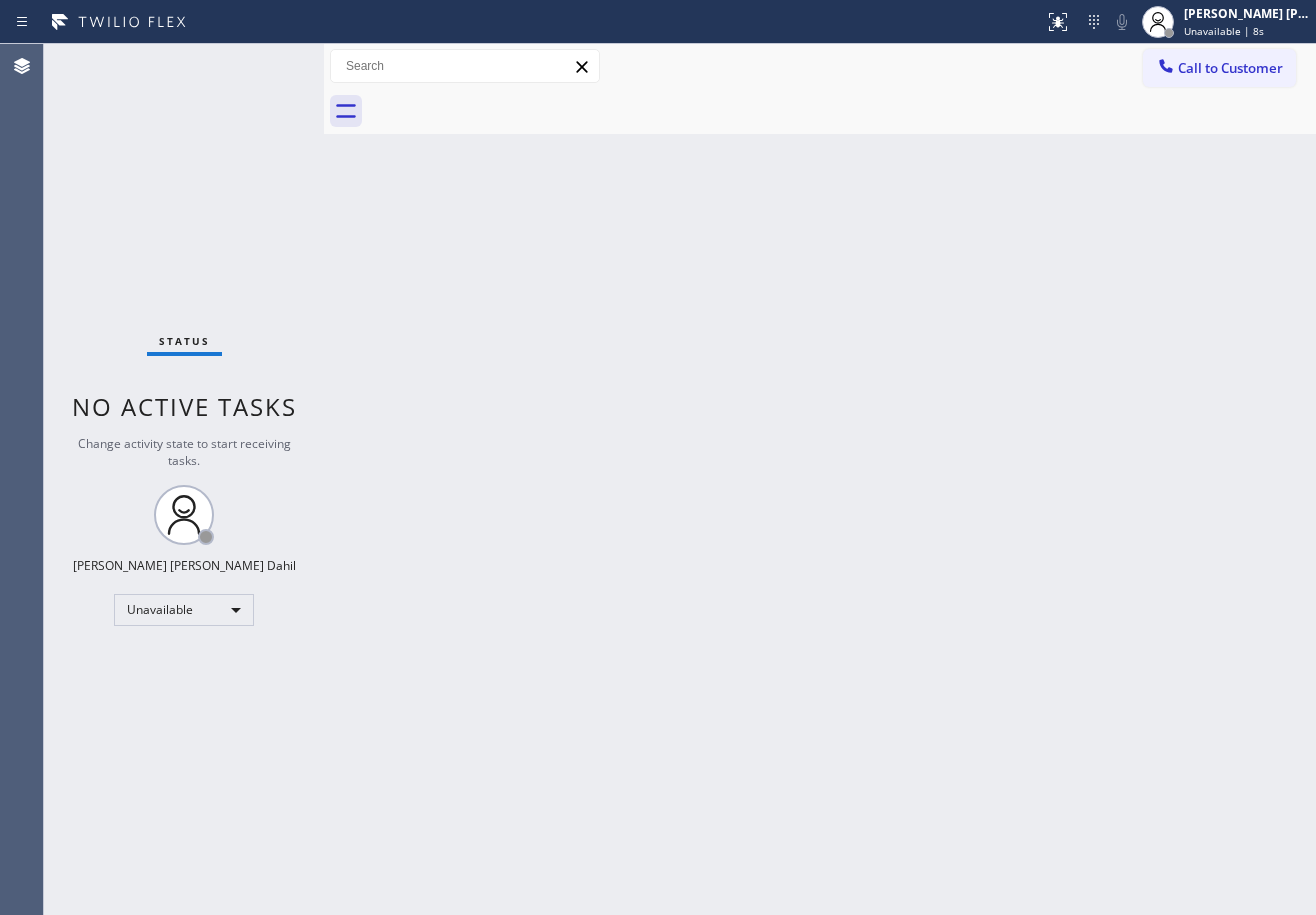 click on "Back to Dashboard Change Sender ID Customers Technicians Select a contact Outbound call Technician Search Technician Your caller id phone number Your caller id phone number Call Technician info Name   Phone none Address none Change Sender ID HVAC [PHONE_NUMBER] 5 Star Appliance [PHONE_NUMBER] Appliance Repair [PHONE_NUMBER] Plumbing [PHONE_NUMBER] Air Duct Cleaning [PHONE_NUMBER]  Electricians [PHONE_NUMBER] Cancel Change Check personal SMS Reset Change No tabs Call to Customer Outbound call Location Search location Your caller id phone number Customer number Call Outbound call Technician Search Technician Your caller id phone number Your caller id phone number Call" at bounding box center [820, 479] 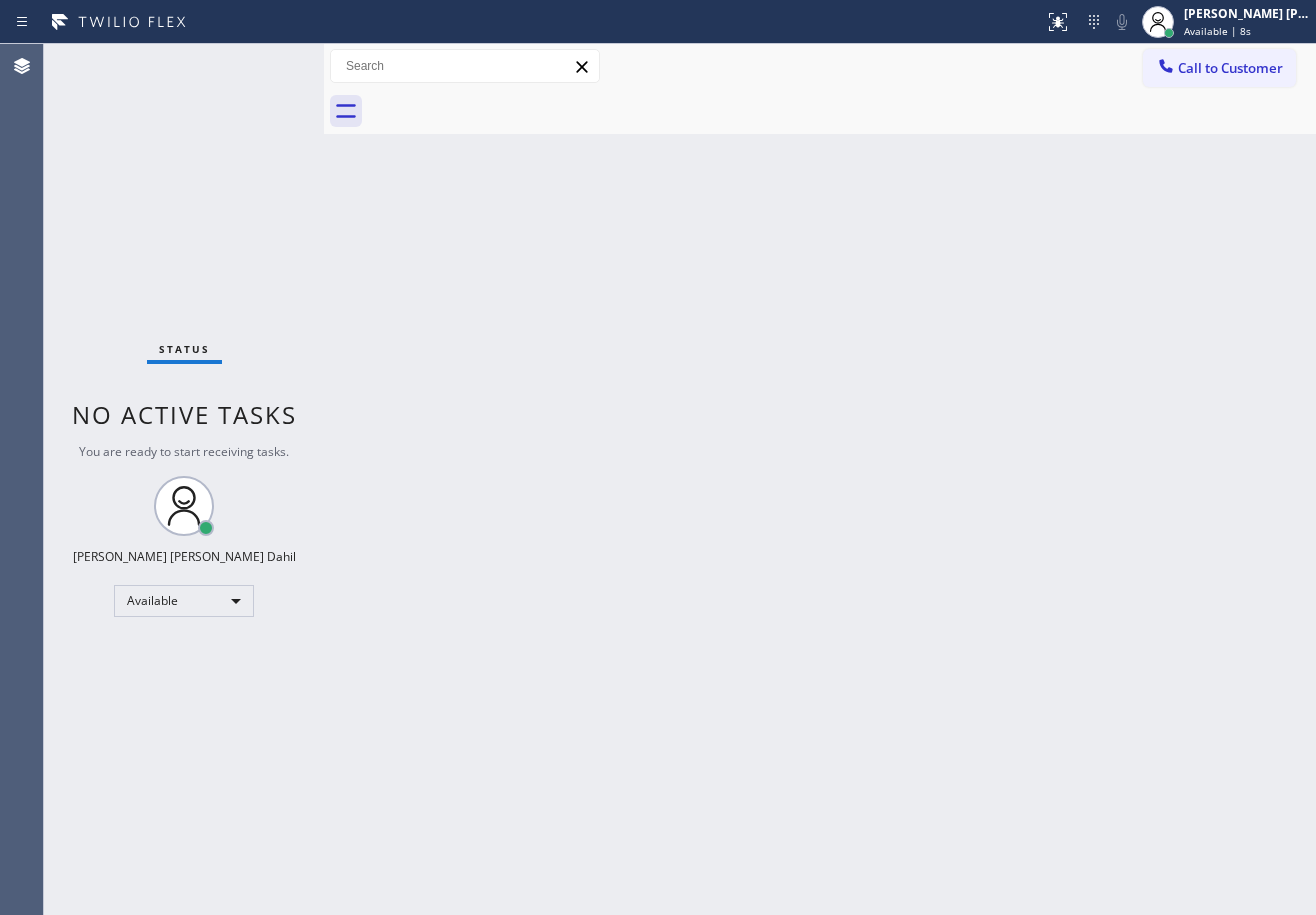 drag, startPoint x: 860, startPoint y: 620, endPoint x: 906, endPoint y: 840, distance: 224.75764 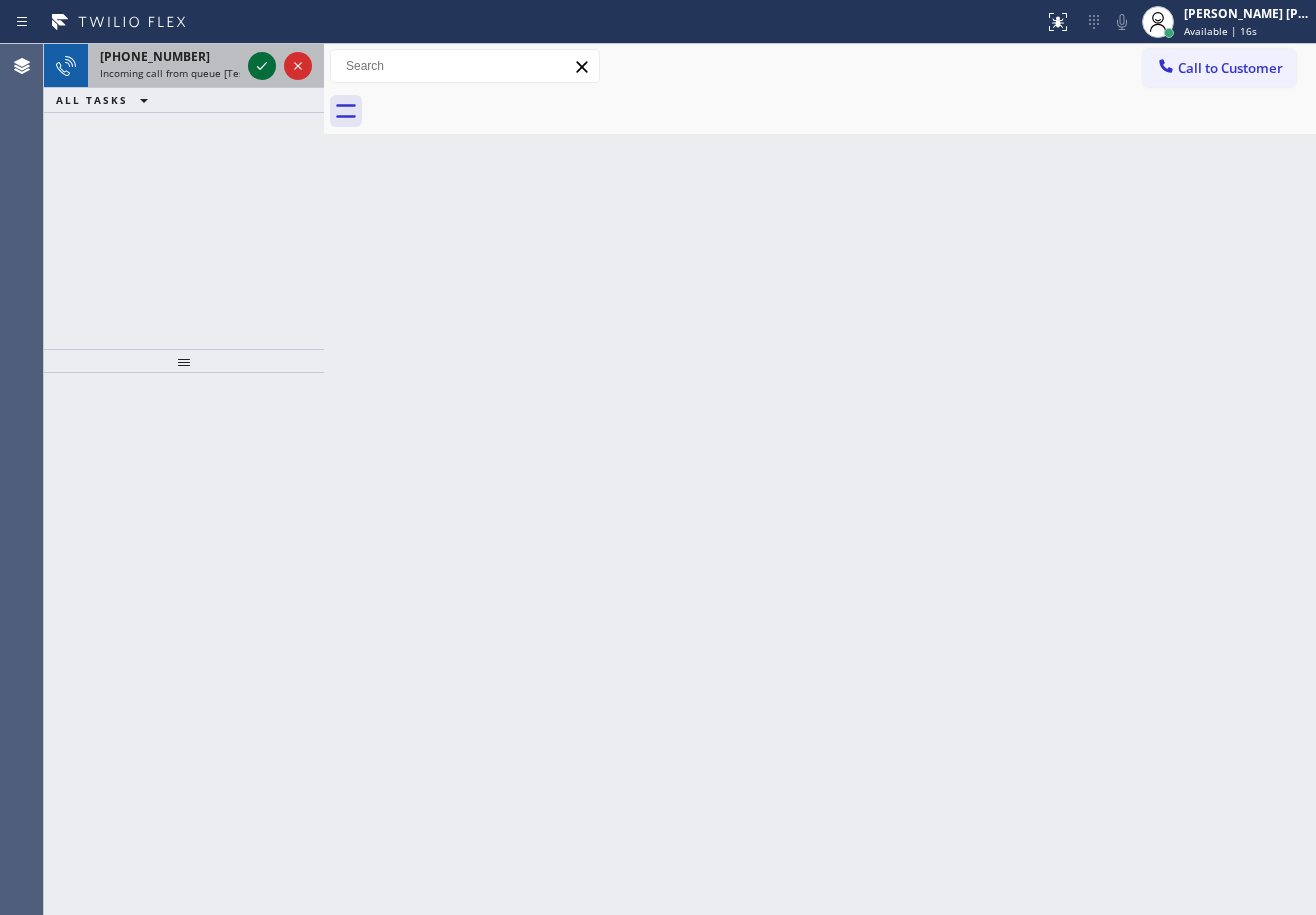 click 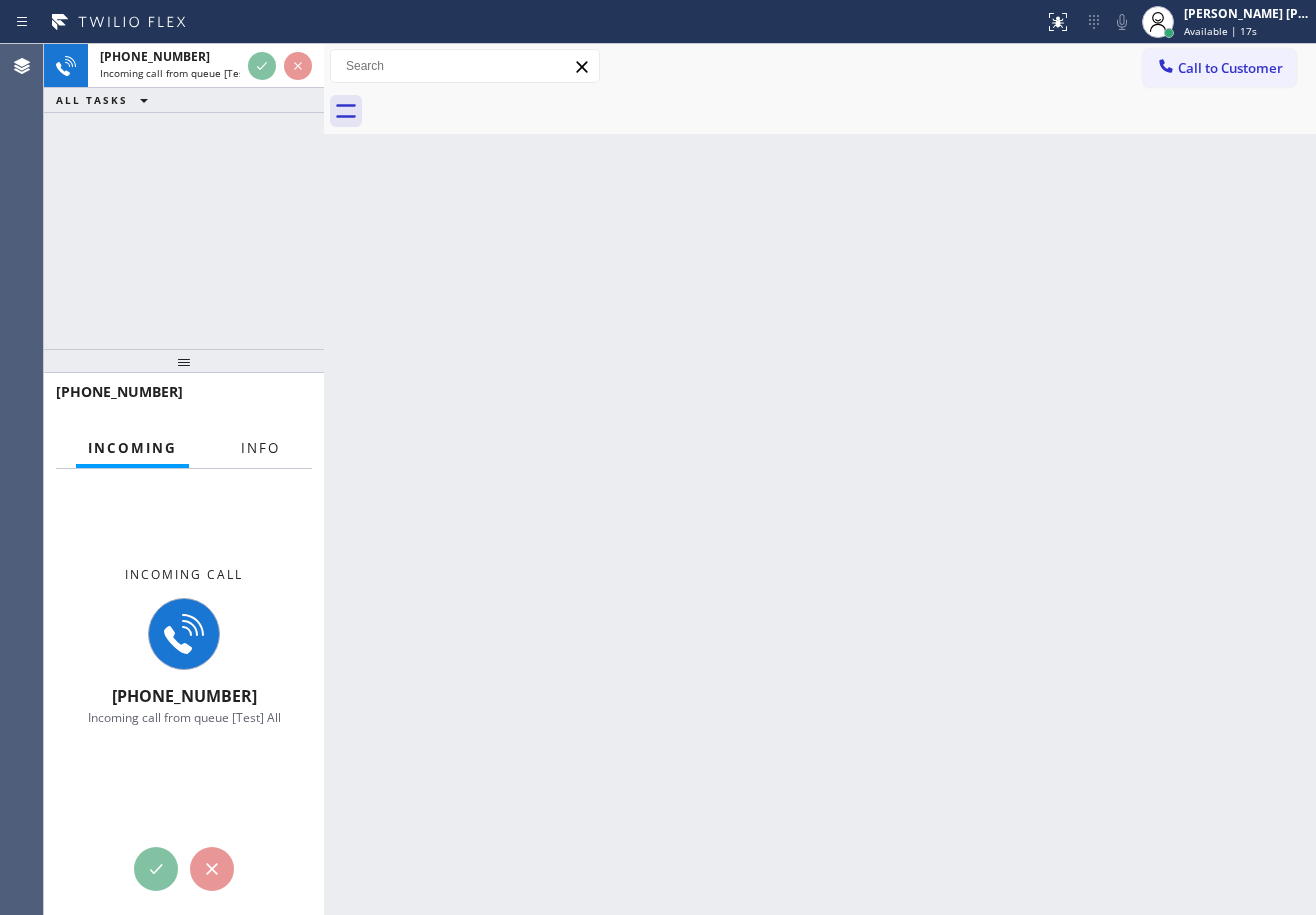 click on "Info" at bounding box center [260, 448] 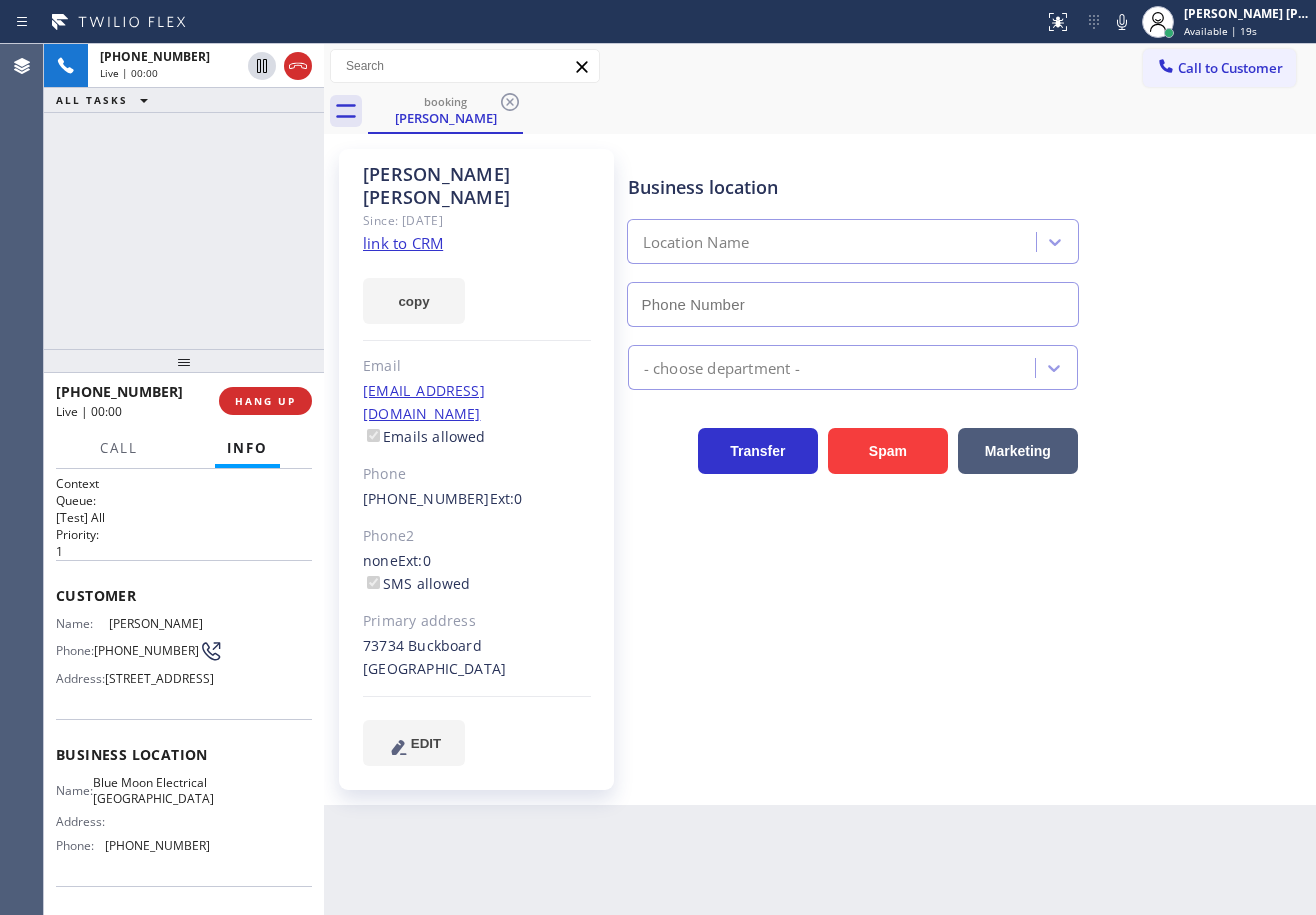 type on "[PHONE_NUMBER]" 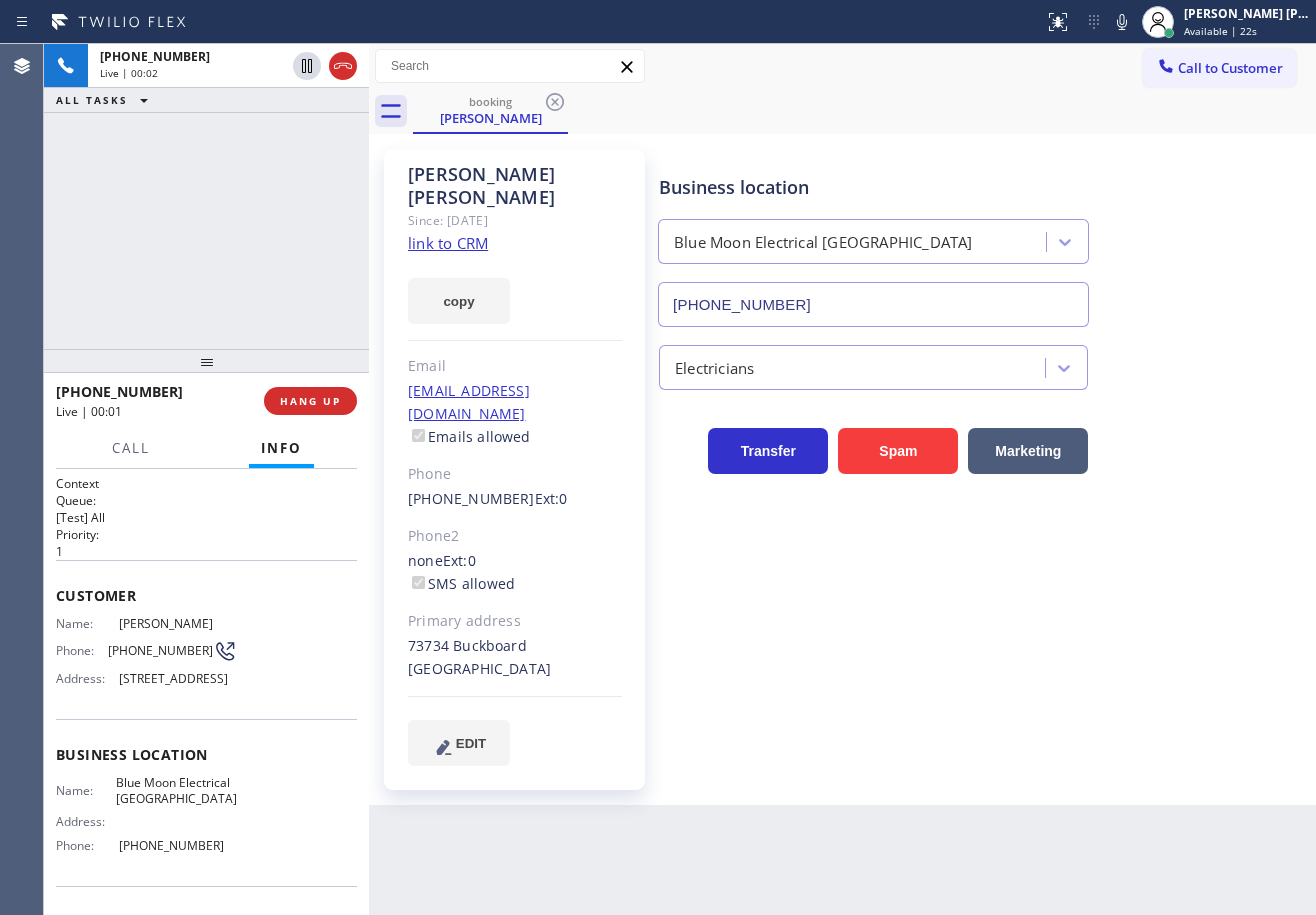drag, startPoint x: 323, startPoint y: 84, endPoint x: 379, endPoint y: 82, distance: 56.0357 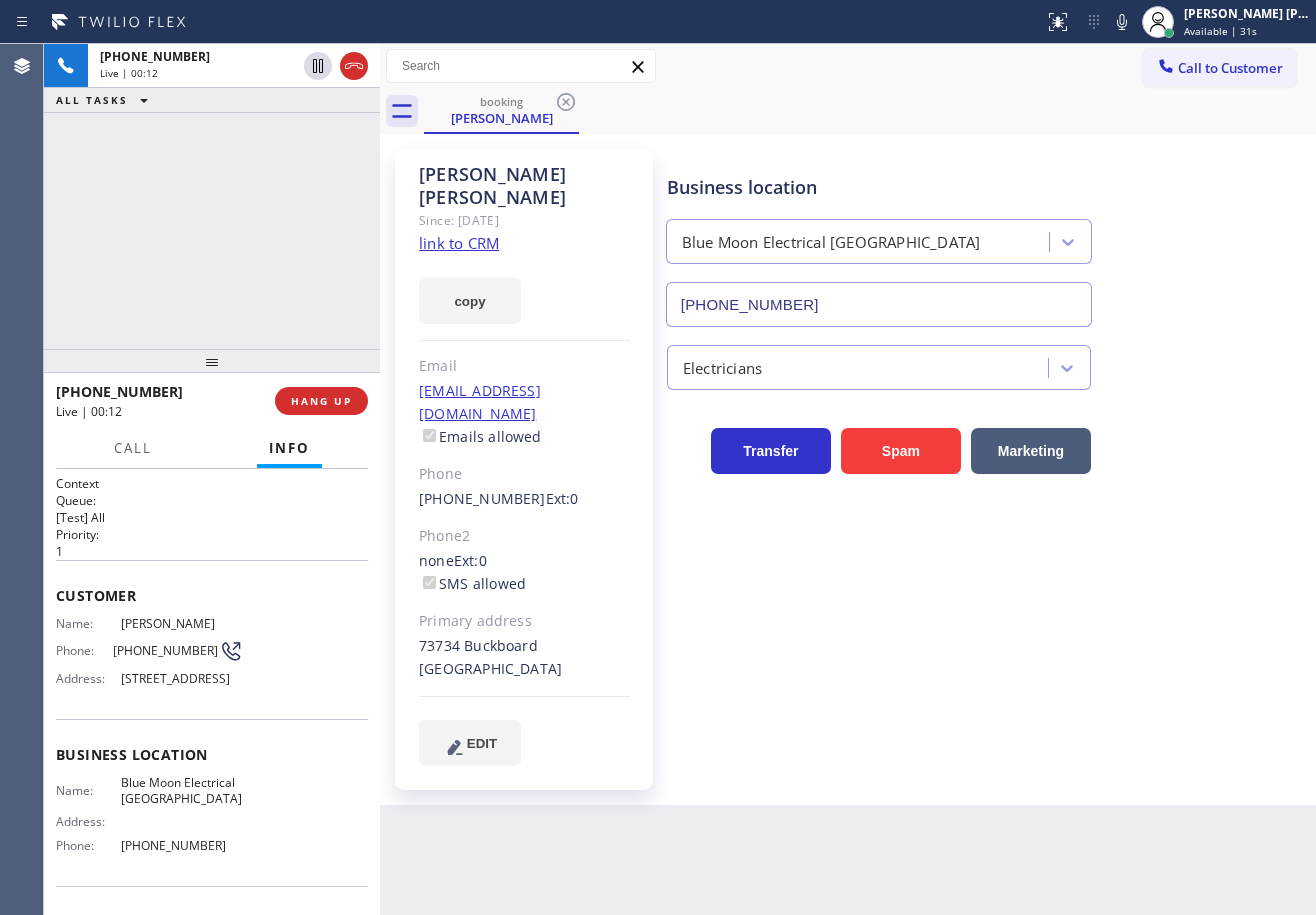drag, startPoint x: 182, startPoint y: 218, endPoint x: 409, endPoint y: 173, distance: 231.41737 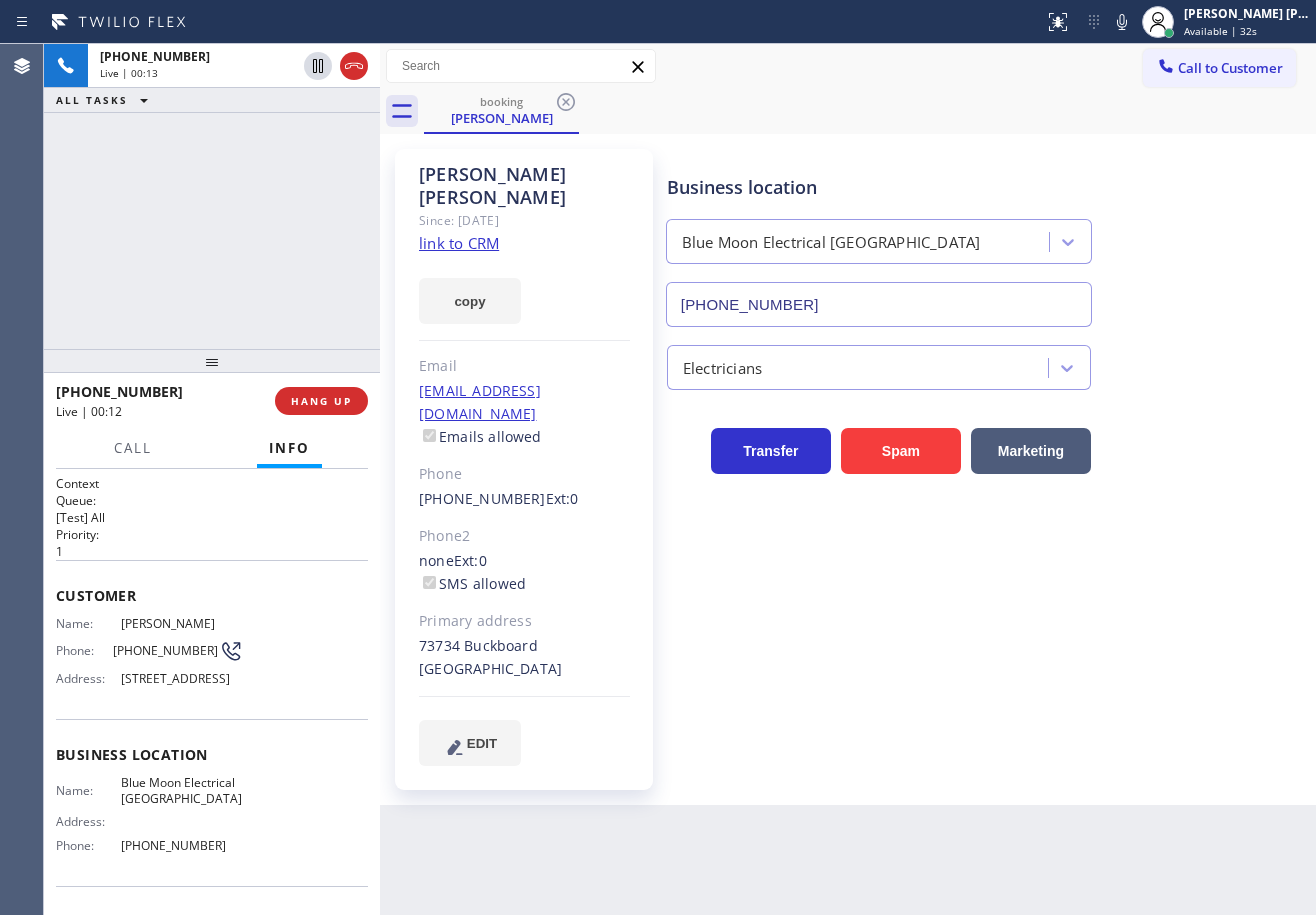 click on "link to CRM" 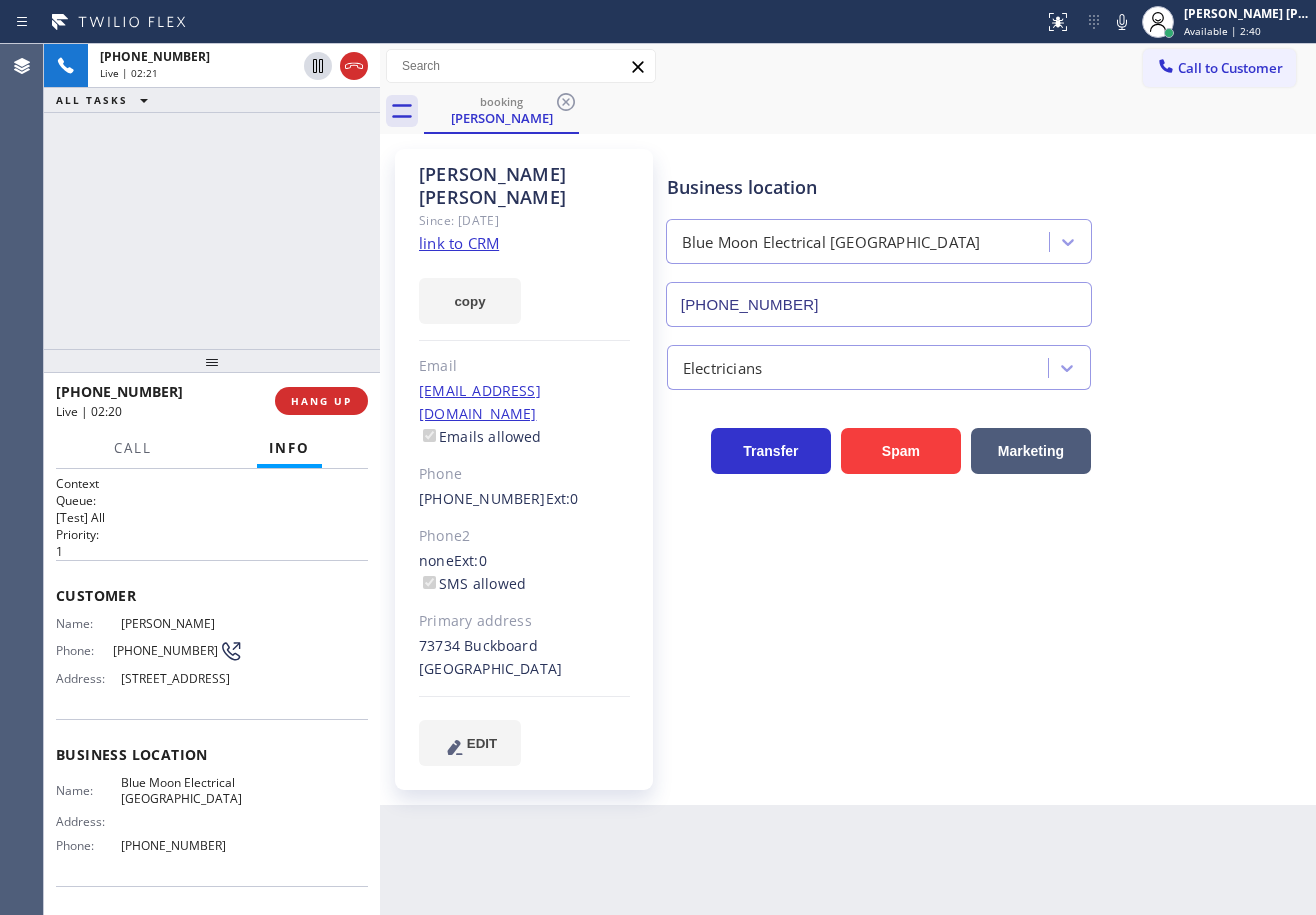 click on "[PHONE_NUMBER] Live | 02:21 ALL TASKS ALL TASKS ACTIVE TASKS TASKS IN WRAP UP" at bounding box center (212, 196) 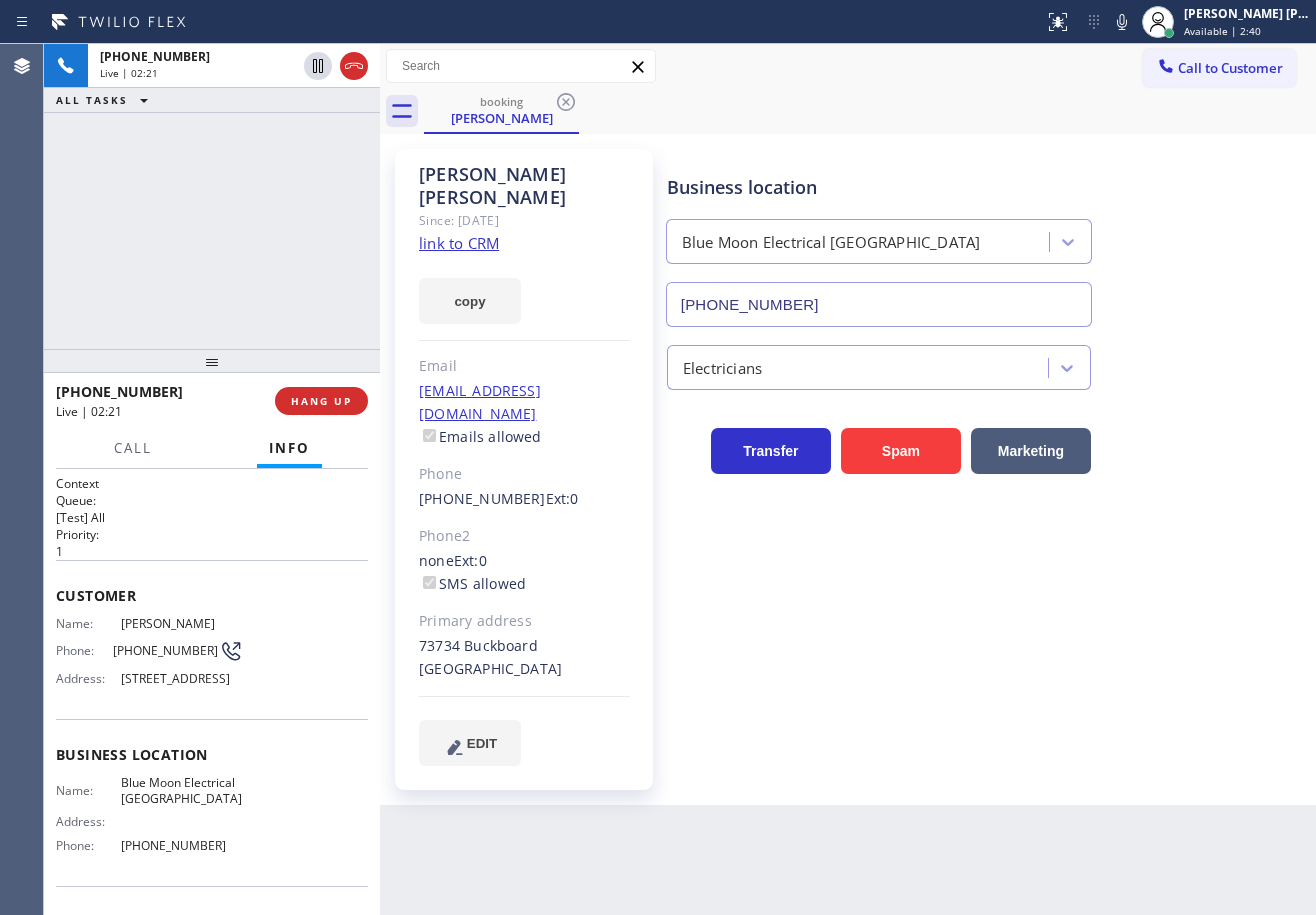 click on "[PHONE_NUMBER] Live | 02:21 ALL TASKS ALL TASKS ACTIVE TASKS TASKS IN WRAP UP" at bounding box center (212, 196) 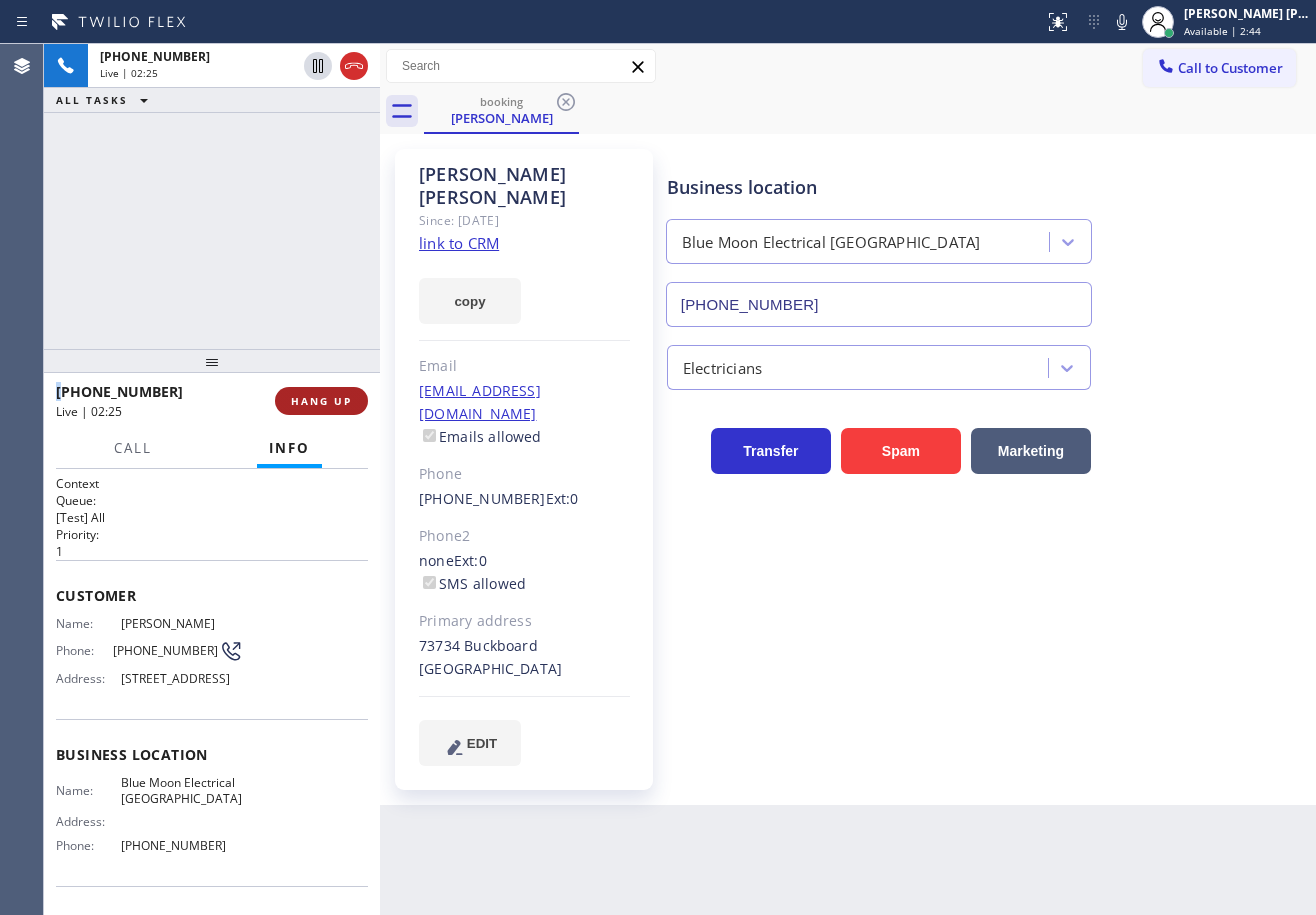 click on "HANG UP" at bounding box center (321, 401) 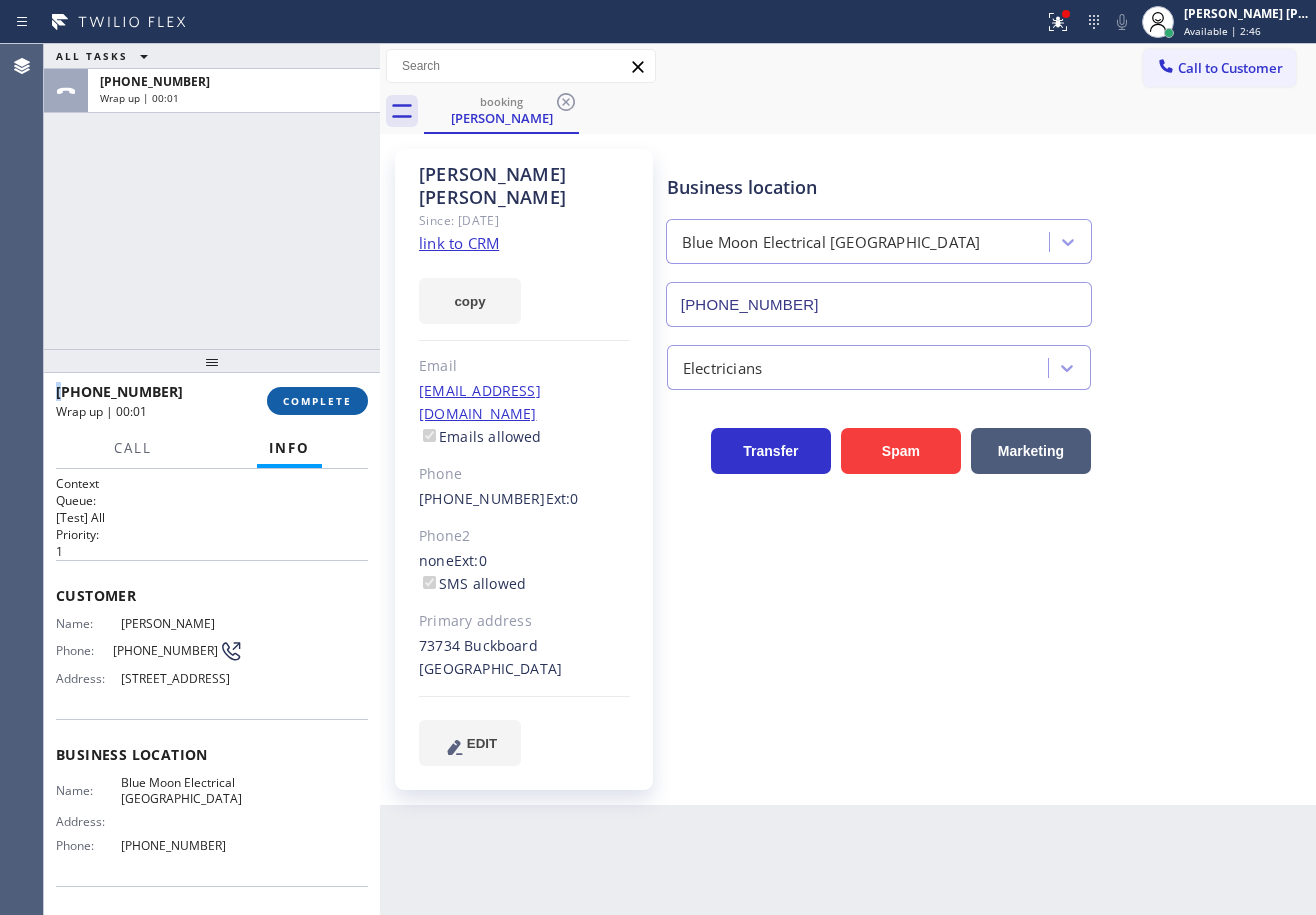 click on "COMPLETE" at bounding box center (317, 401) 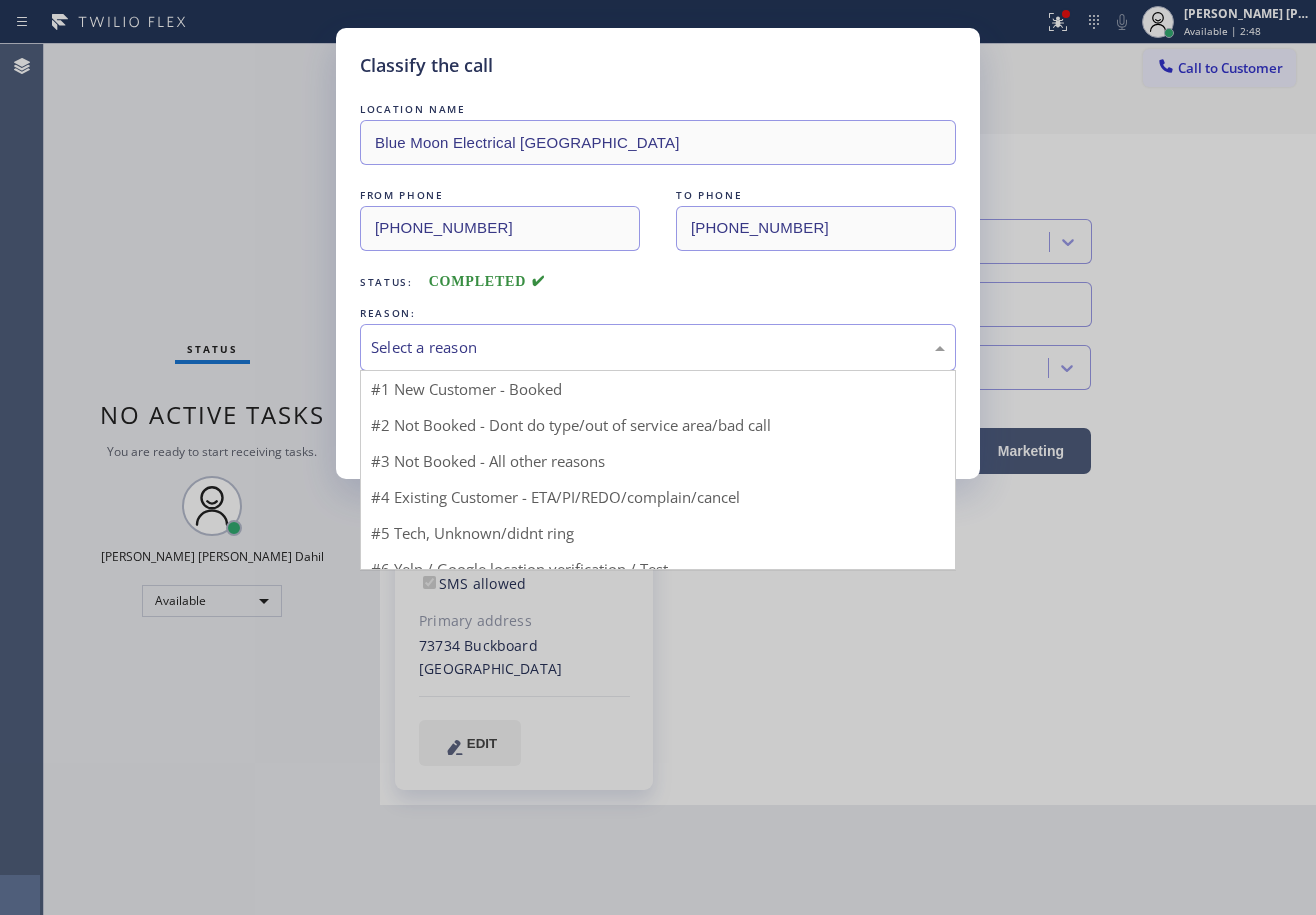 click on "Select a reason" at bounding box center (658, 347) 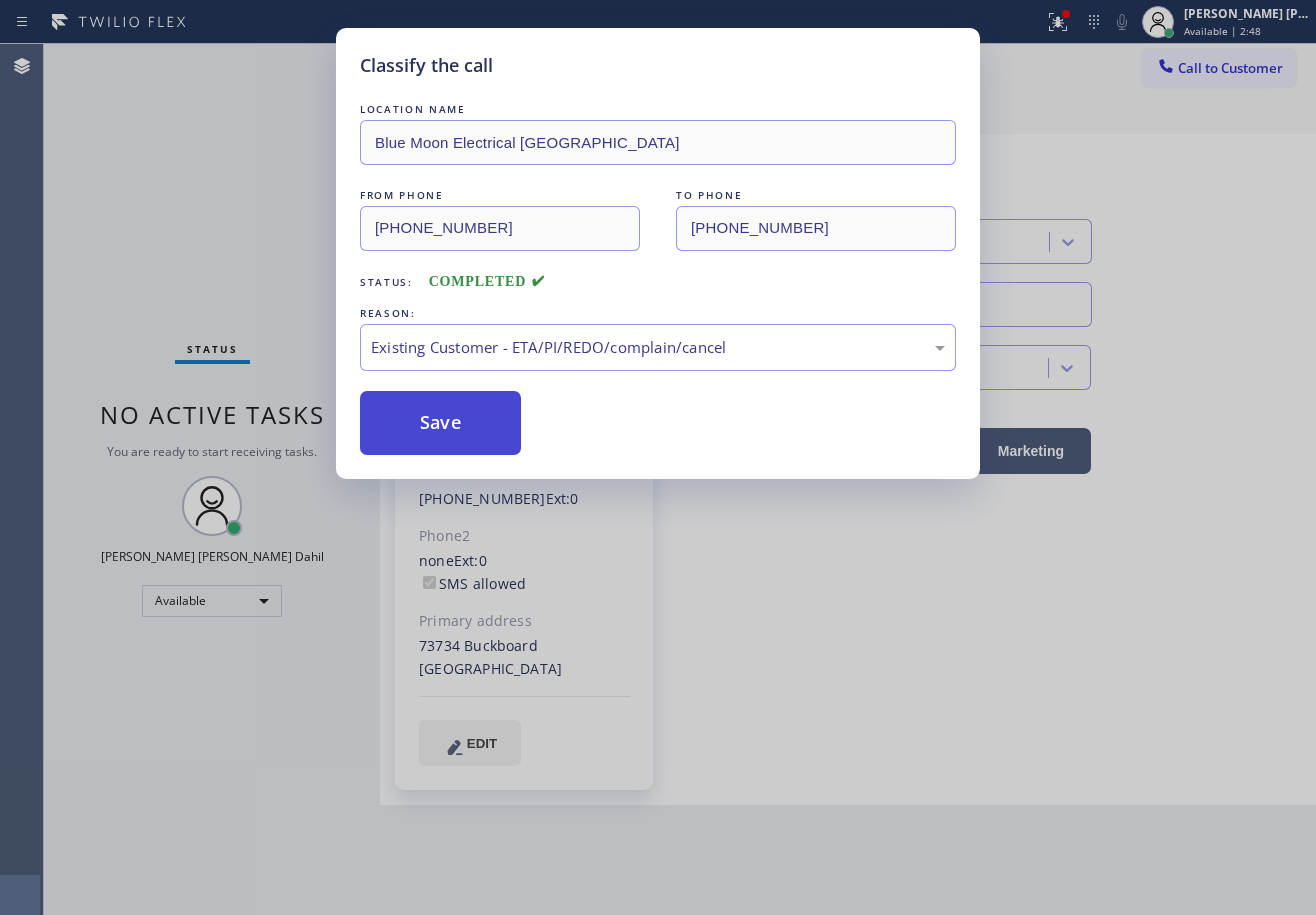 click on "Save" at bounding box center (440, 423) 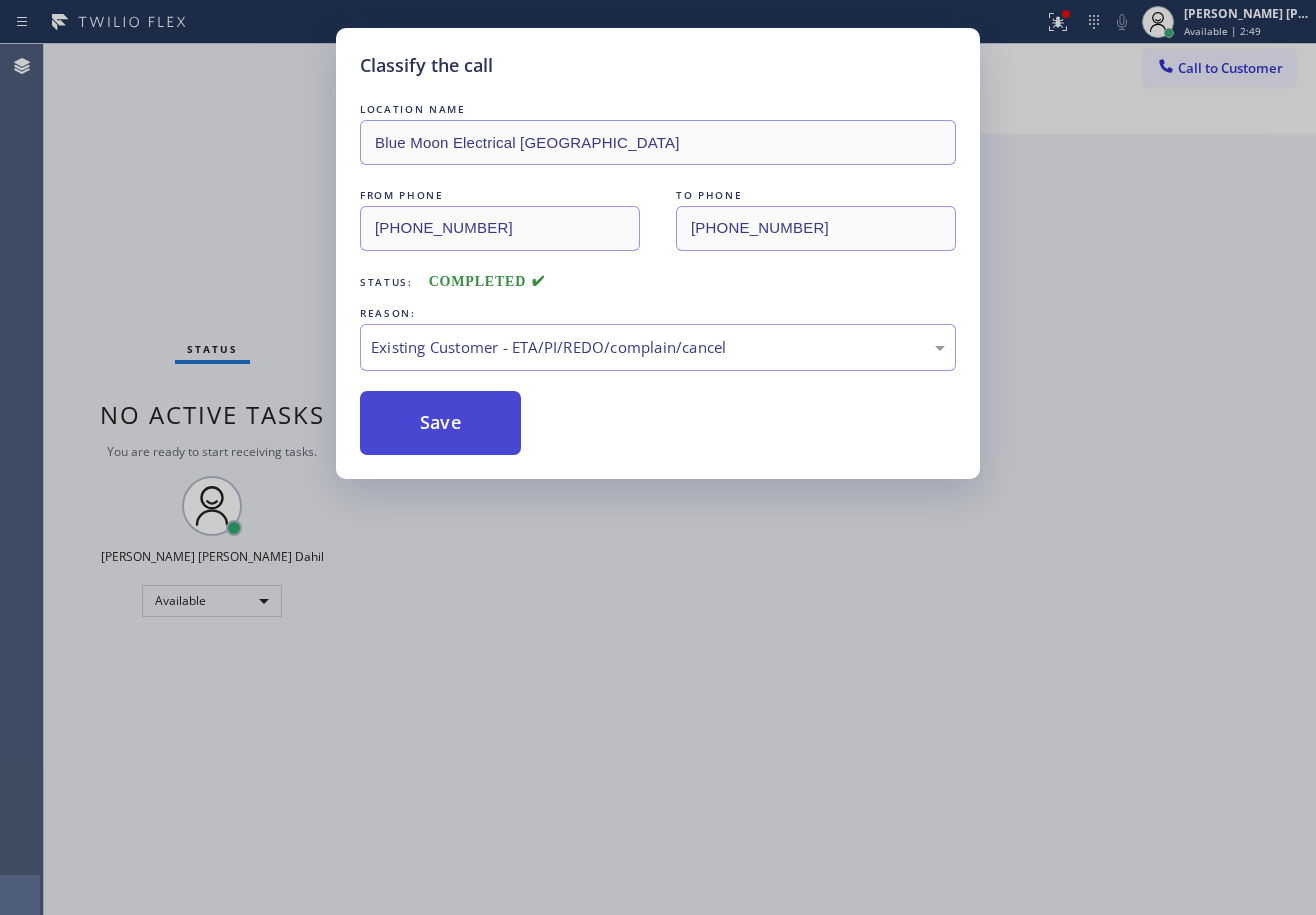 click on "Save" at bounding box center (440, 423) 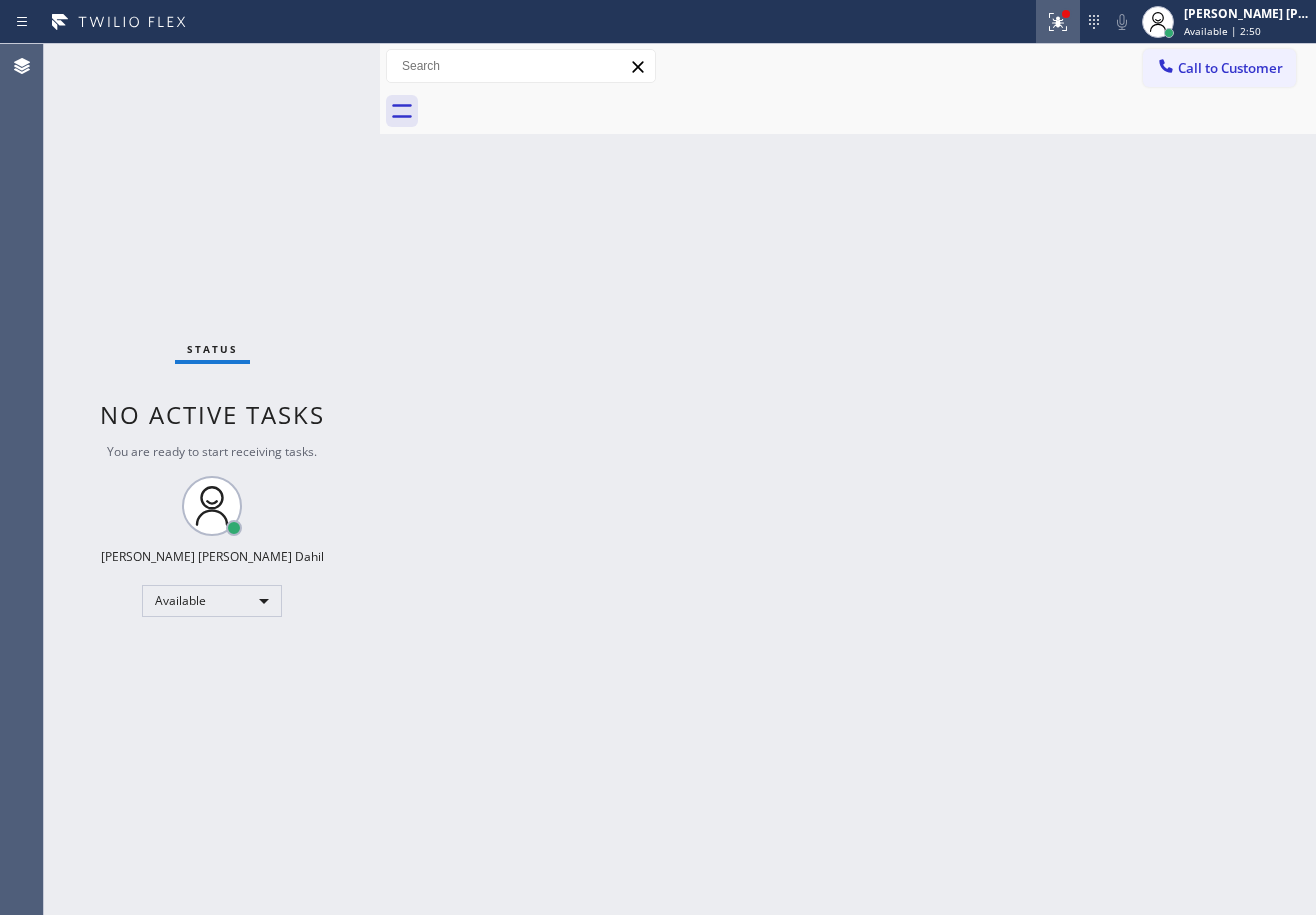 click at bounding box center (1058, 22) 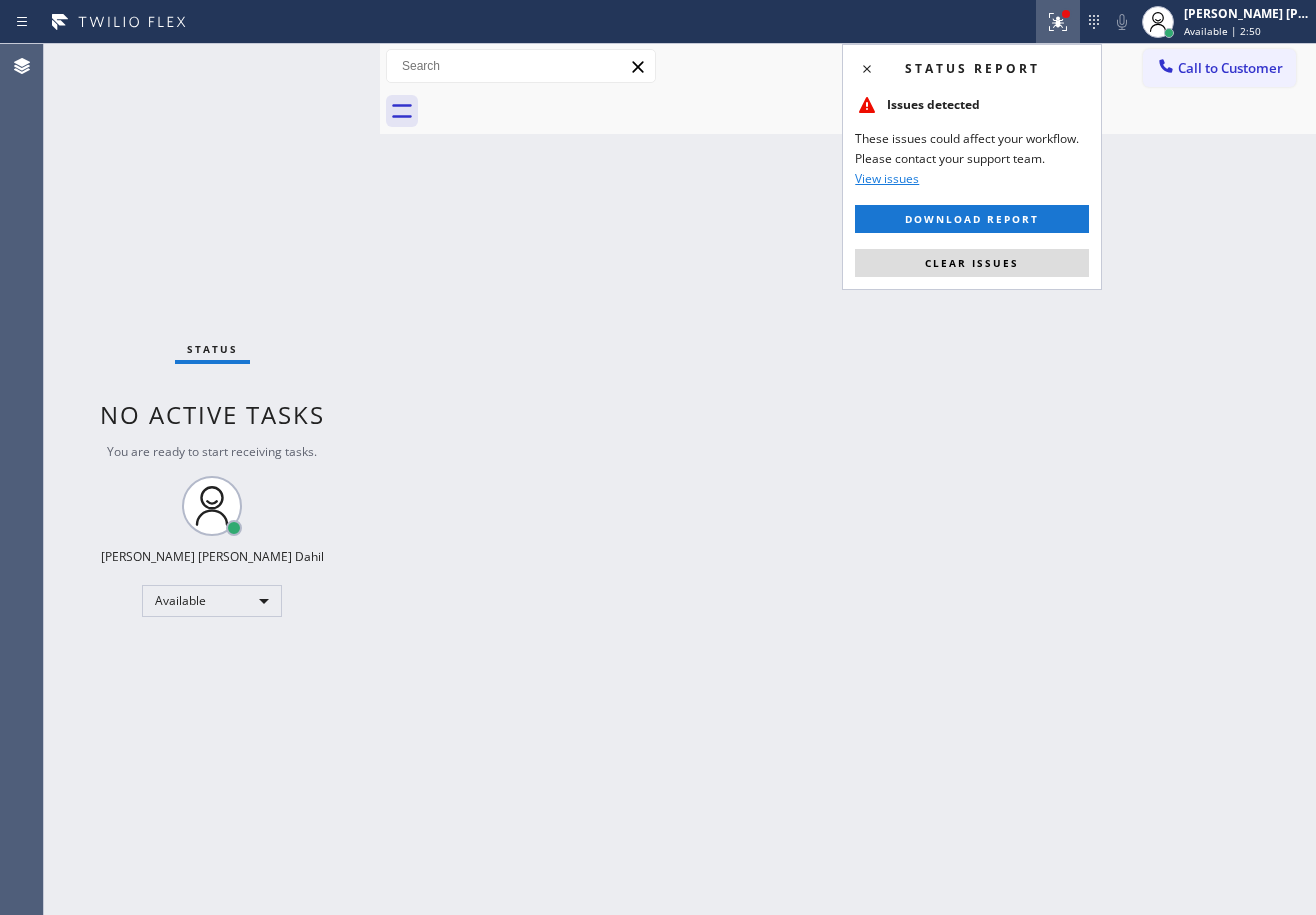 click on "Clear issues" at bounding box center (972, 263) 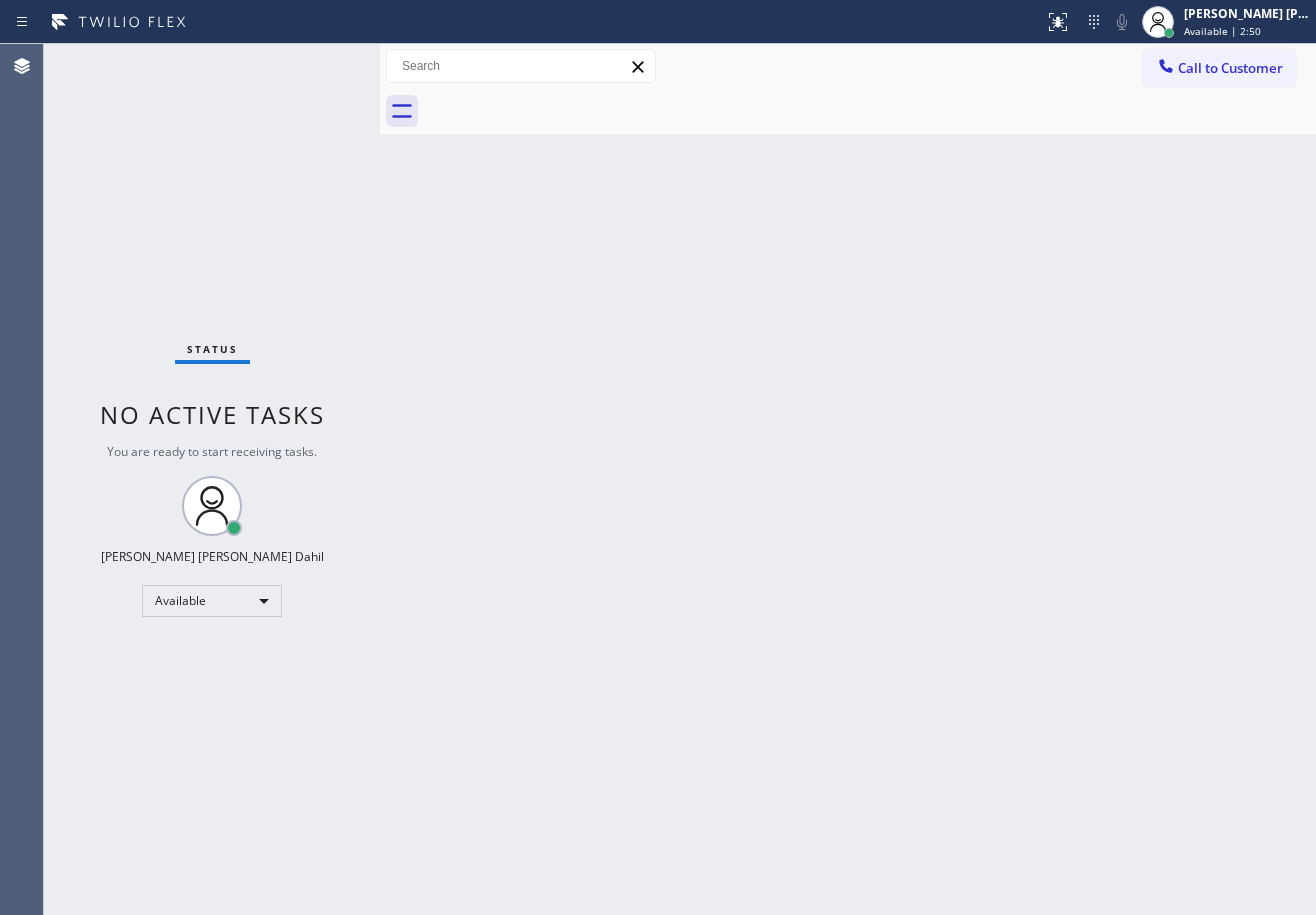 drag, startPoint x: 992, startPoint y: 262, endPoint x: 873, endPoint y: 243, distance: 120.50726 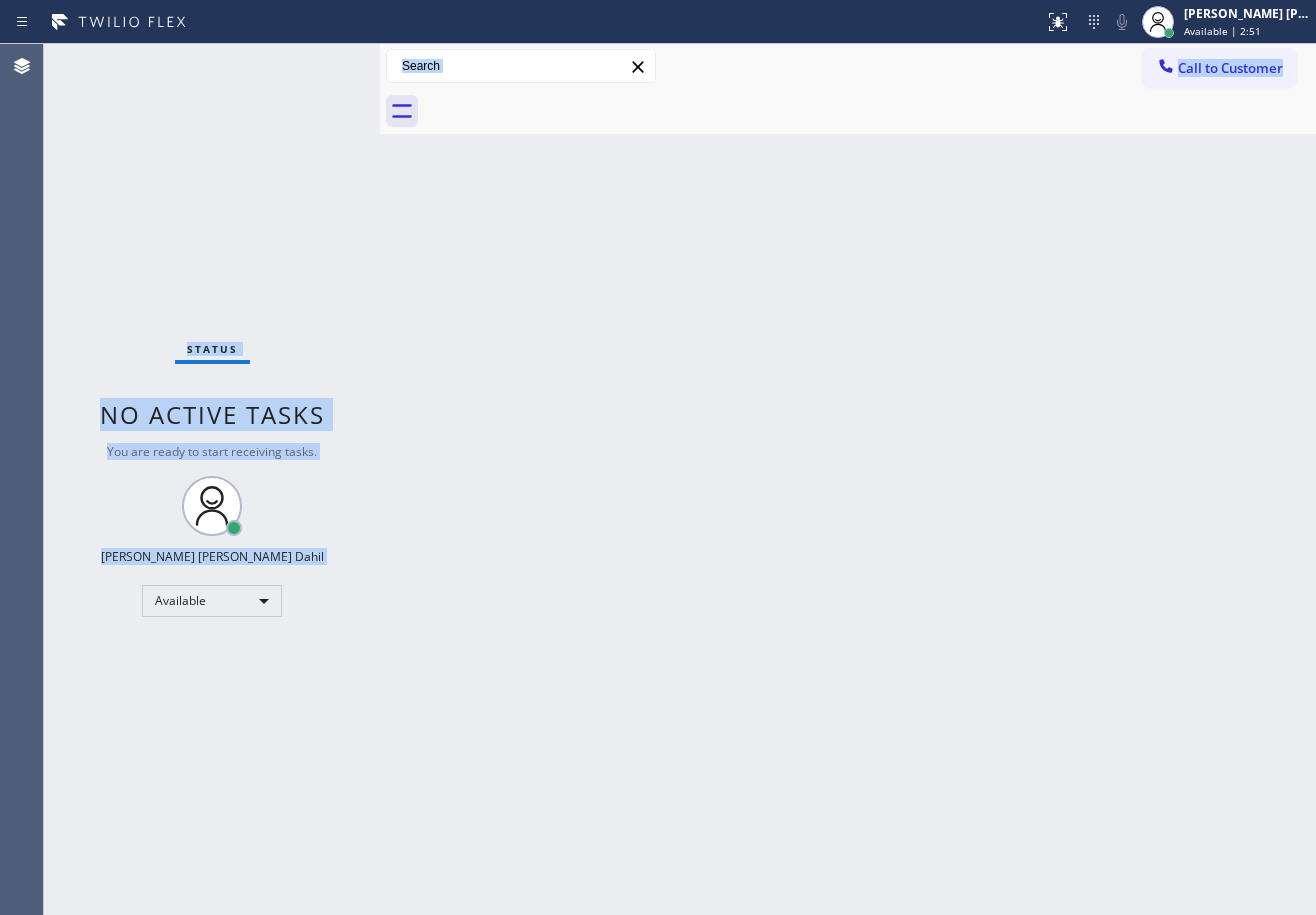 drag, startPoint x: 849, startPoint y: 754, endPoint x: 864, endPoint y: 827, distance: 74.52516 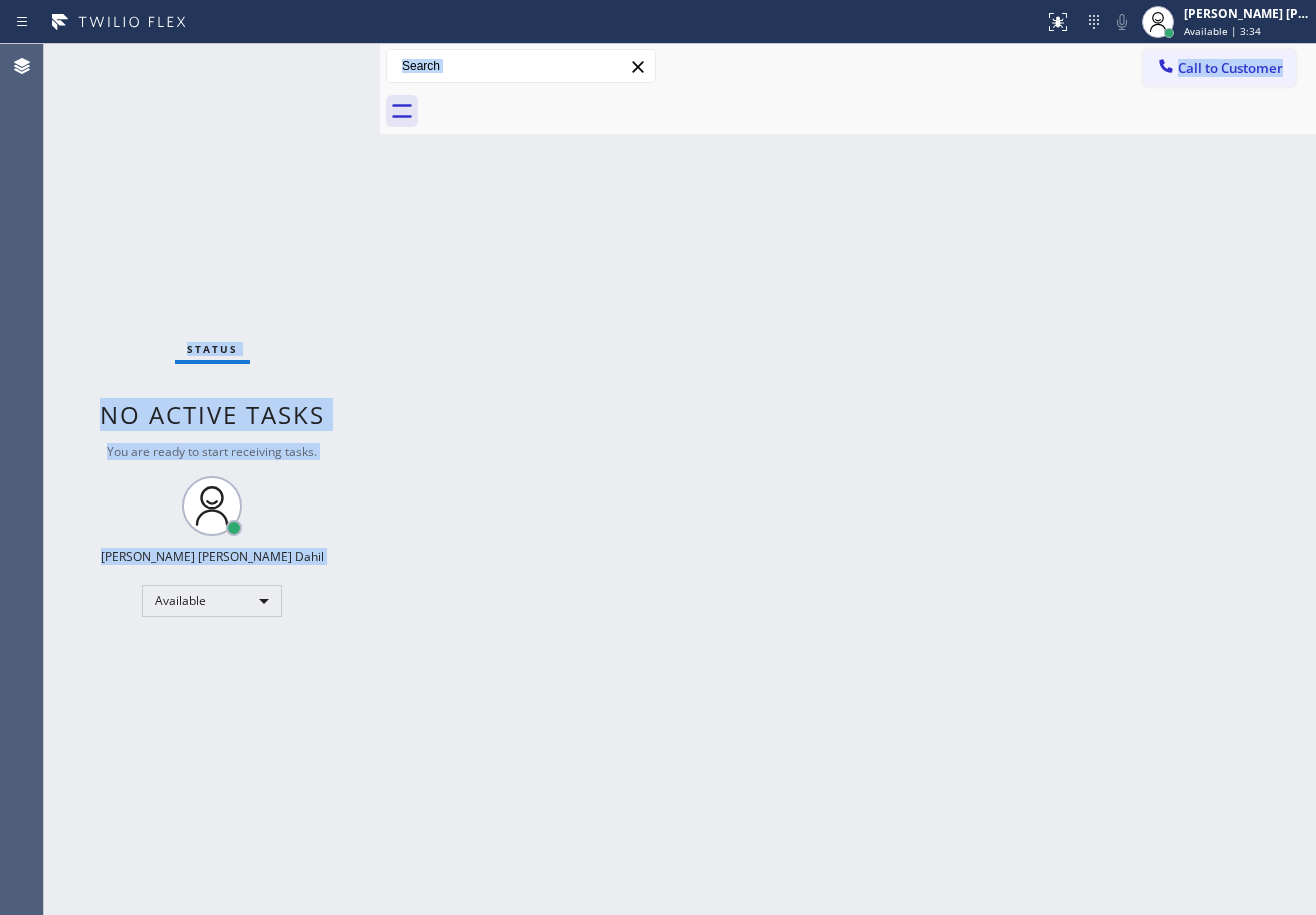 click on "Back to Dashboard Change Sender ID Customers Technicians Select a contact Outbound call Technician Search Technician Your caller id phone number Your caller id phone number Call Technician info Name   Phone none Address none Change Sender ID HVAC [PHONE_NUMBER] 5 Star Appliance [PHONE_NUMBER] Appliance Repair [PHONE_NUMBER] Plumbing [PHONE_NUMBER] Air Duct Cleaning [PHONE_NUMBER]  Electricians [PHONE_NUMBER] Cancel Change Check personal SMS Reset Change No tabs Call to Customer Outbound call Location Search location Your caller id phone number Customer number Call Outbound call Technician Search Technician Your caller id phone number Your caller id phone number Call" at bounding box center (848, 479) 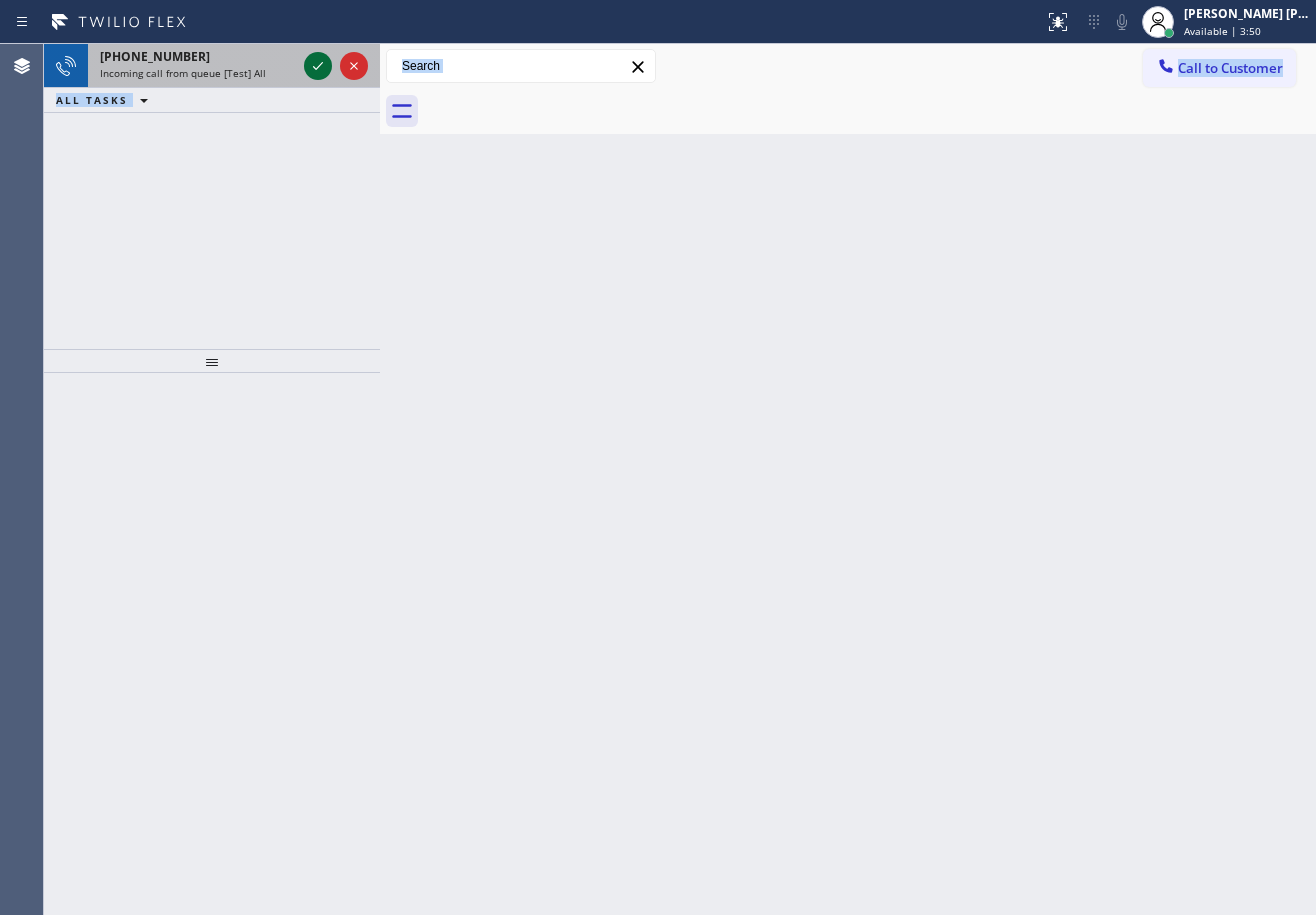 click on "Incoming call from queue [Test] All" at bounding box center [183, 73] 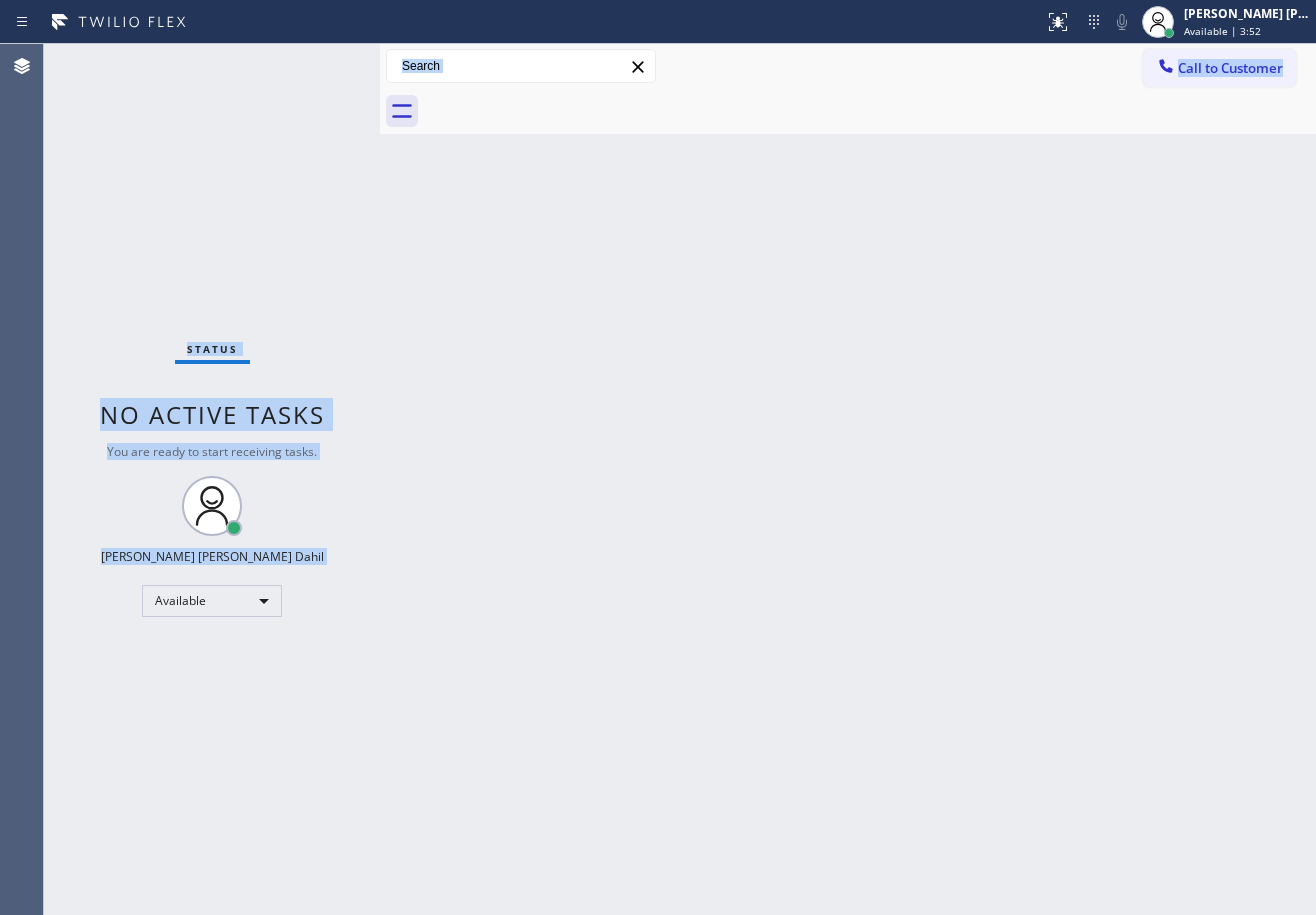 click on "Status   No active tasks     You are ready to start receiving tasks.   [PERSON_NAME] [PERSON_NAME] Dahil Available" at bounding box center (212, 479) 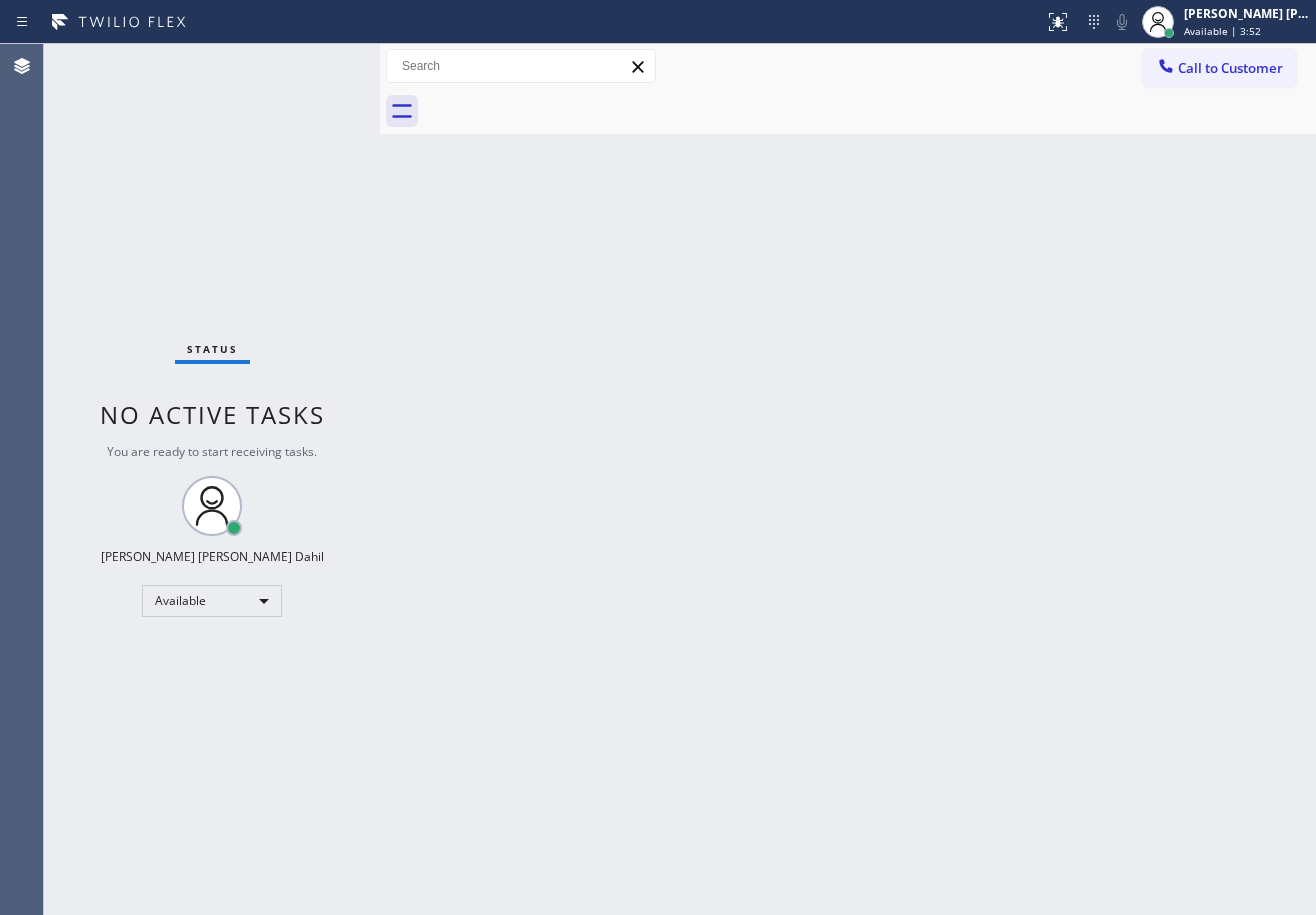 click on "Back to Dashboard Change Sender ID Customers Technicians Select a contact Outbound call Technician Search Technician Your caller id phone number Your caller id phone number Call Technician info Name   Phone none Address none Change Sender ID HVAC [PHONE_NUMBER] 5 Star Appliance [PHONE_NUMBER] Appliance Repair [PHONE_NUMBER] Plumbing [PHONE_NUMBER] Air Duct Cleaning [PHONE_NUMBER]  Electricians [PHONE_NUMBER] Cancel Change Check personal SMS Reset Change No tabs Call to Customer Outbound call Location Search location Your caller id phone number Customer number Call Outbound call Technician Search Technician Your caller id phone number Your caller id phone number Call" at bounding box center (848, 479) 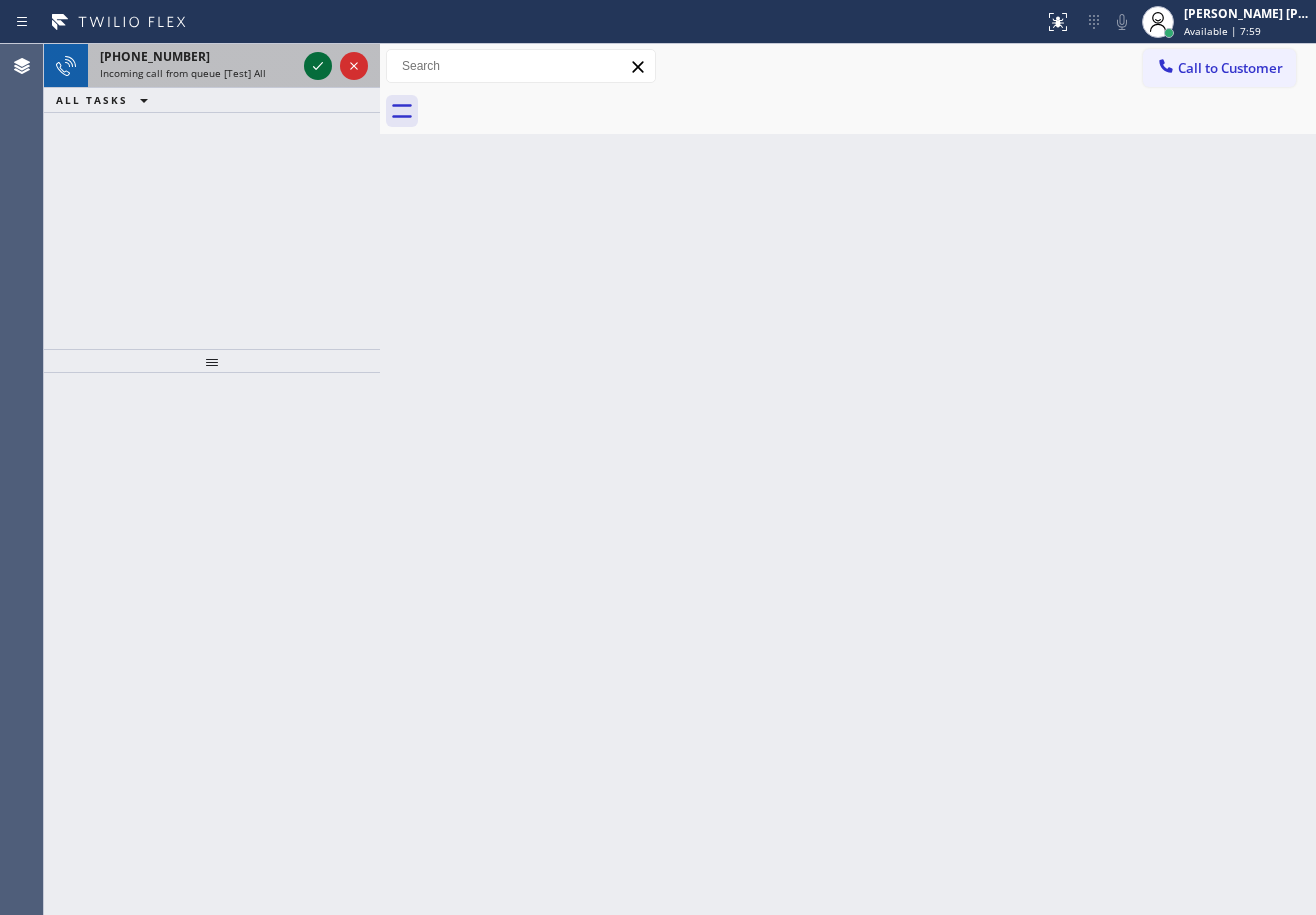 click at bounding box center [336, 66] 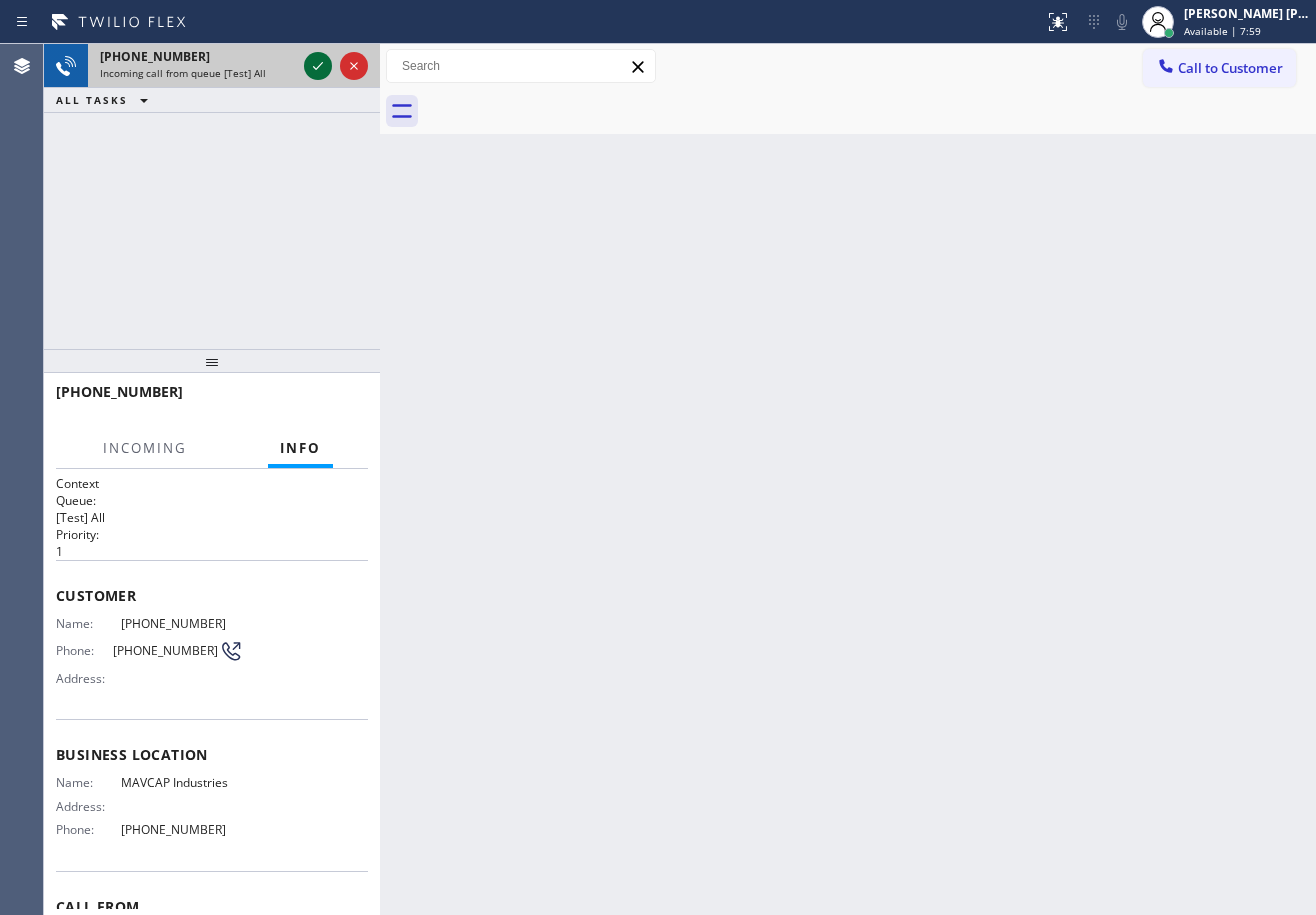 click 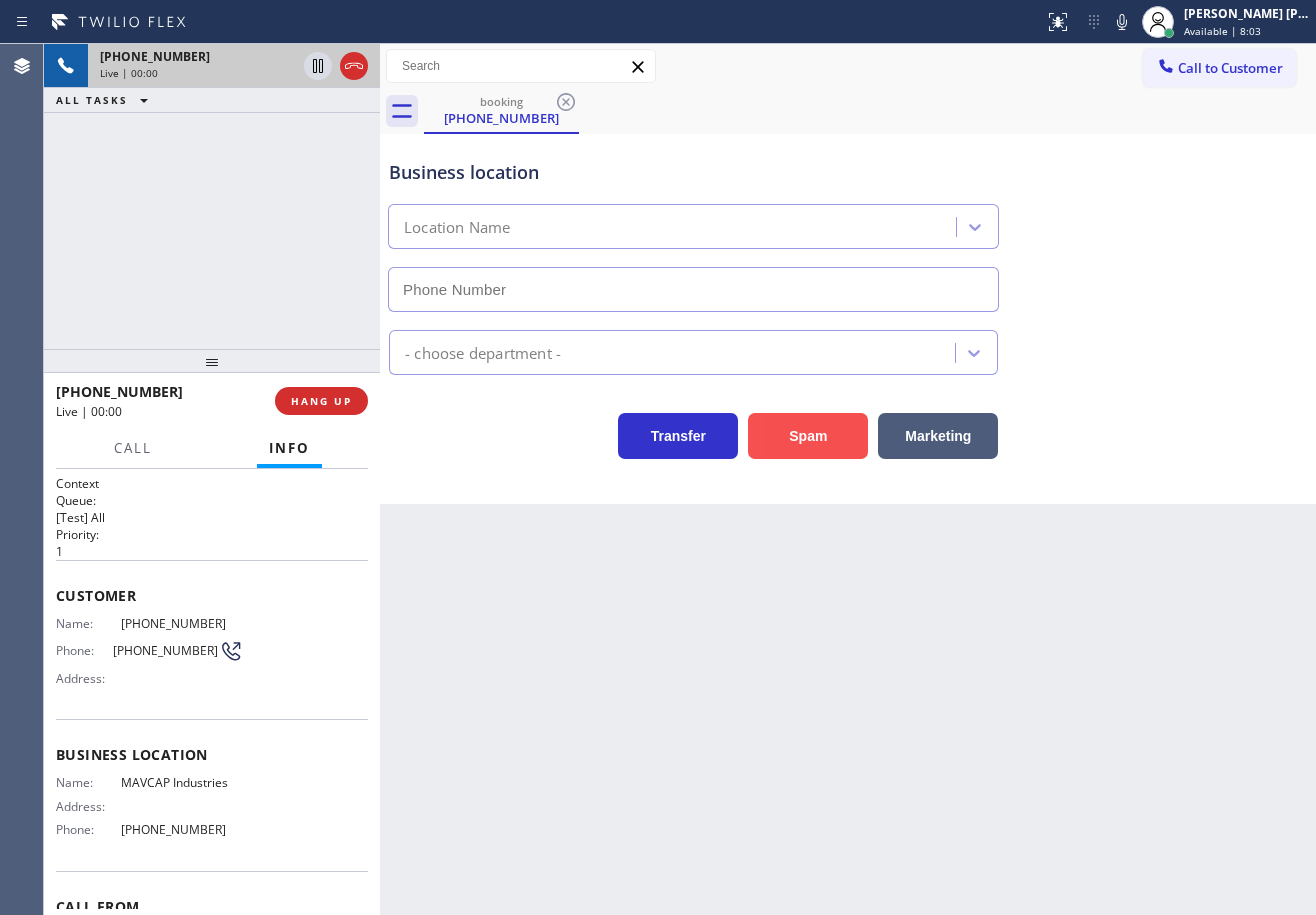 type on "[PHONE_NUMBER]" 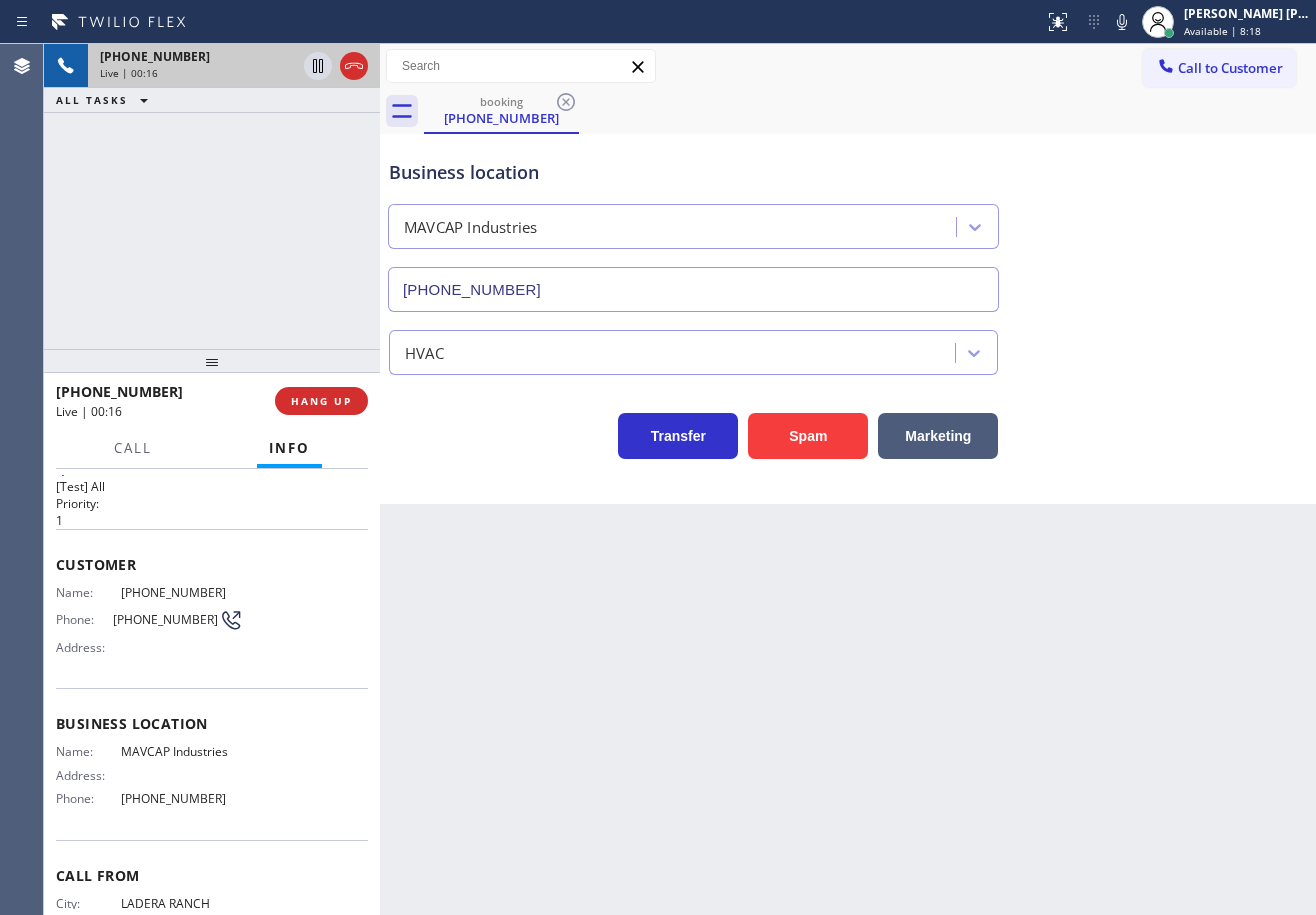 scroll, scrollTop: 0, scrollLeft: 0, axis: both 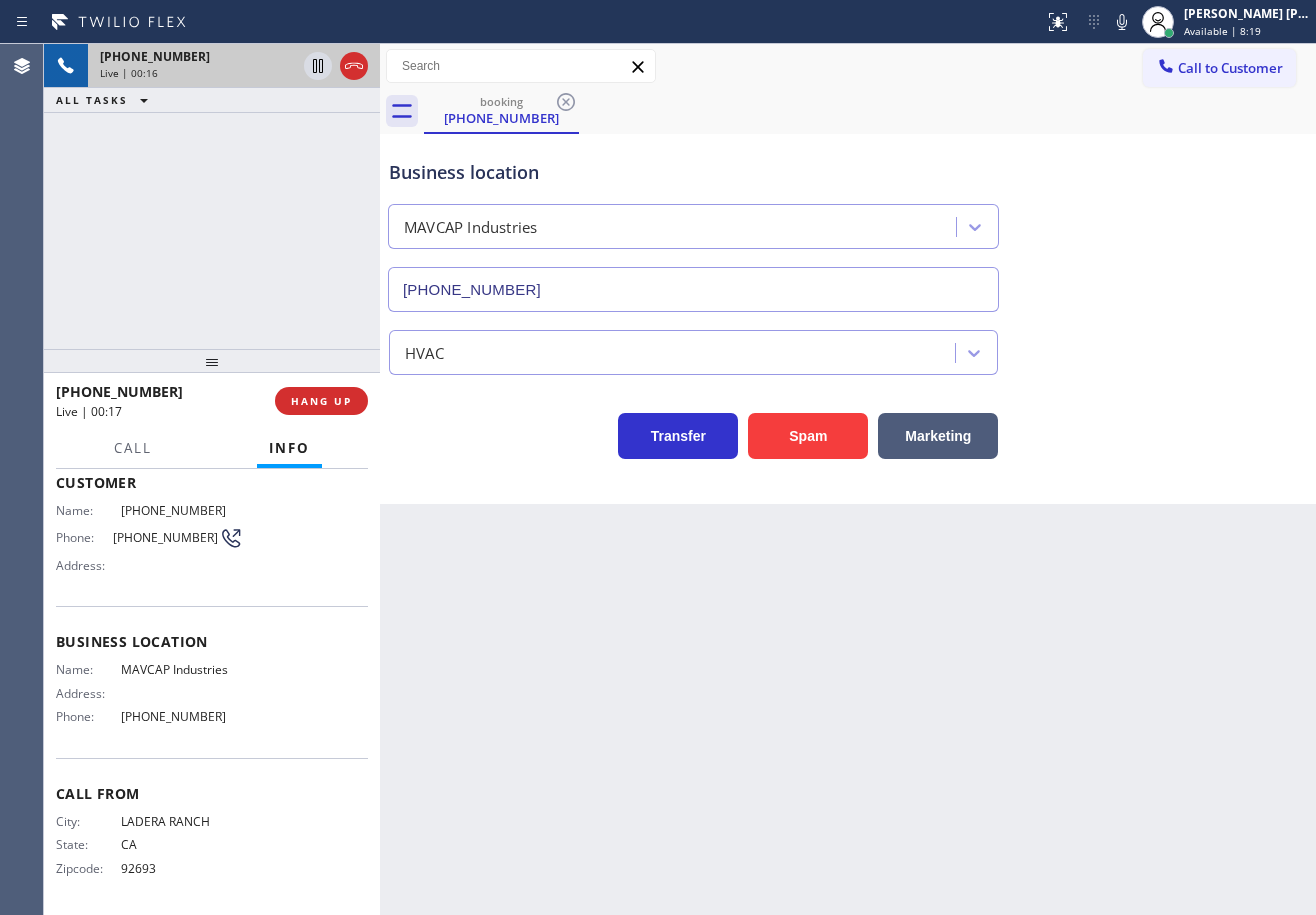 click on "Back to Dashboard Change Sender ID Customers Technicians Select a contact Outbound call Technician Search Technician Your caller id phone number Your caller id phone number Call Technician info Name   Phone none Address none Change Sender ID HVAC [PHONE_NUMBER] 5 Star Appliance [PHONE_NUMBER] Appliance Repair [PHONE_NUMBER] Plumbing [PHONE_NUMBER] Air Duct Cleaning [PHONE_NUMBER]  Electricians [PHONE_NUMBER] Cancel Change Check personal SMS Reset Change booking [PHONE_NUMBER] Call to Customer Outbound call Location Search location Your caller id phone number Customer number Call Outbound call Technician Search Technician Your caller id phone number Your caller id phone number Call booking [PHONE_NUMBER] Business location MAVCAP Industries [PHONE_NUMBER] HVAC Transfer Spam Marketing" at bounding box center (848, 479) 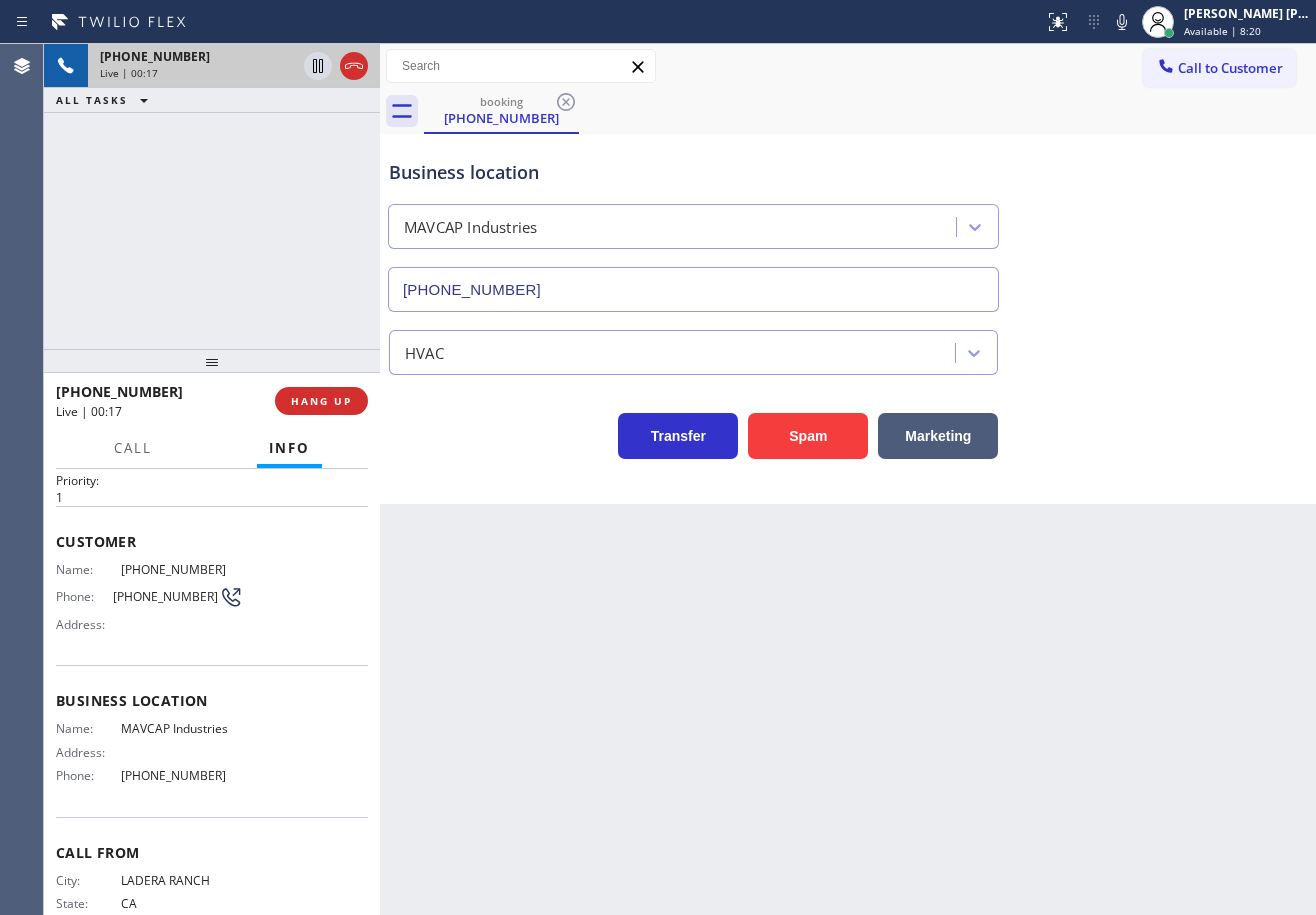 scroll, scrollTop: 0, scrollLeft: 0, axis: both 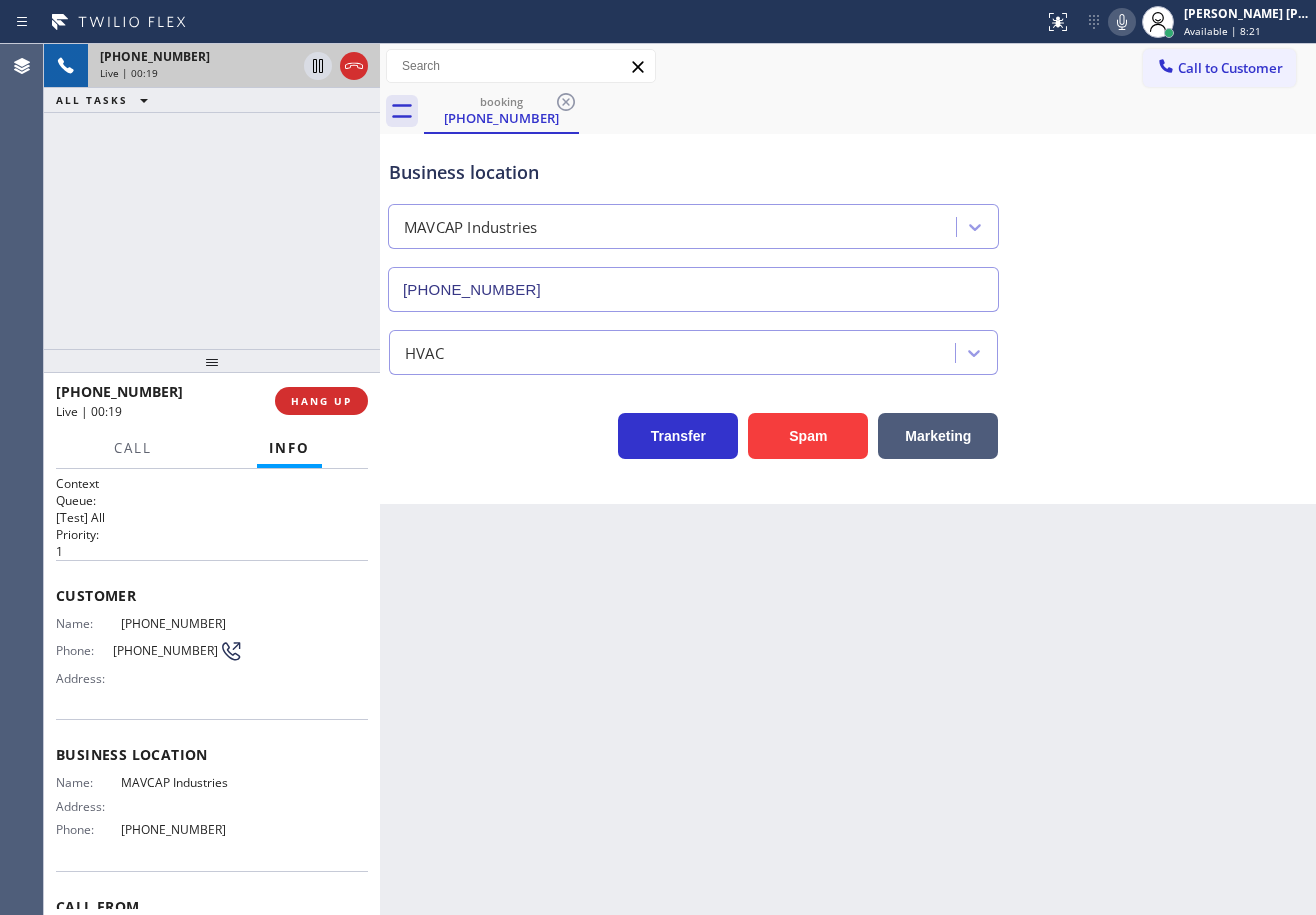 click 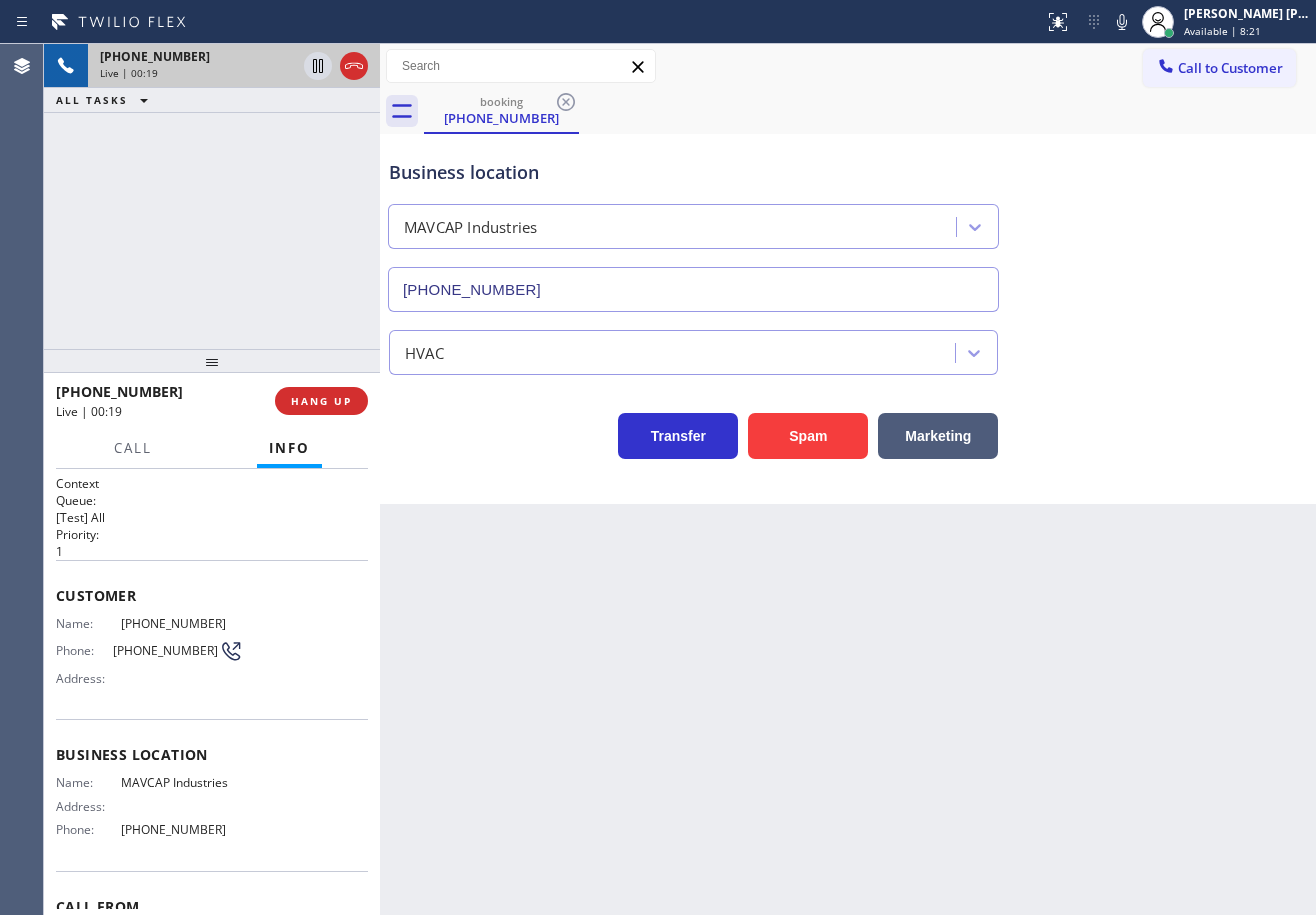 click on "Business location MAVCAP Industries [PHONE_NUMBER]" at bounding box center (848, 221) 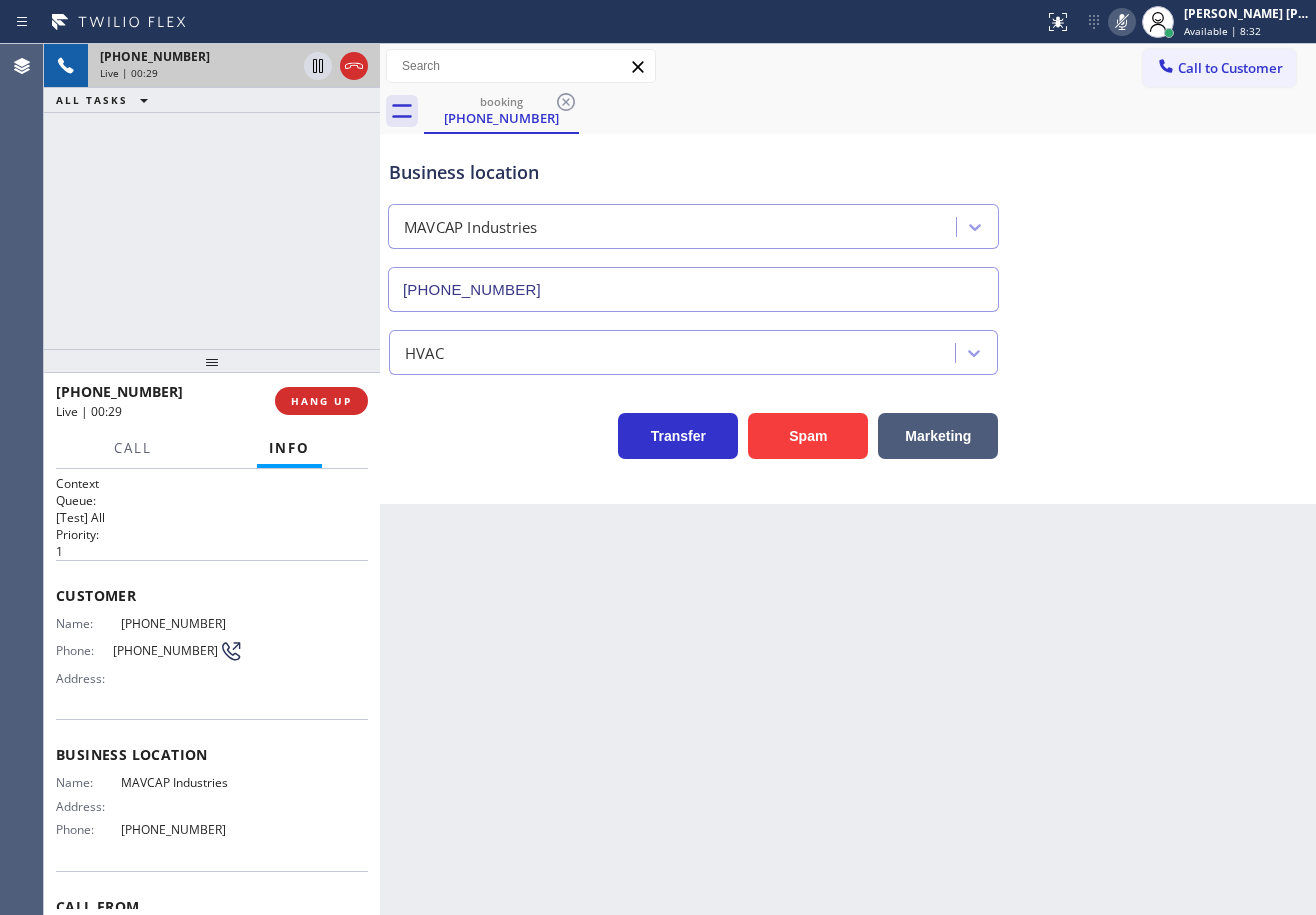click 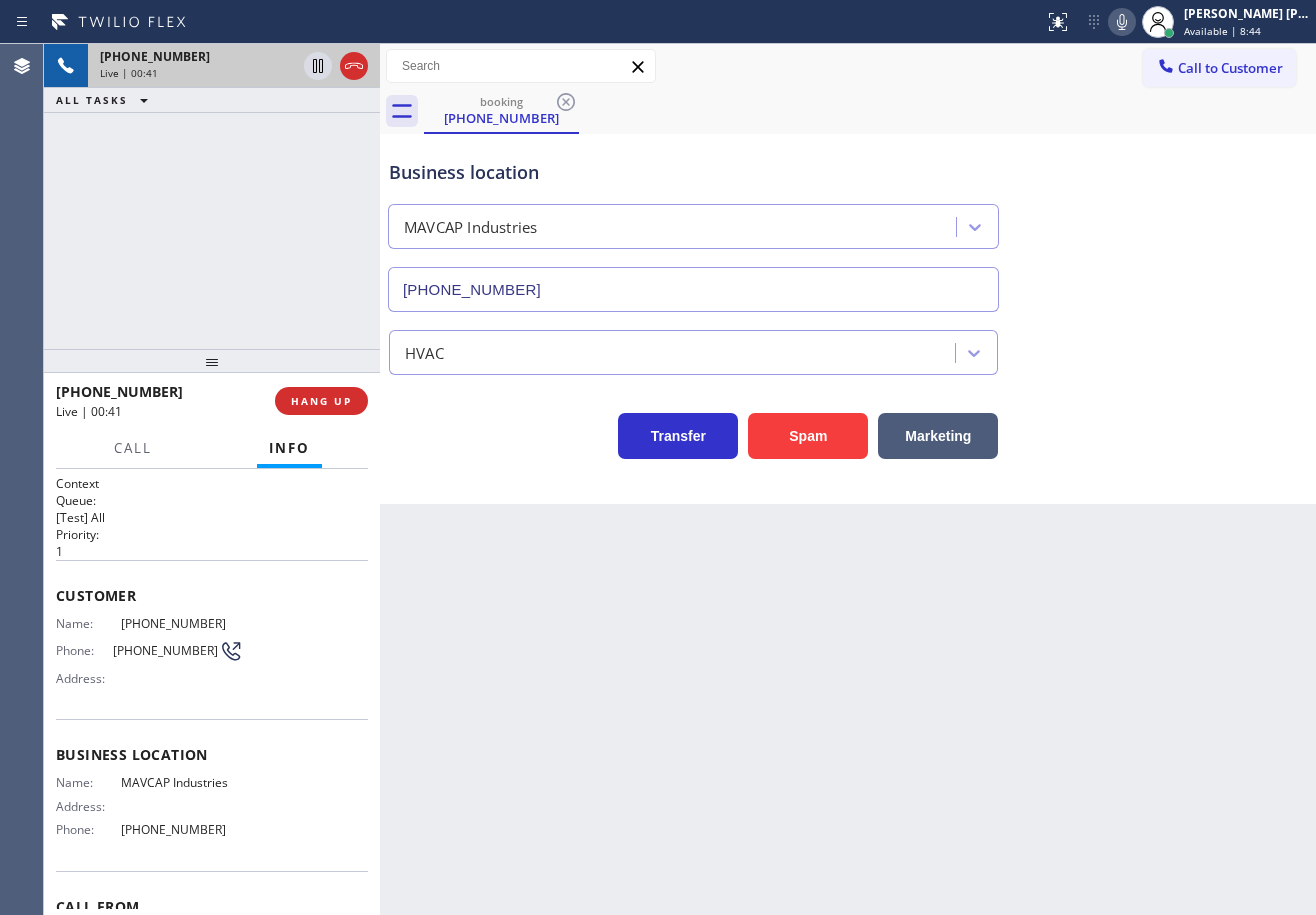 click on "[PHONE_NUMBER] Live | 00:41 ALL TASKS ALL TASKS ACTIVE TASKS TASKS IN WRAP UP" at bounding box center (212, 196) 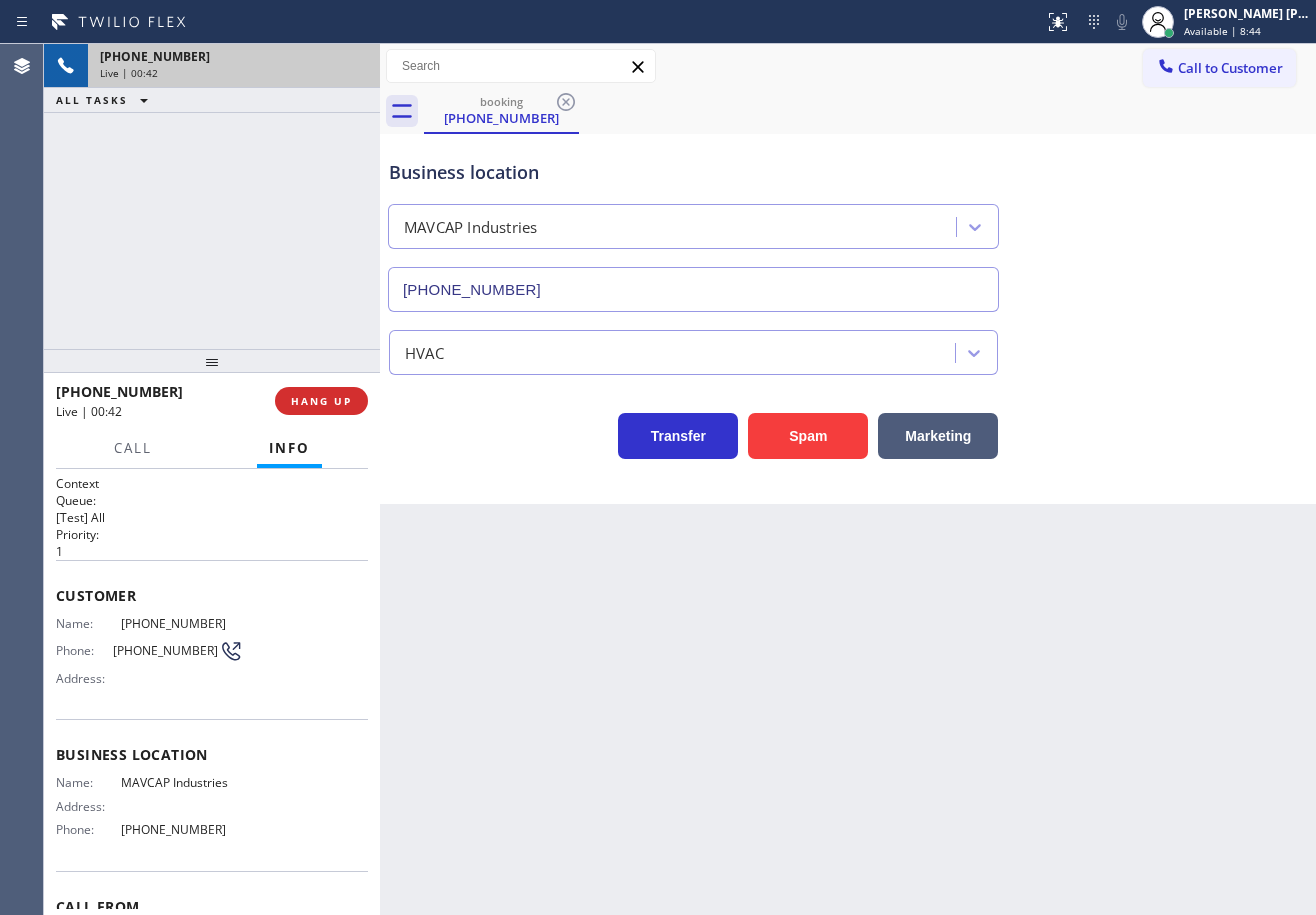 click on "[PHONE_NUMBER] Live | 00:42 ALL TASKS ALL TASKS ACTIVE TASKS TASKS IN WRAP UP" at bounding box center (212, 196) 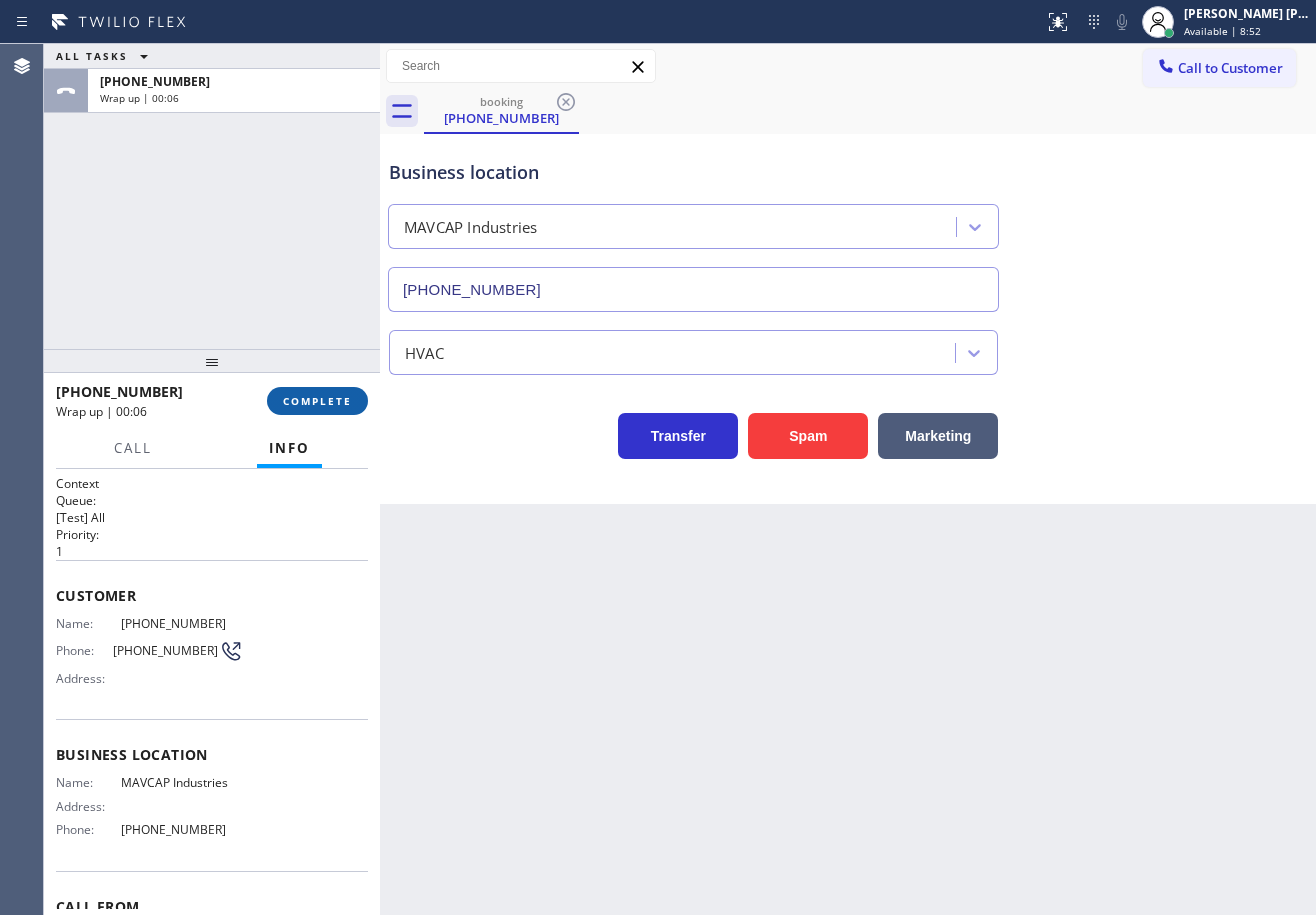 click on "COMPLETE" at bounding box center [317, 401] 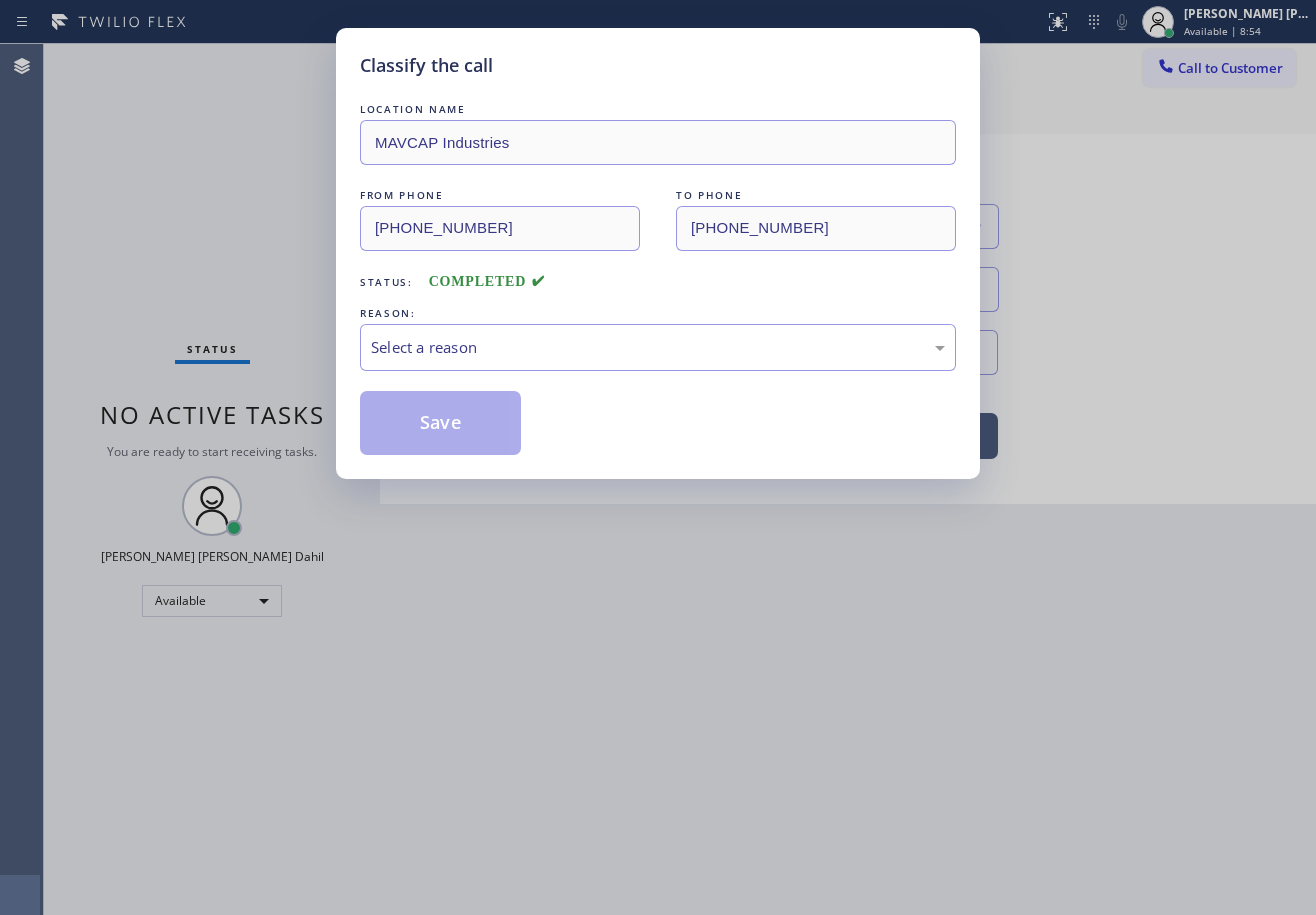 click on "Select a reason" at bounding box center (658, 347) 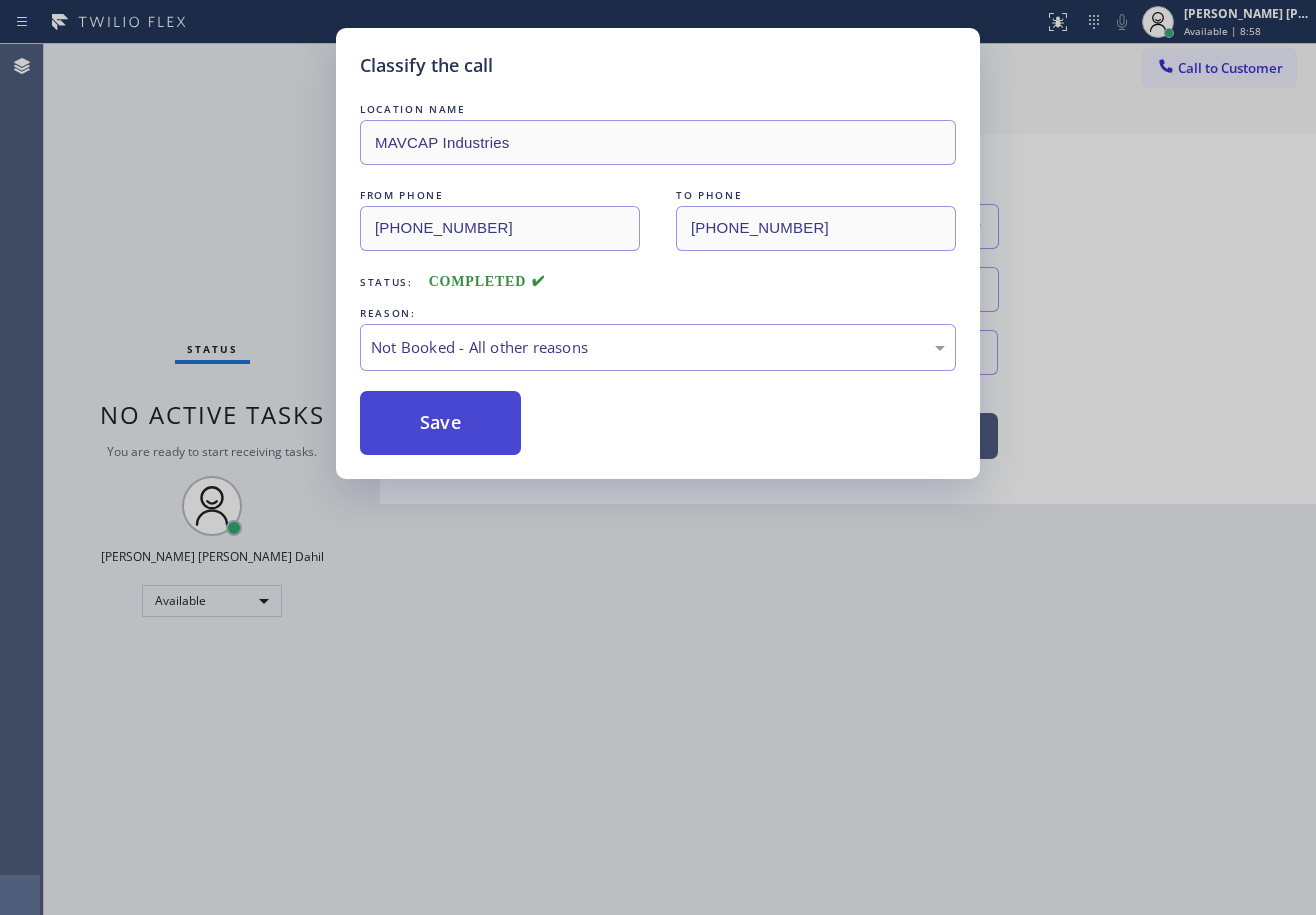 click on "Save" at bounding box center [440, 423] 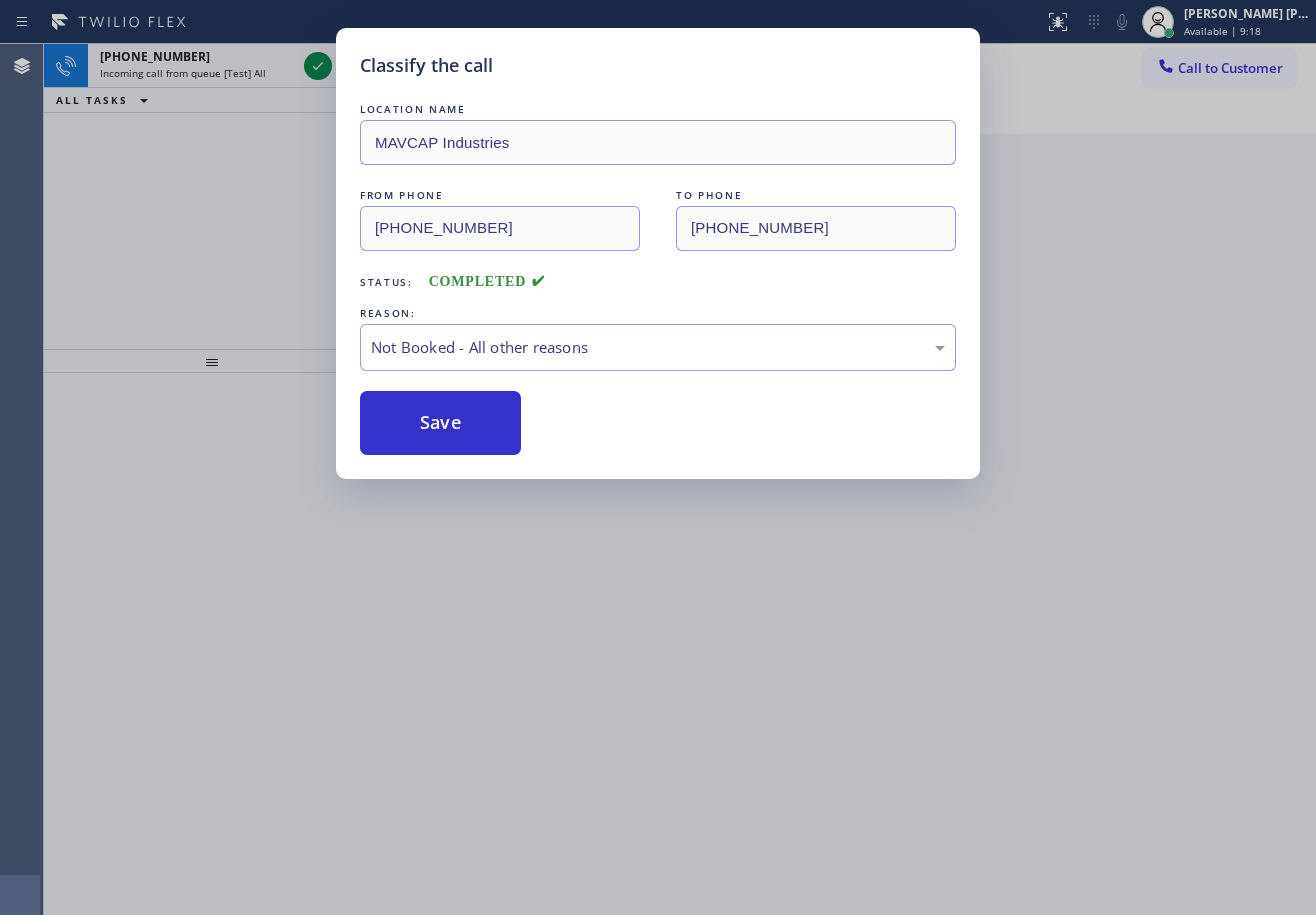 drag, startPoint x: 709, startPoint y: 73, endPoint x: 731, endPoint y: 167, distance: 96.540146 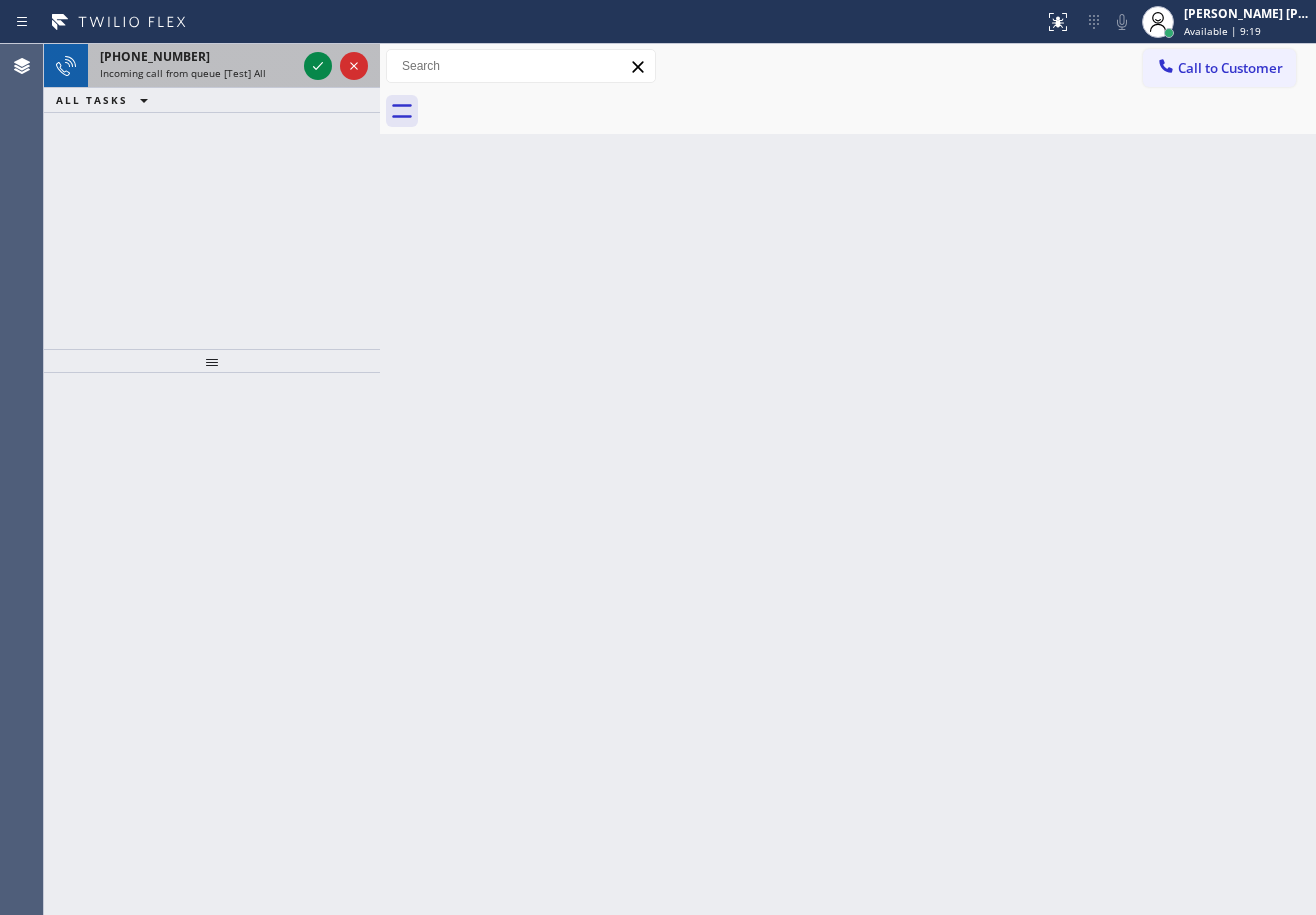 click on "Incoming call from queue [Test] All" at bounding box center [183, 73] 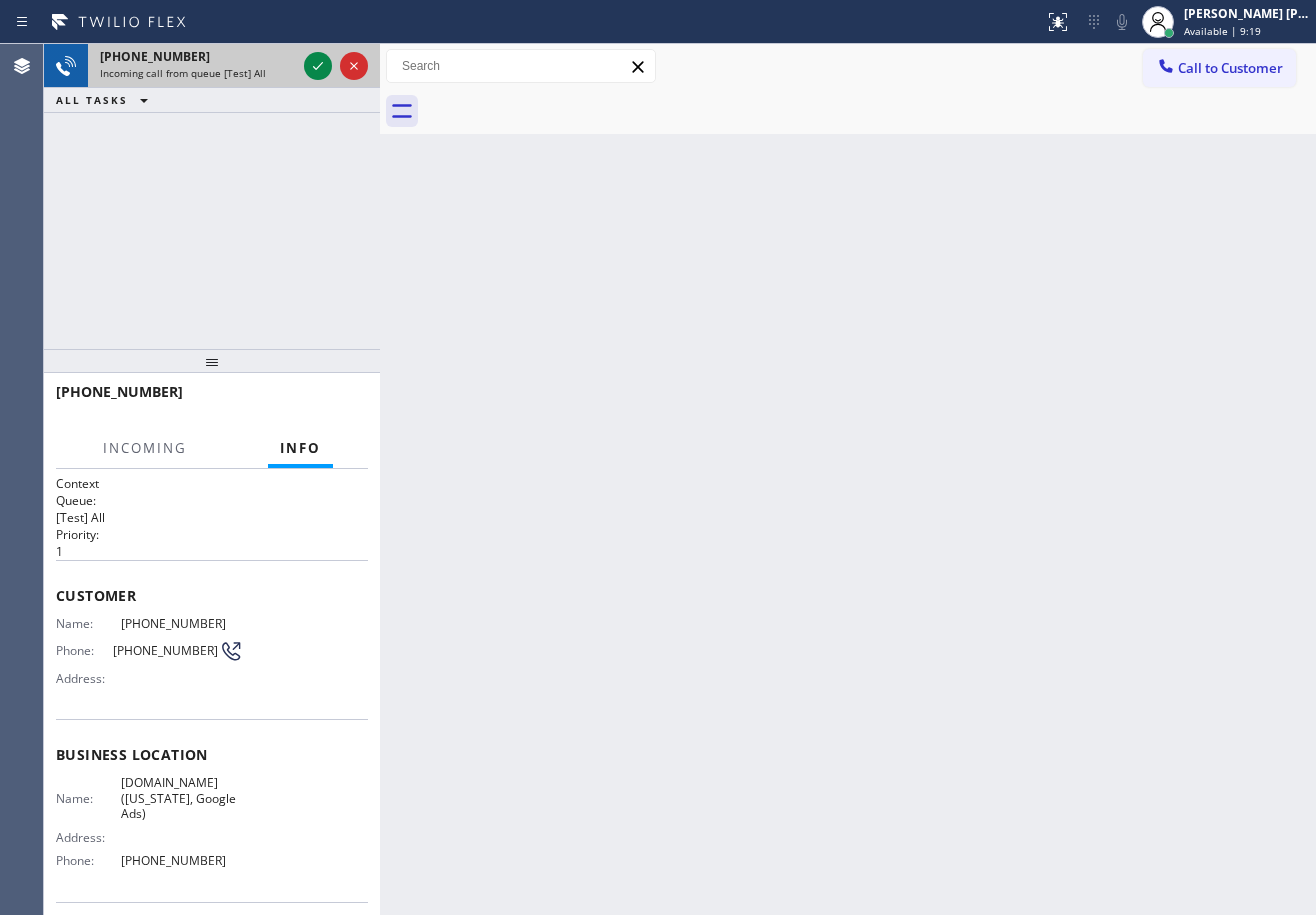 click on "Incoming call from queue [Test] All" at bounding box center (183, 73) 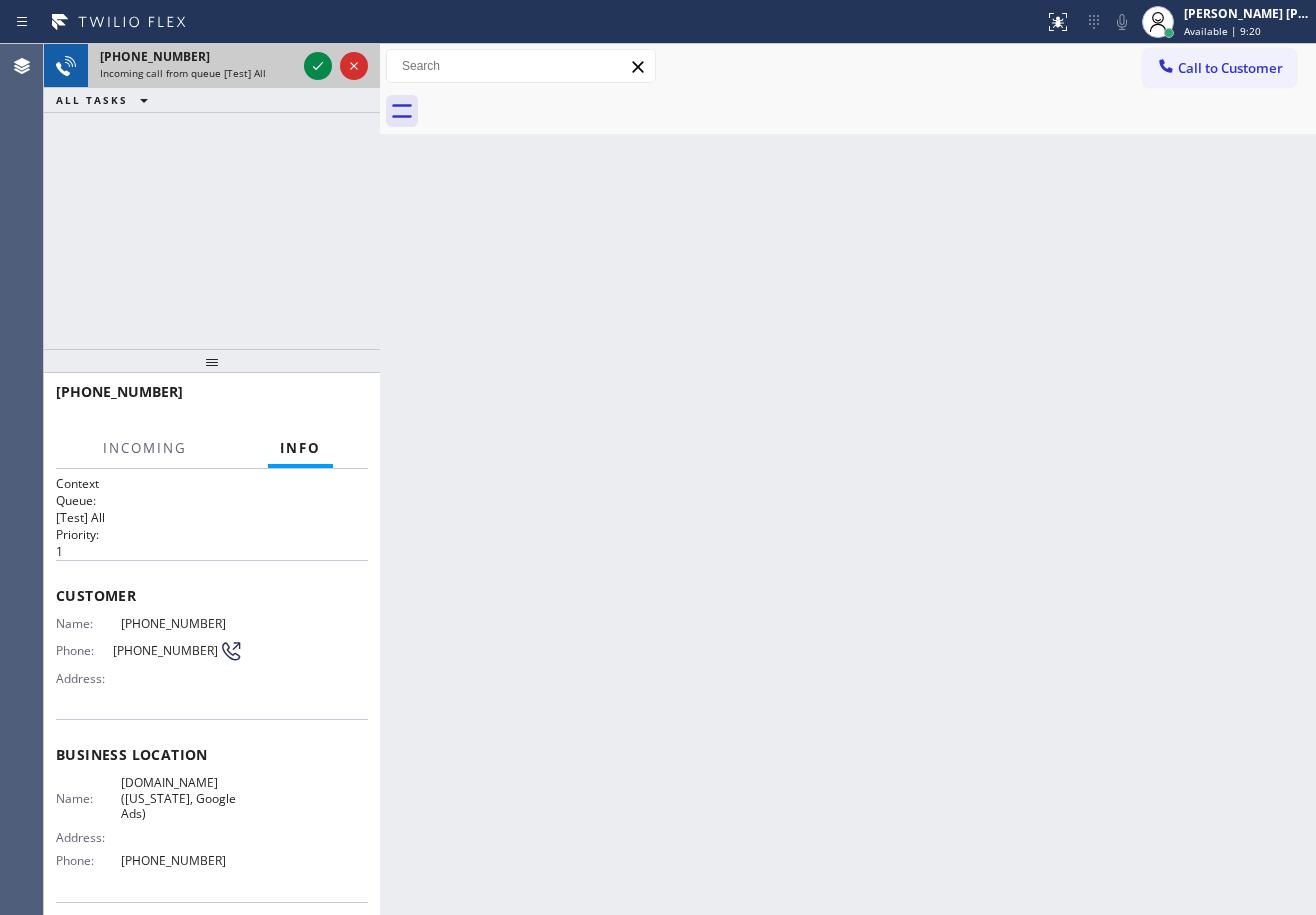 click on "Incoming call from queue [Test] All" at bounding box center (183, 73) 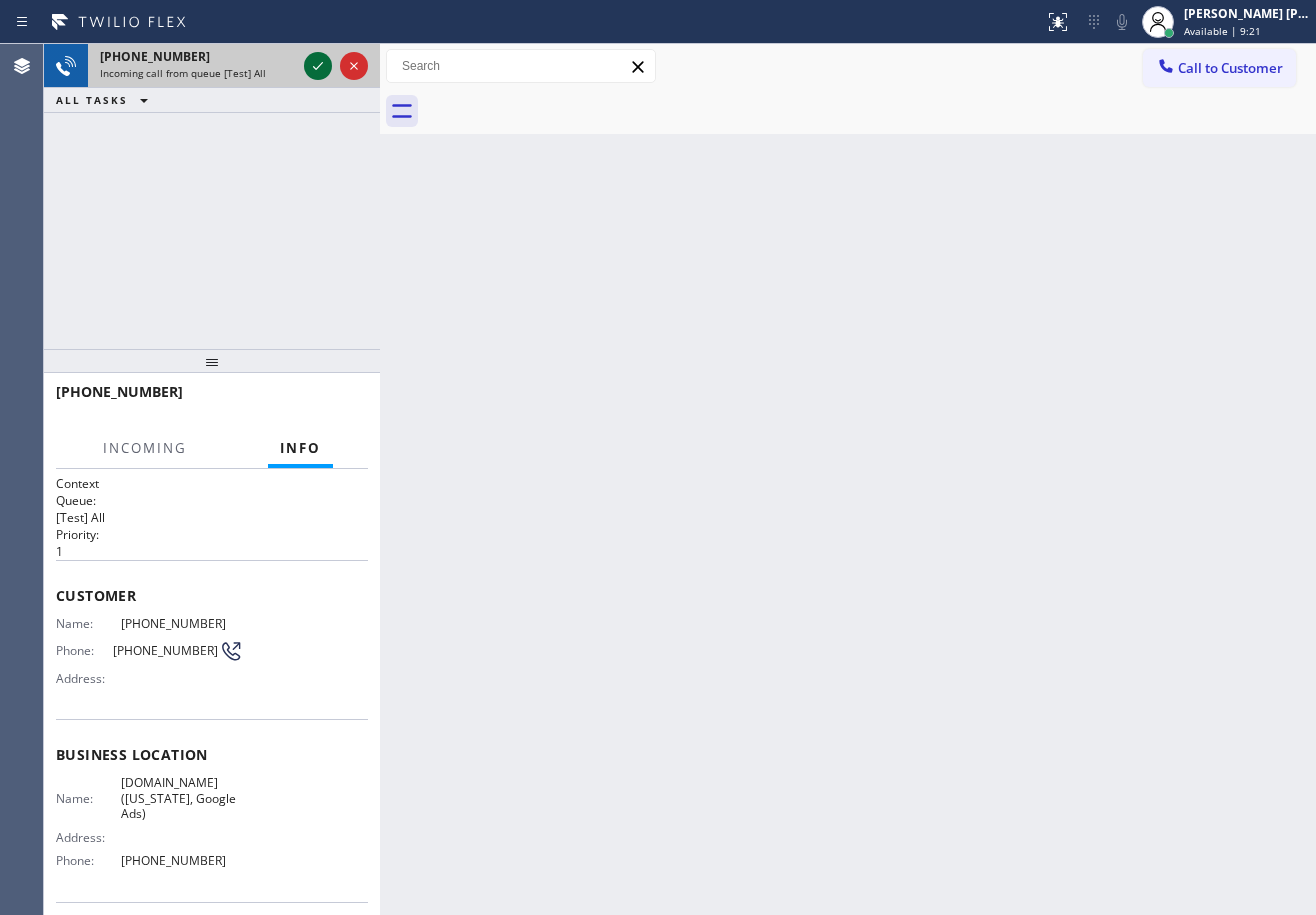 click 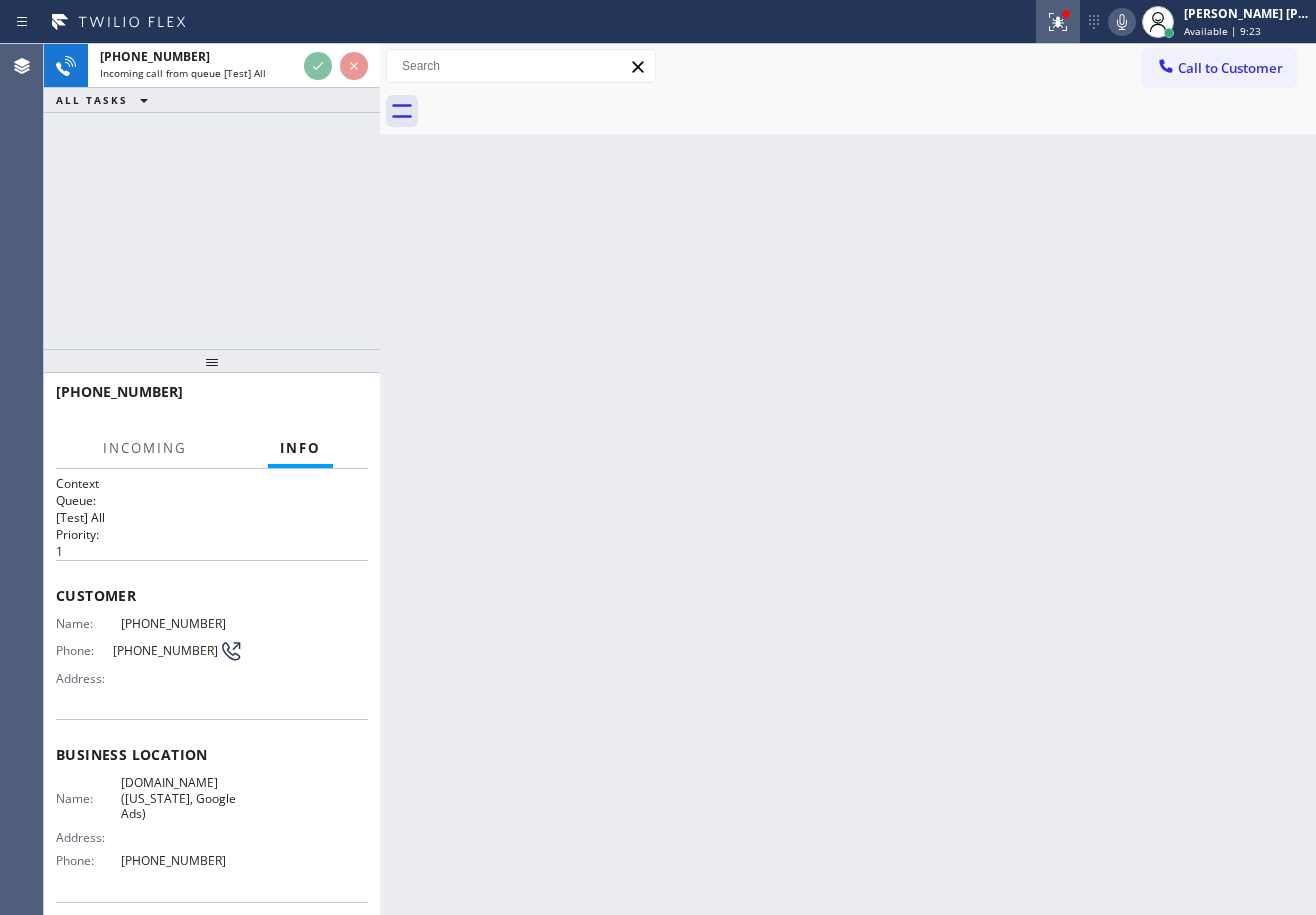 click 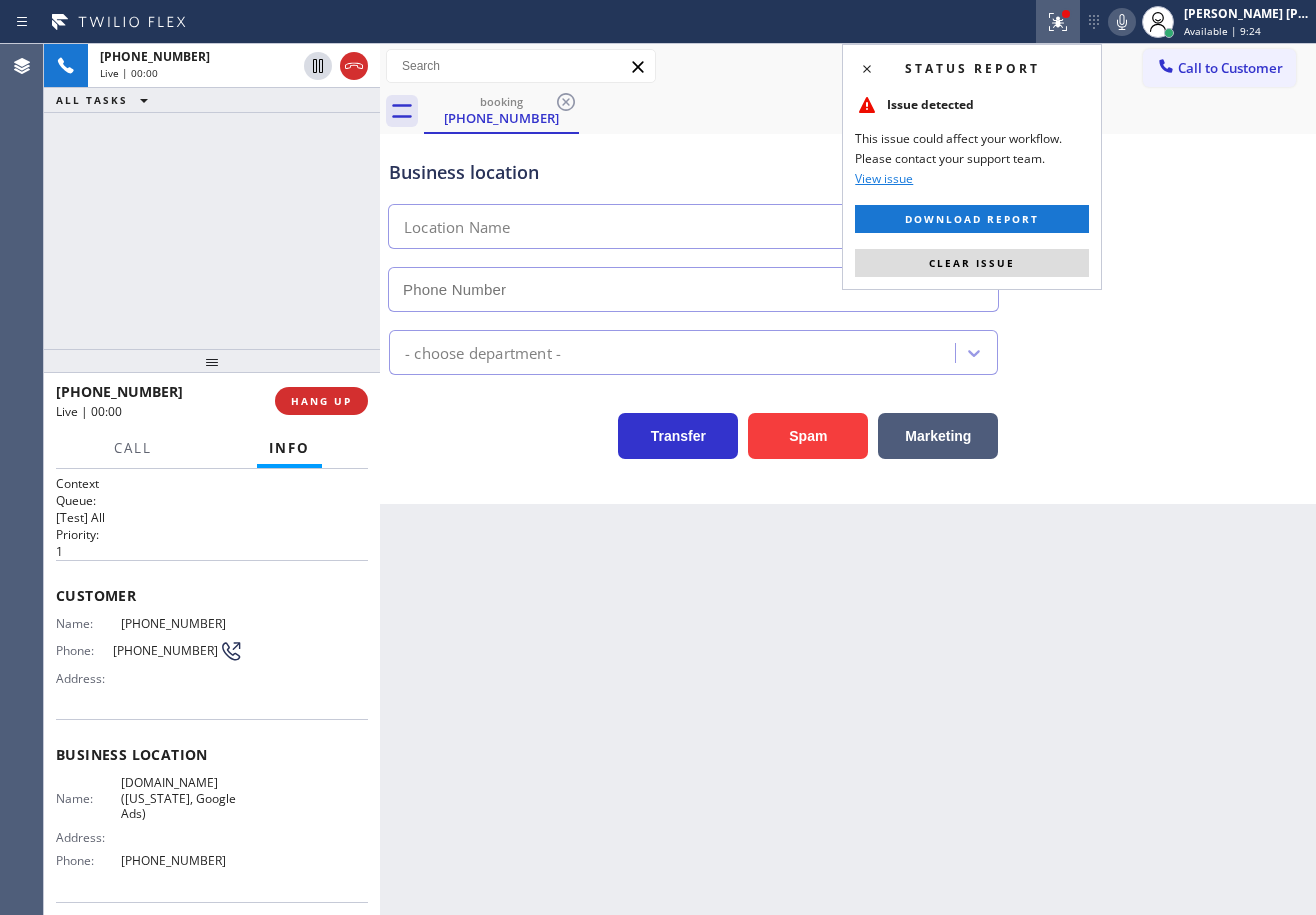 type on "[PHONE_NUMBER]" 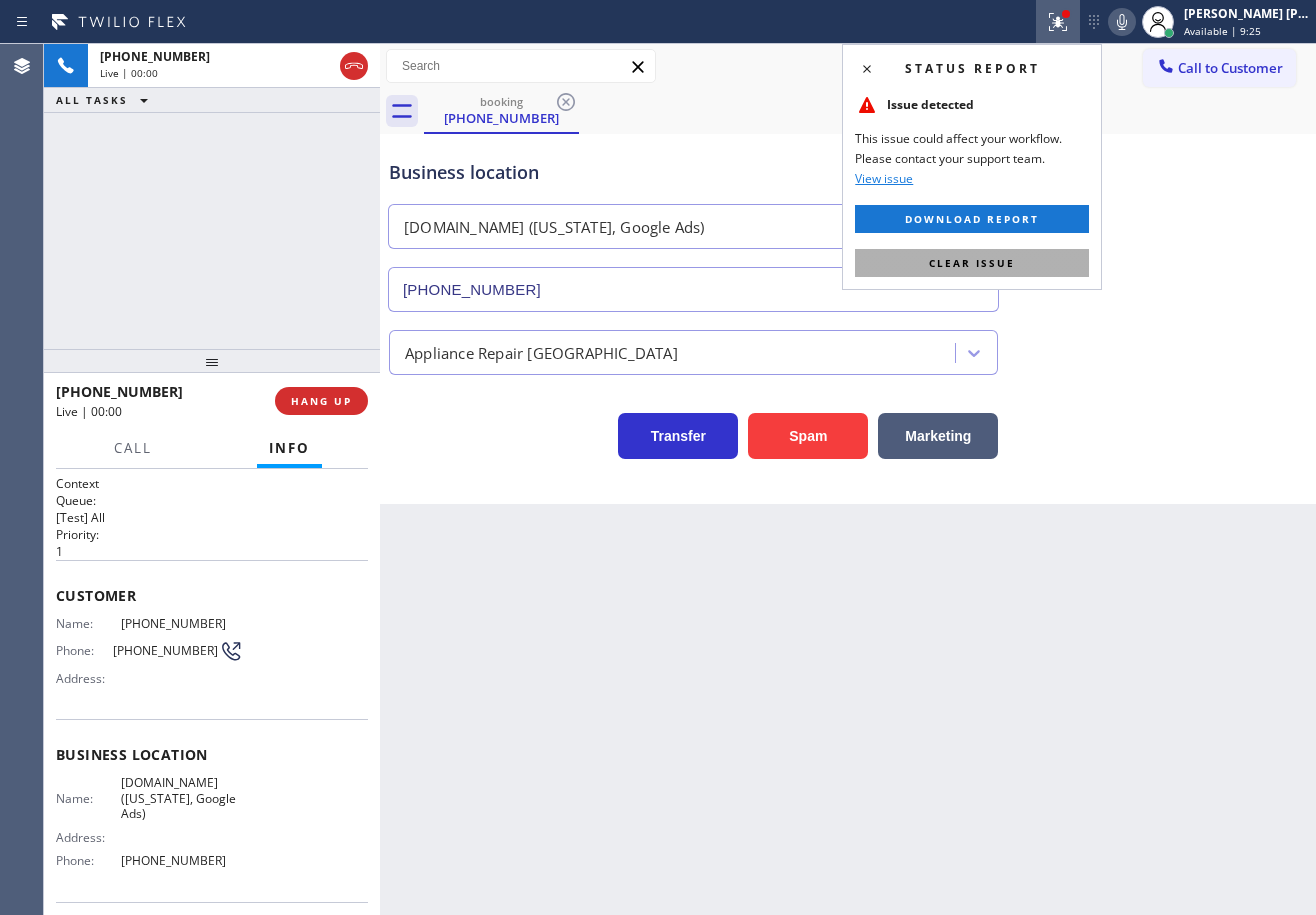 click on "Clear issue" at bounding box center (972, 263) 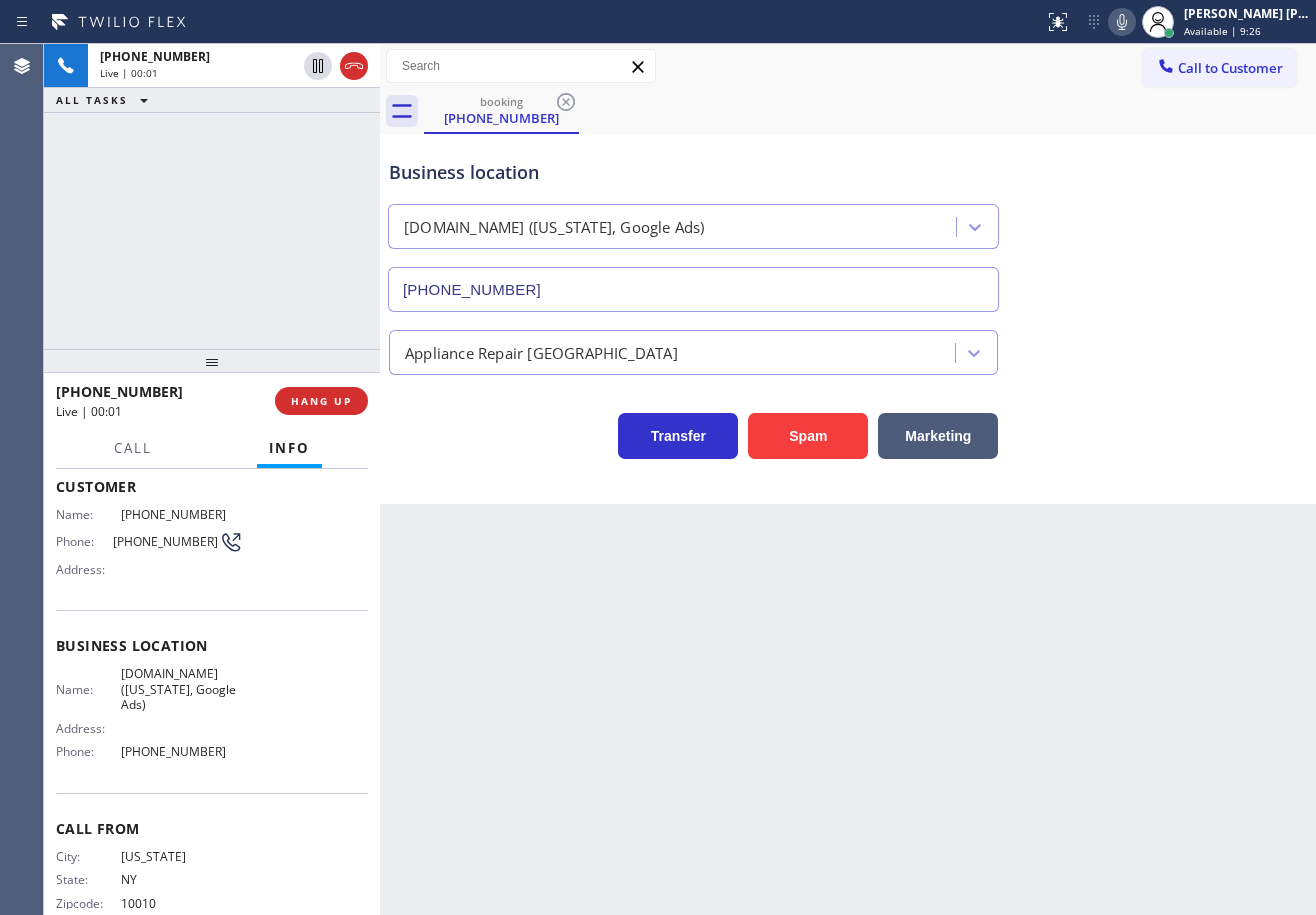 scroll, scrollTop: 144, scrollLeft: 0, axis: vertical 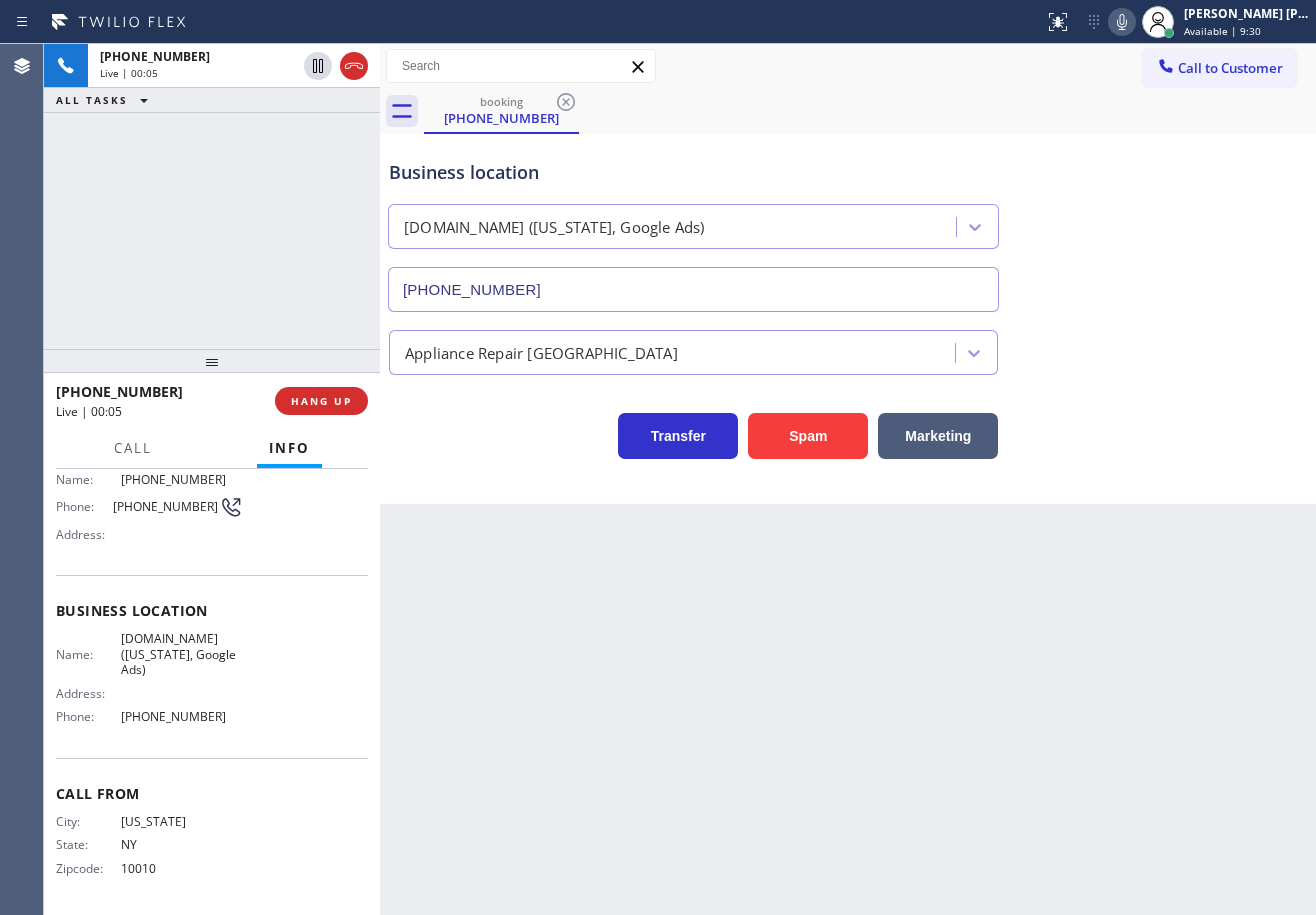 click on "Back to Dashboard Change Sender ID Customers Technicians Select a contact Outbound call Technician Search Technician Your caller id phone number Your caller id phone number Call Technician info Name   Phone none Address none Change Sender ID HVAC [PHONE_NUMBER] 5 Star Appliance [PHONE_NUMBER] Appliance Repair [PHONE_NUMBER] Plumbing [PHONE_NUMBER] Air Duct Cleaning [PHONE_NUMBER]  Electricians [PHONE_NUMBER] Cancel Change Check personal SMS Reset Change booking [PHONE_NUMBER] Call to Customer Outbound call Location Search location Your caller id phone number Customer number Call Outbound call Technician Search Technician Your caller id phone number Your caller id phone number Call booking [PHONE_NUMBER] Business location [DOMAIN_NAME] ([US_STATE], Google Ads) [PHONE_NUMBER] Appliance Repair High End Transfer Spam Marketing" at bounding box center [848, 479] 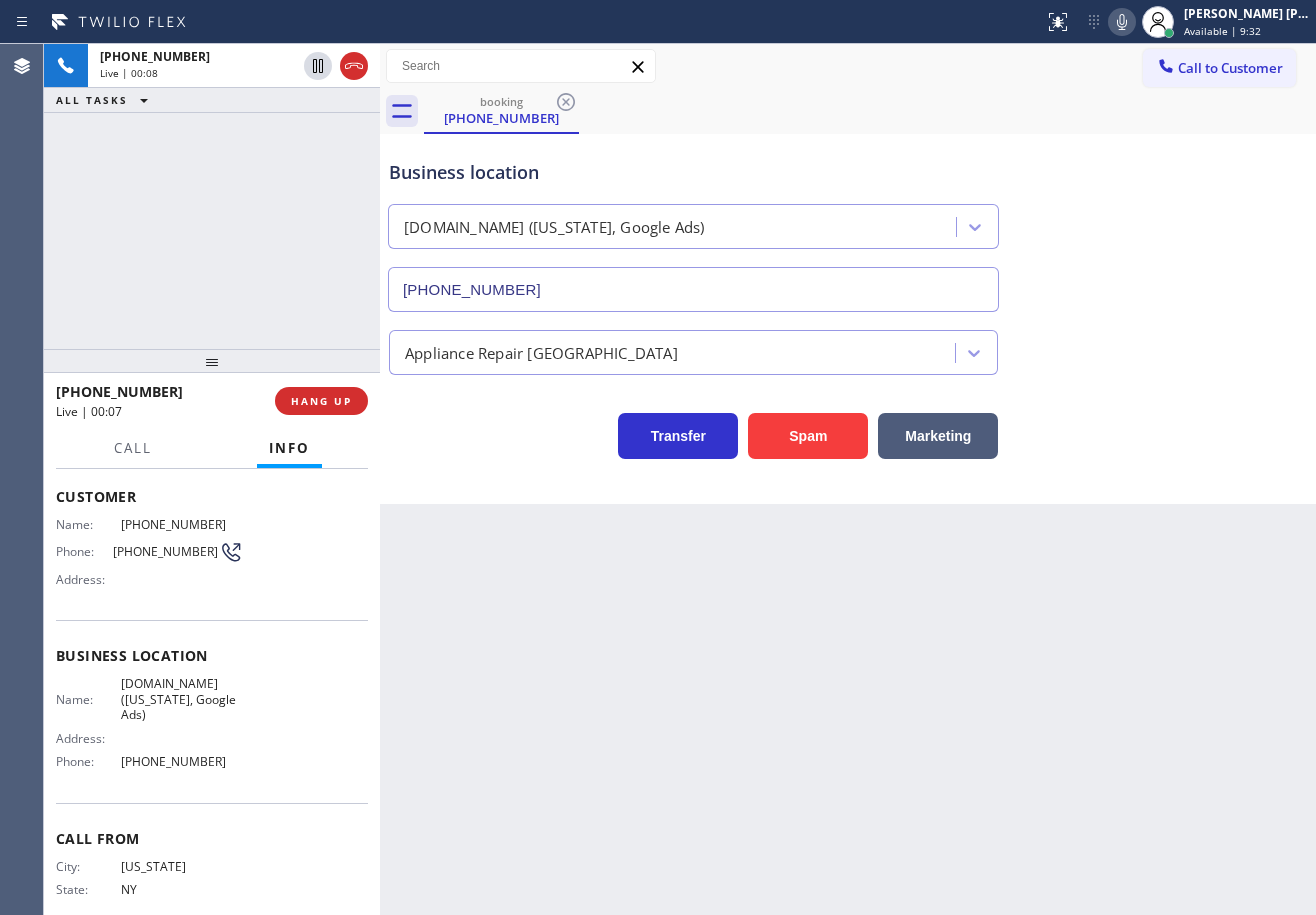 scroll, scrollTop: 0, scrollLeft: 0, axis: both 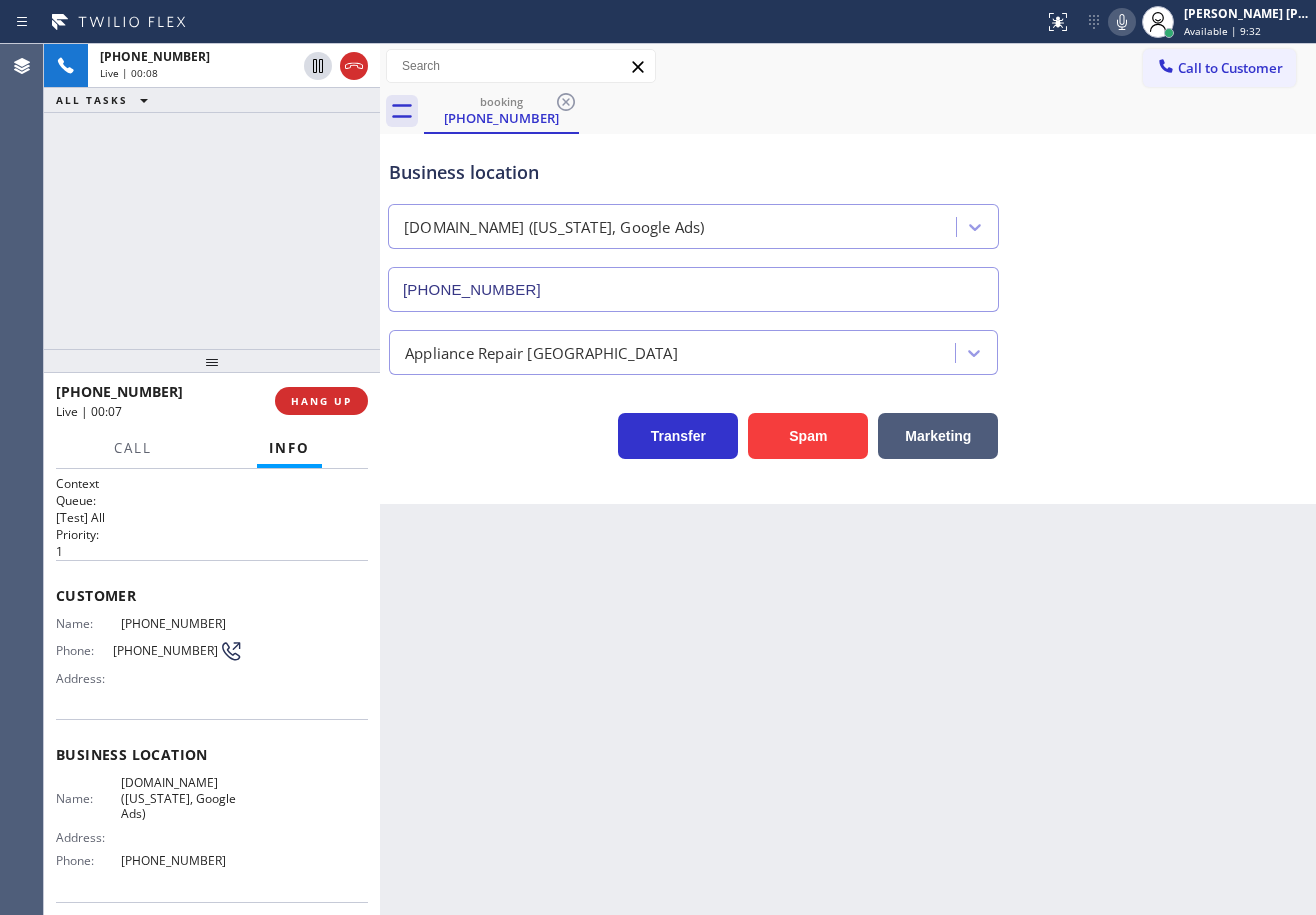click on "Back to Dashboard Change Sender ID Customers Technicians Select a contact Outbound call Technician Search Technician Your caller id phone number Your caller id phone number Call Technician info Name   Phone none Address none Change Sender ID HVAC [PHONE_NUMBER] 5 Star Appliance [PHONE_NUMBER] Appliance Repair [PHONE_NUMBER] Plumbing [PHONE_NUMBER] Air Duct Cleaning [PHONE_NUMBER]  Electricians [PHONE_NUMBER] Cancel Change Check personal SMS Reset Change booking [PHONE_NUMBER] Call to Customer Outbound call Location Search location Your caller id phone number Customer number Call Outbound call Technician Search Technician Your caller id phone number Your caller id phone number Call booking [PHONE_NUMBER] Business location [DOMAIN_NAME] ([US_STATE], Google Ads) [PHONE_NUMBER] Appliance Repair High End Transfer Spam Marketing" at bounding box center [848, 479] 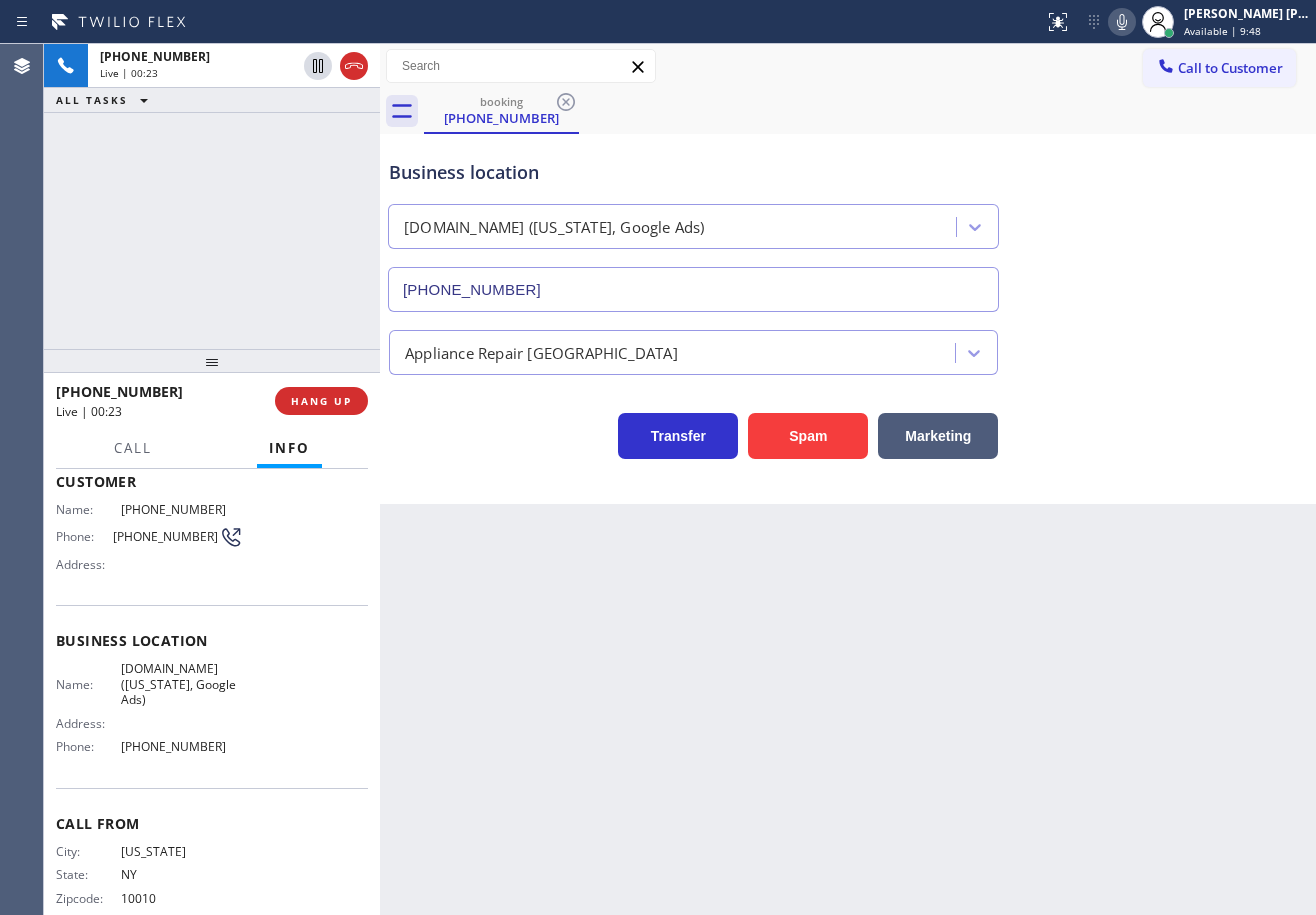 scroll, scrollTop: 144, scrollLeft: 0, axis: vertical 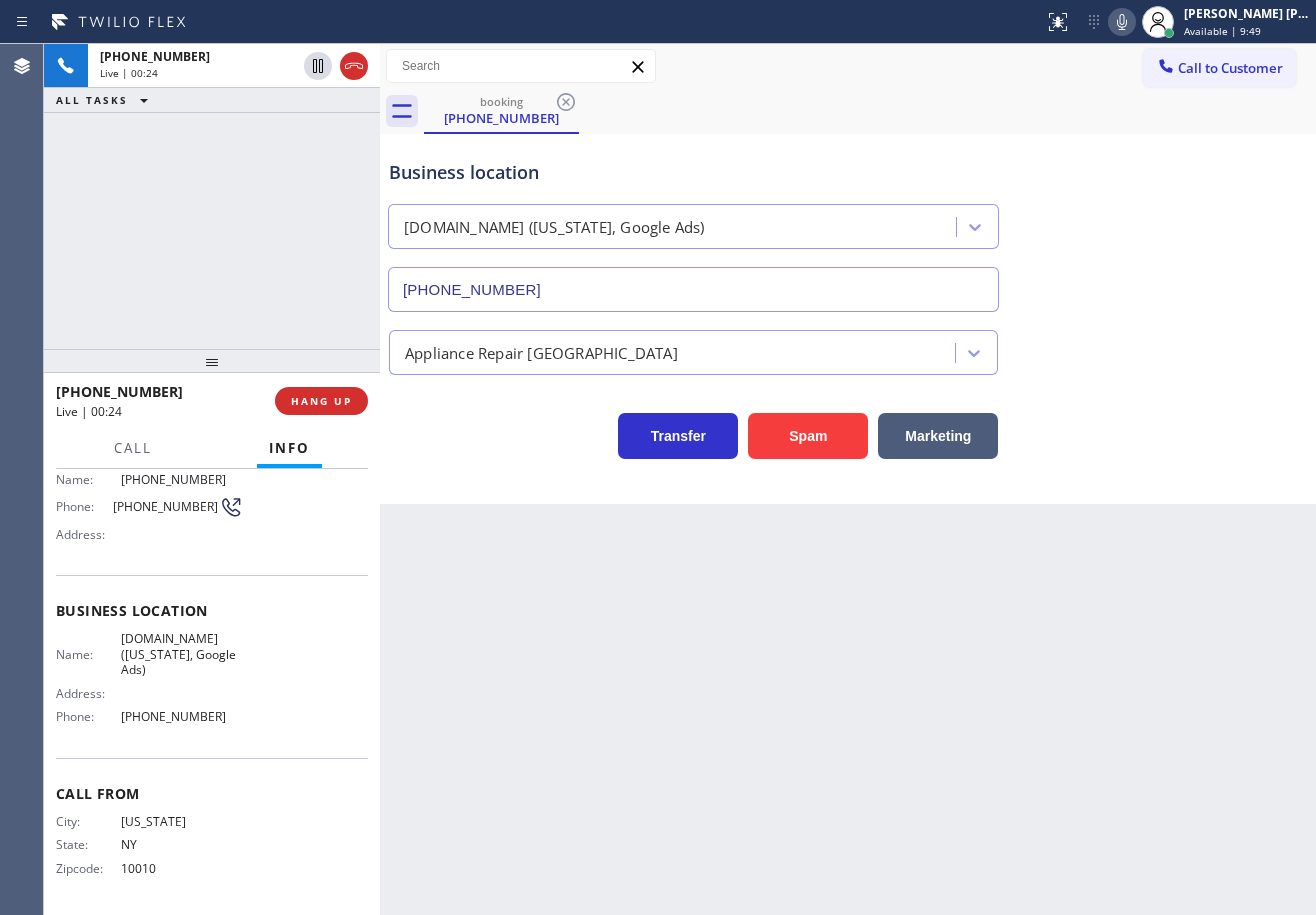 click on "Back to Dashboard Change Sender ID Customers Technicians Select a contact Outbound call Technician Search Technician Your caller id phone number Your caller id phone number Call Technician info Name   Phone none Address none Change Sender ID HVAC [PHONE_NUMBER] 5 Star Appliance [PHONE_NUMBER] Appliance Repair [PHONE_NUMBER] Plumbing [PHONE_NUMBER] Air Duct Cleaning [PHONE_NUMBER]  Electricians [PHONE_NUMBER] Cancel Change Check personal SMS Reset Change booking [PHONE_NUMBER] Call to Customer Outbound call Location Search location Your caller id phone number Customer number Call Outbound call Technician Search Technician Your caller id phone number Your caller id phone number Call booking [PHONE_NUMBER] Business location [DOMAIN_NAME] ([US_STATE], Google Ads) [PHONE_NUMBER] Appliance Repair High End Transfer Spam Marketing" at bounding box center (848, 479) 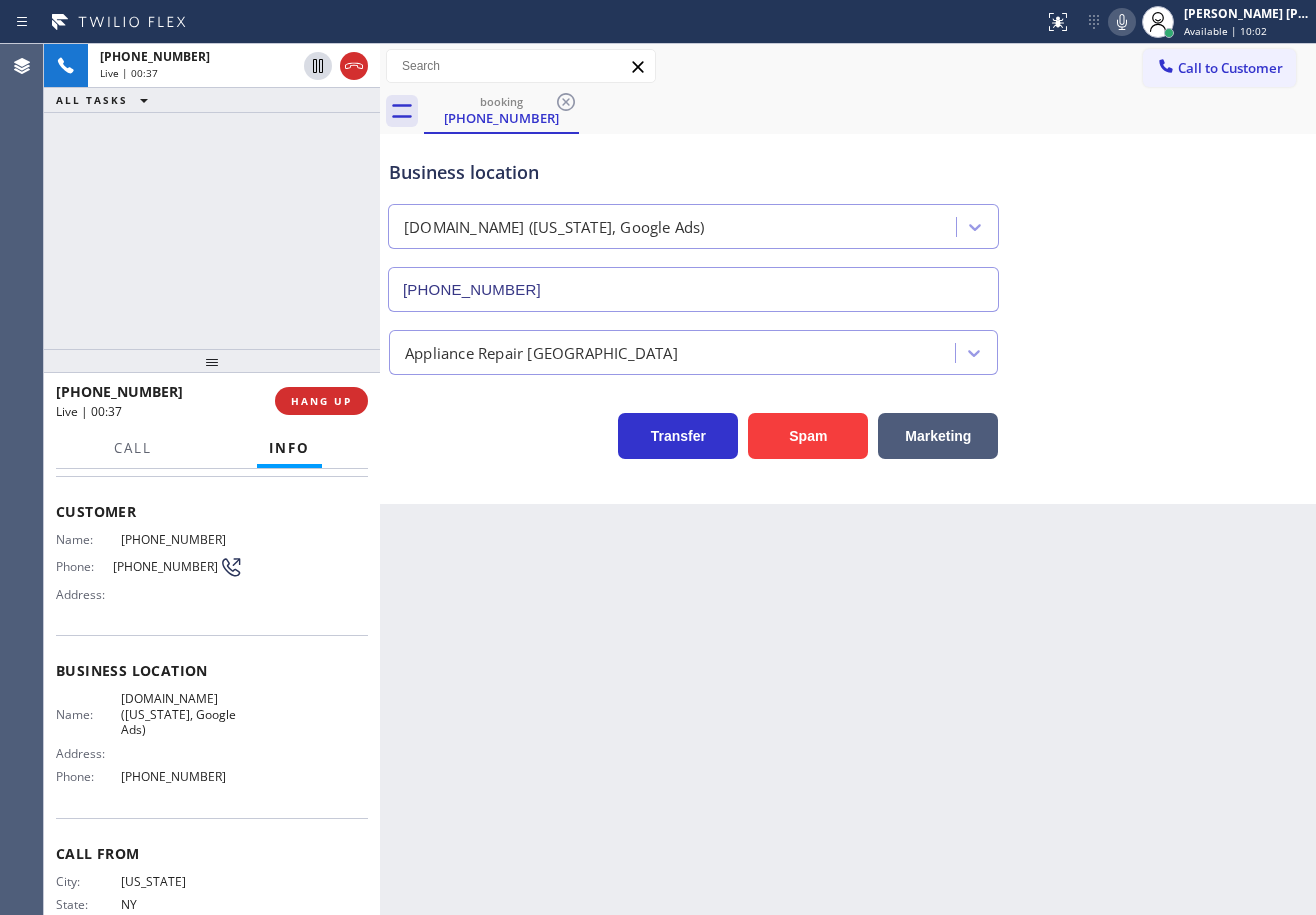 scroll, scrollTop: 0, scrollLeft: 0, axis: both 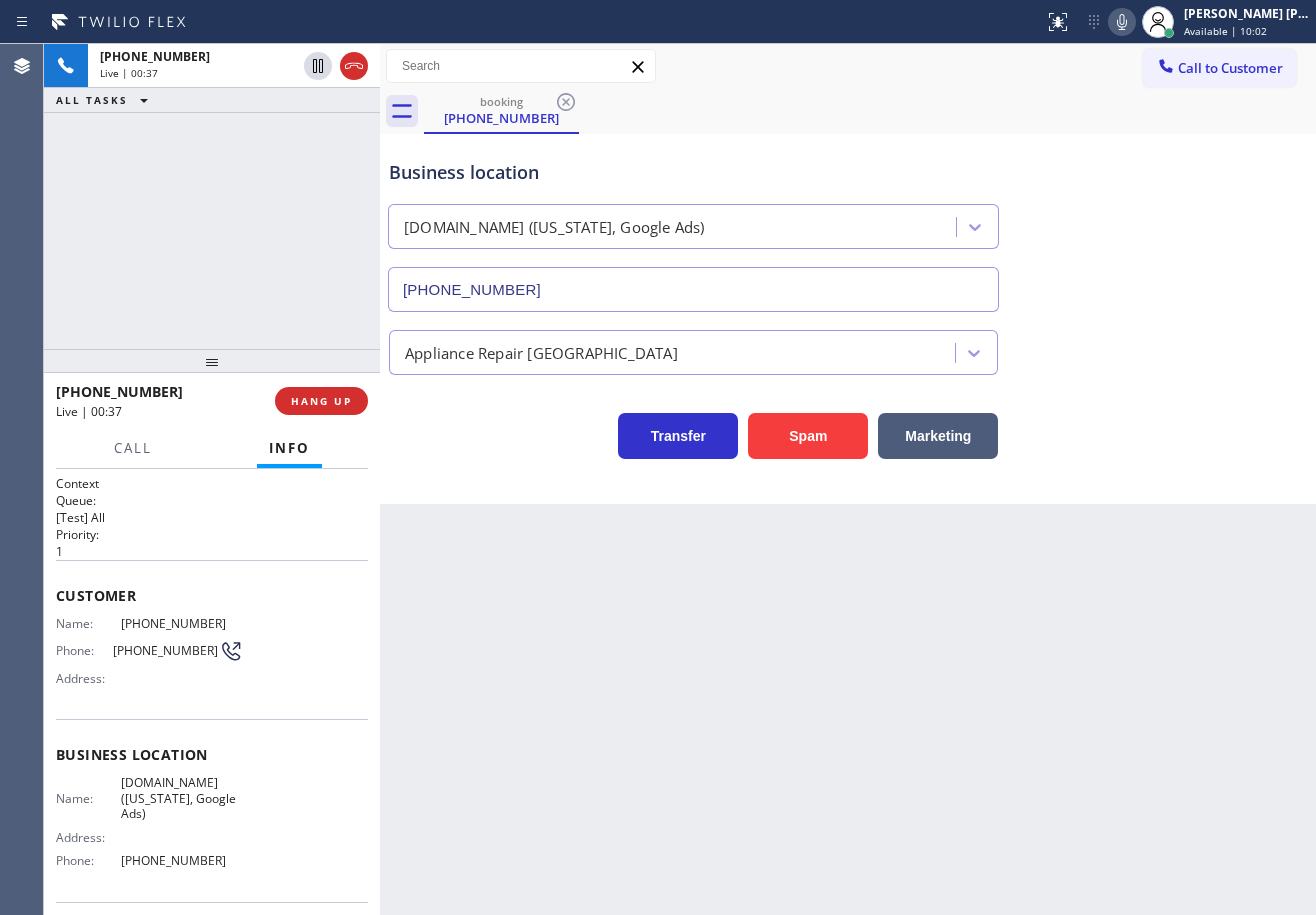 click on "Back to Dashboard Change Sender ID Customers Technicians Select a contact Outbound call Technician Search Technician Your caller id phone number Your caller id phone number Call Technician info Name   Phone none Address none Change Sender ID HVAC [PHONE_NUMBER] 5 Star Appliance [PHONE_NUMBER] Appliance Repair [PHONE_NUMBER] Plumbing [PHONE_NUMBER] Air Duct Cleaning [PHONE_NUMBER]  Electricians [PHONE_NUMBER] Cancel Change Check personal SMS Reset Change booking [PHONE_NUMBER] Call to Customer Outbound call Location Search location Your caller id phone number Customer number Call Outbound call Technician Search Technician Your caller id phone number Your caller id phone number Call booking [PHONE_NUMBER] Business location [DOMAIN_NAME] ([US_STATE], Google Ads) [PHONE_NUMBER] Appliance Repair High End Transfer Spam Marketing" at bounding box center [848, 479] 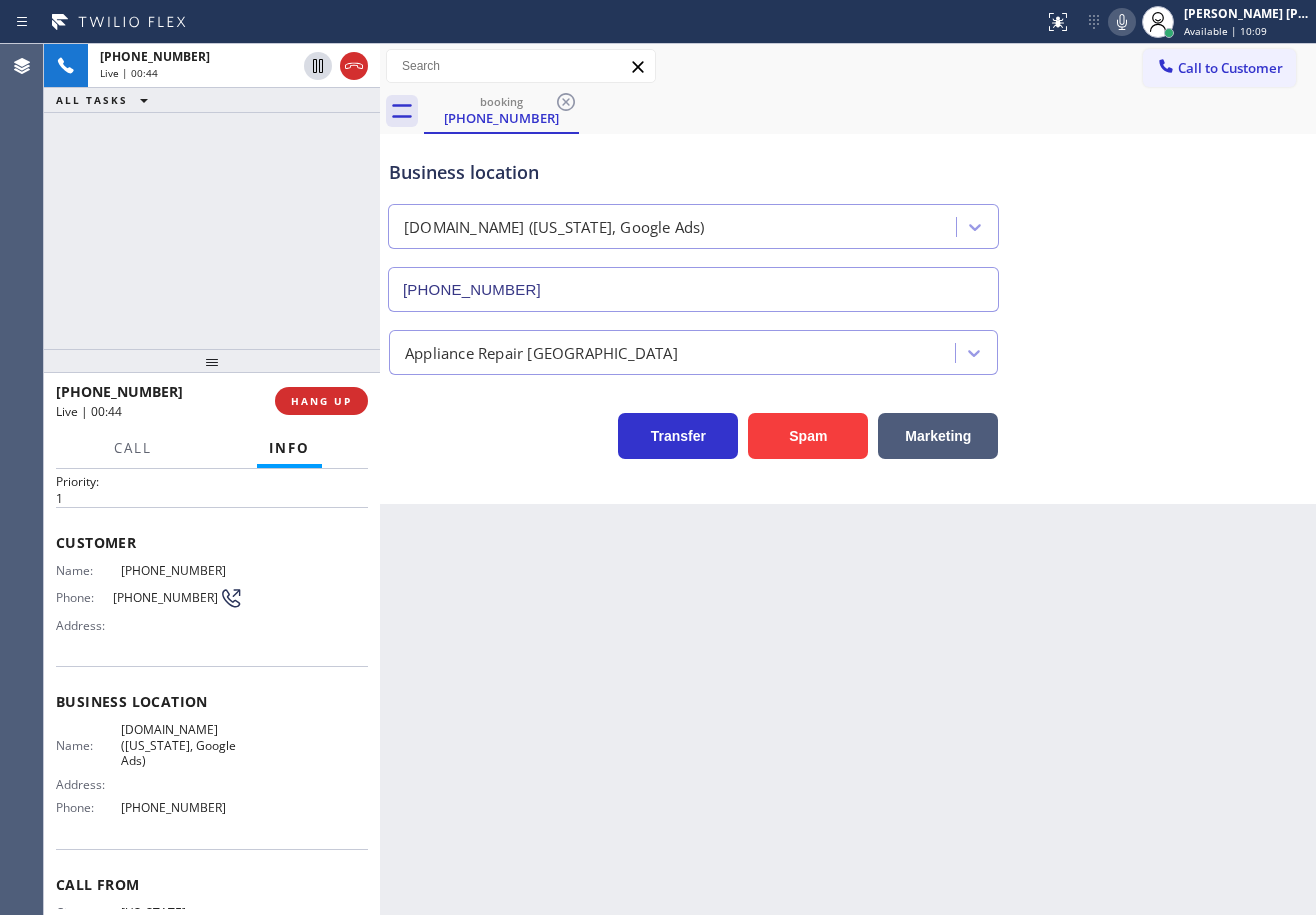 scroll, scrollTop: 0, scrollLeft: 0, axis: both 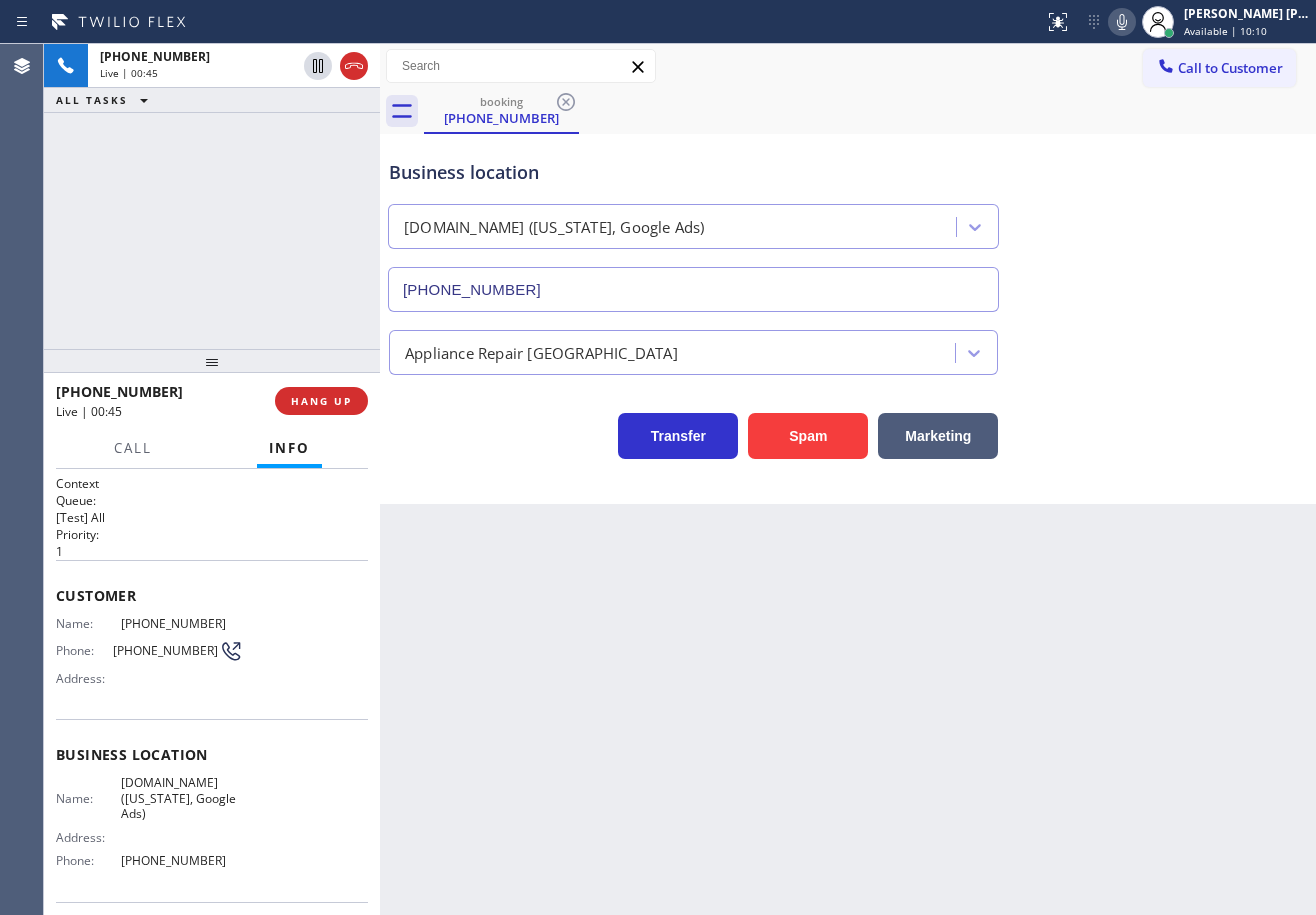 click on "[PHONE_NUMBER] Live | 00:45 ALL TASKS ALL TASKS ACTIVE TASKS TASKS IN WRAP UP" at bounding box center (212, 196) 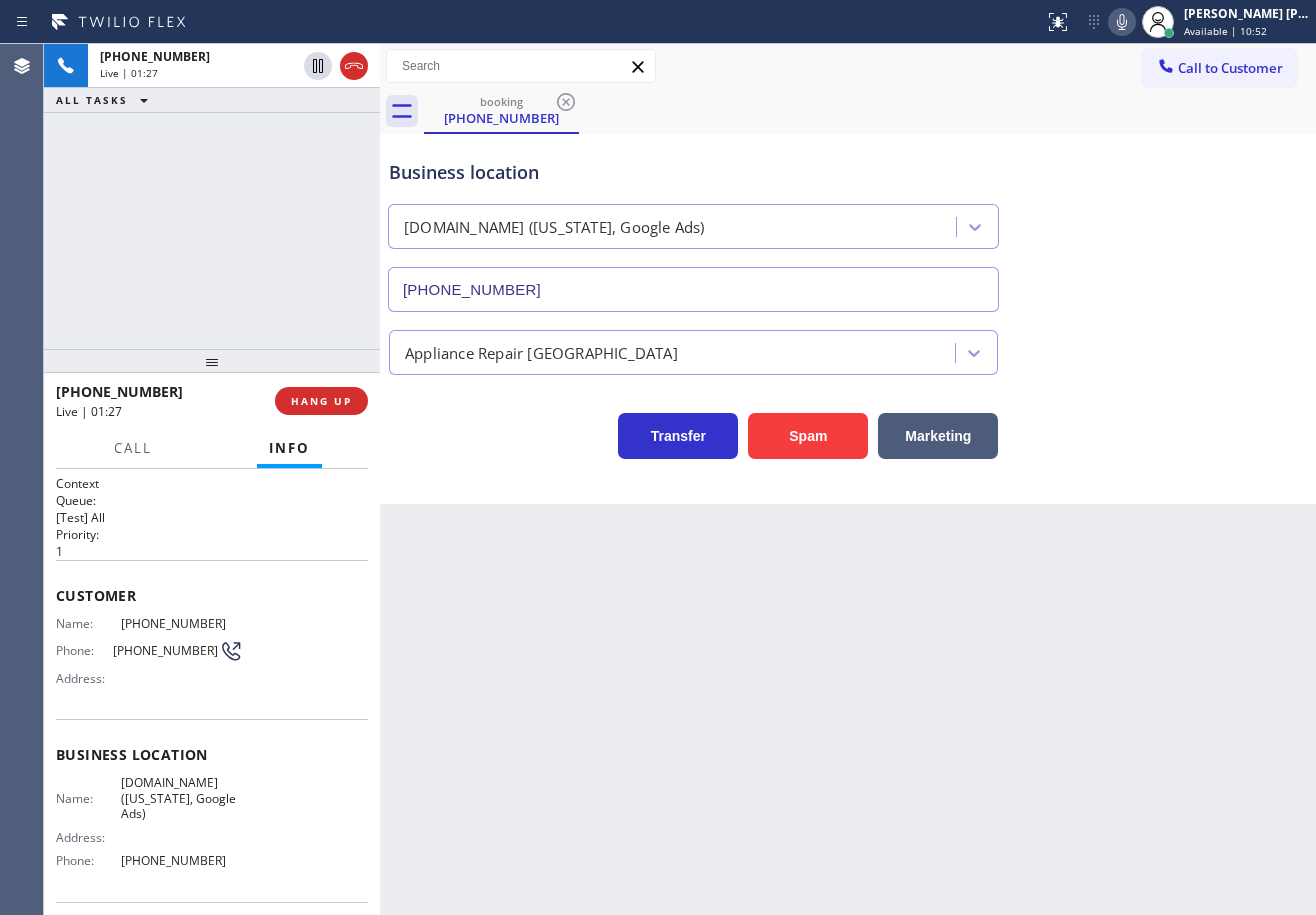 click on "[PHONE_NUMBER] Live | 01:27 ALL TASKS ALL TASKS ACTIVE TASKS TASKS IN WRAP UP" at bounding box center [212, 196] 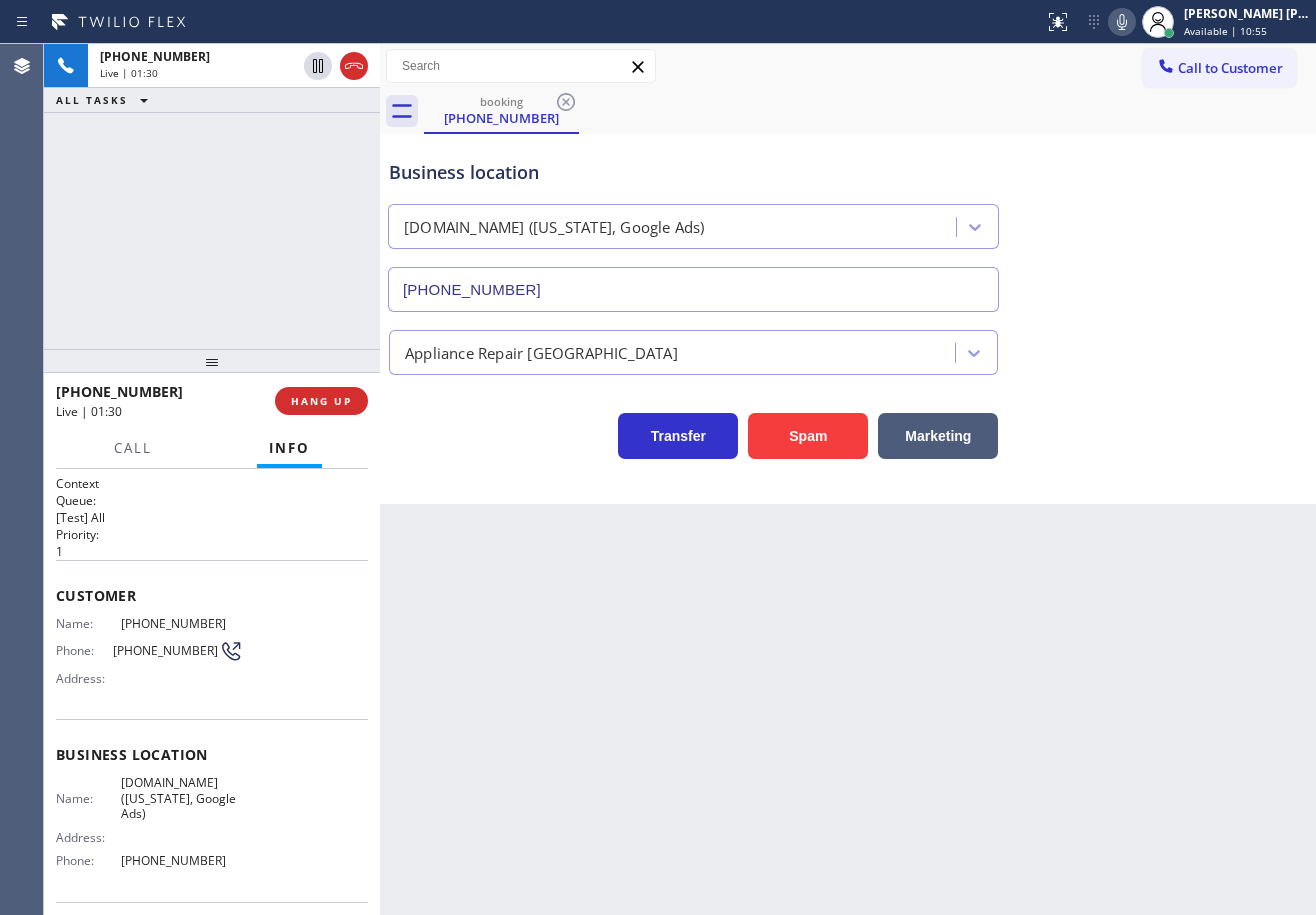 click on "Transfer Spam Marketing" at bounding box center [848, 417] 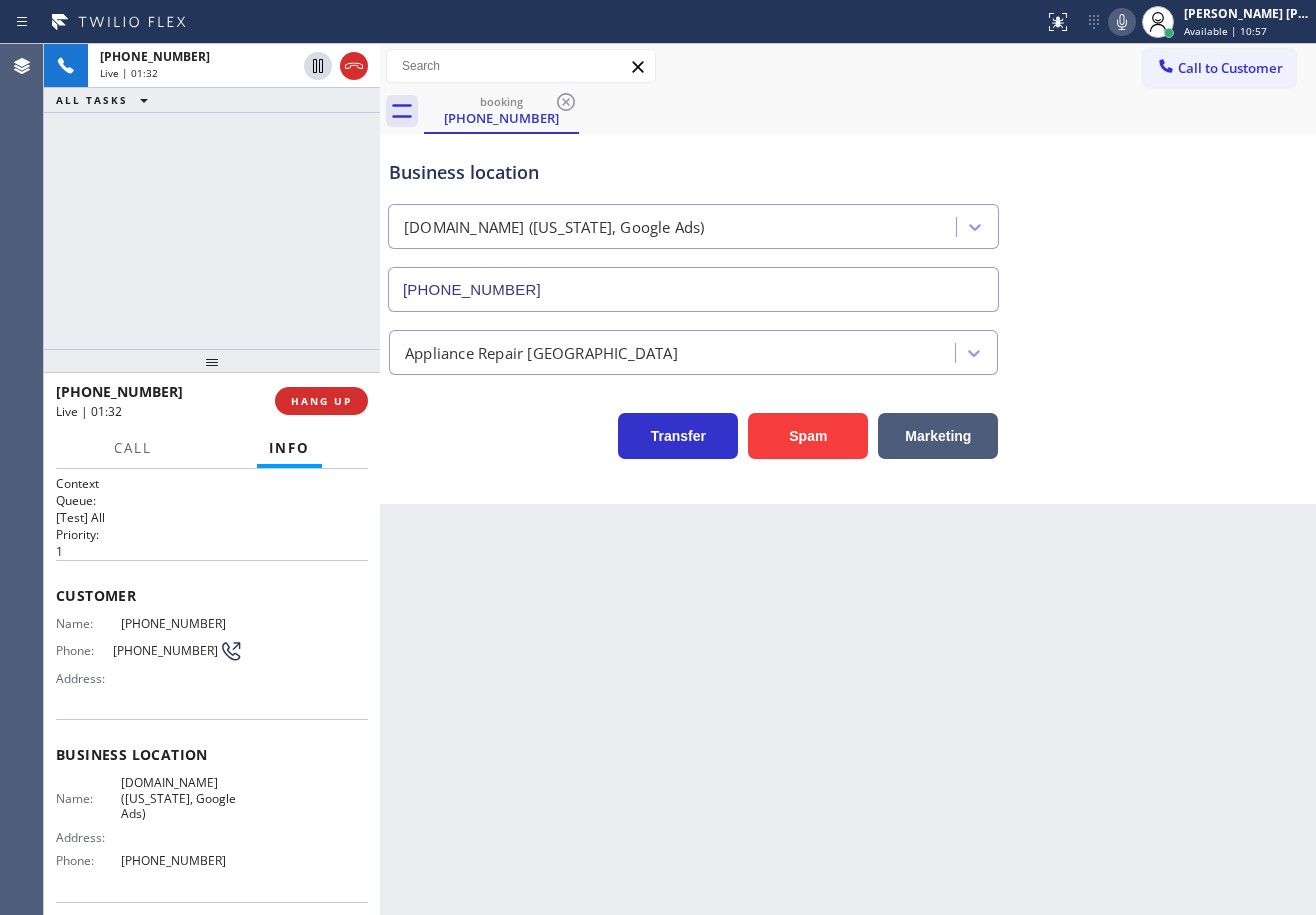 click on "Transfer Spam Marketing" at bounding box center [848, 417] 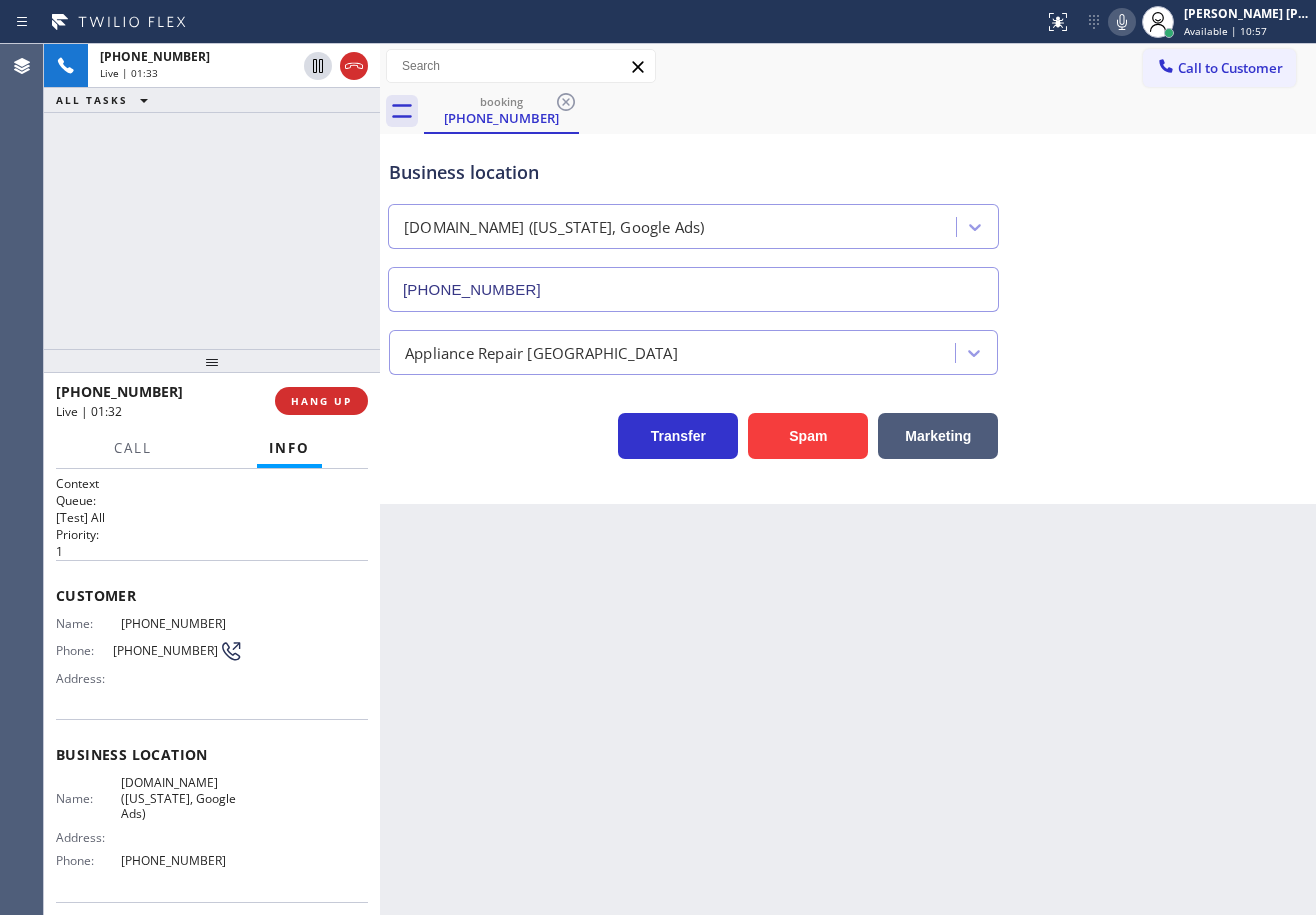 drag, startPoint x: 957, startPoint y: 674, endPoint x: 928, endPoint y: 682, distance: 30.083218 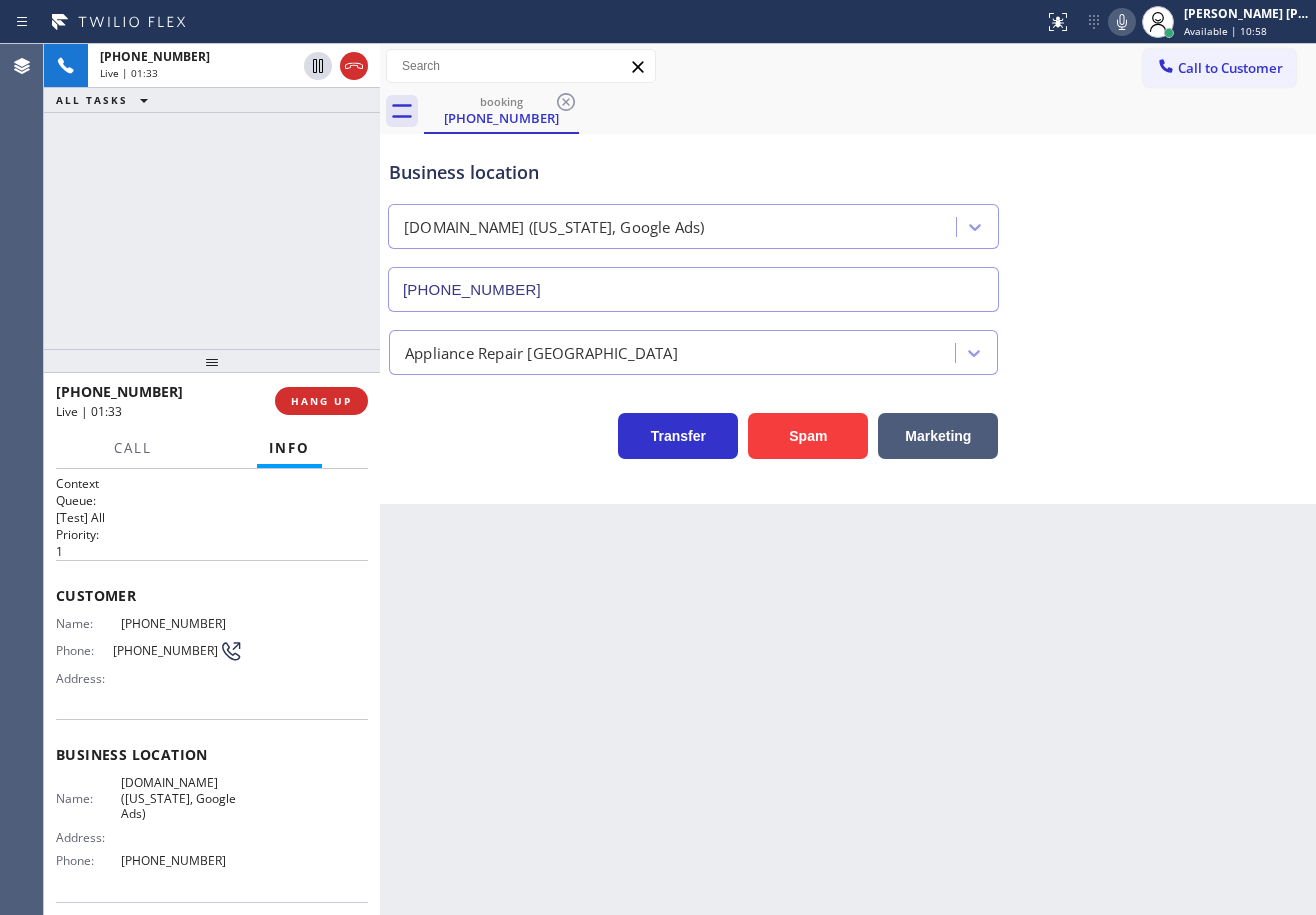 click on "Back to Dashboard Change Sender ID Customers Technicians Select a contact Outbound call Technician Search Technician Your caller id phone number Your caller id phone number Call Technician info Name   Phone none Address none Change Sender ID HVAC [PHONE_NUMBER] 5 Star Appliance [PHONE_NUMBER] Appliance Repair [PHONE_NUMBER] Plumbing [PHONE_NUMBER] Air Duct Cleaning [PHONE_NUMBER]  Electricians [PHONE_NUMBER] Cancel Change Check personal SMS Reset Change booking [PHONE_NUMBER] Call to Customer Outbound call Location Search location Your caller id phone number Customer number Call Outbound call Technician Search Technician Your caller id phone number Your caller id phone number Call booking [PHONE_NUMBER] Business location [DOMAIN_NAME] ([US_STATE], Google Ads) [PHONE_NUMBER] Appliance Repair High End Transfer Spam Marketing" at bounding box center [848, 479] 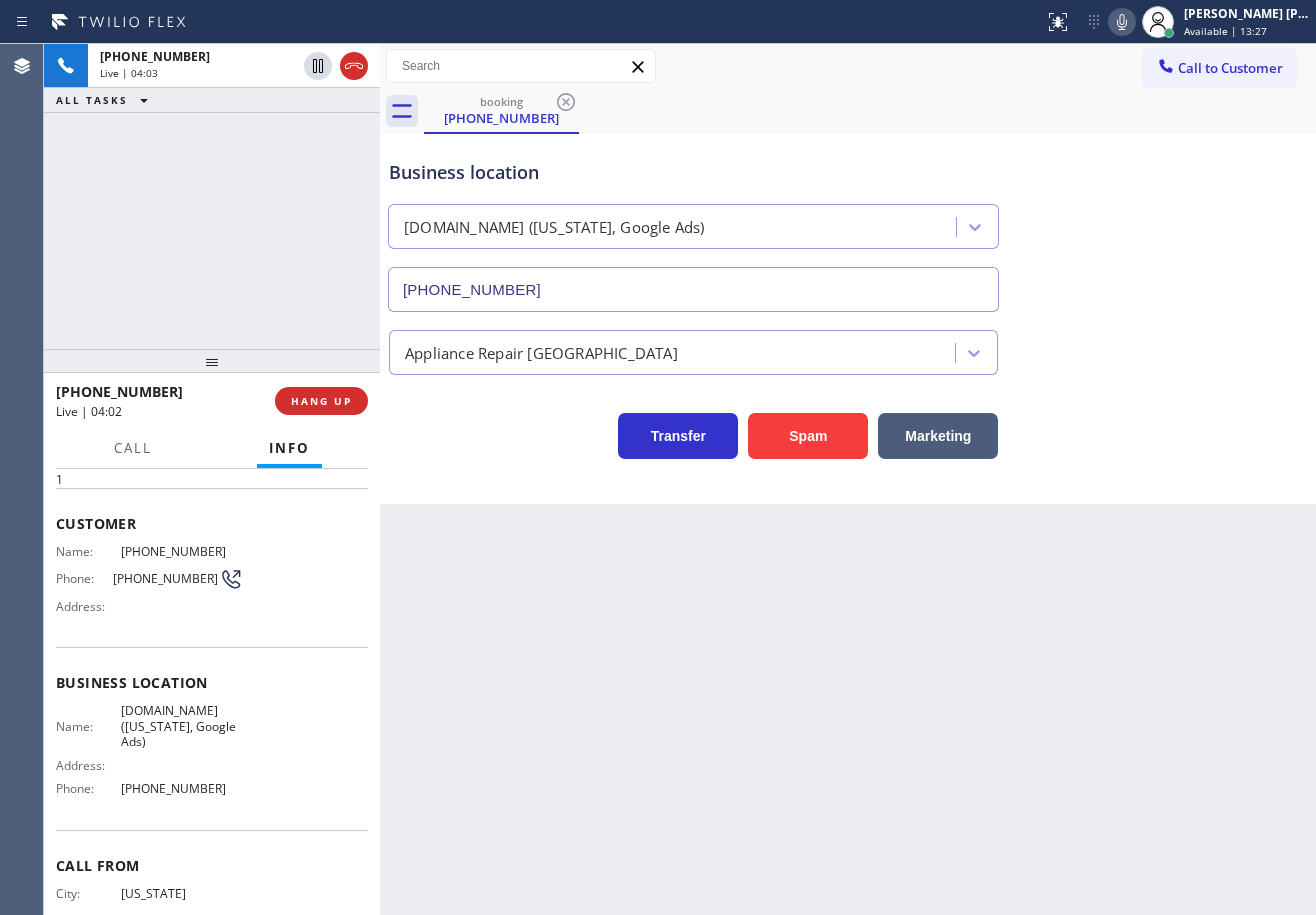 scroll, scrollTop: 144, scrollLeft: 0, axis: vertical 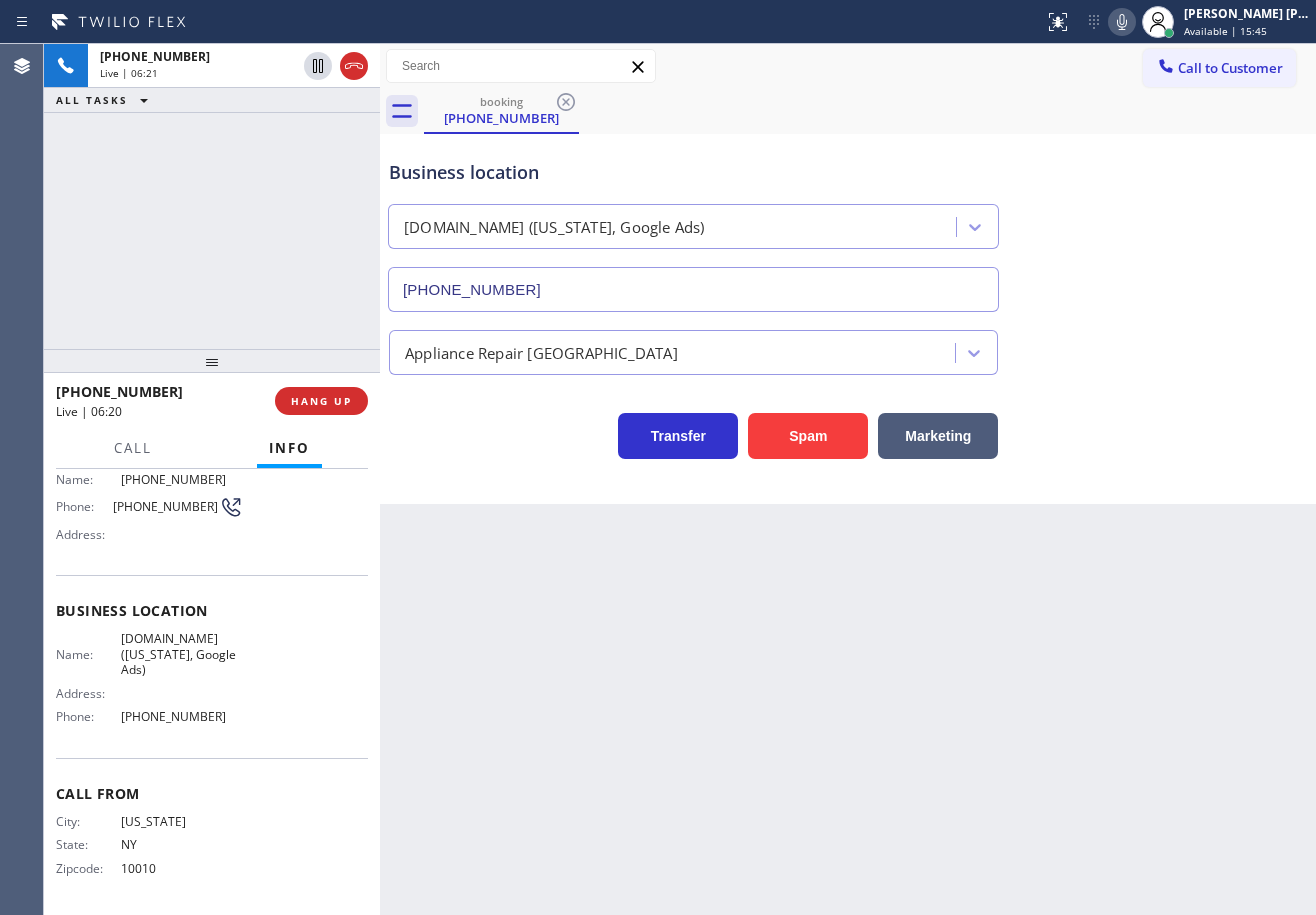 click 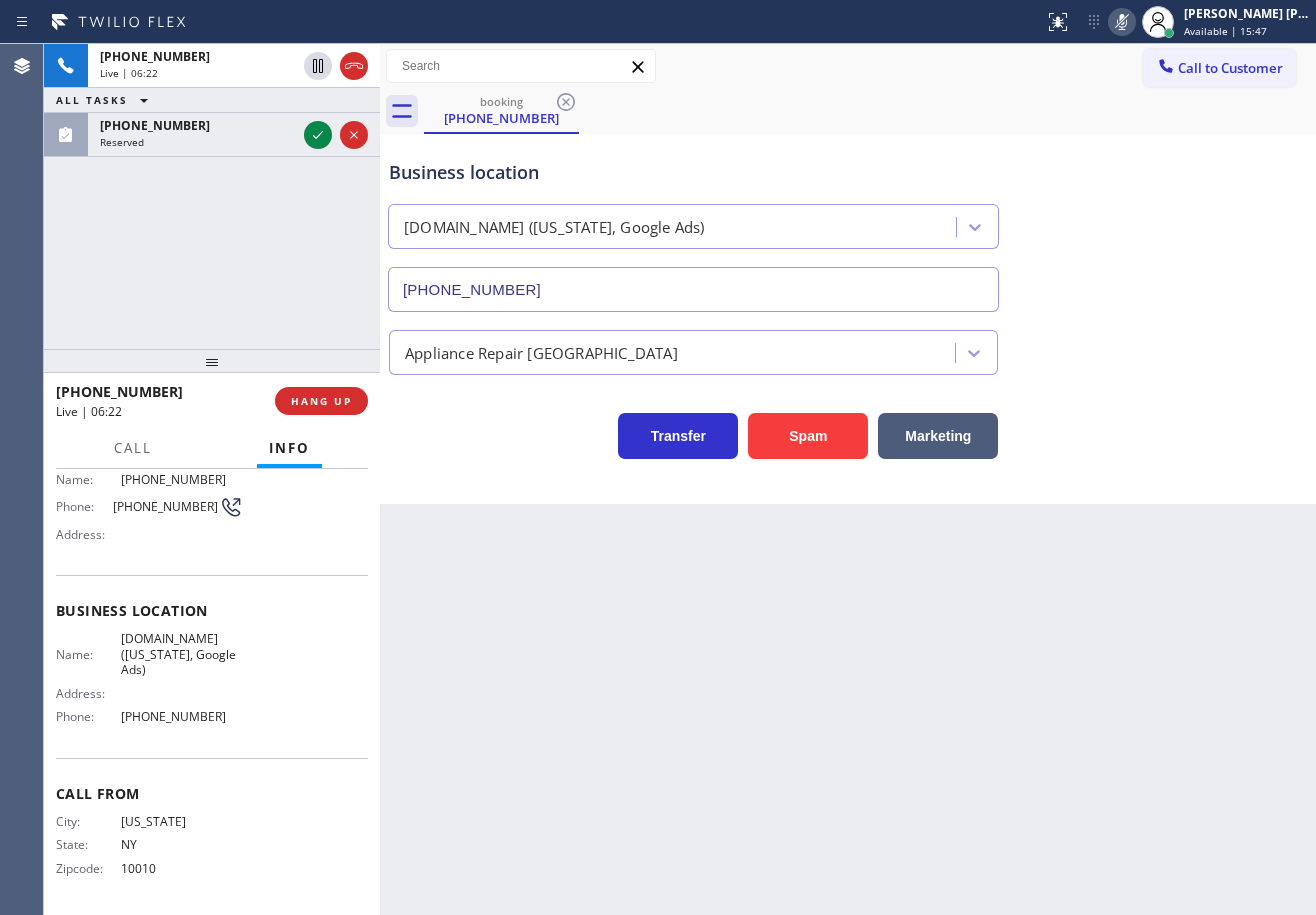 click 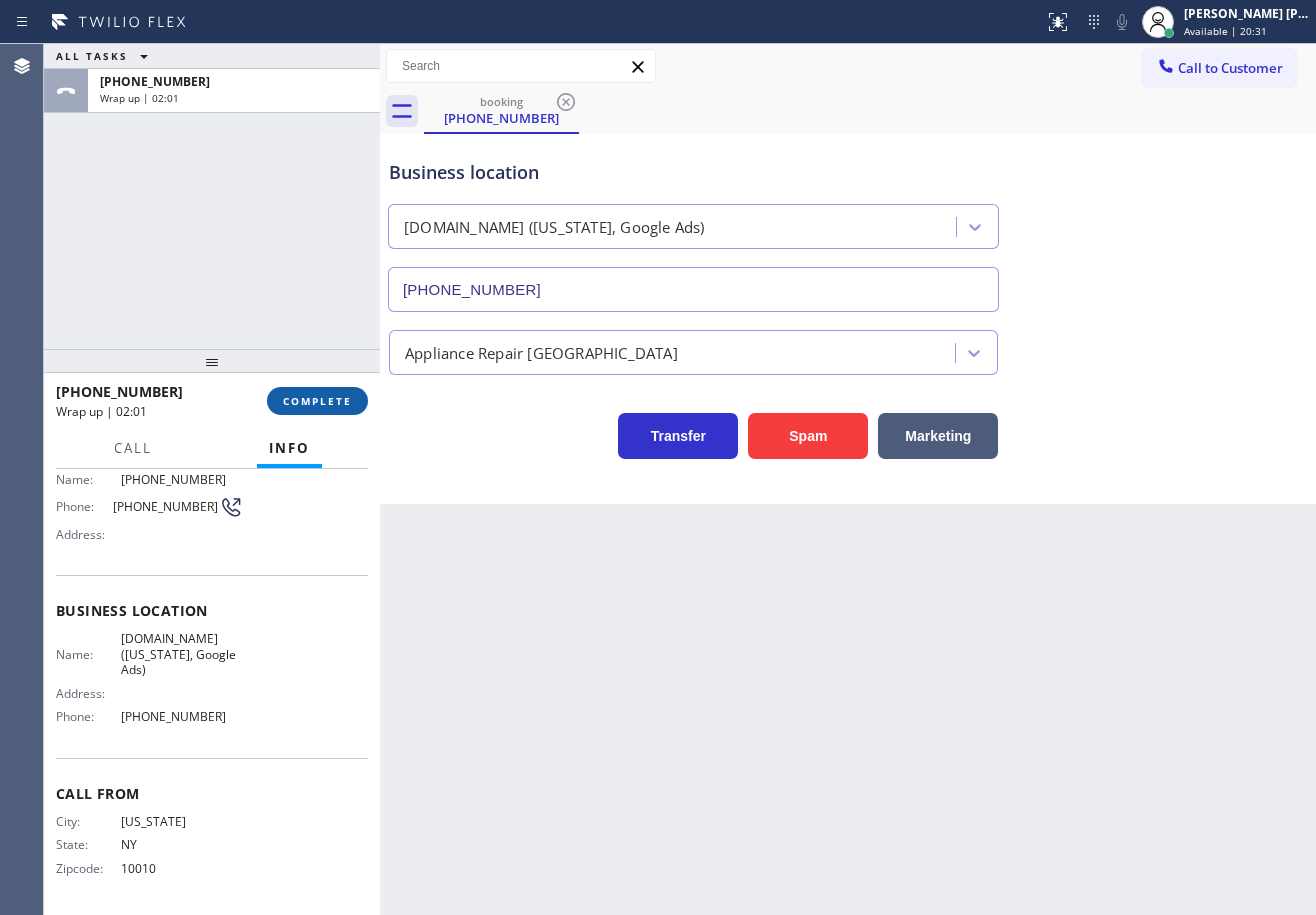 click on "COMPLETE" at bounding box center [317, 401] 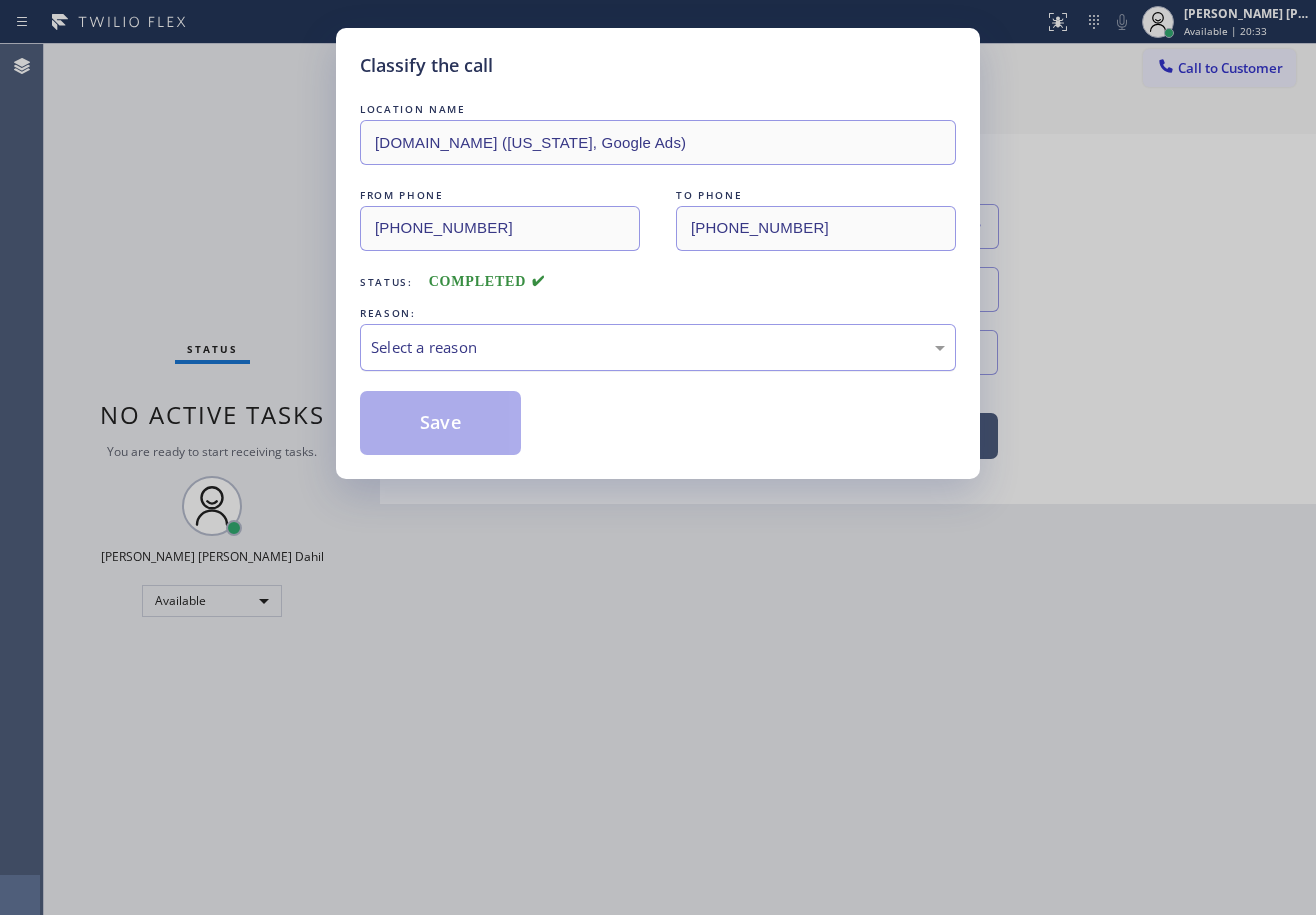click on "Select a reason" at bounding box center (658, 347) 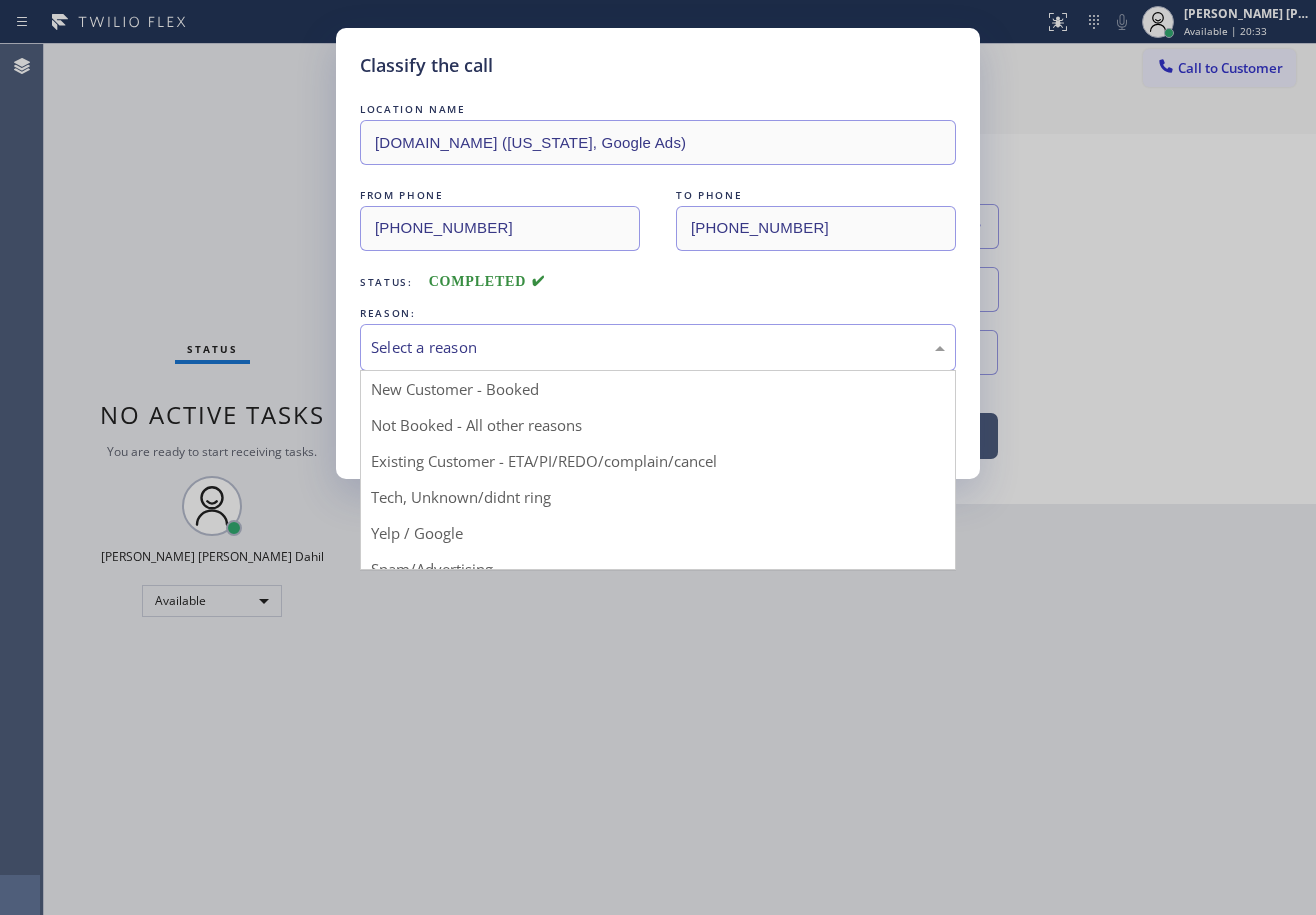 drag, startPoint x: 499, startPoint y: 471, endPoint x: 476, endPoint y: 441, distance: 37.802116 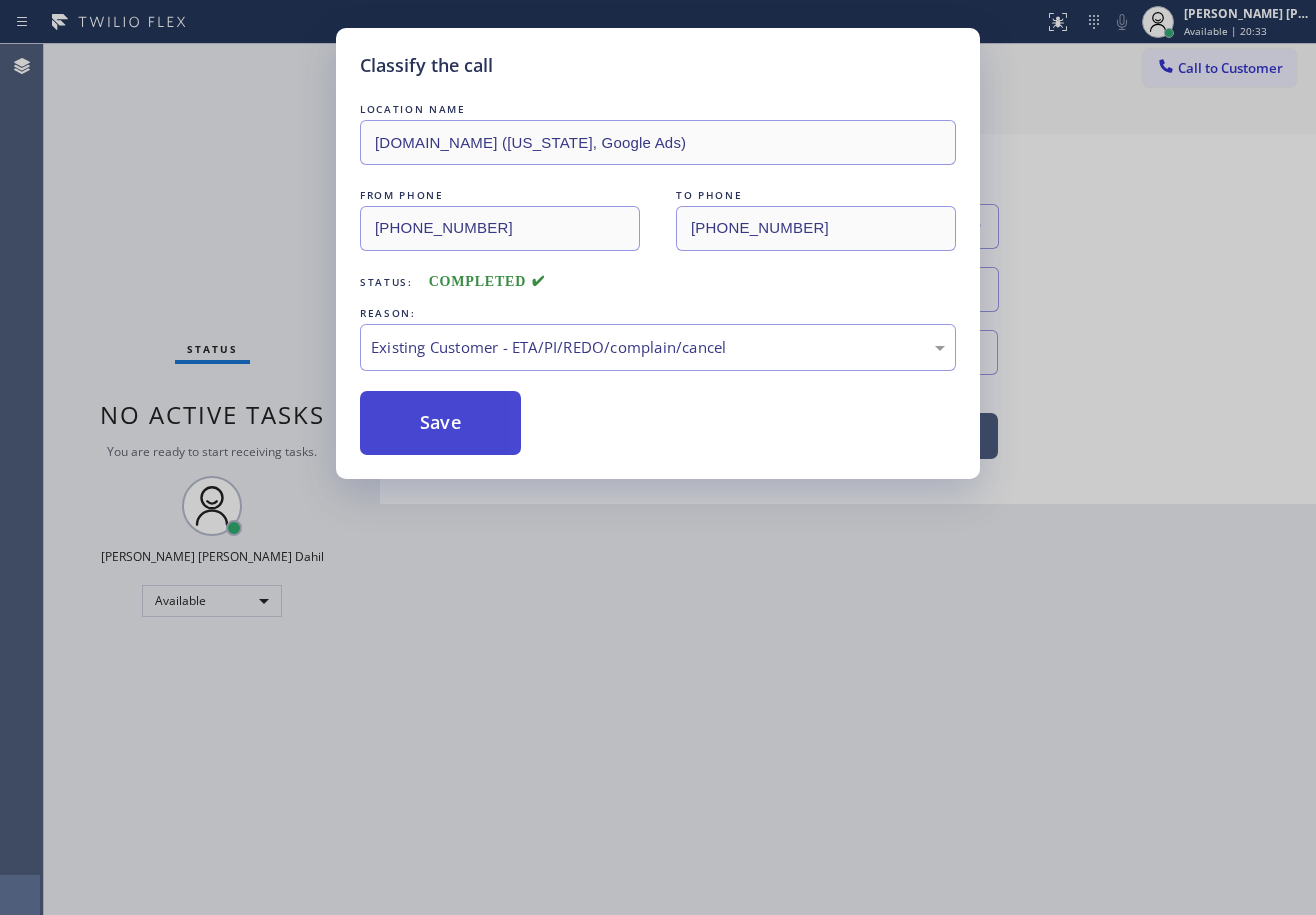 click on "Save" at bounding box center [440, 423] 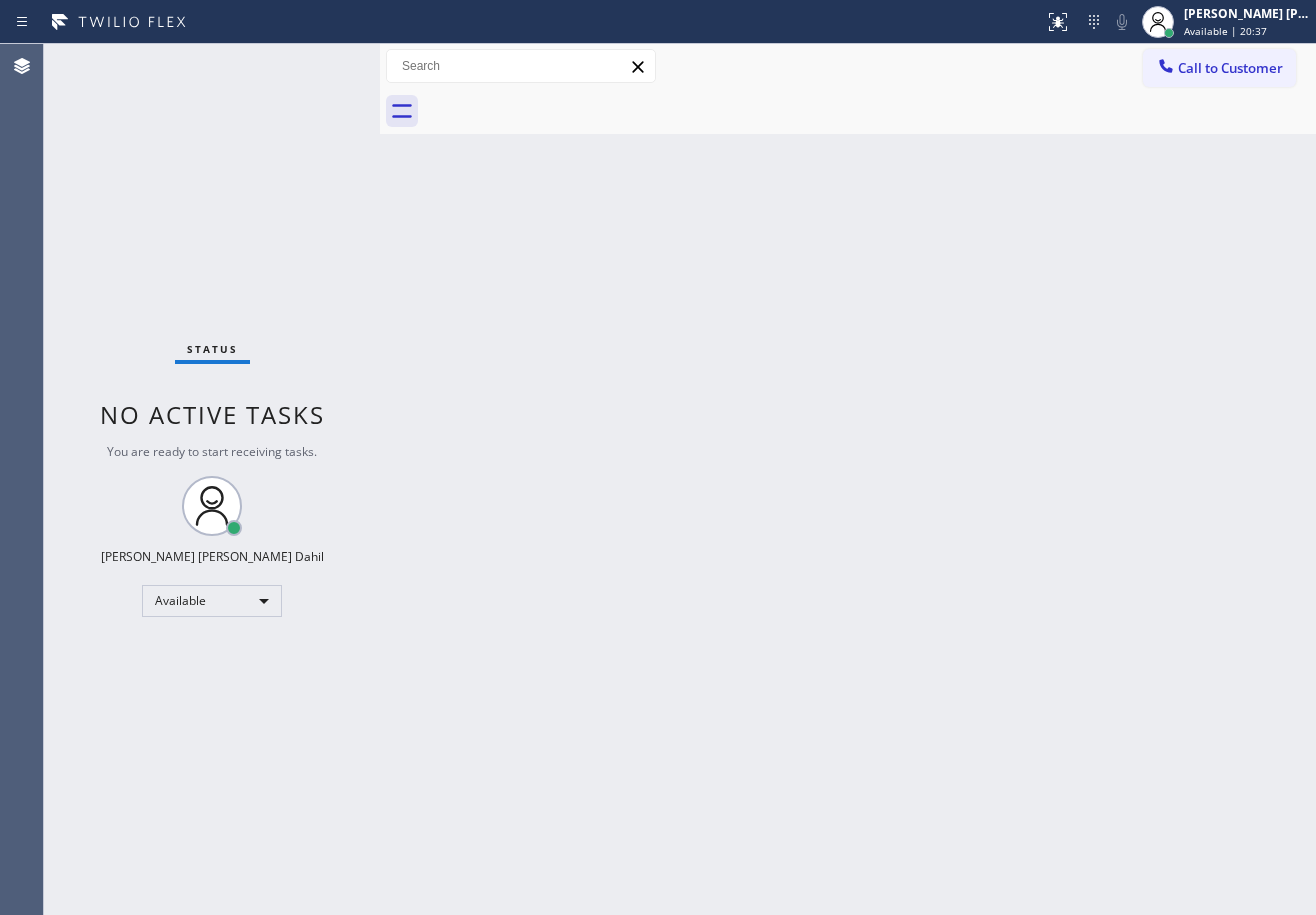 click on "Back to Dashboard Change Sender ID Customers Technicians Select a contact Outbound call Technician Search Technician Your caller id phone number Your caller id phone number Call Technician info Name   Phone none Address none Change Sender ID HVAC [PHONE_NUMBER] 5 Star Appliance [PHONE_NUMBER] Appliance Repair [PHONE_NUMBER] Plumbing [PHONE_NUMBER] Air Duct Cleaning [PHONE_NUMBER]  Electricians [PHONE_NUMBER] Cancel Change Check personal SMS Reset Change No tabs Call to Customer Outbound call Location Search location Your caller id phone number Customer number Call Outbound call Technician Search Technician Your caller id phone number Your caller id phone number Call" at bounding box center [848, 479] 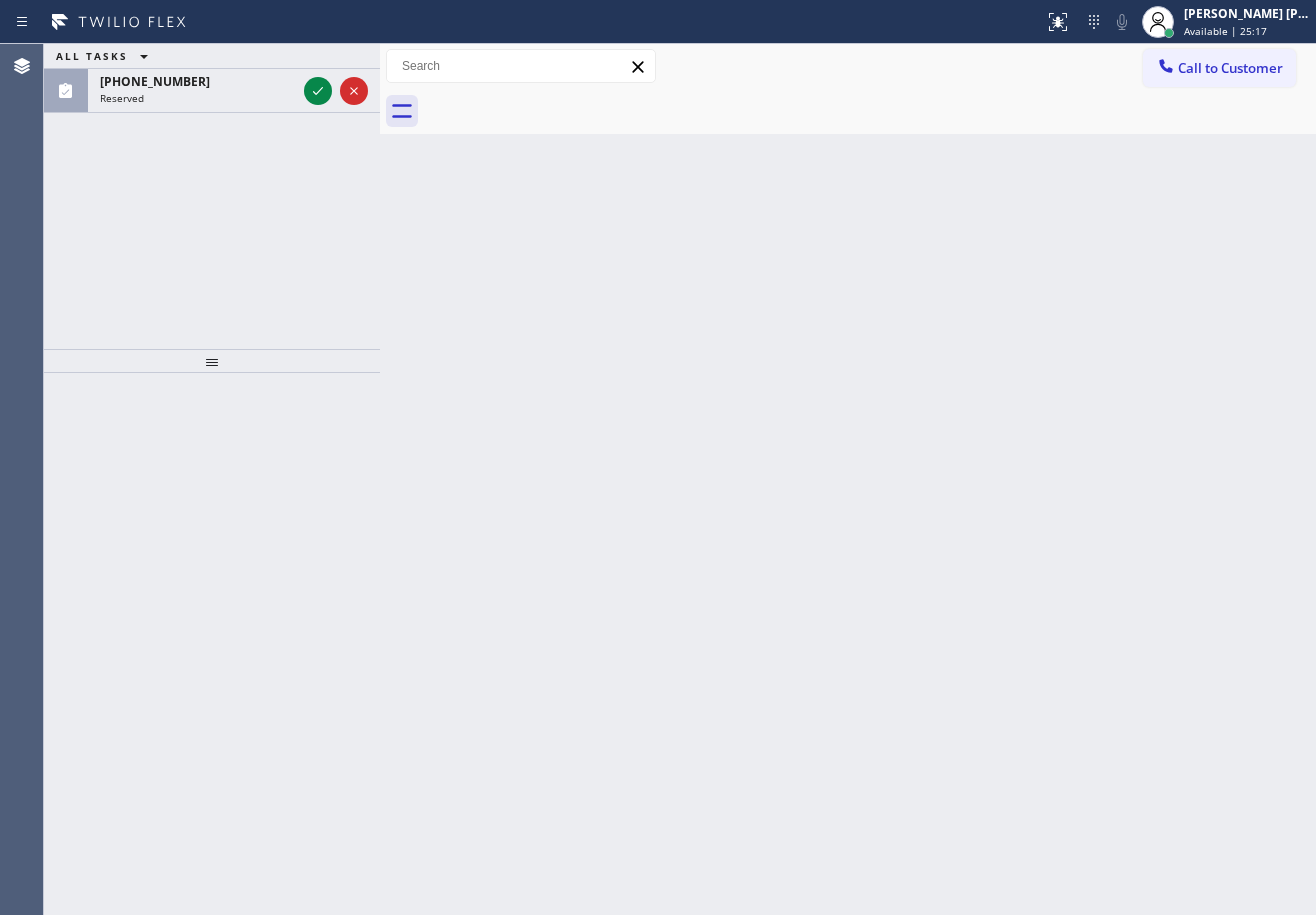 drag, startPoint x: 986, startPoint y: 561, endPoint x: 277, endPoint y: 160, distance: 814.54407 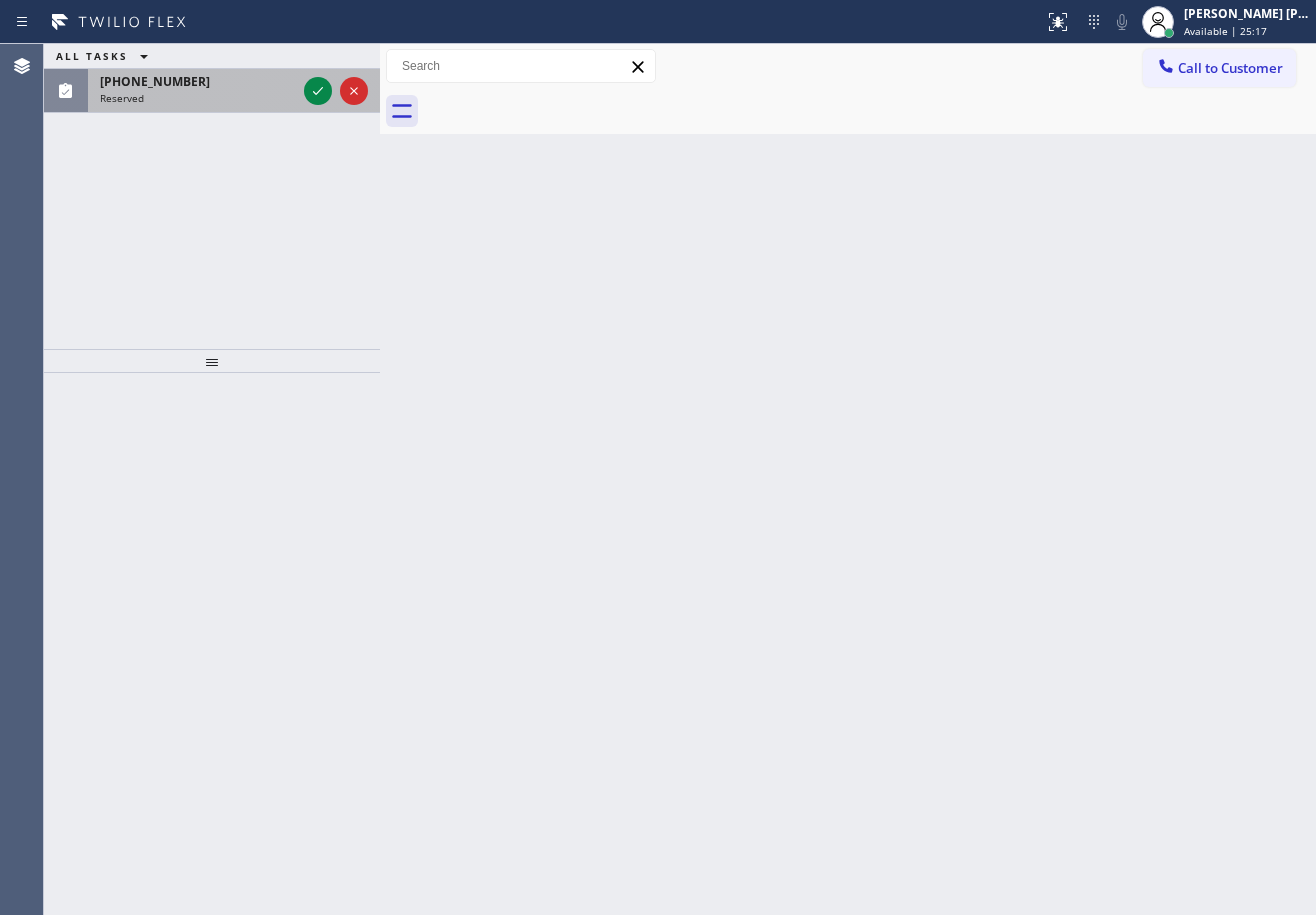 click on "Reserved" at bounding box center [198, 98] 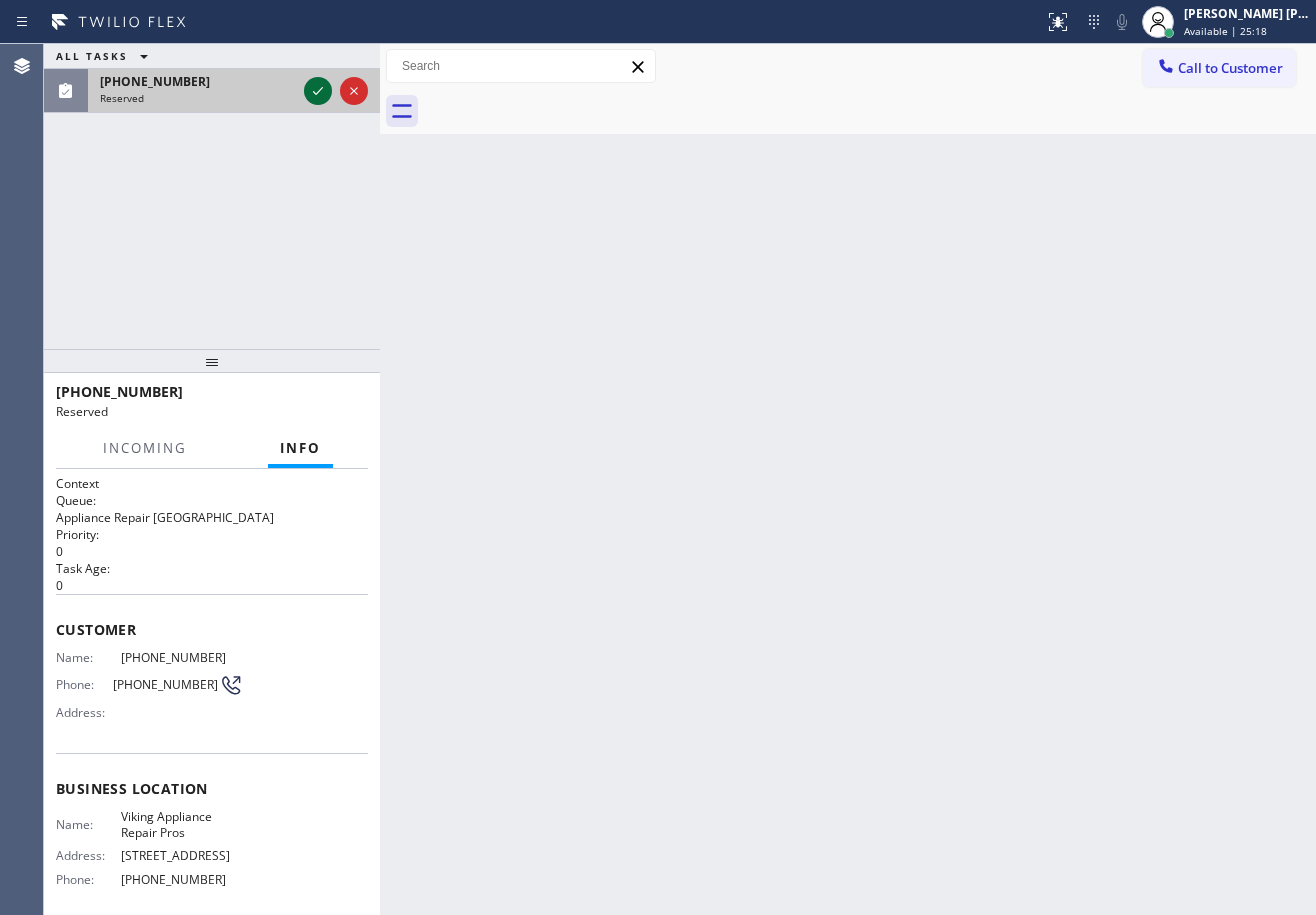 click 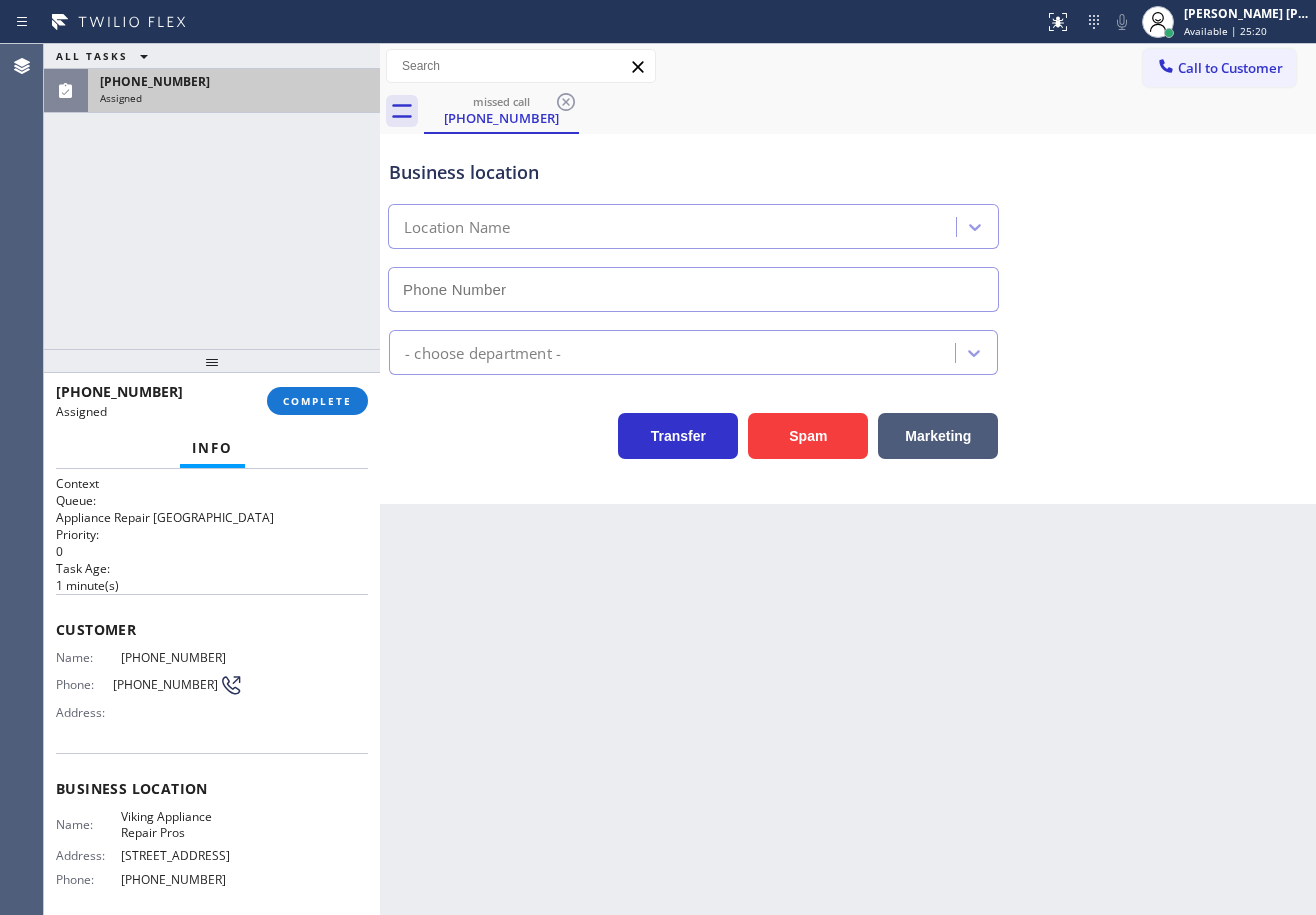 type on "[PHONE_NUMBER]" 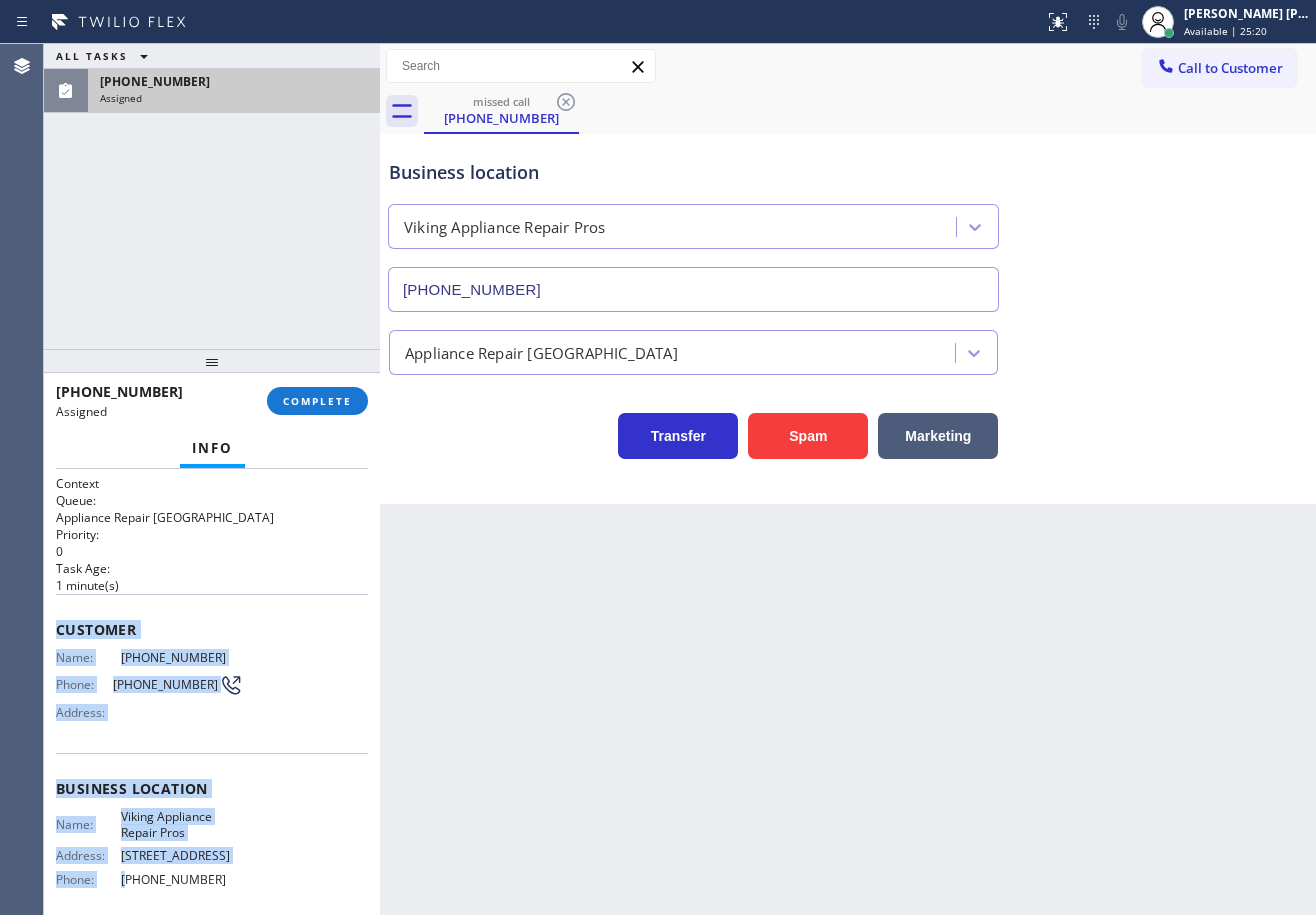 scroll, scrollTop: 179, scrollLeft: 0, axis: vertical 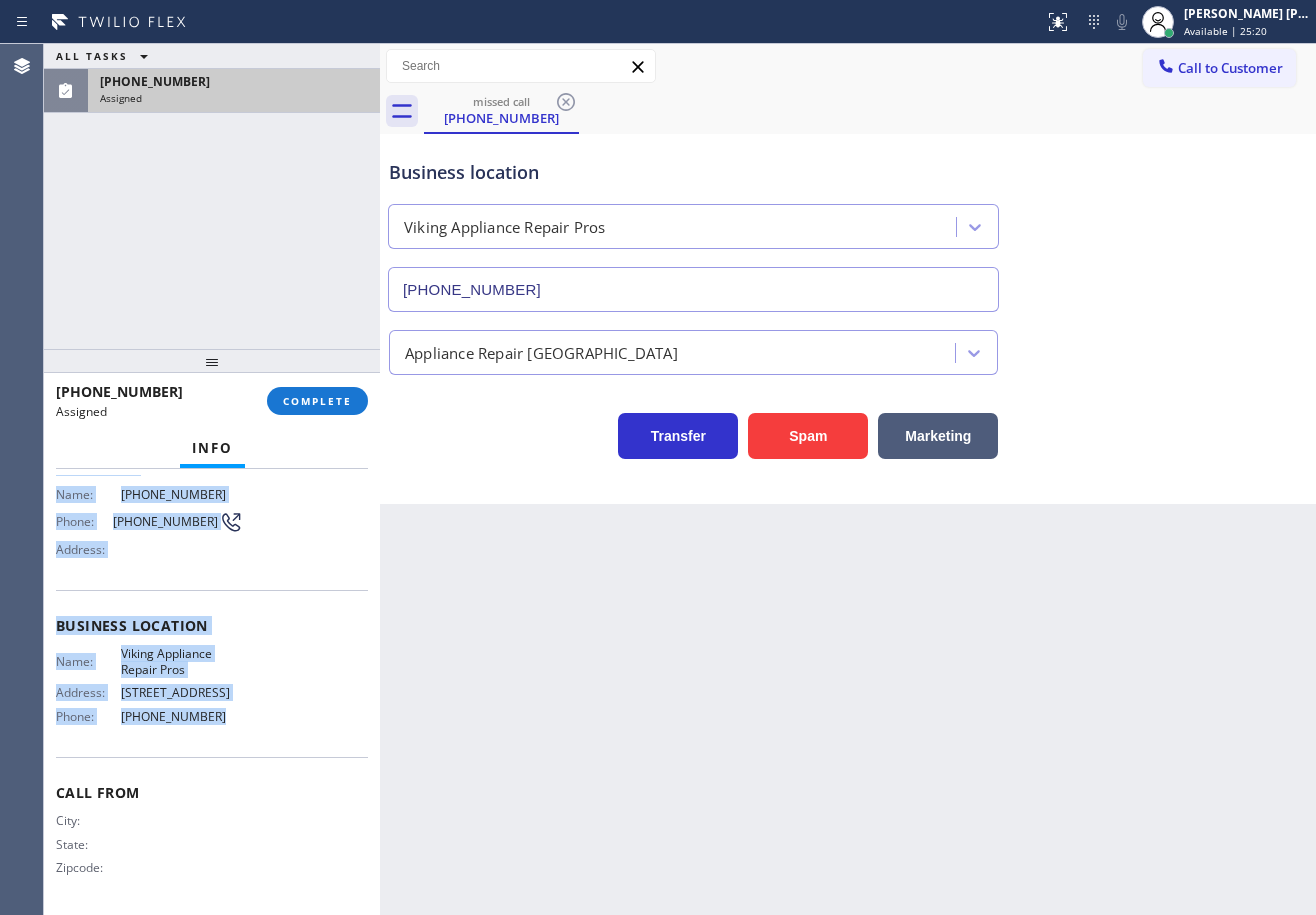 drag, startPoint x: 51, startPoint y: 626, endPoint x: 212, endPoint y: 750, distance: 203.21663 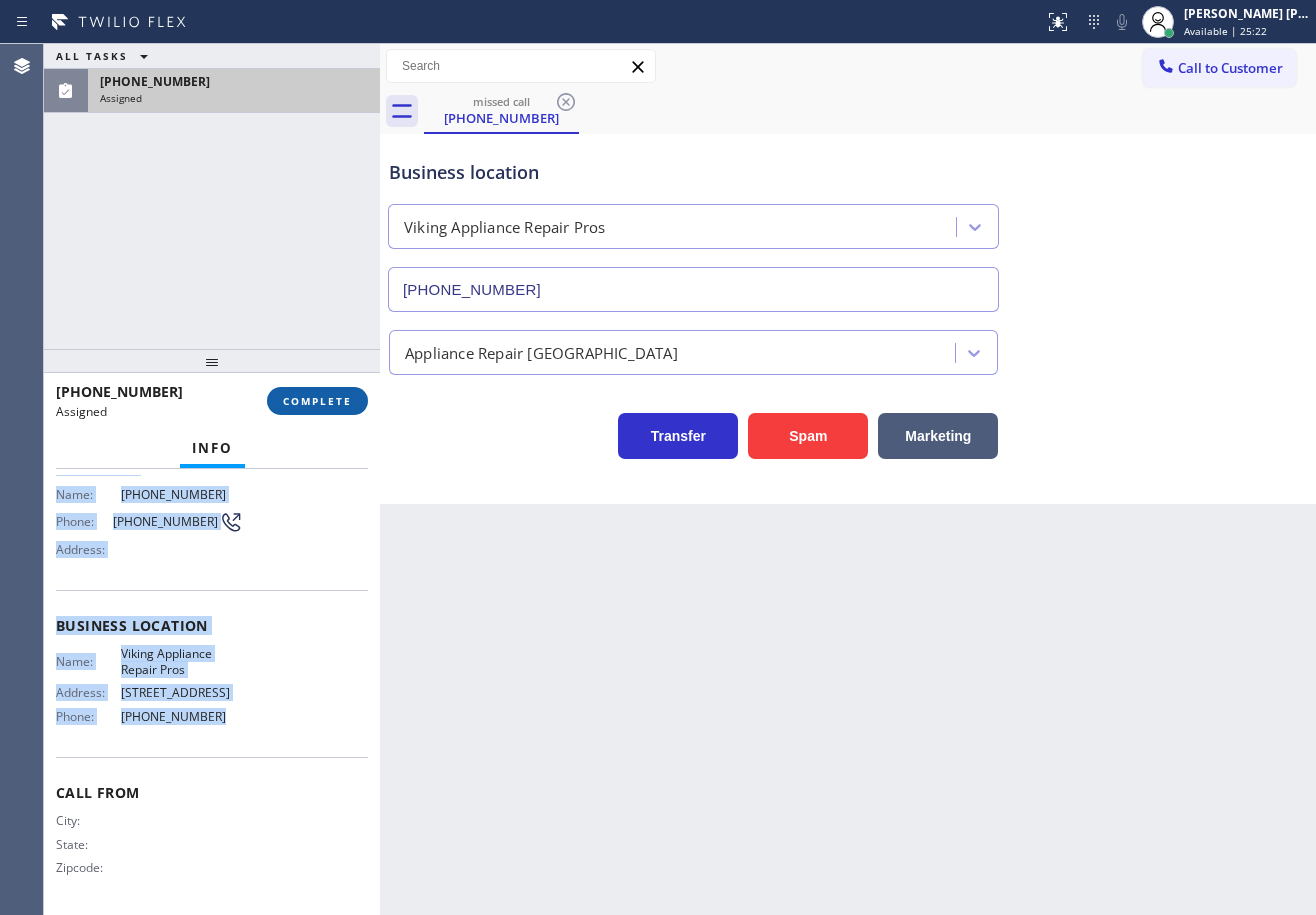 click on "COMPLETE" at bounding box center [317, 401] 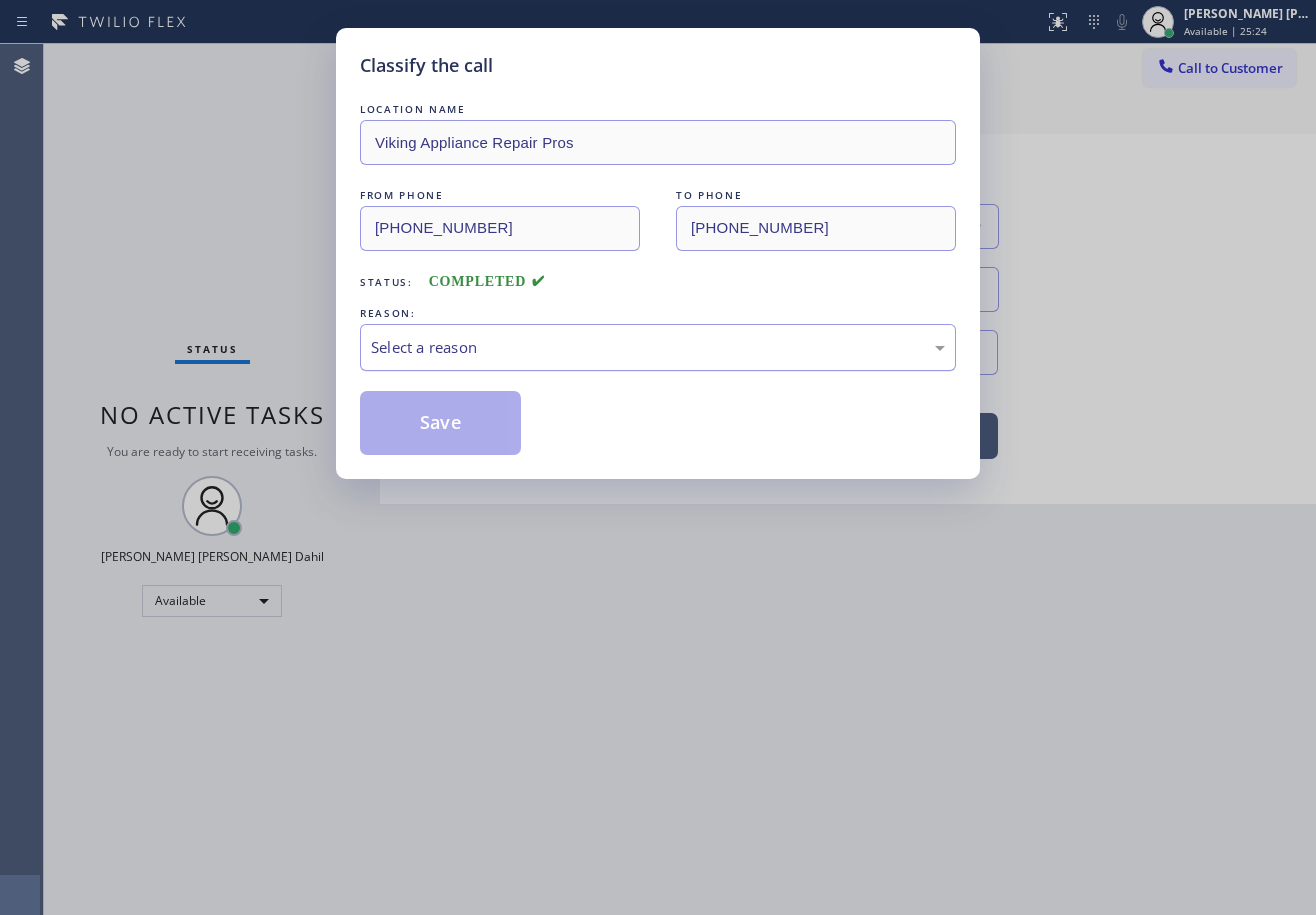 click on "Select a reason" at bounding box center [658, 347] 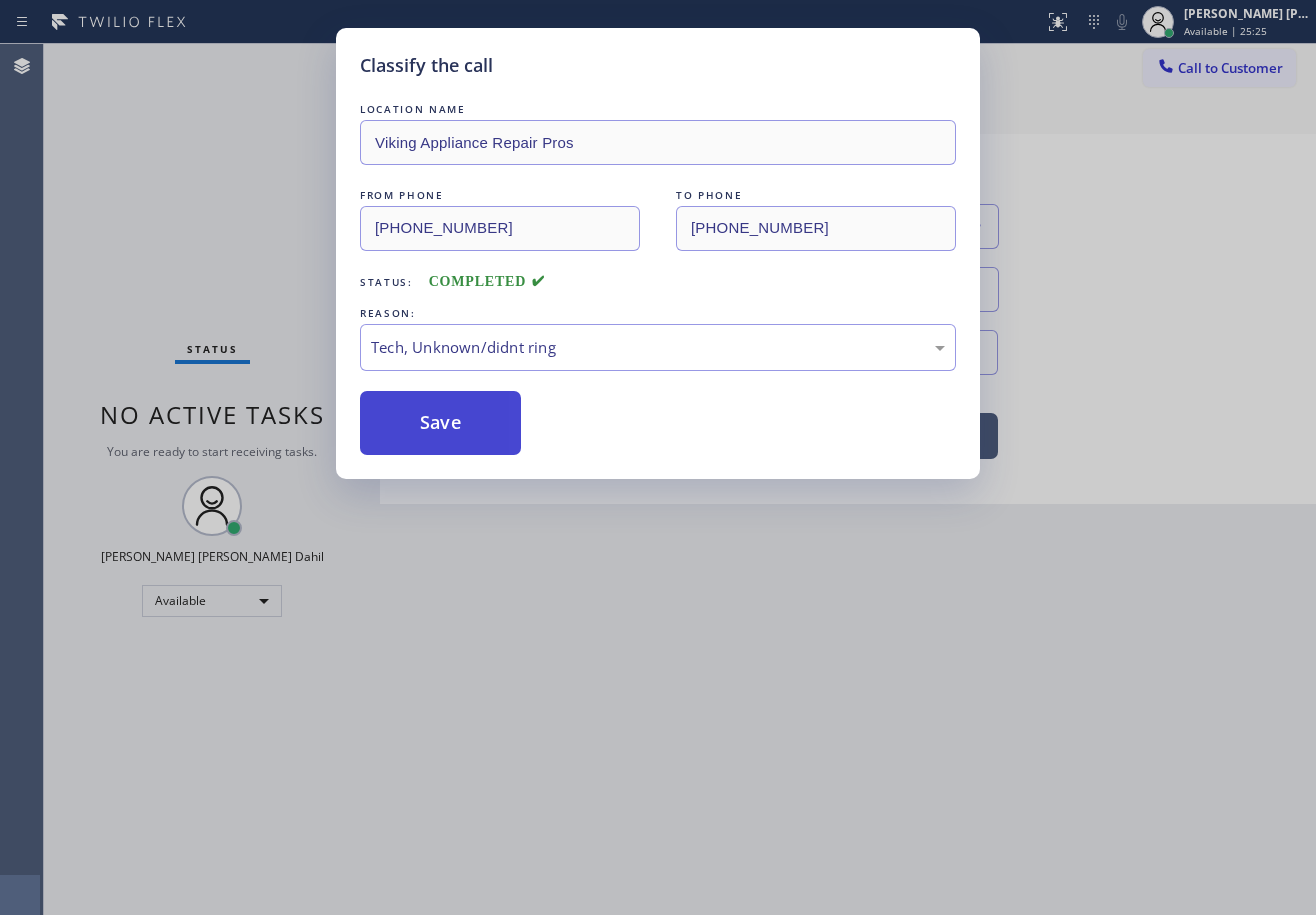 click on "Save" at bounding box center (440, 423) 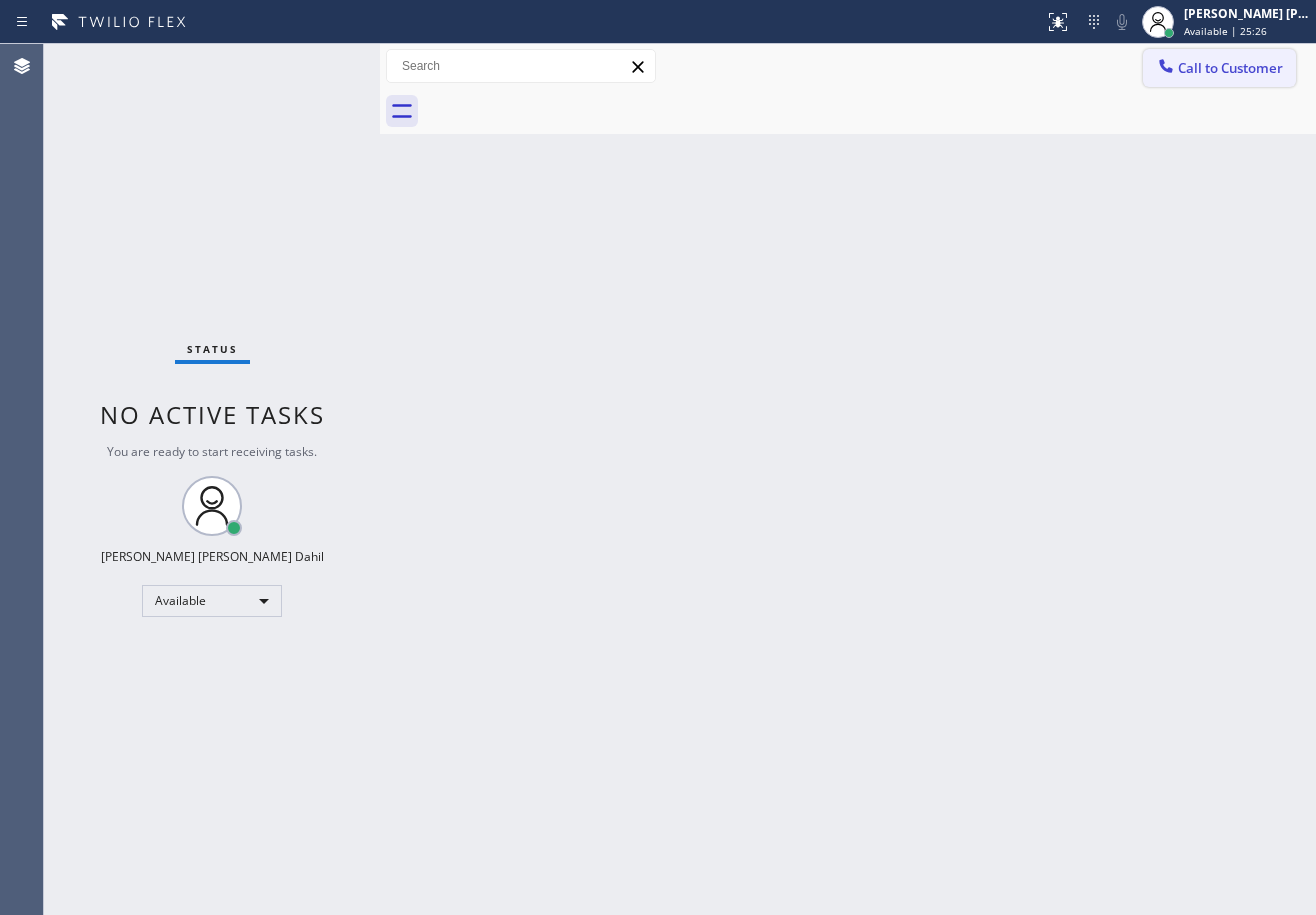 click on "Call to Customer" at bounding box center [1230, 68] 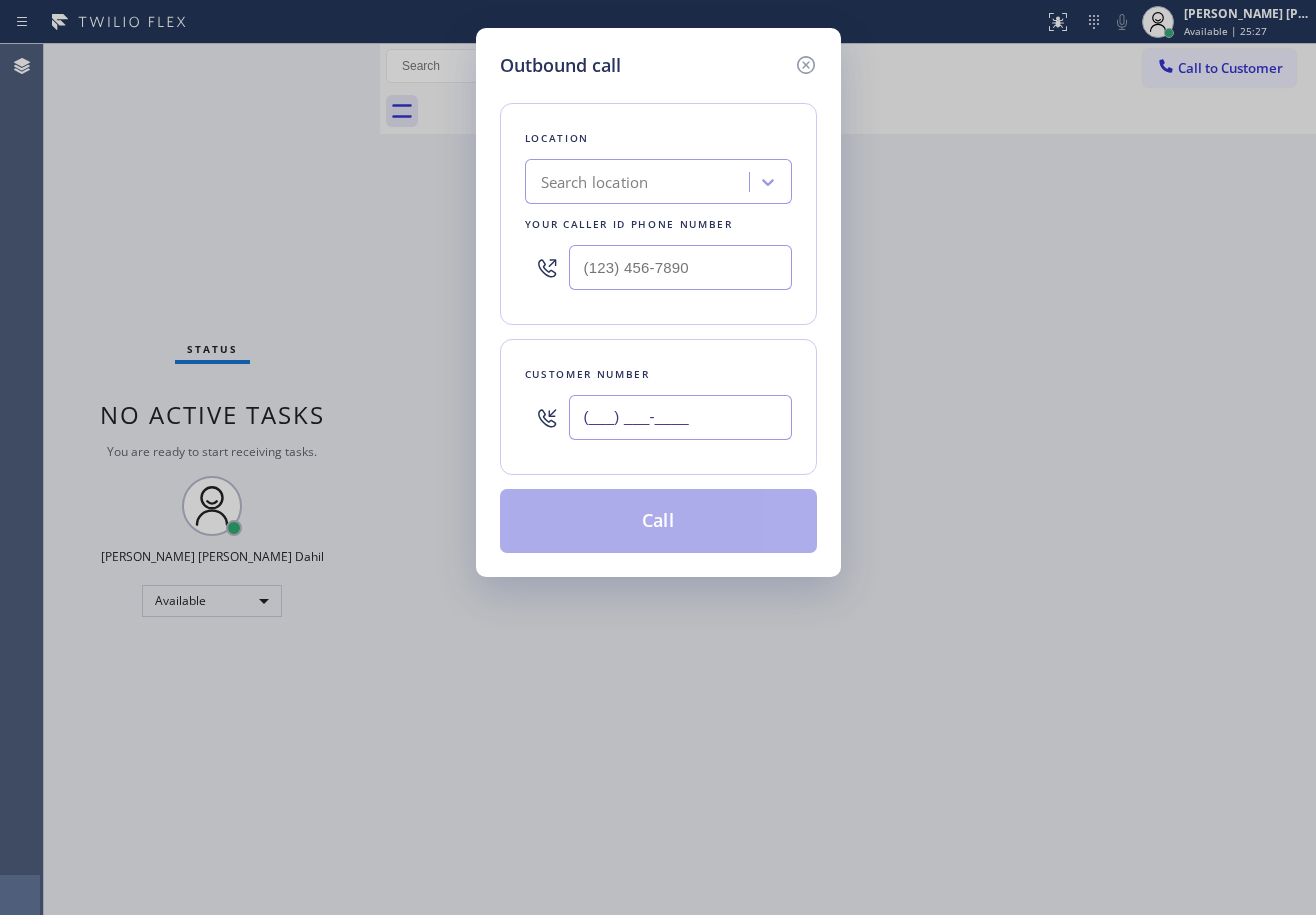 click on "(___) ___-____" at bounding box center (680, 417) 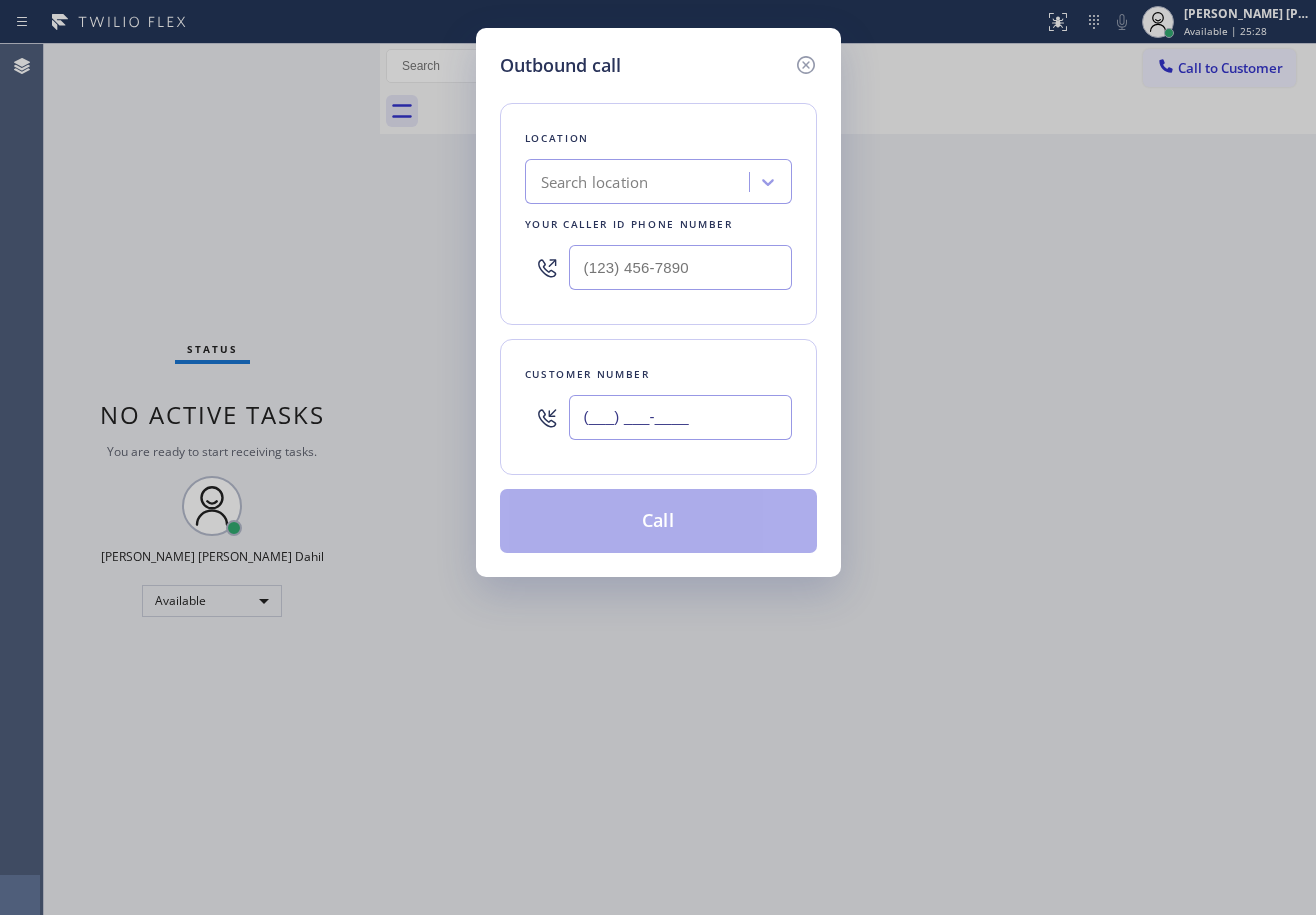 paste on "855) 666-9755" 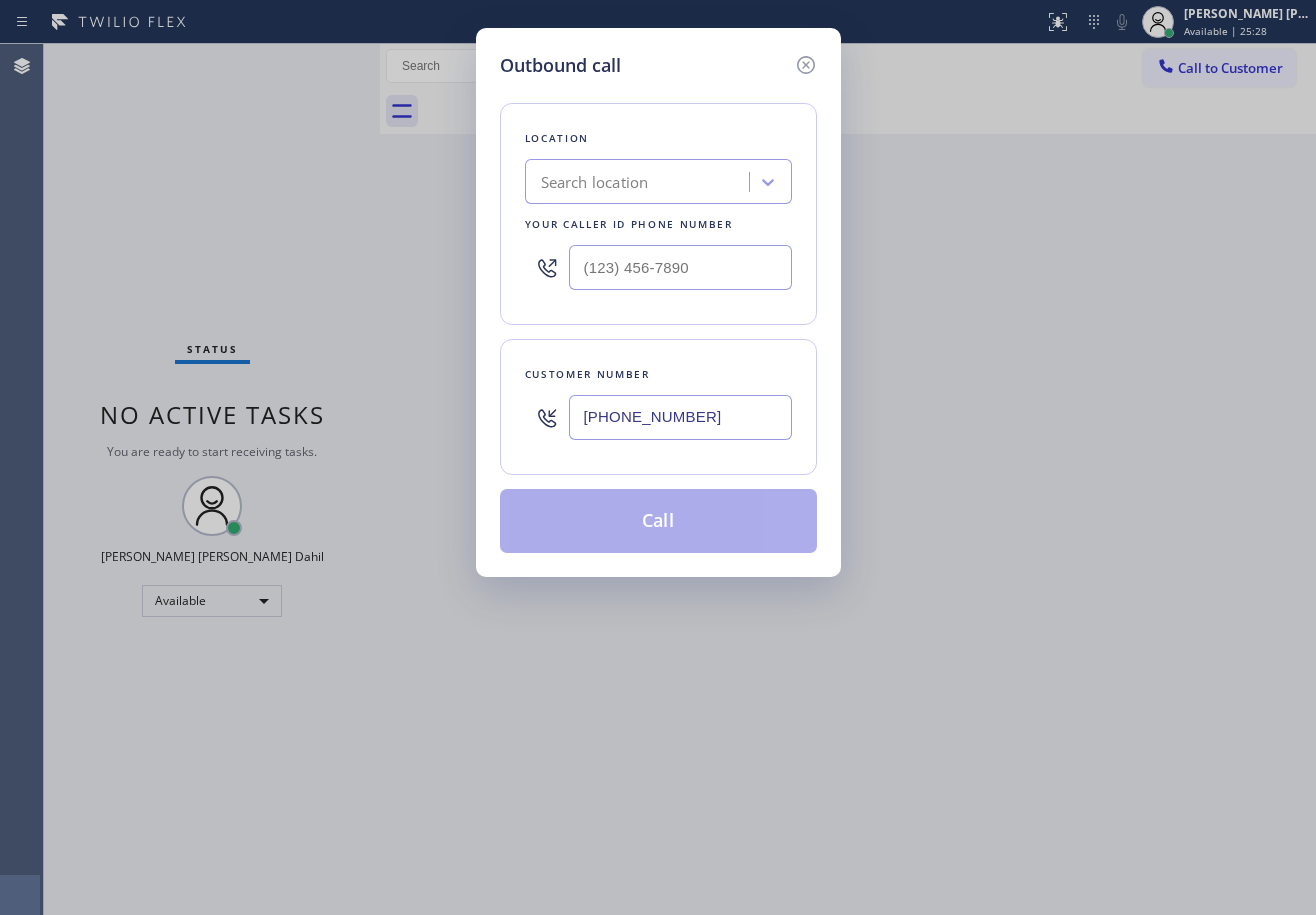 type on "[PHONE_NUMBER]" 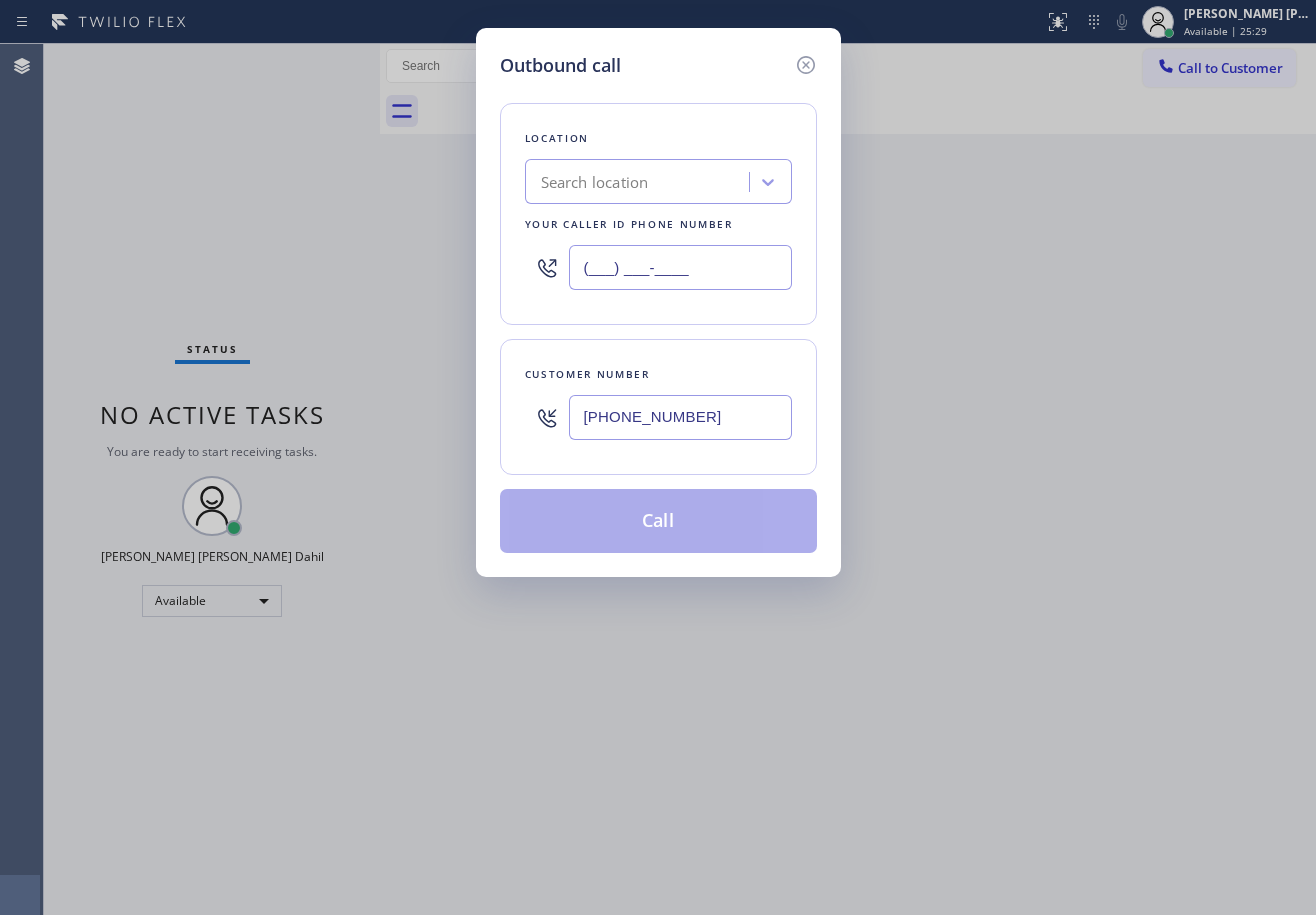 click on "(___) ___-____" at bounding box center [680, 267] 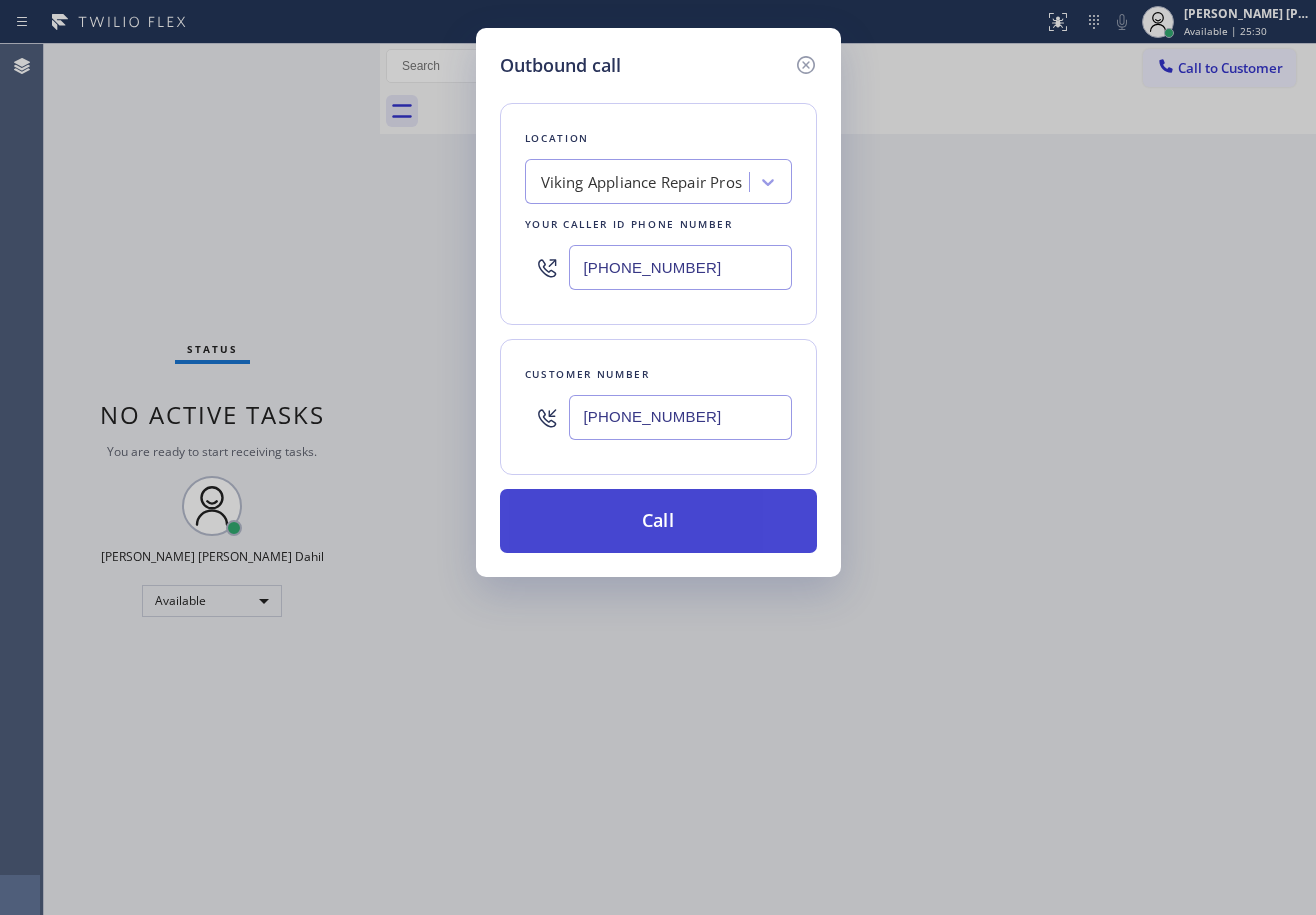 type on "[PHONE_NUMBER]" 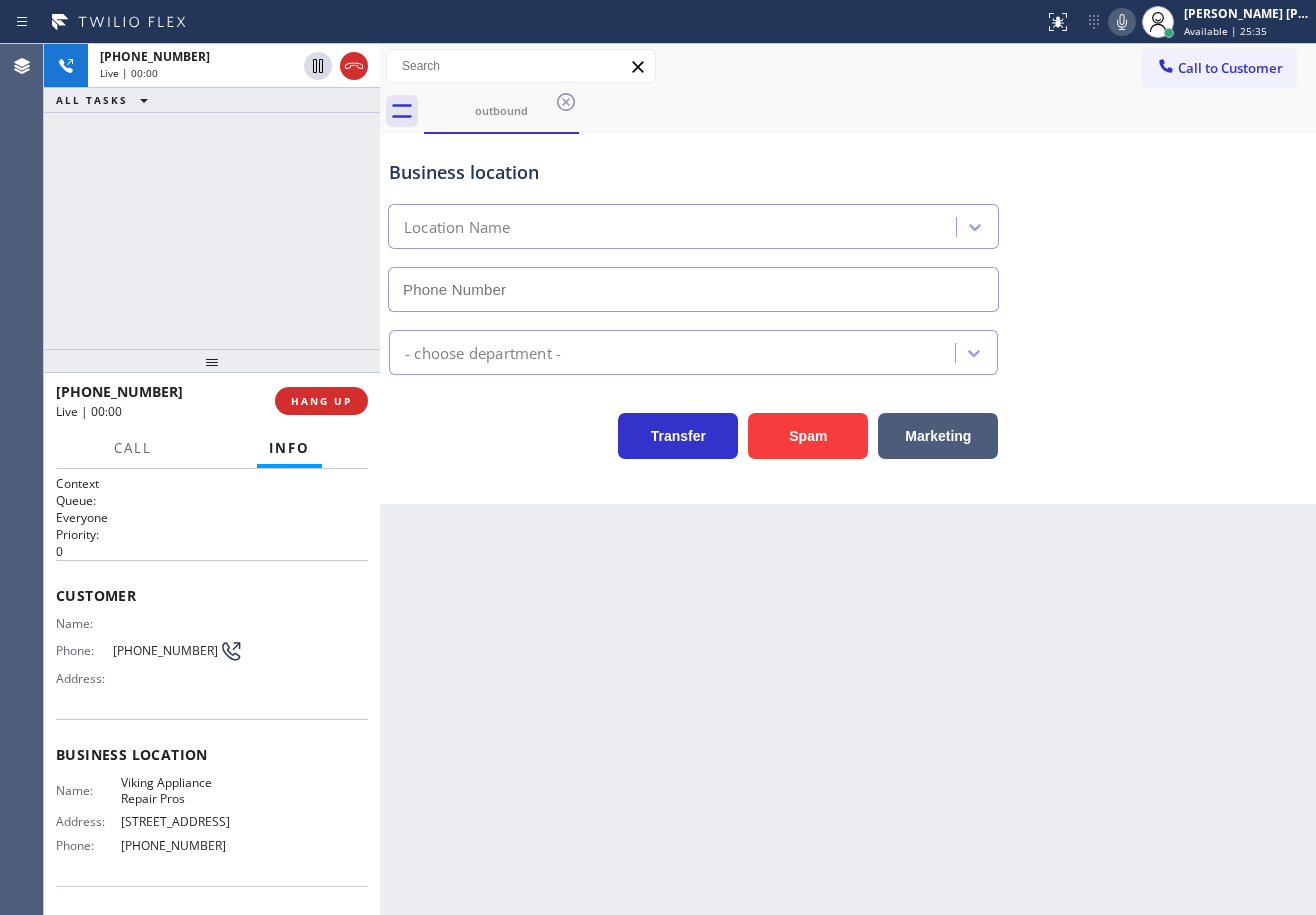 type on "[PHONE_NUMBER]" 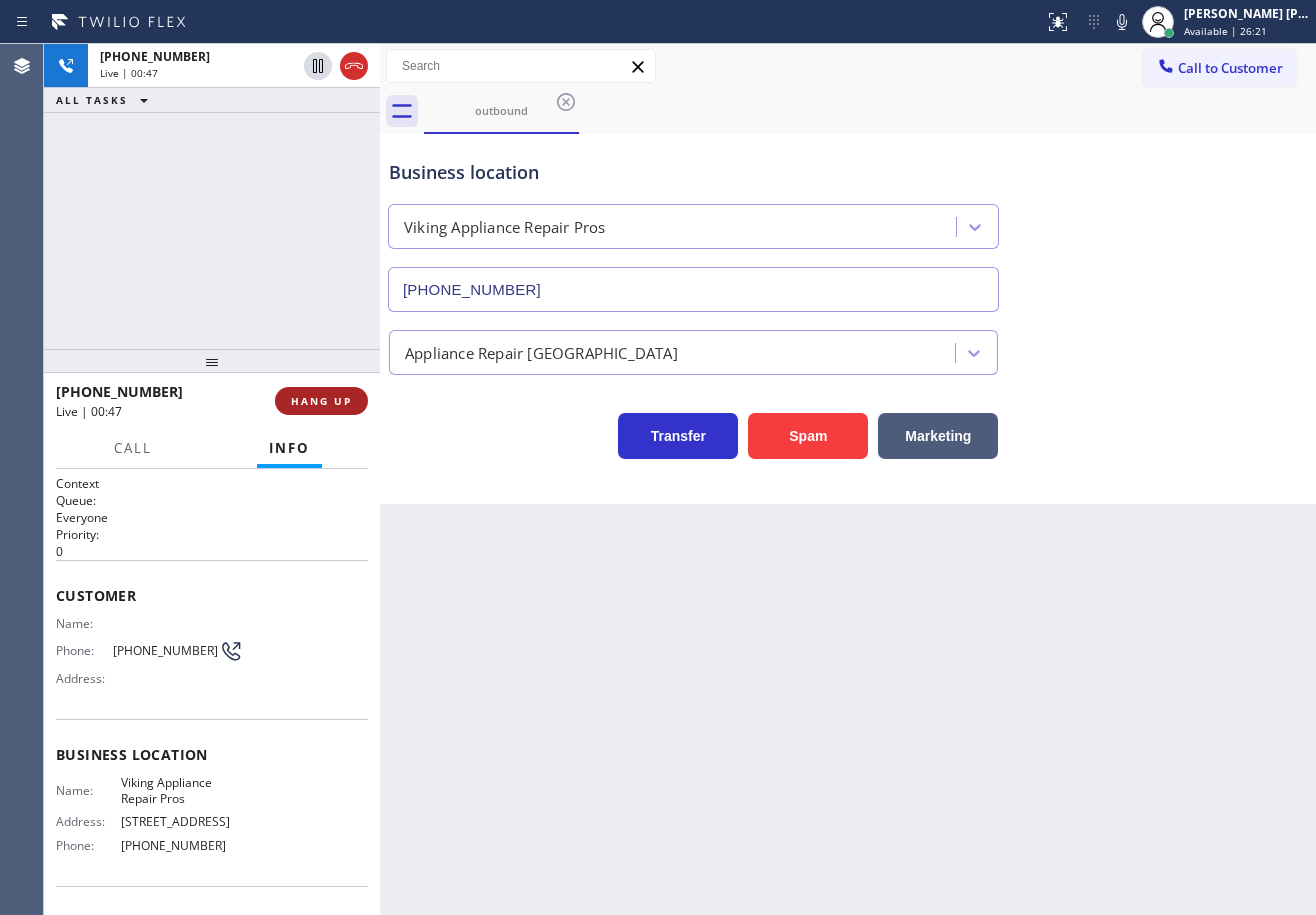 click on "HANG UP" at bounding box center [321, 401] 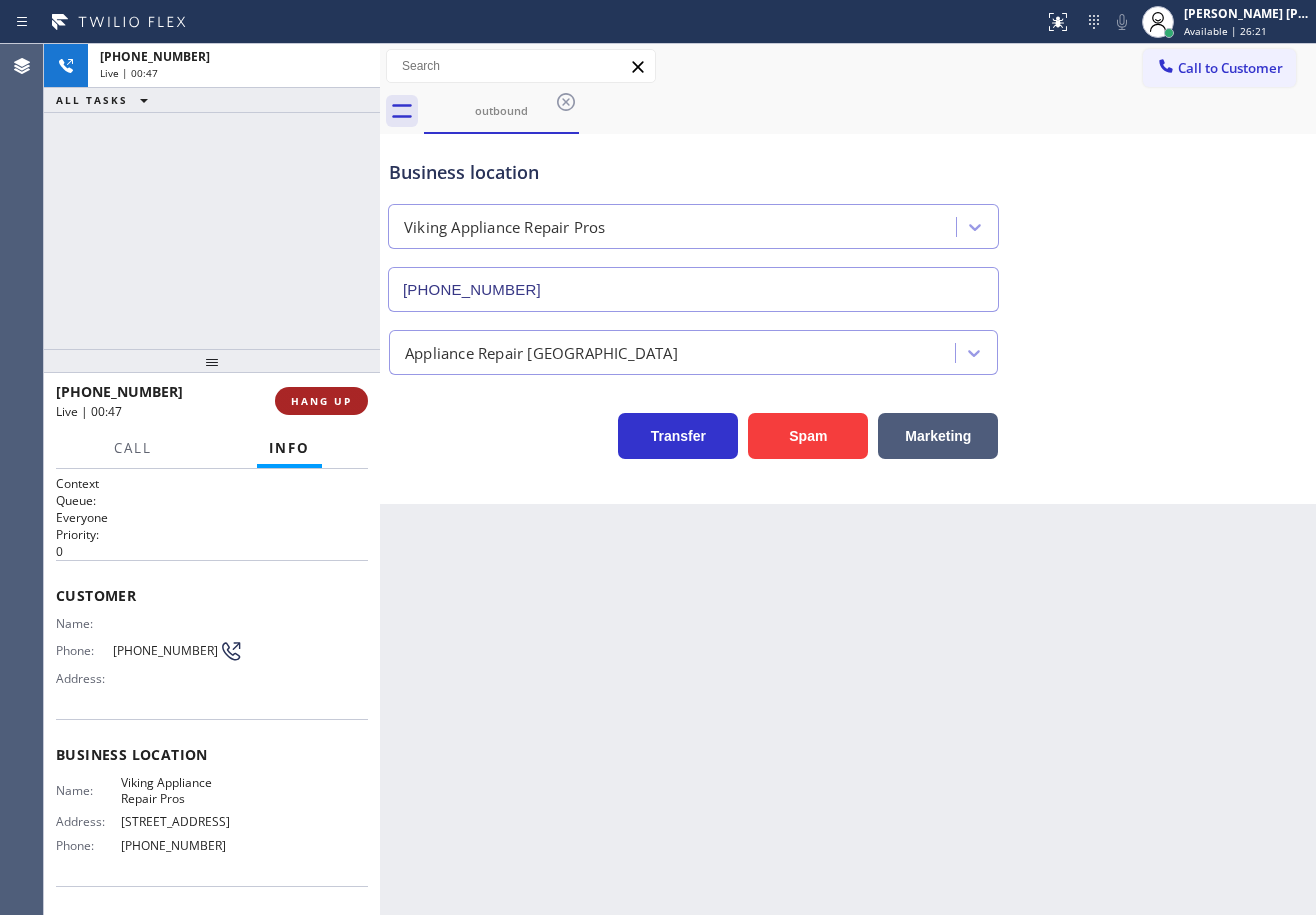 click on "HANG UP" at bounding box center [321, 401] 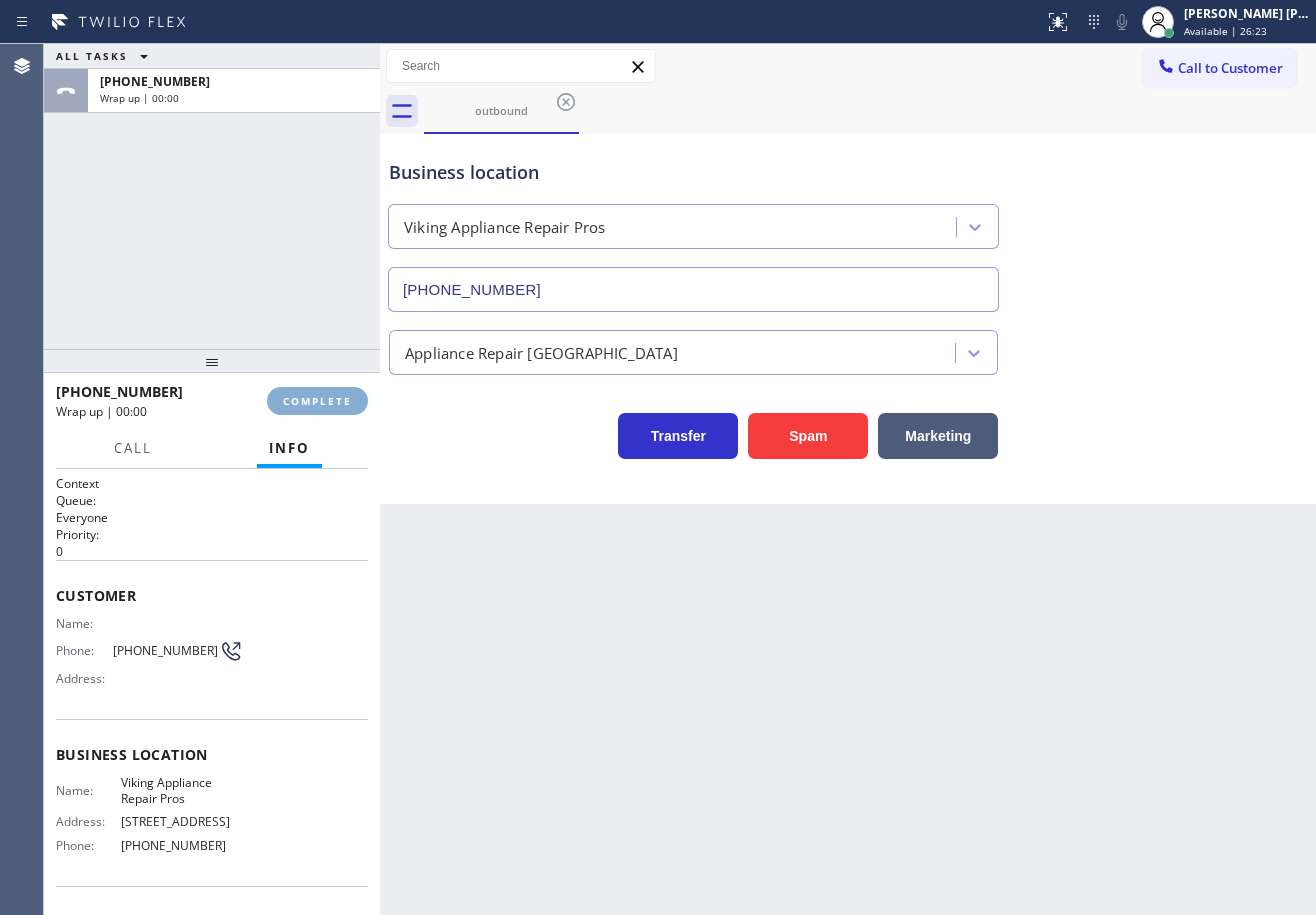 click on "COMPLETE" at bounding box center [317, 401] 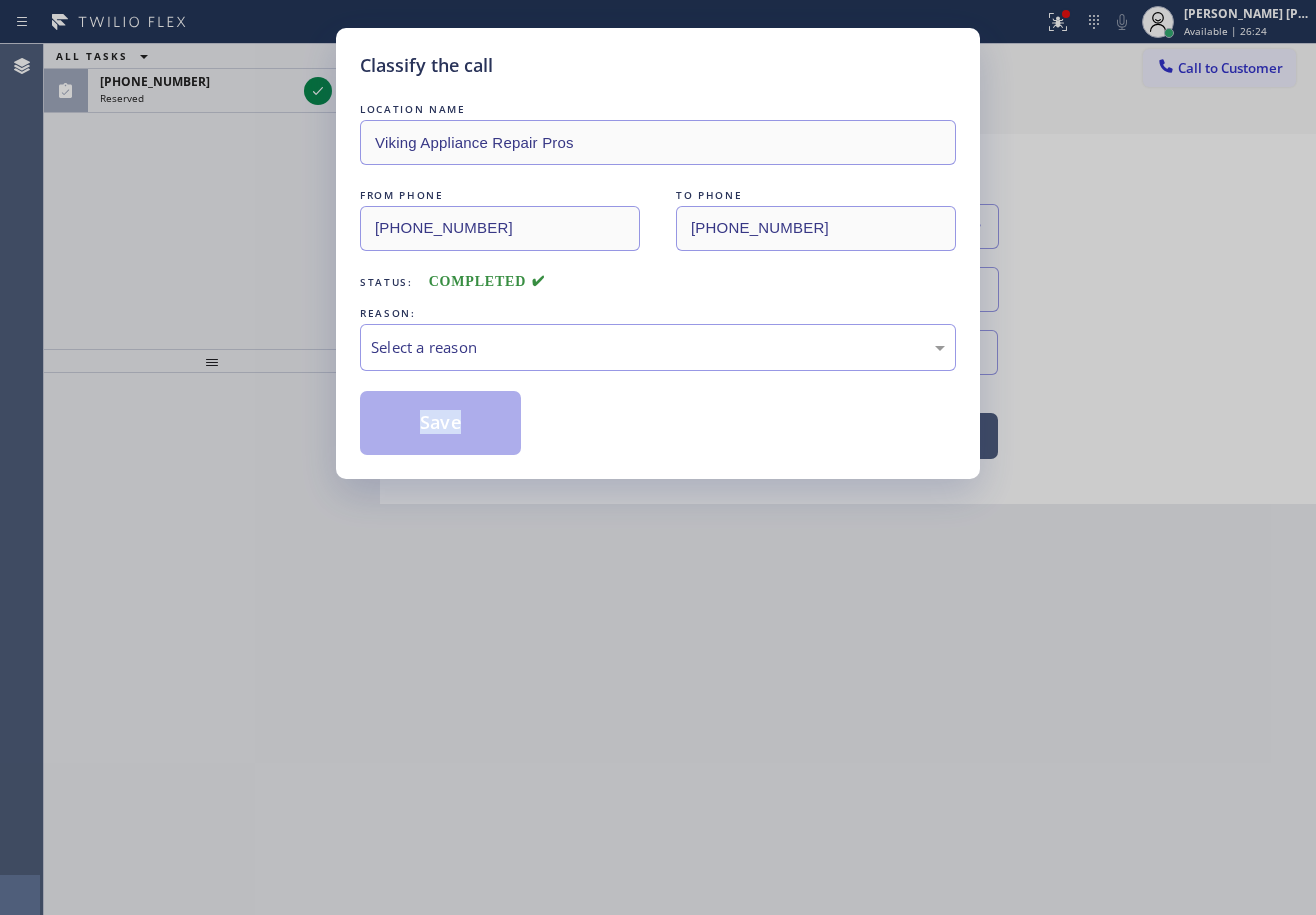 click on "Classify the call LOCATION NAME Viking Appliance Repair Pros FROM PHONE [PHONE_NUMBER] TO PHONE [PHONE_NUMBER] Status: COMPLETED REASON: Select a reason Save" at bounding box center [658, 253] 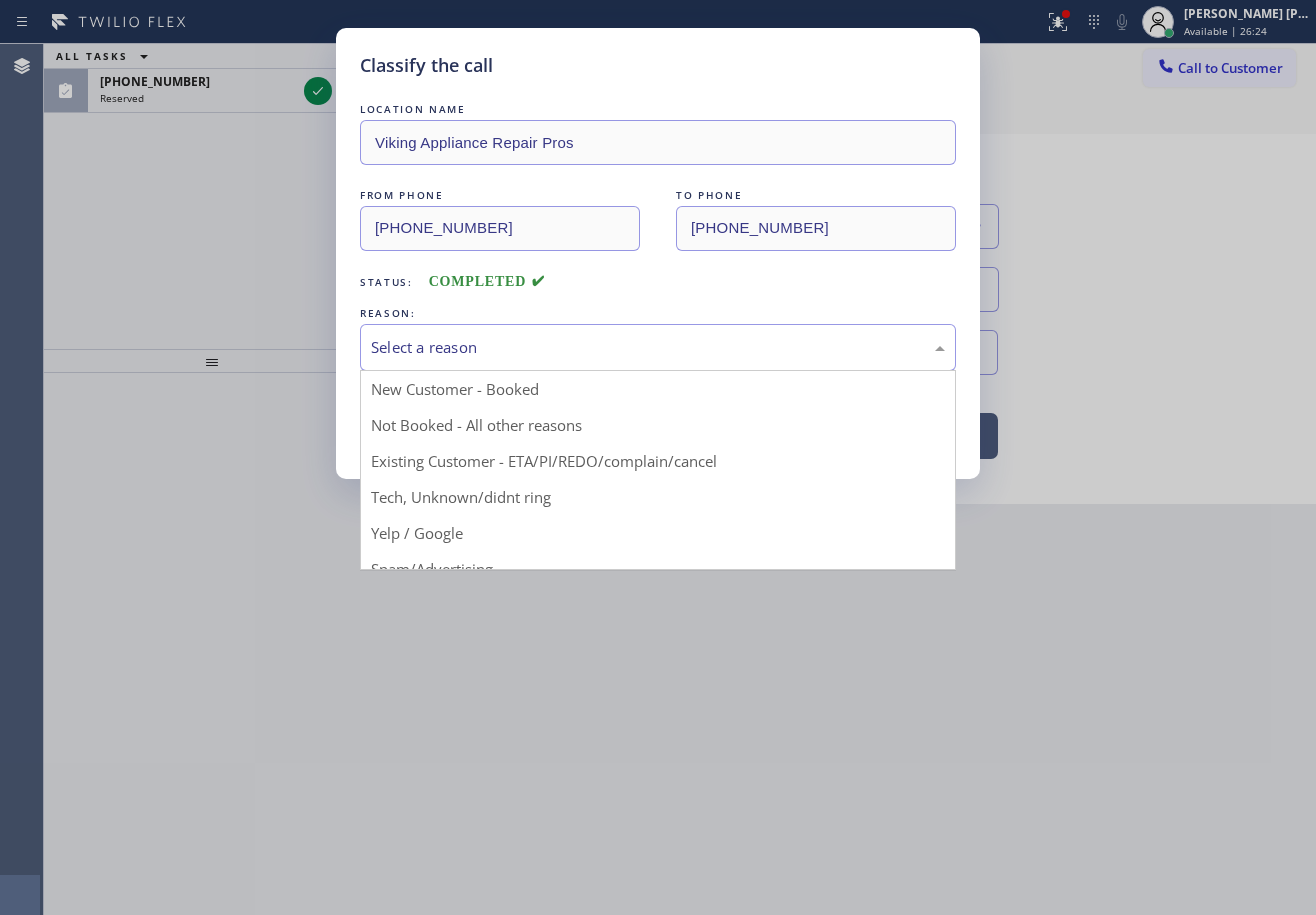 drag, startPoint x: 422, startPoint y: 353, endPoint x: 456, endPoint y: 368, distance: 37.161808 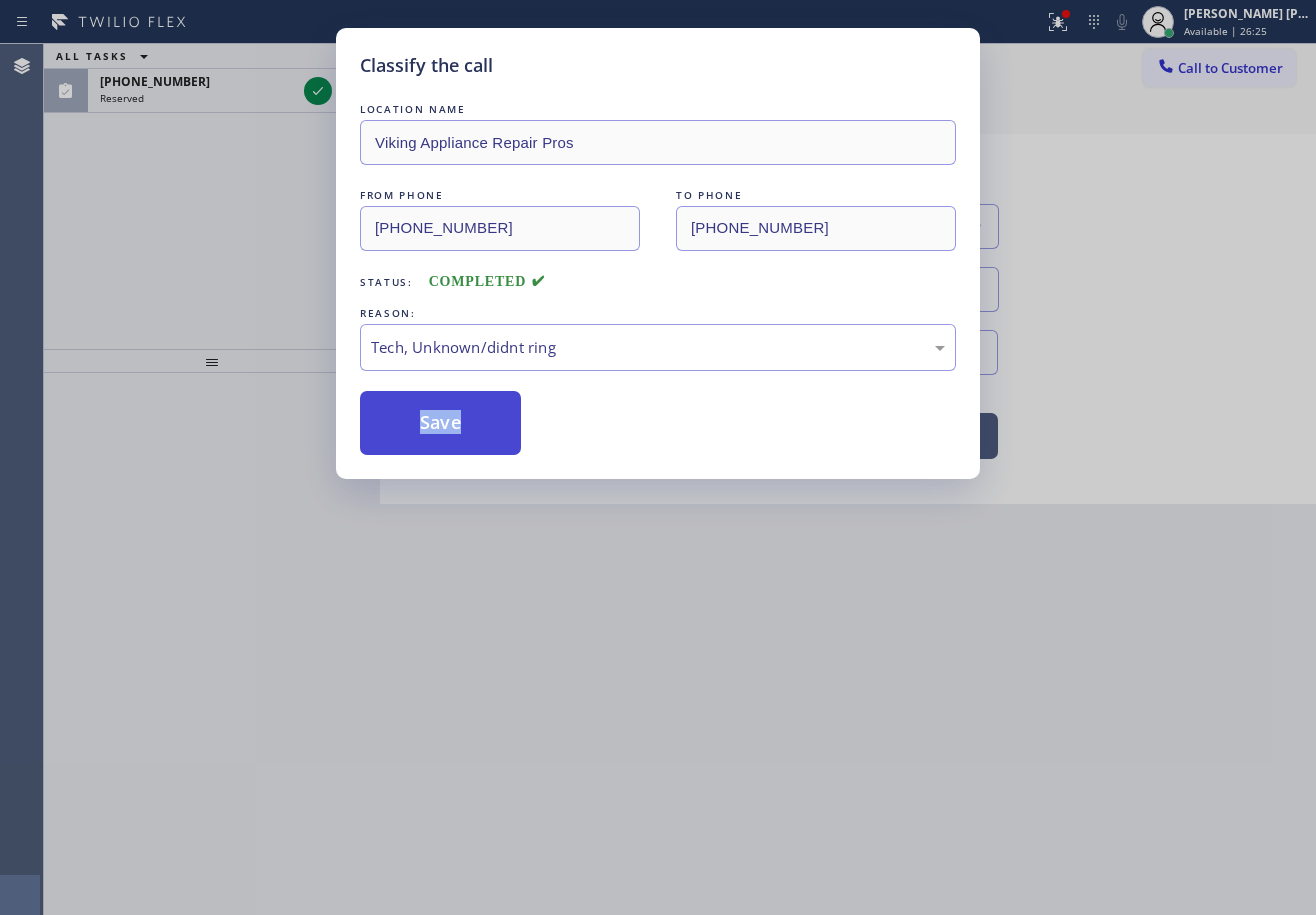 click on "Save" at bounding box center [440, 423] 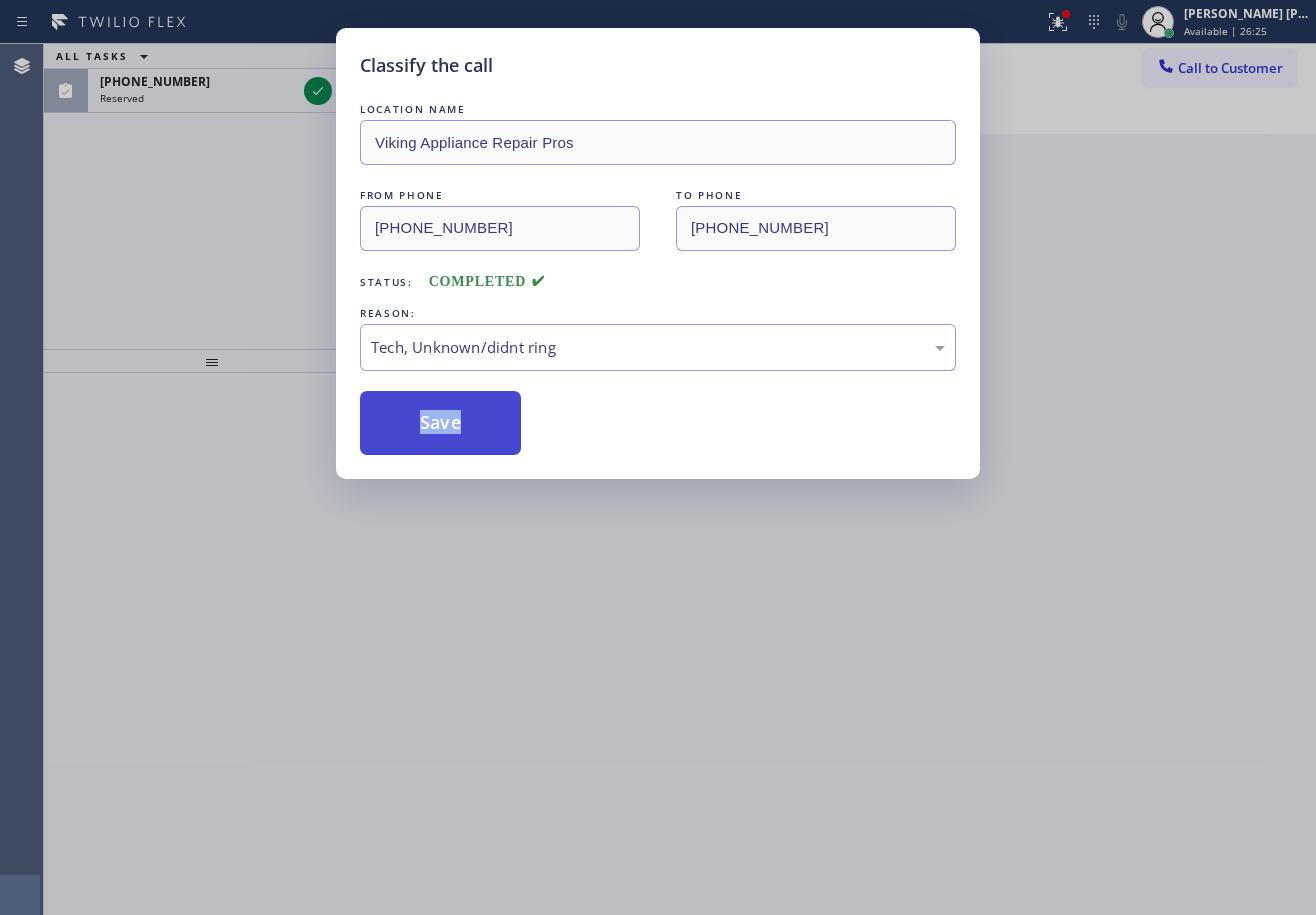 click on "Save" at bounding box center [440, 423] 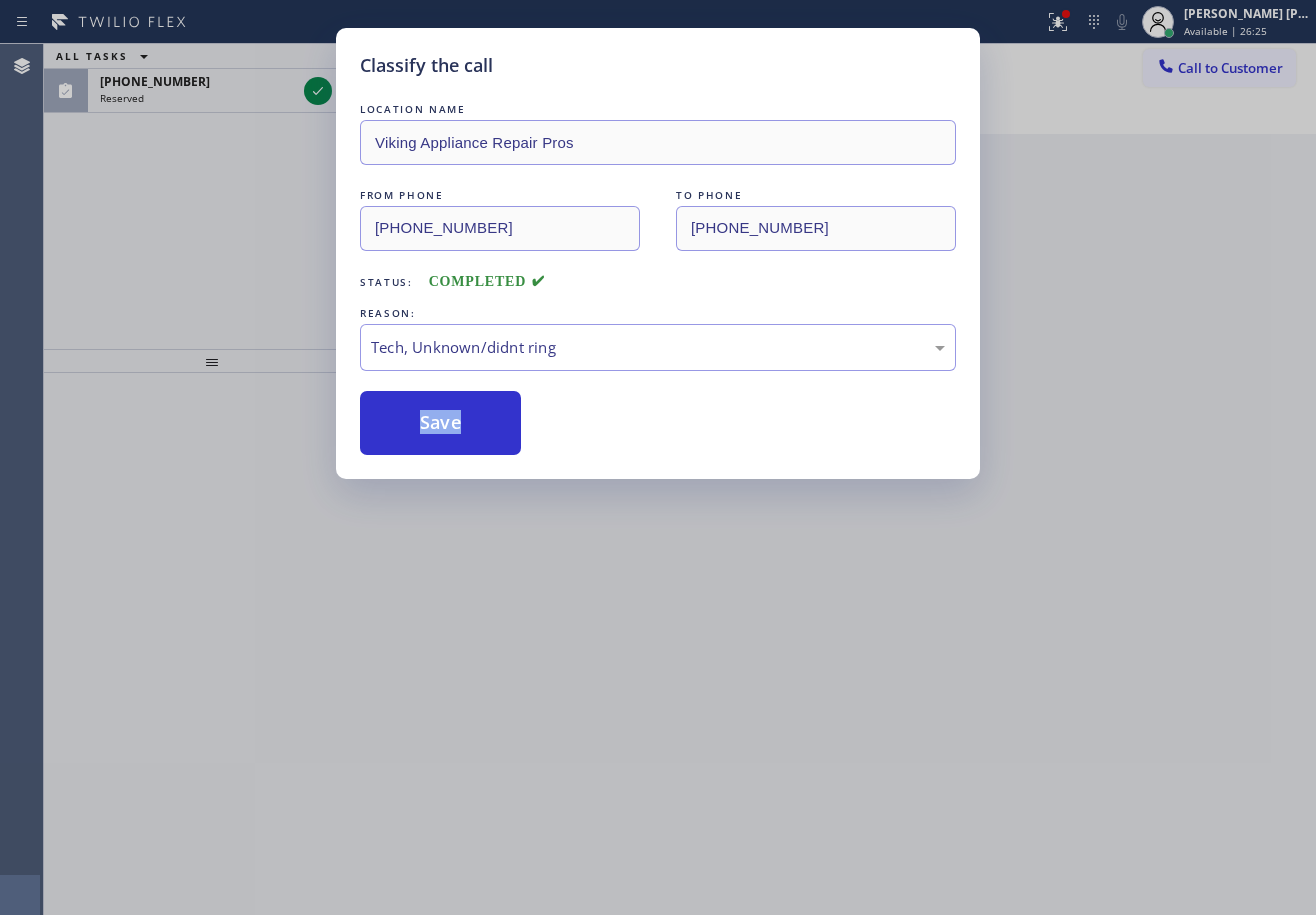 click on "Classify the call LOCATION NAME Blue Moon Electrical [GEOGRAPHIC_DATA] FROM PHONE [PHONE_NUMBER] TO PHONE [PHONE_NUMBER] Status: COMPLETED REASON: Existing Customer - ETA/PI/REDO/complain/cancel Save Classify the call LOCATION NAME MAVCAP Industries FROM PHONE [PHONE_NUMBER] TO PHONE [PHONE_NUMBER] Status: COMPLETED REASON: Not Booked - All other reasons Save Classify the call LOCATION NAME [DOMAIN_NAME] ([US_STATE], Google Ads) FROM PHONE [PHONE_NUMBER] TO PHONE [PHONE_NUMBER] Status: COMPLETED REASON: Existing Customer - ETA/PI/REDO/complain/cancel Save Classify the call LOCATION NAME Viking Appliance Repair Pros FROM PHONE [PHONE_NUMBER] TO PHONE [PHONE_NUMBER] Status: COMPLETED REASON: Tech, Unknown/didnt ring Save Classify the call LOCATION NAME Viking Appliance Repair Pros FROM PHONE [PHONE_NUMBER] TO PHONE [PHONE_NUMBER] Status: COMPLETED REASON: Tech, Unknown/didnt ring Save ALL TASKS ALL TASKS ACTIVE TASKS TASKS IN WRAP UP [PHONE_NUMBER] Reserved Transfer Back to Dashboard Change Sender ID Customers" at bounding box center (680, 479) 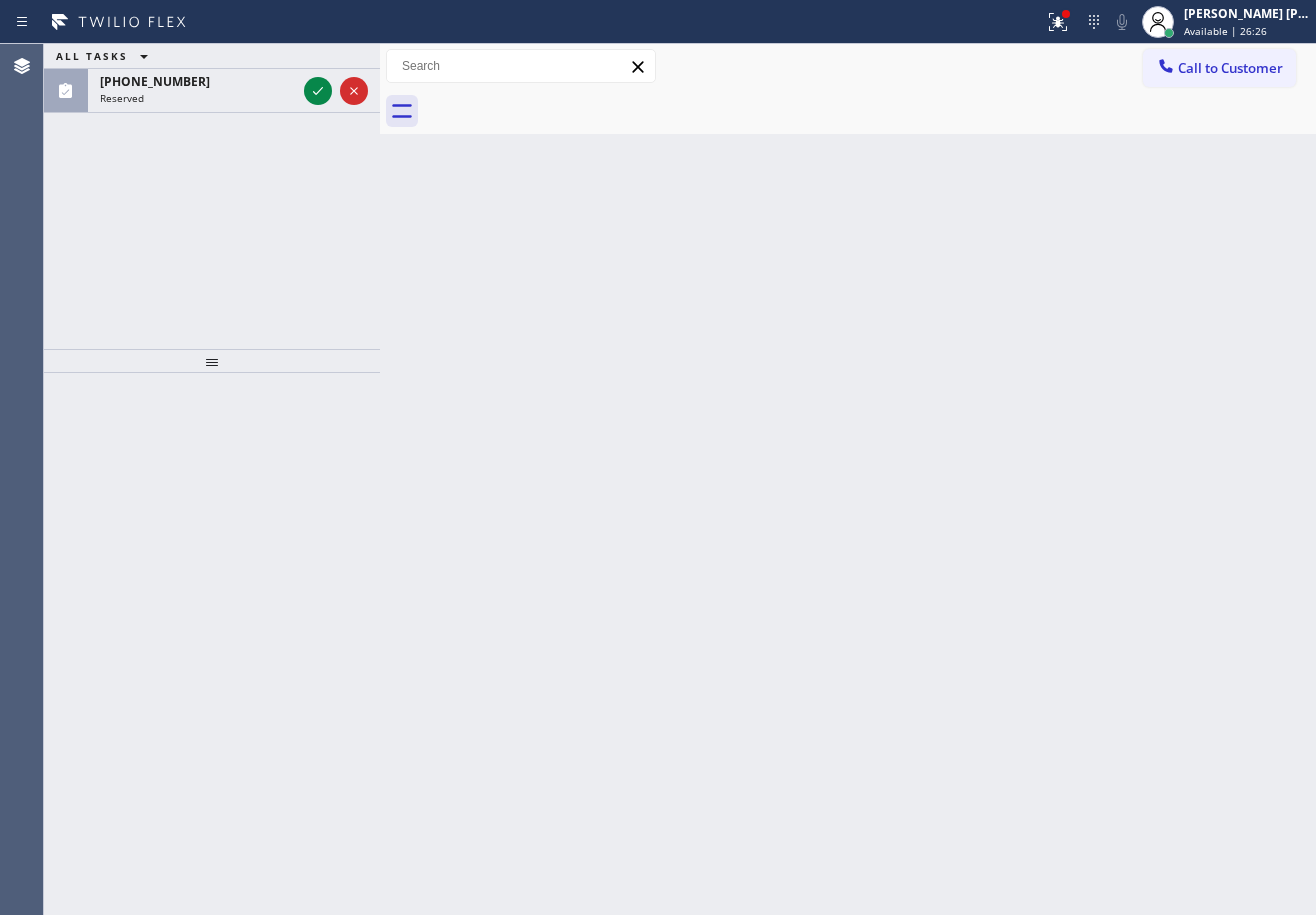 click on "[PHONE_NUMBER] Reserved" at bounding box center [194, 91] 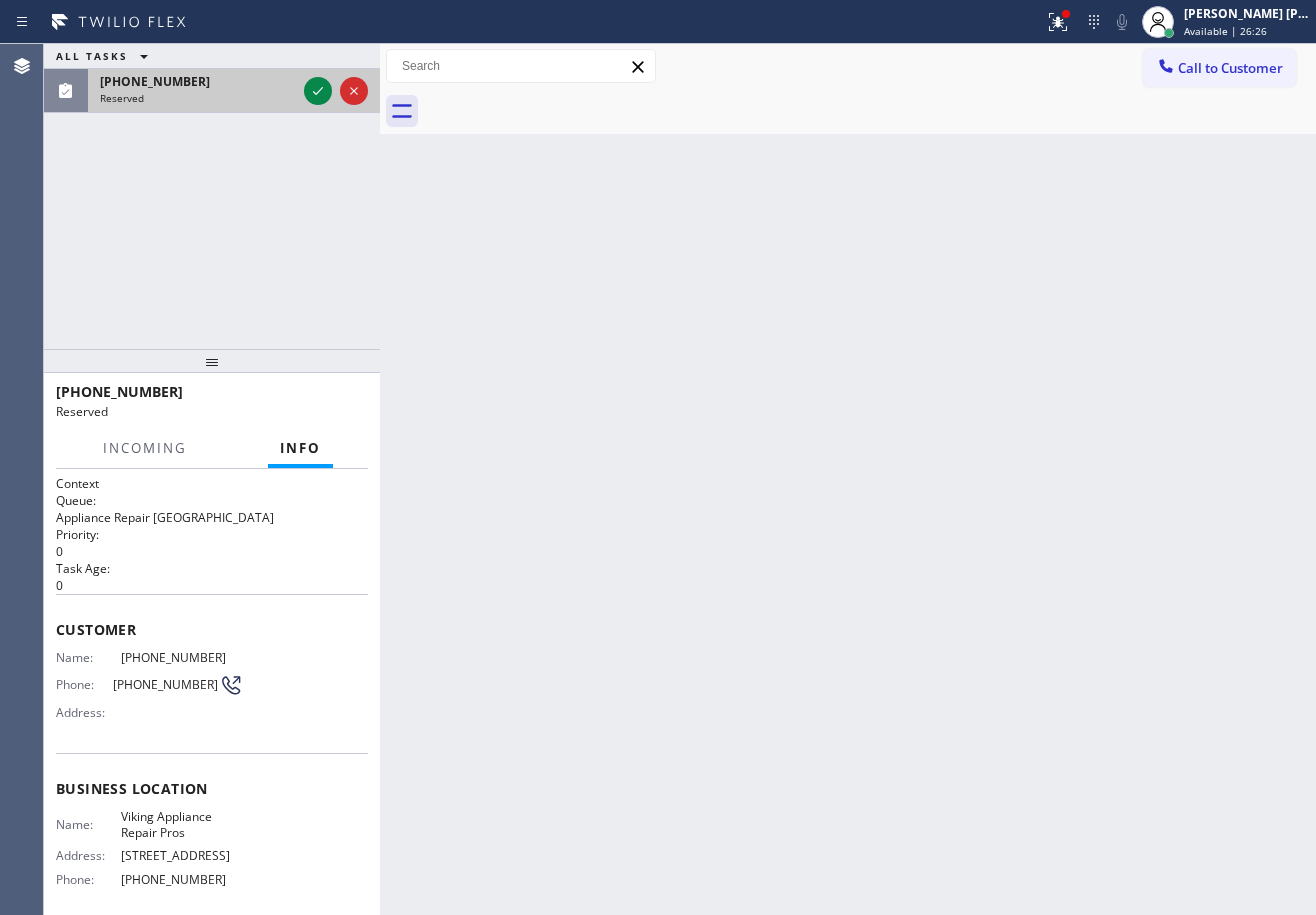 click on "[PHONE_NUMBER] Reserved" at bounding box center [194, 91] 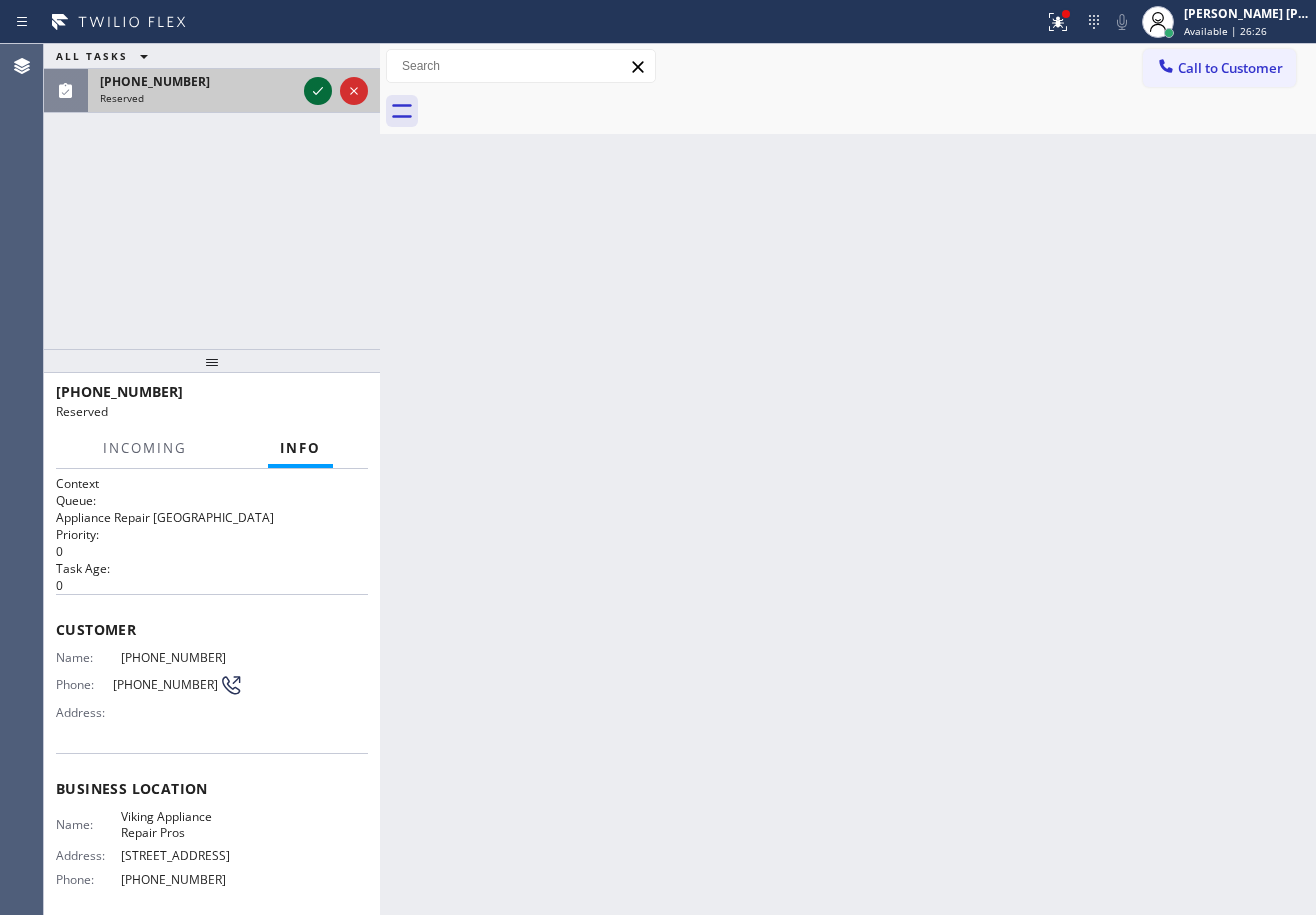 click 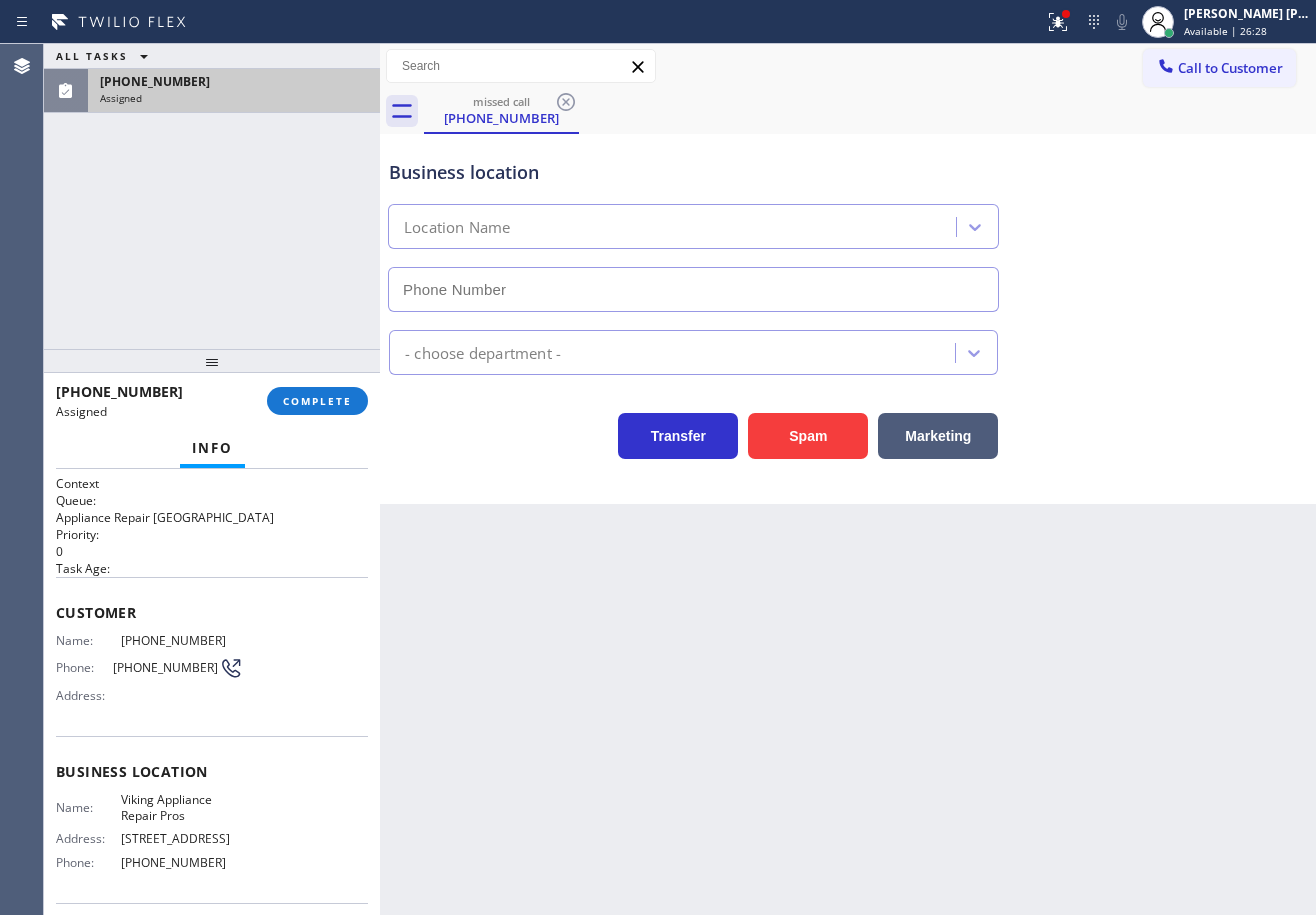 type on "[PHONE_NUMBER]" 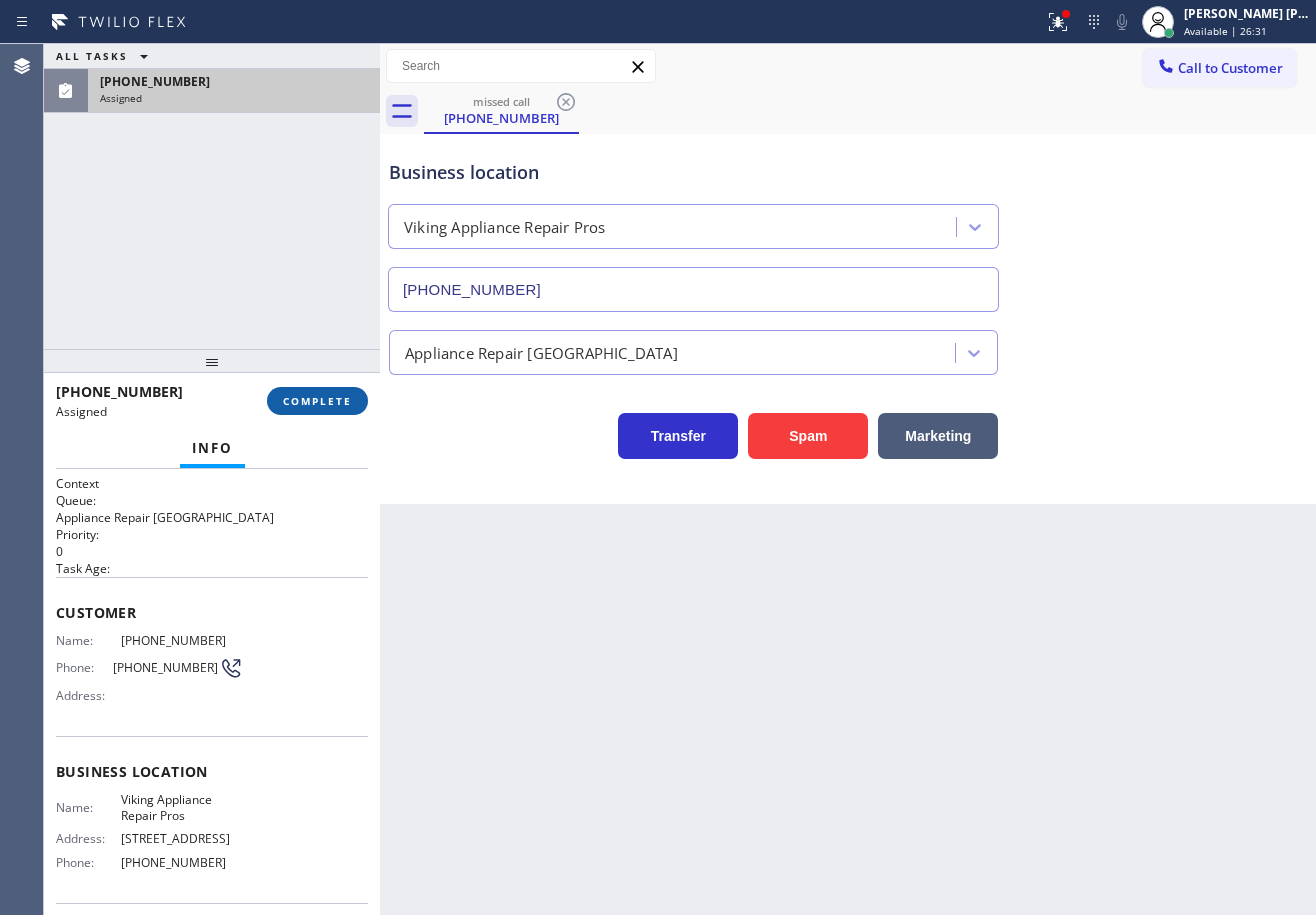 click on "COMPLETE" at bounding box center [317, 401] 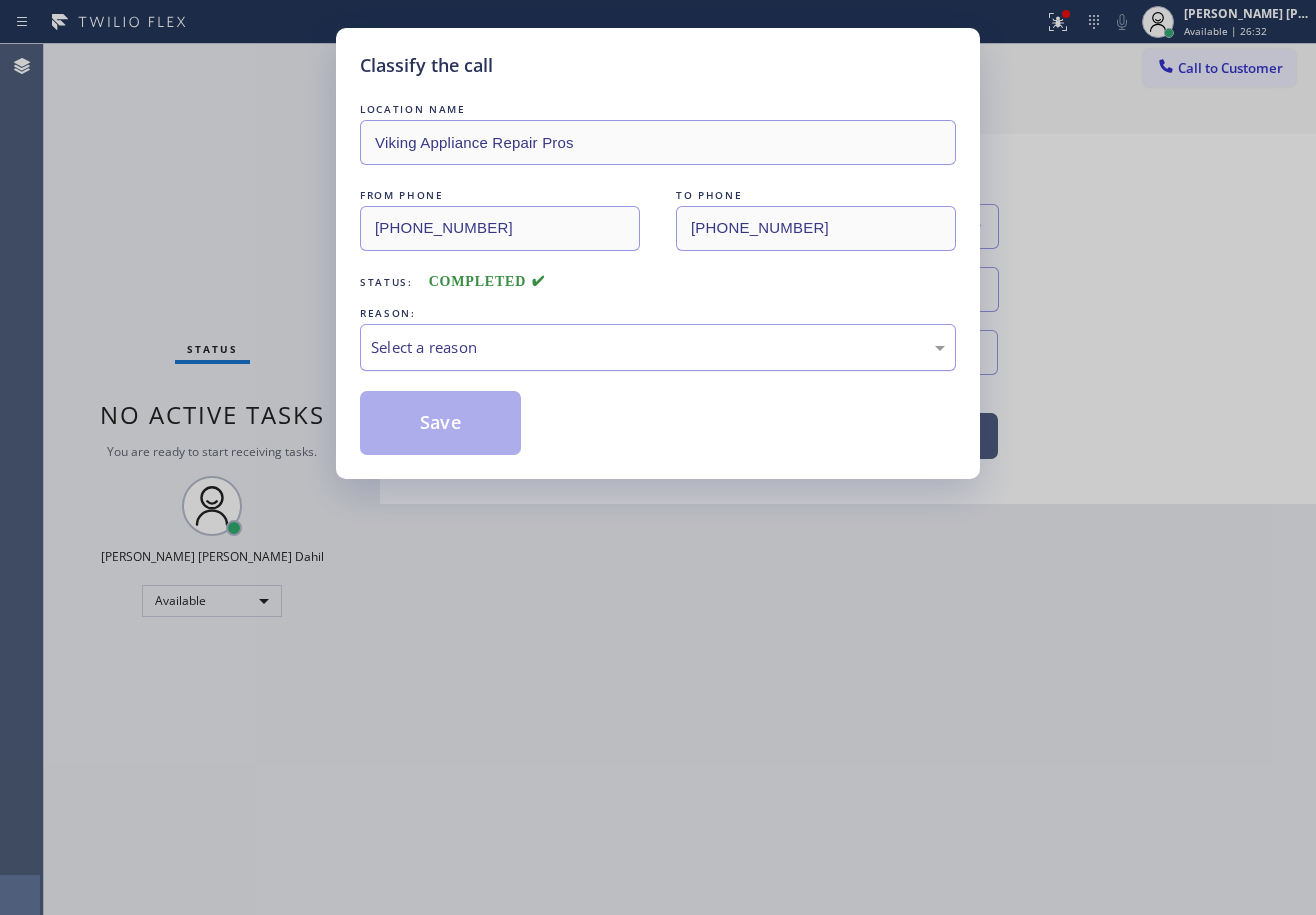 click on "Select a reason" at bounding box center [658, 347] 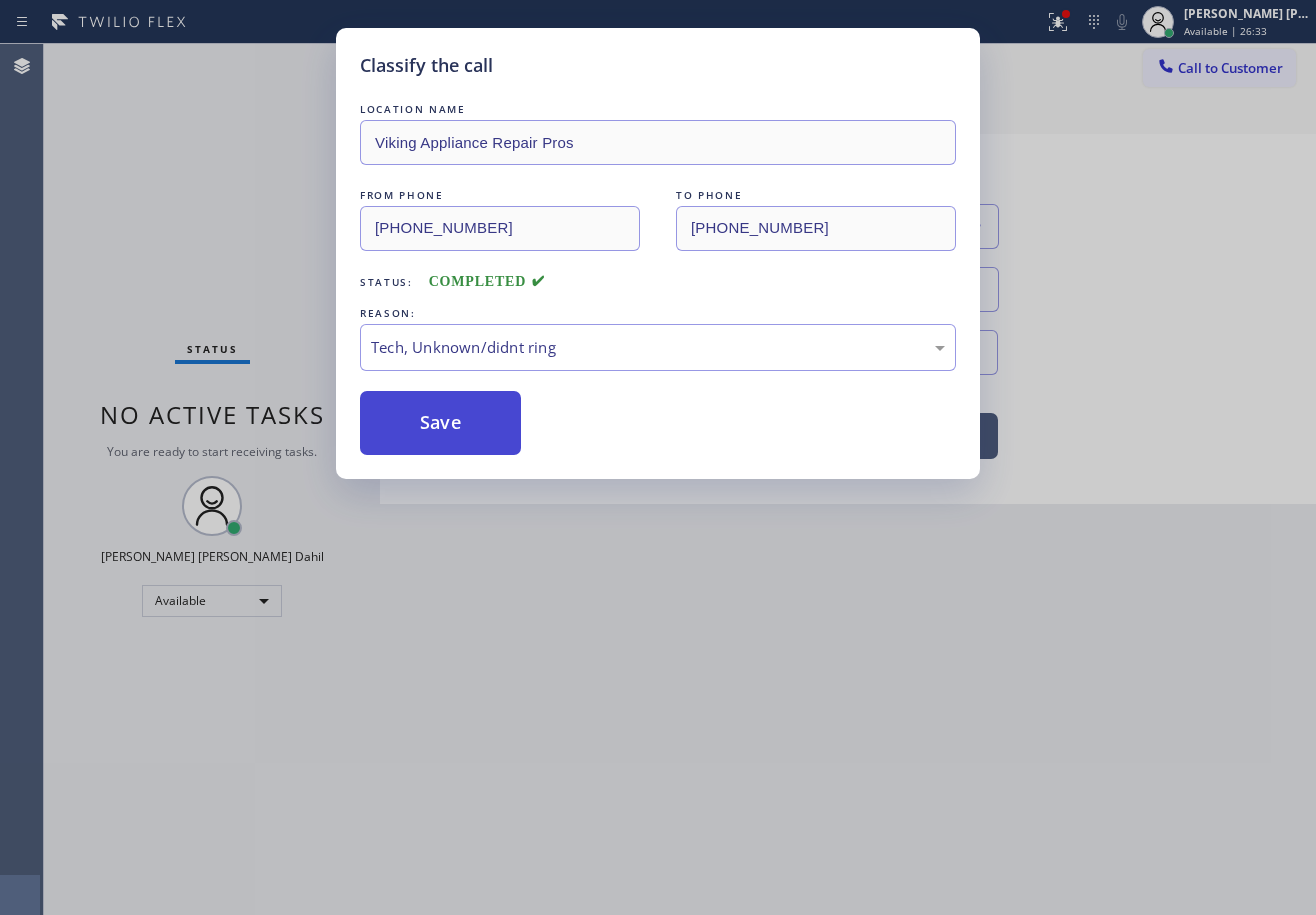 click on "Save" at bounding box center [440, 423] 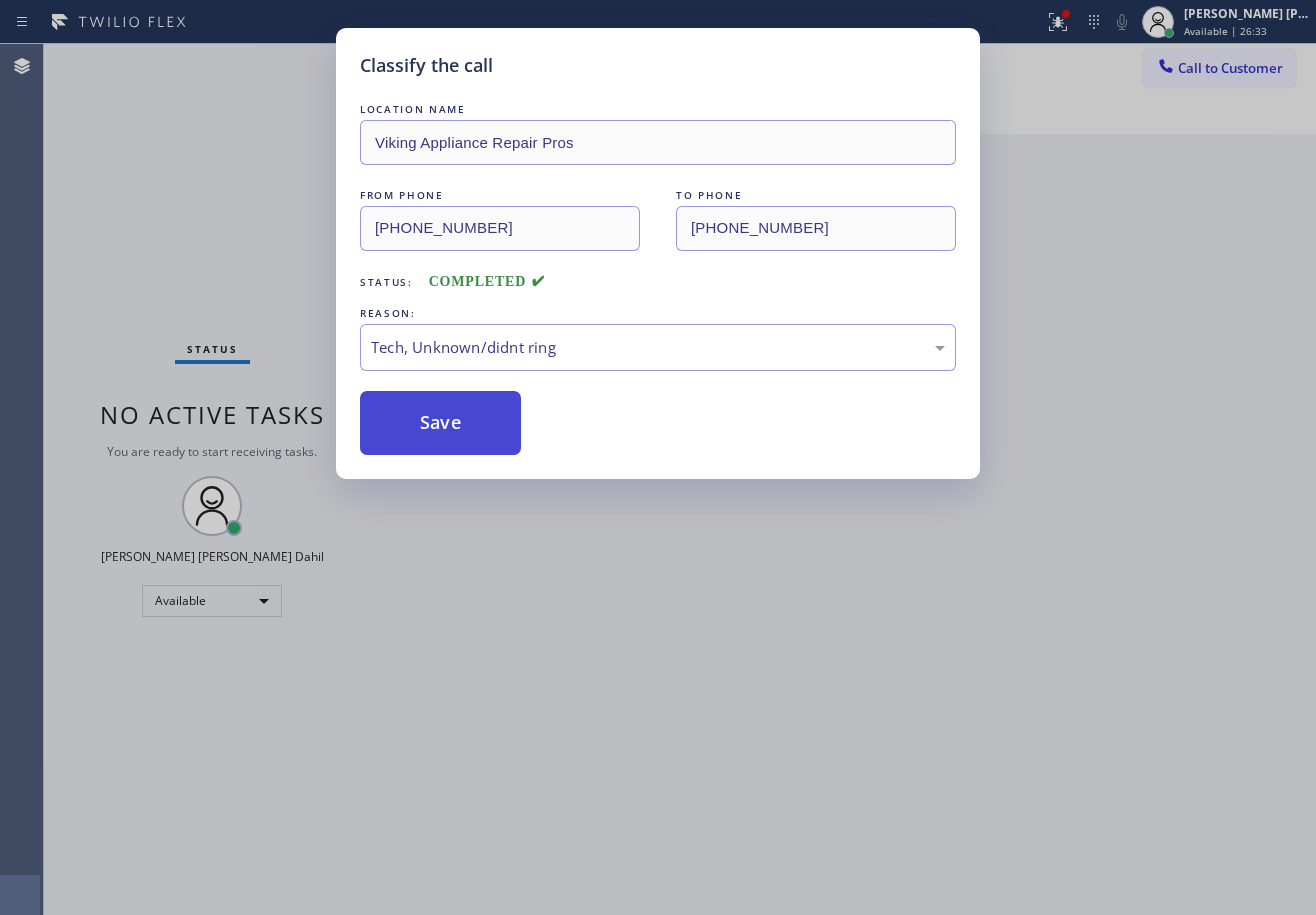 drag, startPoint x: 461, startPoint y: 414, endPoint x: 489, endPoint y: 399, distance: 31.764761 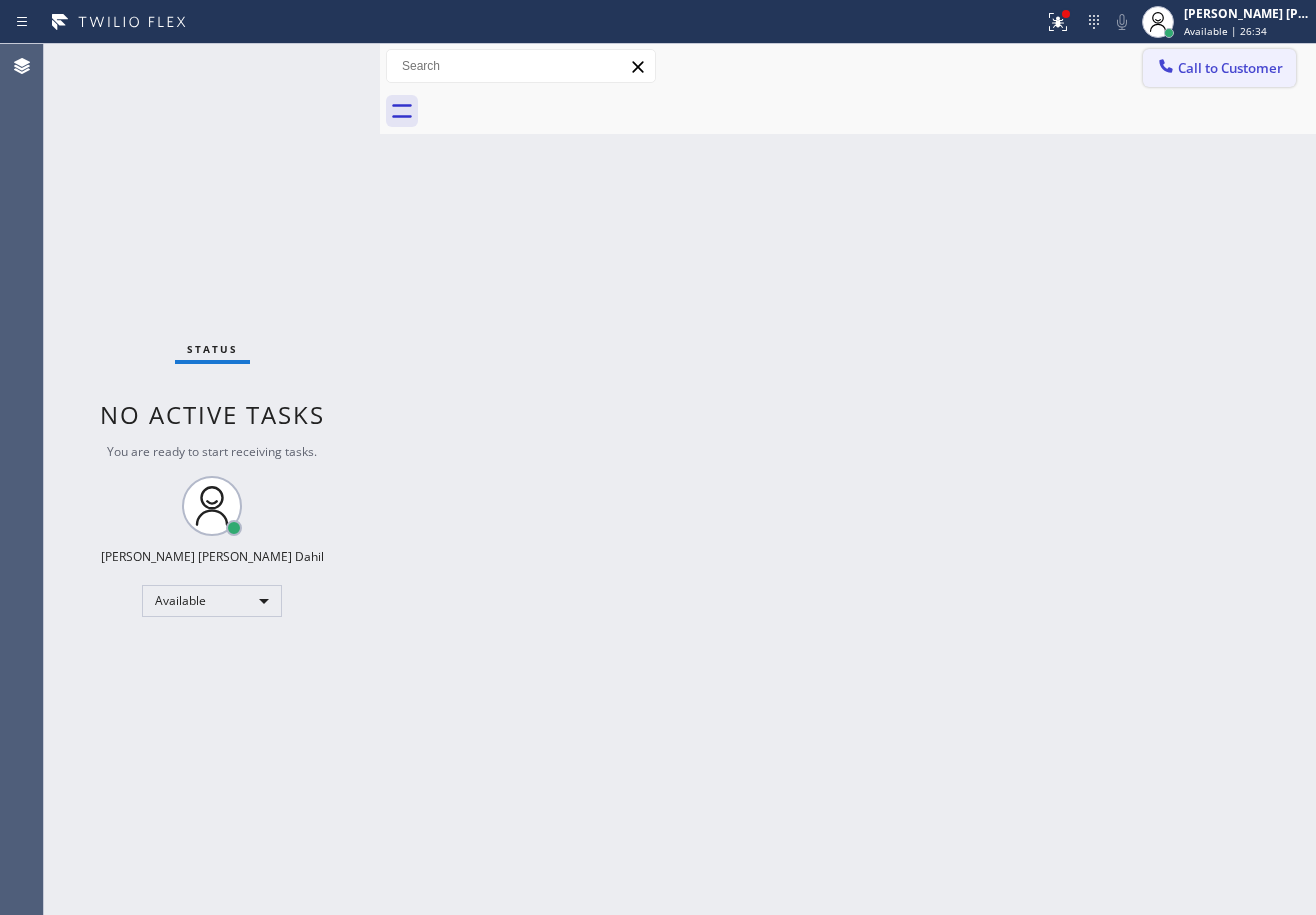 click on "Call to Customer" at bounding box center [1230, 68] 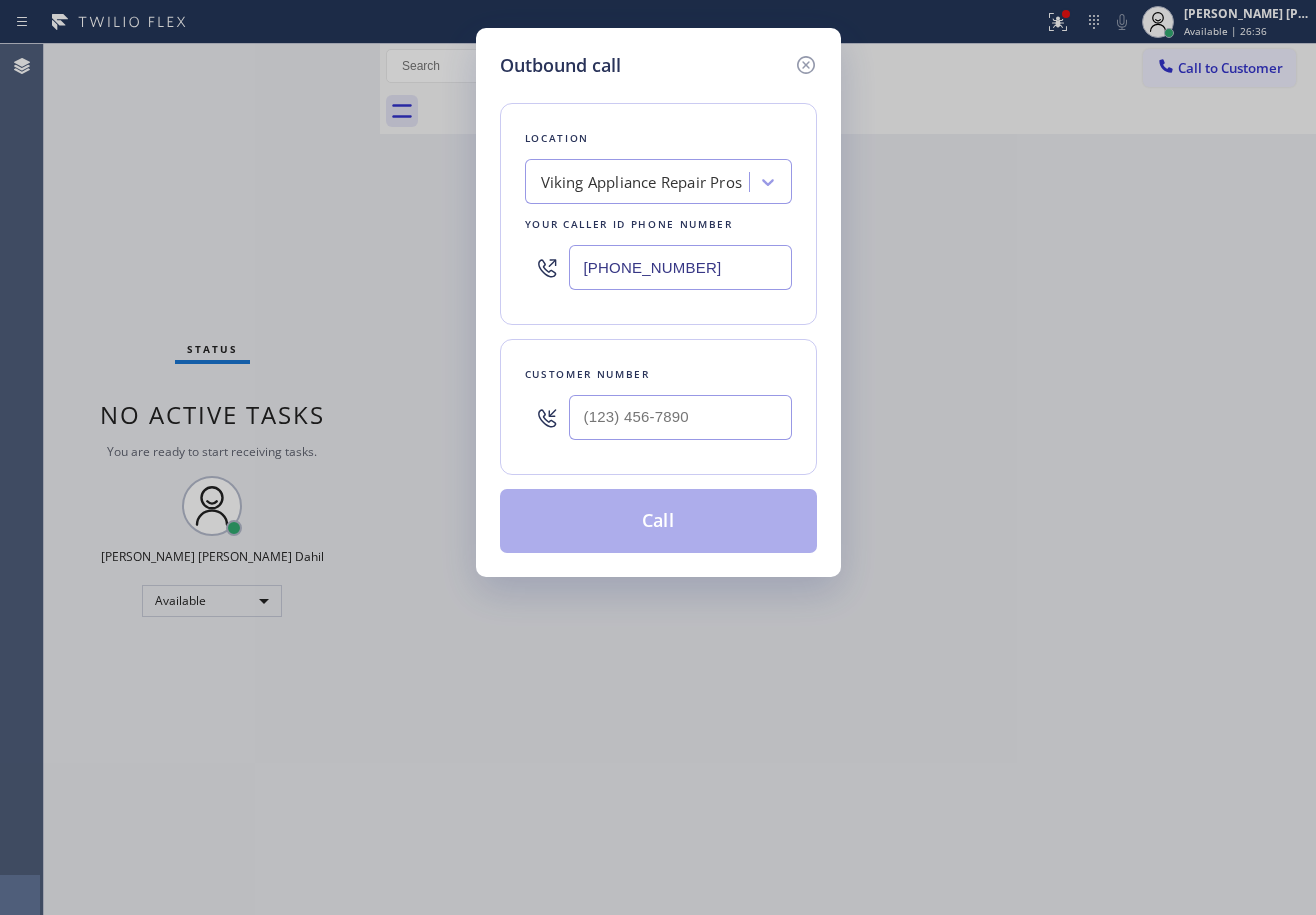 click at bounding box center (680, 417) 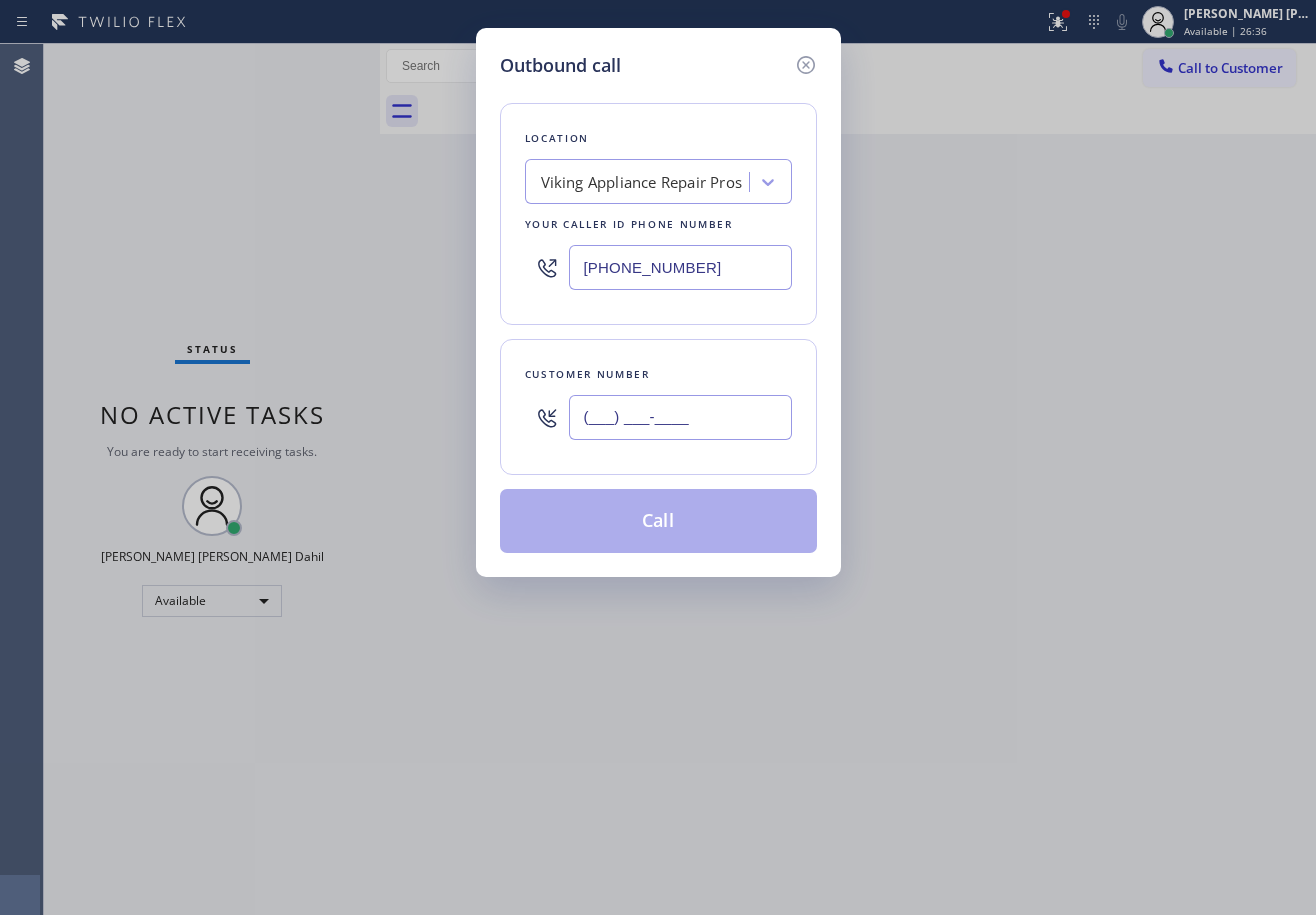 paste on "855) 666-9755" 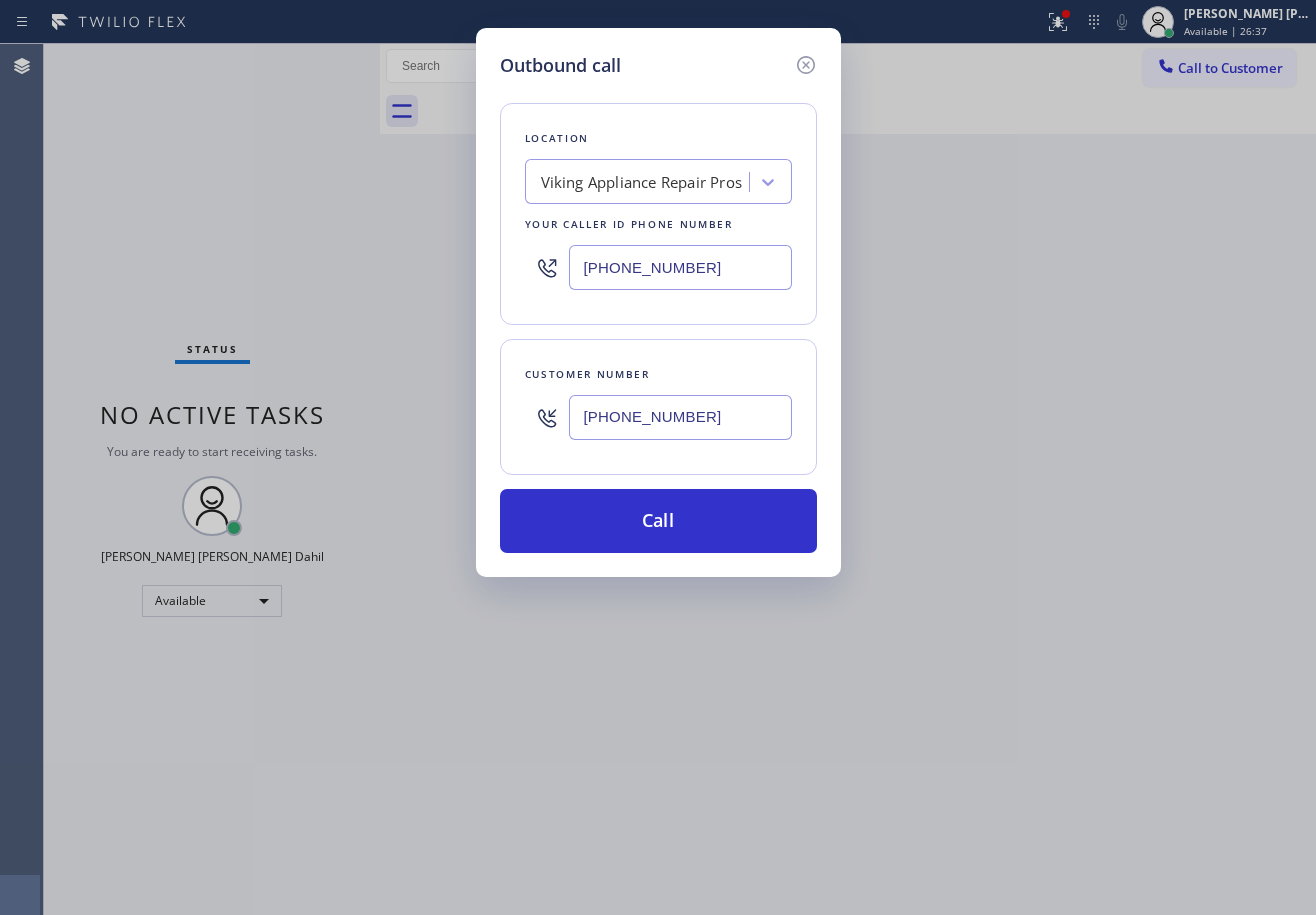 type on "[PHONE_NUMBER]" 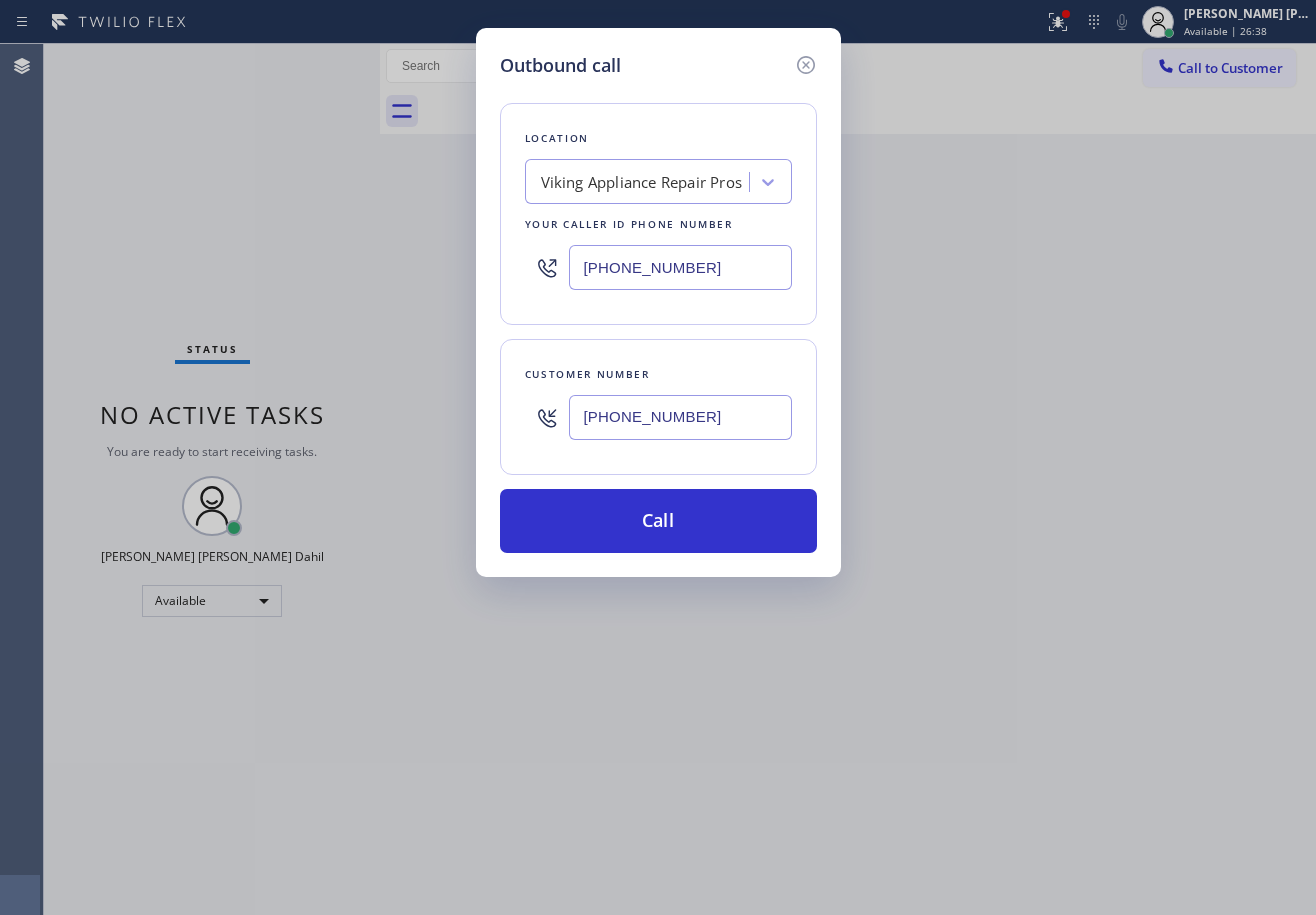 click on "[PHONE_NUMBER]" at bounding box center (680, 267) 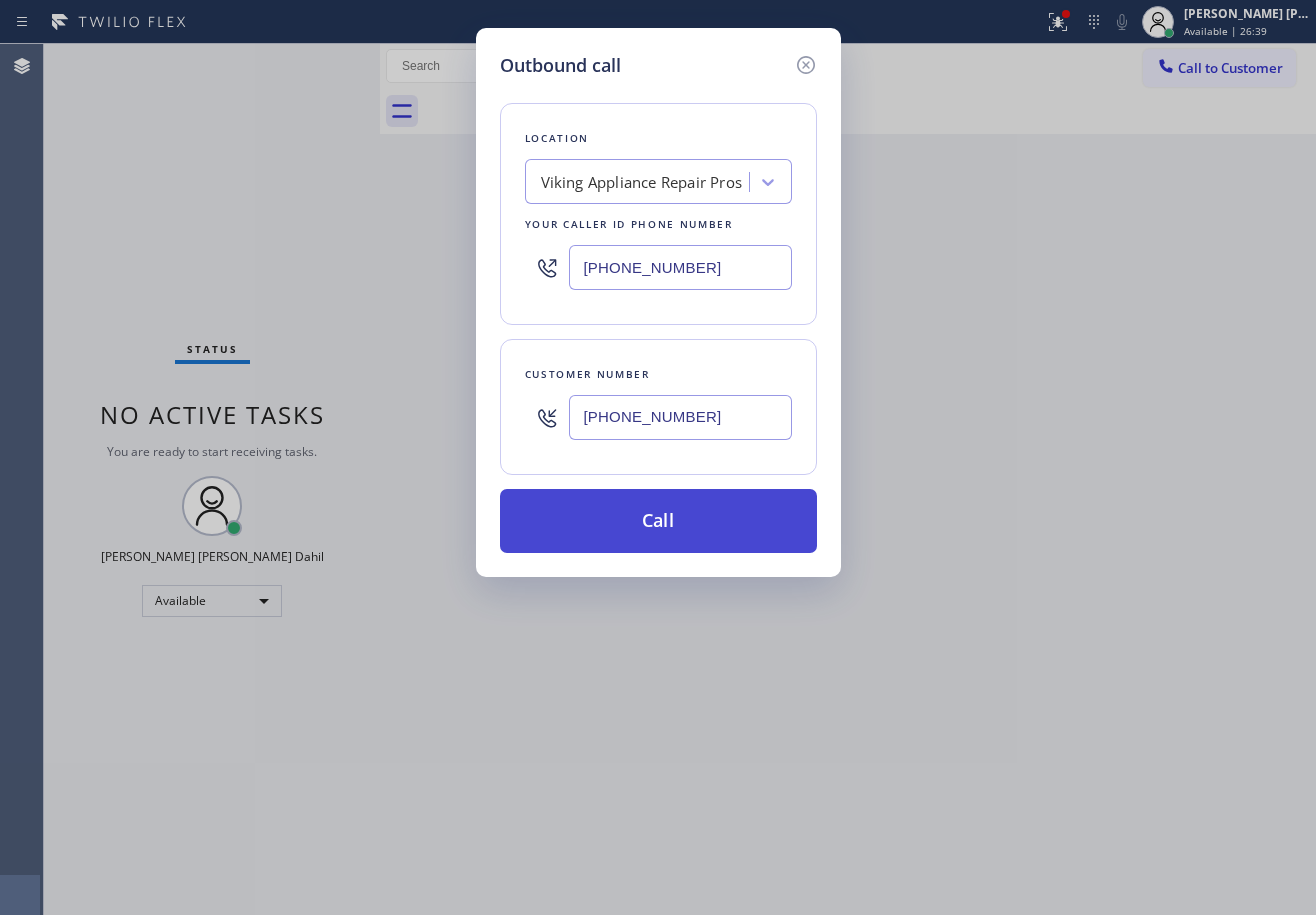 type on "[PHONE_NUMBER]" 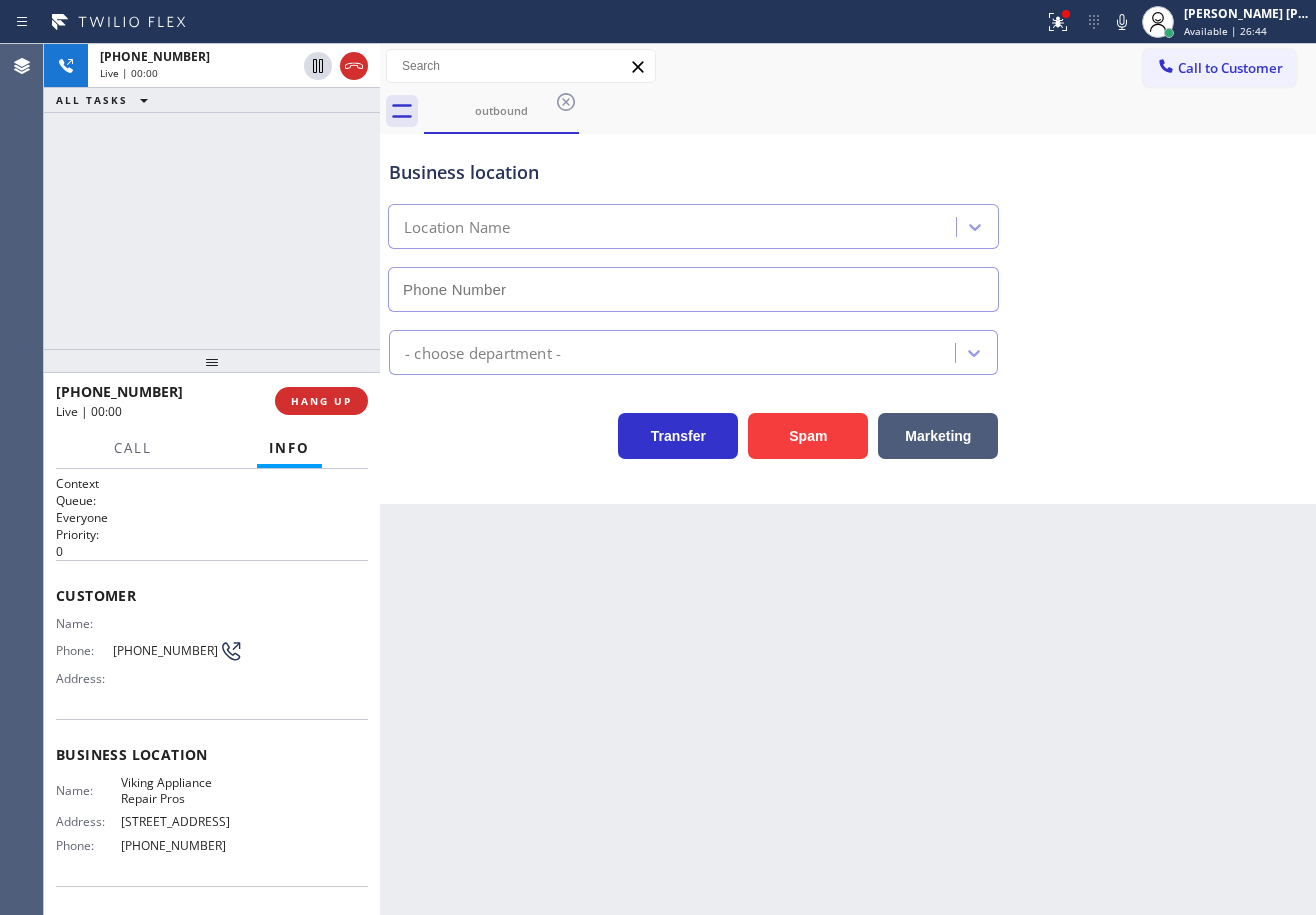 type on "[PHONE_NUMBER]" 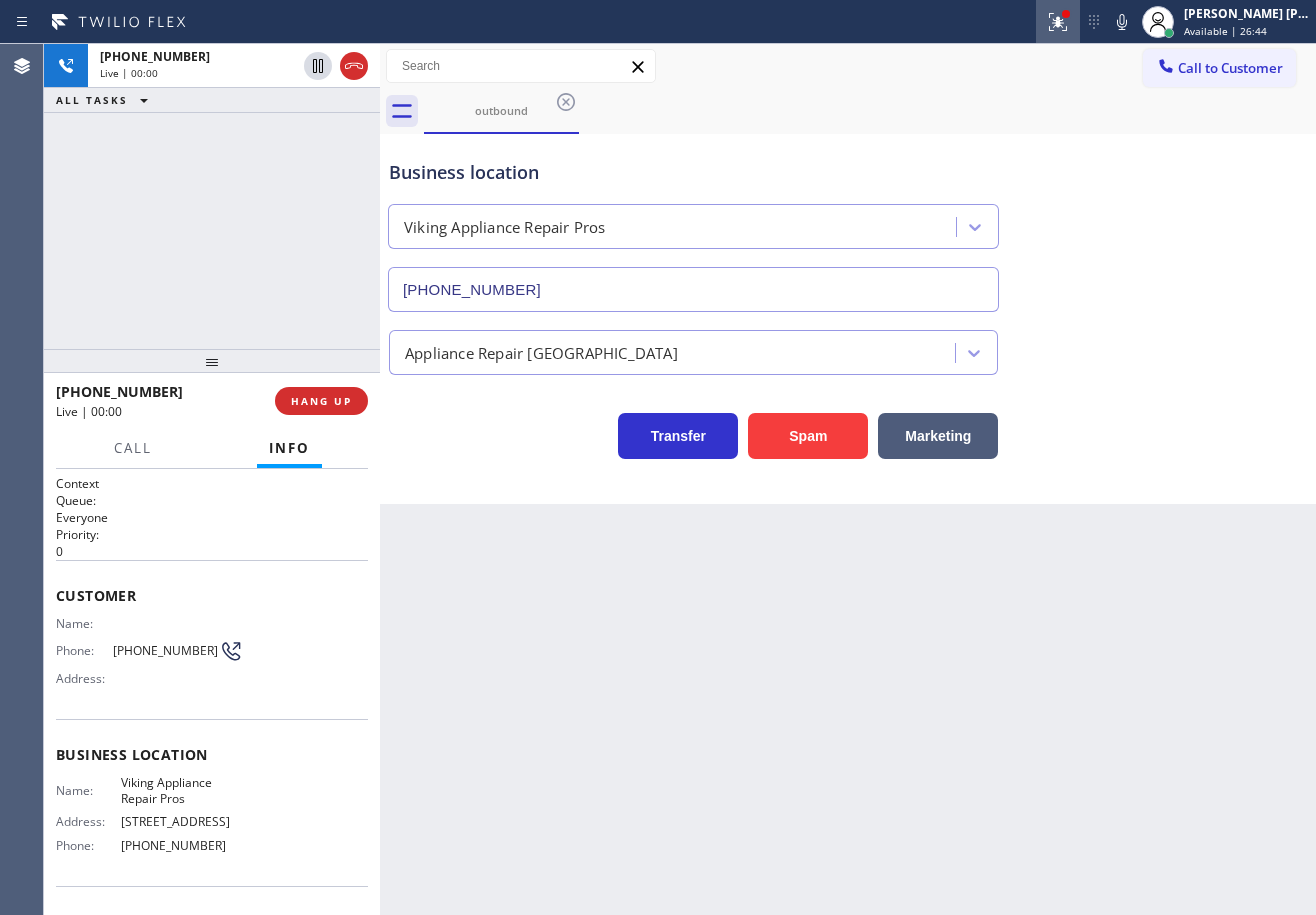 click 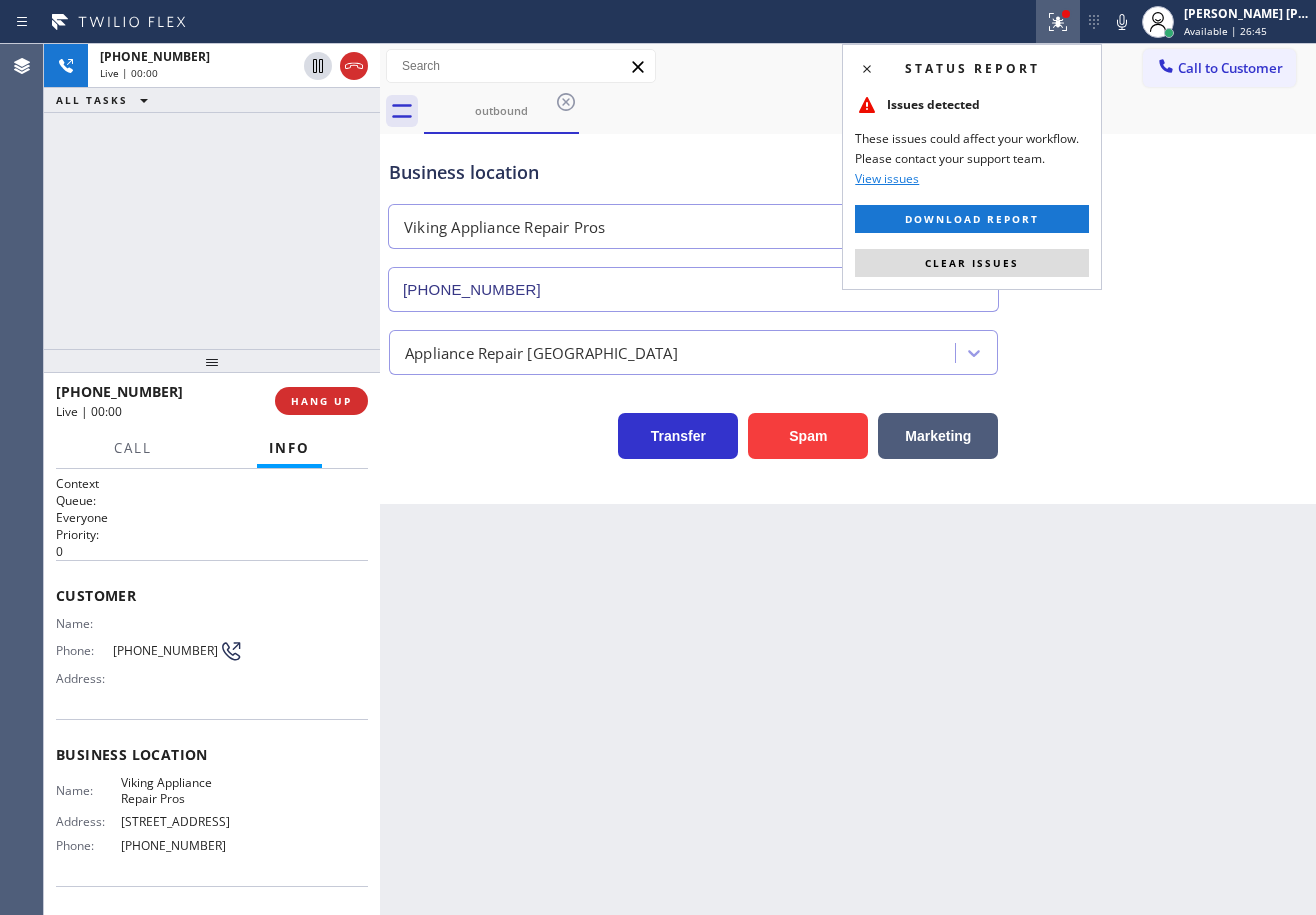 click on "Clear issues" at bounding box center (972, 263) 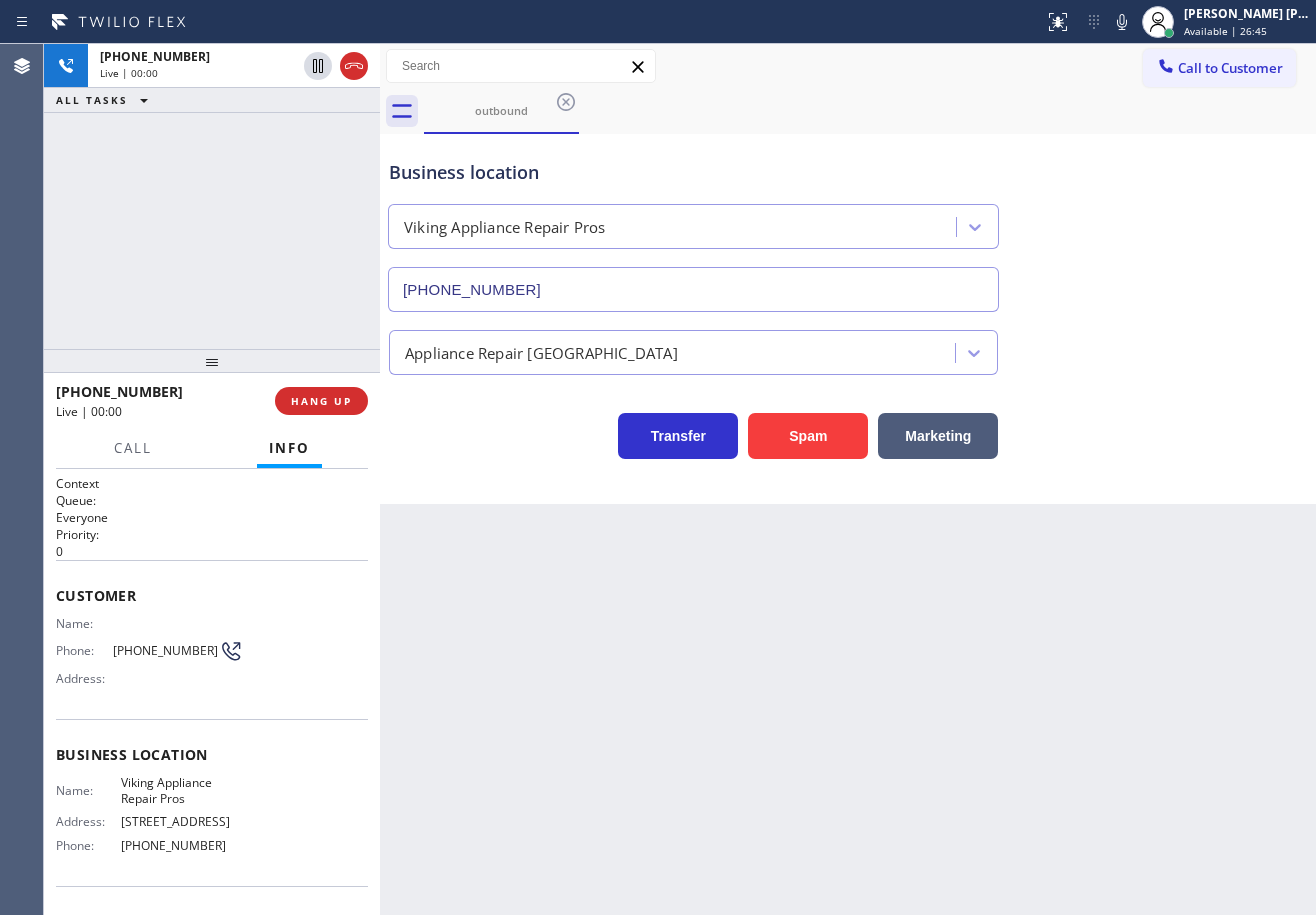 click on "Business location Viking Appliance Repair Pros [PHONE_NUMBER] Appliance Repair High End Transfer Spam Marketing" at bounding box center [848, 299] 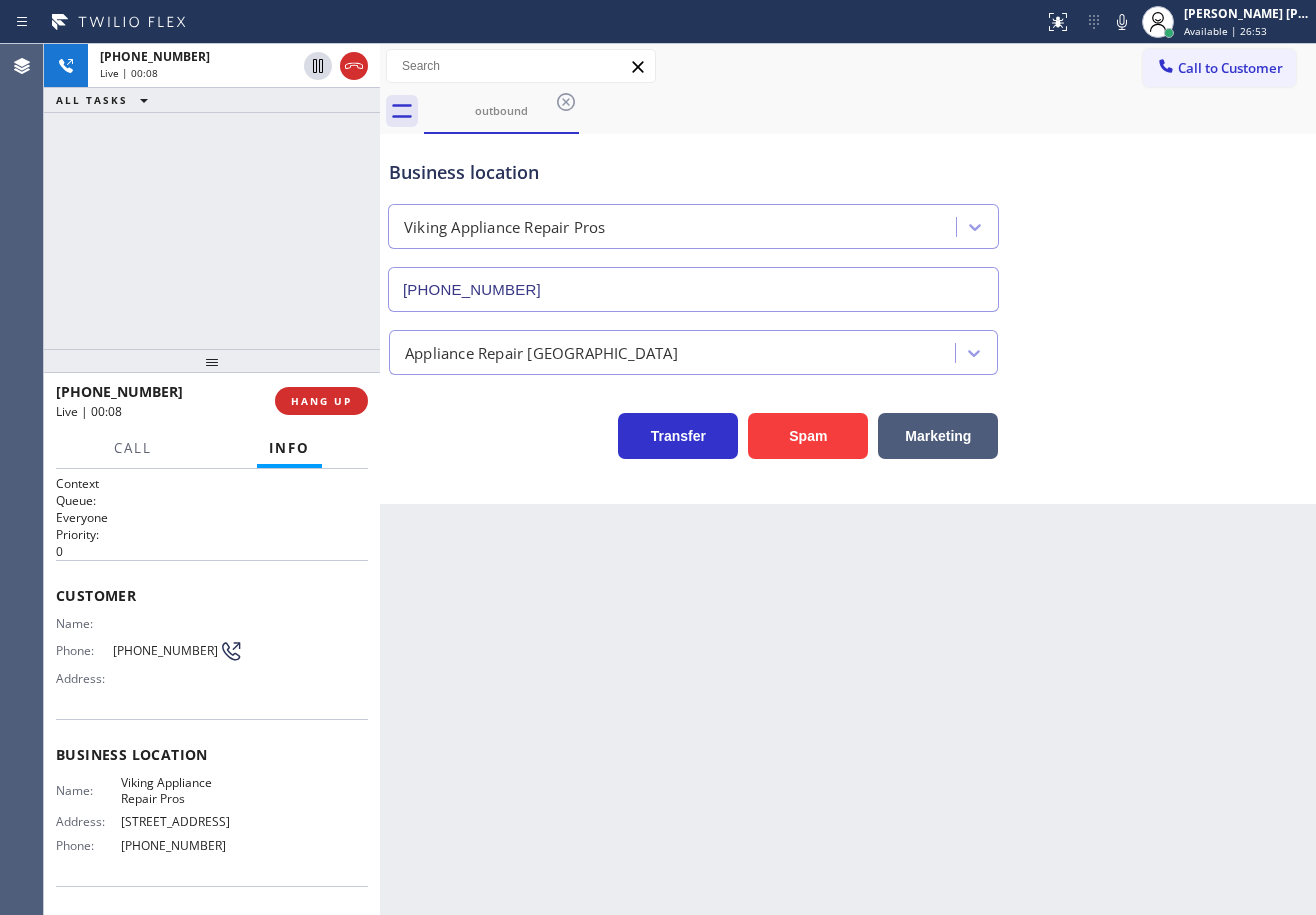 click on "[PHONE_NUMBER] Live | 00:08 ALL TASKS ALL TASKS ACTIVE TASKS TASKS IN WRAP UP" at bounding box center (212, 196) 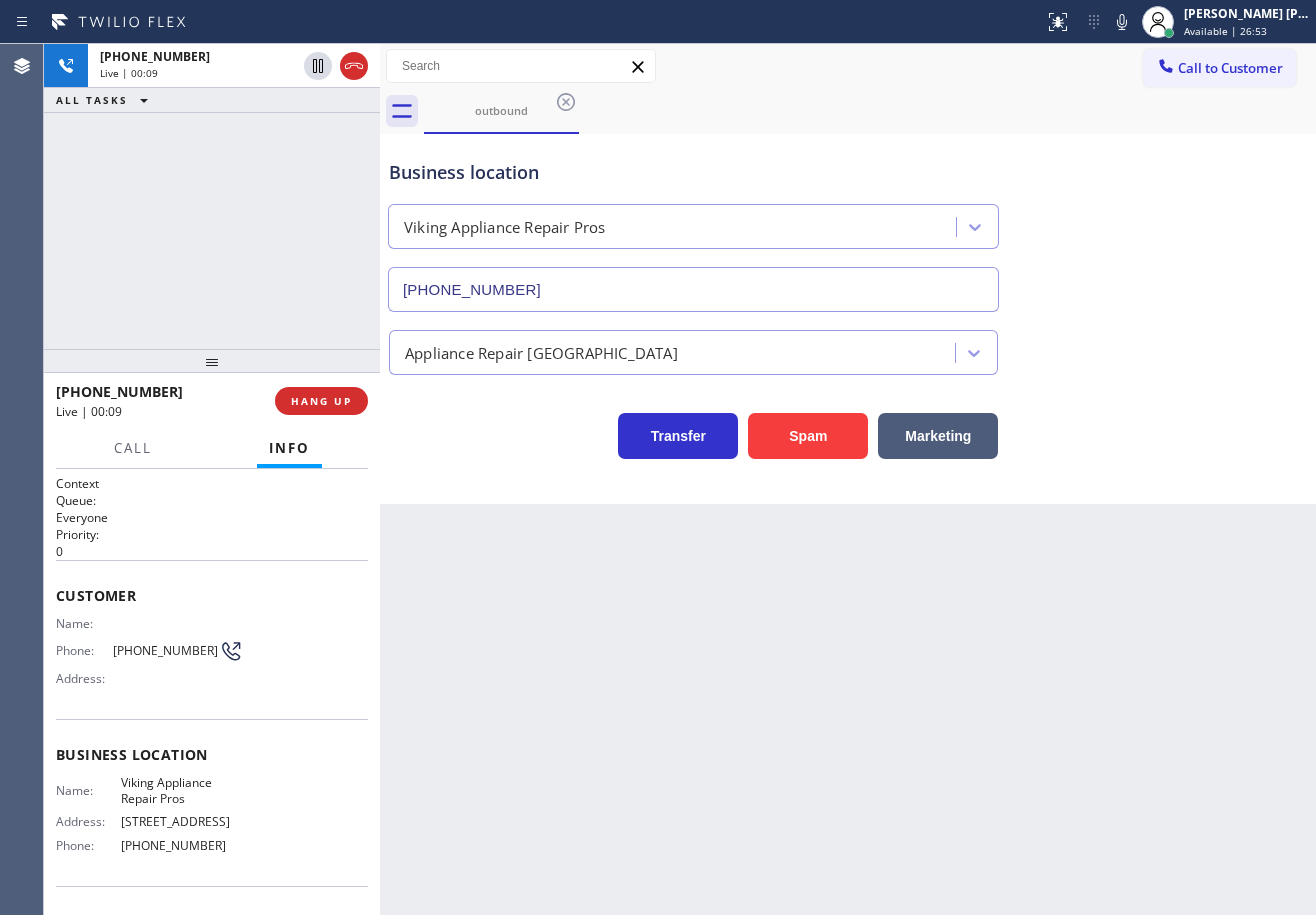 click on "Back to Dashboard Change Sender ID Customers Technicians Select a contact Outbound call Technician Search Technician Your caller id phone number Your caller id phone number Call Technician info Name   Phone none Address none Change Sender ID HVAC [PHONE_NUMBER] 5 Star Appliance [PHONE_NUMBER] Appliance Repair [PHONE_NUMBER] Plumbing [PHONE_NUMBER] Air Duct Cleaning [PHONE_NUMBER]  Electricians [PHONE_NUMBER] Cancel Change Check personal SMS Reset Change outbound Call to Customer Outbound call Location Viking Appliance Repair Pros Your caller id phone number [PHONE_NUMBER] Customer number Call Outbound call Technician Search Technician Your caller id phone number Your caller id phone number Call outbound Business location Viking Appliance Repair Pros [PHONE_NUMBER] Appliance Repair High End Transfer Spam Marketing" at bounding box center [848, 479] 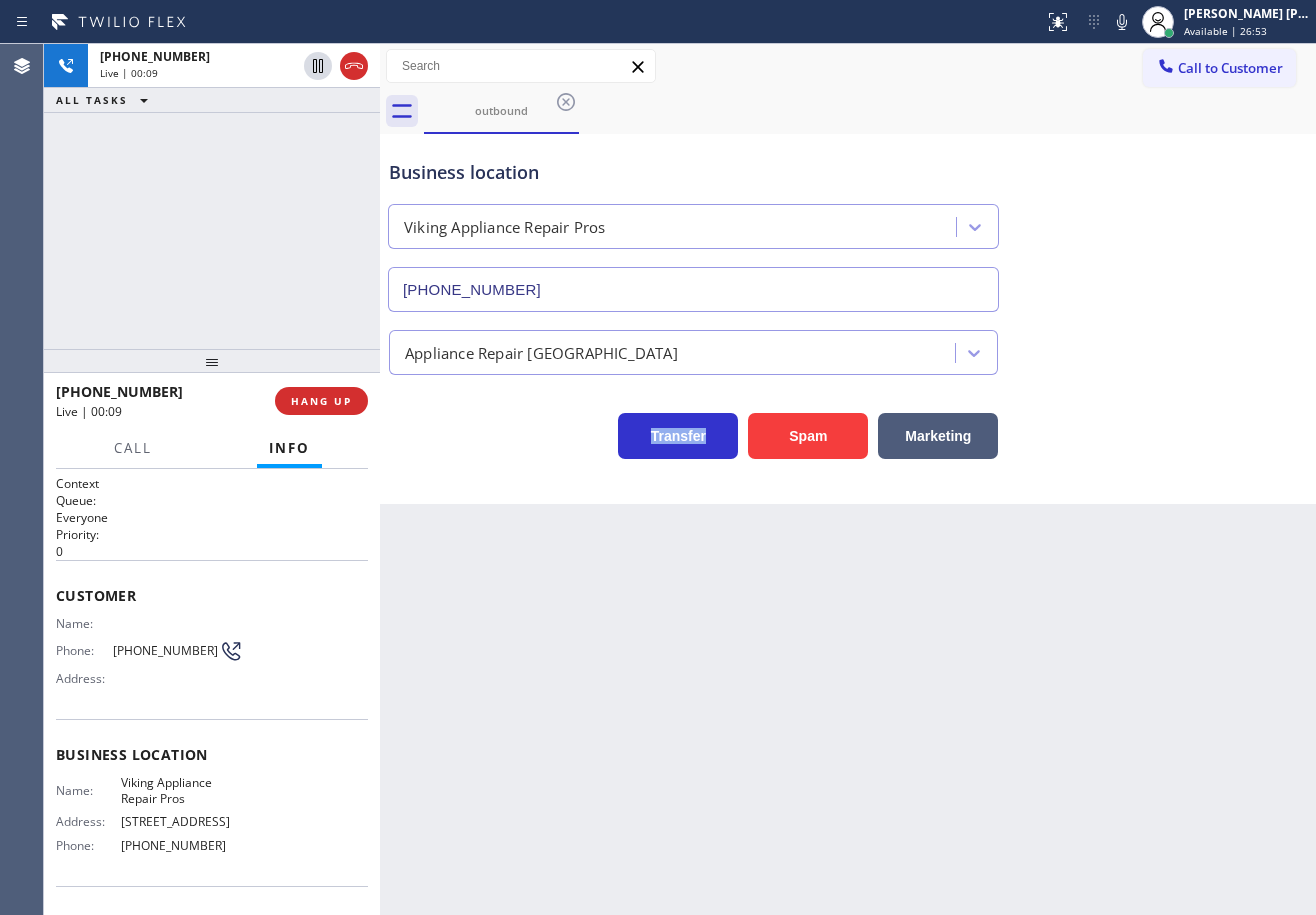 click on "Back to Dashboard Change Sender ID Customers Technicians Select a contact Outbound call Technician Search Technician Your caller id phone number Your caller id phone number Call Technician info Name   Phone none Address none Change Sender ID HVAC [PHONE_NUMBER] 5 Star Appliance [PHONE_NUMBER] Appliance Repair [PHONE_NUMBER] Plumbing [PHONE_NUMBER] Air Duct Cleaning [PHONE_NUMBER]  Electricians [PHONE_NUMBER] Cancel Change Check personal SMS Reset Change outbound Call to Customer Outbound call Location Viking Appliance Repair Pros Your caller id phone number [PHONE_NUMBER] Customer number Call Outbound call Technician Search Technician Your caller id phone number Your caller id phone number Call outbound Business location Viking Appliance Repair Pros [PHONE_NUMBER] Appliance Repair High End Transfer Spam Marketing" at bounding box center (848, 479) 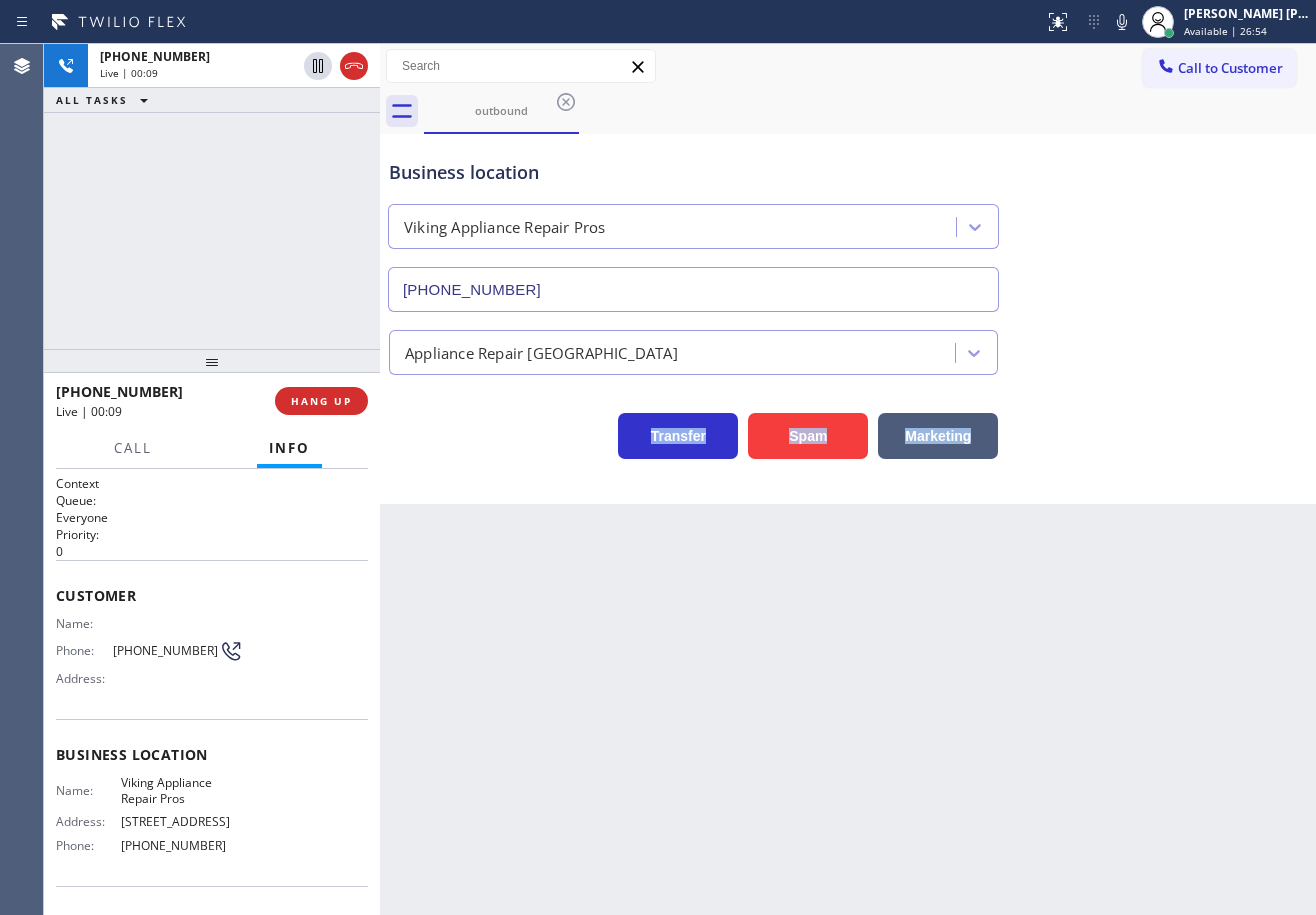 click on "Back to Dashboard Change Sender ID Customers Technicians Select a contact Outbound call Technician Search Technician Your caller id phone number Your caller id phone number Call Technician info Name   Phone none Address none Change Sender ID HVAC [PHONE_NUMBER] 5 Star Appliance [PHONE_NUMBER] Appliance Repair [PHONE_NUMBER] Plumbing [PHONE_NUMBER] Air Duct Cleaning [PHONE_NUMBER]  Electricians [PHONE_NUMBER] Cancel Change Check personal SMS Reset Change outbound Call to Customer Outbound call Location Viking Appliance Repair Pros Your caller id phone number [PHONE_NUMBER] Customer number Call Outbound call Technician Search Technician Your caller id phone number Your caller id phone number Call outbound Business location Viking Appliance Repair Pros [PHONE_NUMBER] Appliance Repair High End Transfer Spam Marketing" at bounding box center (848, 479) 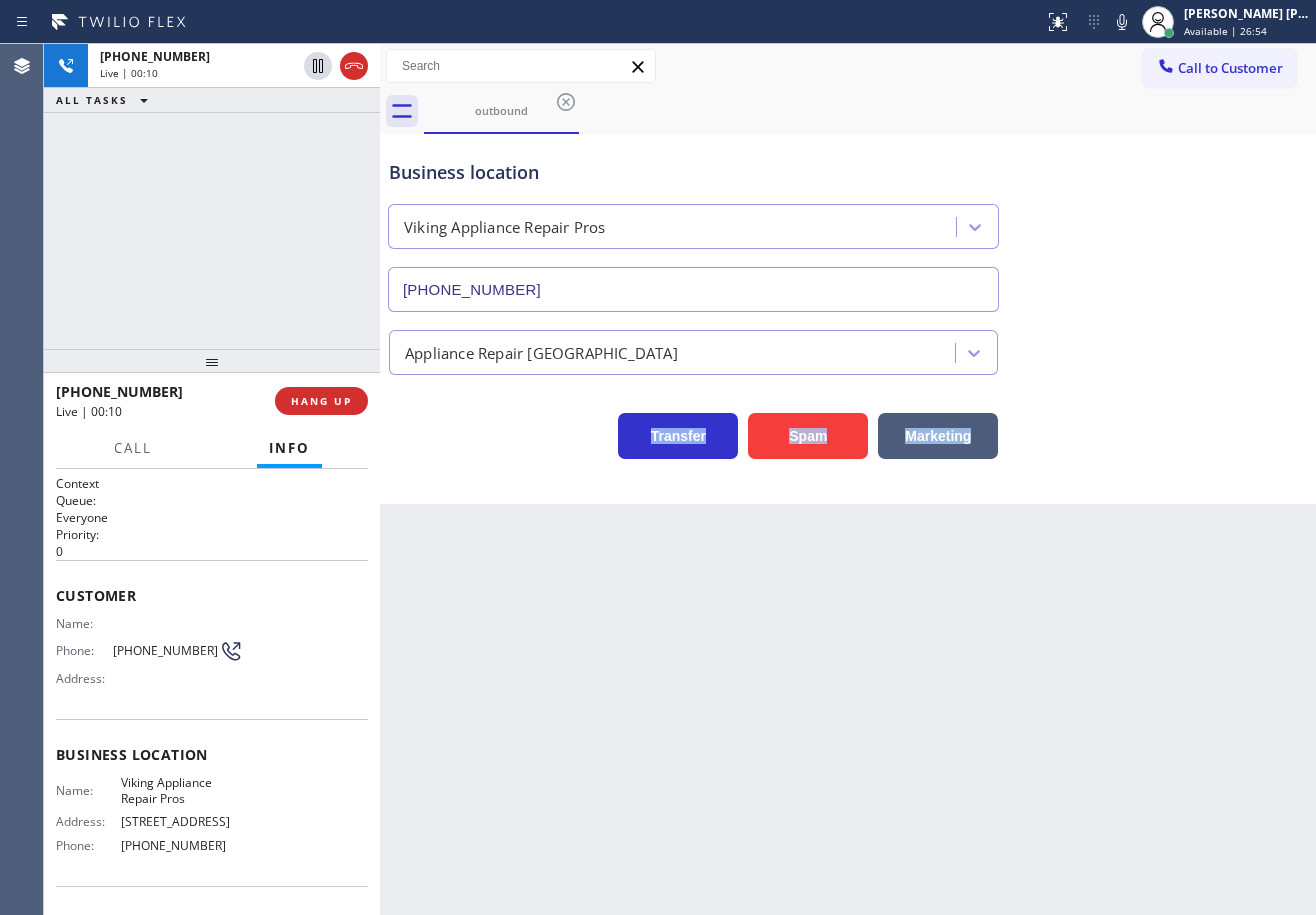 click on "Back to Dashboard Change Sender ID Customers Technicians Select a contact Outbound call Technician Search Technician Your caller id phone number Your caller id phone number Call Technician info Name   Phone none Address none Change Sender ID HVAC [PHONE_NUMBER] 5 Star Appliance [PHONE_NUMBER] Appliance Repair [PHONE_NUMBER] Plumbing [PHONE_NUMBER] Air Duct Cleaning [PHONE_NUMBER]  Electricians [PHONE_NUMBER] Cancel Change Check personal SMS Reset Change outbound Call to Customer Outbound call Location Viking Appliance Repair Pros Your caller id phone number [PHONE_NUMBER] Customer number Call Outbound call Technician Search Technician Your caller id phone number Your caller id phone number Call outbound Business location Viking Appliance Repair Pros [PHONE_NUMBER] Appliance Repair High End Transfer Spam Marketing" at bounding box center (848, 479) 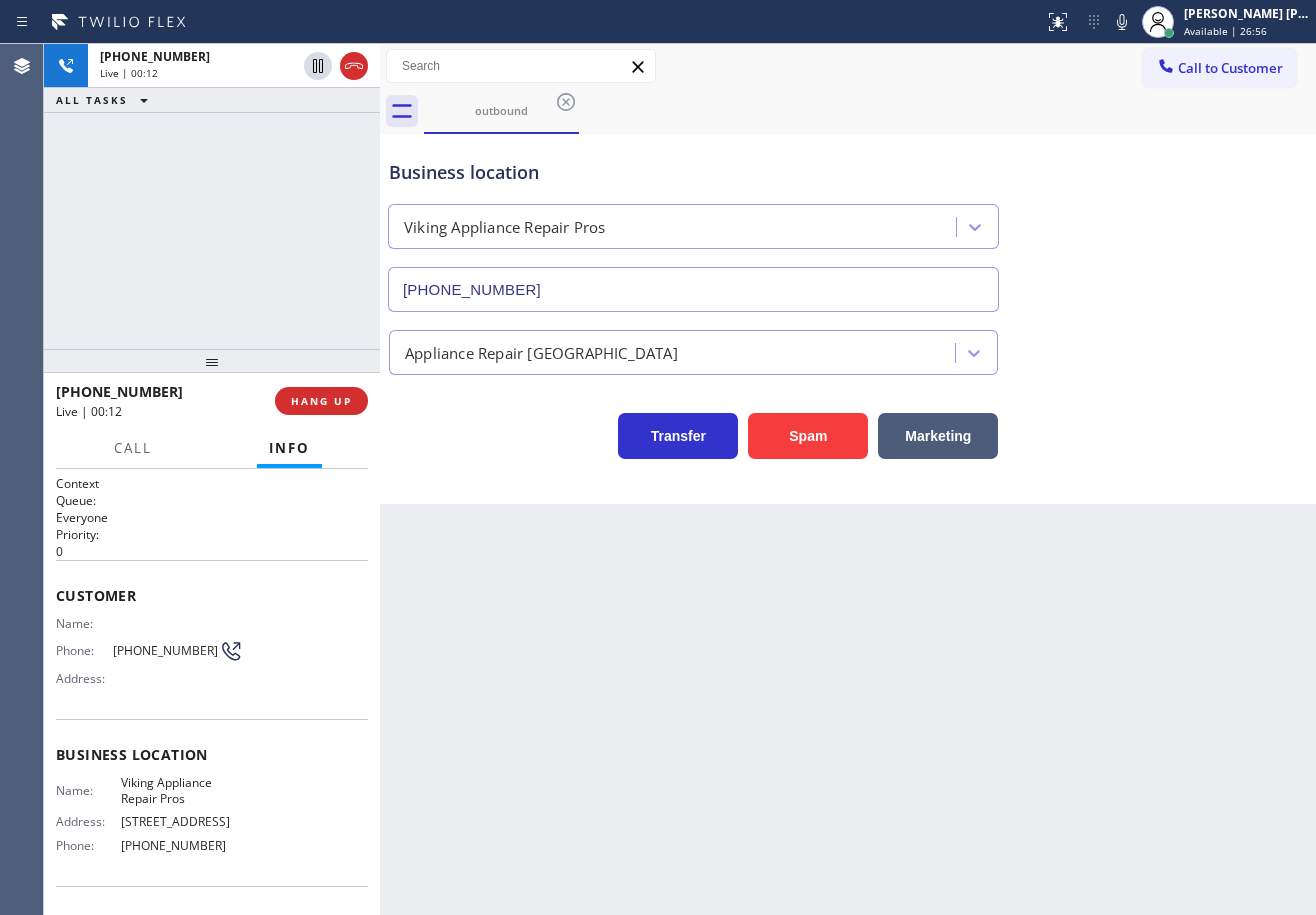 drag, startPoint x: 224, startPoint y: 239, endPoint x: 290, endPoint y: 293, distance: 85.276024 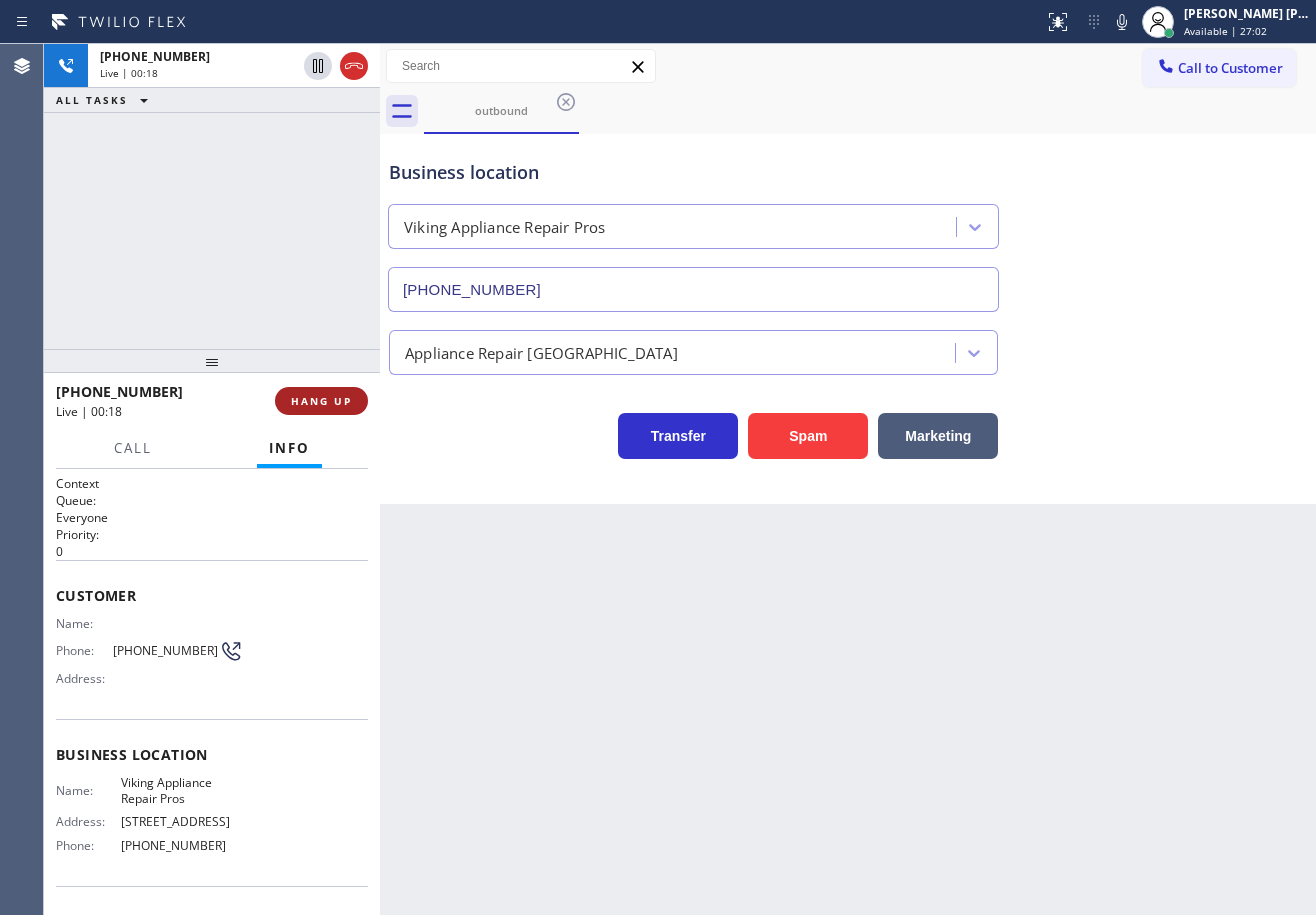 click on "HANG UP" at bounding box center (321, 401) 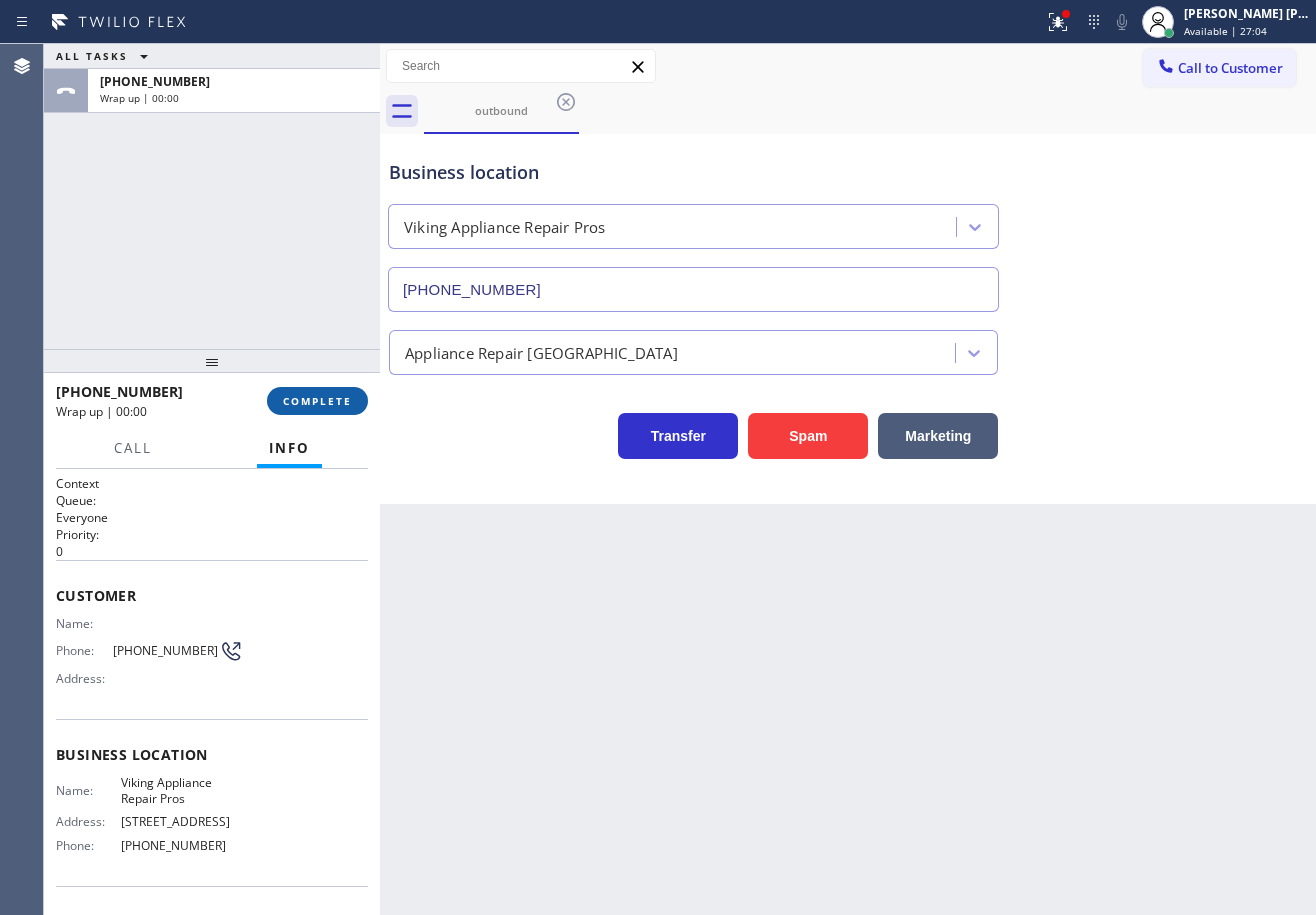 click on "COMPLETE" at bounding box center (317, 401) 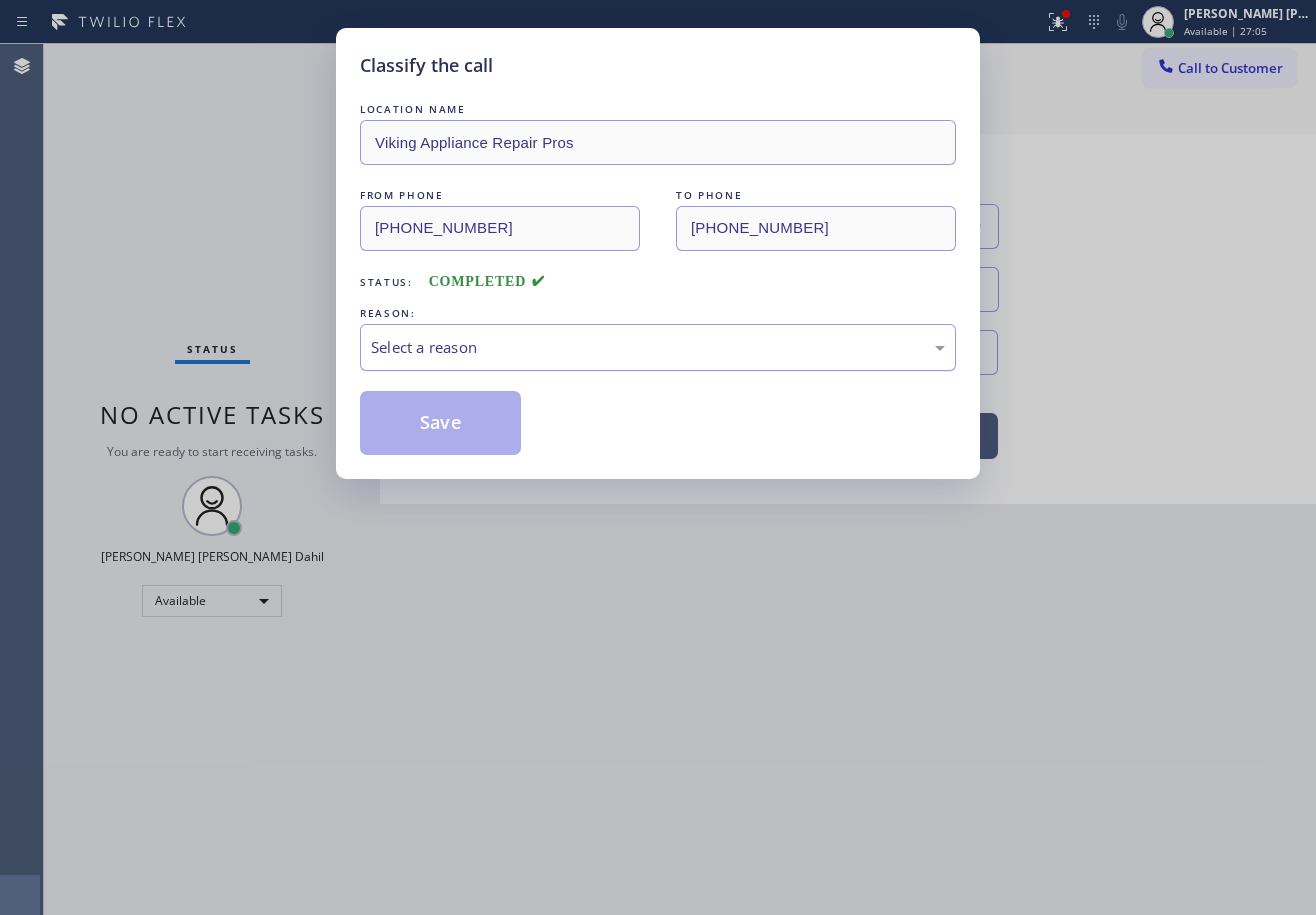 click on "Select a reason" at bounding box center (658, 347) 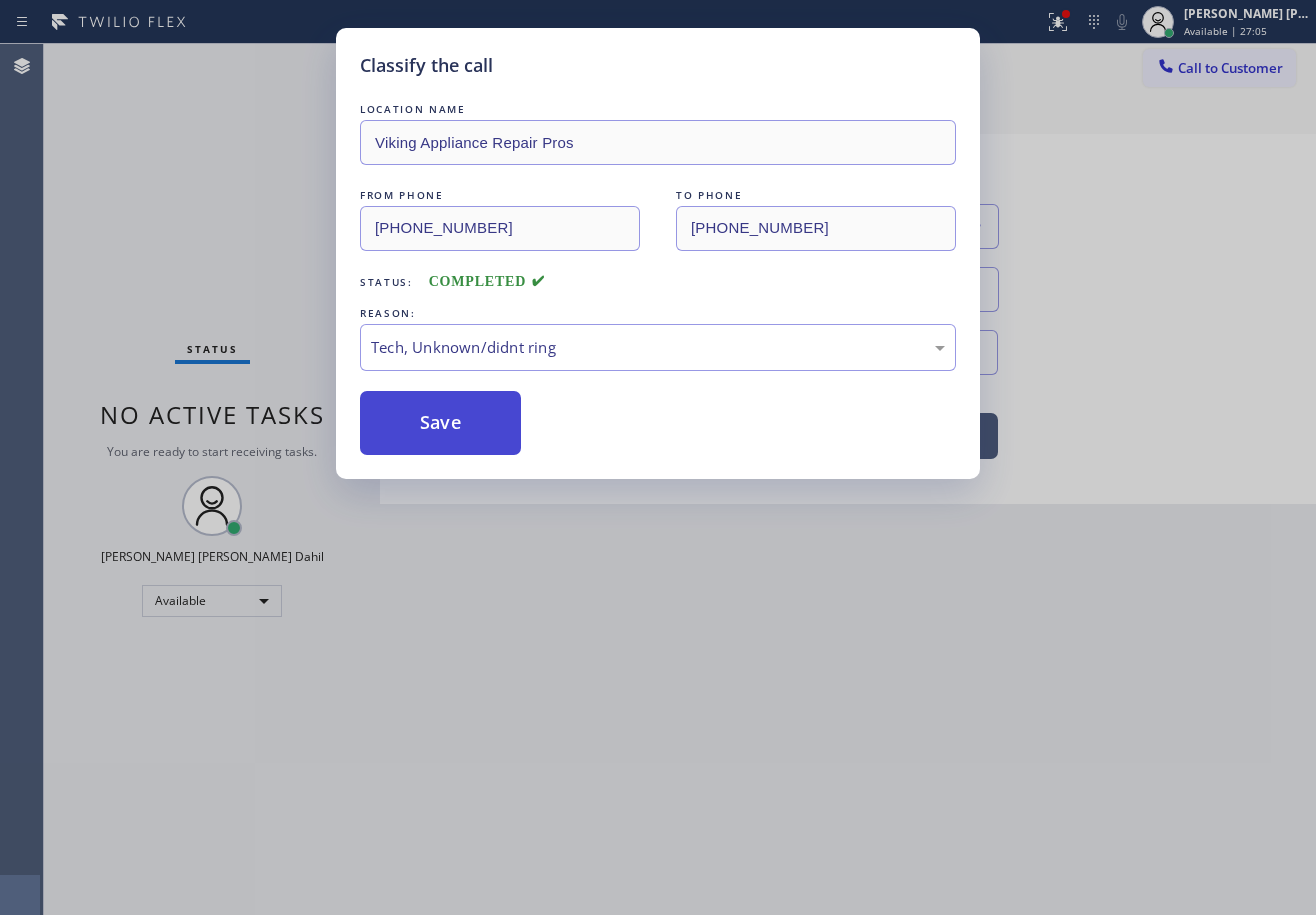 click on "Save" at bounding box center [440, 423] 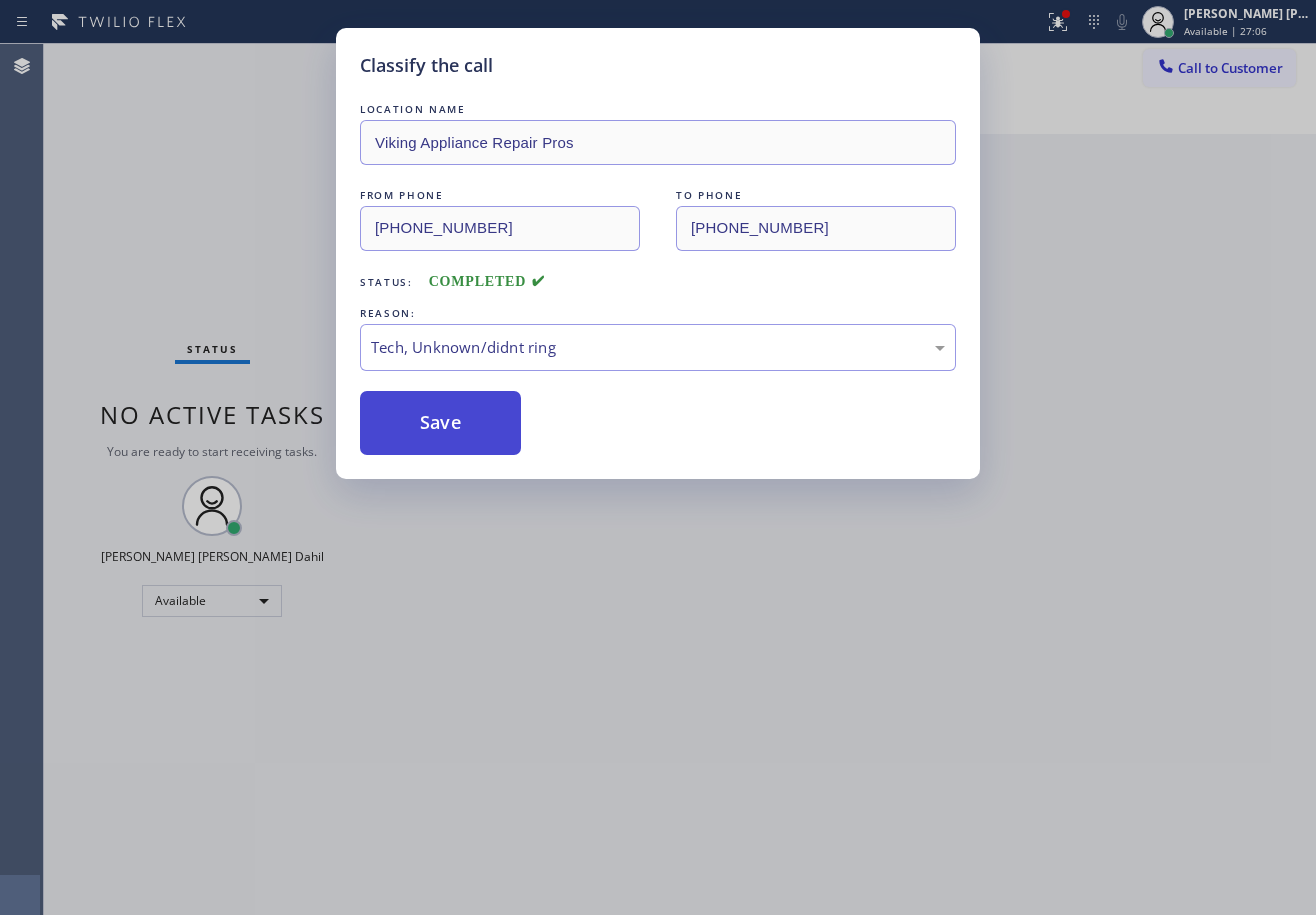 click on "Save" at bounding box center [440, 423] 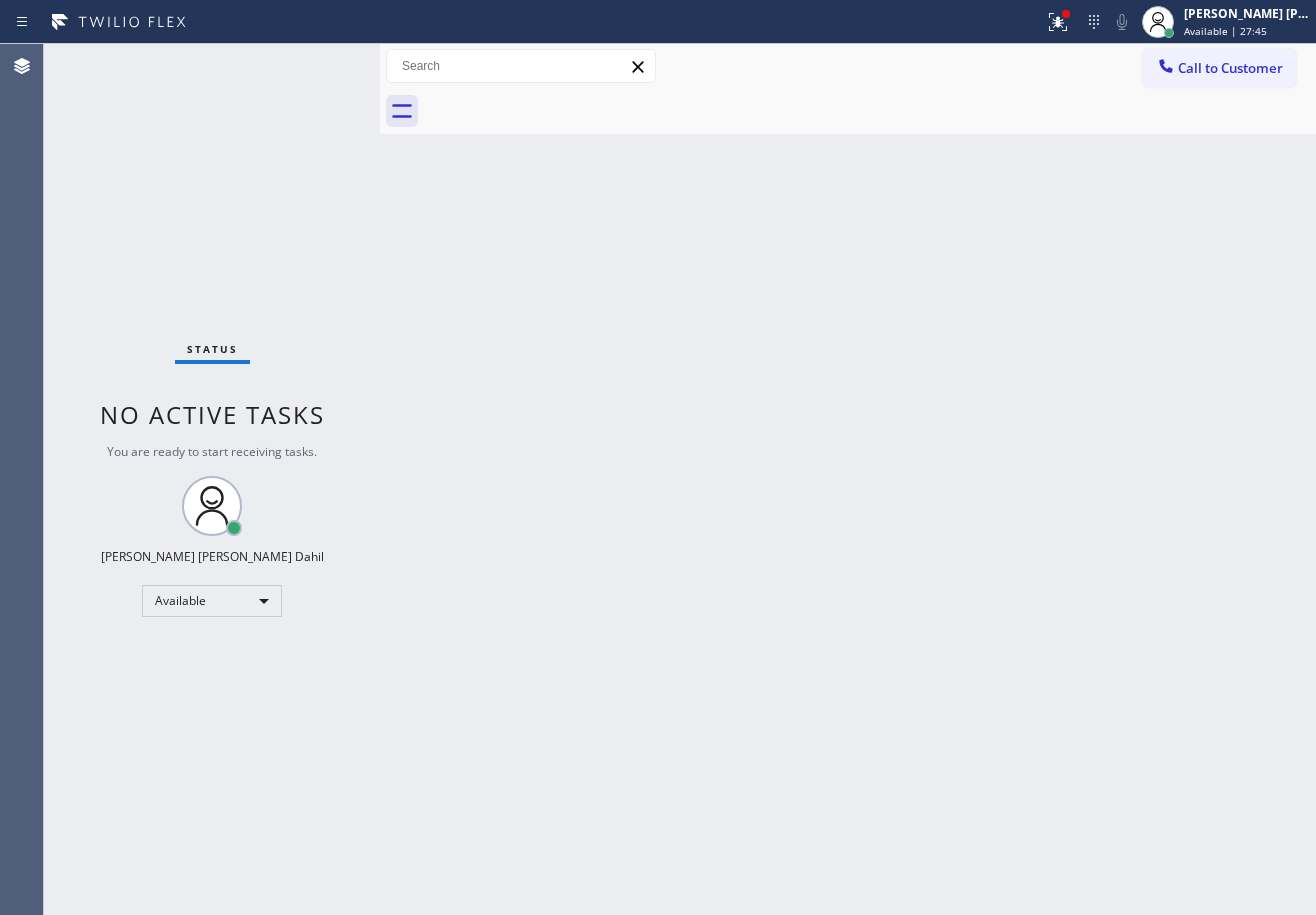drag, startPoint x: 301, startPoint y: 67, endPoint x: 317, endPoint y: 70, distance: 16.27882 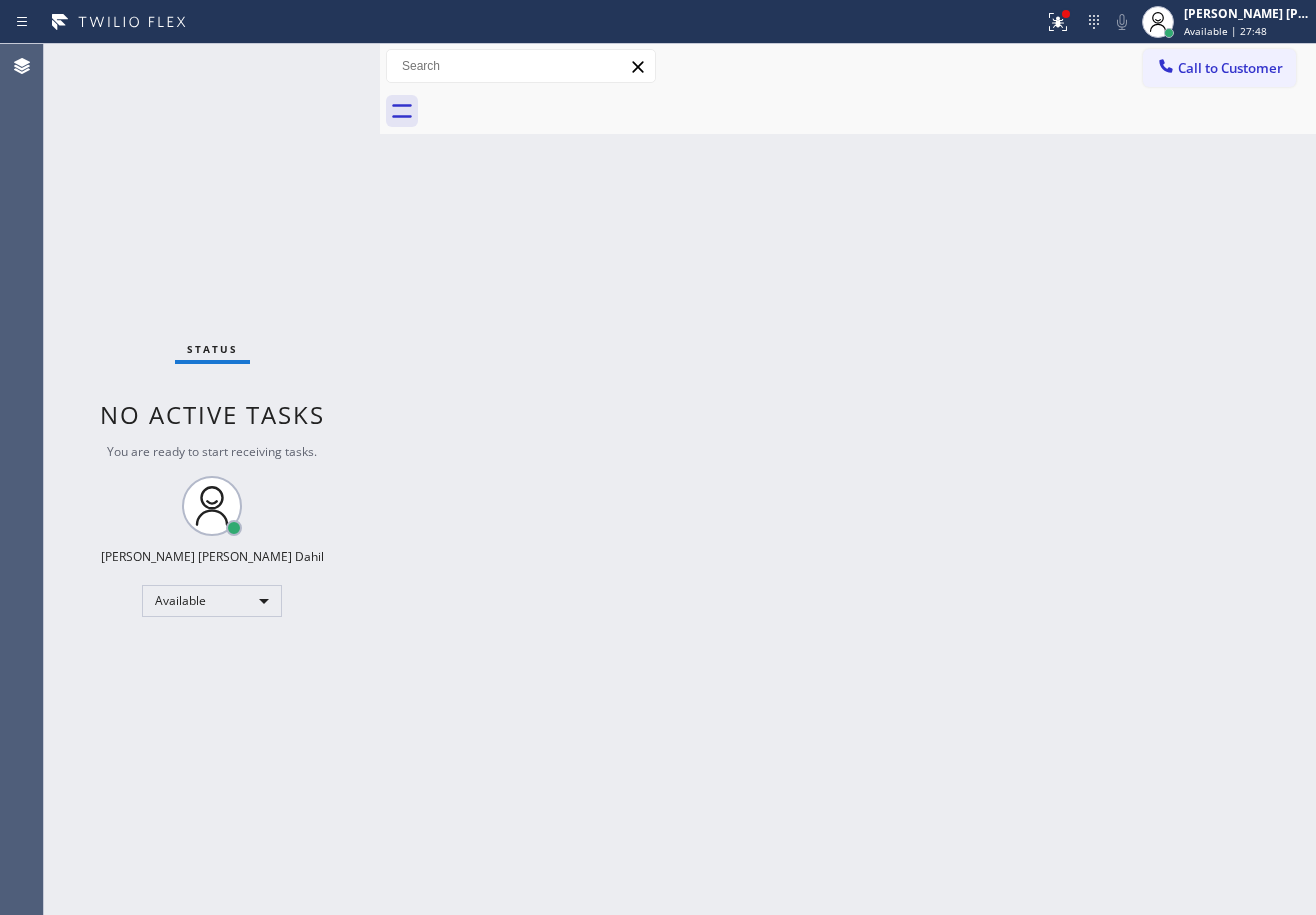 drag, startPoint x: 971, startPoint y: 302, endPoint x: 929, endPoint y: 231, distance: 82.492424 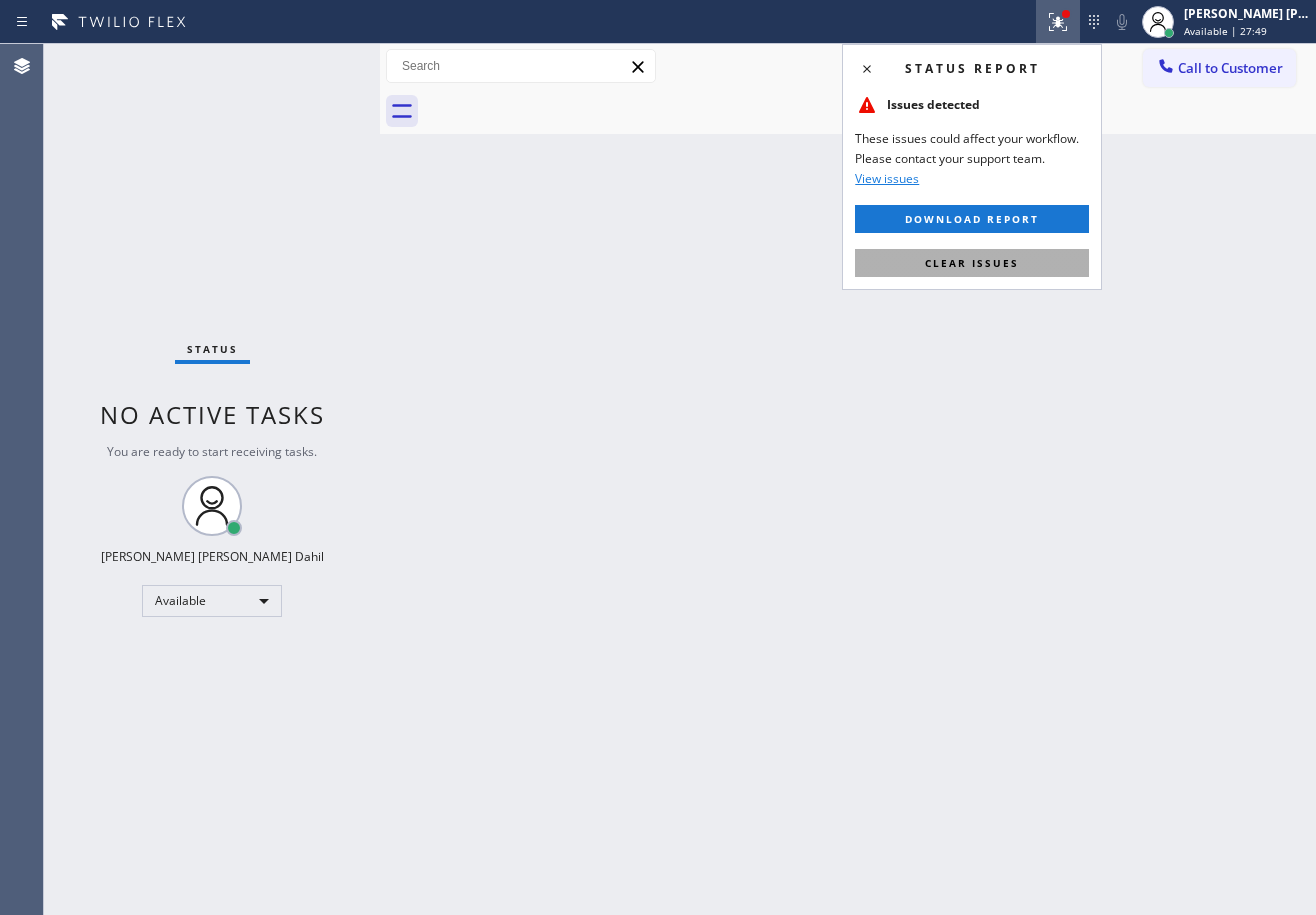 click on "Clear issues" at bounding box center (972, 263) 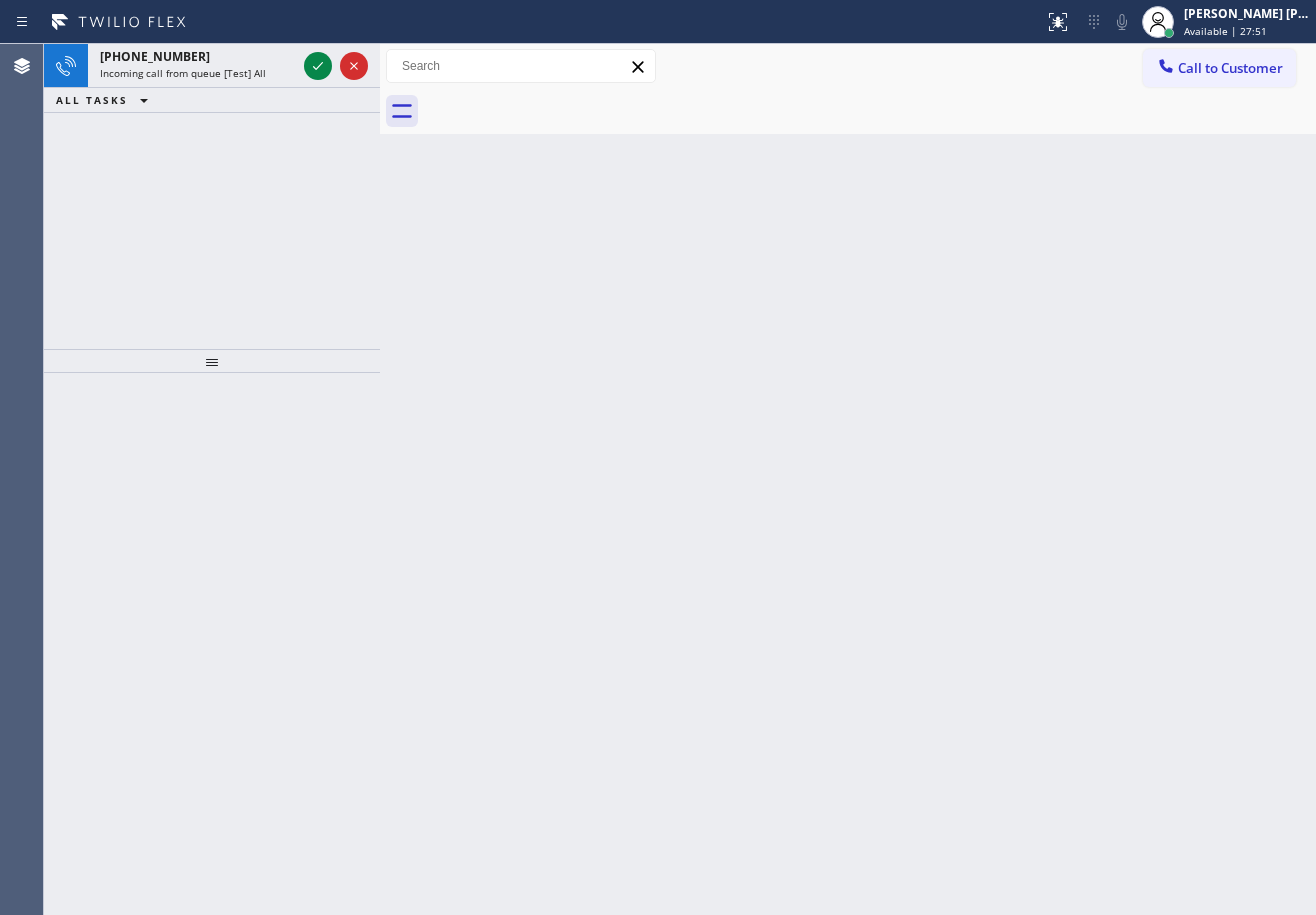 click on "ALL TASKS ALL TASKS ACTIVE TASKS TASKS IN WRAP UP" at bounding box center (212, 100) 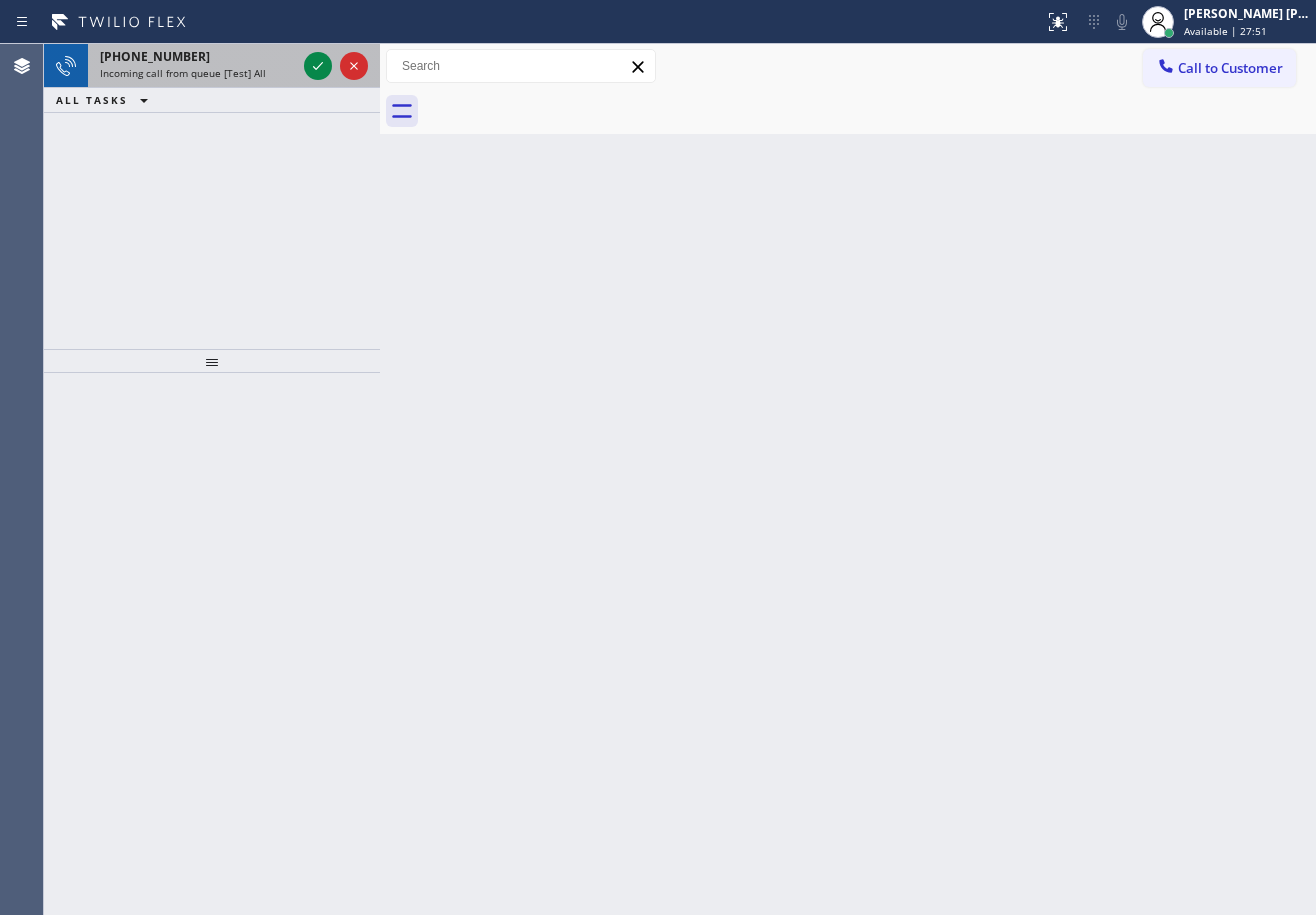 click on "Incoming call from queue [Test] All" at bounding box center [183, 73] 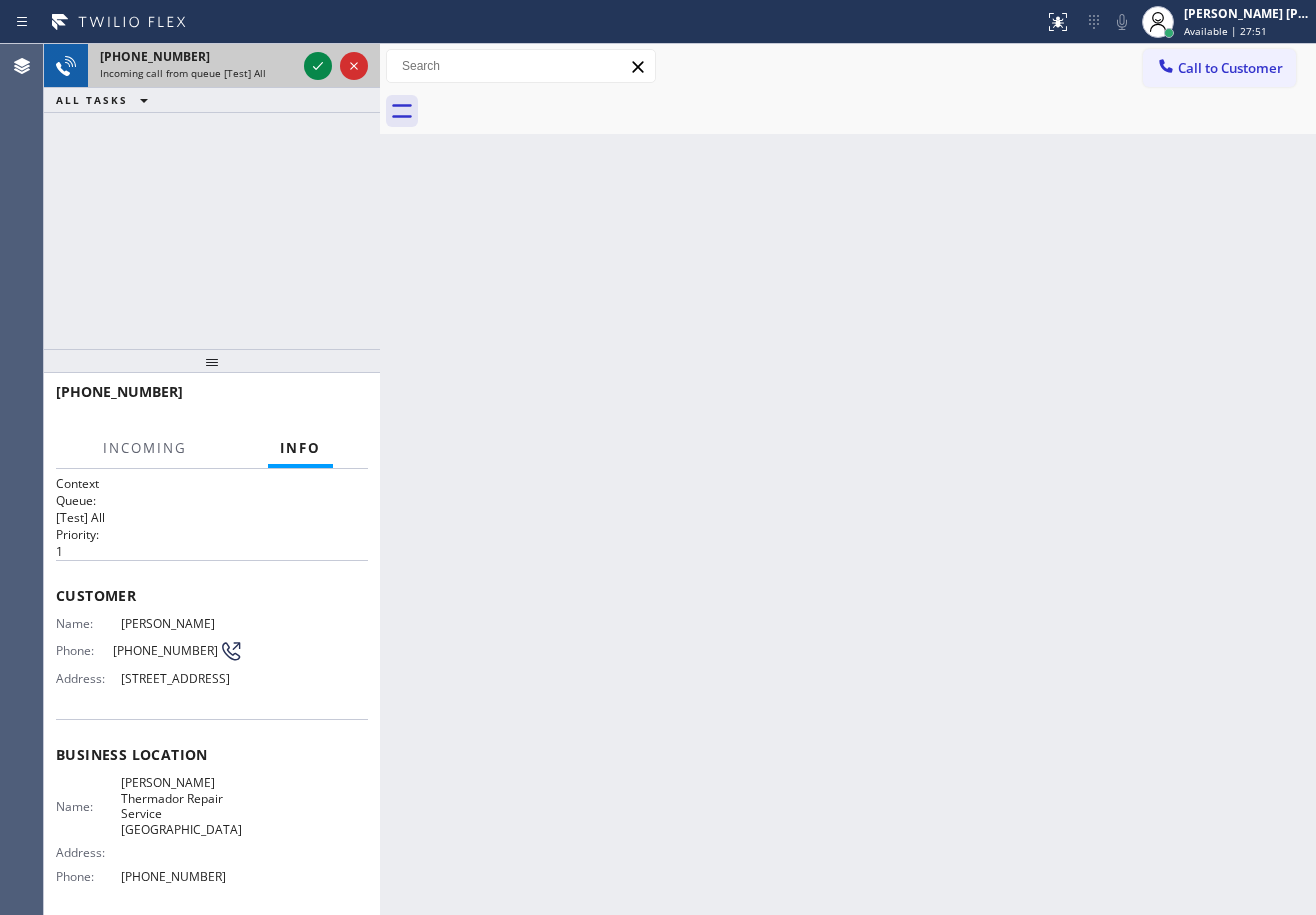 drag, startPoint x: 256, startPoint y: 66, endPoint x: 271, endPoint y: 65, distance: 15.033297 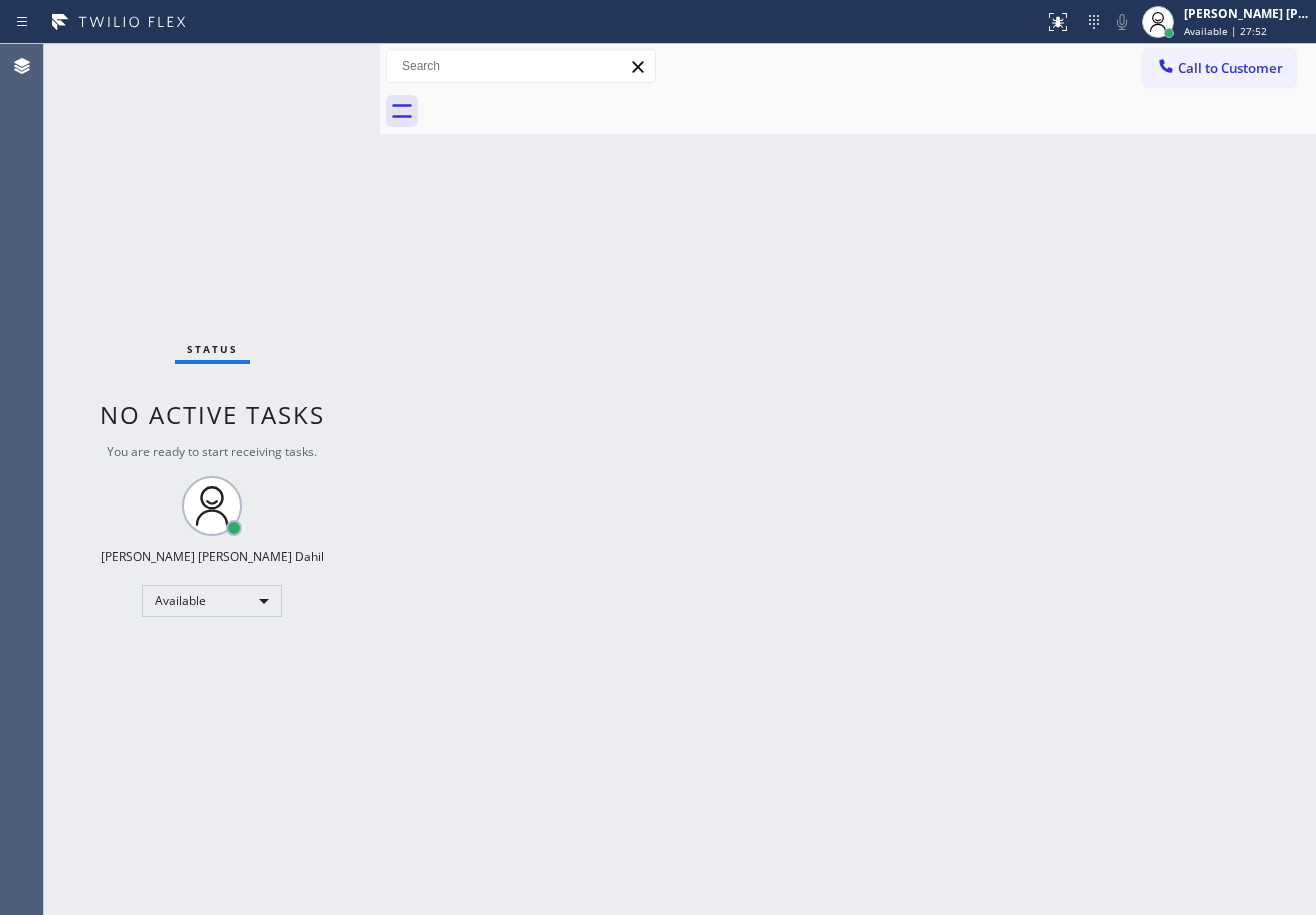 click on "Status   No active tasks     You are ready to start receiving tasks.   [PERSON_NAME] [PERSON_NAME] Dahil Available" at bounding box center [212, 479] 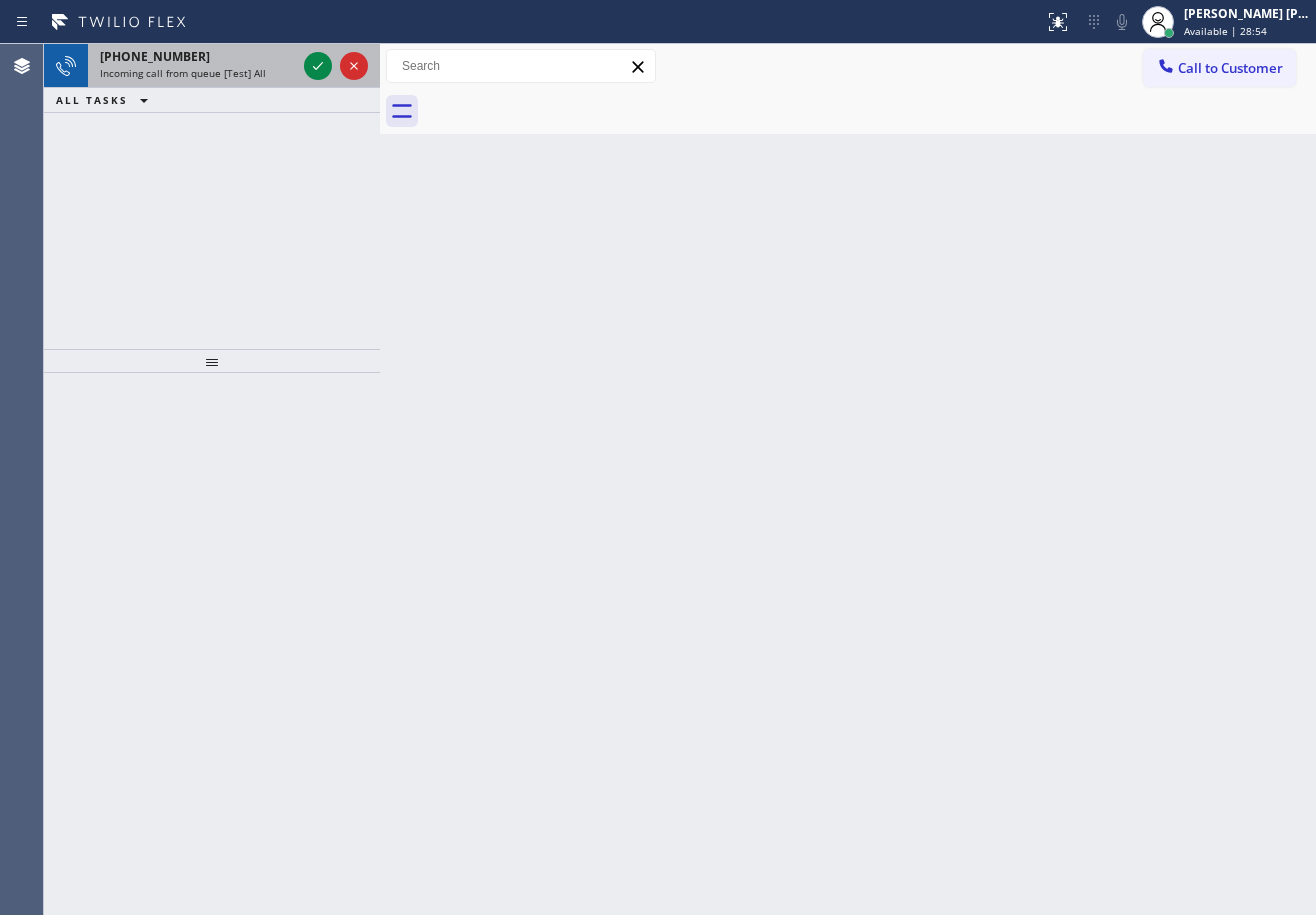 click on "[PHONE_NUMBER] Incoming call from queue [Test] All" at bounding box center [194, 66] 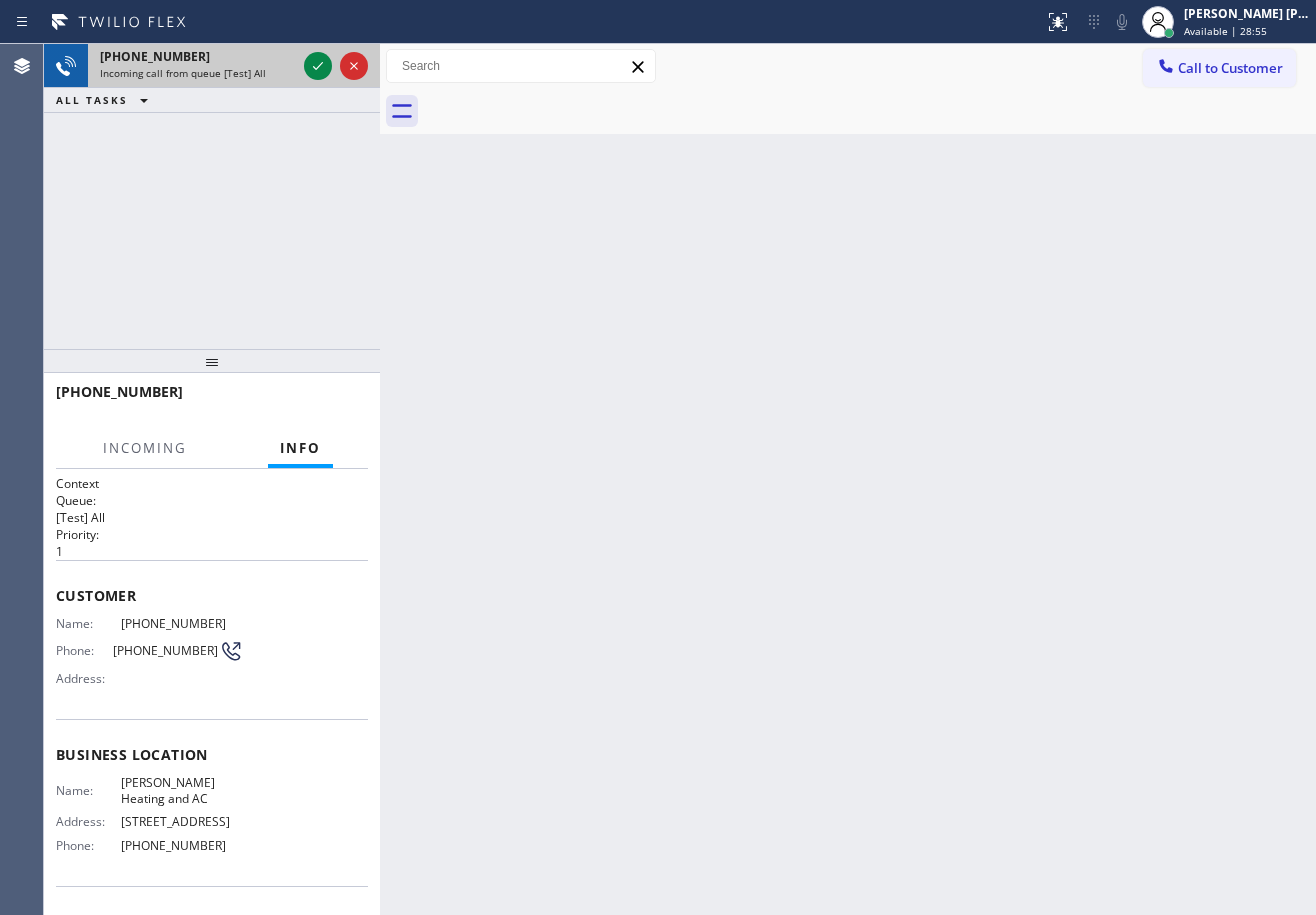 click on "[PHONE_NUMBER] Incoming call from queue [Test] All" at bounding box center (194, 66) 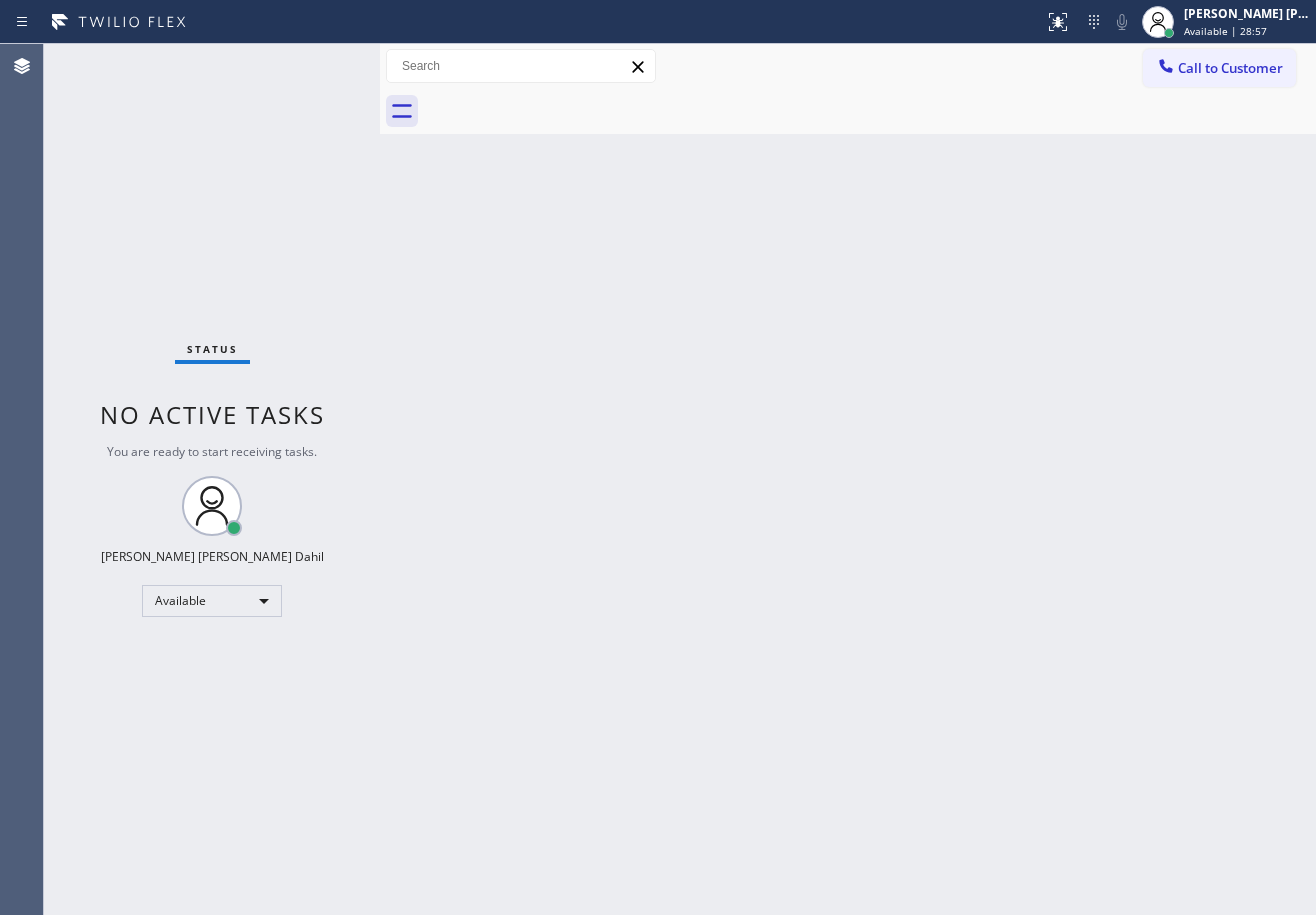 drag, startPoint x: 847, startPoint y: 488, endPoint x: 856, endPoint y: 558, distance: 70.5762 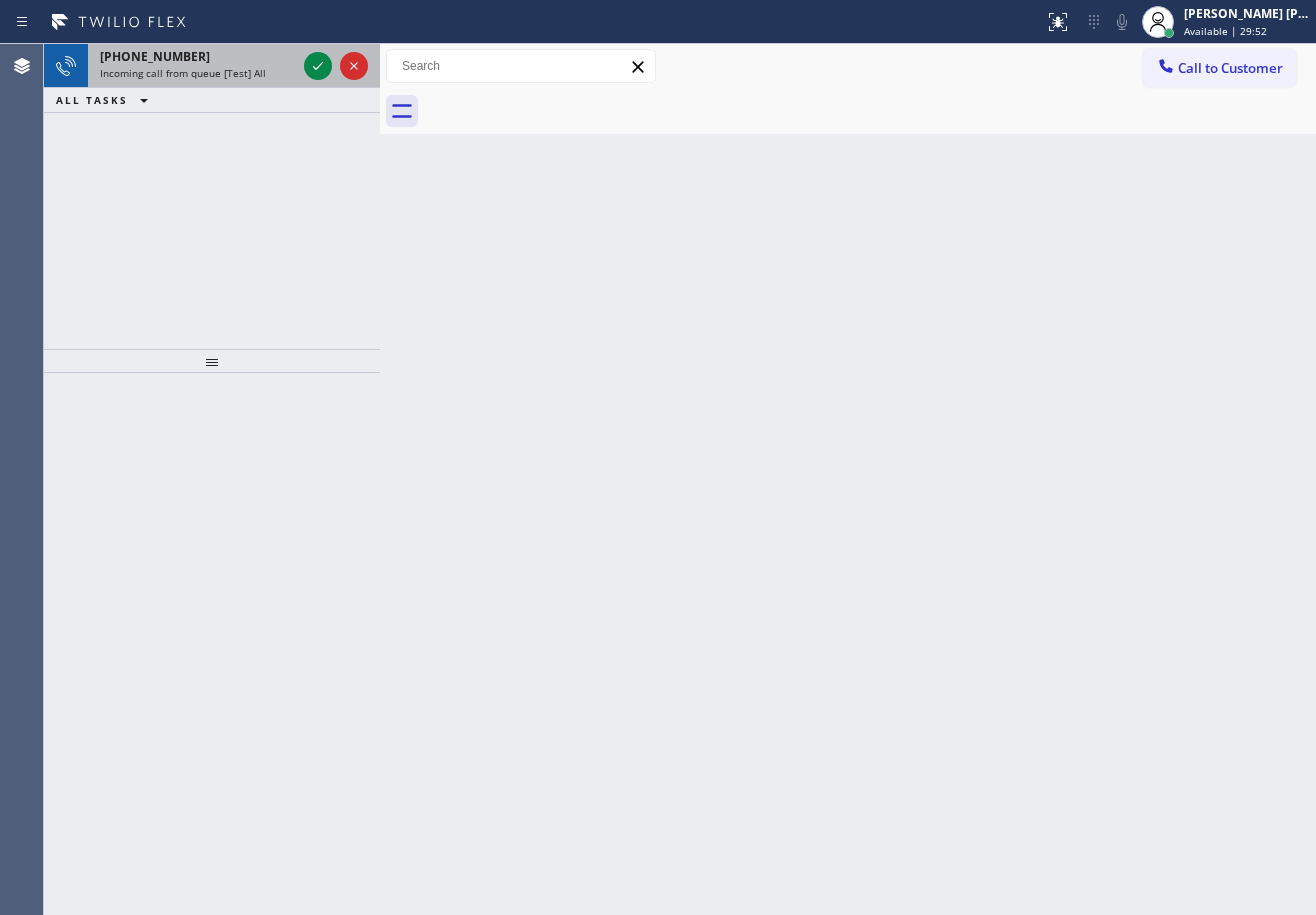 click on "[PHONE_NUMBER] Incoming call from queue [Test] All" at bounding box center (194, 66) 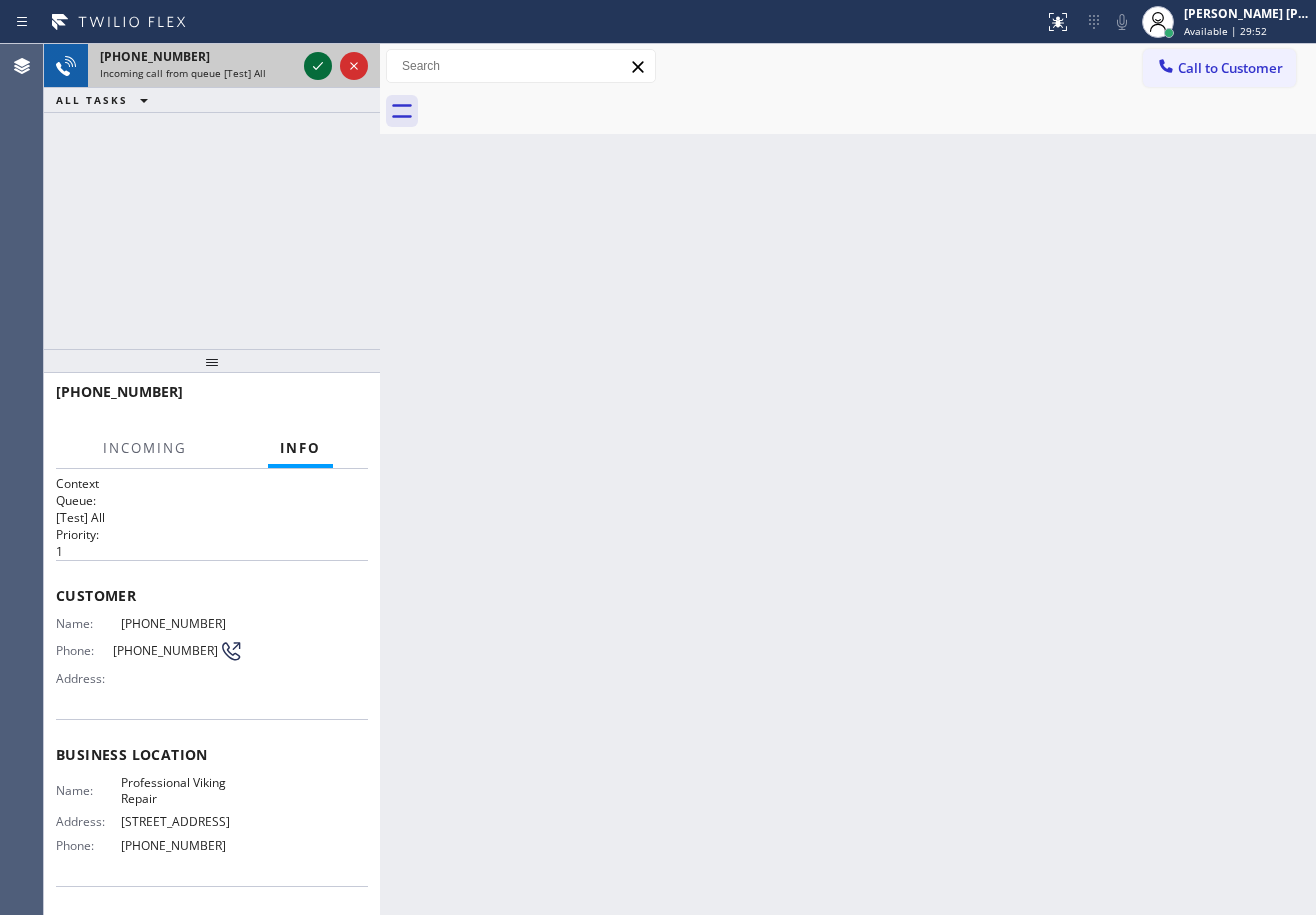 click 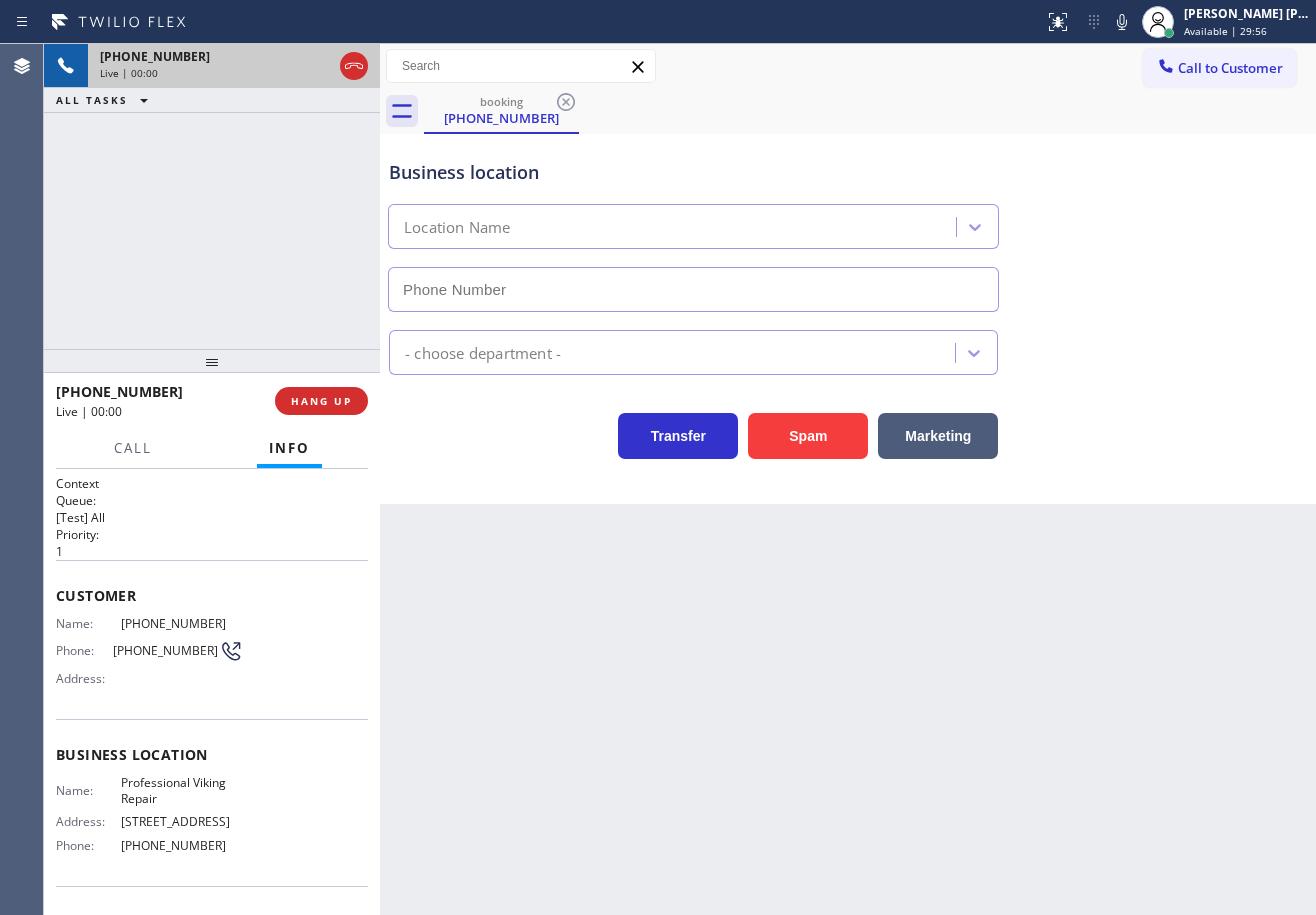 type on "[PHONE_NUMBER]" 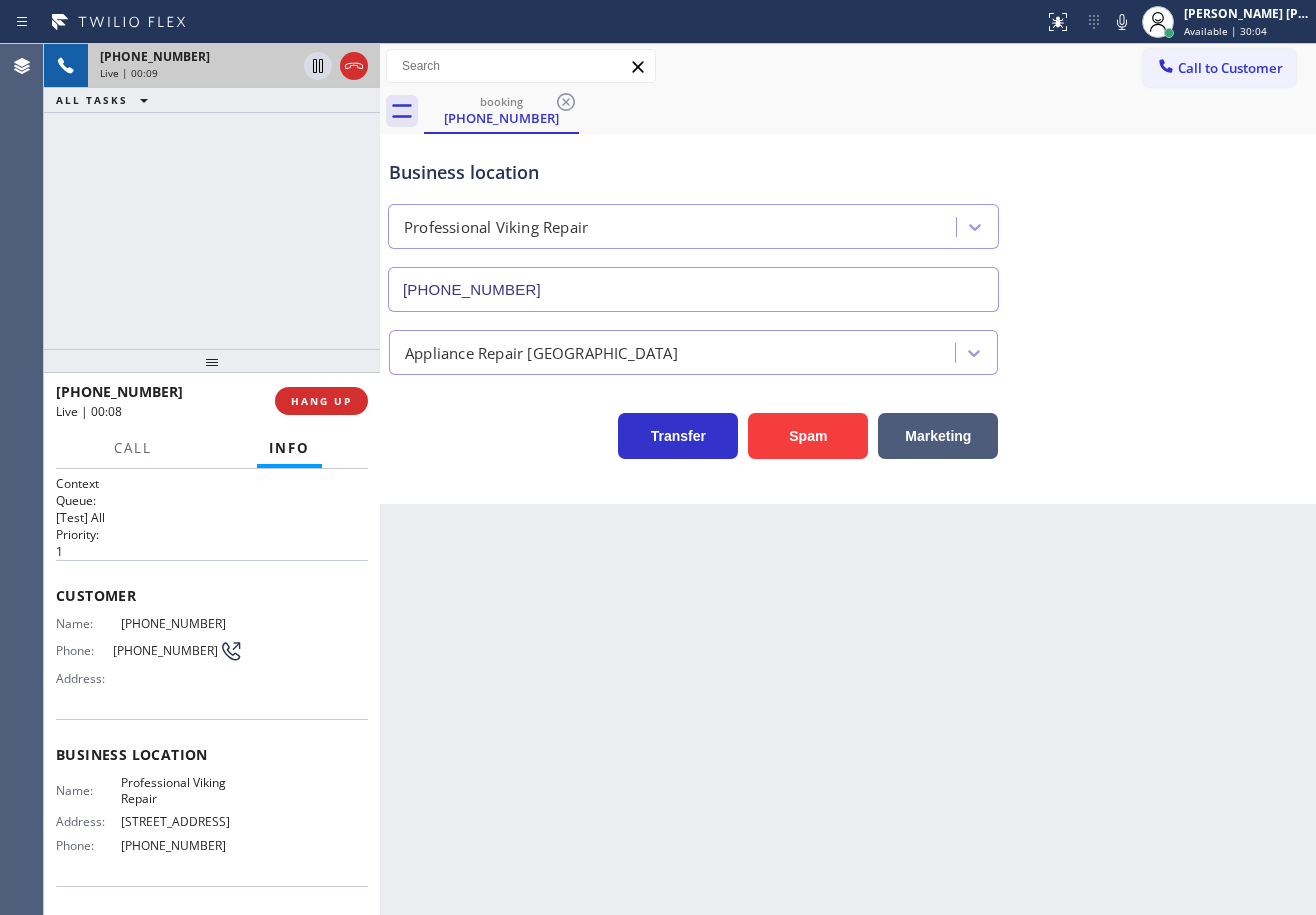 click on "[PHONE_NUMBER] Live | 00:09 ALL TASKS ALL TASKS ACTIVE TASKS TASKS IN WRAP UP" at bounding box center (212, 196) 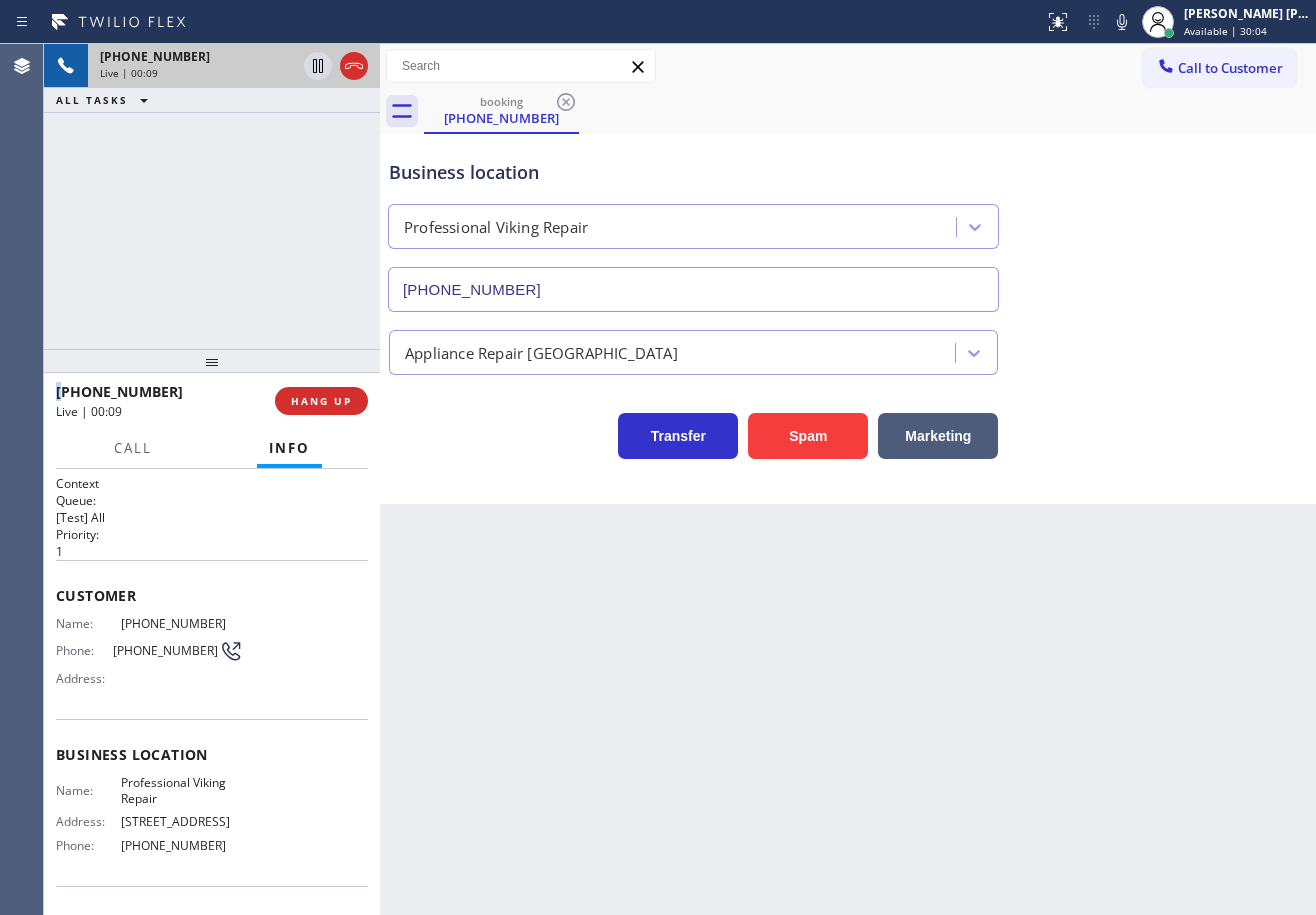 click on "[PHONE_NUMBER] Live | 00:09 ALL TASKS ALL TASKS ACTIVE TASKS TASKS IN WRAP UP" at bounding box center (212, 196) 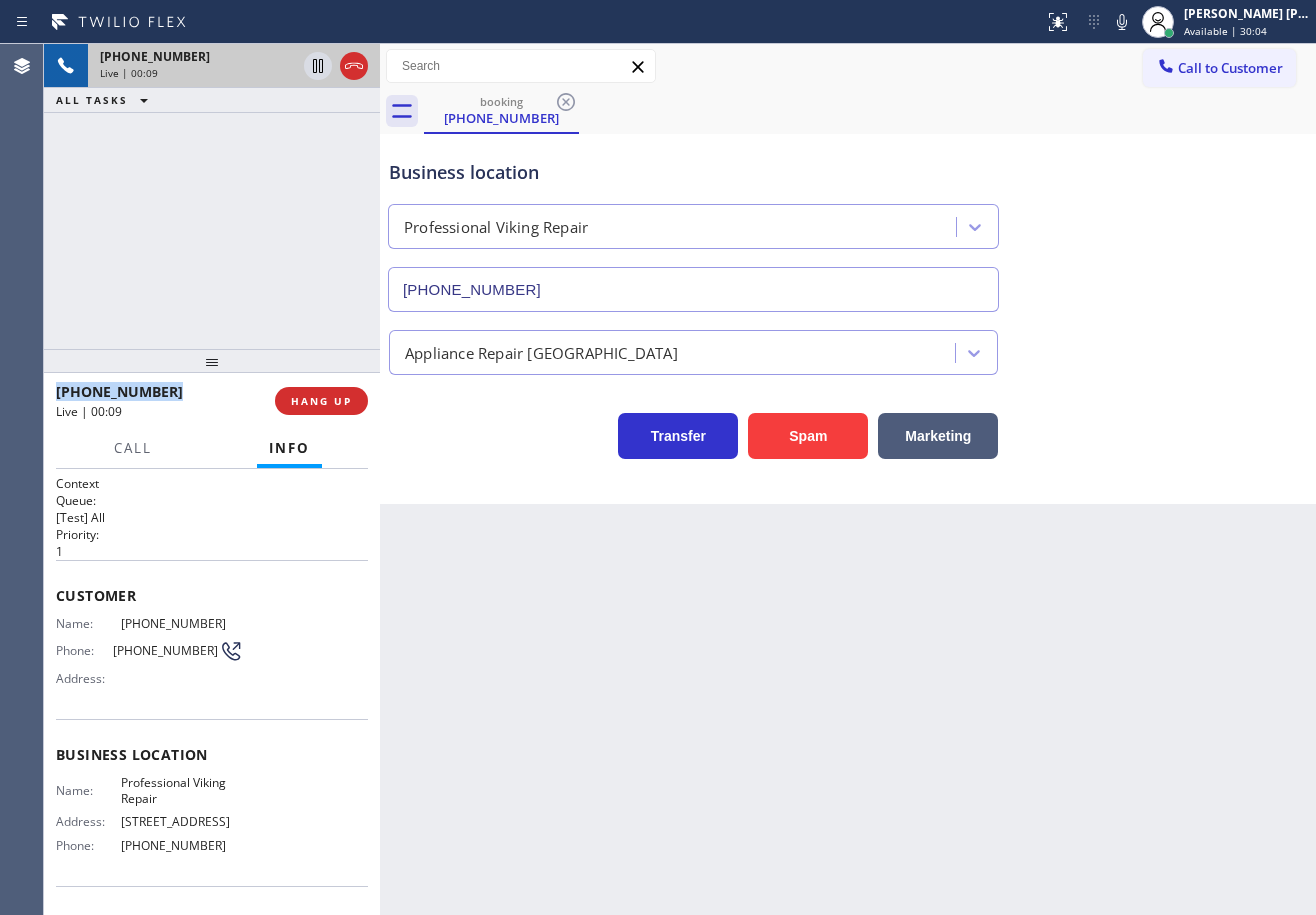 click on "[PHONE_NUMBER] Live | 00:09 ALL TASKS ALL TASKS ACTIVE TASKS TASKS IN WRAP UP" at bounding box center (212, 196) 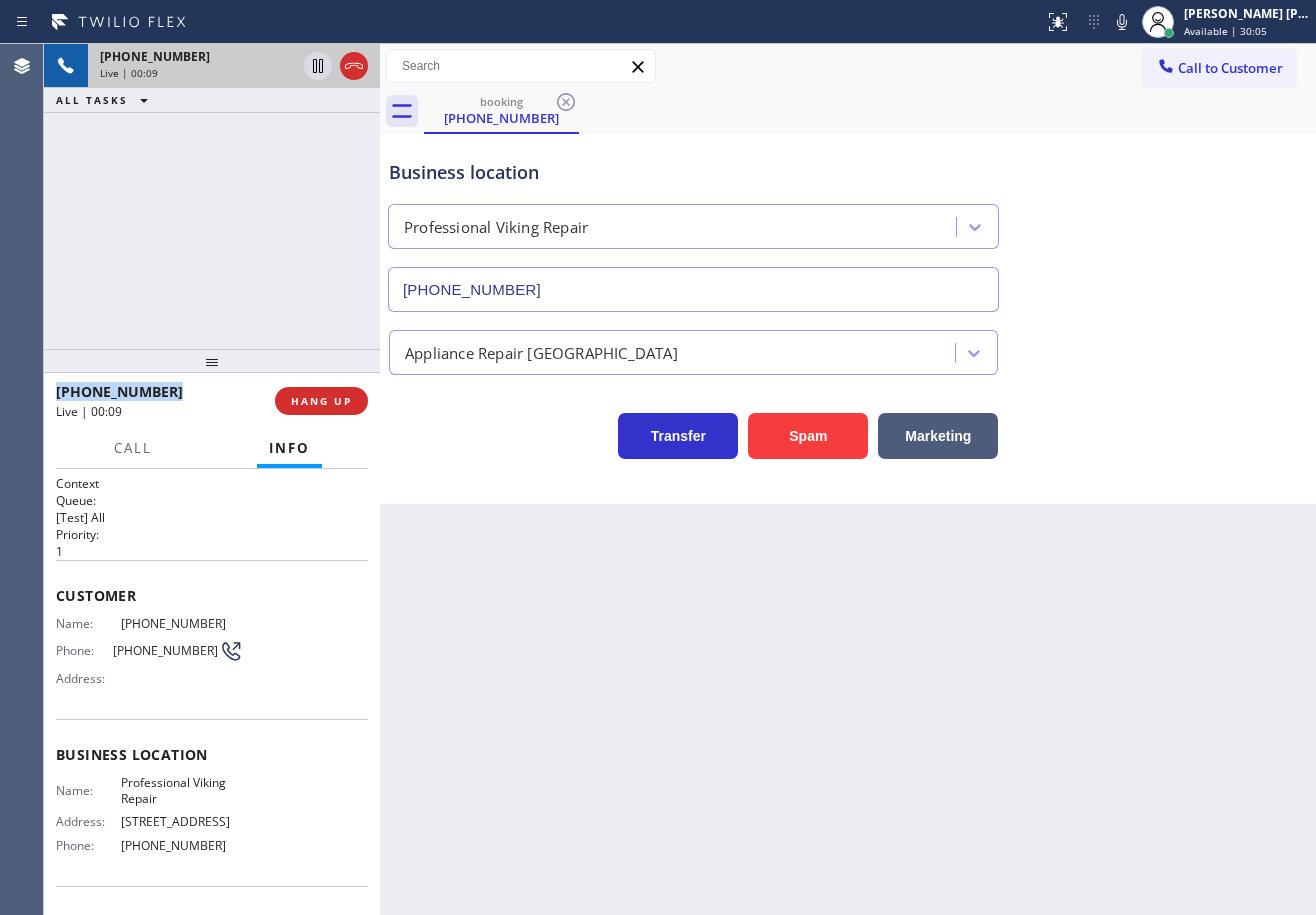 click on "[PHONE_NUMBER] Live | 00:09 ALL TASKS ALL TASKS ACTIVE TASKS TASKS IN WRAP UP" at bounding box center [212, 196] 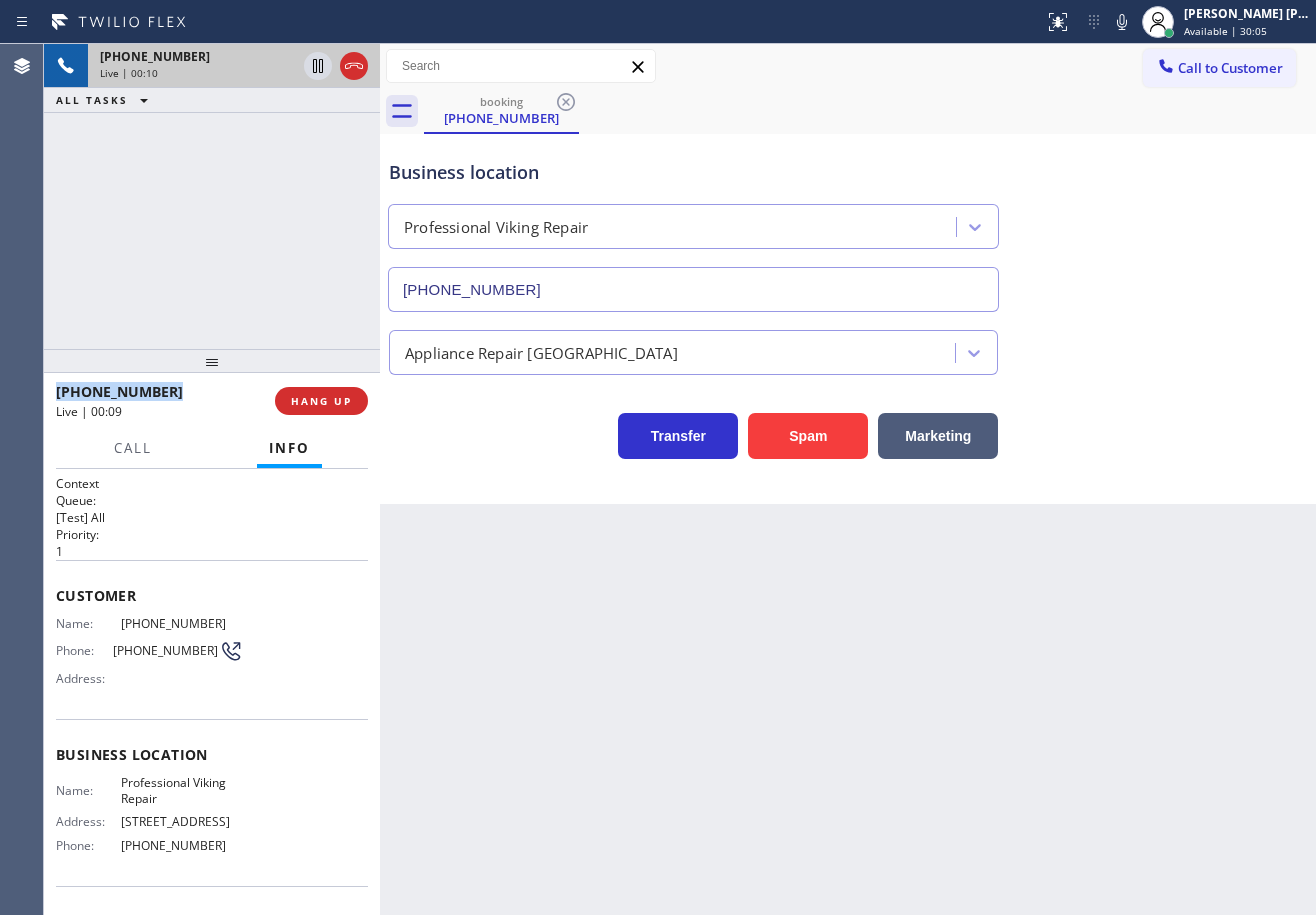 click on "[PHONE_NUMBER] Live | 00:10 ALL TASKS ALL TASKS ACTIVE TASKS TASKS IN WRAP UP" at bounding box center (212, 196) 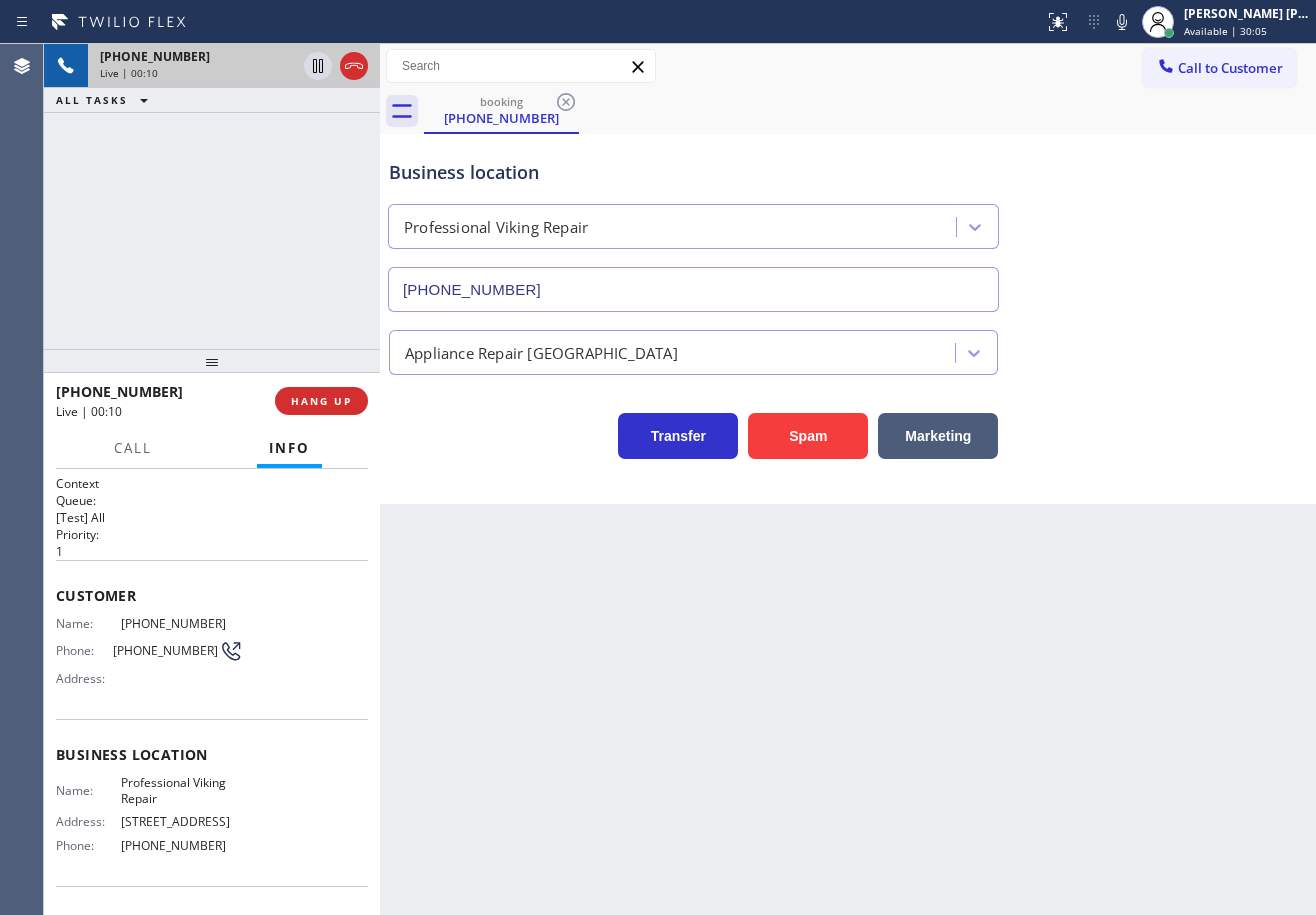 click on "[PHONE_NUMBER] Live | 00:10 ALL TASKS ALL TASKS ACTIVE TASKS TASKS IN WRAP UP" at bounding box center (212, 196) 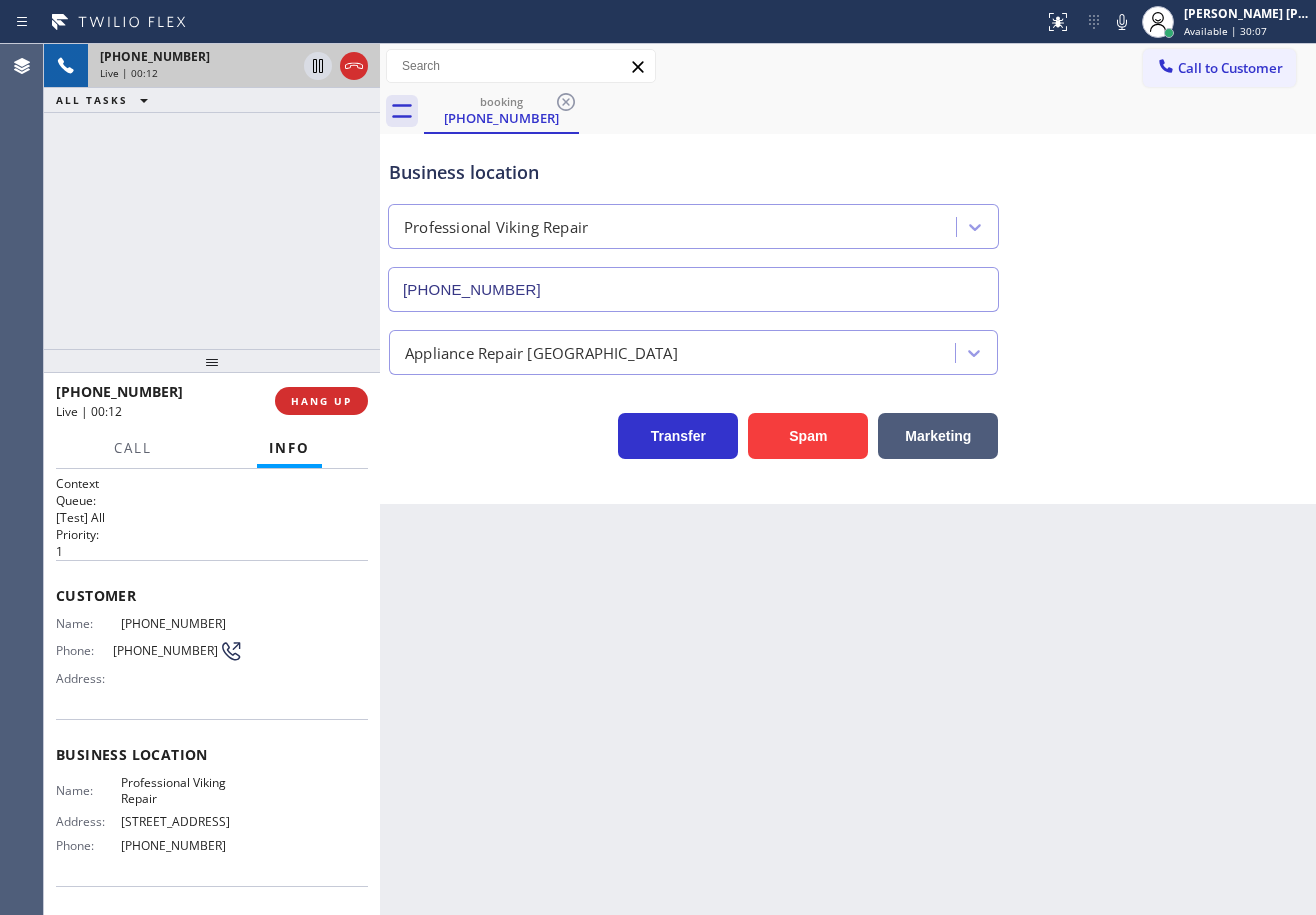 click on "[PHONE_NUMBER] Live | 00:12 ALL TASKS ALL TASKS ACTIVE TASKS TASKS IN WRAP UP" at bounding box center [212, 196] 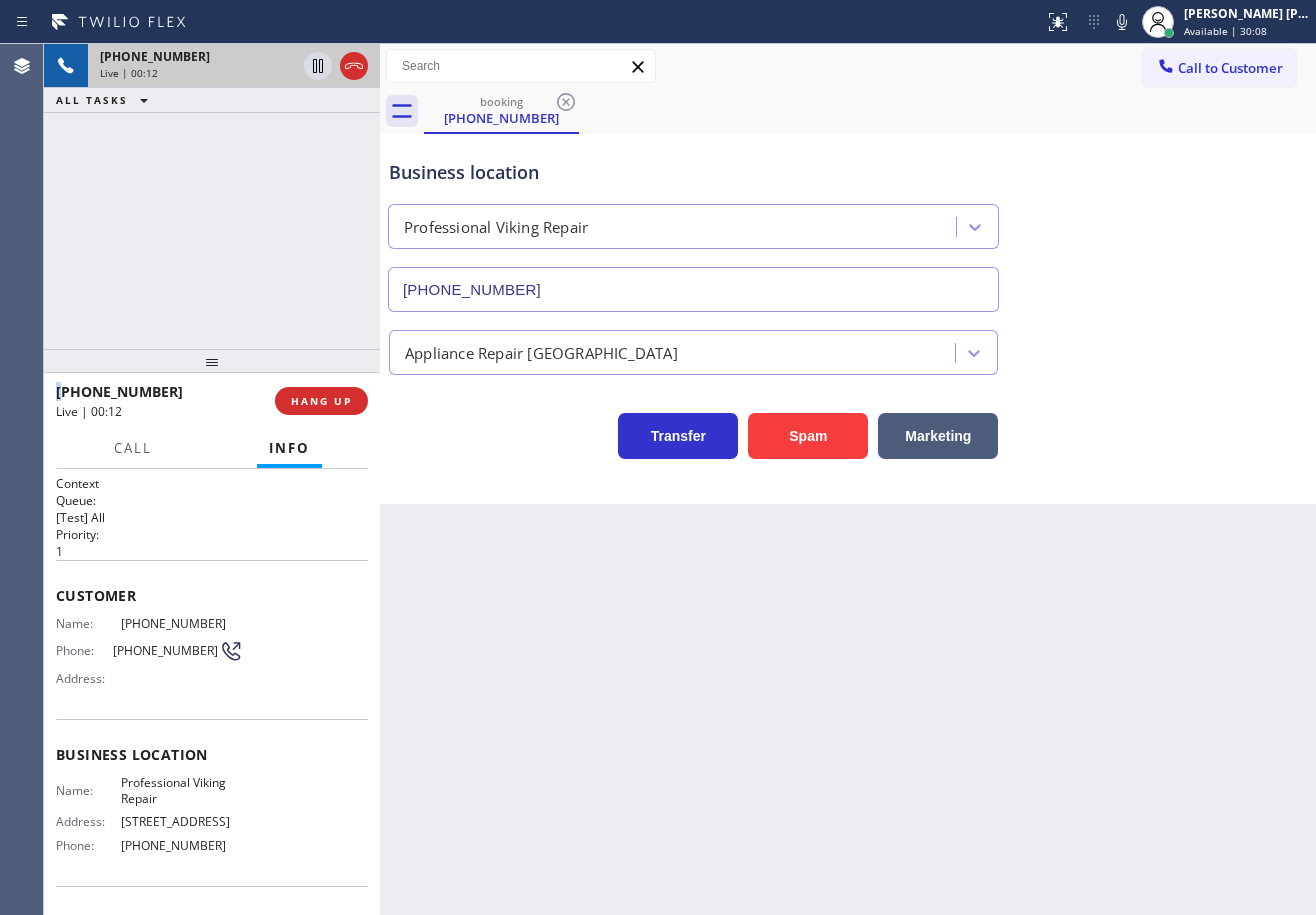 click on "[PHONE_NUMBER] Live | 00:12 ALL TASKS ALL TASKS ACTIVE TASKS TASKS IN WRAP UP" at bounding box center (212, 196) 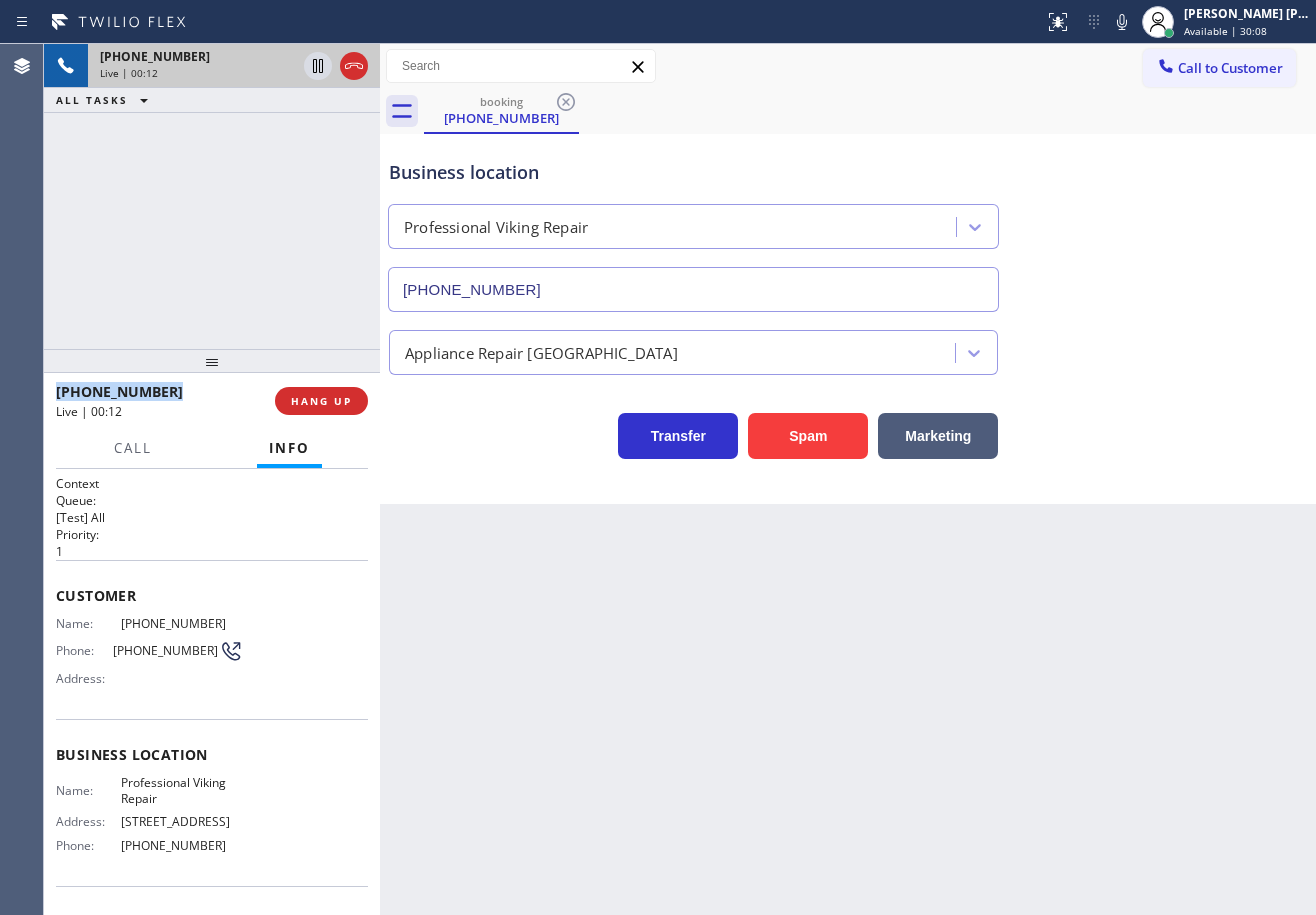 click on "[PHONE_NUMBER] Live | 00:12 ALL TASKS ALL TASKS ACTIVE TASKS TASKS IN WRAP UP" at bounding box center [212, 196] 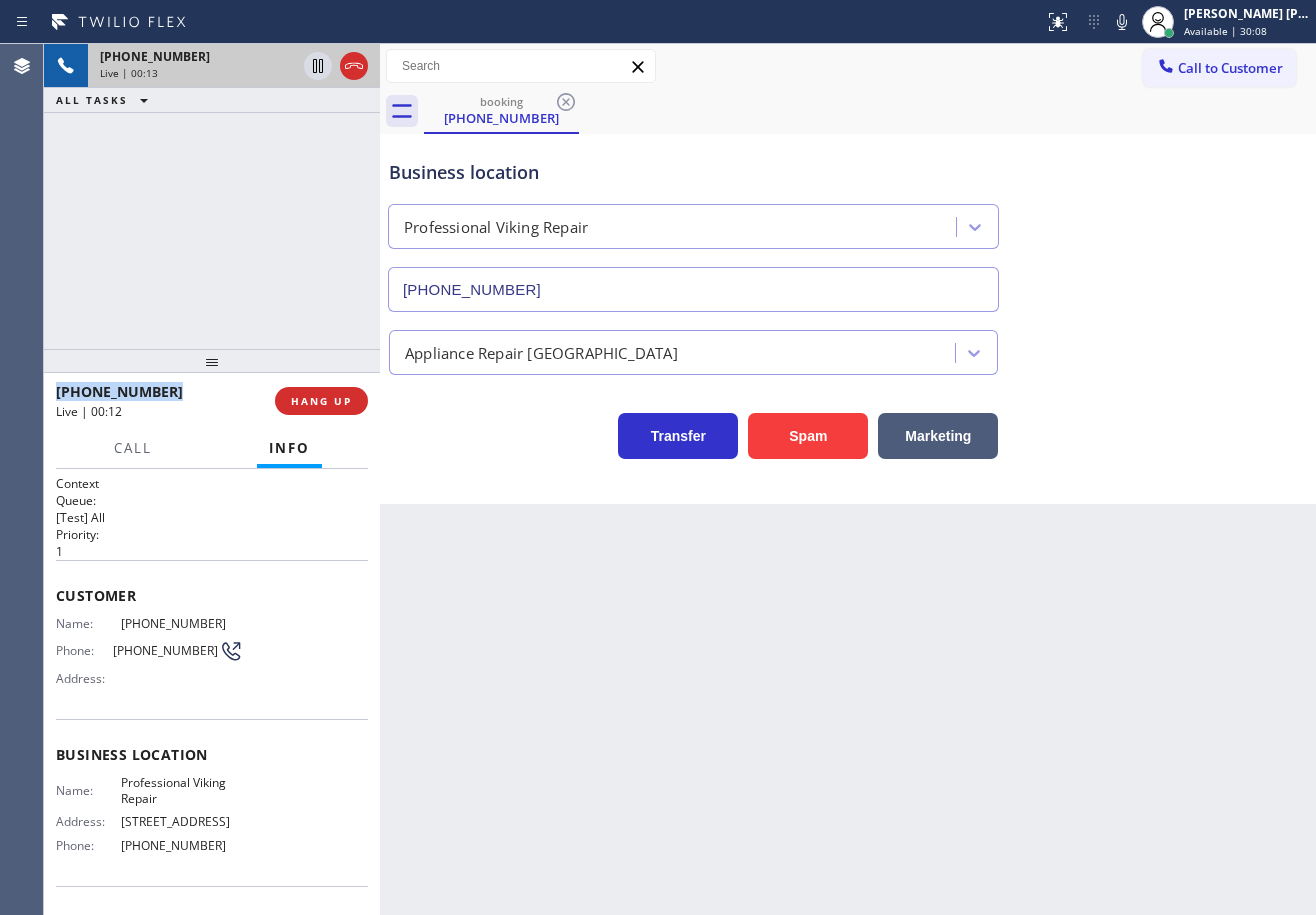 click on "[PHONE_NUMBER] Live | 00:13 ALL TASKS ALL TASKS ACTIVE TASKS TASKS IN WRAP UP" at bounding box center (212, 196) 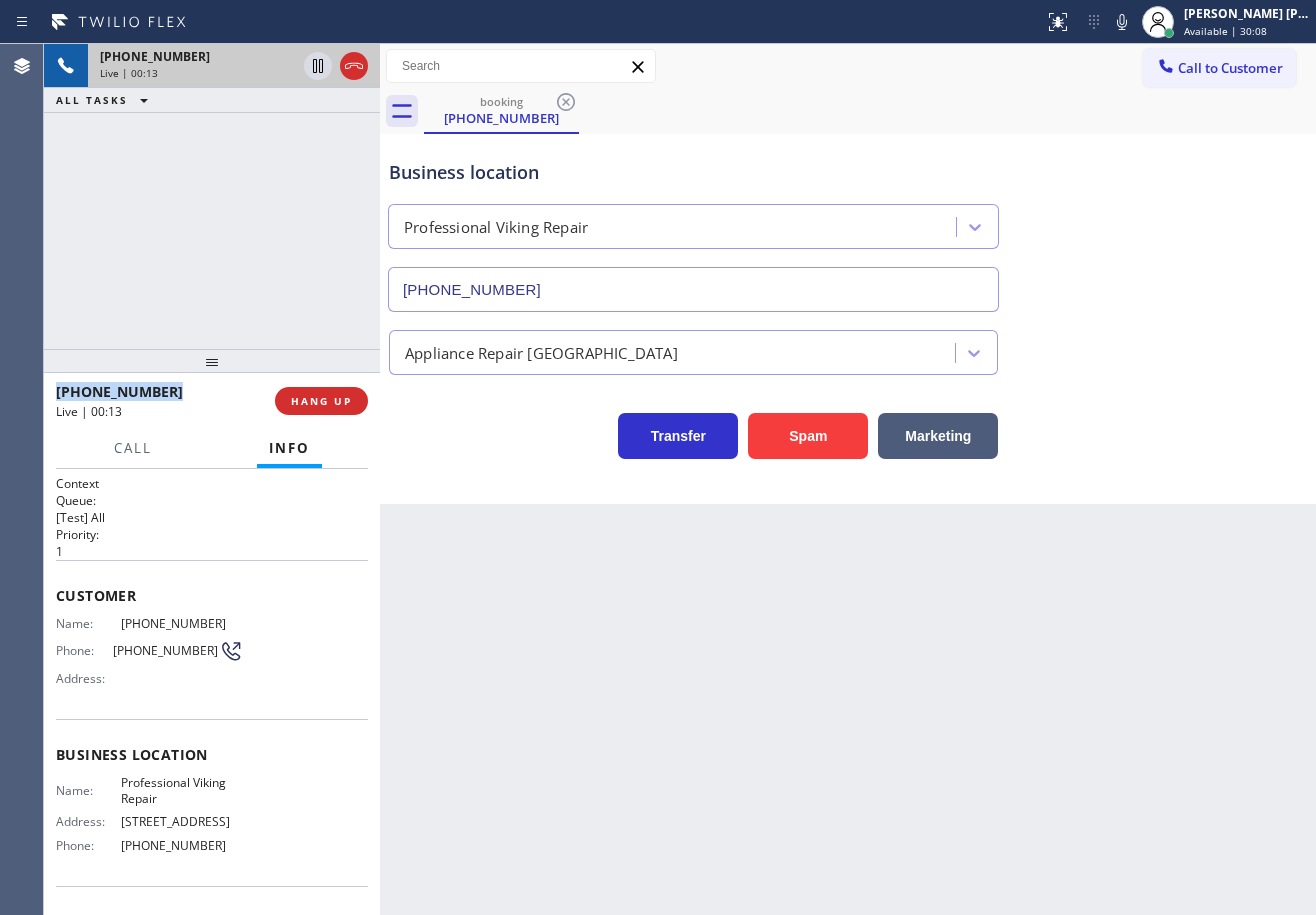 click on "[PHONE_NUMBER] Live | 00:13 ALL TASKS ALL TASKS ACTIVE TASKS TASKS IN WRAP UP" at bounding box center (212, 196) 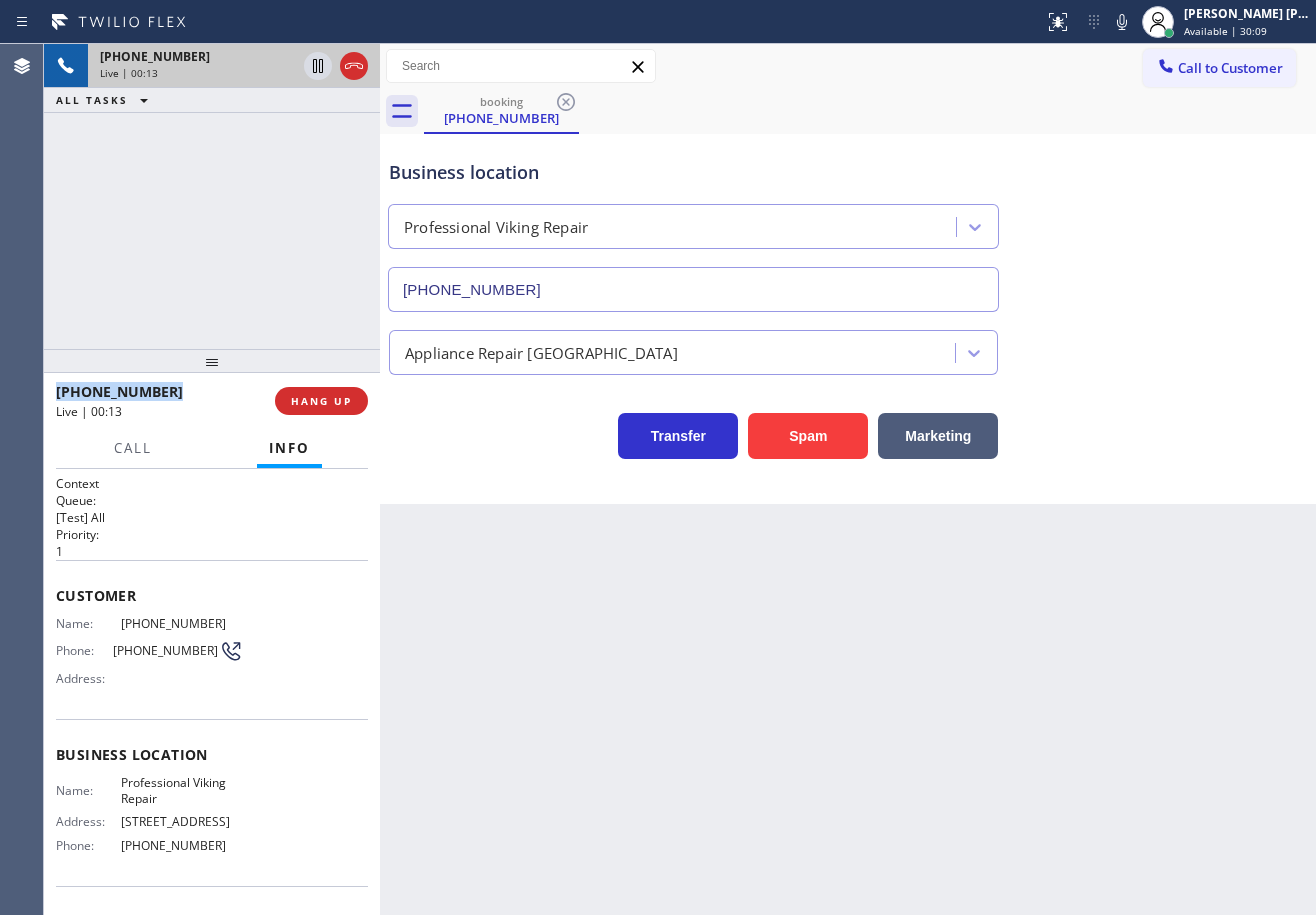 click on "[PHONE_NUMBER] Live | 00:13 ALL TASKS ALL TASKS ACTIVE TASKS TASKS IN WRAP UP" at bounding box center [212, 196] 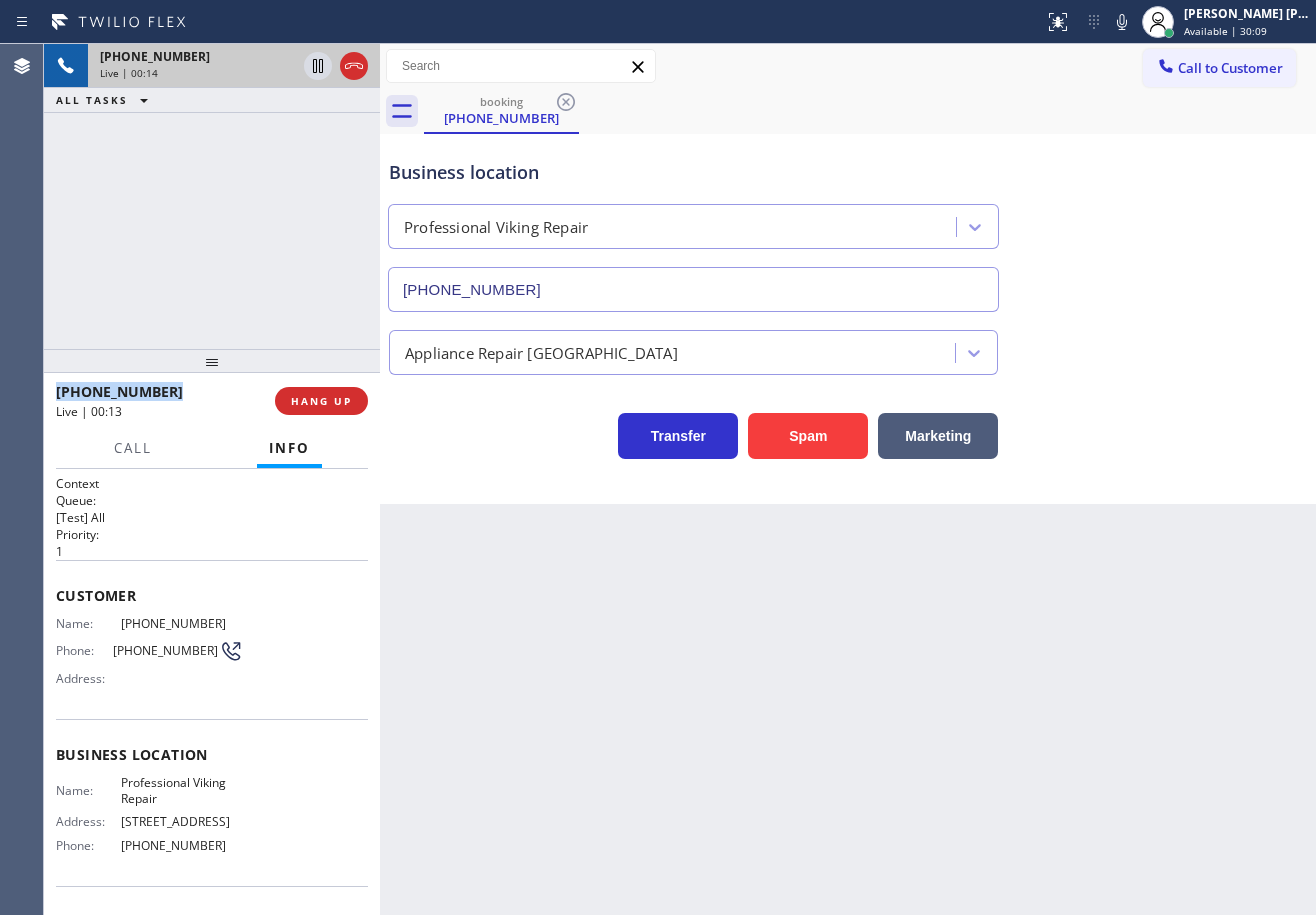 click on "[PHONE_NUMBER] Live | 00:14 ALL TASKS ALL TASKS ACTIVE TASKS TASKS IN WRAP UP" at bounding box center (212, 196) 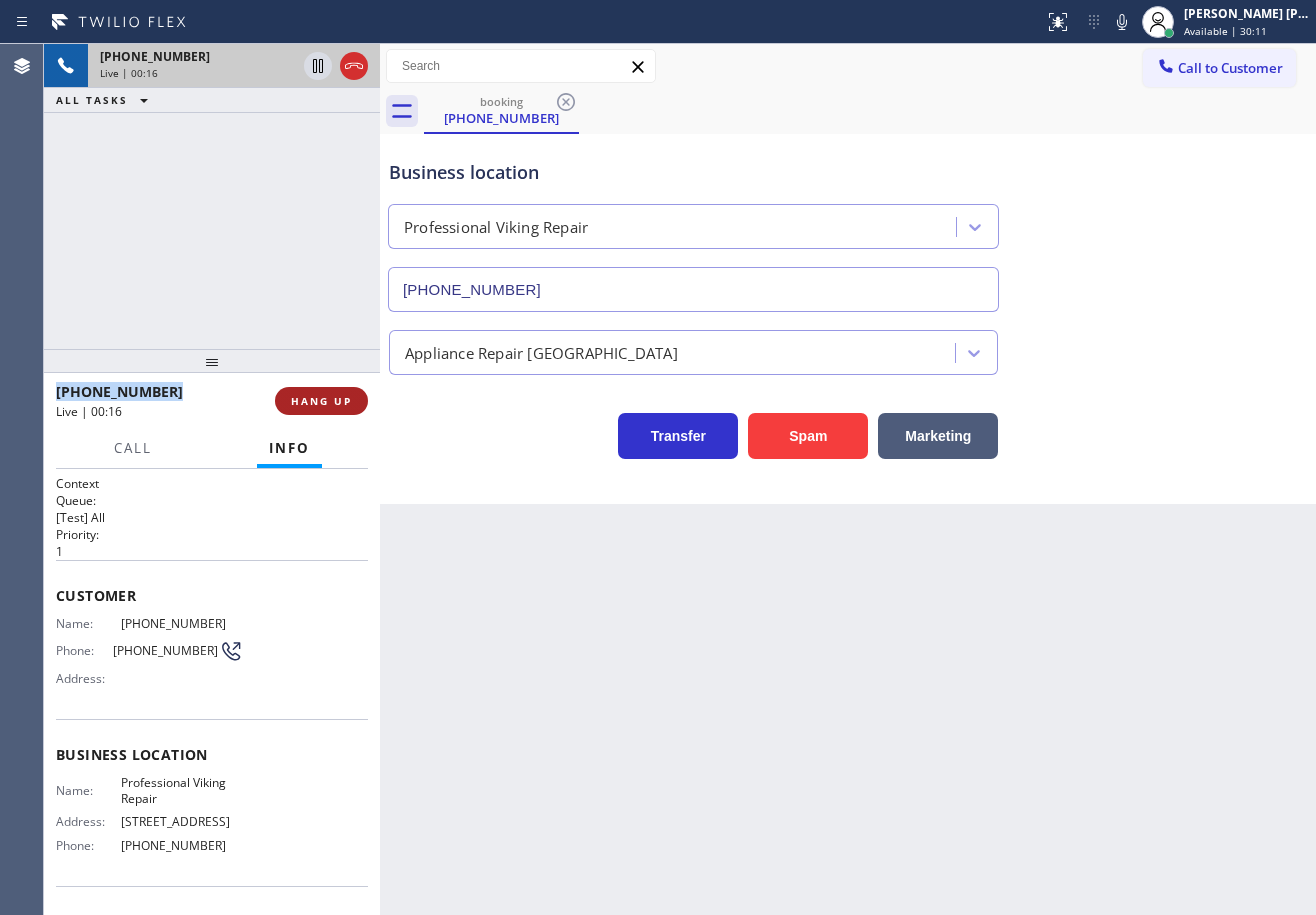 click on "HANG UP" at bounding box center (321, 401) 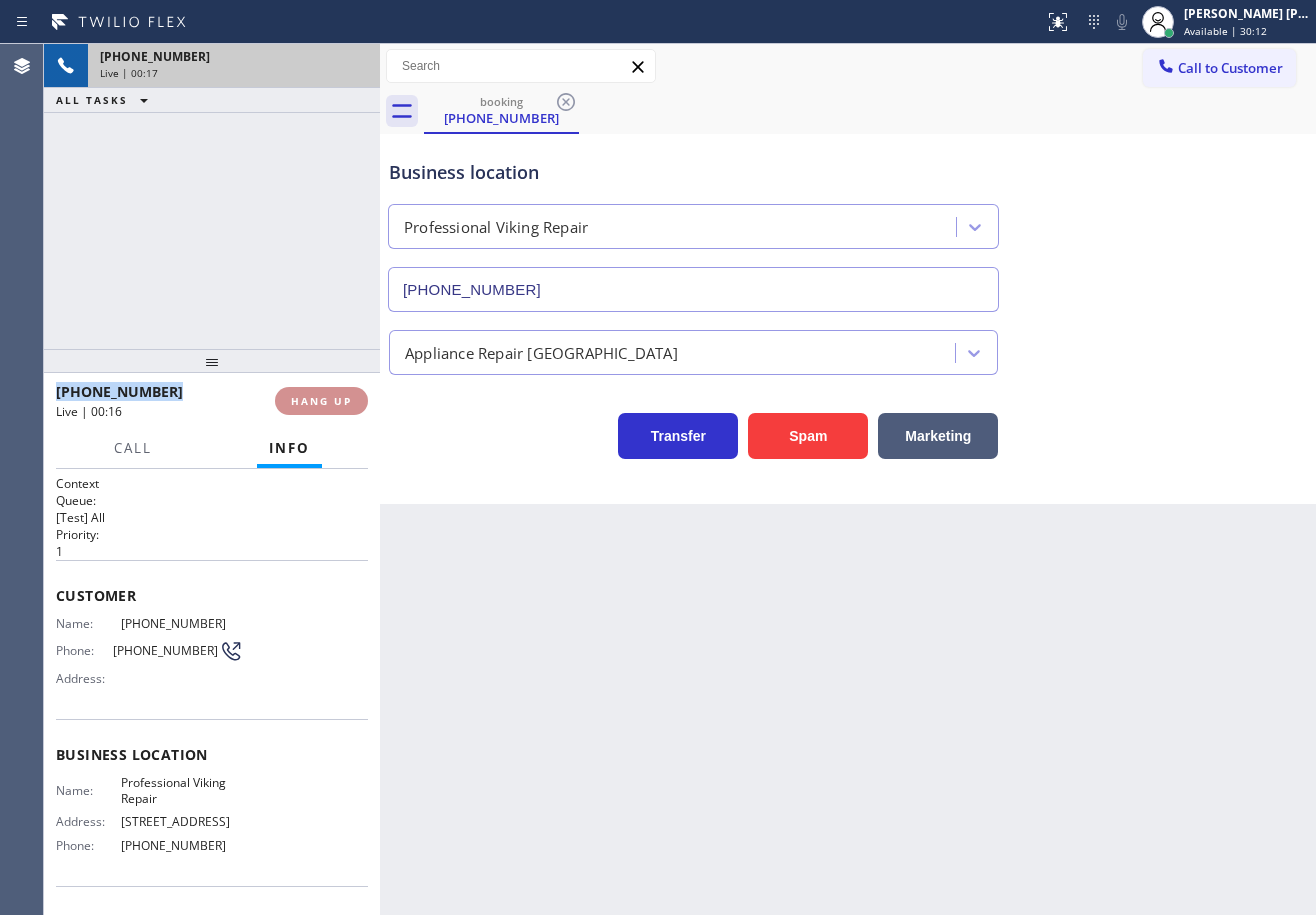 click on "HANG UP" at bounding box center [321, 401] 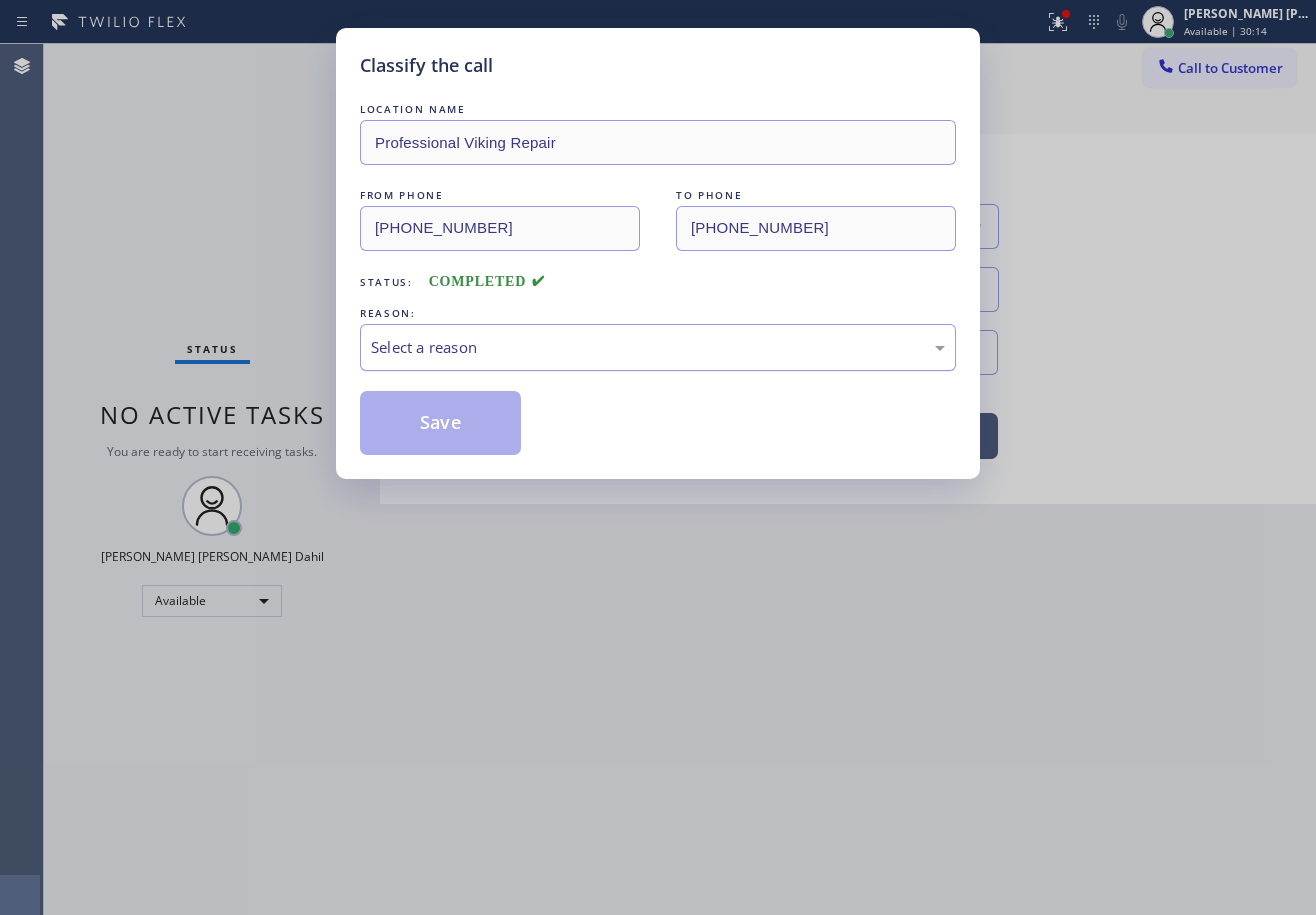 click on "Select a reason" at bounding box center [658, 347] 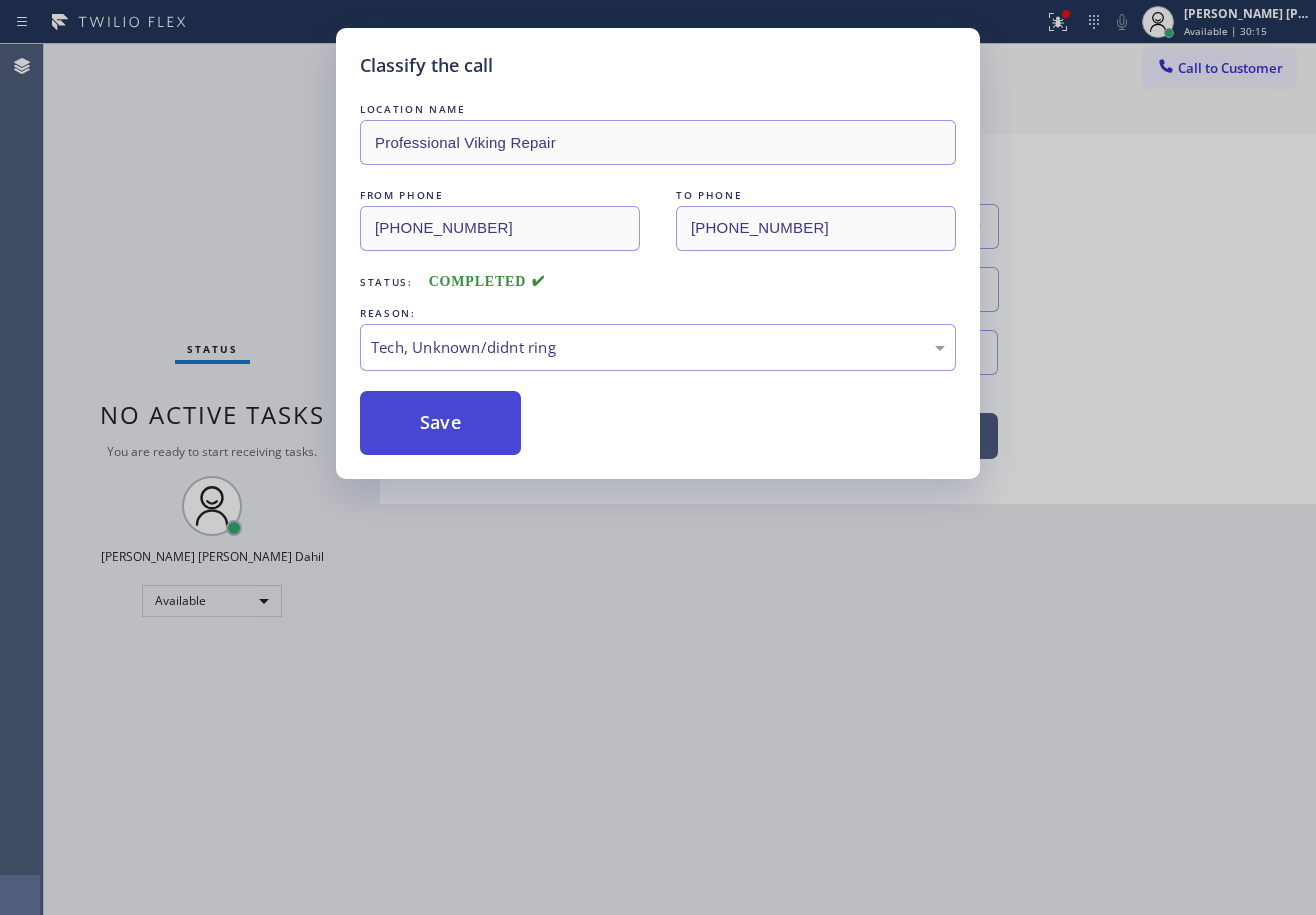 click on "Save" at bounding box center [440, 423] 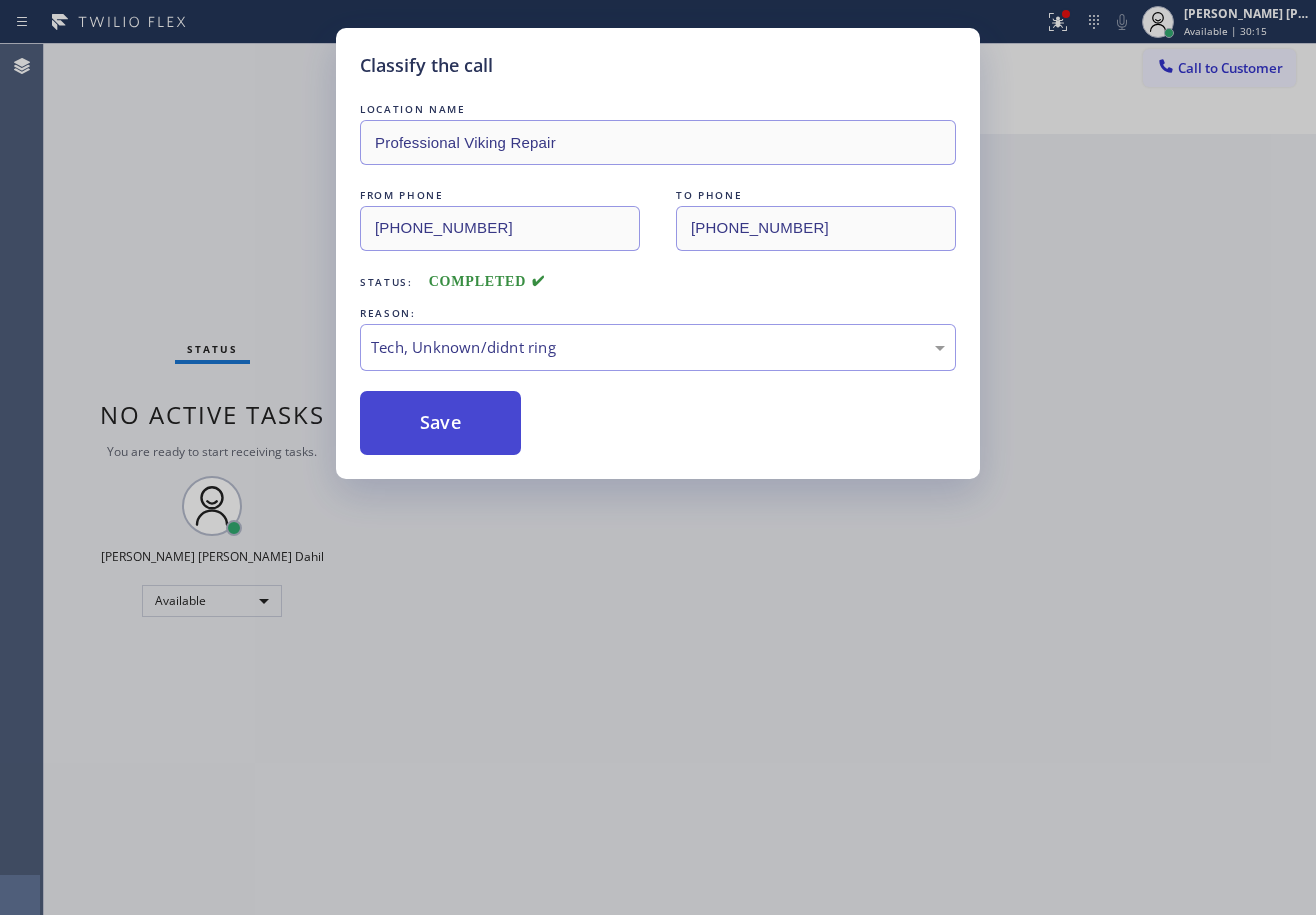 click on "Save" at bounding box center (440, 423) 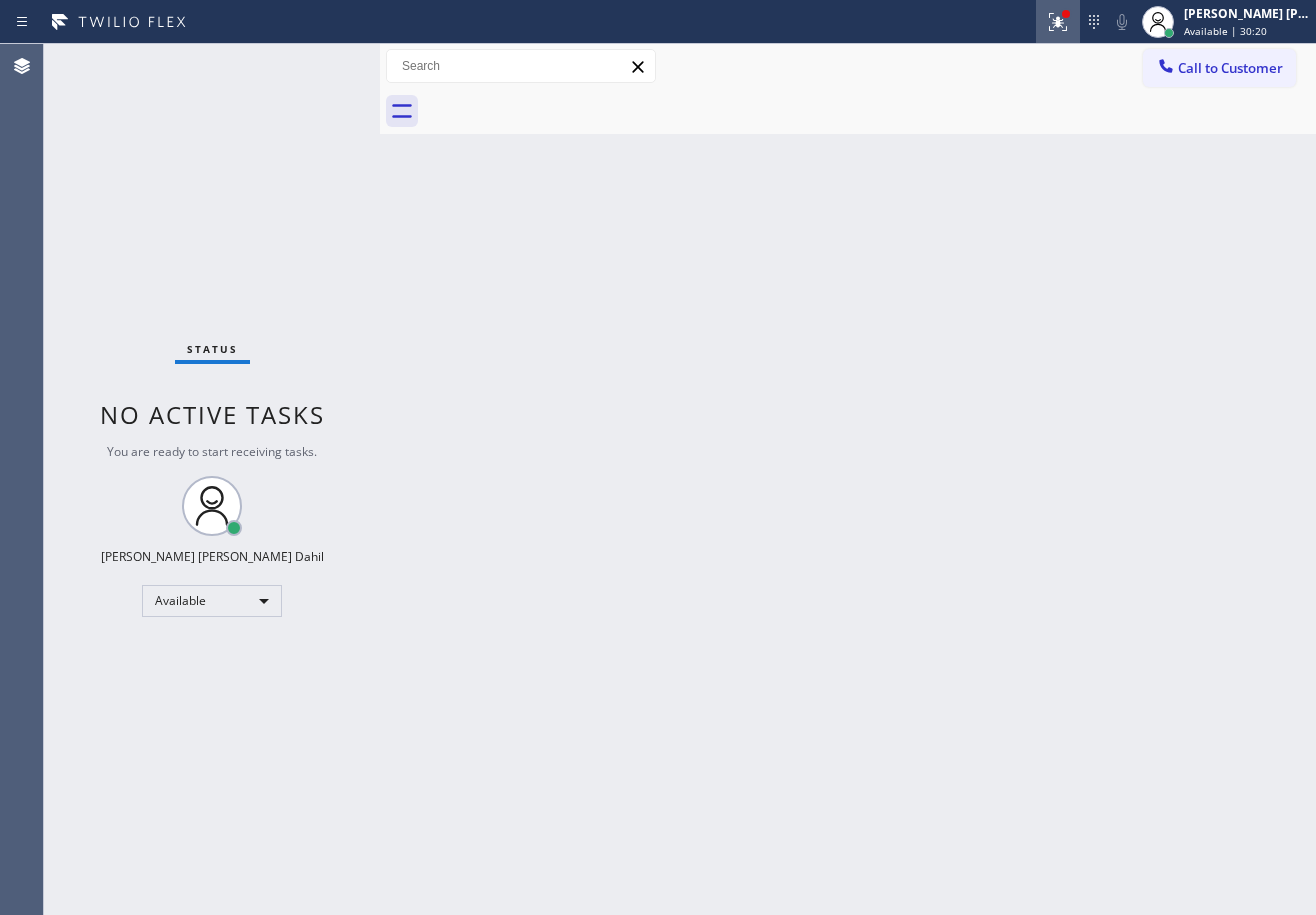 click 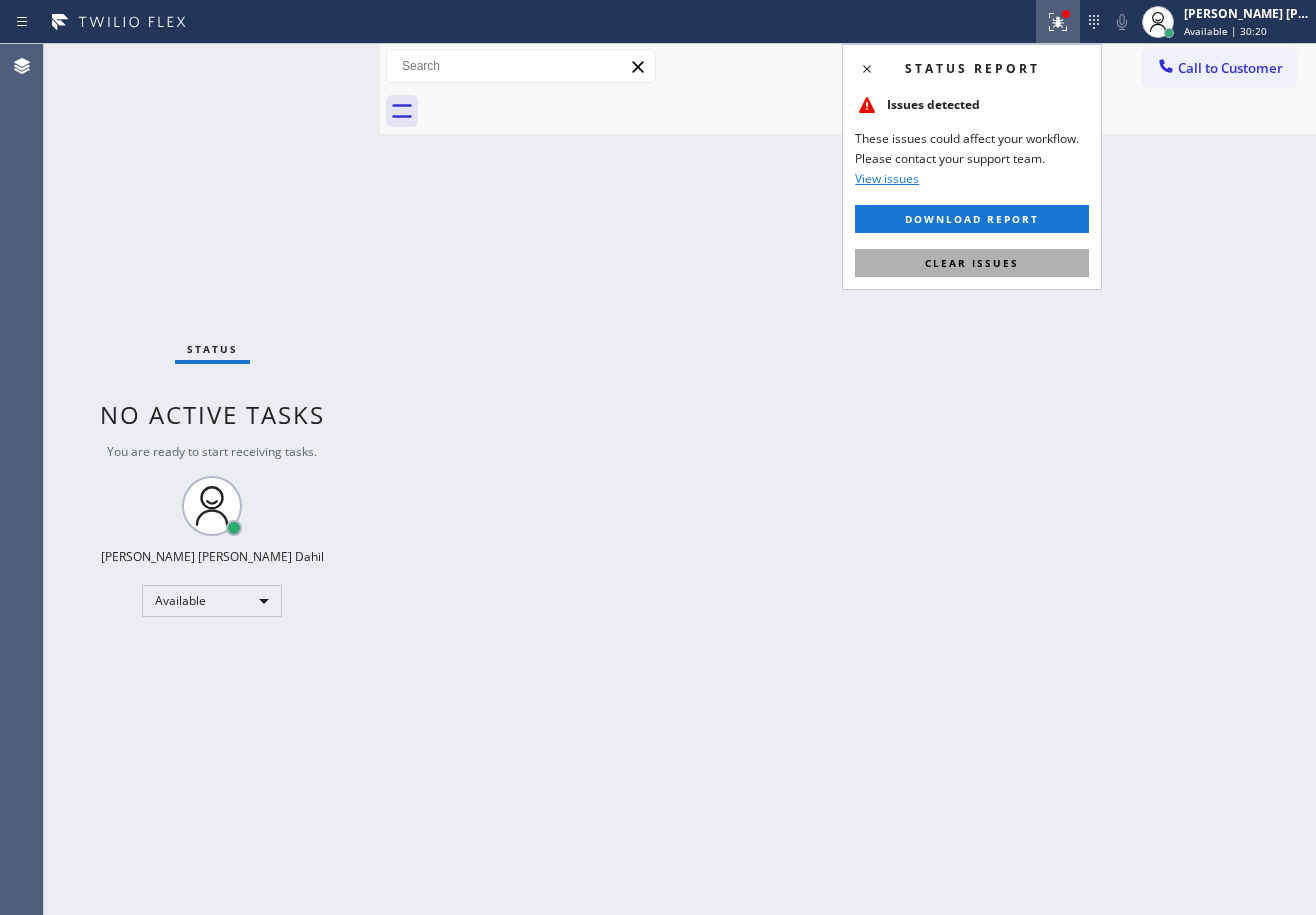 click on "Clear issues" at bounding box center (972, 263) 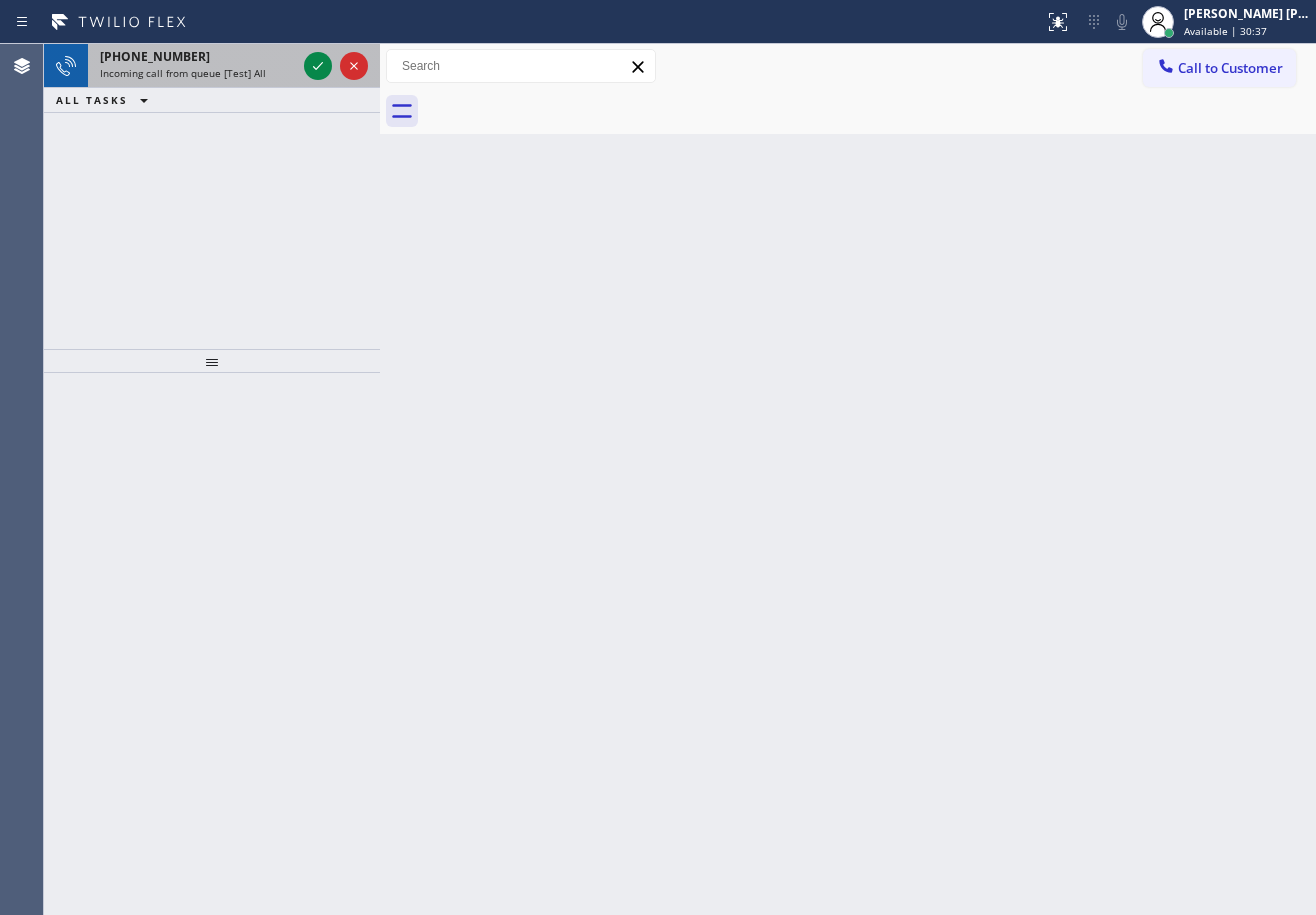 click on "[PHONE_NUMBER]" at bounding box center (198, 56) 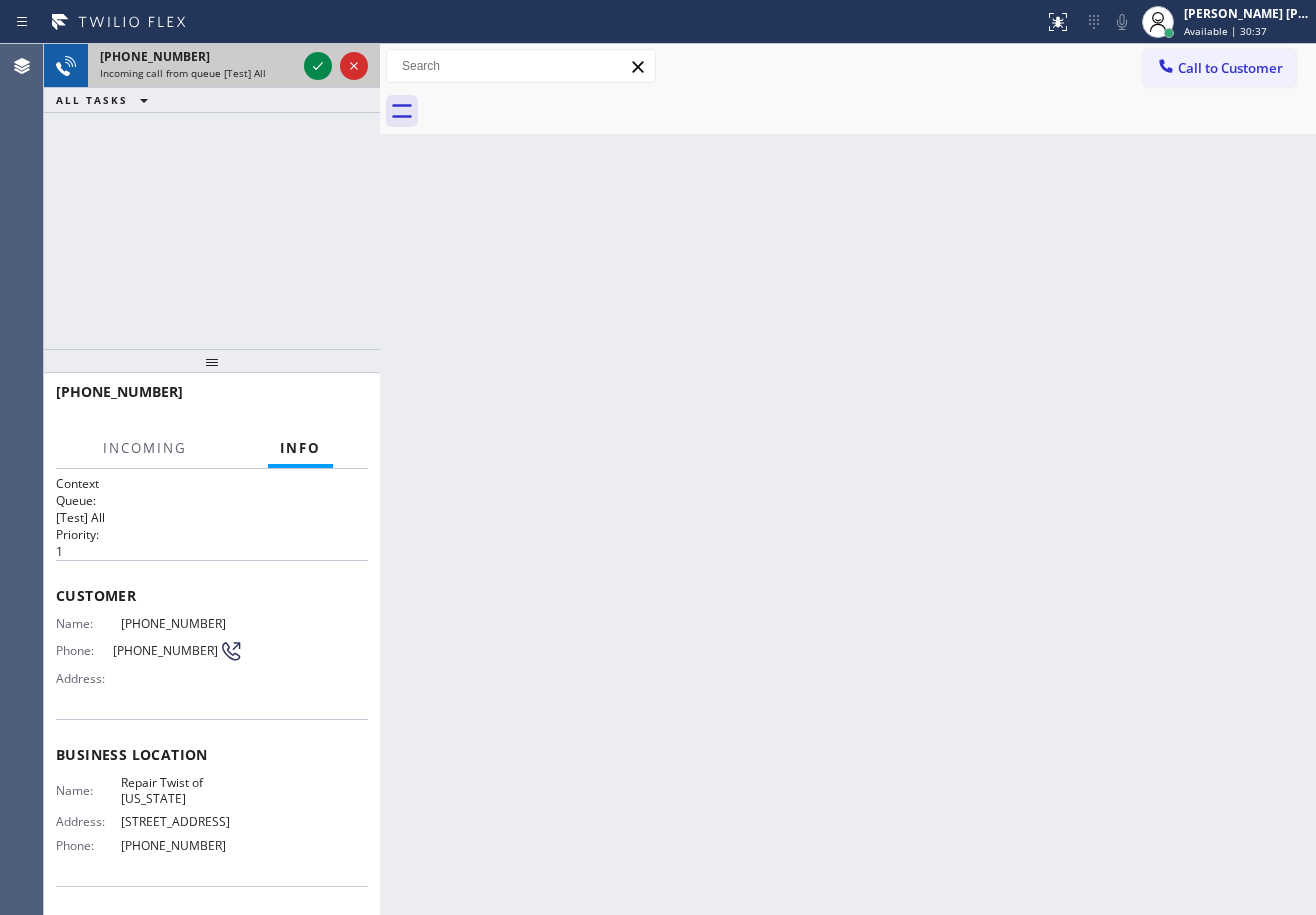 drag, startPoint x: 267, startPoint y: 57, endPoint x: 282, endPoint y: 63, distance: 16.155495 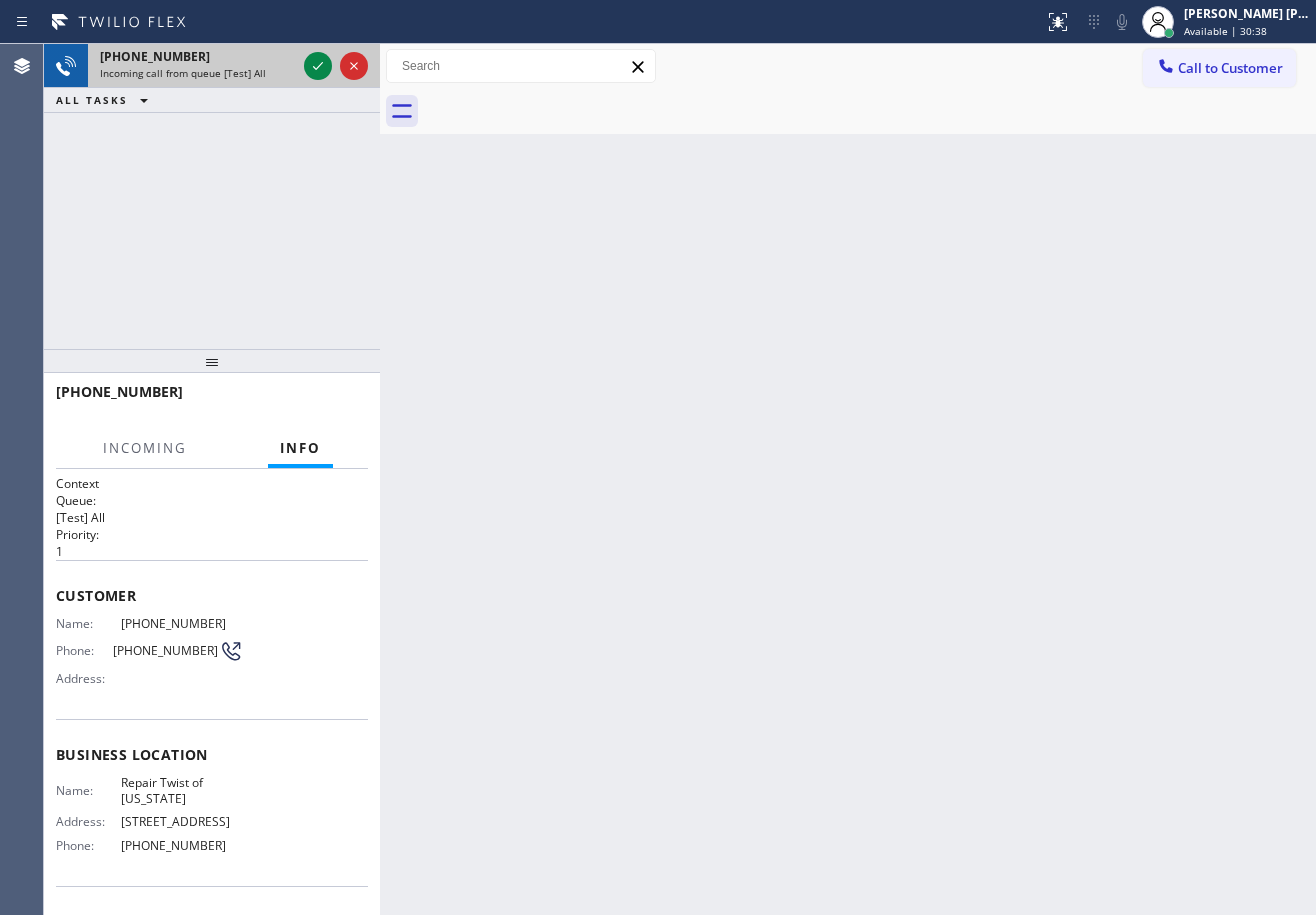 click on "Incoming call from queue [Test] All" at bounding box center [198, 73] 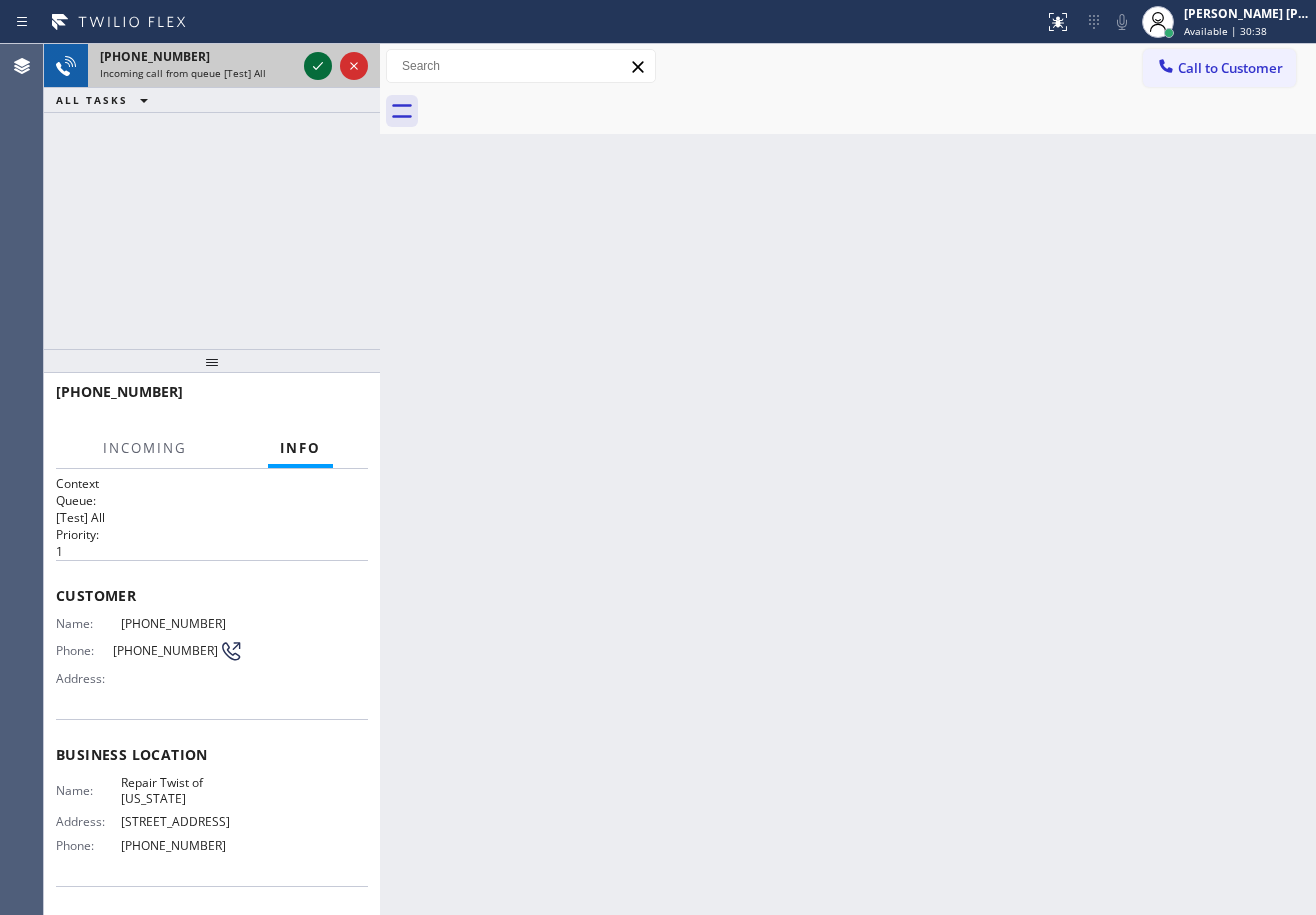 drag, startPoint x: 306, startPoint y: 66, endPoint x: 317, endPoint y: 65, distance: 11.045361 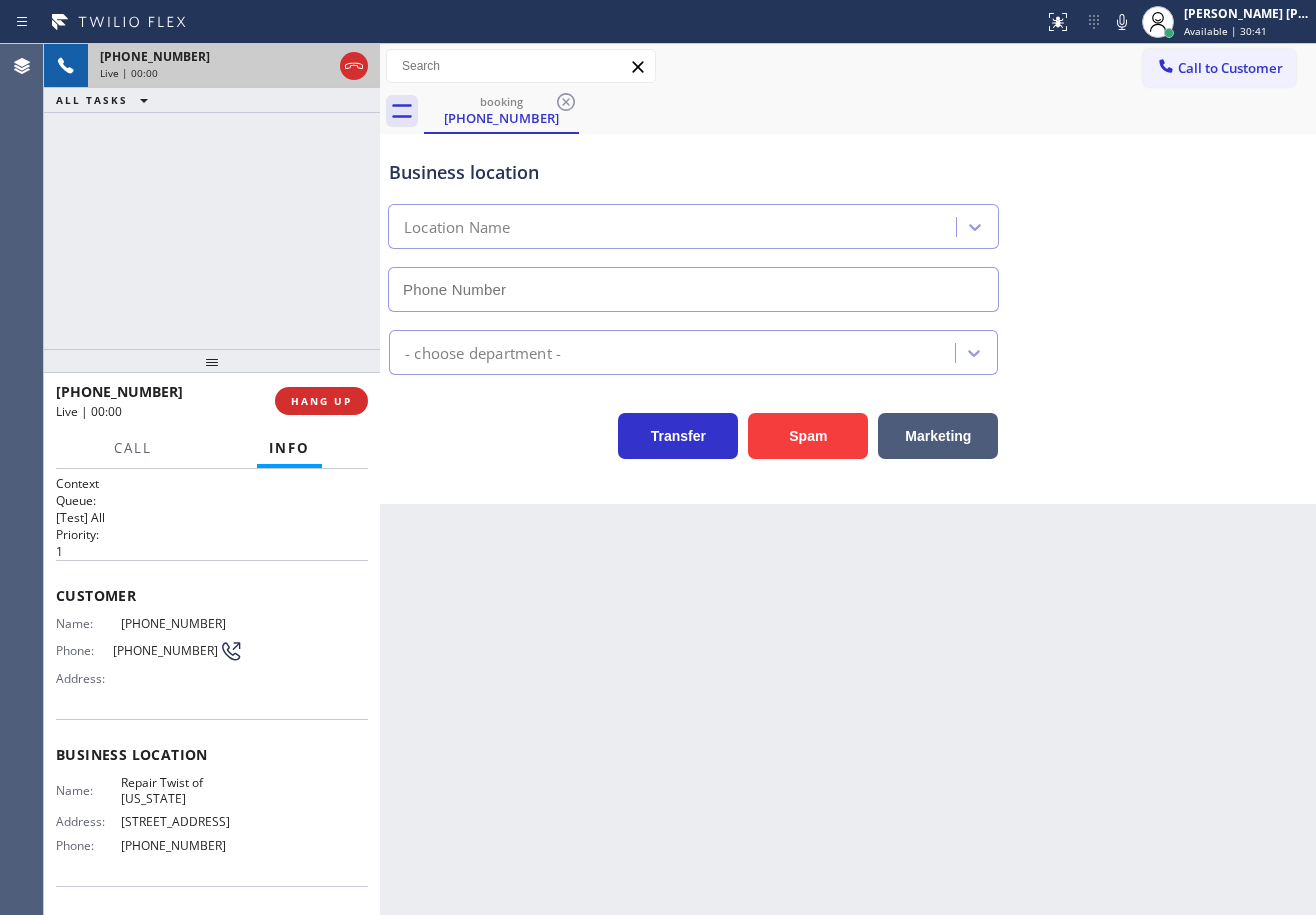 type on "[PHONE_NUMBER]" 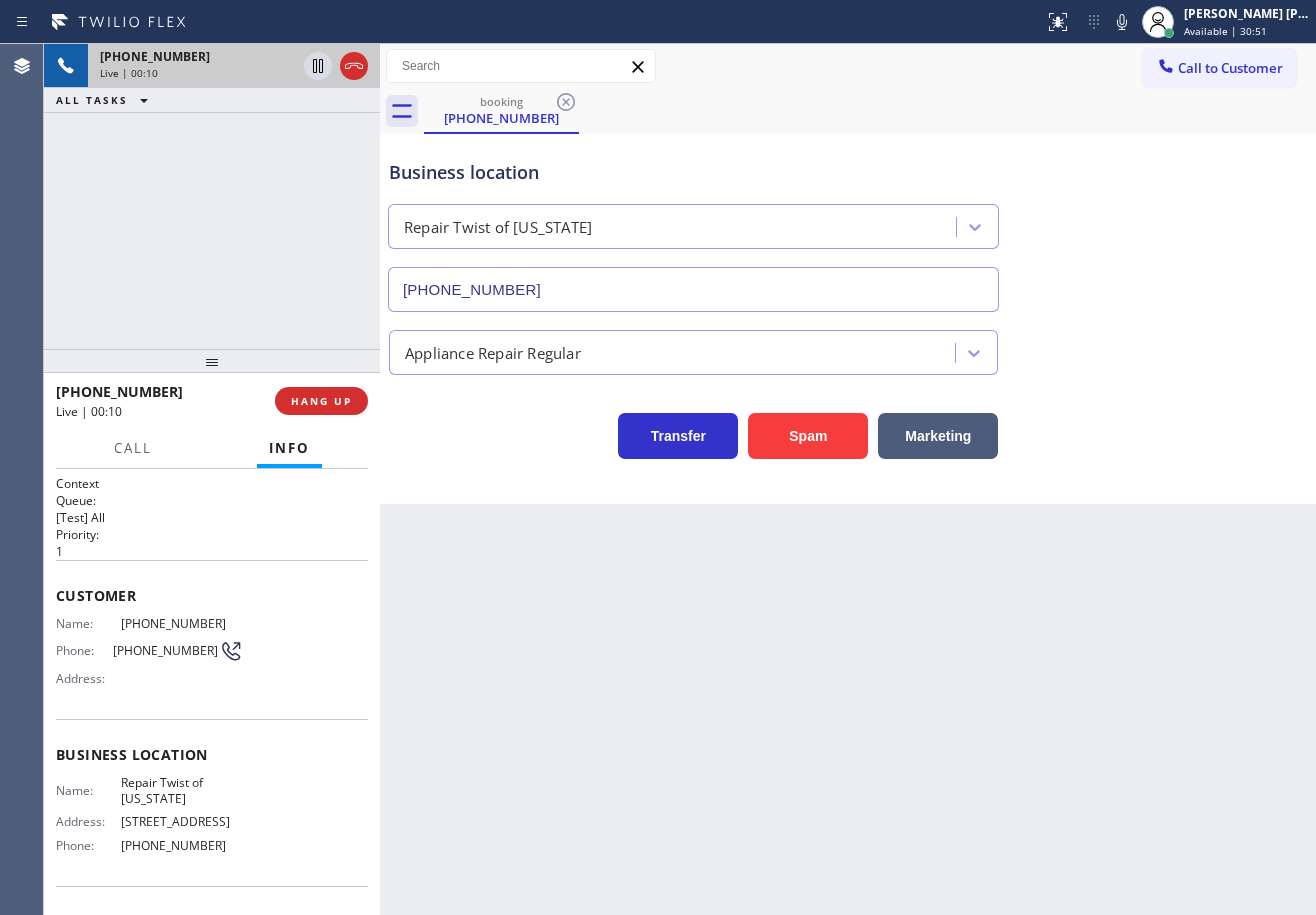 click on "Back to Dashboard Change Sender ID Customers Technicians Select a contact Outbound call Technician Search Technician Your caller id phone number Your caller id phone number Call Technician info Name   Phone none Address none Change Sender ID HVAC [PHONE_NUMBER] 5 Star Appliance [PHONE_NUMBER] Appliance Repair [PHONE_NUMBER] Plumbing [PHONE_NUMBER] Air Duct Cleaning [PHONE_NUMBER]  Electricians [PHONE_NUMBER] Cancel Change Check personal SMS Reset Change booking [PHONE_NUMBER] Call to Customer Outbound call Location Viking Appliance Repair Pros Your caller id phone number [PHONE_NUMBER] Customer number Call Outbound call Technician Search Technician Your caller id phone number Your caller id phone number Call booking [PHONE_NUMBER] Business location Repair Twist of [US_STATE] [PHONE_NUMBER] Appliance Repair Regular Transfer Spam Marketing" at bounding box center (848, 479) 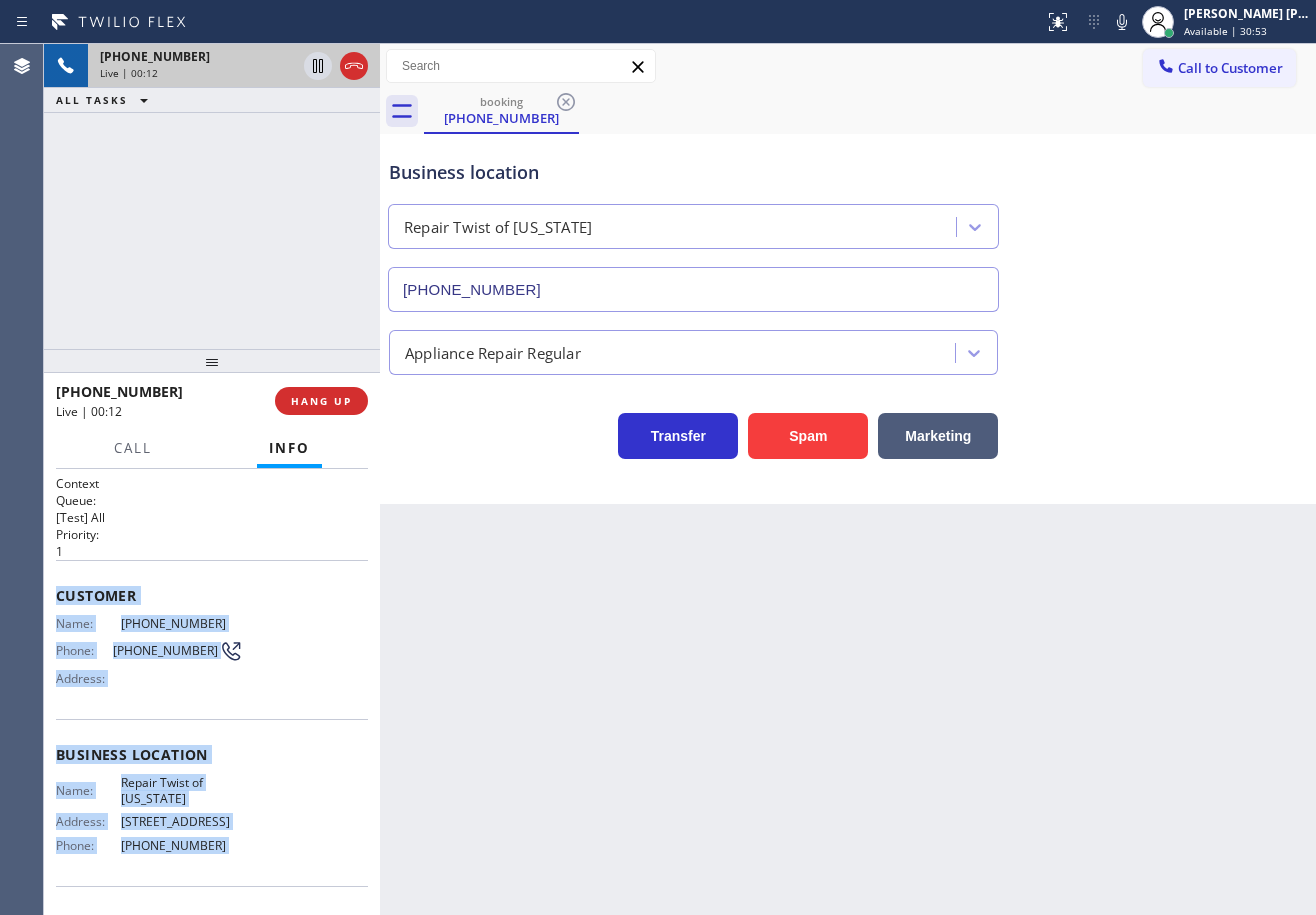 scroll, scrollTop: 160, scrollLeft: 0, axis: vertical 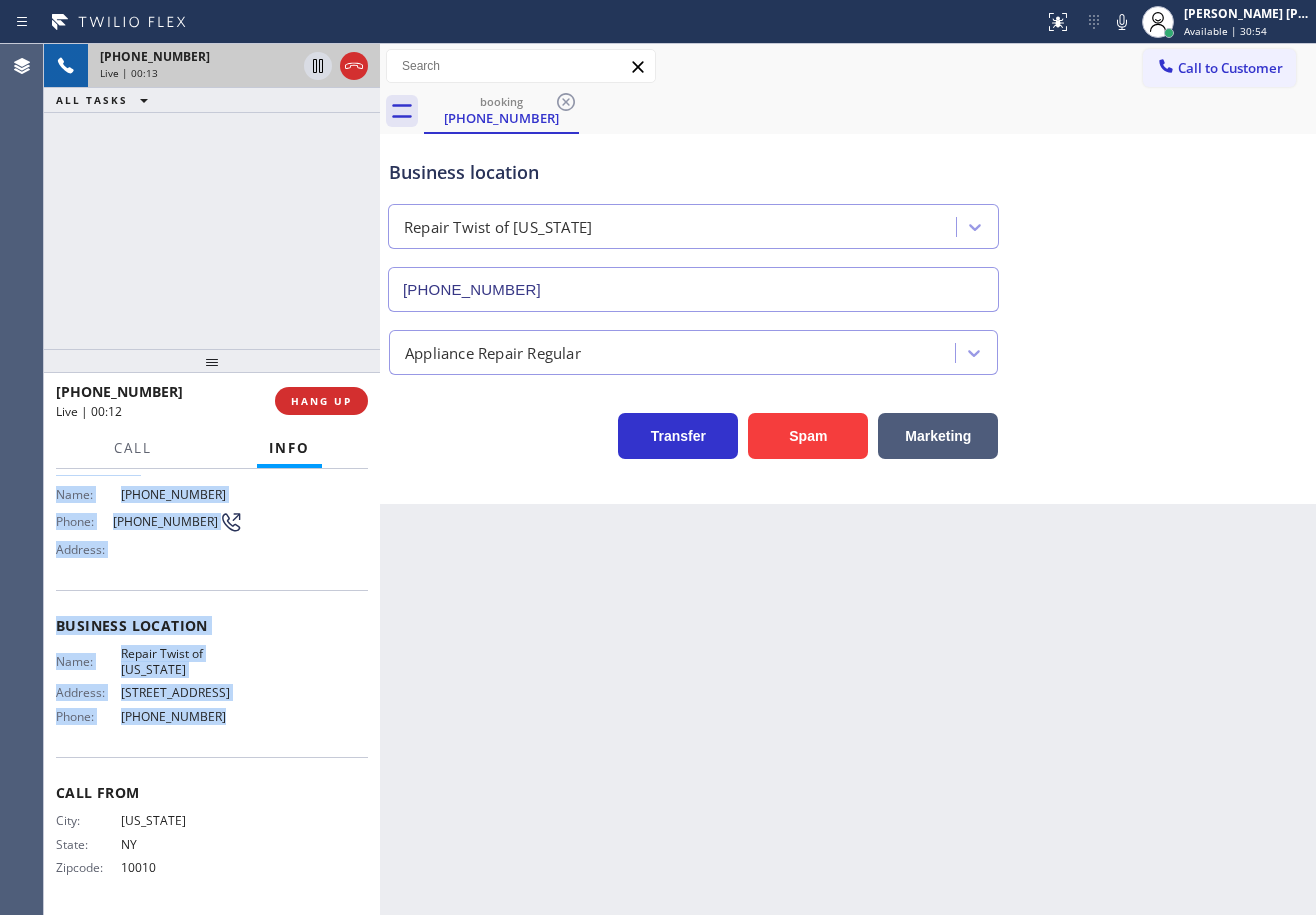 drag, startPoint x: 55, startPoint y: 585, endPoint x: 1165, endPoint y: 408, distance: 1124.0236 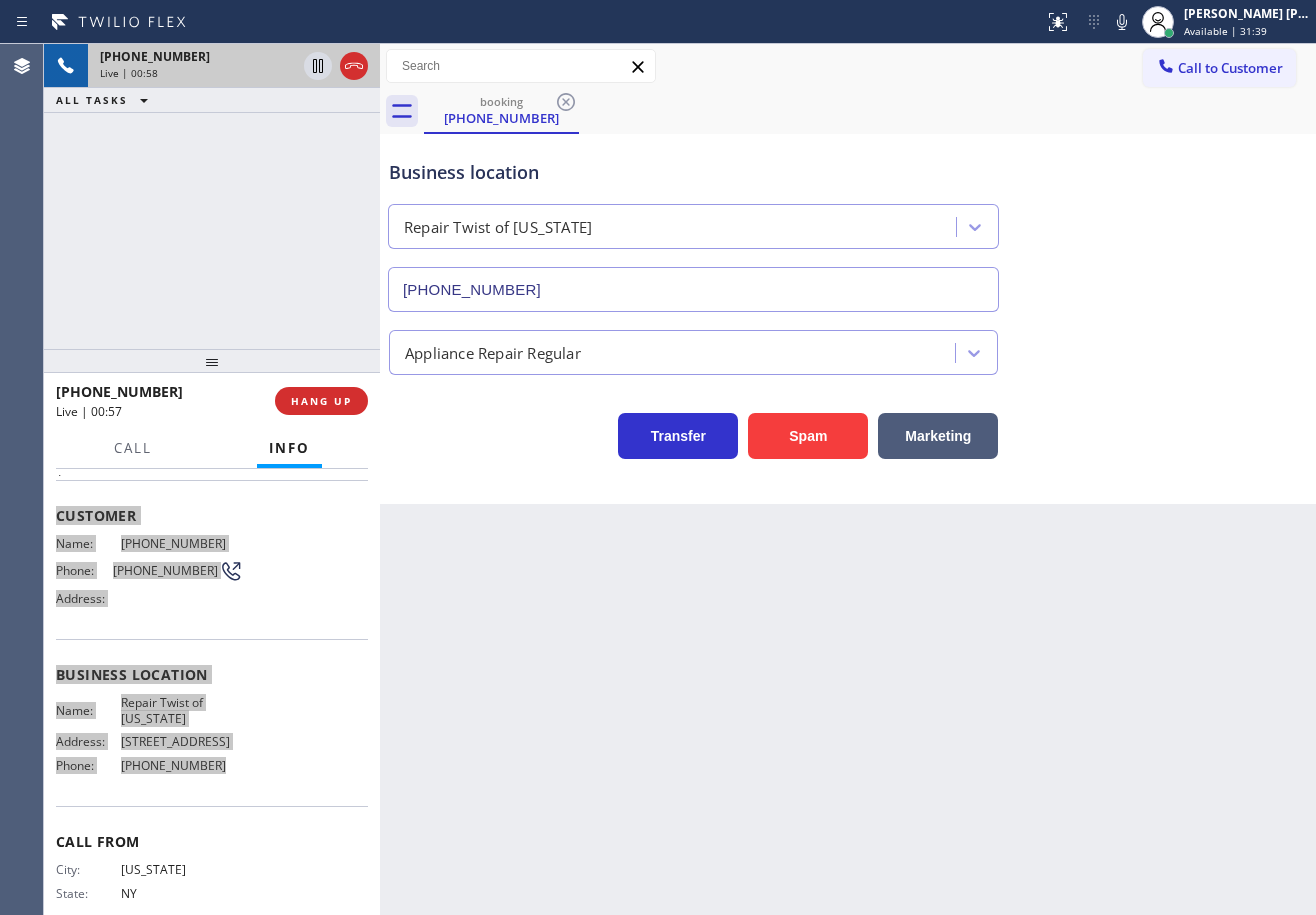 scroll, scrollTop: 0, scrollLeft: 0, axis: both 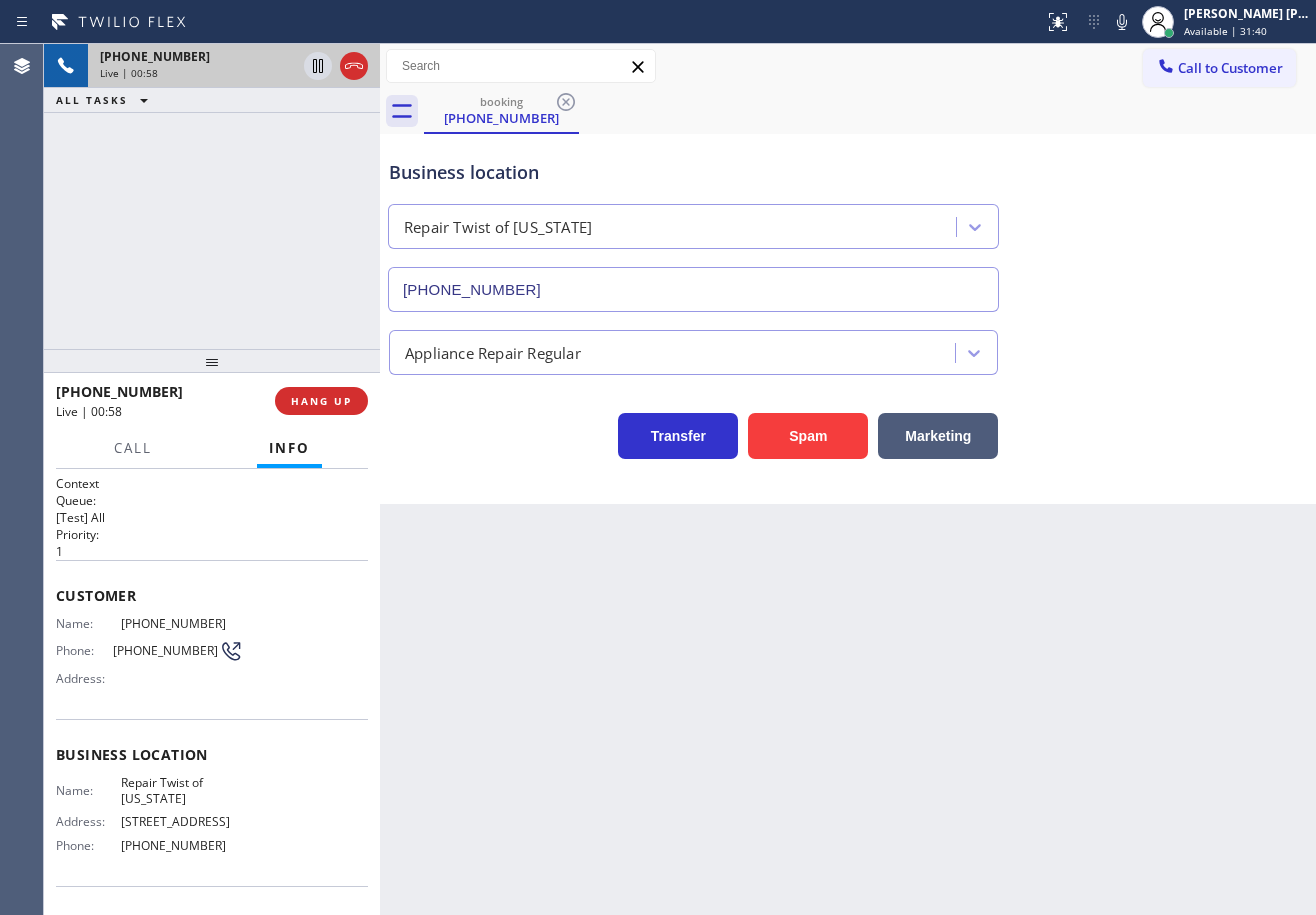 click on "Back to Dashboard Change Sender ID Customers Technicians Select a contact Outbound call Technician Search Technician Your caller id phone number Your caller id phone number Call Technician info Name   Phone none Address none Change Sender ID HVAC [PHONE_NUMBER] 5 Star Appliance [PHONE_NUMBER] Appliance Repair [PHONE_NUMBER] Plumbing [PHONE_NUMBER] Air Duct Cleaning [PHONE_NUMBER]  Electricians [PHONE_NUMBER] Cancel Change Check personal SMS Reset Change booking [PHONE_NUMBER] Call to Customer Outbound call Location Viking Appliance Repair Pros Your caller id phone number [PHONE_NUMBER] Customer number Call Outbound call Technician Search Technician Your caller id phone number Your caller id phone number Call booking [PHONE_NUMBER] Business location Repair Twist of [US_STATE] [PHONE_NUMBER] Appliance Repair Regular Transfer Spam Marketing" at bounding box center [848, 479] 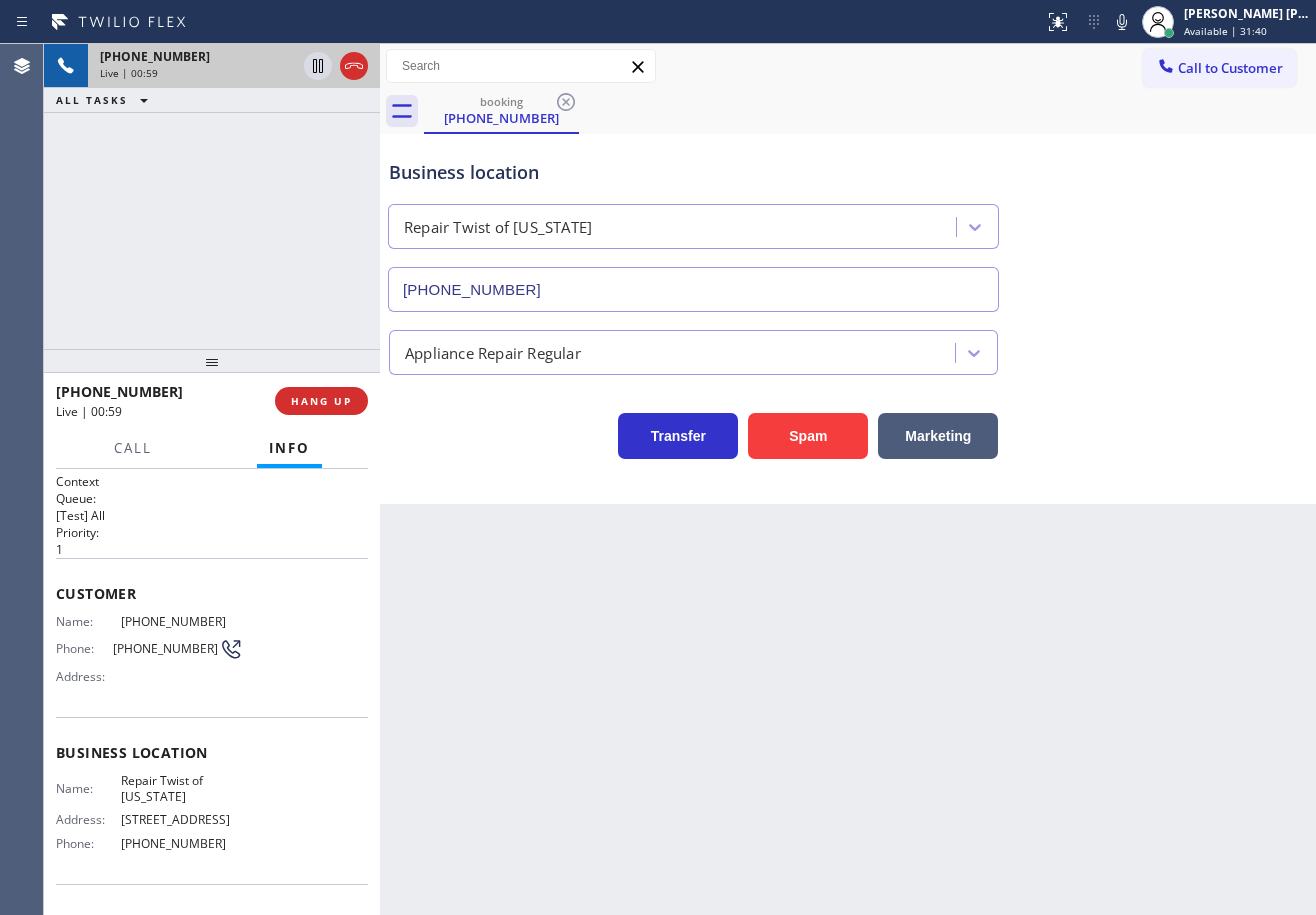scroll, scrollTop: 0, scrollLeft: 0, axis: both 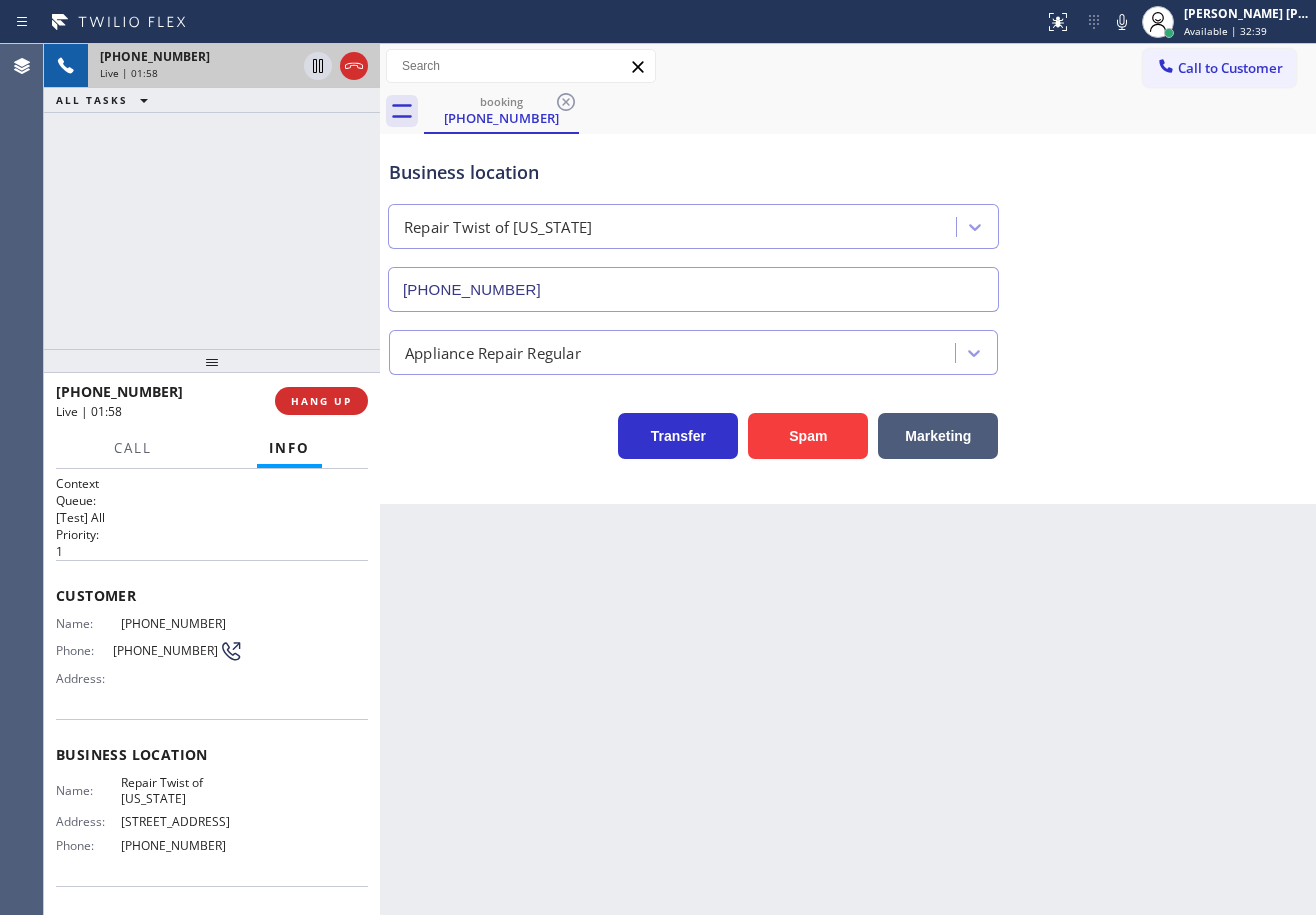 drag, startPoint x: 1232, startPoint y: 355, endPoint x: 1180, endPoint y: 378, distance: 56.859474 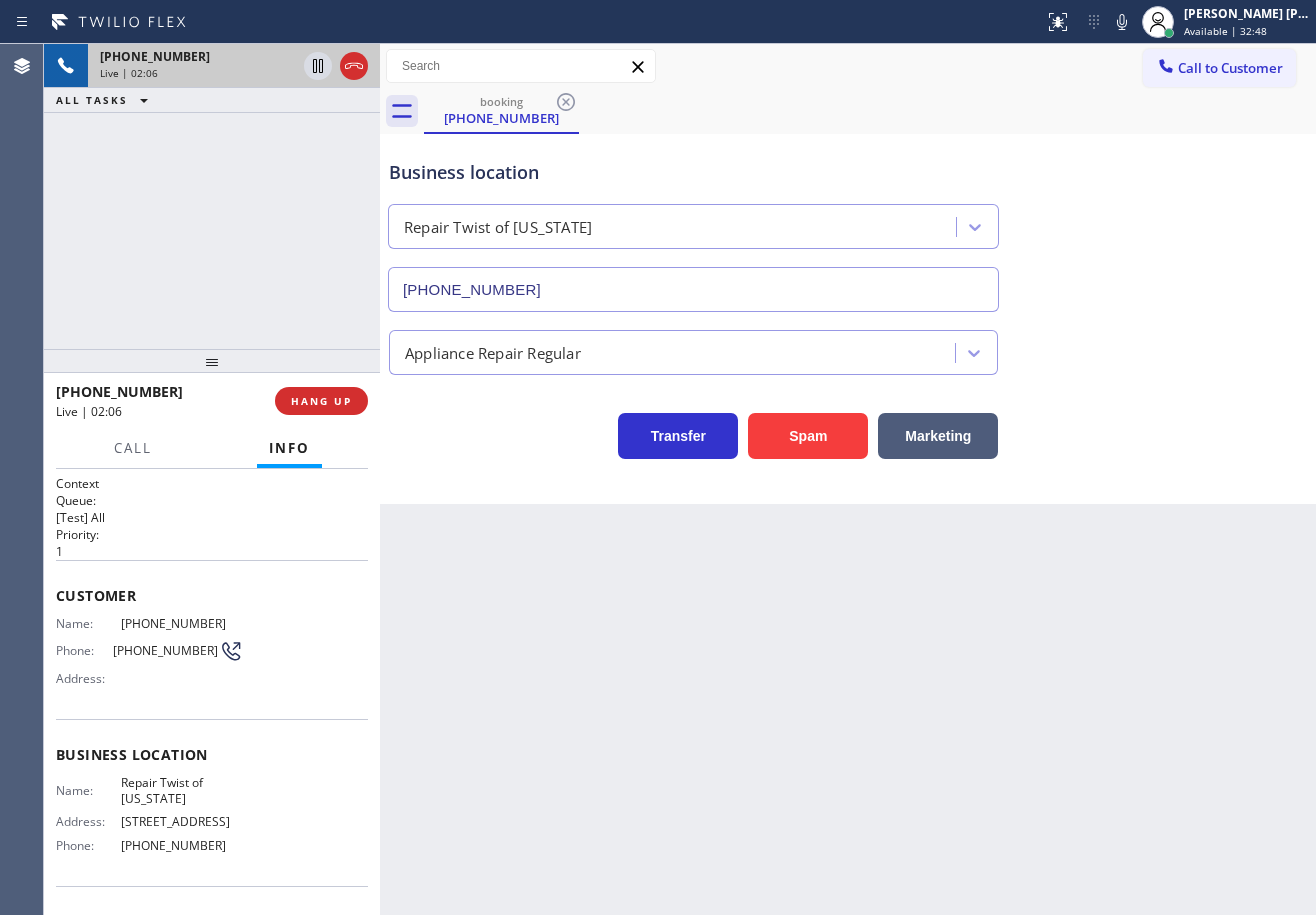 click on "Business location Repair Twist of [US_STATE] [PHONE_NUMBER]" at bounding box center [848, 221] 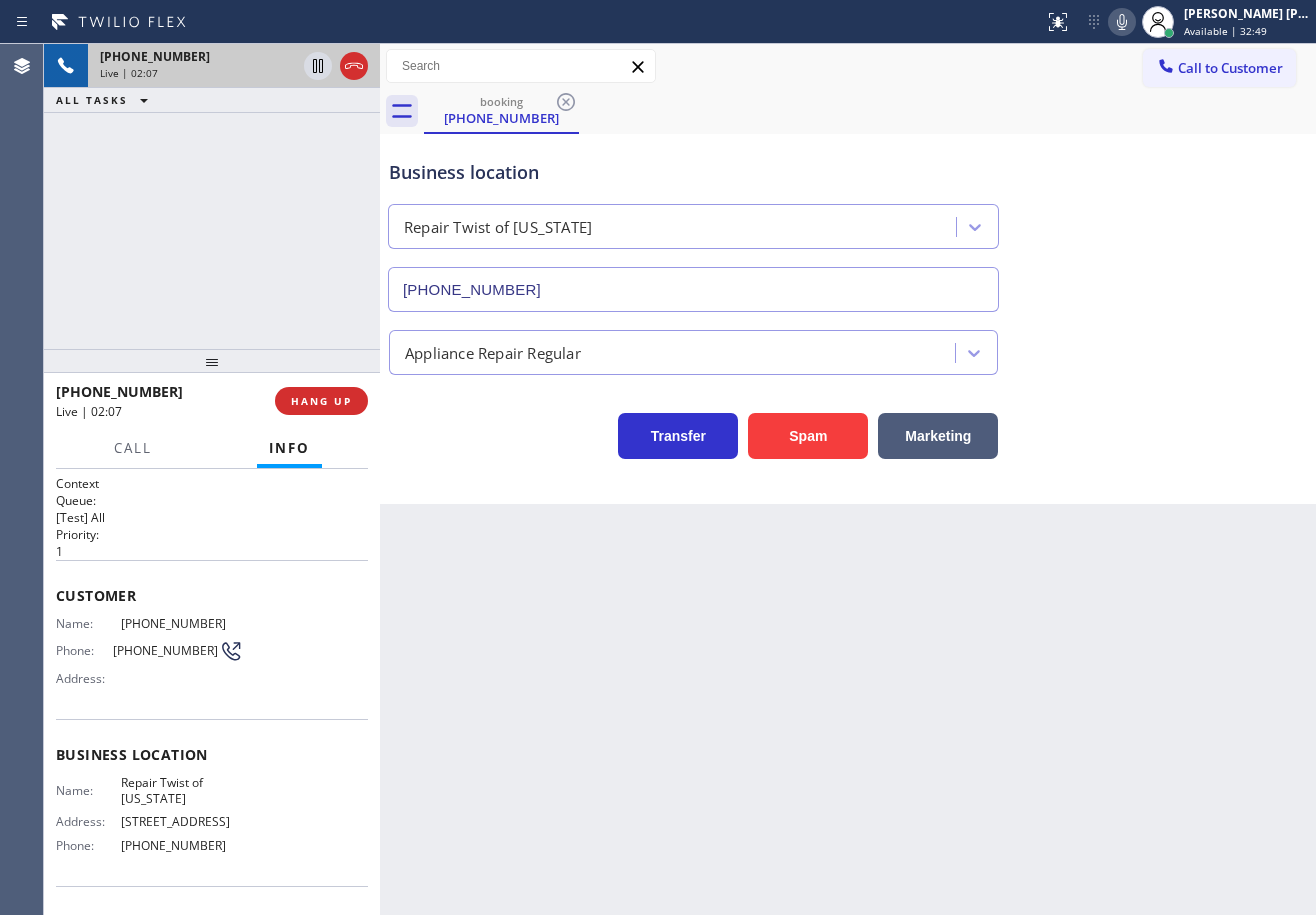 click 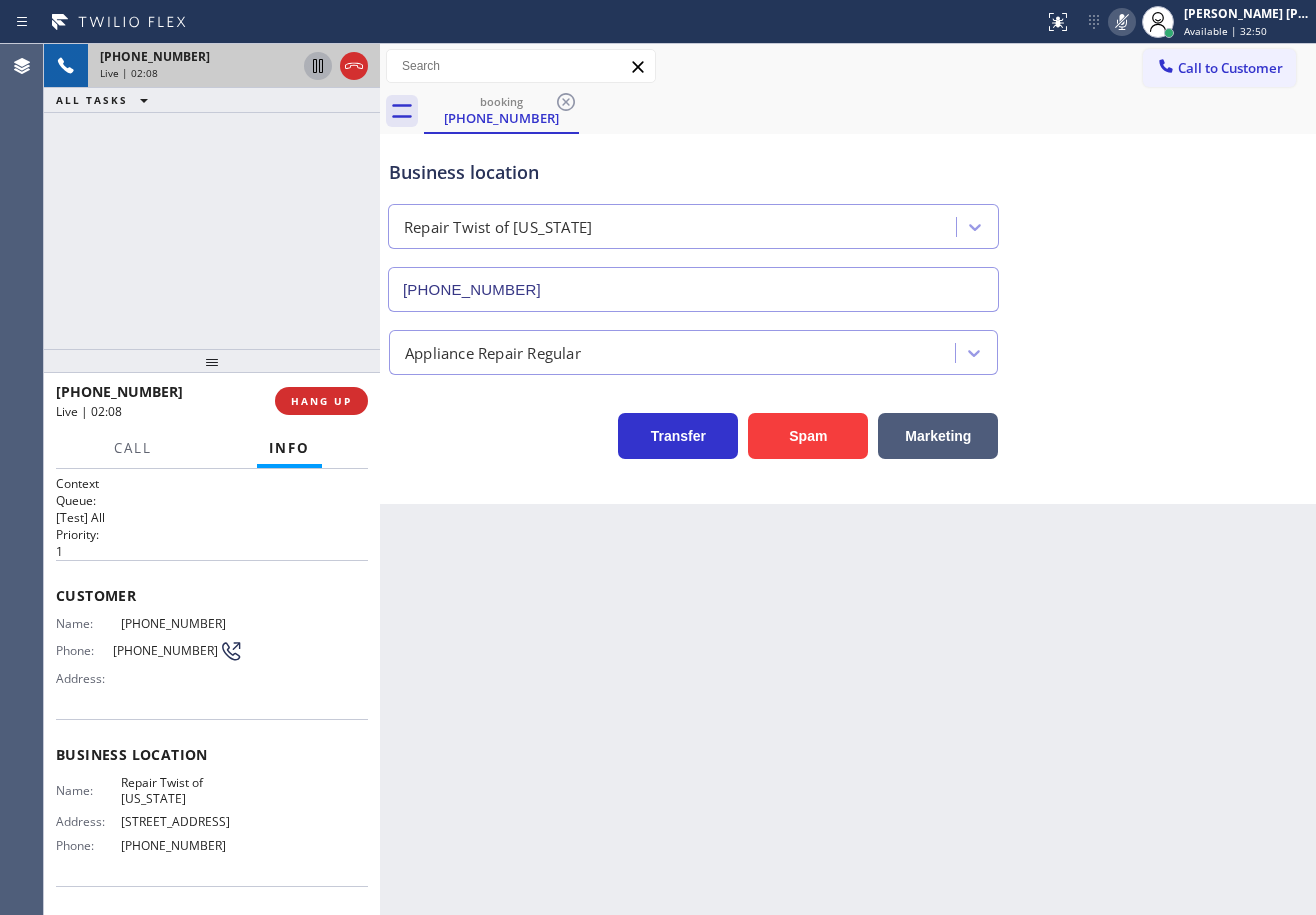 click 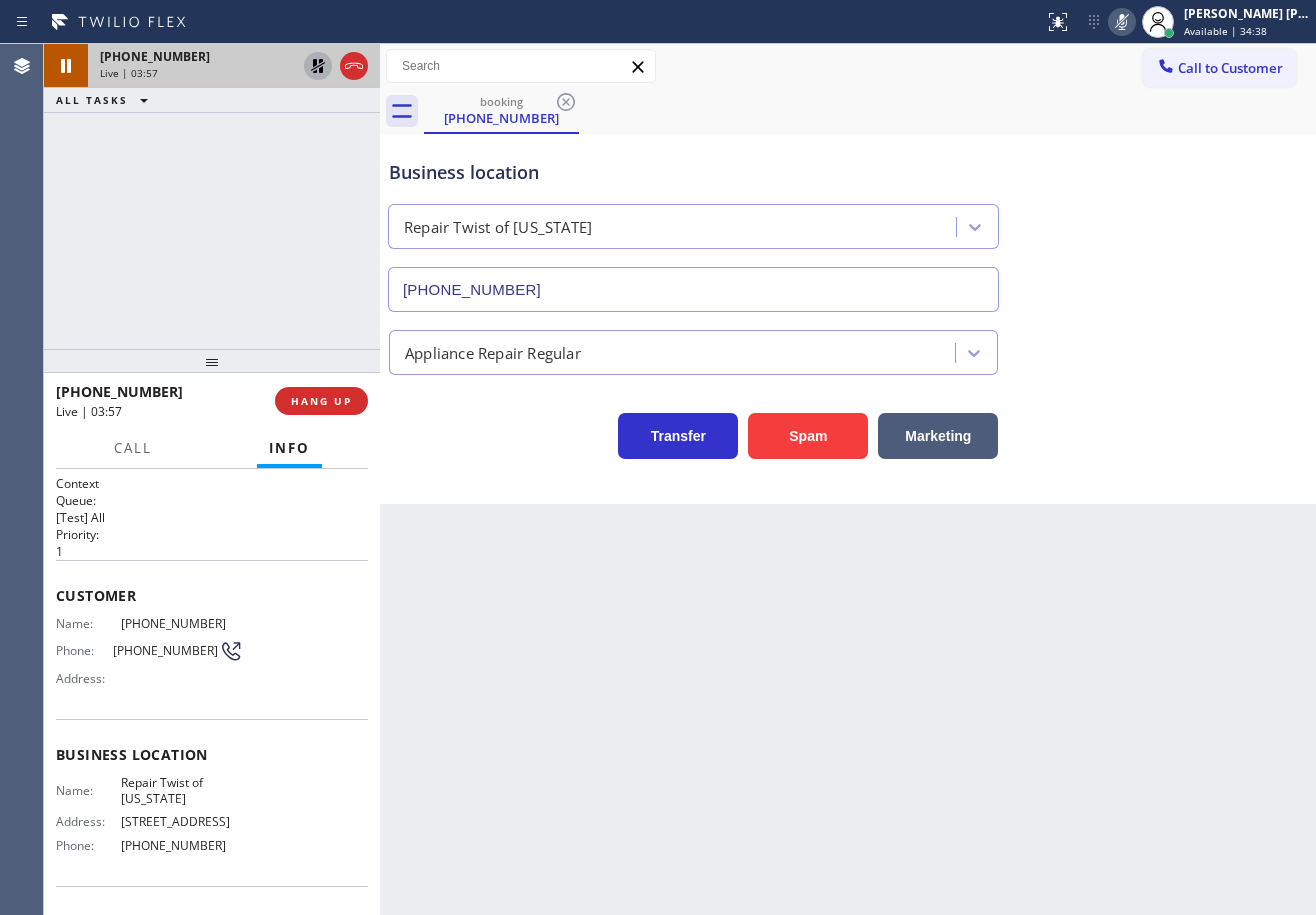 click 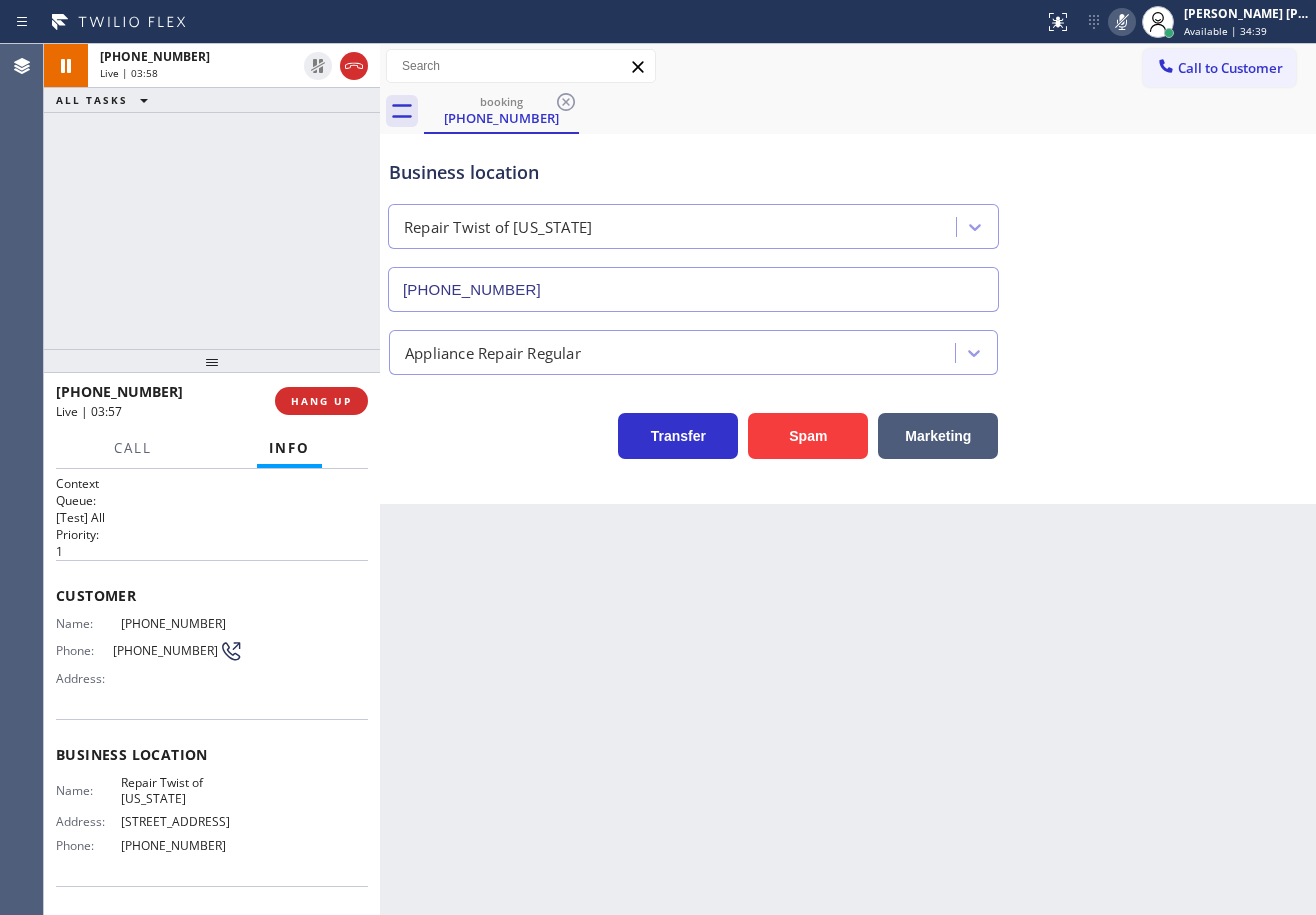 click 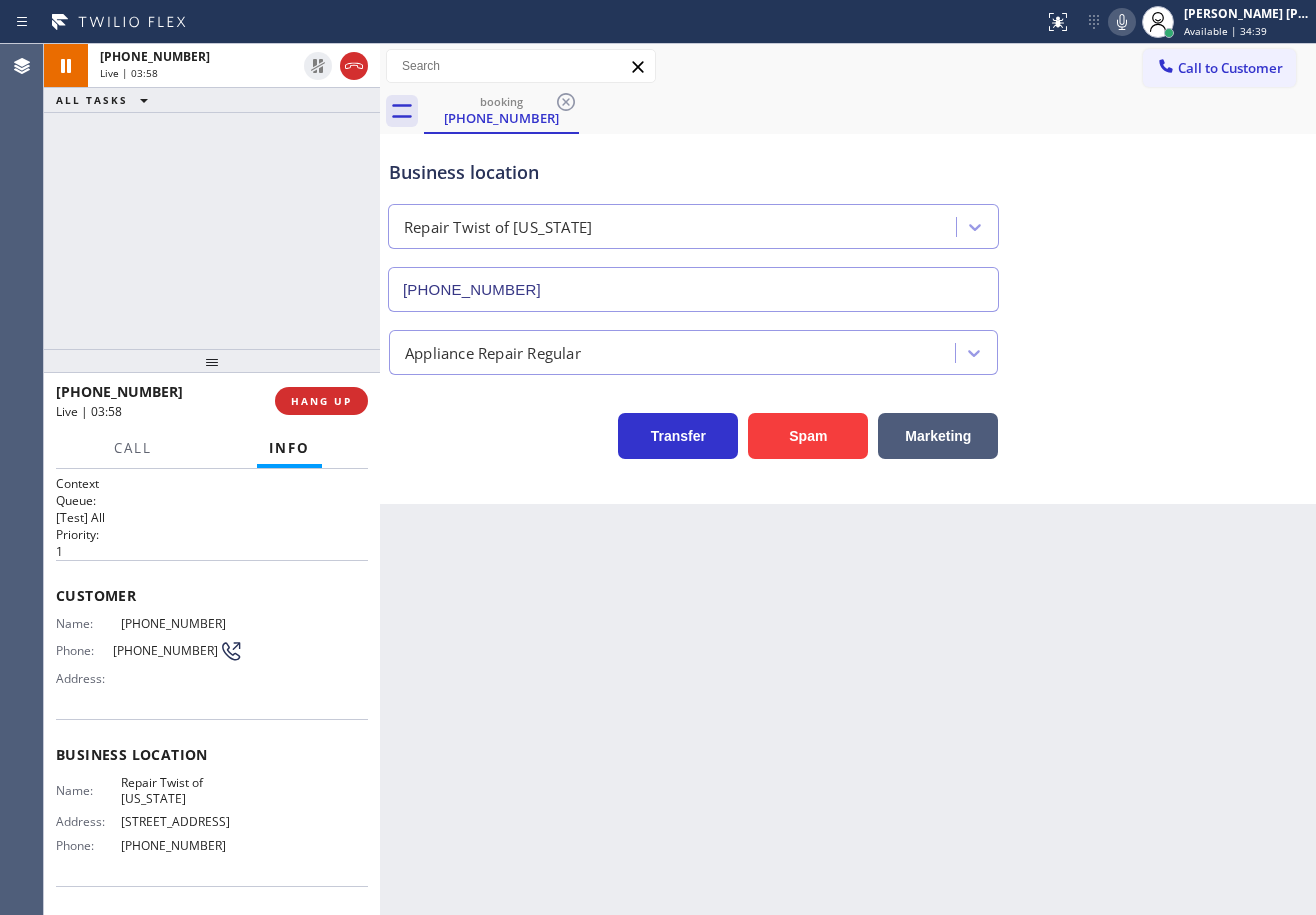 drag, startPoint x: 1213, startPoint y: 260, endPoint x: 1203, endPoint y: 321, distance: 61.81424 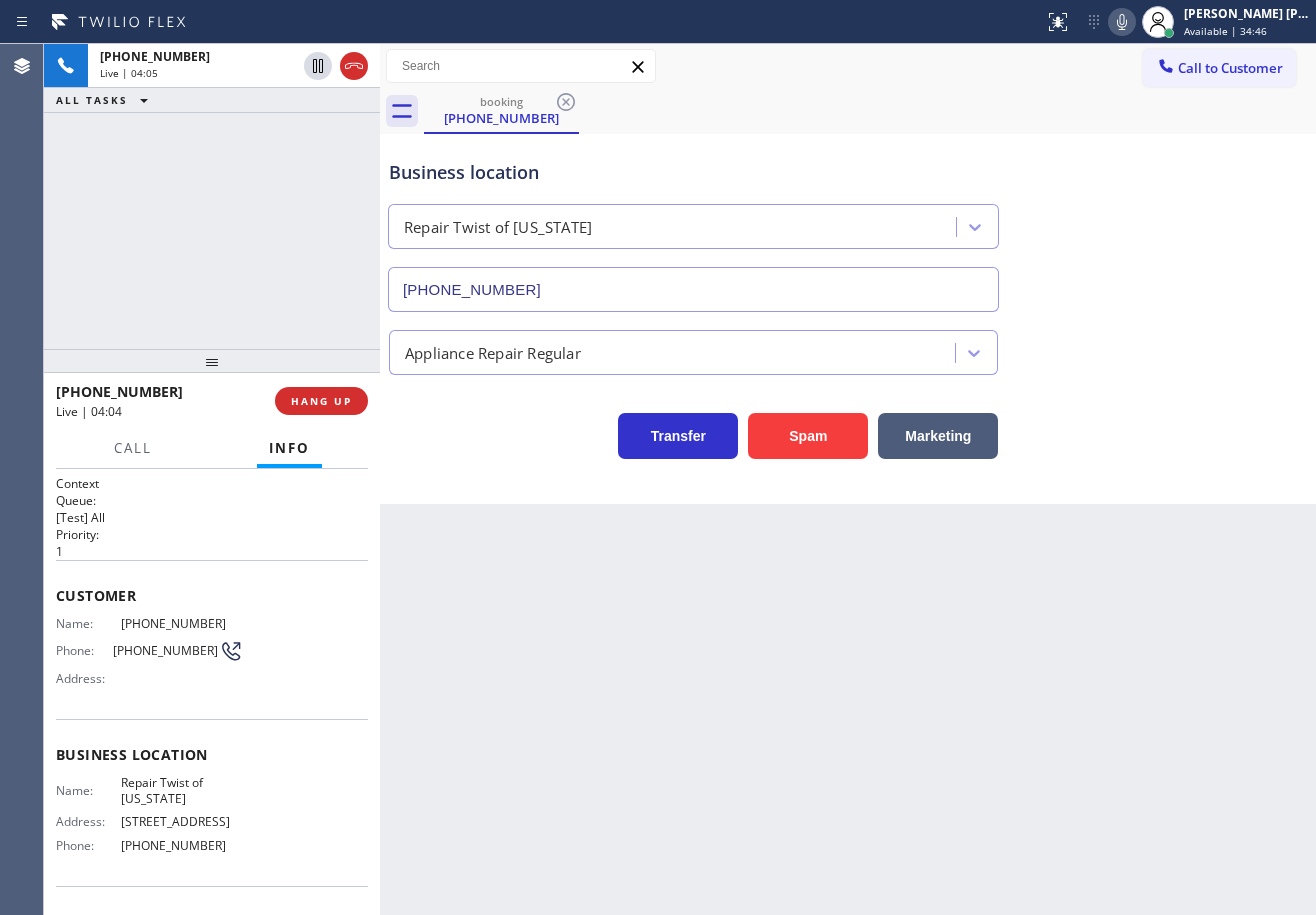 click on "Back to Dashboard Change Sender ID Customers Technicians Select a contact Outbound call Technician Search Technician Your caller id phone number Your caller id phone number Call Technician info Name   Phone none Address none Change Sender ID HVAC [PHONE_NUMBER] 5 Star Appliance [PHONE_NUMBER] Appliance Repair [PHONE_NUMBER] Plumbing [PHONE_NUMBER] Air Duct Cleaning [PHONE_NUMBER]  Electricians [PHONE_NUMBER] Cancel Change Check personal SMS Reset Change booking [PHONE_NUMBER] Call to Customer Outbound call Location Viking Appliance Repair Pros Your caller id phone number [PHONE_NUMBER] Customer number Call Outbound call Technician Search Technician Your caller id phone number Your caller id phone number Call booking [PHONE_NUMBER] Business location Repair Twist of [US_STATE] [PHONE_NUMBER] Appliance Repair Regular Transfer Spam Marketing" at bounding box center [848, 479] 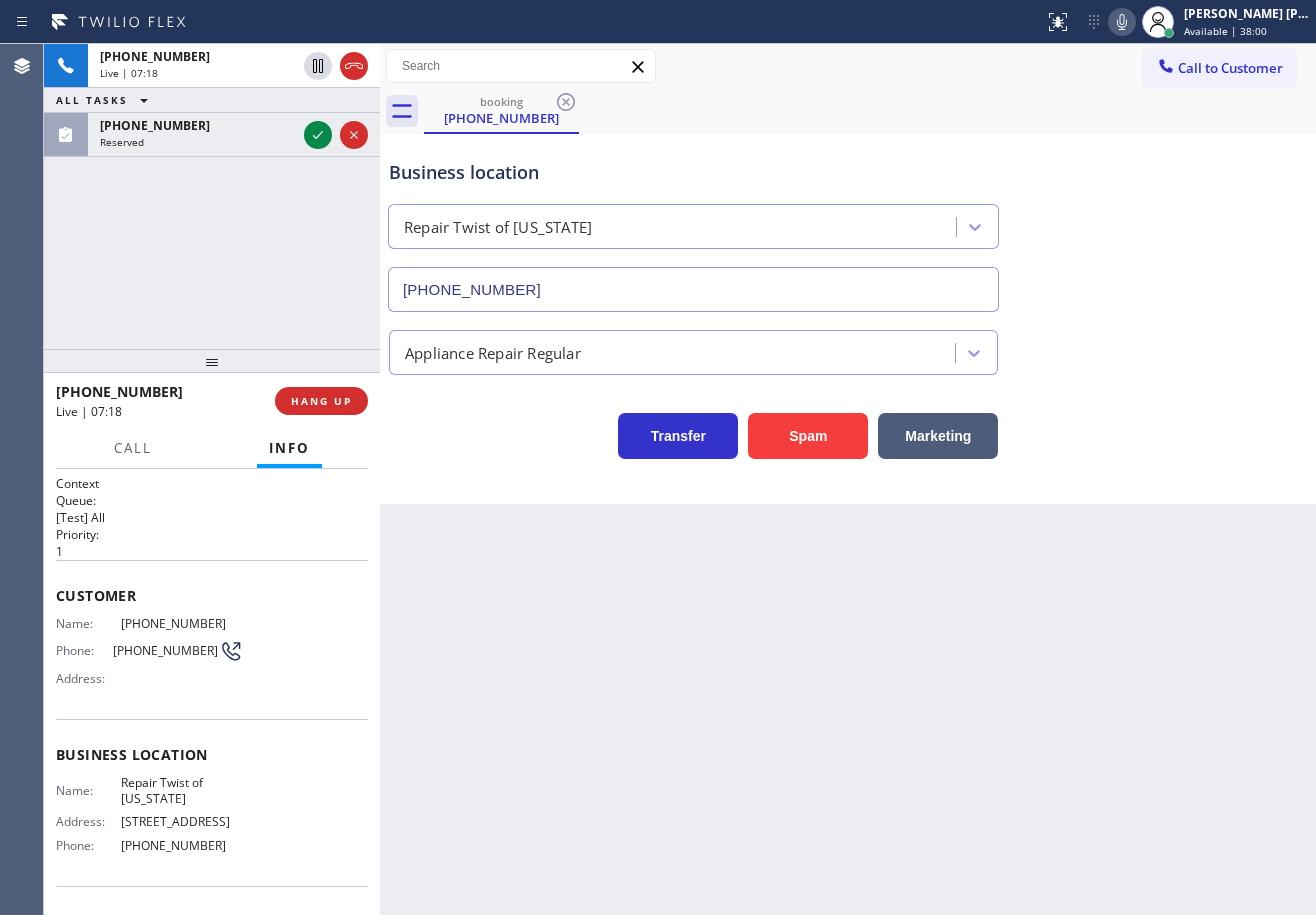 click on "Business location Repair Twist of [US_STATE] [PHONE_NUMBER]" at bounding box center [848, 221] 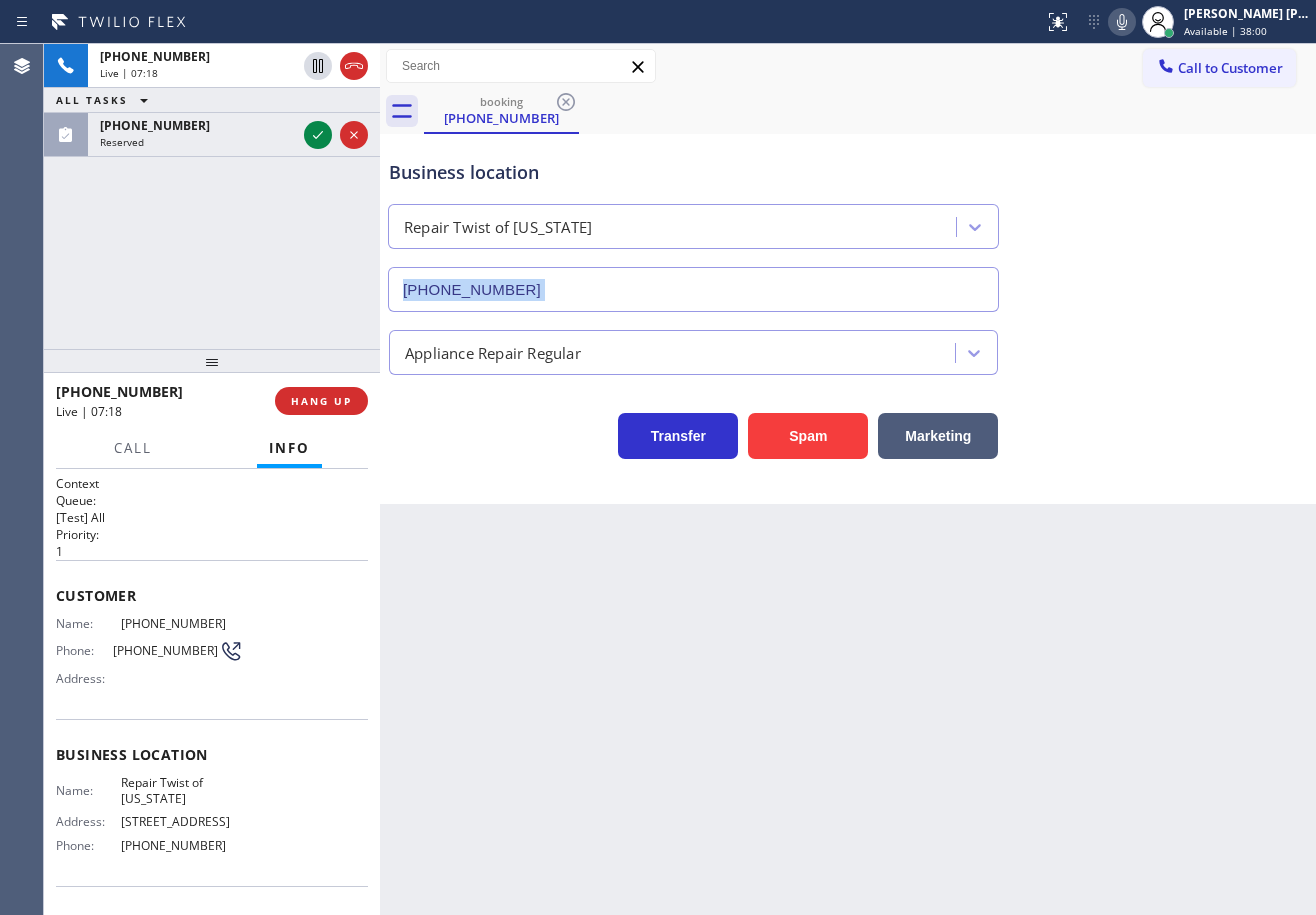 click on "Business location Repair Twist of [US_STATE] [PHONE_NUMBER]" at bounding box center [848, 221] 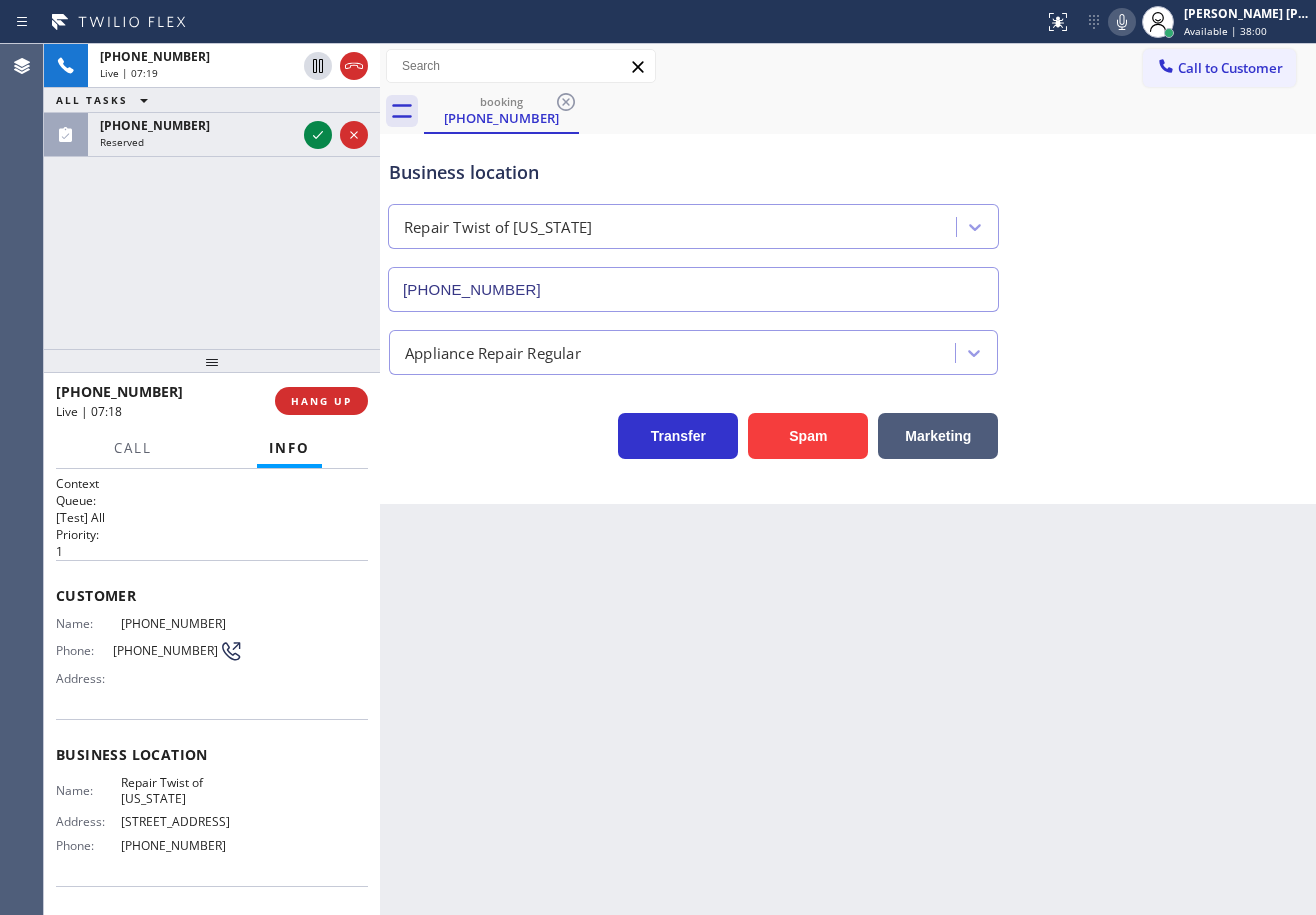 drag, startPoint x: 1149, startPoint y: 316, endPoint x: 1167, endPoint y: 403, distance: 88.84256 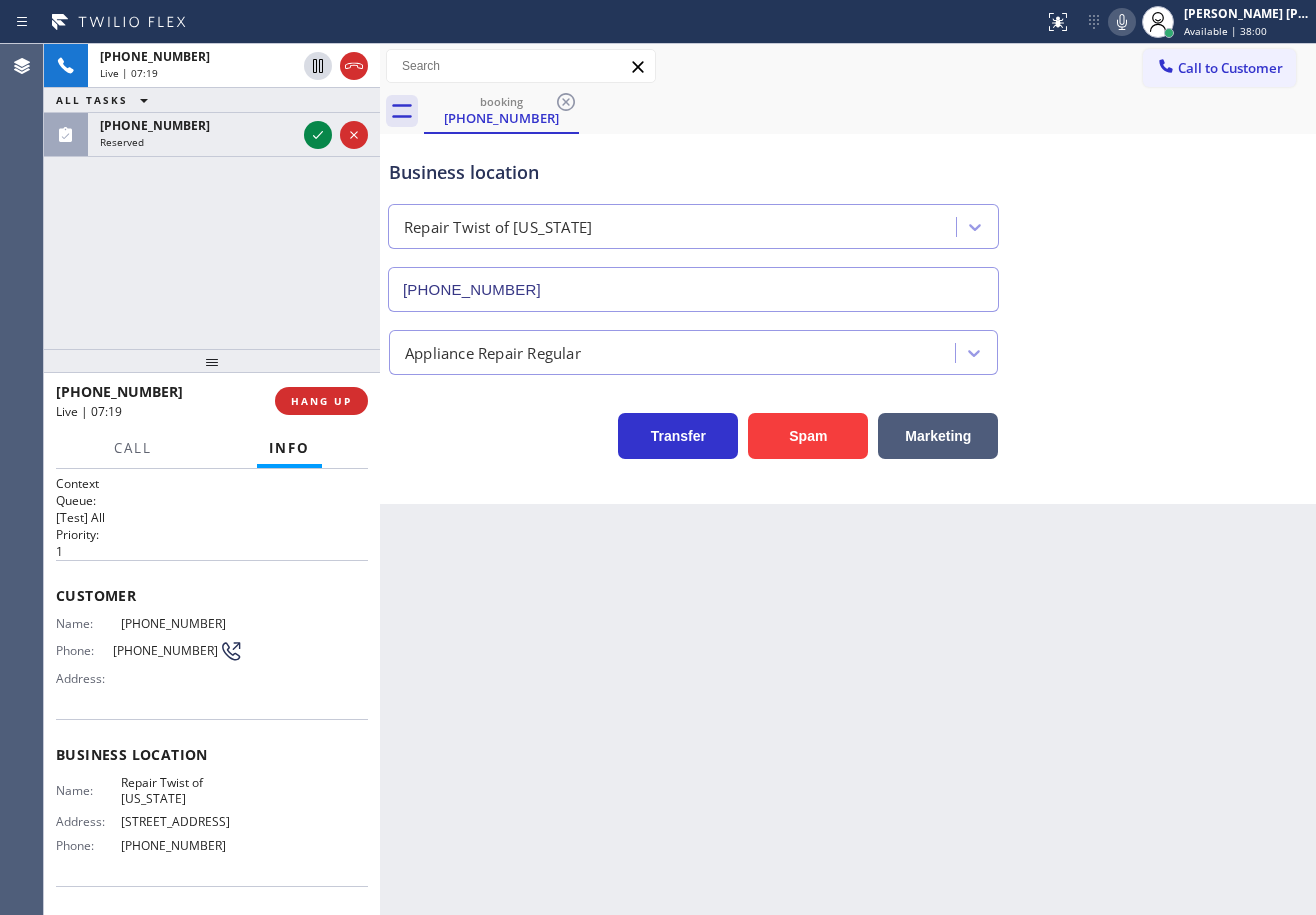 drag, startPoint x: 1170, startPoint y: 418, endPoint x: 1168, endPoint y: 367, distance: 51.0392 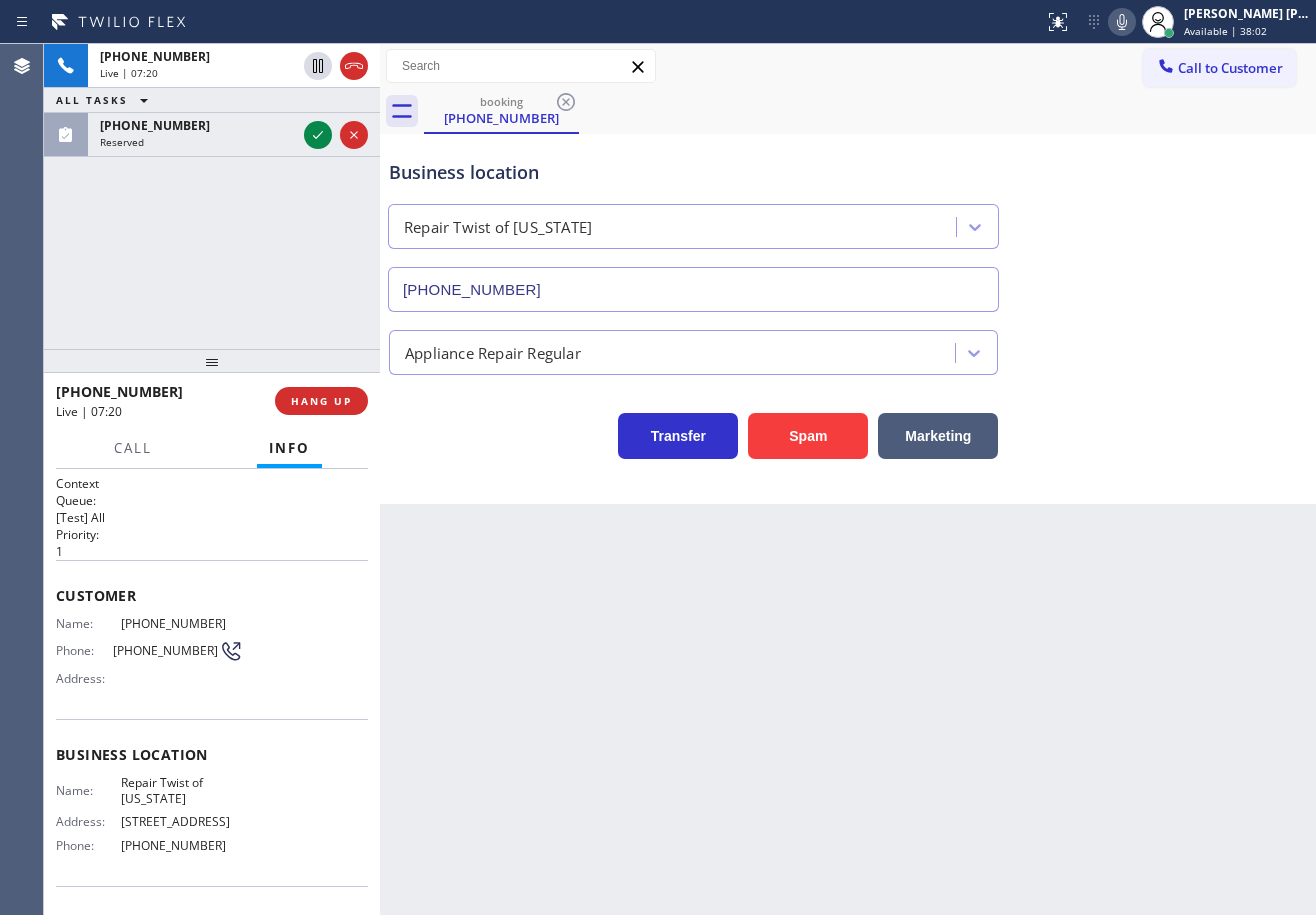 click 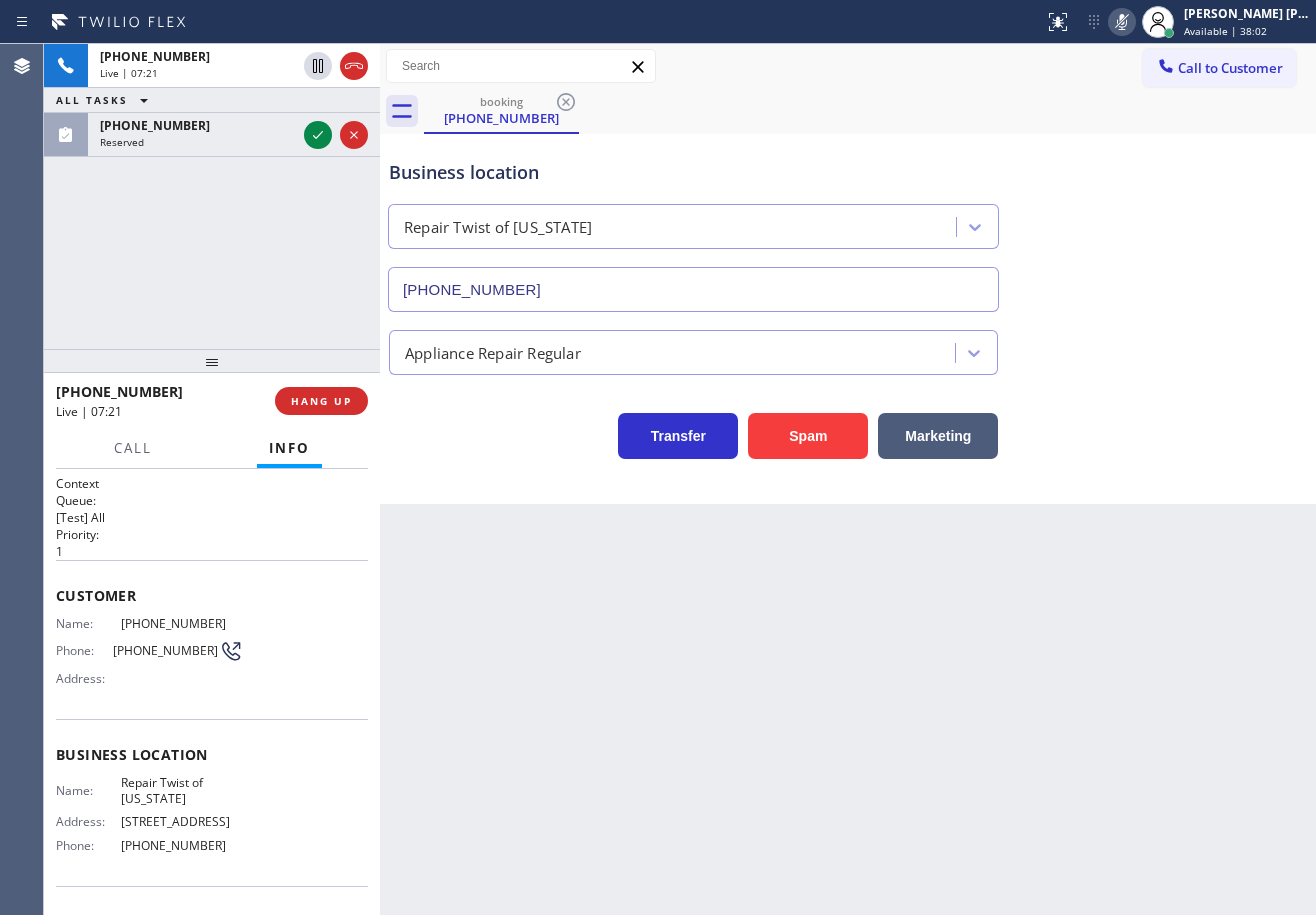 click on "Business location Repair Twist of [US_STATE] [PHONE_NUMBER]" at bounding box center [848, 221] 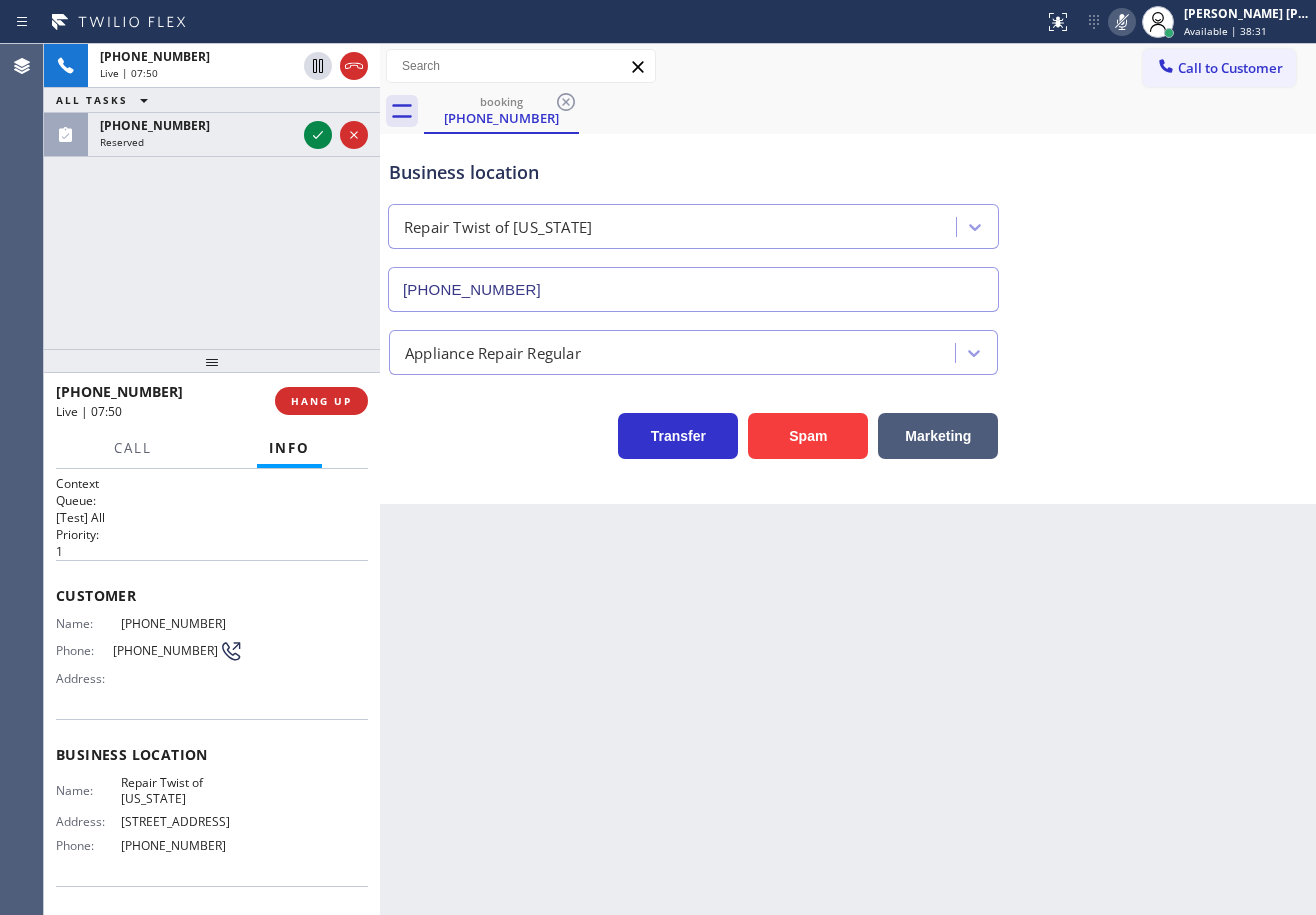 click 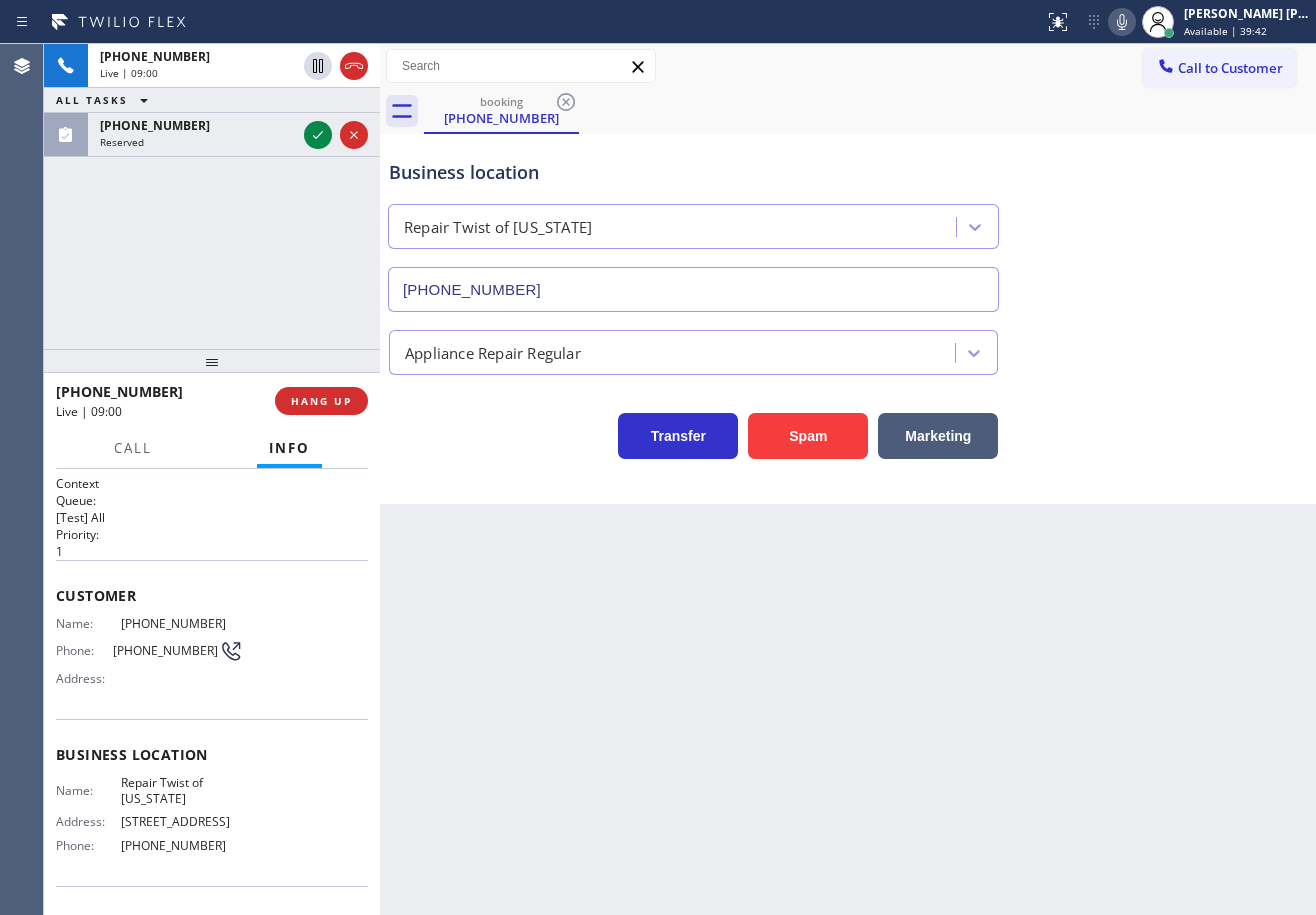 drag, startPoint x: 262, startPoint y: 210, endPoint x: 262, endPoint y: 196, distance: 14 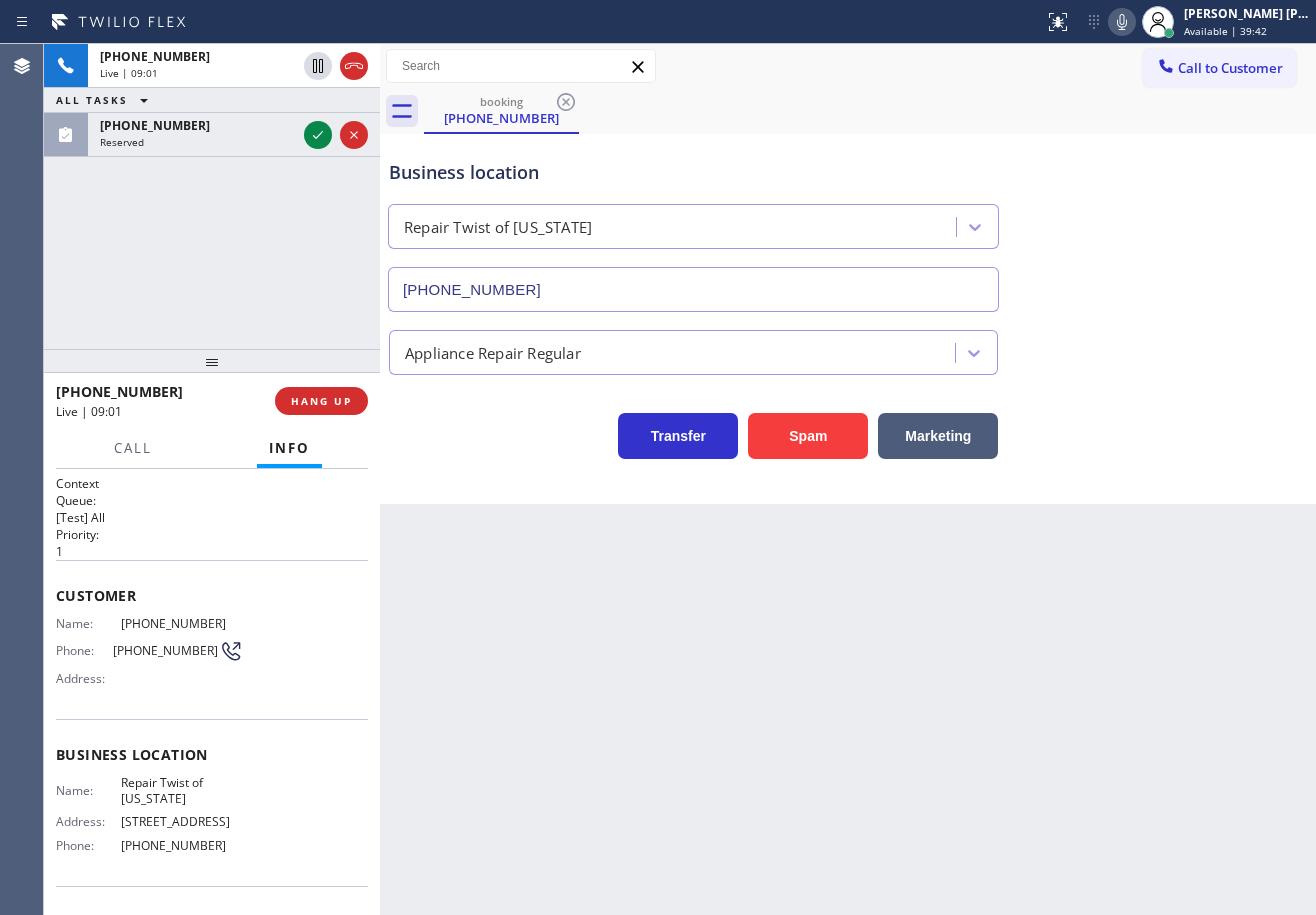 drag, startPoint x: 825, startPoint y: 729, endPoint x: 925, endPoint y: 843, distance: 151.64432 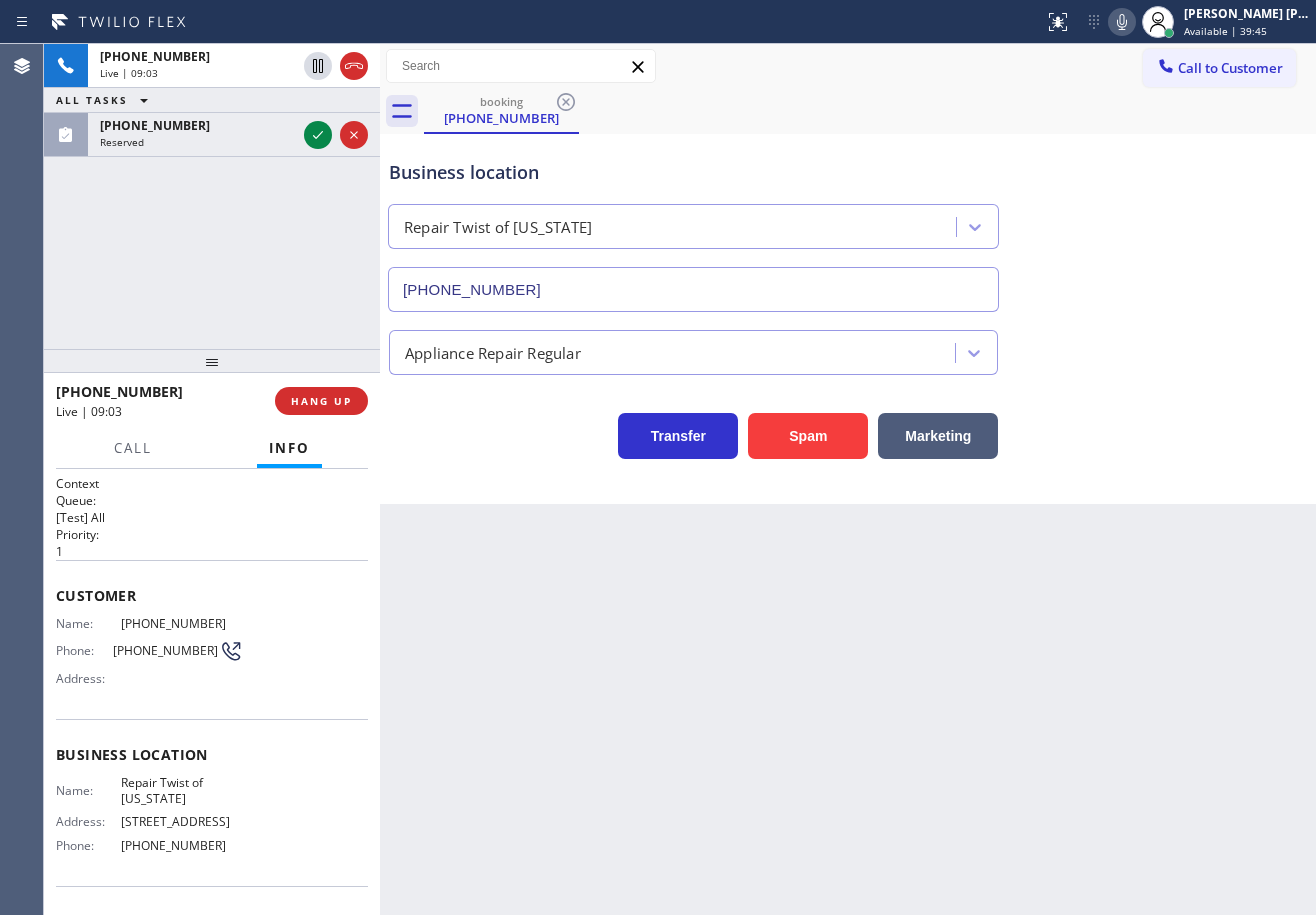 click on "[PHONE_NUMBER] Live | 09:03 ALL TASKS ALL TASKS ACTIVE TASKS TASKS IN WRAP UP [PHONE_NUMBER] Reserved" at bounding box center [212, 196] 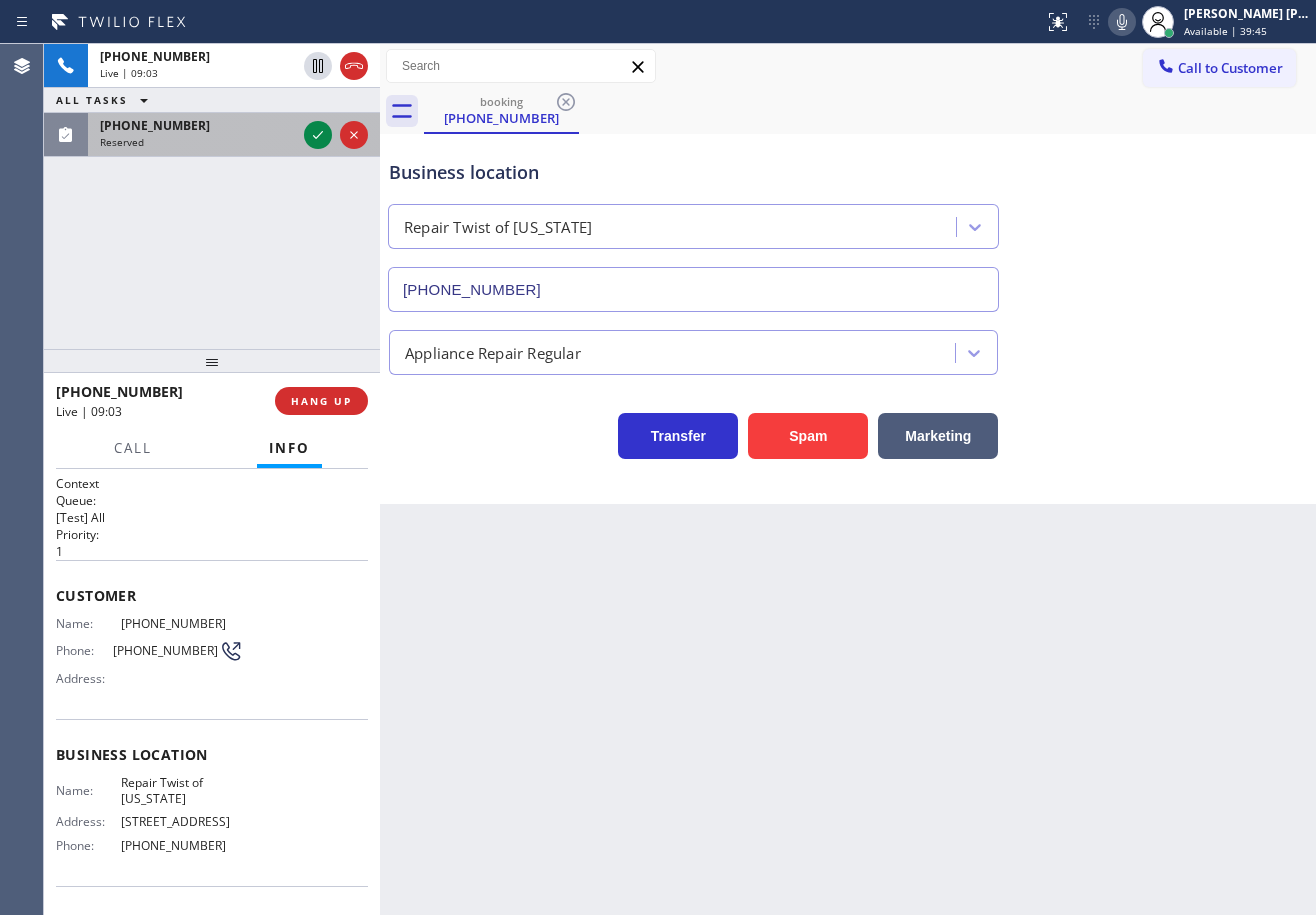click on "Reserved" at bounding box center [198, 142] 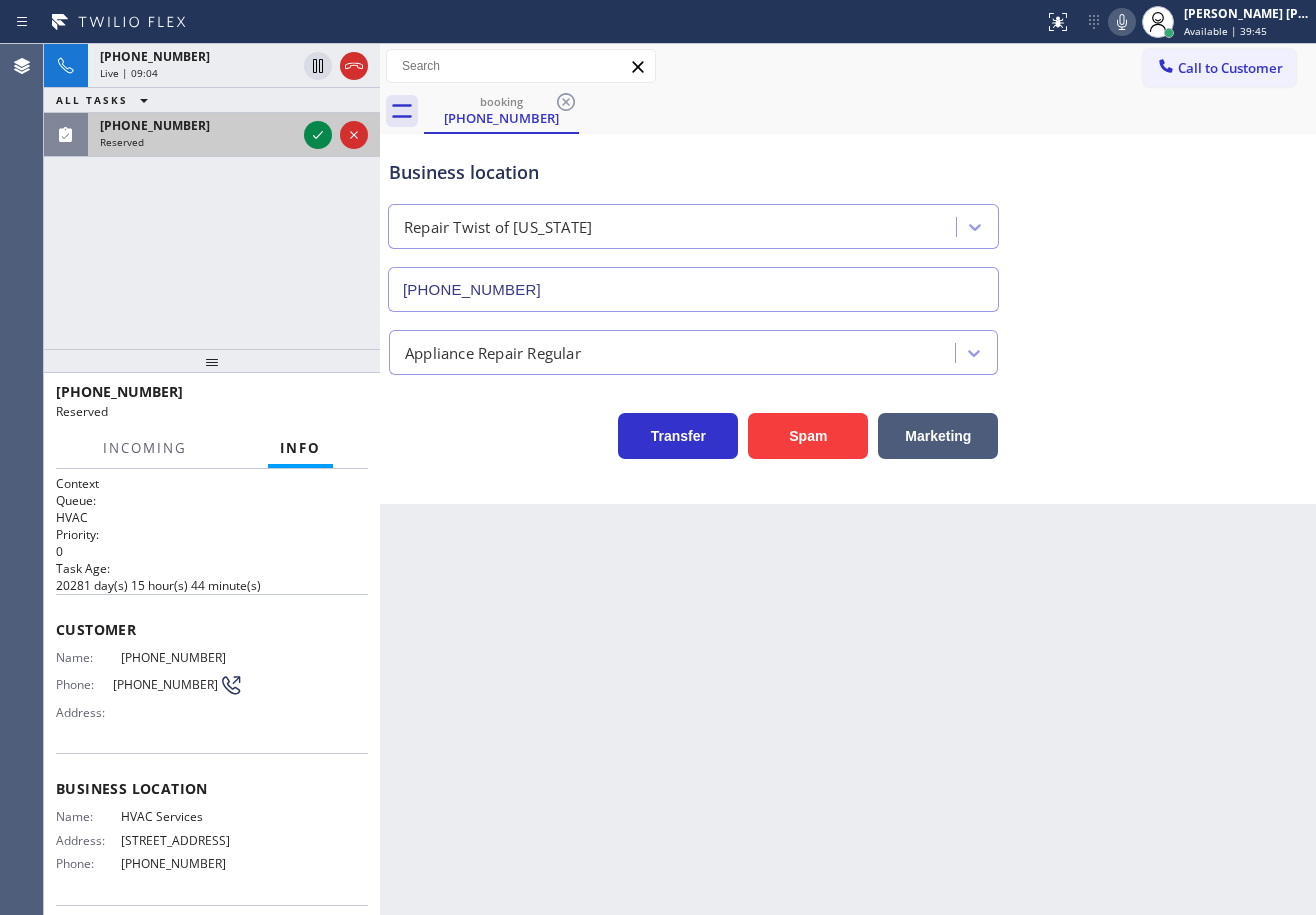 click on "Reserved" at bounding box center (198, 142) 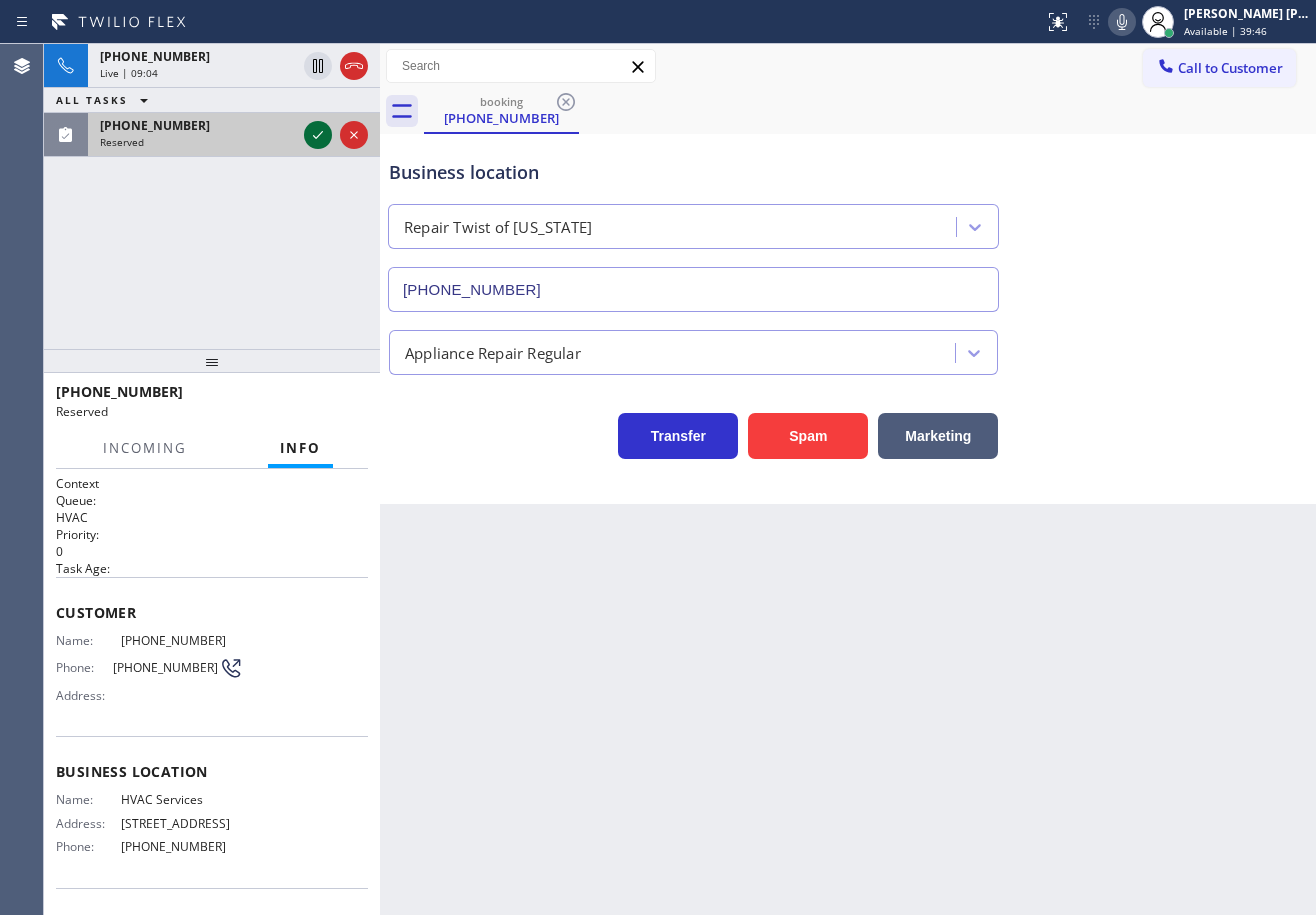 click 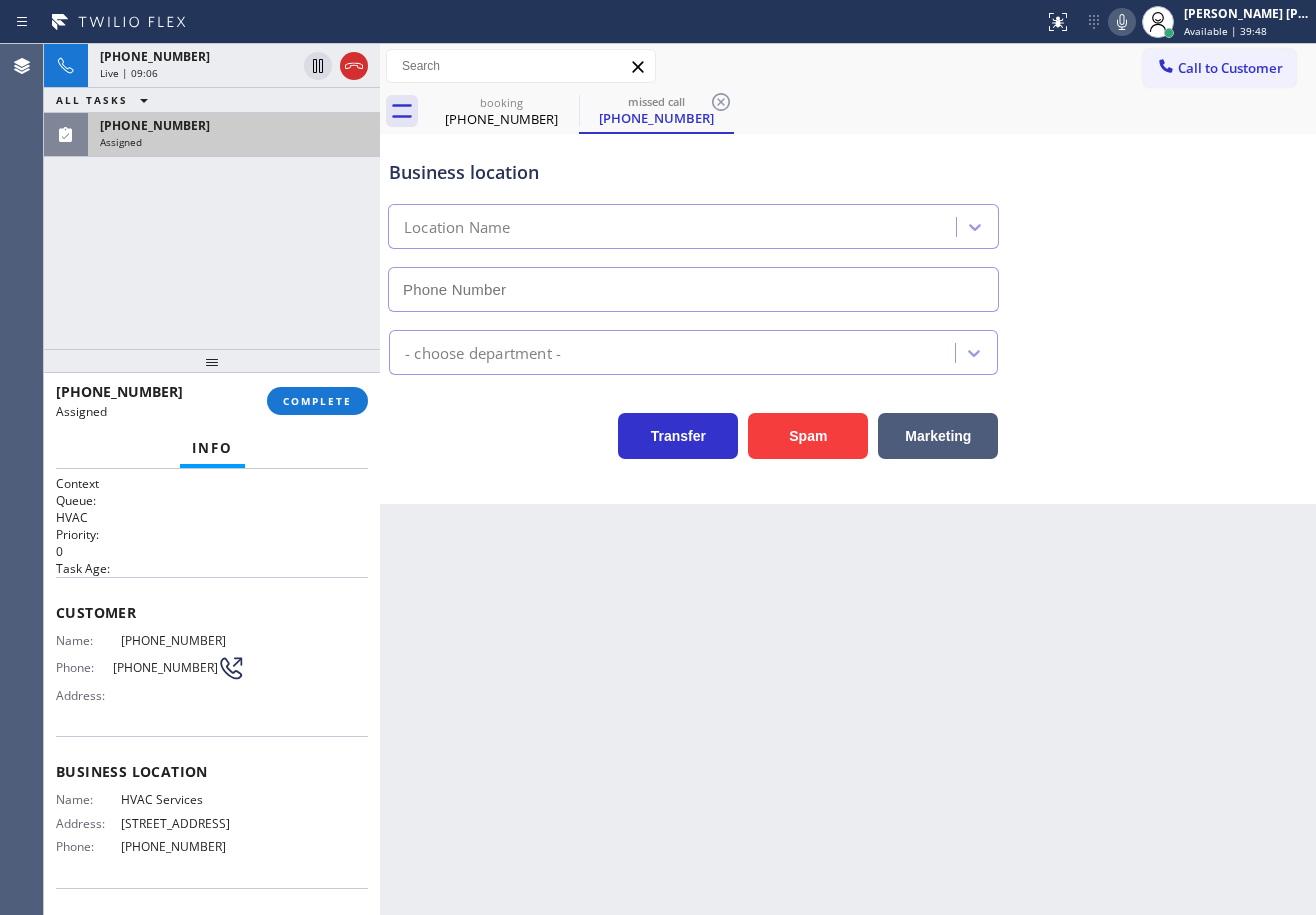 type on "[PHONE_NUMBER]" 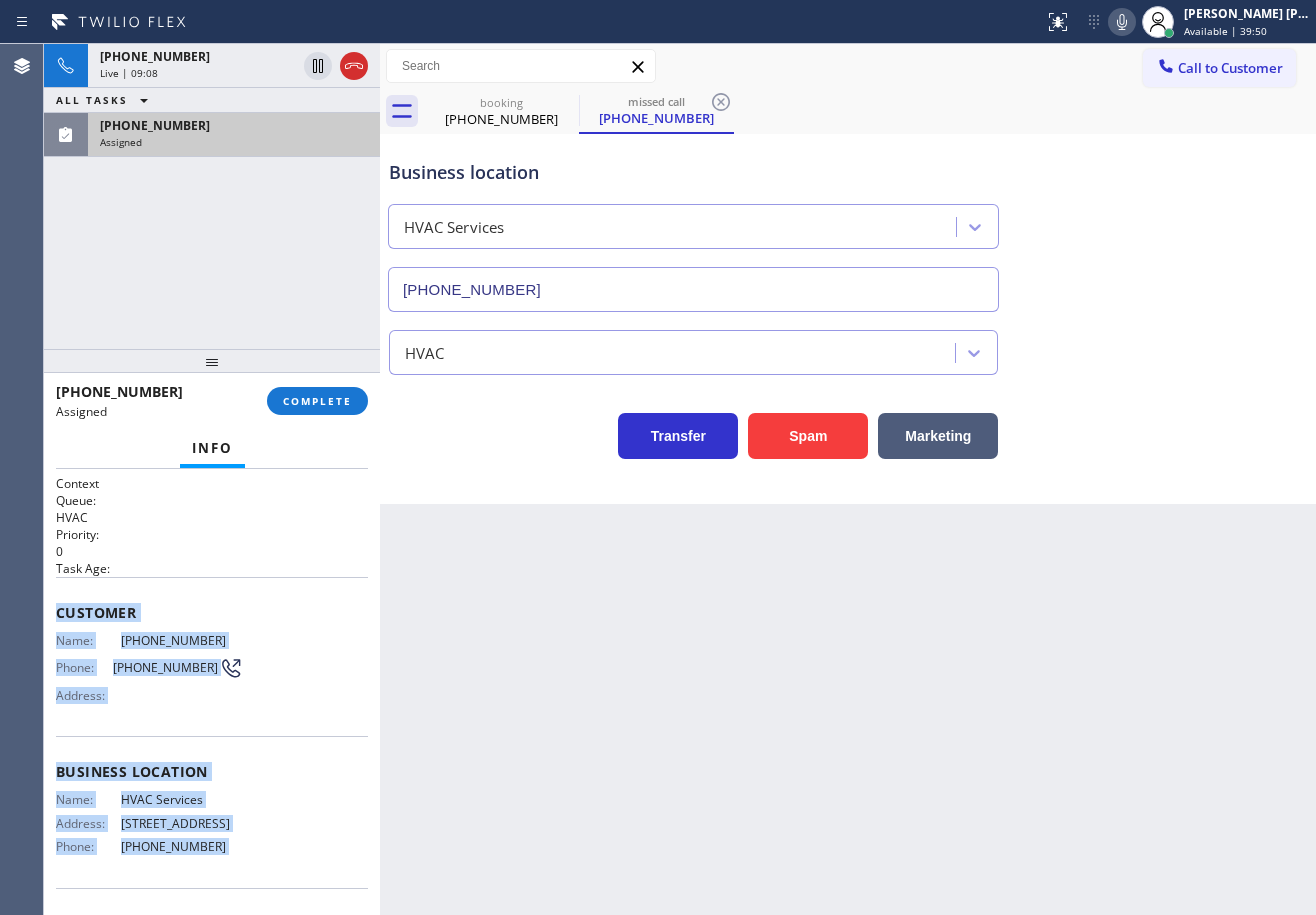 scroll, scrollTop: 146, scrollLeft: 0, axis: vertical 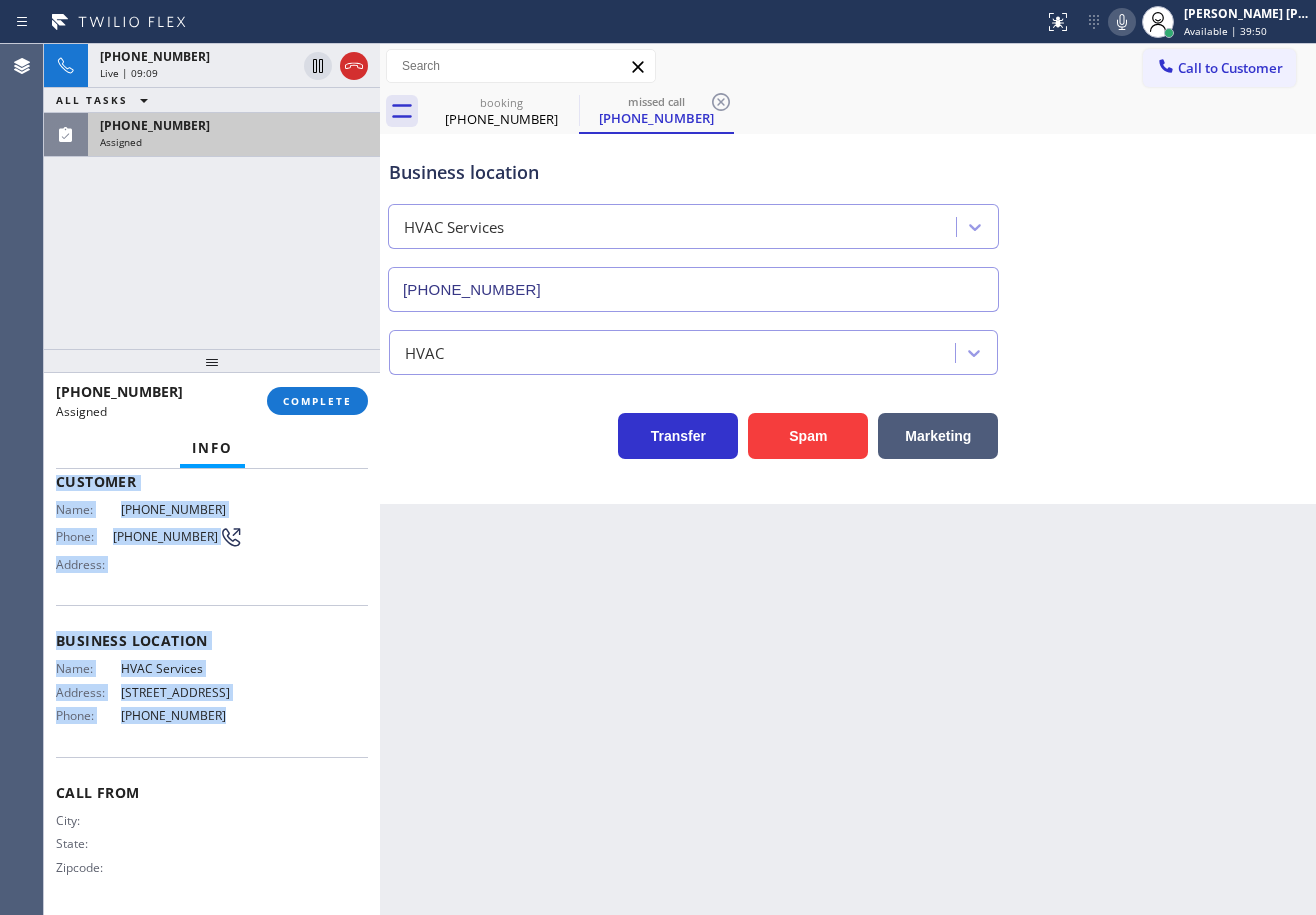 drag, startPoint x: 47, startPoint y: 606, endPoint x: 263, endPoint y: 620, distance: 216.45323 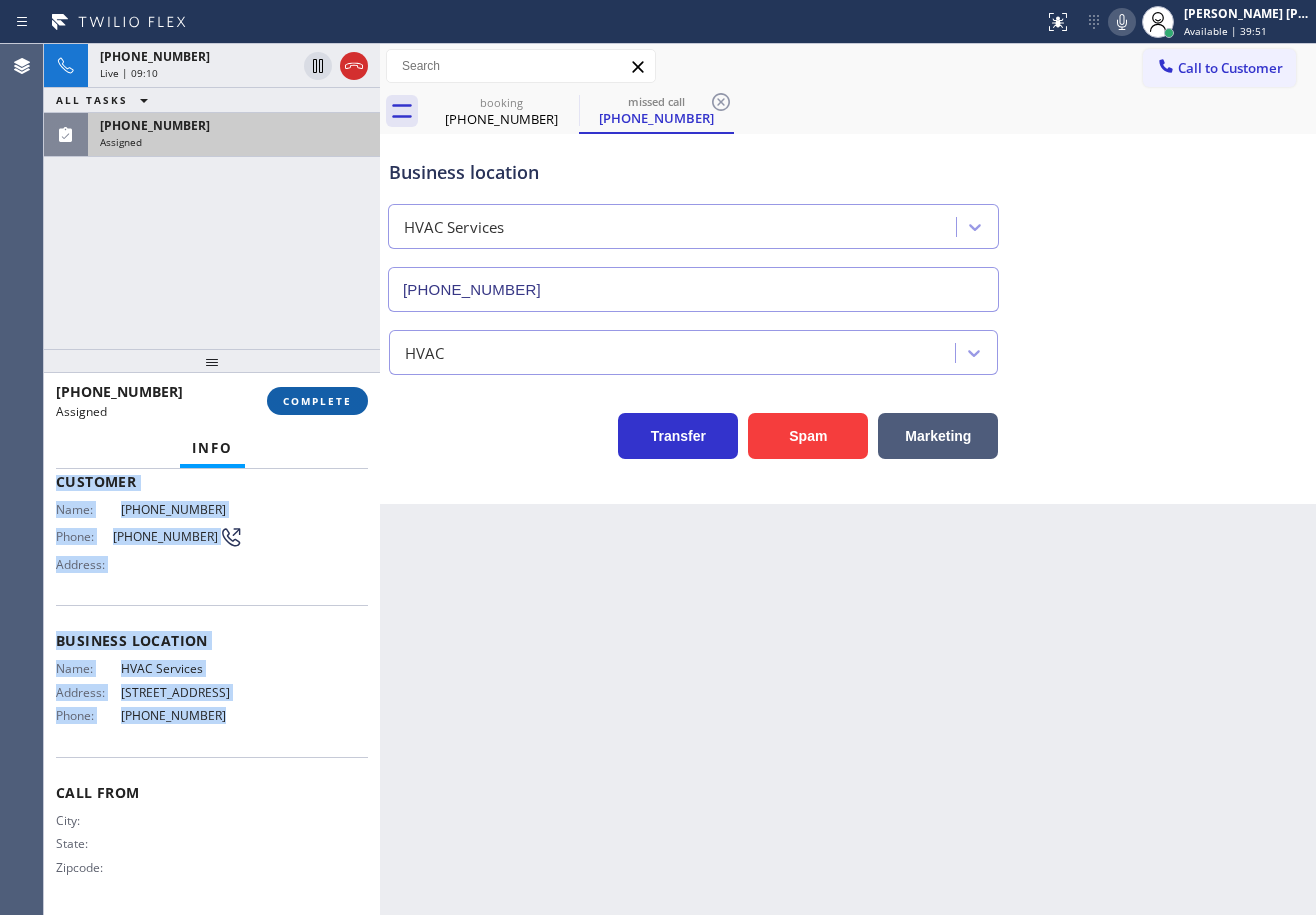 click on "COMPLETE" at bounding box center [317, 401] 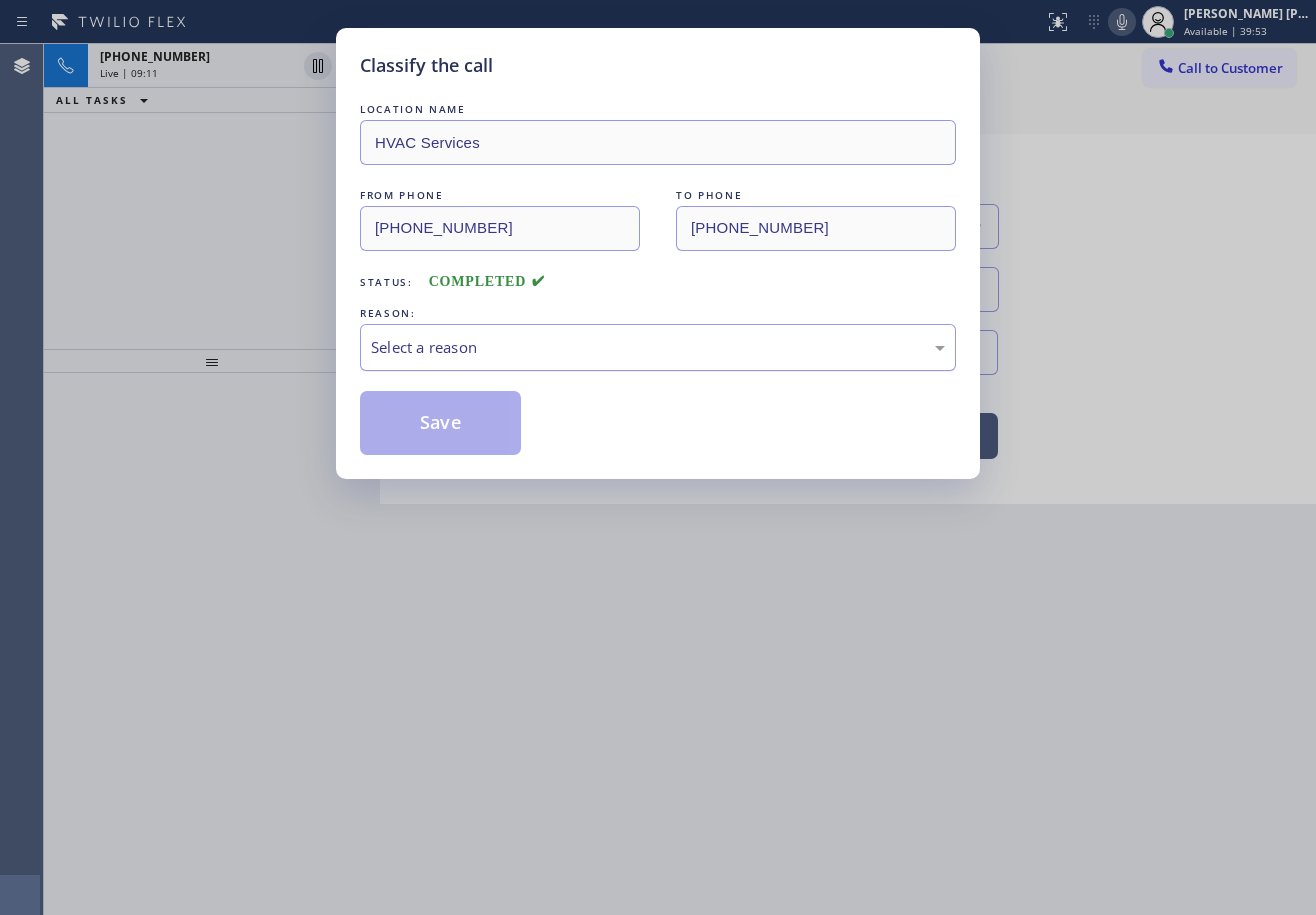 click on "Select a reason" at bounding box center [658, 347] 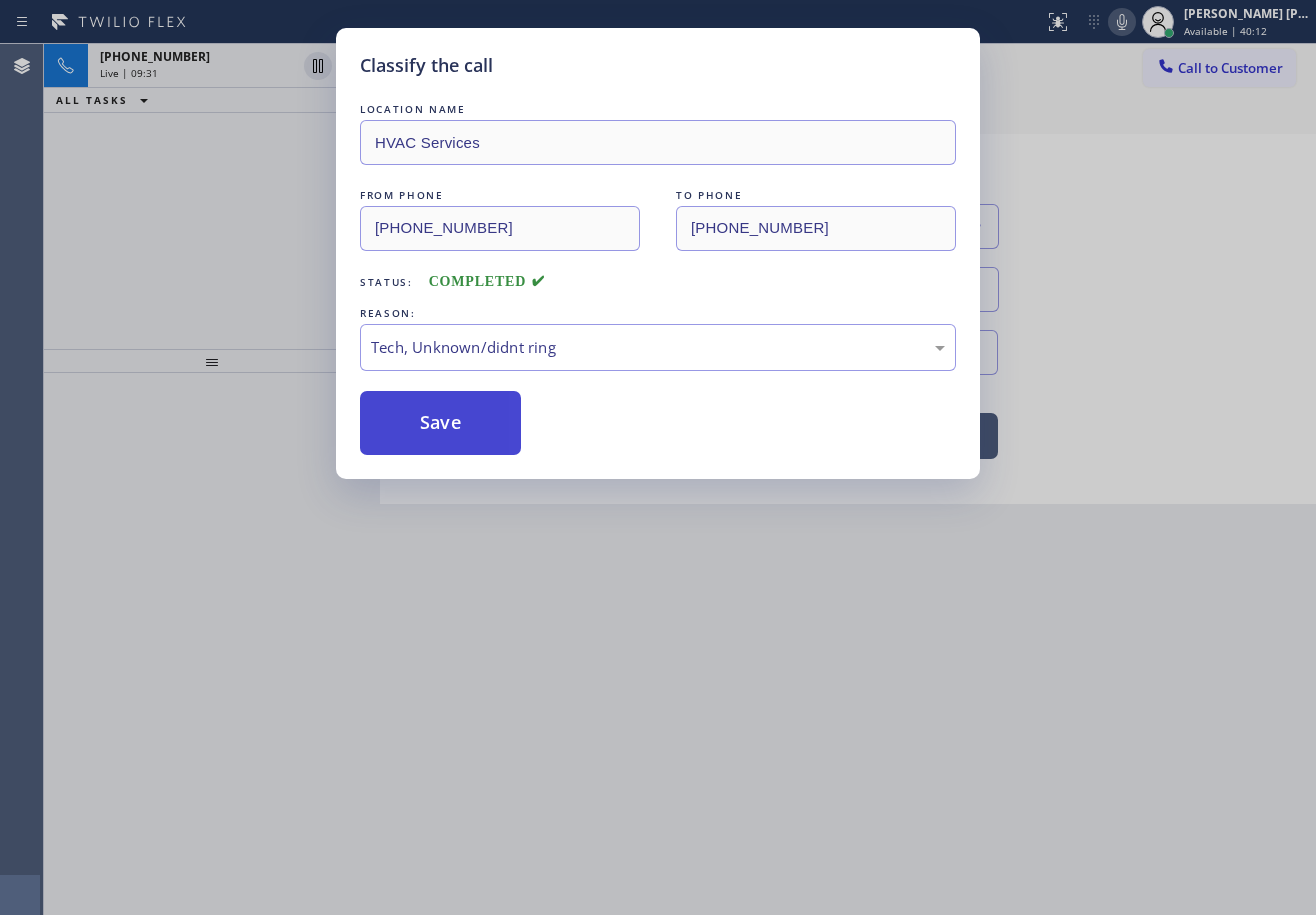 drag, startPoint x: 506, startPoint y: 452, endPoint x: 482, endPoint y: 449, distance: 24.186773 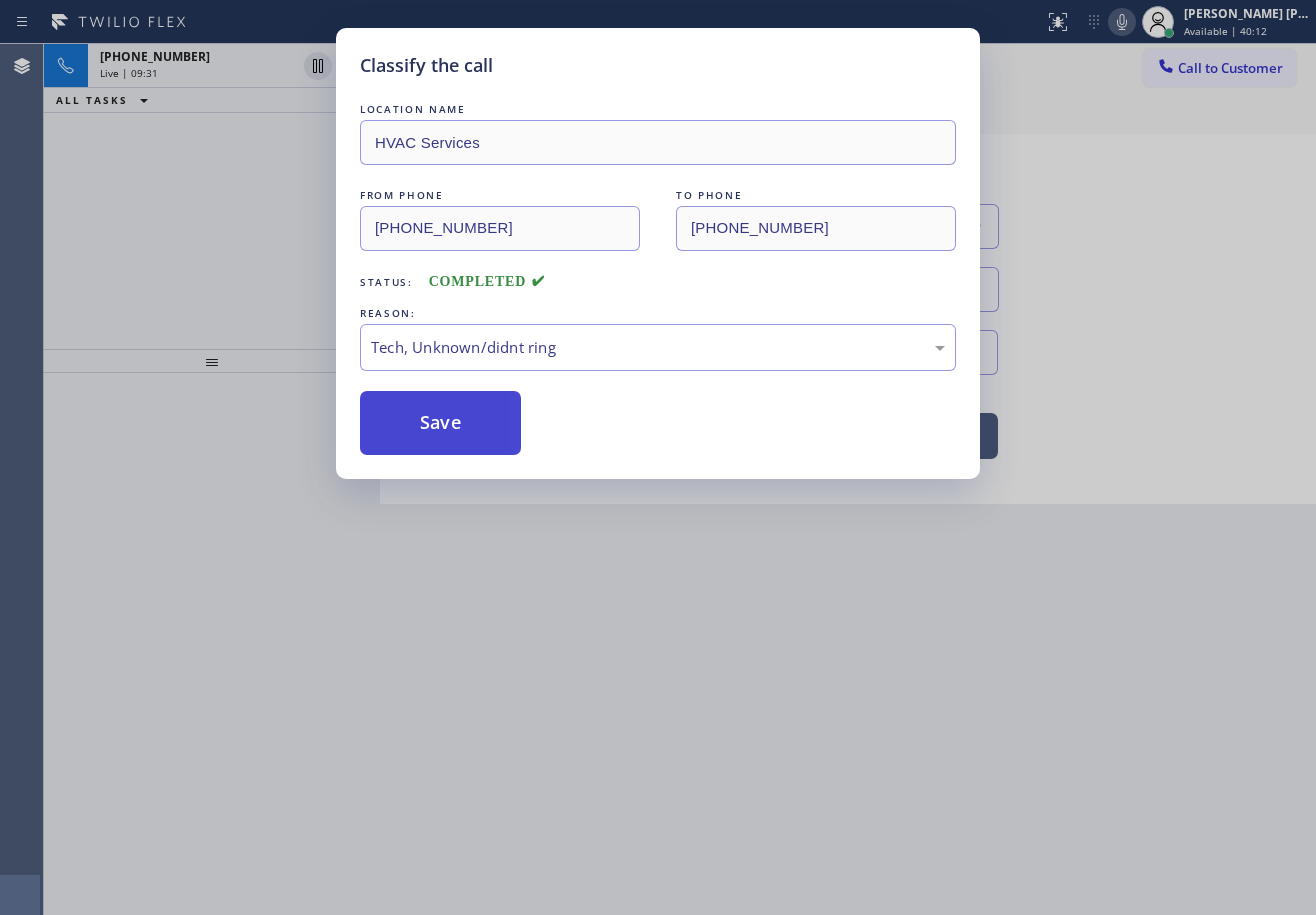 click on "Save" at bounding box center [440, 423] 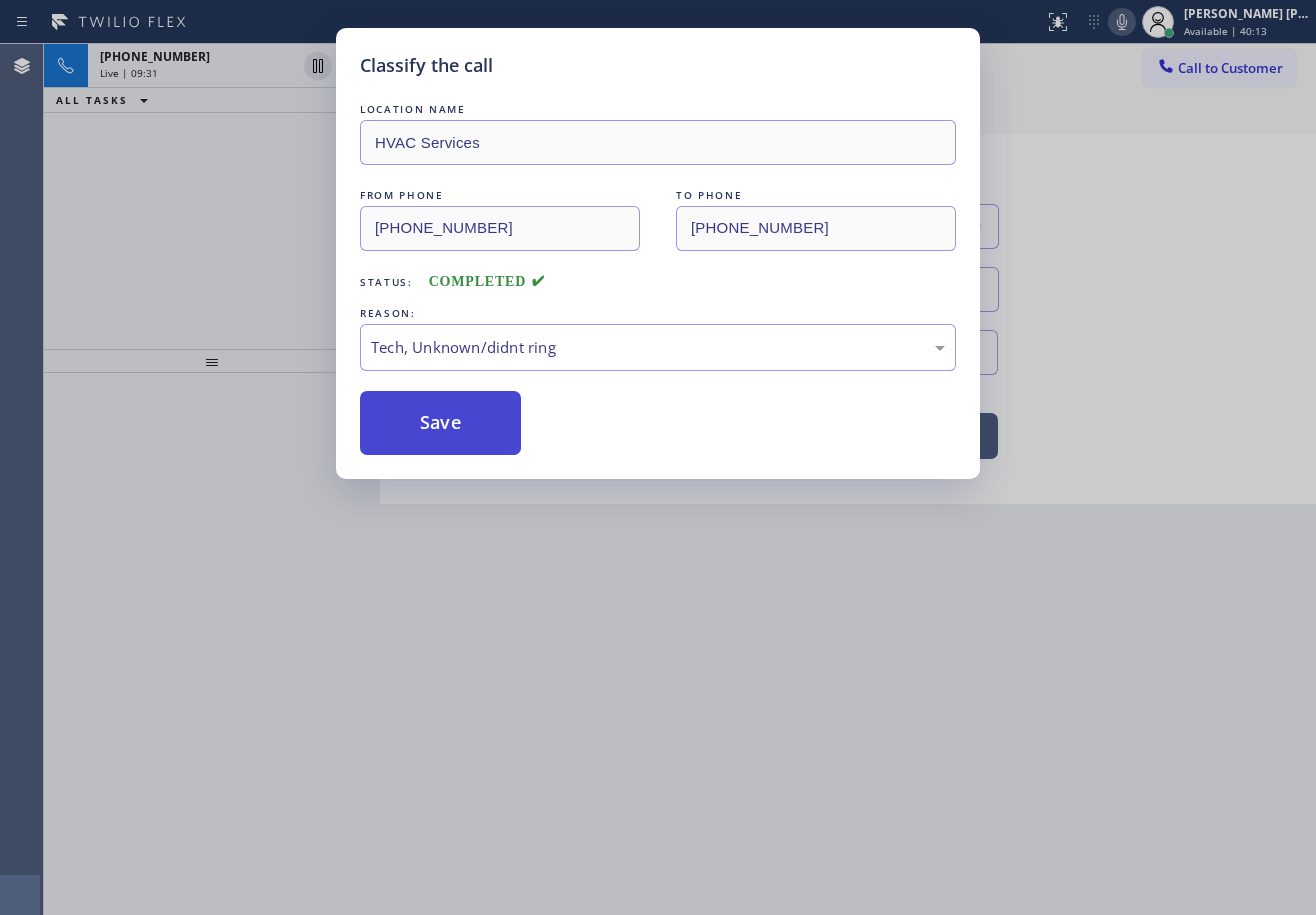 click on "Save" at bounding box center (440, 423) 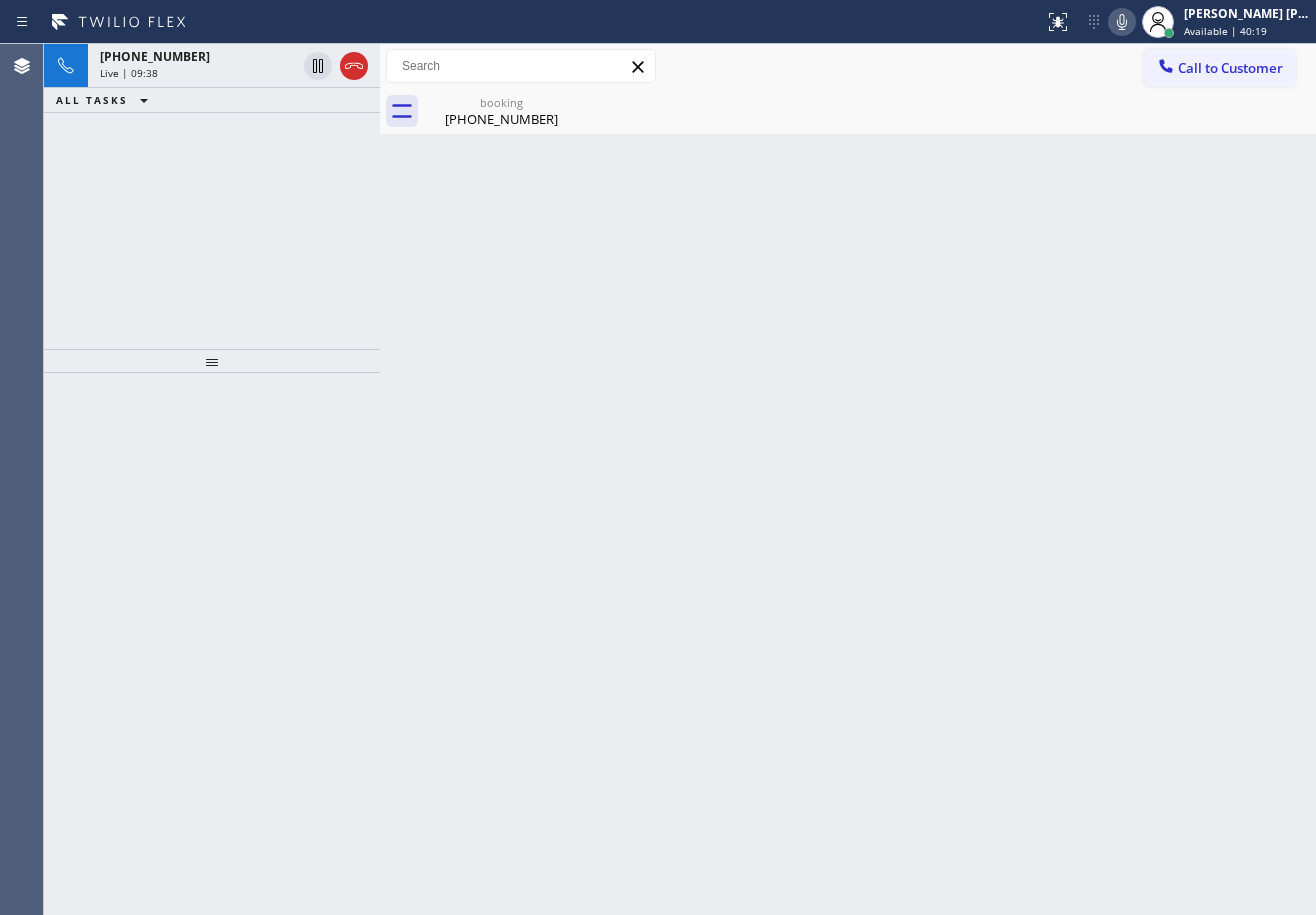 drag, startPoint x: 217, startPoint y: 87, endPoint x: 354, endPoint y: 125, distance: 142.17242 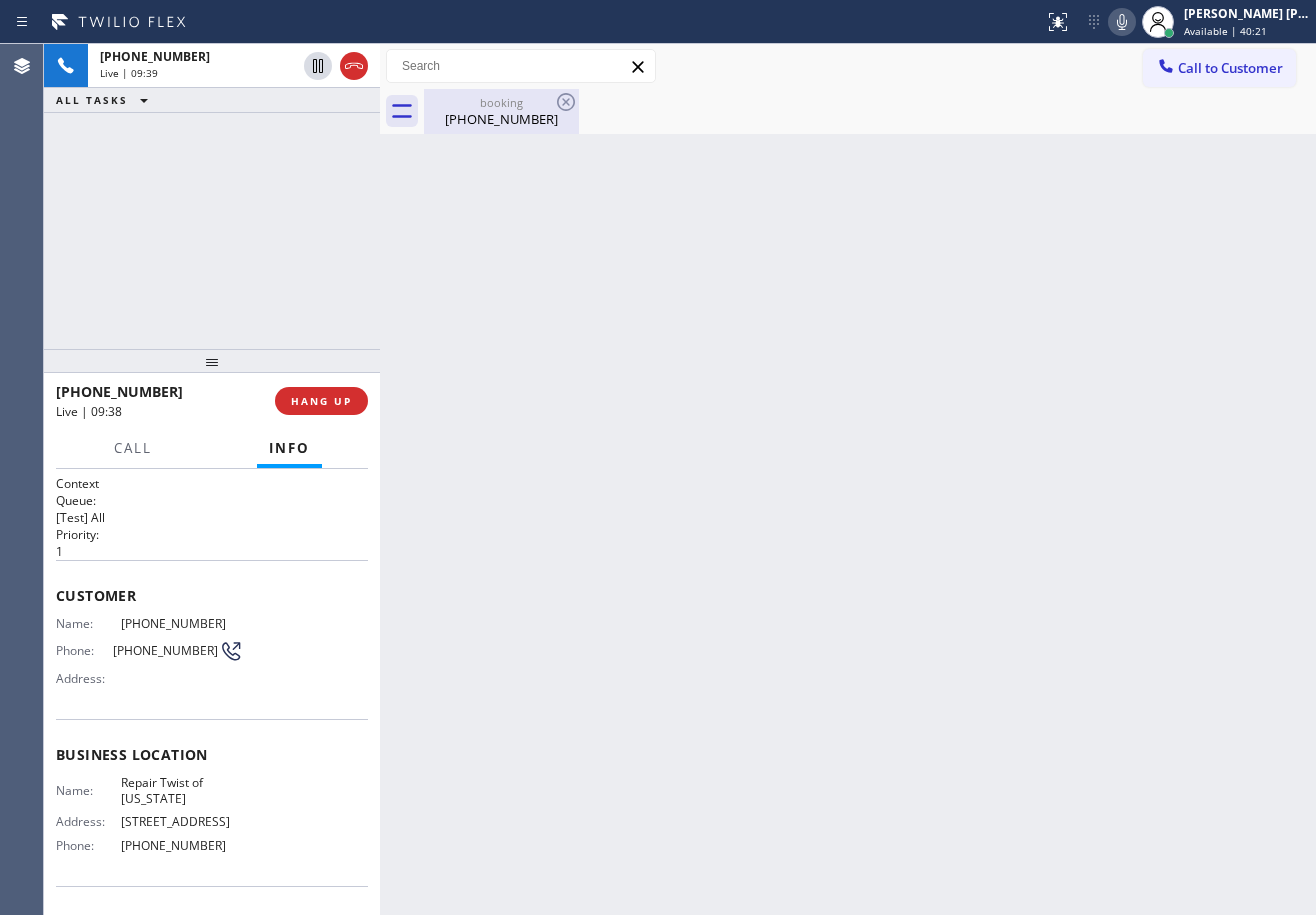 click on "[PHONE_NUMBER]" at bounding box center (501, 119) 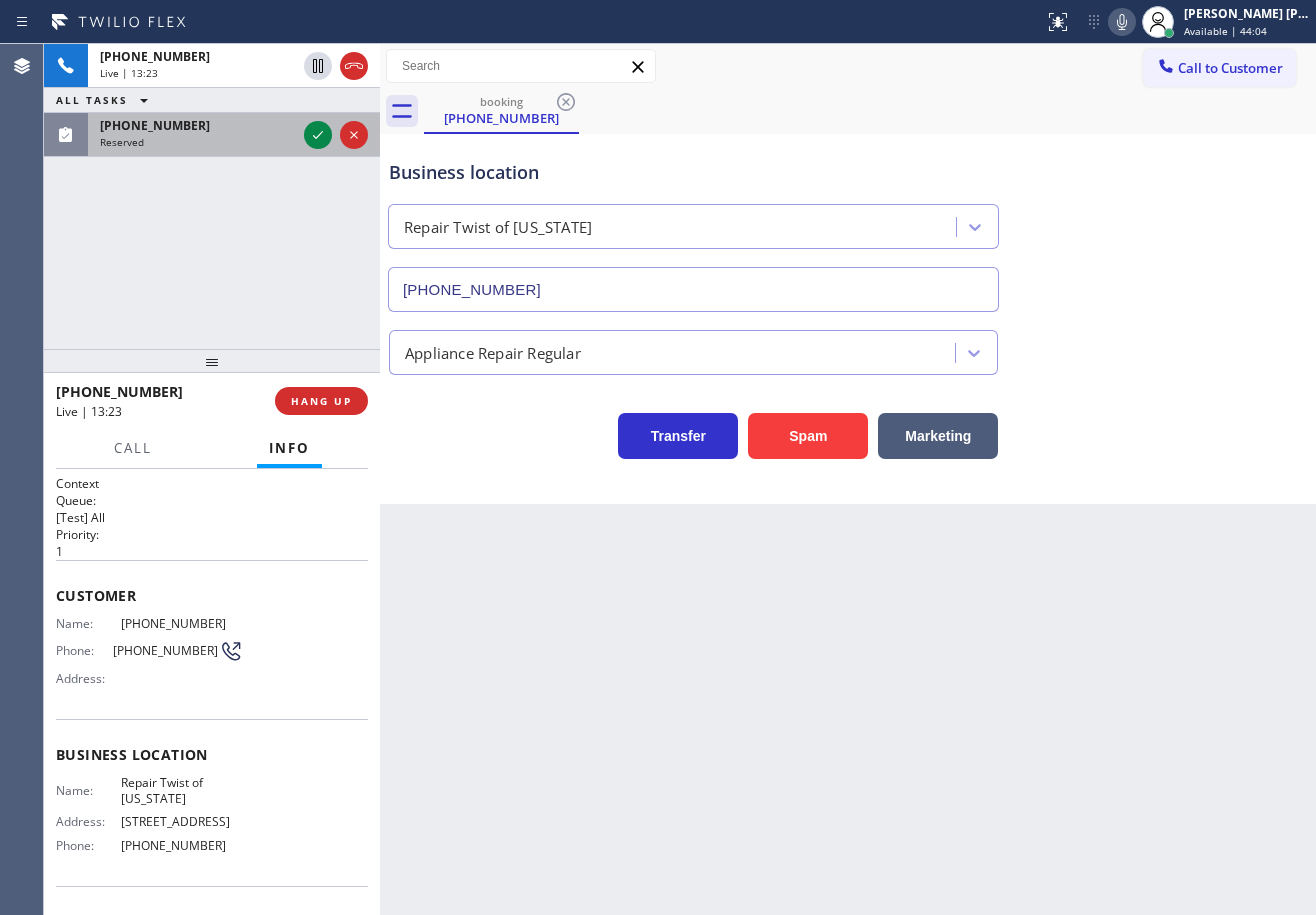 drag, startPoint x: 281, startPoint y: 227, endPoint x: 334, endPoint y: 114, distance: 124.81186 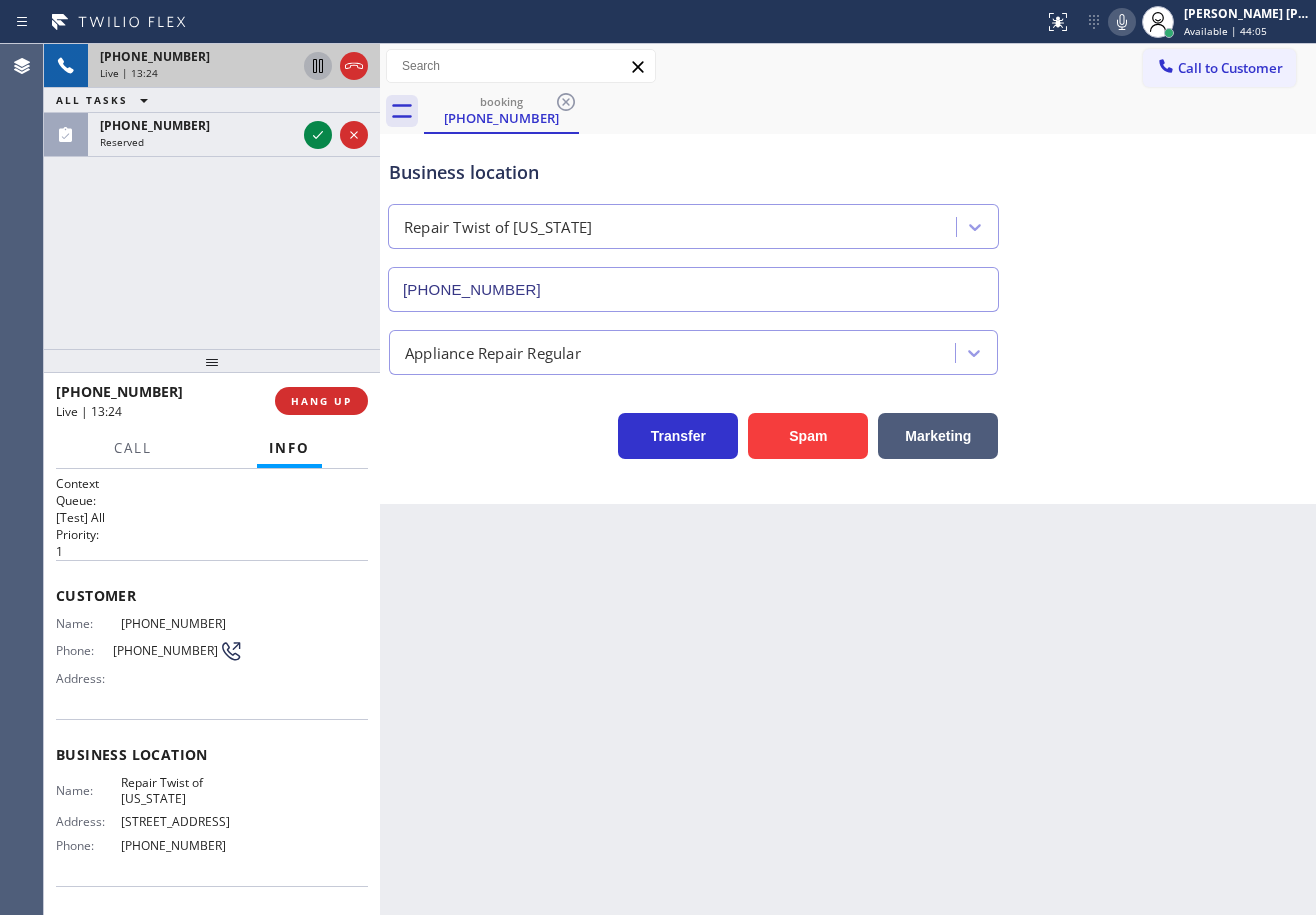 click 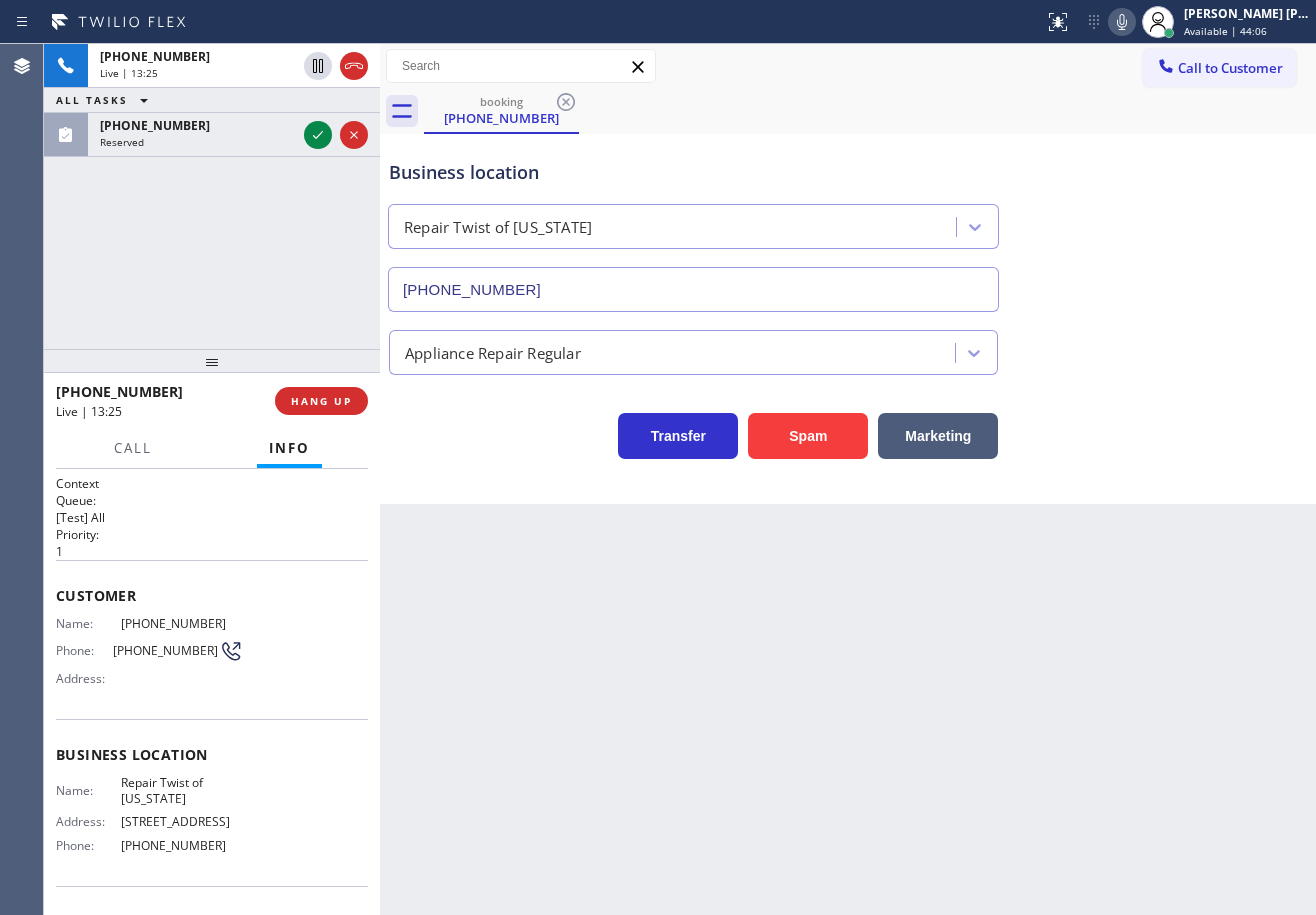 click 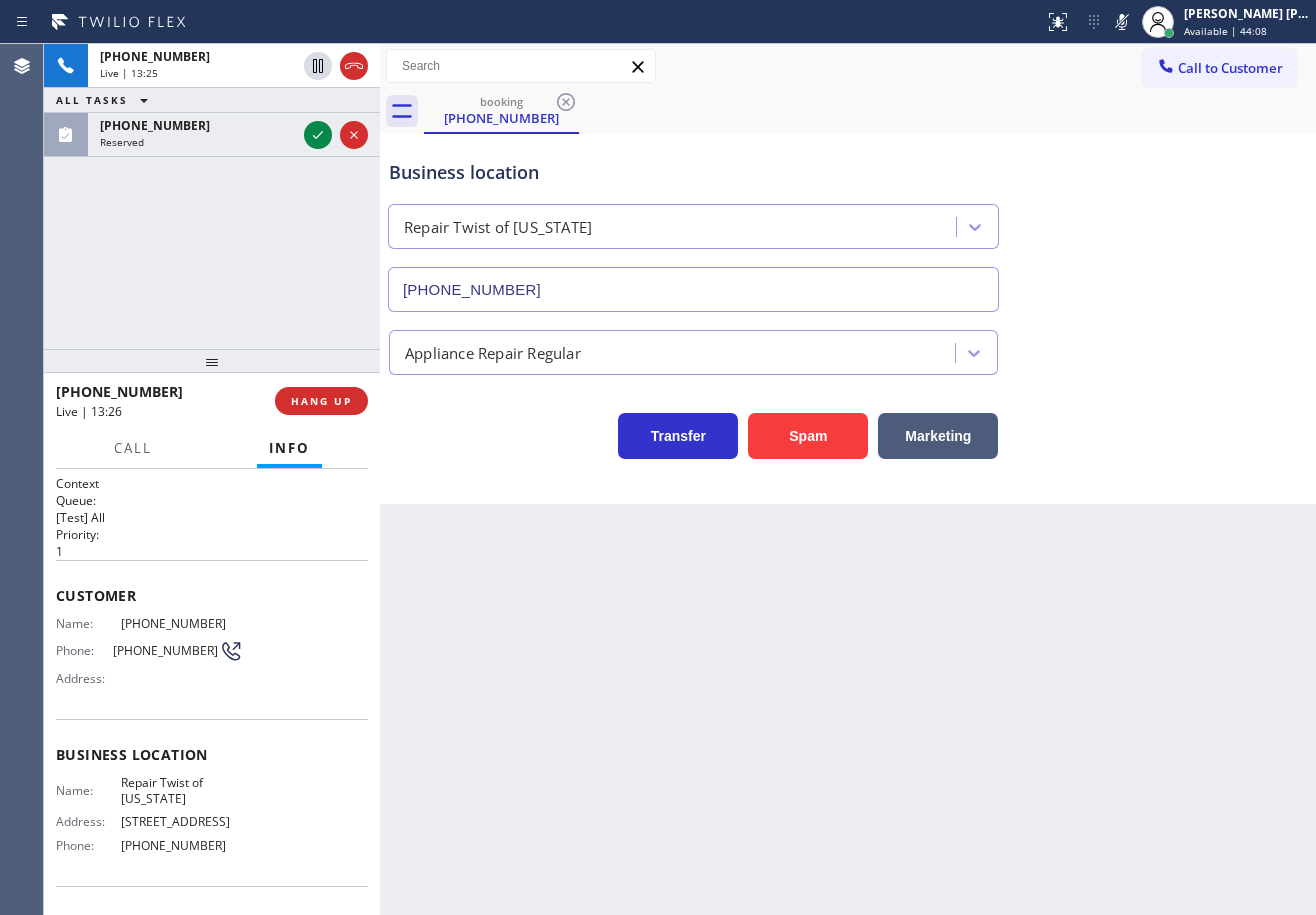 click on "Call to Customer Outbound call Location Viking Appliance Repair Pros Your caller id phone number [PHONE_NUMBER] Customer number Call Outbound call Technician Search Technician Your caller id phone number Your caller id phone number Call" at bounding box center [848, 66] 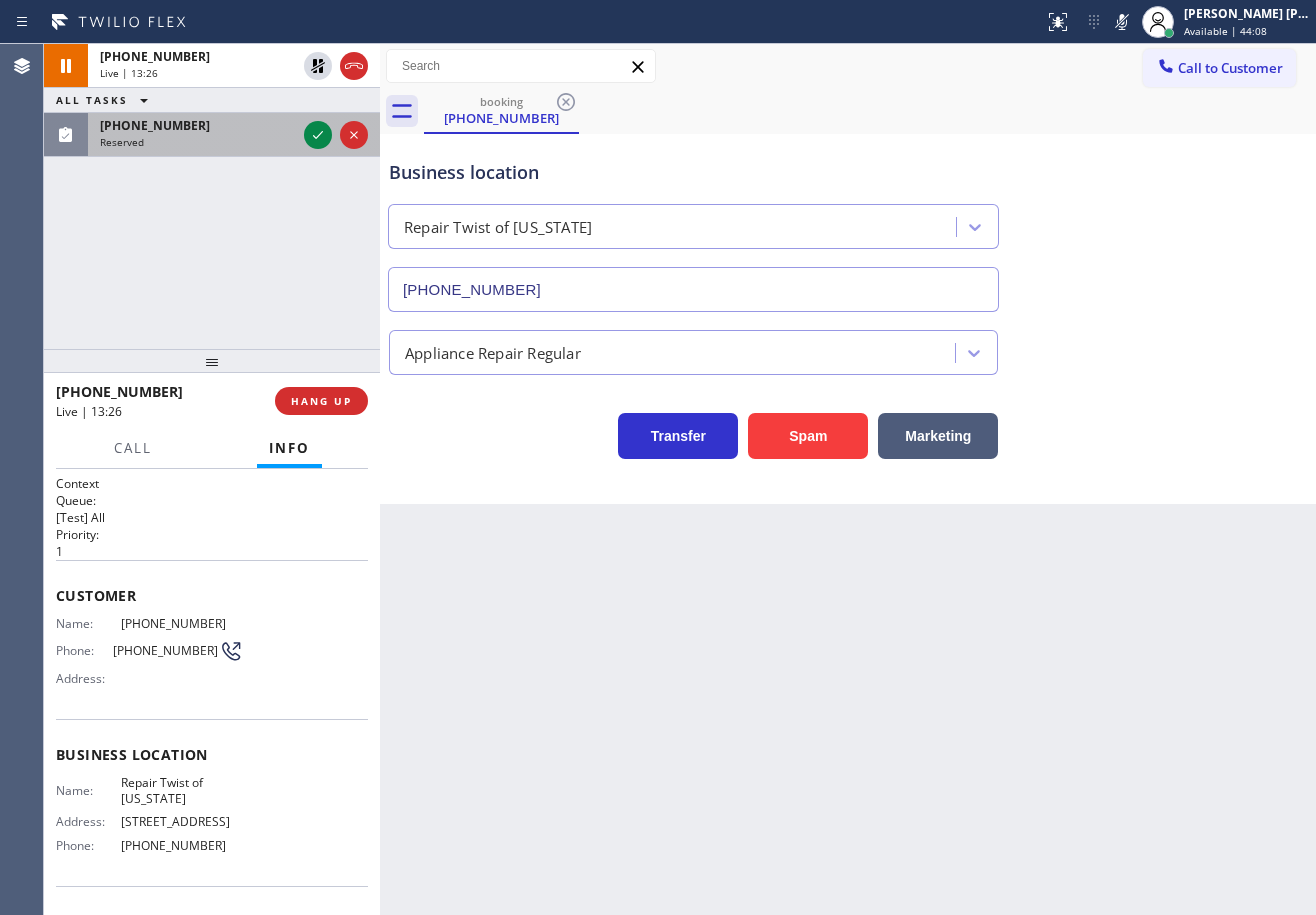click on "Reserved" at bounding box center (198, 142) 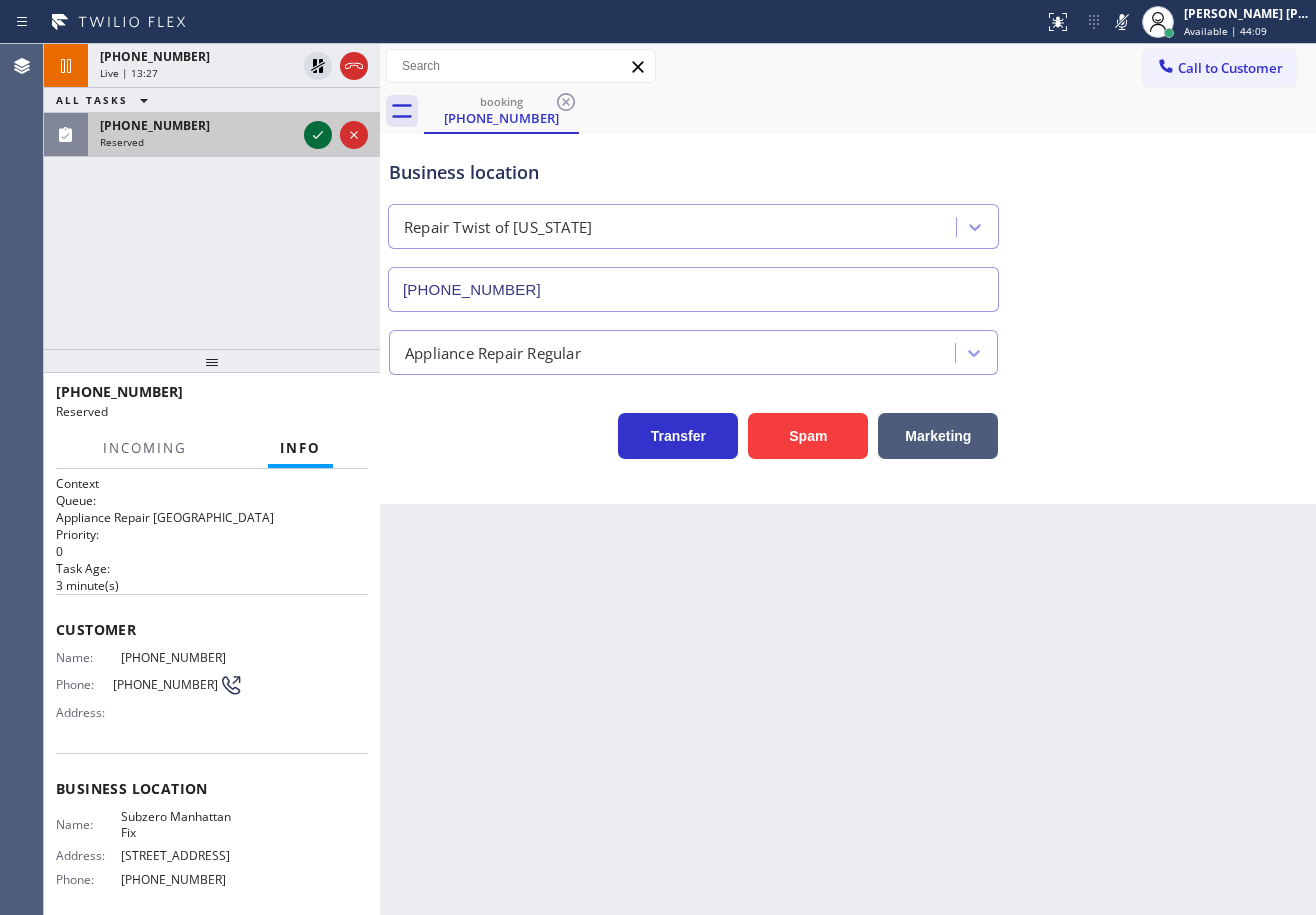 click 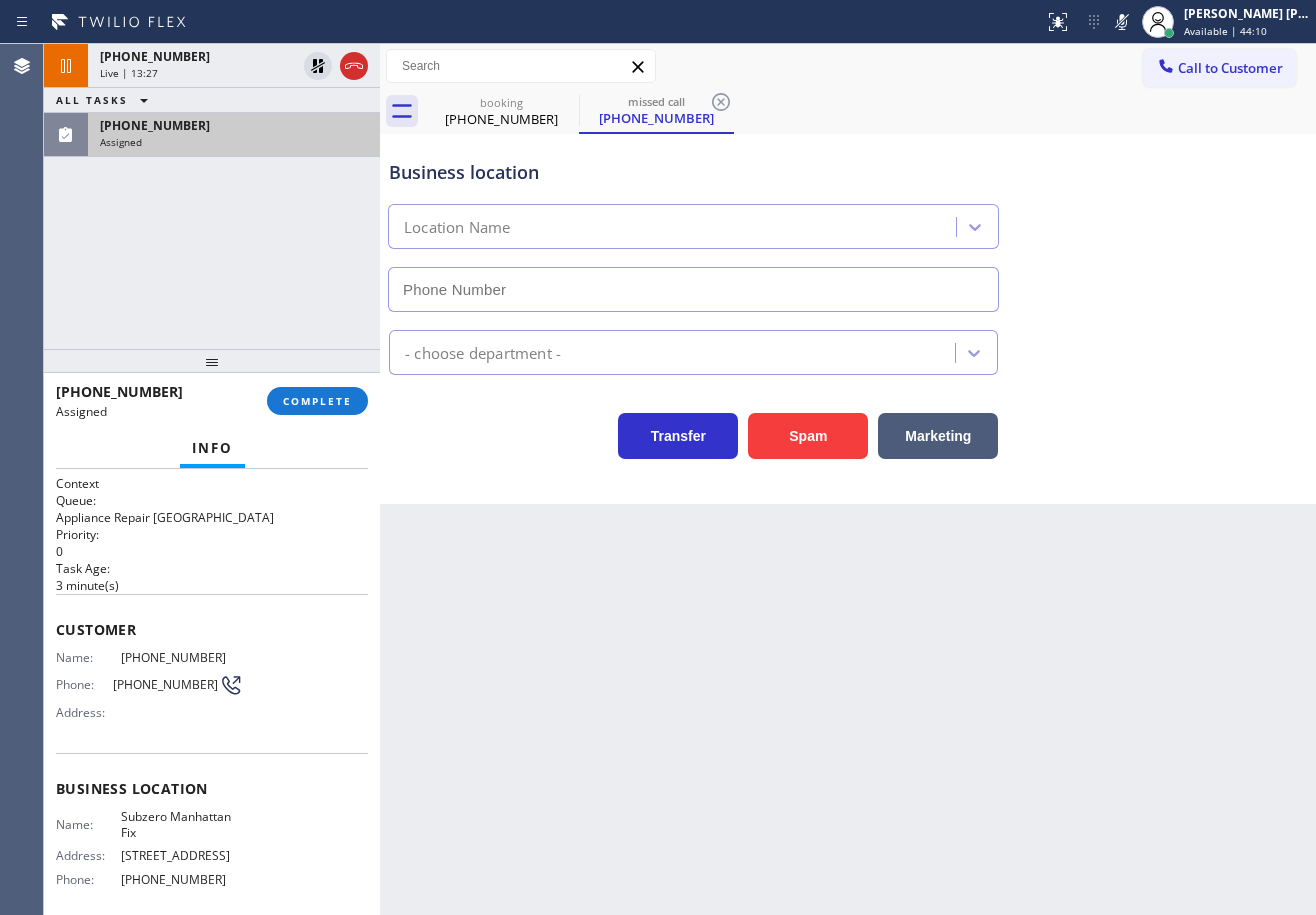 type on "[PHONE_NUMBER]" 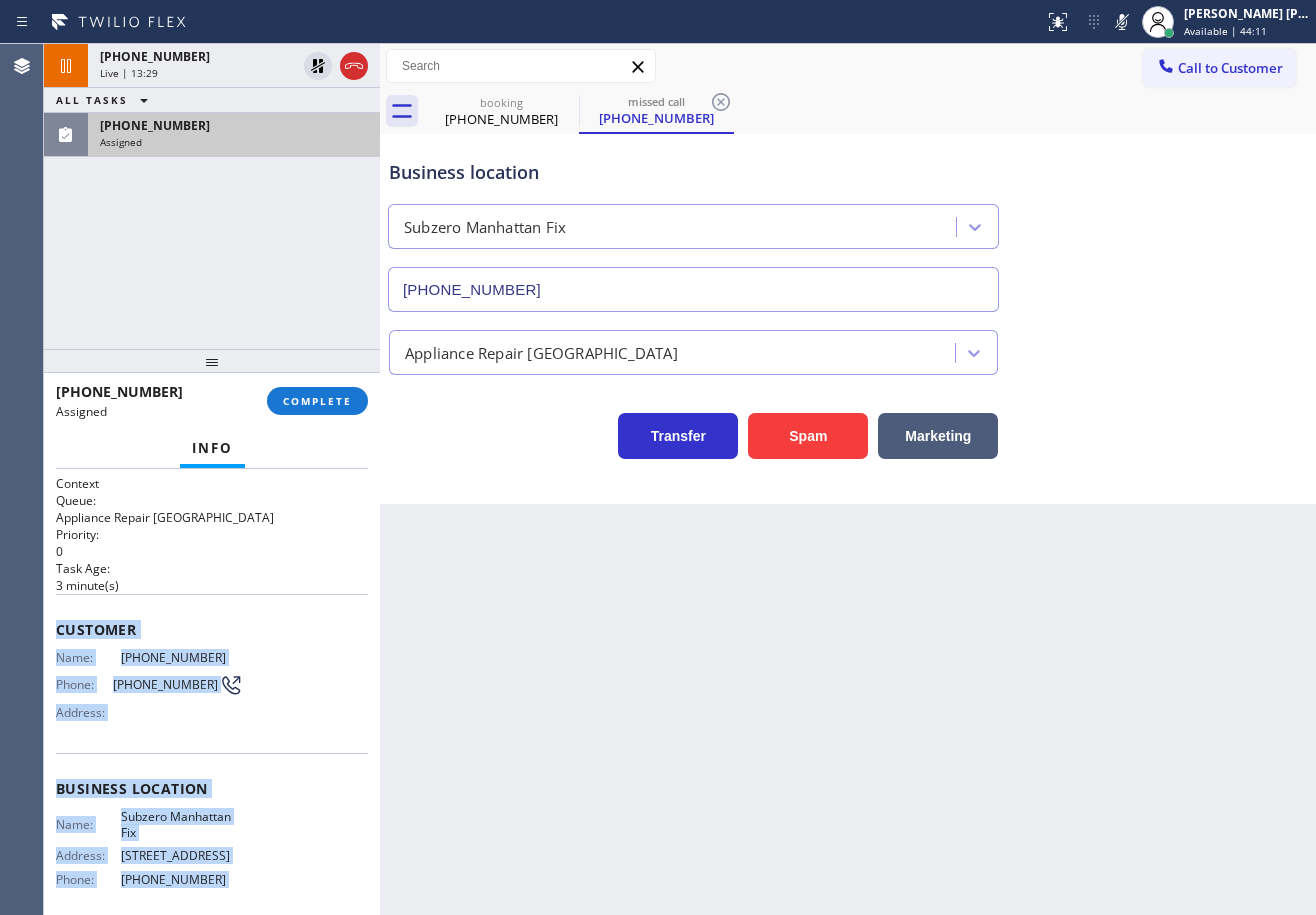 scroll, scrollTop: 163, scrollLeft: 0, axis: vertical 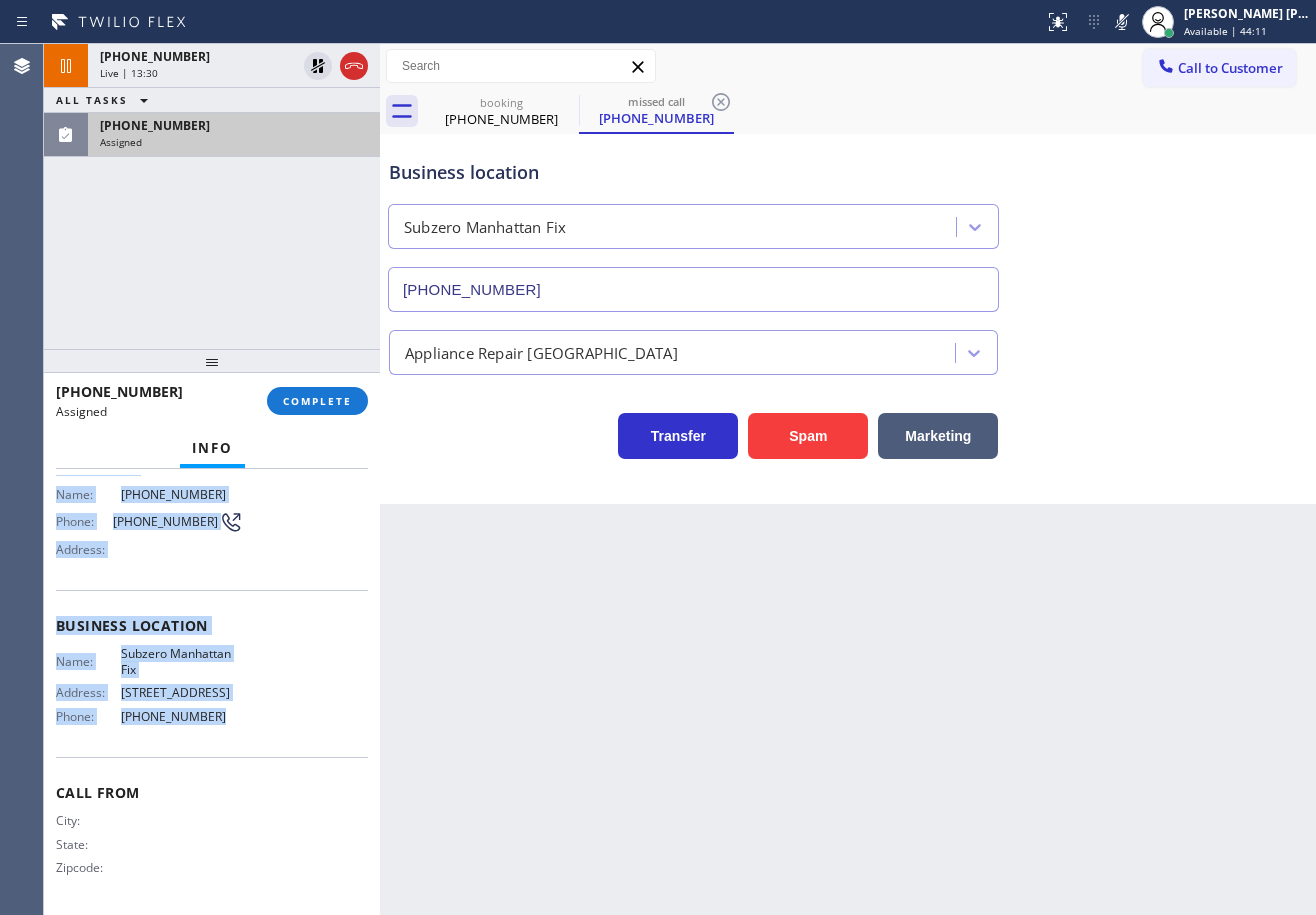 drag, startPoint x: 48, startPoint y: 620, endPoint x: 333, endPoint y: 547, distance: 294.20062 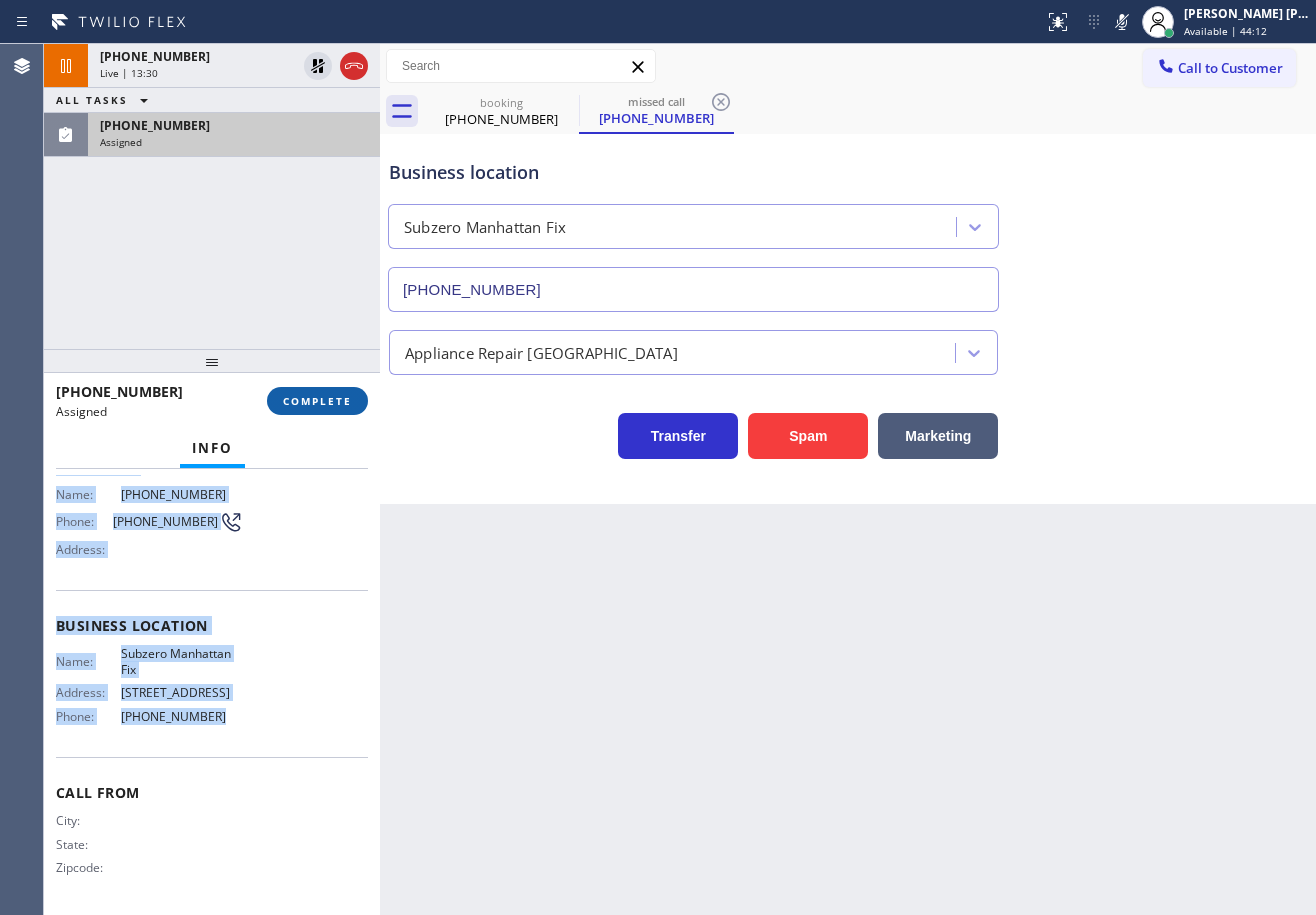 click on "COMPLETE" at bounding box center [317, 401] 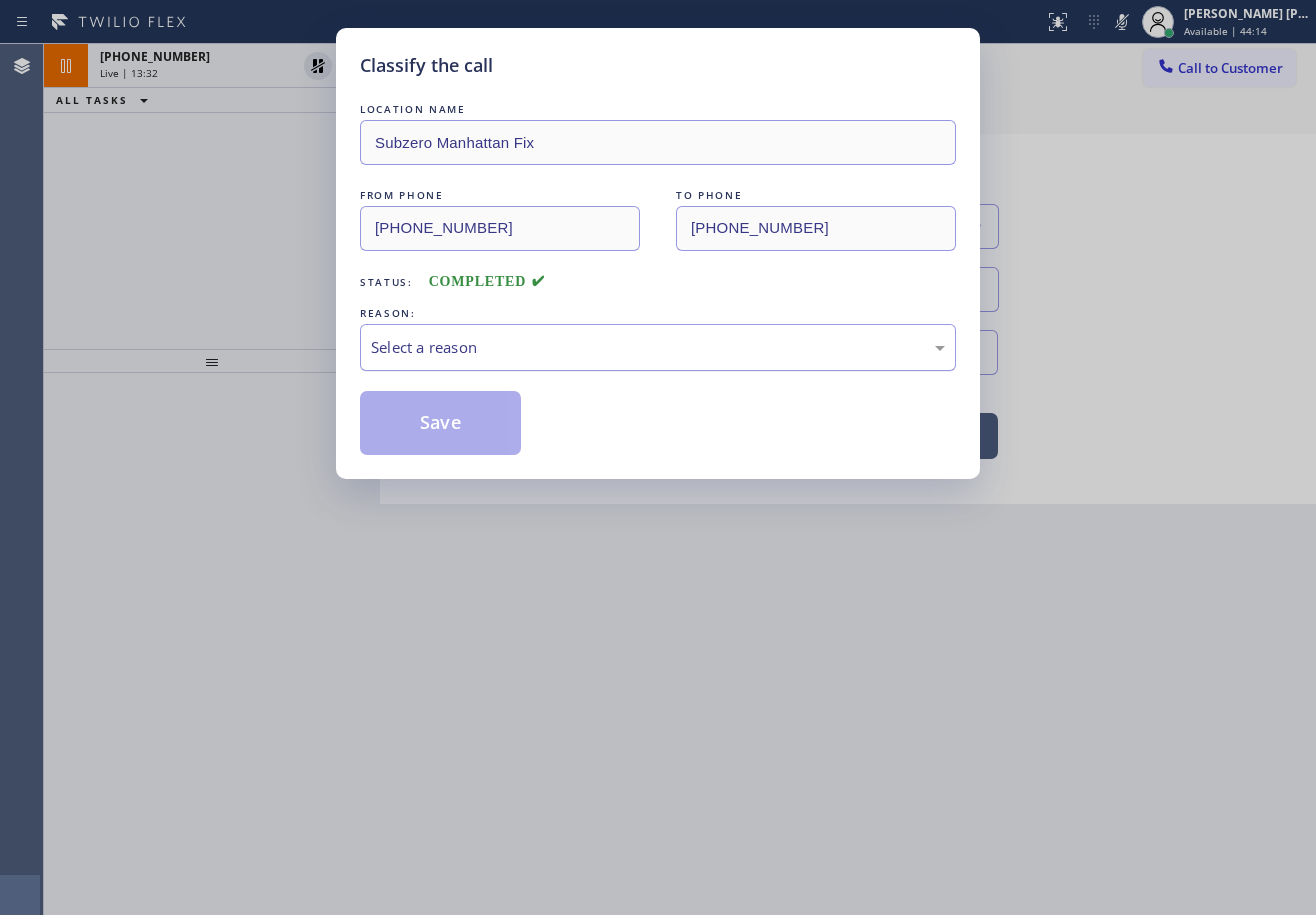 drag, startPoint x: 492, startPoint y: 332, endPoint x: 489, endPoint y: 343, distance: 11.401754 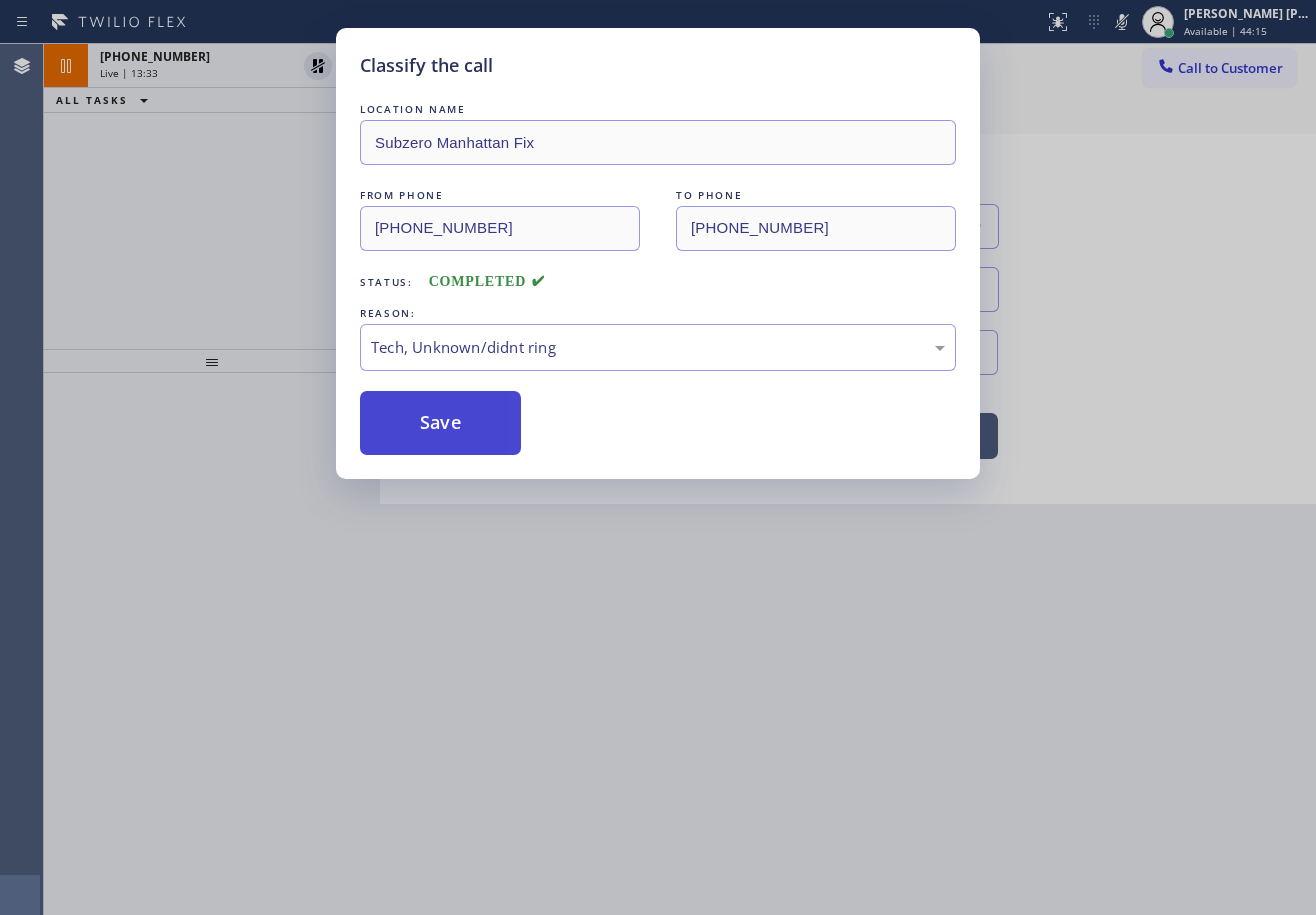 click on "Save" at bounding box center [440, 423] 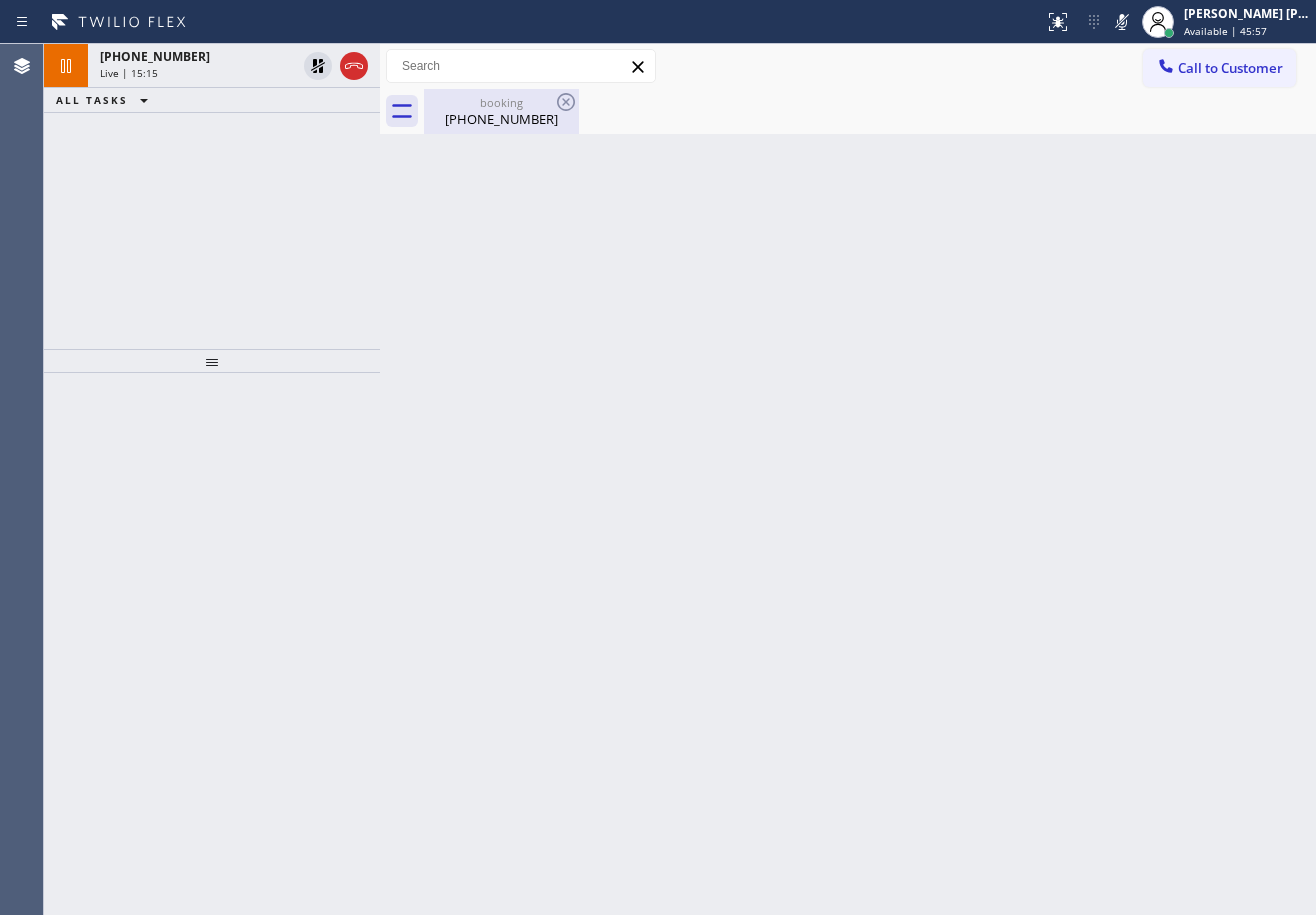 click on "[PHONE_NUMBER]" at bounding box center [501, 119] 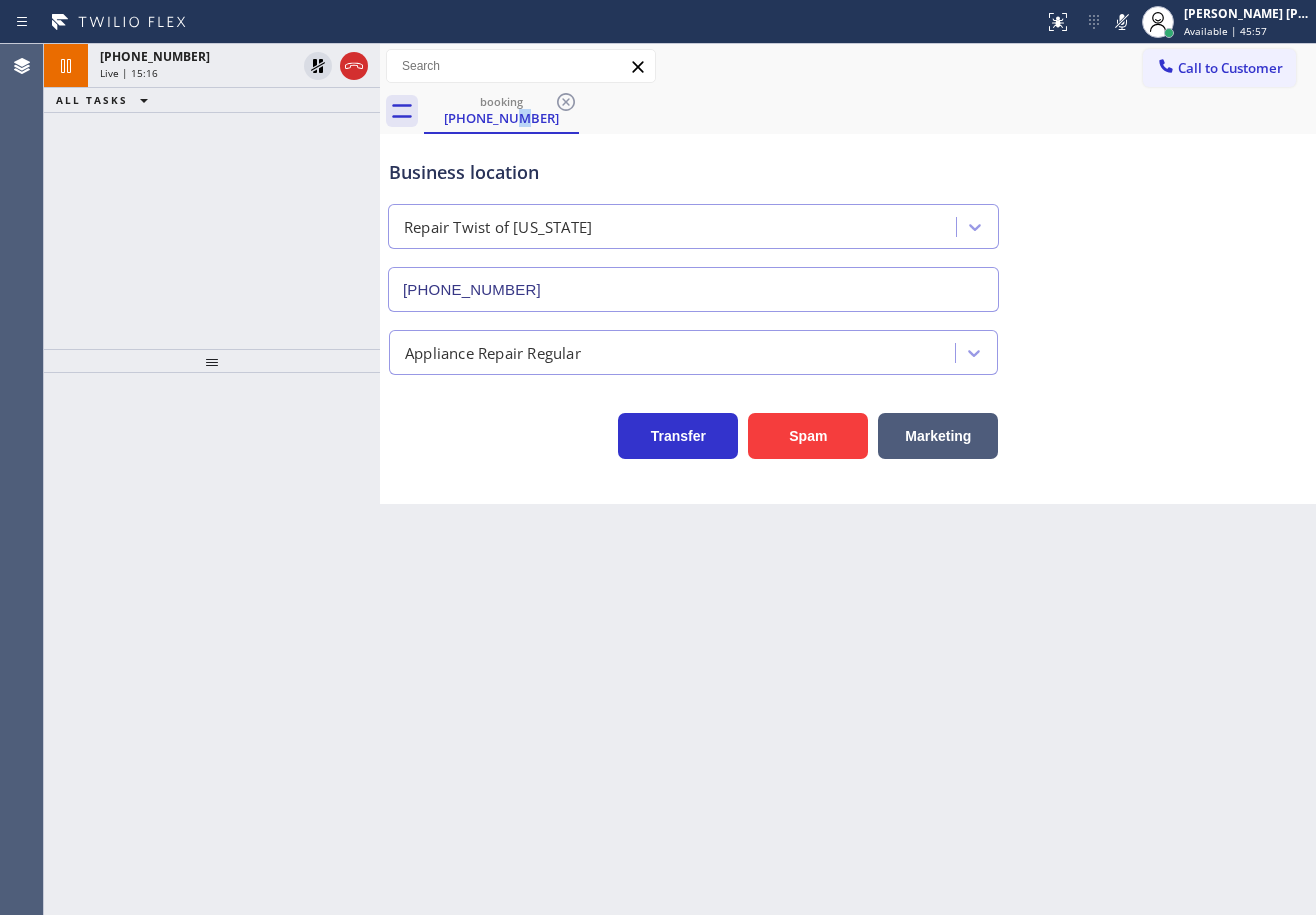 drag, startPoint x: 192, startPoint y: 74, endPoint x: 328, endPoint y: 96, distance: 137.76791 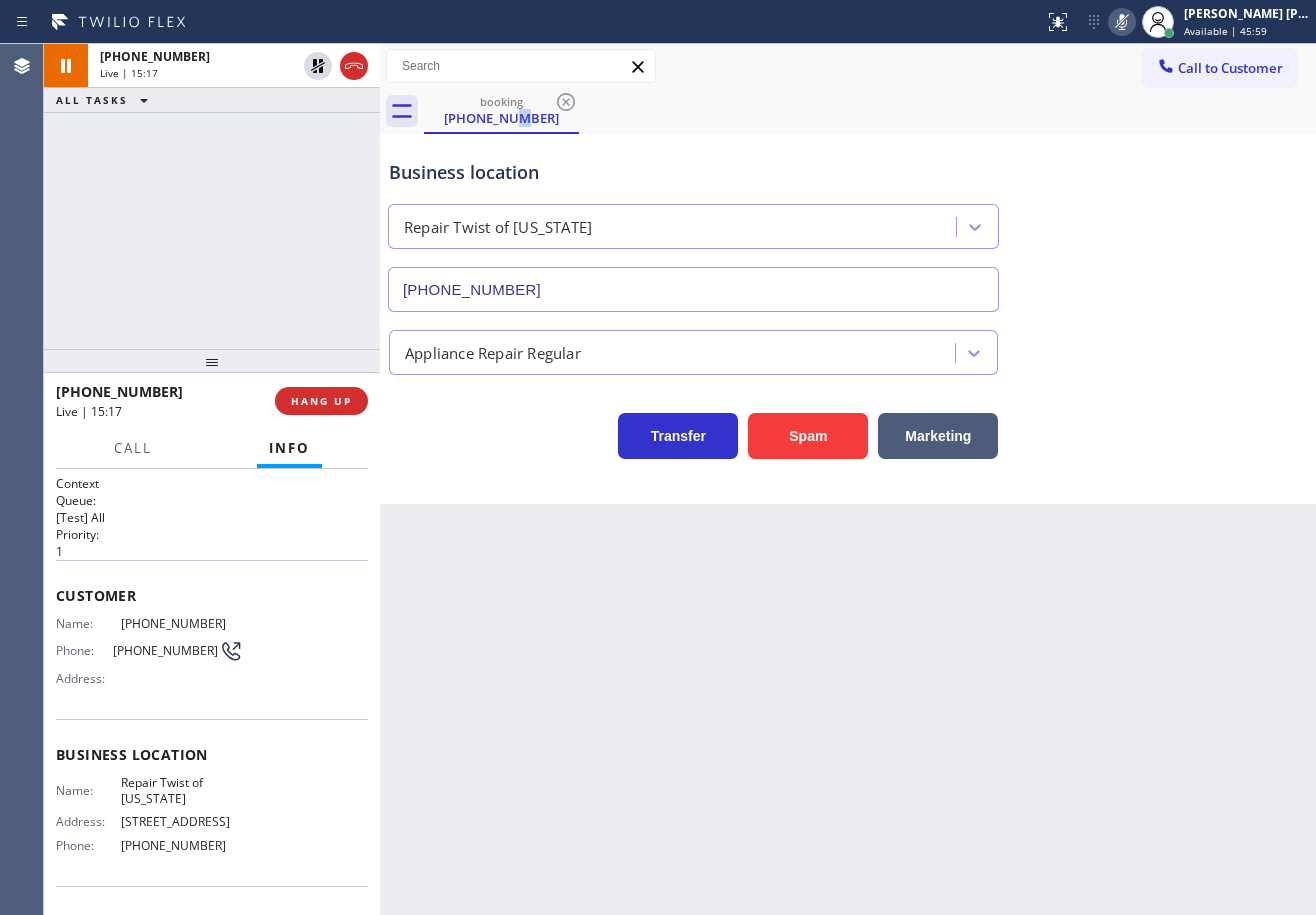 click 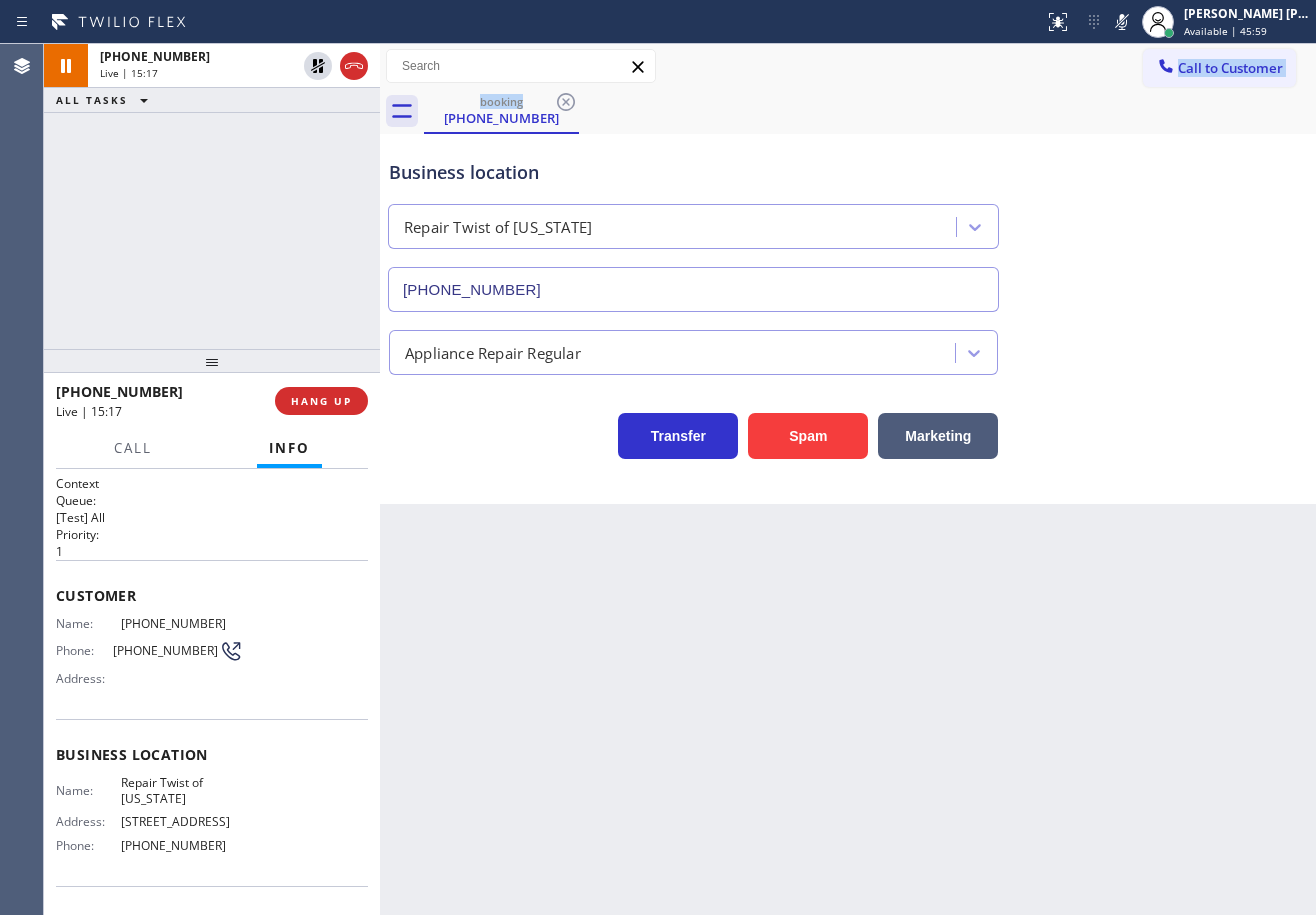 click on "Call to Customer Outbound call Location Viking Appliance Repair Pros Your caller id phone number [PHONE_NUMBER] Customer number Call Outbound call Technician Search Technician Your caller id phone number Your caller id phone number Call booking [PHONE_NUMBER]" at bounding box center [848, 89] 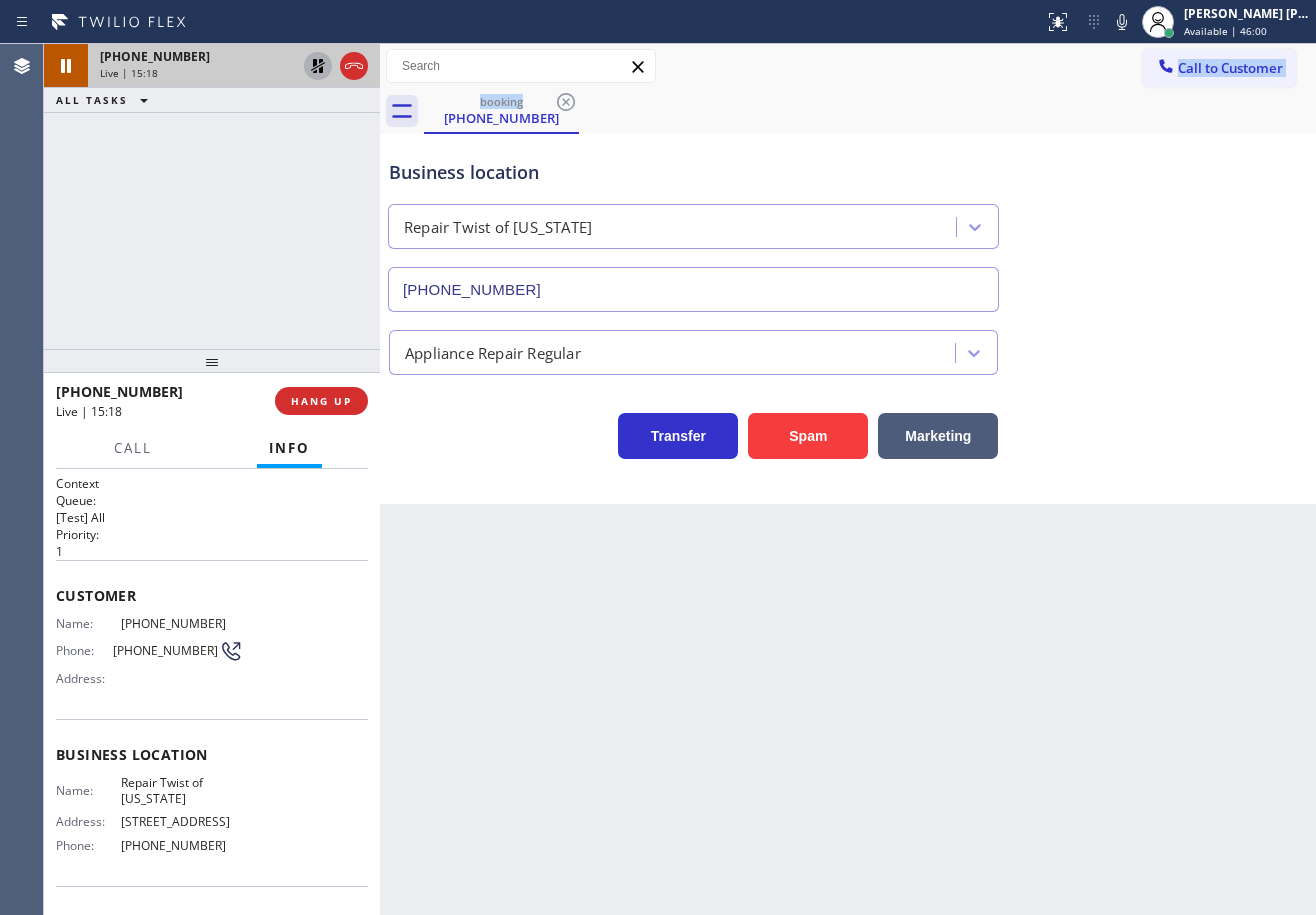 click 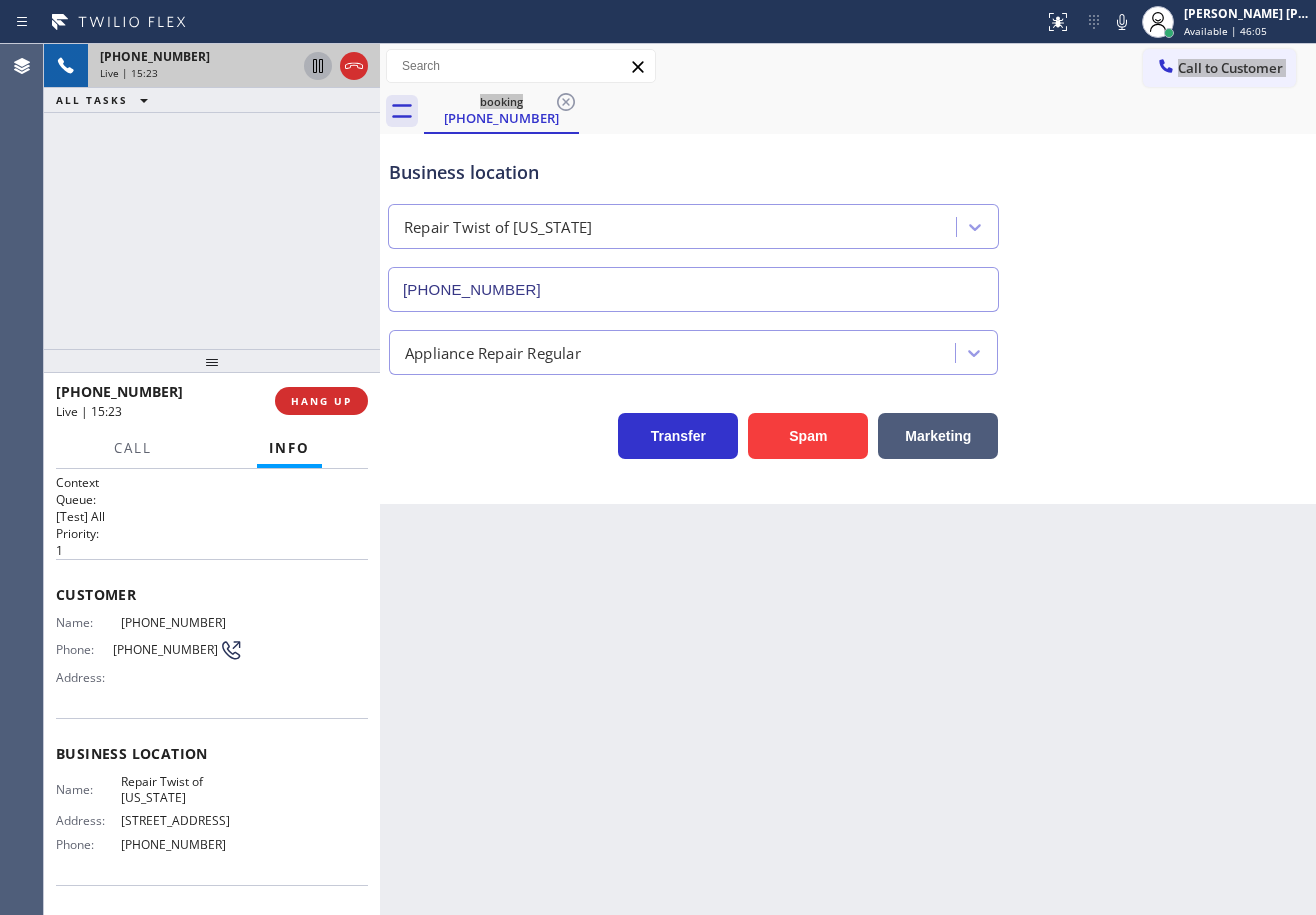 scroll, scrollTop: 0, scrollLeft: 0, axis: both 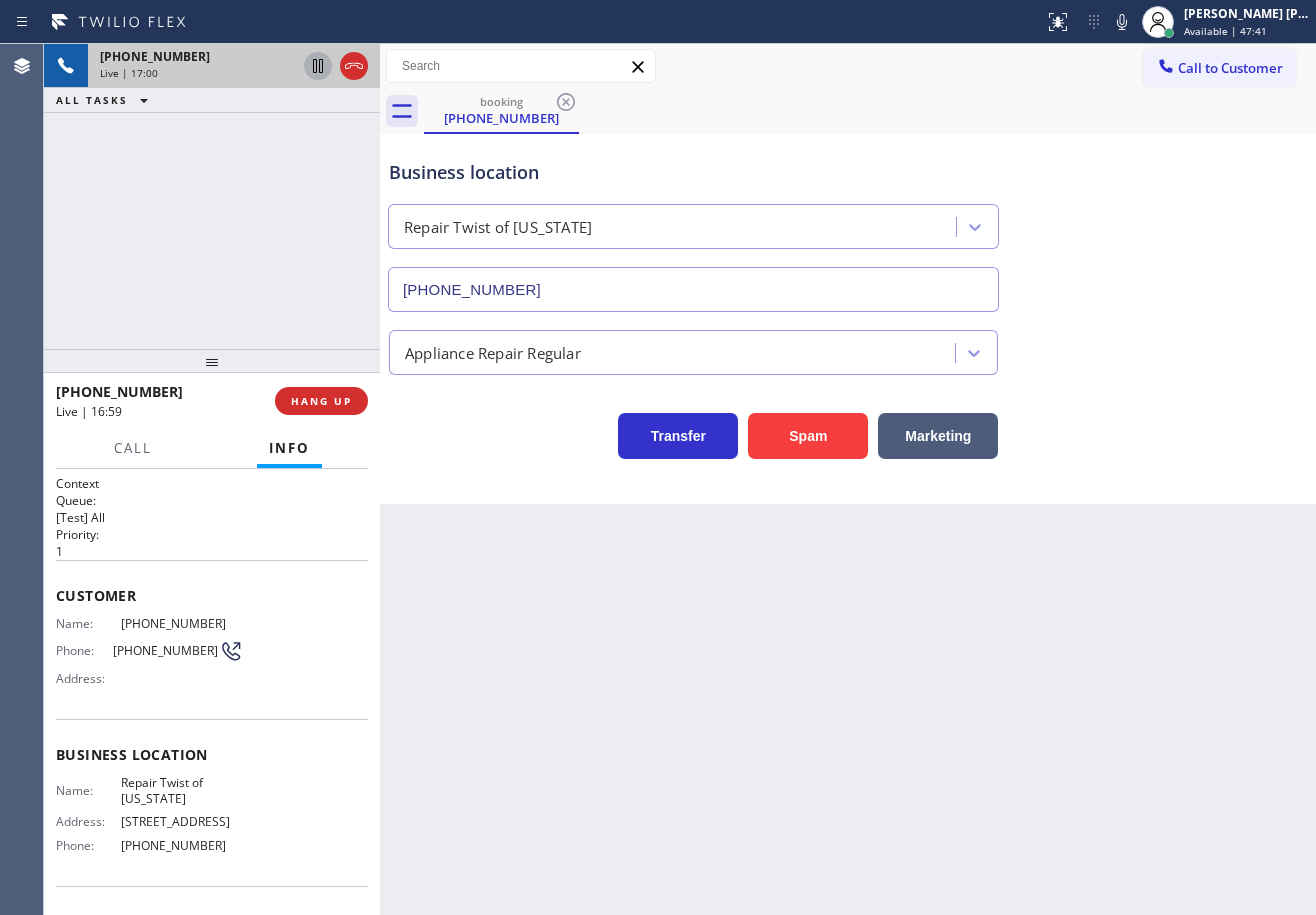 click on "Back to Dashboard Change Sender ID Customers Technicians Select a contact Outbound call Technician Search Technician Your caller id phone number Your caller id phone number Call Technician info Name   Phone none Address none Change Sender ID HVAC [PHONE_NUMBER] 5 Star Appliance [PHONE_NUMBER] Appliance Repair [PHONE_NUMBER] Plumbing [PHONE_NUMBER] Air Duct Cleaning [PHONE_NUMBER]  Electricians [PHONE_NUMBER] Cancel Change Check personal SMS Reset Change booking [PHONE_NUMBER] Call to Customer Outbound call Location Viking Appliance Repair Pros Your caller id phone number [PHONE_NUMBER] Customer number Call Outbound call Technician Search Technician Your caller id phone number Your caller id phone number Call booking [PHONE_NUMBER] Business location Repair Twist of [US_STATE] [PHONE_NUMBER] Appliance Repair Regular Transfer Spam Marketing" at bounding box center [848, 479] 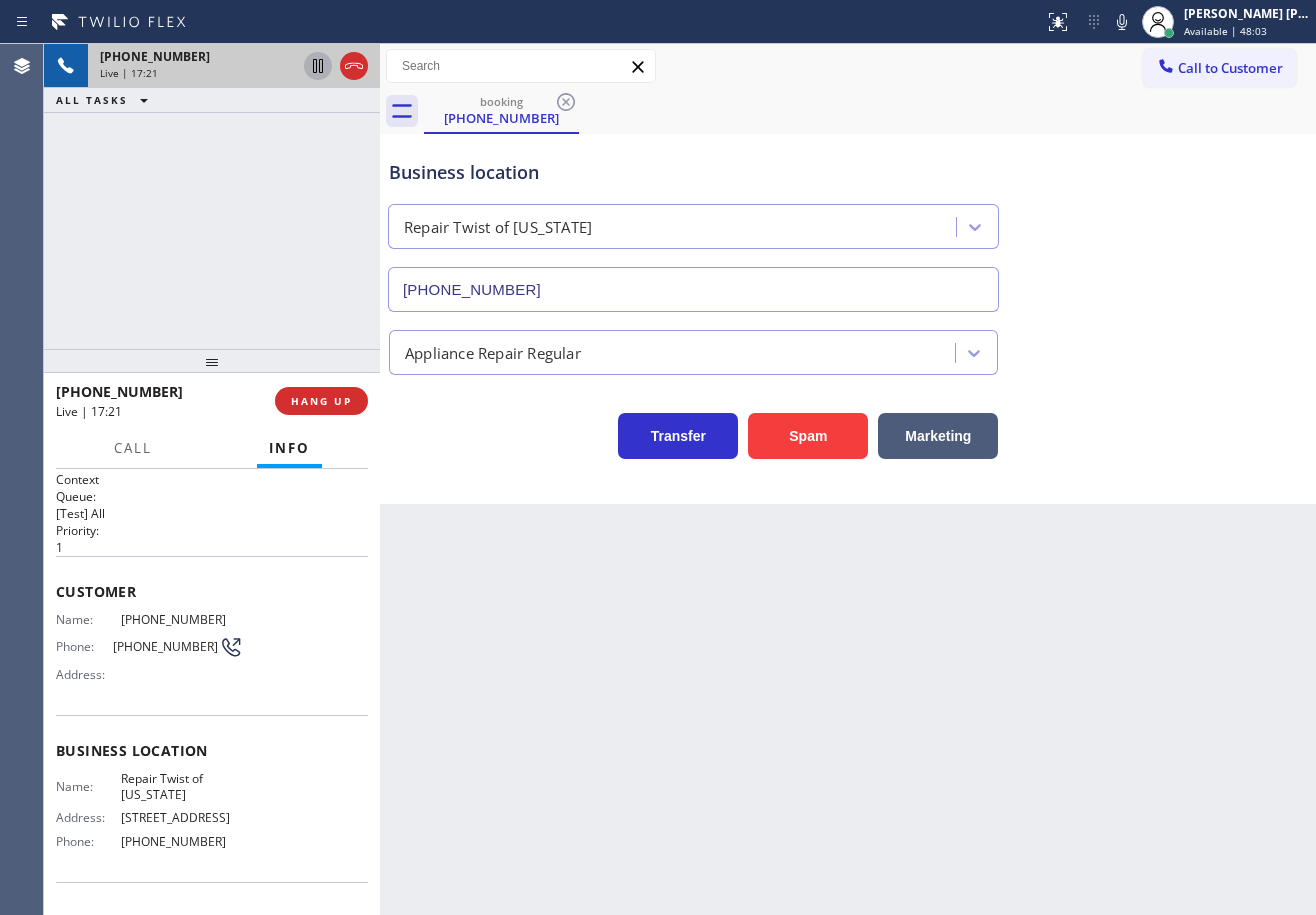 scroll, scrollTop: 0, scrollLeft: 0, axis: both 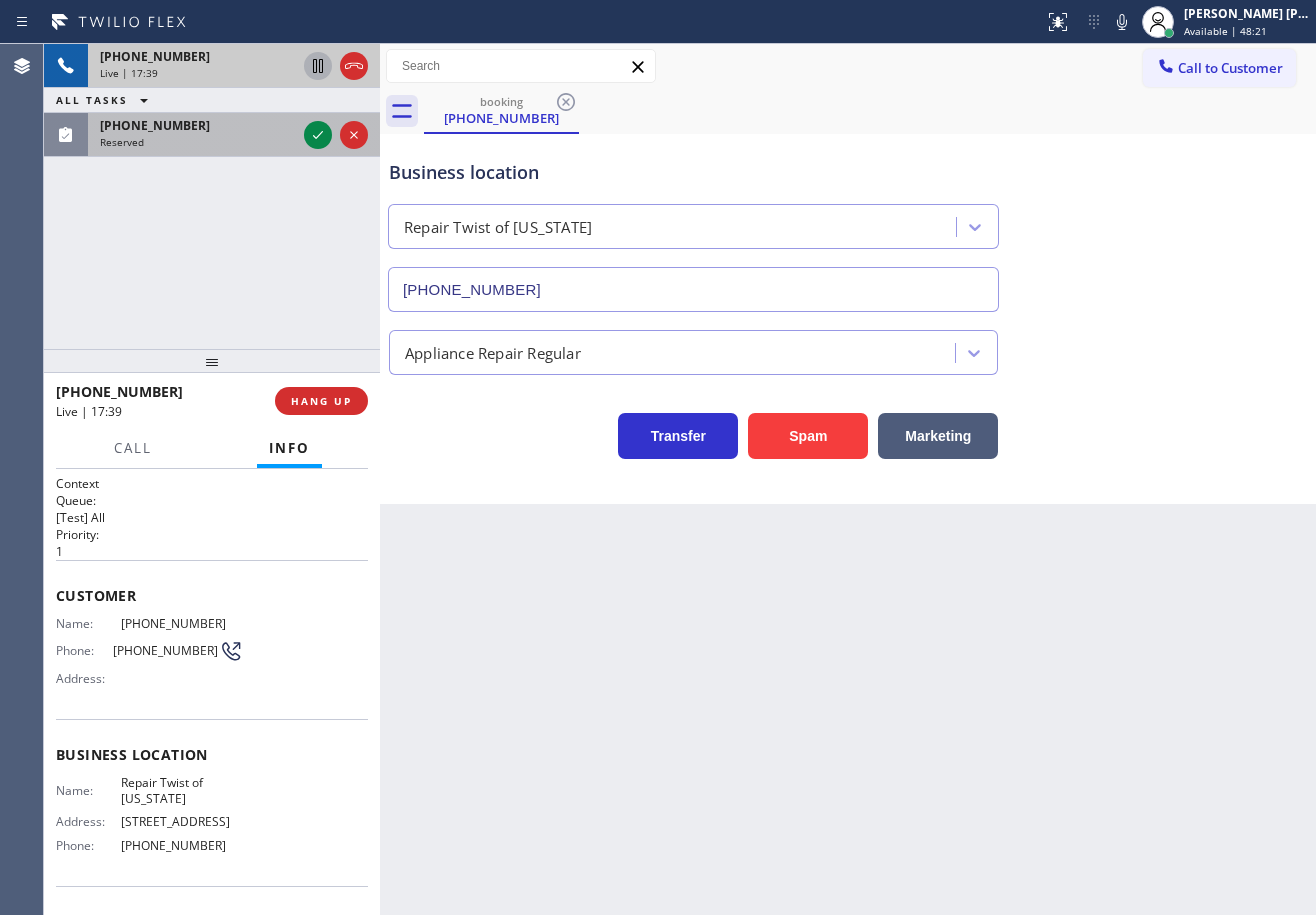 click on "[PHONE_NUMBER] Live | 17:39 ALL TASKS ALL TASKS ACTIVE TASKS TASKS IN WRAP UP [PHONE_NUMBER] Reserved" at bounding box center (212, 100) 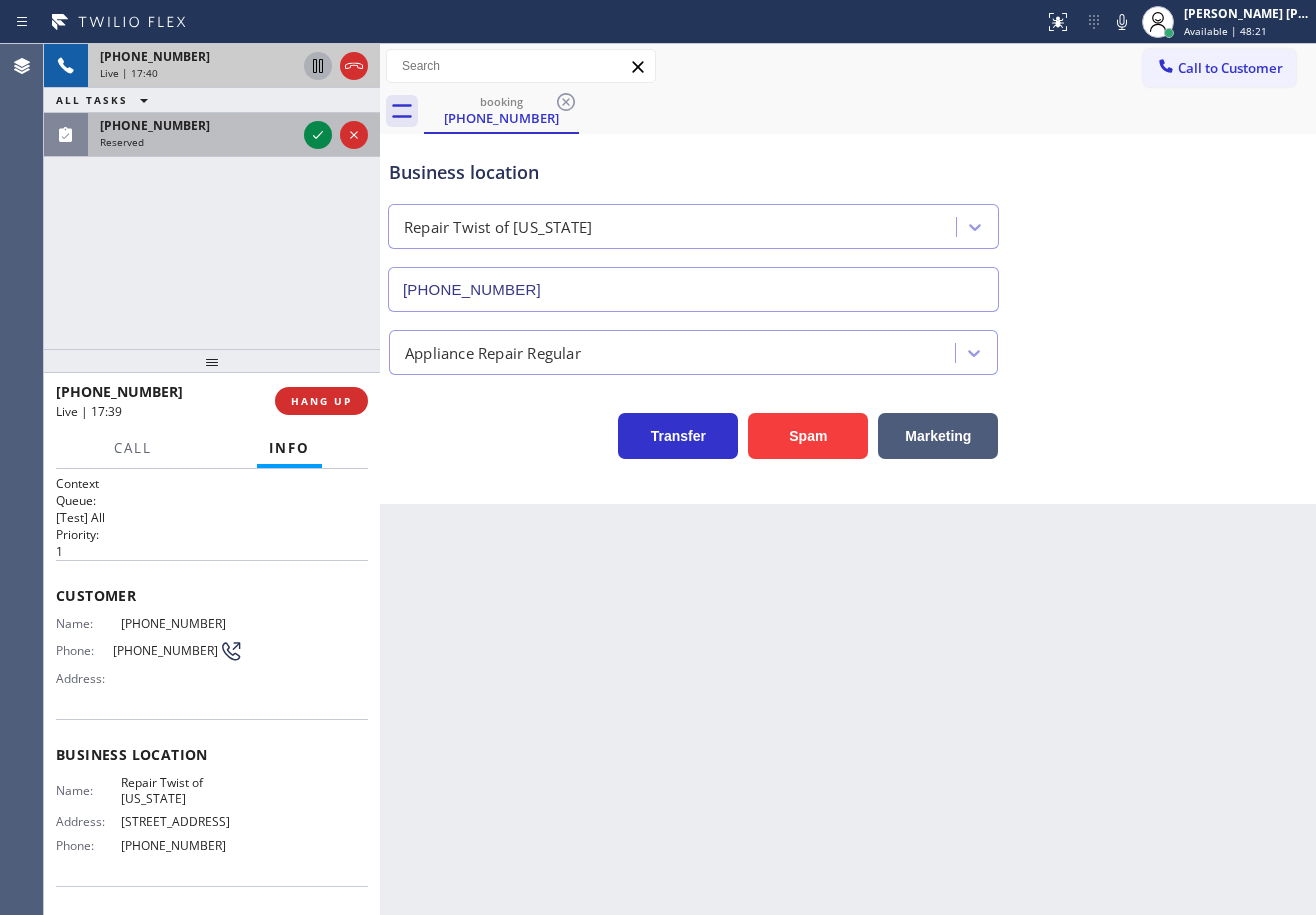 click on "[PHONE_NUMBER]" at bounding box center (198, 125) 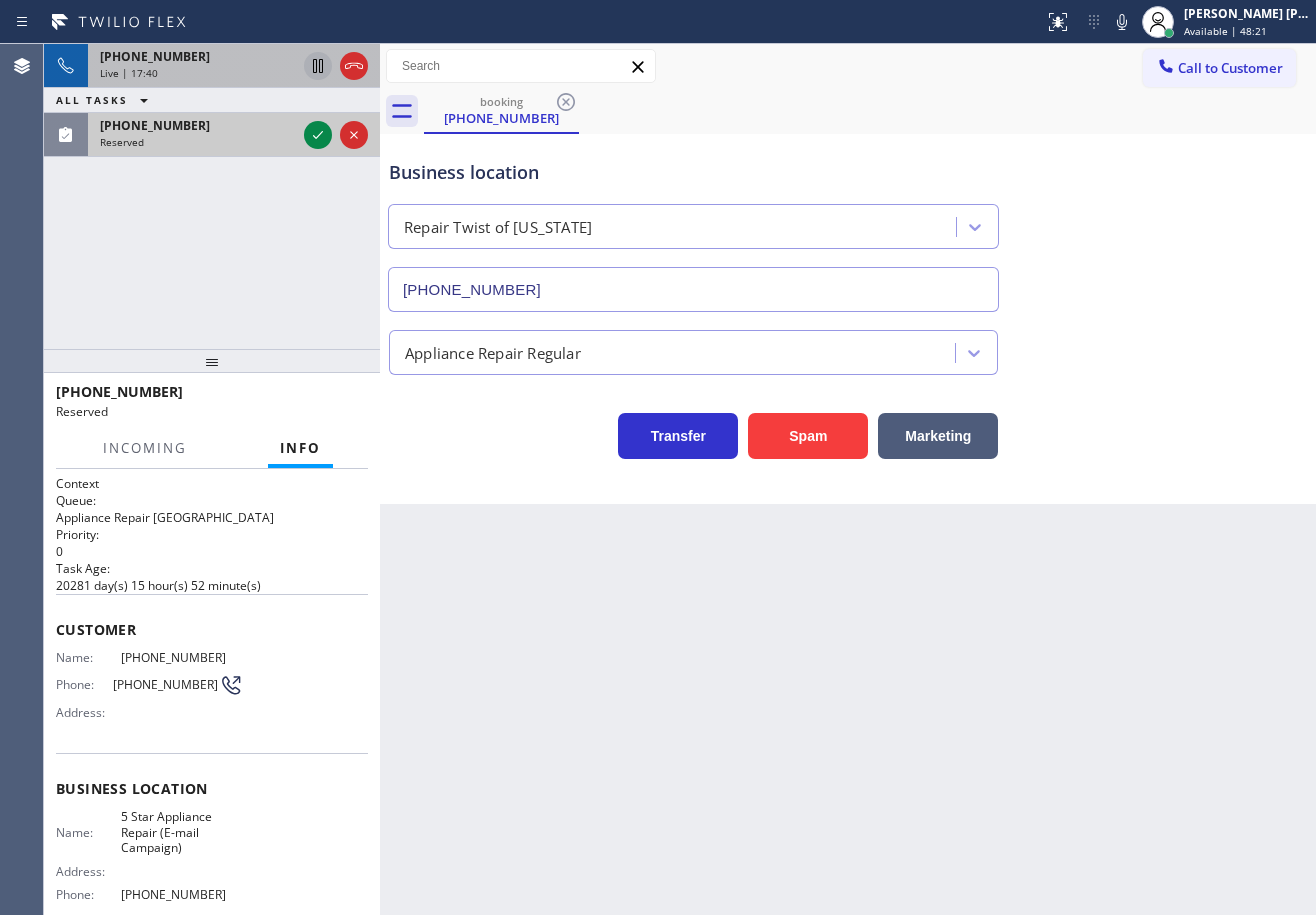 click on "[PHONE_NUMBER] Reserved" at bounding box center (194, 135) 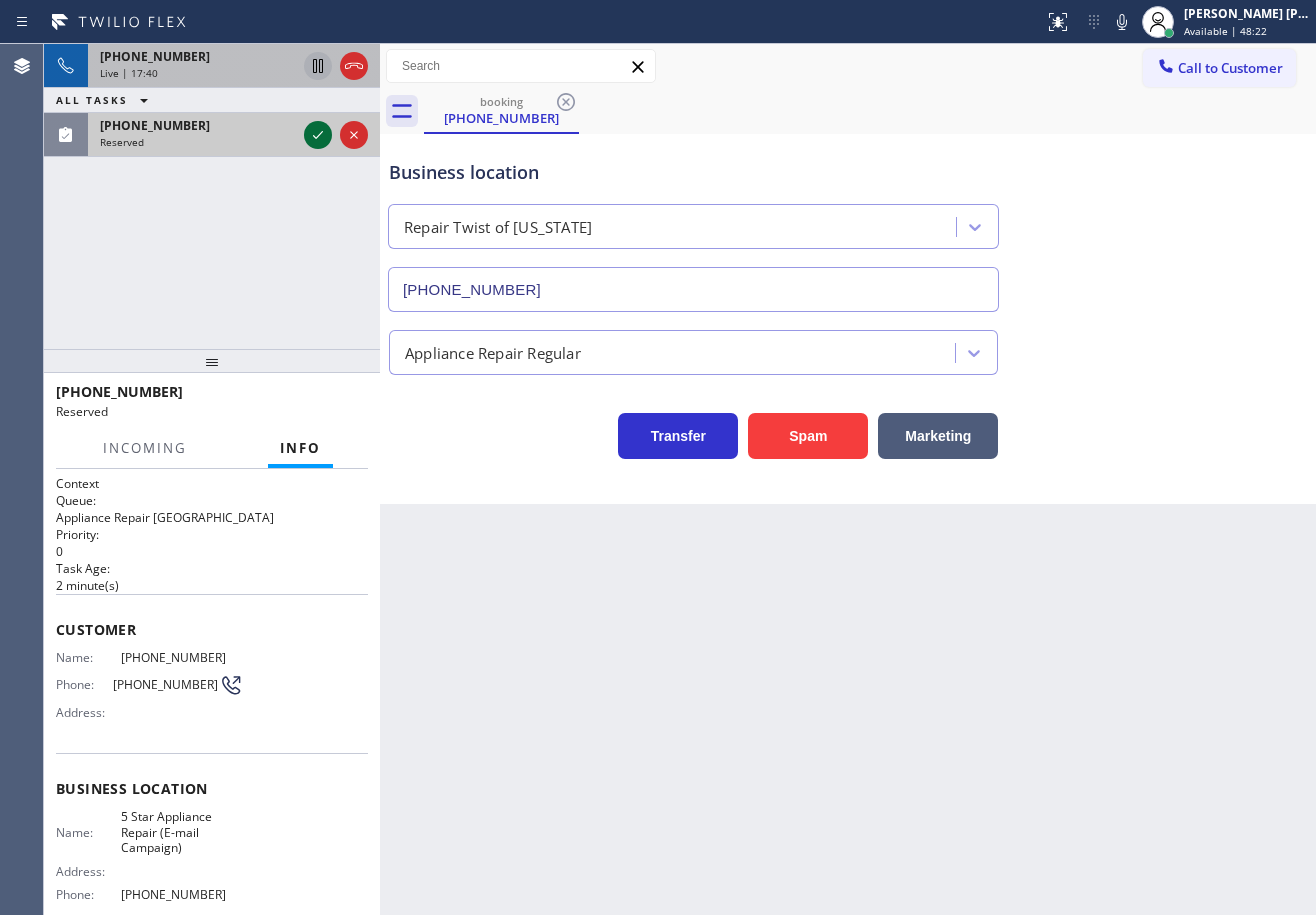 click 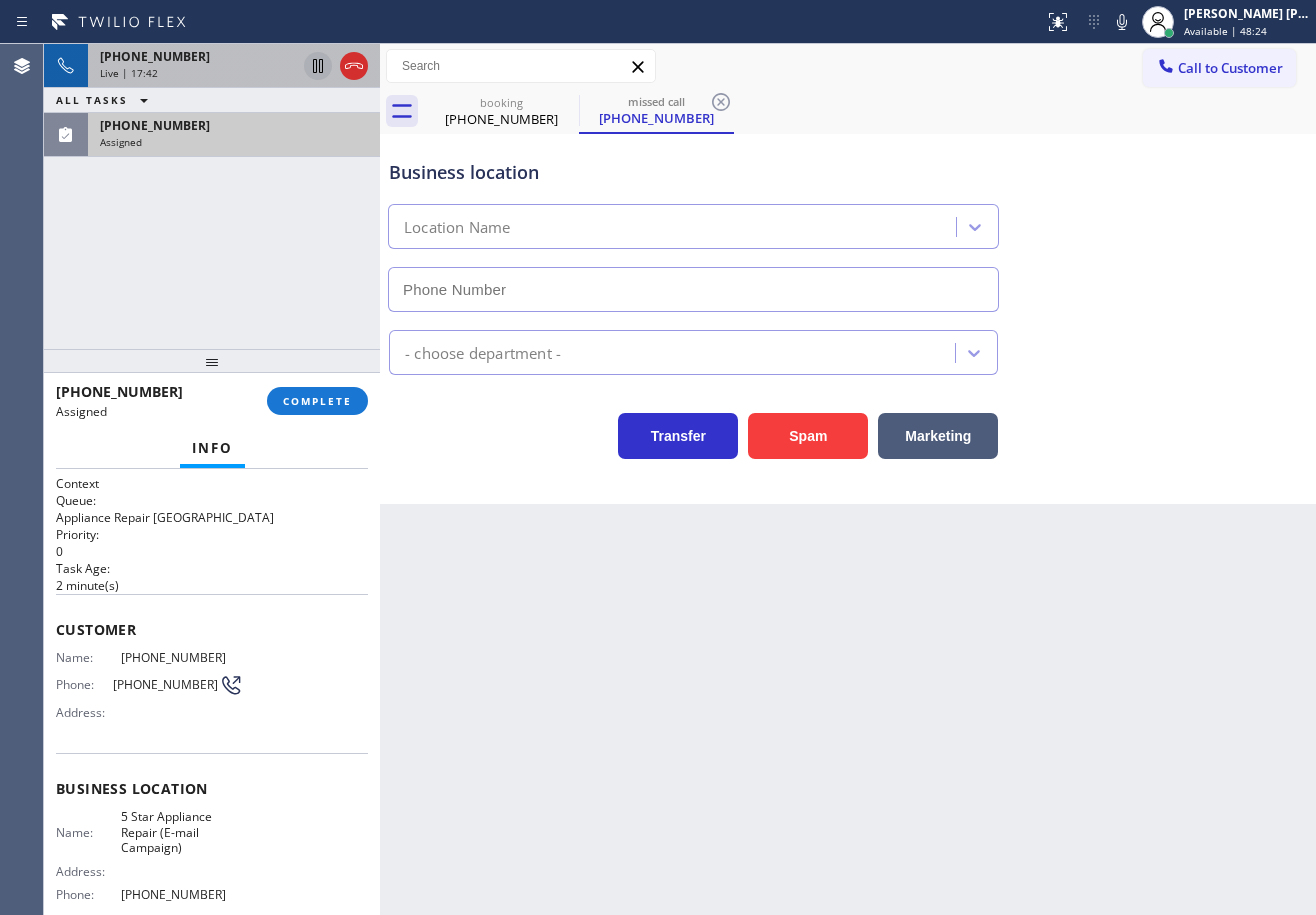 type on "[PHONE_NUMBER]" 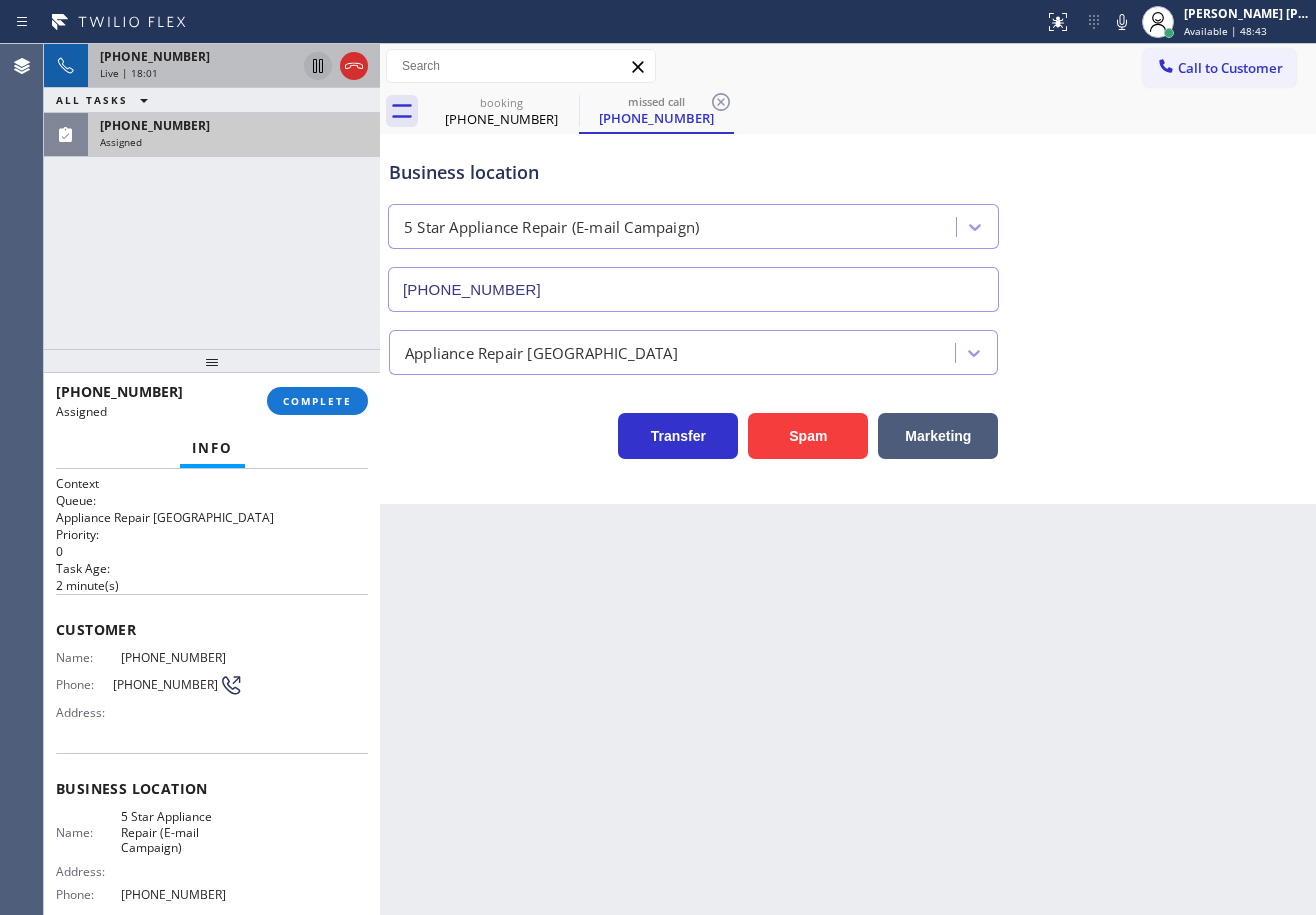 click on "Back to Dashboard Change Sender ID Customers Technicians Select a contact Outbound call Technician Search Technician Your caller id phone number Your caller id phone number Call Technician info Name   Phone none Address none Change Sender ID HVAC [PHONE_NUMBER] 5 Star Appliance [PHONE_NUMBER] Appliance Repair [PHONE_NUMBER] Plumbing [PHONE_NUMBER] Air Duct Cleaning [PHONE_NUMBER]  Electricians [PHONE_NUMBER] Cancel Change Check personal SMS Reset Change booking [PHONE_NUMBER] missed call [PHONE_NUMBER] Call to Customer Outbound call Location Viking Appliance Repair Pros Your caller id phone number [PHONE_NUMBER] Customer number Call Outbound call Technician Search Technician Your caller id phone number Your caller id phone number Call booking [PHONE_NUMBER] missed call [PHONE_NUMBER] Business location Repair Twist of [US_STATE] [PHONE_NUMBER] Appliance Repair Regular Transfer Spam Marketing Business location 5 Star Appliance Repair (E-mail Campaign) [PHONE_NUMBER] Appliance Repair High End Transfer Spam Marketing" at bounding box center [848, 479] 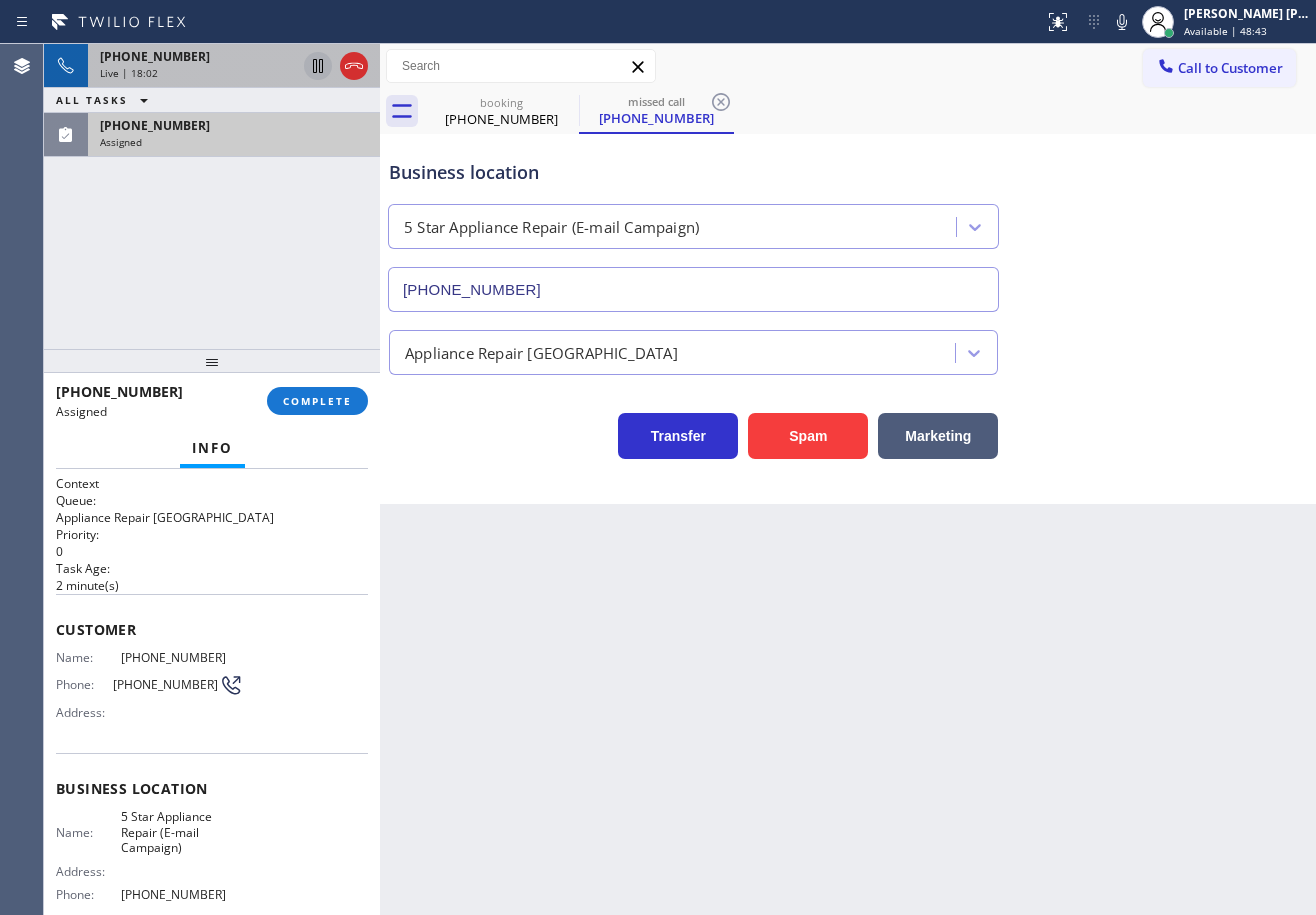 click on "Back to Dashboard Change Sender ID Customers Technicians Select a contact Outbound call Technician Search Technician Your caller id phone number Your caller id phone number Call Technician info Name   Phone none Address none Change Sender ID HVAC [PHONE_NUMBER] 5 Star Appliance [PHONE_NUMBER] Appliance Repair [PHONE_NUMBER] Plumbing [PHONE_NUMBER] Air Duct Cleaning [PHONE_NUMBER]  Electricians [PHONE_NUMBER] Cancel Change Check personal SMS Reset Change booking [PHONE_NUMBER] missed call [PHONE_NUMBER] Call to Customer Outbound call Location Viking Appliance Repair Pros Your caller id phone number [PHONE_NUMBER] Customer number Call Outbound call Technician Search Technician Your caller id phone number Your caller id phone number Call booking [PHONE_NUMBER] missed call [PHONE_NUMBER] Business location Repair Twist of [US_STATE] [PHONE_NUMBER] Appliance Repair Regular Transfer Spam Marketing Business location 5 Star Appliance Repair (E-mail Campaign) [PHONE_NUMBER] Appliance Repair High End Transfer Spam Marketing" at bounding box center [848, 479] 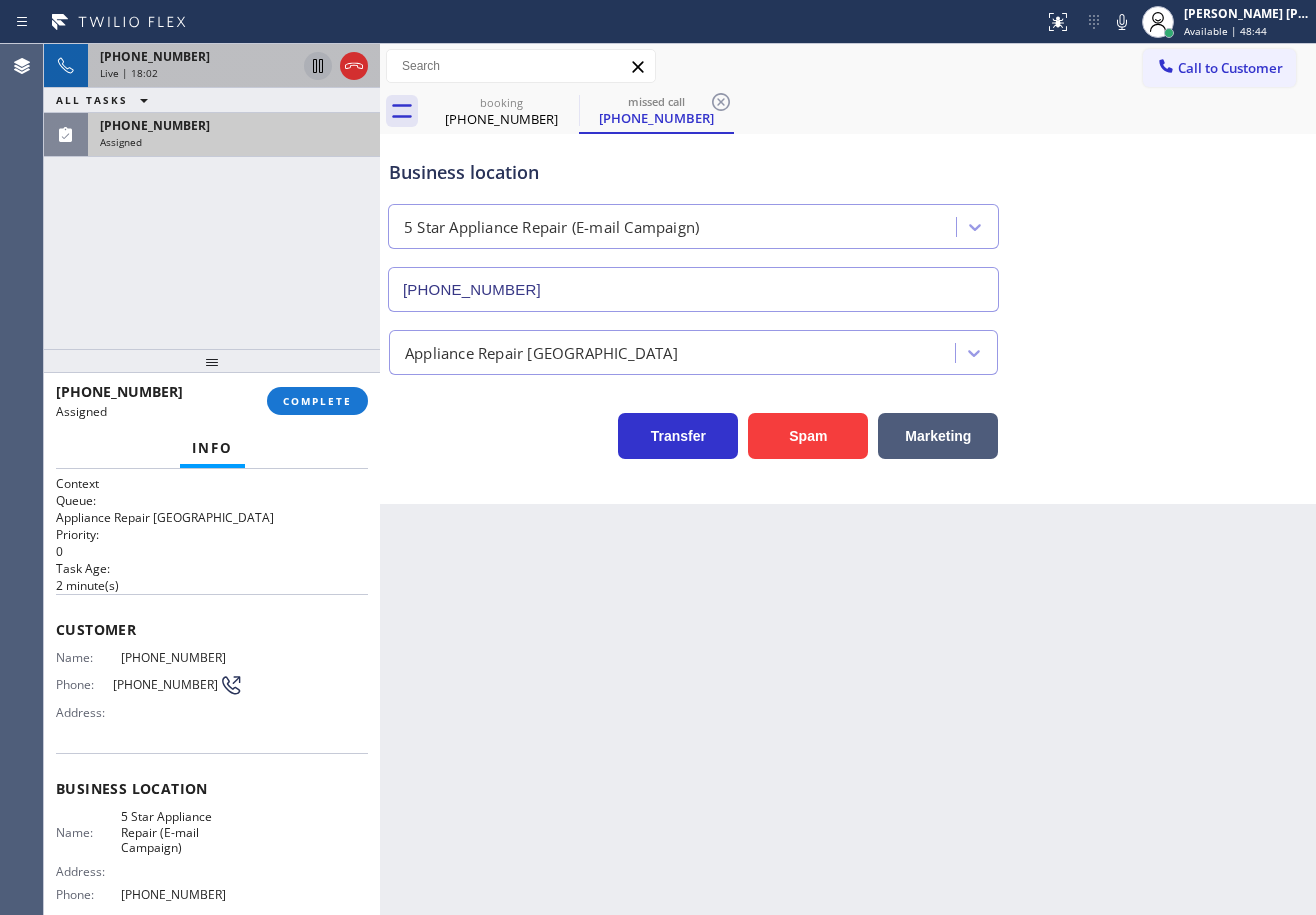 click on "[PHONE_NUMBER]" at bounding box center [234, 125] 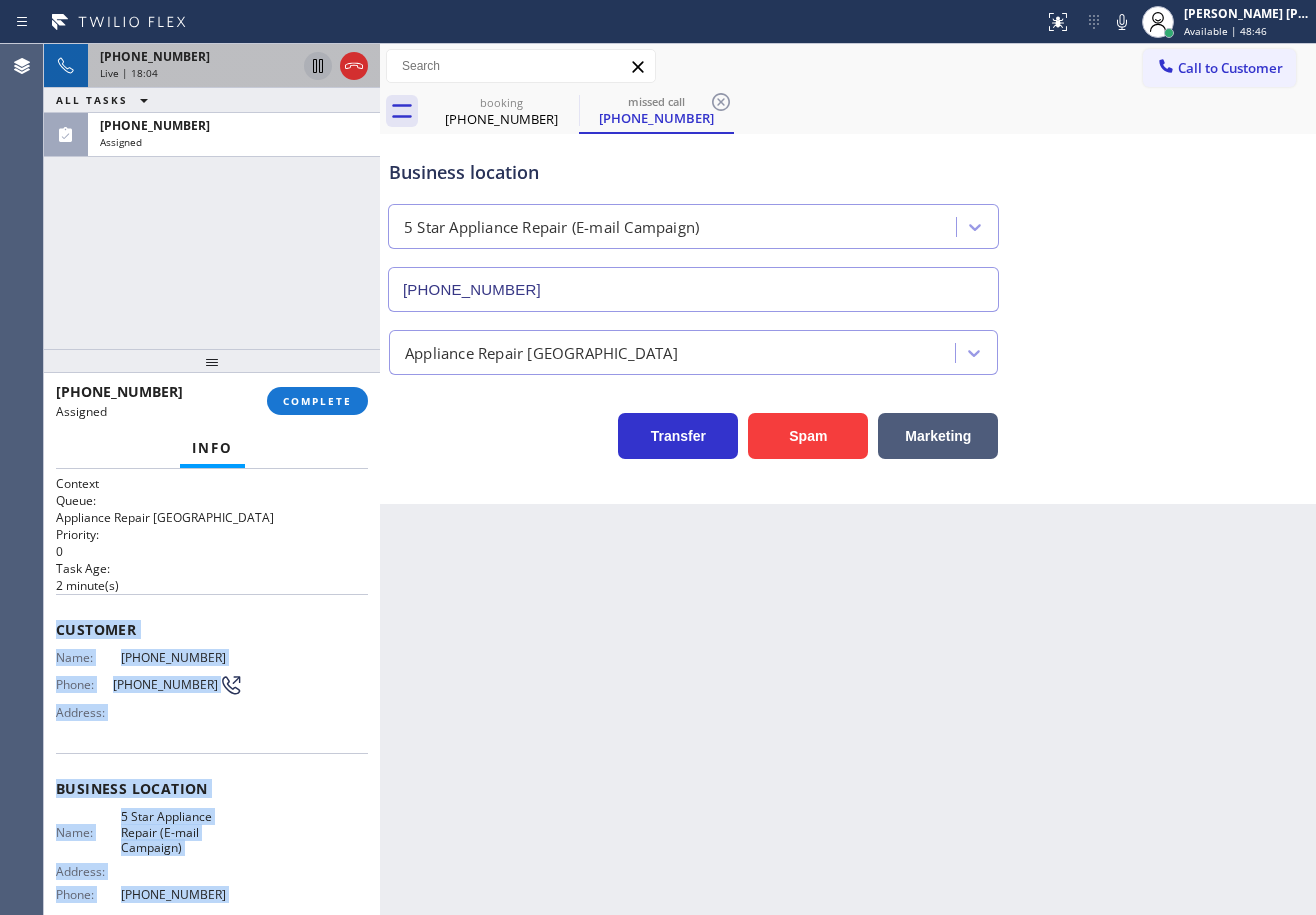 scroll, scrollTop: 179, scrollLeft: 0, axis: vertical 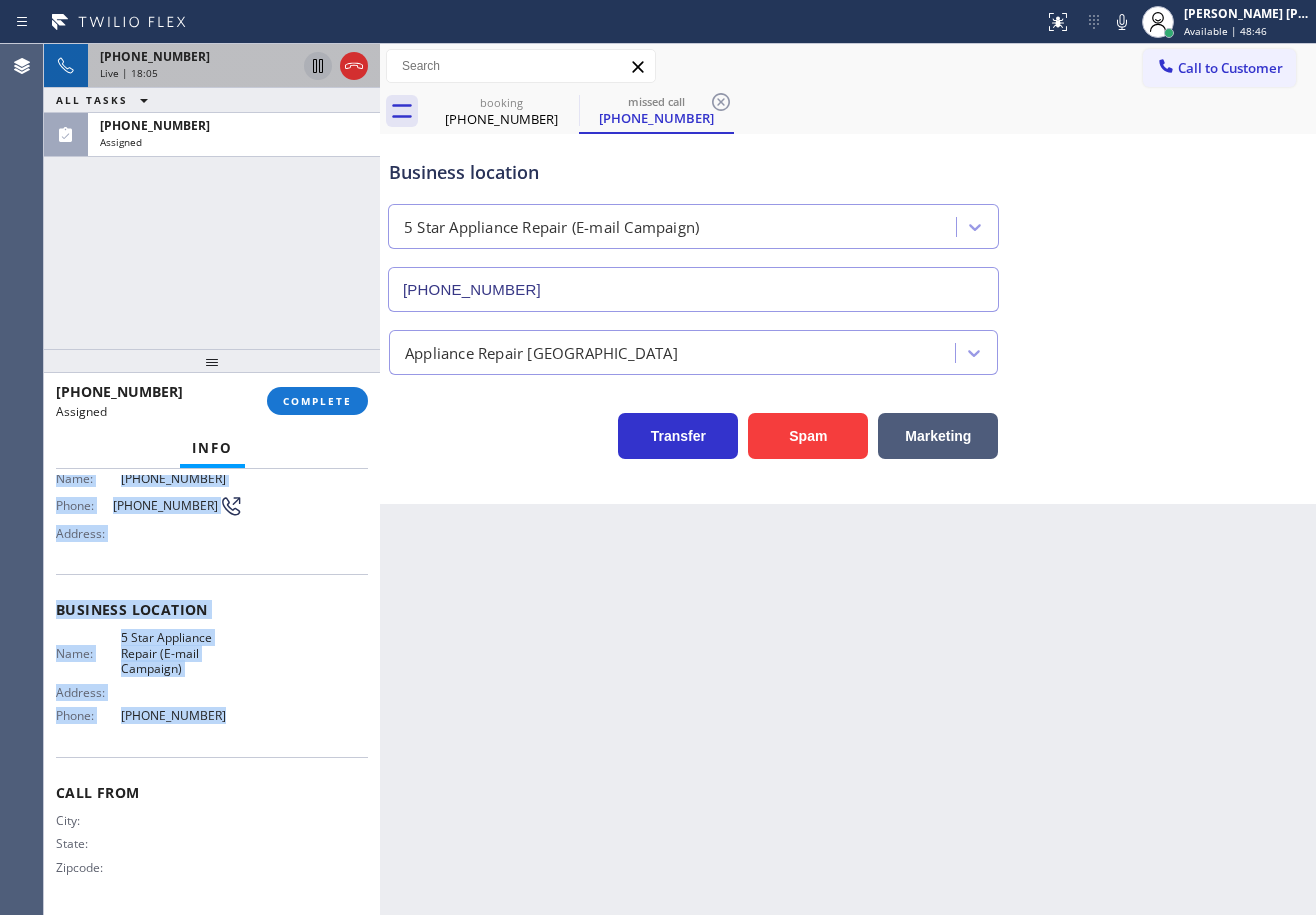 drag, startPoint x: 52, startPoint y: 626, endPoint x: 306, endPoint y: 564, distance: 261.45746 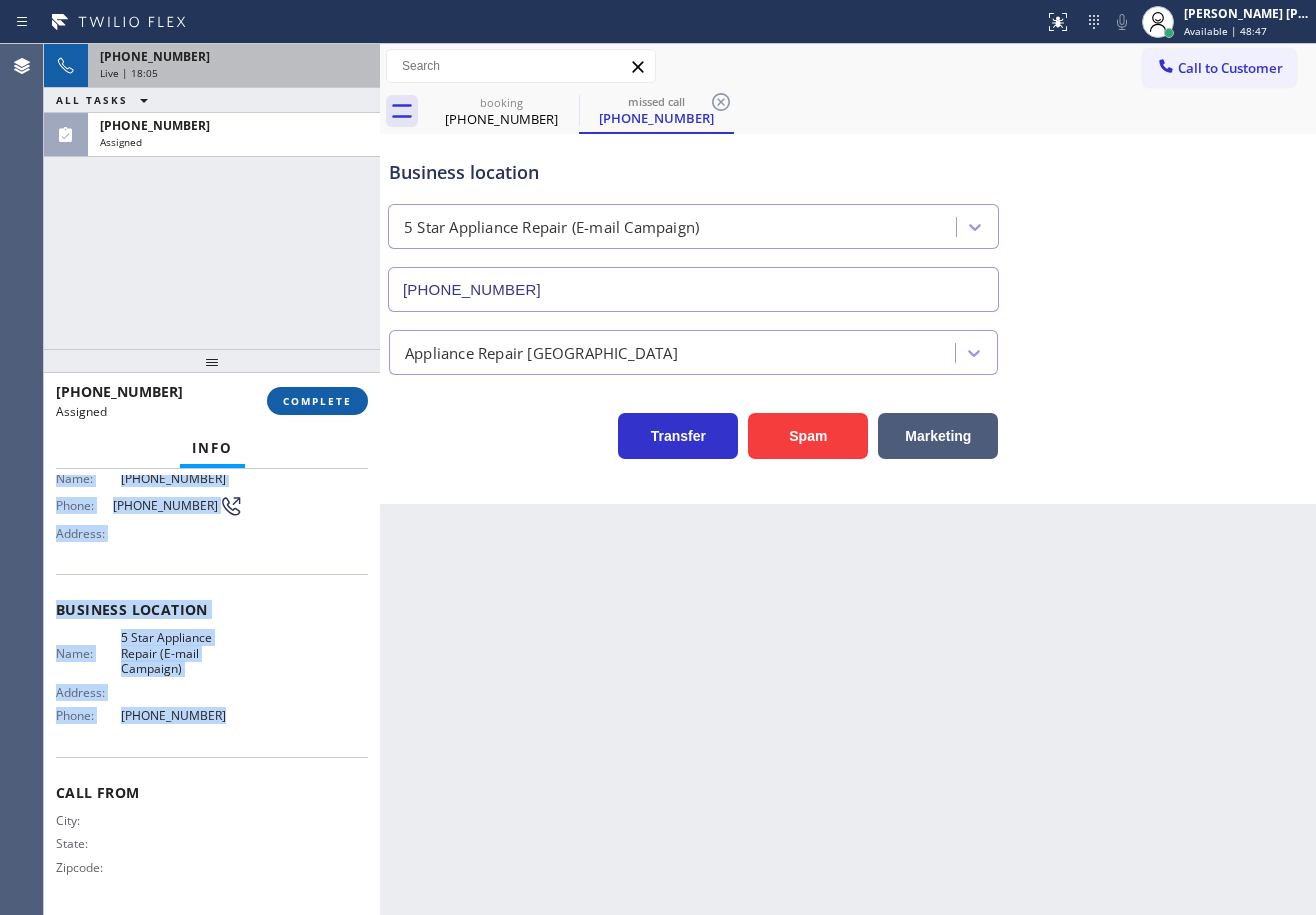 click on "COMPLETE" at bounding box center [317, 401] 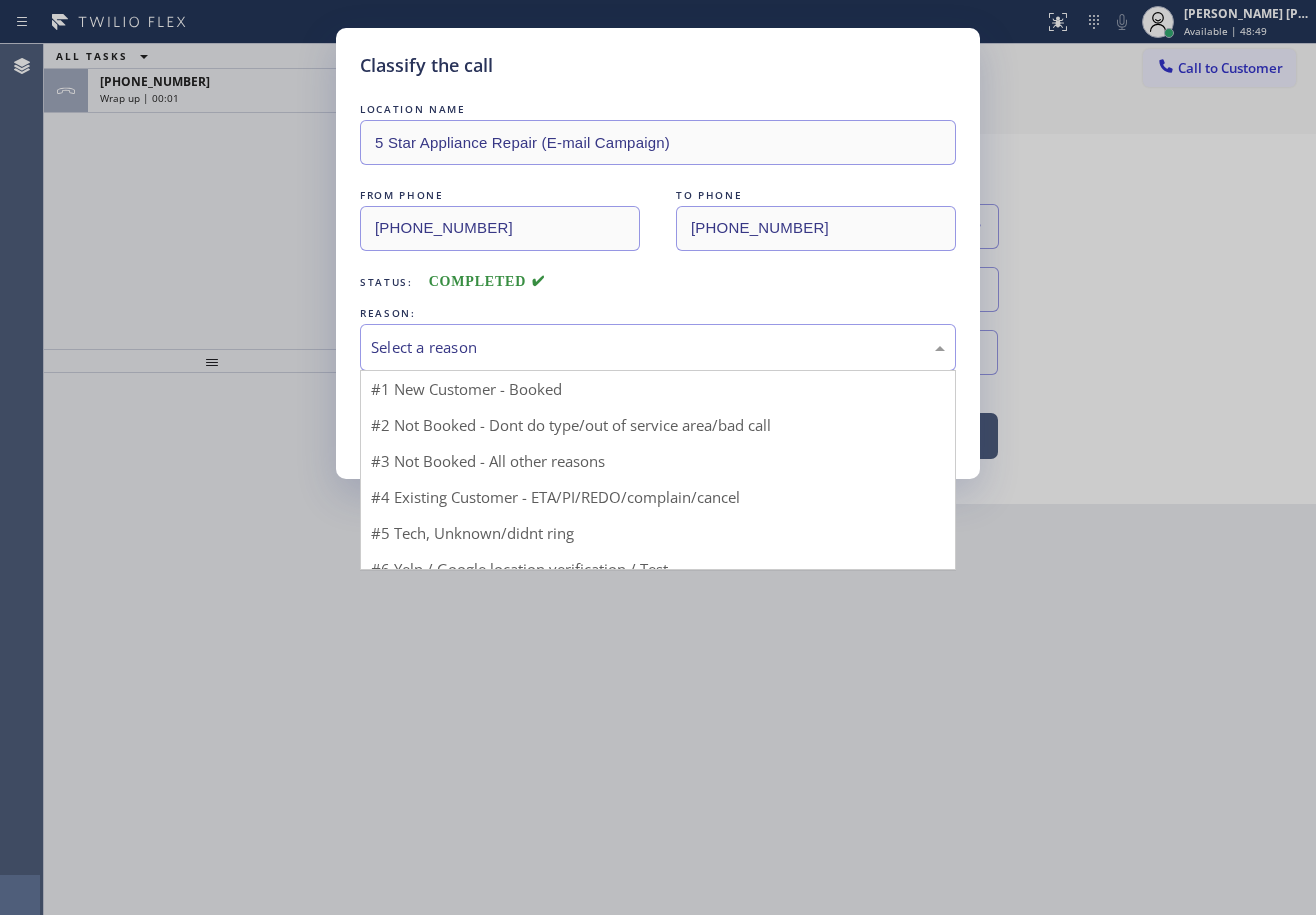 click on "Select a reason" at bounding box center (658, 347) 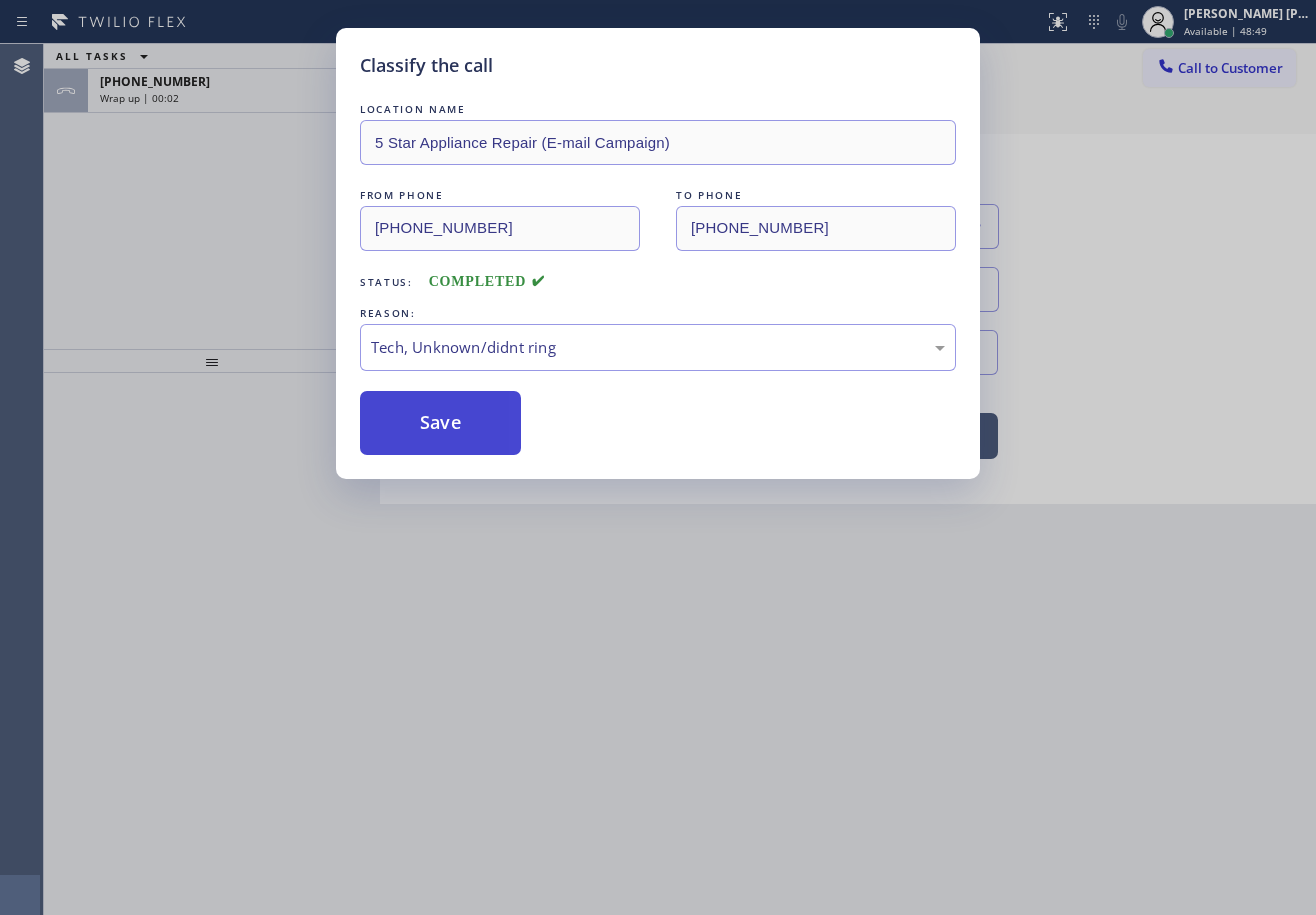click on "Save" at bounding box center [440, 423] 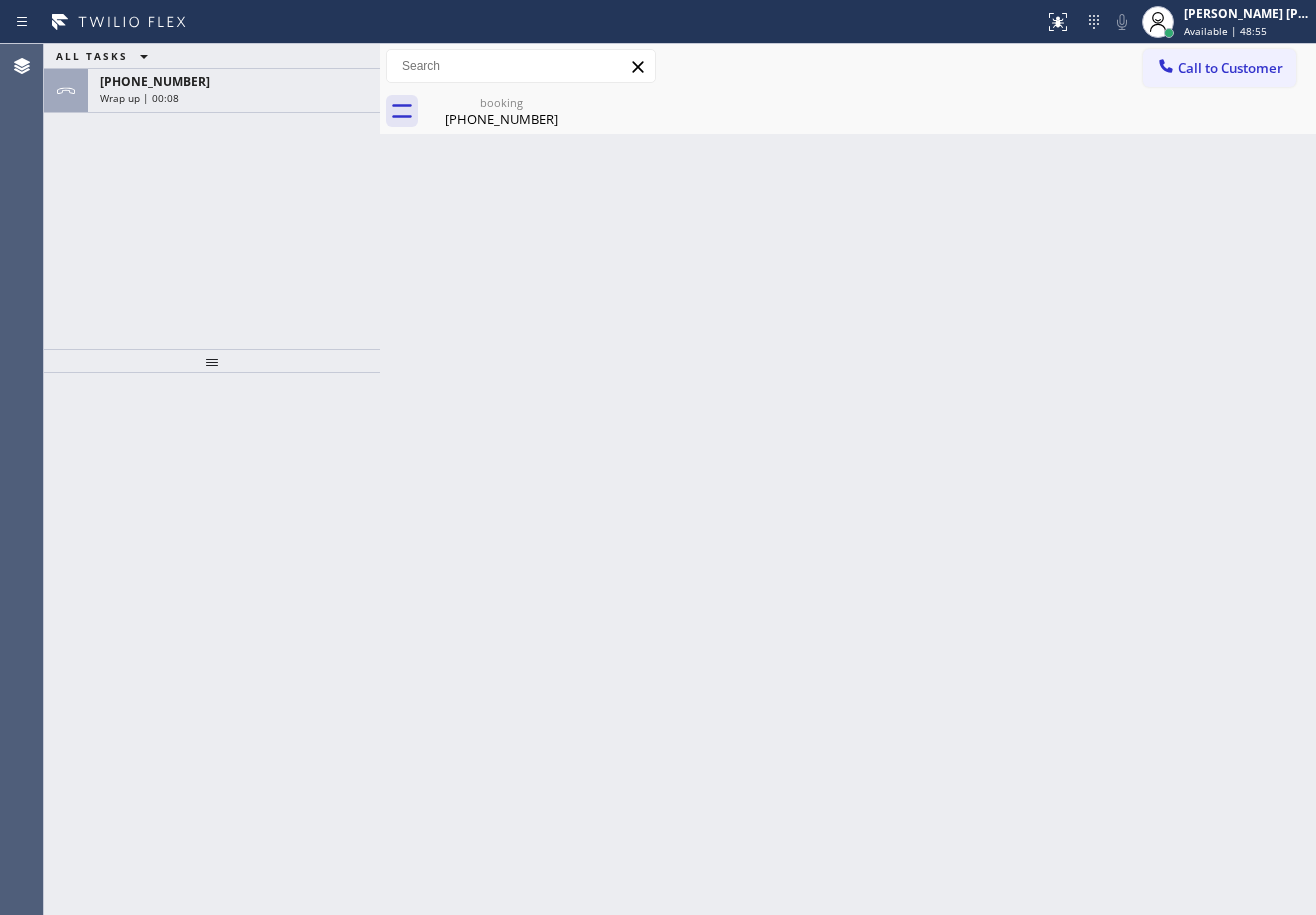 drag, startPoint x: 317, startPoint y: 202, endPoint x: 302, endPoint y: 127, distance: 76.48529 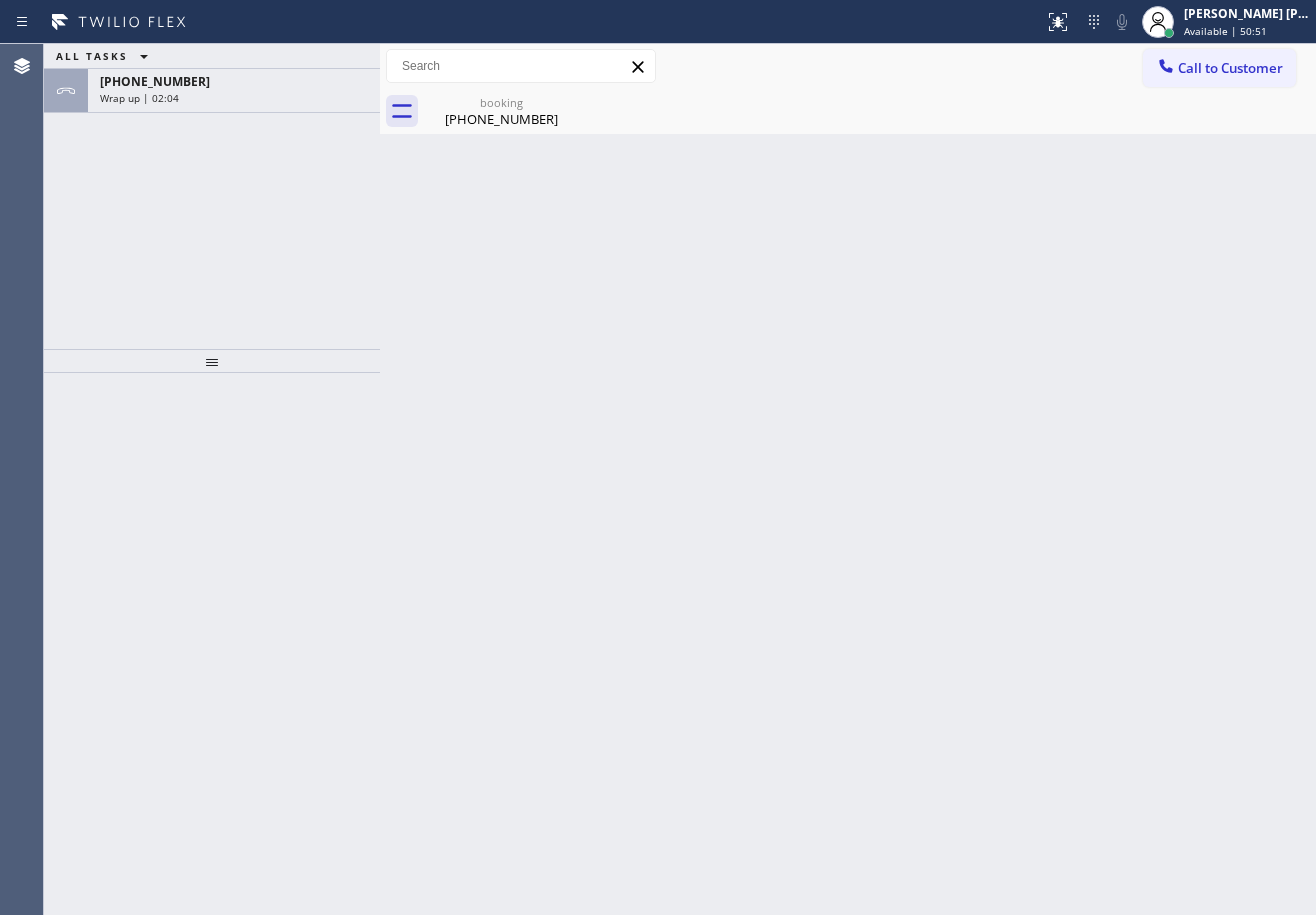 click on "Available | 50:51" at bounding box center (1225, 31) 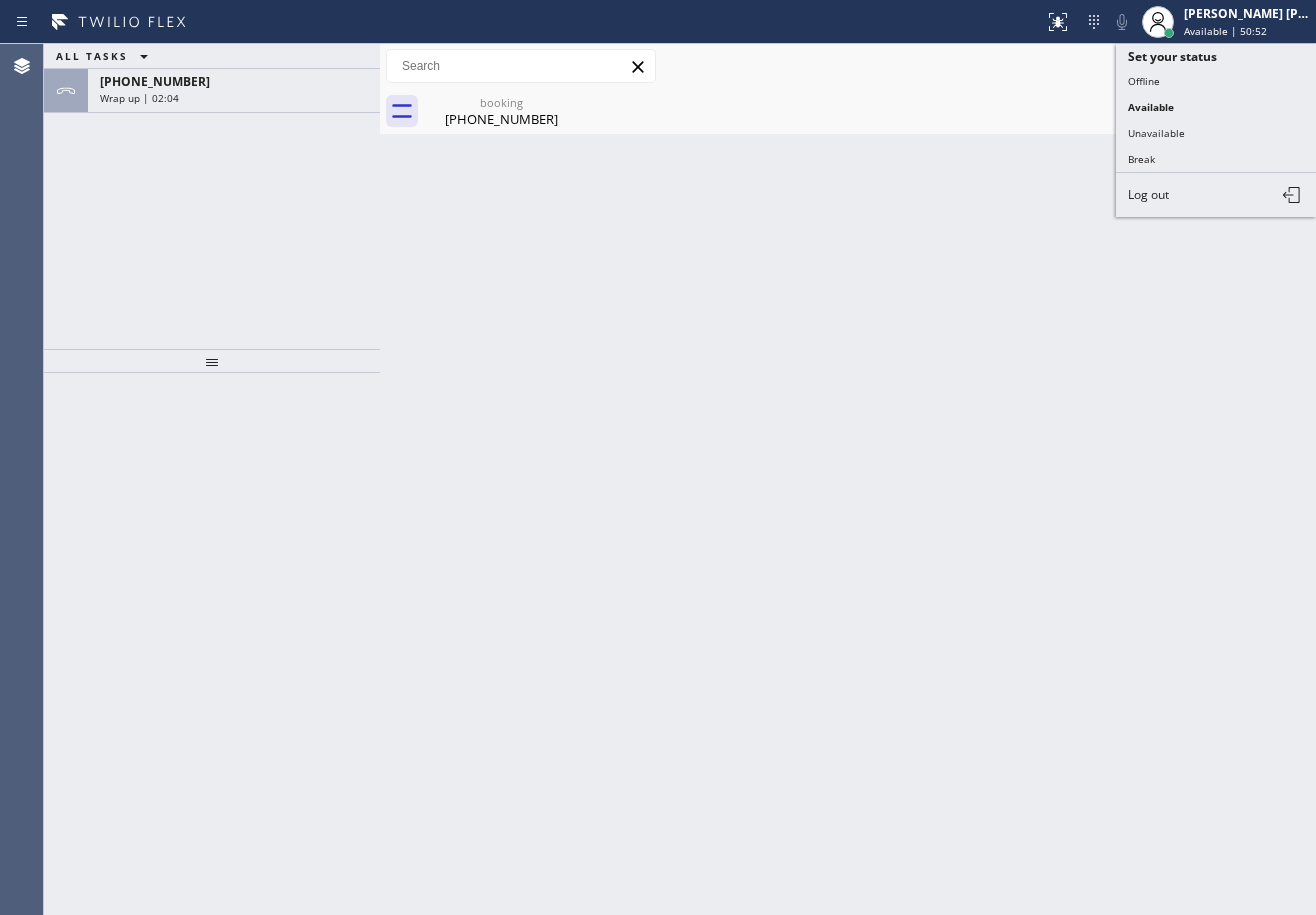drag, startPoint x: 1184, startPoint y: 134, endPoint x: 1160, endPoint y: 178, distance: 50.119858 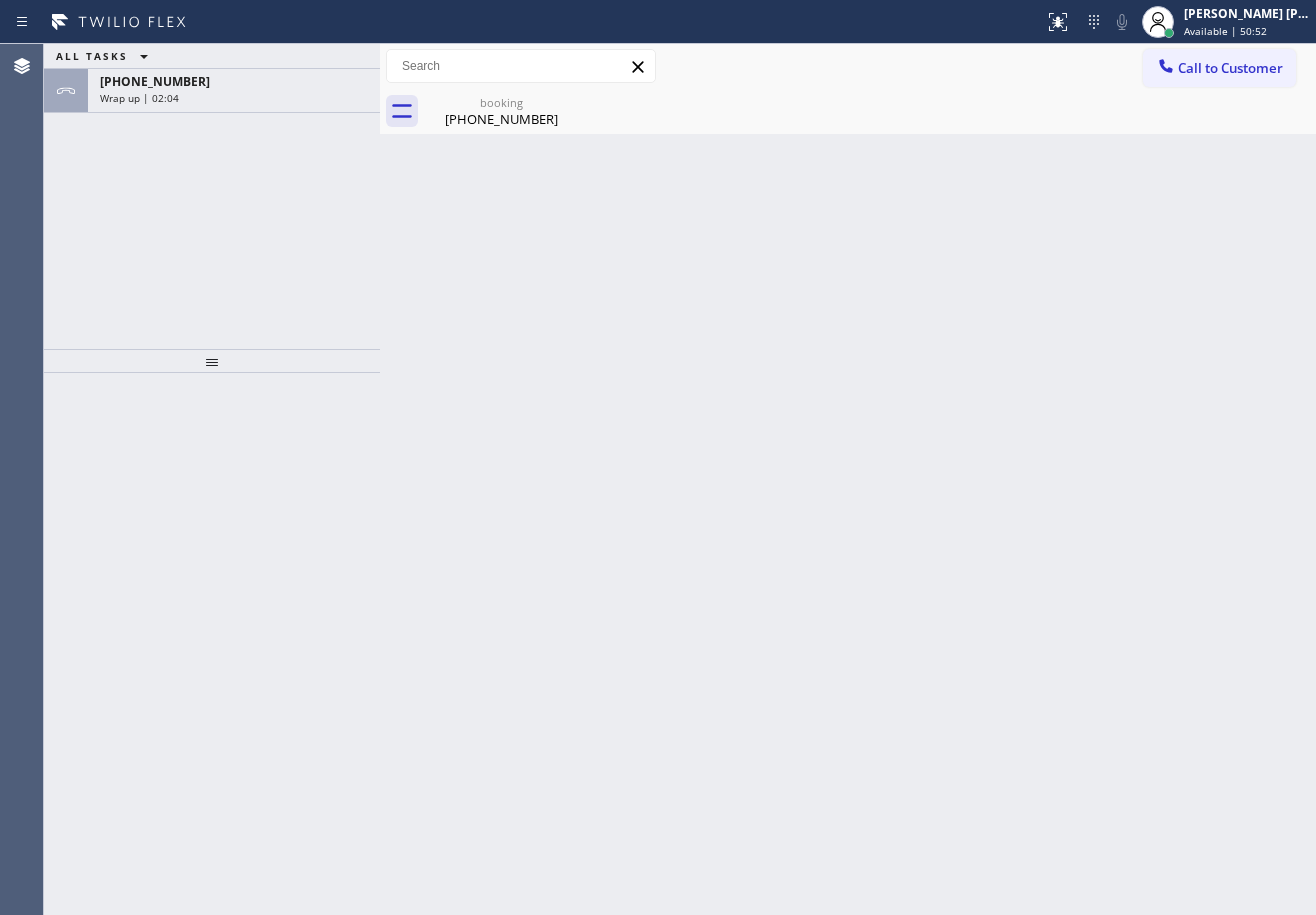 drag, startPoint x: 1160, startPoint y: 178, endPoint x: 720, endPoint y: 200, distance: 440.54965 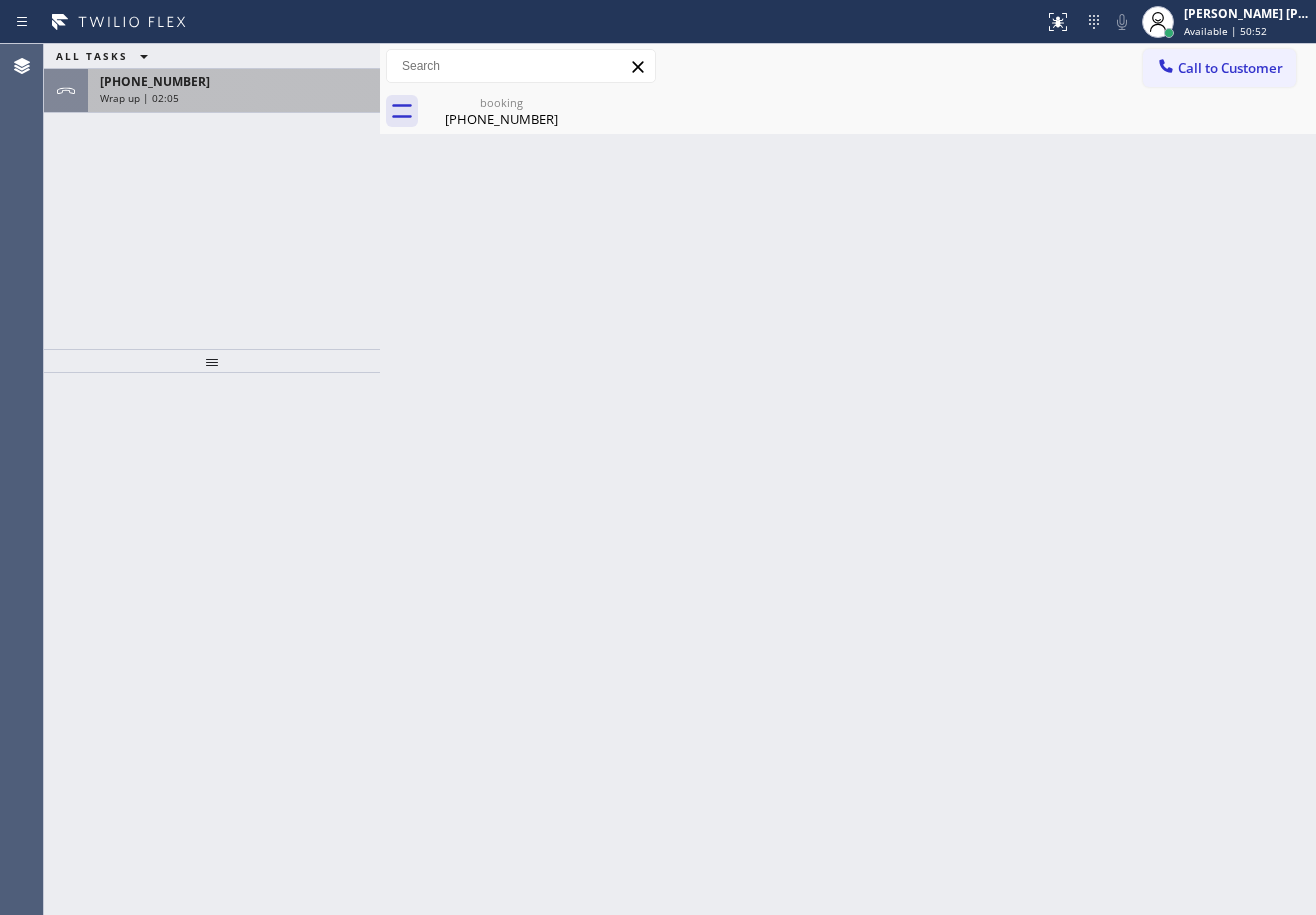 click on "[PHONE_NUMBER] Wrap up | 02:05" at bounding box center [230, 91] 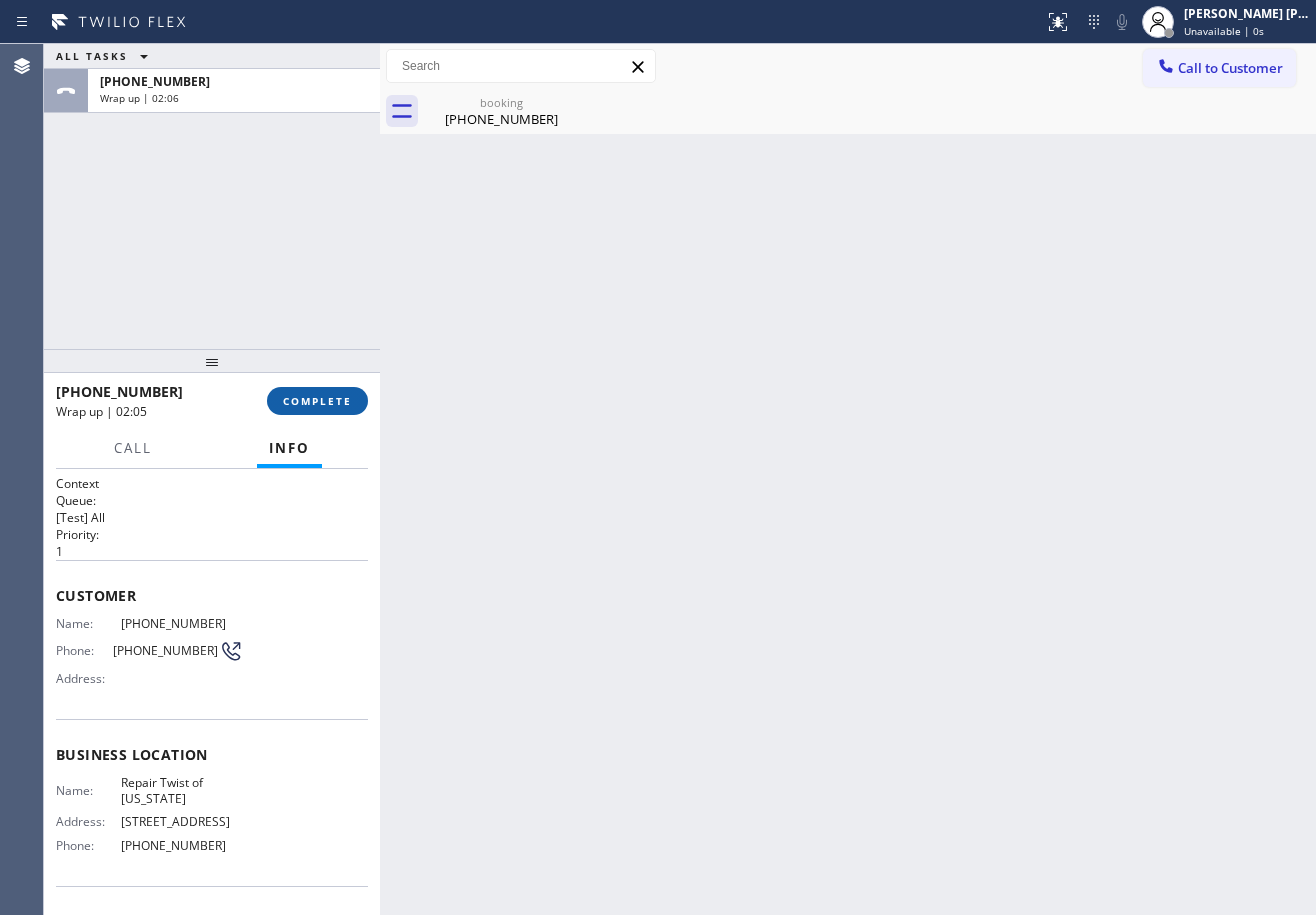 click on "COMPLETE" at bounding box center (317, 401) 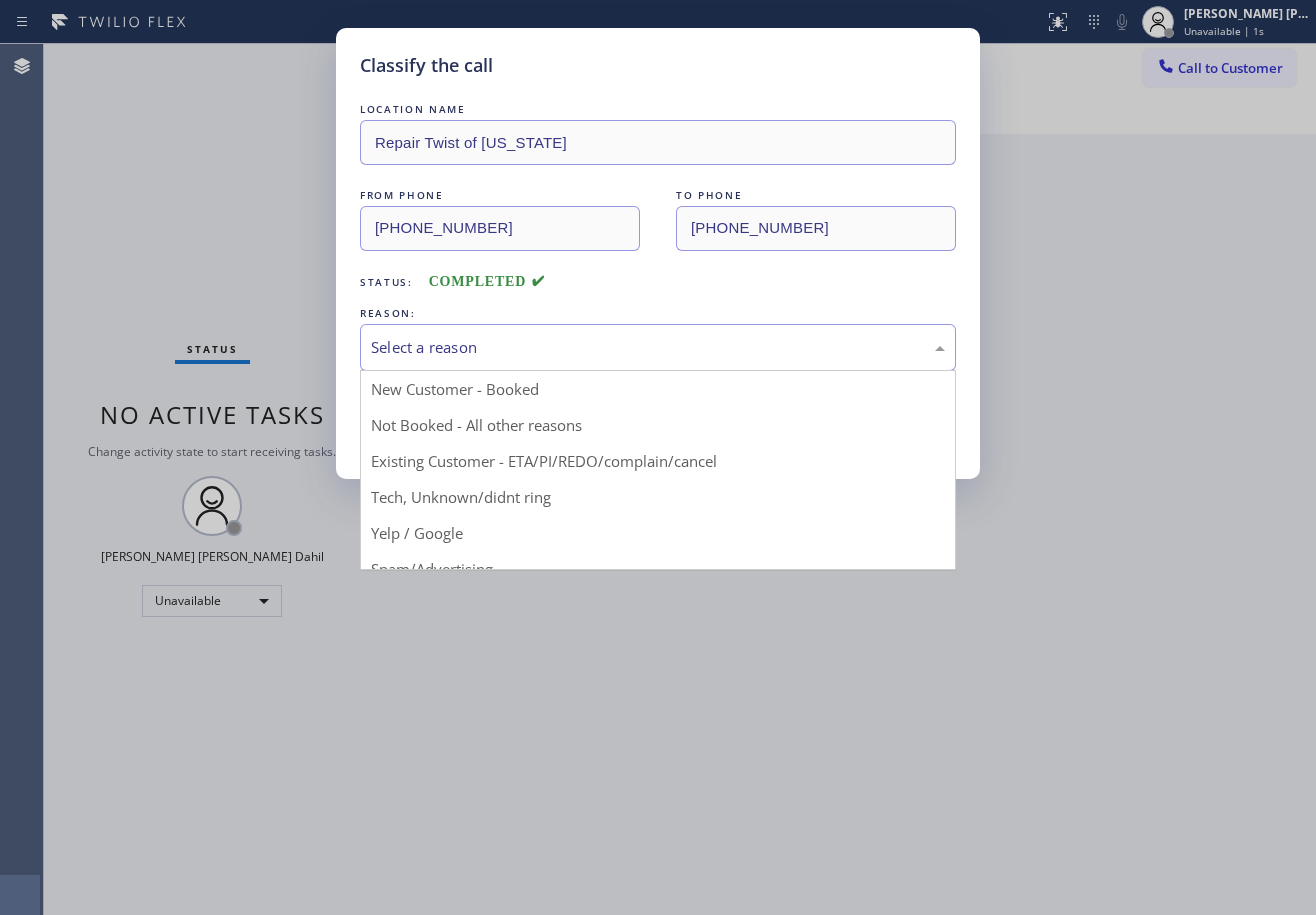 click on "Select a reason" at bounding box center (658, 347) 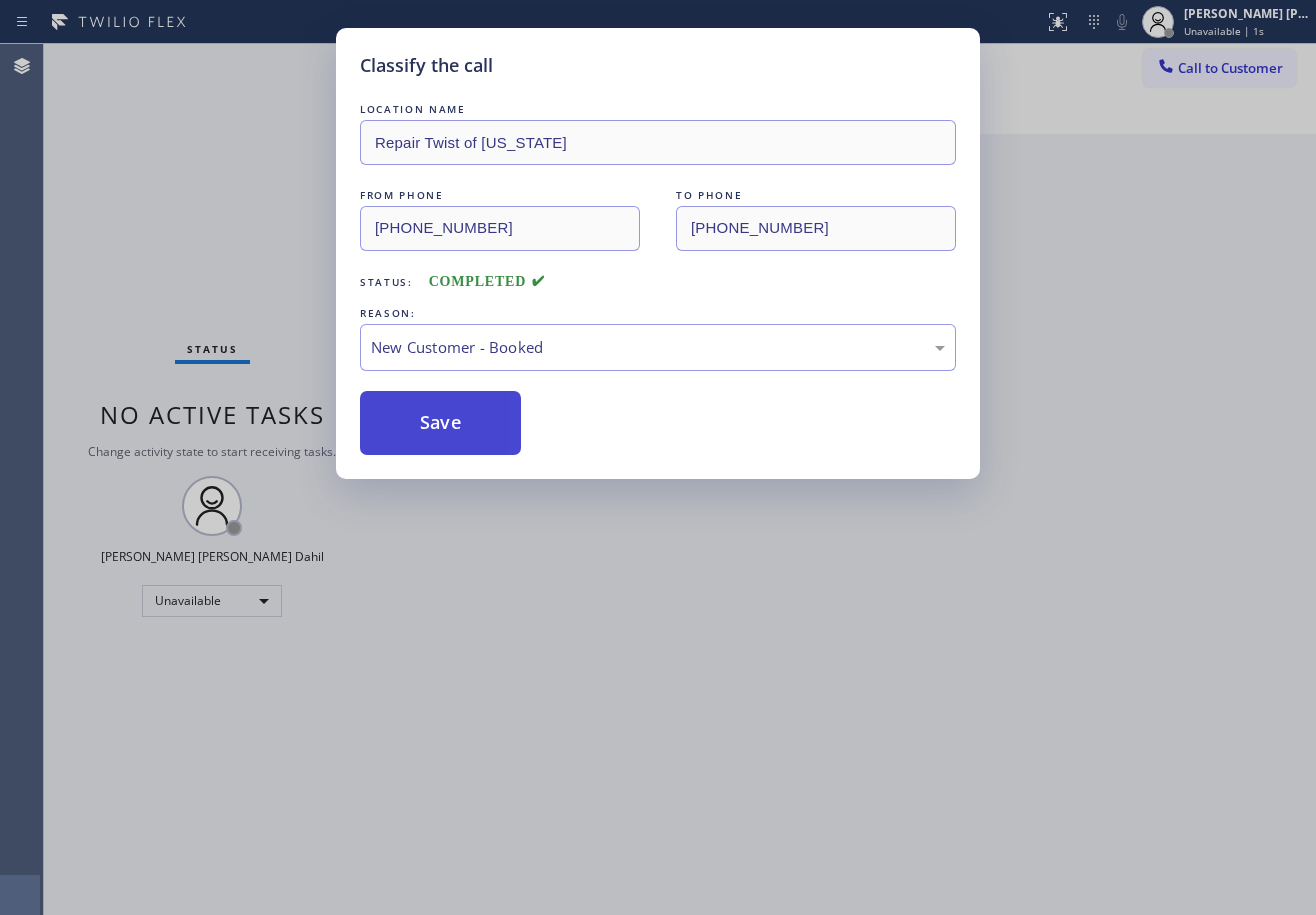 click on "Save" at bounding box center (440, 423) 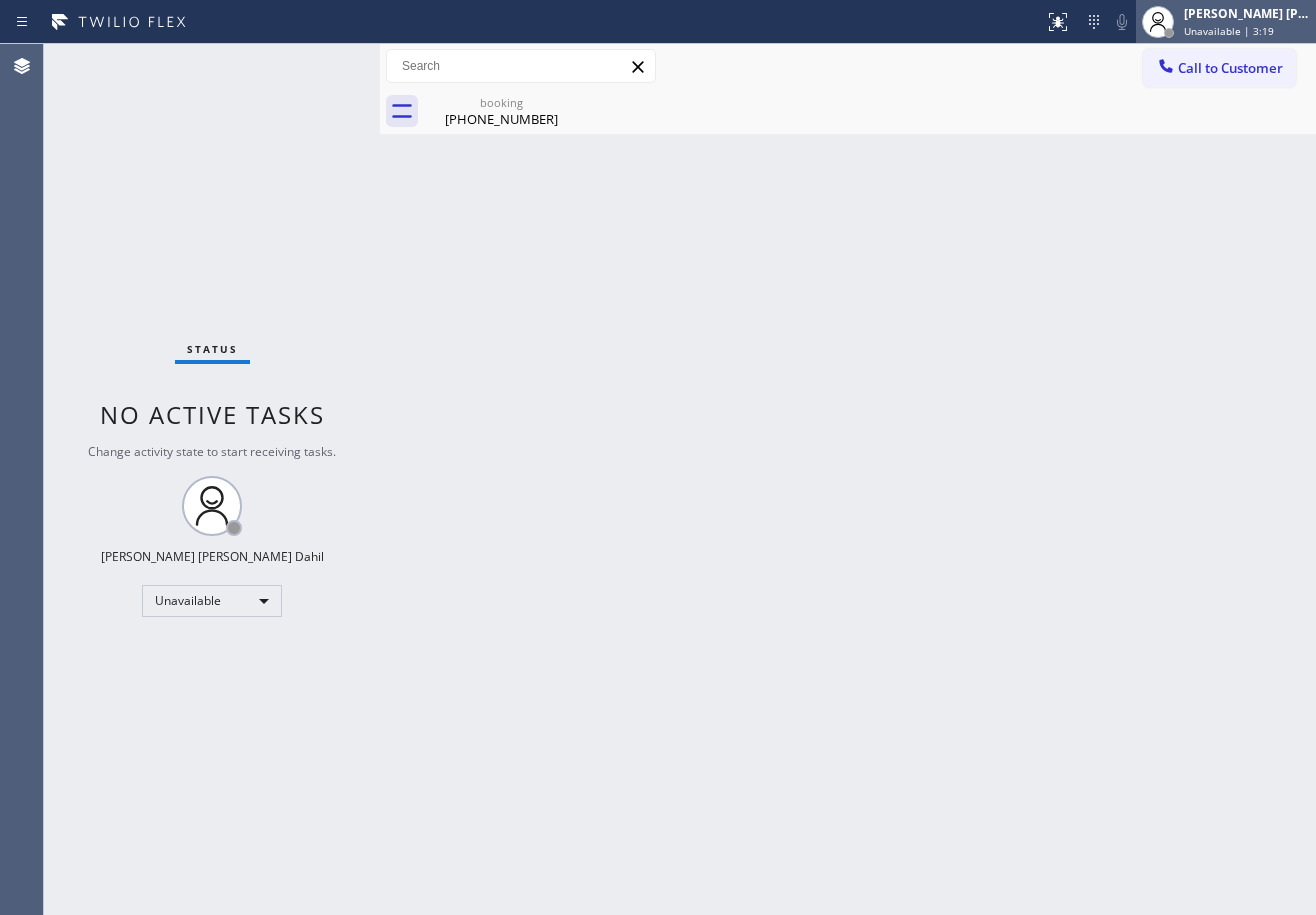 click on "Unavailable | 3:19" at bounding box center [1229, 31] 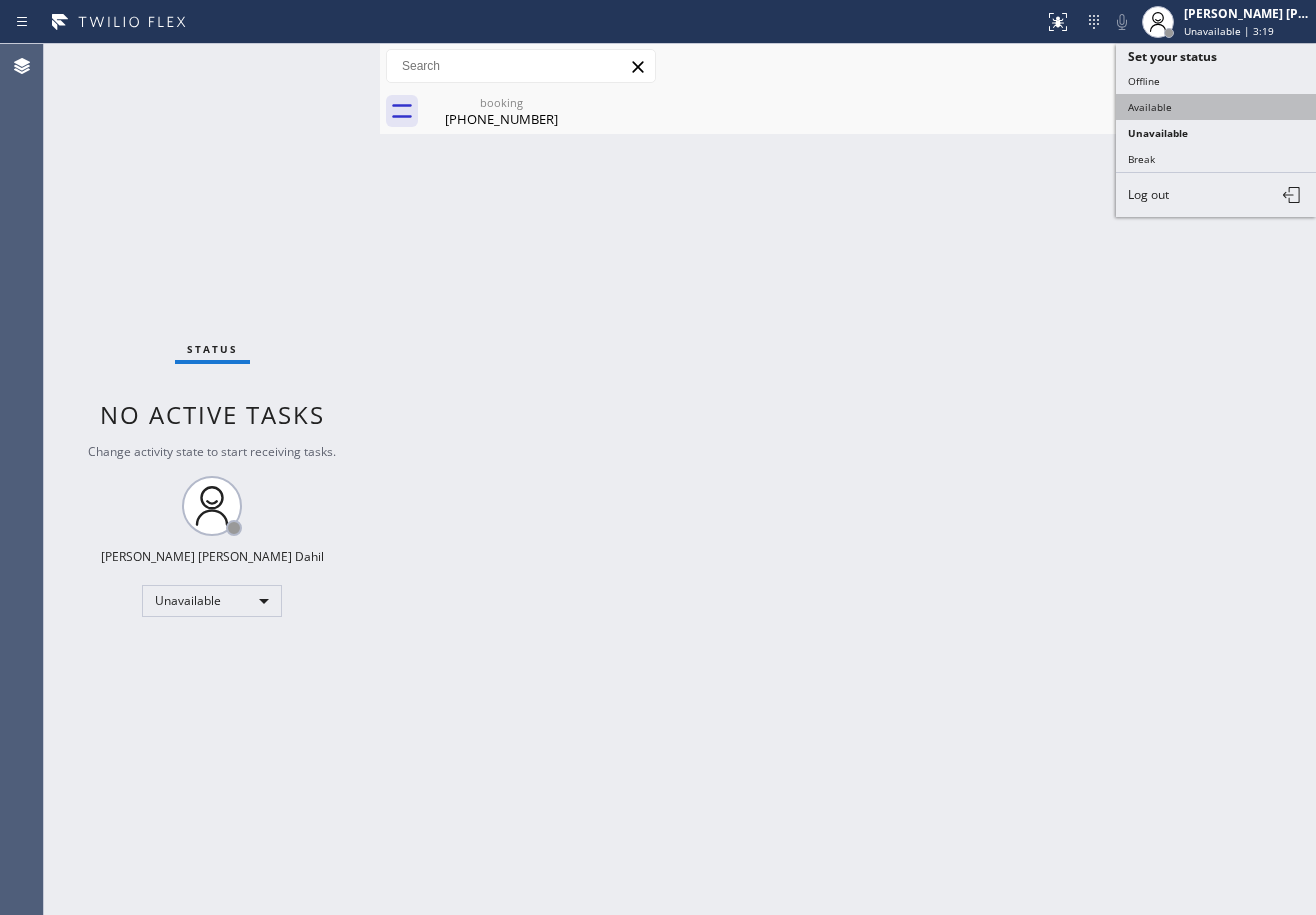 click on "Available" at bounding box center (1216, 107) 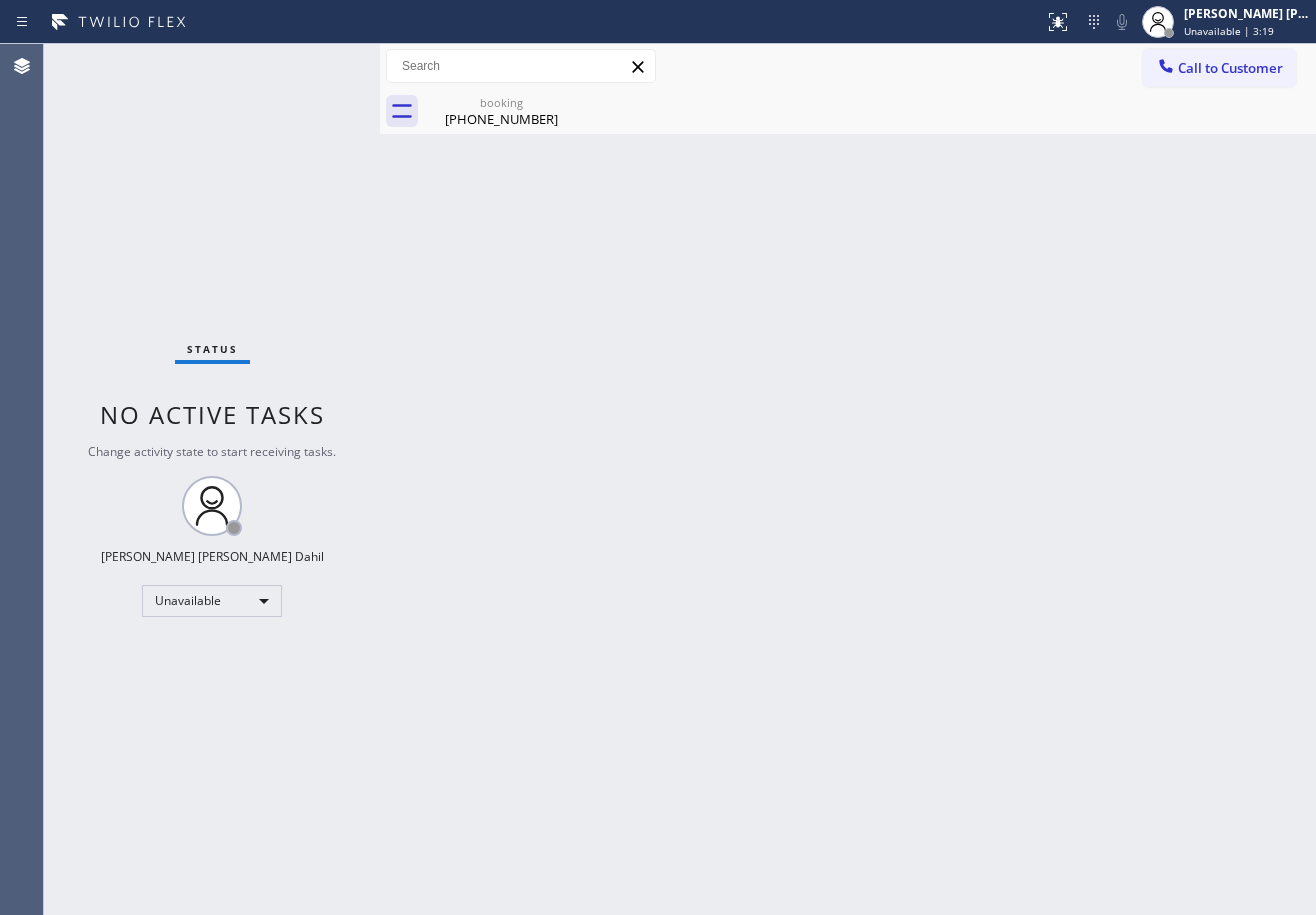 drag, startPoint x: 1049, startPoint y: 194, endPoint x: 856, endPoint y: 248, distance: 200.41208 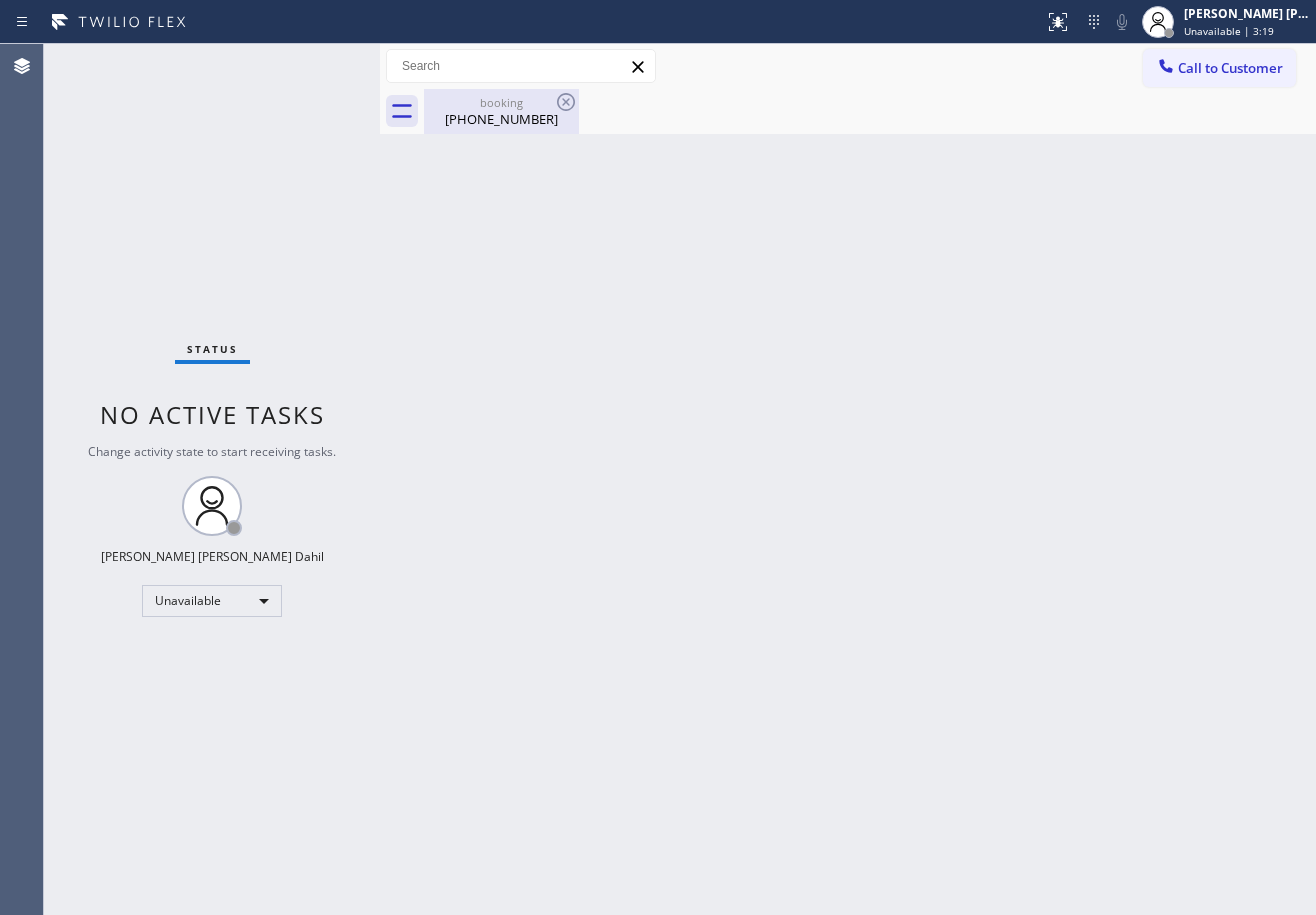 click on "[PHONE_NUMBER]" at bounding box center (501, 119) 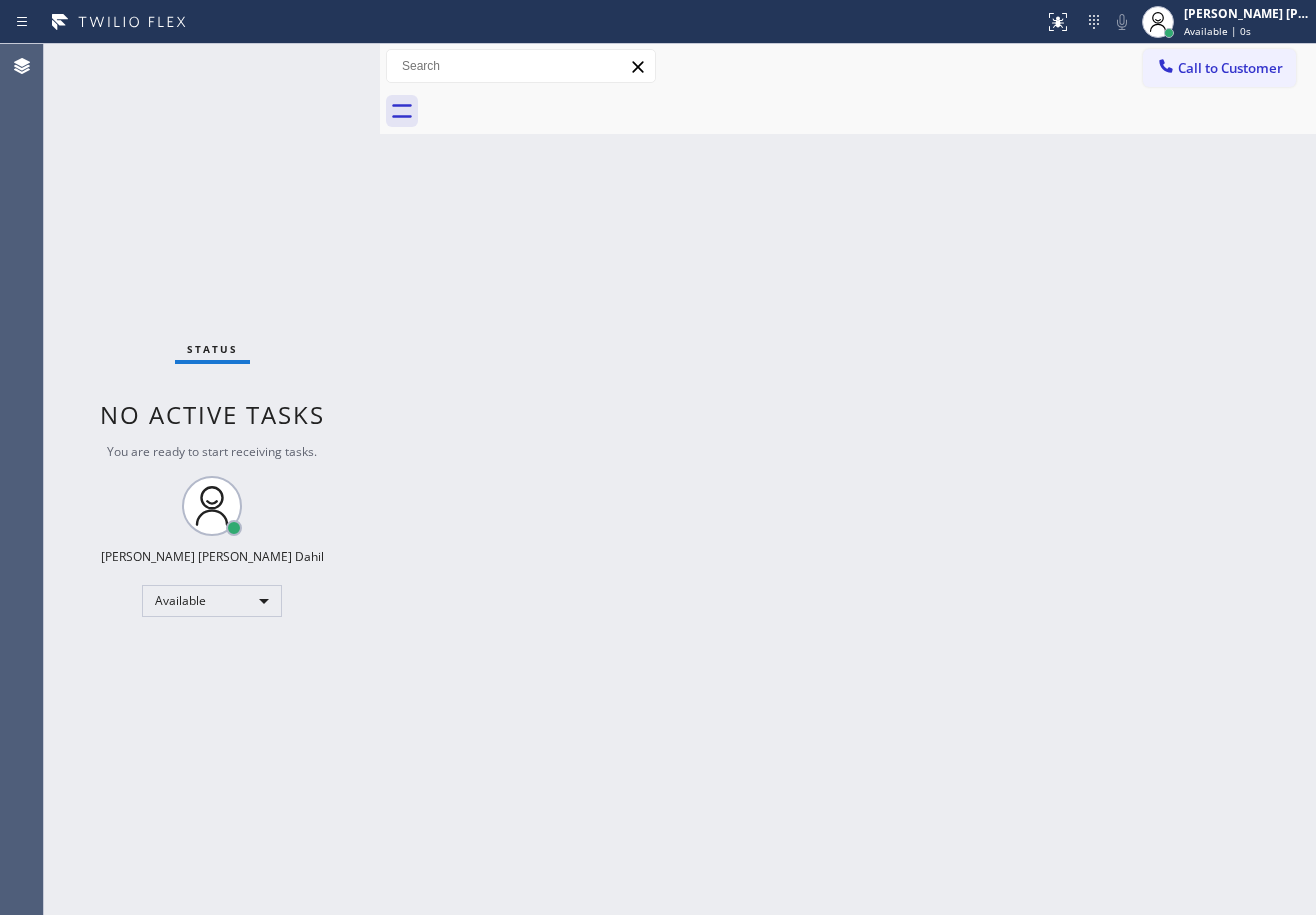 drag, startPoint x: 717, startPoint y: 293, endPoint x: 802, endPoint y: 459, distance: 186.49664 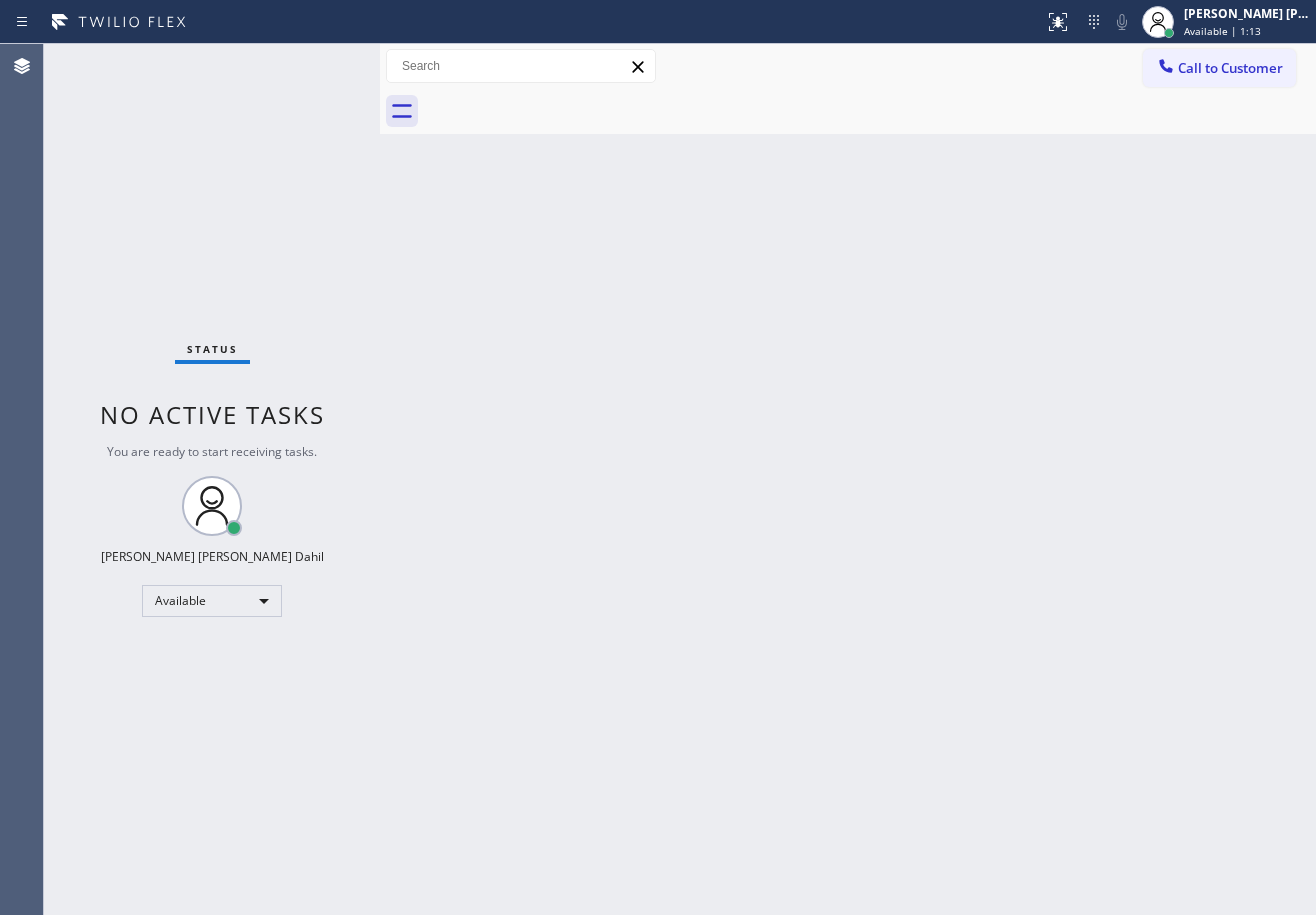 click on "Back to Dashboard Change Sender ID Customers Technicians Select a contact Outbound call Technician Search Technician Your caller id phone number Your caller id phone number Call Technician info Name   Phone none Address none Change Sender ID HVAC [PHONE_NUMBER] 5 Star Appliance [PHONE_NUMBER] Appliance Repair [PHONE_NUMBER] Plumbing [PHONE_NUMBER] Air Duct Cleaning [PHONE_NUMBER]  Electricians [PHONE_NUMBER] Cancel Change Check personal SMS Reset Change No tabs Call to Customer Outbound call Location Viking Appliance Repair Pros Your caller id phone number [PHONE_NUMBER] Customer number Call Outbound call Technician Search Technician Your caller id phone number Your caller id phone number Call" at bounding box center [848, 479] 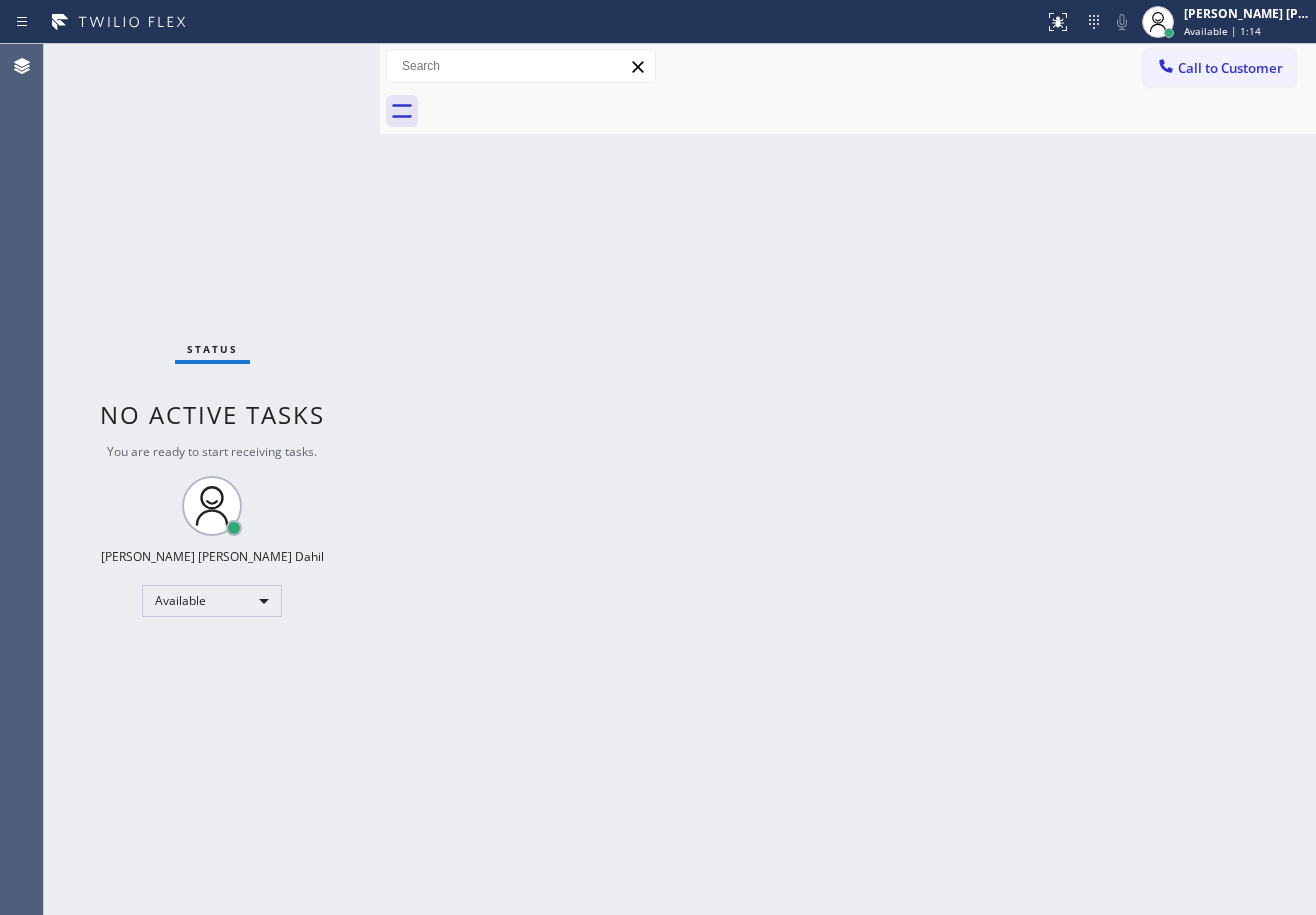 click on "Back to Dashboard Change Sender ID Customers Technicians Select a contact Outbound call Technician Search Technician Your caller id phone number Your caller id phone number Call Technician info Name   Phone none Address none Change Sender ID HVAC [PHONE_NUMBER] 5 Star Appliance [PHONE_NUMBER] Appliance Repair [PHONE_NUMBER] Plumbing [PHONE_NUMBER] Air Duct Cleaning [PHONE_NUMBER]  Electricians [PHONE_NUMBER] Cancel Change Check personal SMS Reset Change No tabs Call to Customer Outbound call Location Viking Appliance Repair Pros Your caller id phone number [PHONE_NUMBER] Customer number Call Outbound call Technician Search Technician Your caller id phone number Your caller id phone number Call" at bounding box center (848, 479) 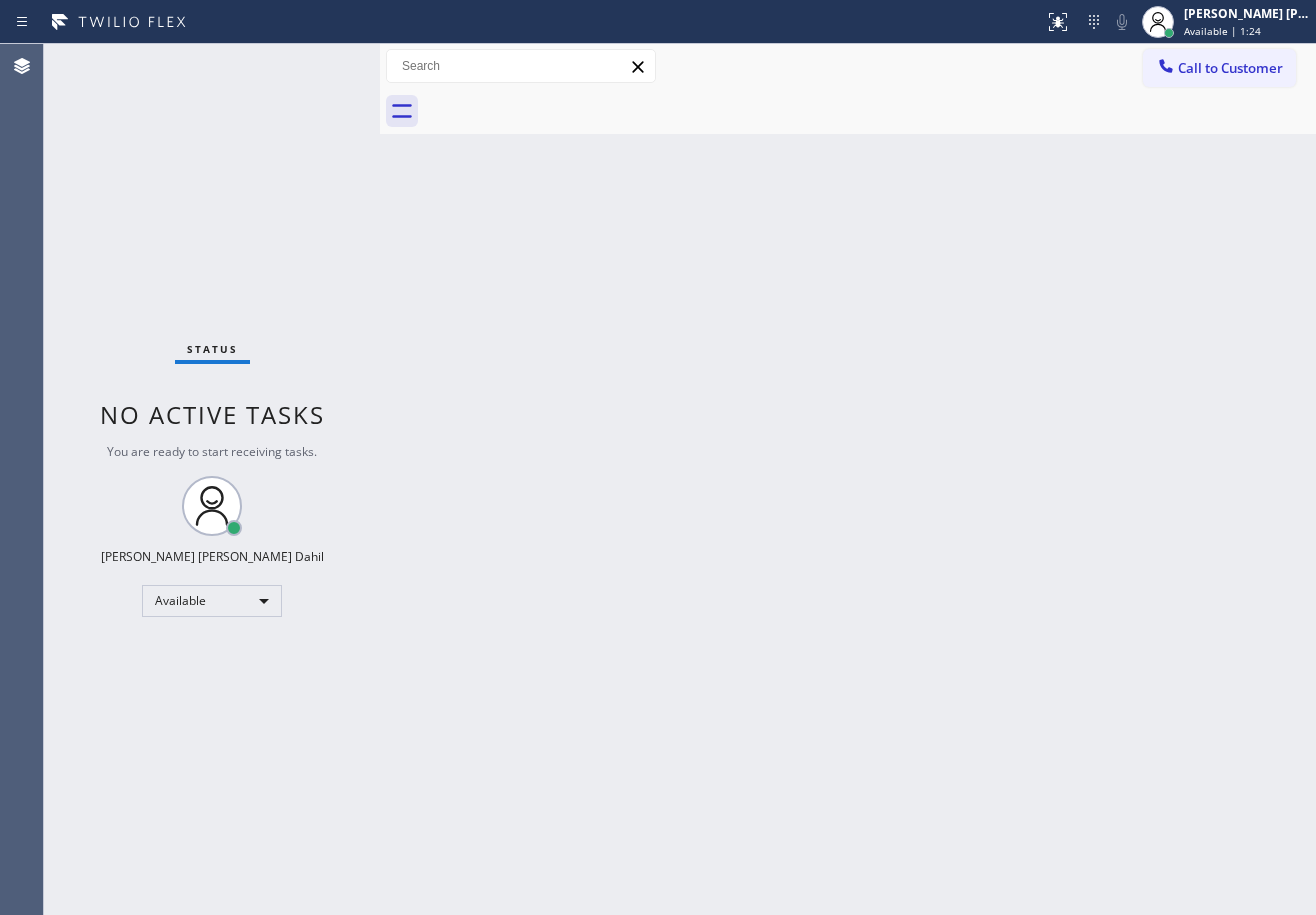click on "Back to Dashboard Change Sender ID Customers Technicians Select a contact Outbound call Technician Search Technician Your caller id phone number Your caller id phone number Call Technician info Name   Phone none Address none Change Sender ID HVAC [PHONE_NUMBER] 5 Star Appliance [PHONE_NUMBER] Appliance Repair [PHONE_NUMBER] Plumbing [PHONE_NUMBER] Air Duct Cleaning [PHONE_NUMBER]  Electricians [PHONE_NUMBER] Cancel Change Check personal SMS Reset Change No tabs Call to Customer Outbound call Location Viking Appliance Repair Pros Your caller id phone number [PHONE_NUMBER] Customer number Call Outbound call Technician Search Technician Your caller id phone number Your caller id phone number Call" at bounding box center [848, 479] 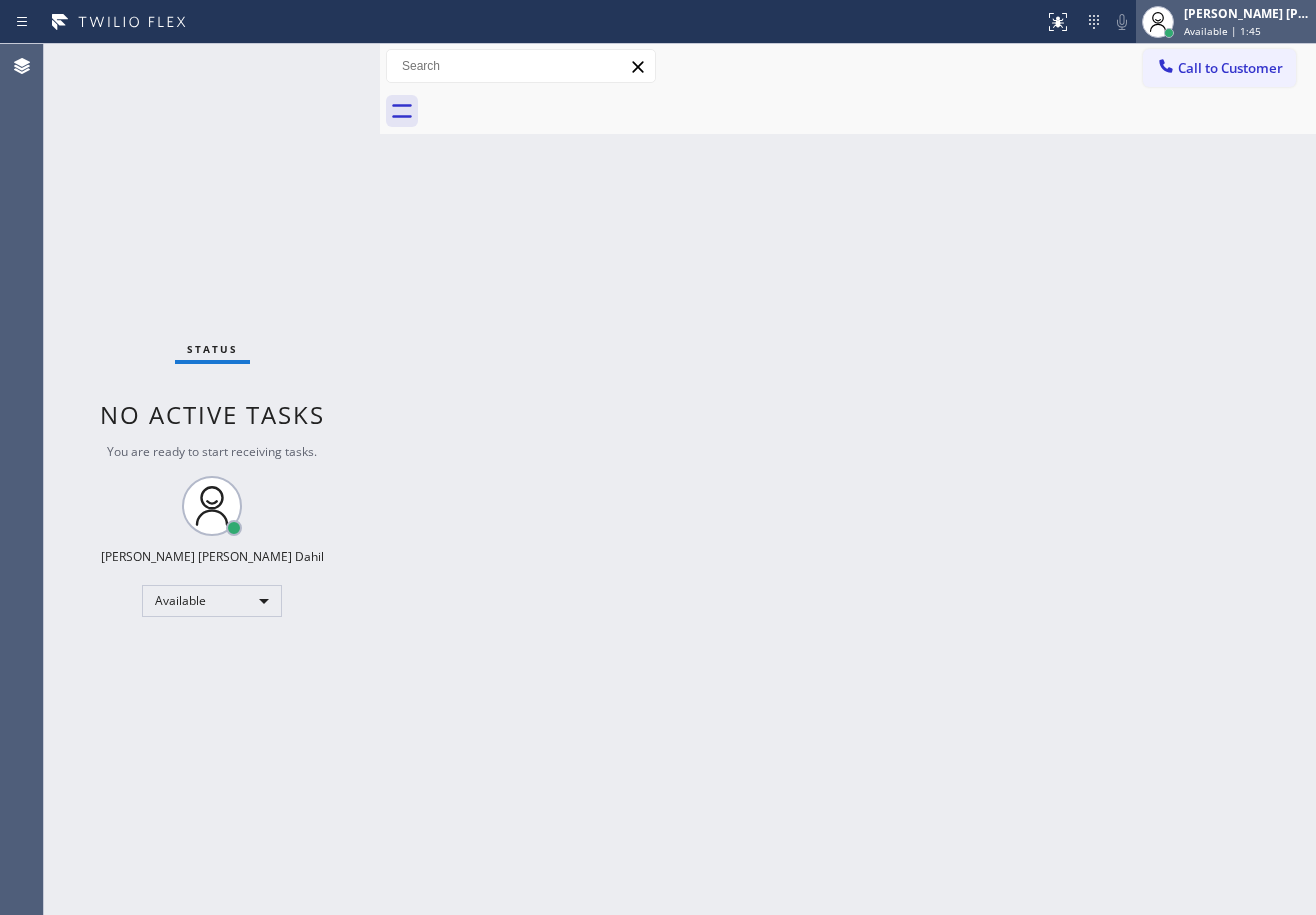 click on "[PERSON_NAME] [PERSON_NAME] Dahil" at bounding box center [1247, 13] 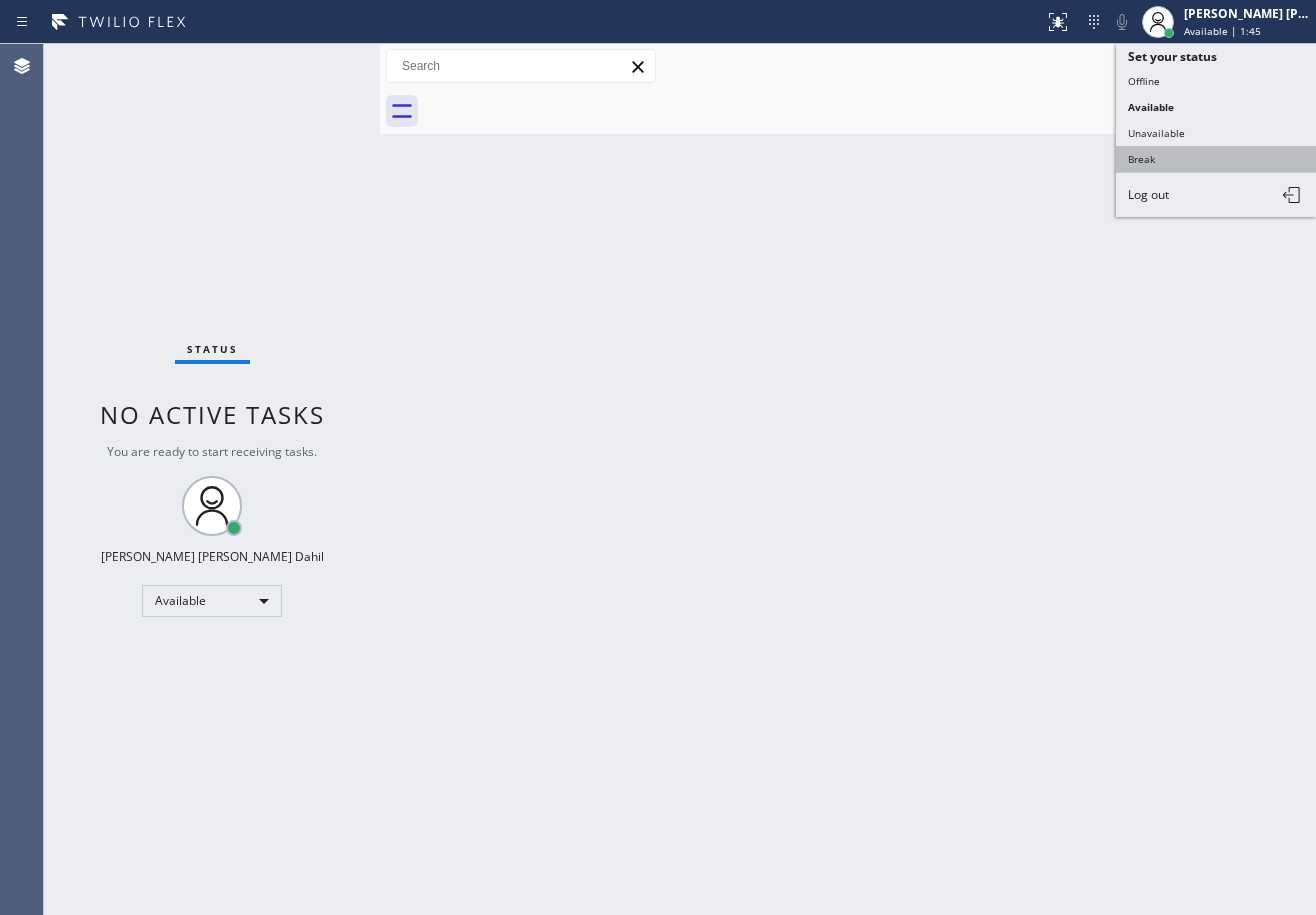 click on "Break" at bounding box center [1216, 159] 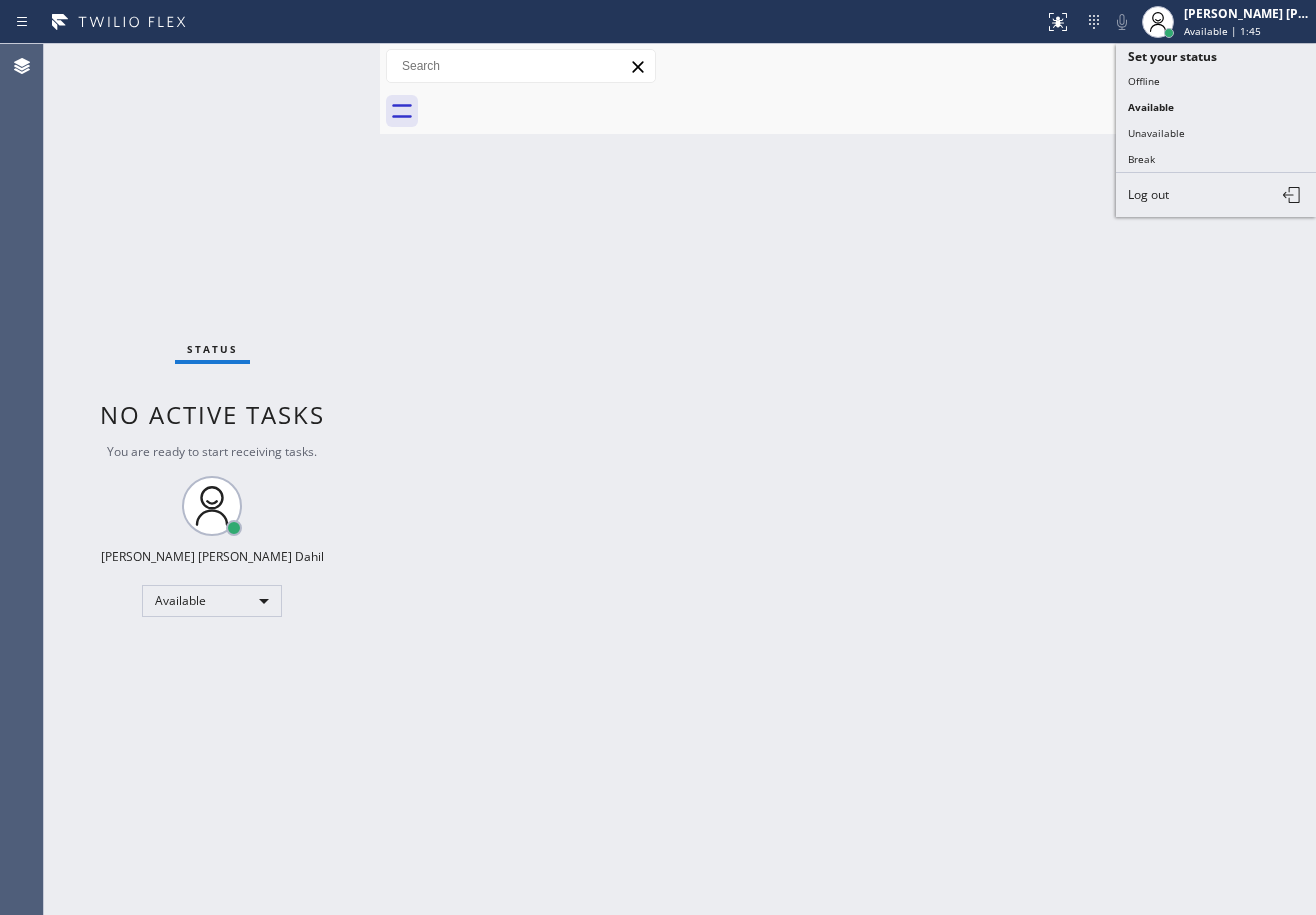 drag, startPoint x: 1098, startPoint y: 312, endPoint x: 1082, endPoint y: 319, distance: 17.464249 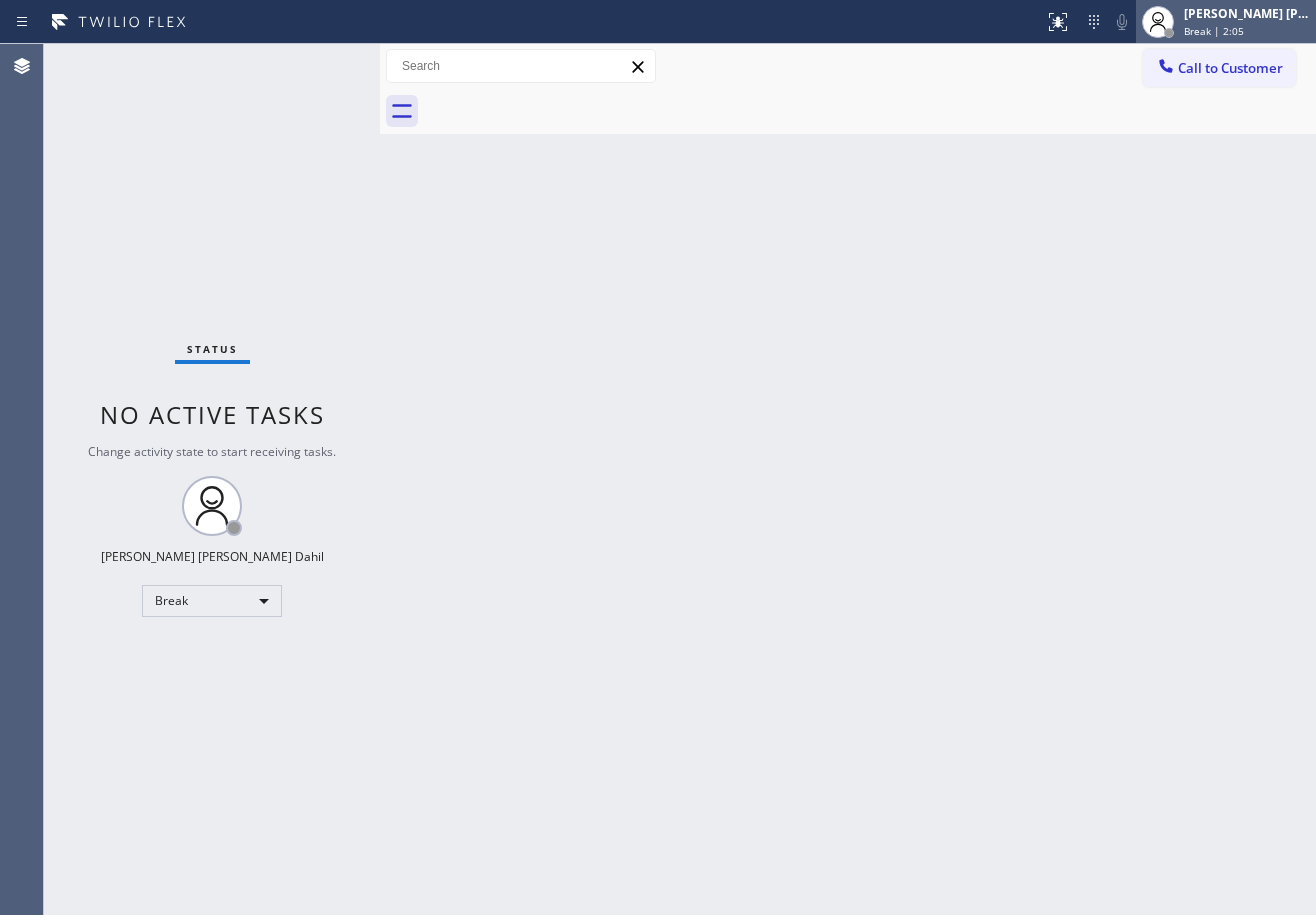 drag, startPoint x: 1203, startPoint y: 32, endPoint x: 1201, endPoint y: 47, distance: 15.132746 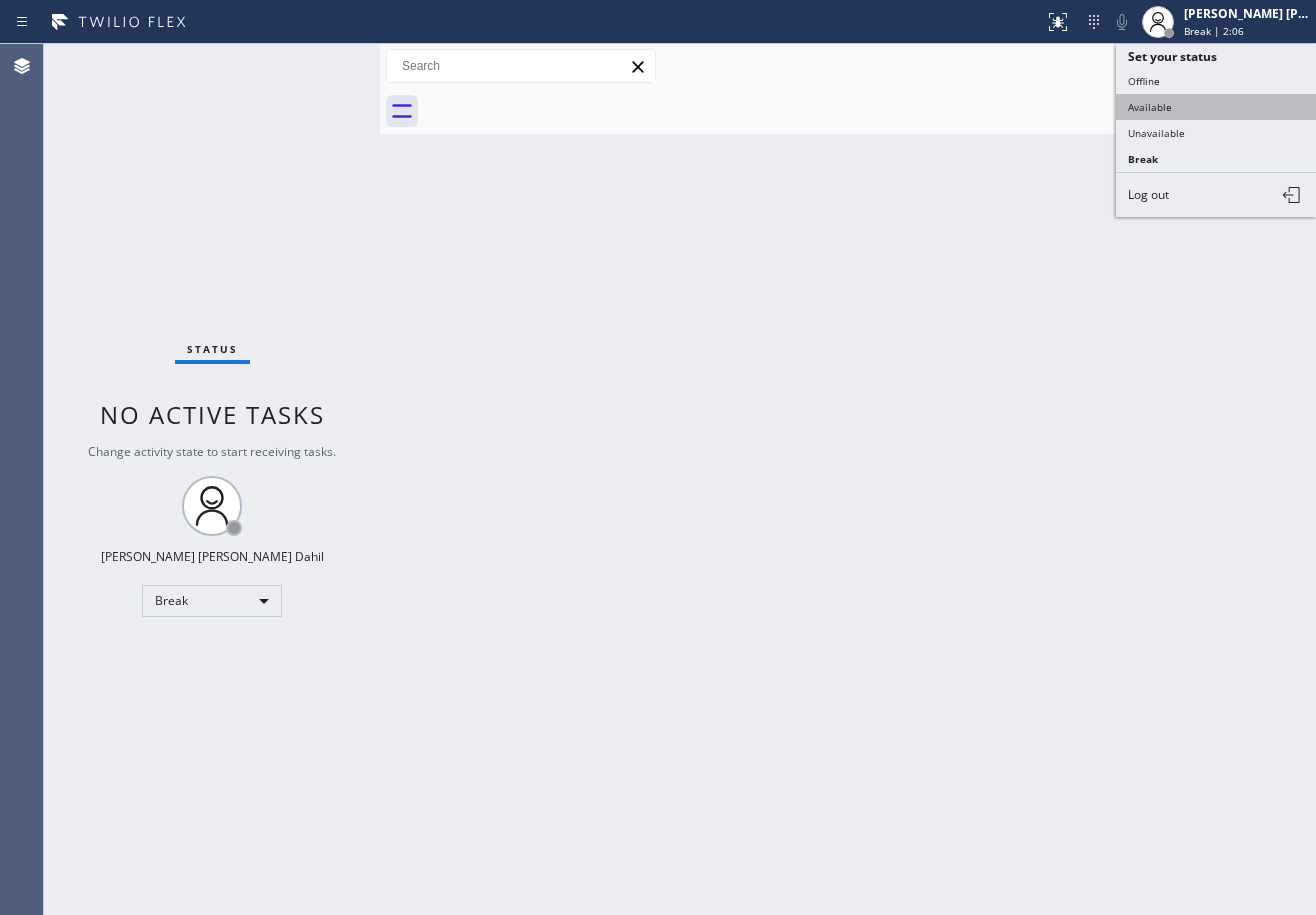 click on "Available" at bounding box center (1216, 107) 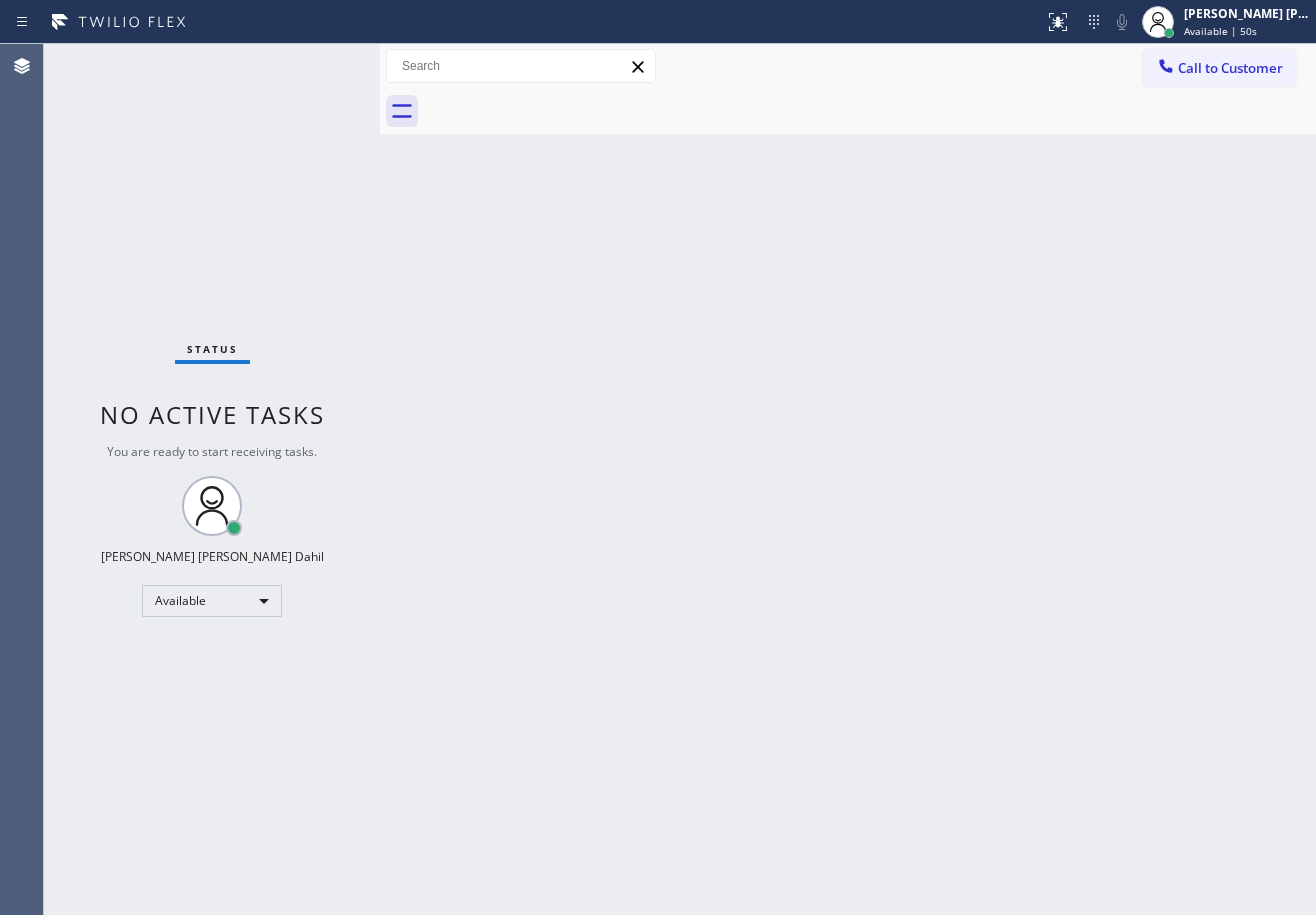 click on "Status   No active tasks     You are ready to start receiving tasks.   [PERSON_NAME] [PERSON_NAME] Dahil Available" at bounding box center [212, 479] 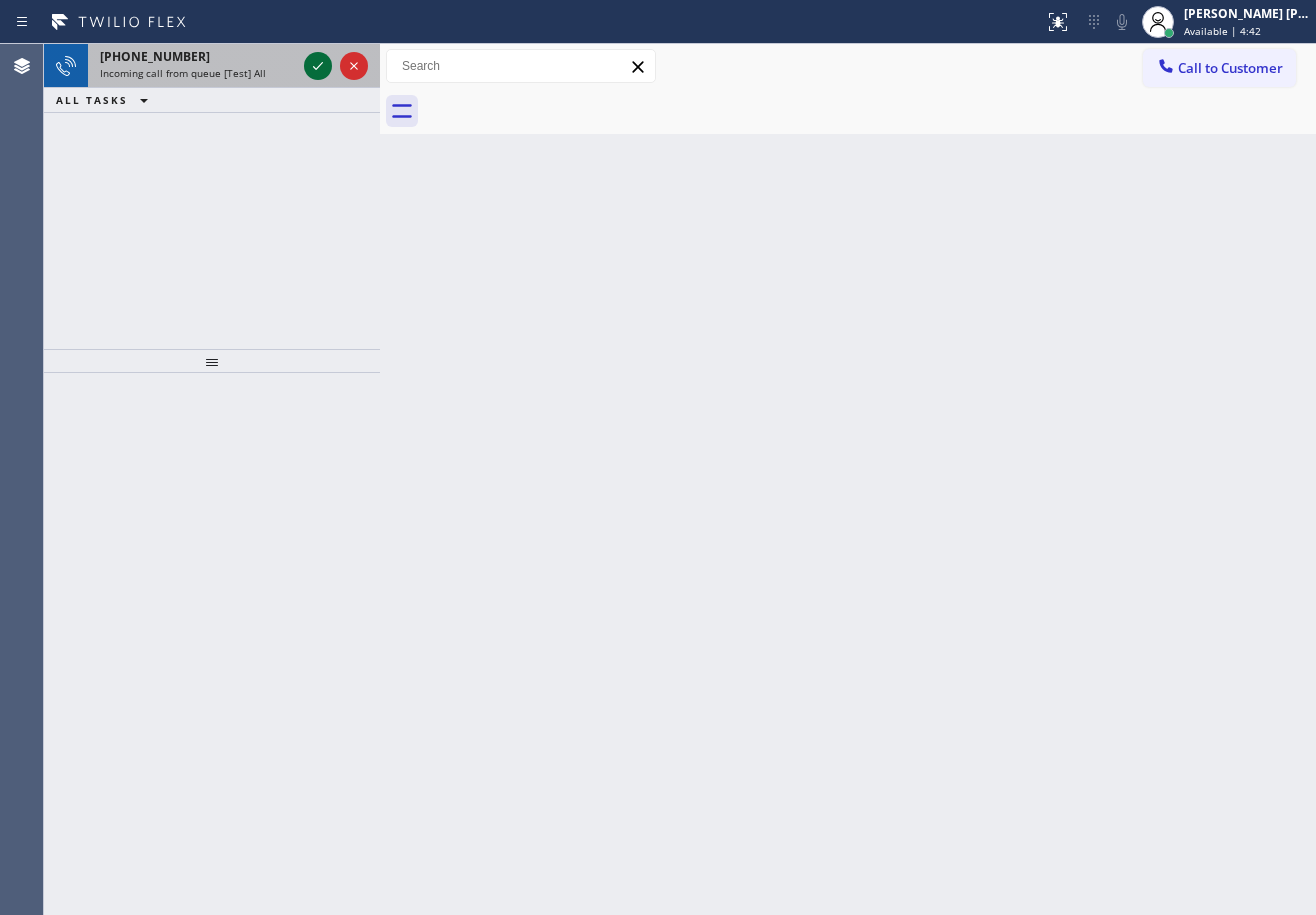 click at bounding box center (318, 66) 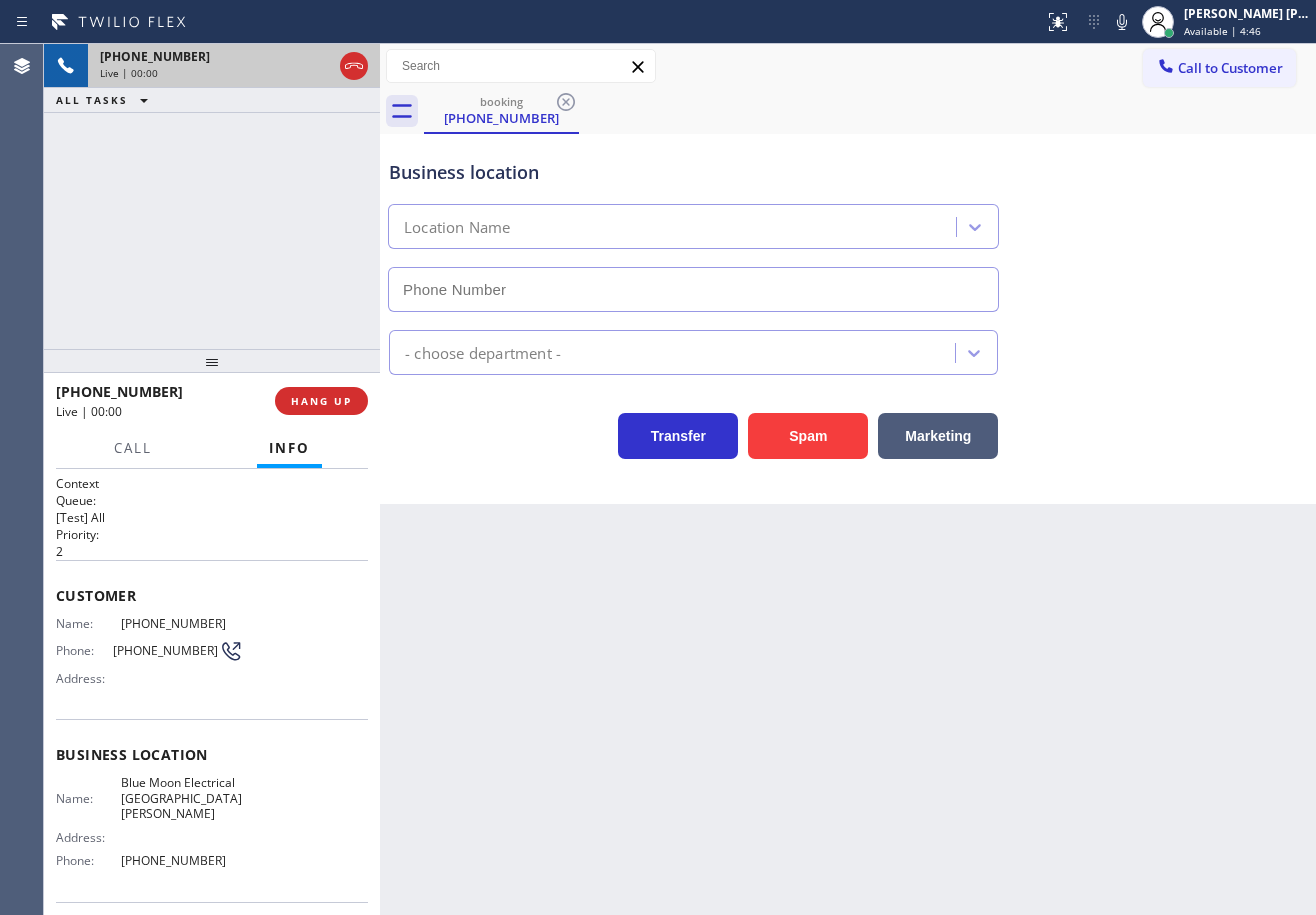 type on "[PHONE_NUMBER]" 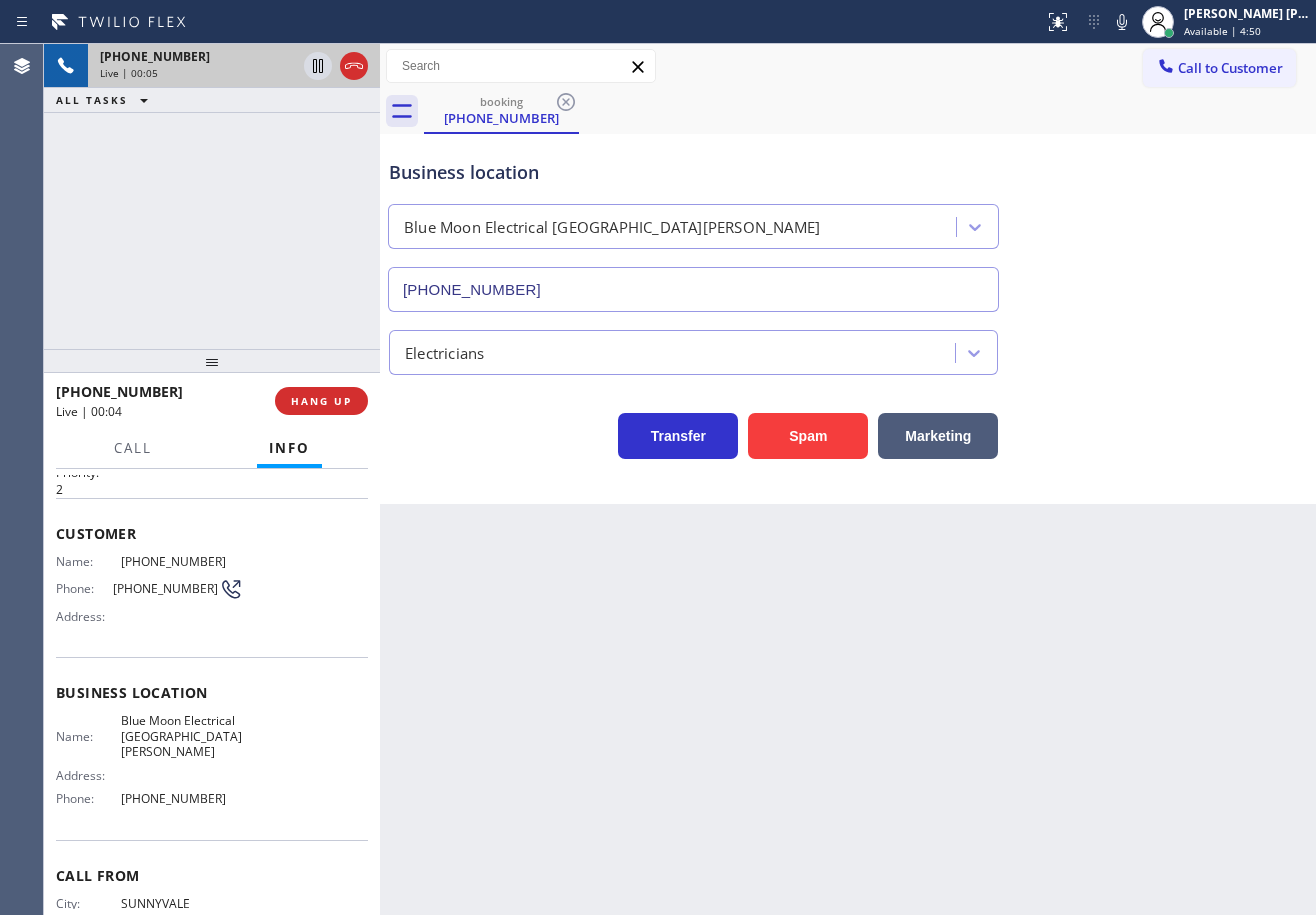 scroll, scrollTop: 0, scrollLeft: 0, axis: both 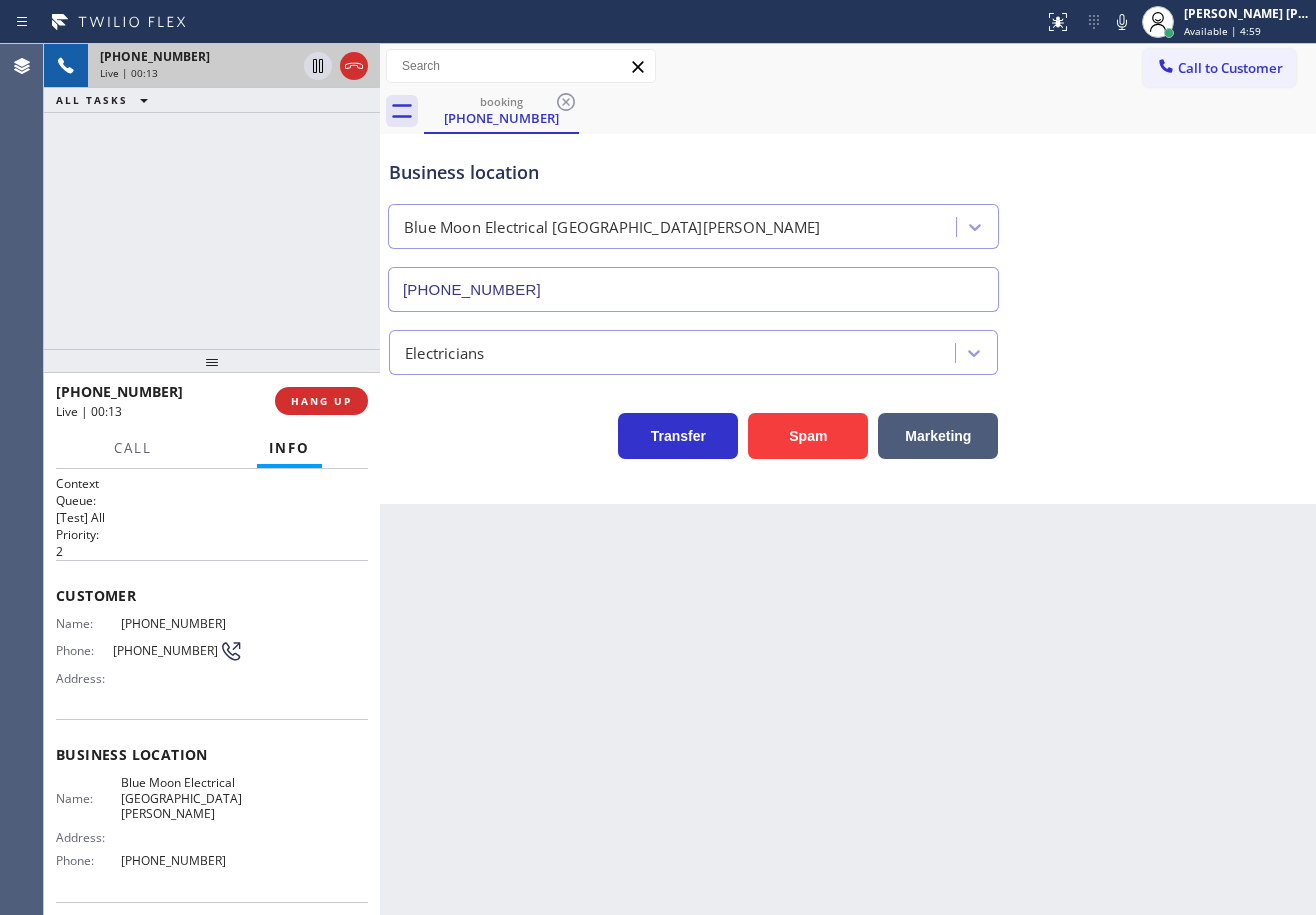 click on "Back to Dashboard Change Sender ID Customers Technicians Select a contact Outbound call Technician Search Technician Your caller id phone number Your caller id phone number Call Technician info Name   Phone none Address none Change Sender ID HVAC [PHONE_NUMBER] 5 Star Appliance [PHONE_NUMBER] Appliance Repair [PHONE_NUMBER] Plumbing [PHONE_NUMBER] Air Duct Cleaning [PHONE_NUMBER]  Electricians [PHONE_NUMBER] Cancel Change Check personal SMS Reset Change booking [PHONE_NUMBER] Call to Customer Outbound call Location Viking Appliance Repair Pros Your caller id phone number [PHONE_NUMBER] Customer number Call Outbound call Technician Search Technician Your caller id phone number Your caller id phone number Call booking [PHONE_NUMBER] Business location Blue Moon Electrical [GEOGRAPHIC_DATA][PERSON_NAME] [PHONE_NUMBER] Electricians Transfer Spam Marketing" at bounding box center [848, 479] 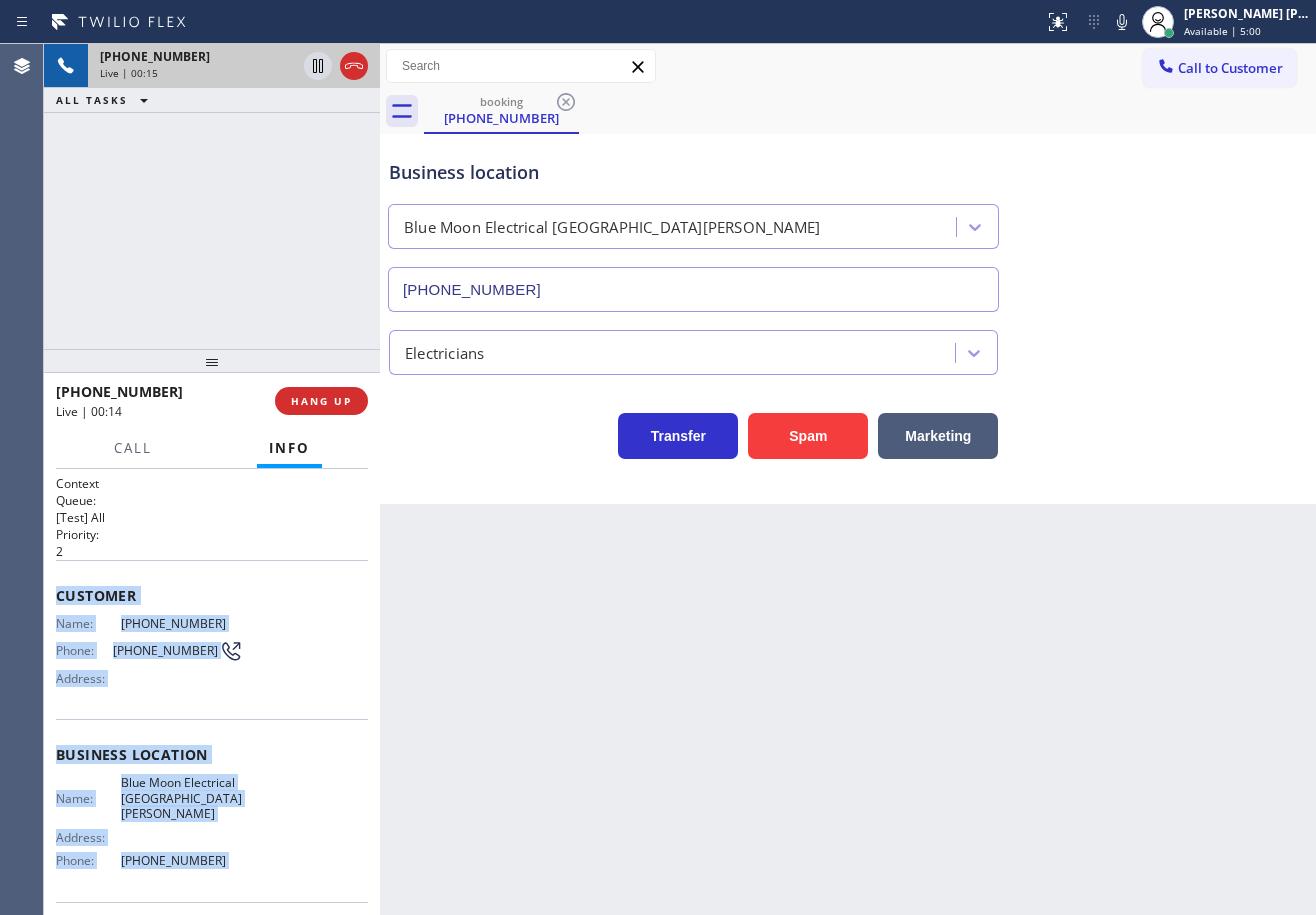 scroll, scrollTop: 129, scrollLeft: 0, axis: vertical 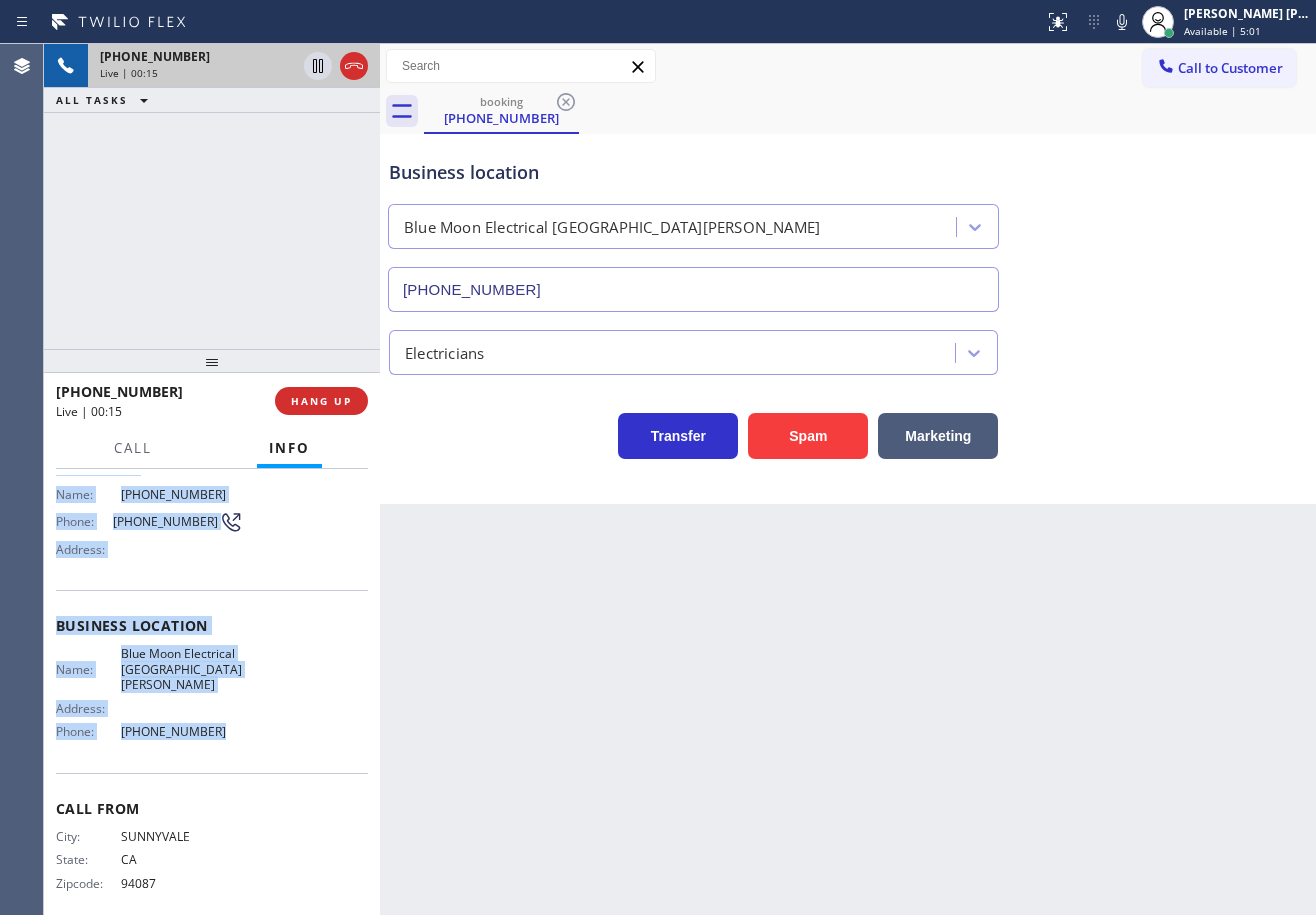 drag, startPoint x: 45, startPoint y: 586, endPoint x: 246, endPoint y: 752, distance: 260.68564 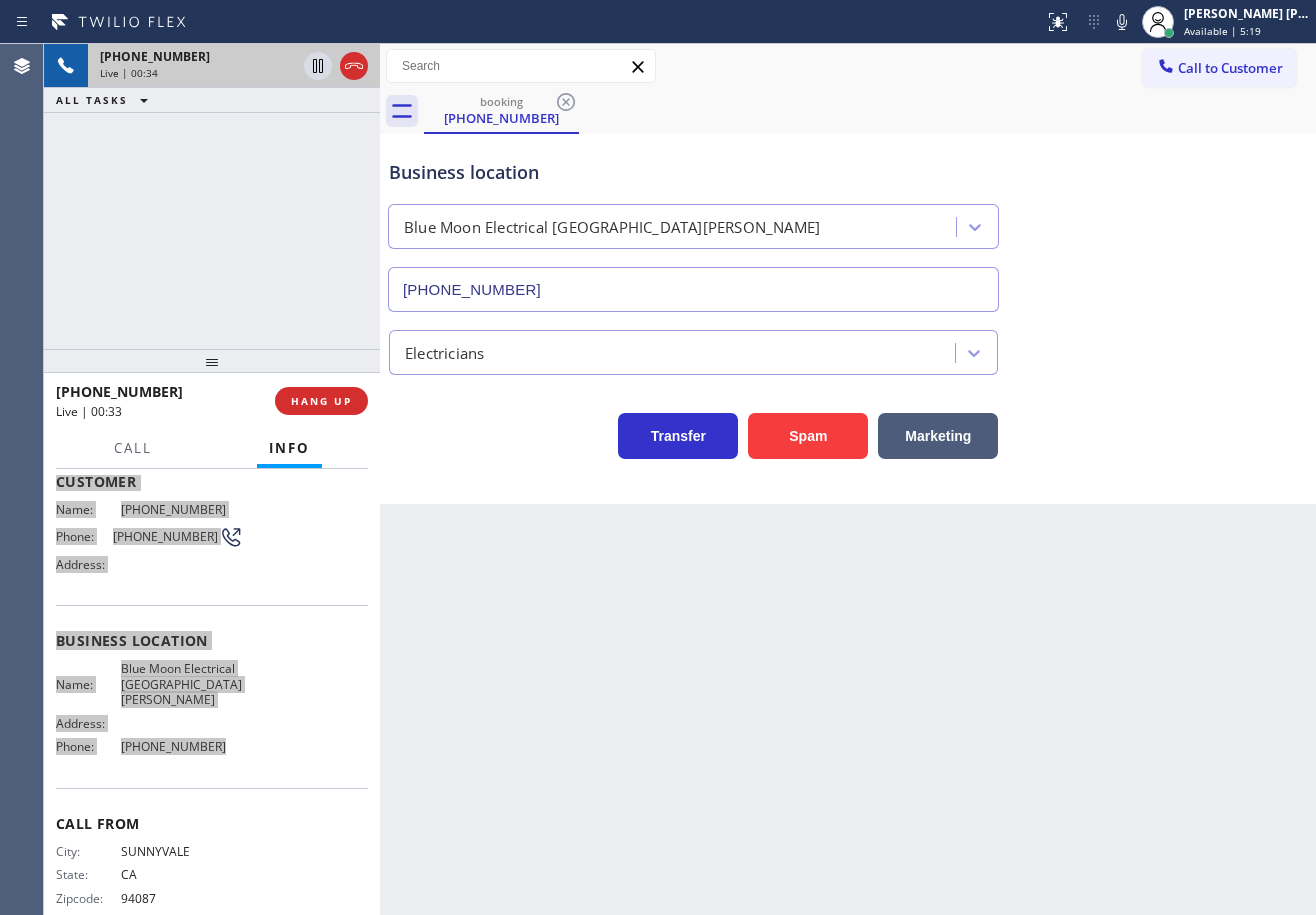 scroll, scrollTop: 129, scrollLeft: 0, axis: vertical 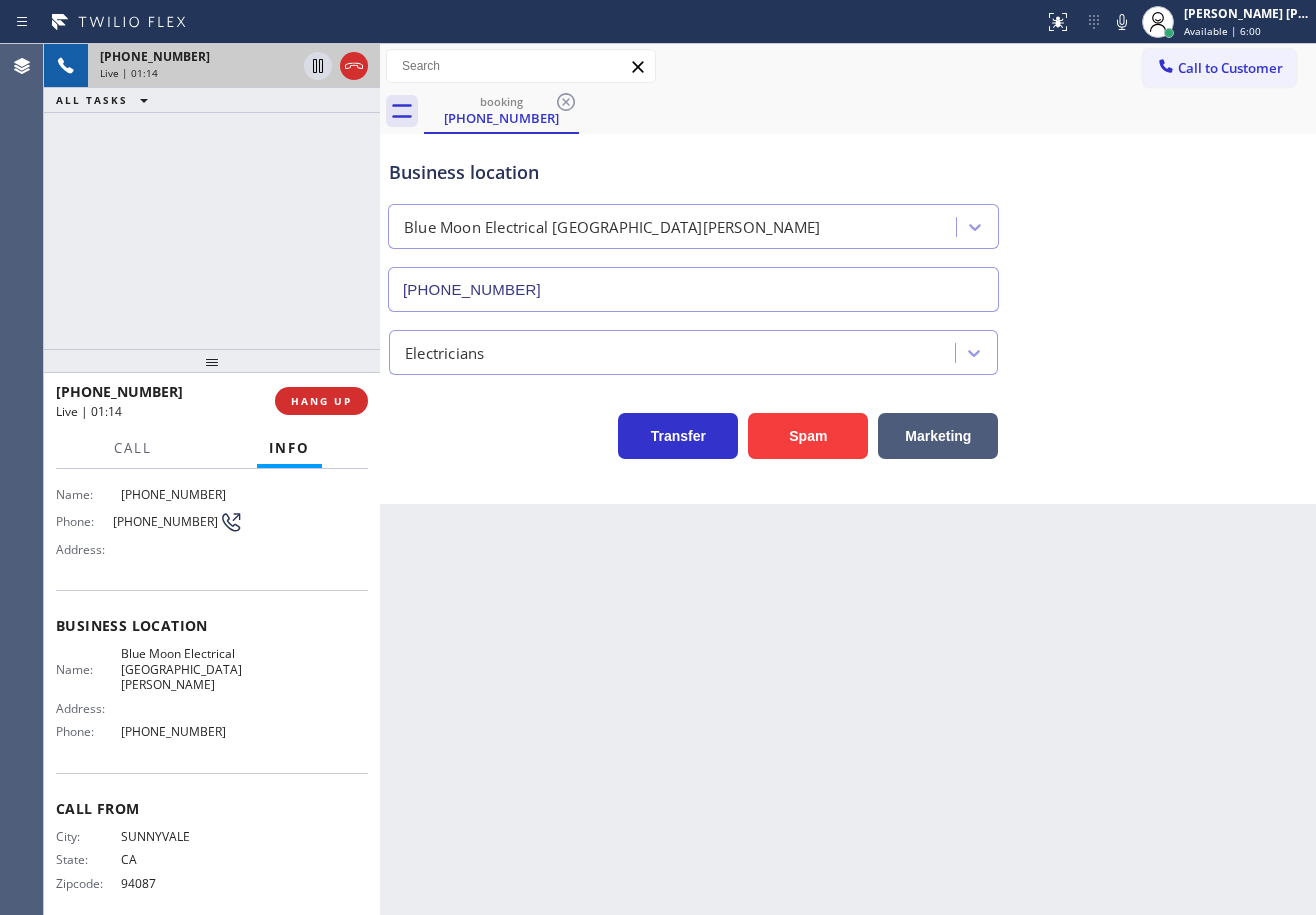 click on "[PHONE_NUMBER] Live | 01:14 ALL TASKS ALL TASKS ACTIVE TASKS TASKS IN WRAP UP" at bounding box center [212, 196] 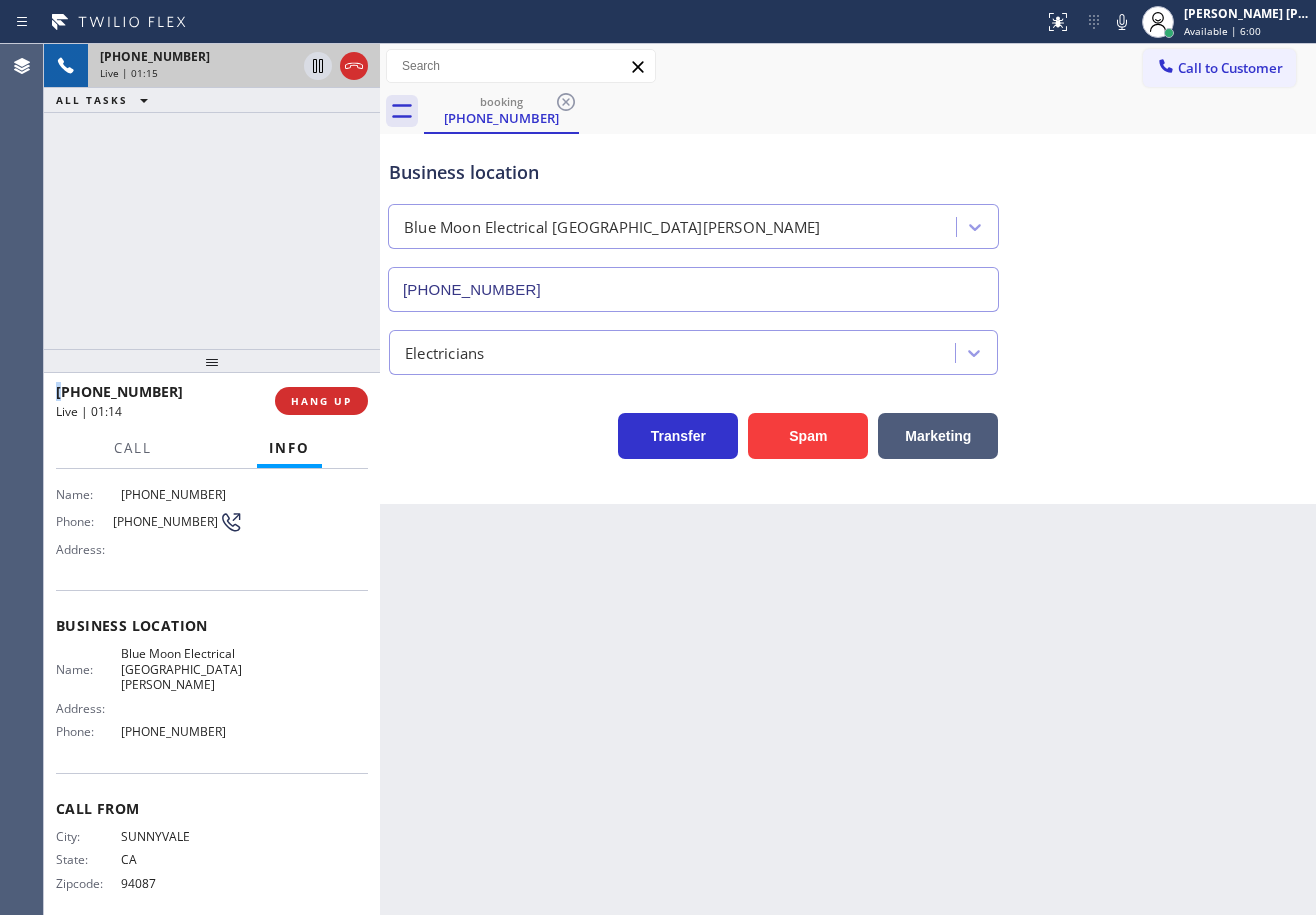 click on "[PHONE_NUMBER] Live | 01:15 ALL TASKS ALL TASKS ACTIVE TASKS TASKS IN WRAP UP" at bounding box center [212, 196] 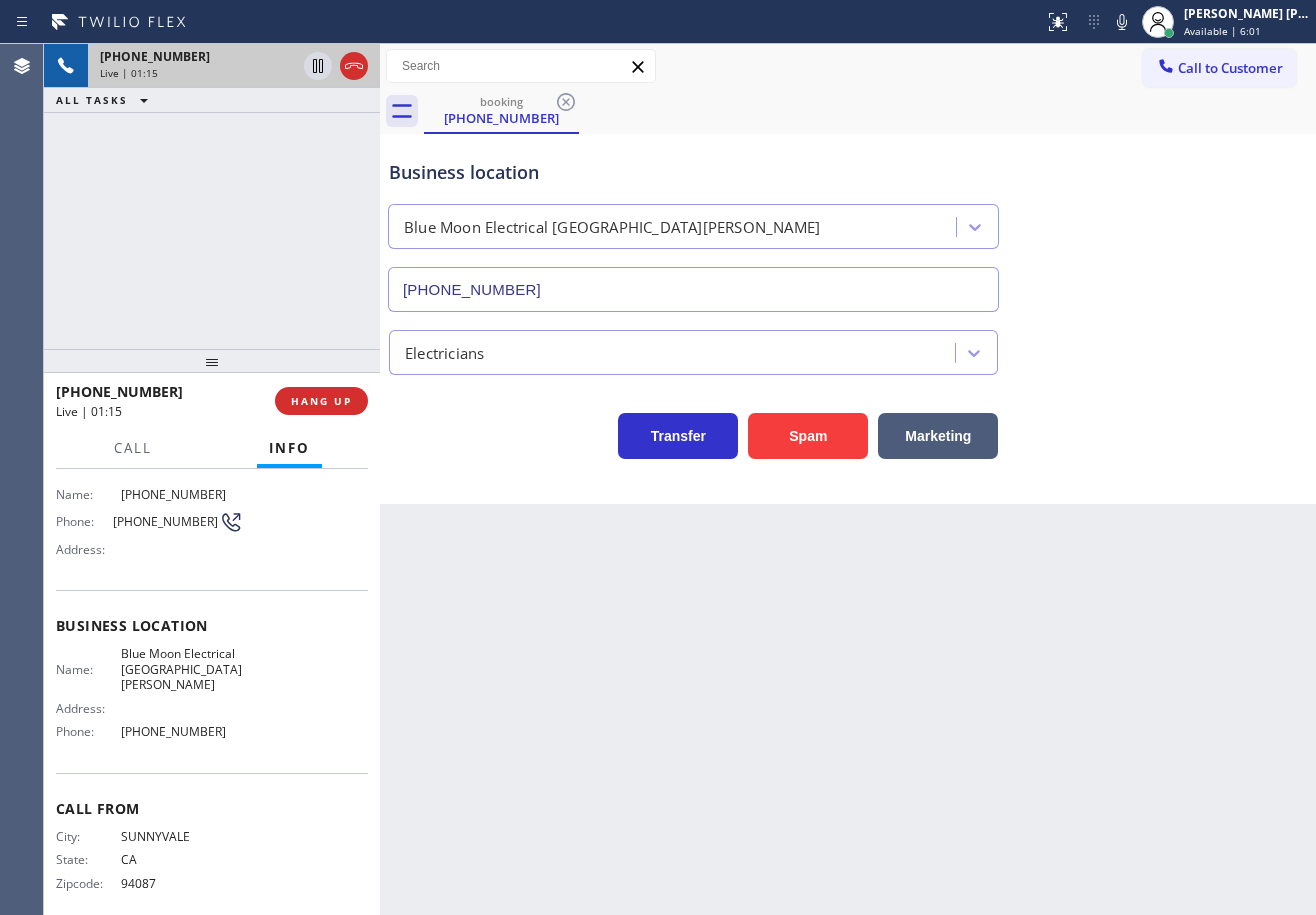 click on "[PHONE_NUMBER] Live | 01:15 ALL TASKS ALL TASKS ACTIVE TASKS TASKS IN WRAP UP" at bounding box center [212, 196] 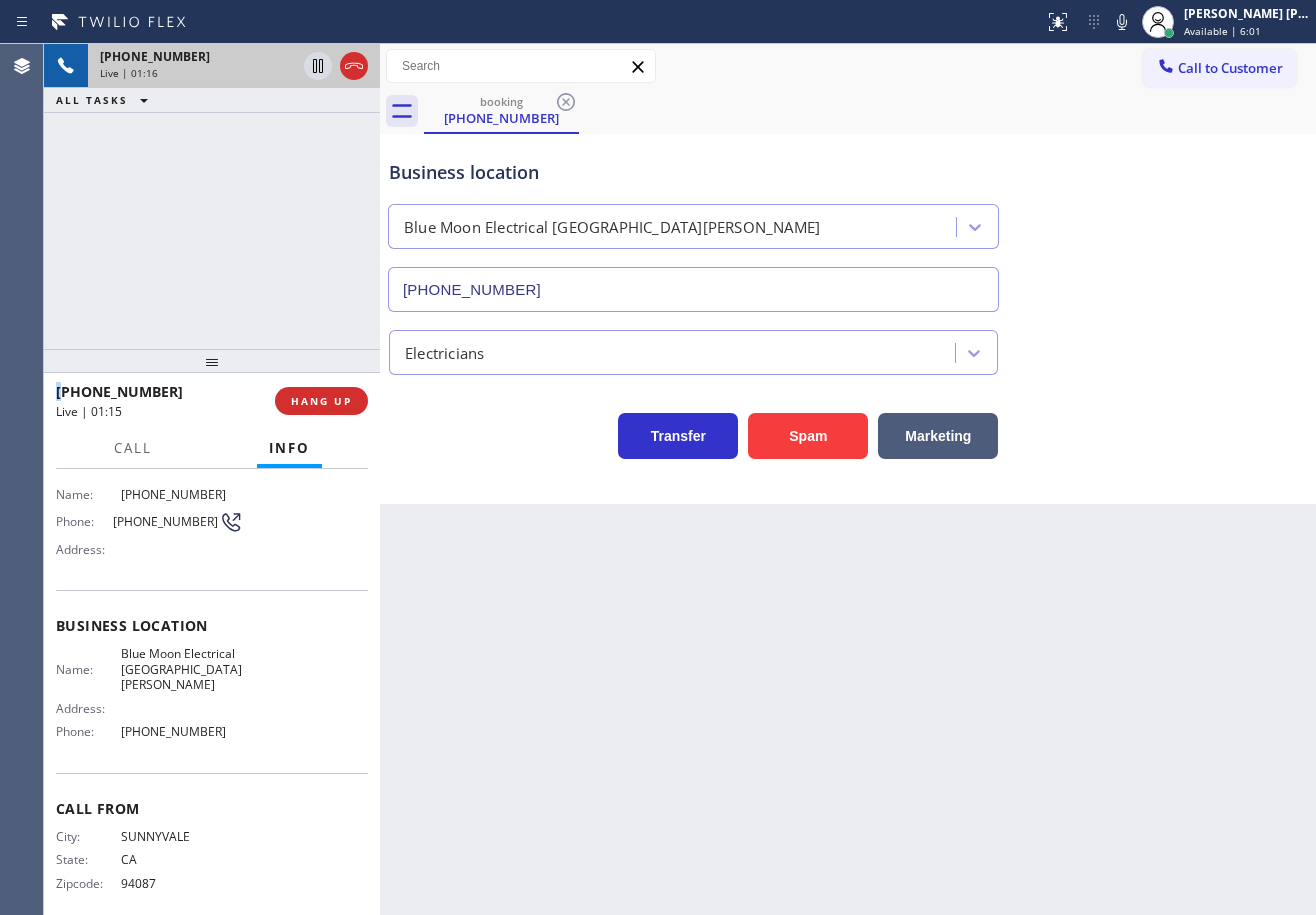 click on "[PHONE_NUMBER] Live | 01:16 ALL TASKS ALL TASKS ACTIVE TASKS TASKS IN WRAP UP" at bounding box center [212, 196] 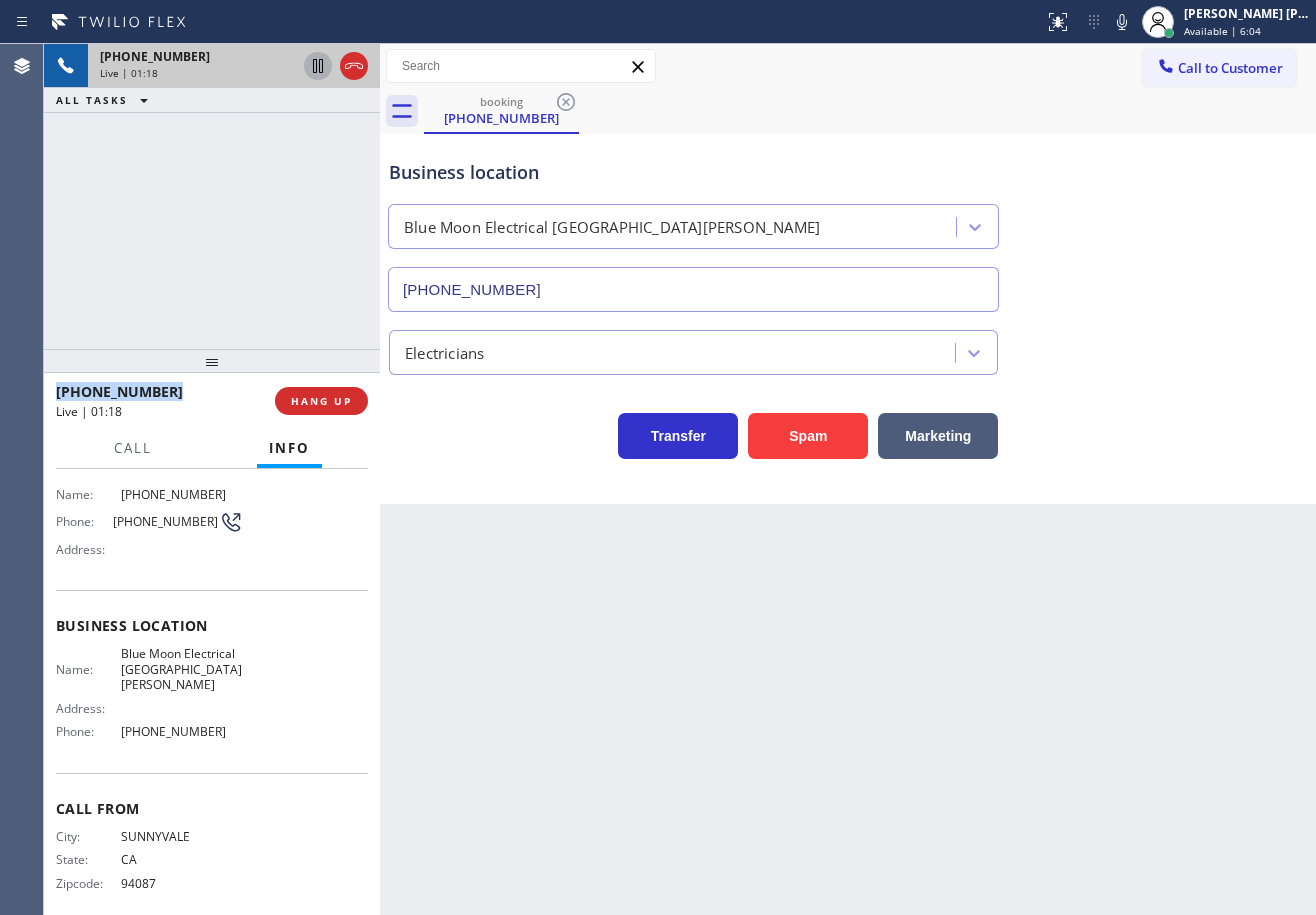 click 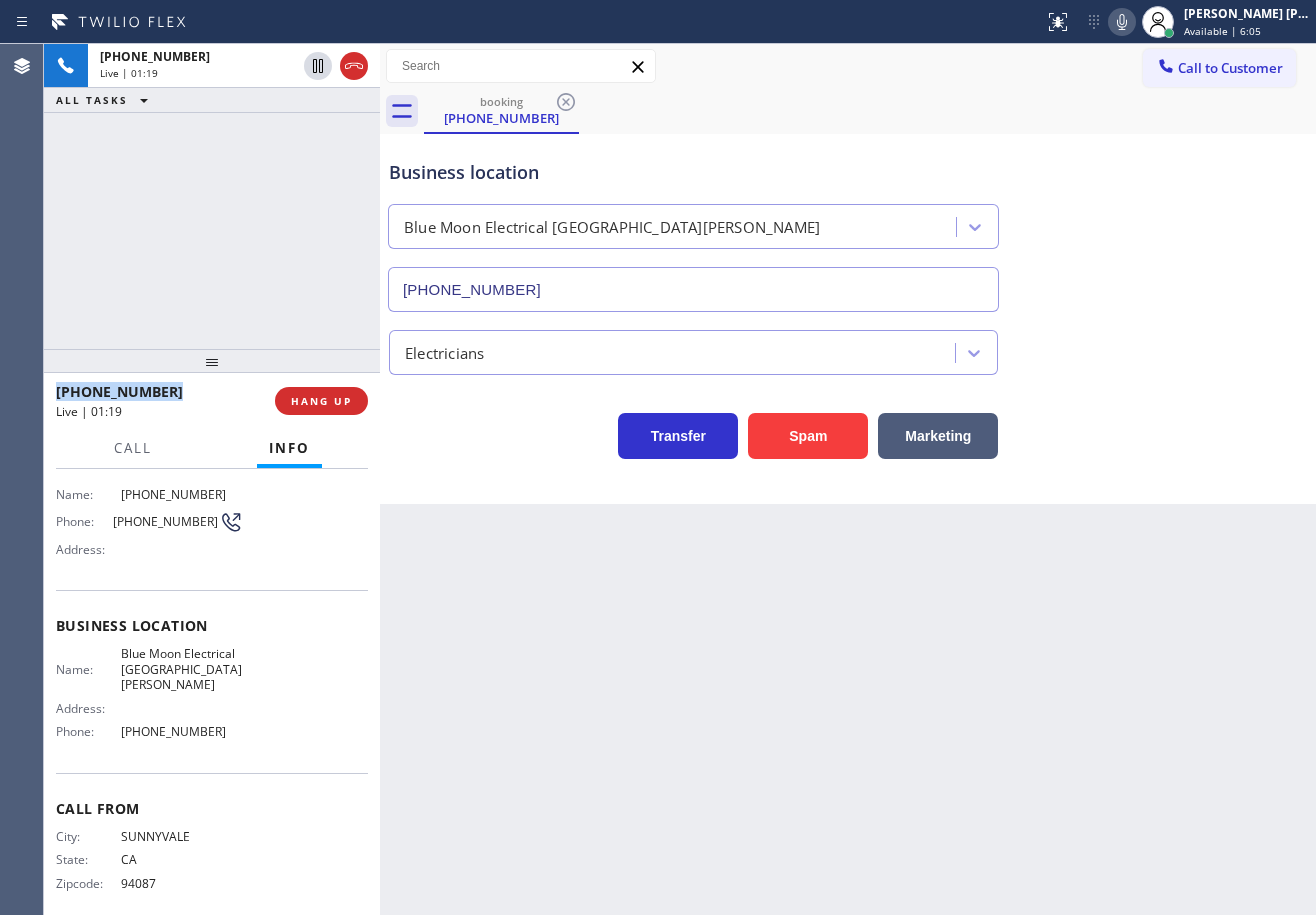 click 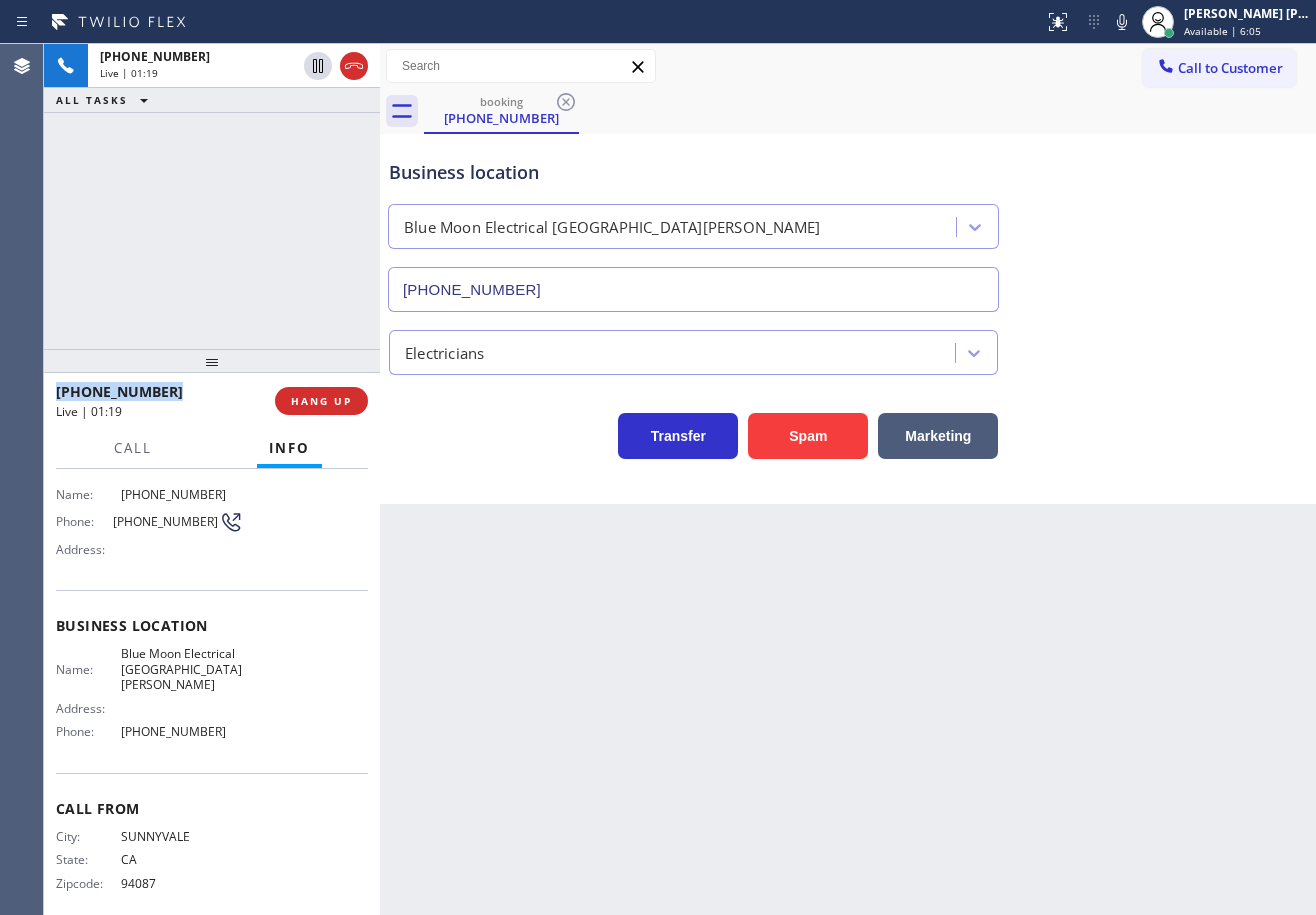 click on "Business location Blue Moon Electrical [GEOGRAPHIC_DATA][PERSON_NAME] [PHONE_NUMBER]" at bounding box center (848, 221) 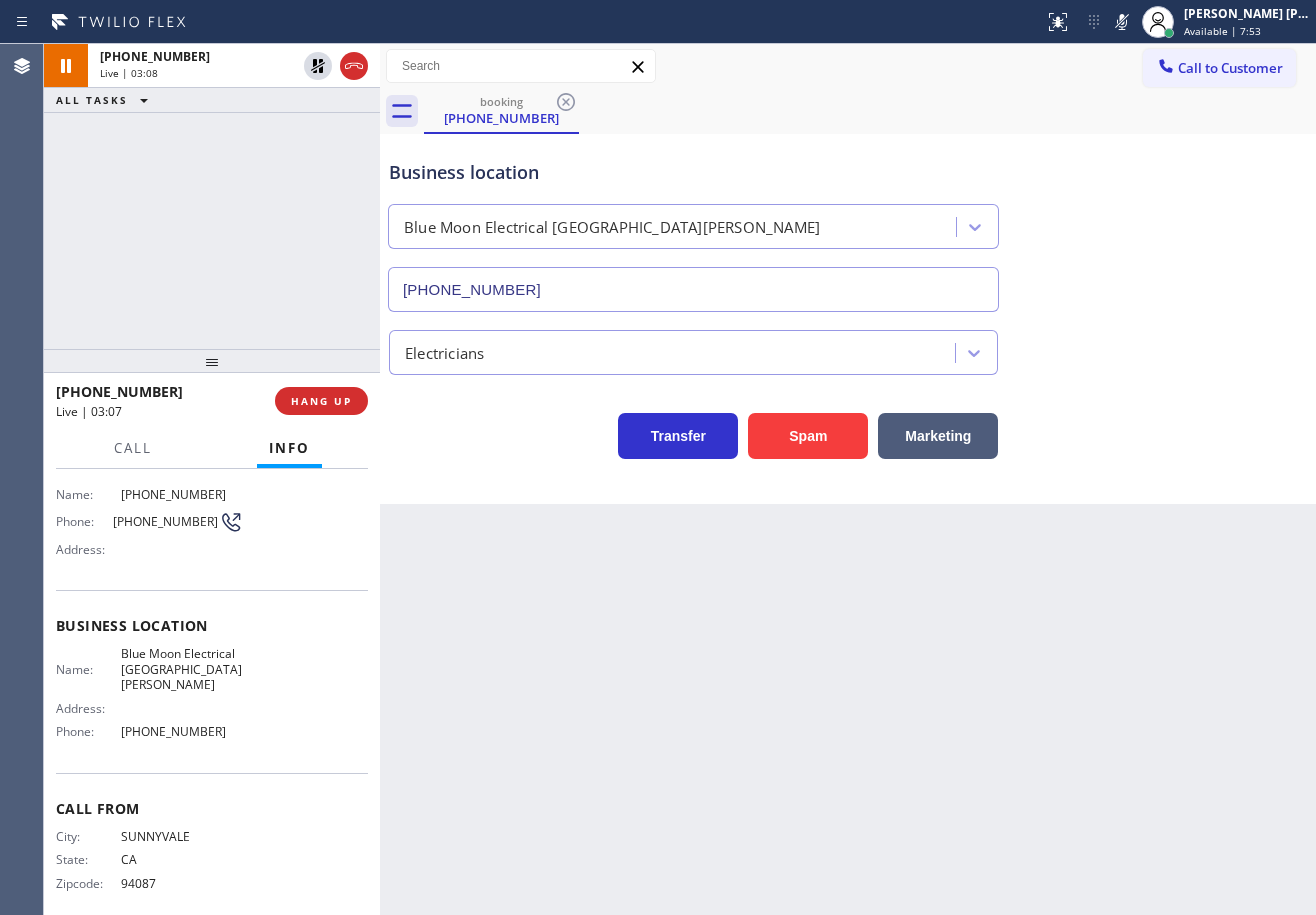 click on "[PHONE_NUMBER] Live | 03:08 ALL TASKS ALL TASKS ACTIVE TASKS TASKS IN WRAP UP" at bounding box center (212, 196) 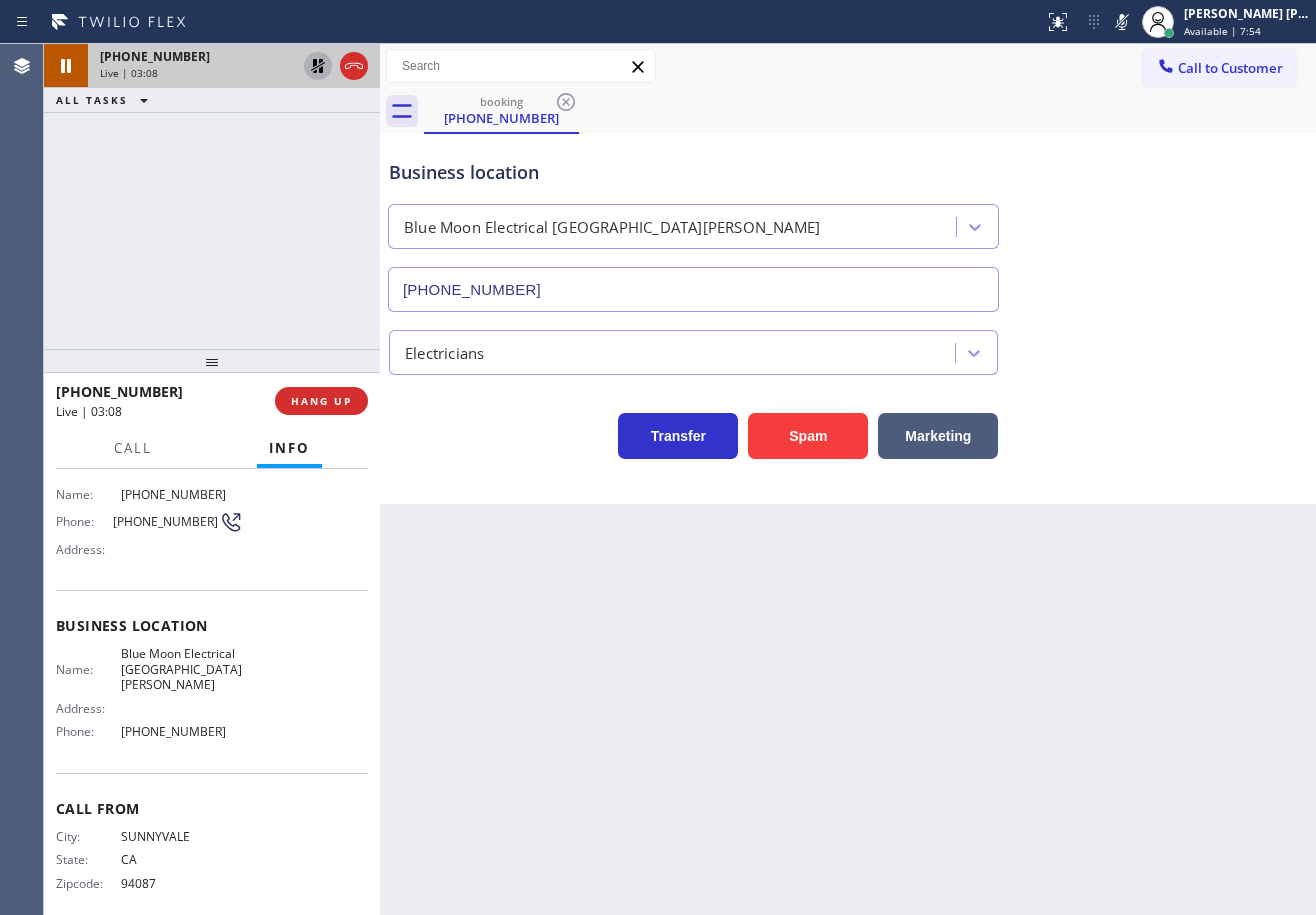 click 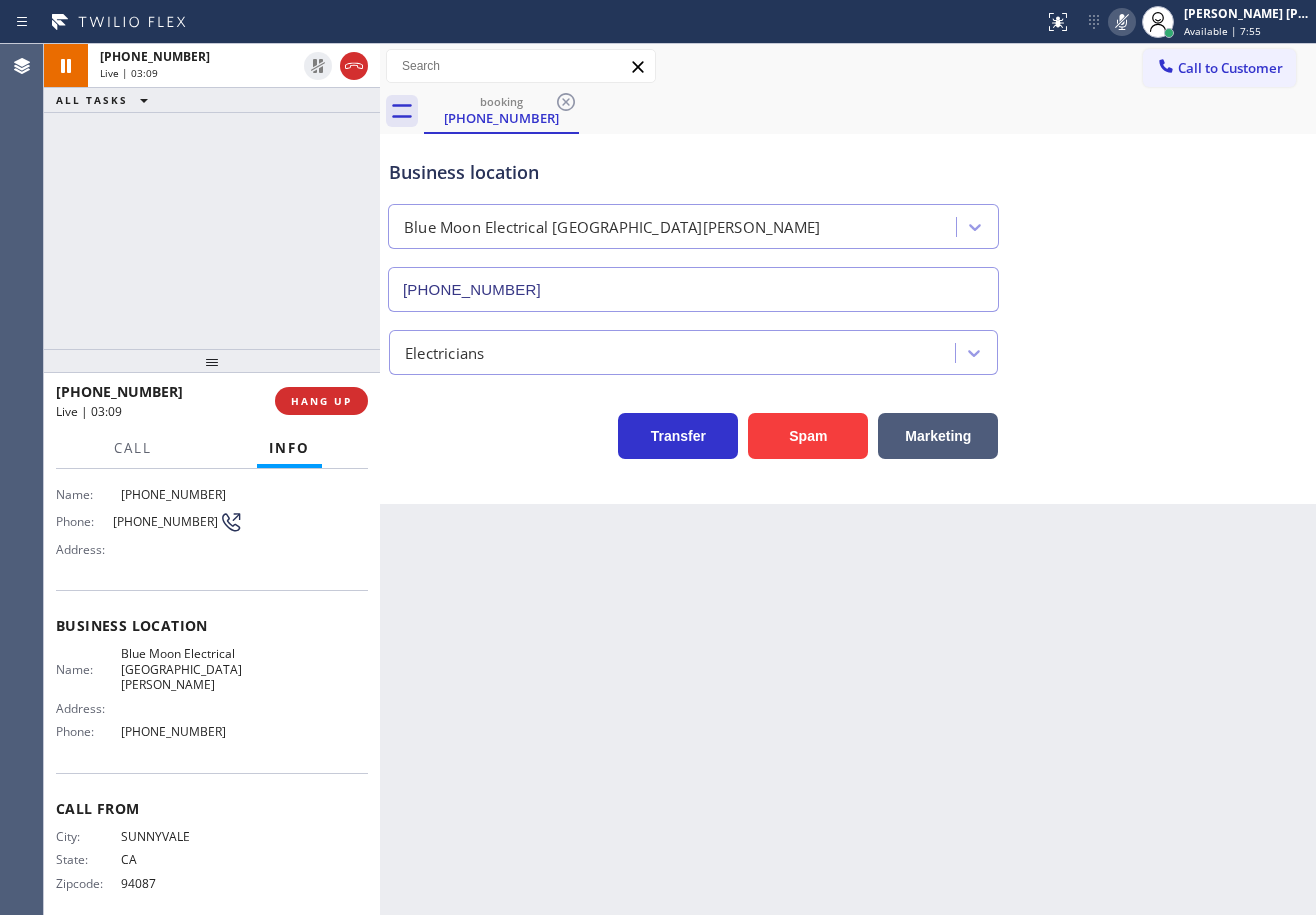 click 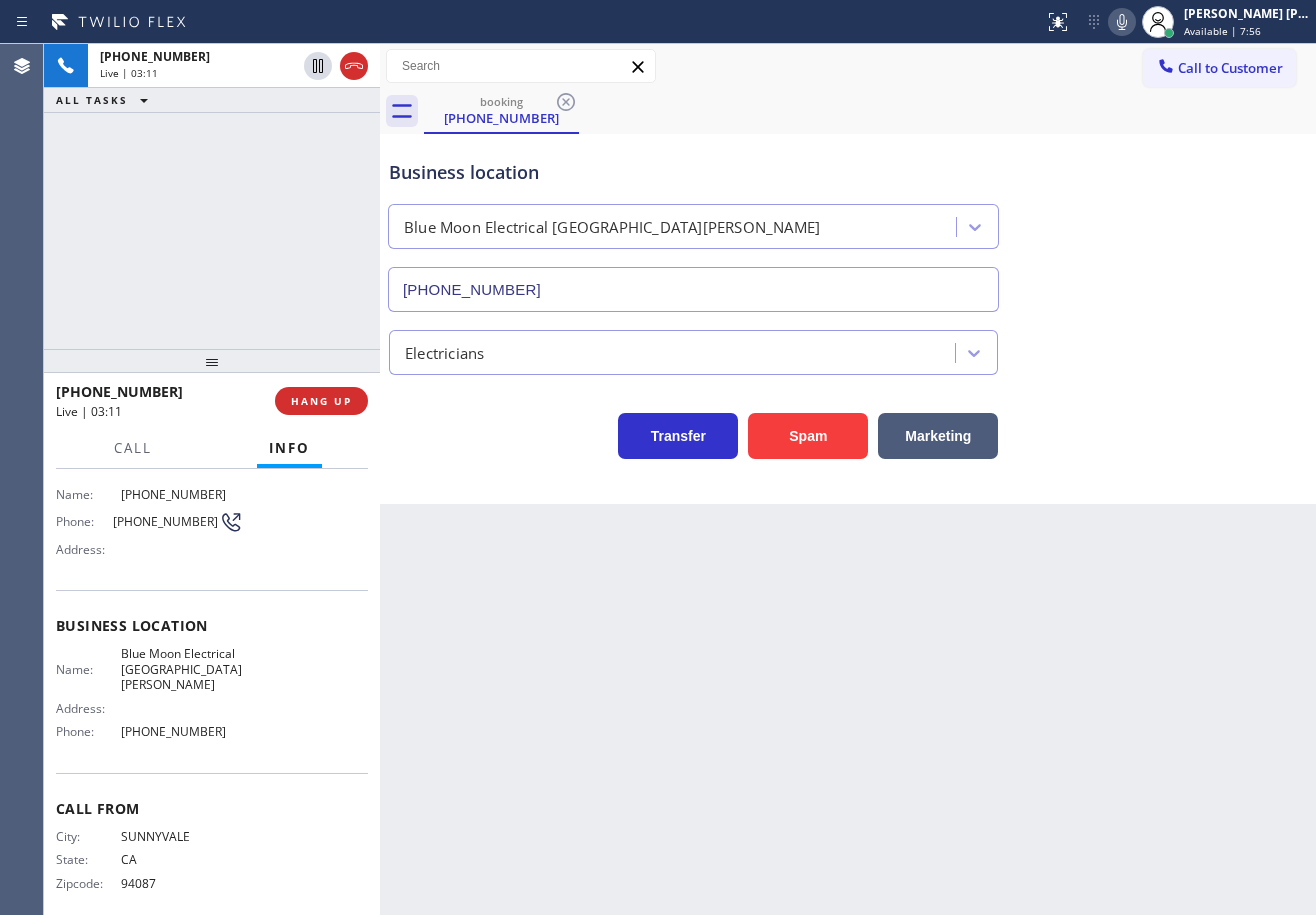 drag, startPoint x: 973, startPoint y: 822, endPoint x: 940, endPoint y: 882, distance: 68.47627 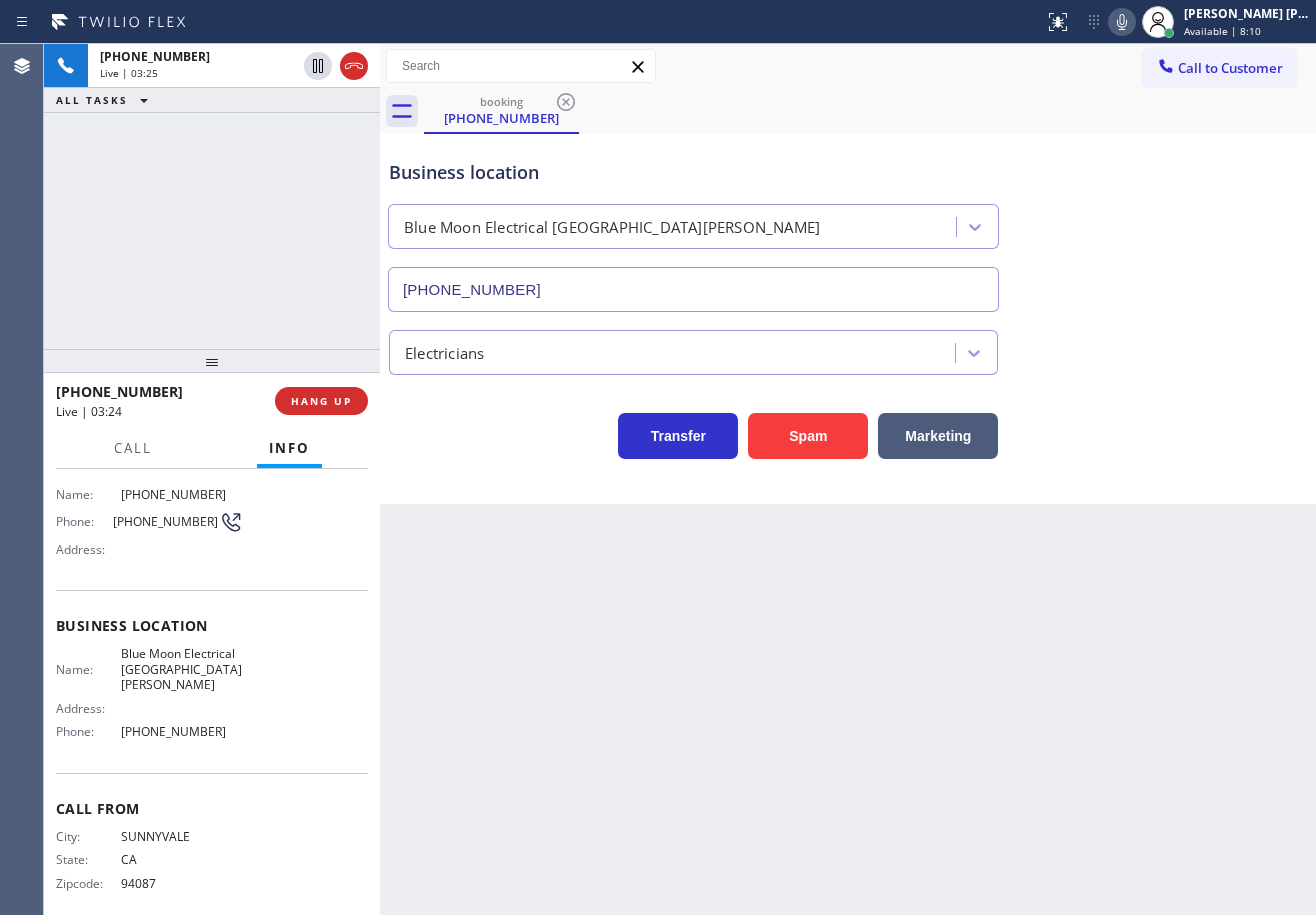 click on "[PHONE_NUMBER] Live | 03:25 ALL TASKS ALL TASKS ACTIVE TASKS TASKS IN WRAP UP" at bounding box center (212, 196) 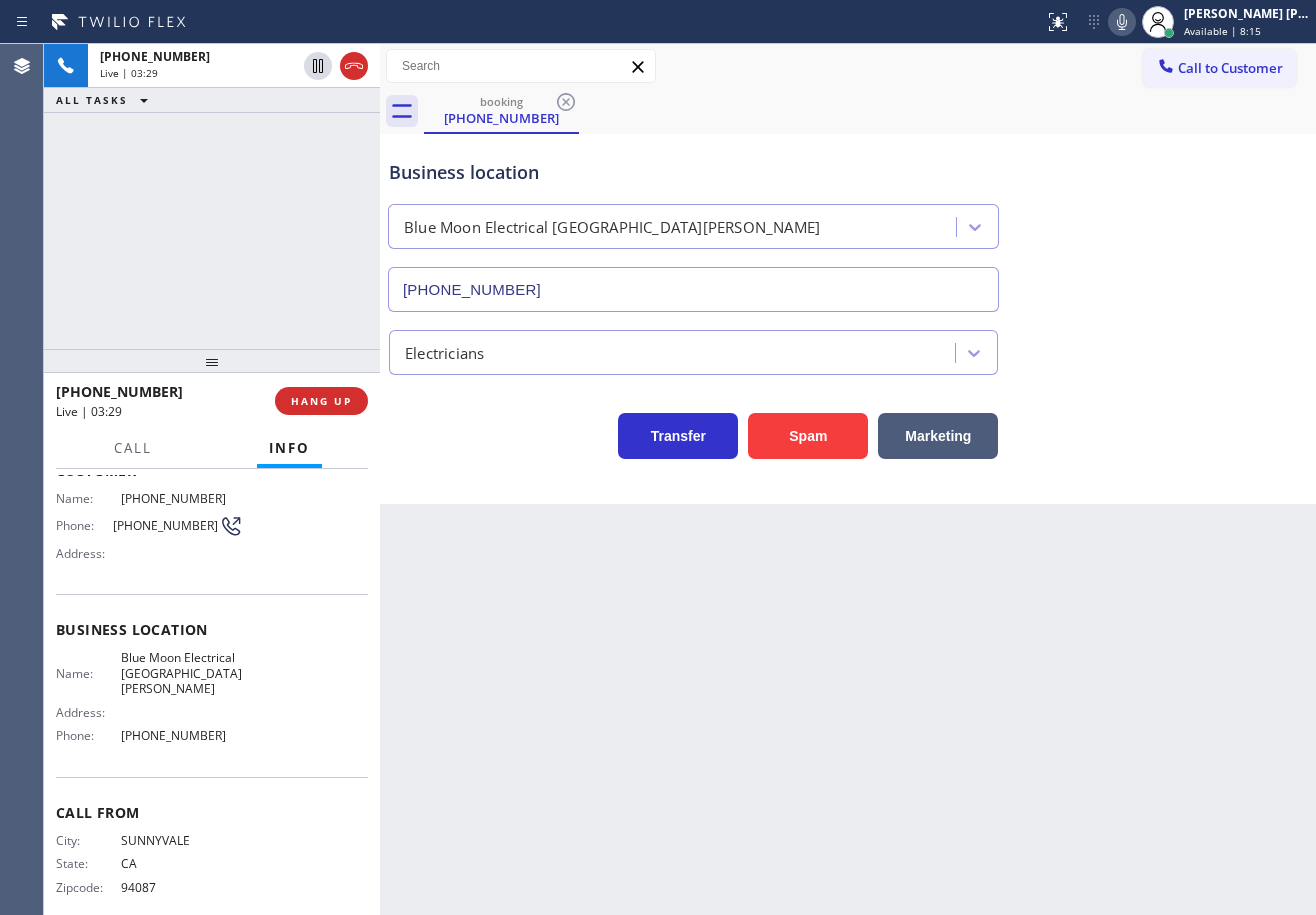 scroll, scrollTop: 129, scrollLeft: 0, axis: vertical 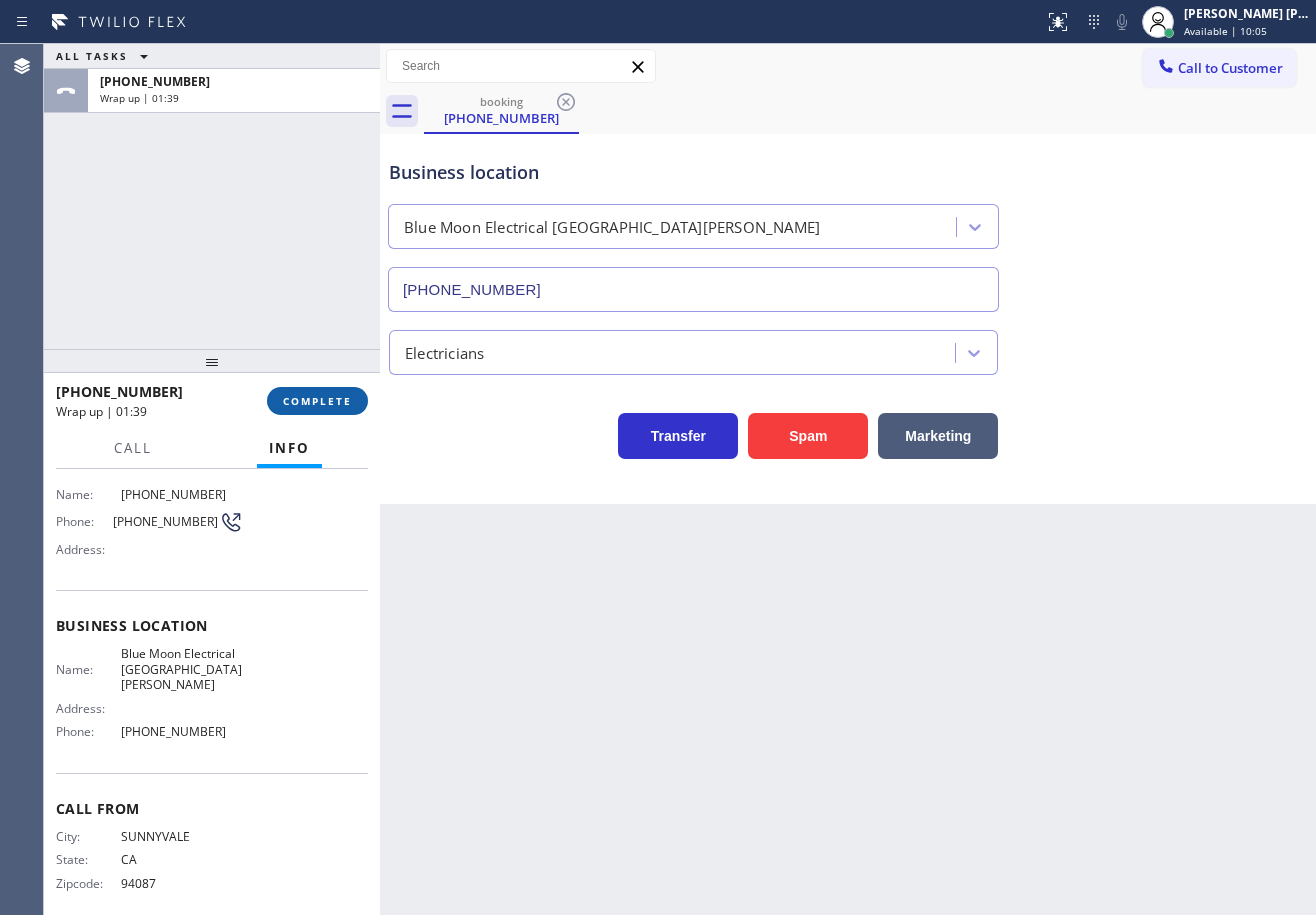 click on "COMPLETE" at bounding box center (317, 401) 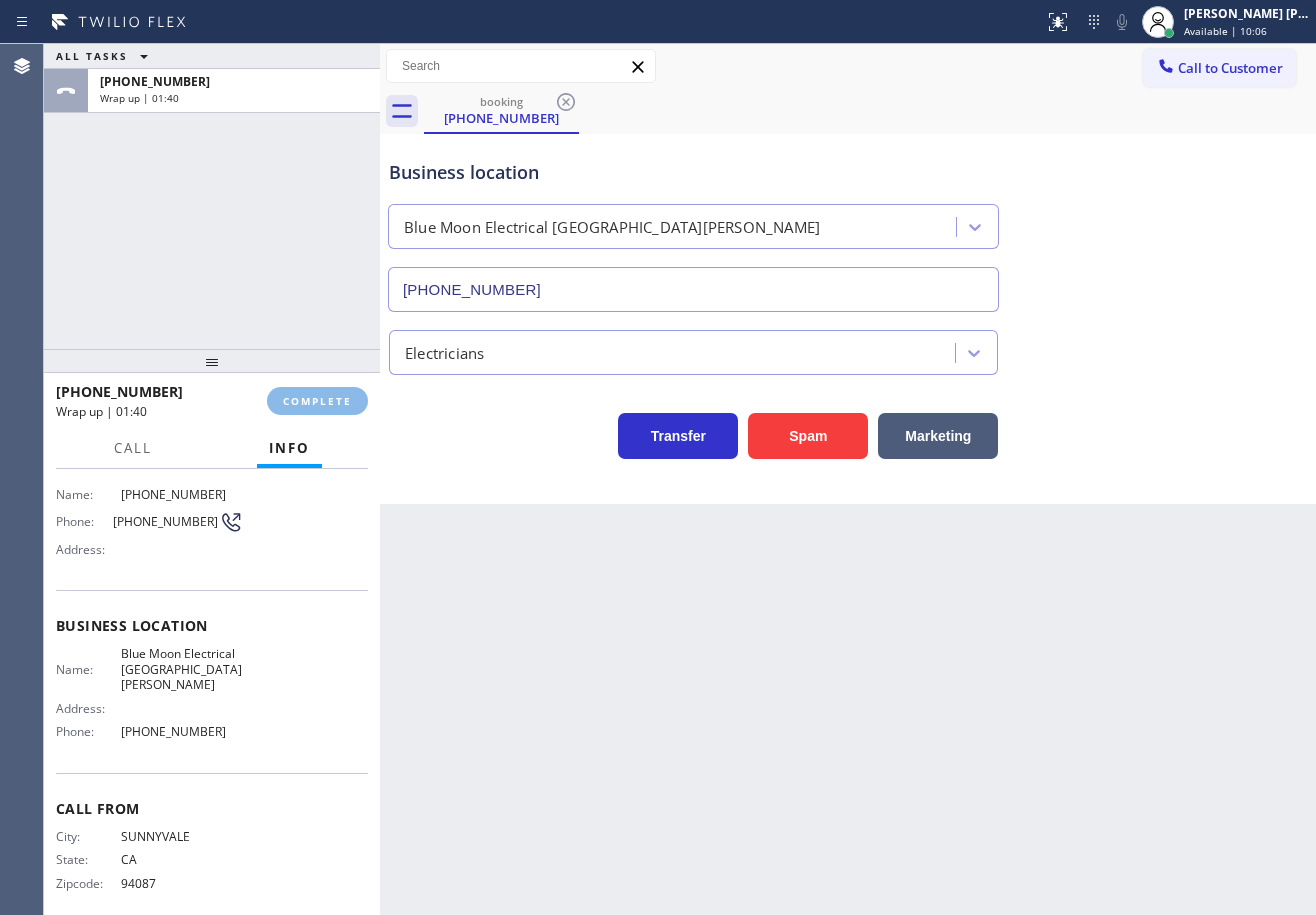 click on "Electricians" at bounding box center [444, 352] 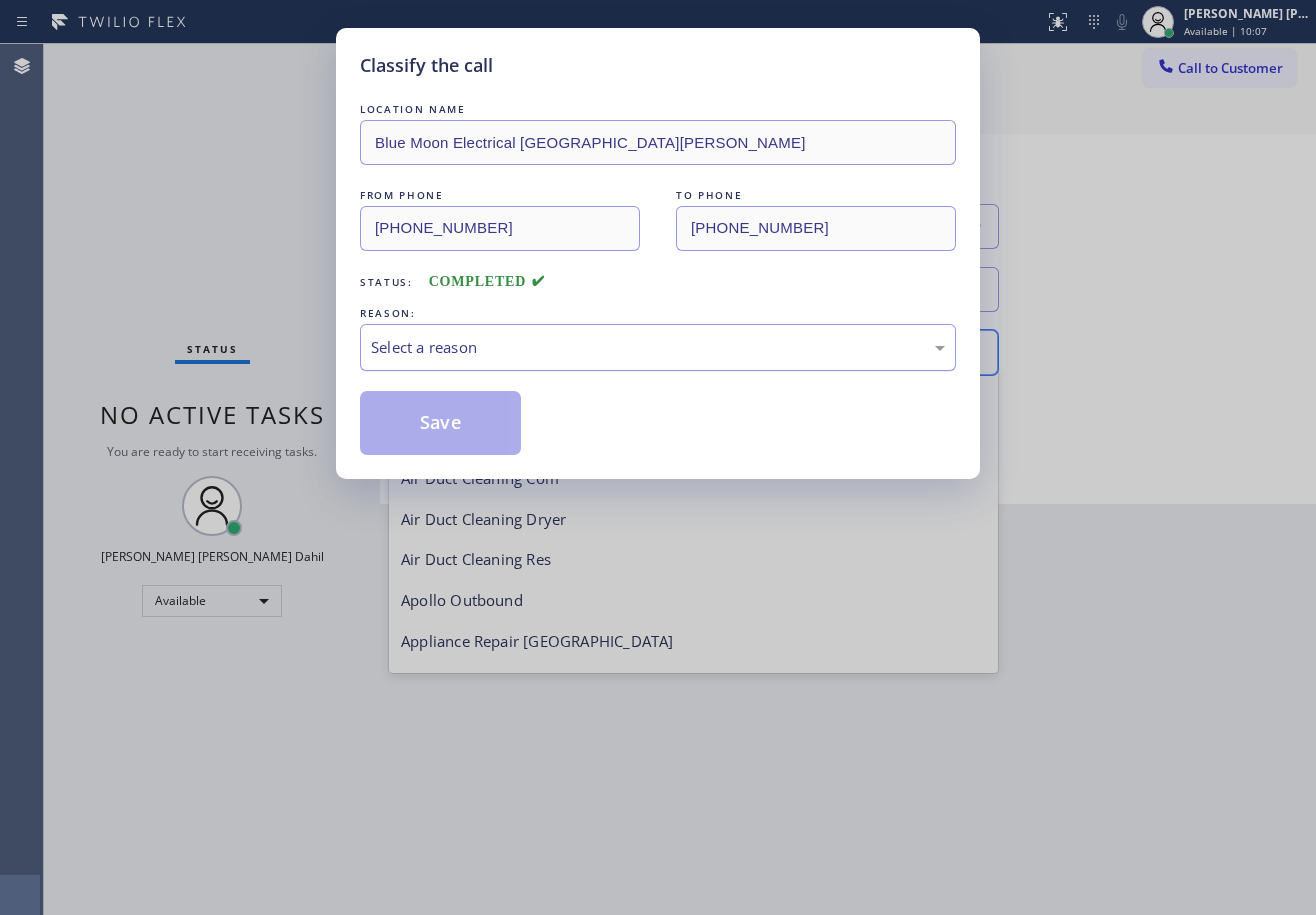 scroll, scrollTop: 206, scrollLeft: 0, axis: vertical 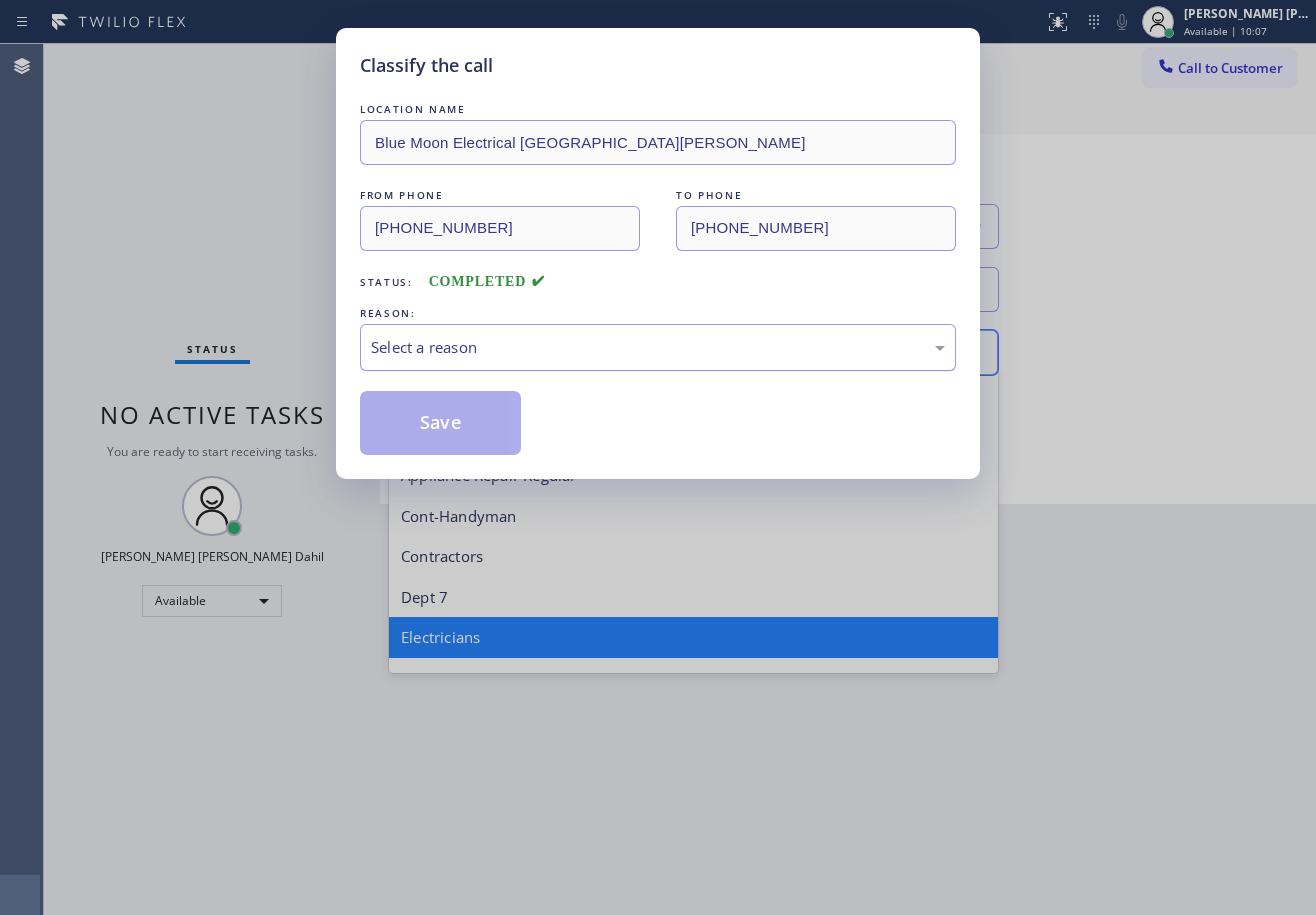 click on "Select a reason" at bounding box center [658, 347] 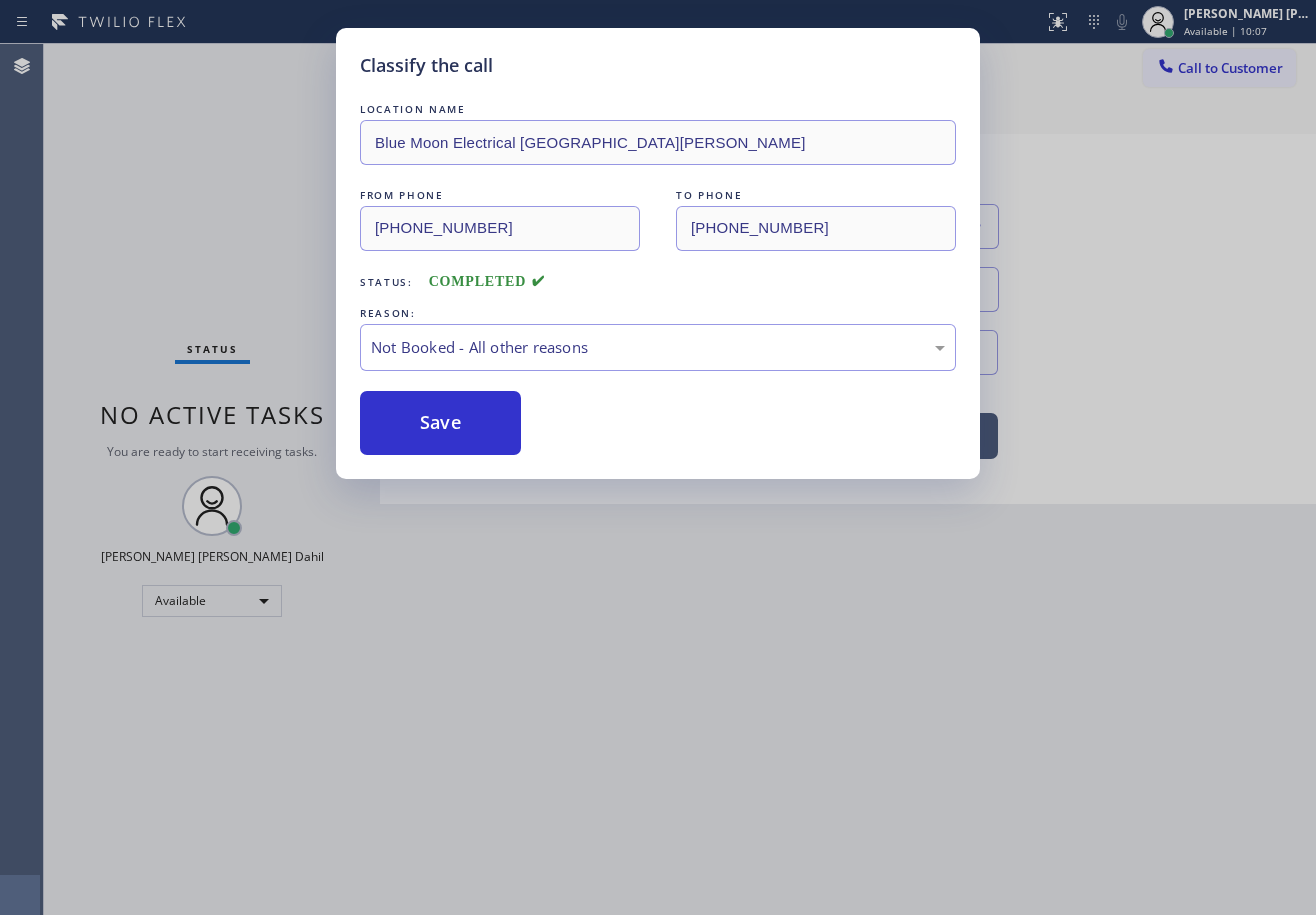click on "Save" at bounding box center [440, 423] 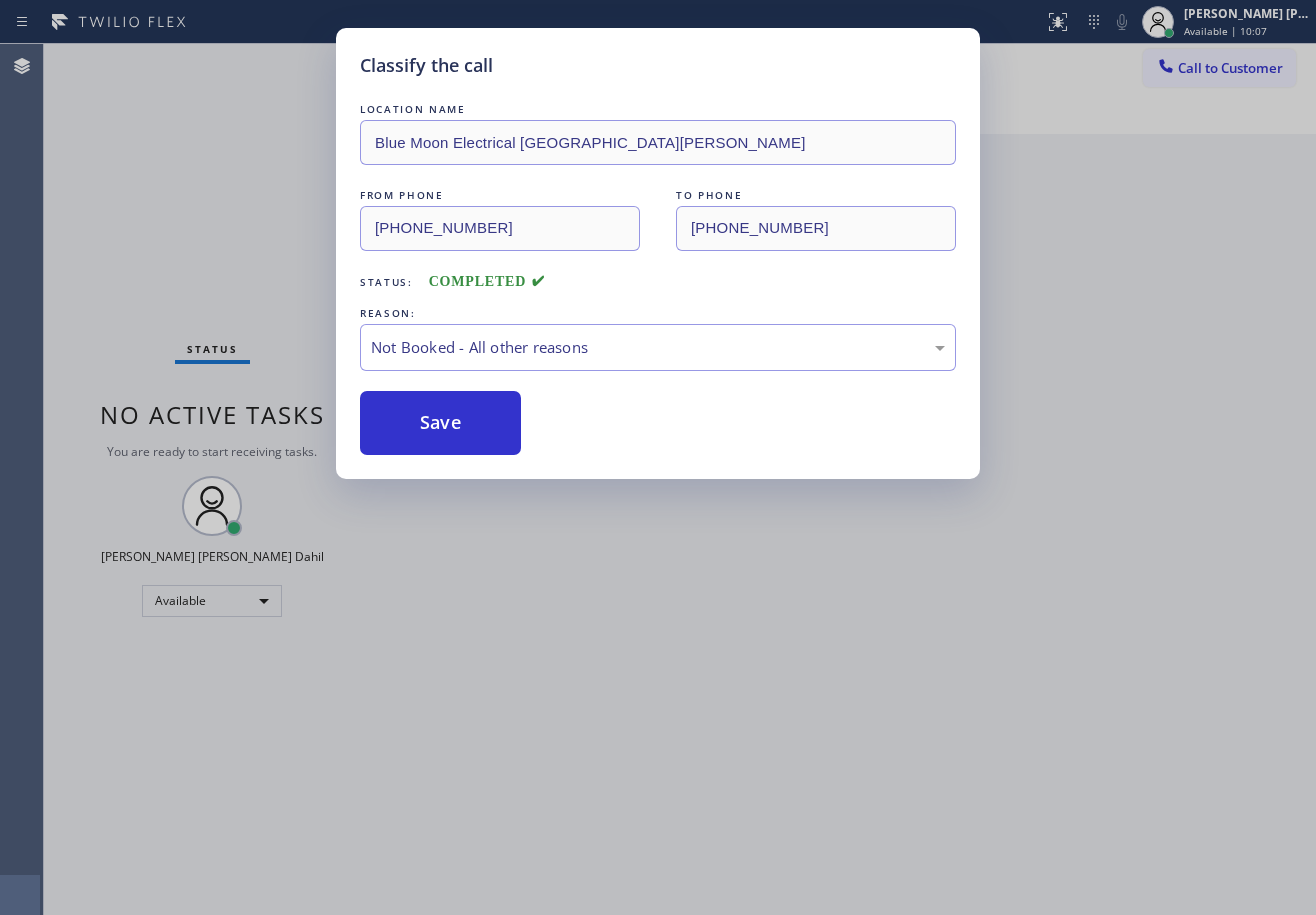 click on "Save" at bounding box center (440, 423) 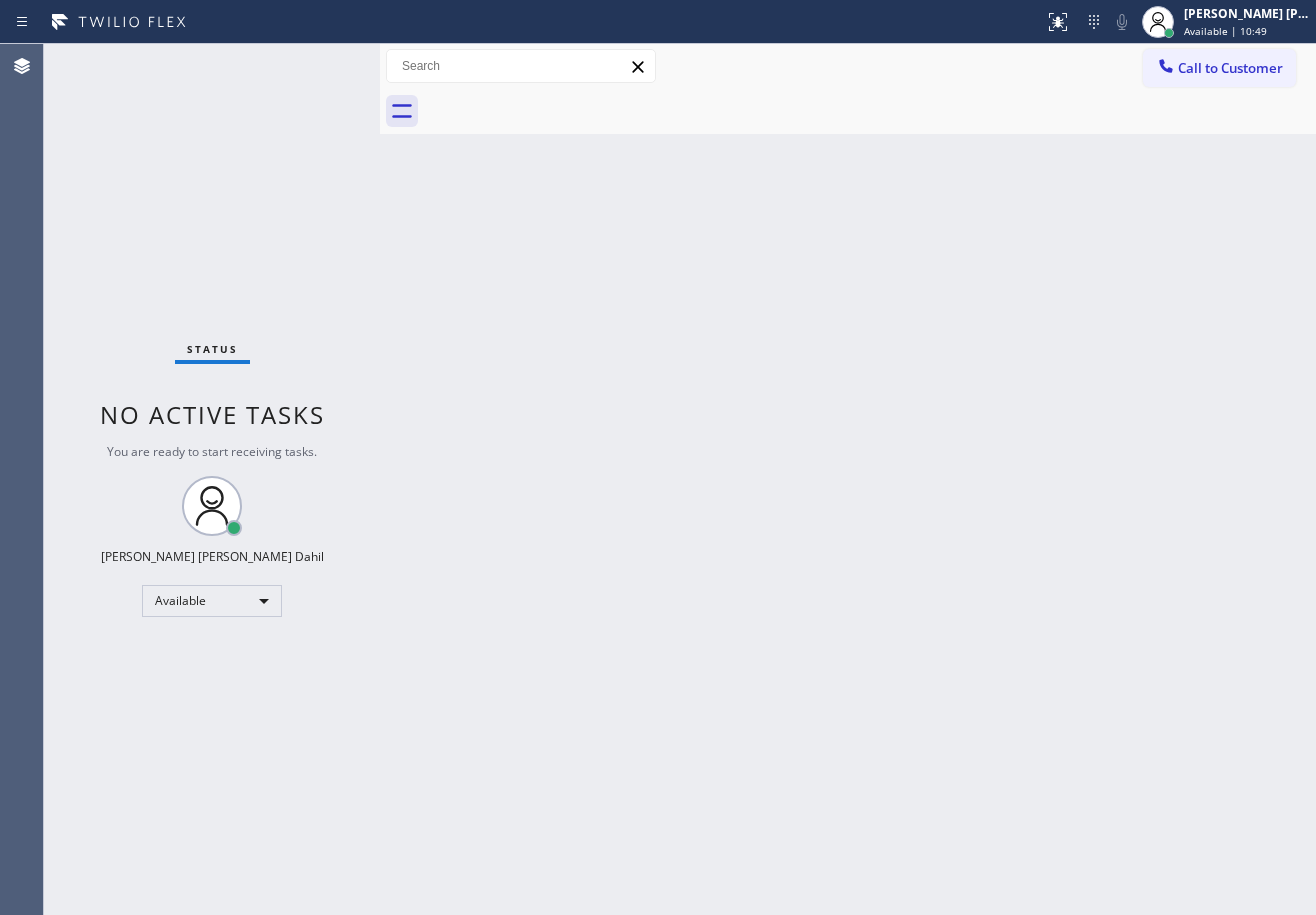 click on "Status   No active tasks     You are ready to start receiving tasks.   [PERSON_NAME] [PERSON_NAME] Dahil Available" at bounding box center [212, 479] 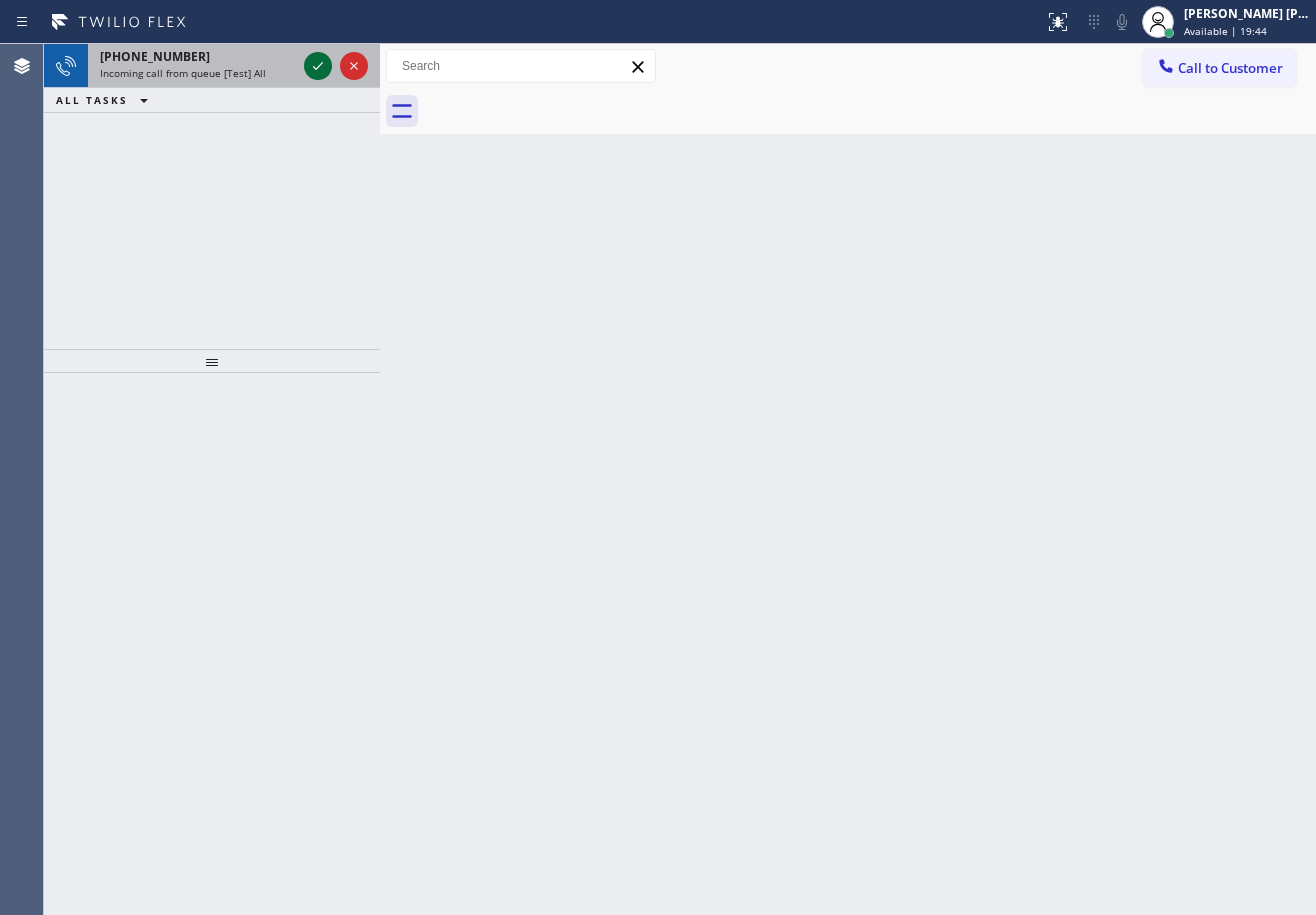 click 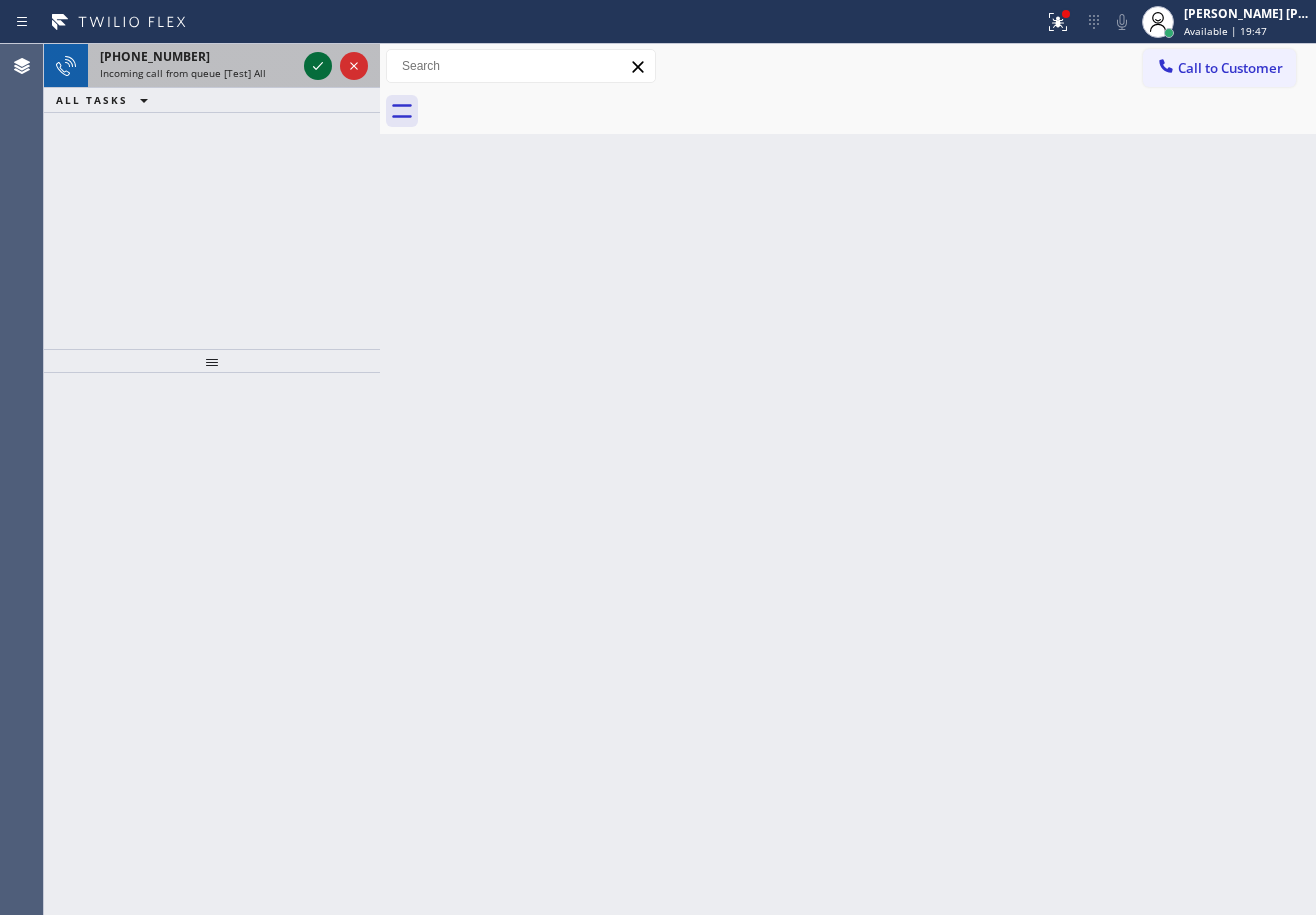 click 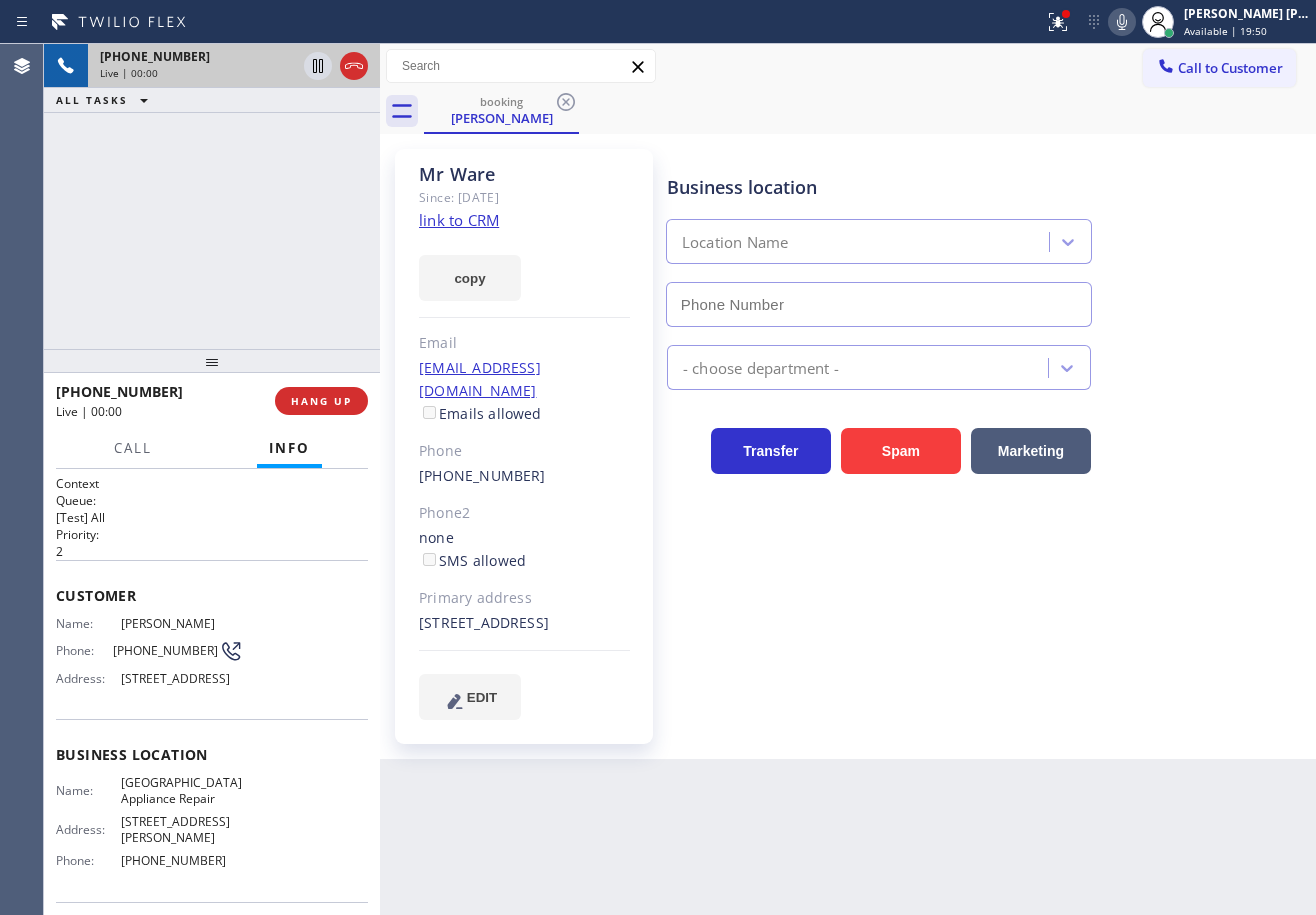 type on "[PHONE_NUMBER]" 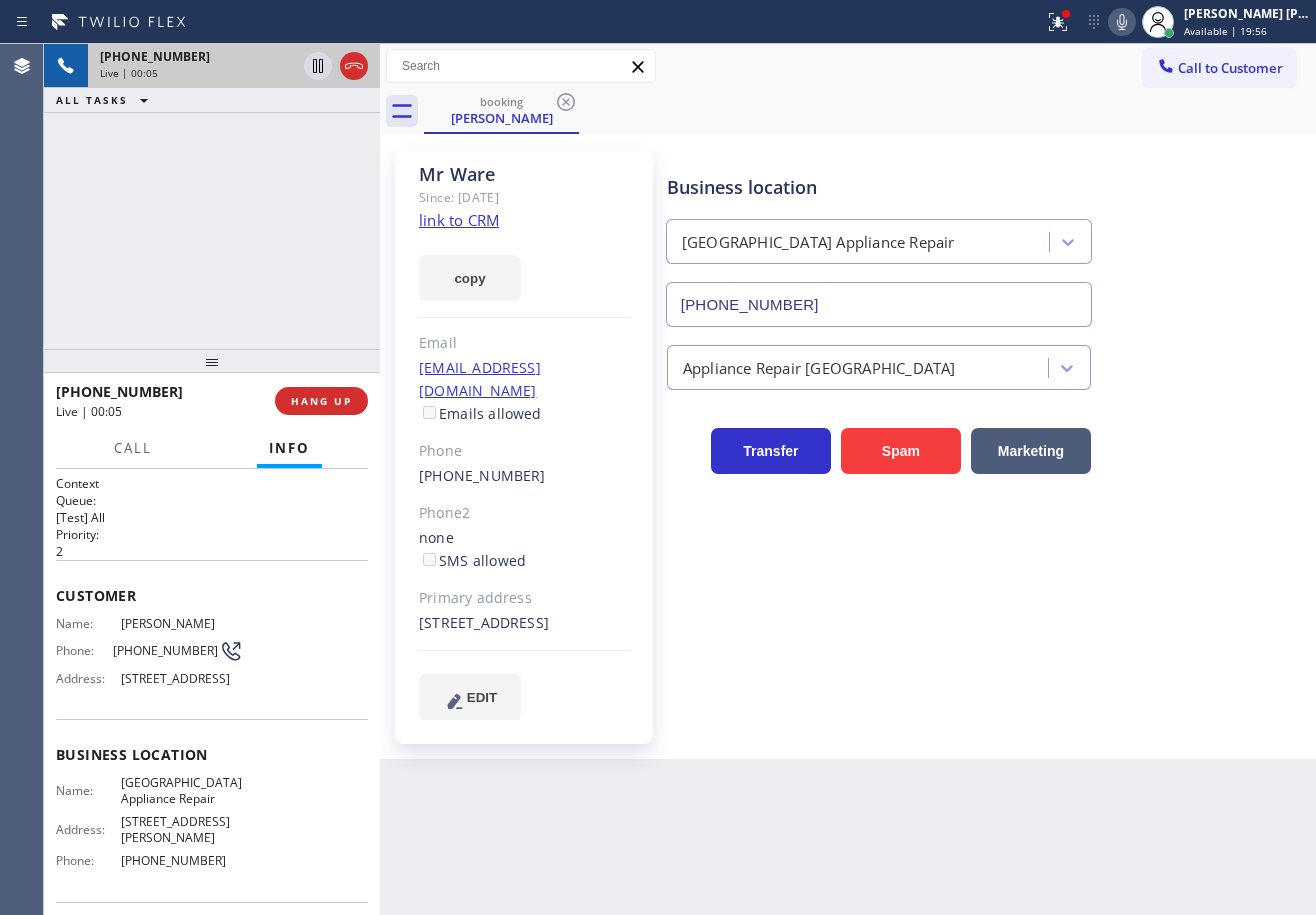 click on "link to CRM" 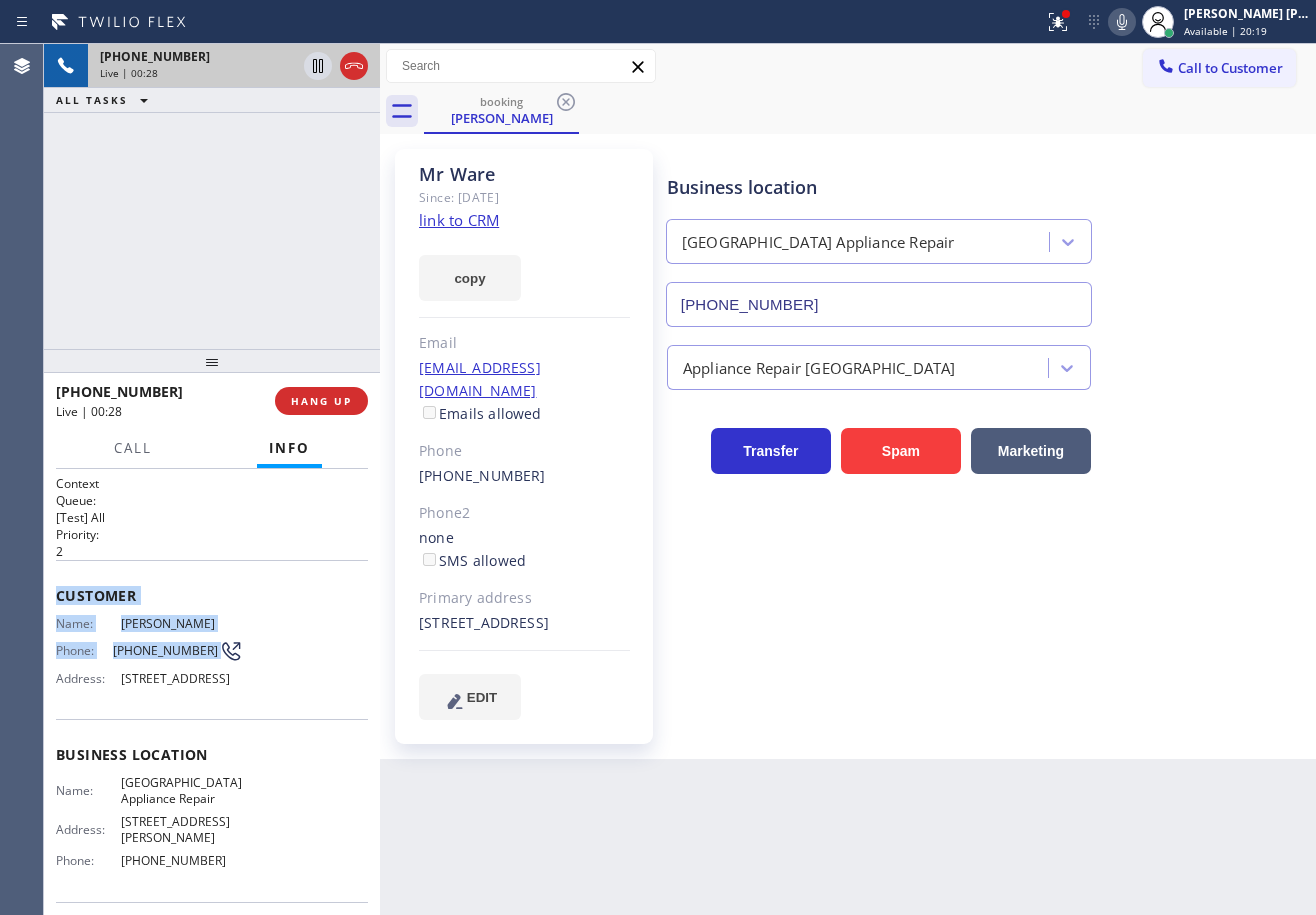 drag, startPoint x: 53, startPoint y: 591, endPoint x: 320, endPoint y: 720, distance: 296.52994 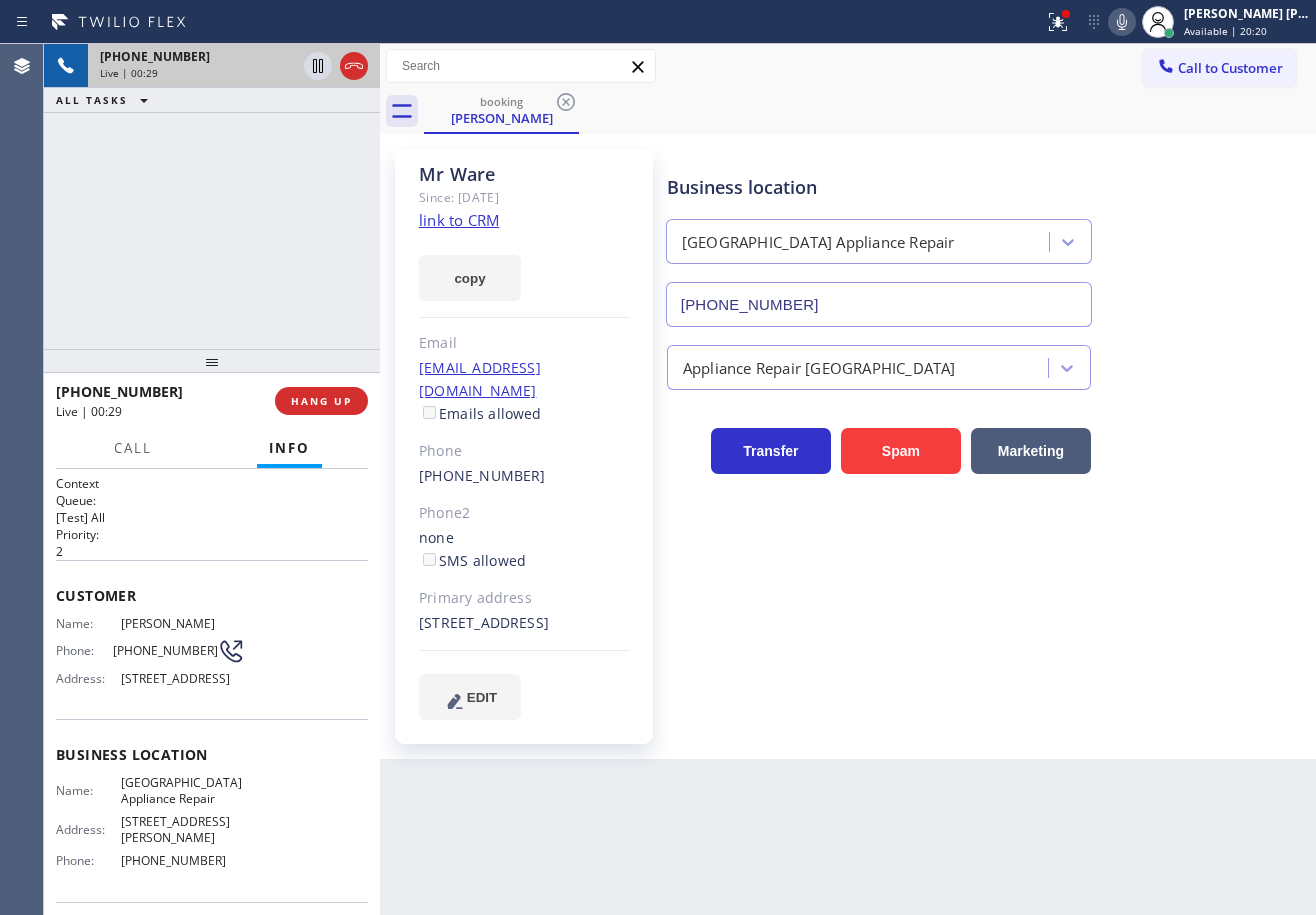drag, startPoint x: 585, startPoint y: 800, endPoint x: 222, endPoint y: 657, distance: 390.15125 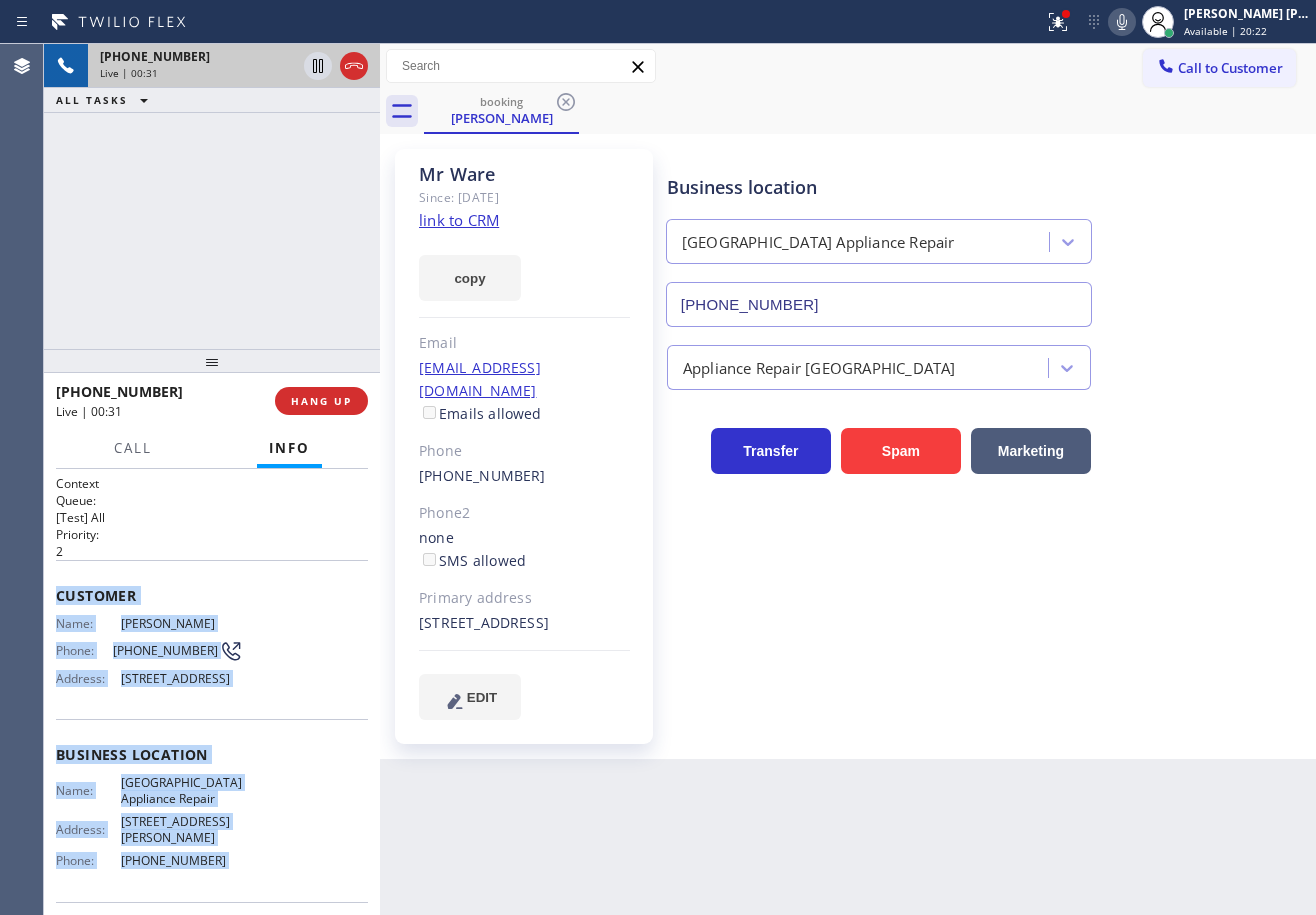 scroll, scrollTop: 145, scrollLeft: 0, axis: vertical 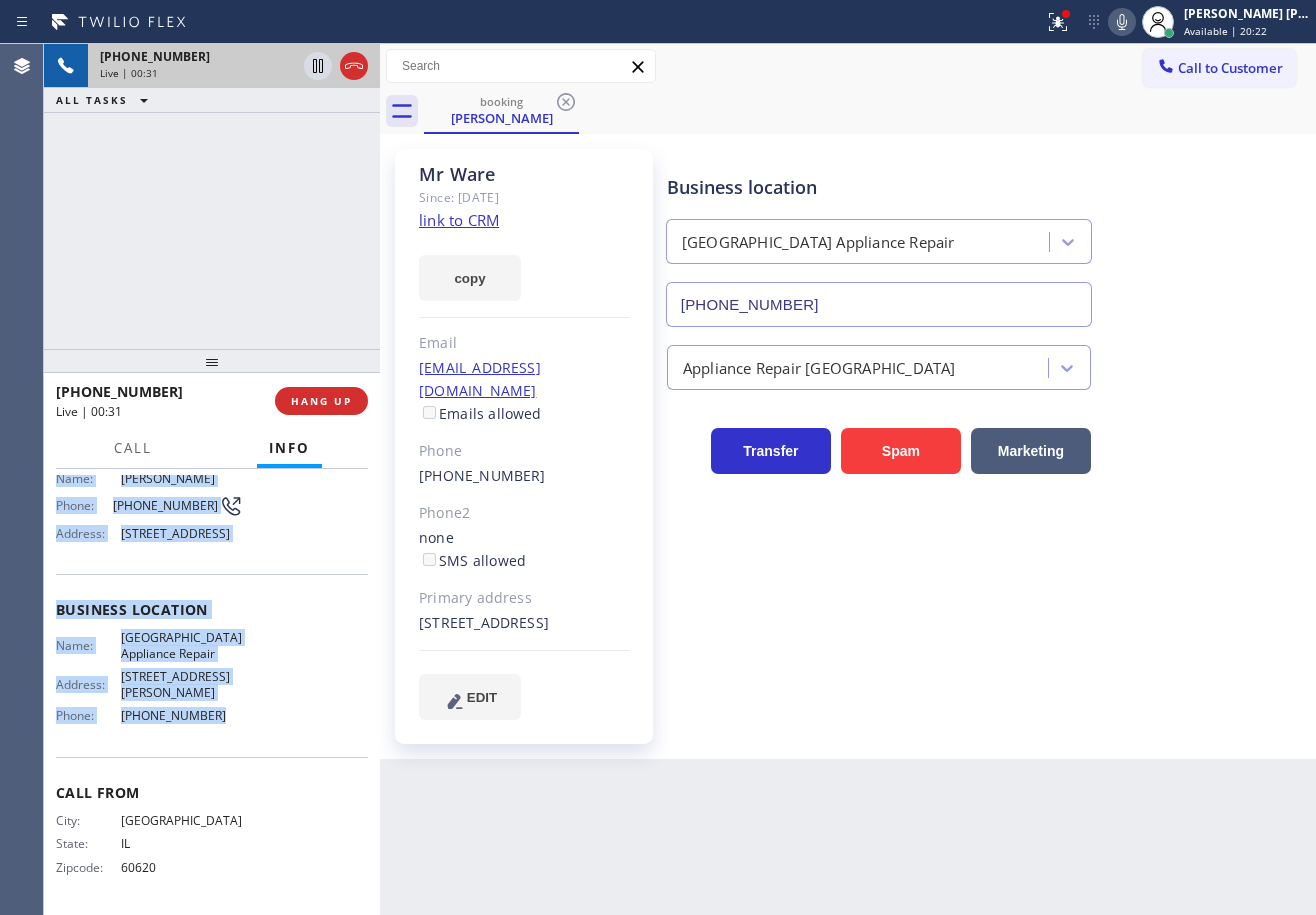 drag, startPoint x: 55, startPoint y: 591, endPoint x: 848, endPoint y: 561, distance: 793.56726 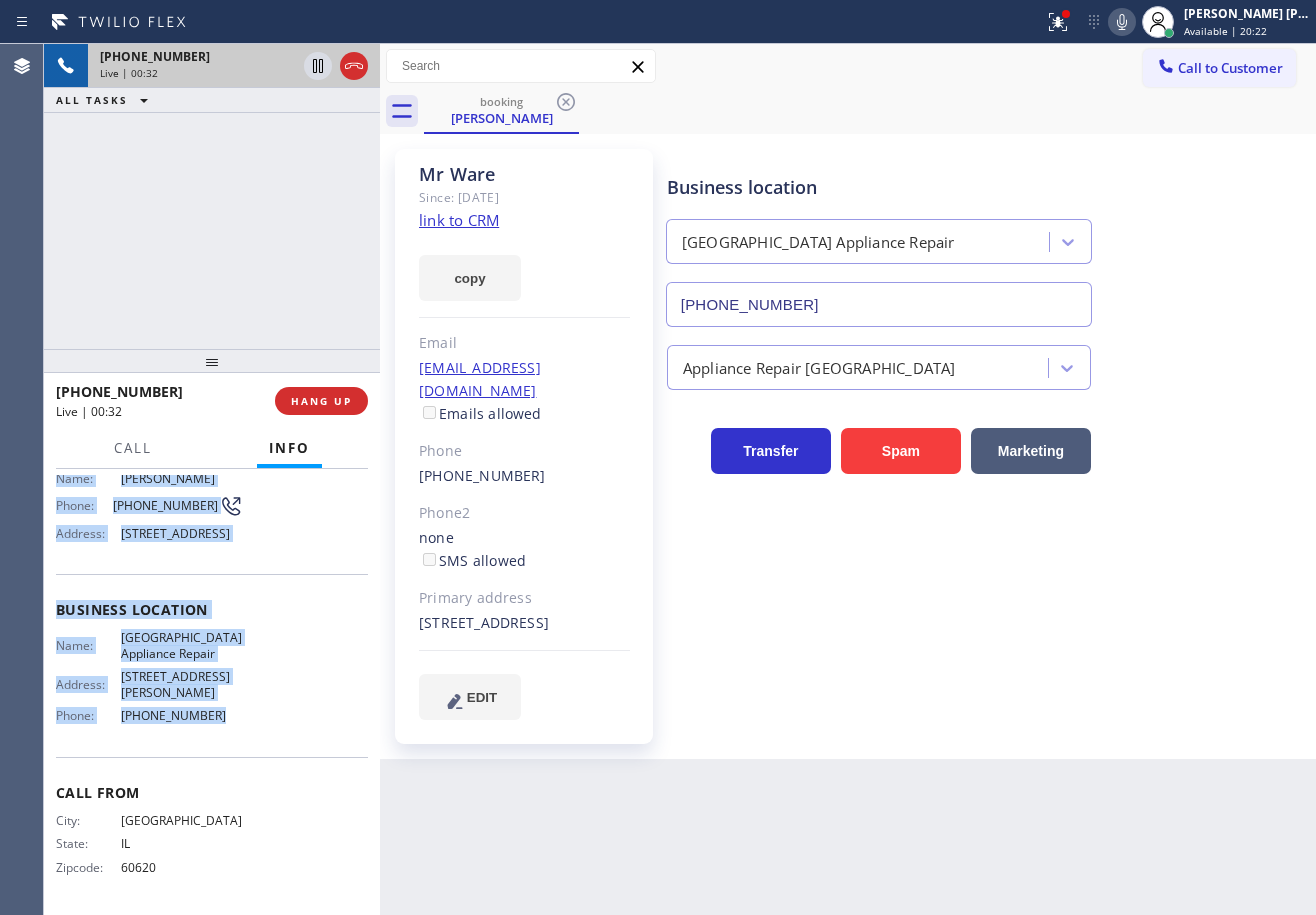 copy on "Customer Name: [PERSON_NAME] Phone: [PHONE_NUMBER] Address: [STREET_ADDRESS] Business location Name: [GEOGRAPHIC_DATA] Appliance Repair Address: [STREET_ADDRESS][PERSON_NAME]  Phone: [PHONE_NUMBER]" 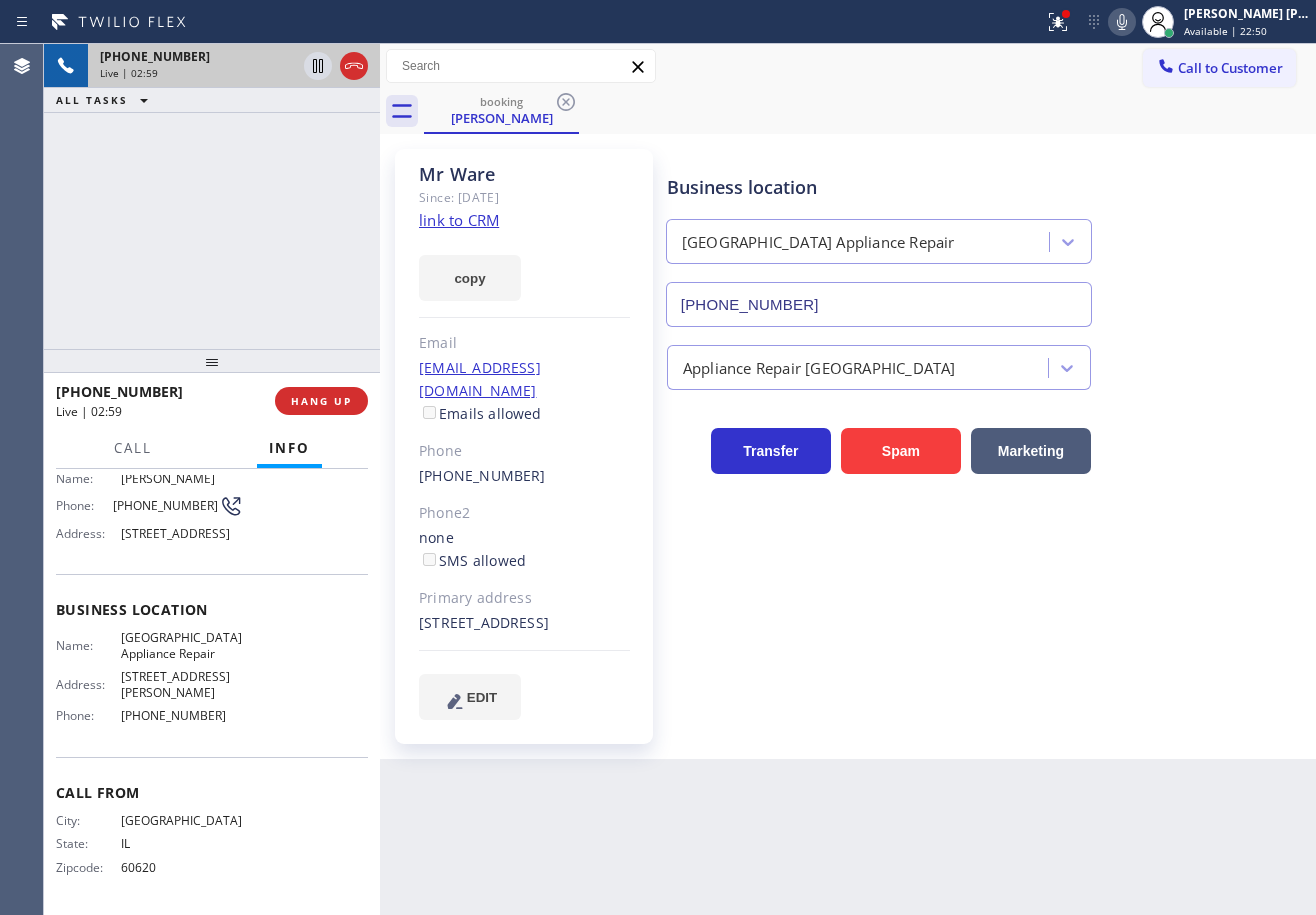 click on "Appliance Repair [GEOGRAPHIC_DATA]" at bounding box center (987, 363) 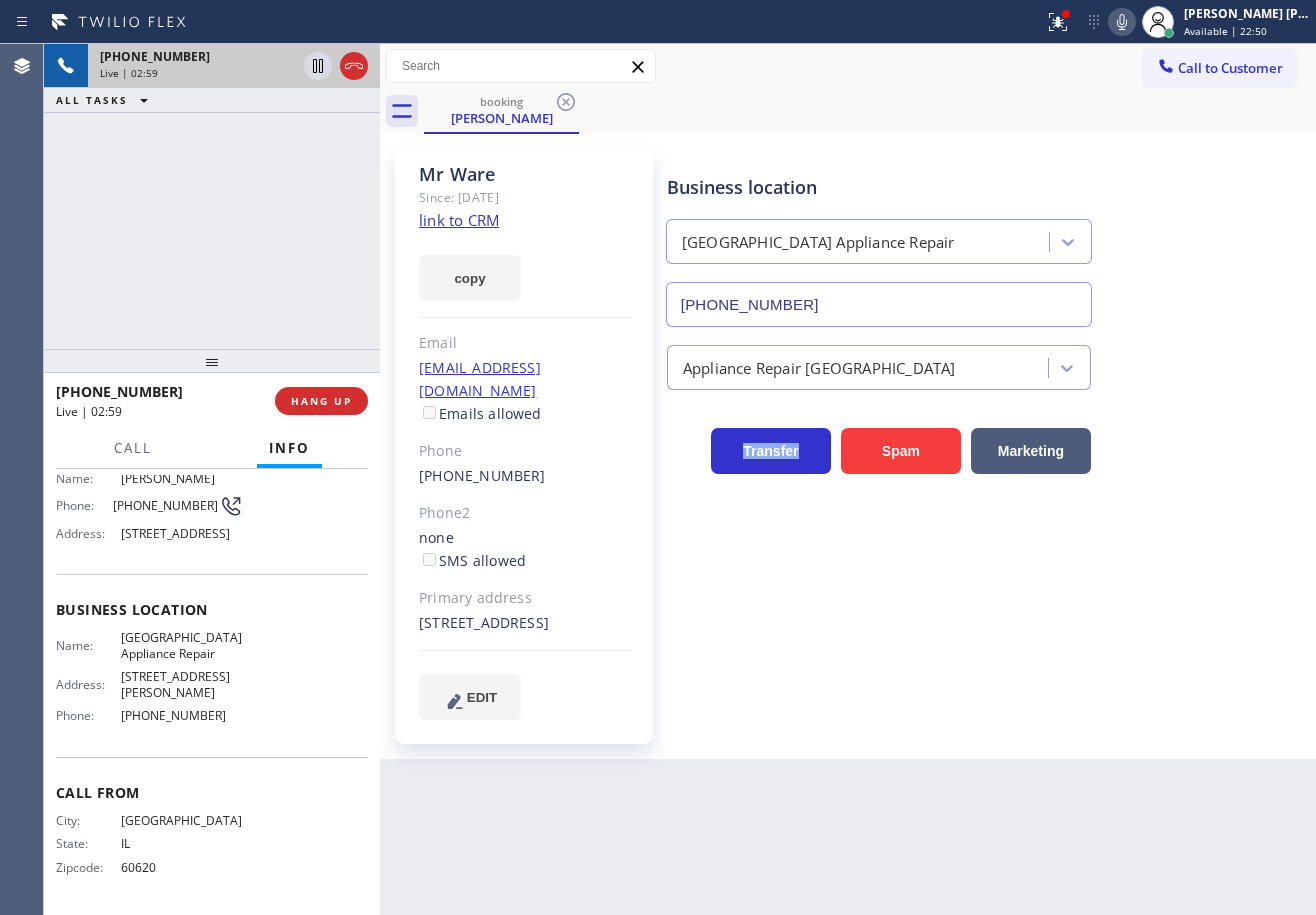 click on "Appliance Repair [GEOGRAPHIC_DATA]" at bounding box center (987, 363) 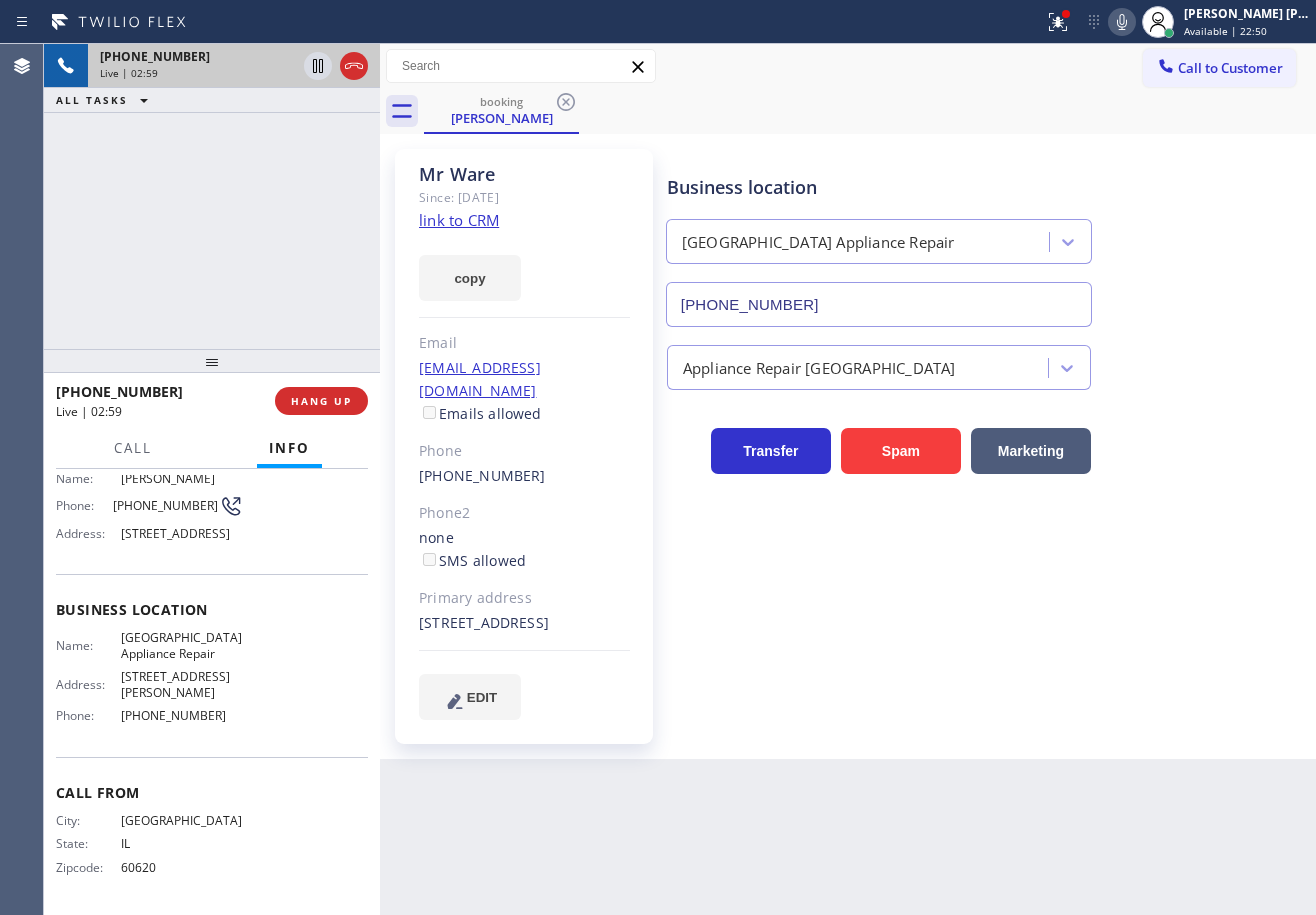 drag, startPoint x: 1242, startPoint y: 362, endPoint x: 1238, endPoint y: 372, distance: 10.770329 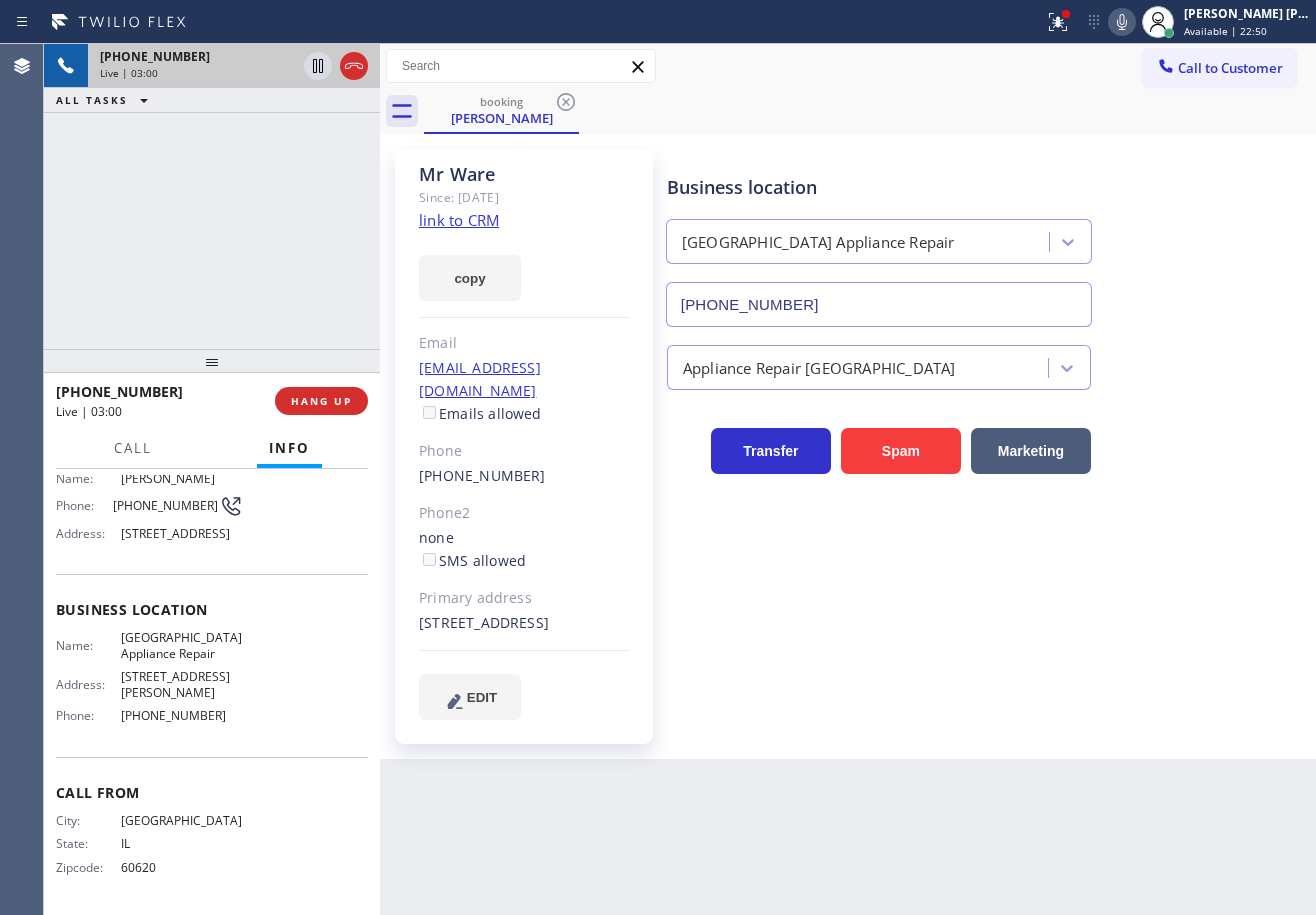 drag, startPoint x: 1238, startPoint y: 372, endPoint x: 1233, endPoint y: 386, distance: 14.866069 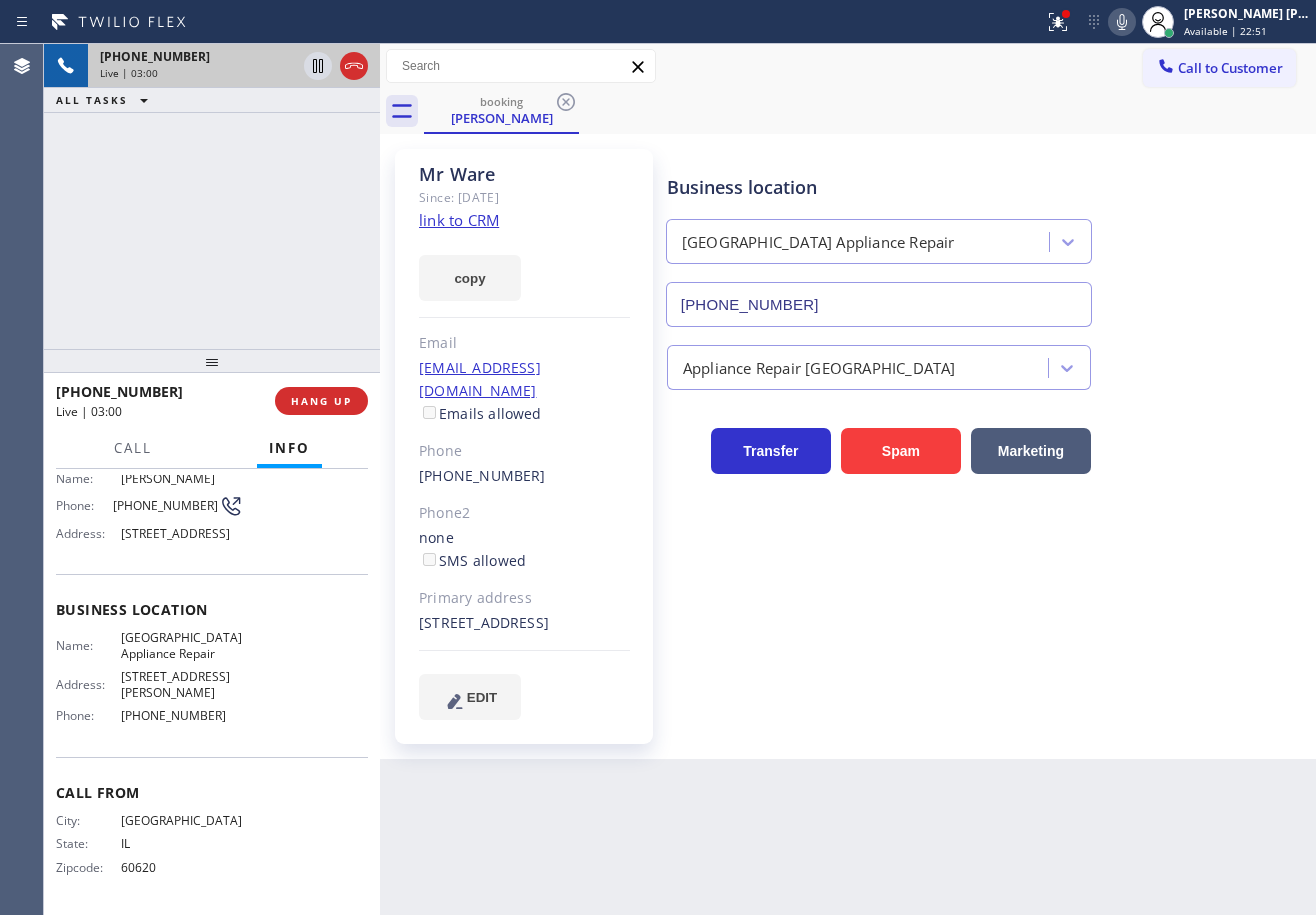 click on "Transfer Spam Marketing" at bounding box center [987, 432] 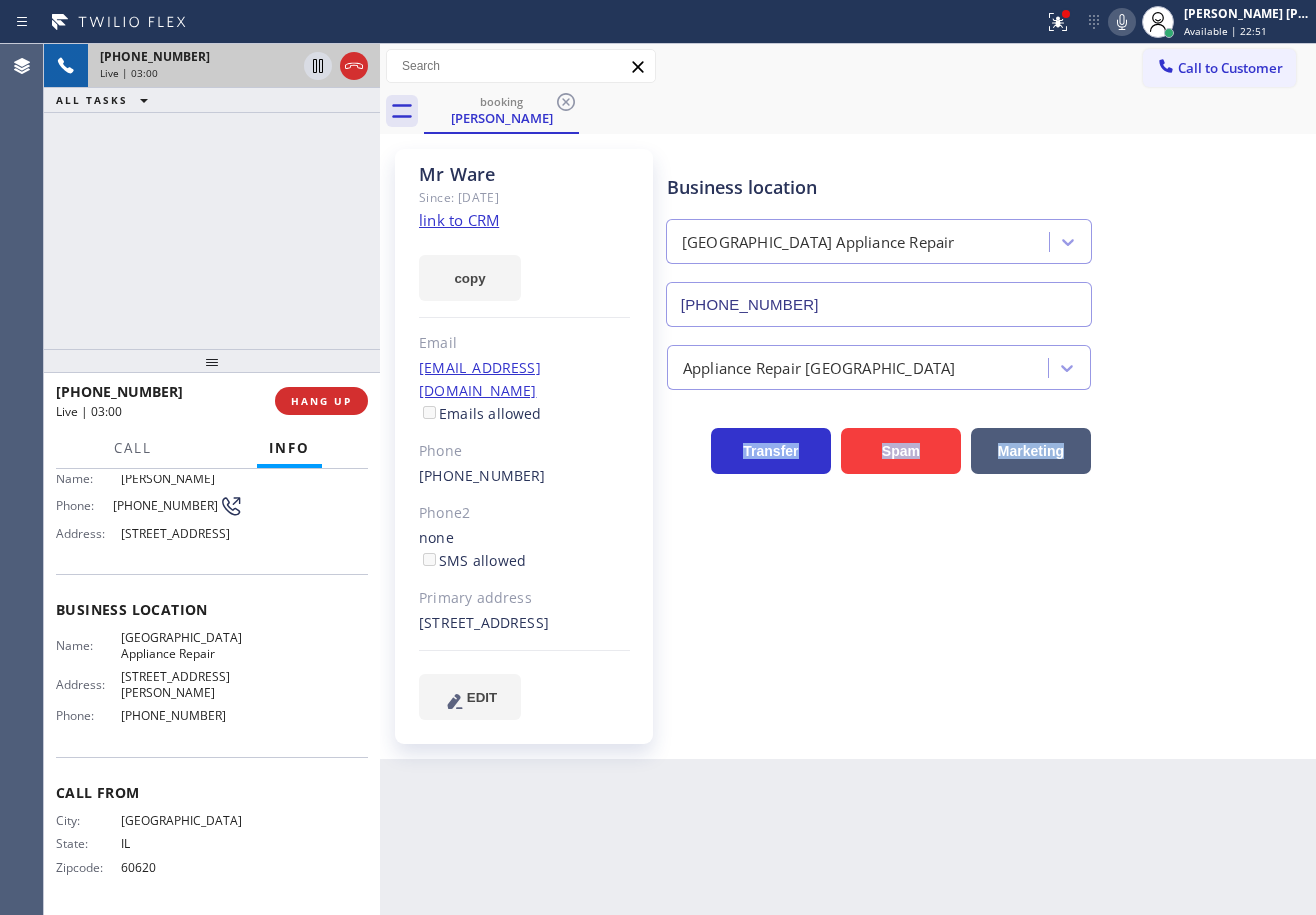 click on "Transfer Spam Marketing" at bounding box center [987, 432] 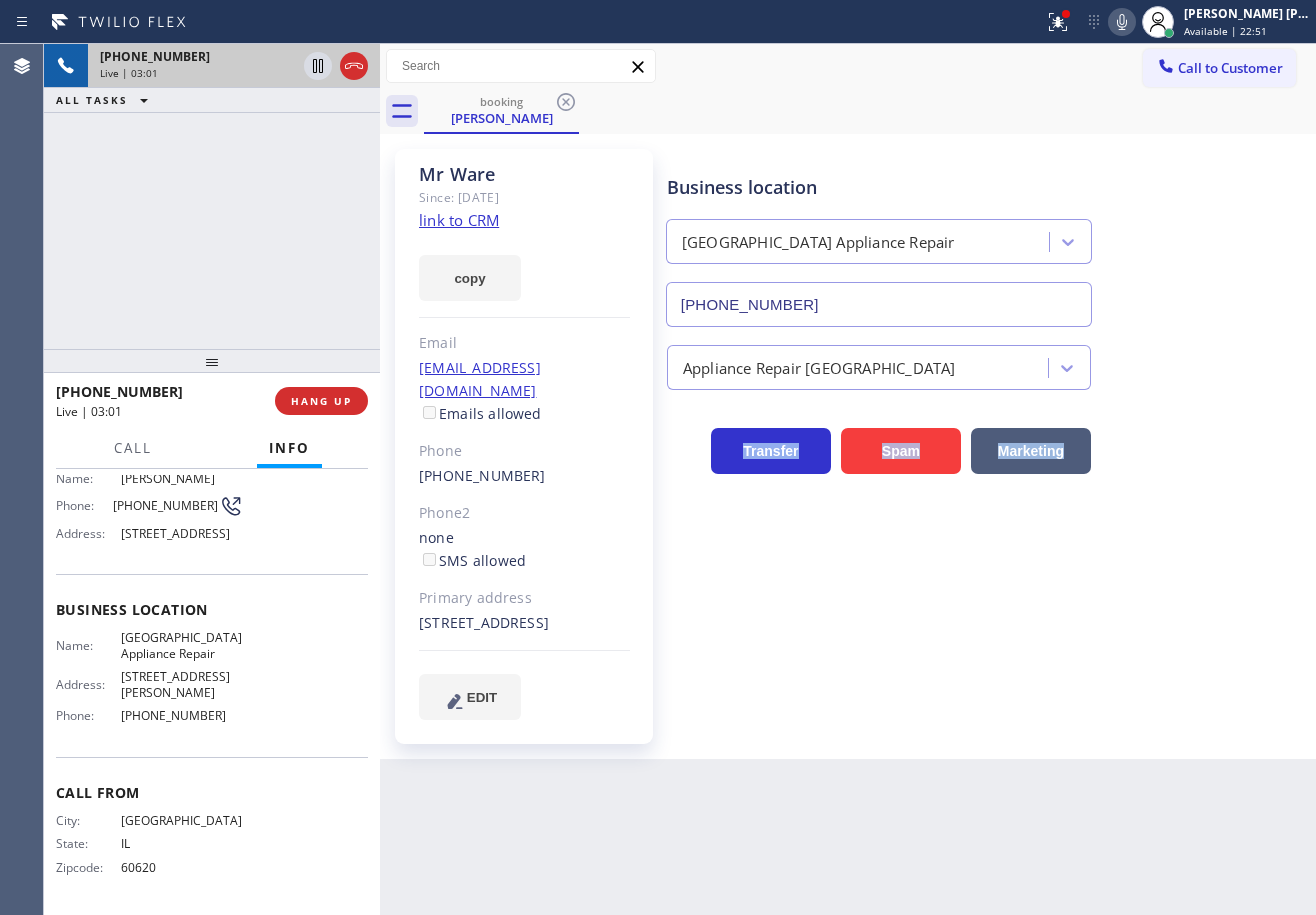 click on "Transfer Spam Marketing" at bounding box center (987, 432) 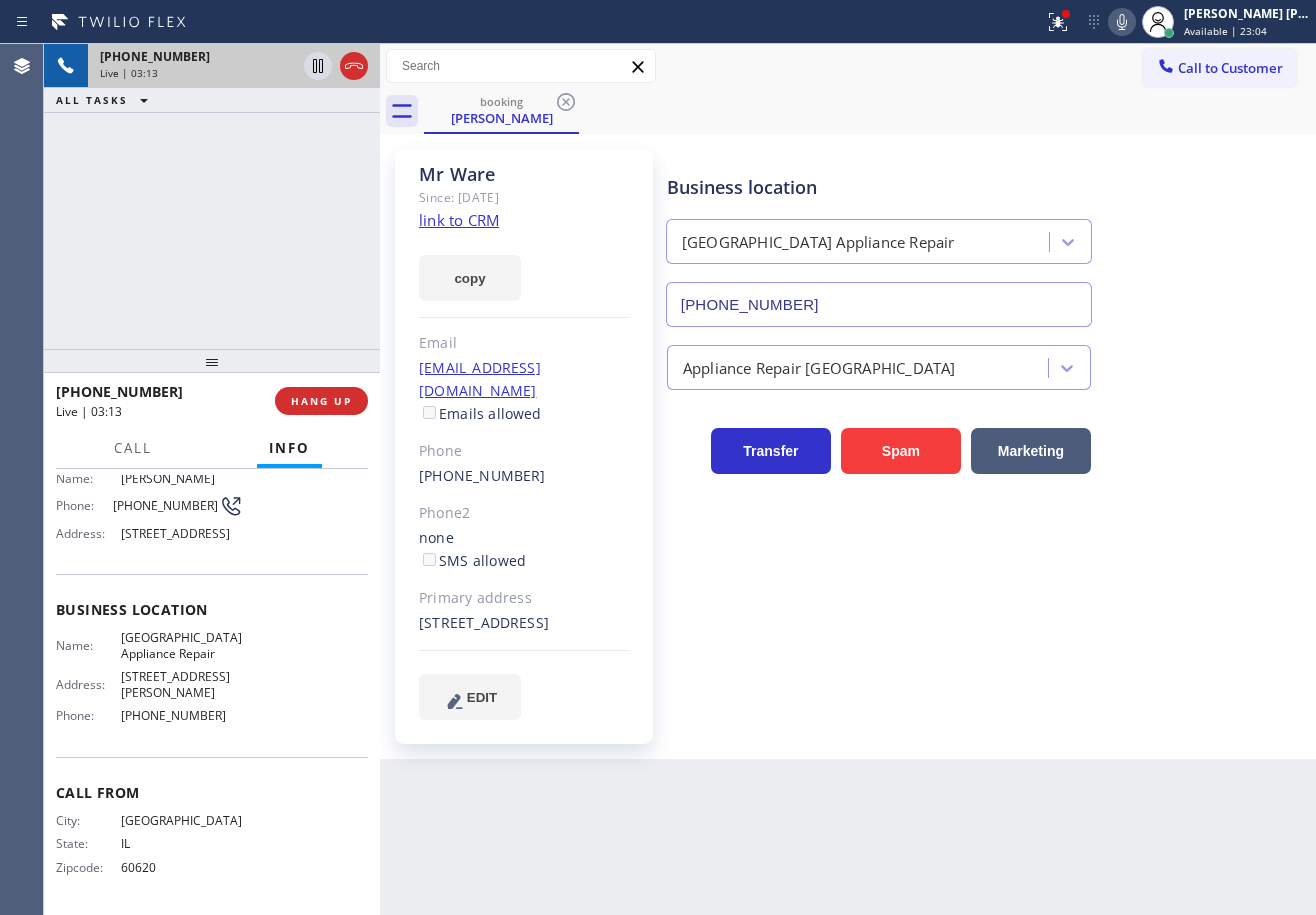 drag, startPoint x: 1202, startPoint y: 297, endPoint x: 1202, endPoint y: 134, distance: 163 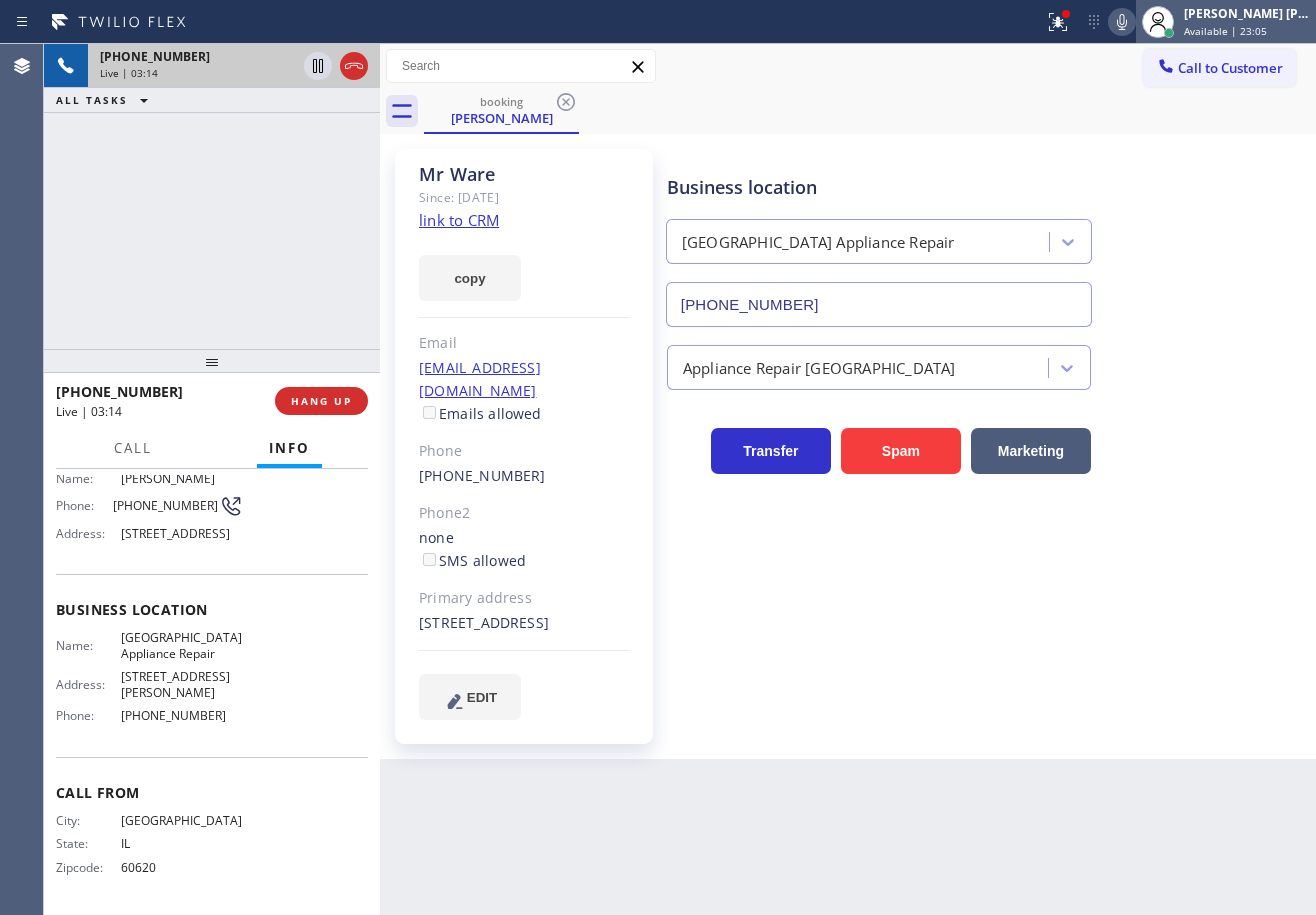 click at bounding box center (1158, 22) 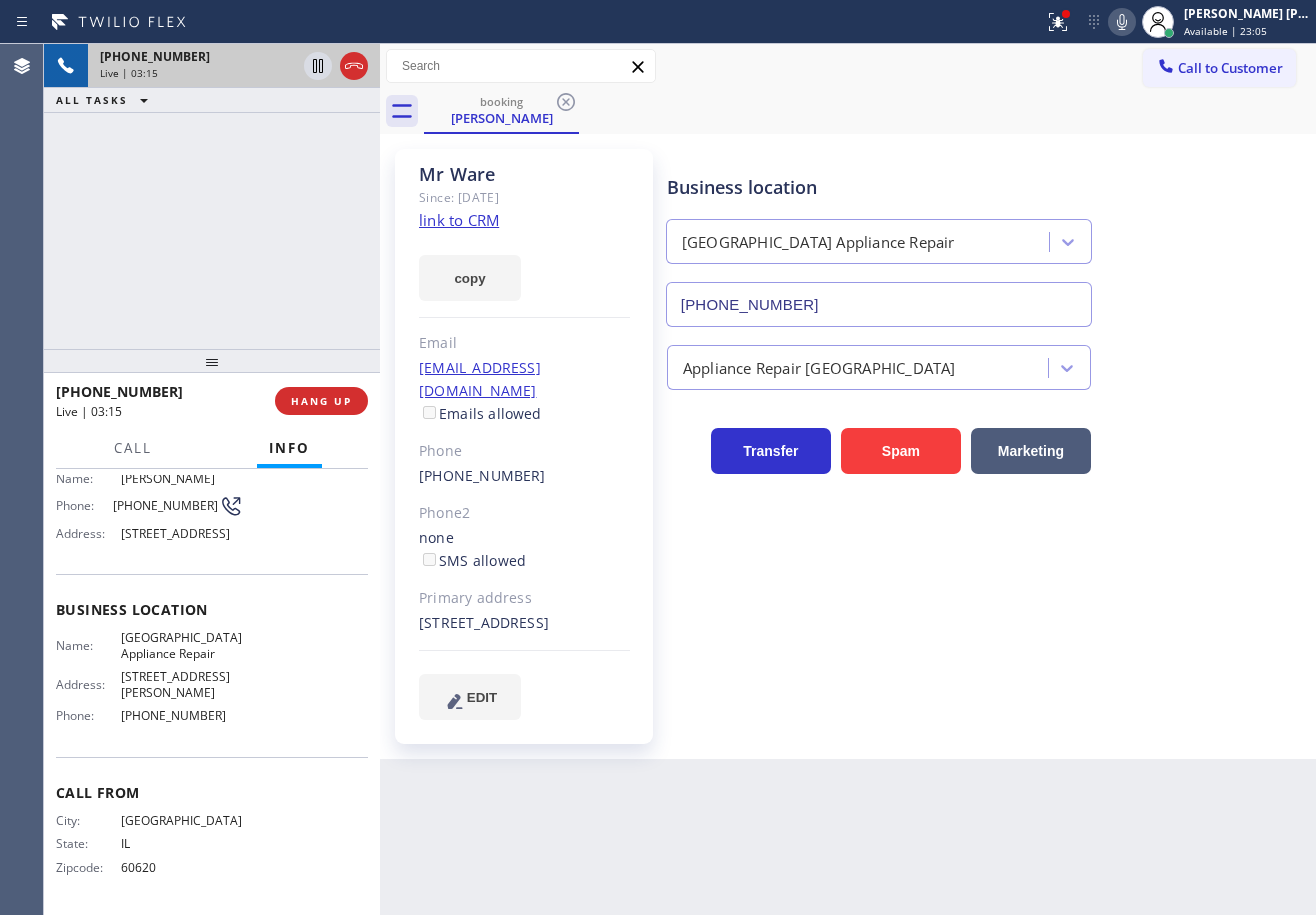 click 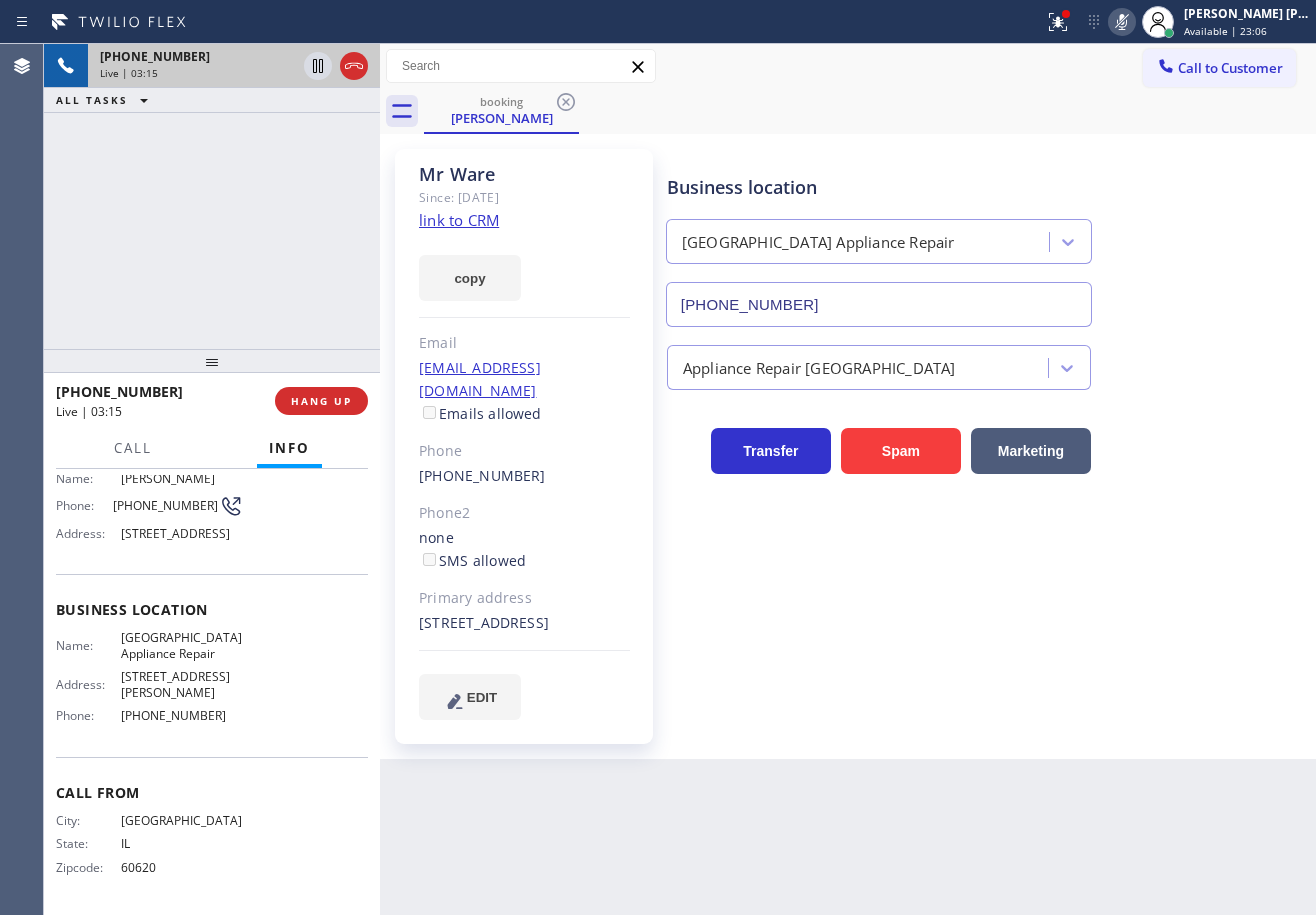 click on "booking [PERSON_NAME]" at bounding box center (870, 111) 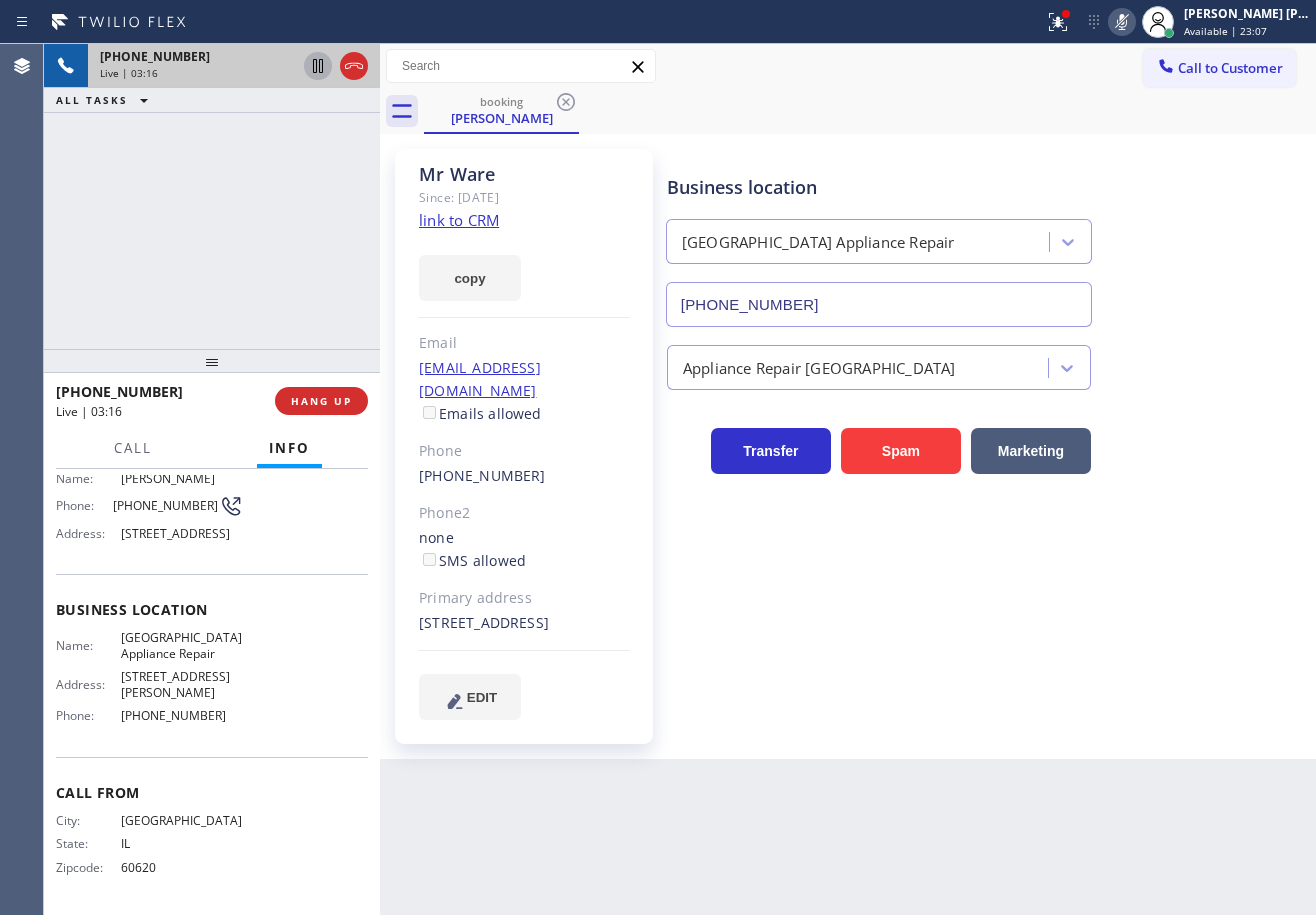 click 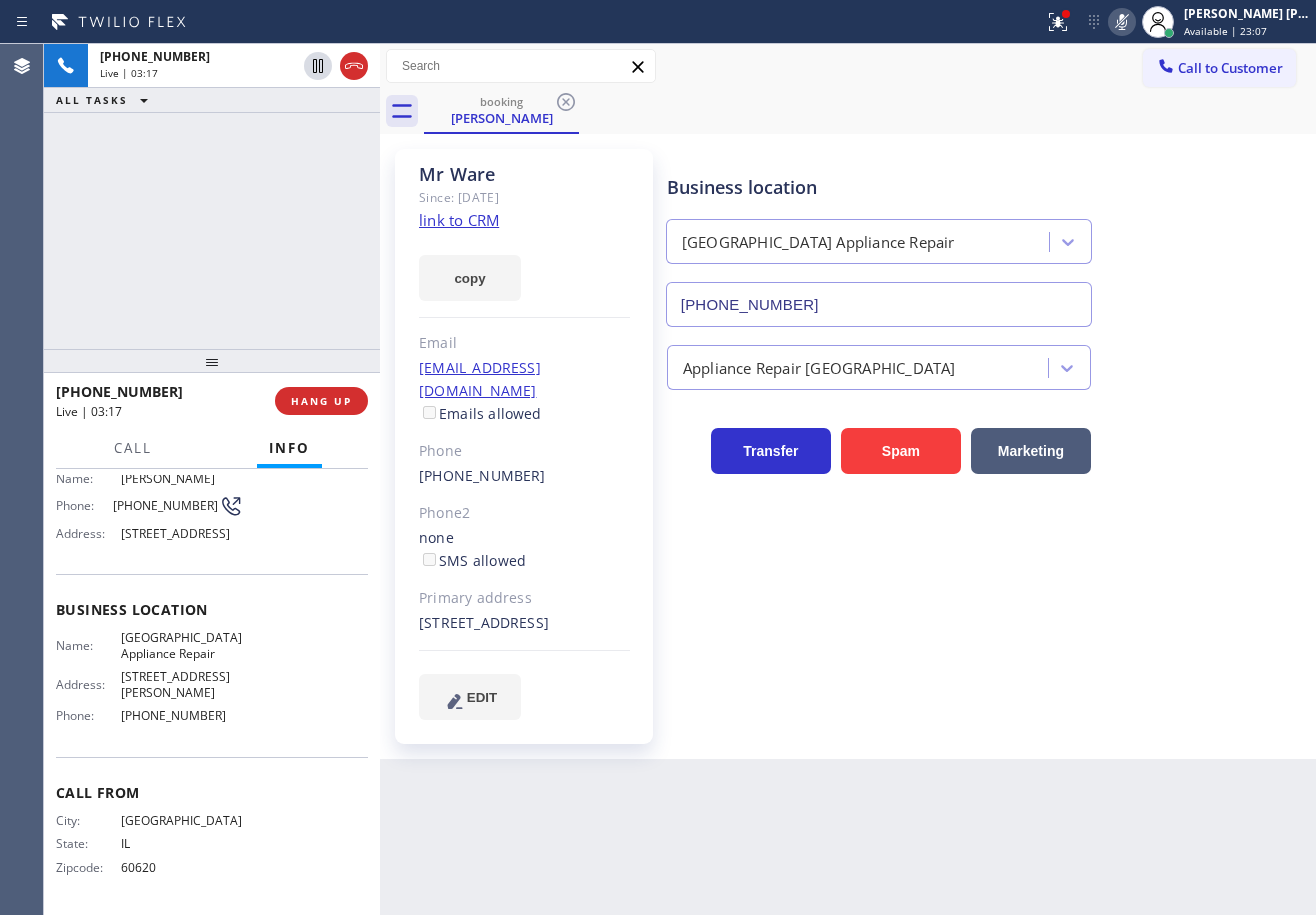 click on "[PHONE_NUMBER] Live | 03:17 ALL TASKS ALL TASKS ACTIVE TASKS TASKS IN WRAP UP" at bounding box center [212, 196] 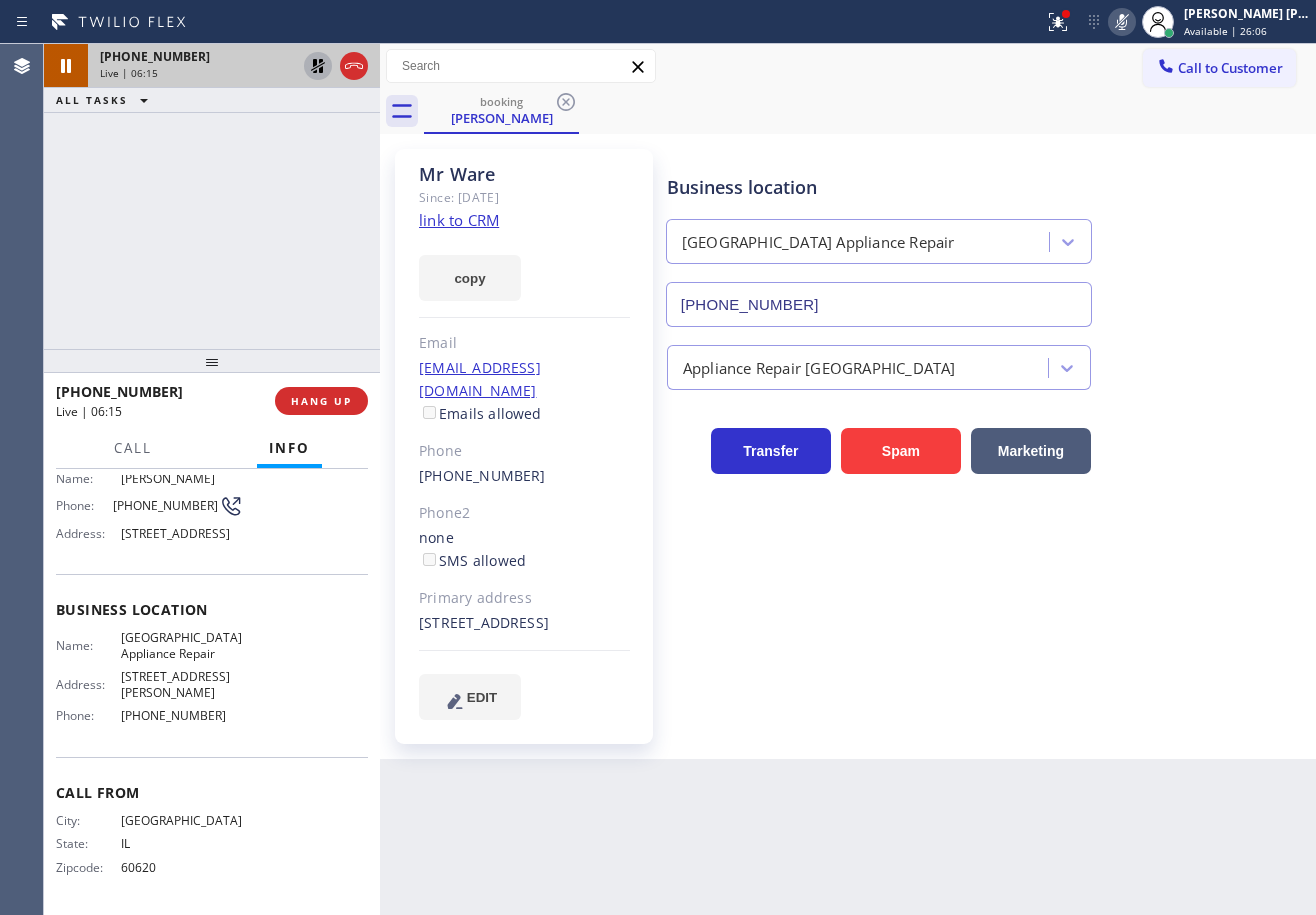 click 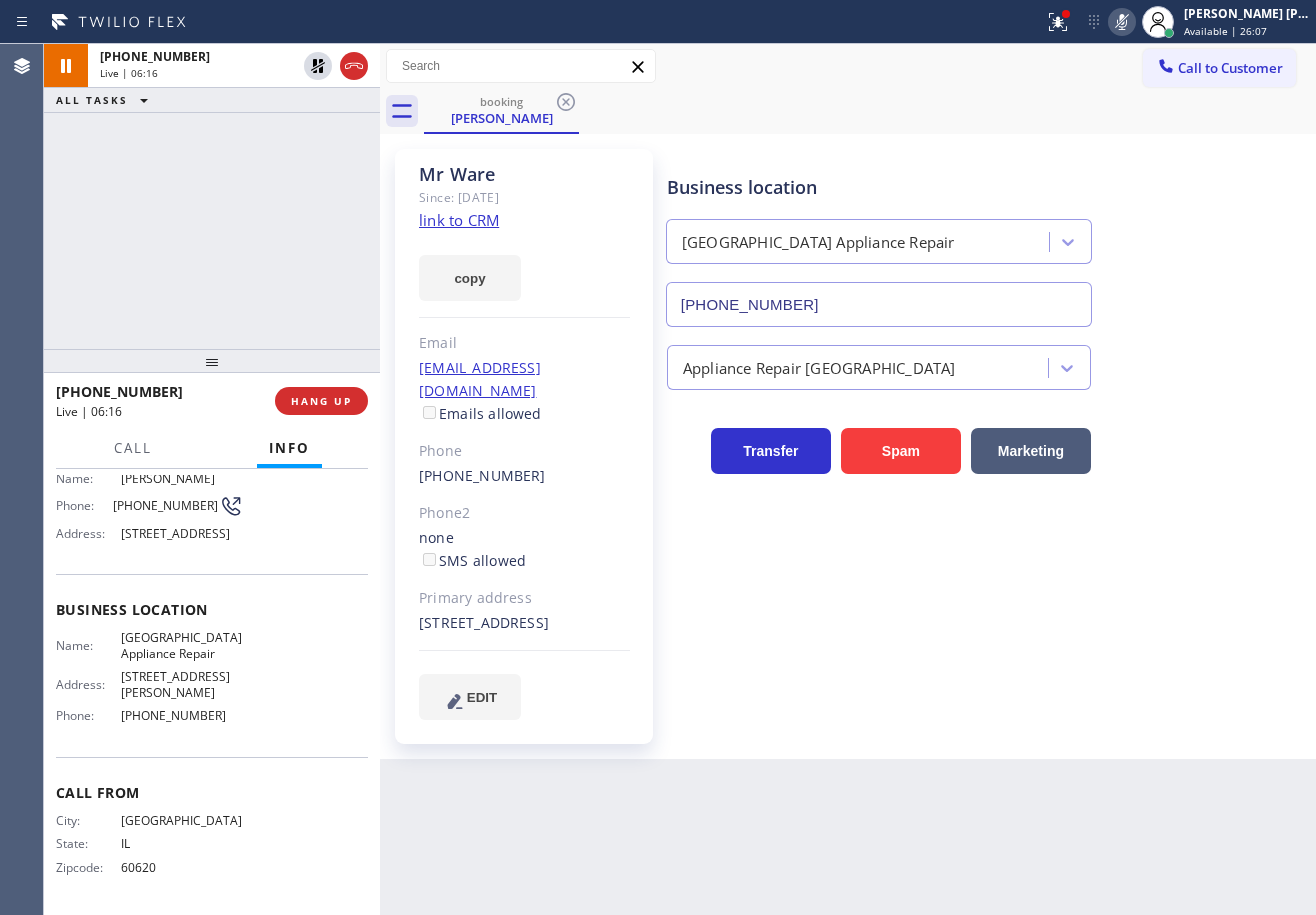 click 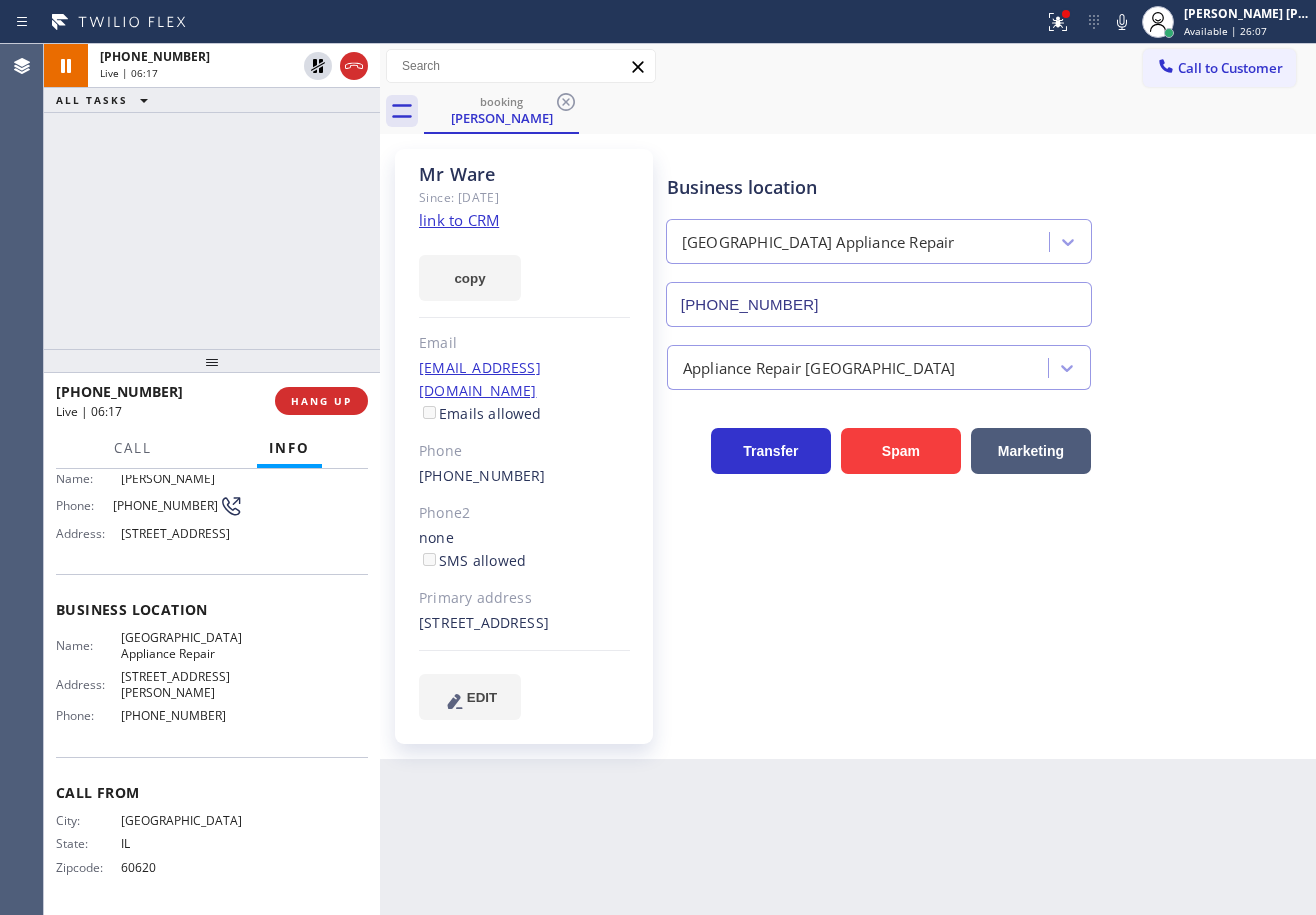 click on "booking [PERSON_NAME]" at bounding box center (870, 111) 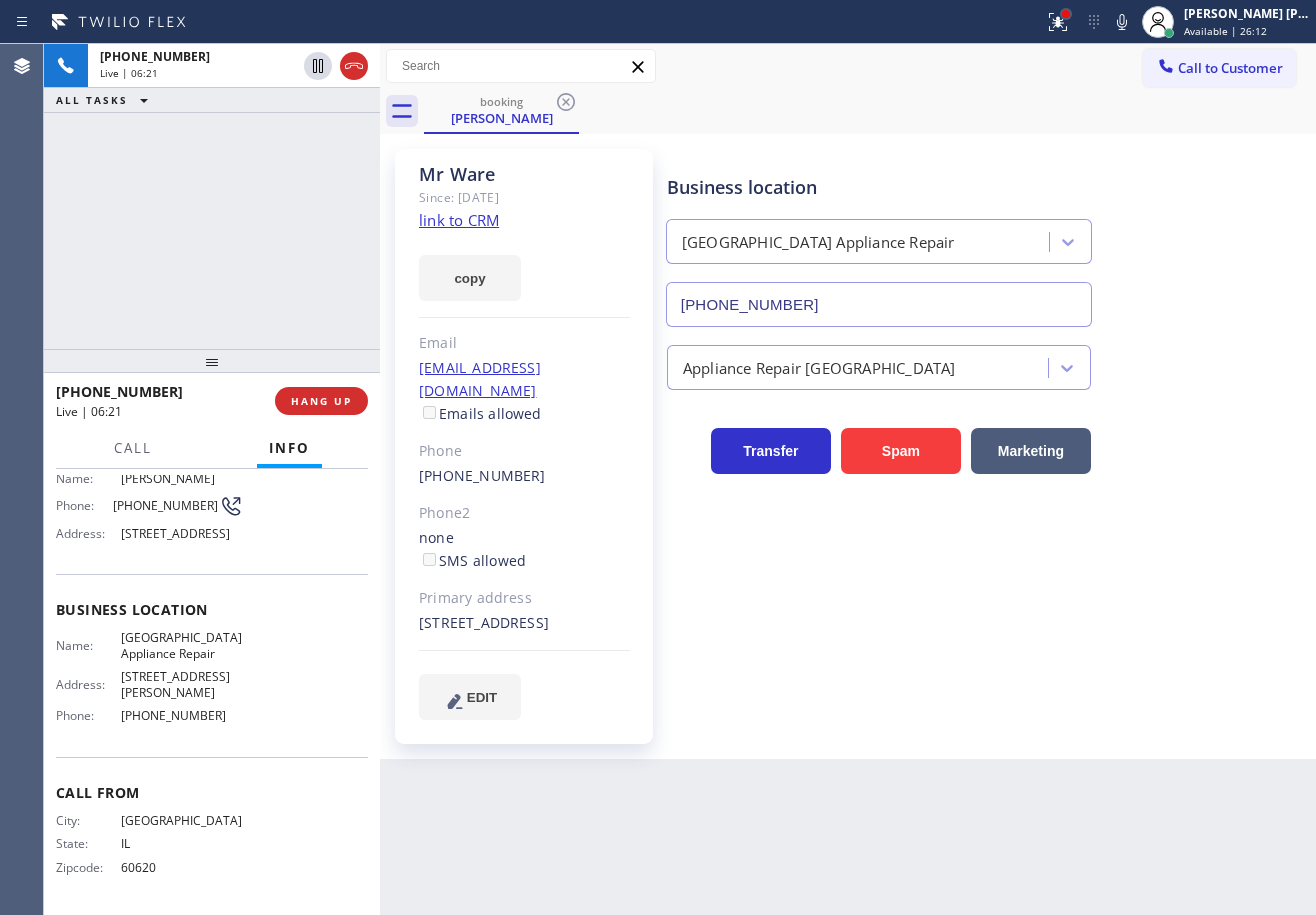 click at bounding box center [1066, 14] 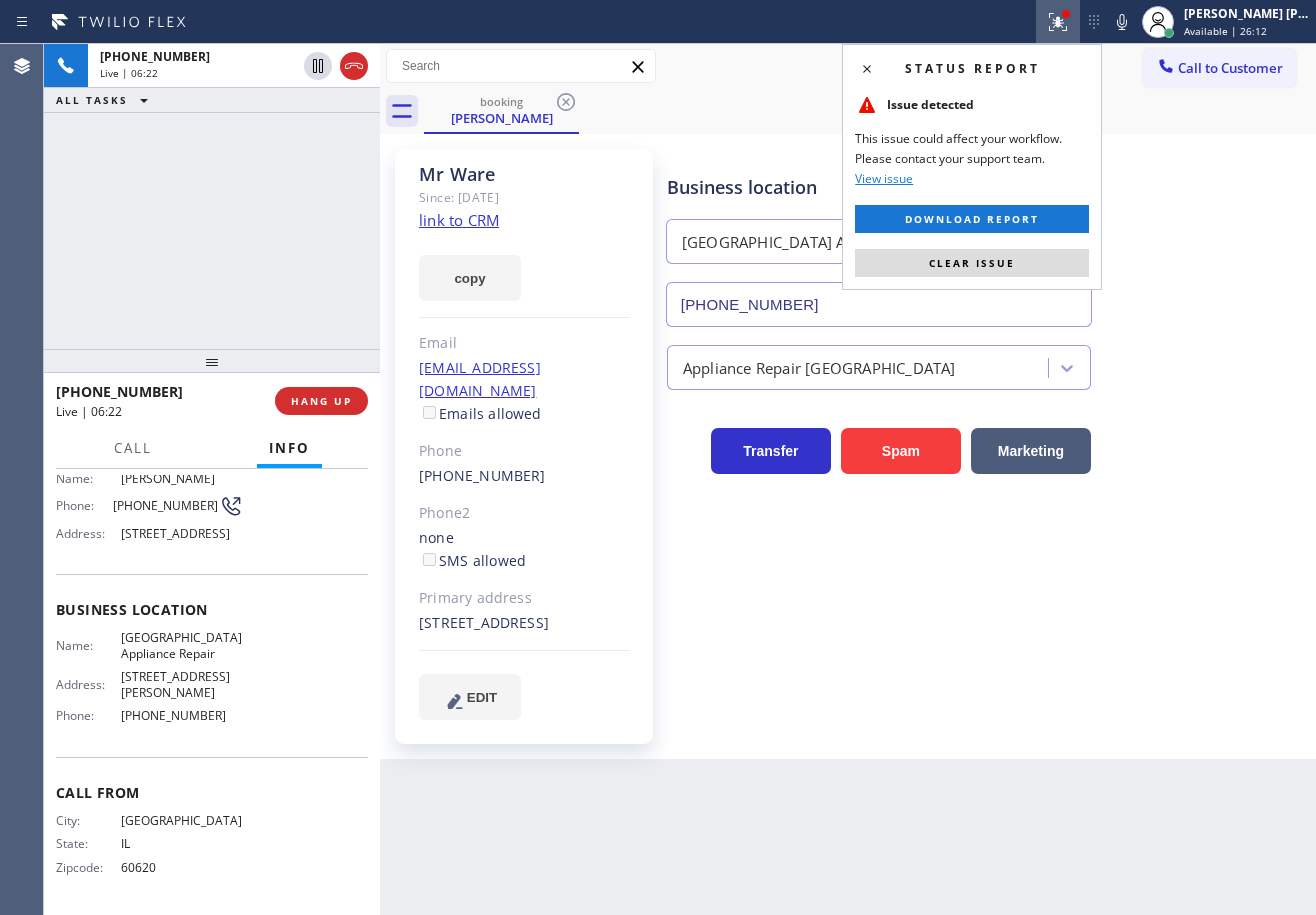 click on "Clear issue" at bounding box center [972, 263] 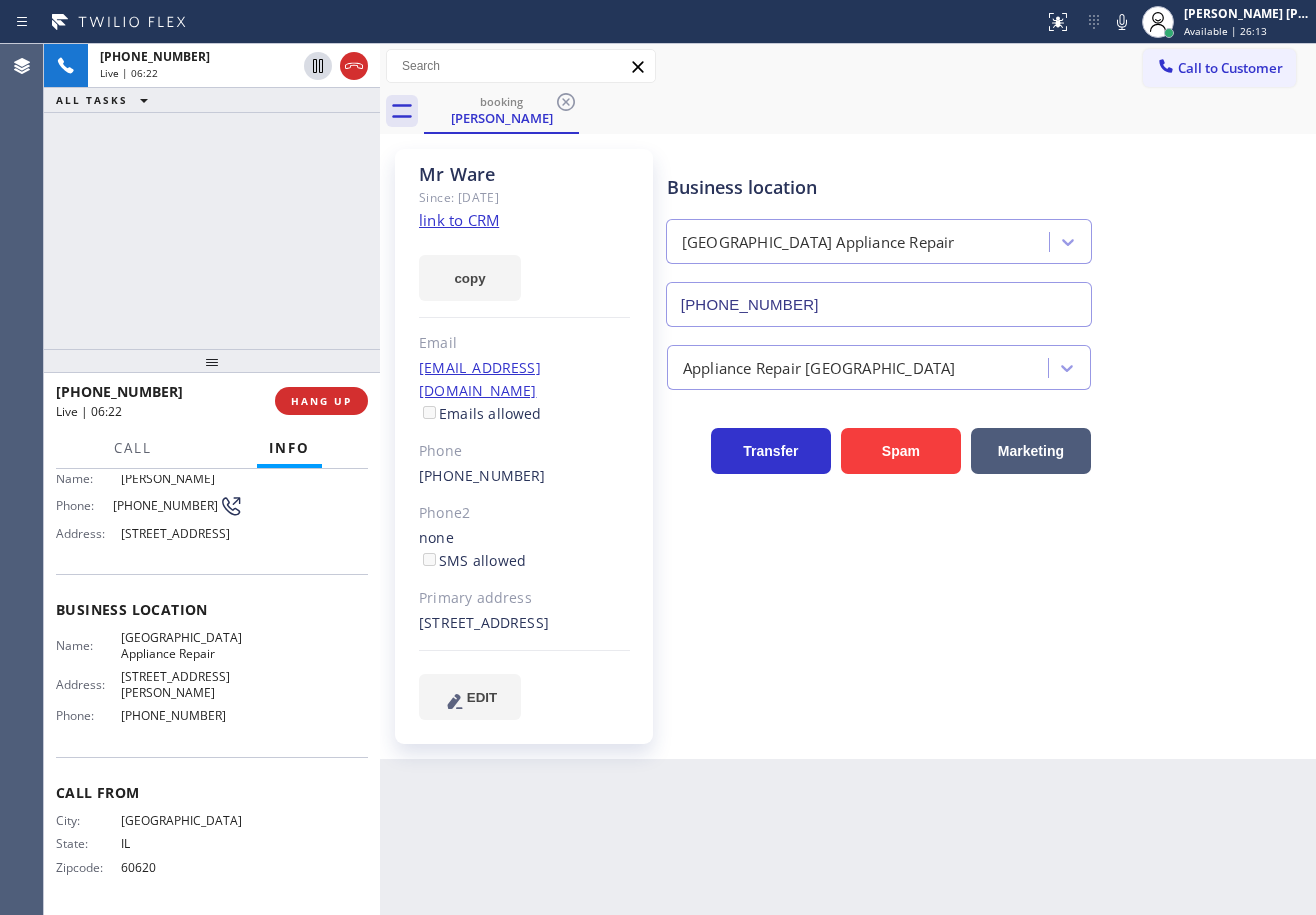 click on "Business location [GEOGRAPHIC_DATA] Appliance Repair [PHONE_NUMBER]" at bounding box center (987, 236) 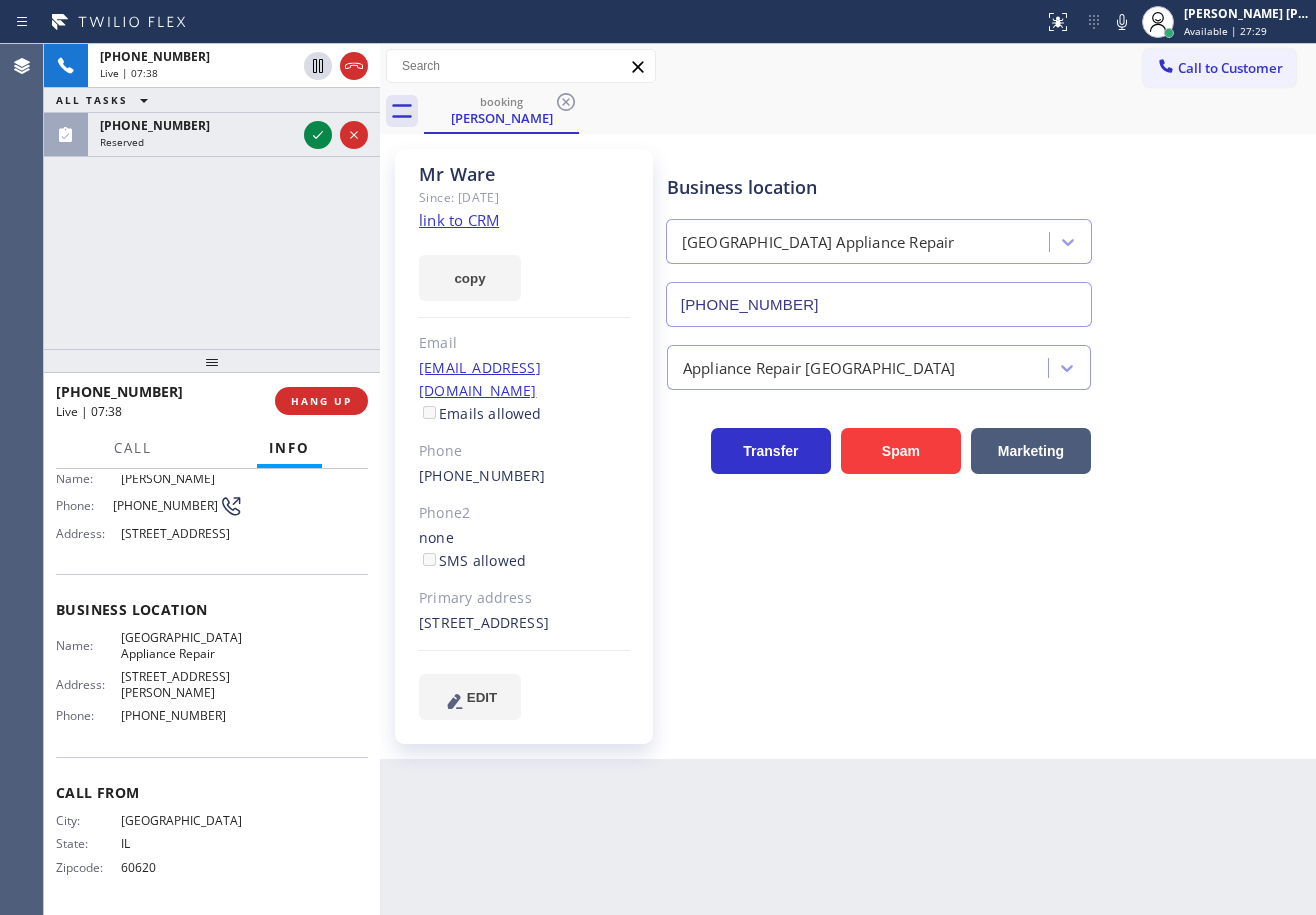 click on "Business location [GEOGRAPHIC_DATA] Appliance Repair [PHONE_NUMBER] Appliance Repair High End Transfer Spam Marketing" at bounding box center (987, 434) 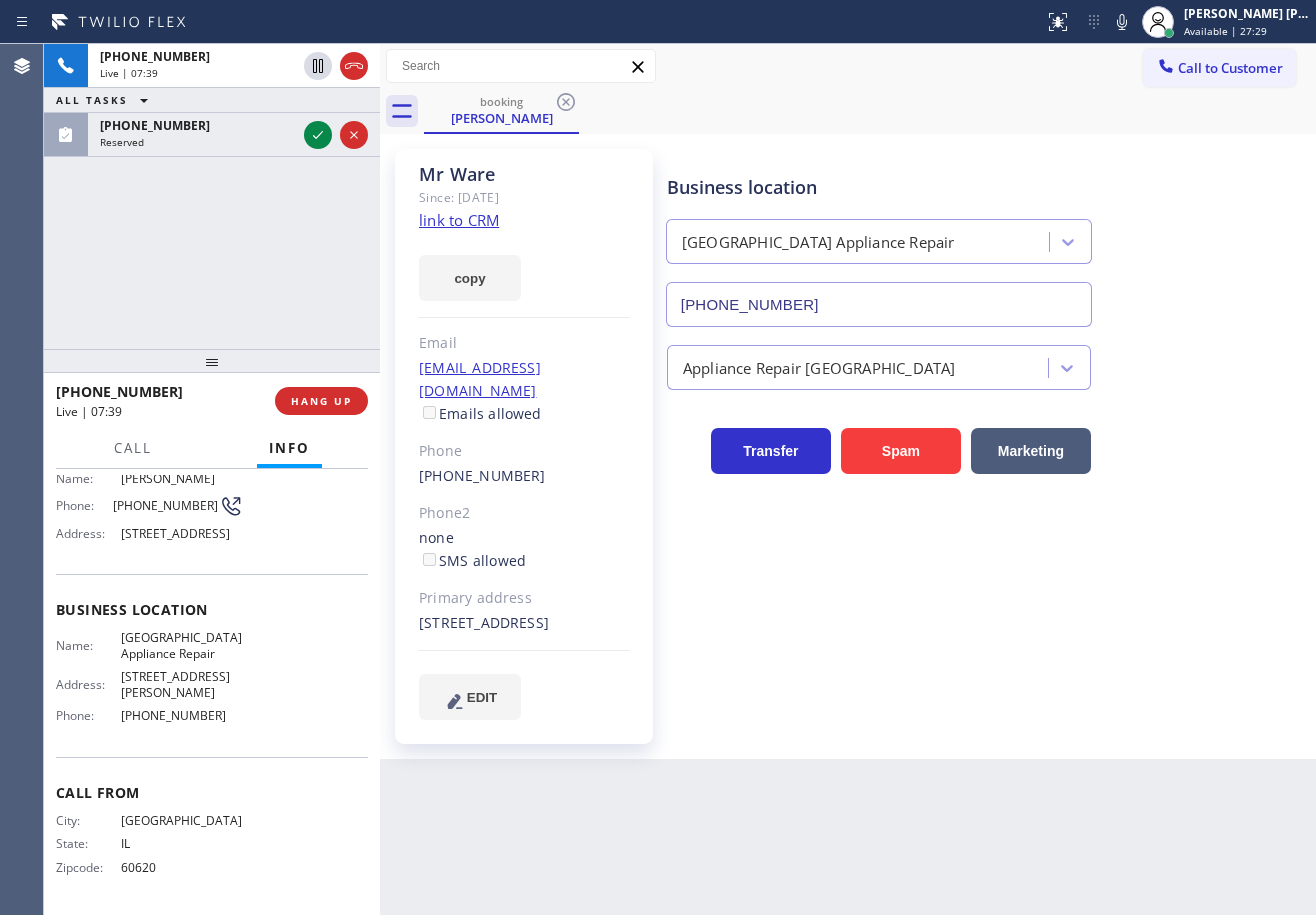 click on "Business location [GEOGRAPHIC_DATA] Appliance Repair [PHONE_NUMBER] Appliance Repair High End Transfer Spam Marketing" at bounding box center [987, 434] 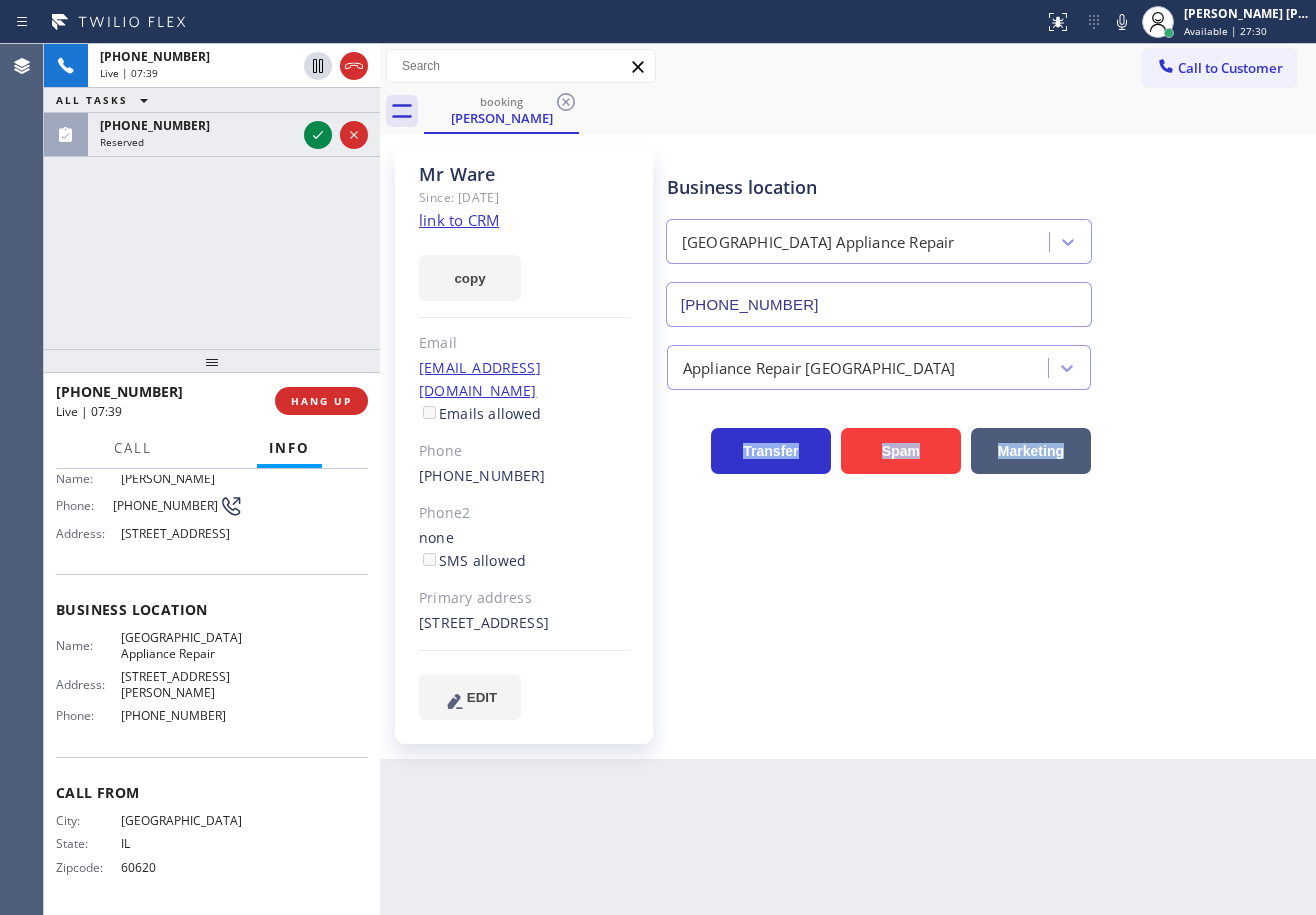 click on "Business location [GEOGRAPHIC_DATA] Appliance Repair [PHONE_NUMBER] Appliance Repair High End Transfer Spam Marketing" at bounding box center (987, 434) 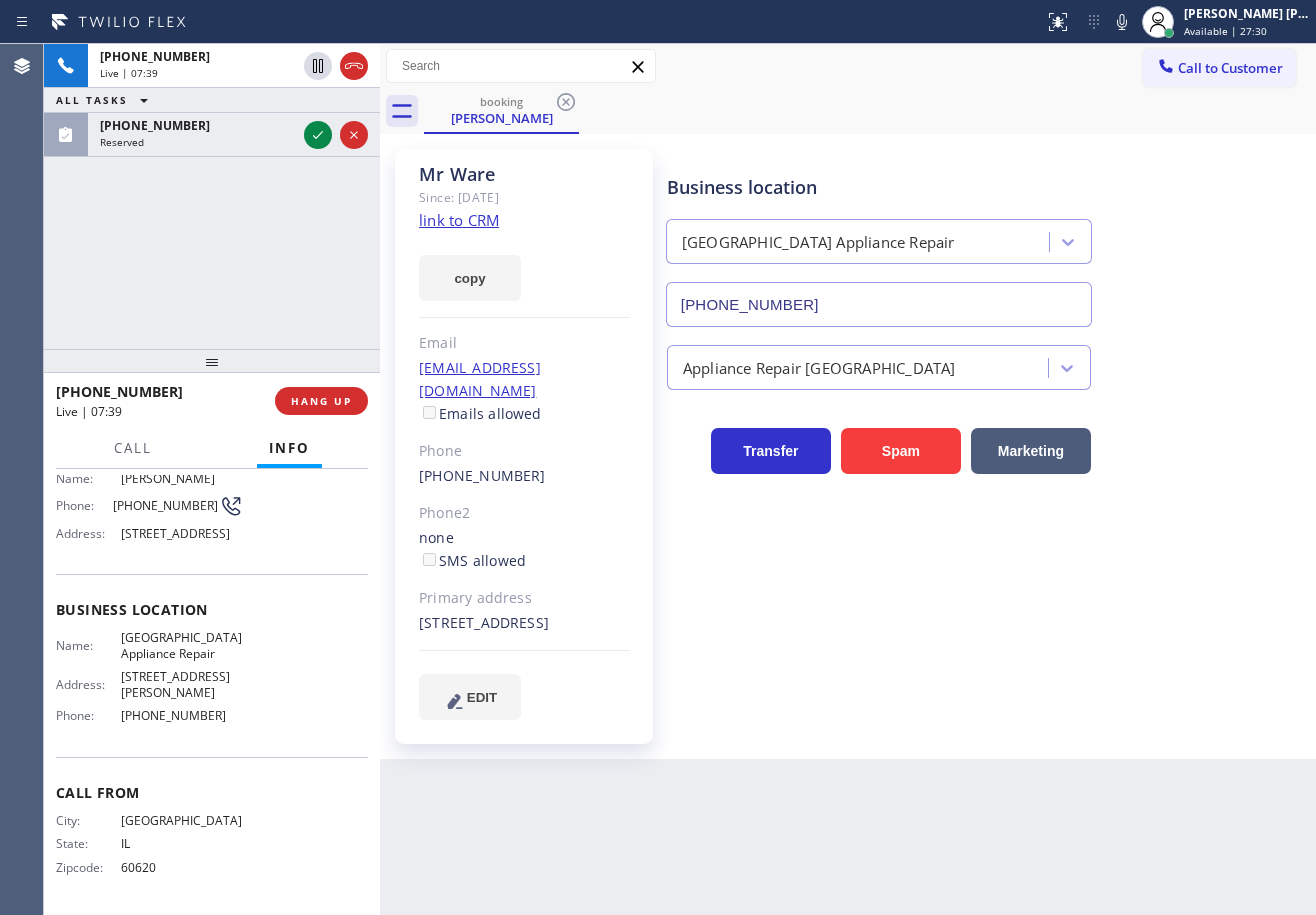 drag, startPoint x: 1083, startPoint y: 631, endPoint x: 1080, endPoint y: 581, distance: 50.08992 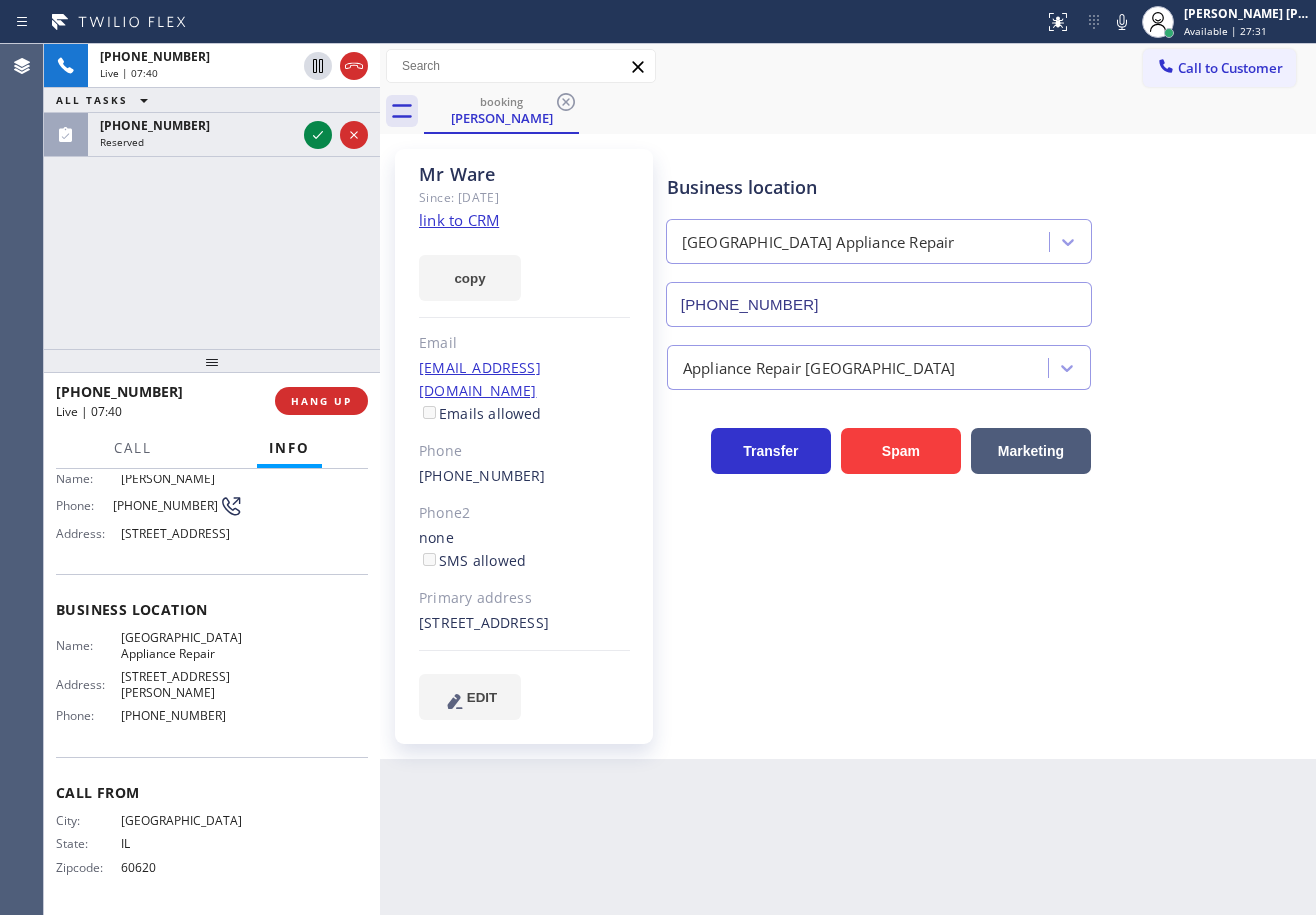 click on "Business location [GEOGRAPHIC_DATA] Appliance Repair [PHONE_NUMBER] Appliance Repair High End Transfer Spam Marketing" at bounding box center [987, 434] 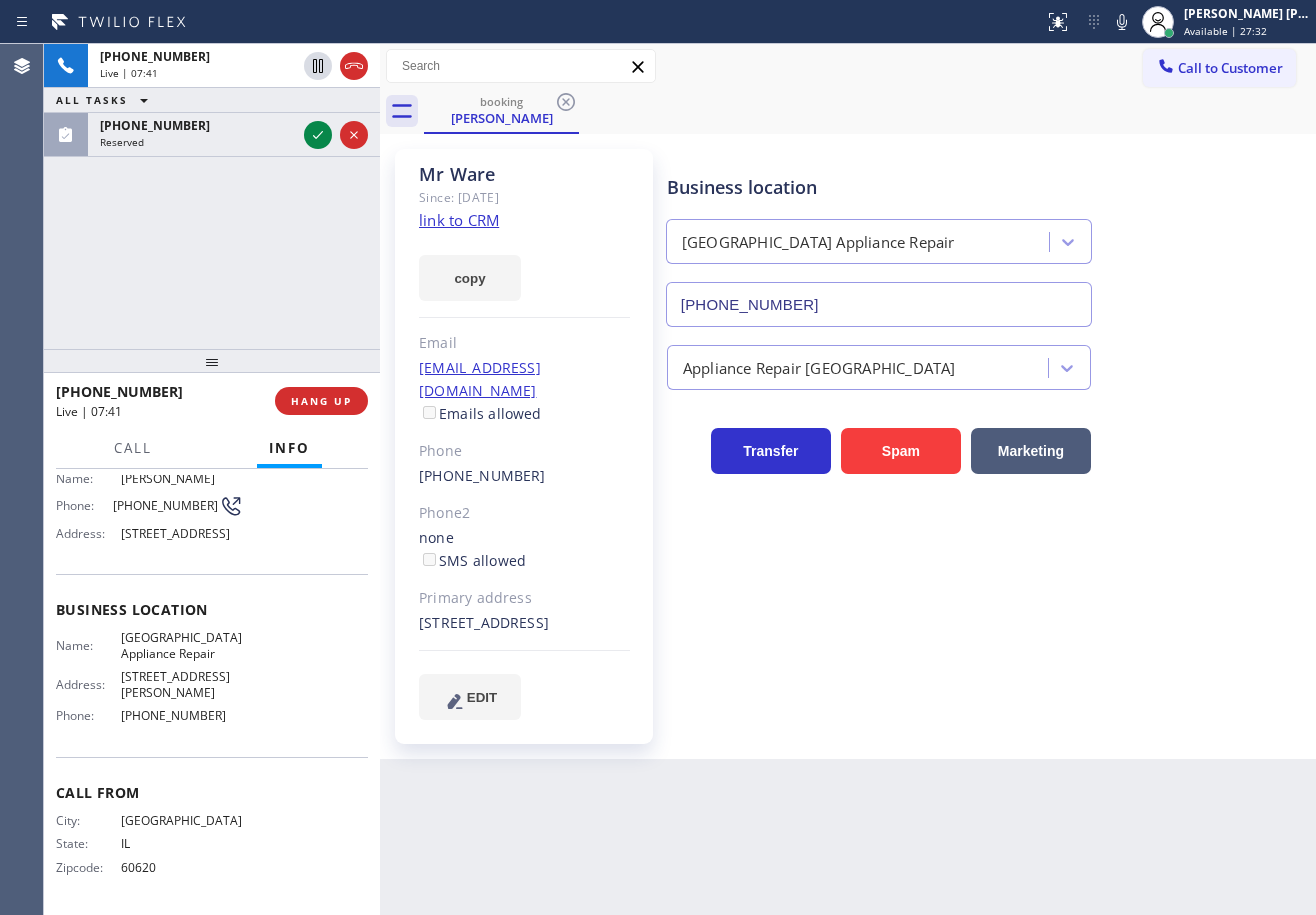 click on "[PHONE_NUMBER] Live | 07:41 ALL TASKS ALL TASKS ACTIVE TASKS TASKS IN WRAP UP [PHONE_NUMBER] Reserved" at bounding box center (212, 196) 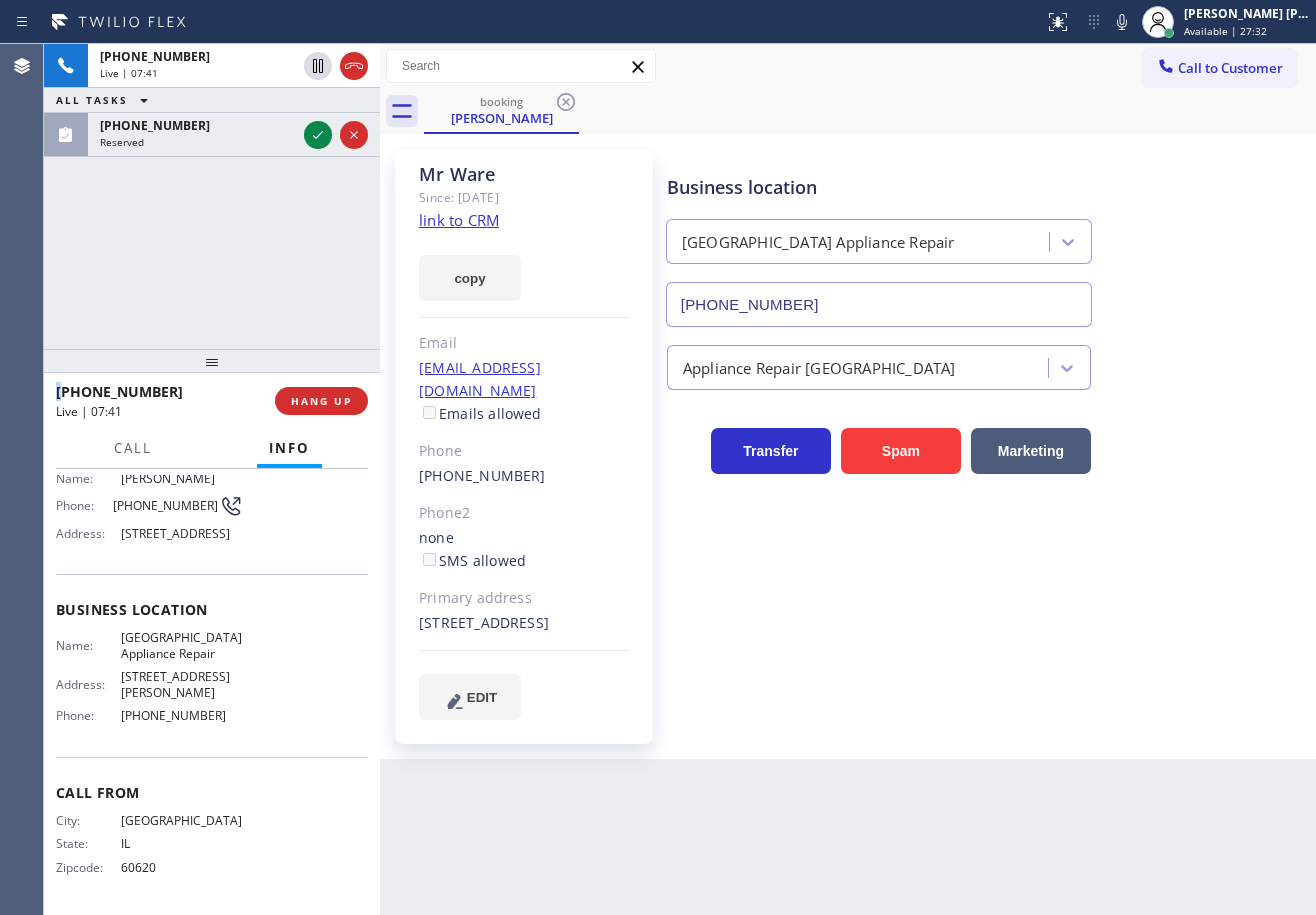 click on "[PHONE_NUMBER] Live | 07:41 ALL TASKS ALL TASKS ACTIVE TASKS TASKS IN WRAP UP [PHONE_NUMBER] Reserved" at bounding box center (212, 196) 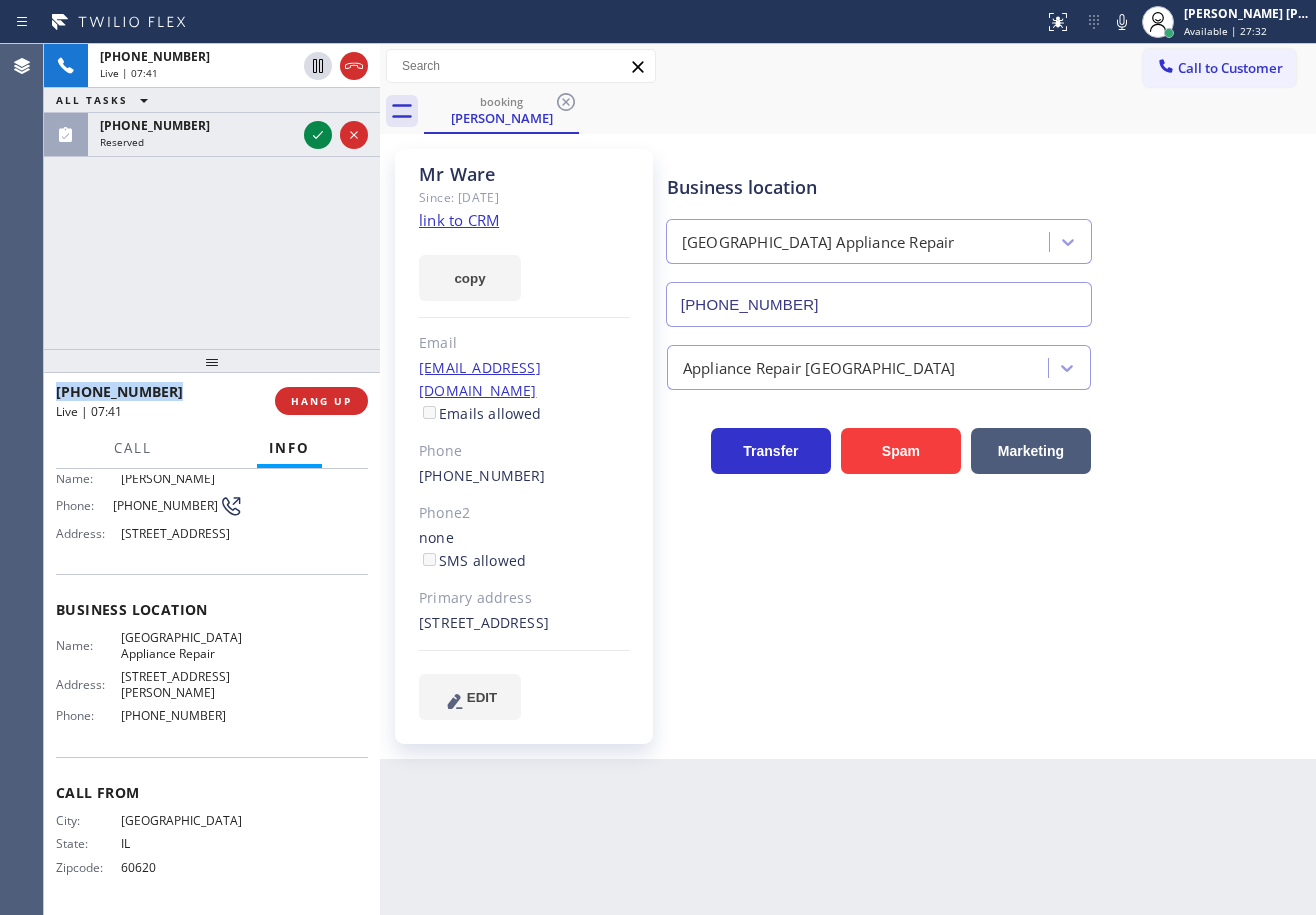 click on "[PHONE_NUMBER] Live | 07:41 ALL TASKS ALL TASKS ACTIVE TASKS TASKS IN WRAP UP [PHONE_NUMBER] Reserved" at bounding box center [212, 196] 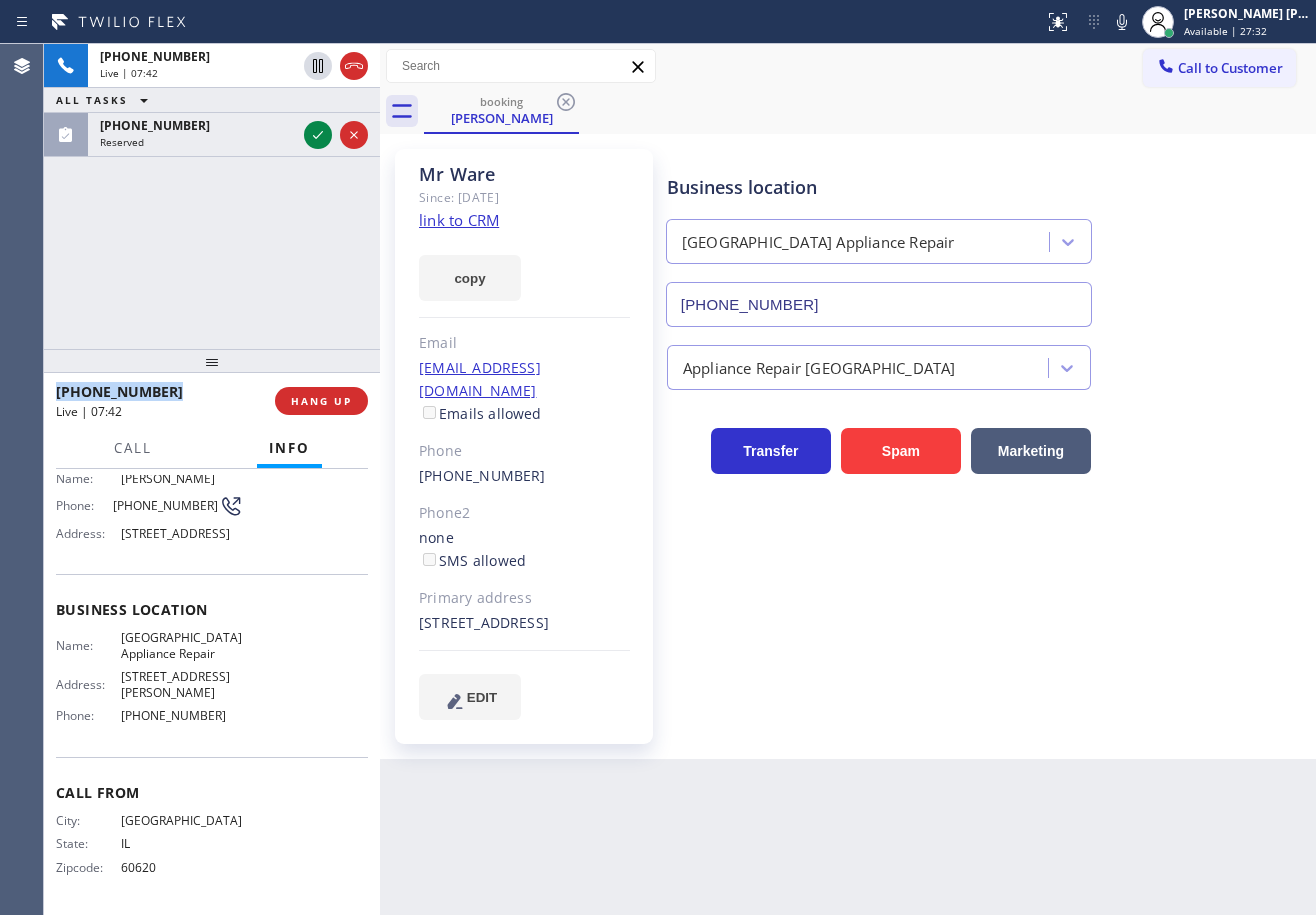 click on "[PHONE_NUMBER] Live | 07:42 ALL TASKS ALL TASKS ACTIVE TASKS TASKS IN WRAP UP [PHONE_NUMBER] Reserved" at bounding box center [212, 196] 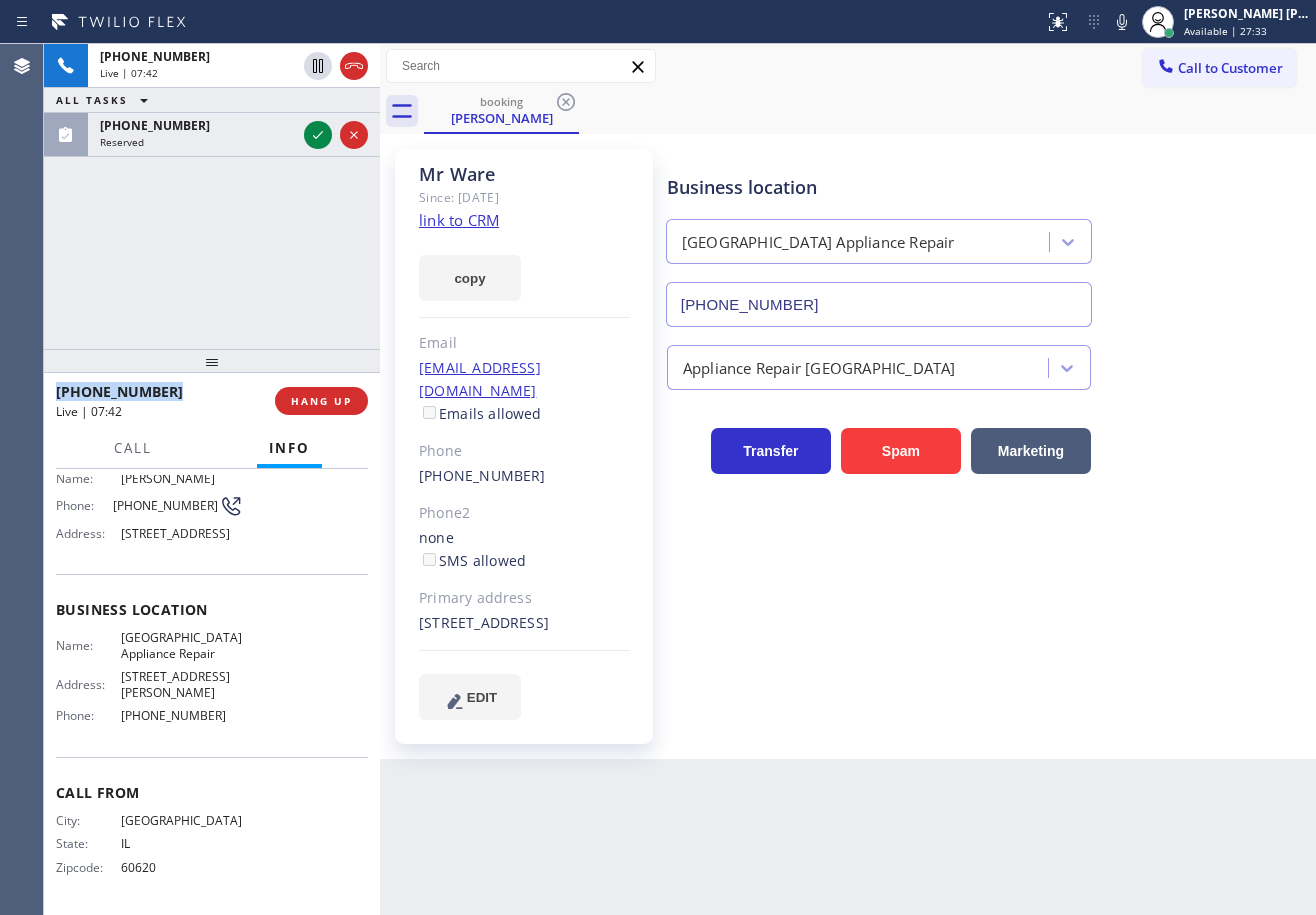 click on "[PHONE_NUMBER] Live | 07:42 ALL TASKS ALL TASKS ACTIVE TASKS TASKS IN WRAP UP [PHONE_NUMBER] Reserved" at bounding box center [212, 196] 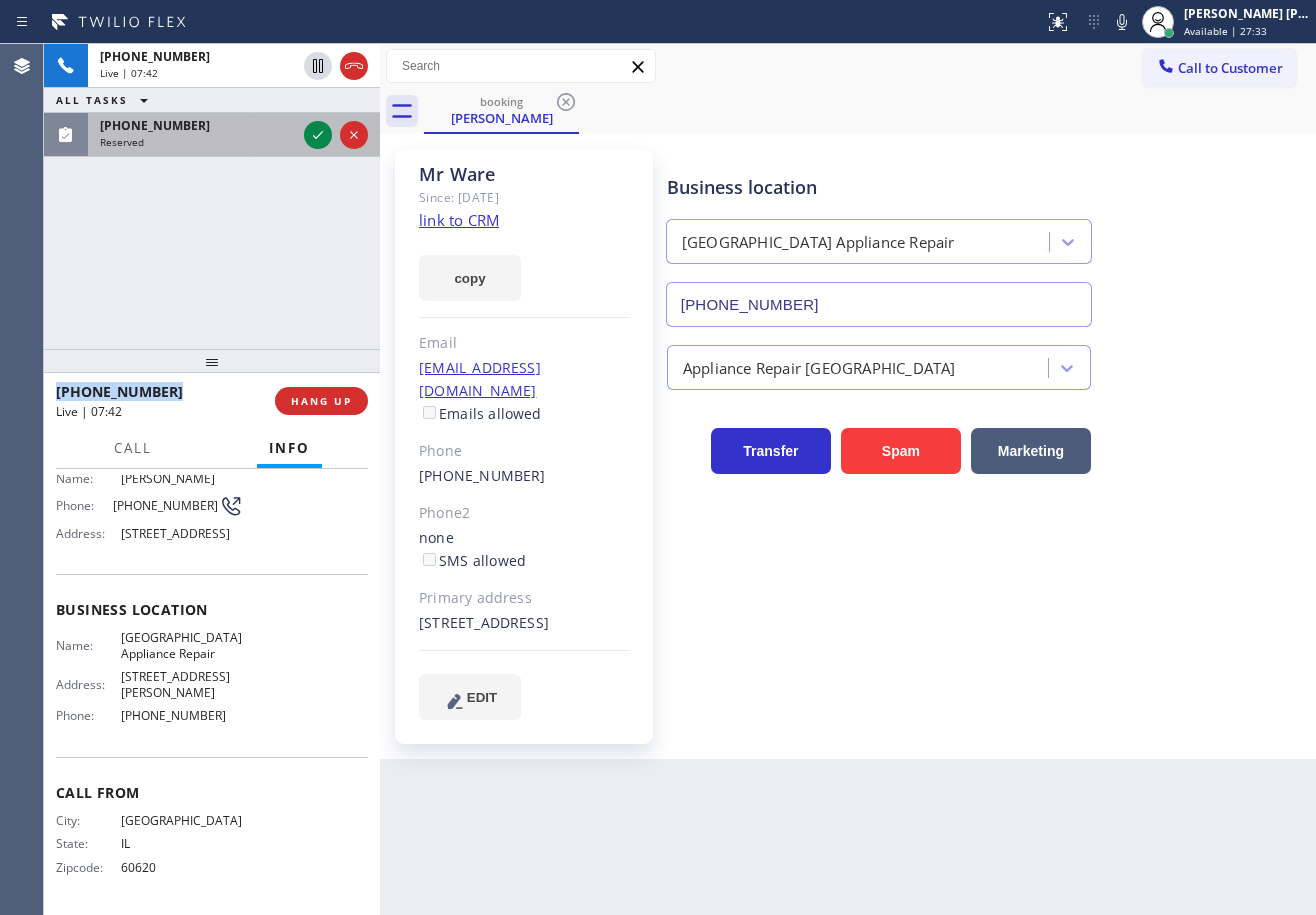 click on "Reserved" at bounding box center [198, 142] 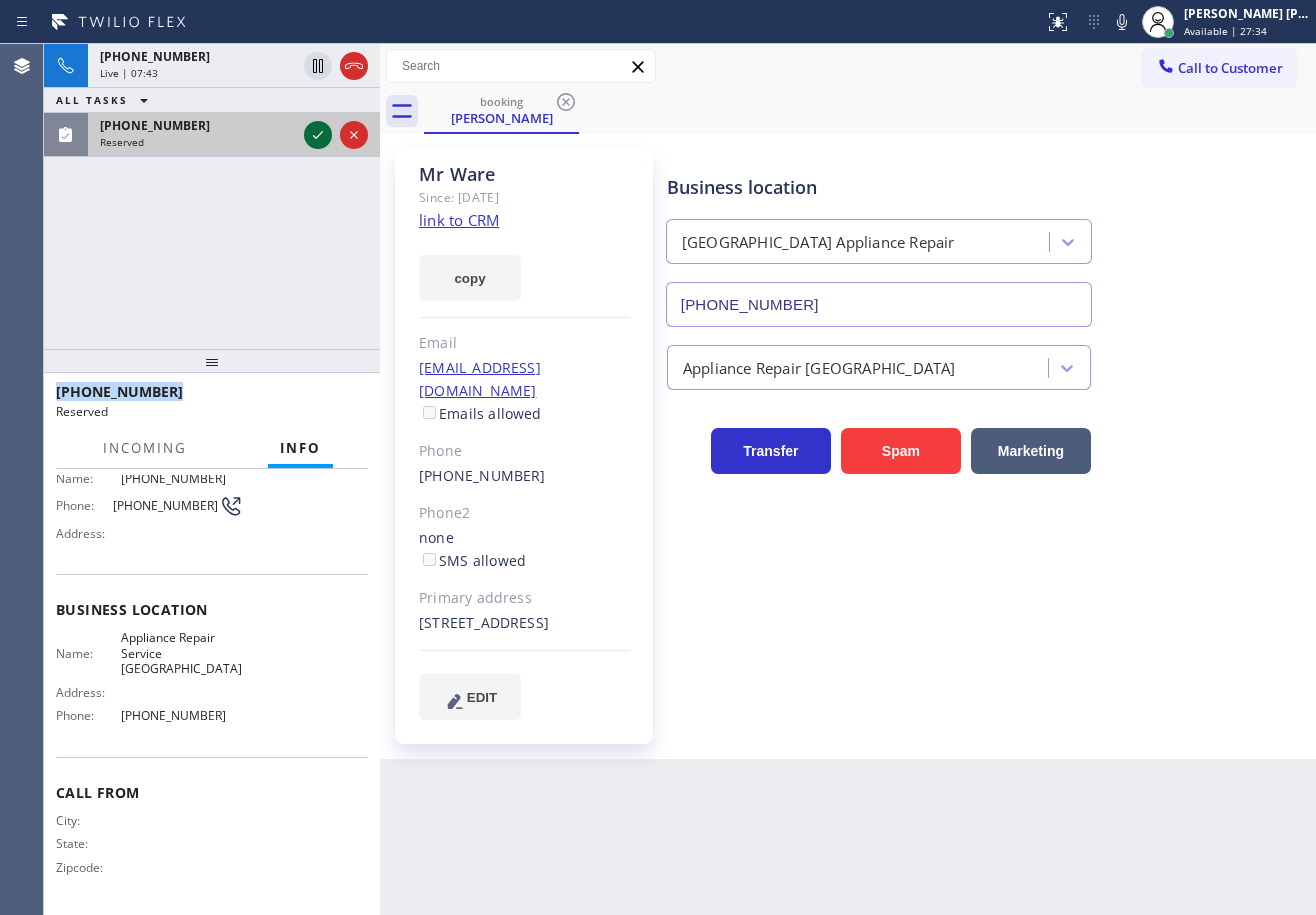 click 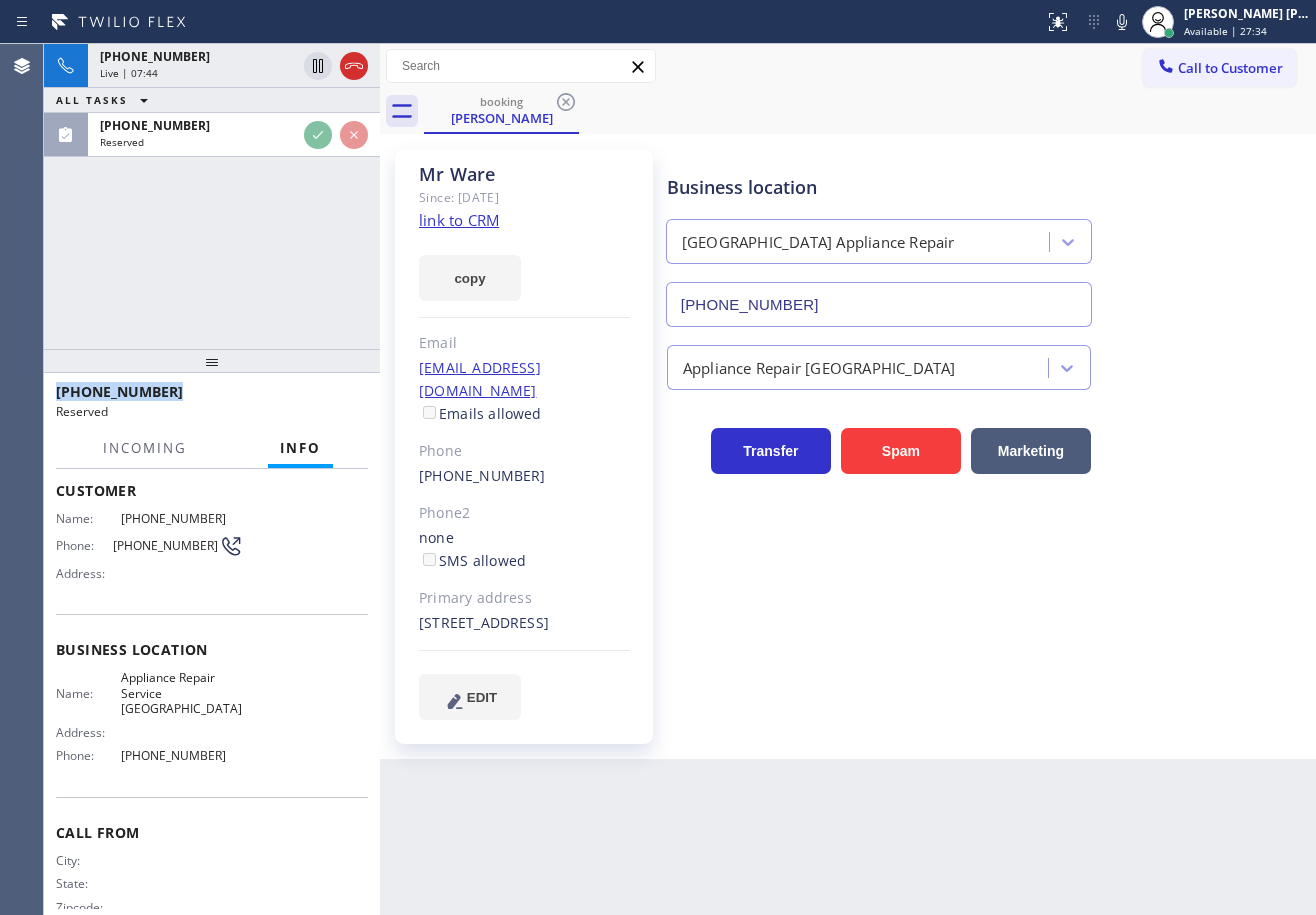 scroll, scrollTop: 0, scrollLeft: 0, axis: both 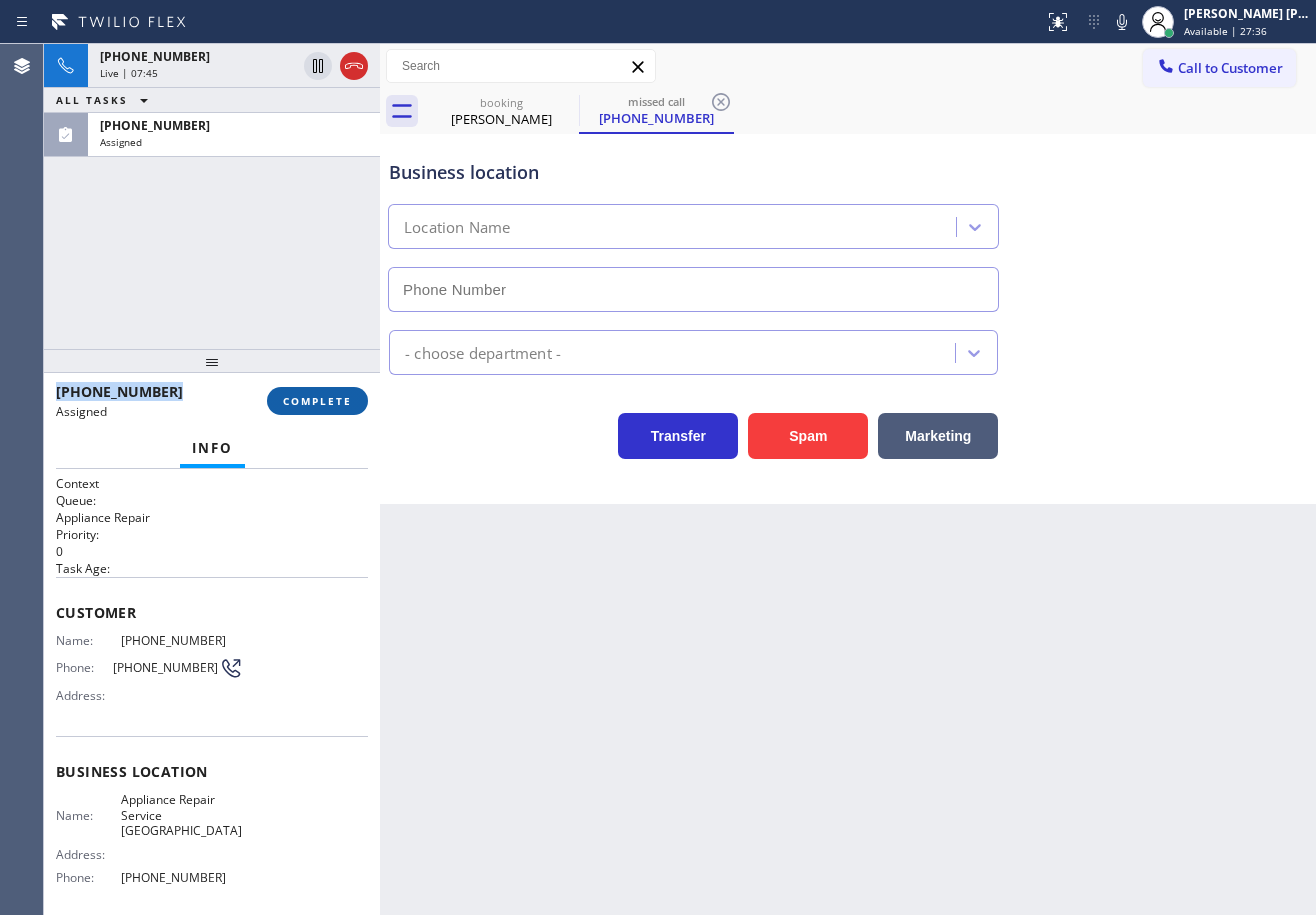 type on "[PHONE_NUMBER]" 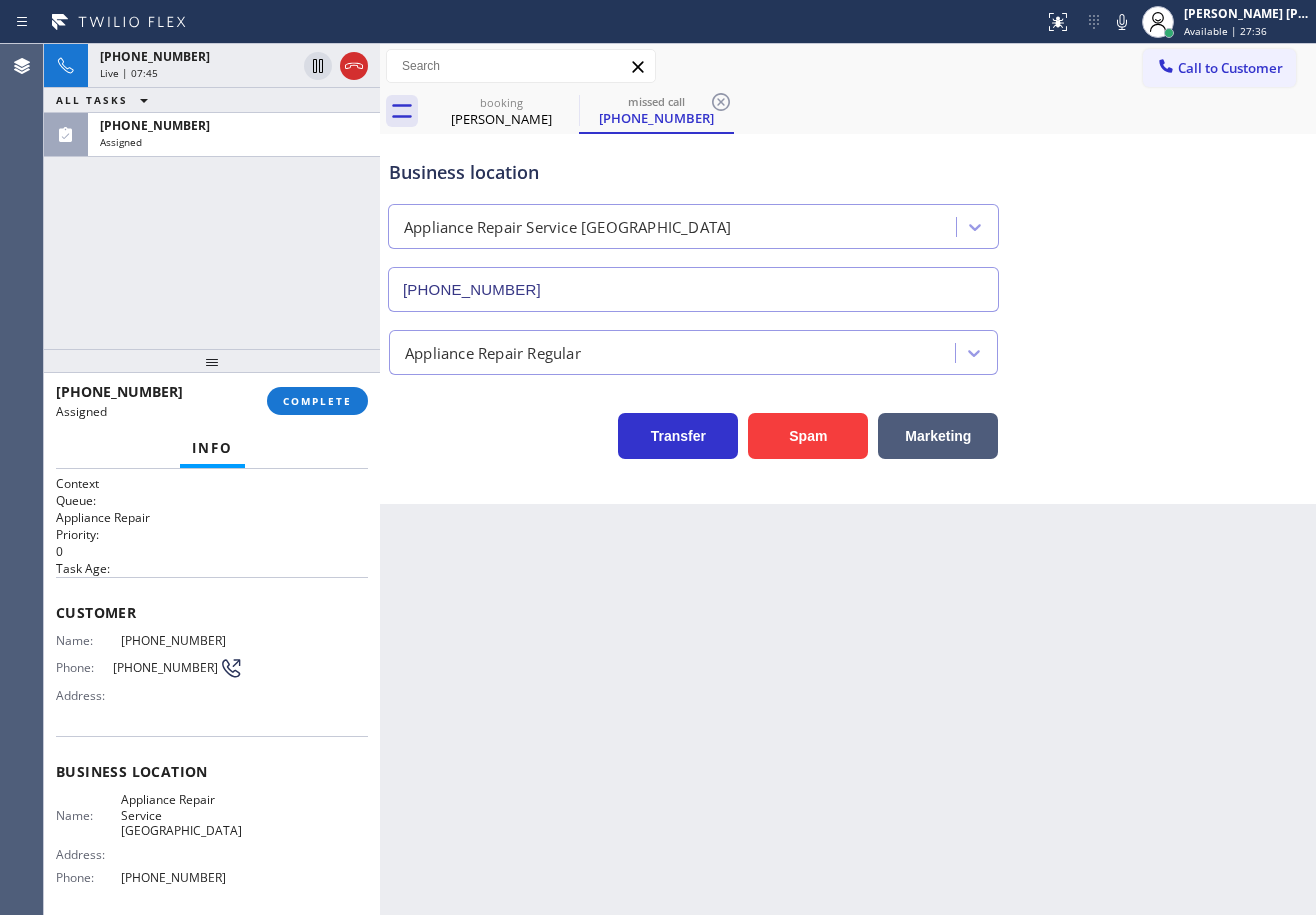click on "[PHONE_NUMBER] Live | 07:45 ALL TASKS ALL TASKS ACTIVE TASKS TASKS IN WRAP UP [PHONE_NUMBER] Assigned" at bounding box center (212, 196) 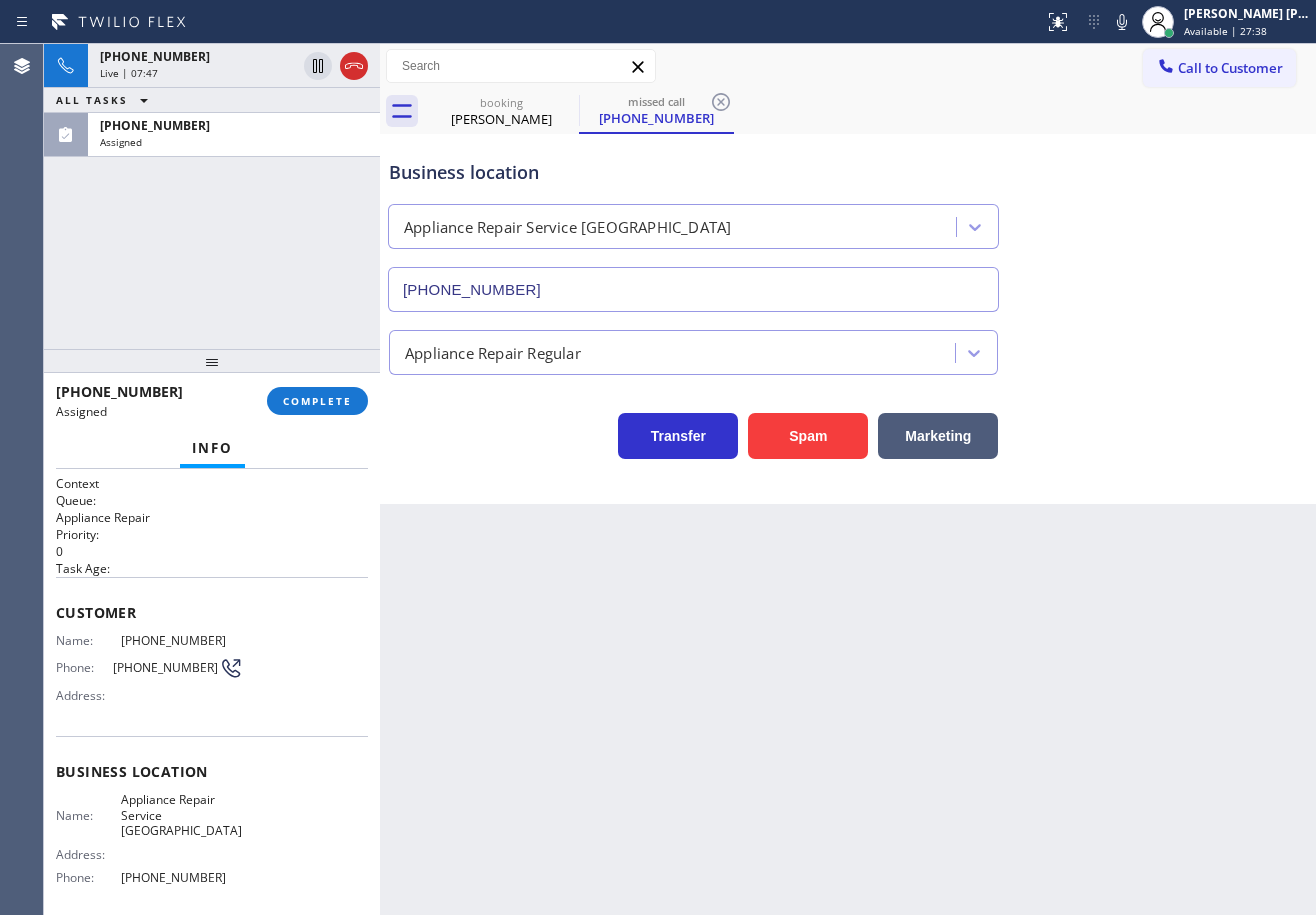 click on "Back to Dashboard Change Sender ID Customers Technicians Select a contact Outbound call Technician Search Technician Your caller id phone number Your caller id phone number Call Technician info Name   Phone none Address none Change Sender ID HVAC [PHONE_NUMBER] 5 Star Appliance [PHONE_NUMBER] Appliance Repair [PHONE_NUMBER] Plumbing [PHONE_NUMBER] Air Duct Cleaning [PHONE_NUMBER]  Electricians [PHONE_NUMBER] Cancel Change Check personal SMS Reset Change booking [PERSON_NAME] missed call [PHONE_NUMBER] Call to Customer Outbound call Location Viking Appliance Repair Pros Your caller id phone number [PHONE_NUMBER] Customer number Call Outbound call Technician Search Technician Your caller id phone number Your caller id phone number Call booking [PERSON_NAME] missed call [PHONE_NUMBER] [PERSON_NAME] Since: [DATE] link to CRM copy Email [EMAIL_ADDRESS][DOMAIN_NAME]  Emails allowed Phone [PHONE_NUMBER] Phone2 none  SMS allowed Primary address  [STREET_ADDRESS] EDIT Outbound call Location Search location Your caller id phone number Call" at bounding box center [848, 479] 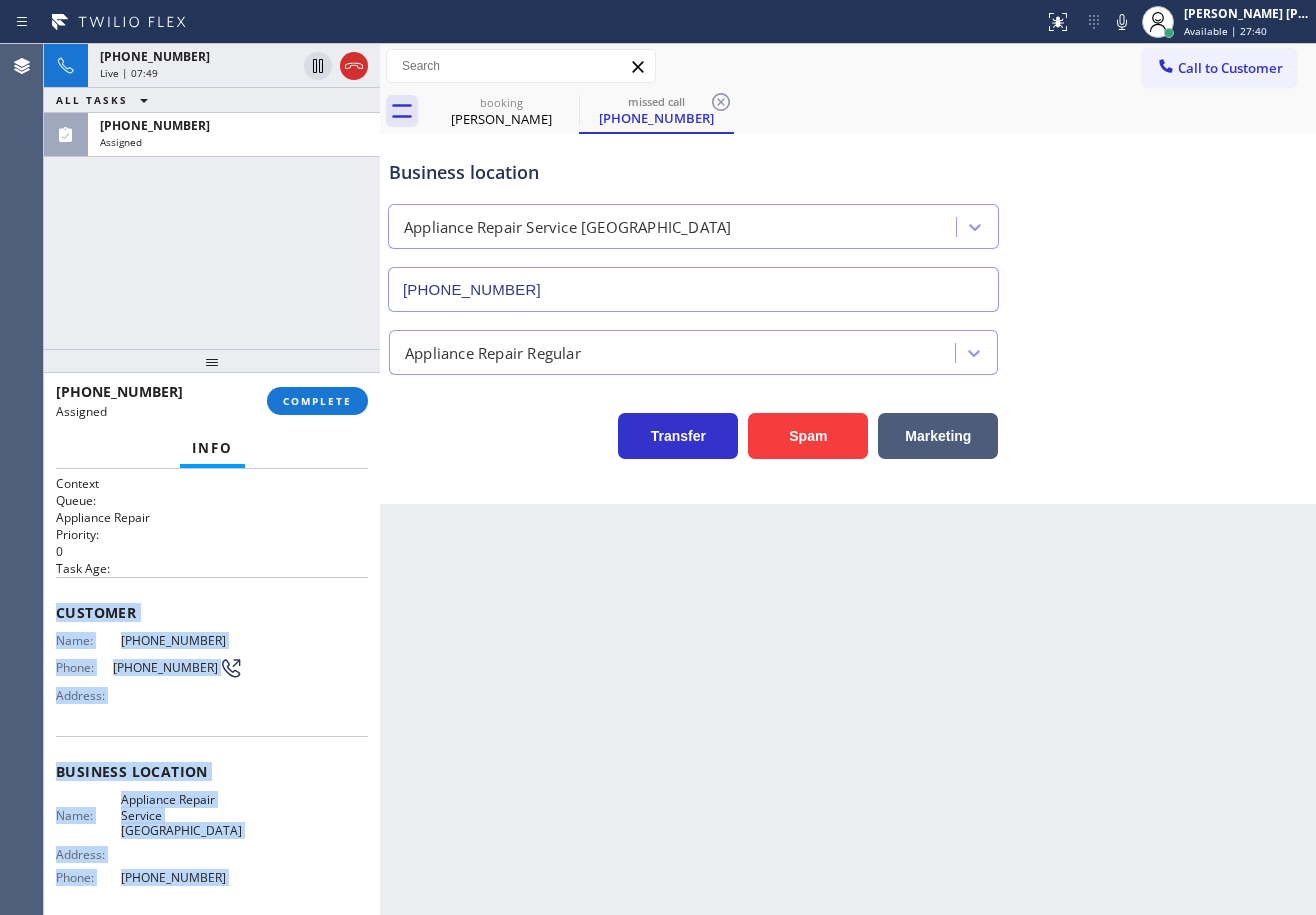 scroll, scrollTop: 162, scrollLeft: 0, axis: vertical 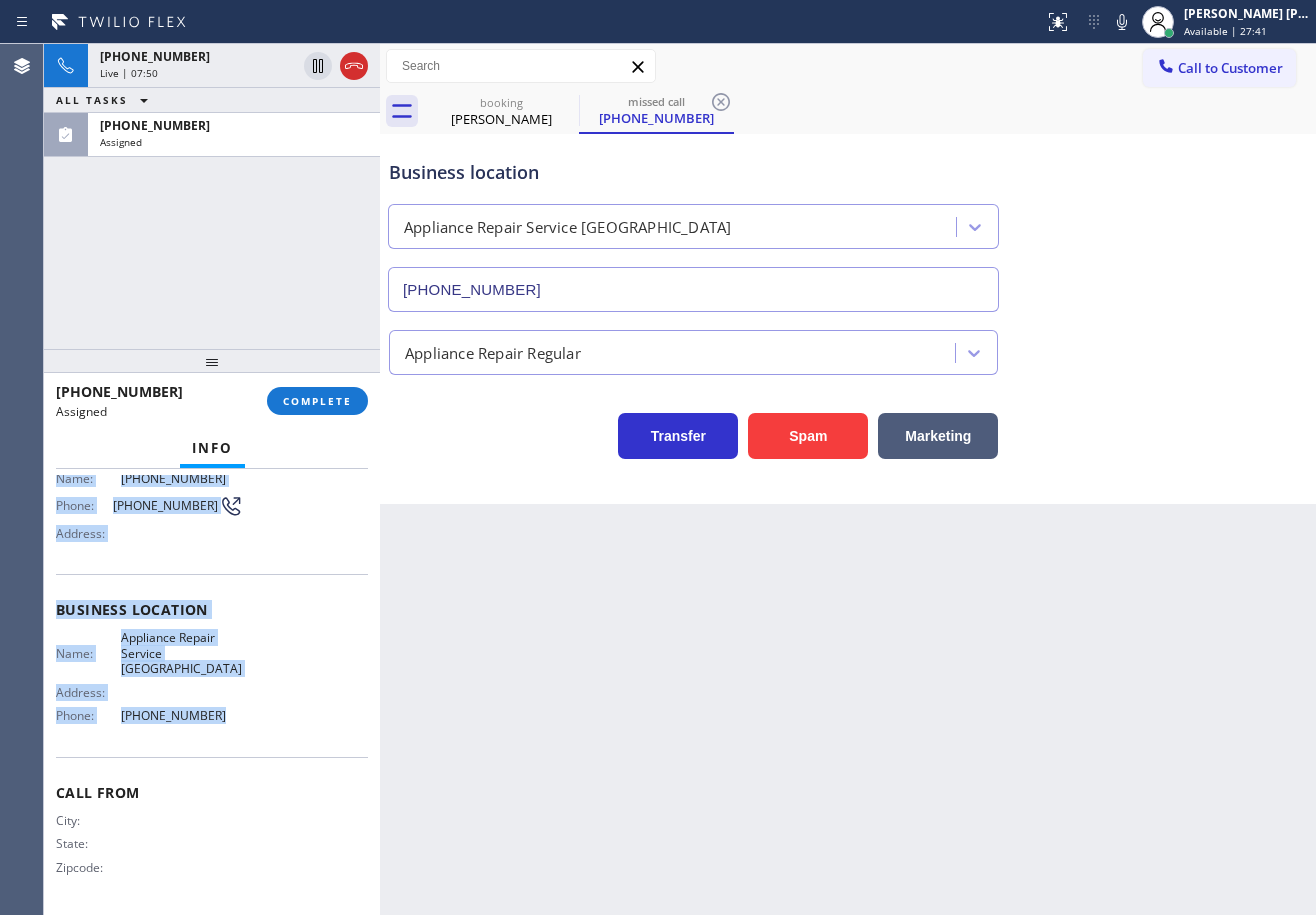 drag, startPoint x: 165, startPoint y: 743, endPoint x: 282, endPoint y: 724, distance: 118.5327 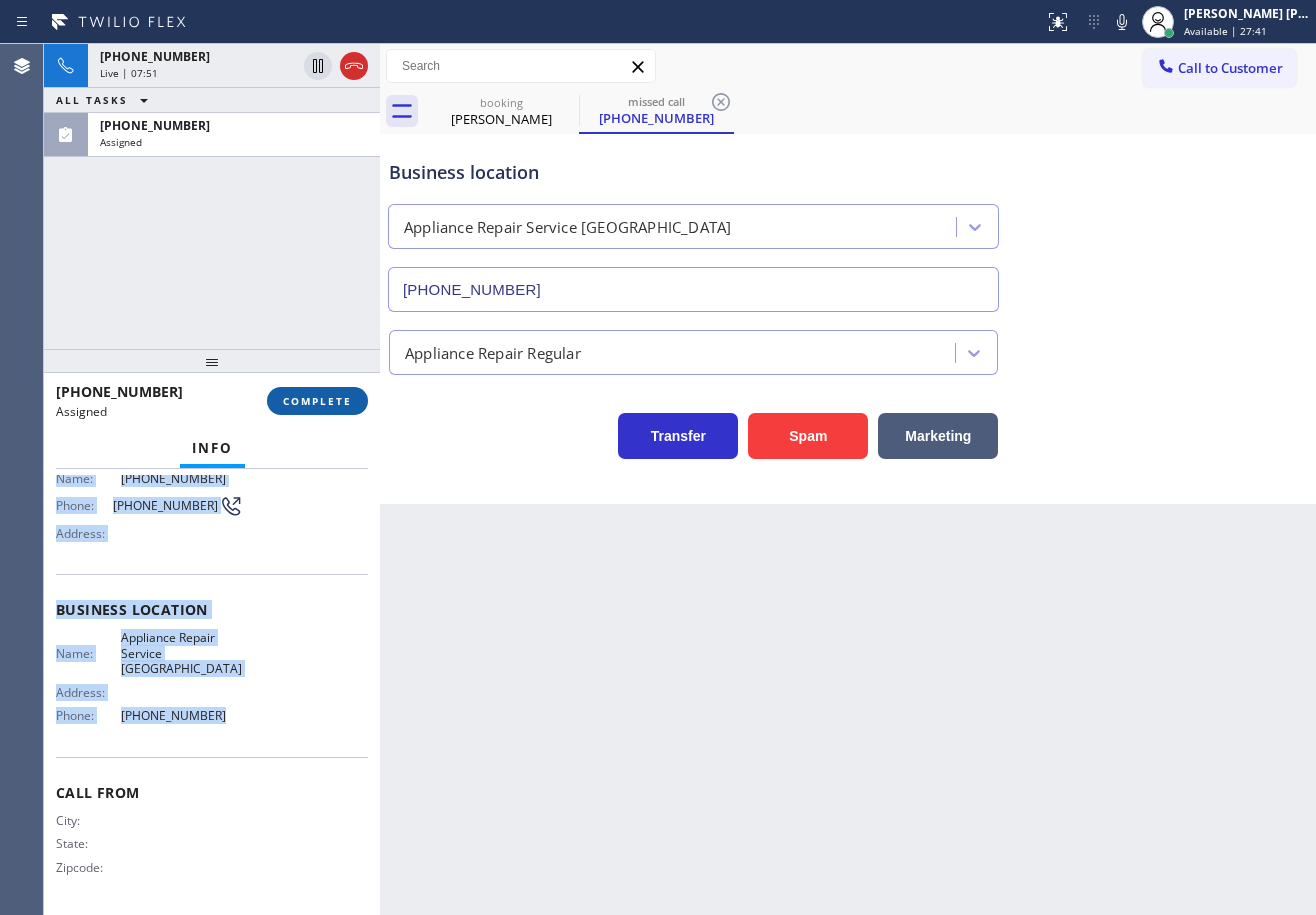 click on "COMPLETE" at bounding box center (317, 401) 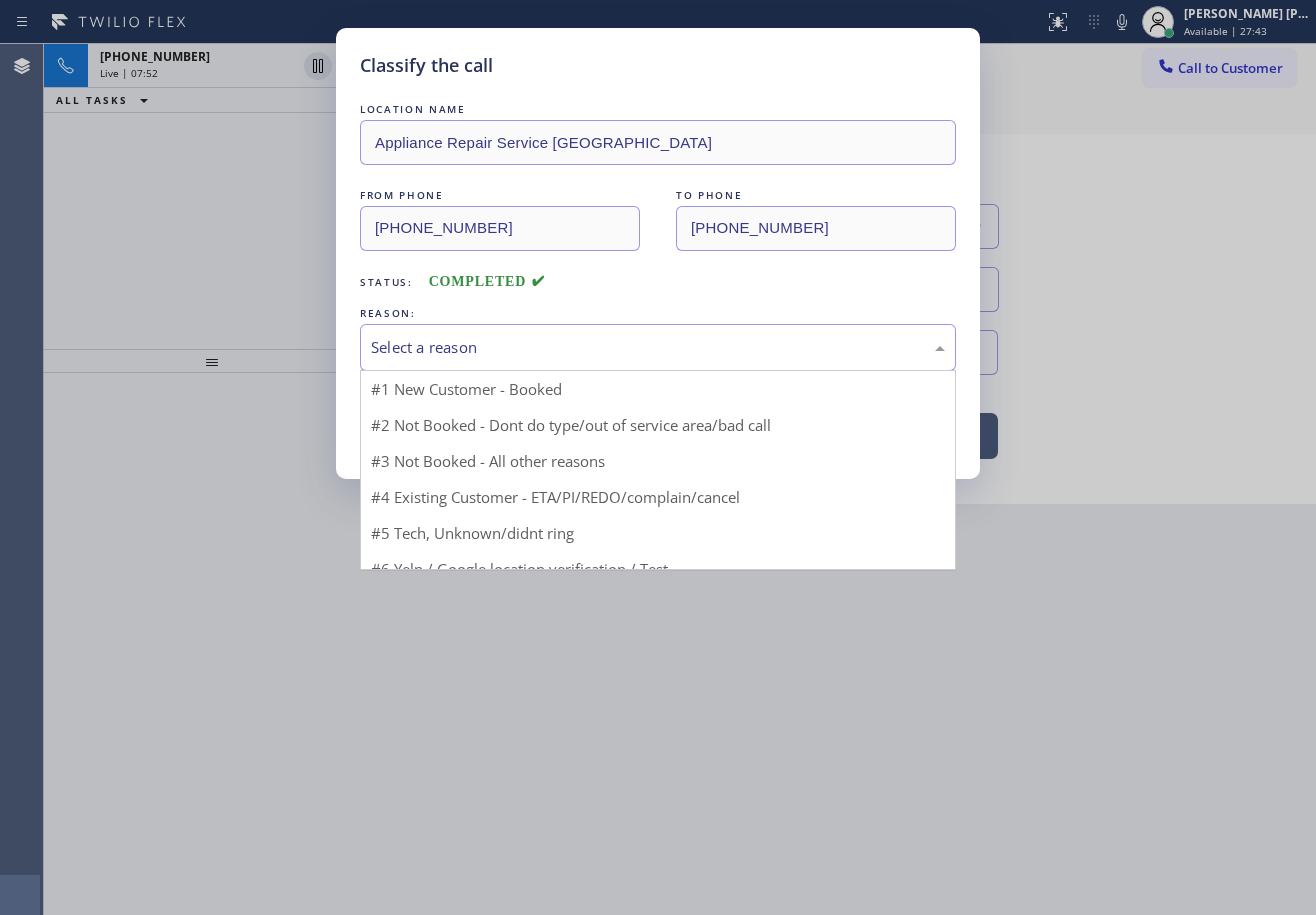 click on "Select a reason" at bounding box center [658, 347] 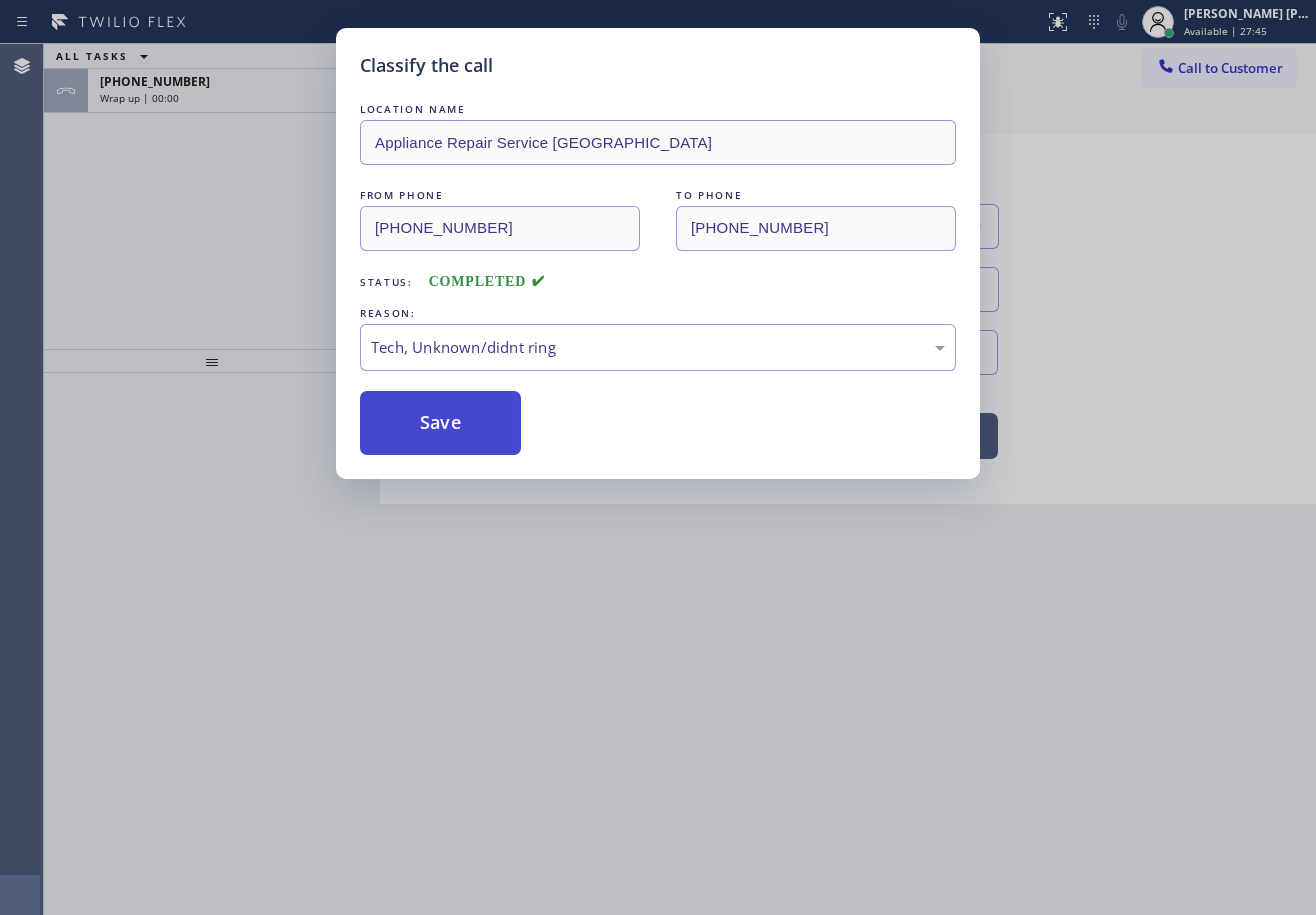 click on "Save" at bounding box center [440, 423] 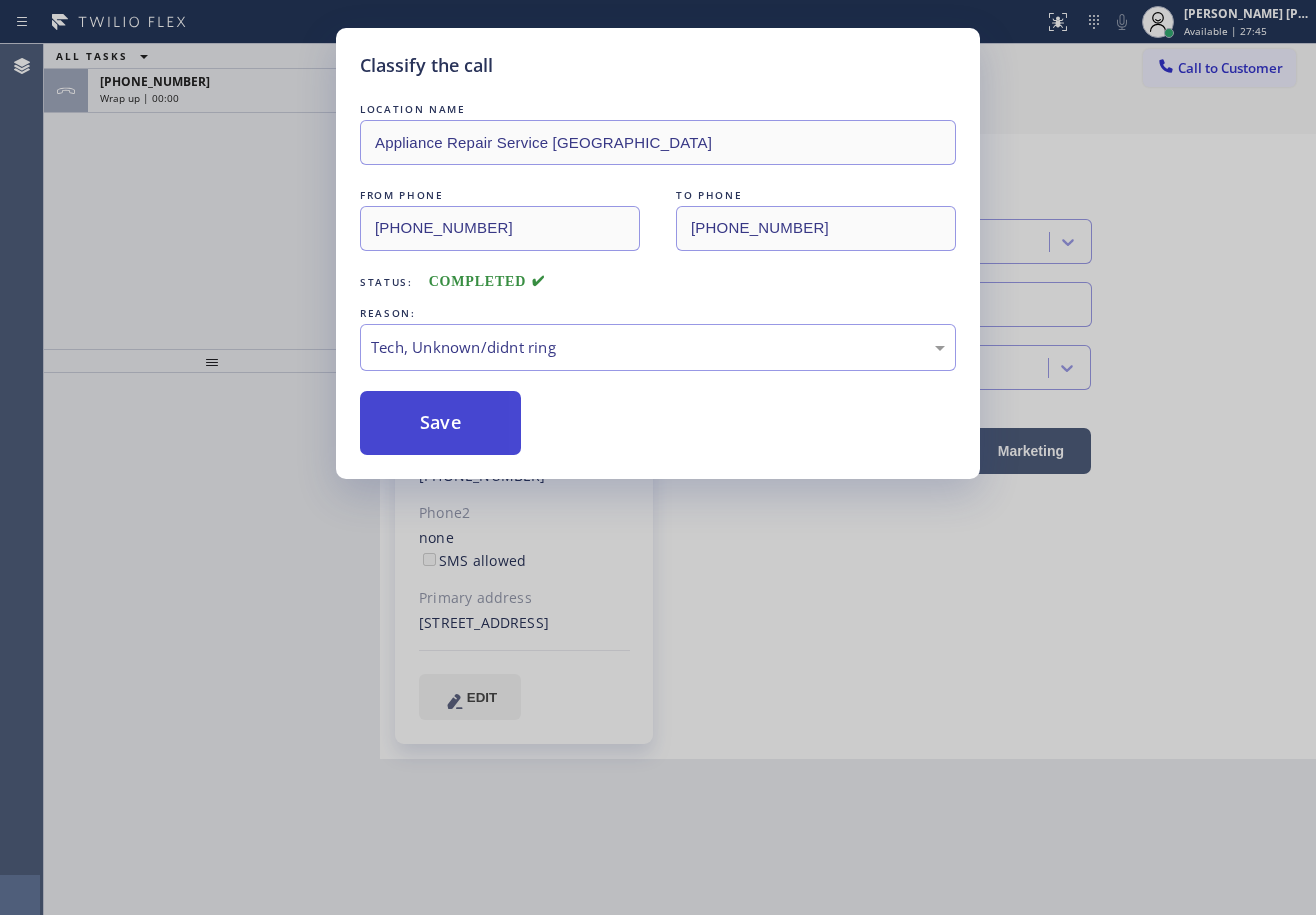 click on "Save" at bounding box center [440, 423] 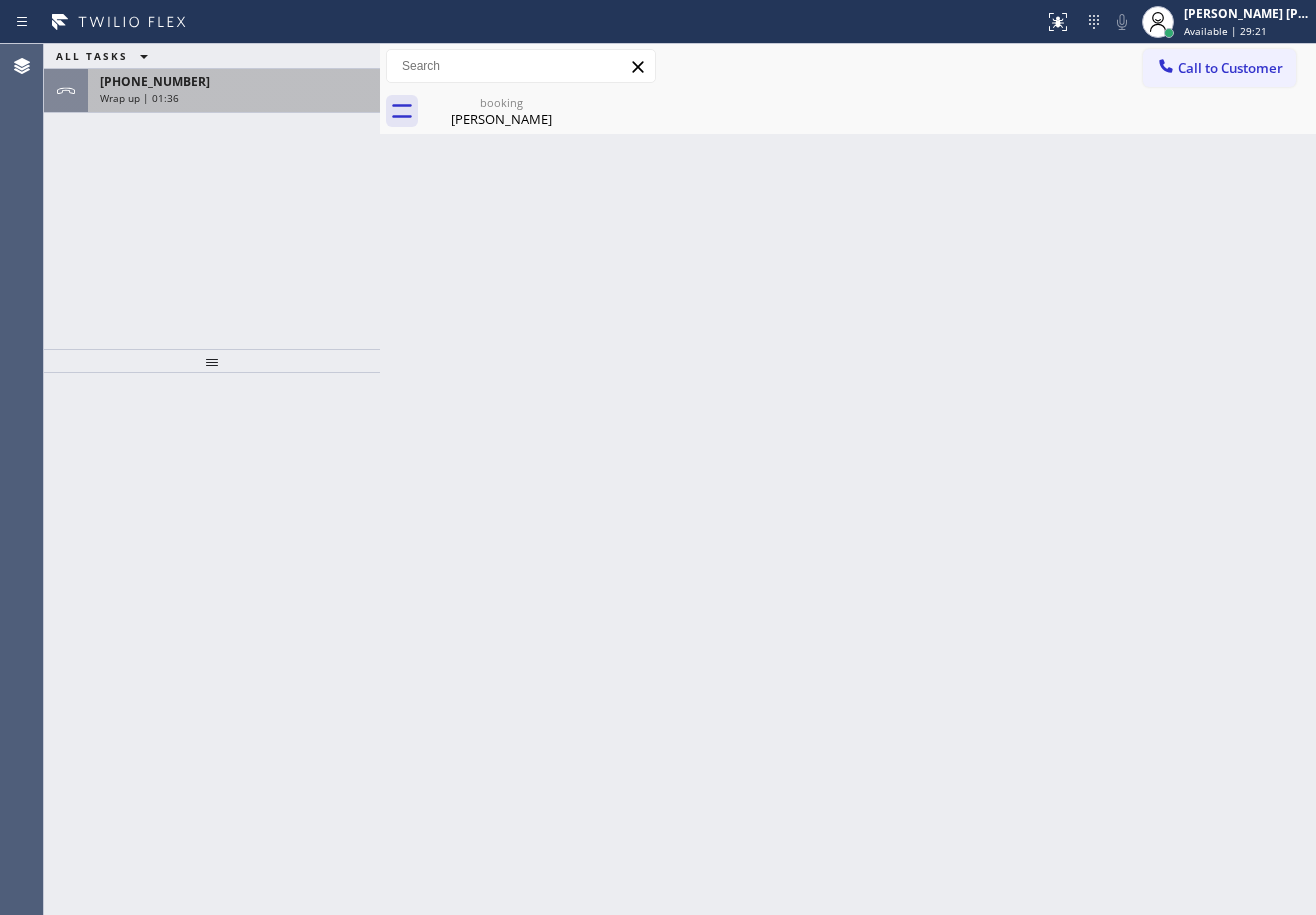 click on "[PHONE_NUMBER]" at bounding box center (234, 81) 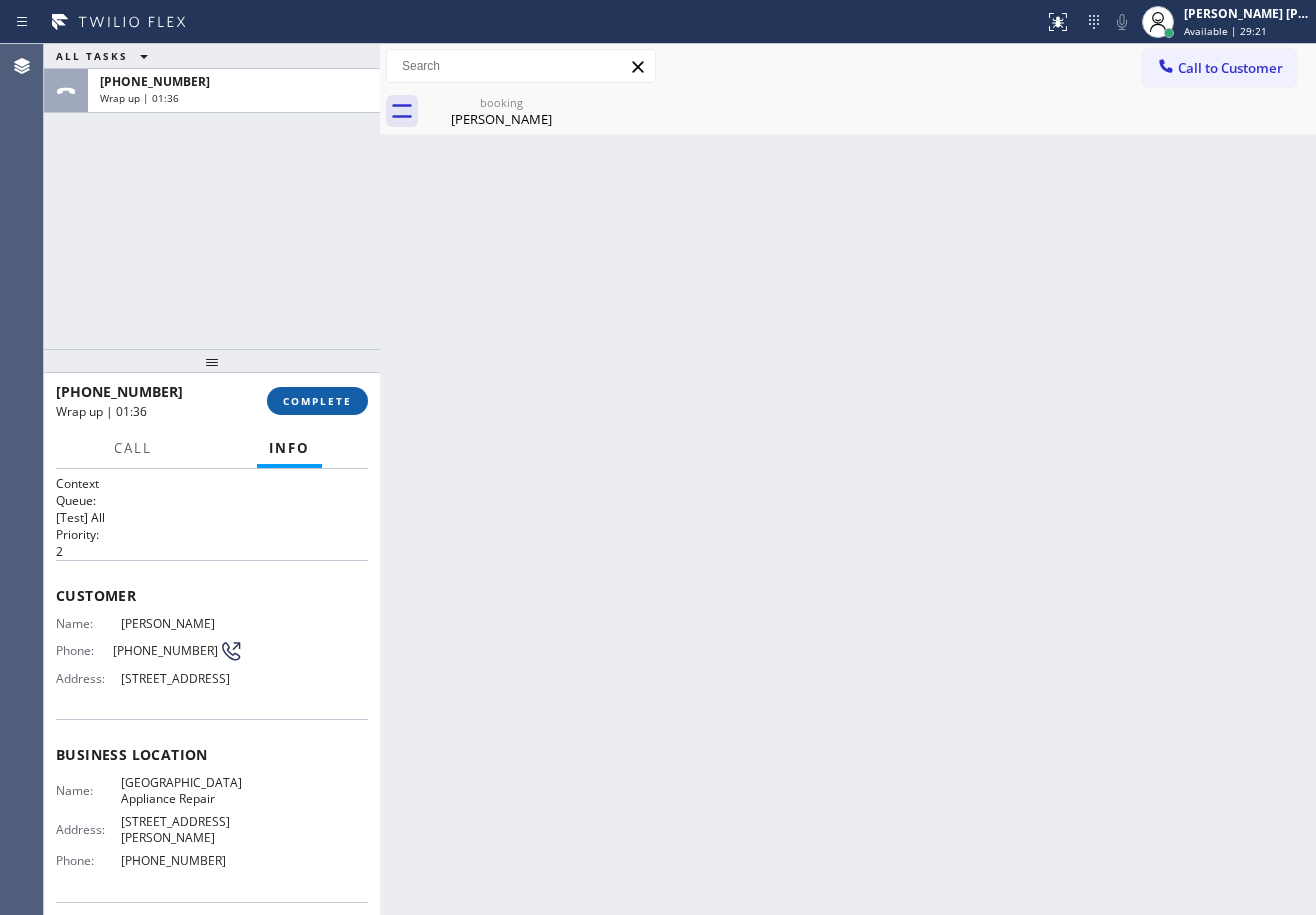 click on "COMPLETE" at bounding box center (317, 401) 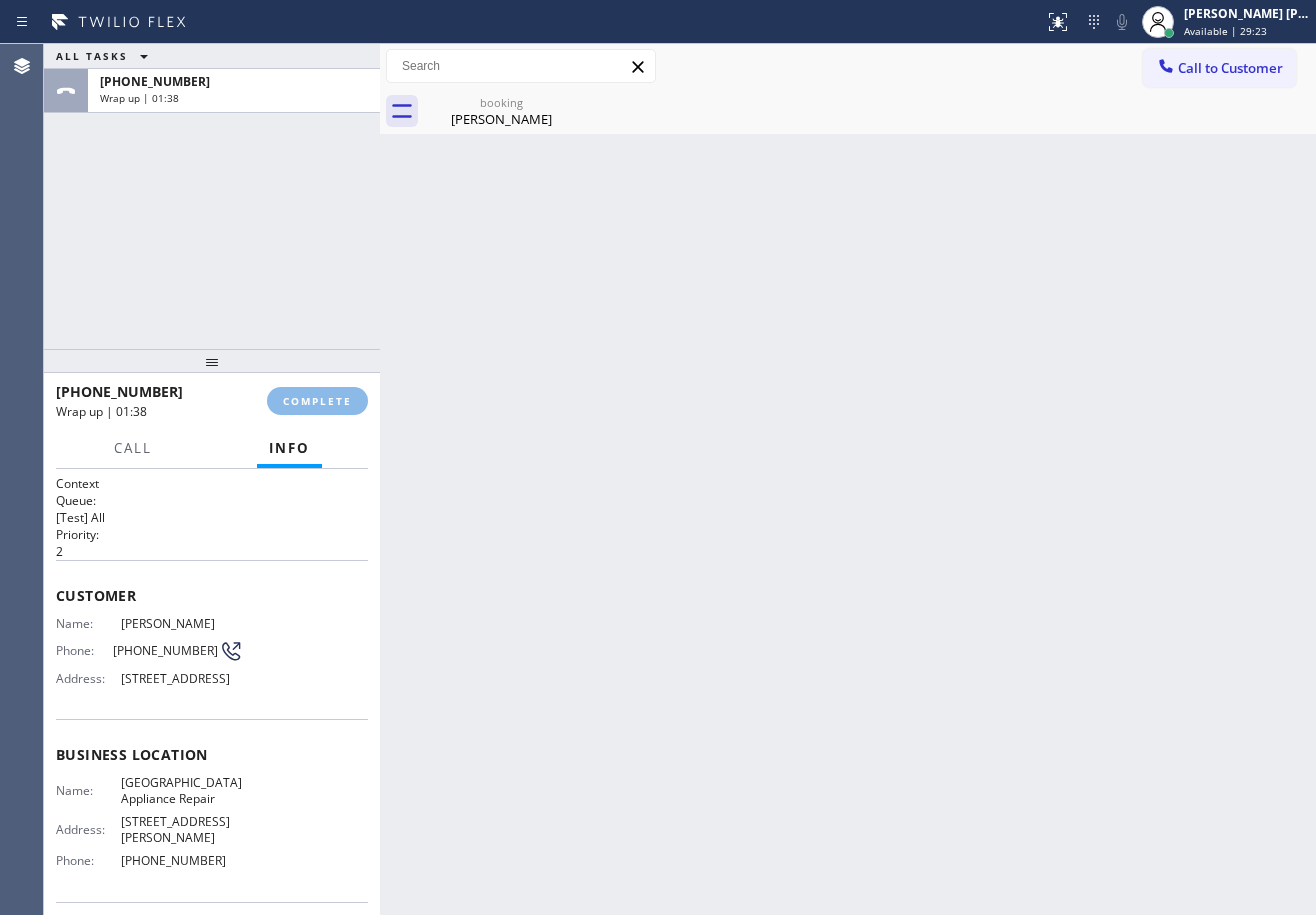click on "[PHONE_NUMBER] Wrap up | 01:38 COMPLETE" at bounding box center (212, 401) 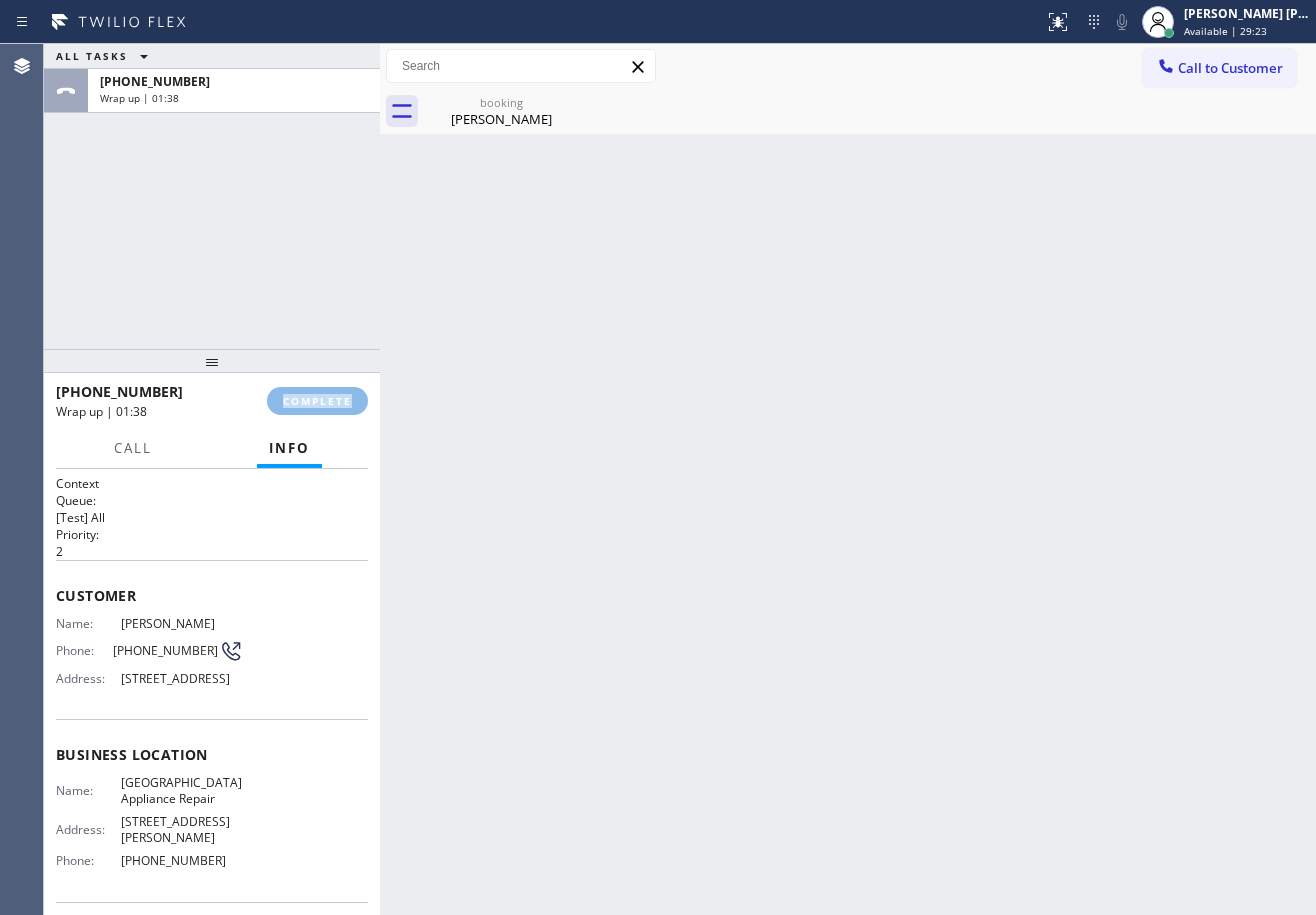 click on "[PHONE_NUMBER] Wrap up | 01:38 COMPLETE" at bounding box center (212, 401) 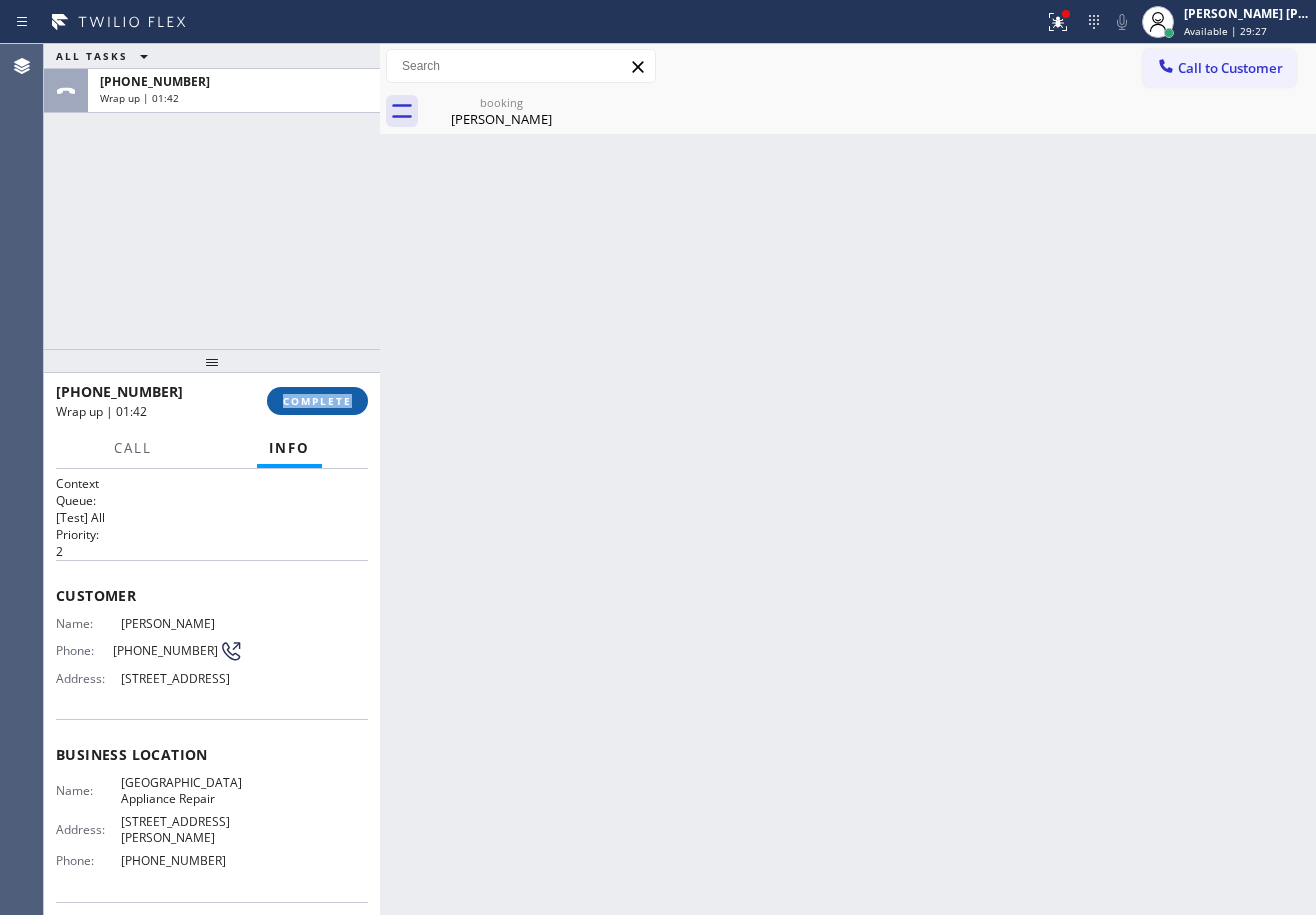 click on "COMPLETE" at bounding box center [317, 401] 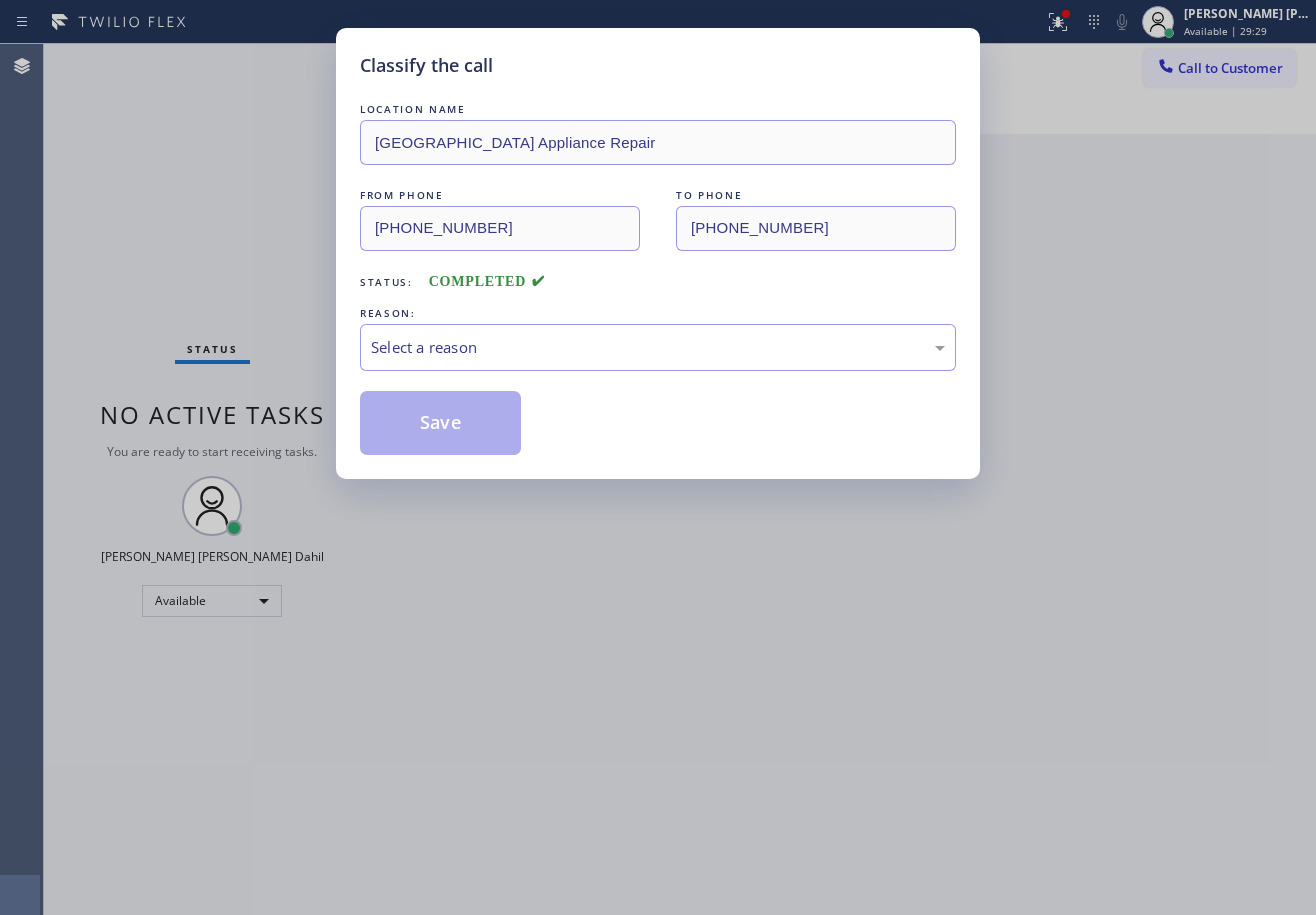 click on "Classify the call LOCATION NAME [GEOGRAPHIC_DATA] Appliance Repair FROM PHONE [PHONE_NUMBER] TO PHONE [PHONE_NUMBER] Status: COMPLETED REASON: Select a reason Save" at bounding box center (658, 457) 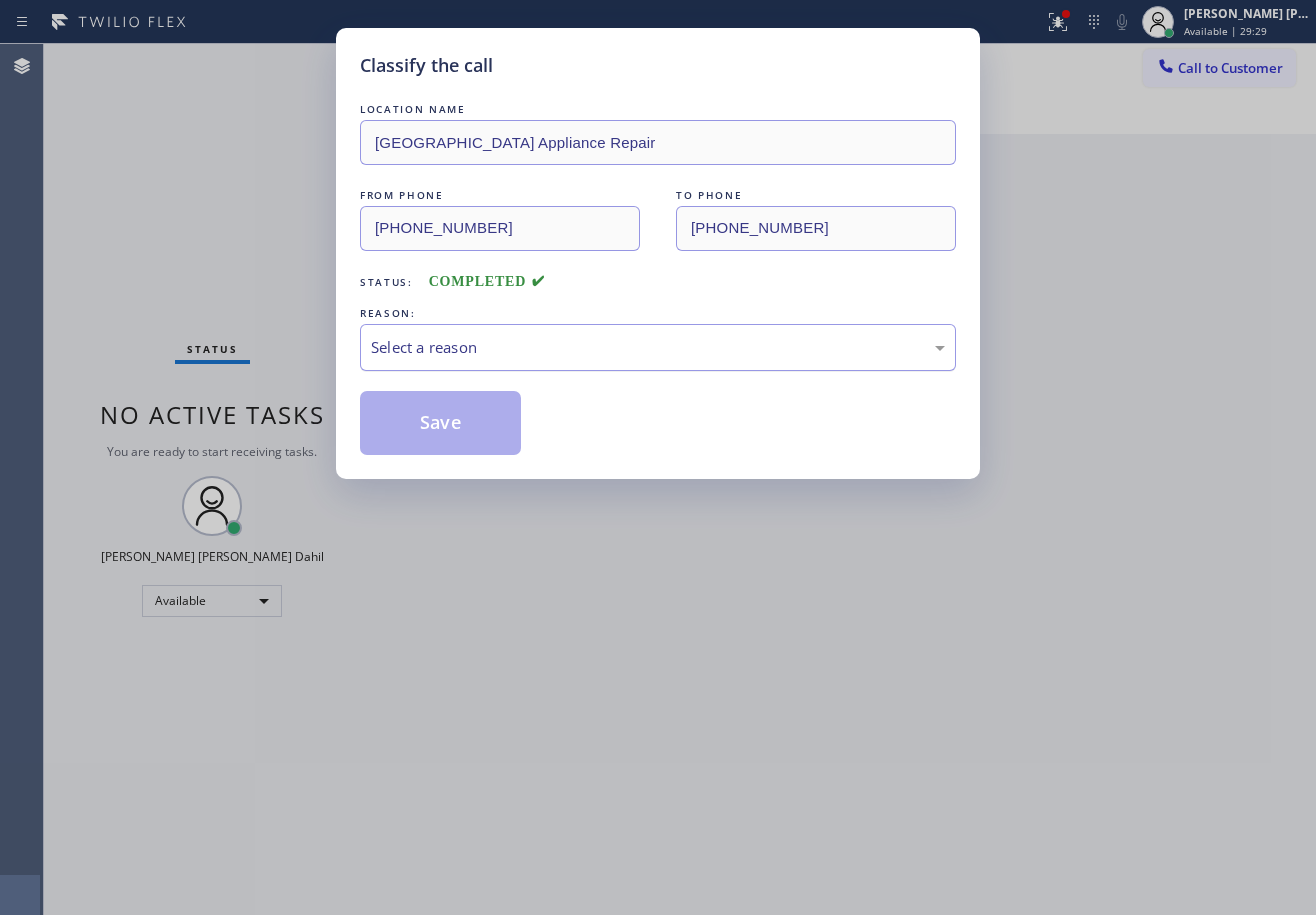 click on "Select a reason" at bounding box center [658, 347] 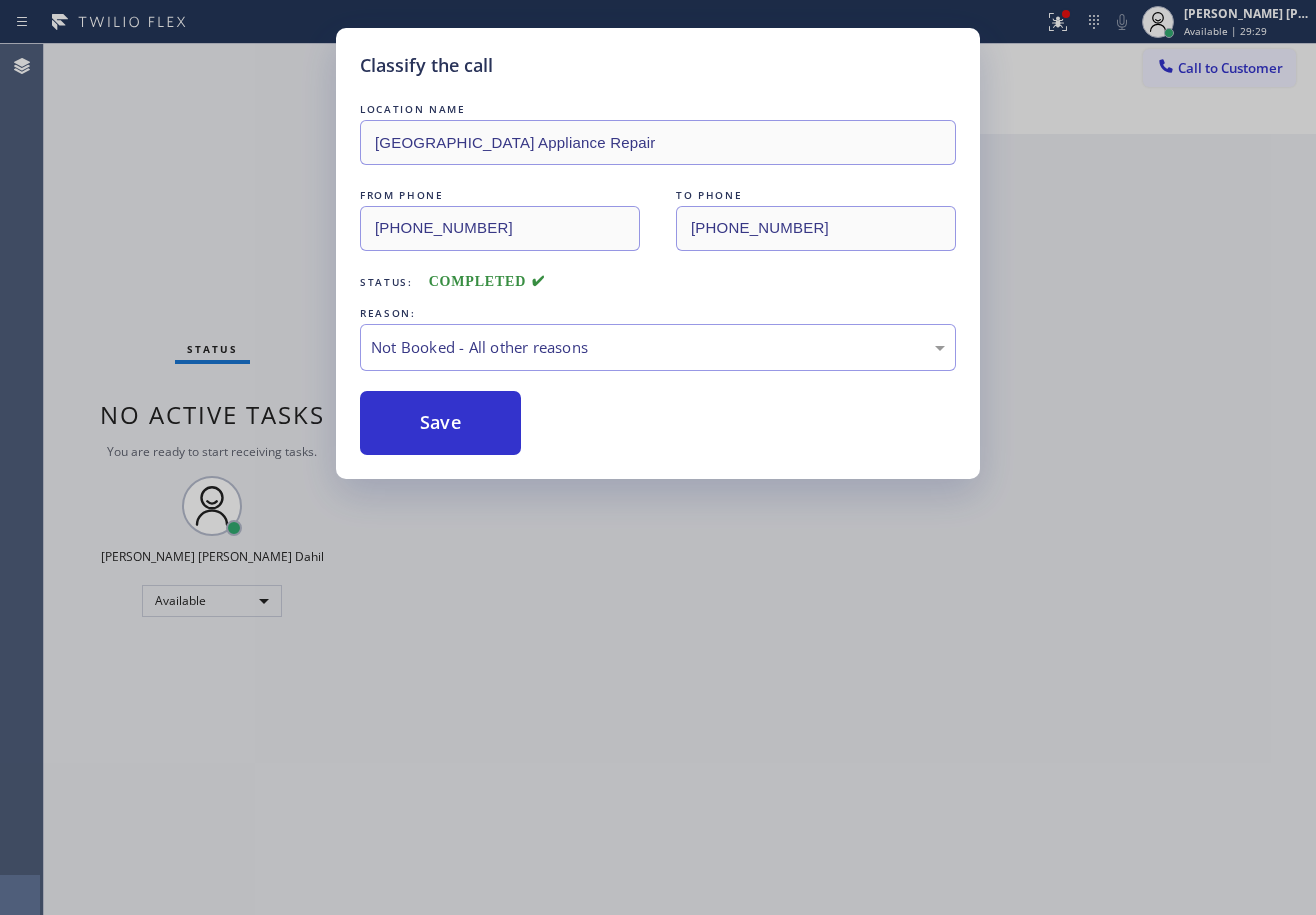 click on "Save" at bounding box center (440, 423) 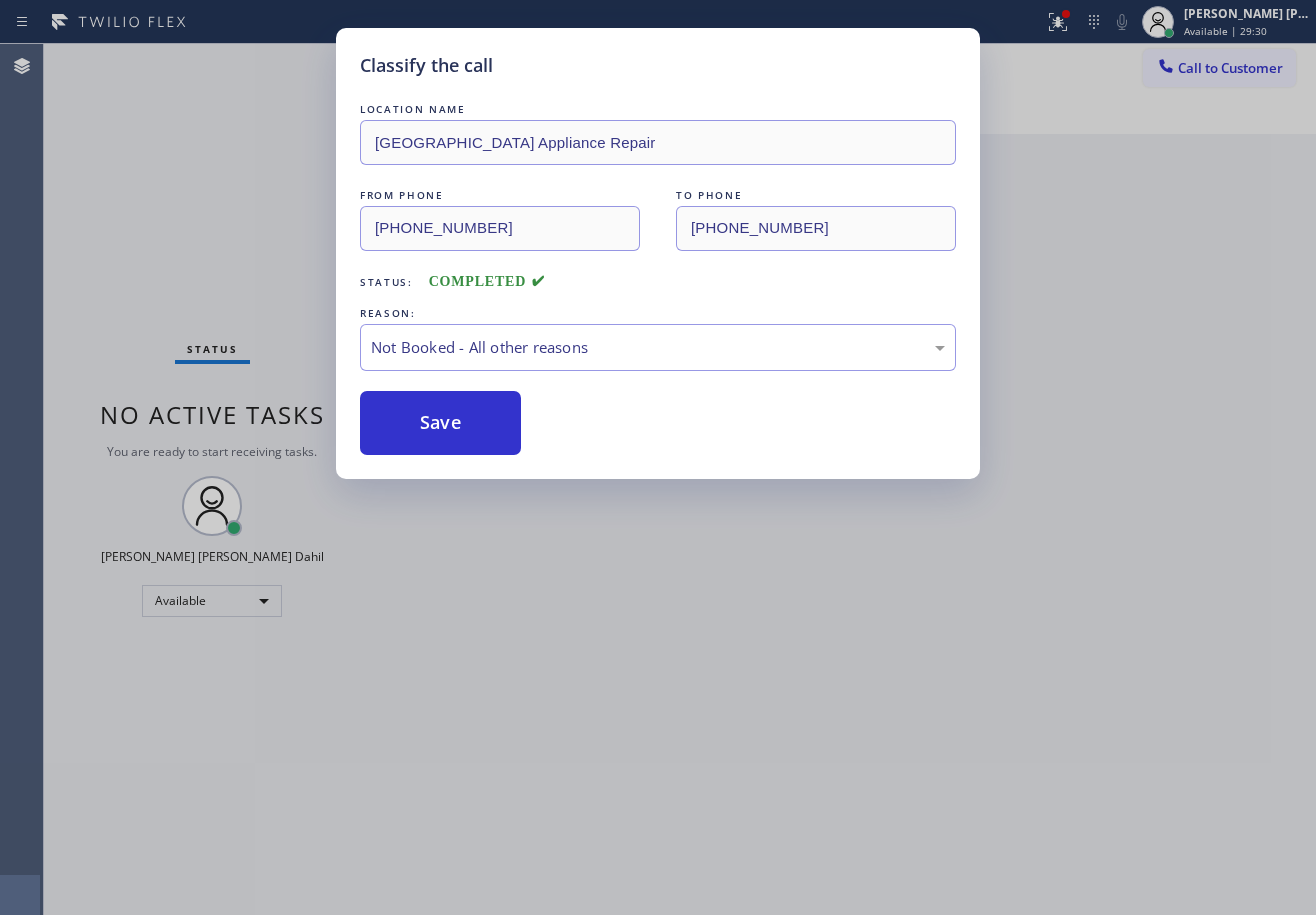 click on "Save" at bounding box center [440, 423] 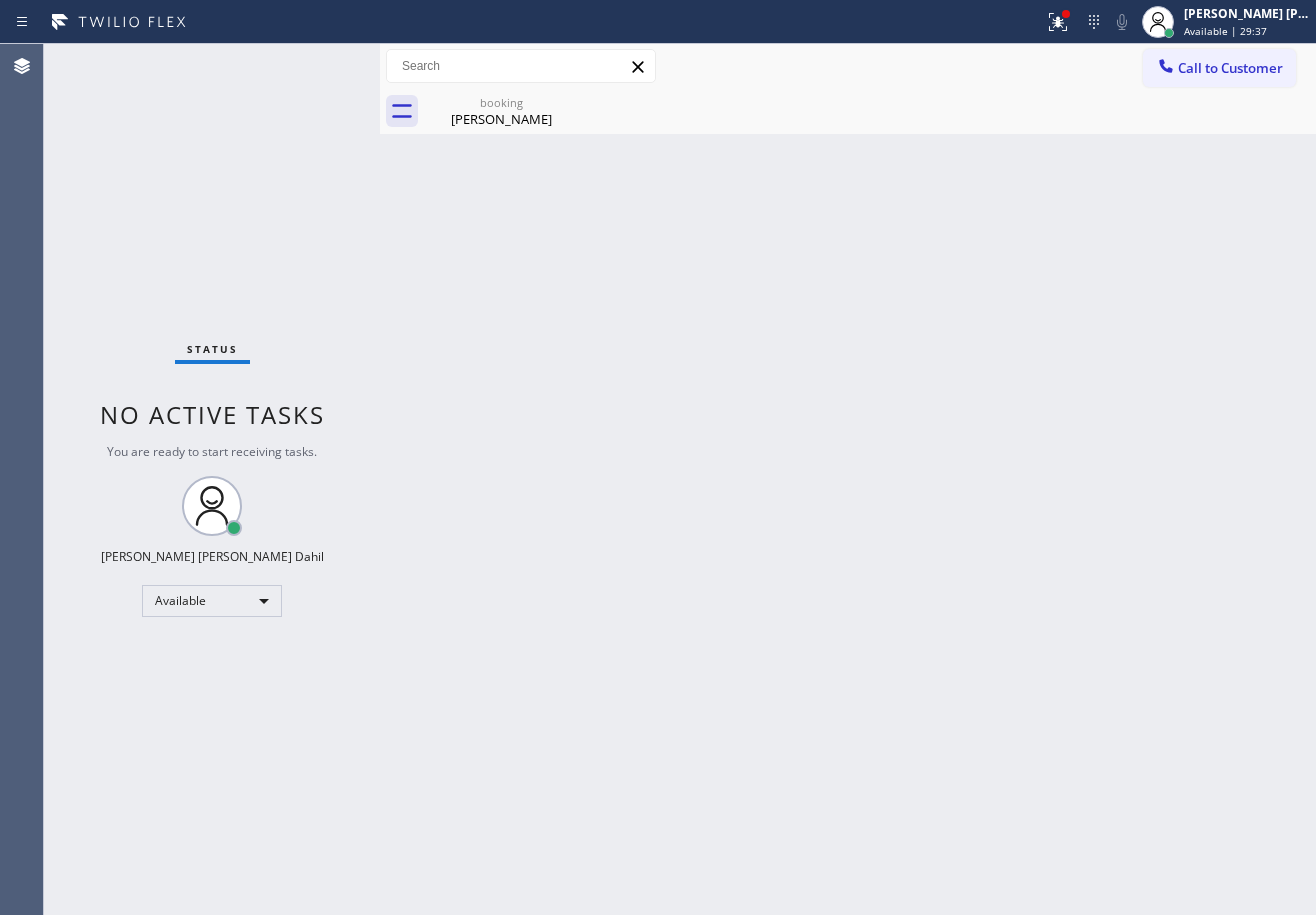 drag, startPoint x: 760, startPoint y: 386, endPoint x: 1055, endPoint y: 130, distance: 390.59058 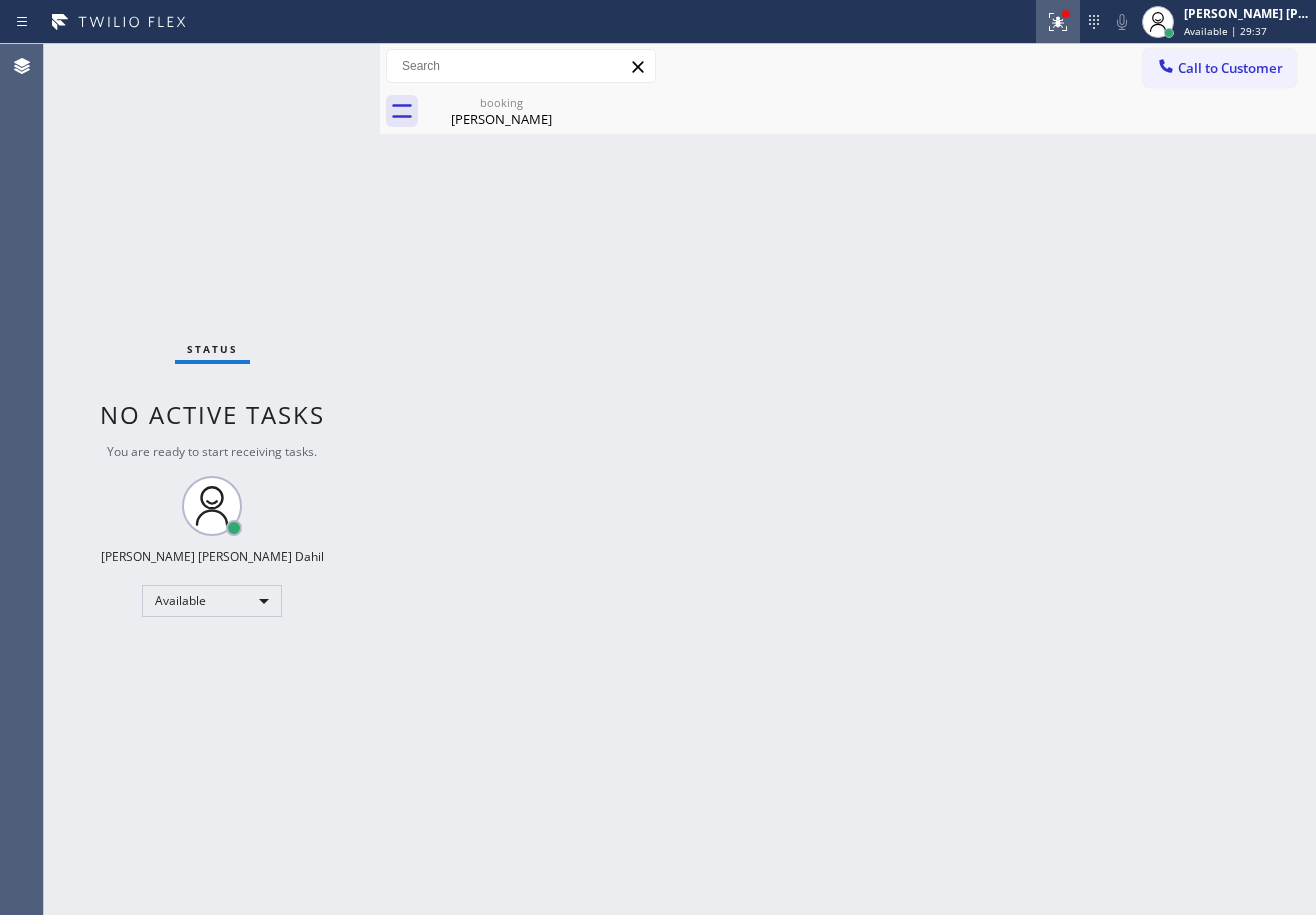 click 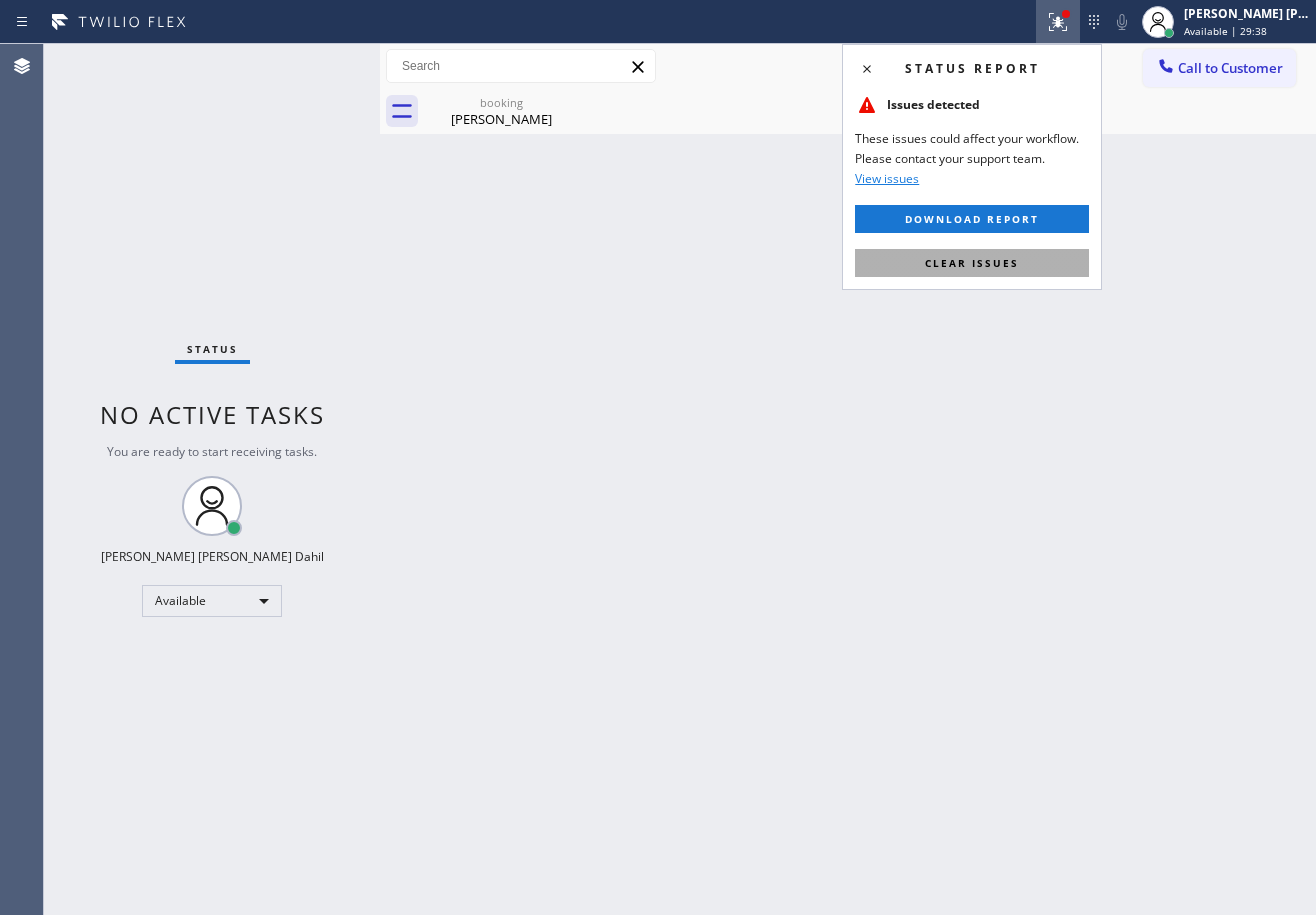 click on "Clear issues" at bounding box center (972, 263) 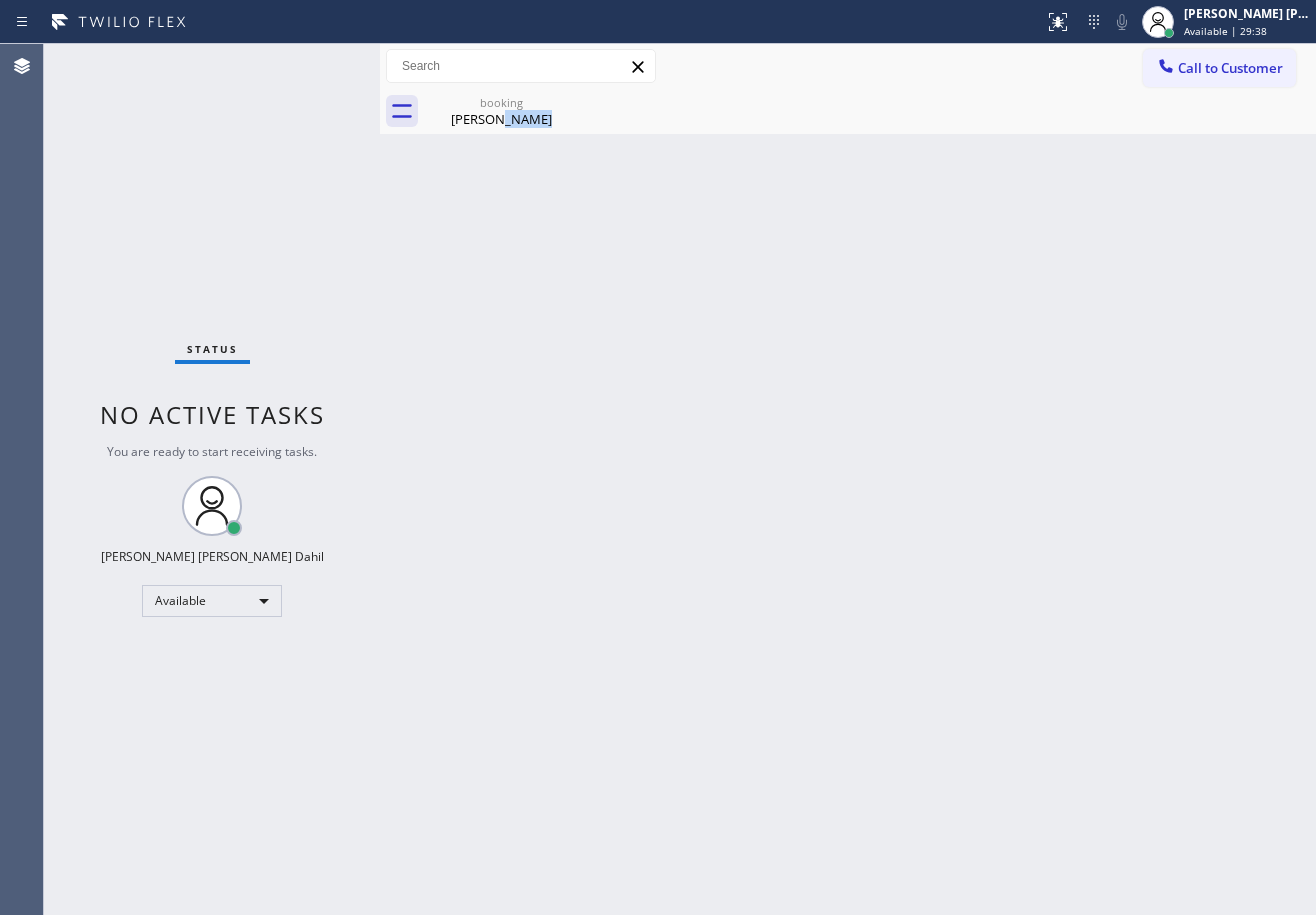 click on "Back to Dashboard Change Sender ID Customers Technicians Select a contact Outbound call Technician Search Technician Your caller id phone number Your caller id phone number Call Technician info Name   Phone none Address none Change Sender ID HVAC [PHONE_NUMBER] 5 Star Appliance [PHONE_NUMBER] Appliance Repair [PHONE_NUMBER] Plumbing [PHONE_NUMBER] Air Duct Cleaning [PHONE_NUMBER]  Electricians [PHONE_NUMBER] Cancel Change Check personal SMS Reset Change booking [PERSON_NAME] Call to Customer Outbound call Location Viking Appliance Repair Pros Your caller id phone number [PHONE_NUMBER] Customer number Call Outbound call Technician Search Technician Your caller id phone number Your caller id phone number Call booking [PERSON_NAME]" at bounding box center (848, 479) 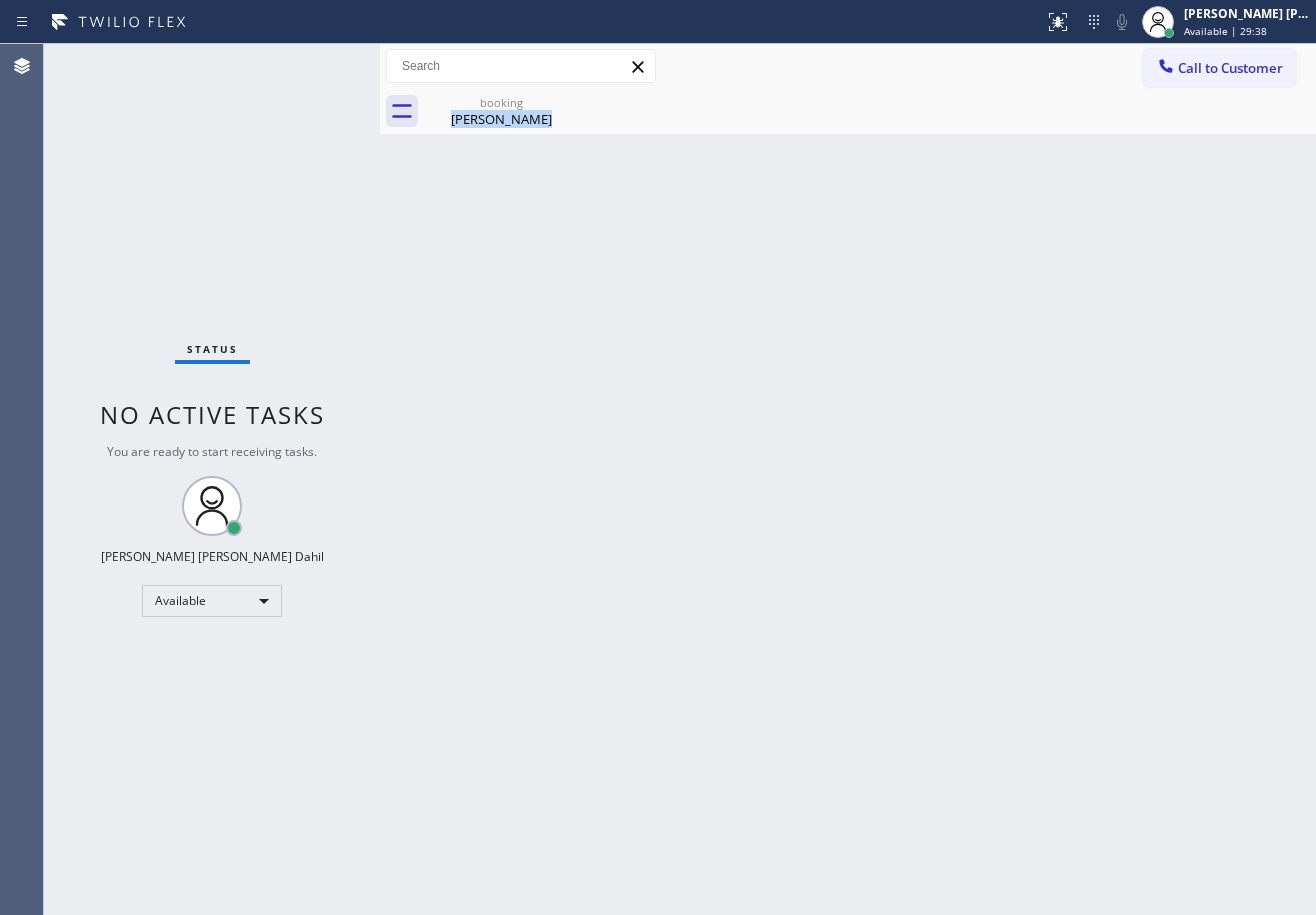 click on "Back to Dashboard Change Sender ID Customers Technicians Select a contact Outbound call Technician Search Technician Your caller id phone number Your caller id phone number Call Technician info Name   Phone none Address none Change Sender ID HVAC [PHONE_NUMBER] 5 Star Appliance [PHONE_NUMBER] Appliance Repair [PHONE_NUMBER] Plumbing [PHONE_NUMBER] Air Duct Cleaning [PHONE_NUMBER]  Electricians [PHONE_NUMBER] Cancel Change Check personal SMS Reset Change booking [PERSON_NAME] Call to Customer Outbound call Location Viking Appliance Repair Pros Your caller id phone number [PHONE_NUMBER] Customer number Call Outbound call Technician Search Technician Your caller id phone number Your caller id phone number Call booking [PERSON_NAME]" at bounding box center [848, 479] 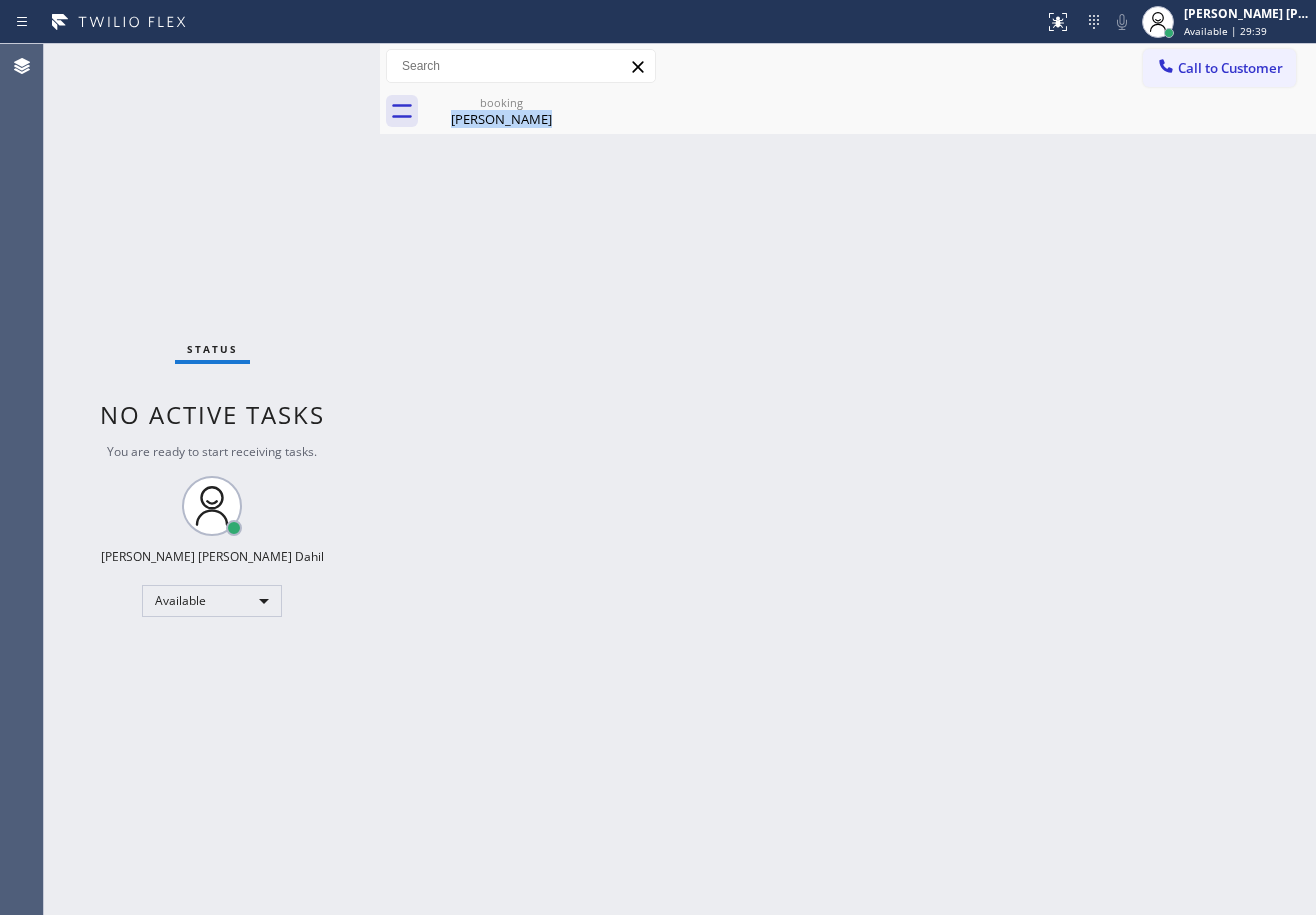 click on "Back to Dashboard Change Sender ID Customers Technicians Select a contact Outbound call Technician Search Technician Your caller id phone number Your caller id phone number Call Technician info Name   Phone none Address none Change Sender ID HVAC [PHONE_NUMBER] 5 Star Appliance [PHONE_NUMBER] Appliance Repair [PHONE_NUMBER] Plumbing [PHONE_NUMBER] Air Duct Cleaning [PHONE_NUMBER]  Electricians [PHONE_NUMBER] Cancel Change Check personal SMS Reset Change booking [PERSON_NAME] Call to Customer Outbound call Location Viking Appliance Repair Pros Your caller id phone number [PHONE_NUMBER] Customer number Call Outbound call Technician Search Technician Your caller id phone number Your caller id phone number Call booking [PERSON_NAME]" at bounding box center (848, 479) 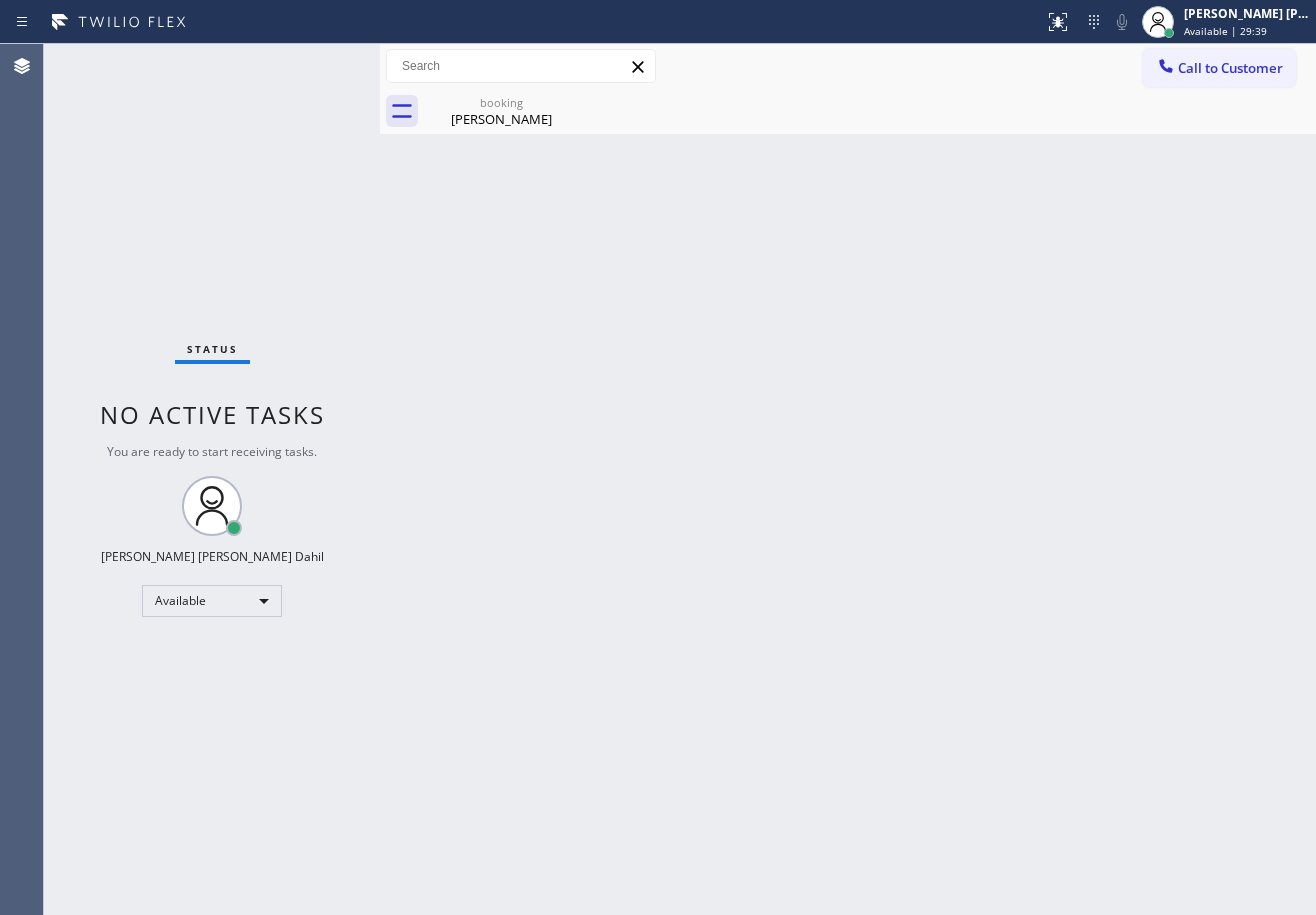 click on "Back to Dashboard Change Sender ID Customers Technicians Select a contact Outbound call Technician Search Technician Your caller id phone number Your caller id phone number Call Technician info Name   Phone none Address none Change Sender ID HVAC [PHONE_NUMBER] 5 Star Appliance [PHONE_NUMBER] Appliance Repair [PHONE_NUMBER] Plumbing [PHONE_NUMBER] Air Duct Cleaning [PHONE_NUMBER]  Electricians [PHONE_NUMBER] Cancel Change Check personal SMS Reset Change booking [PERSON_NAME] Call to Customer Outbound call Location Viking Appliance Repair Pros Your caller id phone number [PHONE_NUMBER] Customer number Call Outbound call Technician Search Technician Your caller id phone number Your caller id phone number Call booking [PERSON_NAME]" at bounding box center (848, 479) 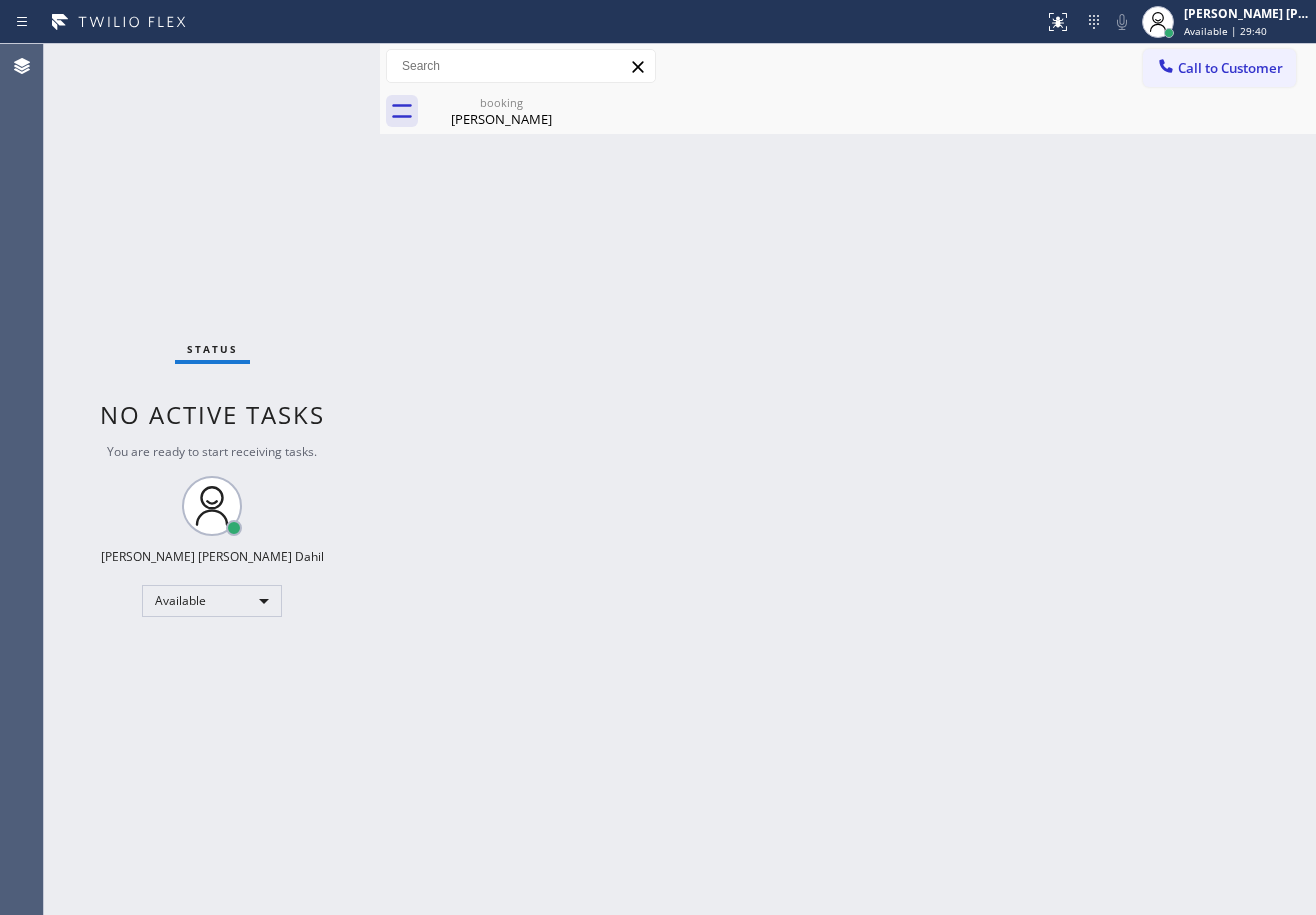 click on "booking [PERSON_NAME]" at bounding box center (501, 111) 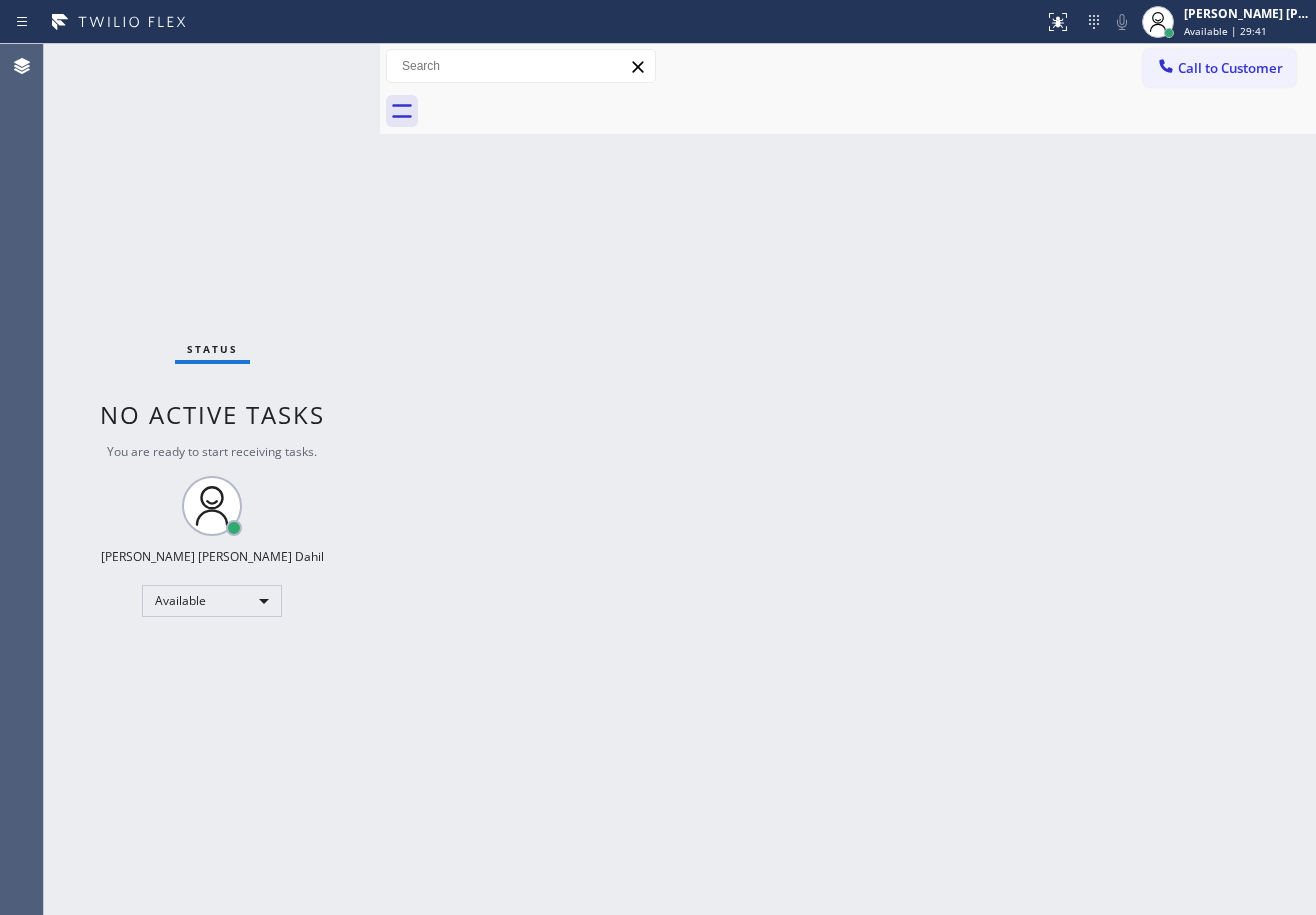 drag, startPoint x: 692, startPoint y: 278, endPoint x: 770, endPoint y: 331, distance: 94.302704 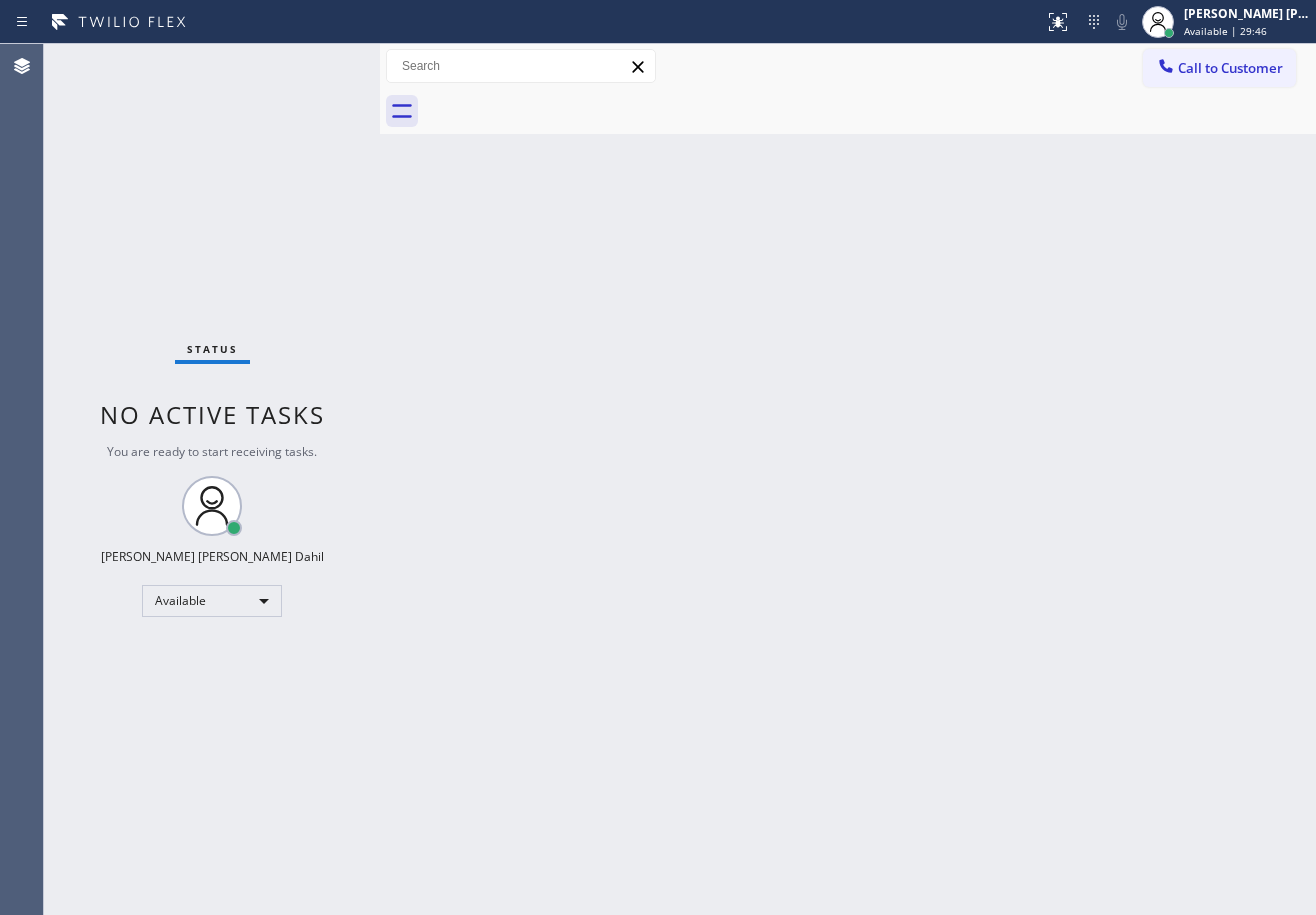 click on "Back to Dashboard Change Sender ID Customers Technicians Select a contact Outbound call Technician Search Technician Your caller id phone number Your caller id phone number Call Technician info Name   Phone none Address none Change Sender ID HVAC [PHONE_NUMBER] 5 Star Appliance [PHONE_NUMBER] Appliance Repair [PHONE_NUMBER] Plumbing [PHONE_NUMBER] Air Duct Cleaning [PHONE_NUMBER]  Electricians [PHONE_NUMBER] Cancel Change Check personal SMS Reset Change No tabs Call to Customer Outbound call Location Viking Appliance Repair Pros Your caller id phone number [PHONE_NUMBER] Customer number Call Outbound call Technician Search Technician Your caller id phone number Your caller id phone number Call" at bounding box center [848, 479] 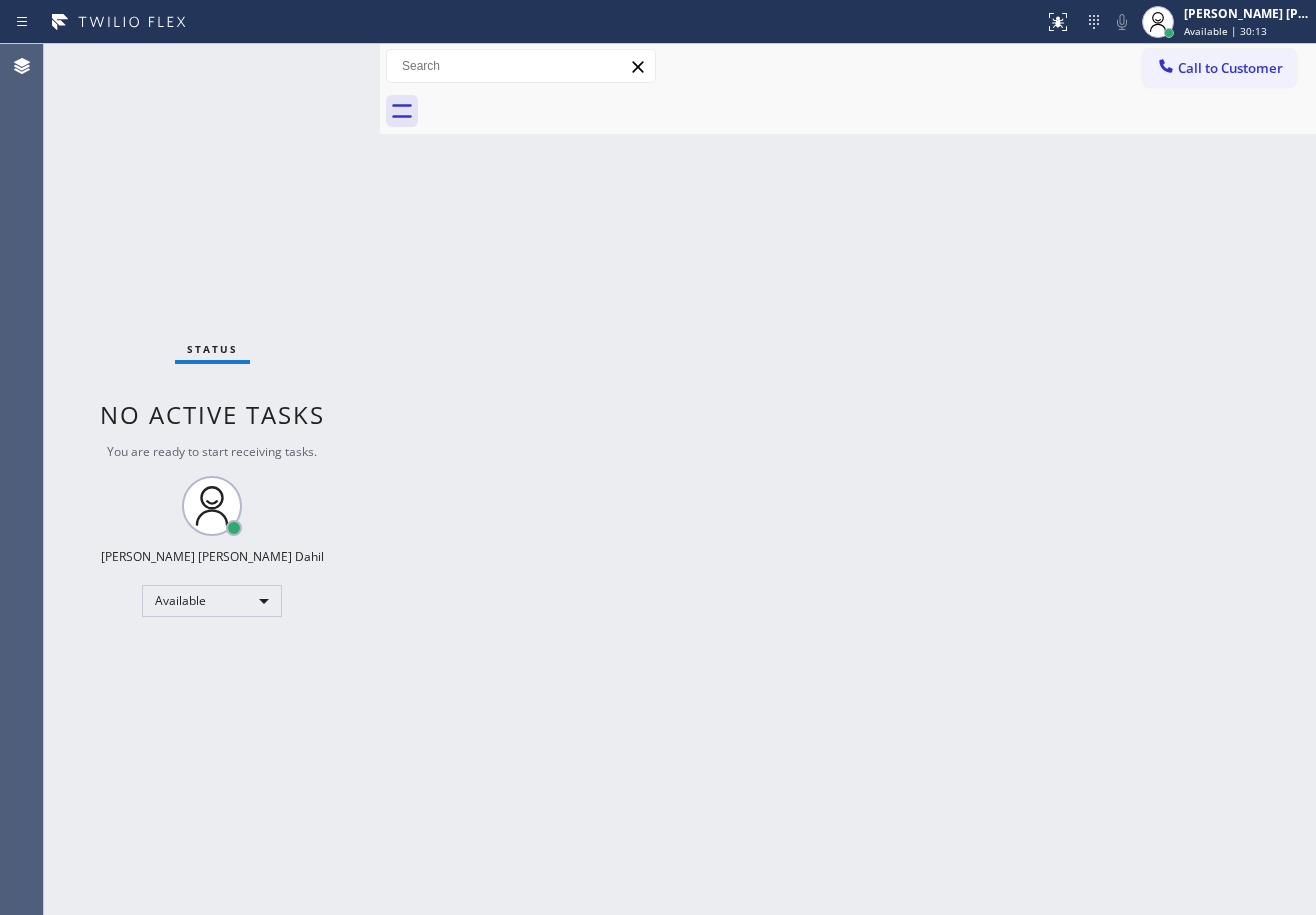 click on "Status   No active tasks     You are ready to start receiving tasks.   [PERSON_NAME] [PERSON_NAME] Dahil Available" at bounding box center [212, 479] 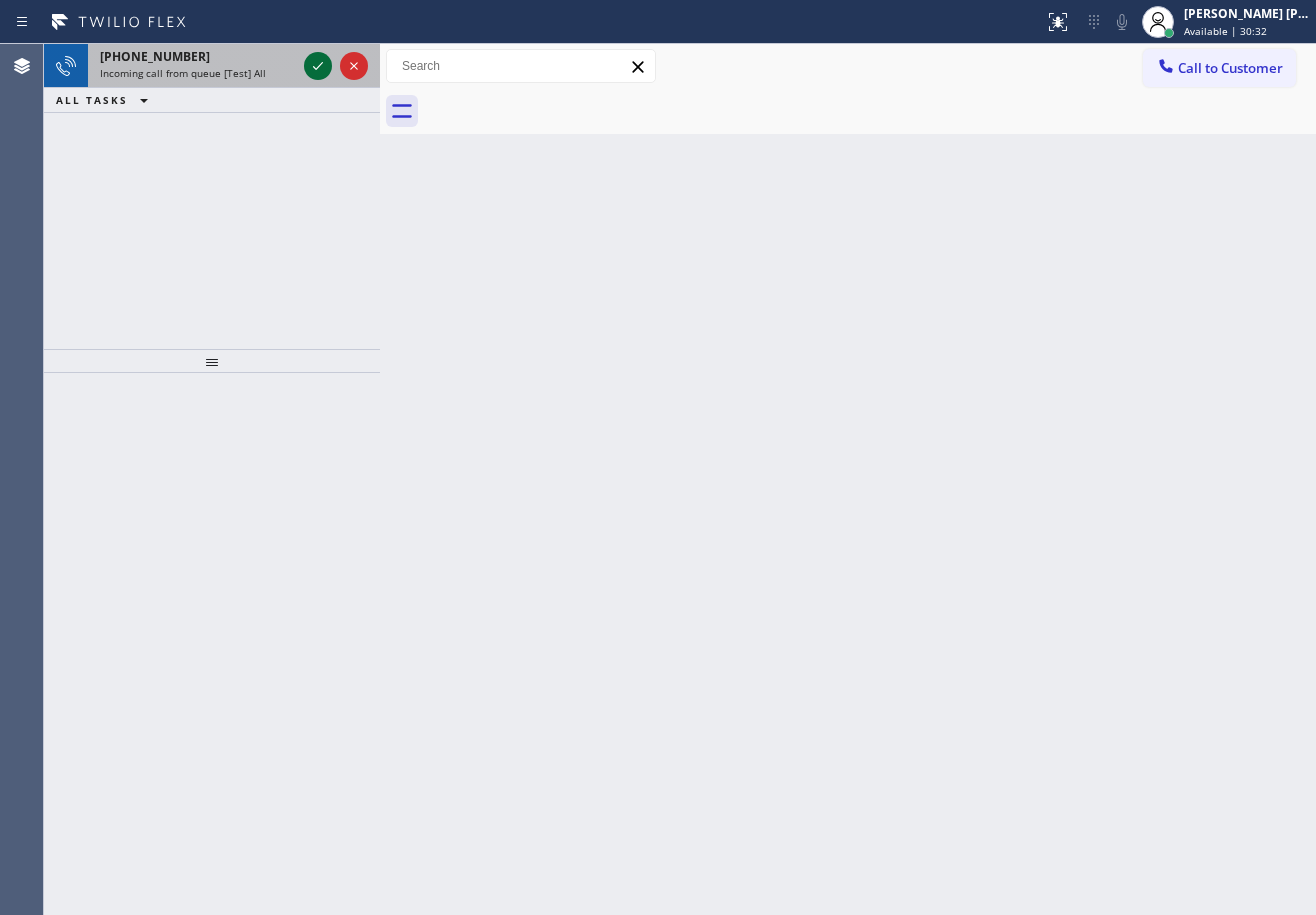 click 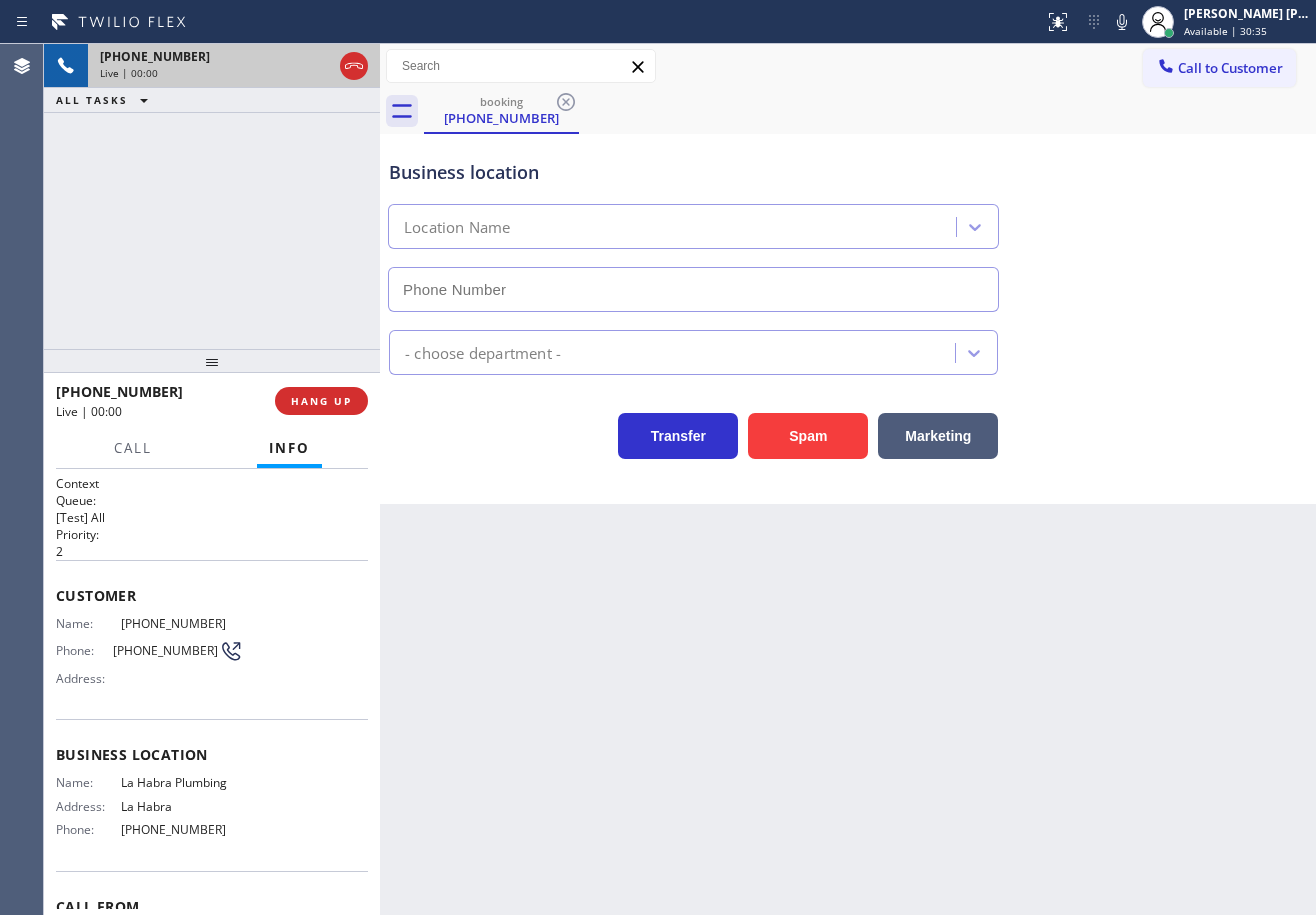 type on "[PHONE_NUMBER]" 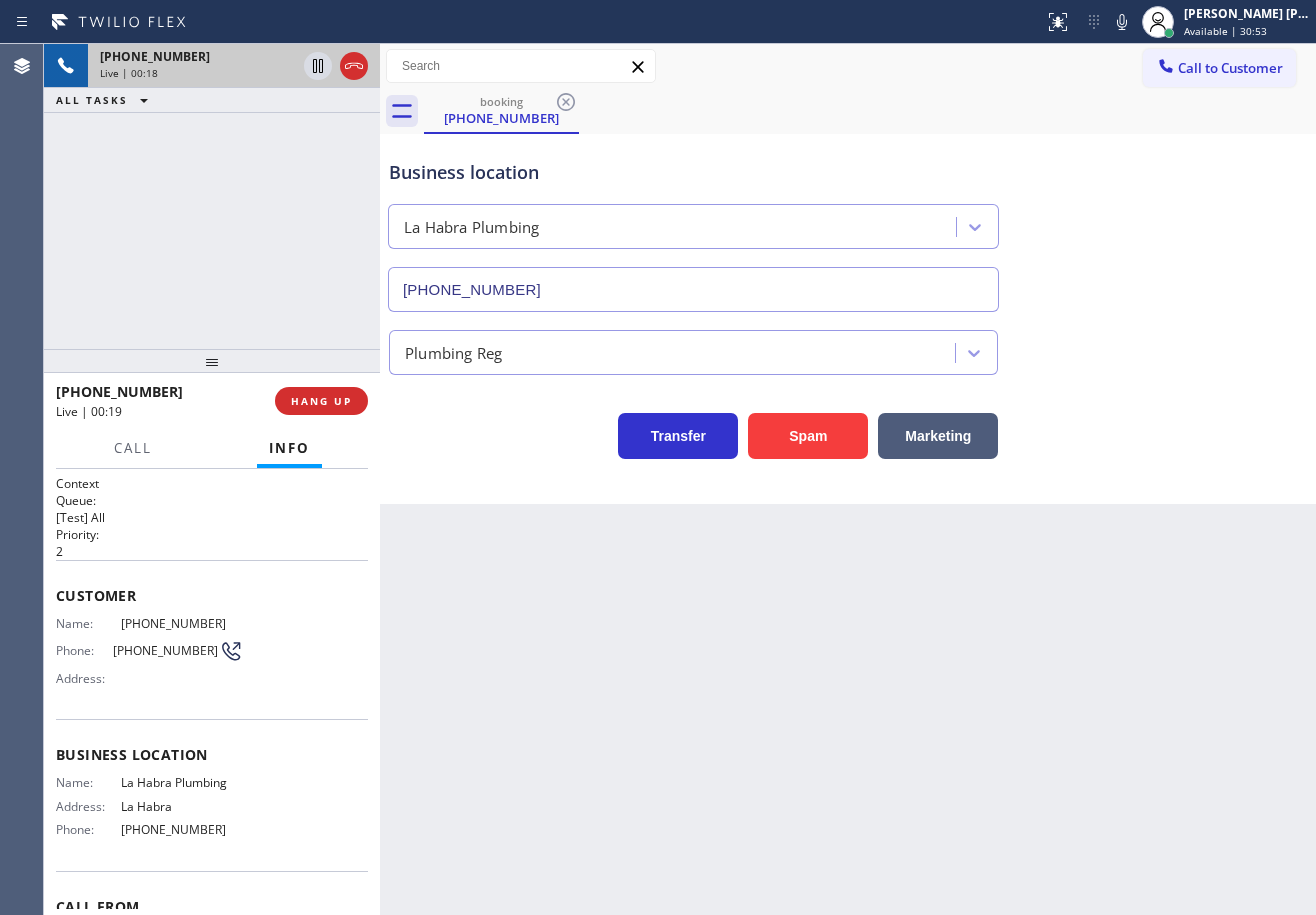 click on "Back to Dashboard Change Sender ID Customers Technicians Select a contact Outbound call Technician Search Technician Your caller id phone number Your caller id phone number Call Technician info Name   Phone none Address none Change Sender ID HVAC [PHONE_NUMBER] 5 Star Appliance [PHONE_NUMBER] Appliance Repair [PHONE_NUMBER] Plumbing [PHONE_NUMBER] Air Duct Cleaning [PHONE_NUMBER]  Electricians [PHONE_NUMBER] Cancel Change Check personal SMS Reset Change booking [PHONE_NUMBER] Call to Customer Outbound call Location Viking Appliance Repair Pros Your caller id phone number [PHONE_NUMBER] Customer number Call Outbound call Technician Search Technician Your caller id phone number Your caller id phone number Call booking [PHONE_NUMBER] Business location [GEOGRAPHIC_DATA] Plumbing [PHONE_NUMBER] Plumbing Reg Transfer Spam Marketing" at bounding box center [848, 479] 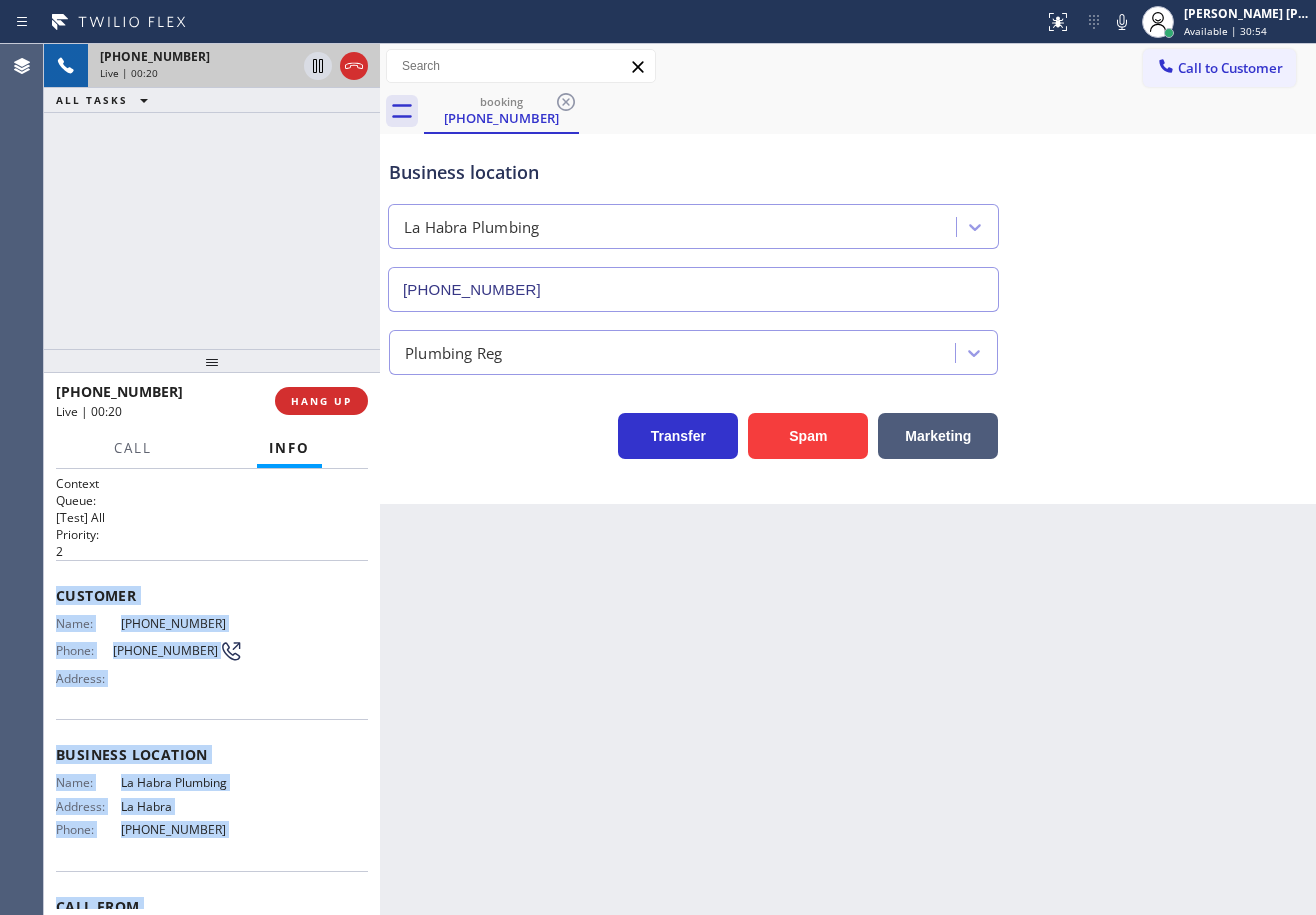 scroll, scrollTop: 114, scrollLeft: 0, axis: vertical 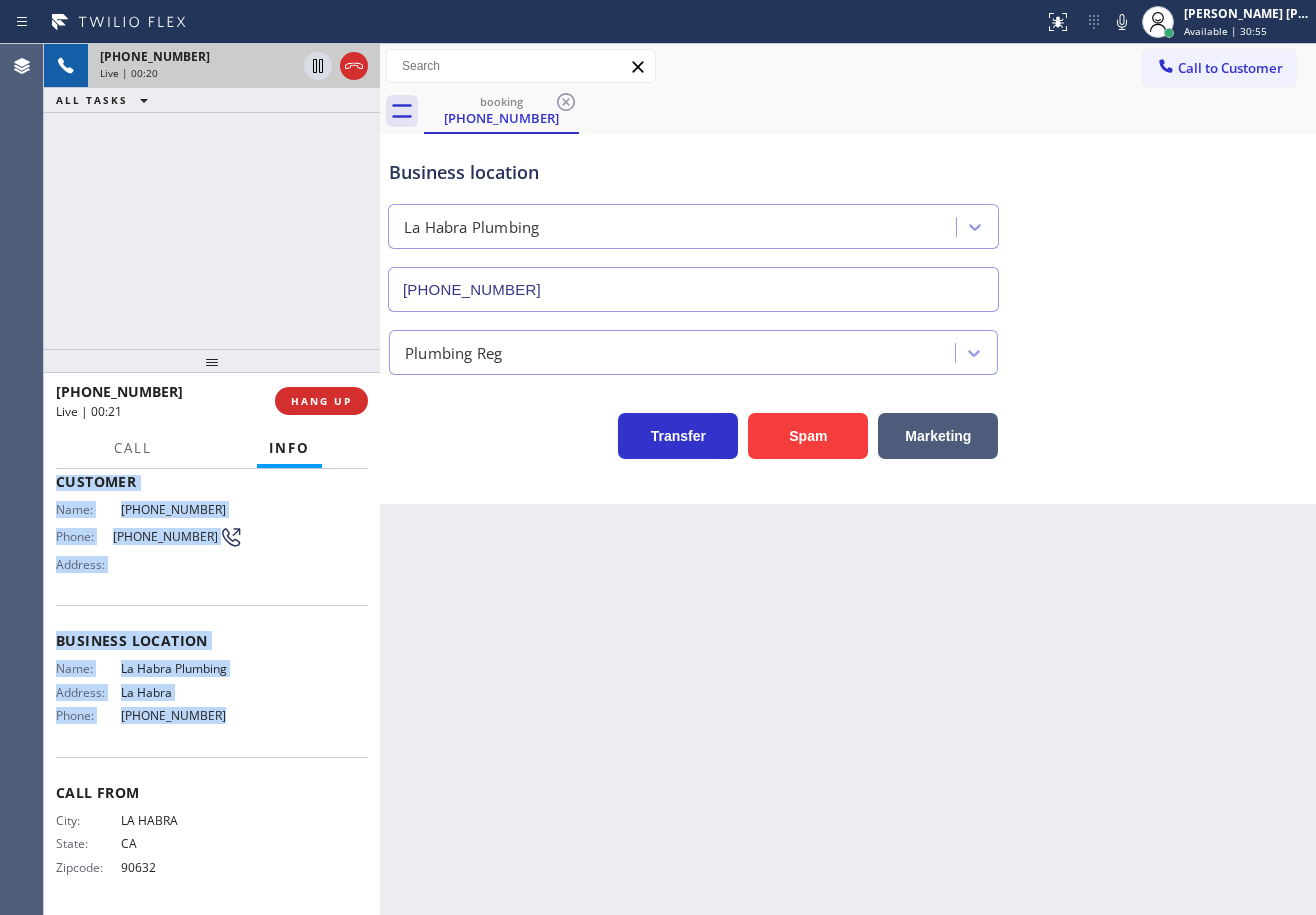 drag, startPoint x: 53, startPoint y: 589, endPoint x: 255, endPoint y: 737, distance: 250.41565 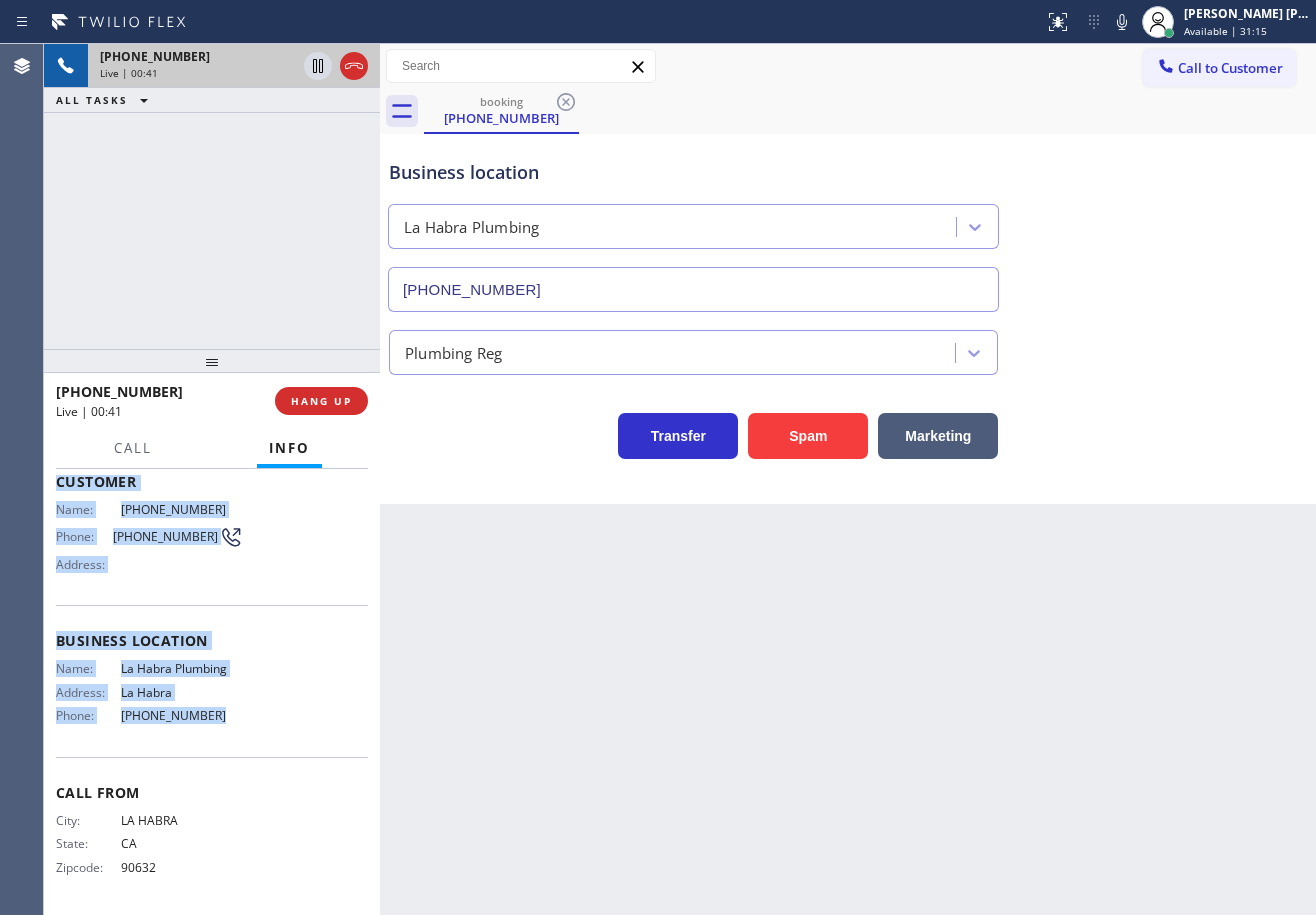 click on "Business location [GEOGRAPHIC_DATA] Plumbing [PHONE_NUMBER]" at bounding box center [693, 225] 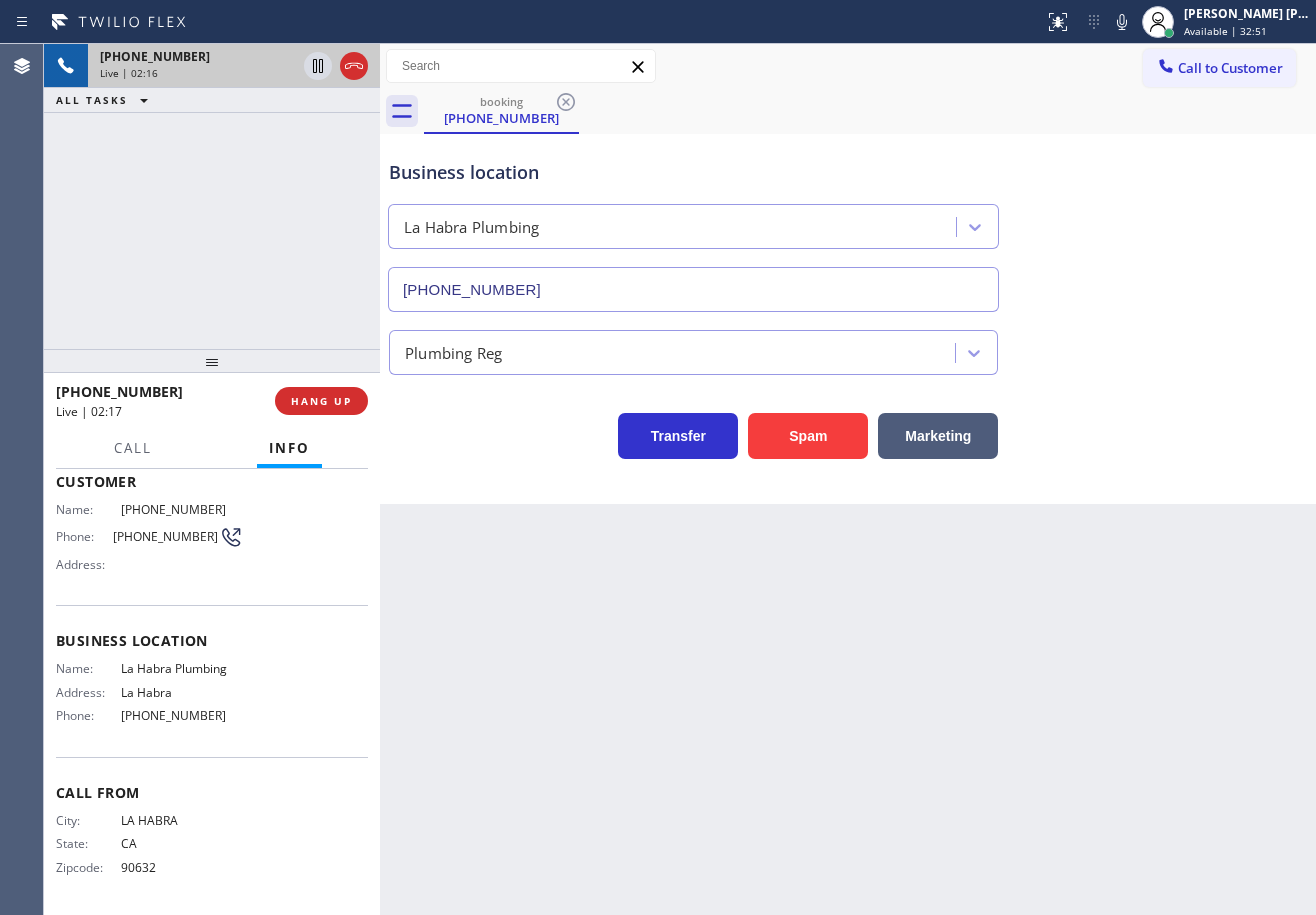 click on "Back to Dashboard Change Sender ID Customers Technicians Select a contact Outbound call Technician Search Technician Your caller id phone number Your caller id phone number Call Technician info Name   Phone none Address none Change Sender ID HVAC [PHONE_NUMBER] 5 Star Appliance [PHONE_NUMBER] Appliance Repair [PHONE_NUMBER] Plumbing [PHONE_NUMBER] Air Duct Cleaning [PHONE_NUMBER]  Electricians [PHONE_NUMBER] Cancel Change Check personal SMS Reset Change booking [PHONE_NUMBER] Call to Customer Outbound call Location Viking Appliance Repair Pros Your caller id phone number [PHONE_NUMBER] Customer number Call Outbound call Technician Search Technician Your caller id phone number Your caller id phone number Call booking [PHONE_NUMBER] Business location [GEOGRAPHIC_DATA] Plumbing [PHONE_NUMBER] Plumbing Reg Transfer Spam Marketing" at bounding box center [848, 479] 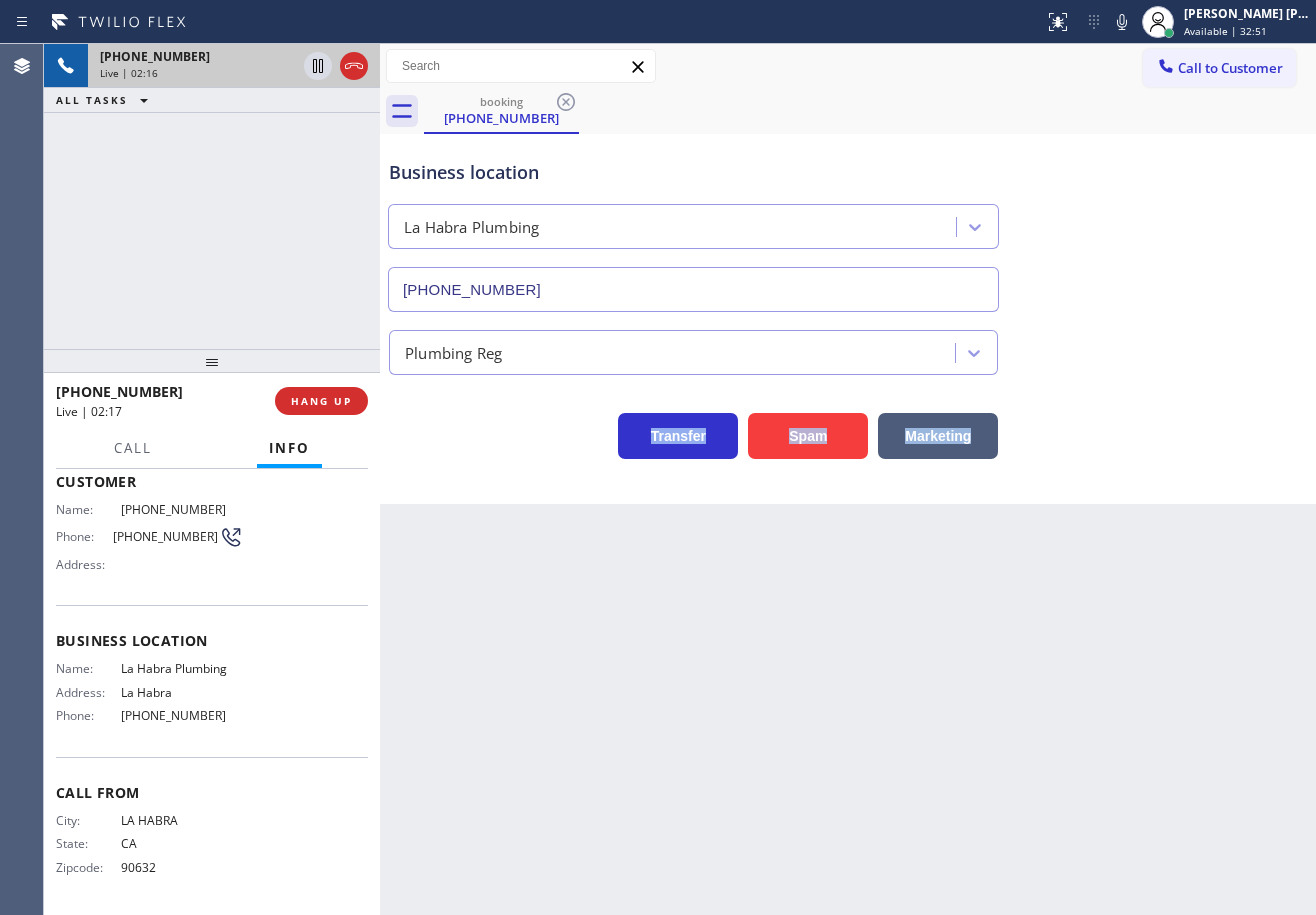 click on "Back to Dashboard Change Sender ID Customers Technicians Select a contact Outbound call Technician Search Technician Your caller id phone number Your caller id phone number Call Technician info Name   Phone none Address none Change Sender ID HVAC [PHONE_NUMBER] 5 Star Appliance [PHONE_NUMBER] Appliance Repair [PHONE_NUMBER] Plumbing [PHONE_NUMBER] Air Duct Cleaning [PHONE_NUMBER]  Electricians [PHONE_NUMBER] Cancel Change Check personal SMS Reset Change booking [PHONE_NUMBER] Call to Customer Outbound call Location Viking Appliance Repair Pros Your caller id phone number [PHONE_NUMBER] Customer number Call Outbound call Technician Search Technician Your caller id phone number Your caller id phone number Call booking [PHONE_NUMBER] Business location [GEOGRAPHIC_DATA] Plumbing [PHONE_NUMBER] Plumbing Reg Transfer Spam Marketing" at bounding box center (848, 479) 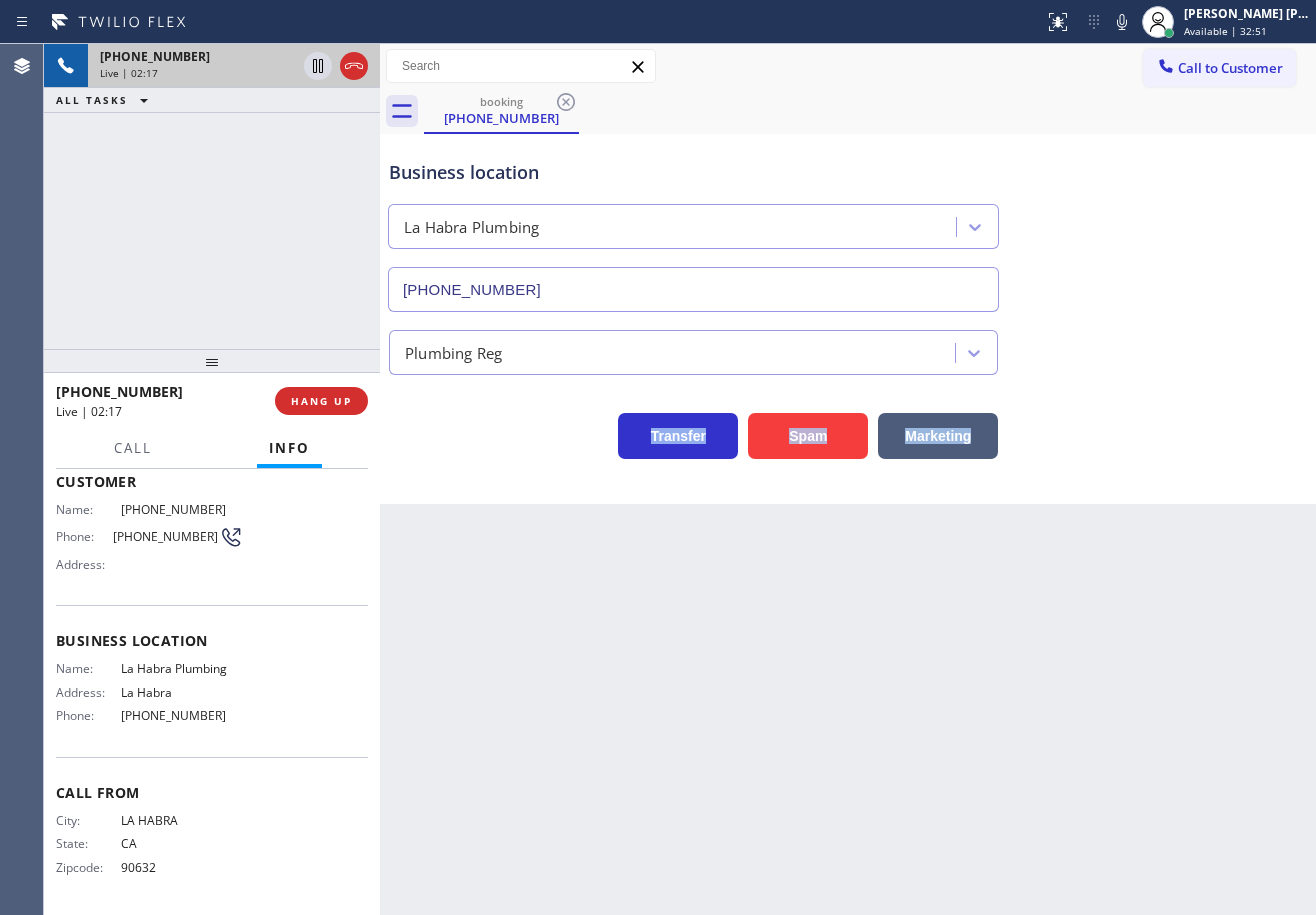 click on "Back to Dashboard Change Sender ID Customers Technicians Select a contact Outbound call Technician Search Technician Your caller id phone number Your caller id phone number Call Technician info Name   Phone none Address none Change Sender ID HVAC [PHONE_NUMBER] 5 Star Appliance [PHONE_NUMBER] Appliance Repair [PHONE_NUMBER] Plumbing [PHONE_NUMBER] Air Duct Cleaning [PHONE_NUMBER]  Electricians [PHONE_NUMBER] Cancel Change Check personal SMS Reset Change booking [PHONE_NUMBER] Call to Customer Outbound call Location Viking Appliance Repair Pros Your caller id phone number [PHONE_NUMBER] Customer number Call Outbound call Technician Search Technician Your caller id phone number Your caller id phone number Call booking [PHONE_NUMBER] Business location [GEOGRAPHIC_DATA] Plumbing [PHONE_NUMBER] Plumbing Reg Transfer Spam Marketing" at bounding box center [848, 479] 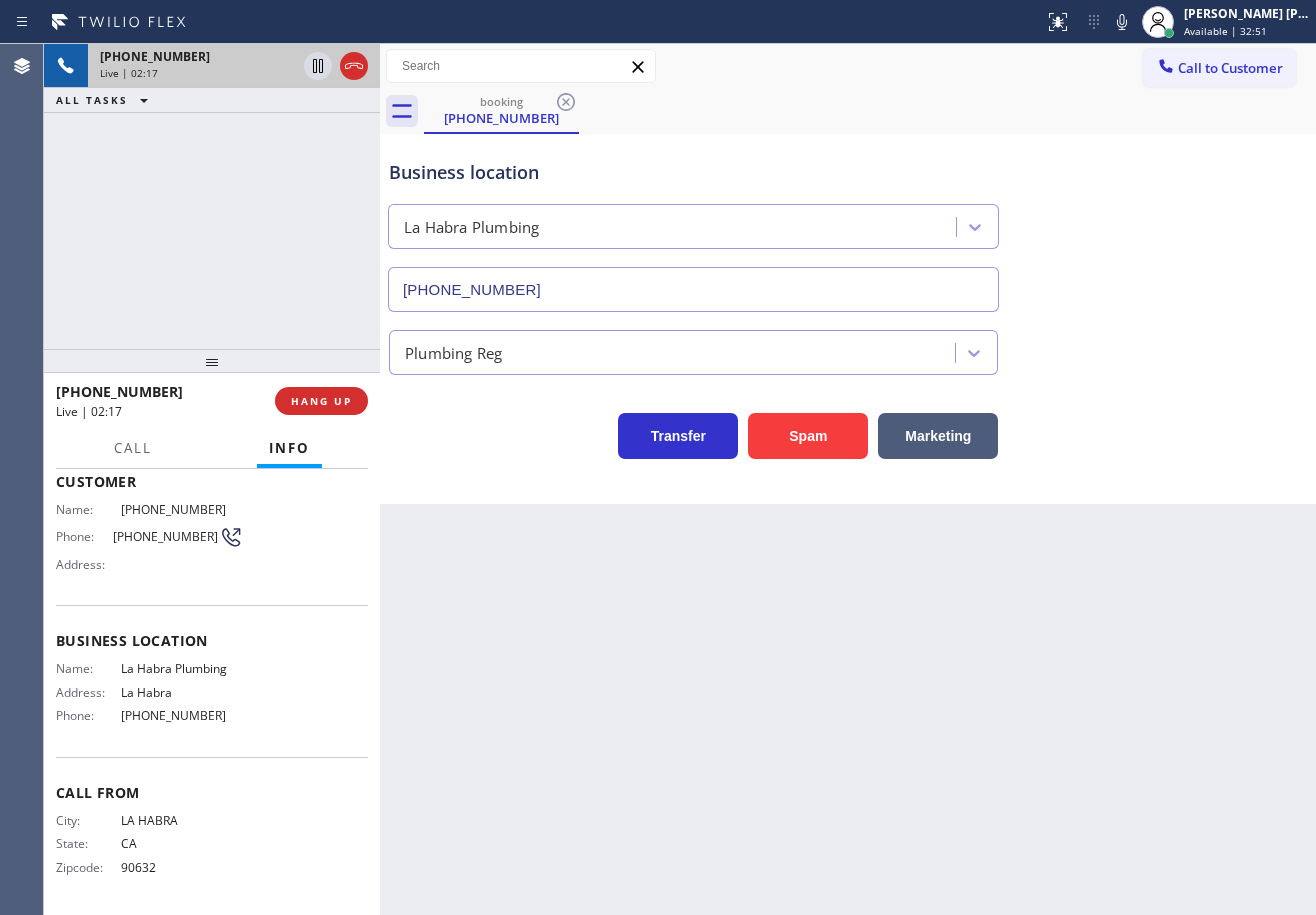 click on "Back to Dashboard Change Sender ID Customers Technicians Select a contact Outbound call Technician Search Technician Your caller id phone number Your caller id phone number Call Technician info Name   Phone none Address none Change Sender ID HVAC [PHONE_NUMBER] 5 Star Appliance [PHONE_NUMBER] Appliance Repair [PHONE_NUMBER] Plumbing [PHONE_NUMBER] Air Duct Cleaning [PHONE_NUMBER]  Electricians [PHONE_NUMBER] Cancel Change Check personal SMS Reset Change booking [PHONE_NUMBER] Call to Customer Outbound call Location Viking Appliance Repair Pros Your caller id phone number [PHONE_NUMBER] Customer number Call Outbound call Technician Search Technician Your caller id phone number Your caller id phone number Call booking [PHONE_NUMBER] Business location [GEOGRAPHIC_DATA] Plumbing [PHONE_NUMBER] Plumbing Reg Transfer Spam Marketing" at bounding box center (848, 479) 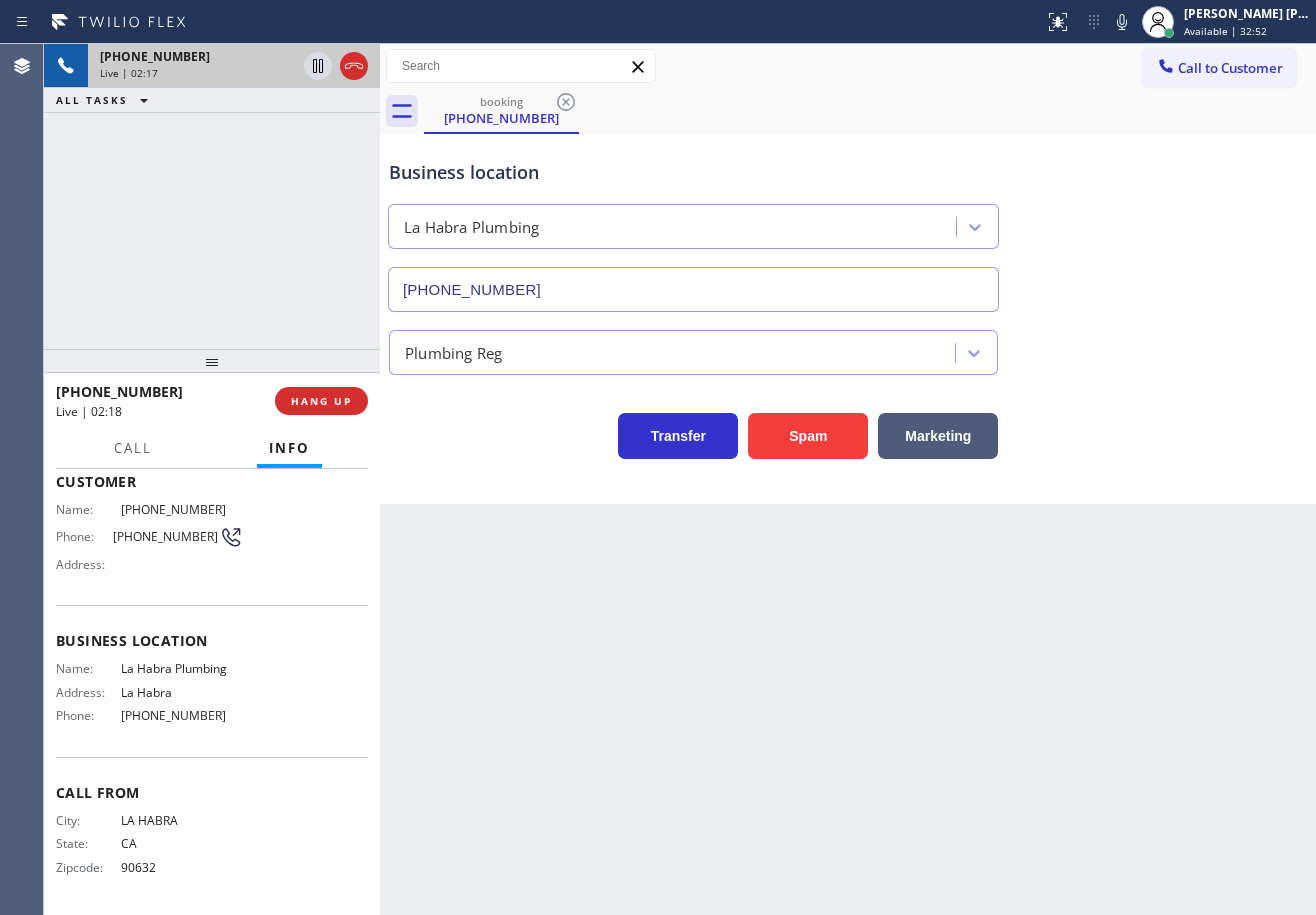 click on "Back to Dashboard Change Sender ID Customers Technicians Select a contact Outbound call Technician Search Technician Your caller id phone number Your caller id phone number Call Technician info Name   Phone none Address none Change Sender ID HVAC [PHONE_NUMBER] 5 Star Appliance [PHONE_NUMBER] Appliance Repair [PHONE_NUMBER] Plumbing [PHONE_NUMBER] Air Duct Cleaning [PHONE_NUMBER]  Electricians [PHONE_NUMBER] Cancel Change Check personal SMS Reset Change booking [PHONE_NUMBER] Call to Customer Outbound call Location Viking Appliance Repair Pros Your caller id phone number [PHONE_NUMBER] Customer number Call Outbound call Technician Search Technician Your caller id phone number Your caller id phone number Call booking [PHONE_NUMBER] Business location [GEOGRAPHIC_DATA] Plumbing [PHONE_NUMBER] Plumbing Reg Transfer Spam Marketing" at bounding box center [848, 479] 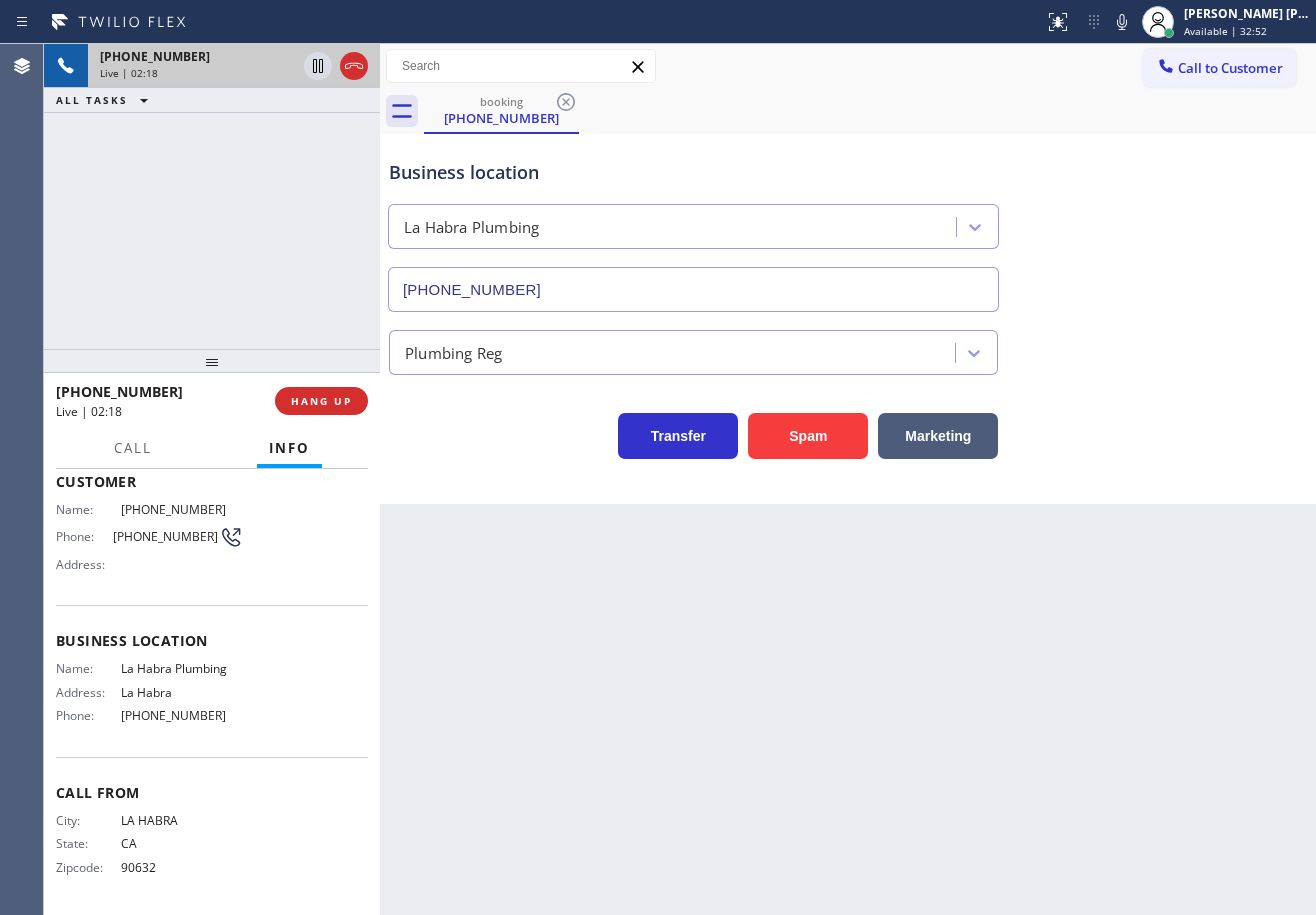 click on "Back to Dashboard Change Sender ID Customers Technicians Select a contact Outbound call Technician Search Technician Your caller id phone number Your caller id phone number Call Technician info Name   Phone none Address none Change Sender ID HVAC [PHONE_NUMBER] 5 Star Appliance [PHONE_NUMBER] Appliance Repair [PHONE_NUMBER] Plumbing [PHONE_NUMBER] Air Duct Cleaning [PHONE_NUMBER]  Electricians [PHONE_NUMBER] Cancel Change Check personal SMS Reset Change booking [PHONE_NUMBER] Call to Customer Outbound call Location Viking Appliance Repair Pros Your caller id phone number [PHONE_NUMBER] Customer number Call Outbound call Technician Search Technician Your caller id phone number Your caller id phone number Call booking [PHONE_NUMBER] Business location [GEOGRAPHIC_DATA] Plumbing [PHONE_NUMBER] Plumbing Reg Transfer Spam Marketing" at bounding box center (848, 479) 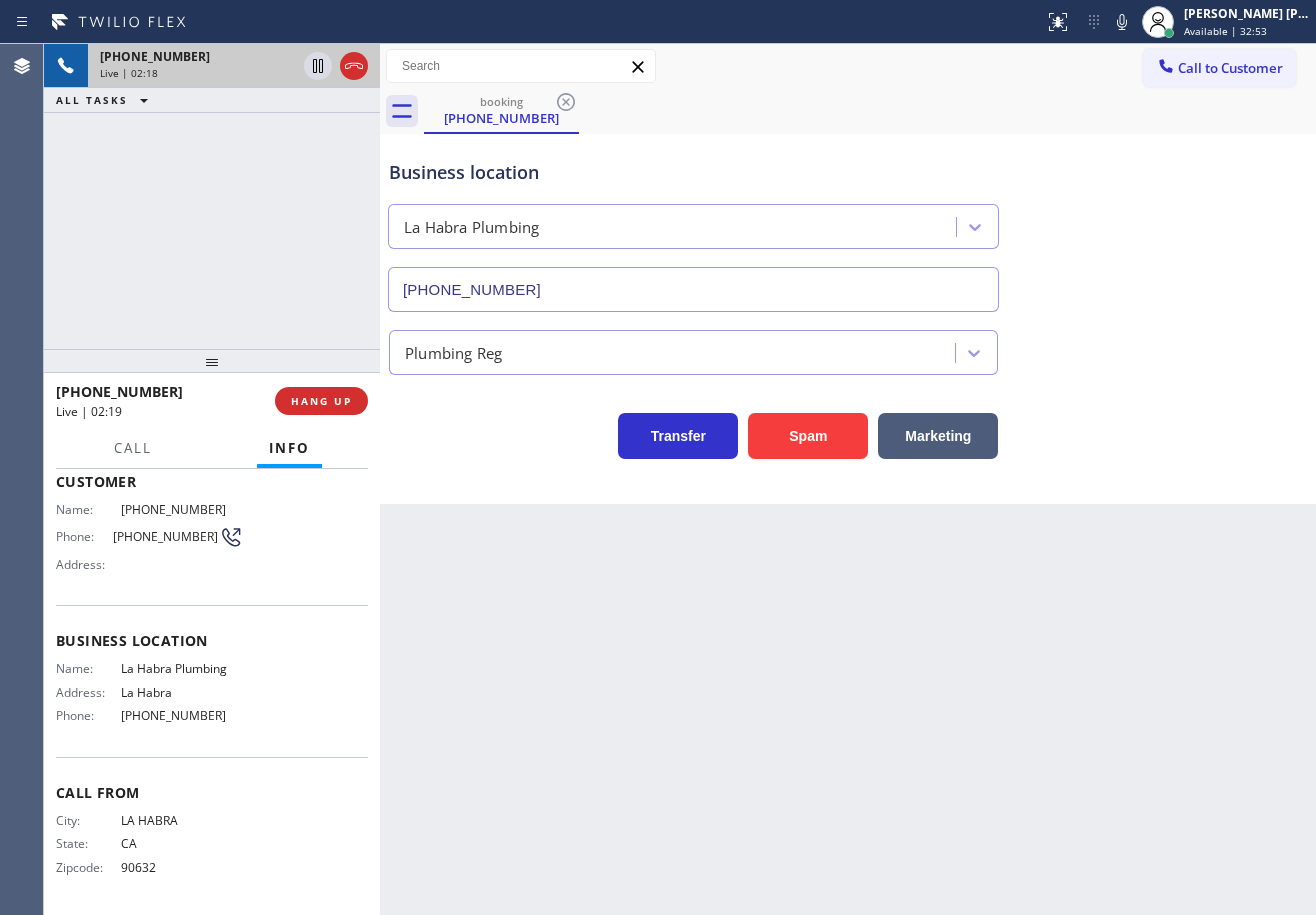 click on "Back to Dashboard Change Sender ID Customers Technicians Select a contact Outbound call Technician Search Technician Your caller id phone number Your caller id phone number Call Technician info Name   Phone none Address none Change Sender ID HVAC [PHONE_NUMBER] 5 Star Appliance [PHONE_NUMBER] Appliance Repair [PHONE_NUMBER] Plumbing [PHONE_NUMBER] Air Duct Cleaning [PHONE_NUMBER]  Electricians [PHONE_NUMBER] Cancel Change Check personal SMS Reset Change booking [PHONE_NUMBER] Call to Customer Outbound call Location Viking Appliance Repair Pros Your caller id phone number [PHONE_NUMBER] Customer number Call Outbound call Technician Search Technician Your caller id phone number Your caller id phone number Call booking [PHONE_NUMBER] Business location [GEOGRAPHIC_DATA] Plumbing [PHONE_NUMBER] Plumbing Reg Transfer Spam Marketing" at bounding box center [848, 479] 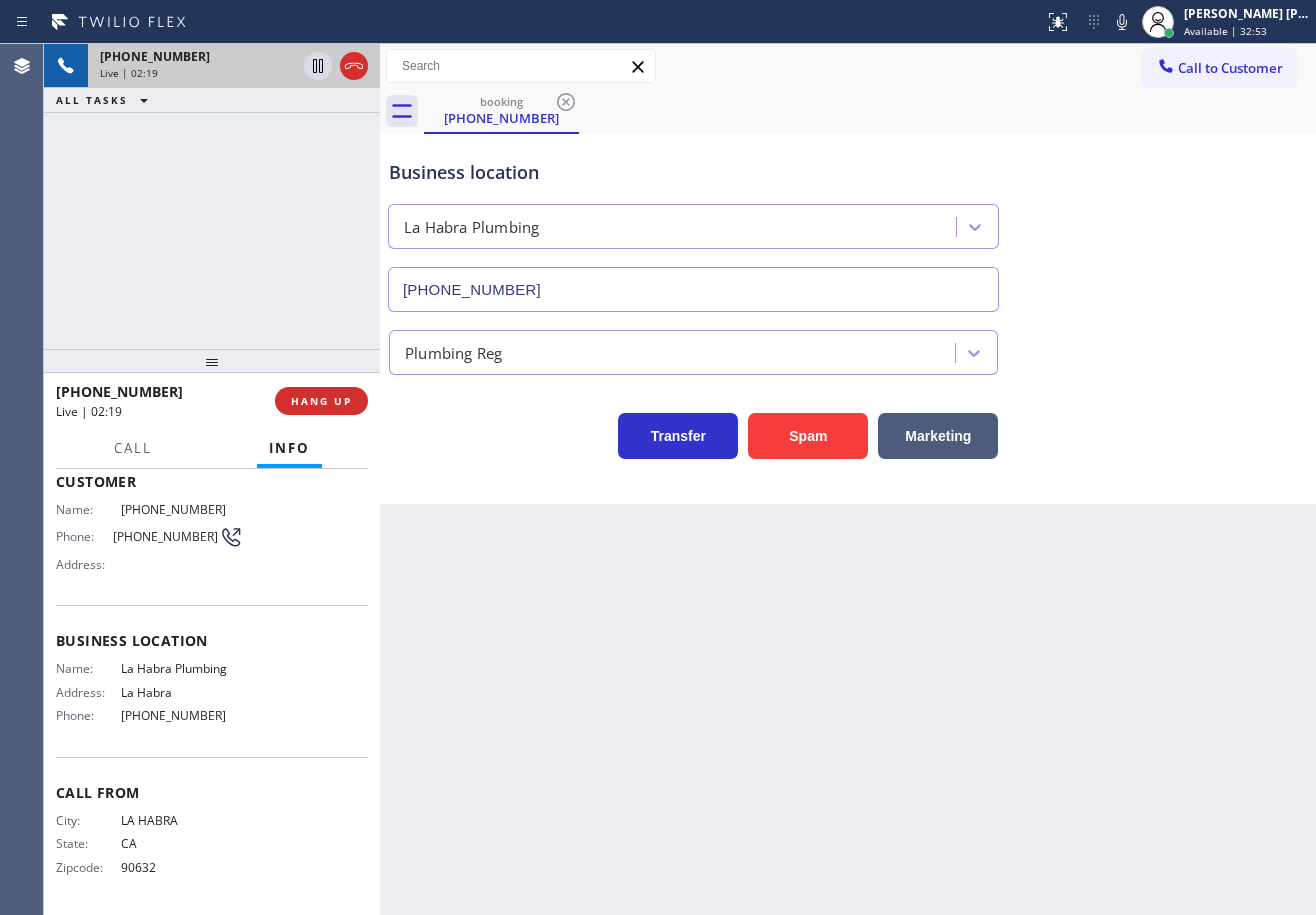 click on "Back to Dashboard Change Sender ID Customers Technicians Select a contact Outbound call Technician Search Technician Your caller id phone number Your caller id phone number Call Technician info Name   Phone none Address none Change Sender ID HVAC [PHONE_NUMBER] 5 Star Appliance [PHONE_NUMBER] Appliance Repair [PHONE_NUMBER] Plumbing [PHONE_NUMBER] Air Duct Cleaning [PHONE_NUMBER]  Electricians [PHONE_NUMBER] Cancel Change Check personal SMS Reset Change booking [PHONE_NUMBER] Call to Customer Outbound call Location Viking Appliance Repair Pros Your caller id phone number [PHONE_NUMBER] Customer number Call Outbound call Technician Search Technician Your caller id phone number Your caller id phone number Call booking [PHONE_NUMBER] Business location [GEOGRAPHIC_DATA] Plumbing [PHONE_NUMBER] Plumbing Reg Transfer Spam Marketing" at bounding box center [848, 479] 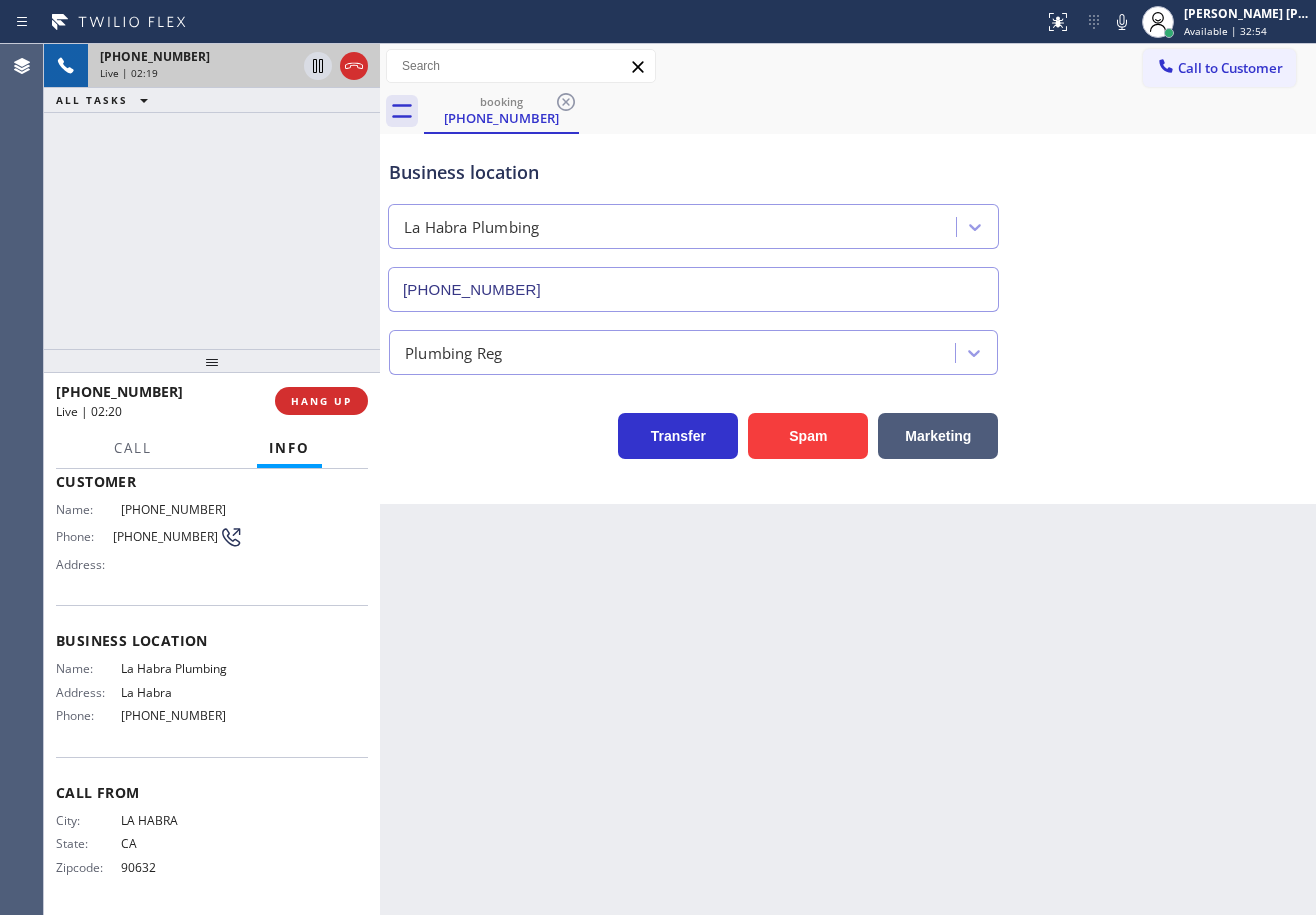 click on "Transfer Spam Marketing" at bounding box center (848, 427) 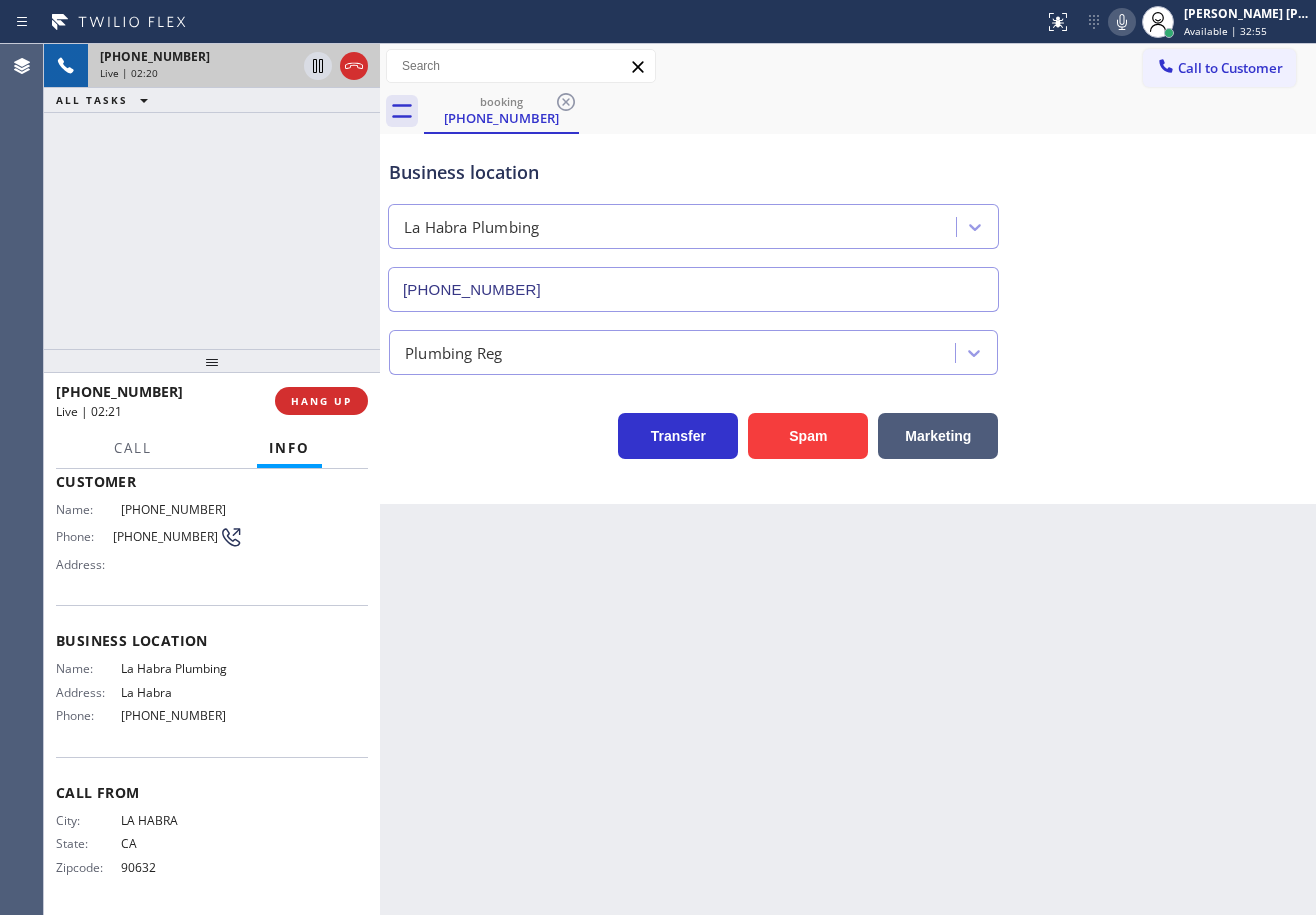 click 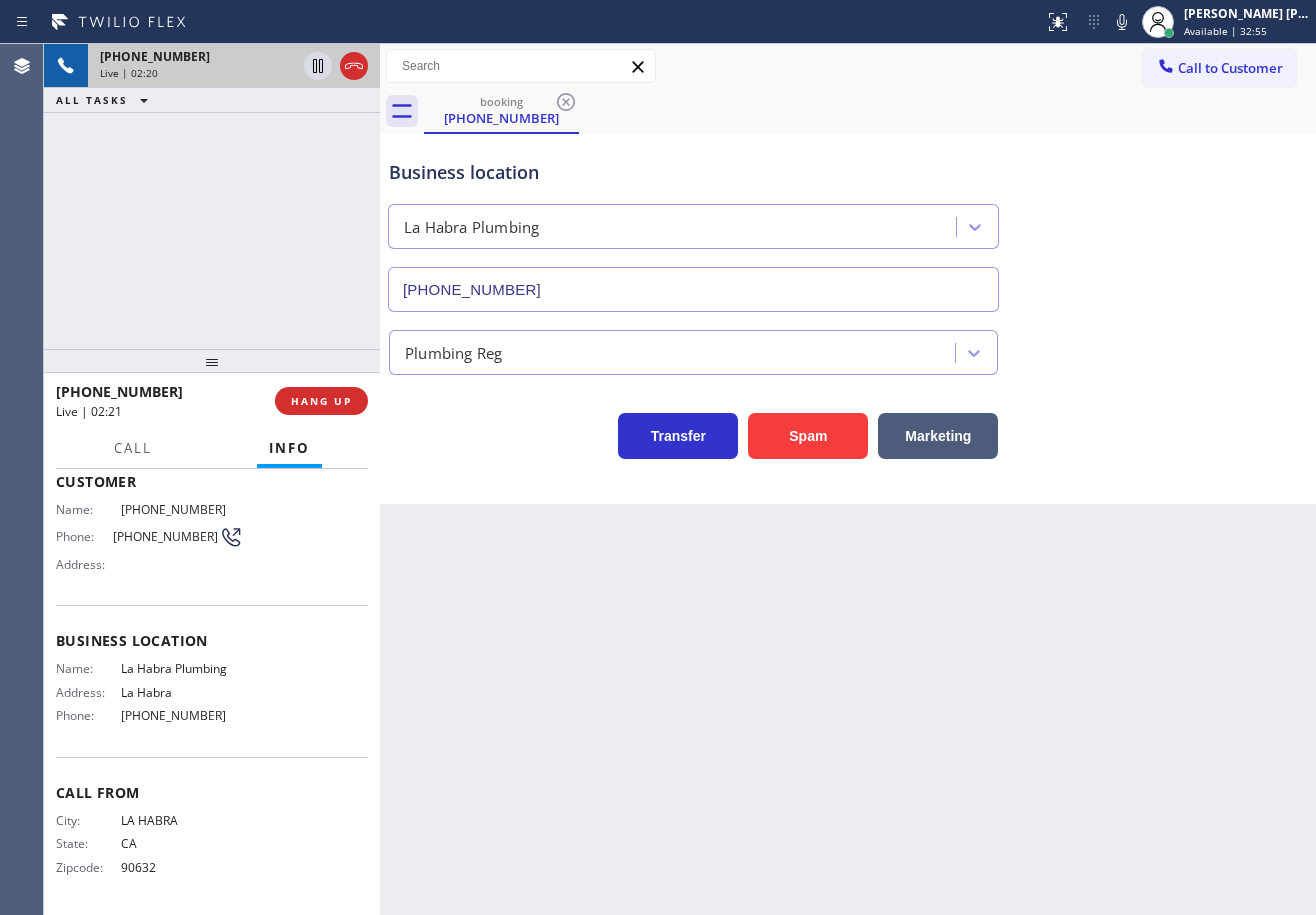 click on "Business location [GEOGRAPHIC_DATA] Plumbing [PHONE_NUMBER]" at bounding box center (848, 221) 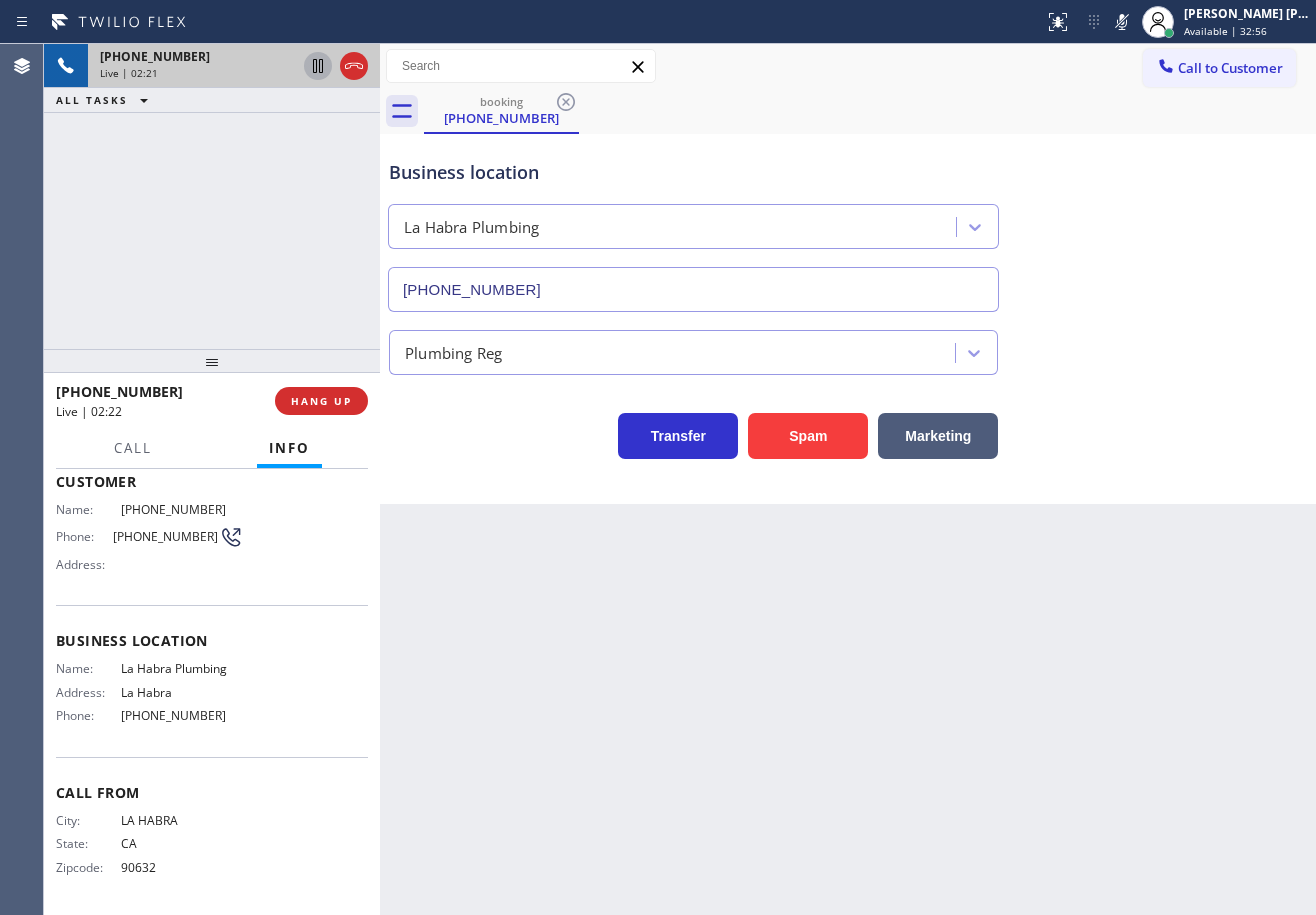 click 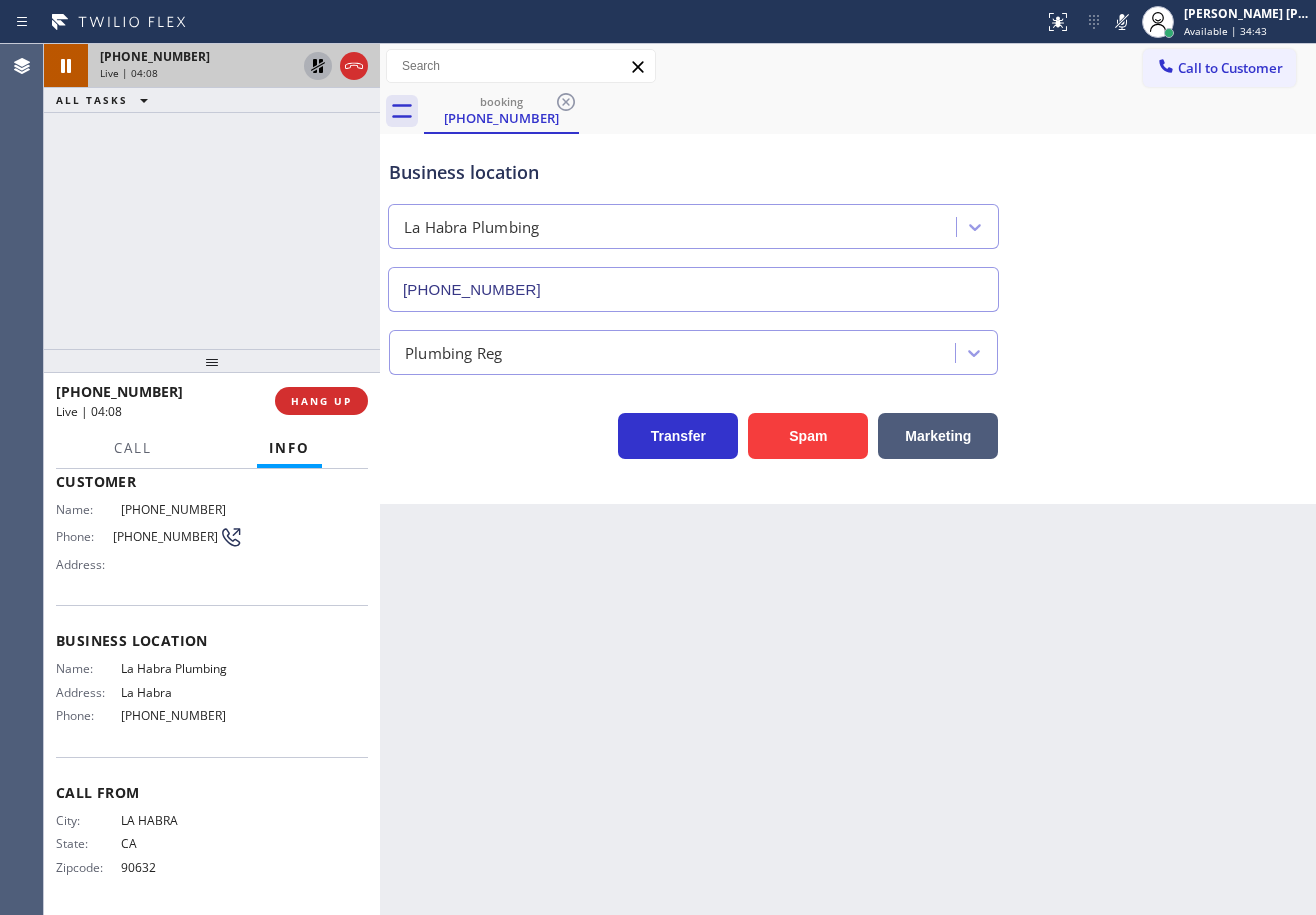 click on "[PHONE_NUMBER] Live | 04:08 ALL TASKS ALL TASKS ACTIVE TASKS TASKS IN WRAP UP" at bounding box center (212, 196) 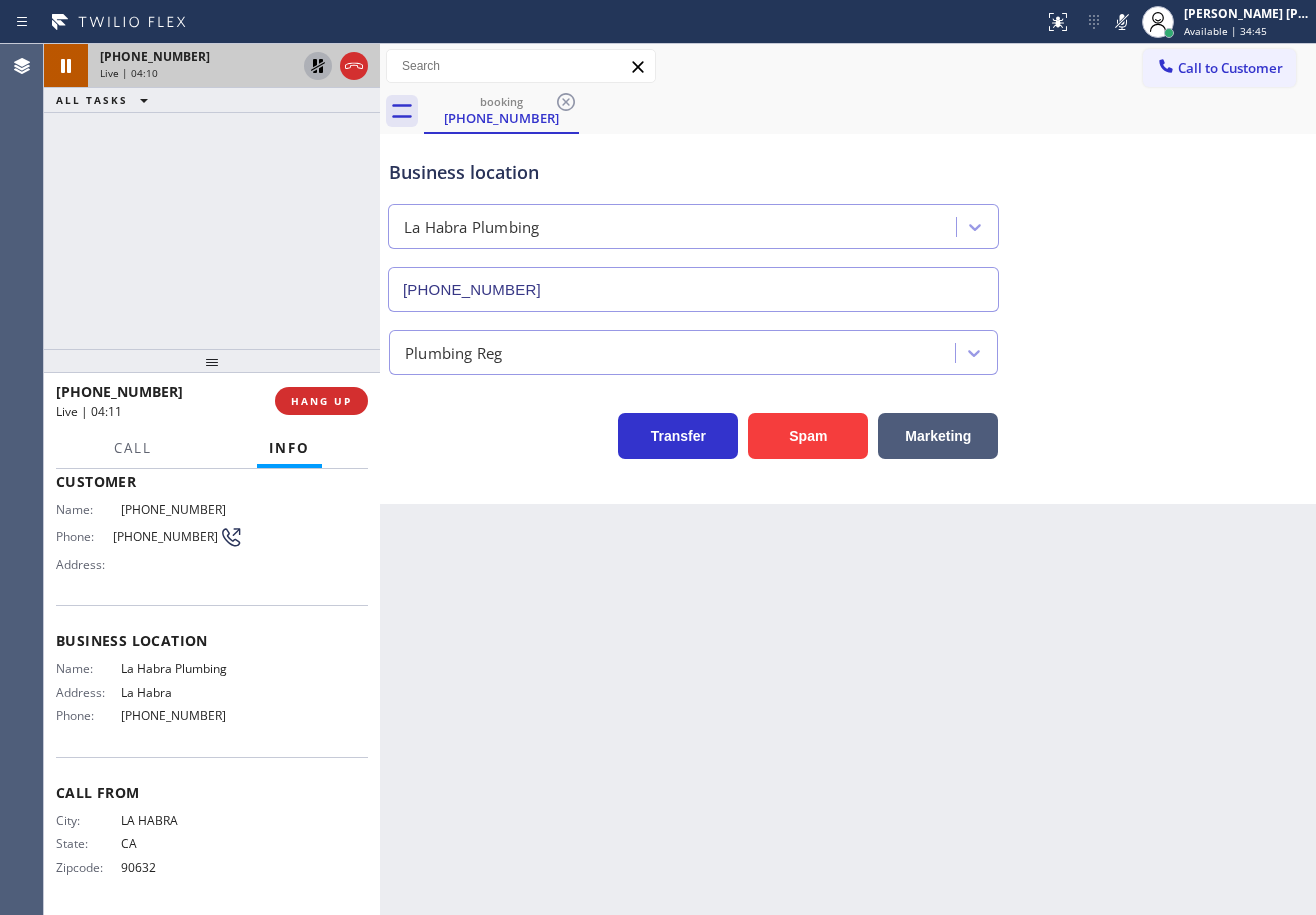 click at bounding box center (318, 66) 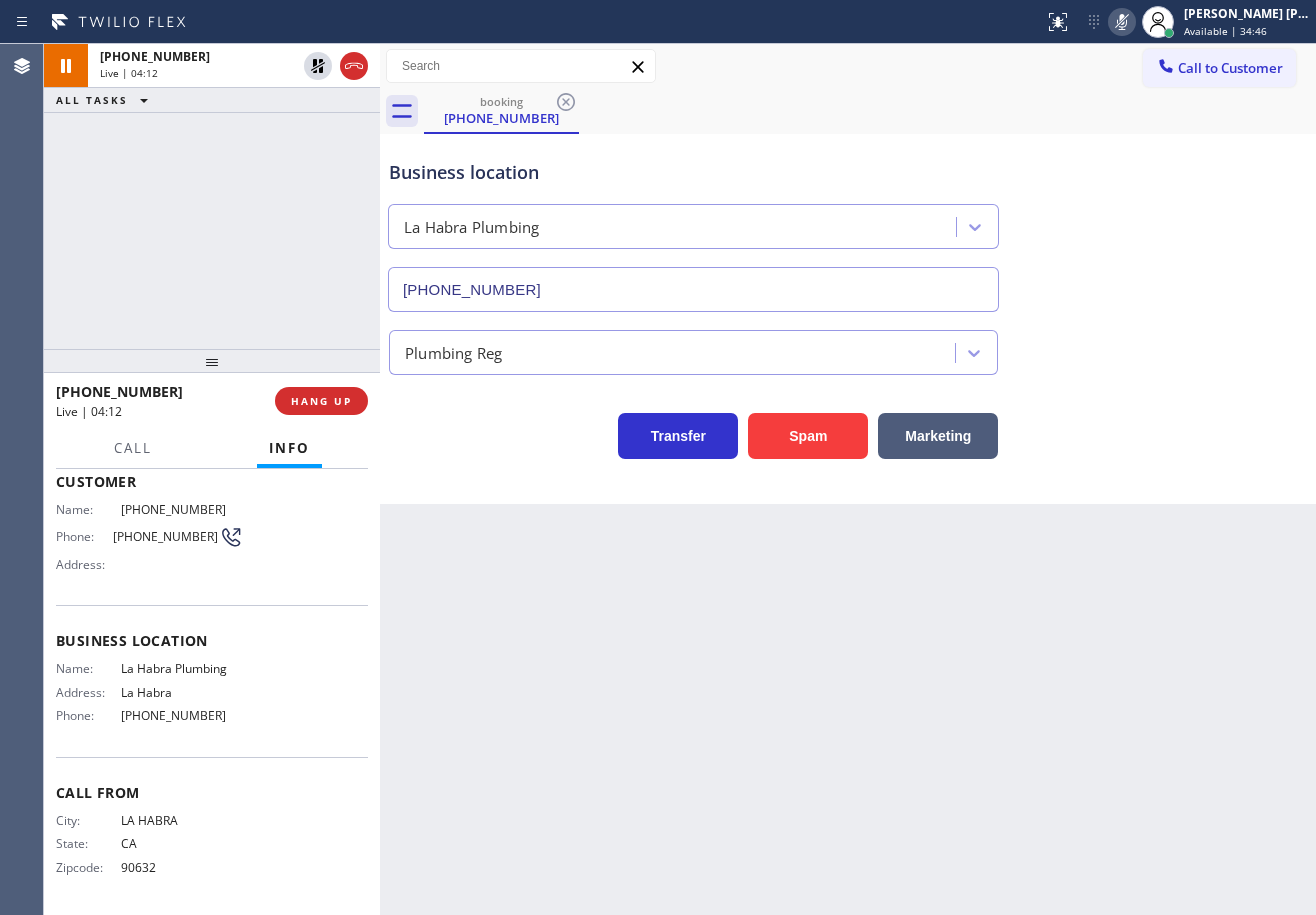 click 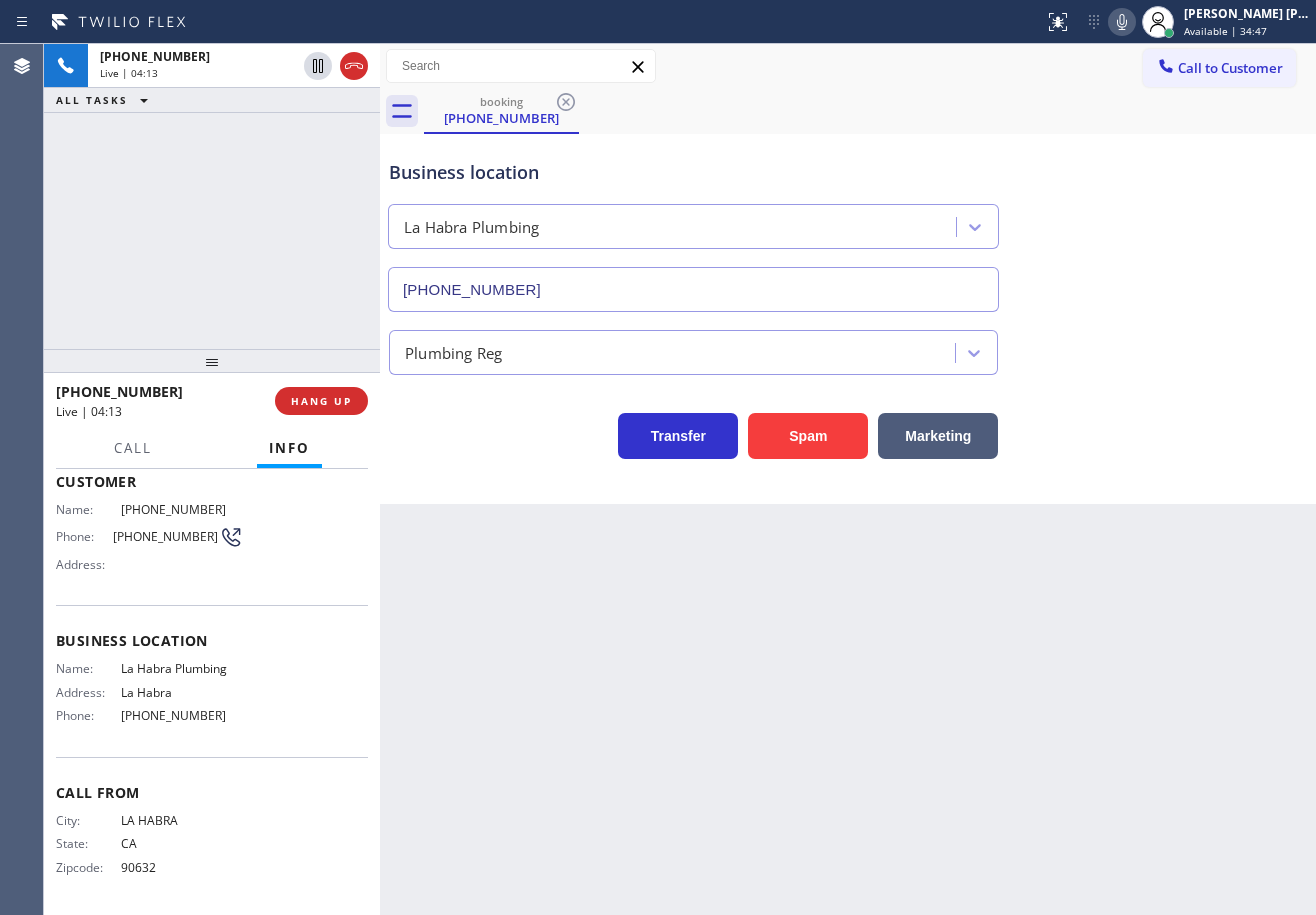 drag, startPoint x: 1163, startPoint y: 292, endPoint x: 1116, endPoint y: 392, distance: 110.49435 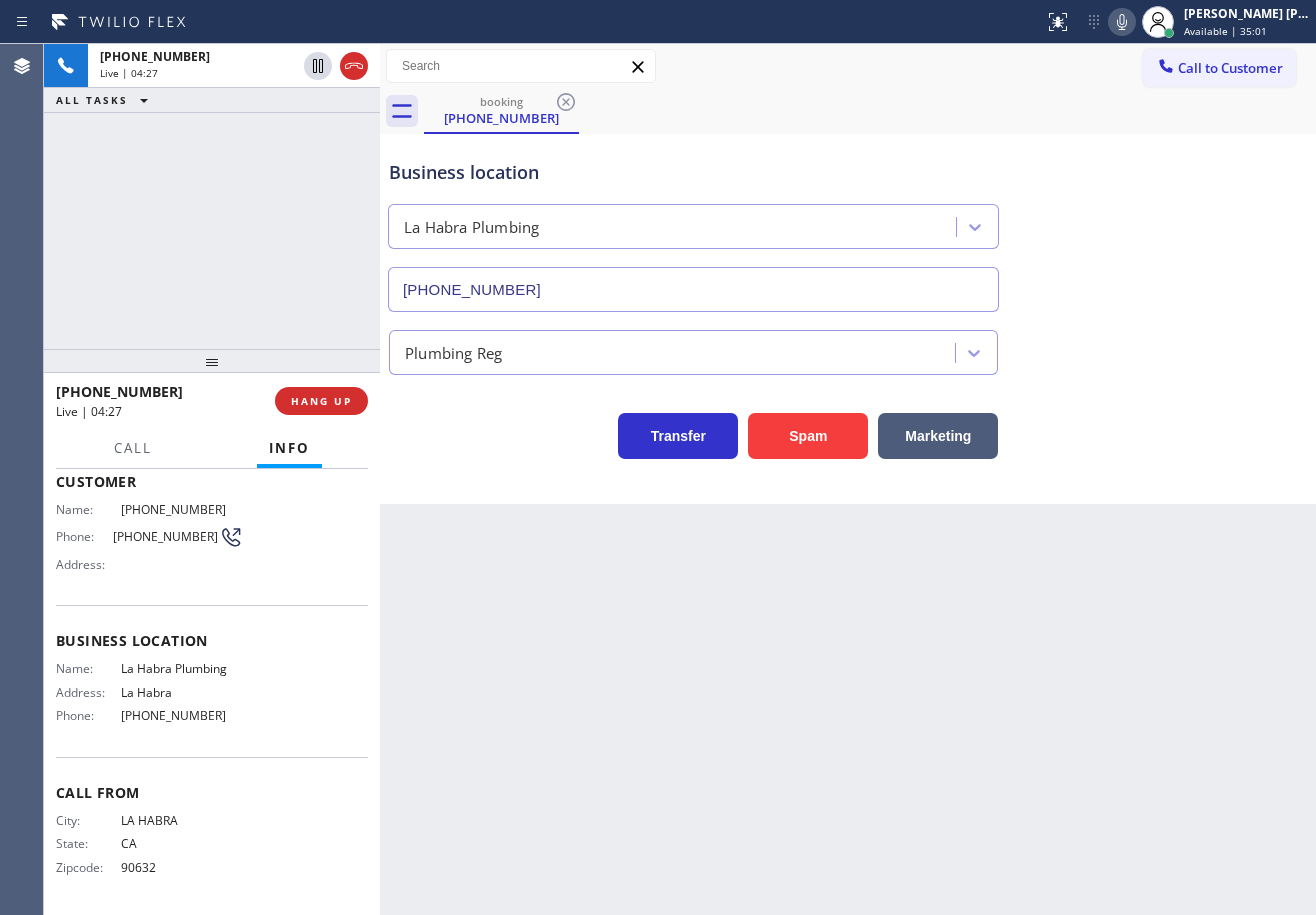 click on "Business location [GEOGRAPHIC_DATA] Plumbing [PHONE_NUMBER]" at bounding box center [693, 225] 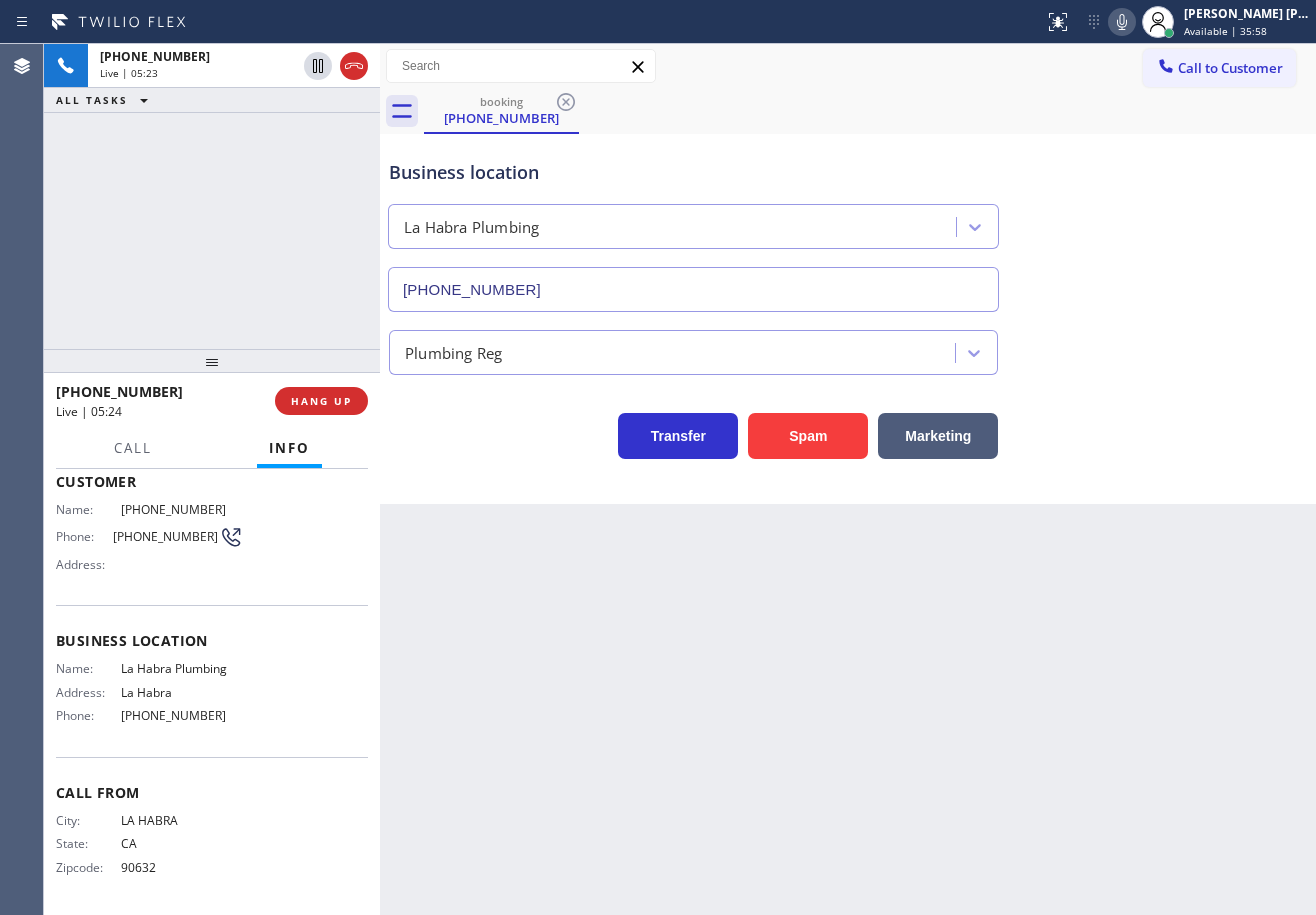 click on "booking [PHONE_NUMBER]" at bounding box center (870, 111) 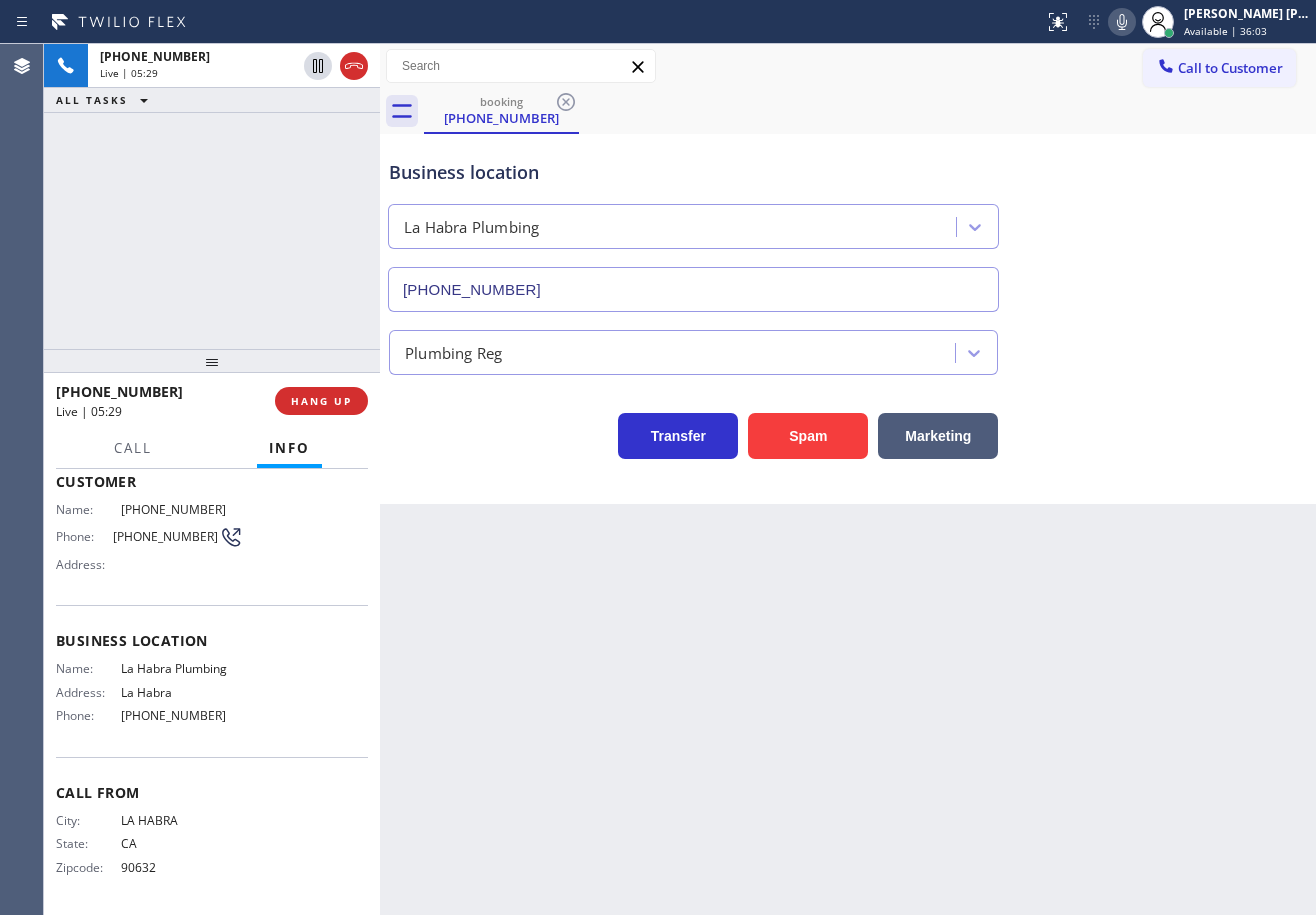 click on "Back to Dashboard Change Sender ID Customers Technicians Select a contact Outbound call Technician Search Technician Your caller id phone number Your caller id phone number Call Technician info Name   Phone none Address none Change Sender ID HVAC [PHONE_NUMBER] 5 Star Appliance [PHONE_NUMBER] Appliance Repair [PHONE_NUMBER] Plumbing [PHONE_NUMBER] Air Duct Cleaning [PHONE_NUMBER]  Electricians [PHONE_NUMBER] Cancel Change Check personal SMS Reset Change booking [PHONE_NUMBER] Call to Customer Outbound call Location Viking Appliance Repair Pros Your caller id phone number [PHONE_NUMBER] Customer number Call Outbound call Technician Search Technician Your caller id phone number Your caller id phone number Call booking [PHONE_NUMBER] Business location [GEOGRAPHIC_DATA] Plumbing [PHONE_NUMBER] Plumbing Reg Transfer Spam Marketing" at bounding box center (848, 479) 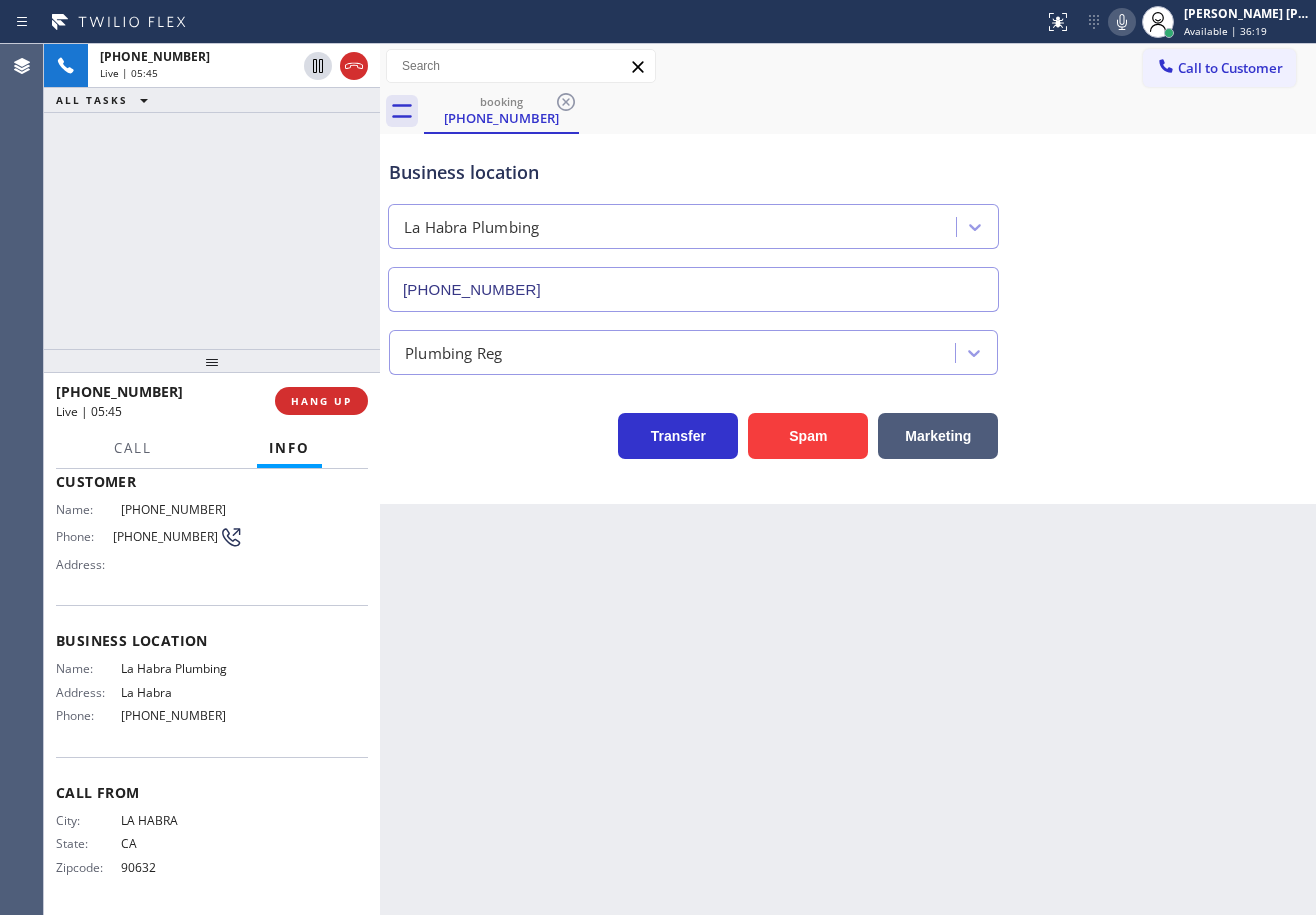 click on "booking [PHONE_NUMBER]" at bounding box center (870, 111) 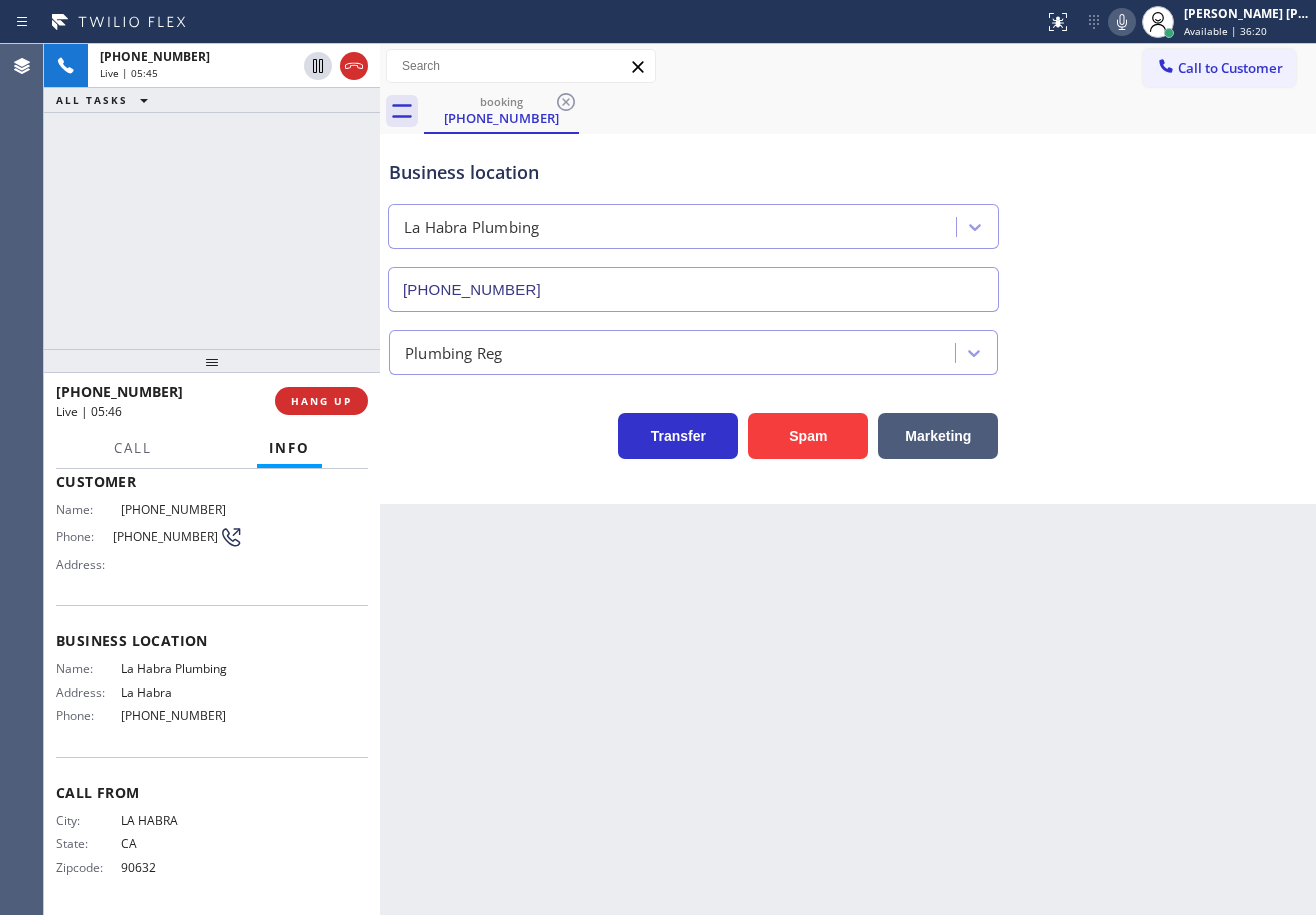click 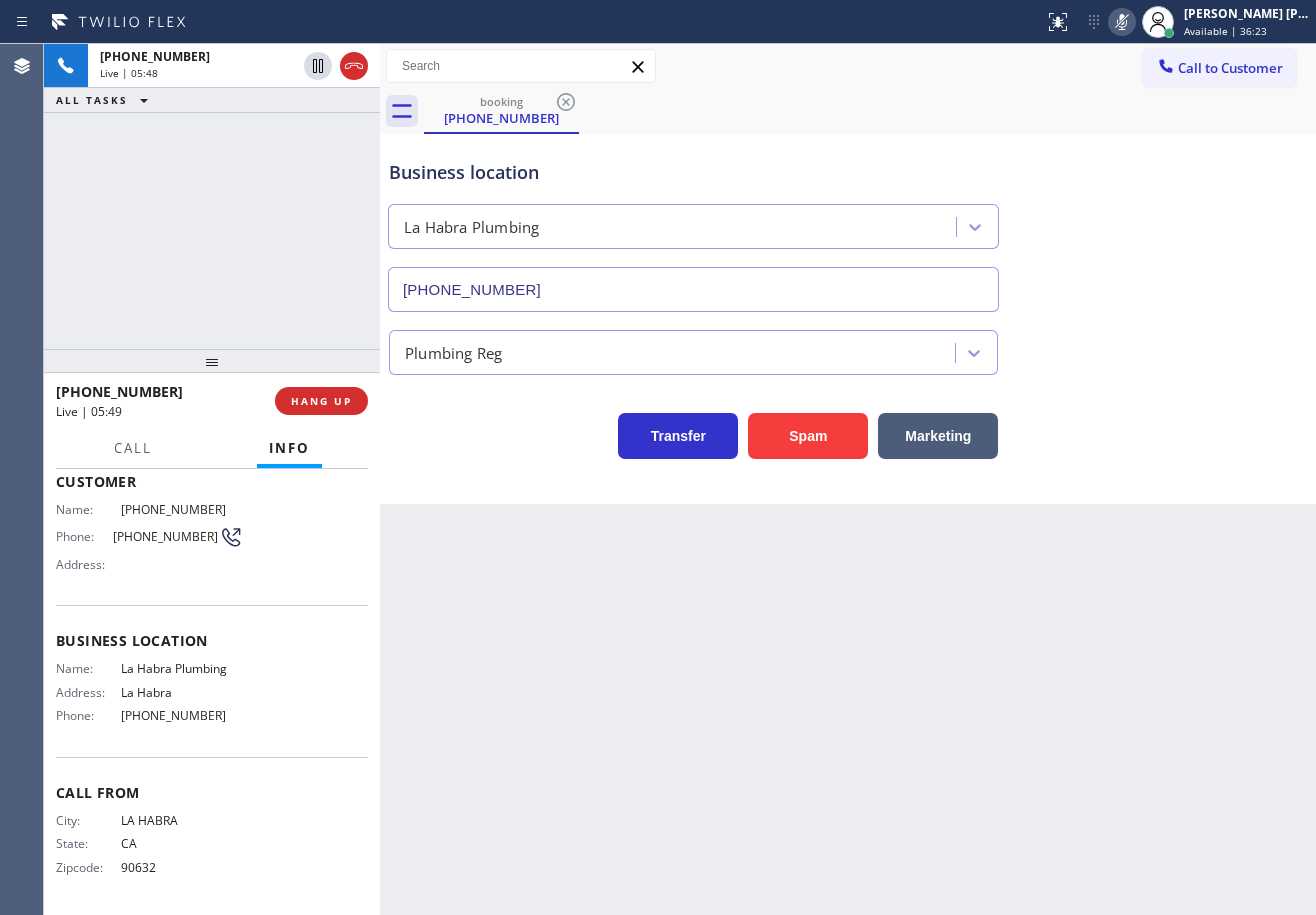 click 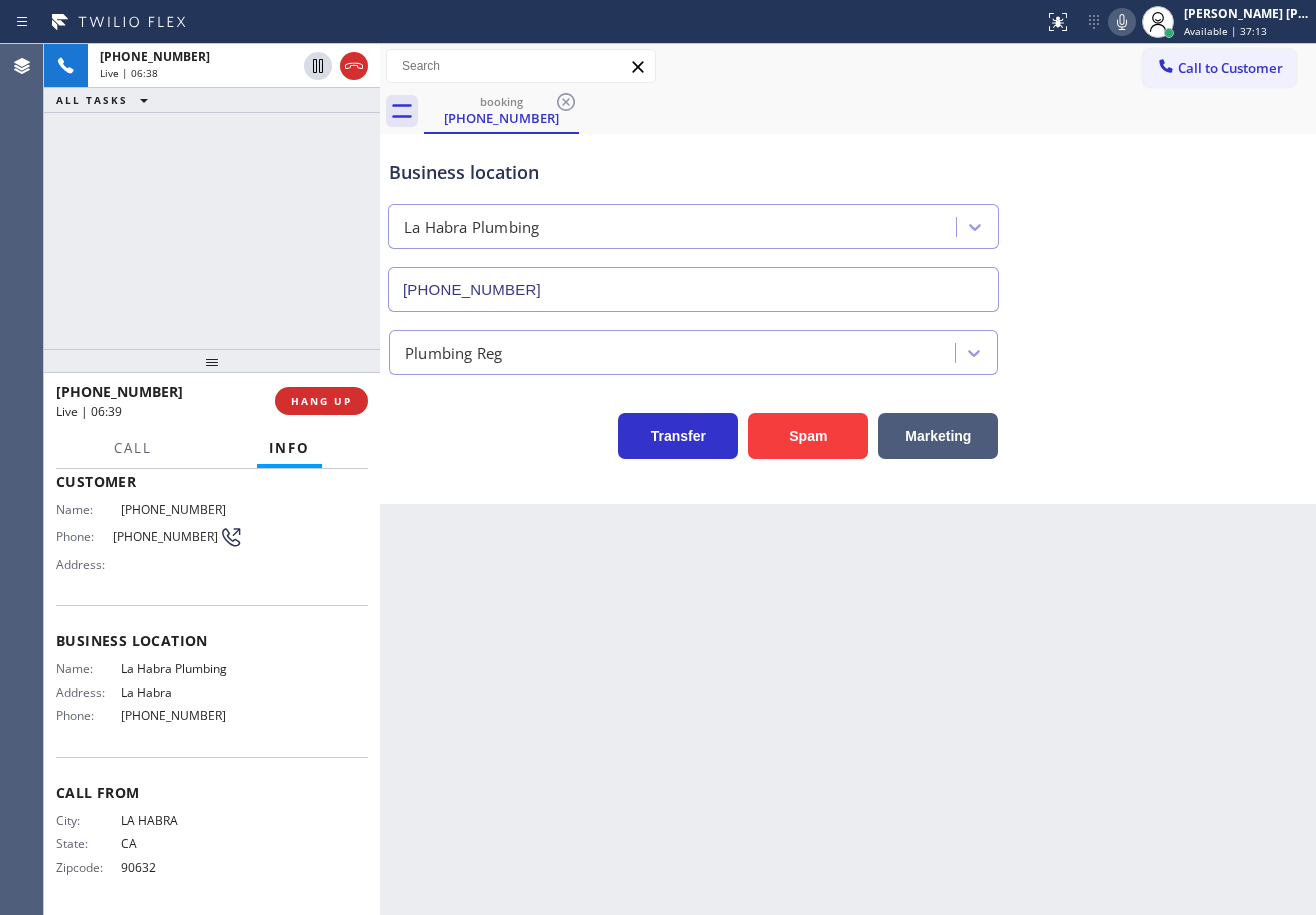 drag, startPoint x: 1123, startPoint y: 352, endPoint x: 1145, endPoint y: 352, distance: 22 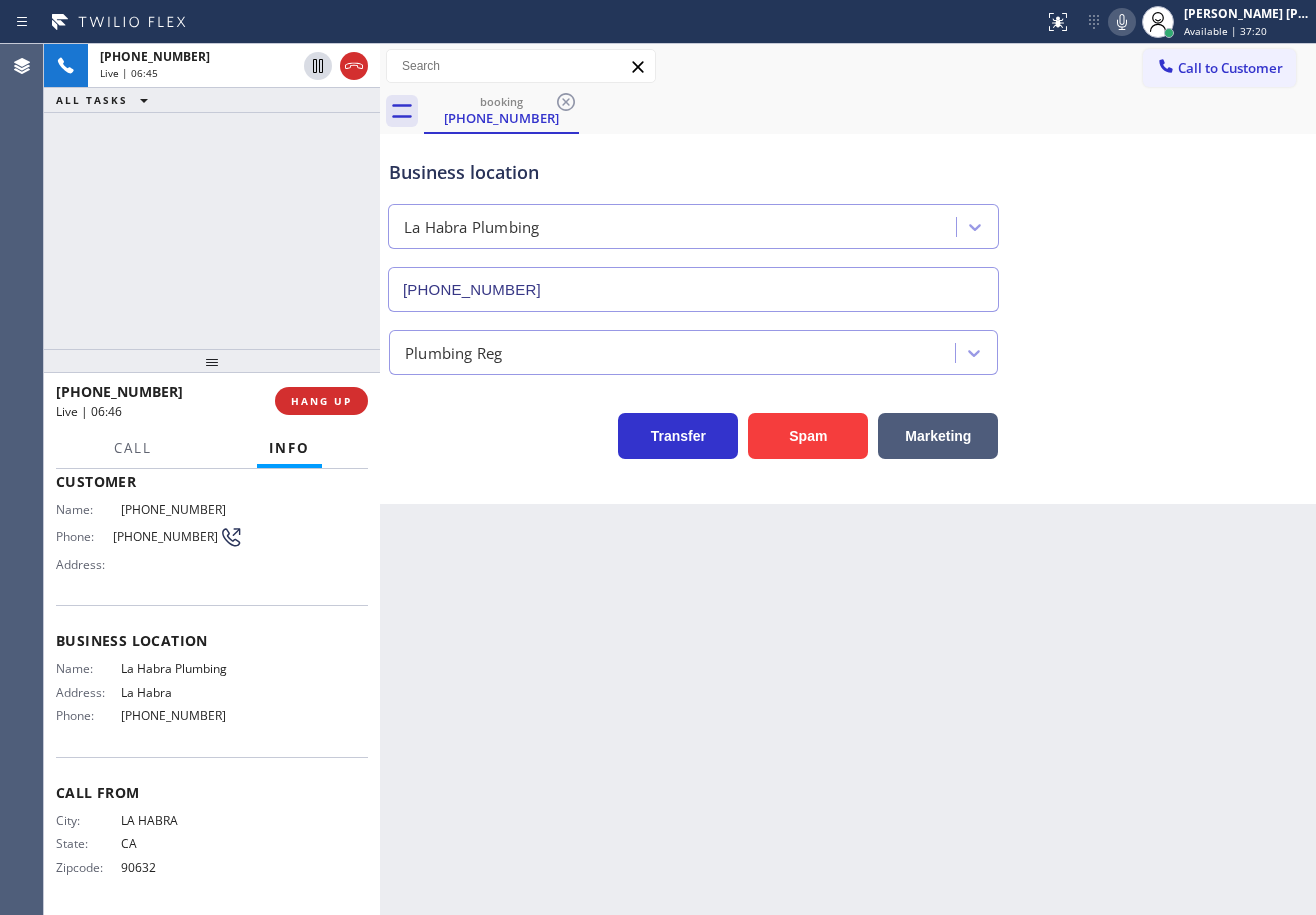 click on "Plumbing Reg" at bounding box center (848, 348) 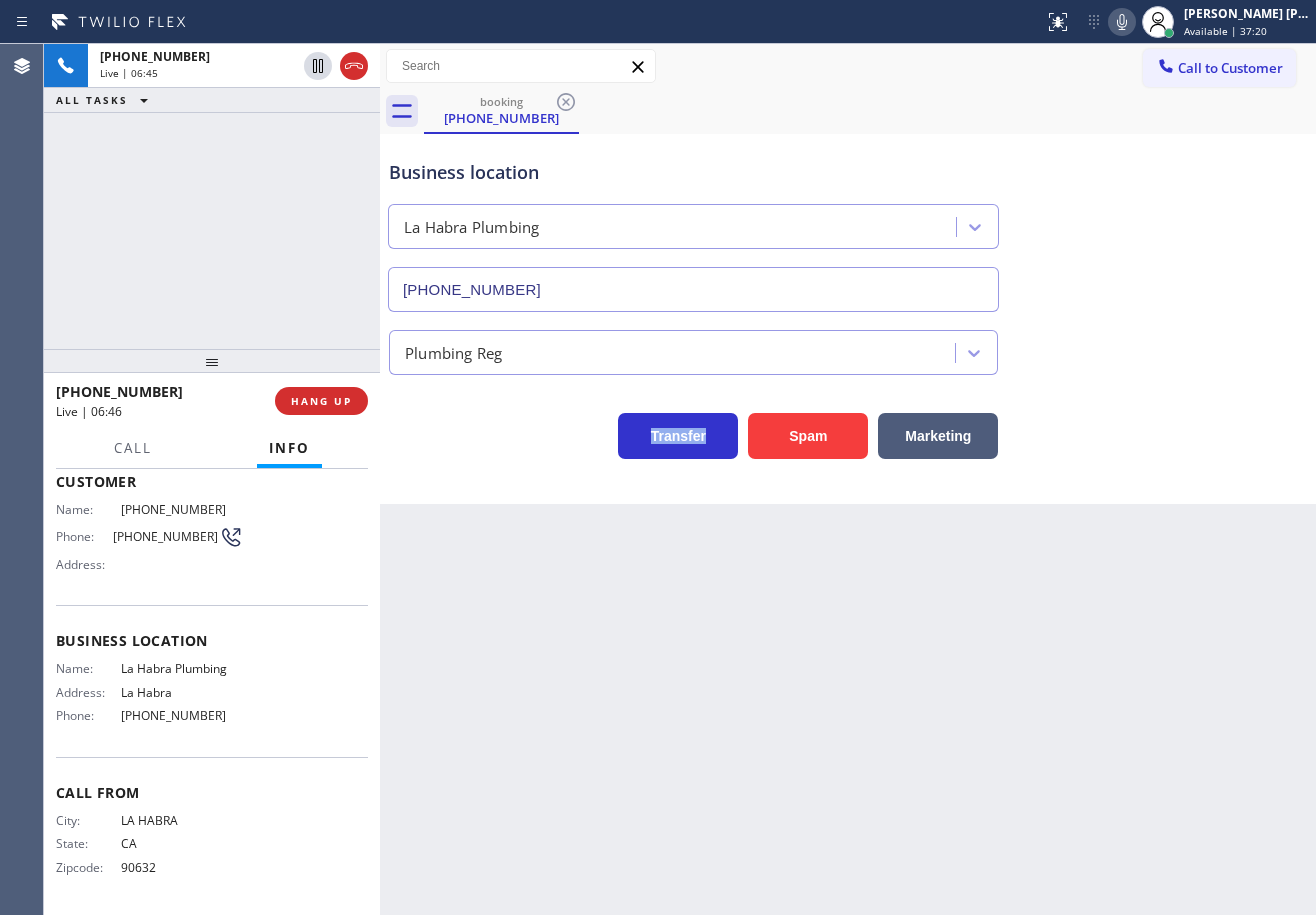 click on "Plumbing Reg" at bounding box center [848, 348] 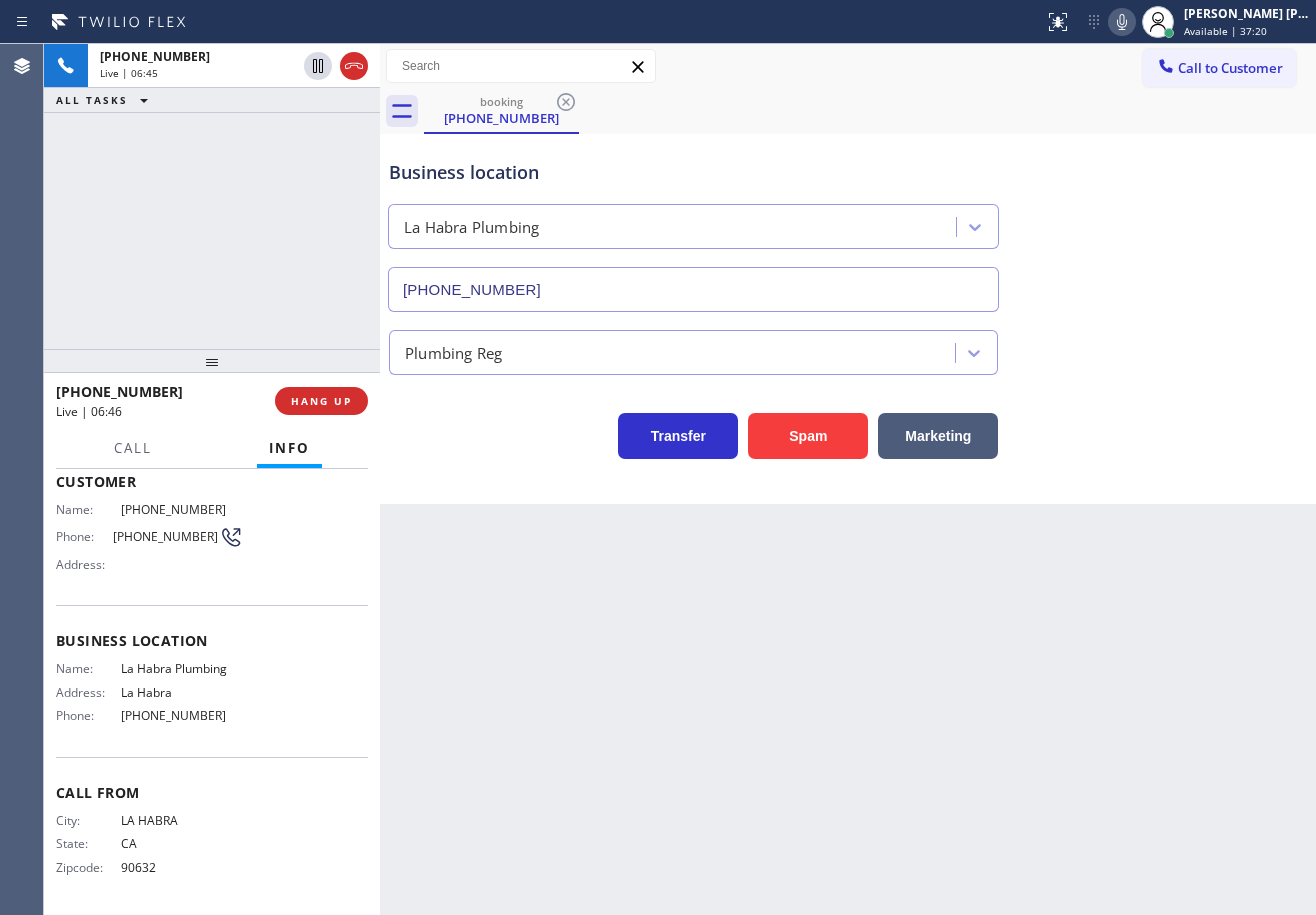 click on "Plumbing Reg" at bounding box center [848, 348] 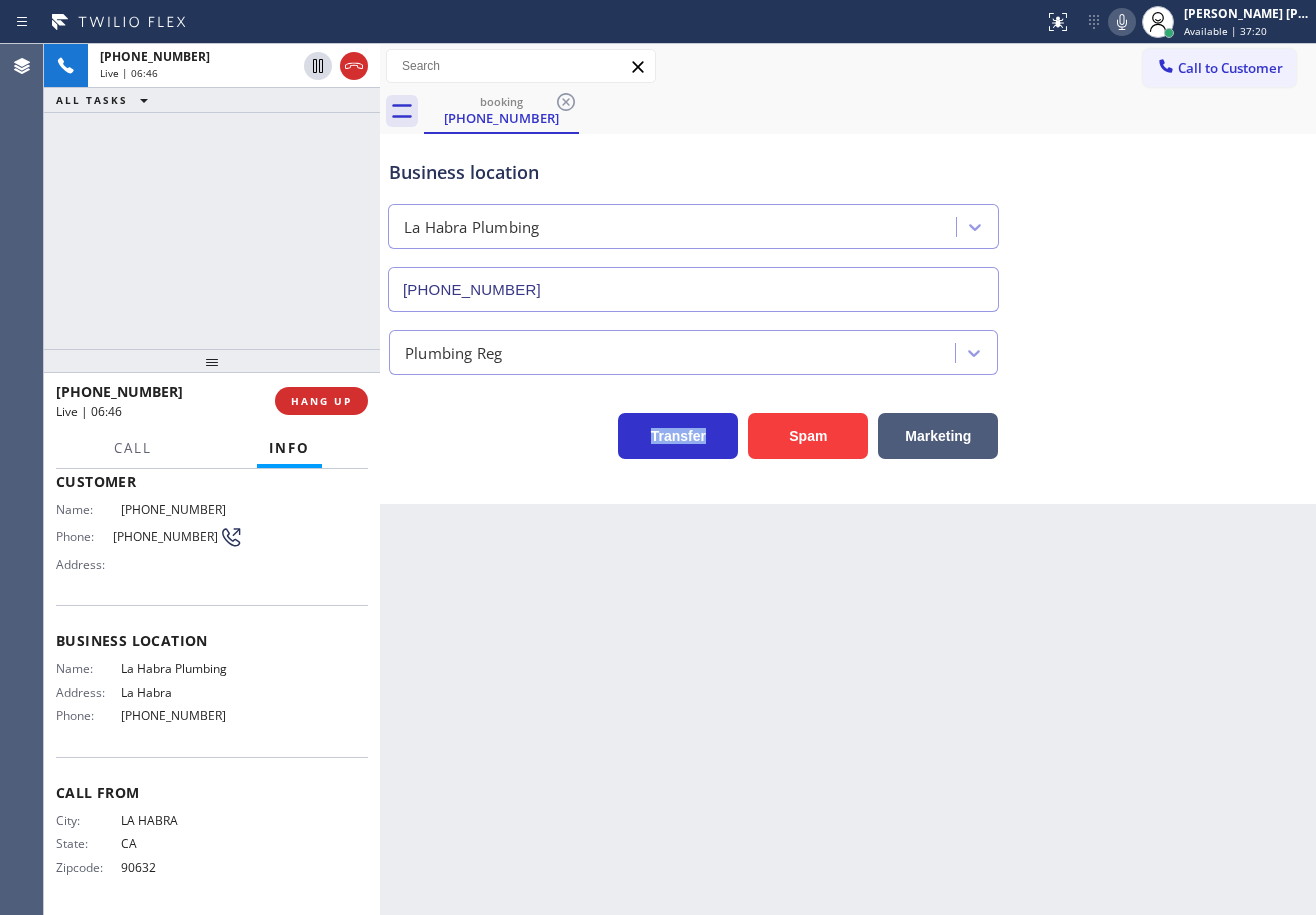 click on "Plumbing Reg" at bounding box center [848, 348] 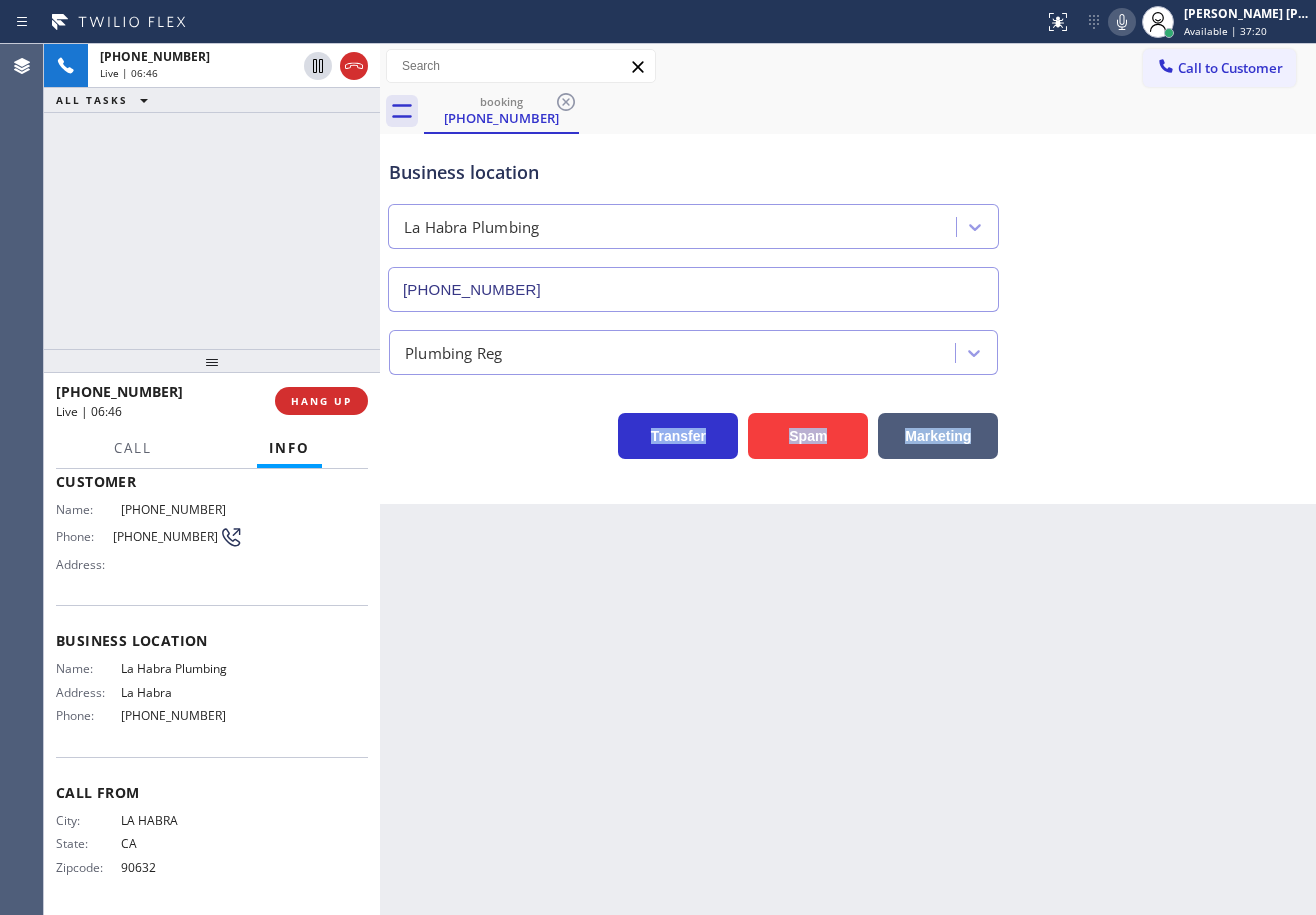 click on "Plumbing Reg" at bounding box center (848, 348) 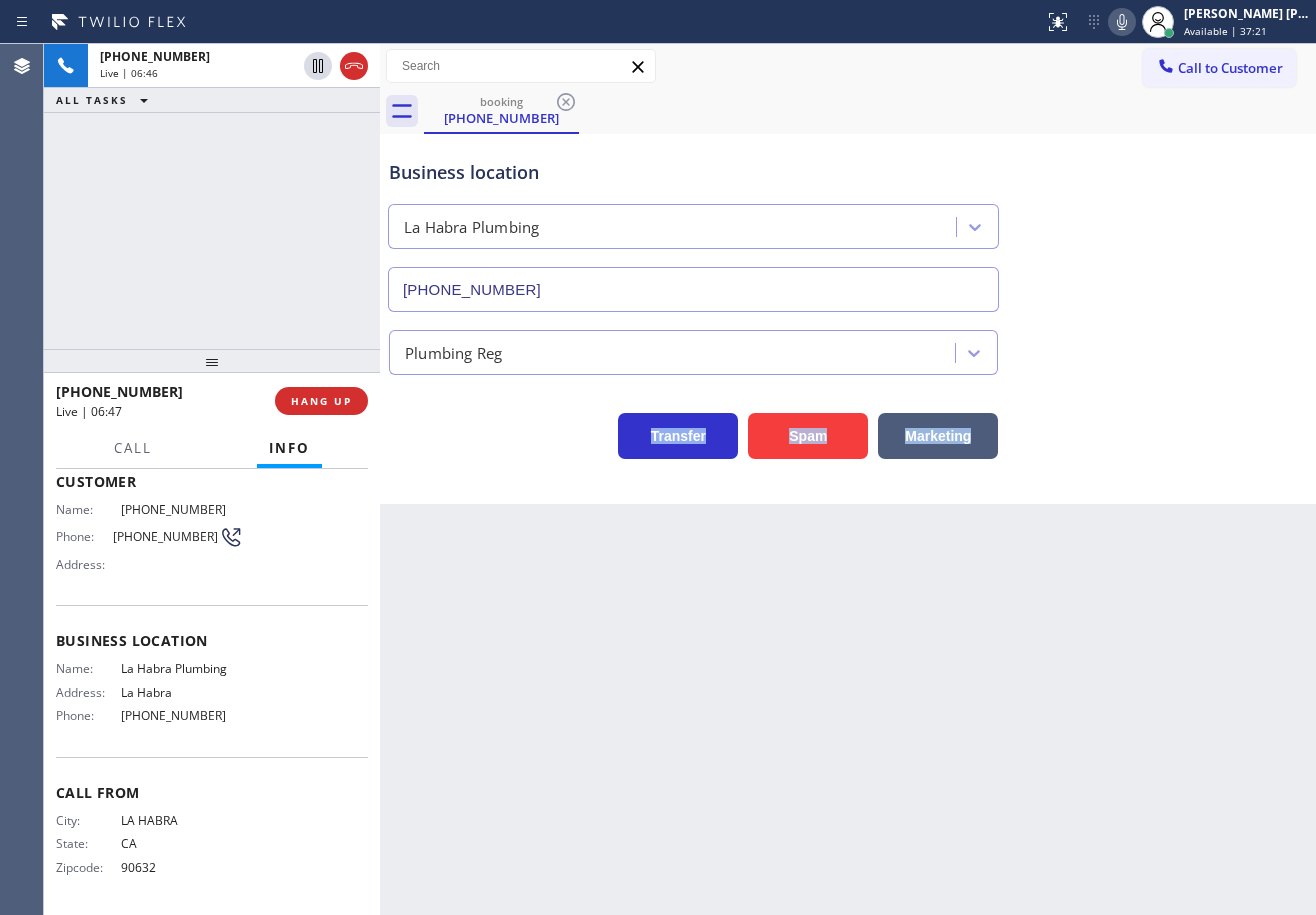 click on "Plumbing Reg" at bounding box center [848, 348] 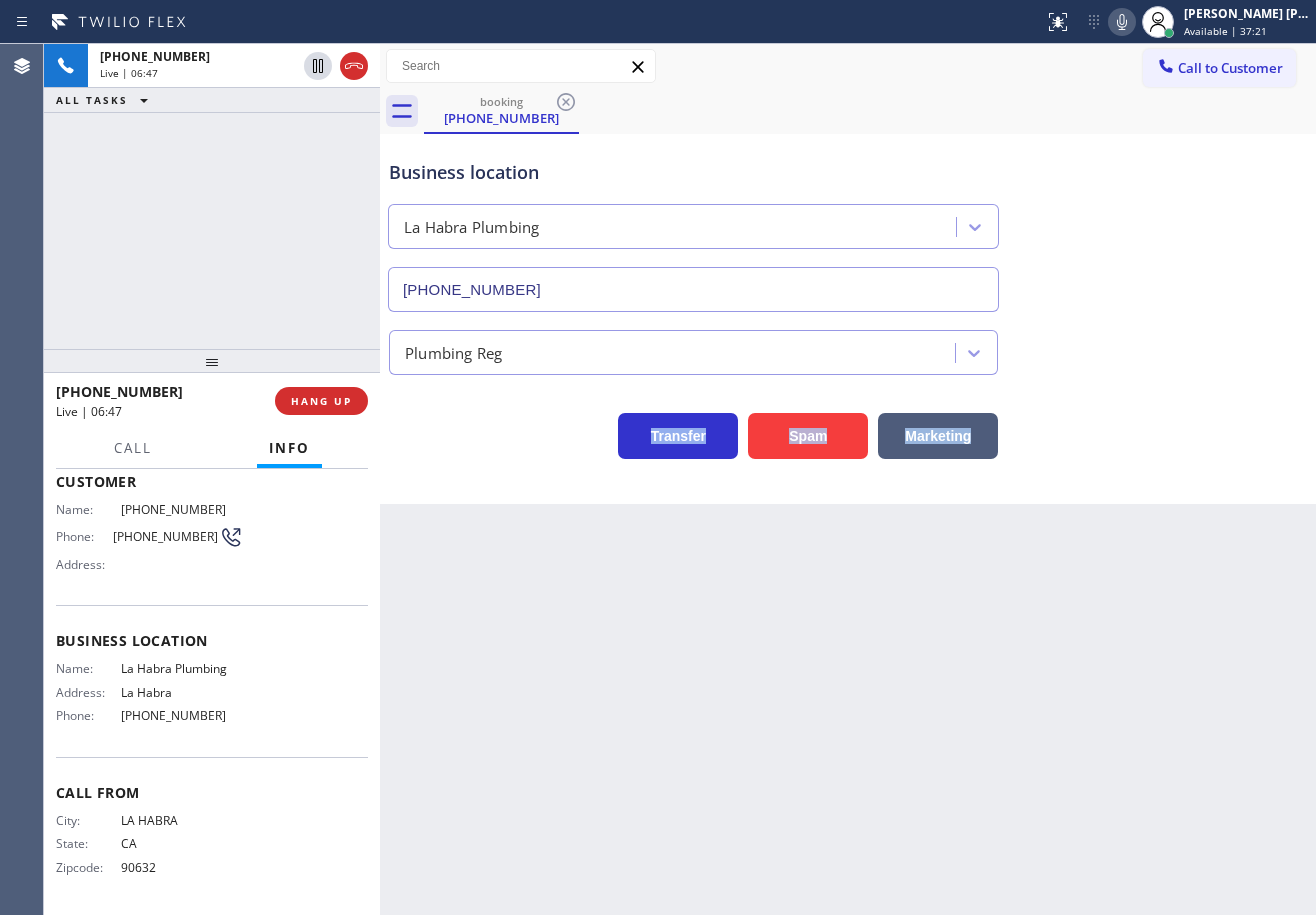 click on "Plumbing Reg" at bounding box center (848, 348) 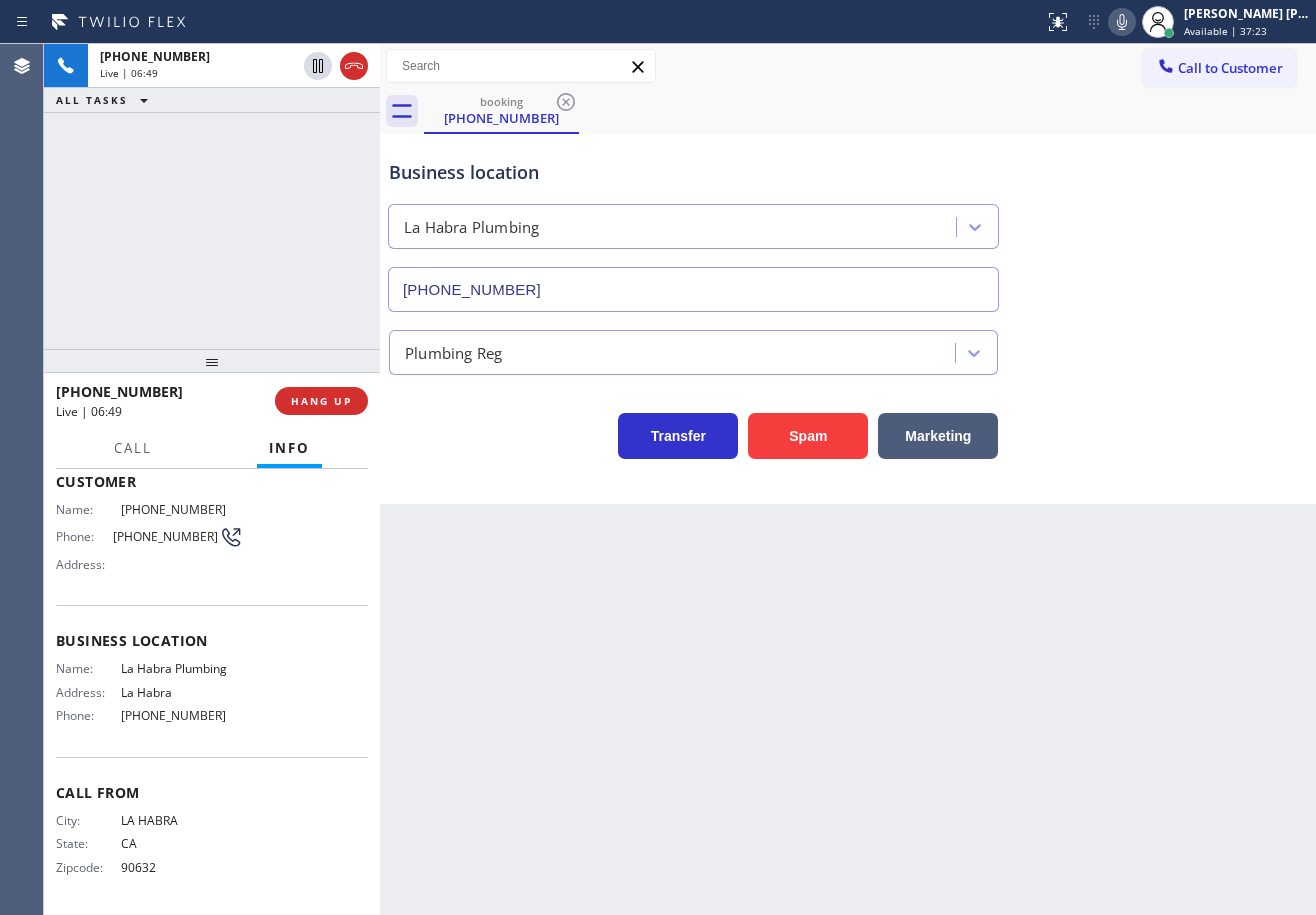 click on "Plumbing Reg" at bounding box center (848, 348) 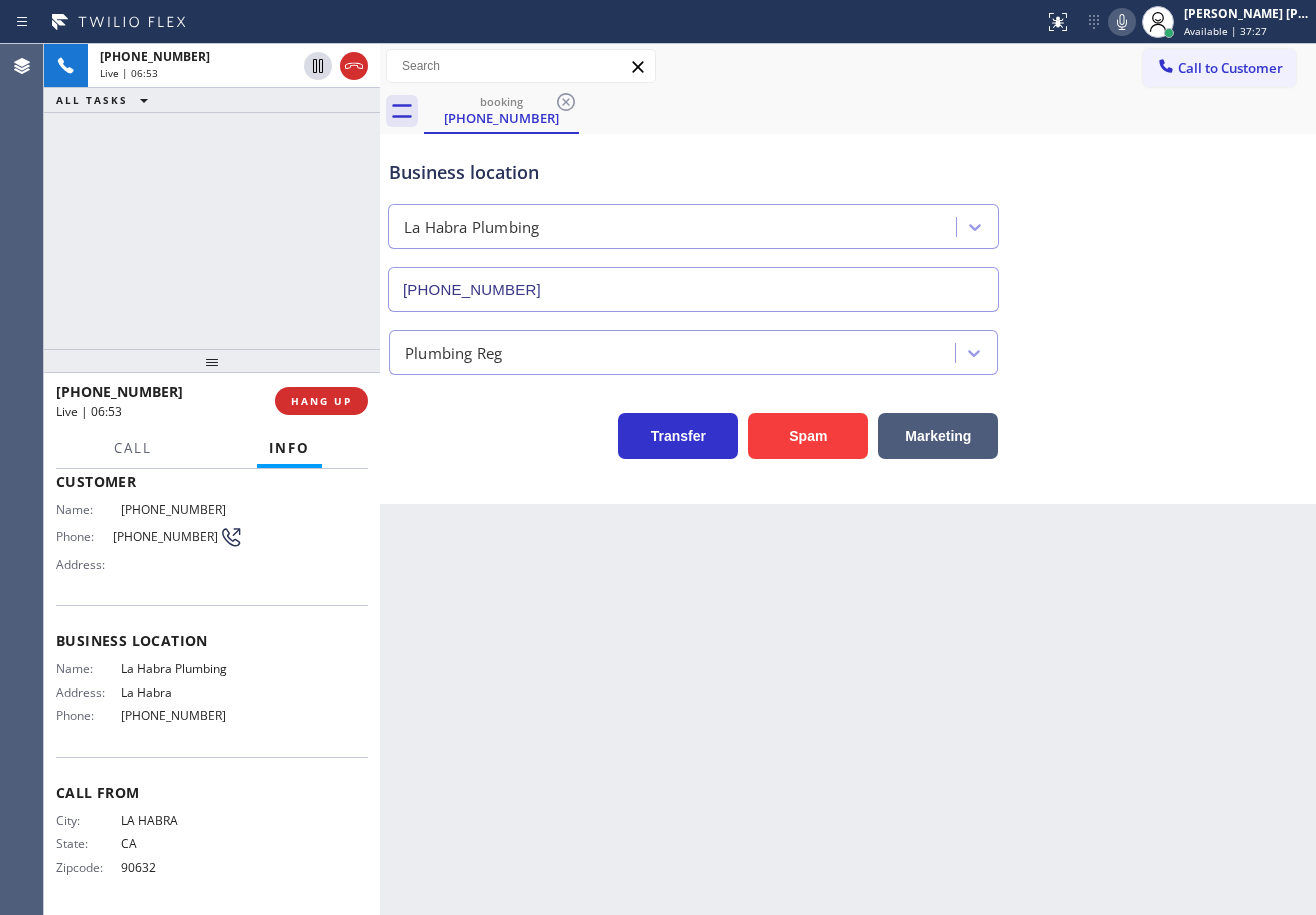 click on "Plumbing Reg" at bounding box center (848, 348) 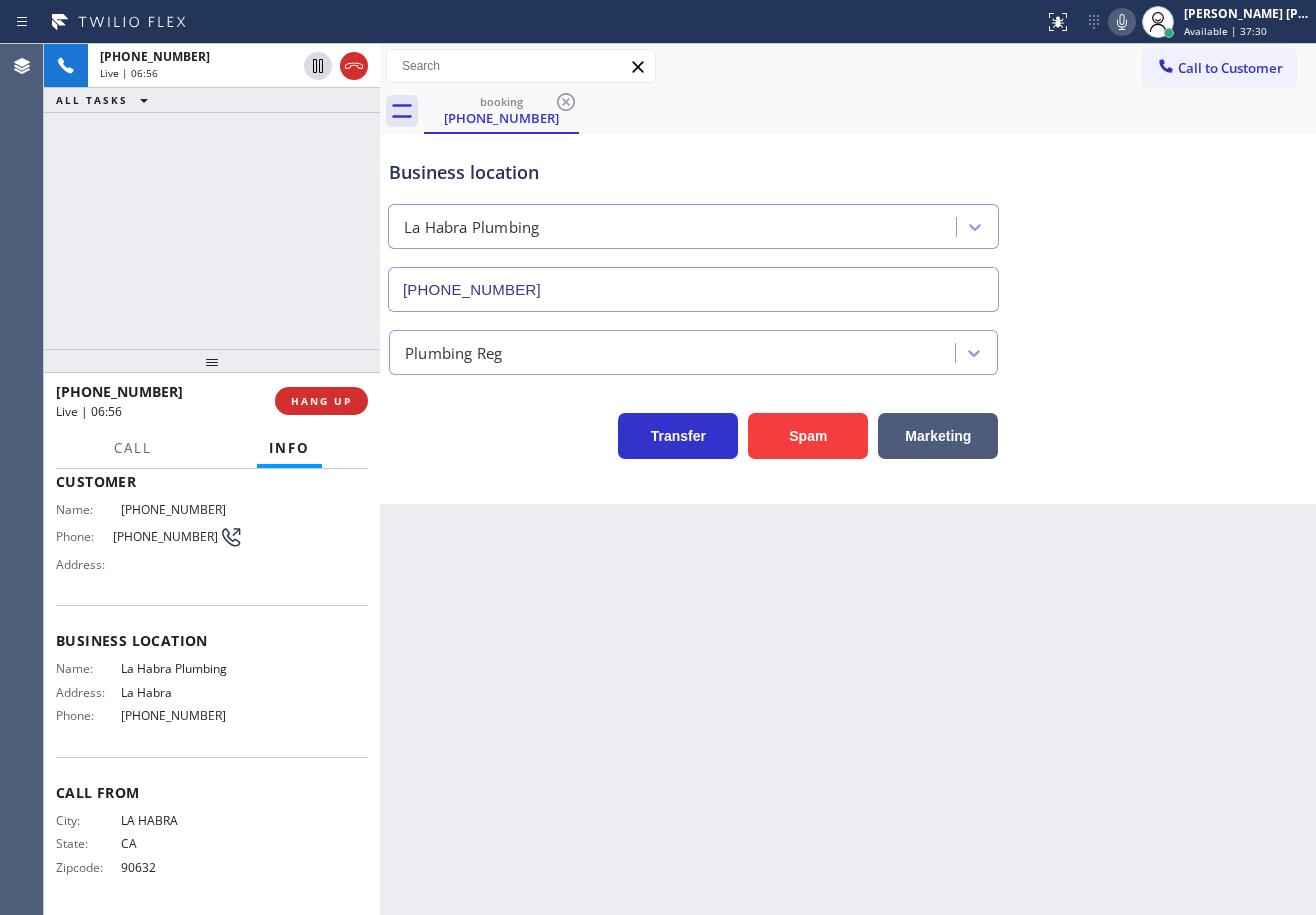 click on "Plumbing Reg" at bounding box center [848, 348] 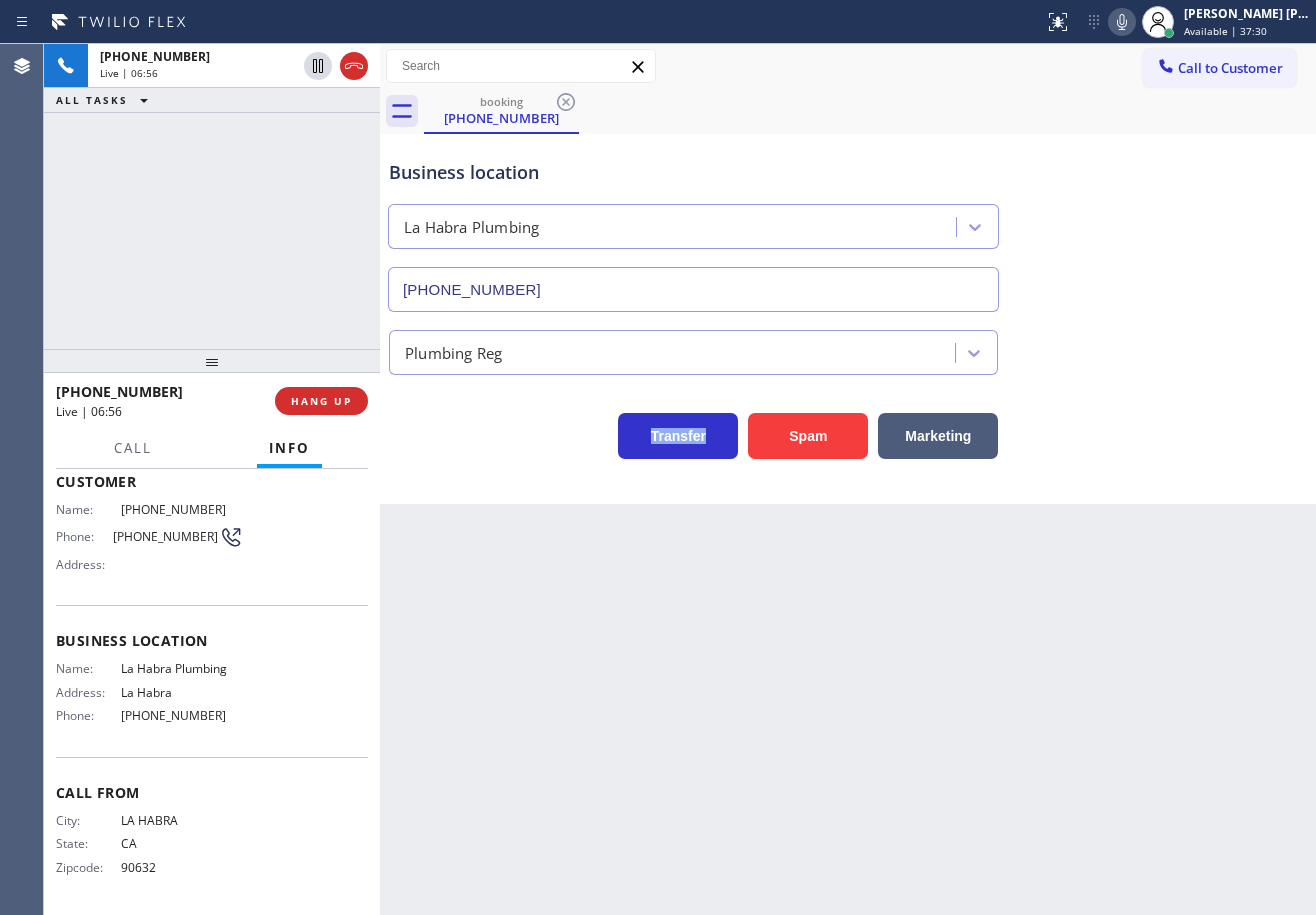 click on "Plumbing Reg" at bounding box center [848, 348] 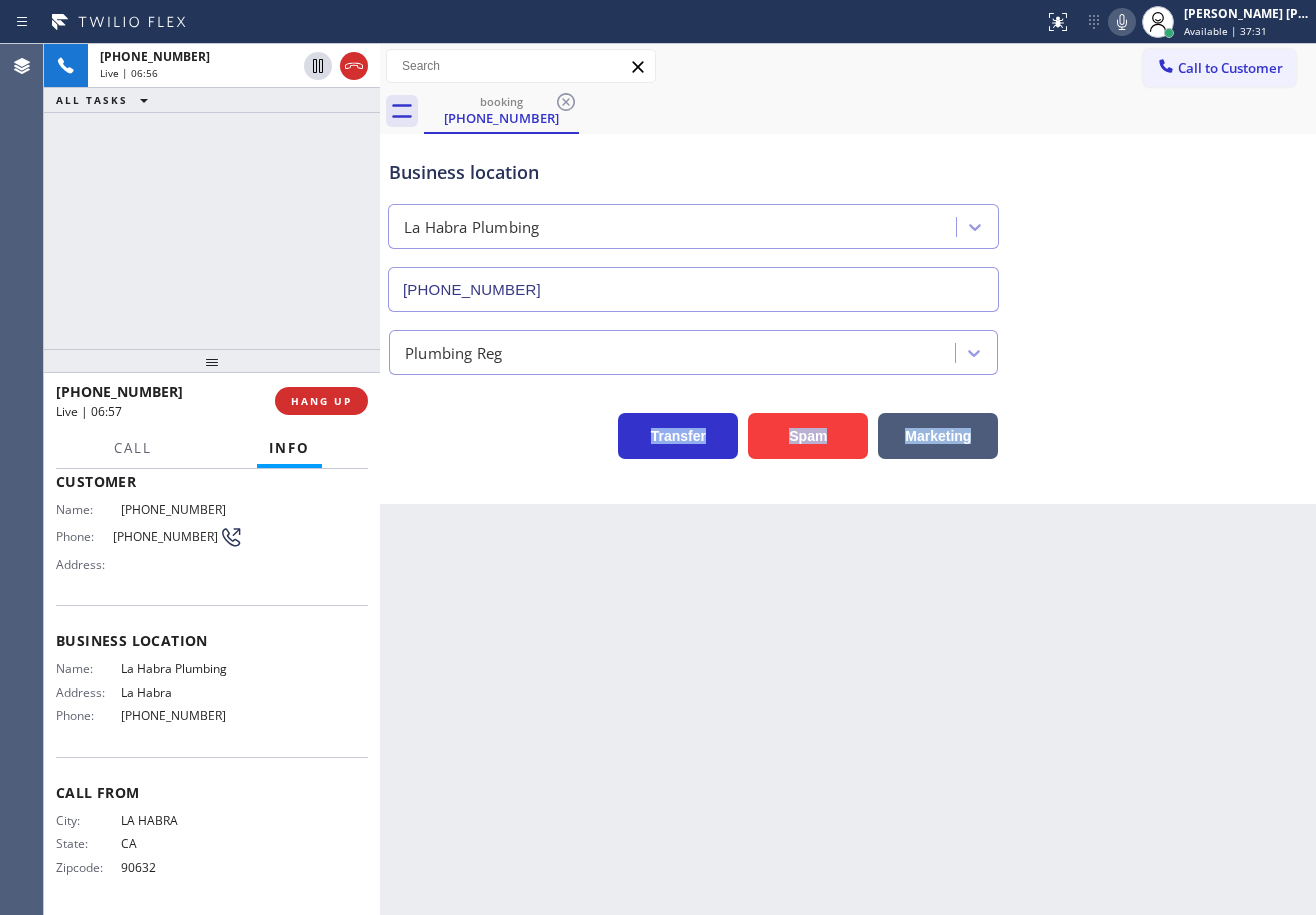click on "Plumbing Reg" at bounding box center (848, 348) 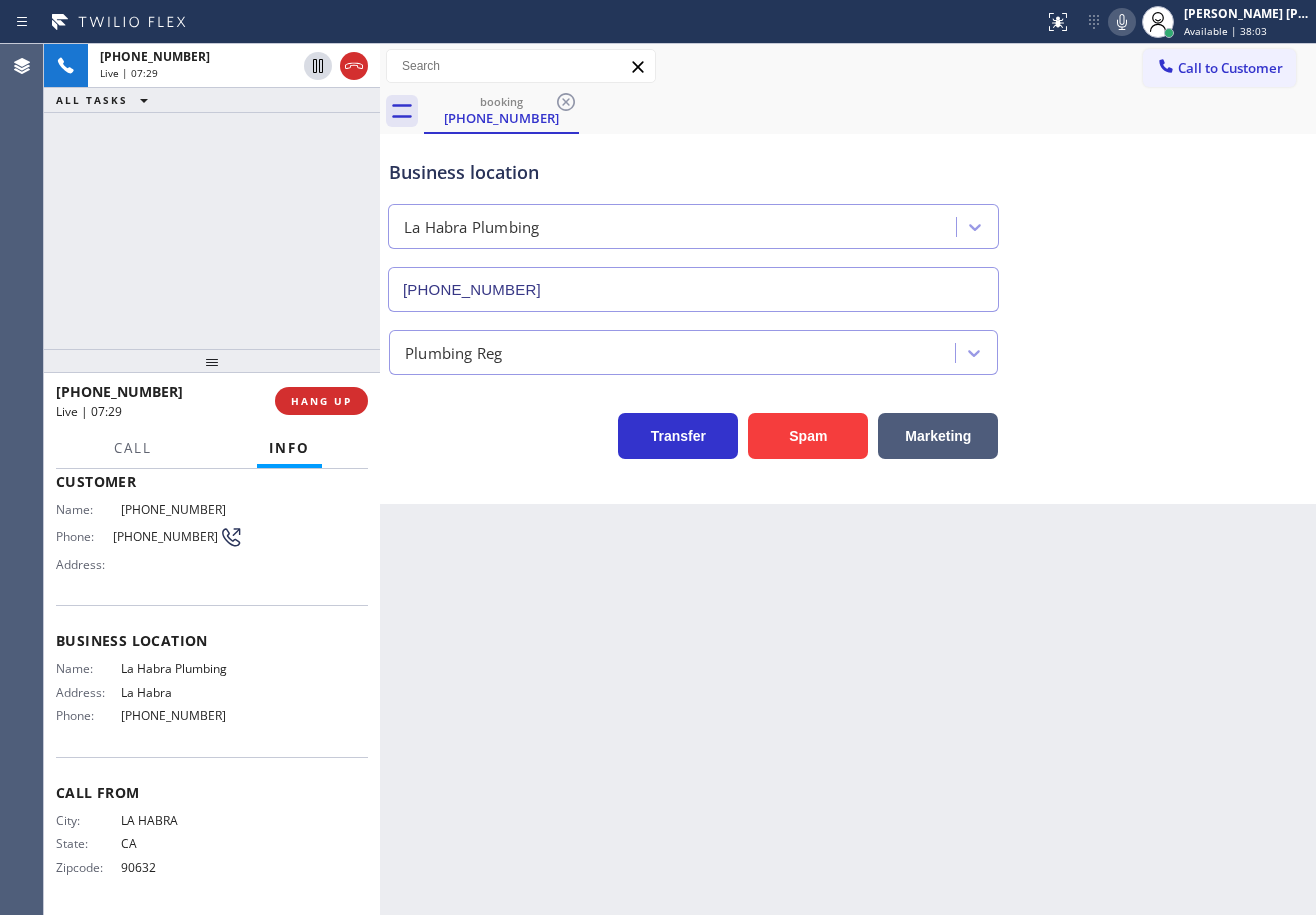 click on "Call to Customer Outbound call Location Viking Appliance Repair Pros Your caller id phone number [PHONE_NUMBER] Customer number Call Outbound call Technician Search Technician Your caller id phone number Your caller id phone number Call" at bounding box center (848, 66) 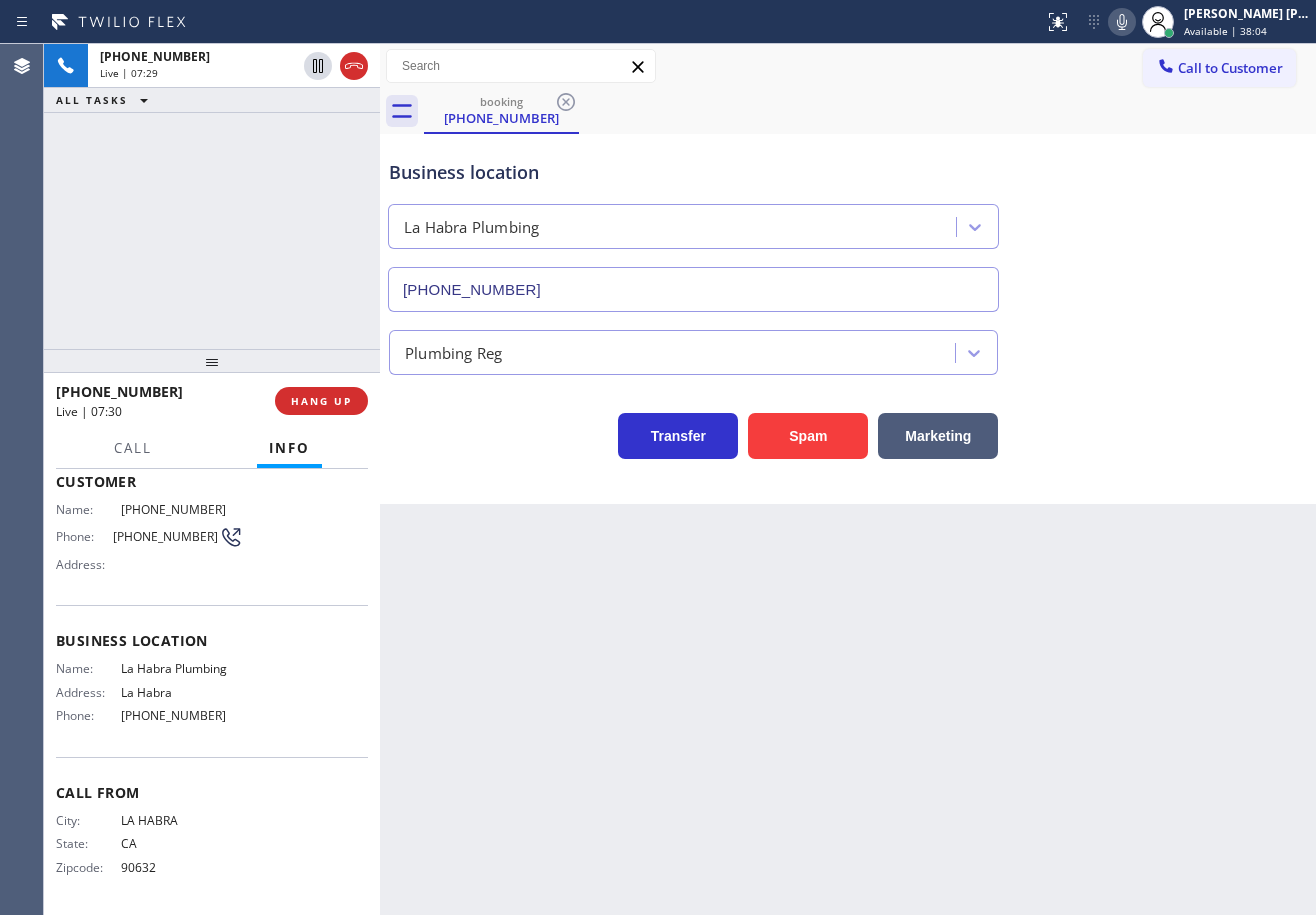 drag, startPoint x: 1159, startPoint y: 216, endPoint x: 1133, endPoint y: 280, distance: 69.079666 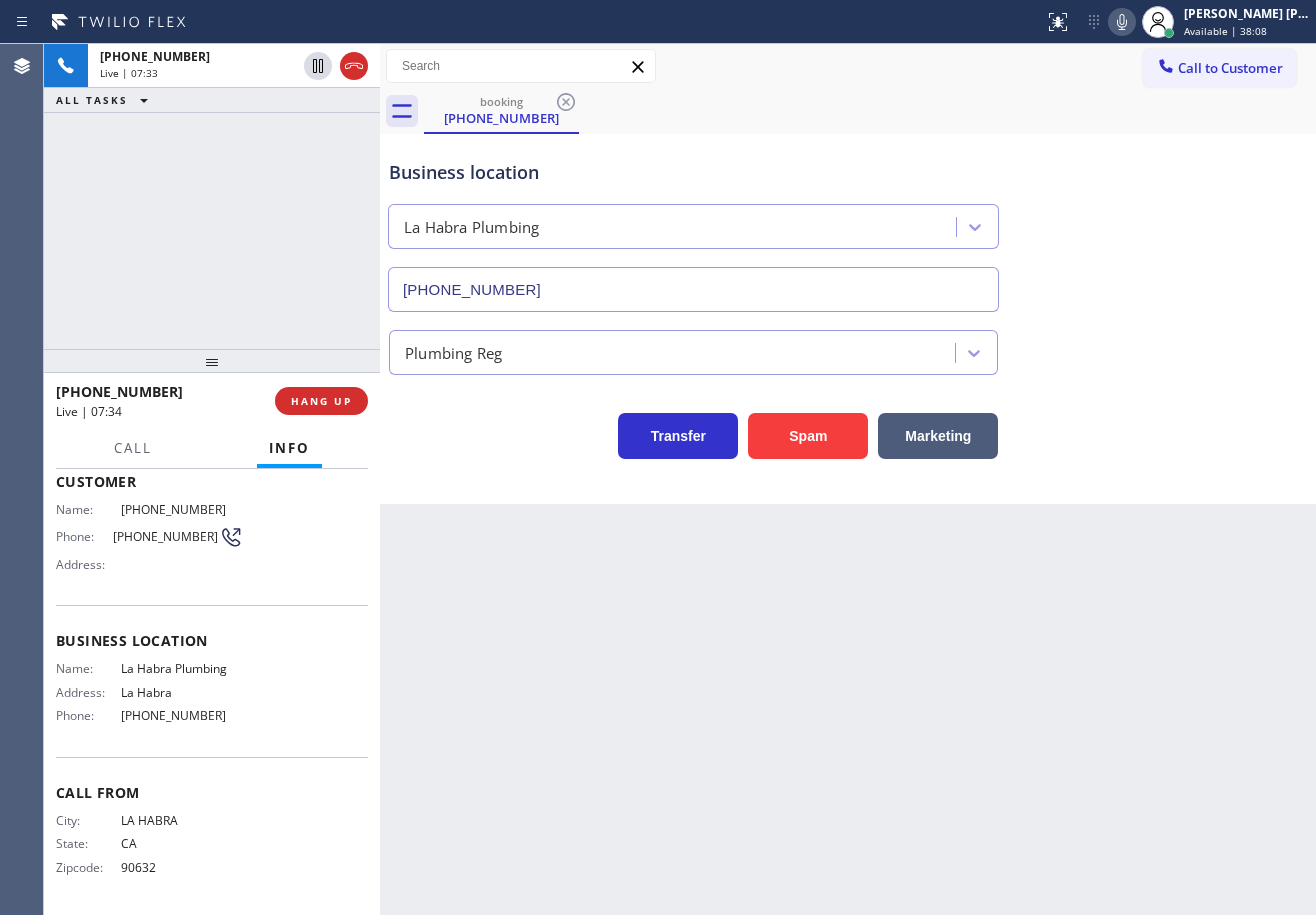 click on "Business location [GEOGRAPHIC_DATA] Plumbing [PHONE_NUMBER]" at bounding box center [848, 221] 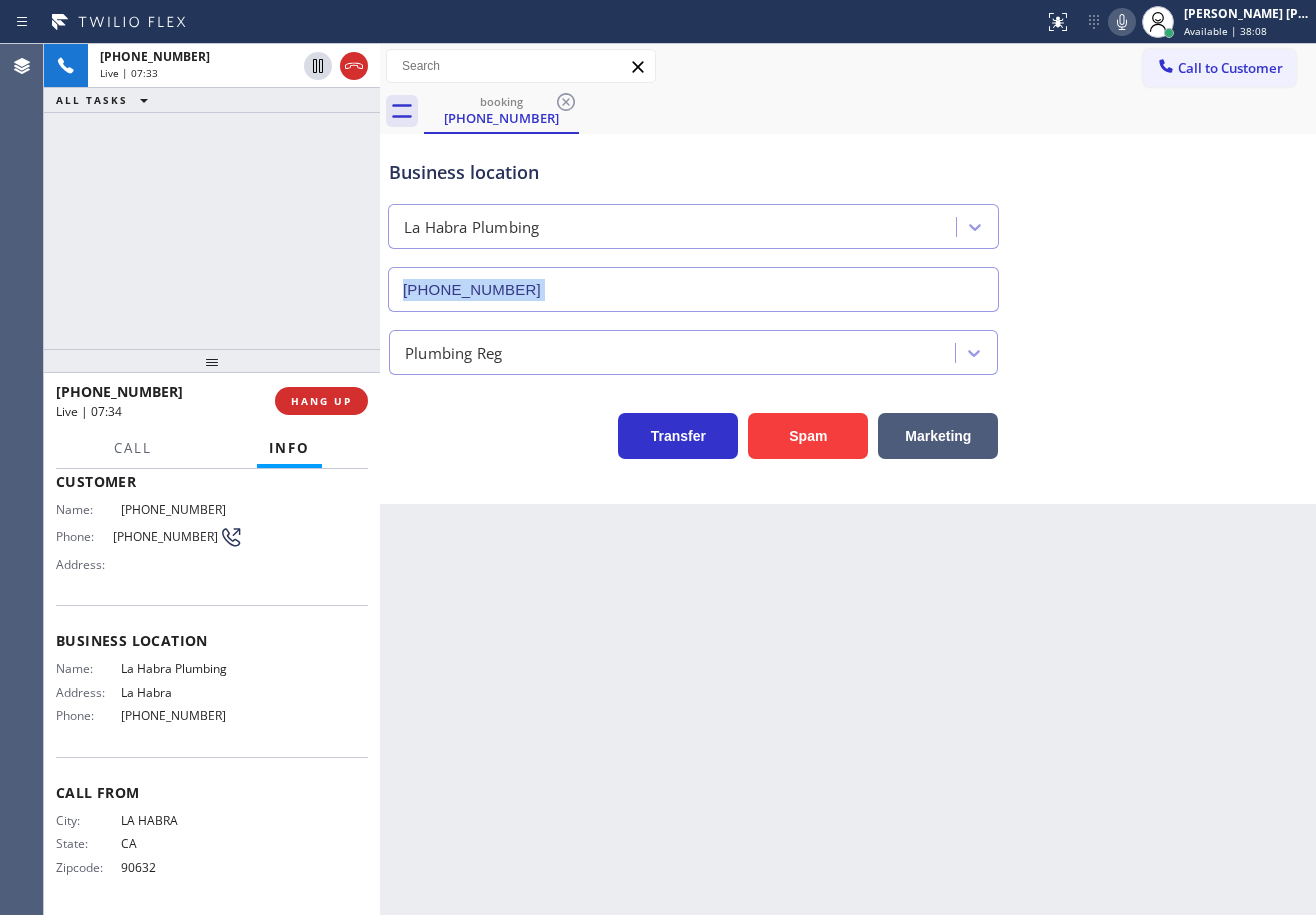 click on "Business location [GEOGRAPHIC_DATA] Plumbing [PHONE_NUMBER]" at bounding box center [848, 221] 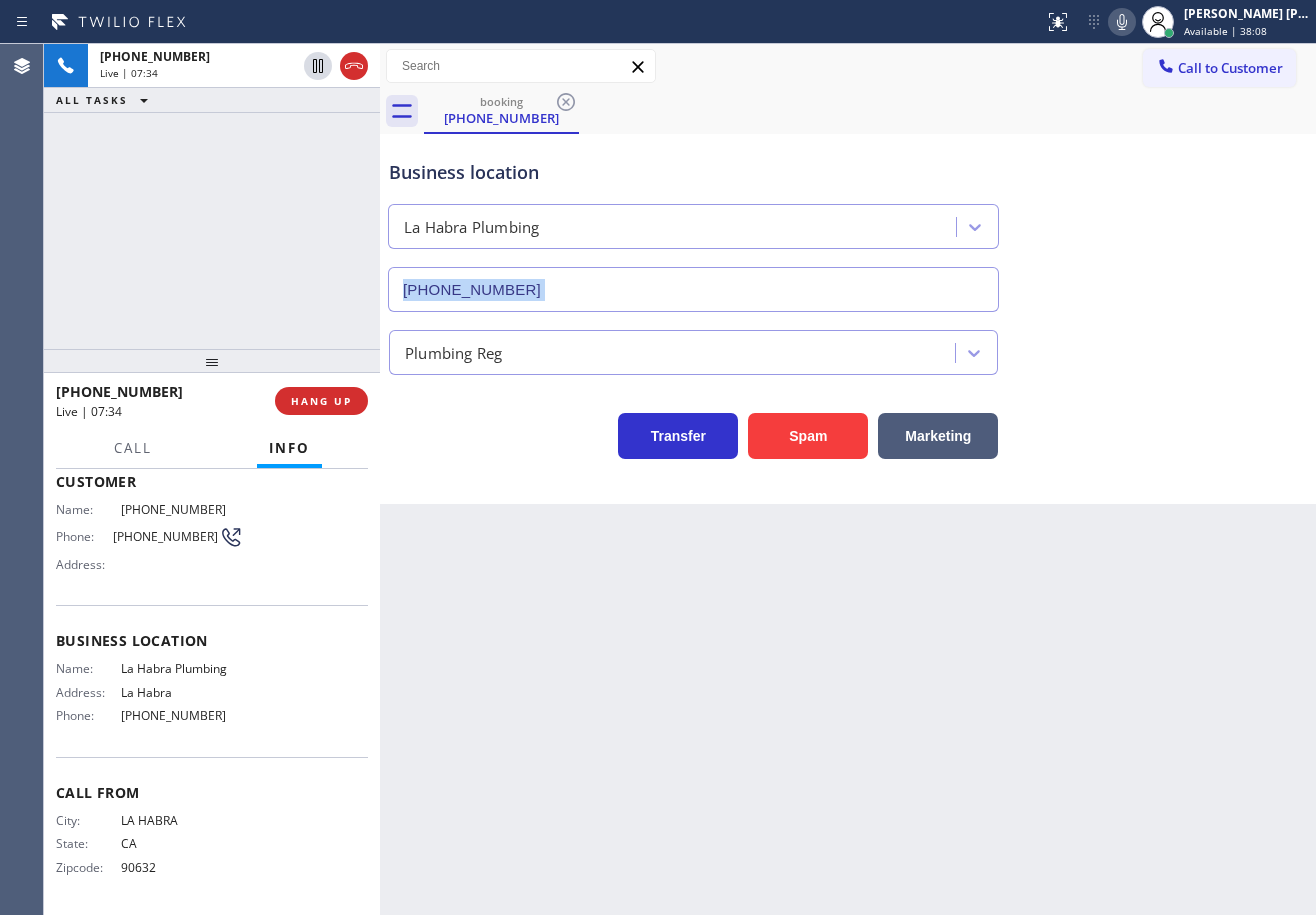 click on "Business location [GEOGRAPHIC_DATA] Plumbing [PHONE_NUMBER]" at bounding box center (848, 221) 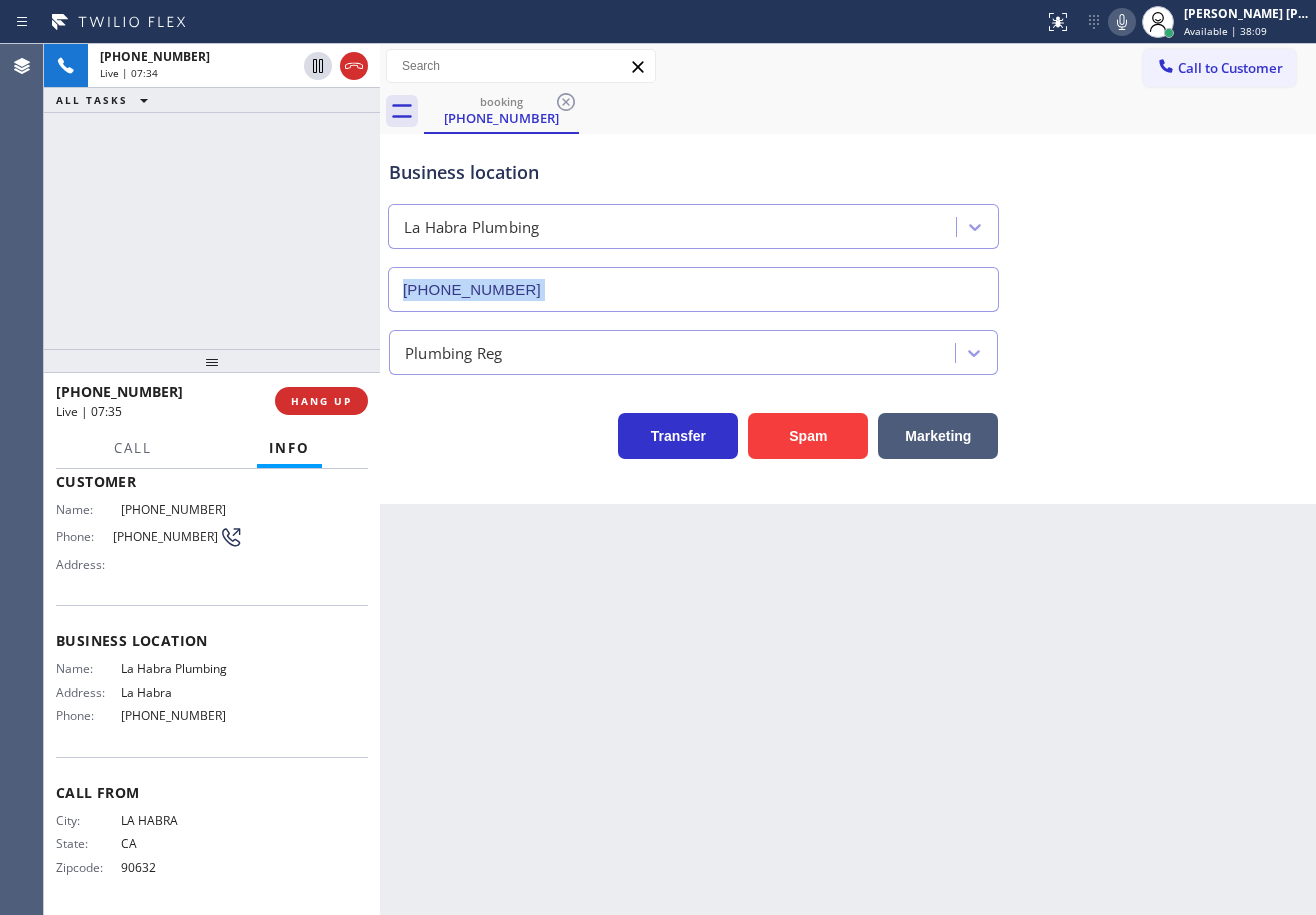 click on "Business location [GEOGRAPHIC_DATA] Plumbing [PHONE_NUMBER]" at bounding box center (848, 221) 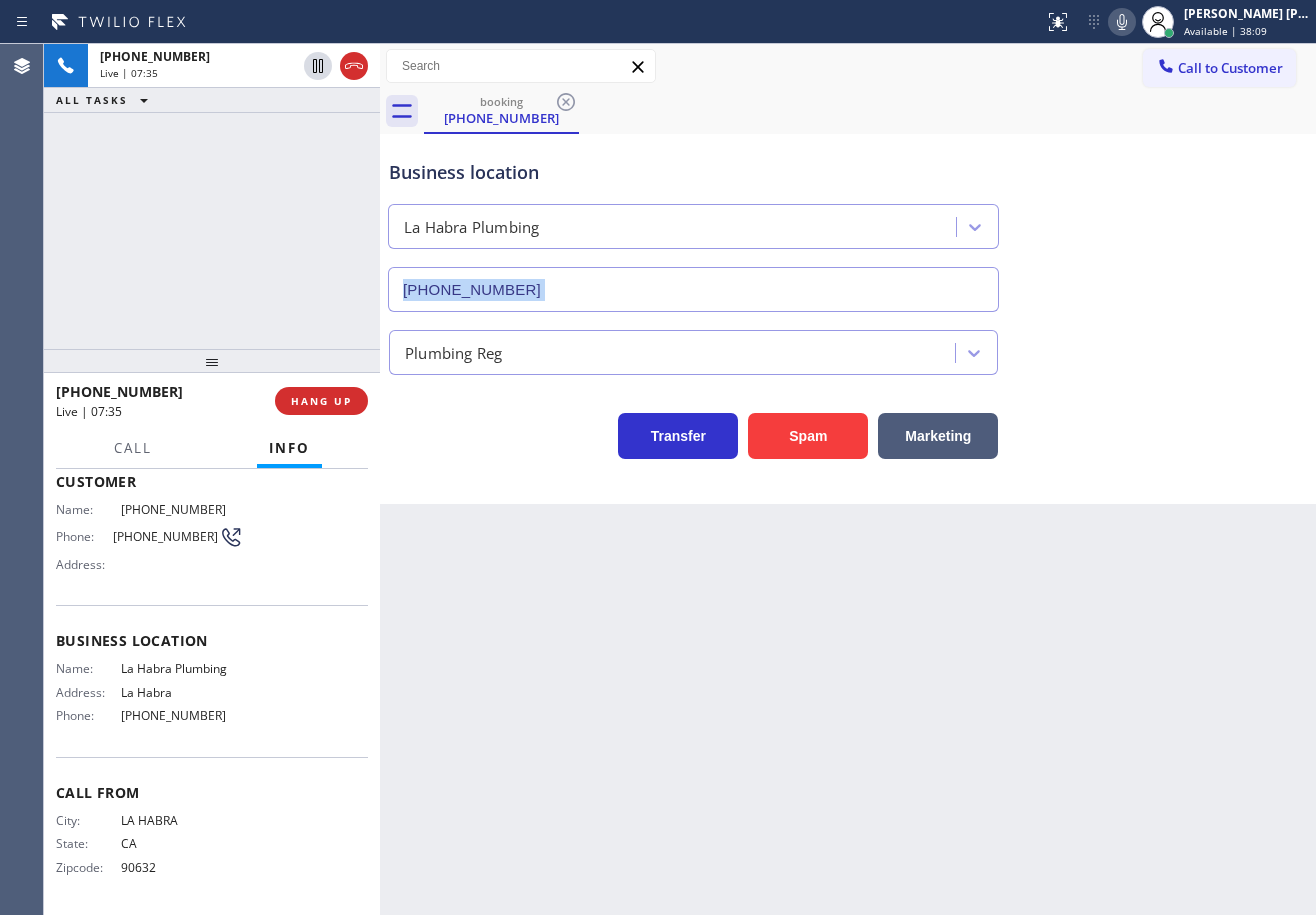 click on "Business location [GEOGRAPHIC_DATA] Plumbing [PHONE_NUMBER]" at bounding box center (848, 221) 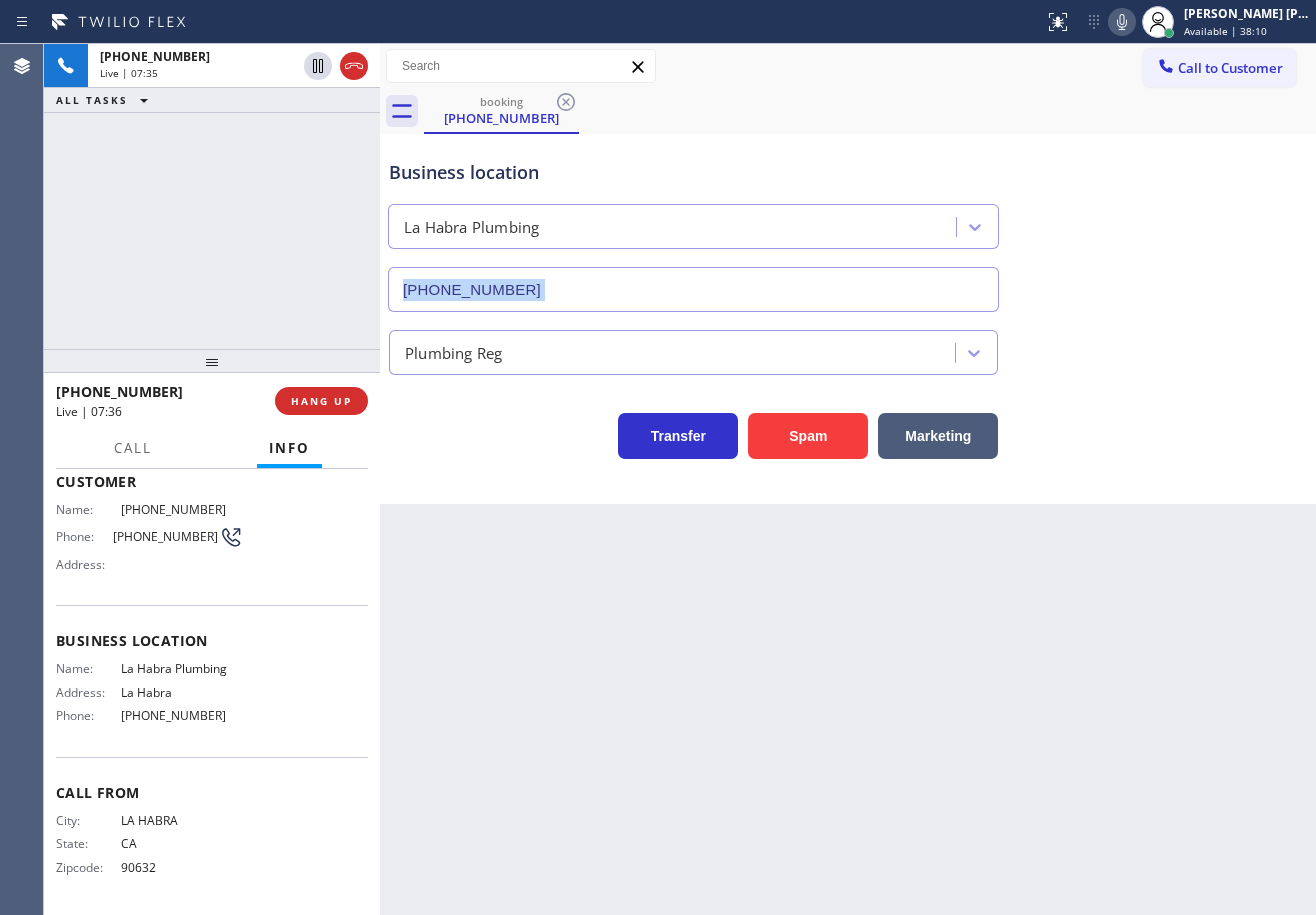 click on "Business location [GEOGRAPHIC_DATA] Plumbing [PHONE_NUMBER]" at bounding box center [848, 221] 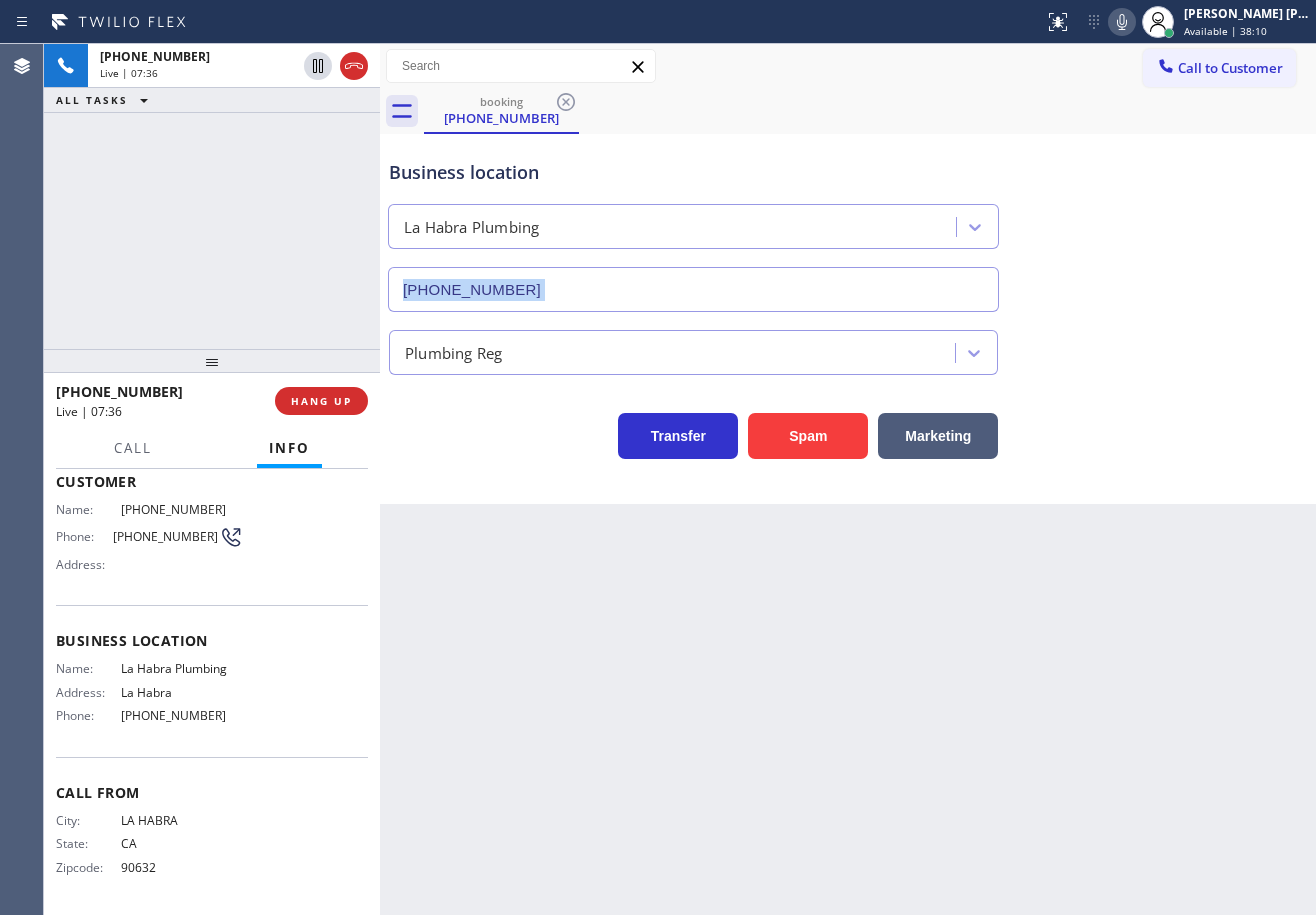 click on "Business location [GEOGRAPHIC_DATA] Plumbing [PHONE_NUMBER]" at bounding box center [848, 221] 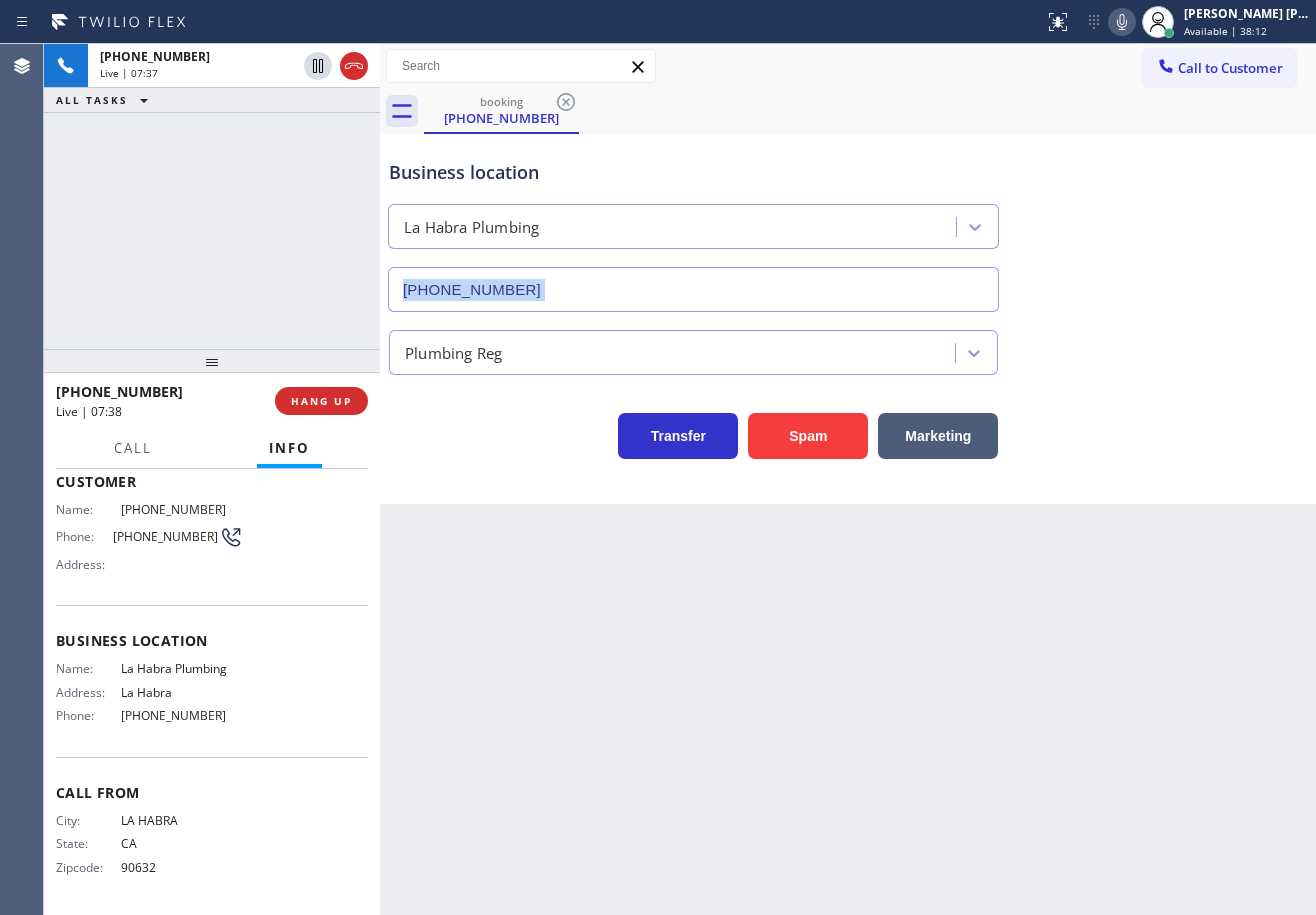 click 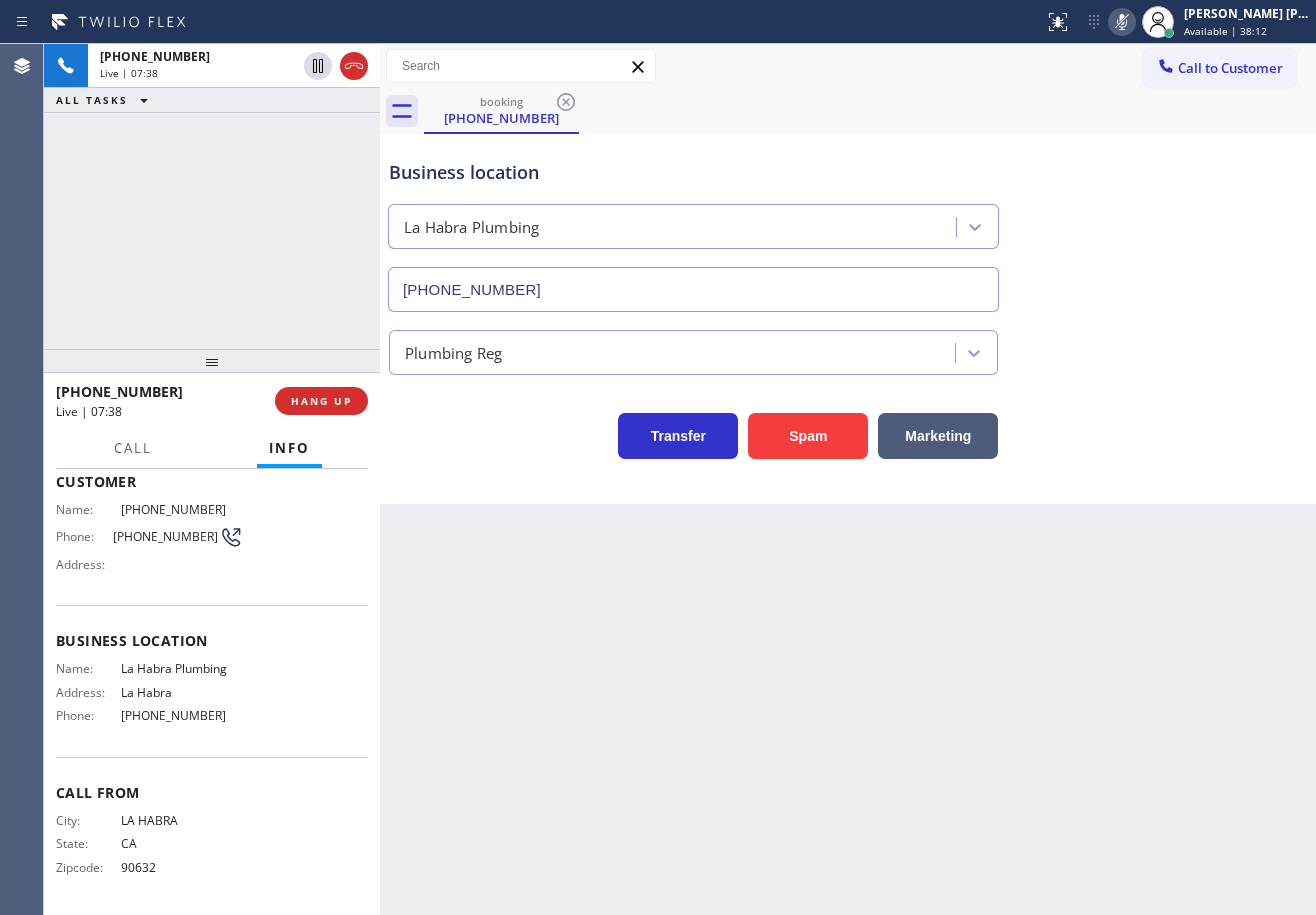 drag, startPoint x: 1016, startPoint y: 41, endPoint x: 709, endPoint y: 90, distance: 310.88583 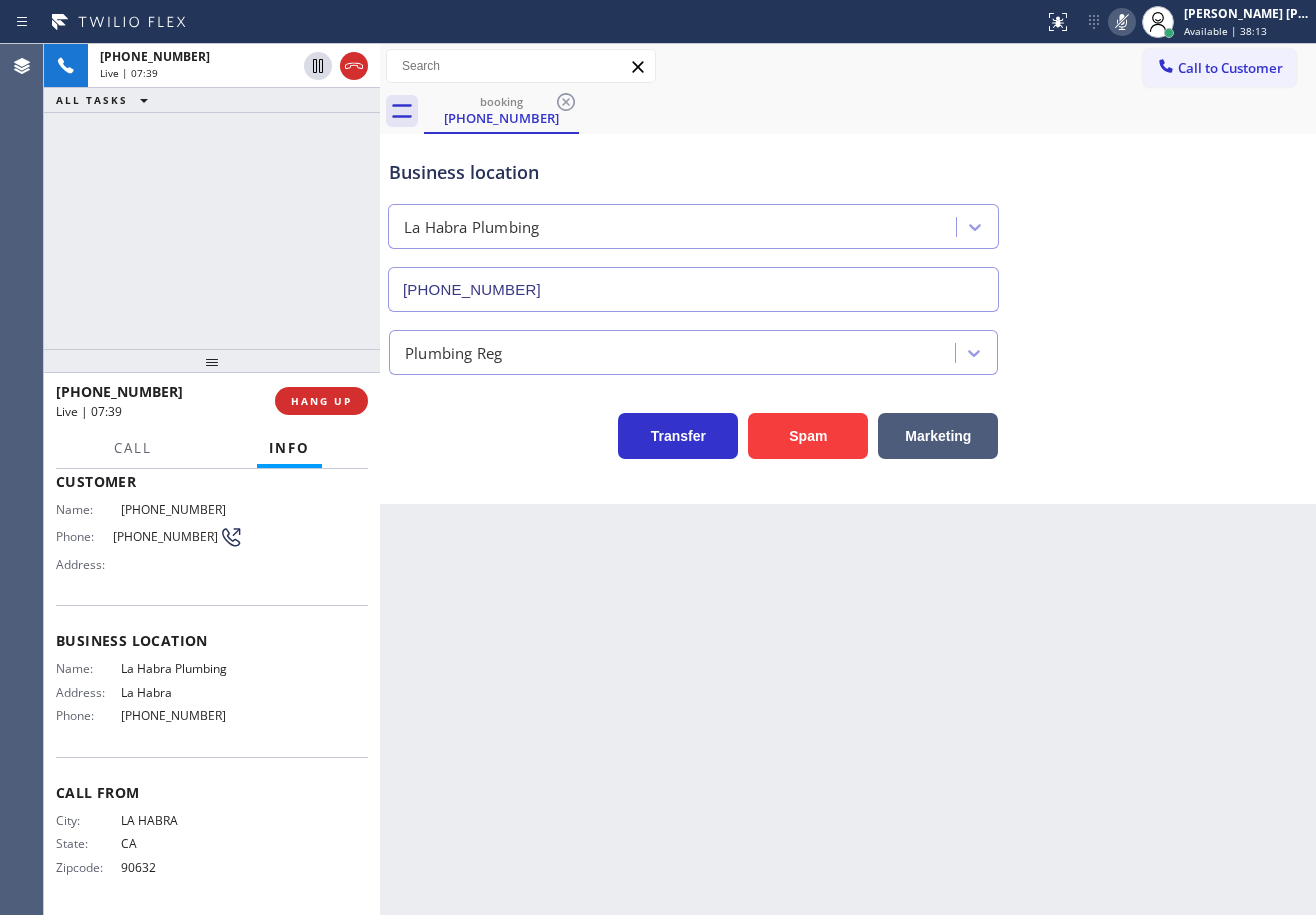 click 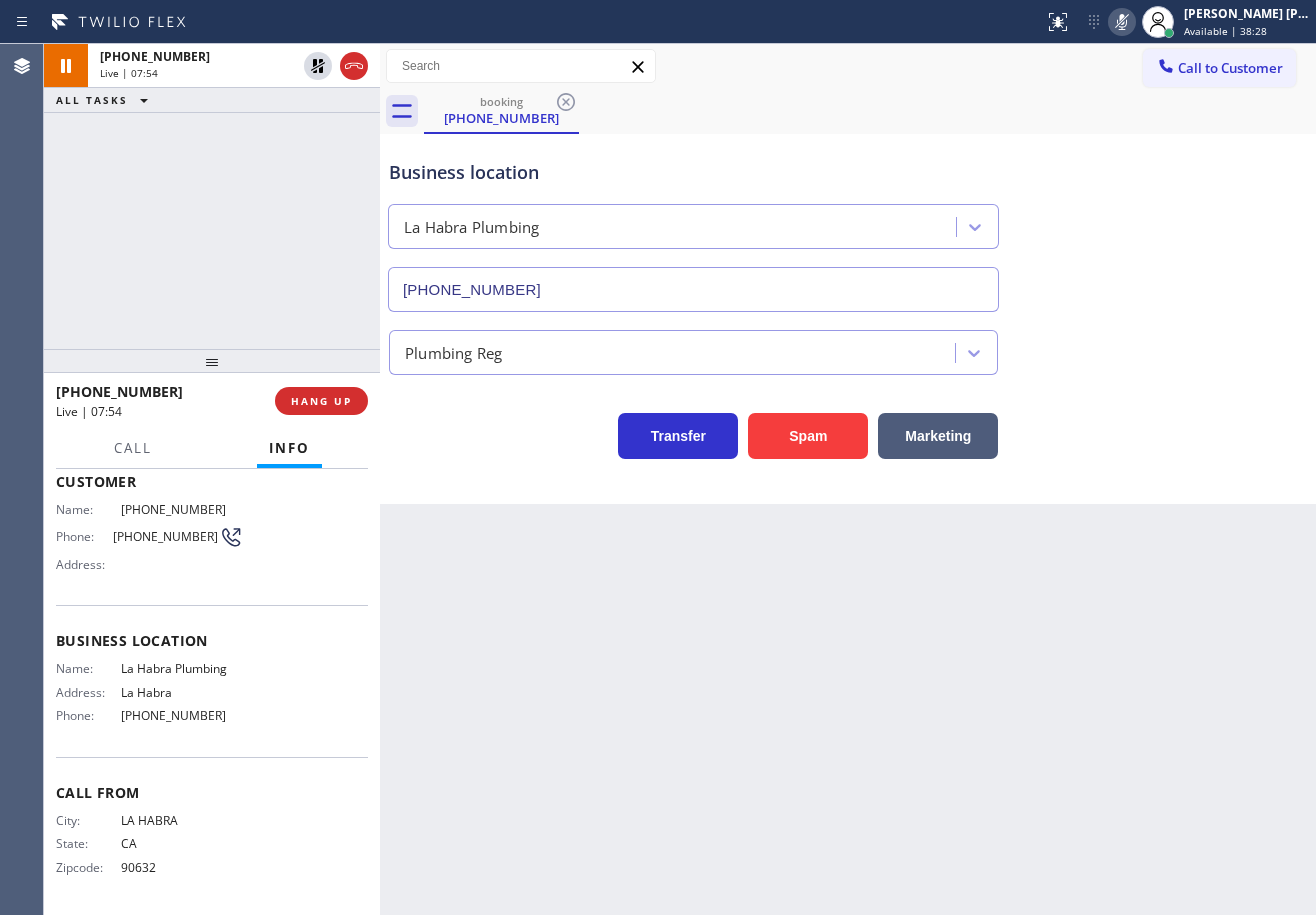 click on "Back to Dashboard Change Sender ID Customers Technicians Select a contact Outbound call Technician Search Technician Your caller id phone number Your caller id phone number Call Technician info Name   Phone none Address none Change Sender ID HVAC [PHONE_NUMBER] 5 Star Appliance [PHONE_NUMBER] Appliance Repair [PHONE_NUMBER] Plumbing [PHONE_NUMBER] Air Duct Cleaning [PHONE_NUMBER]  Electricians [PHONE_NUMBER] Cancel Change Check personal SMS Reset Change booking [PHONE_NUMBER] Call to Customer Outbound call Location Viking Appliance Repair Pros Your caller id phone number [PHONE_NUMBER] Customer number Call Outbound call Technician Search Technician Your caller id phone number Your caller id phone number Call booking [PHONE_NUMBER] Business location [GEOGRAPHIC_DATA] Plumbing [PHONE_NUMBER] Plumbing Reg Transfer Spam Marketing" at bounding box center (848, 479) 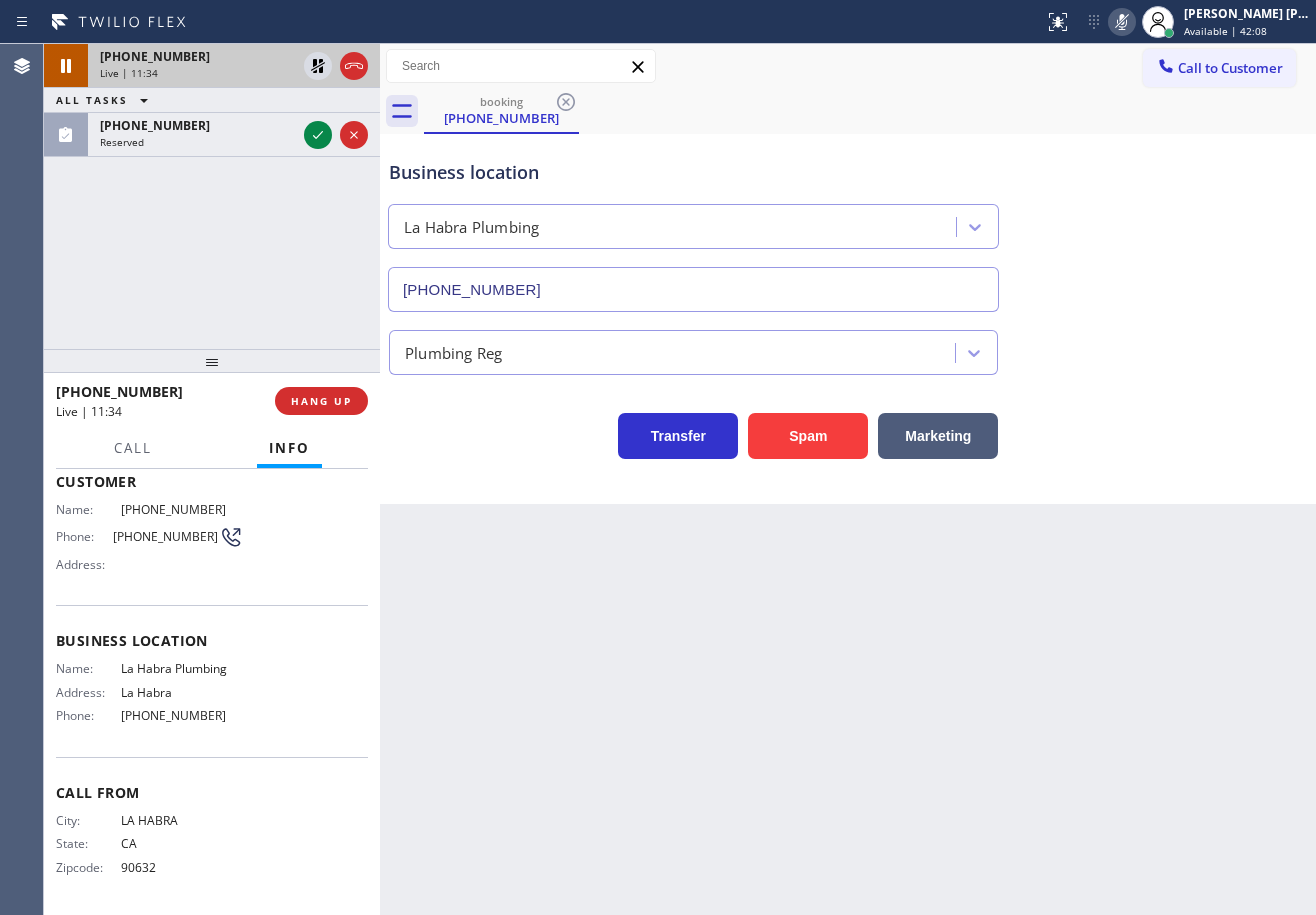 click on "[PHONE_NUMBER]" at bounding box center [198, 56] 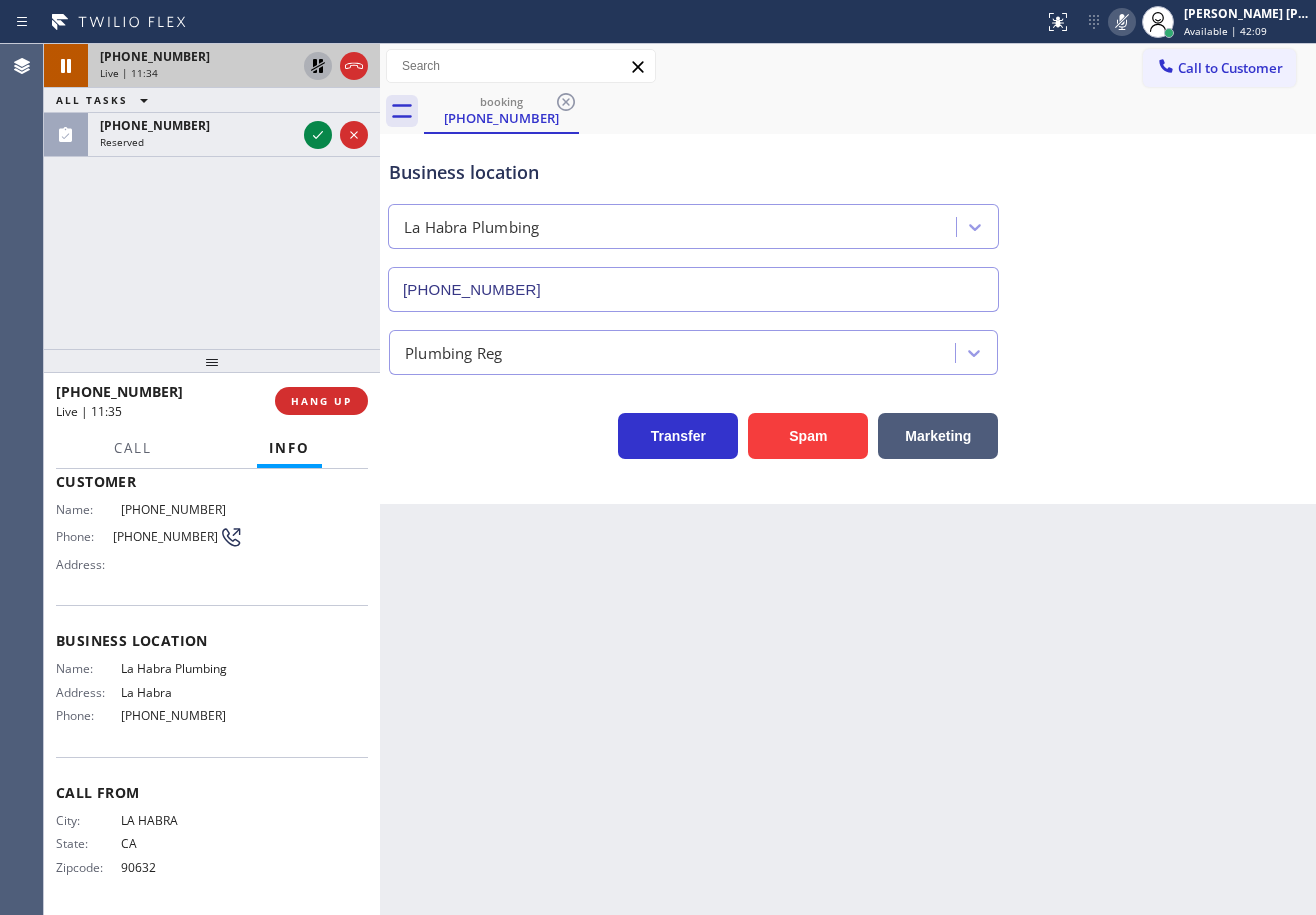 click 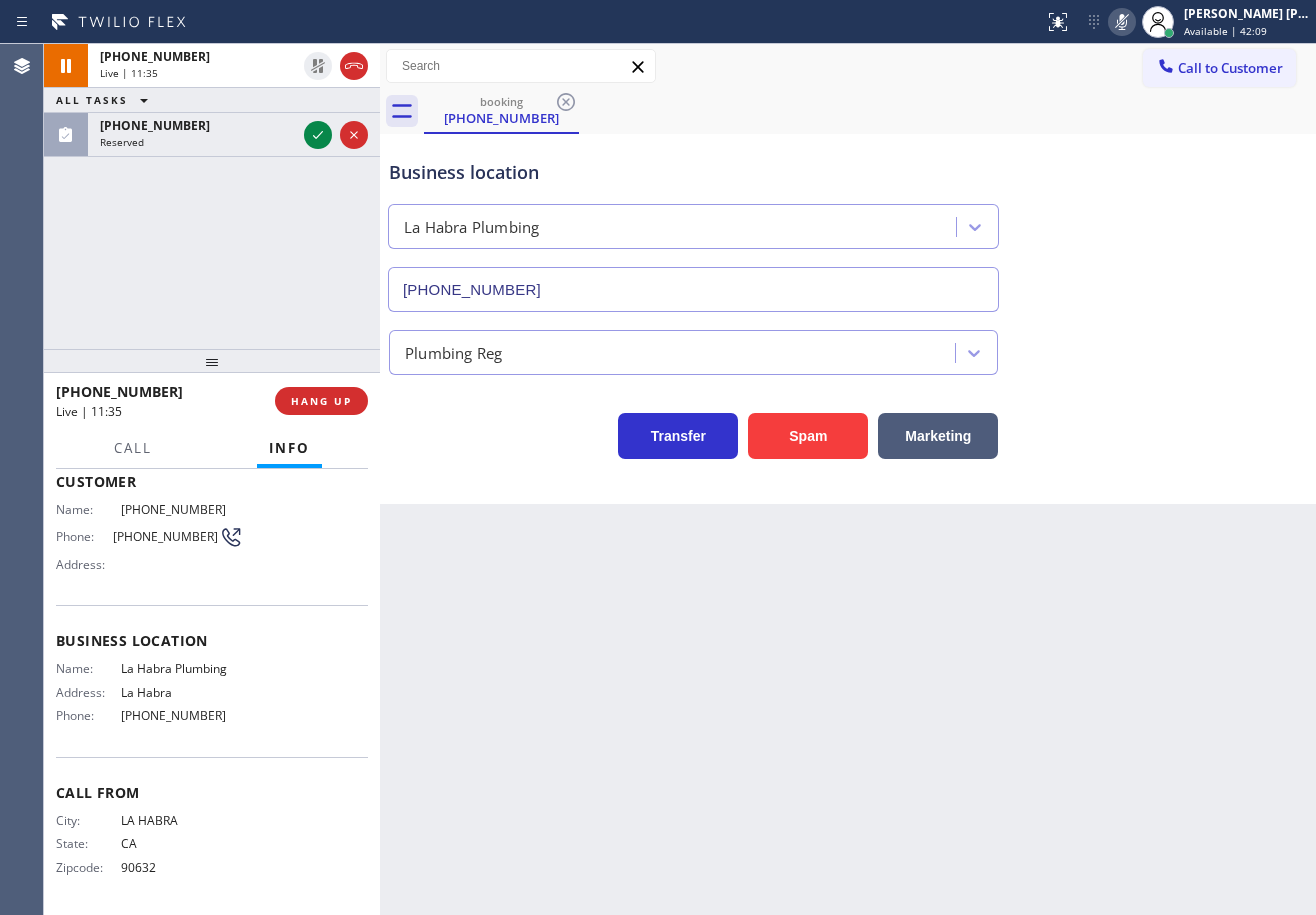 click 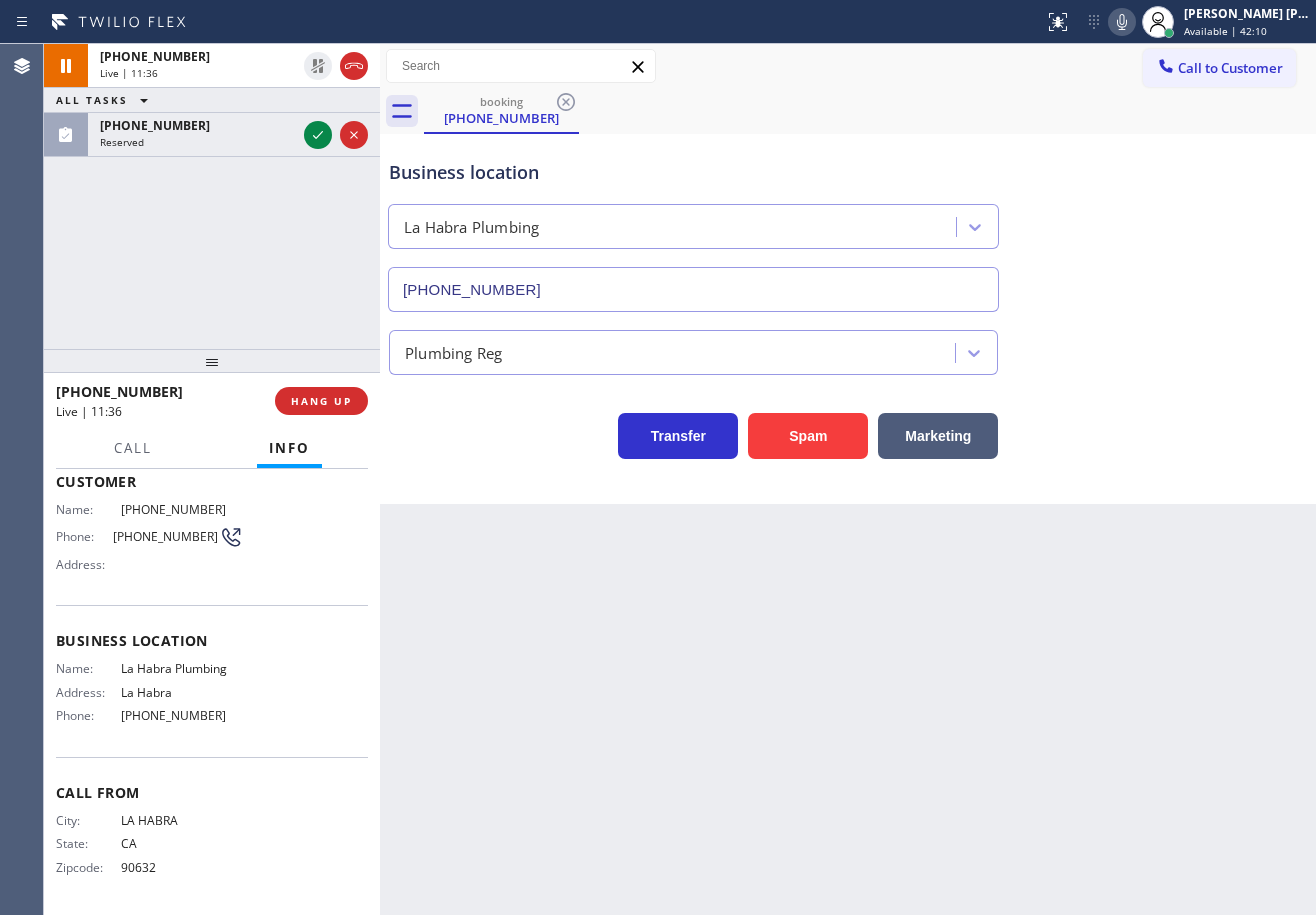 click on "Business location [GEOGRAPHIC_DATA] Plumbing [PHONE_NUMBER]" at bounding box center [848, 221] 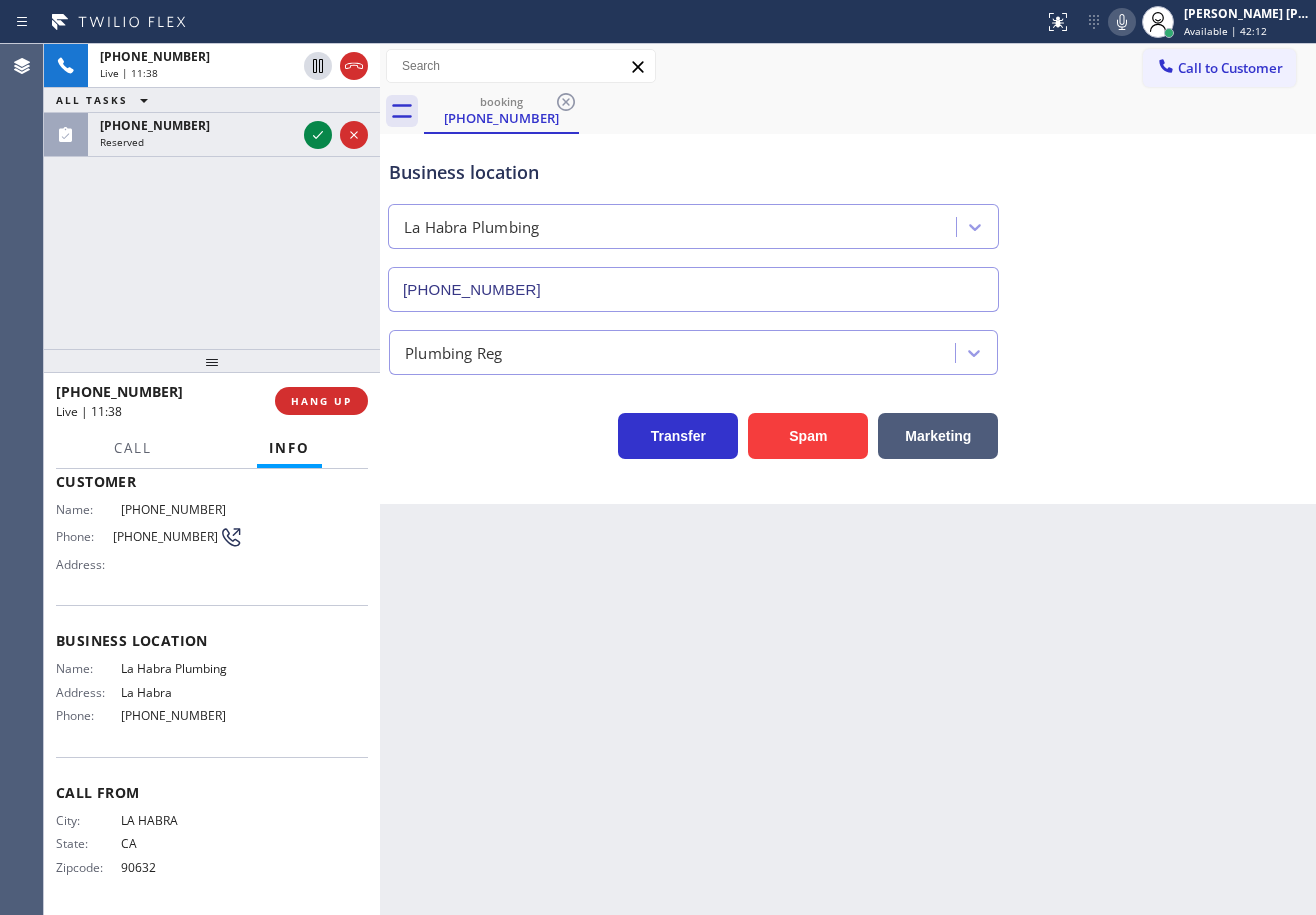 click on "[PHONE_NUMBER] Live | 11:38 ALL TASKS ALL TASKS ACTIVE TASKS TASKS IN WRAP UP [PHONE_NUMBER] Reserved" at bounding box center (212, 196) 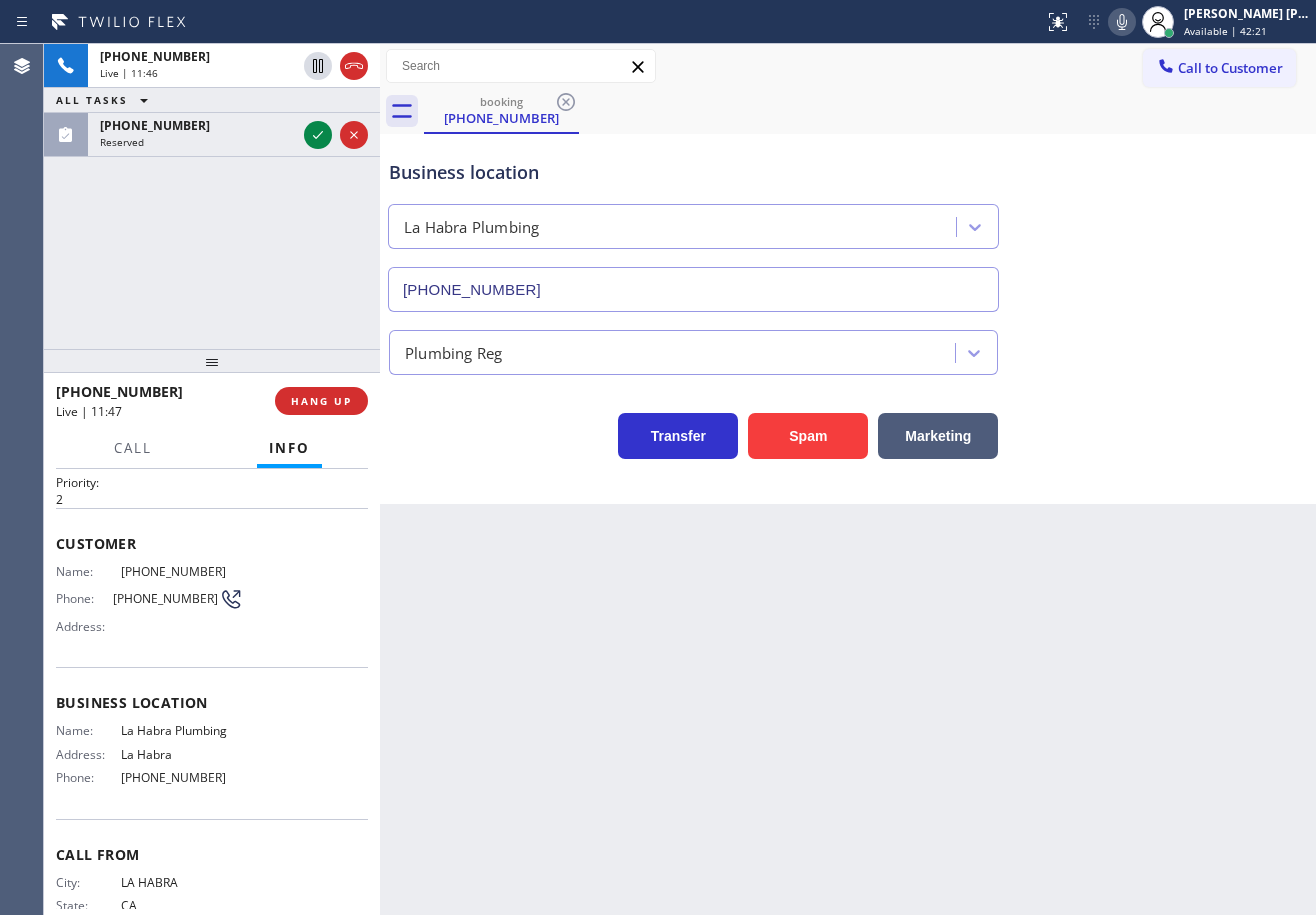 scroll, scrollTop: 0, scrollLeft: 0, axis: both 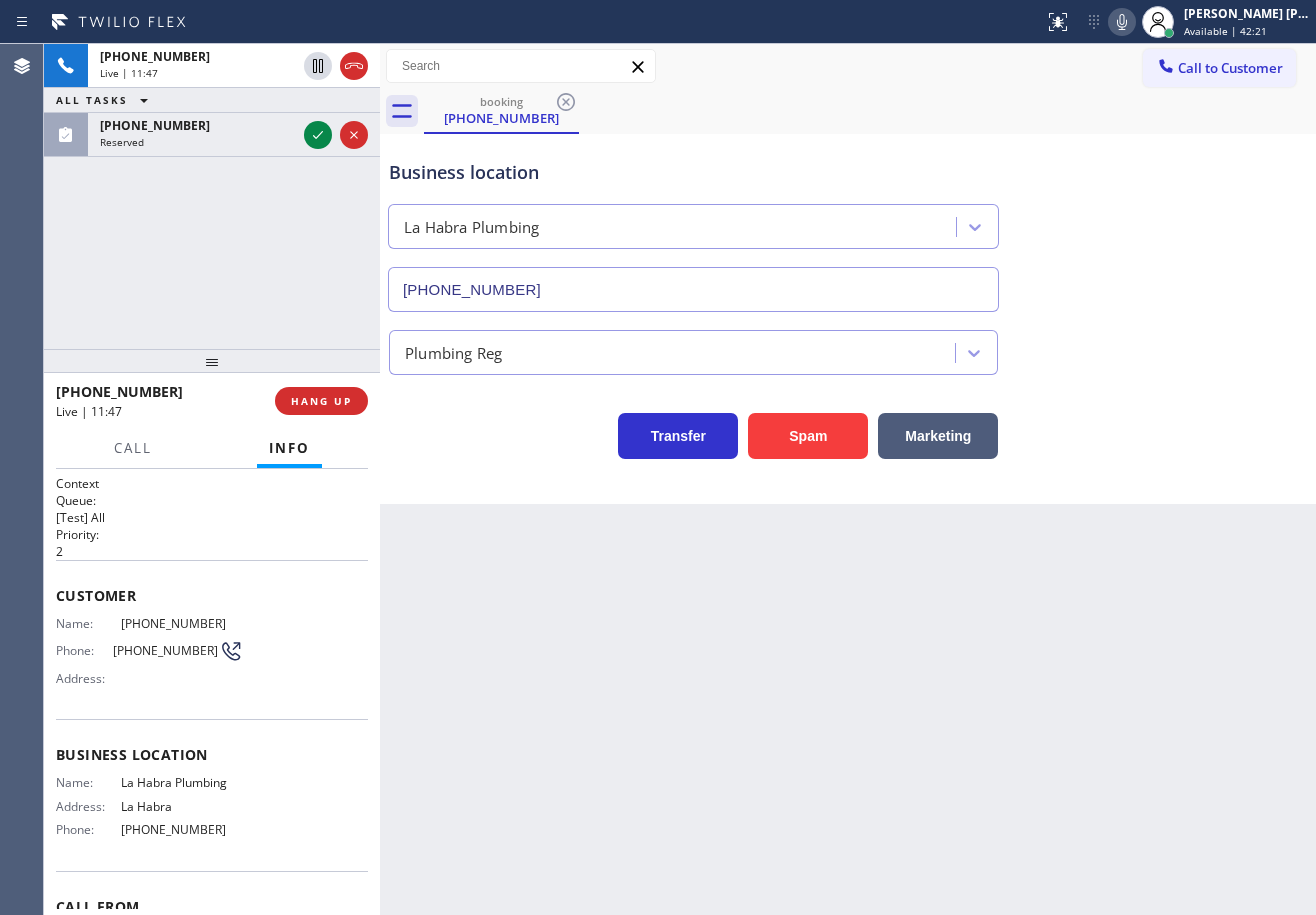 click on "[PHONE_NUMBER] Live | 11:47 ALL TASKS ALL TASKS ACTIVE TASKS TASKS IN WRAP UP [PHONE_NUMBER] Reserved" at bounding box center [212, 196] 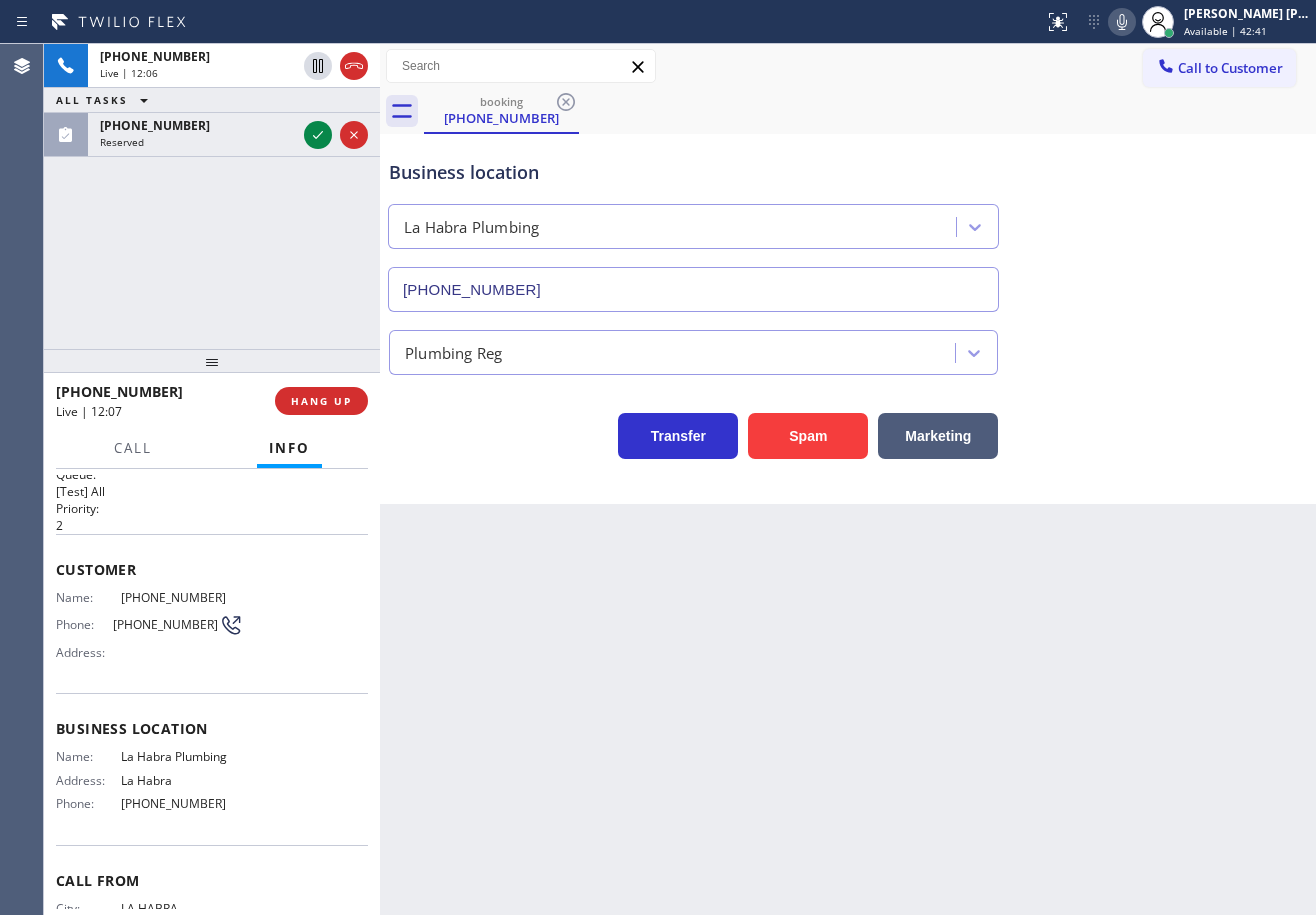 scroll, scrollTop: 0, scrollLeft: 0, axis: both 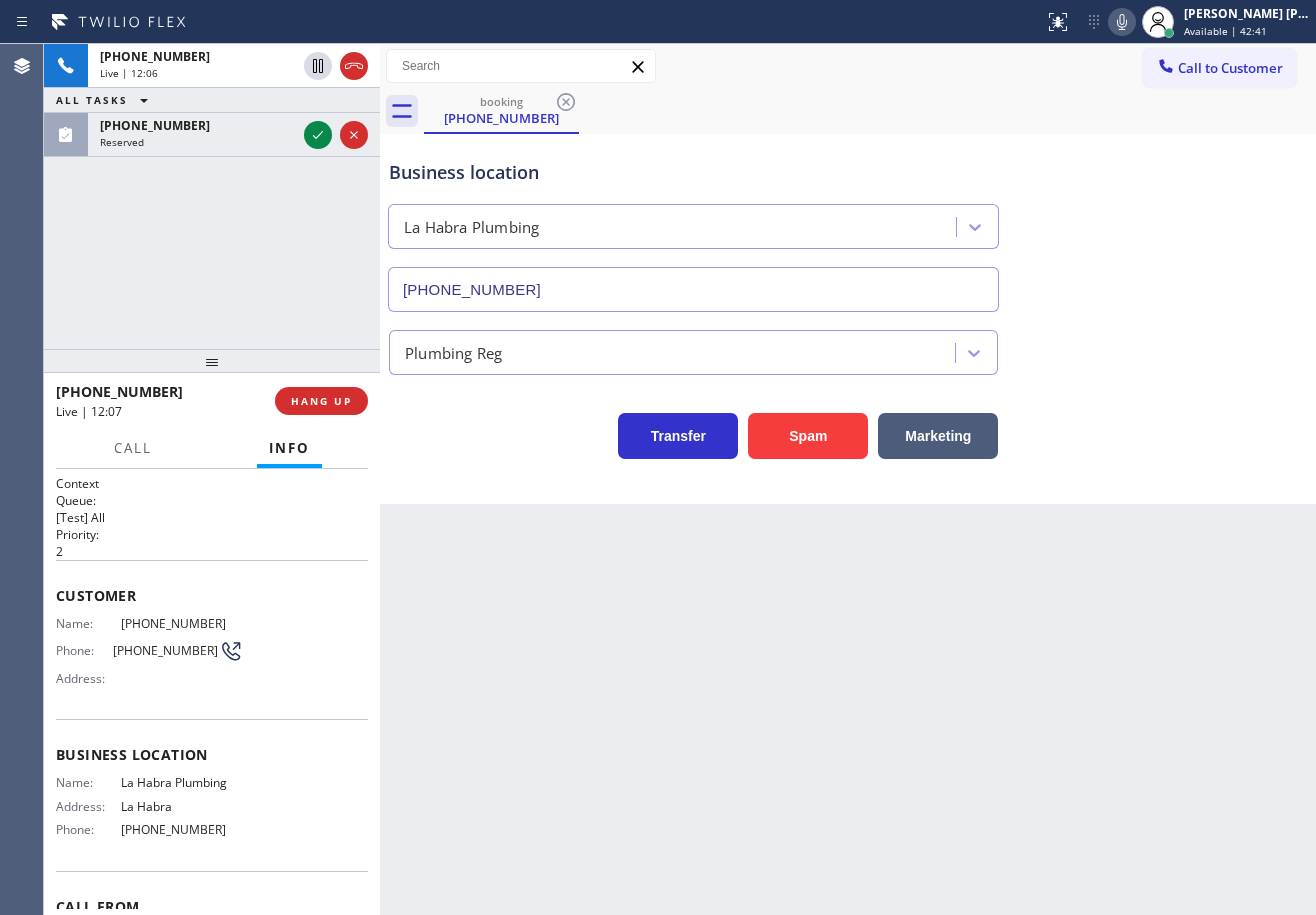 click on "[PHONE_NUMBER] Live | 12:06 ALL TASKS ALL TASKS ACTIVE TASKS TASKS IN WRAP UP [PHONE_NUMBER] Reserved" at bounding box center (212, 196) 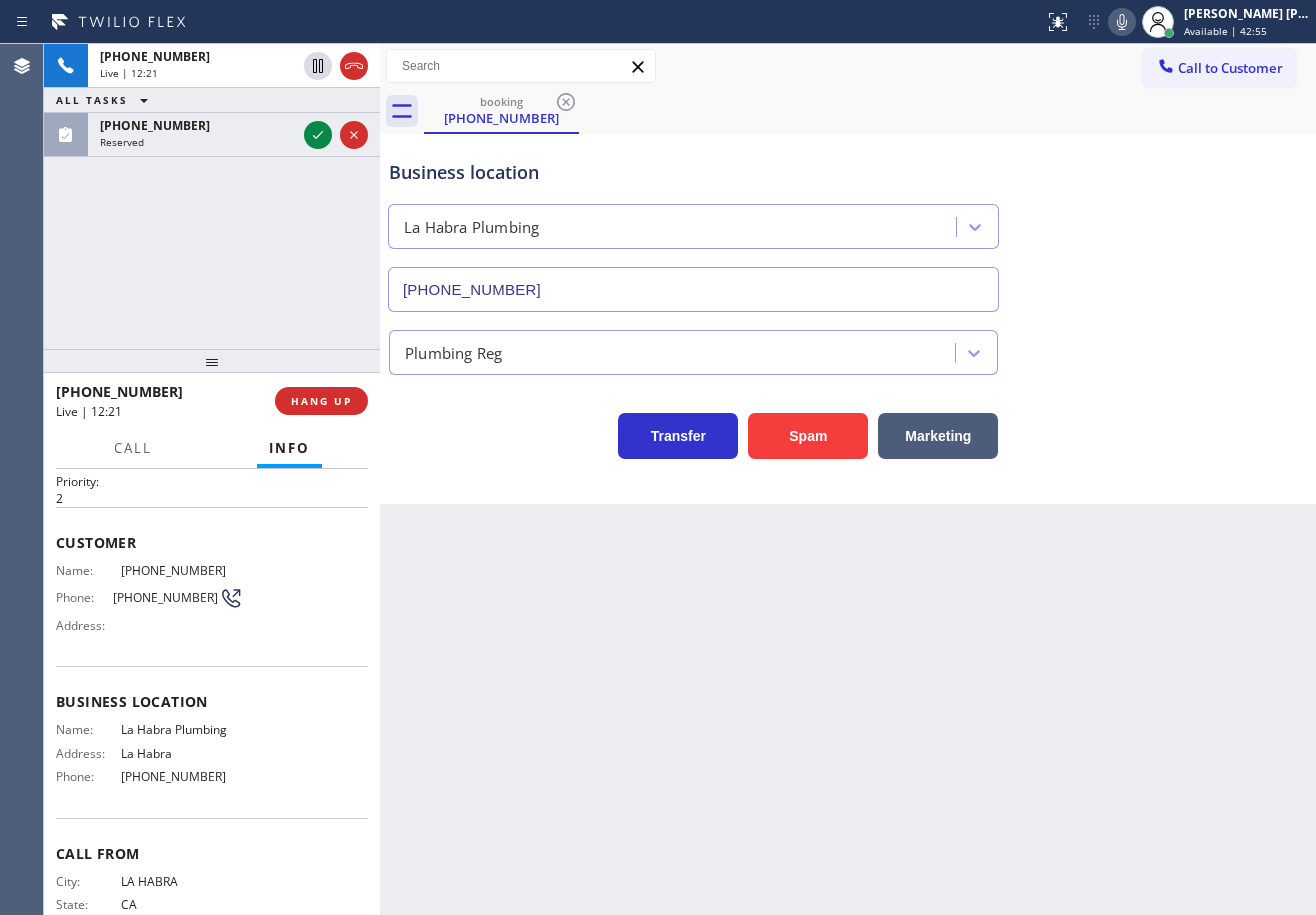 scroll, scrollTop: 0, scrollLeft: 0, axis: both 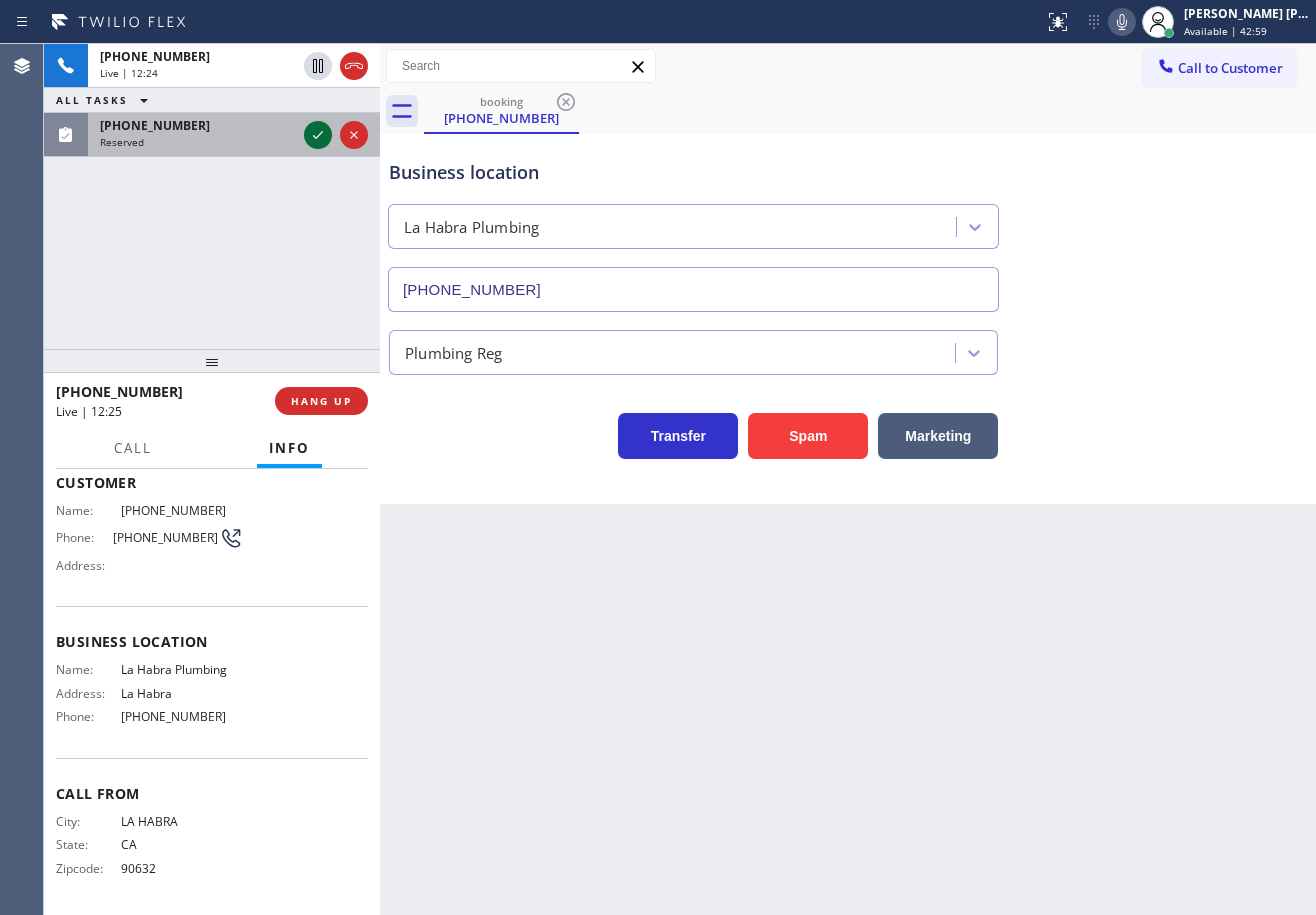 click 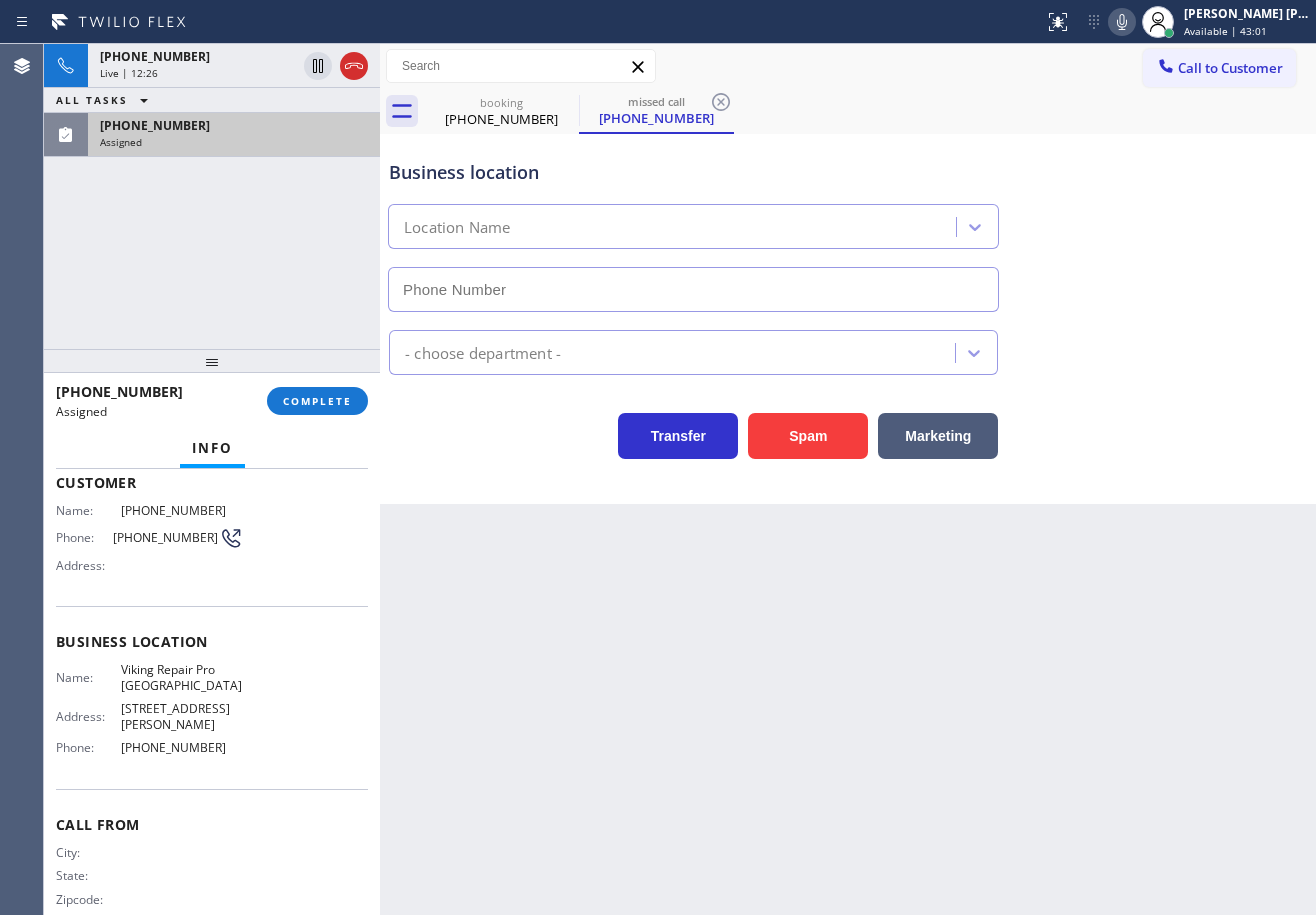 scroll, scrollTop: 0, scrollLeft: 0, axis: both 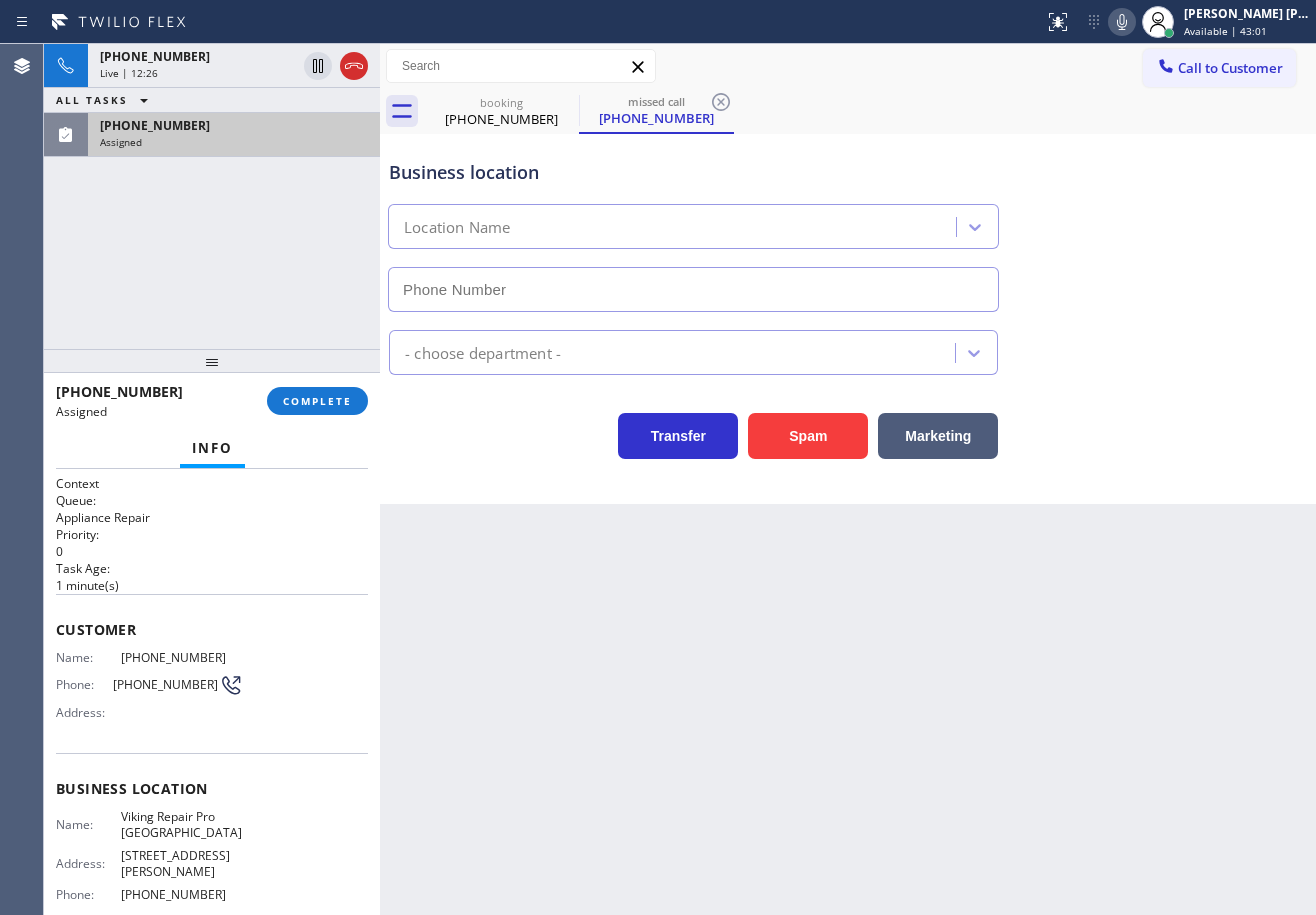 type on "[PHONE_NUMBER]" 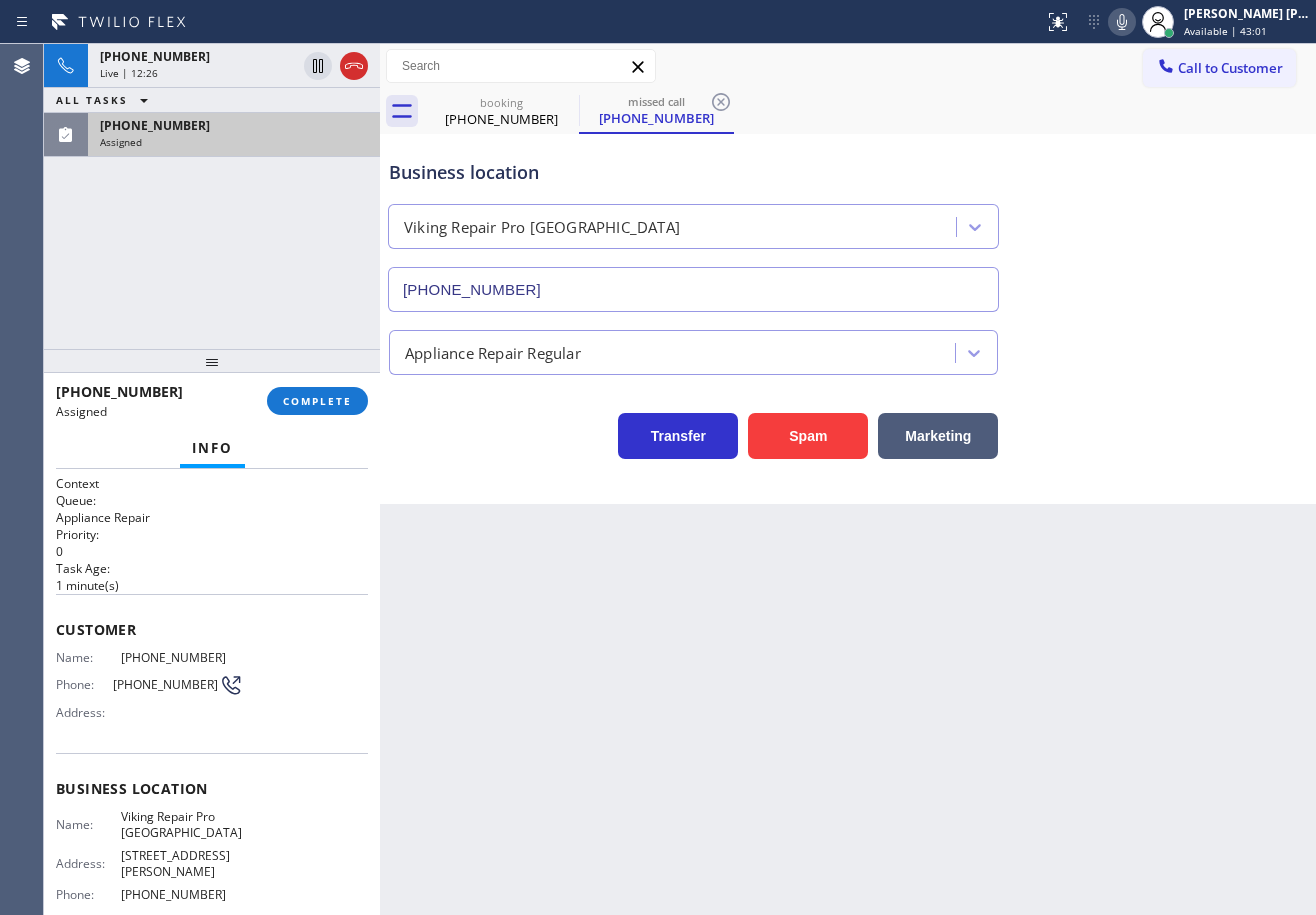 click on "[PHONE_NUMBER] Live | 12:26 ALL TASKS ALL TASKS ACTIVE TASKS TASKS IN WRAP UP [PHONE_NUMBER] Assigned" at bounding box center [212, 196] 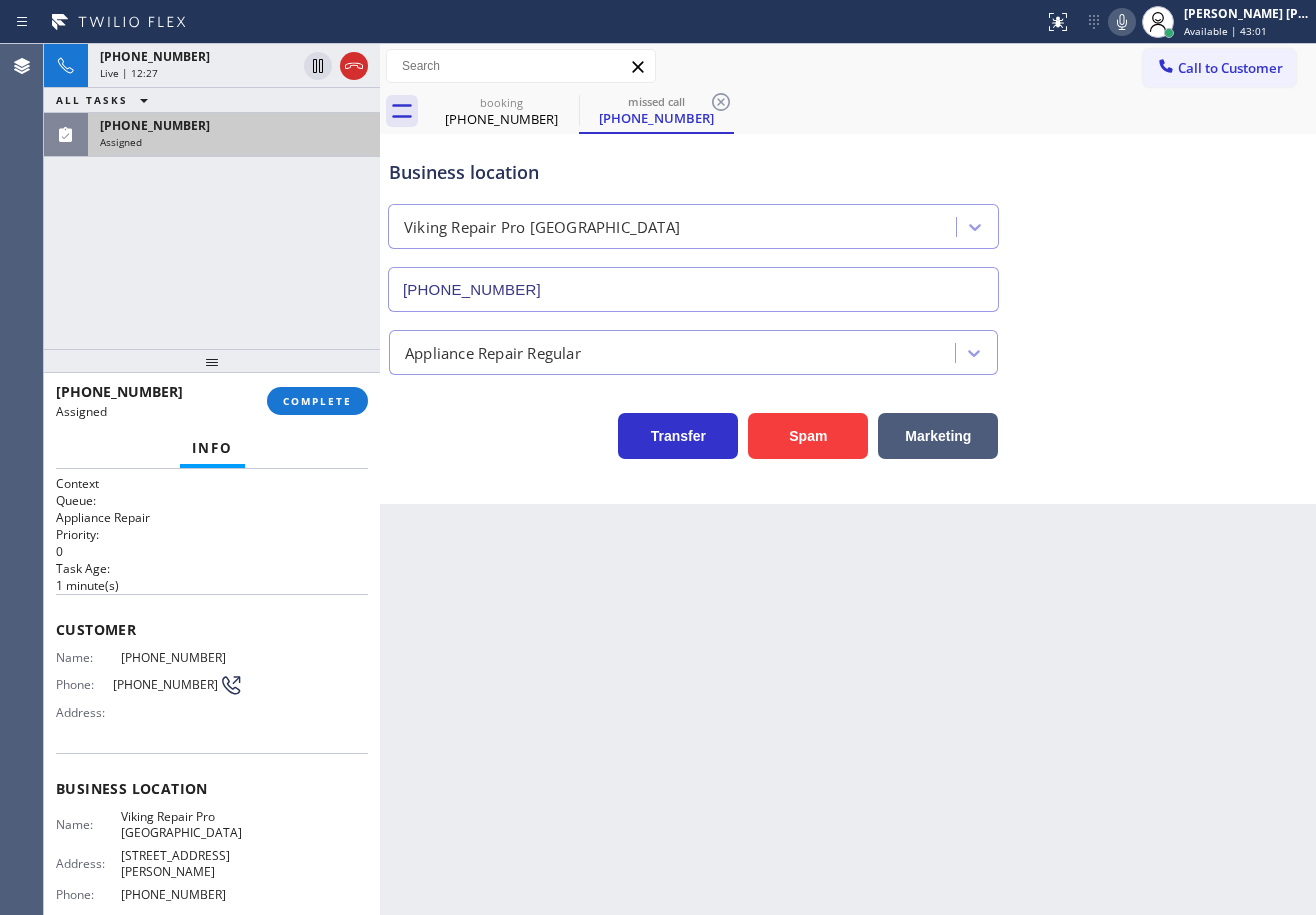 click on "[PHONE_NUMBER] Live | 12:27 ALL TASKS ALL TASKS ACTIVE TASKS TASKS IN WRAP UP [PHONE_NUMBER] Assigned" at bounding box center (212, 196) 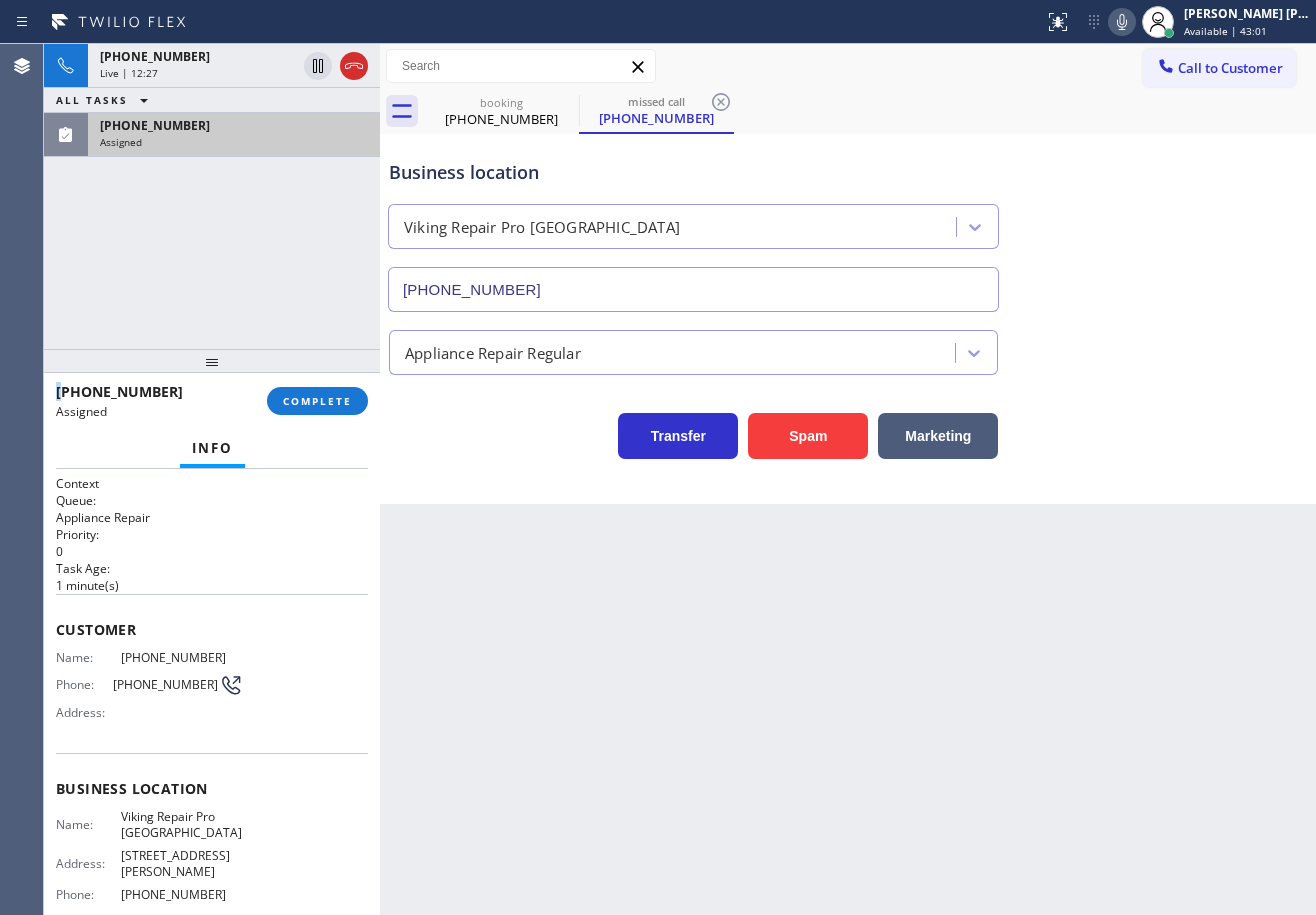 click on "[PHONE_NUMBER] Live | 12:27 ALL TASKS ALL TASKS ACTIVE TASKS TASKS IN WRAP UP [PHONE_NUMBER] Assigned" at bounding box center (212, 196) 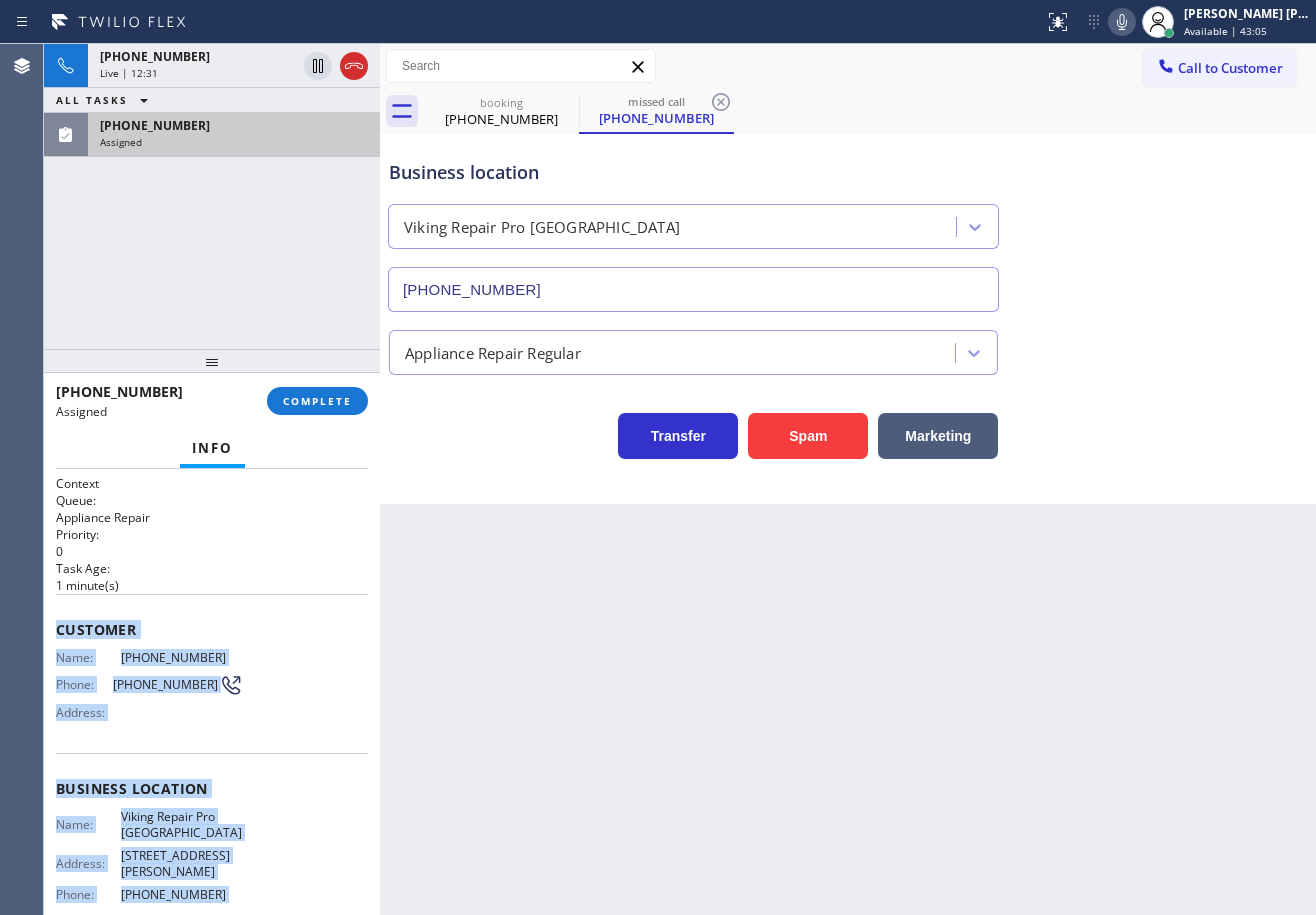 scroll, scrollTop: 179, scrollLeft: 0, axis: vertical 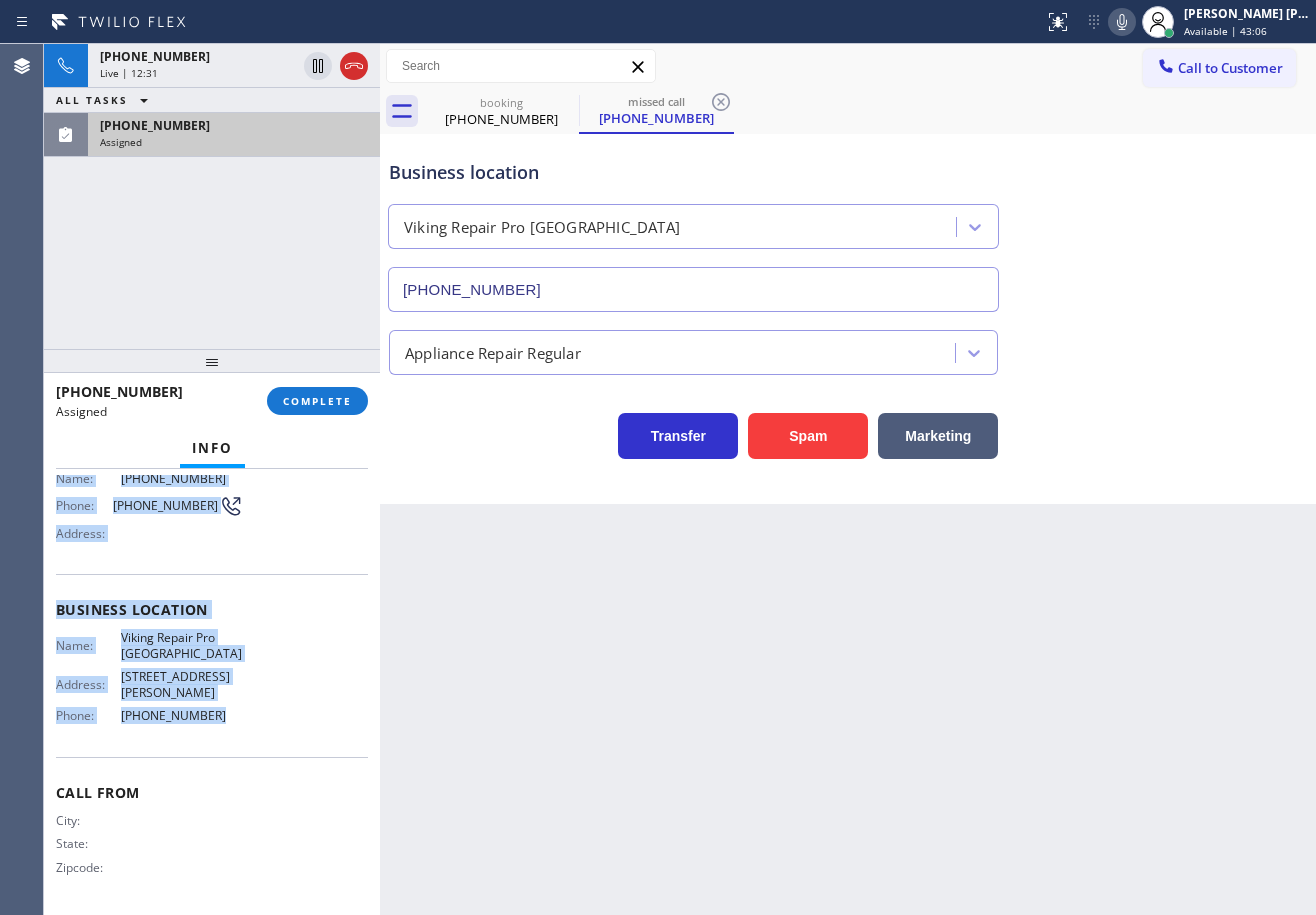 drag, startPoint x: 52, startPoint y: 623, endPoint x: 243, endPoint y: 718, distance: 213.32135 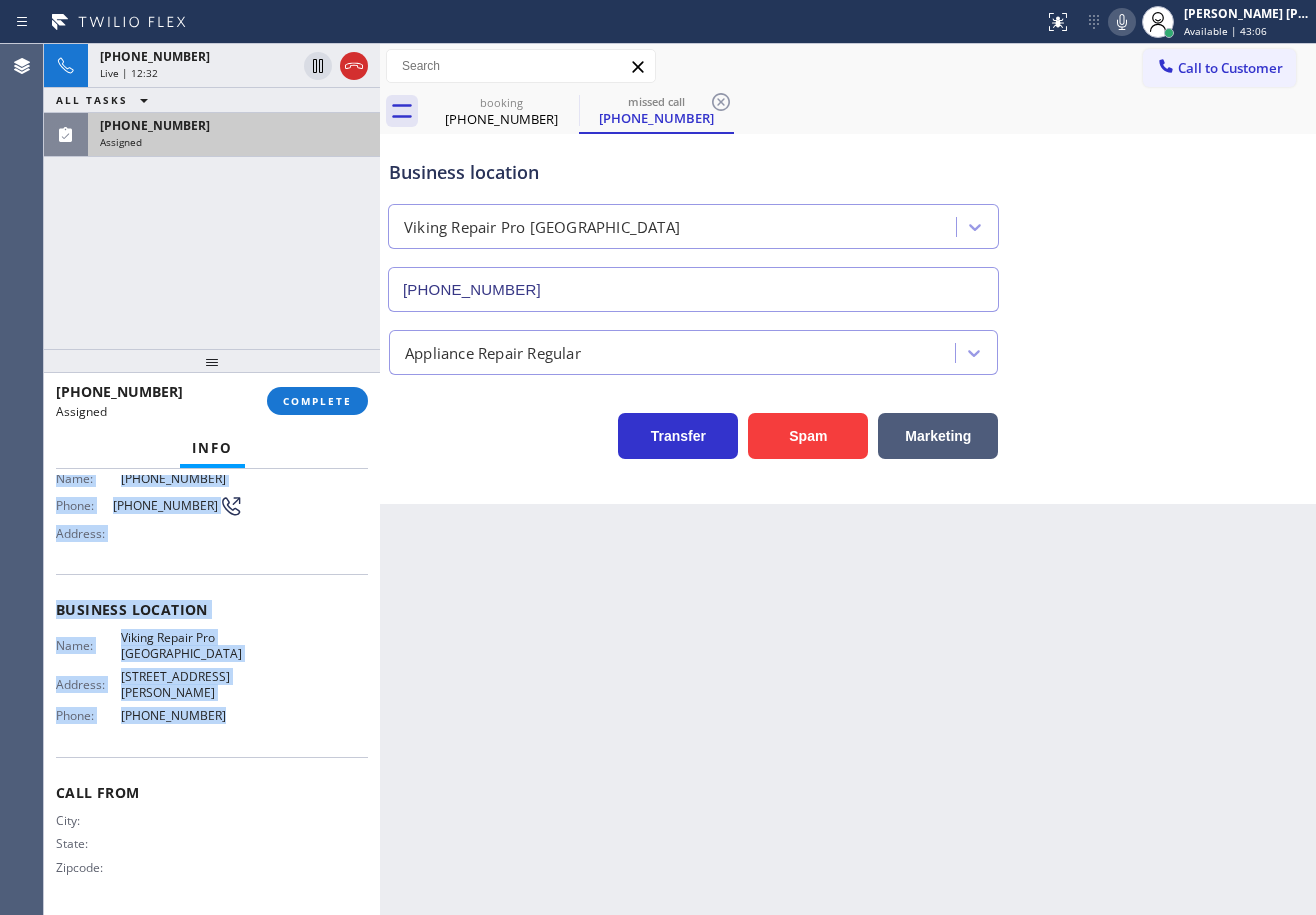 copy on "Customer Name: [PHONE_NUMBER] Phone: [PHONE_NUMBER] Address: Business location Name: Viking Repair Pro [GEOGRAPHIC_DATA] Address: [STREET_ADDRESS][PERSON_NAME]  Phone: [PHONE_NUMBER]" 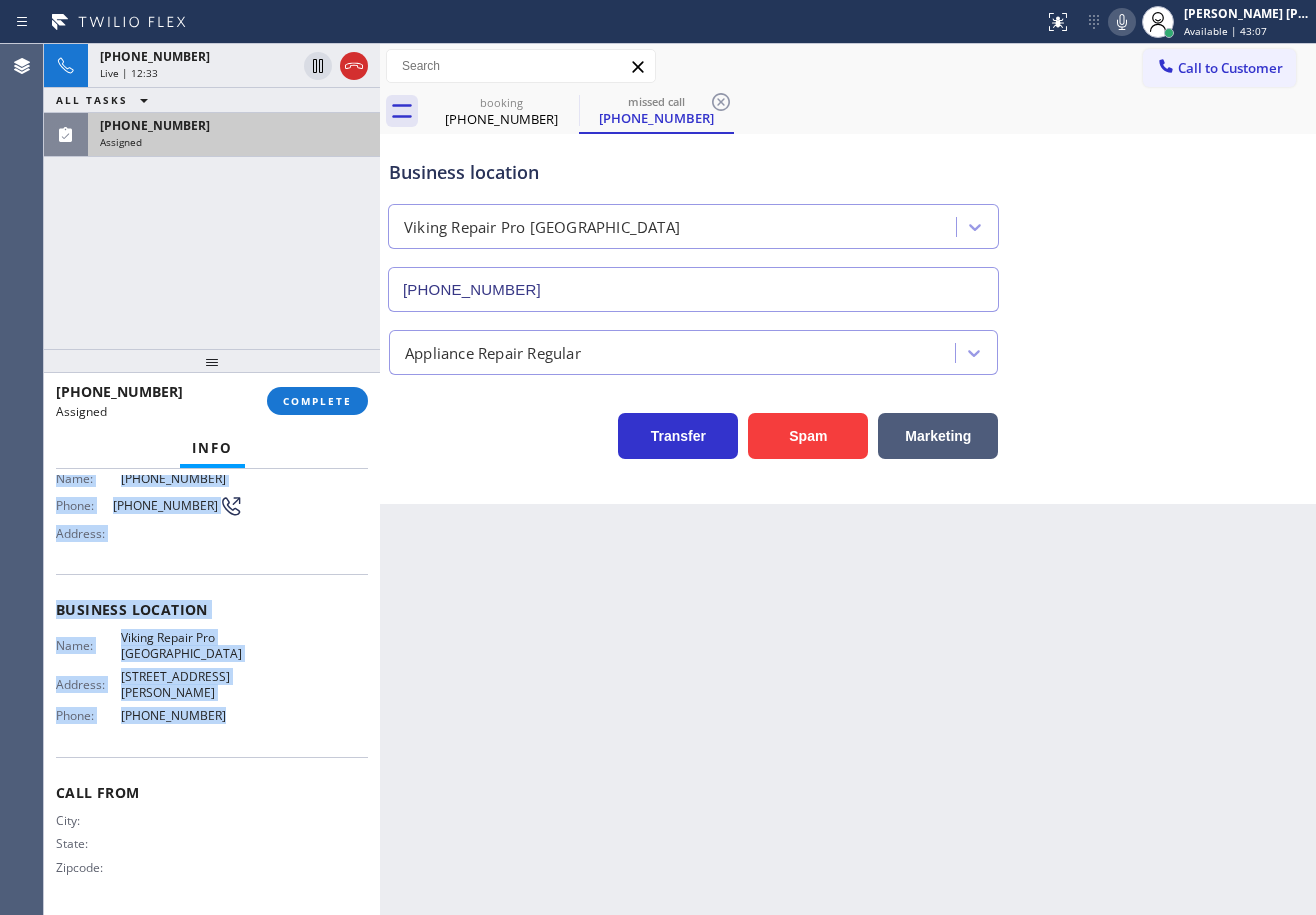 click on "Assigned" at bounding box center (234, 142) 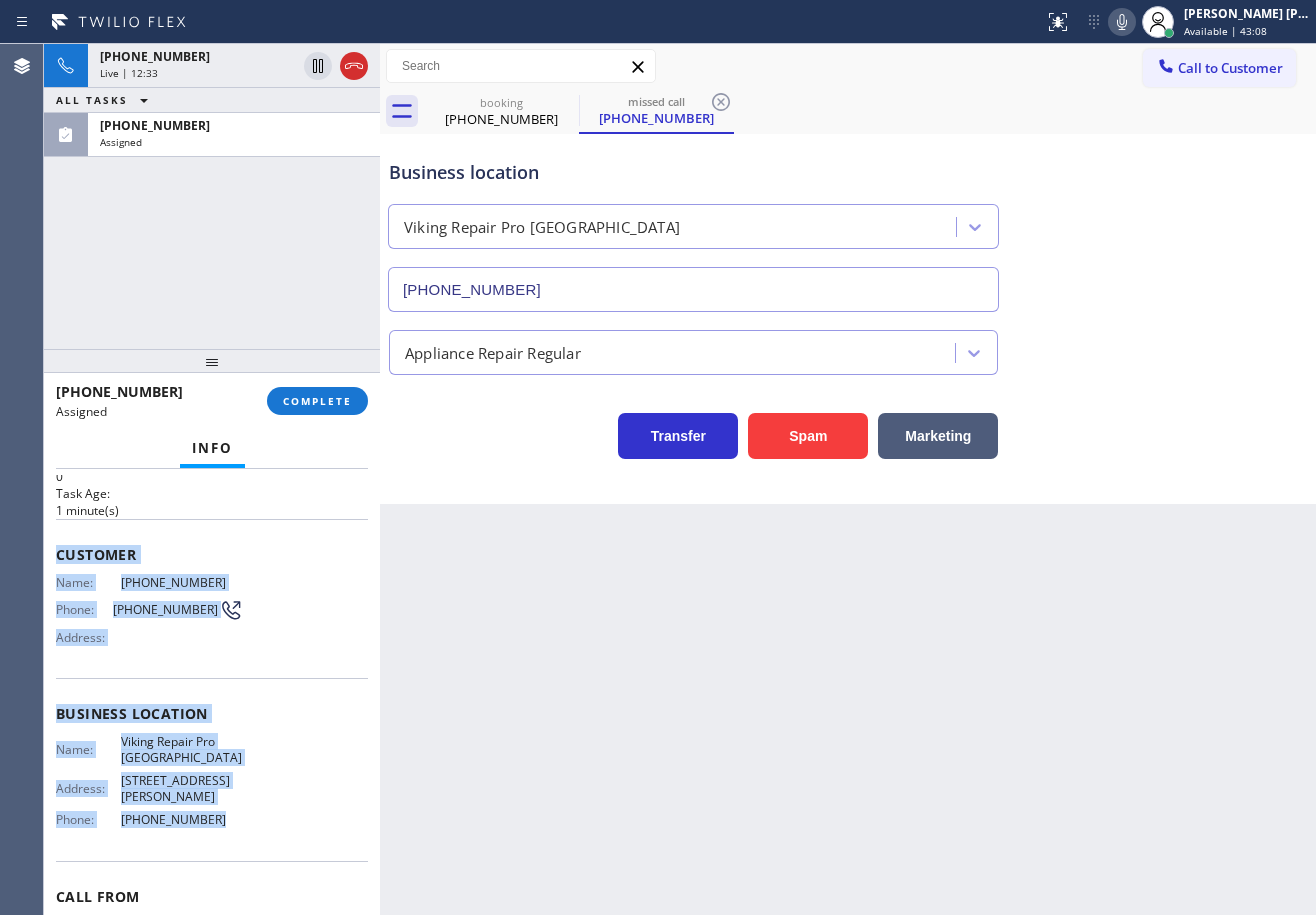 scroll, scrollTop: 0, scrollLeft: 0, axis: both 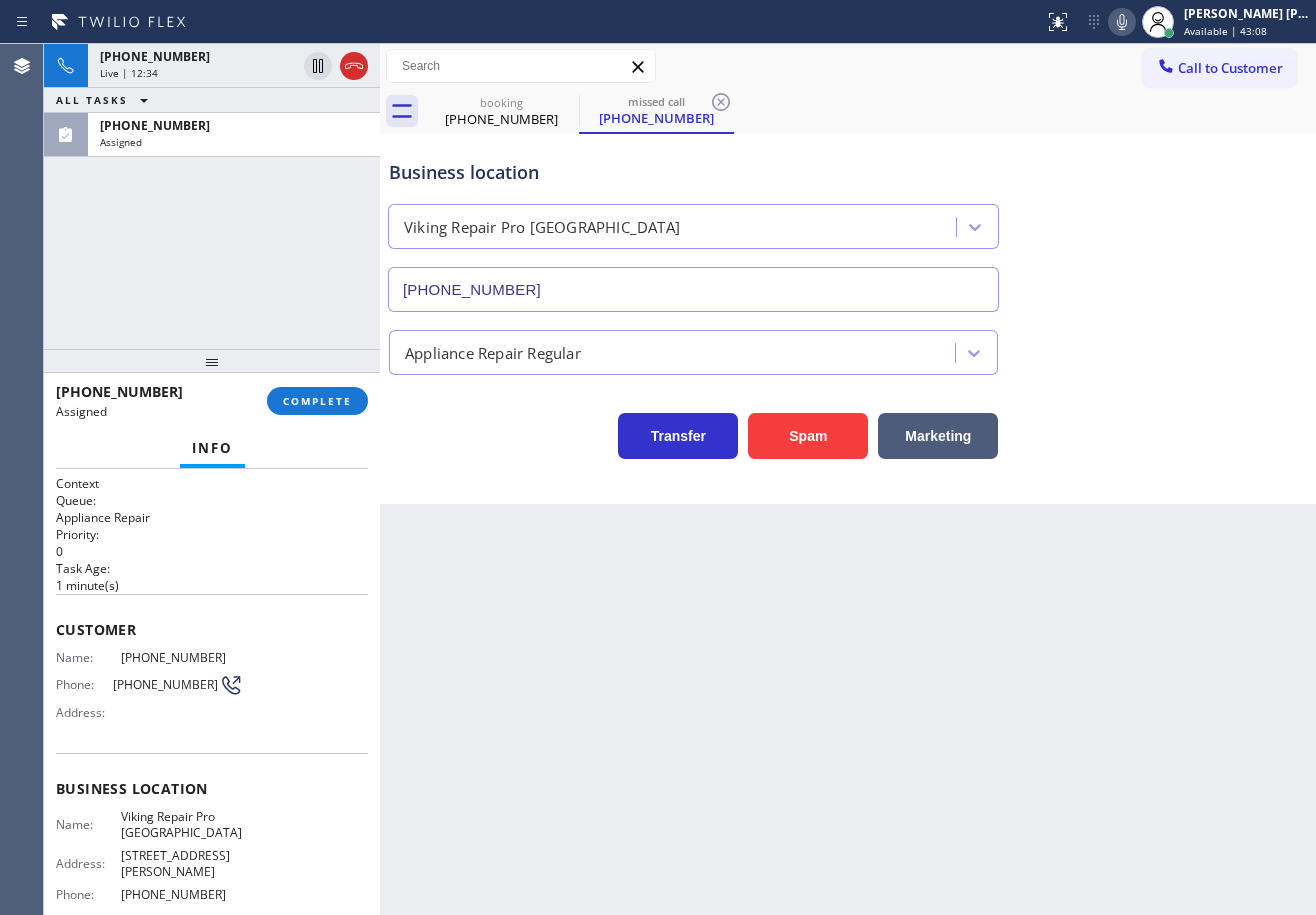 click on "Back to Dashboard Change Sender ID Customers Technicians Select a contact Outbound call Technician Search Technician Your caller id phone number Your caller id phone number Call Technician info Name   Phone none Address none Change Sender ID HVAC [PHONE_NUMBER] 5 Star Appliance [PHONE_NUMBER] Appliance Repair [PHONE_NUMBER] Plumbing [PHONE_NUMBER] Air Duct Cleaning [PHONE_NUMBER]  Electricians [PHONE_NUMBER] Cancel Change Check personal SMS Reset Change booking [PHONE_NUMBER] missed call [PHONE_NUMBER] Call to Customer Outbound call Location Viking Appliance Repair Pros Your caller id phone number [PHONE_NUMBER] Customer number Call Outbound call Technician Search Technician Your caller id phone number Your caller id phone number Call booking [PHONE_NUMBER] missed call [PHONE_NUMBER] Business location [GEOGRAPHIC_DATA] Plumbing [PHONE_NUMBER] Plumbing Reg Transfer Spam Marketing Business location Viking Repair Pro [GEOGRAPHIC_DATA] [PHONE_NUMBER] Appliance Repair Regular Transfer Spam Marketing" at bounding box center (848, 479) 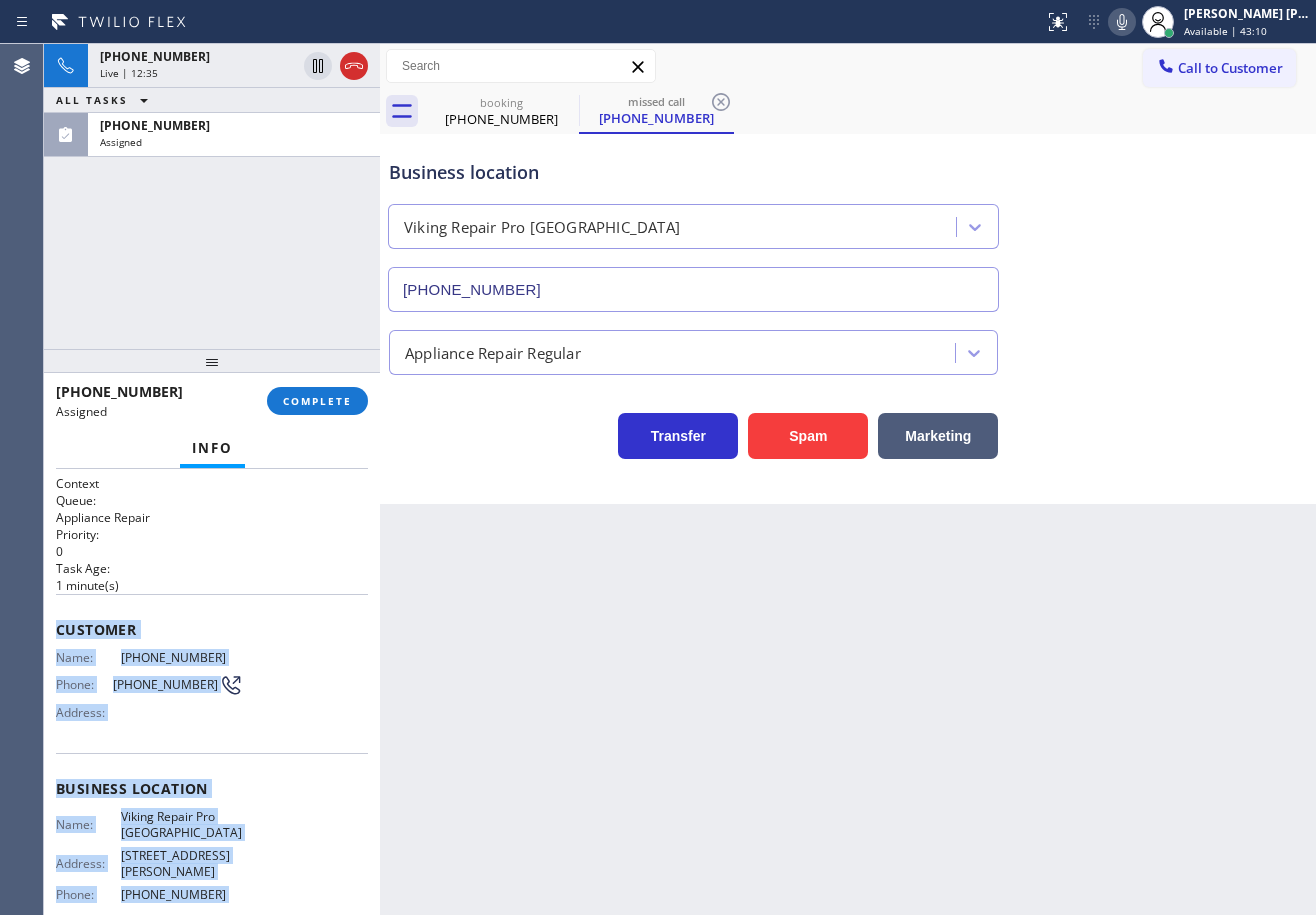 scroll, scrollTop: 179, scrollLeft: 0, axis: vertical 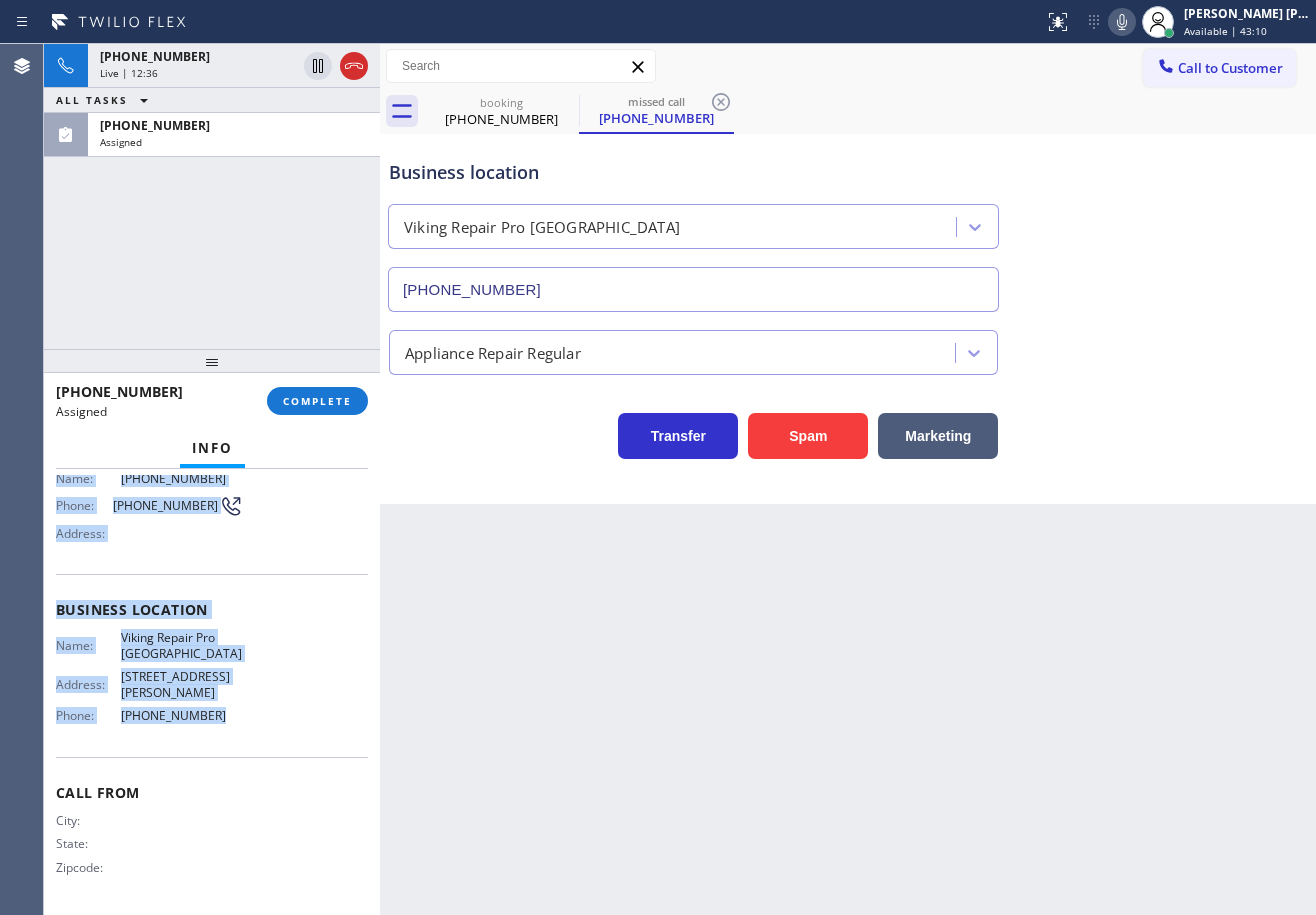 drag, startPoint x: 55, startPoint y: 624, endPoint x: 336, endPoint y: 533, distance: 295.36755 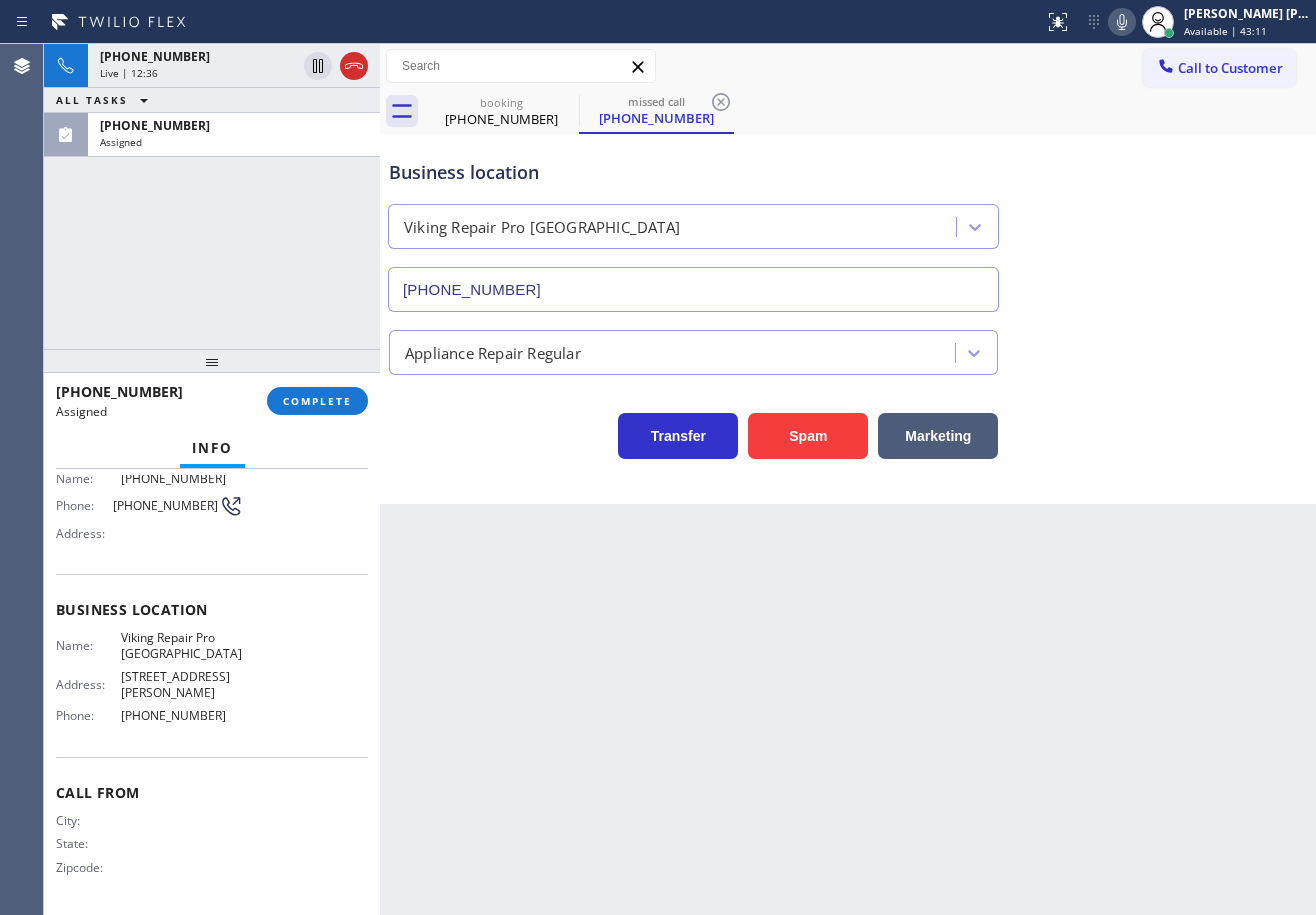 click on "[PHONE_NUMBER] Assigned COMPLETE" at bounding box center (212, 401) 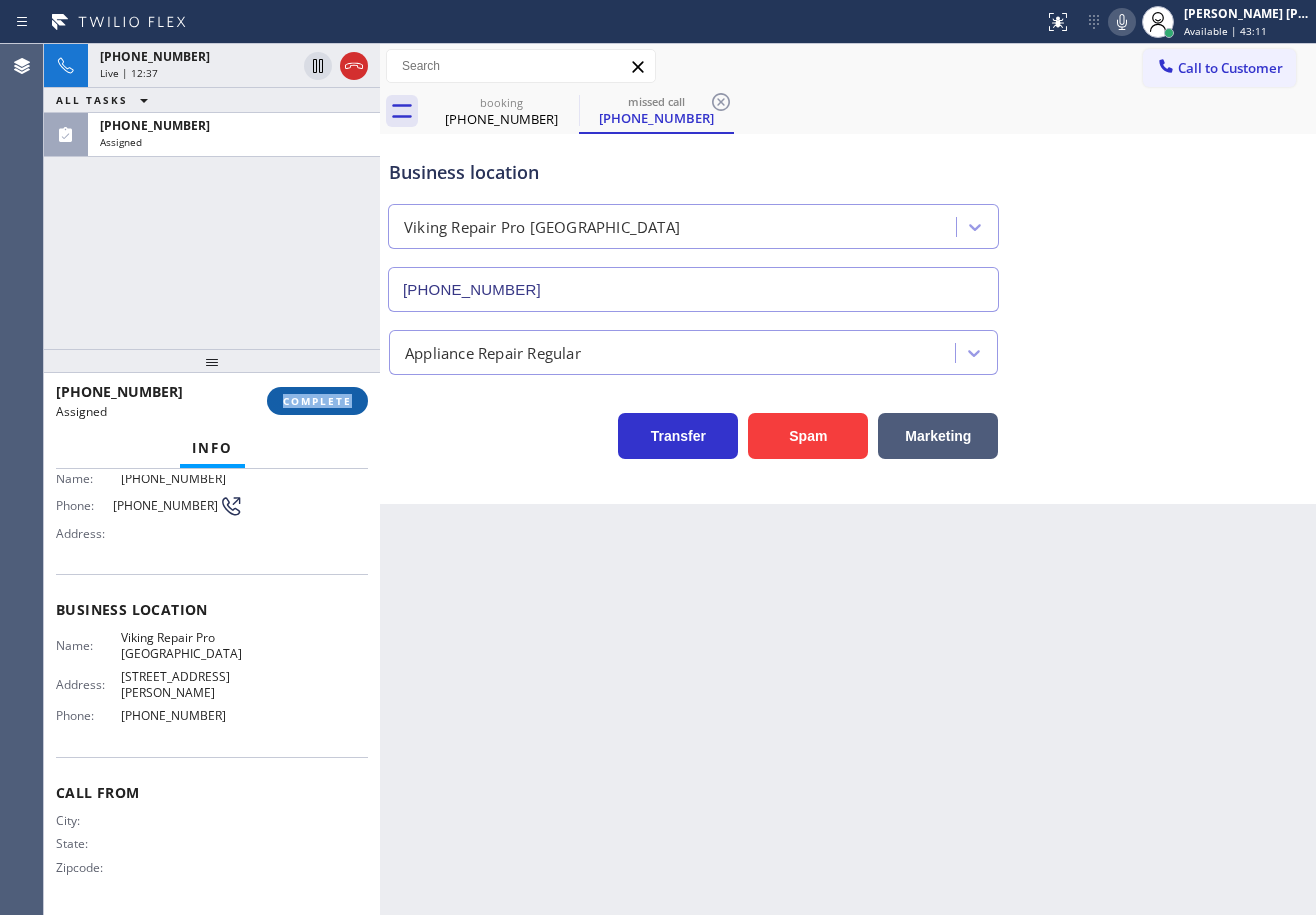 click on "[PHONE_NUMBER] Assigned COMPLETE" at bounding box center [212, 401] 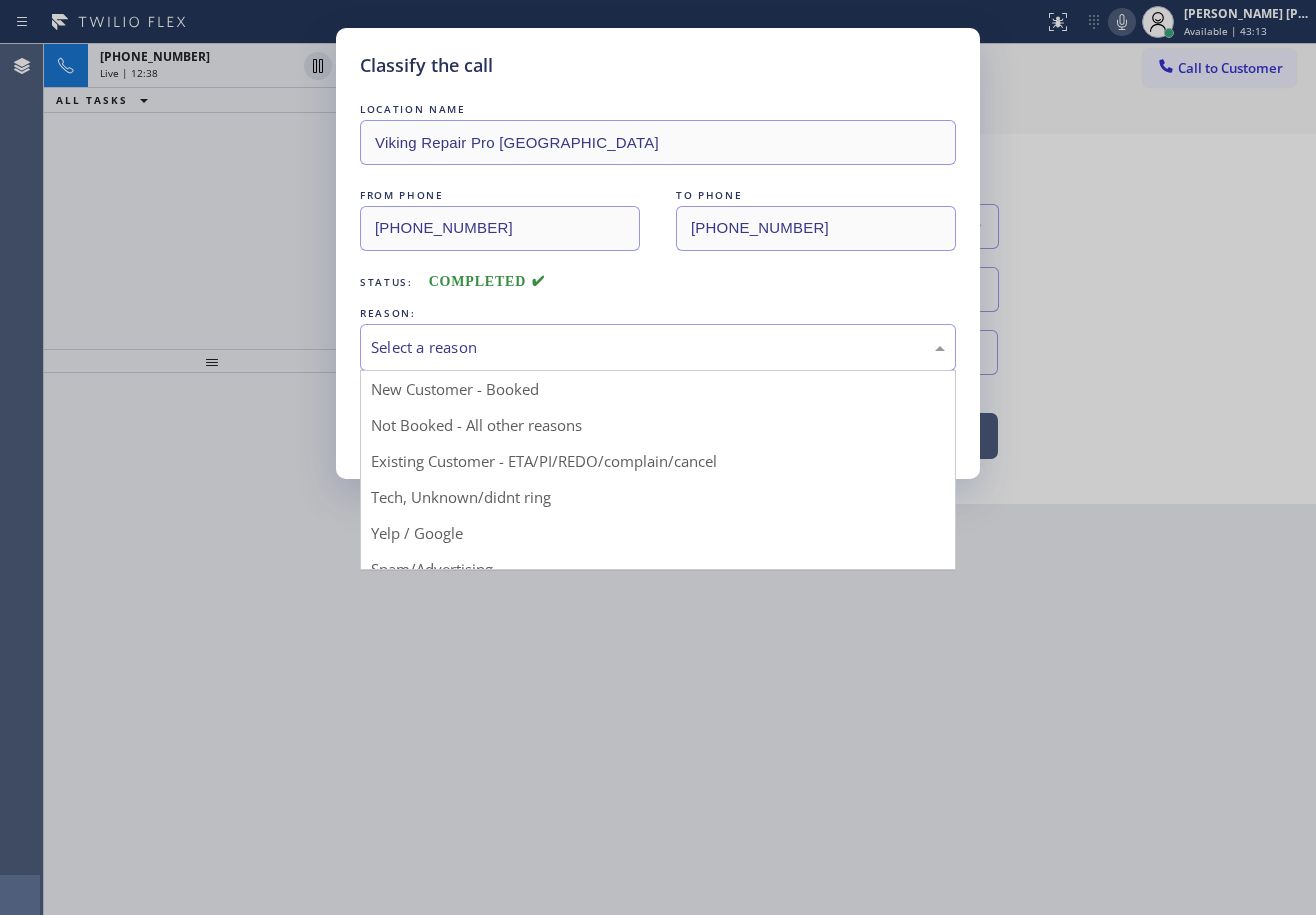 click on "Select a reason" at bounding box center [658, 347] 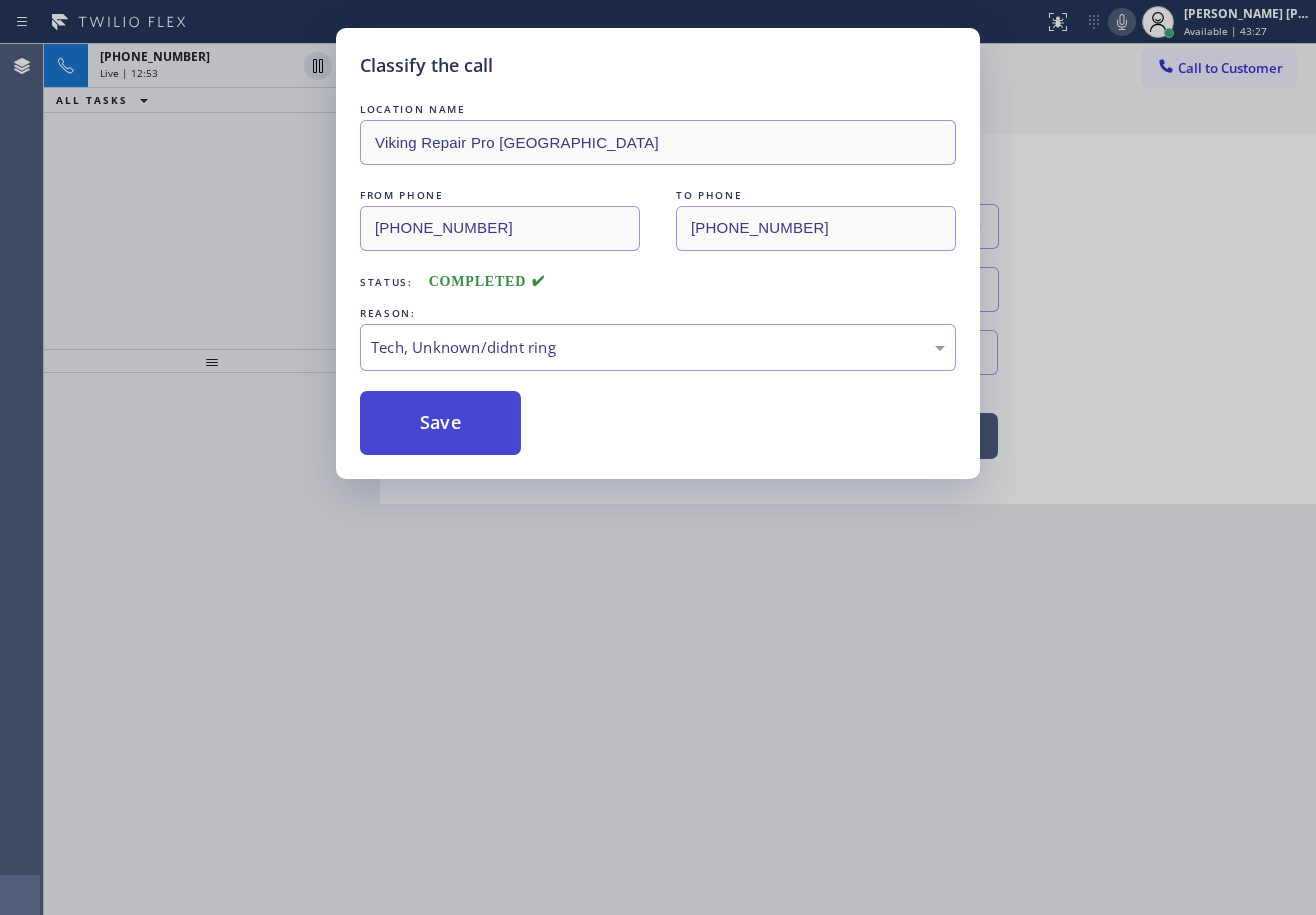click on "Save" at bounding box center (440, 423) 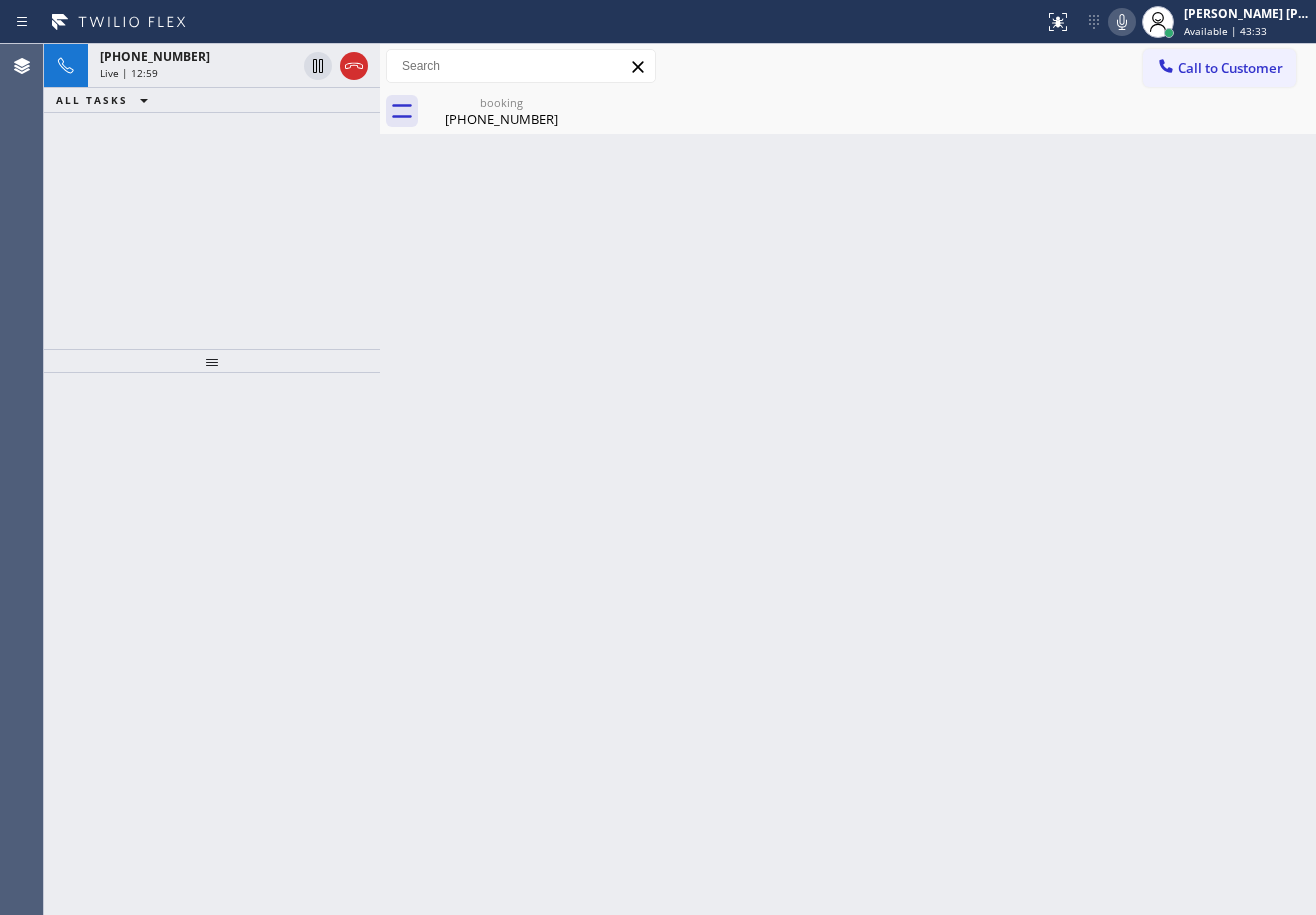 click on "Live | 12:59" at bounding box center [198, 73] 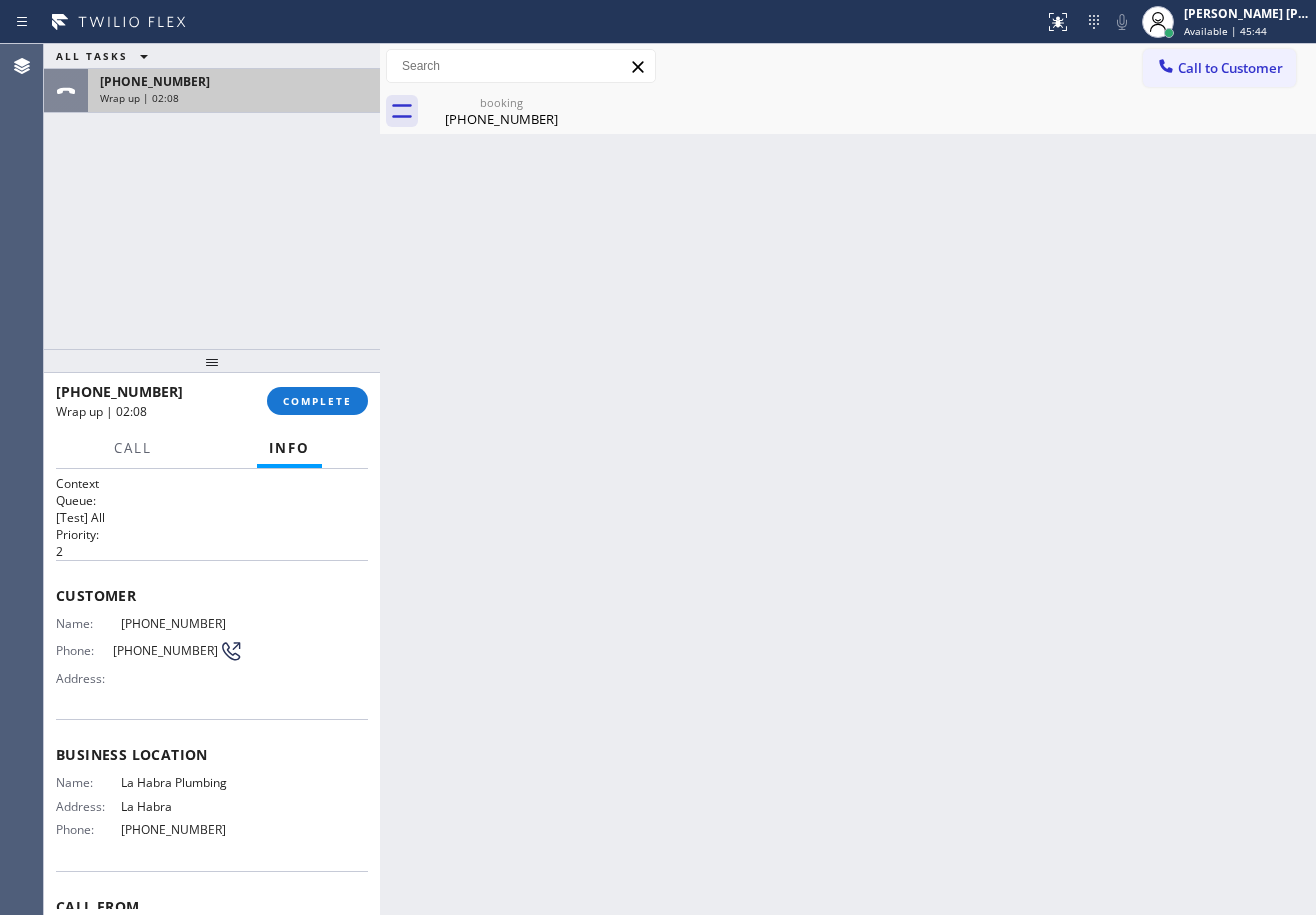 click on "[PHONE_NUMBER]" at bounding box center [234, 81] 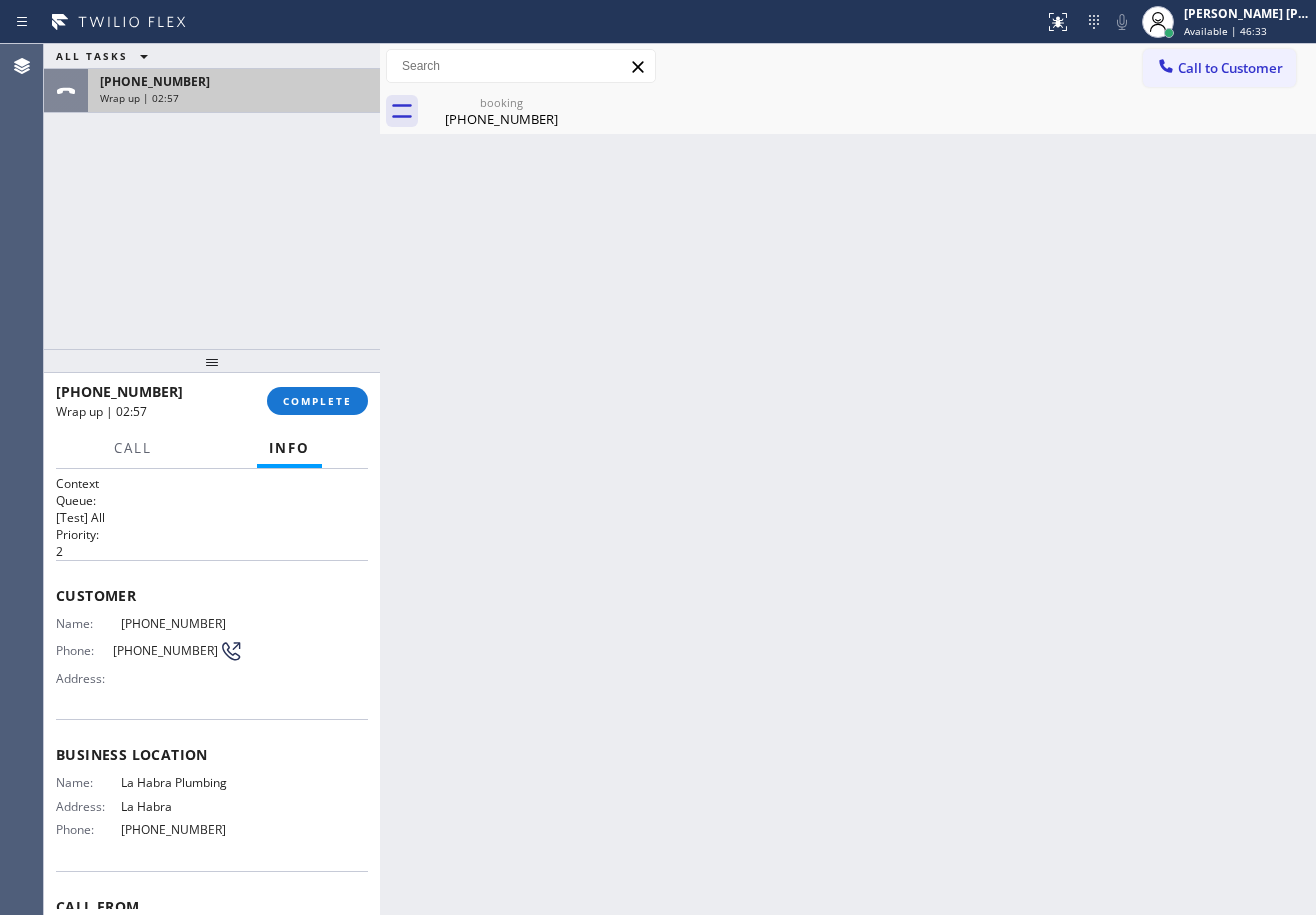 click on "[PHONE_NUMBER] Wrap up | 02:57" at bounding box center [230, 91] 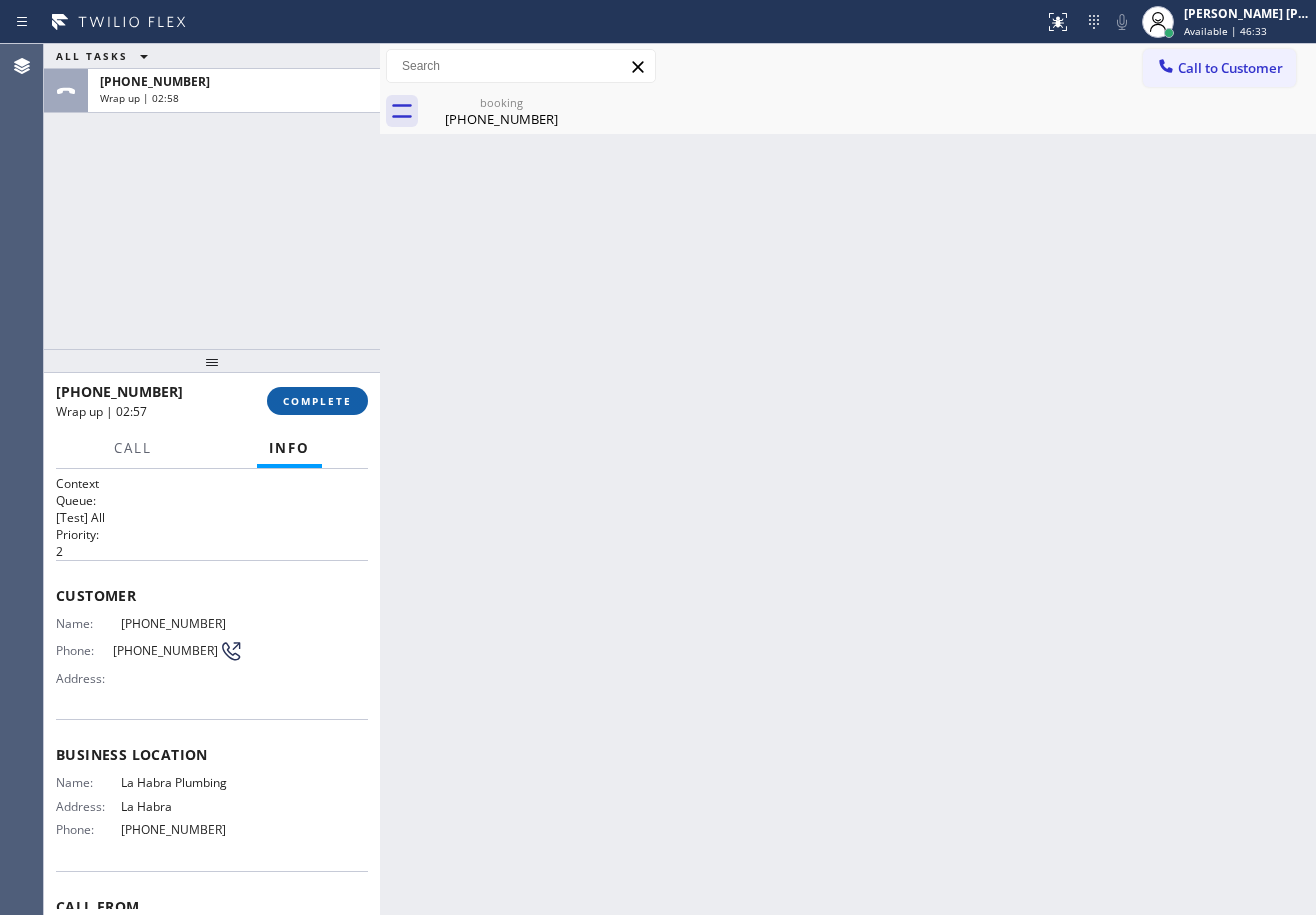 click on "COMPLETE" at bounding box center (317, 401) 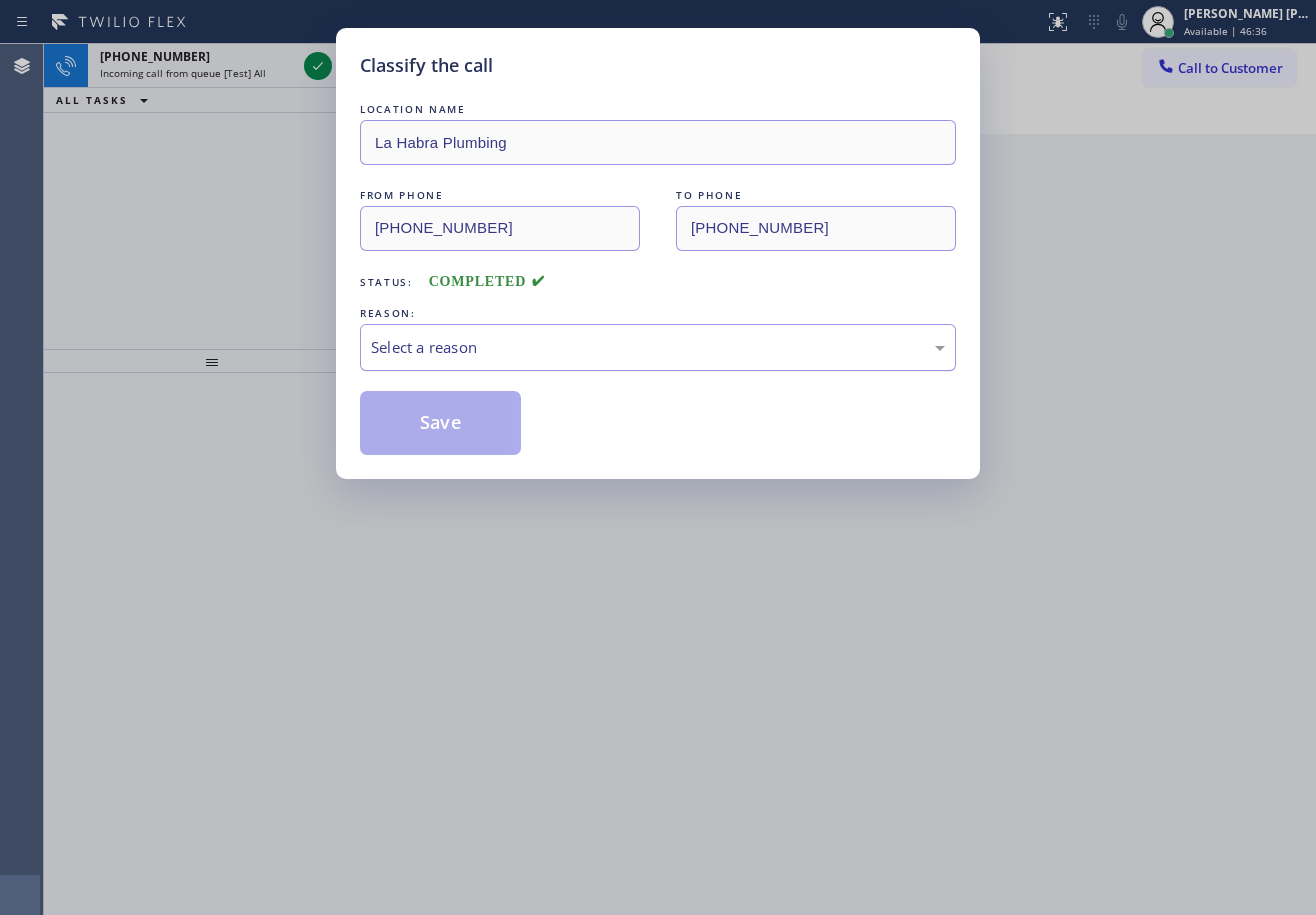click on "Select a reason" at bounding box center [658, 347] 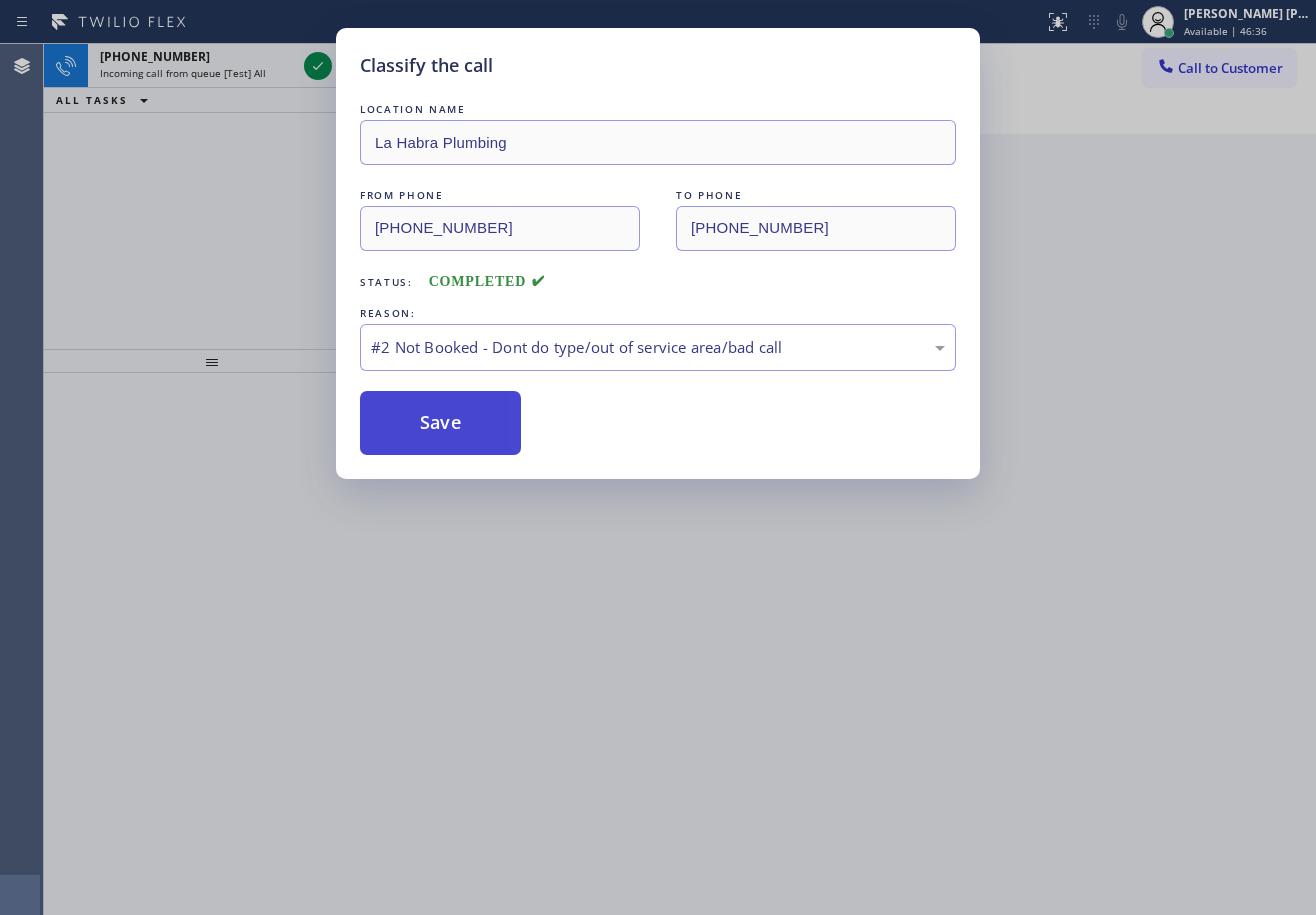 click on "Save" at bounding box center (440, 423) 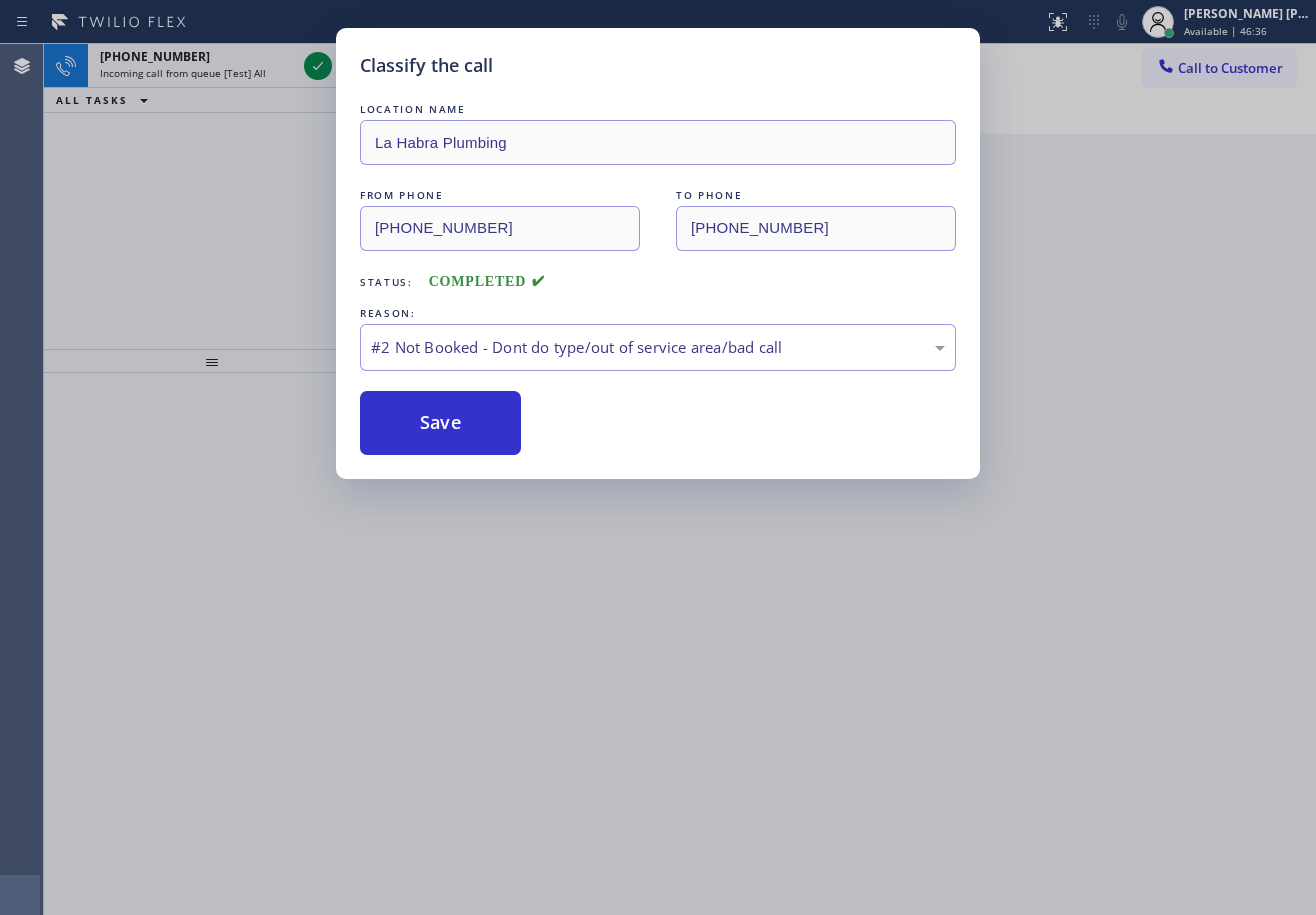 drag, startPoint x: 431, startPoint y: 425, endPoint x: 247, endPoint y: 138, distance: 340.91788 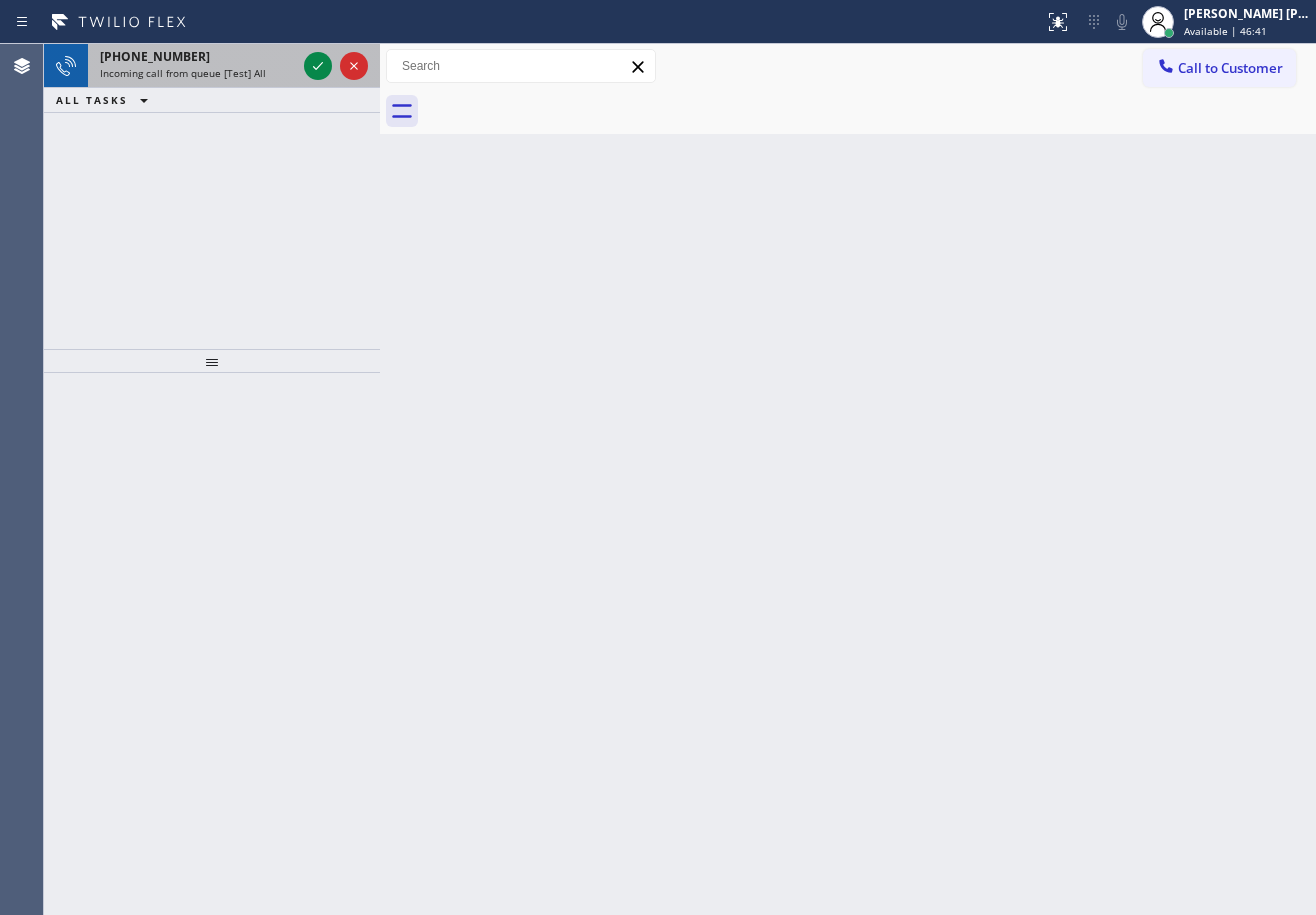 drag, startPoint x: 272, startPoint y: 57, endPoint x: 293, endPoint y: 61, distance: 21.377558 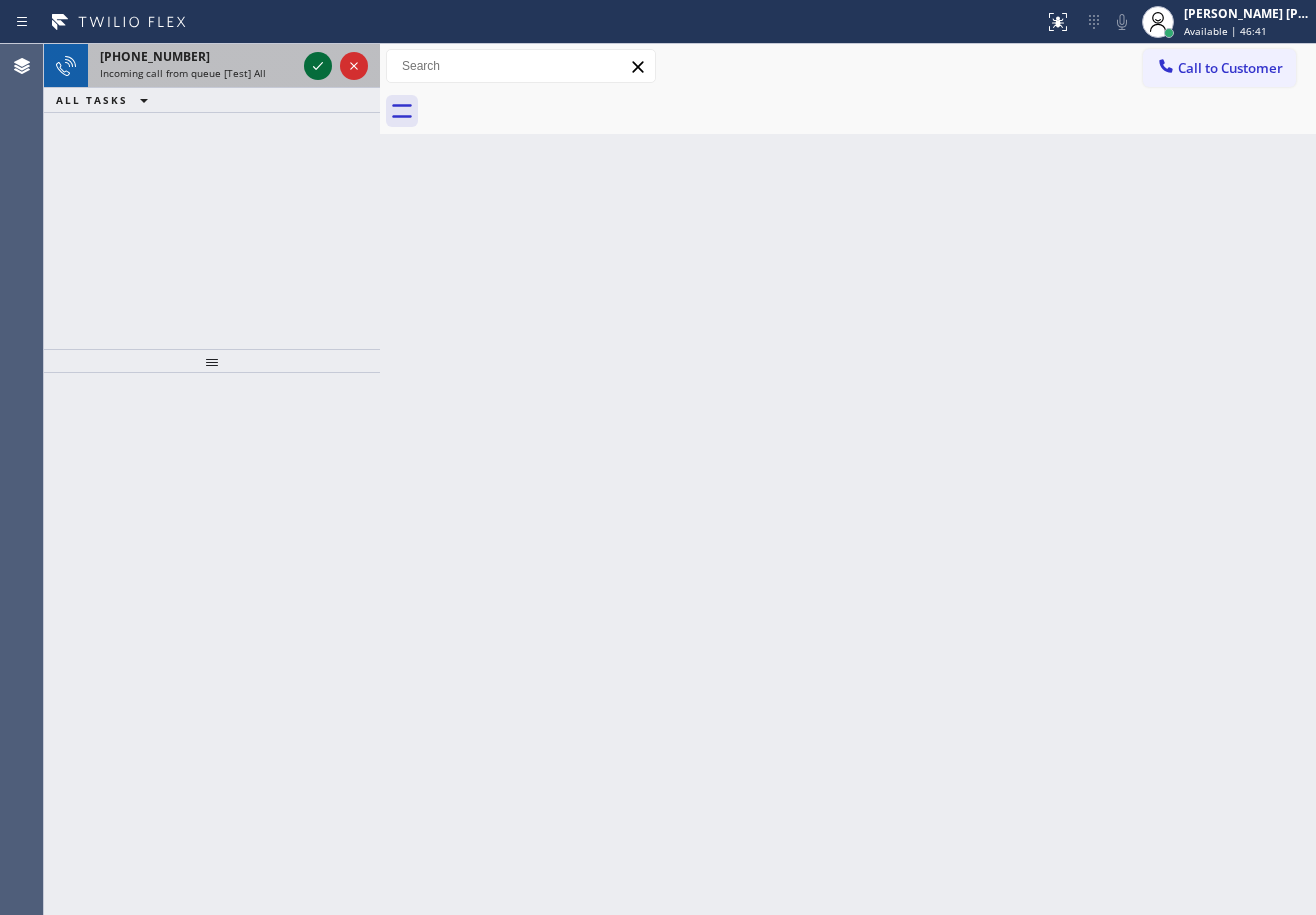 drag, startPoint x: 293, startPoint y: 61, endPoint x: 305, endPoint y: 66, distance: 13 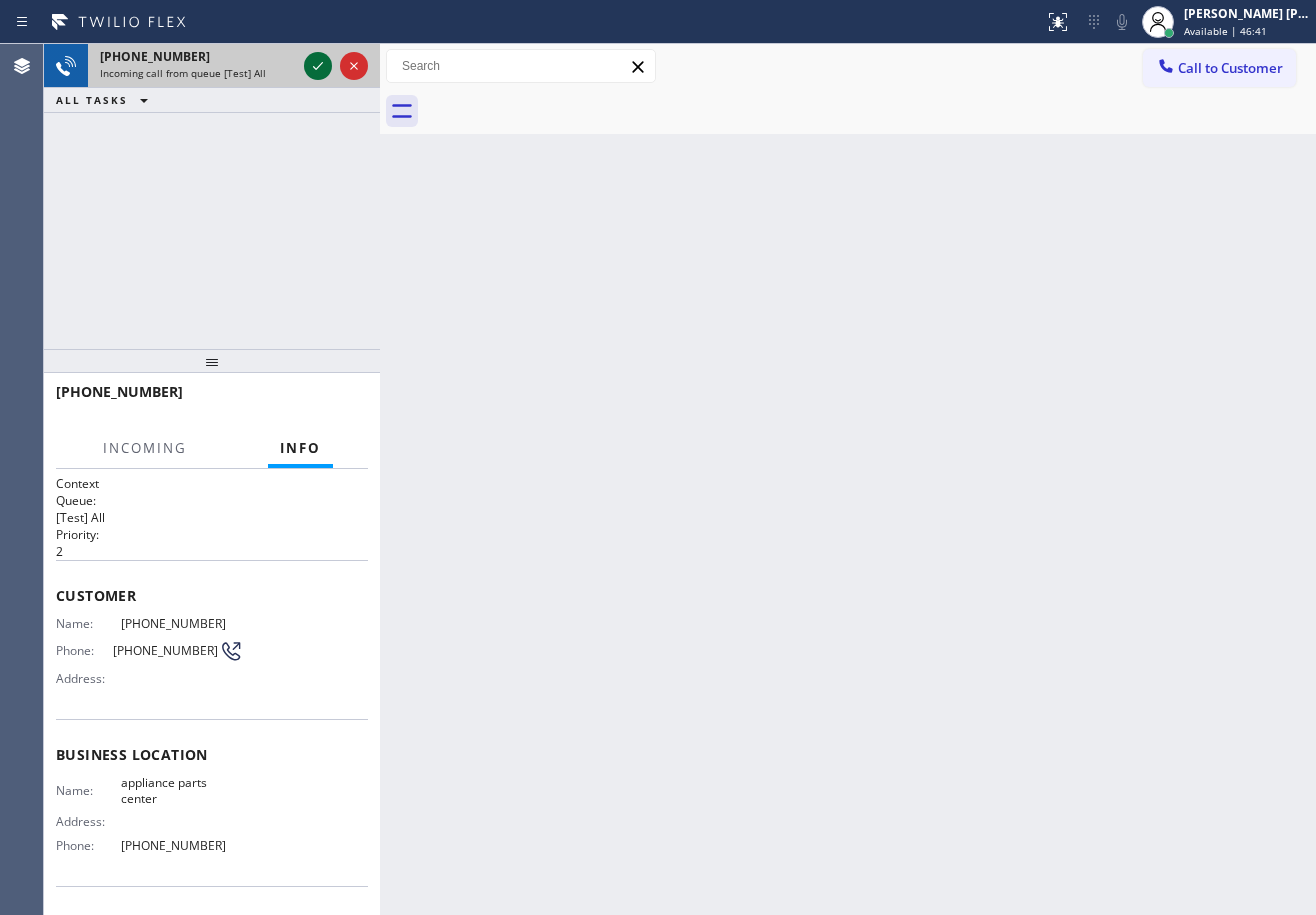 click 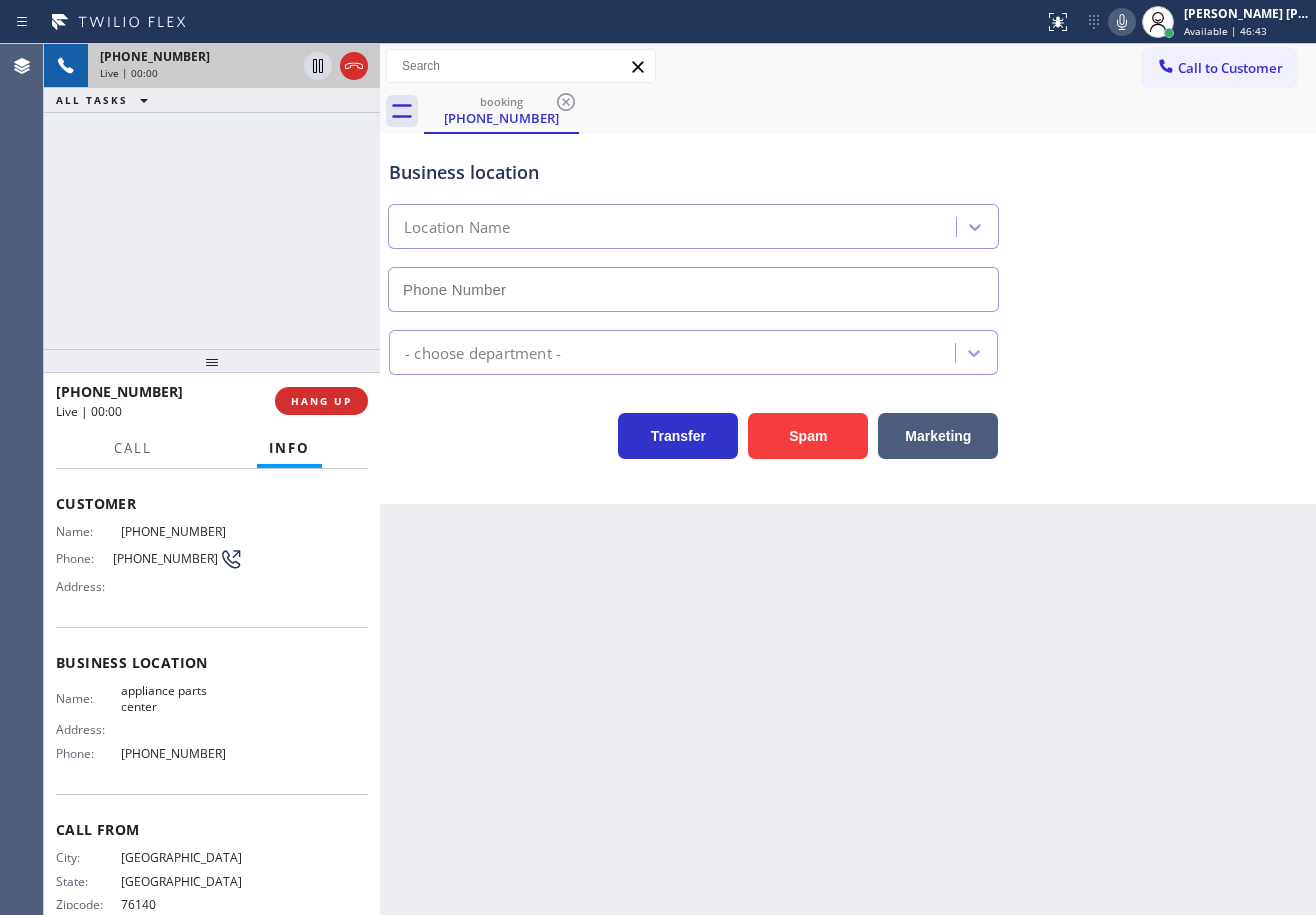 type on "[PHONE_NUMBER]" 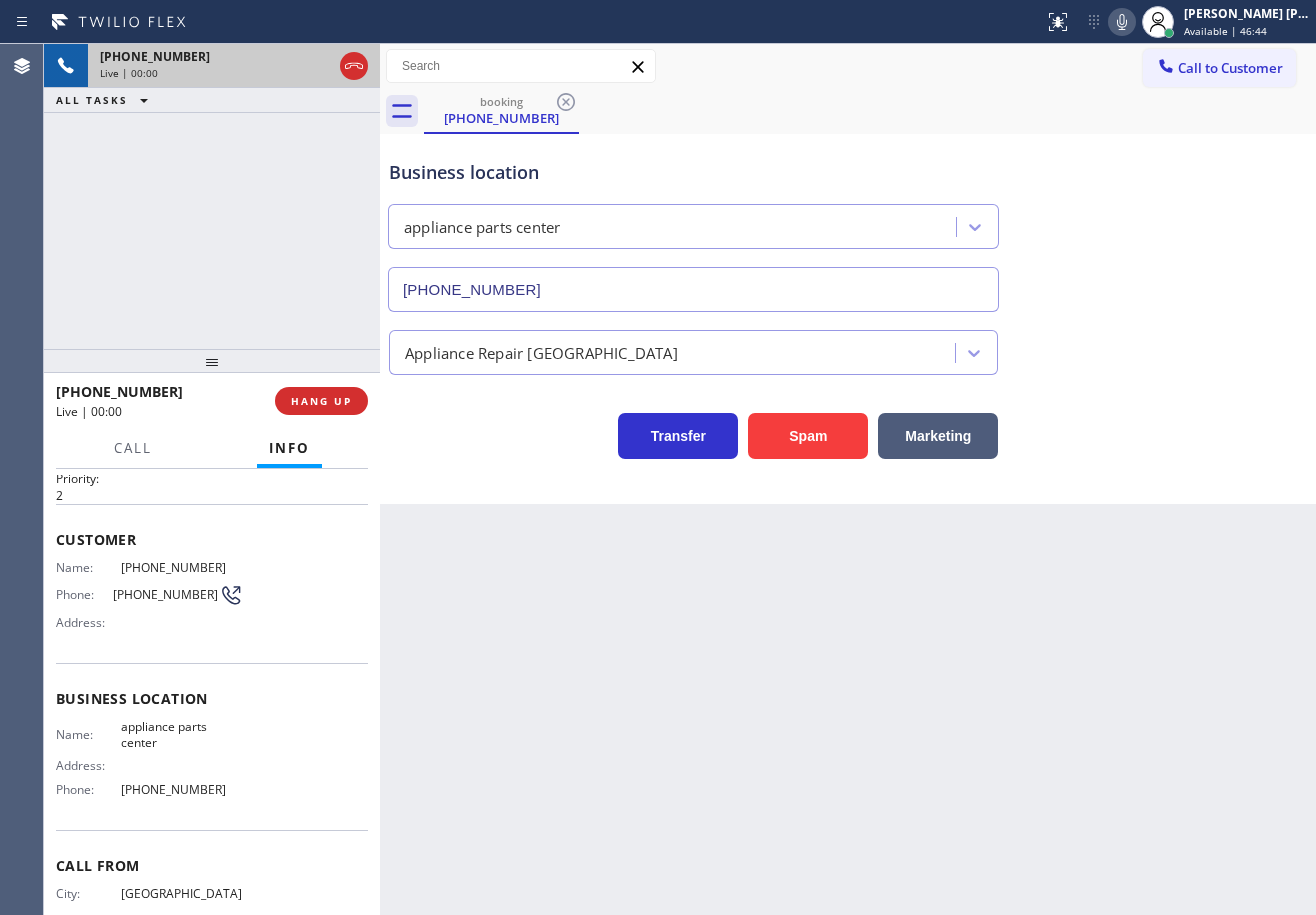 scroll, scrollTop: 0, scrollLeft: 0, axis: both 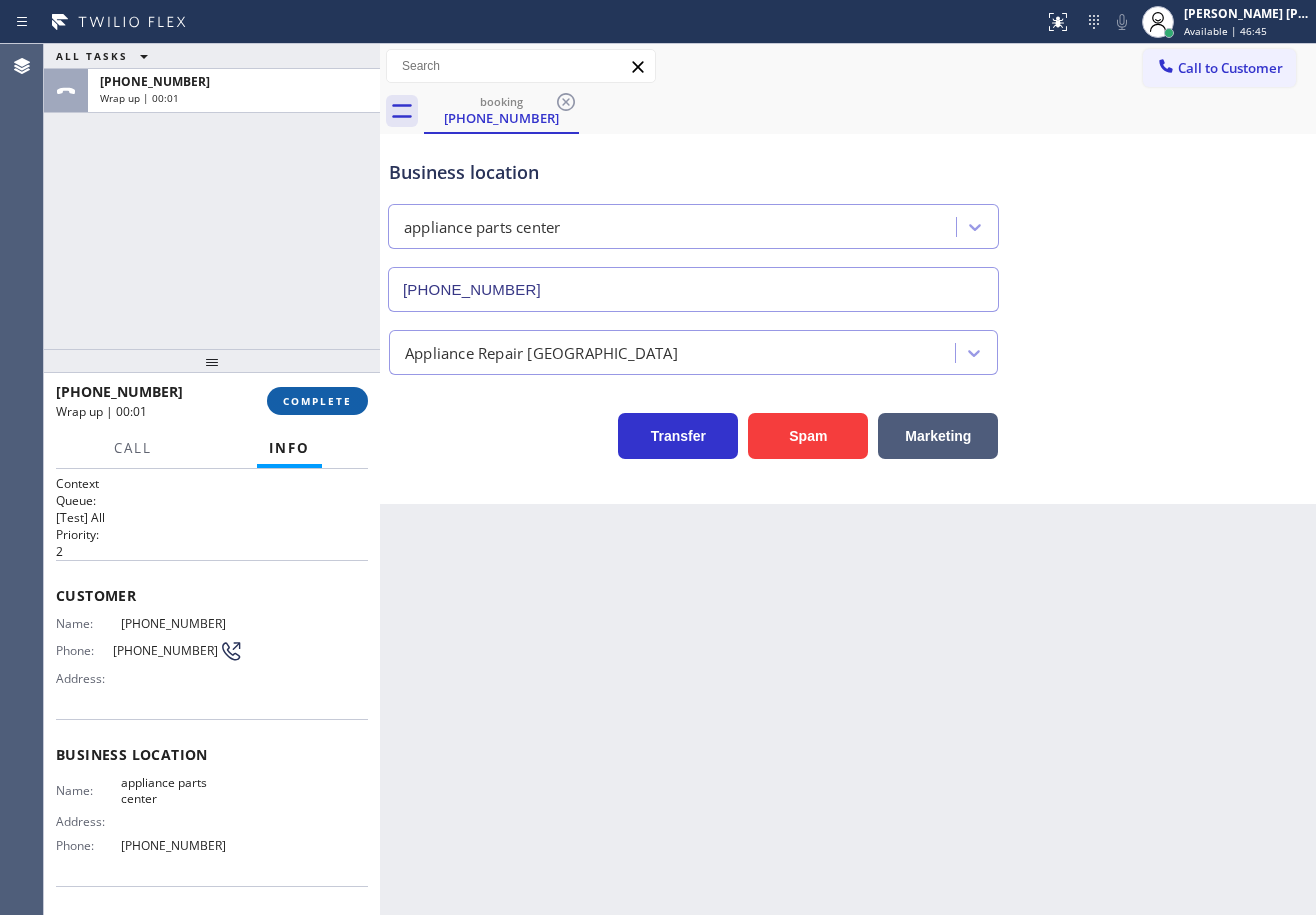 click on "COMPLETE" at bounding box center [317, 401] 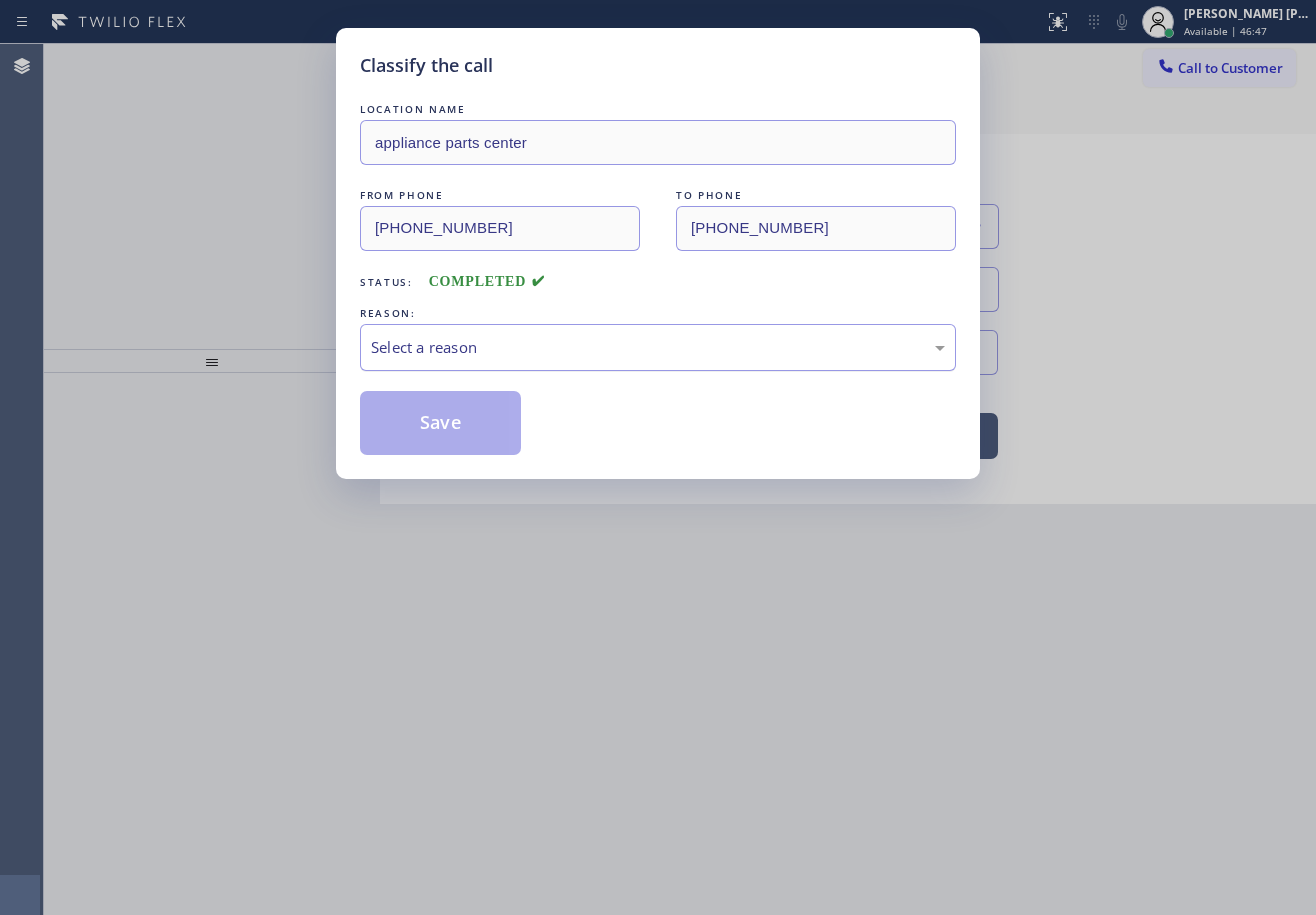 click on "Select a reason" at bounding box center (658, 347) 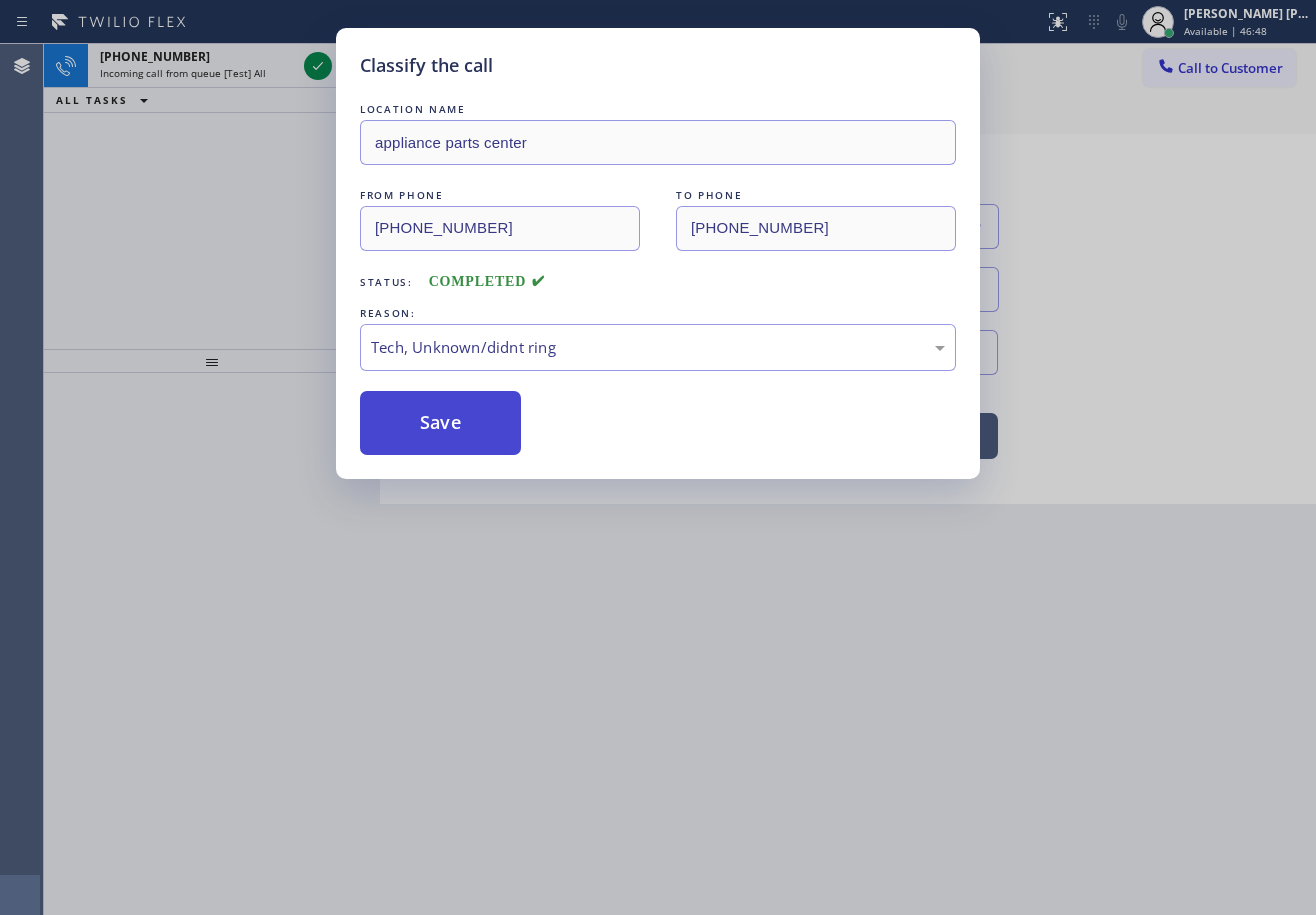click on "Save" at bounding box center [440, 423] 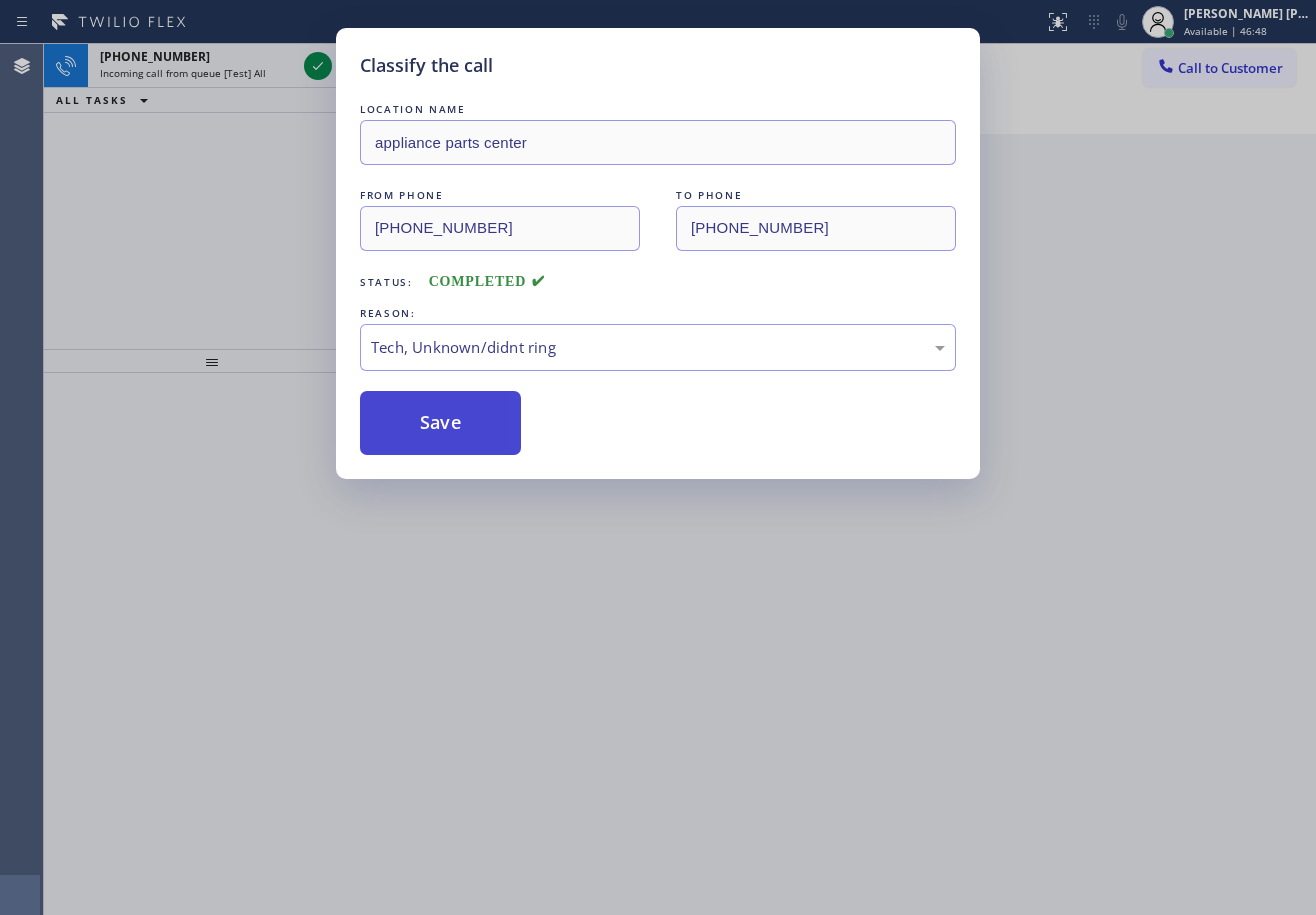 drag, startPoint x: 440, startPoint y: 417, endPoint x: 382, endPoint y: 194, distance: 230.41919 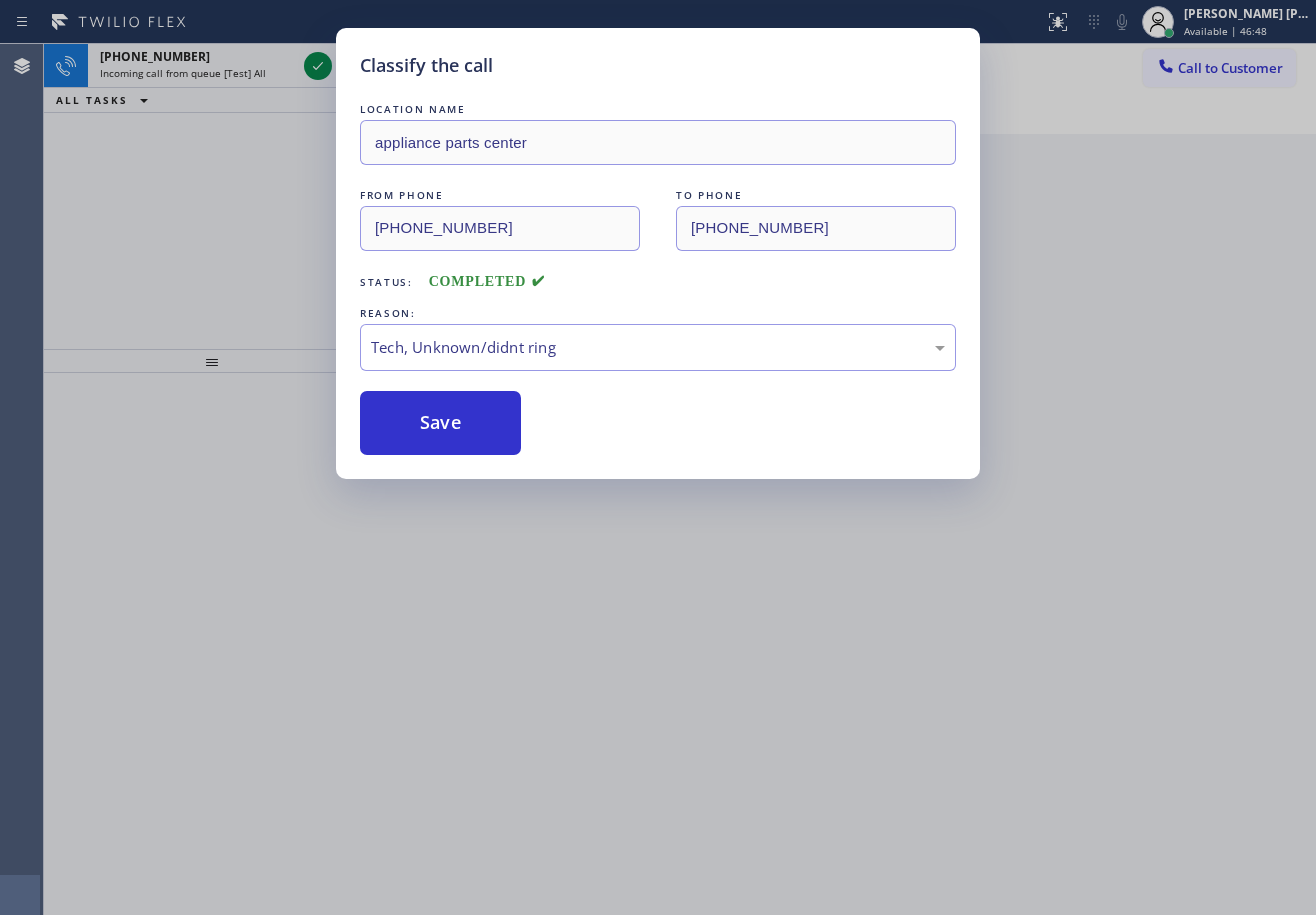 click on "Save" at bounding box center (440, 423) 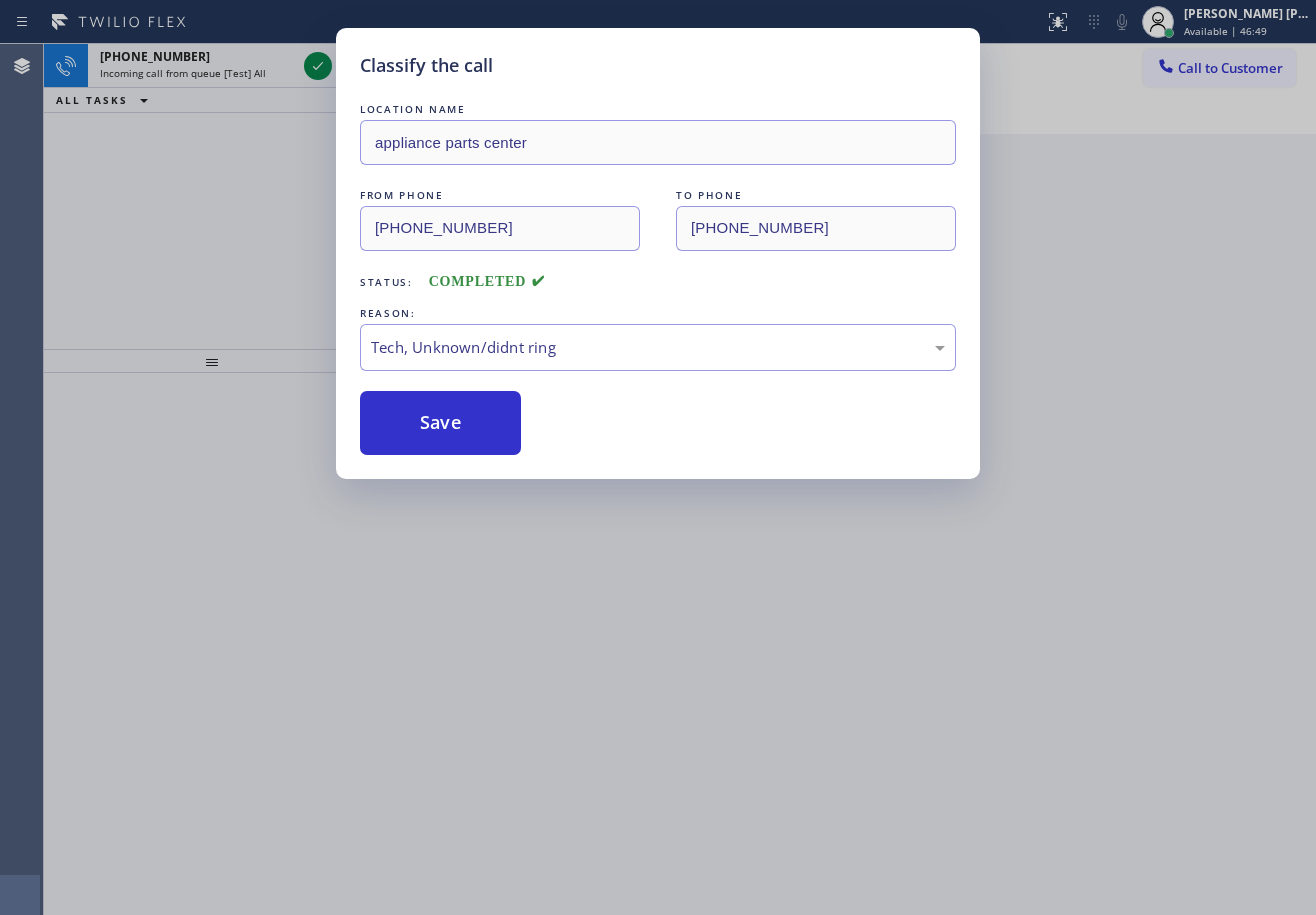 click on "Classify the call LOCATION NAME Blue Moon Electrical [GEOGRAPHIC_DATA] FROM PHONE [PHONE_NUMBER] TO PHONE [PHONE_NUMBER] Status: COMPLETED REASON: Existing Customer - ETA/PI/REDO/complain/cancel Save Classify the call LOCATION NAME MAVCAP Industries FROM PHONE [PHONE_NUMBER] TO PHONE [PHONE_NUMBER] Status: COMPLETED REASON: Not Booked - All other reasons Save Classify the call LOCATION NAME [DOMAIN_NAME] ([US_STATE], Google Ads) FROM PHONE [PHONE_NUMBER] TO PHONE [PHONE_NUMBER] Status: COMPLETED REASON: Existing Customer - ETA/PI/REDO/complain/cancel Save Classify the call LOCATION NAME Viking Appliance Repair Pros FROM PHONE [PHONE_NUMBER] TO PHONE [PHONE_NUMBER] Status: COMPLETED REASON: Tech, Unknown/didnt ring Save Classify the call LOCATION NAME Viking Appliance Repair Pros FROM PHONE [PHONE_NUMBER] TO PHONE [PHONE_NUMBER] Status: COMPLETED REASON: Tech, Unknown/didnt ring Save Classify the call LOCATION NAME Viking Appliance Repair Pros FROM PHONE [PHONE_NUMBER] TO PHONE [PHONE_NUMBER] Status: COMPLETED" at bounding box center (680, 479) 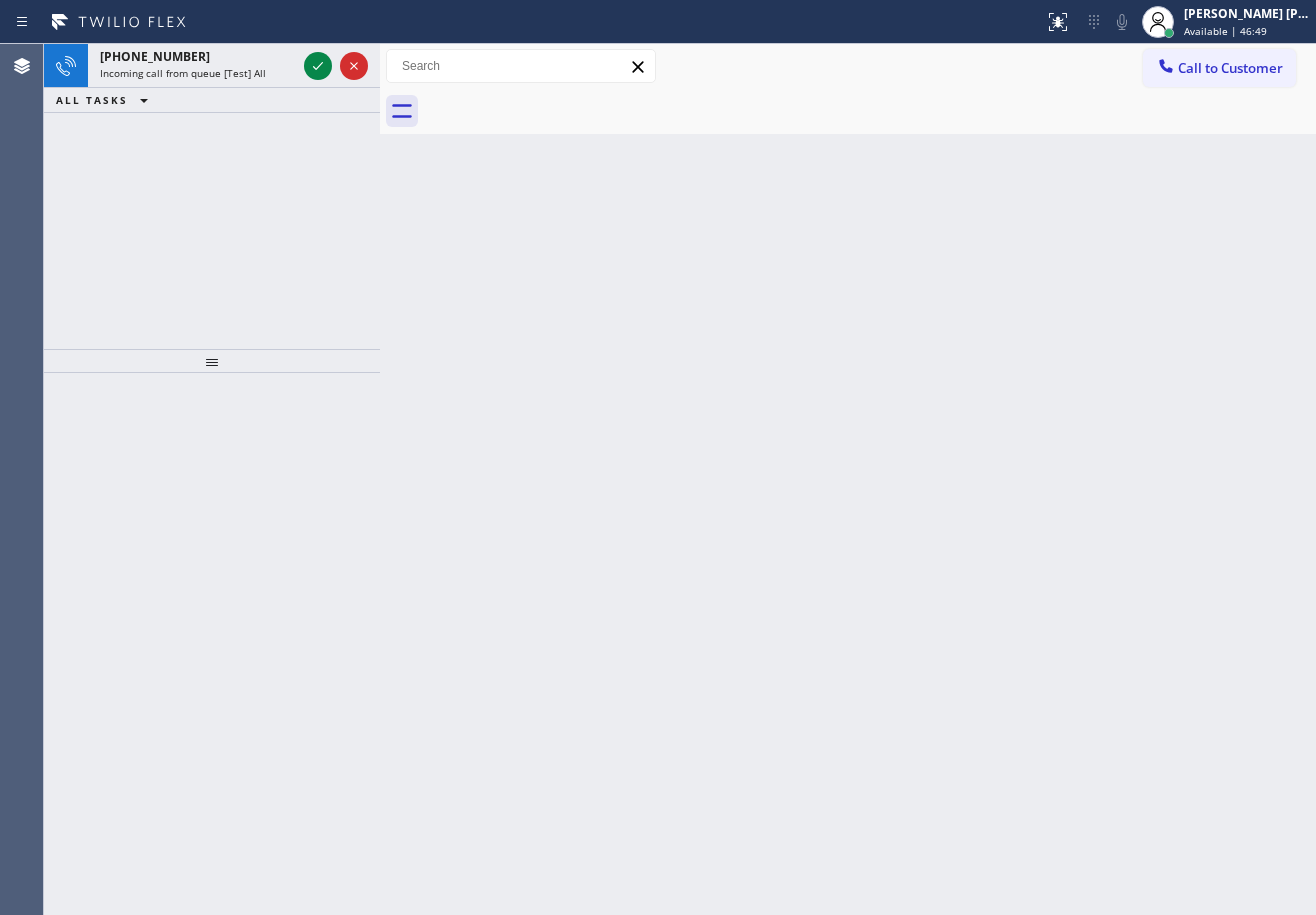 click 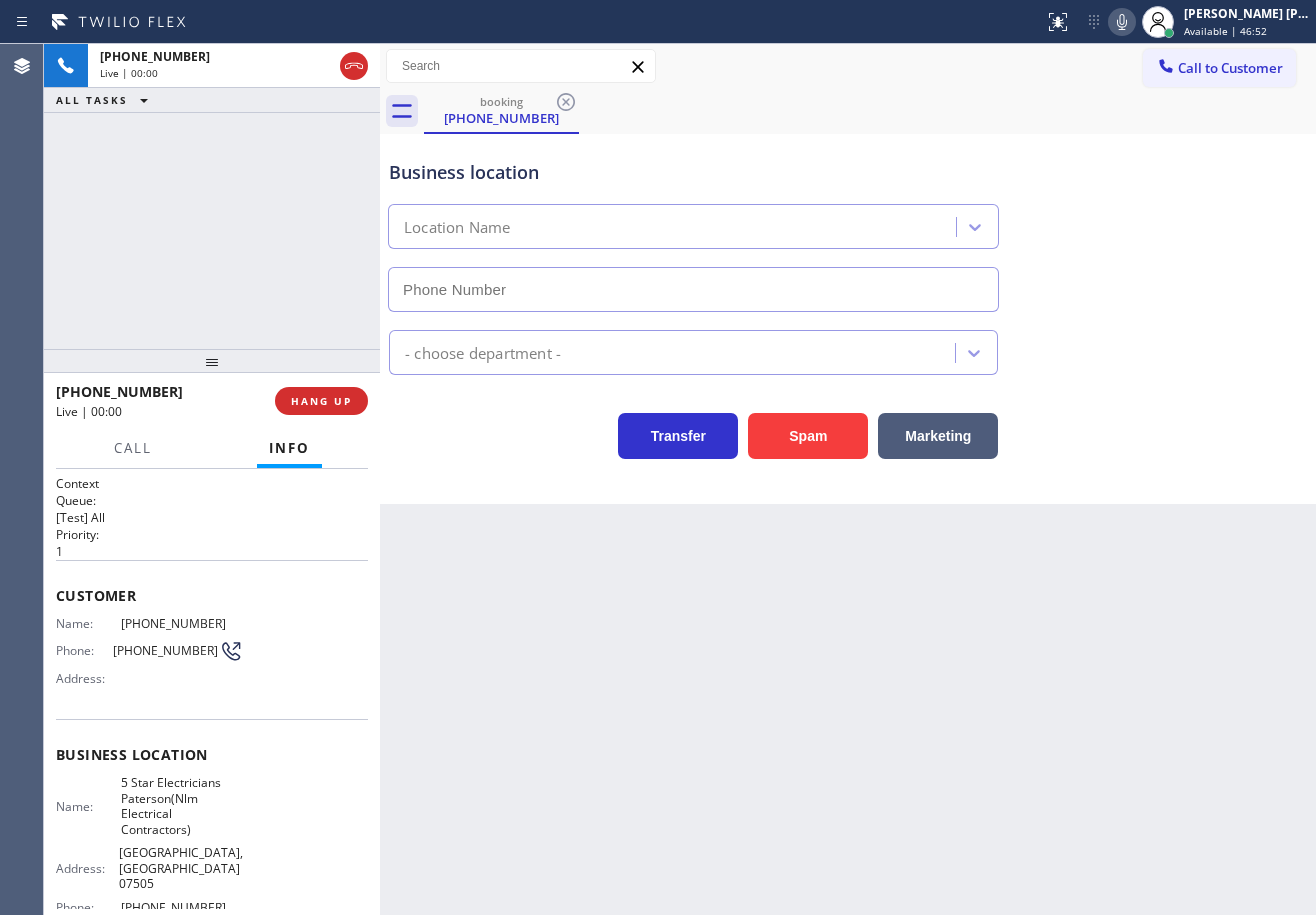 type on "[PHONE_NUMBER]" 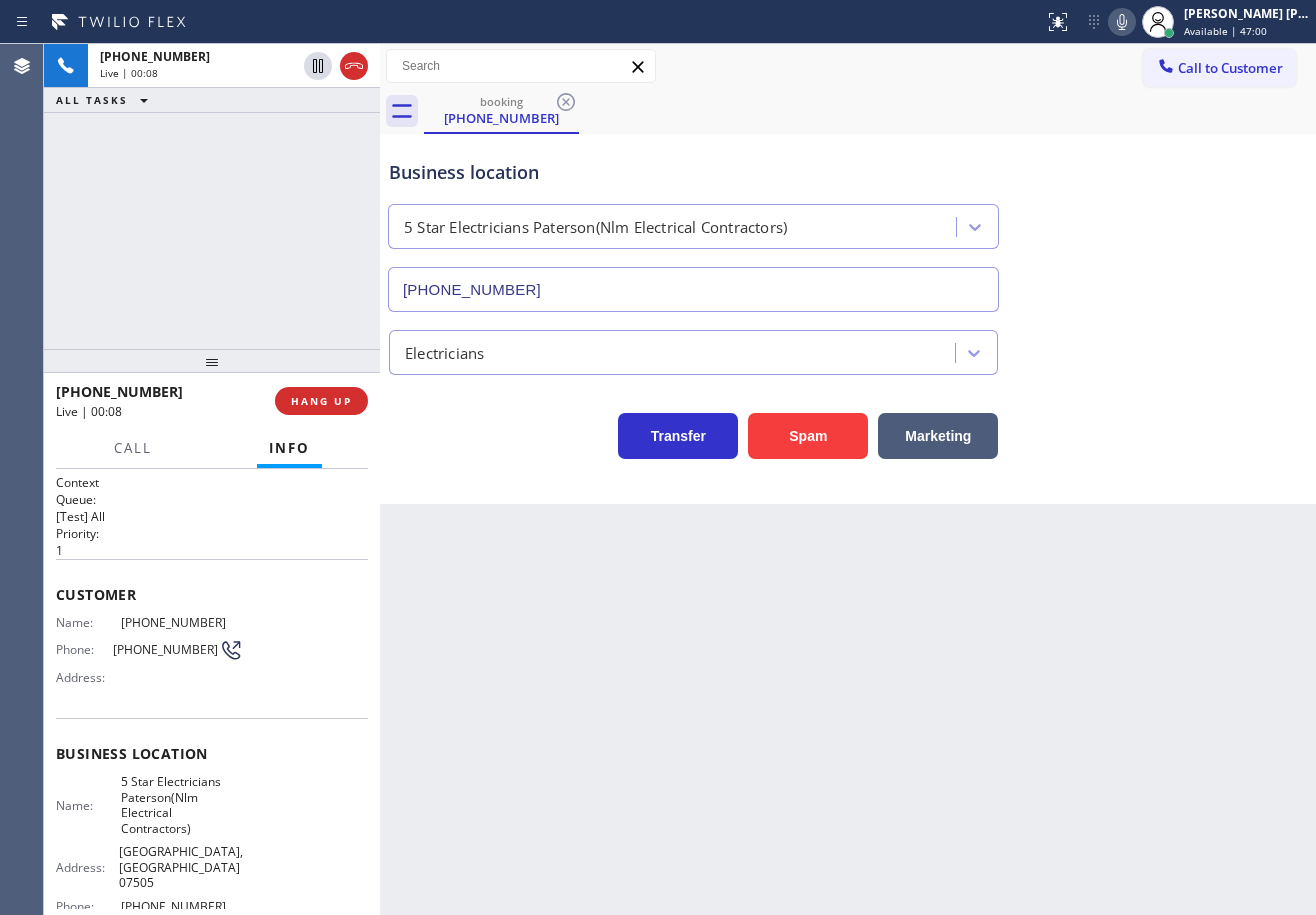 scroll, scrollTop: 0, scrollLeft: 0, axis: both 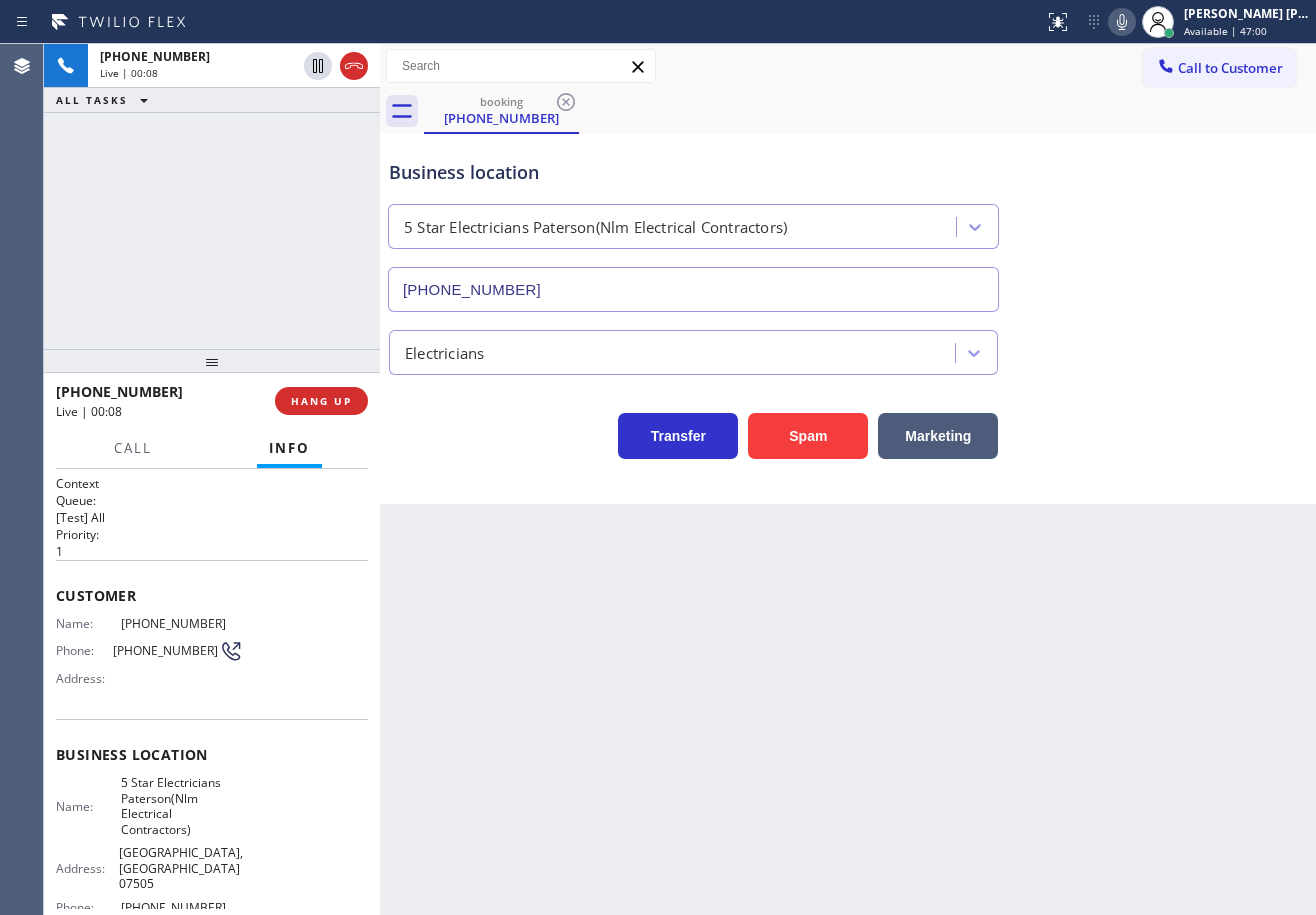 click on "Back to Dashboard Change Sender ID Customers Technicians Select a contact Outbound call Technician Search Technician Your caller id phone number Your caller id phone number Call Technician info Name   Phone none Address none Change Sender ID HVAC [PHONE_NUMBER] 5 Star Appliance [PHONE_NUMBER] Appliance Repair [PHONE_NUMBER] Plumbing [PHONE_NUMBER] Air Duct Cleaning [PHONE_NUMBER]  Electricians [PHONE_NUMBER] Cancel Change Check personal SMS Reset Change booking [PHONE_NUMBER] Call to Customer Outbound call Location Viking Appliance Repair Pros Your caller id phone number [PHONE_NUMBER] Customer number Call Outbound call Technician Search Technician Your caller id phone number Your caller id phone number Call booking [PHONE_NUMBER] Business location 5 Star Electricians Paterson(Nlm Electrical Contractors) [PHONE_NUMBER] Electricians Transfer Spam Marketing" at bounding box center [848, 479] 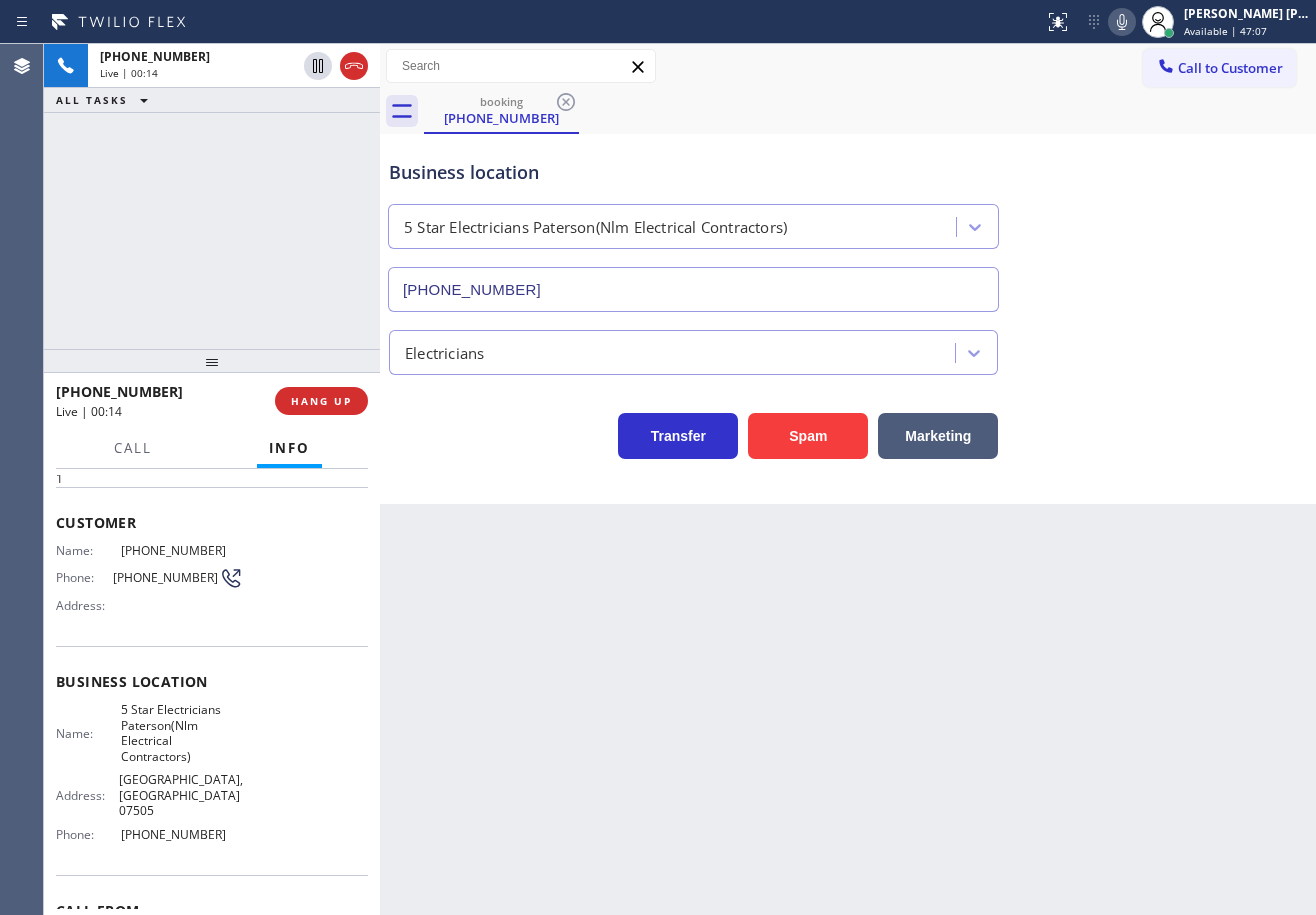 scroll, scrollTop: 0, scrollLeft: 0, axis: both 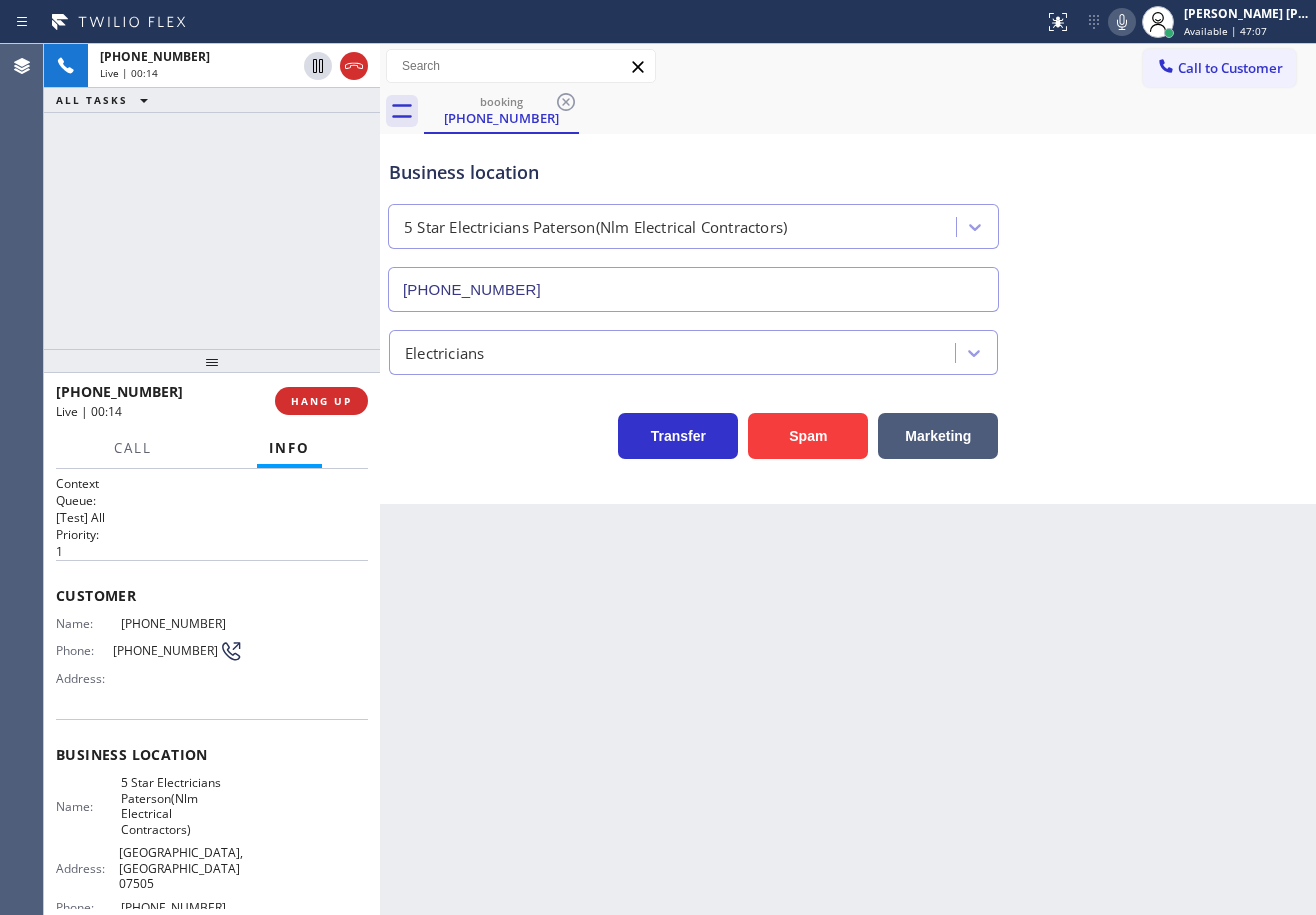 click on "Back to Dashboard Change Sender ID Customers Technicians Select a contact Outbound call Technician Search Technician Your caller id phone number Your caller id phone number Call Technician info Name   Phone none Address none Change Sender ID HVAC [PHONE_NUMBER] 5 Star Appliance [PHONE_NUMBER] Appliance Repair [PHONE_NUMBER] Plumbing [PHONE_NUMBER] Air Duct Cleaning [PHONE_NUMBER]  Electricians [PHONE_NUMBER] Cancel Change Check personal SMS Reset Change booking [PHONE_NUMBER] Call to Customer Outbound call Location Viking Appliance Repair Pros Your caller id phone number [PHONE_NUMBER] Customer number Call Outbound call Technician Search Technician Your caller id phone number Your caller id phone number Call booking [PHONE_NUMBER] Business location 5 Star Electricians Paterson(Nlm Electrical Contractors) [PHONE_NUMBER] Electricians Transfer Spam Marketing" at bounding box center [848, 479] 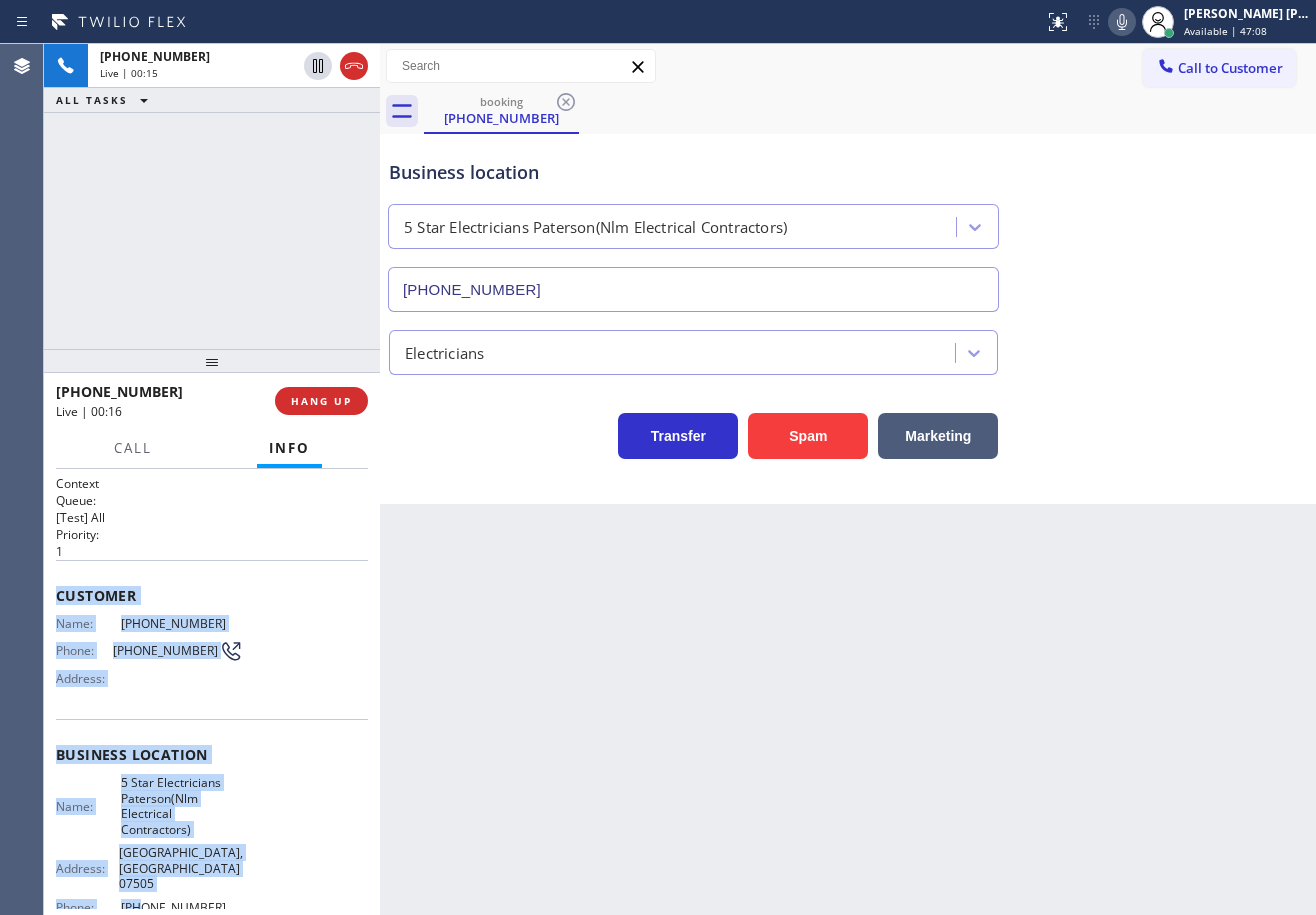 scroll, scrollTop: 160, scrollLeft: 0, axis: vertical 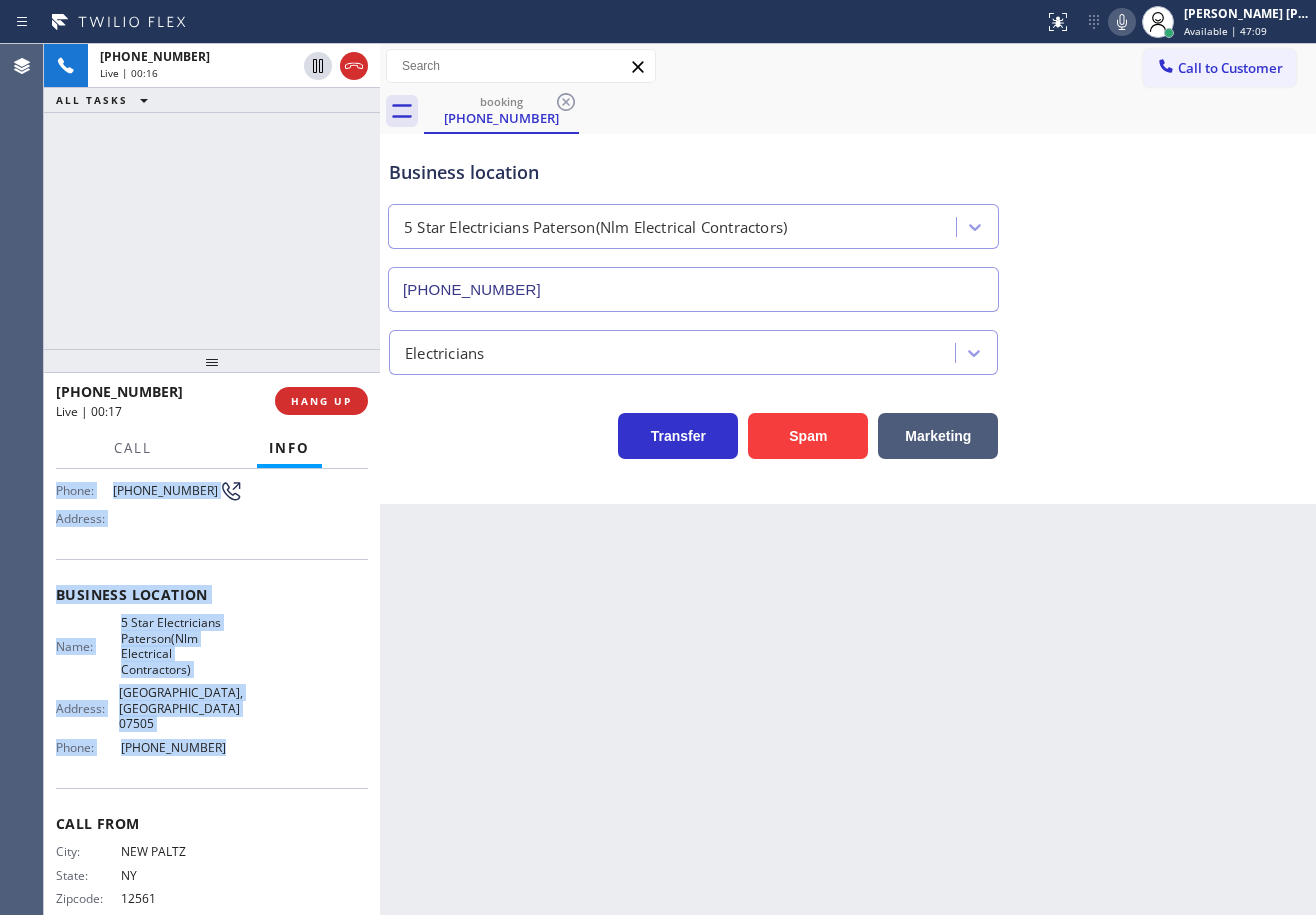 drag, startPoint x: 54, startPoint y: 592, endPoint x: 226, endPoint y: 732, distance: 221.77466 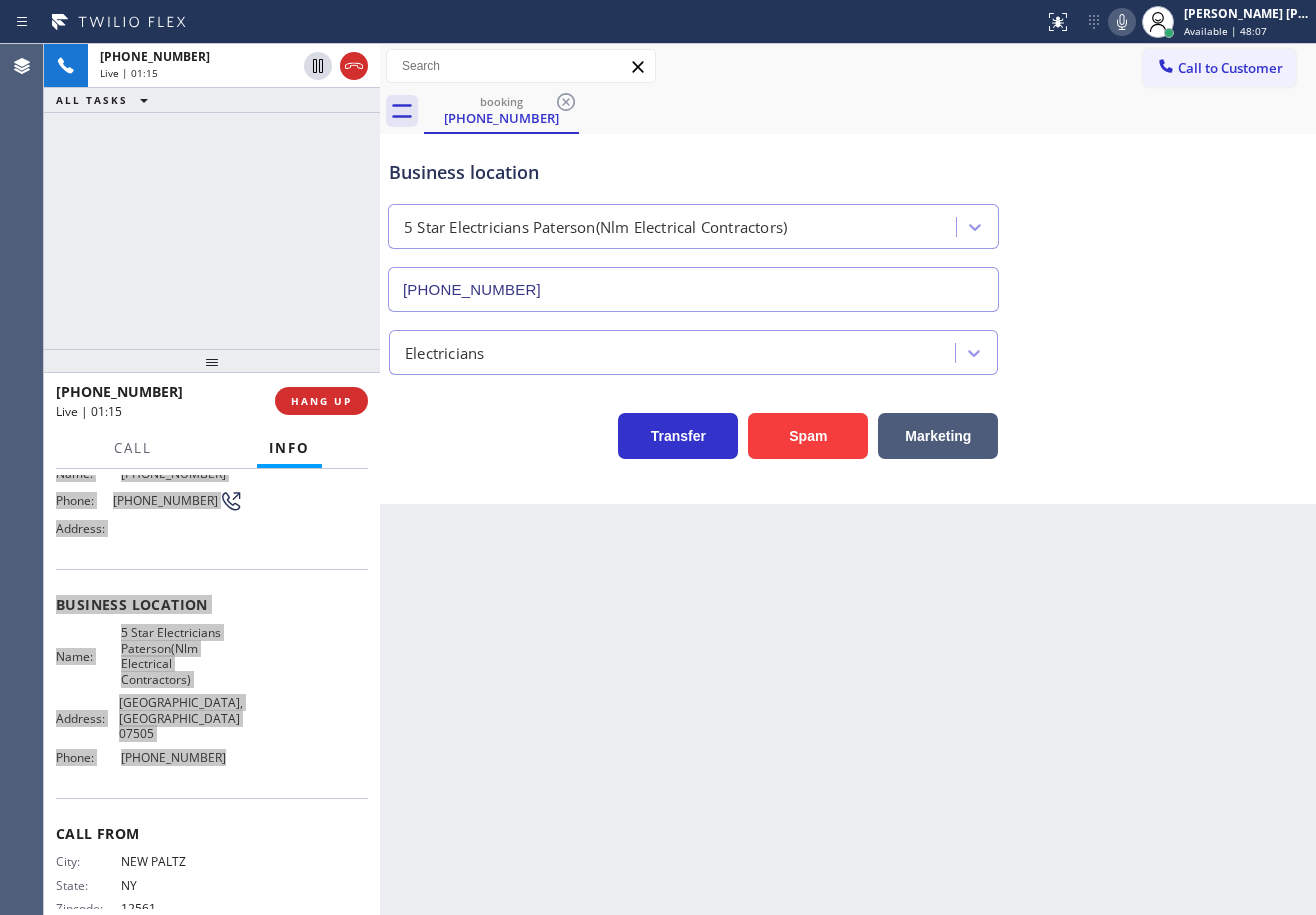 scroll, scrollTop: 160, scrollLeft: 0, axis: vertical 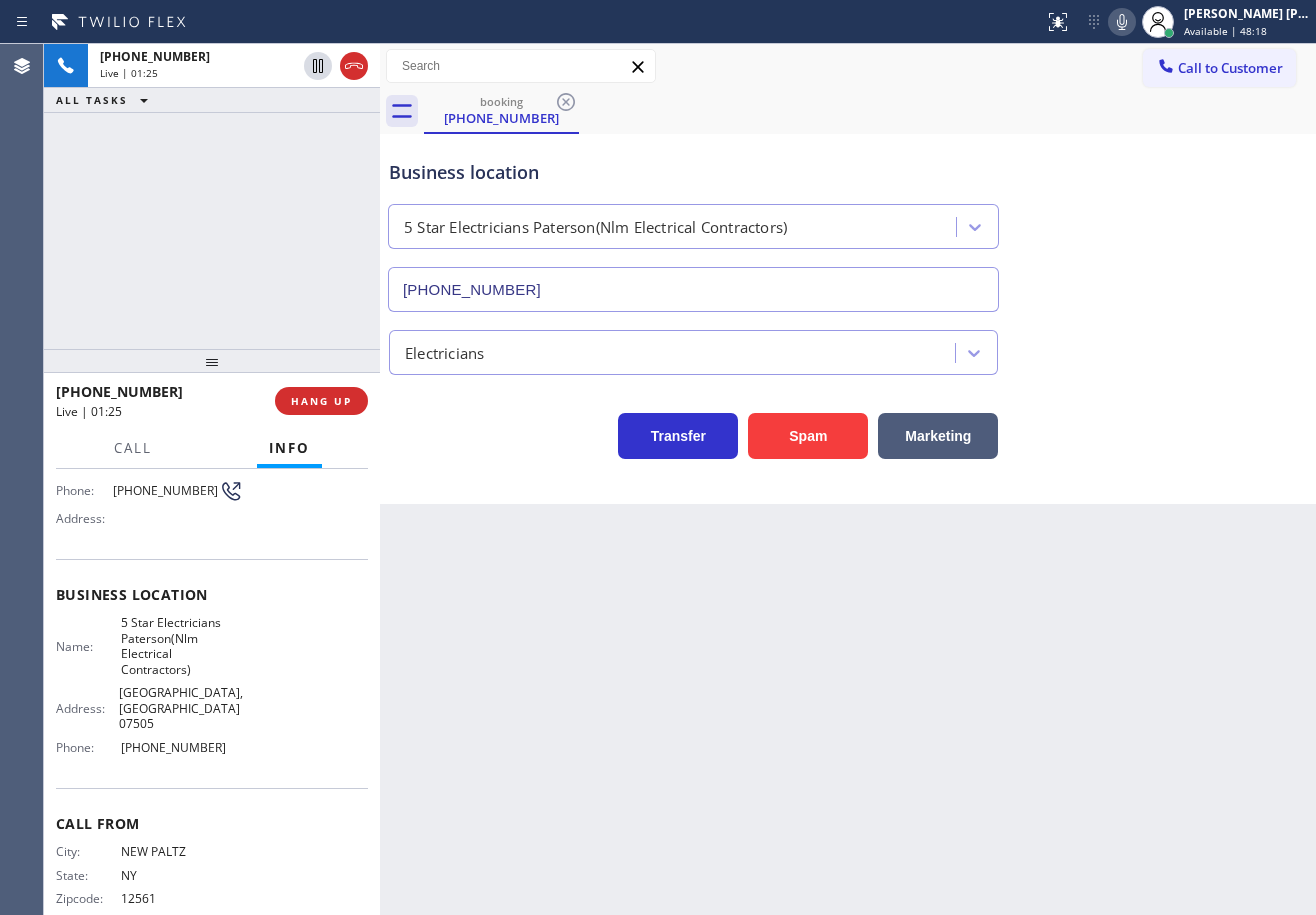 click on "Transfer Spam Marketing" at bounding box center (848, 417) 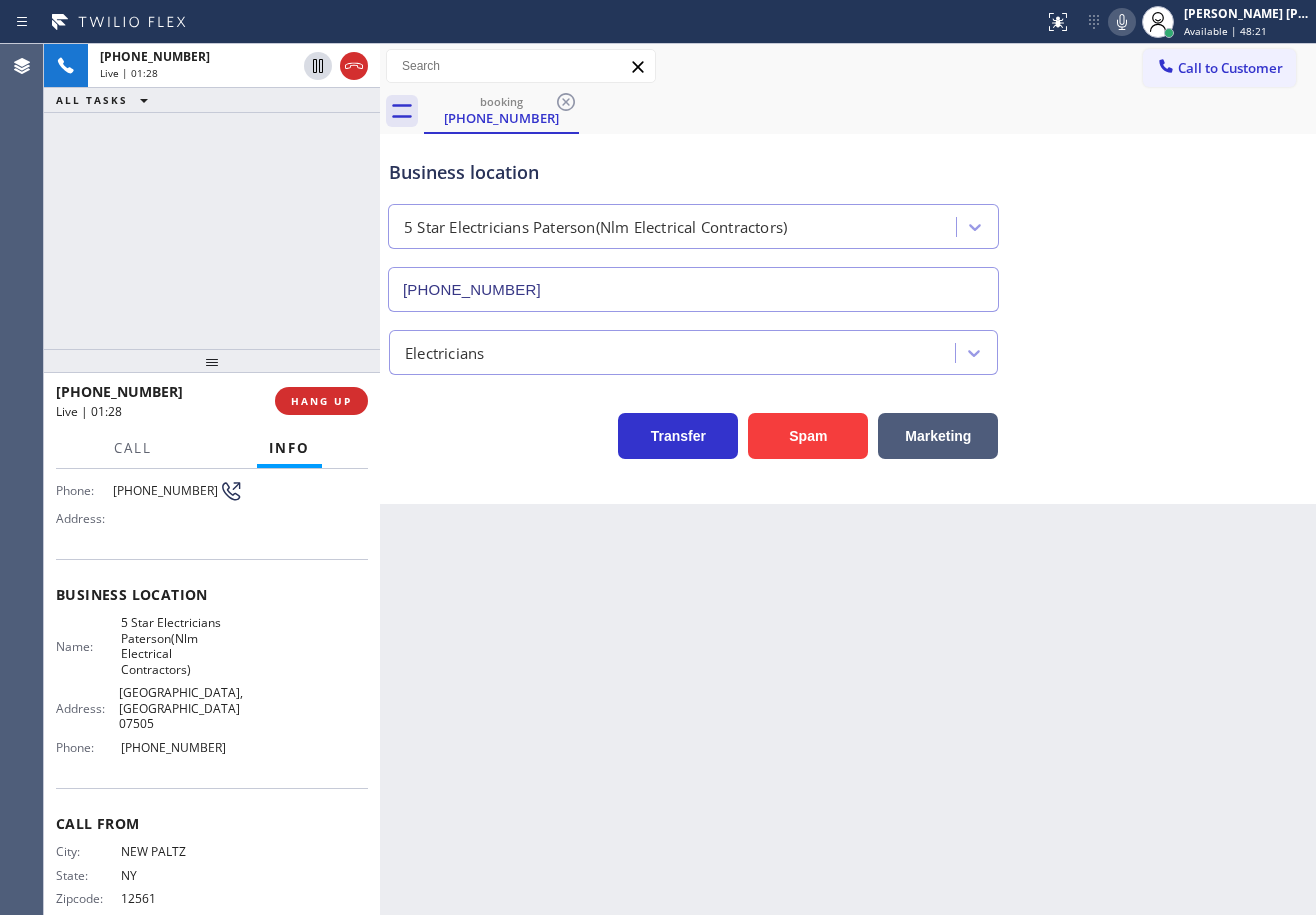 click on "Electricians" at bounding box center [848, 348] 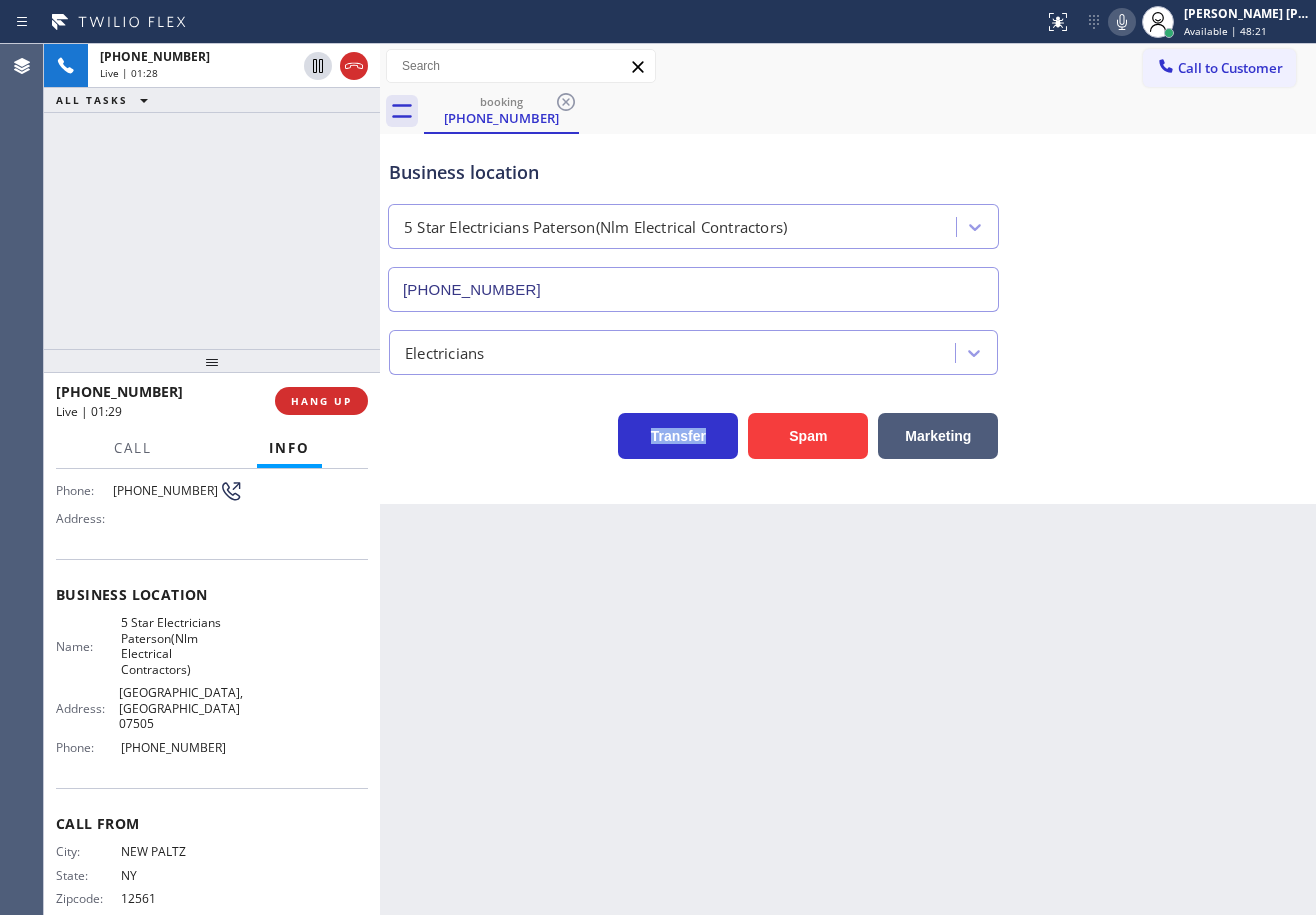 click on "Electricians" at bounding box center (848, 348) 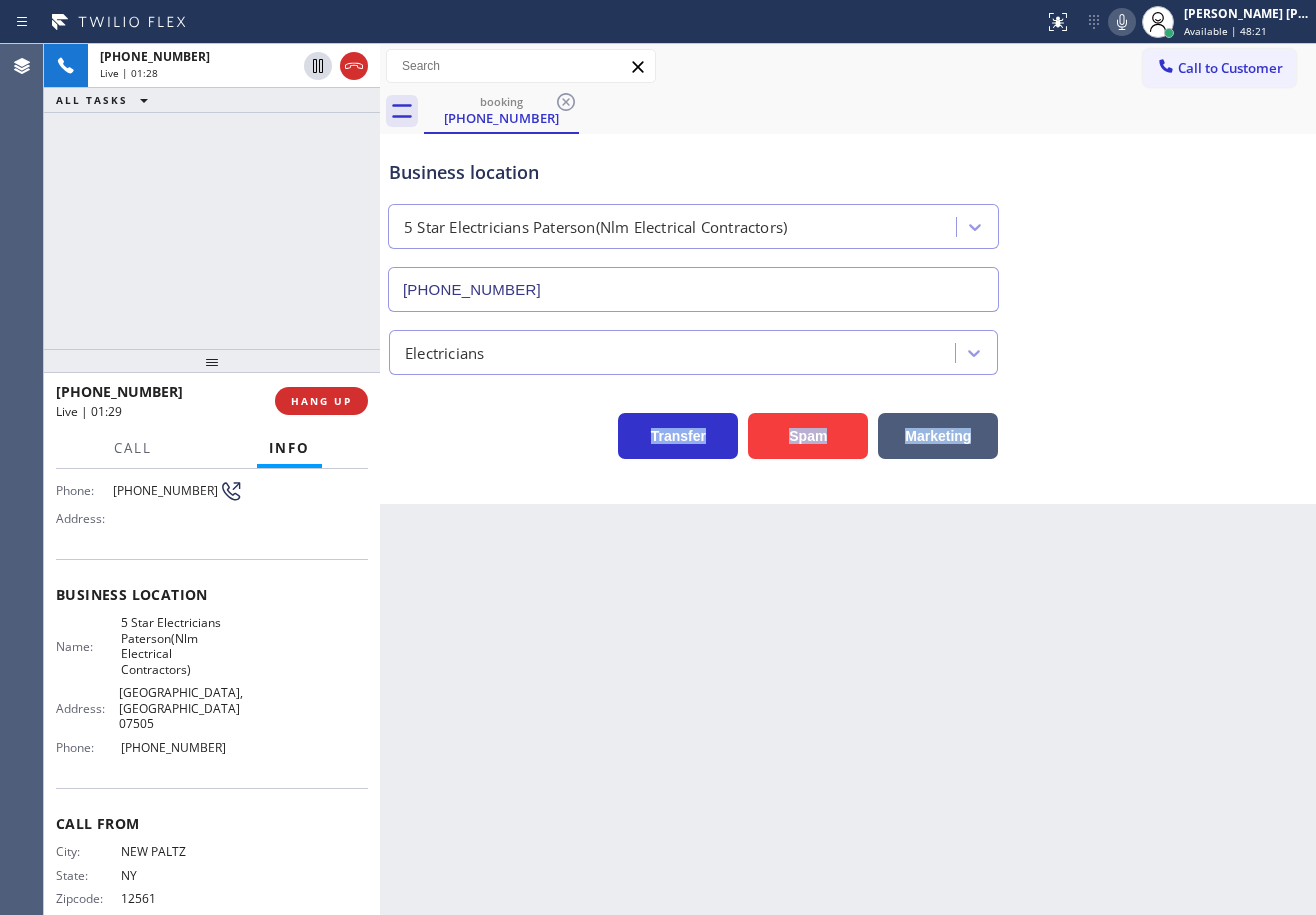 click on "Electricians" at bounding box center [848, 348] 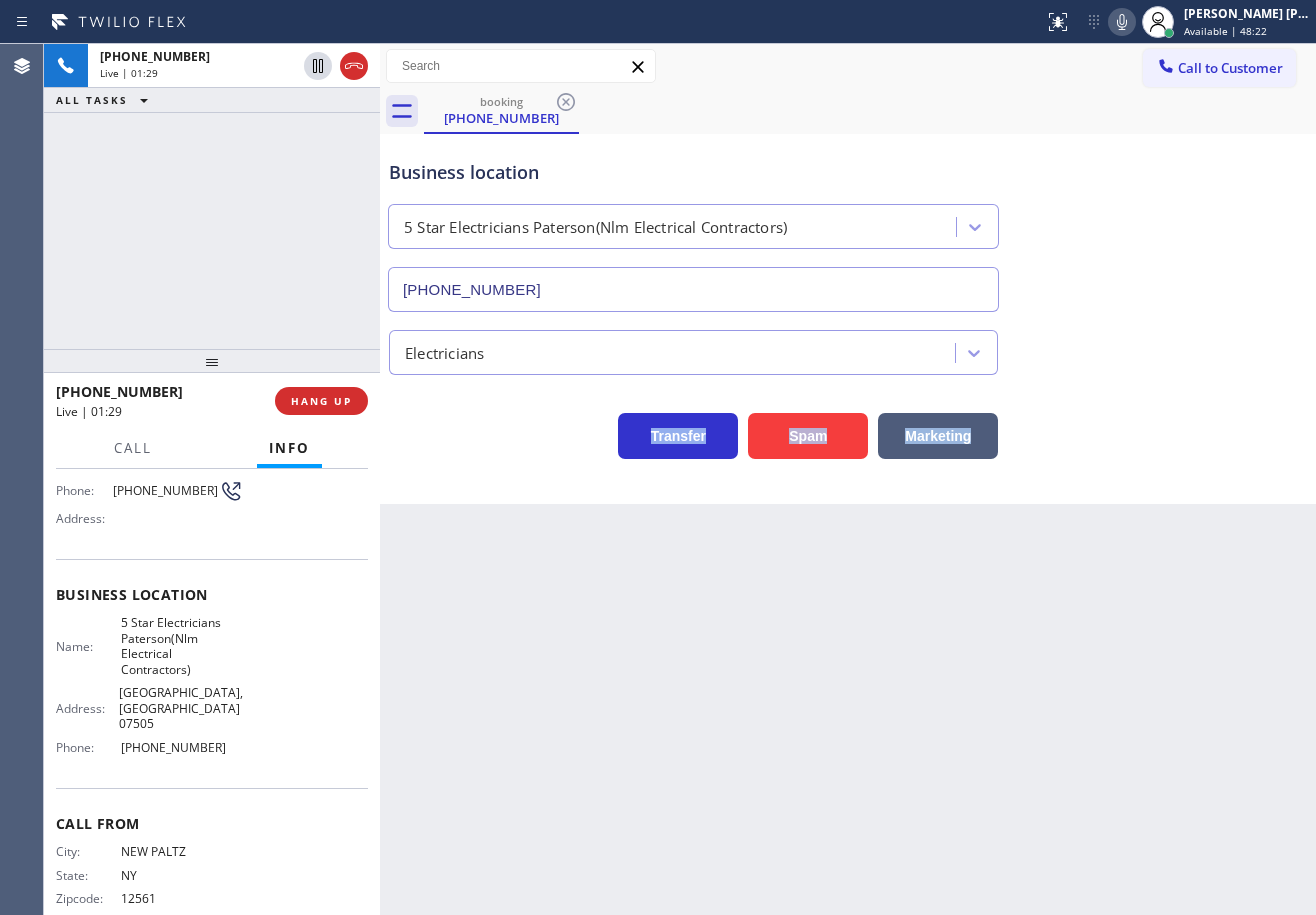 click on "Electricians" at bounding box center (848, 348) 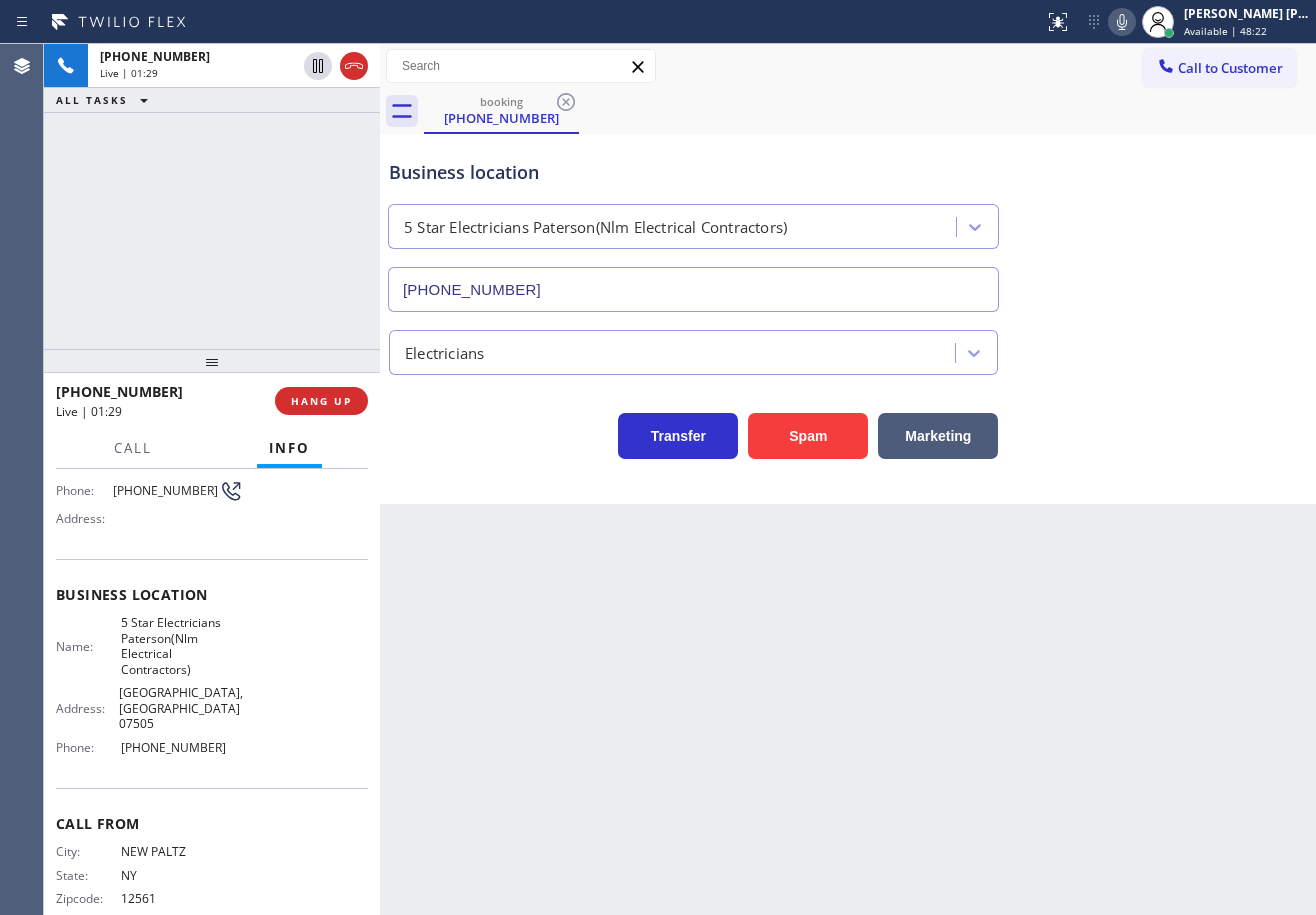 click on "Electricians" at bounding box center [848, 348] 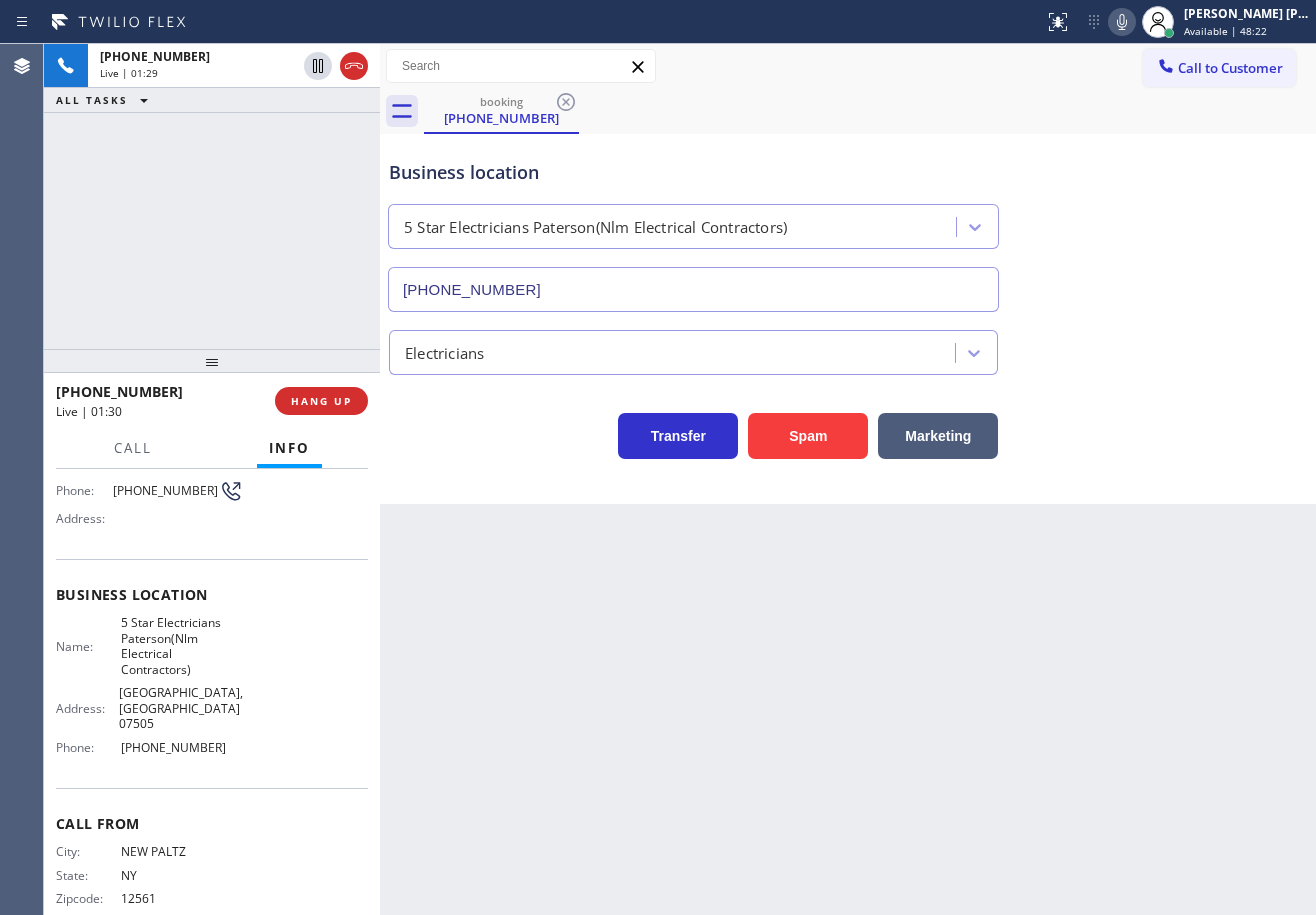 click on "Electricians" at bounding box center (848, 348) 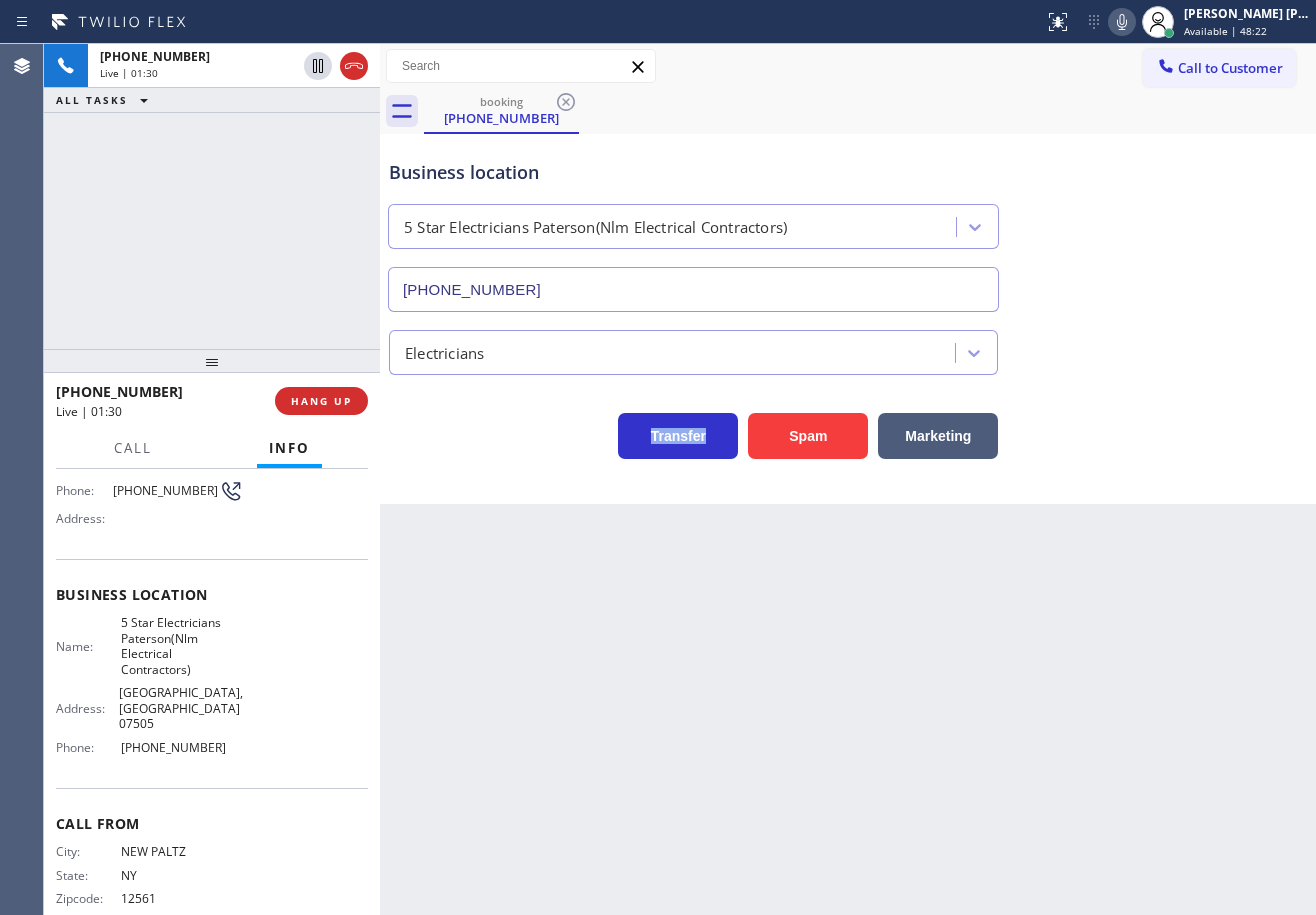 click on "Electricians" at bounding box center [848, 348] 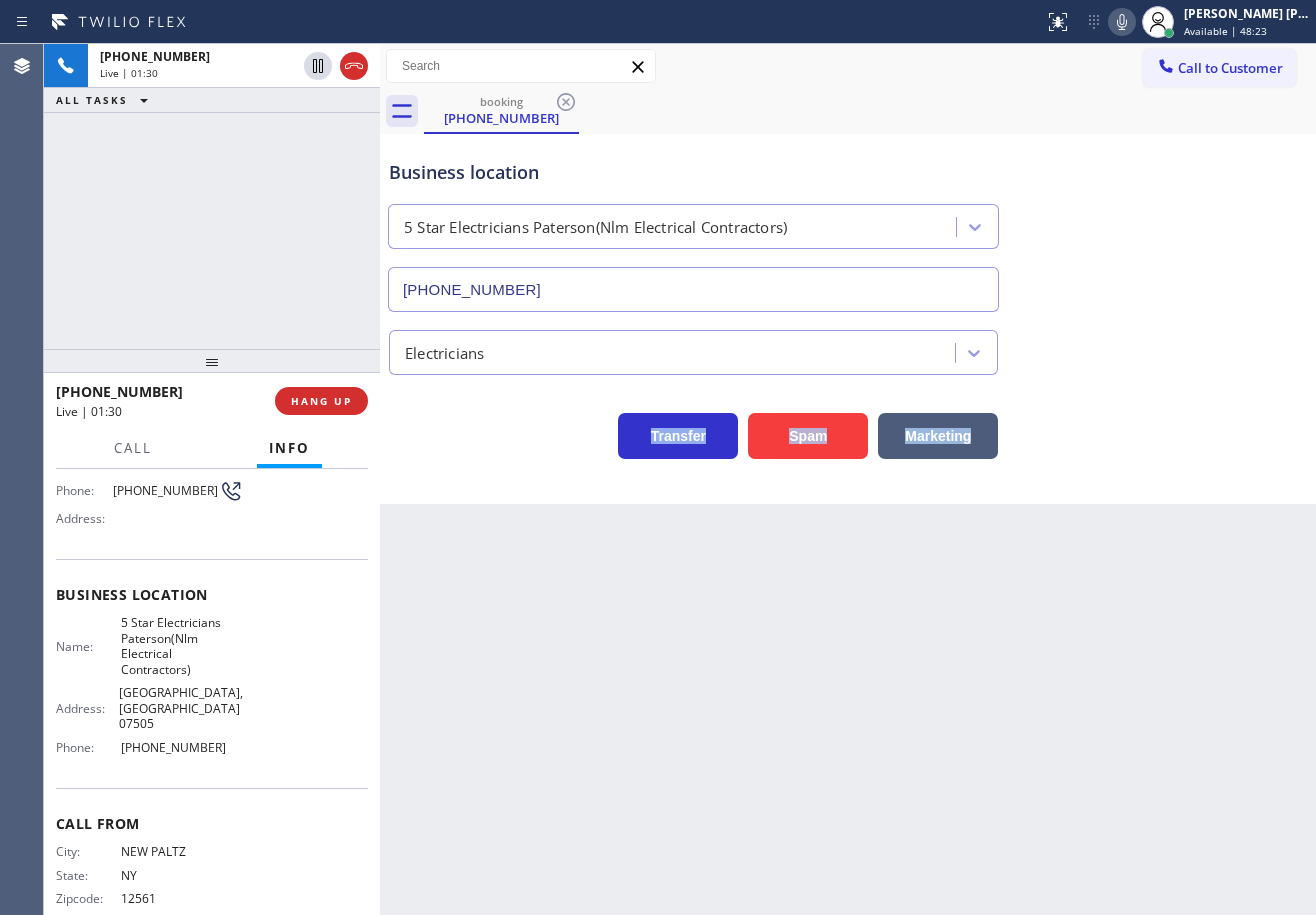 click on "Electricians" at bounding box center (848, 348) 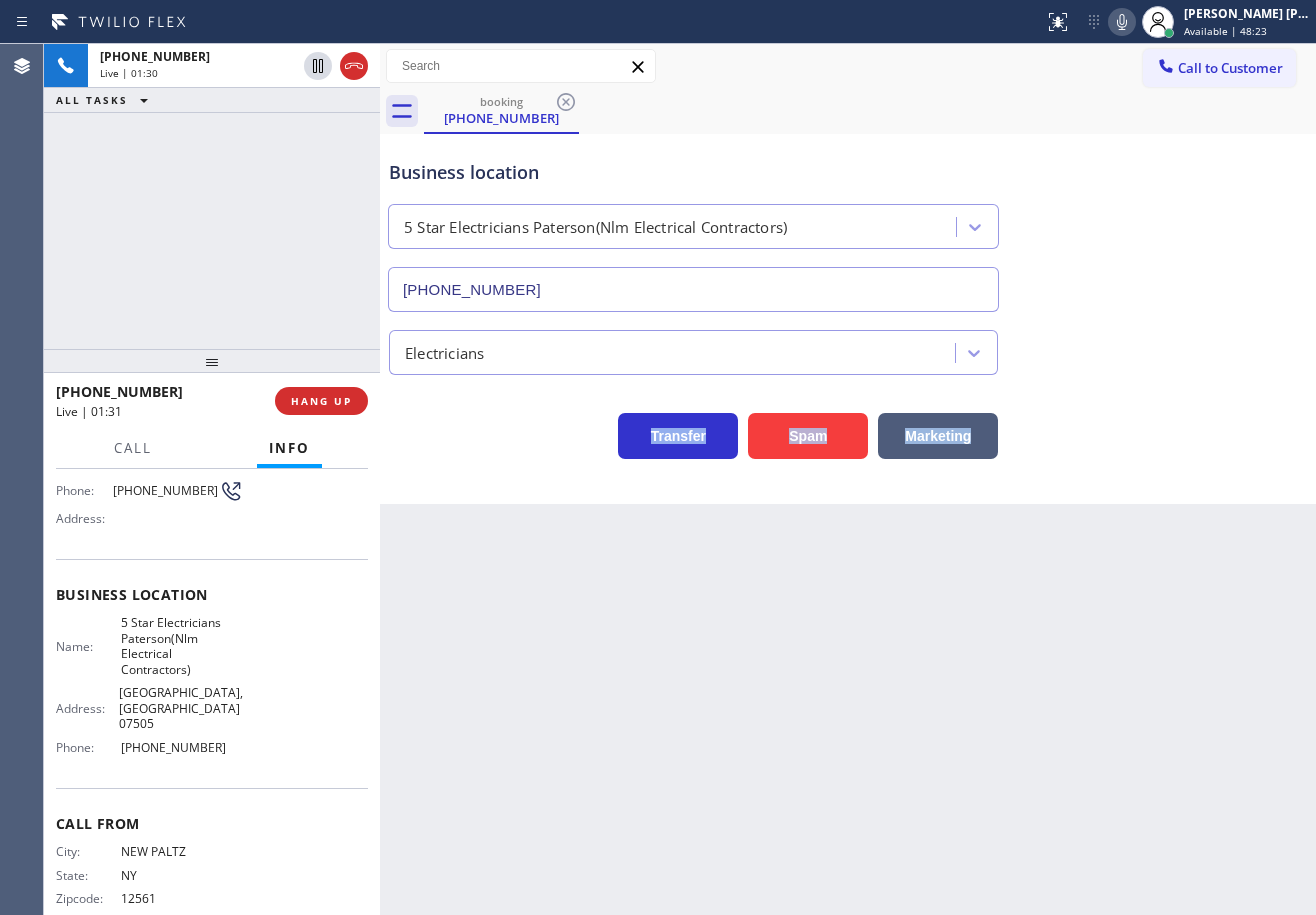 click on "Electricians" at bounding box center (848, 348) 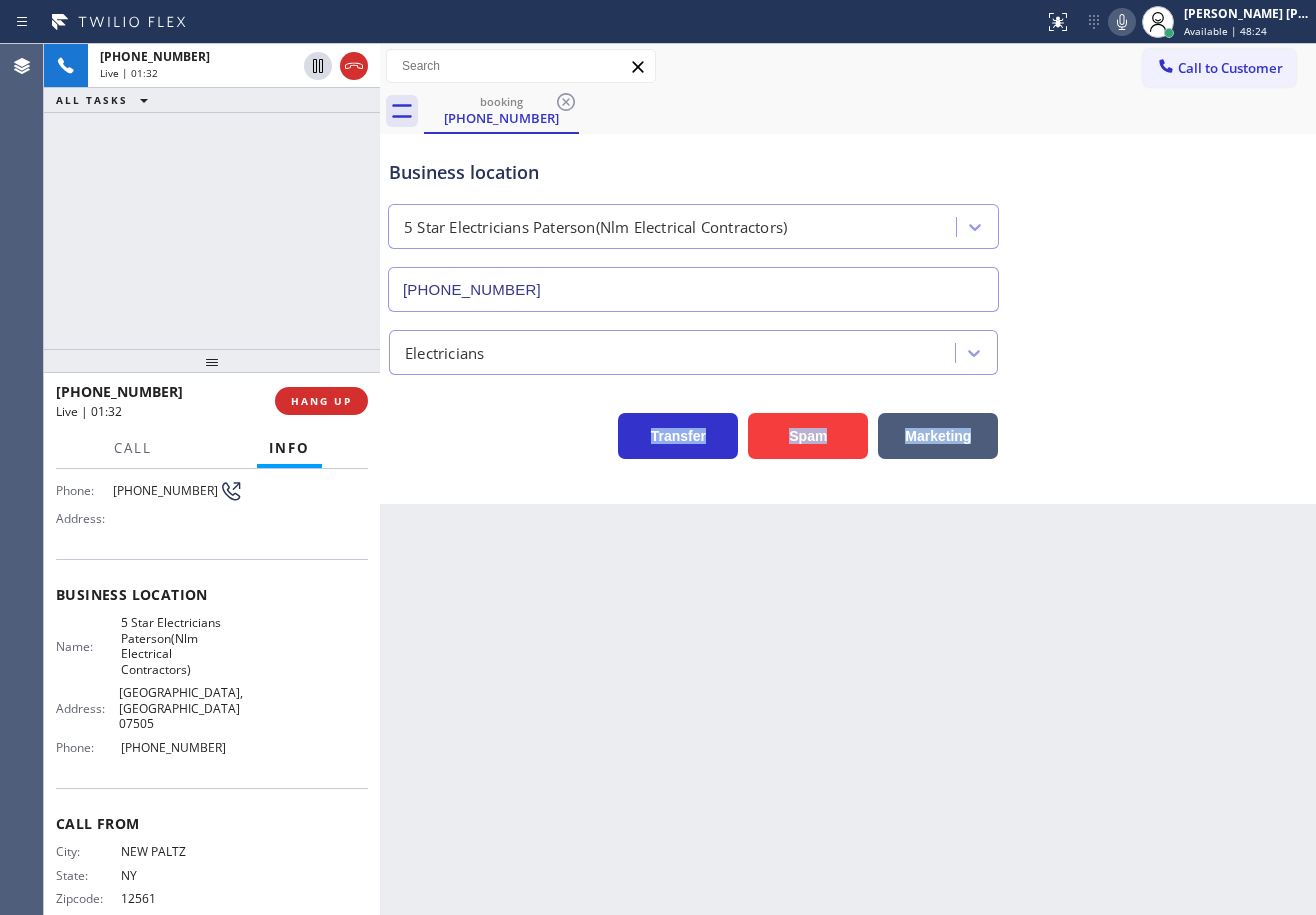click 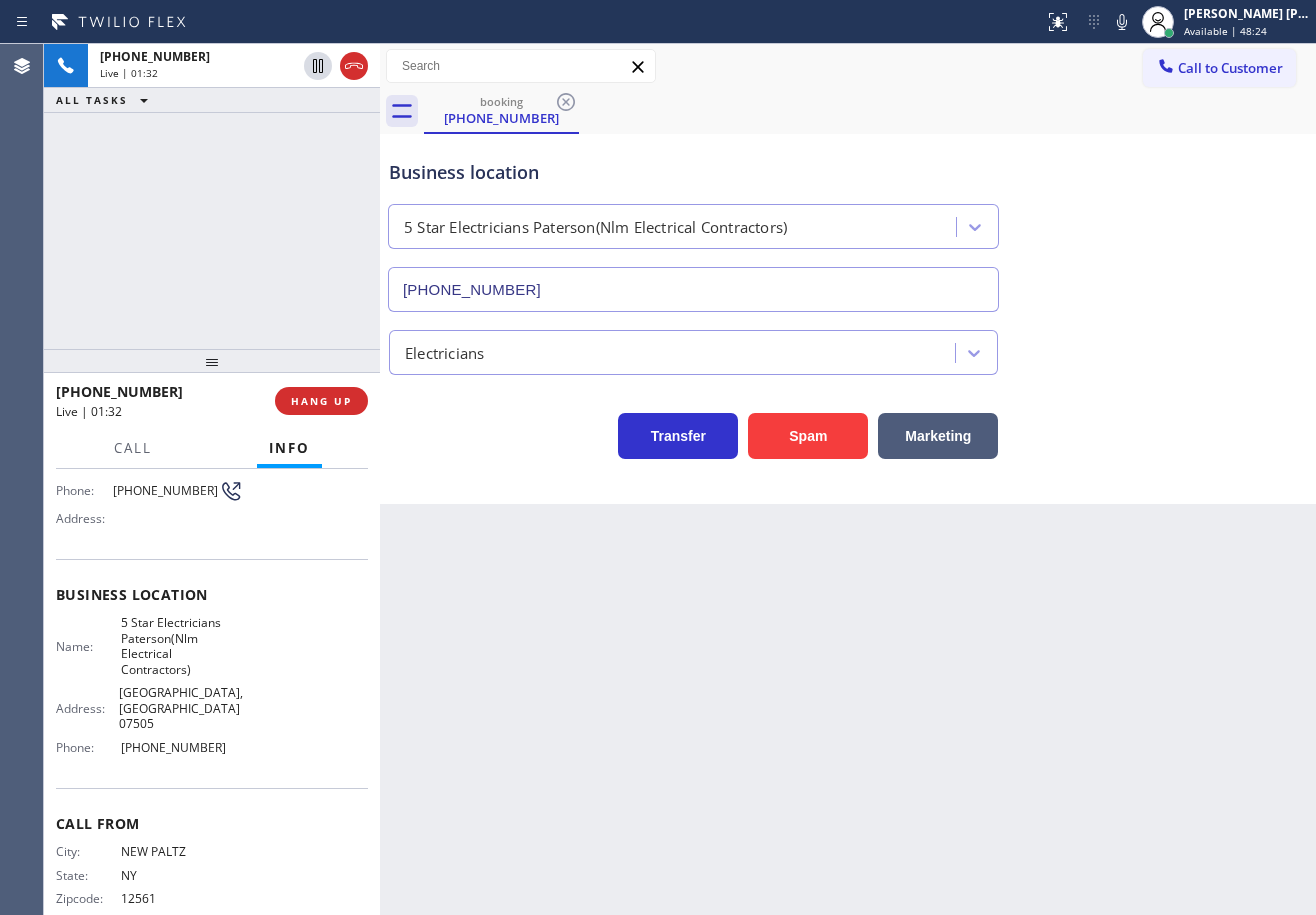 click on "Business location 5 Star Electricians [GEOGRAPHIC_DATA](Nlm Electrical Contractors) [PHONE_NUMBER]" at bounding box center [848, 221] 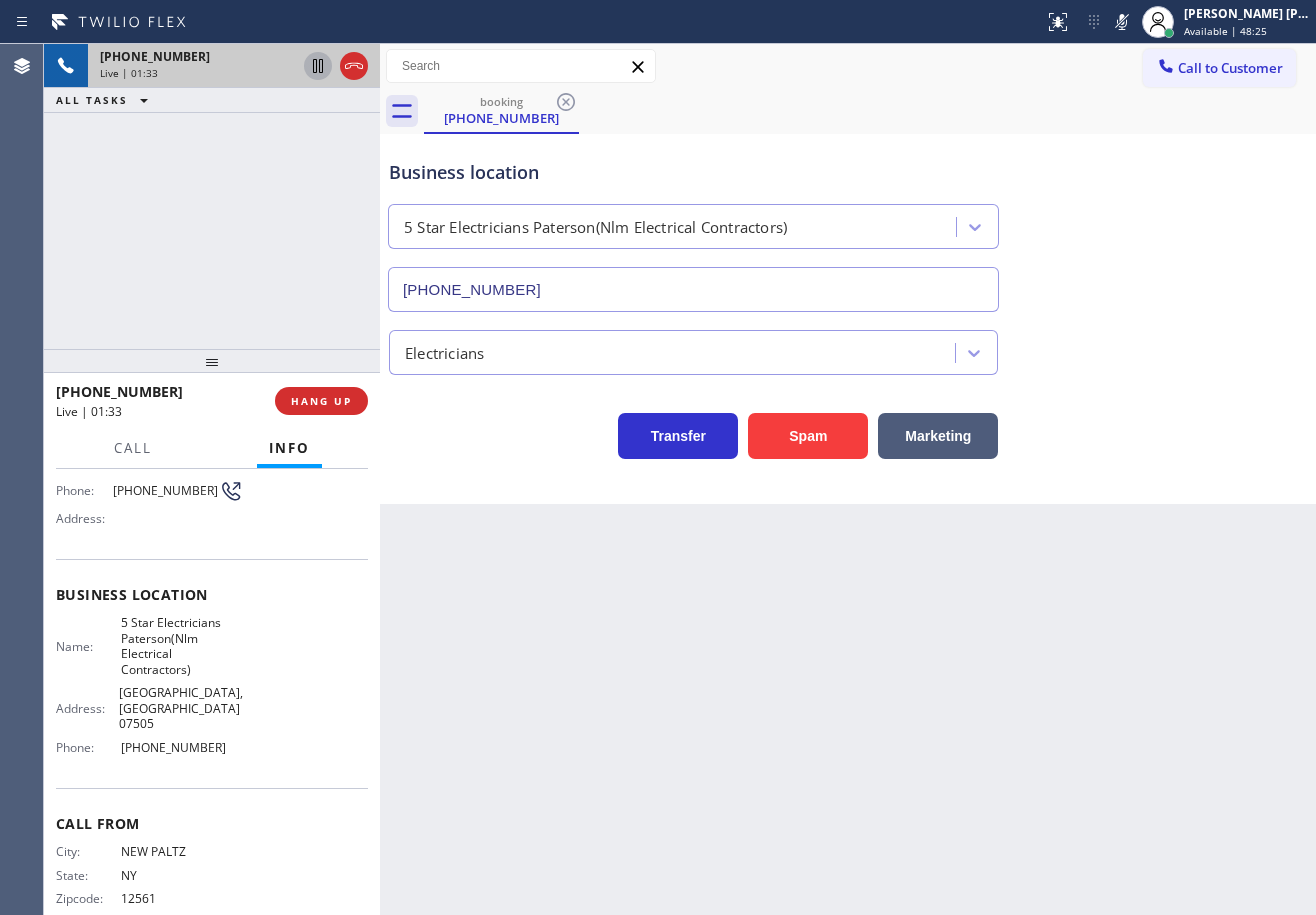 click 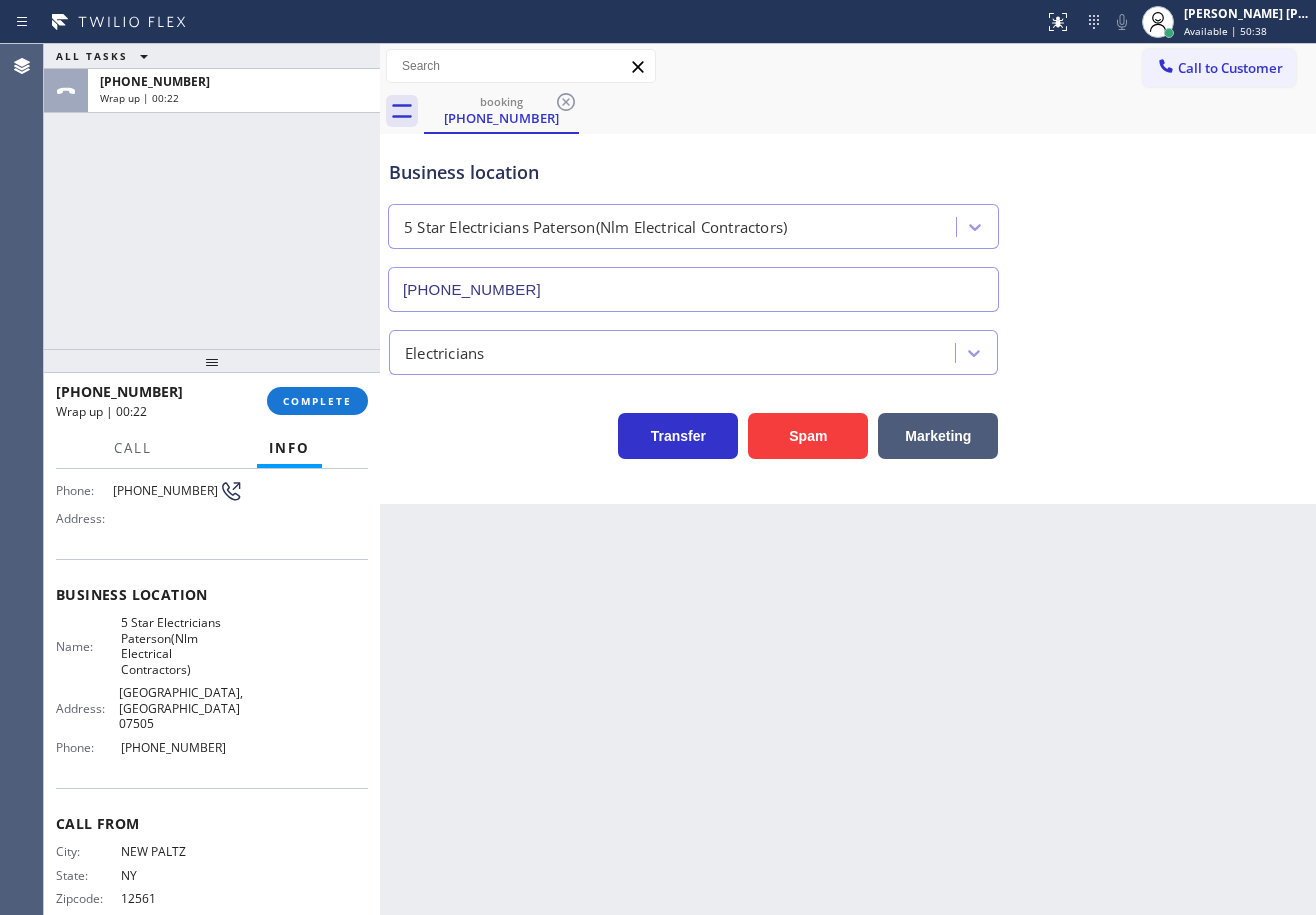drag, startPoint x: 1229, startPoint y: 4, endPoint x: 1210, endPoint y: 53, distance: 52.554733 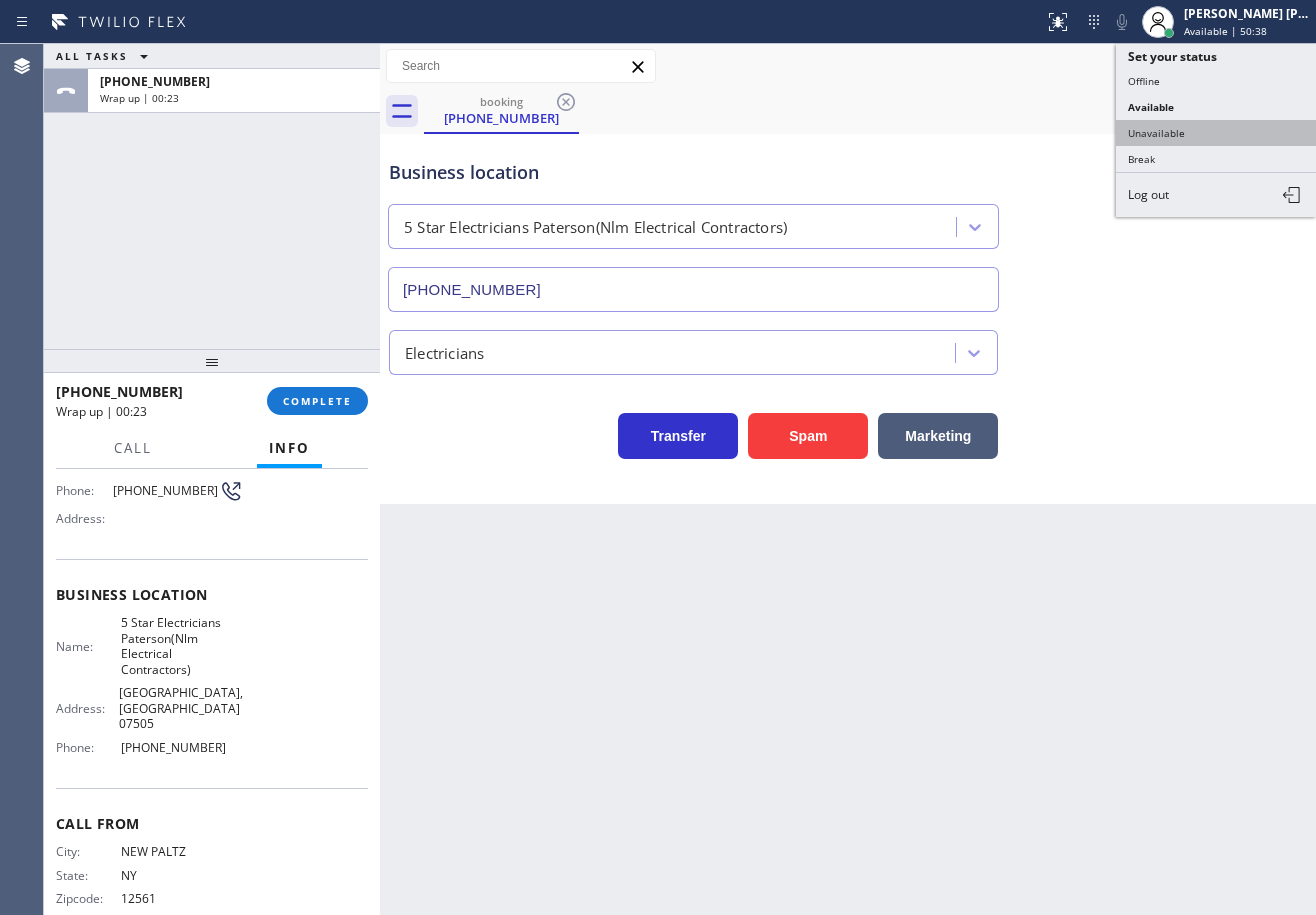 click on "Unavailable" at bounding box center (1216, 133) 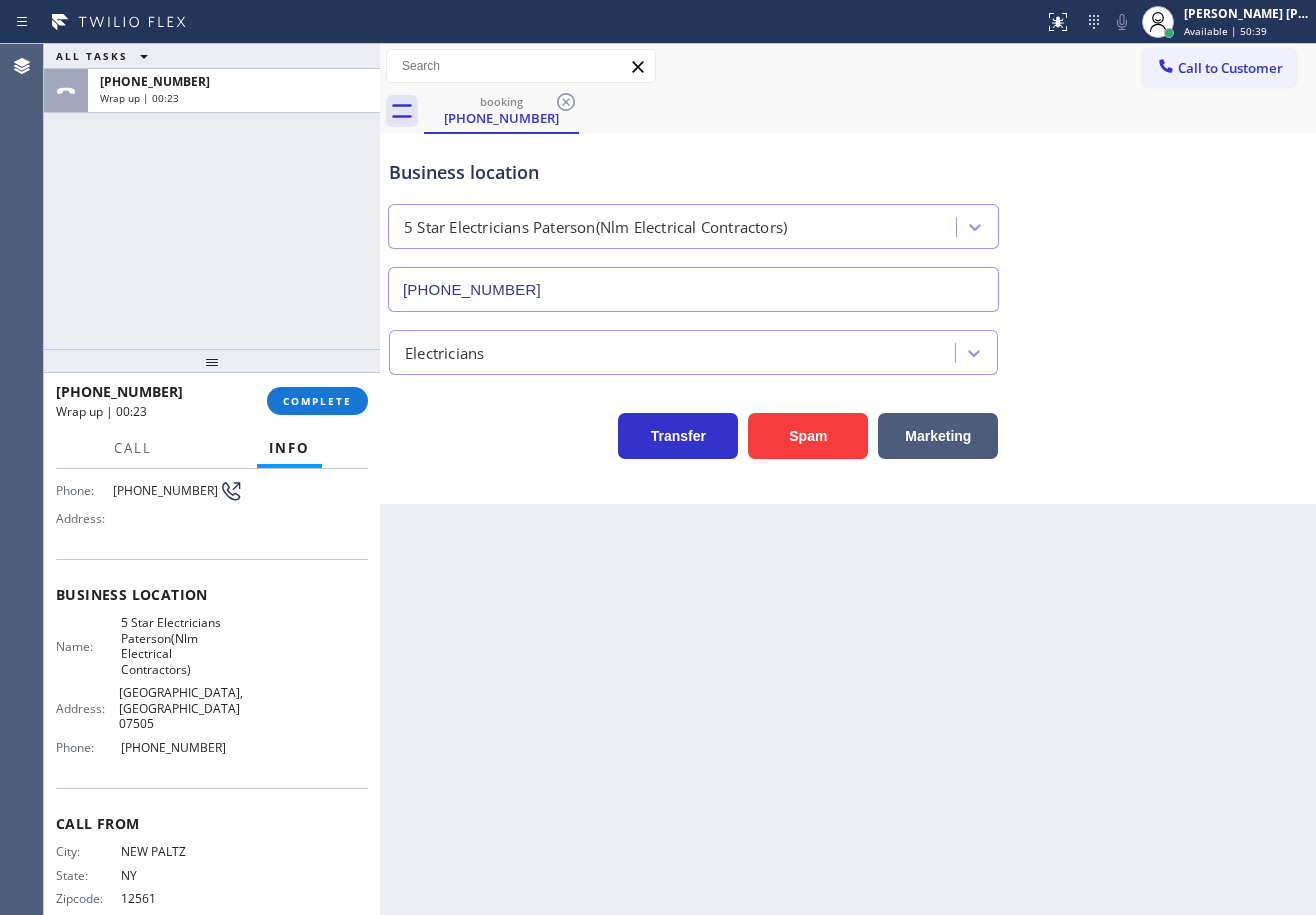 click on "booking [PHONE_NUMBER]" at bounding box center (870, 111) 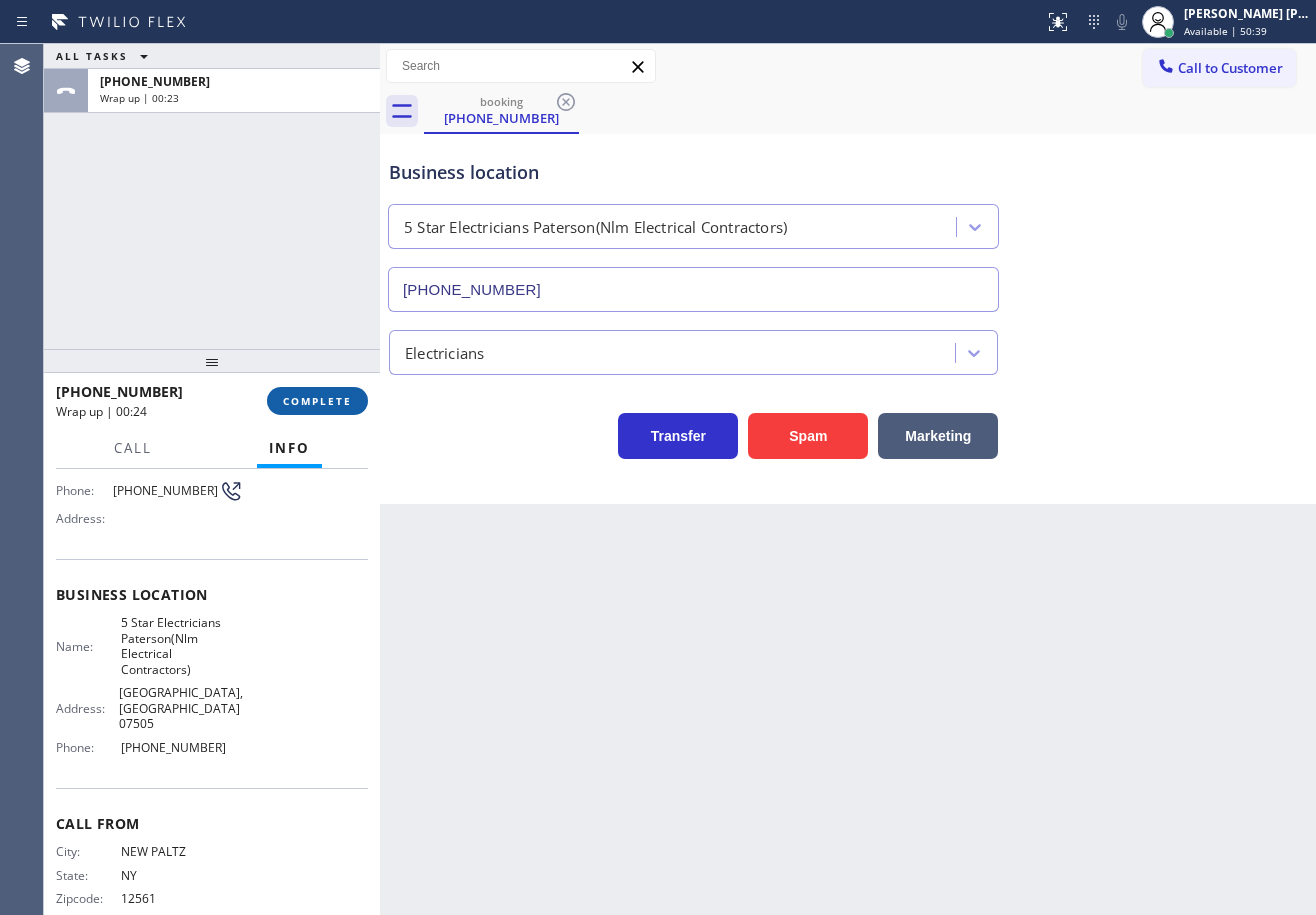 click on "COMPLETE" at bounding box center (317, 401) 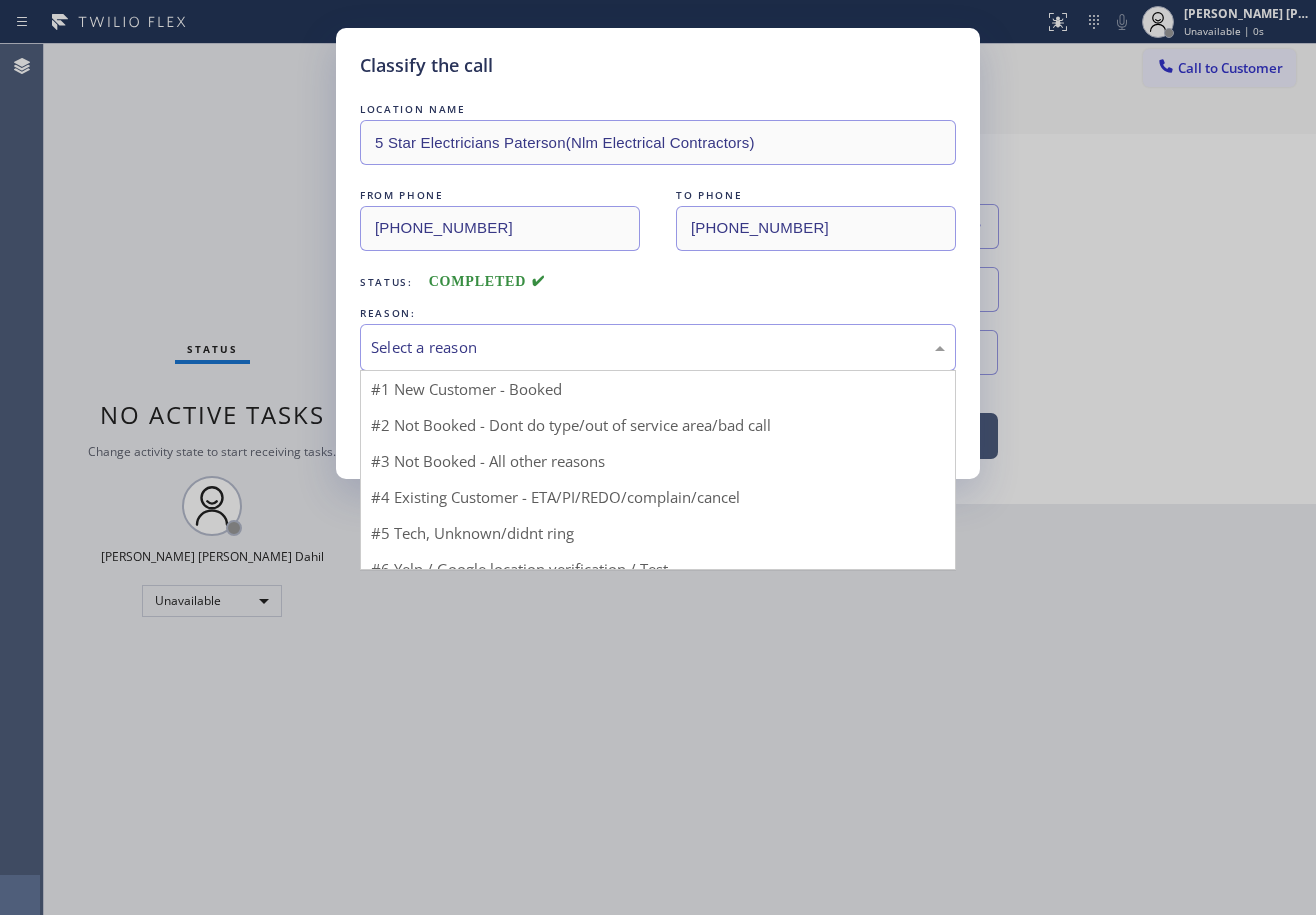 click on "Select a reason" at bounding box center (658, 347) 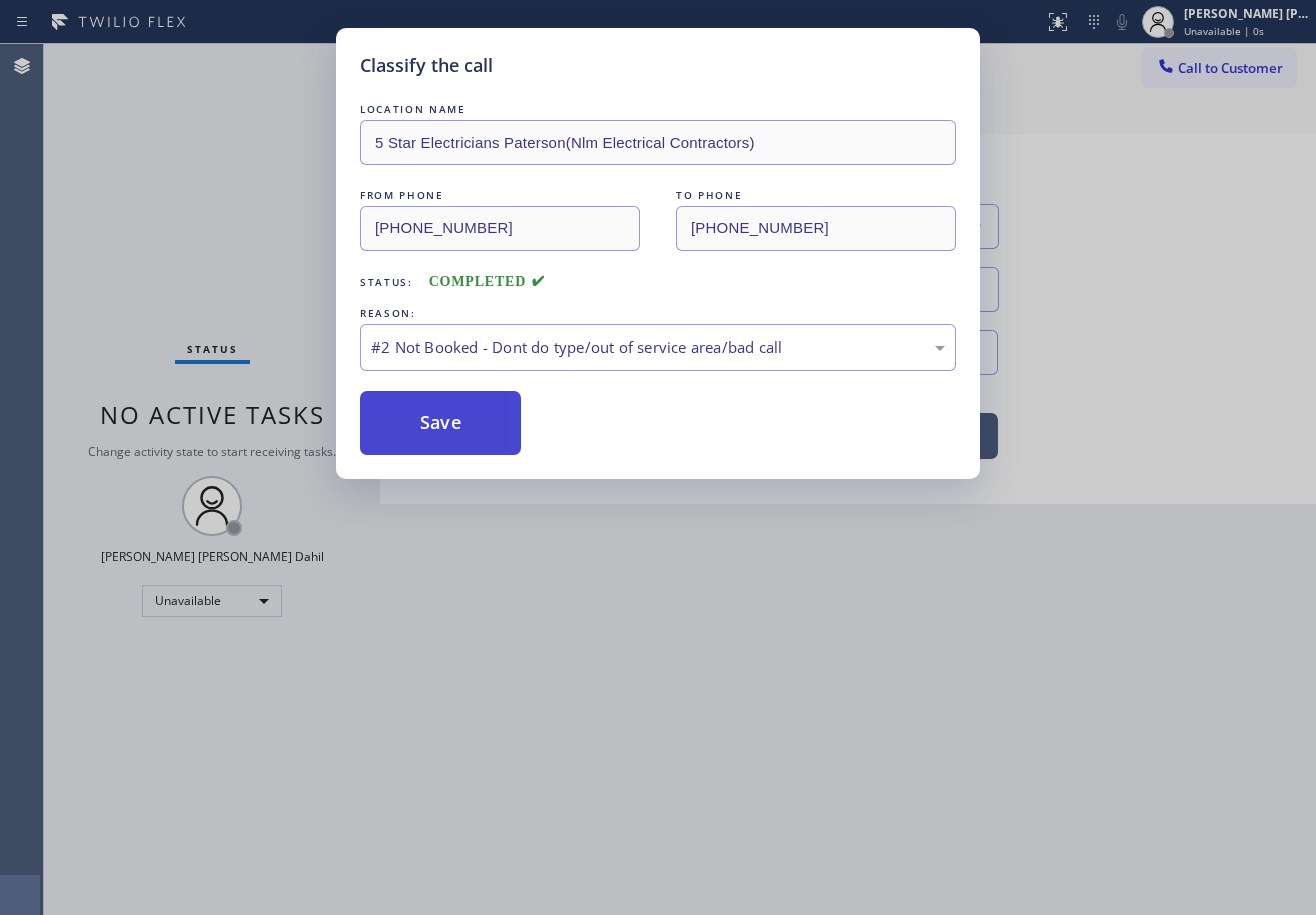click on "Save" at bounding box center (440, 423) 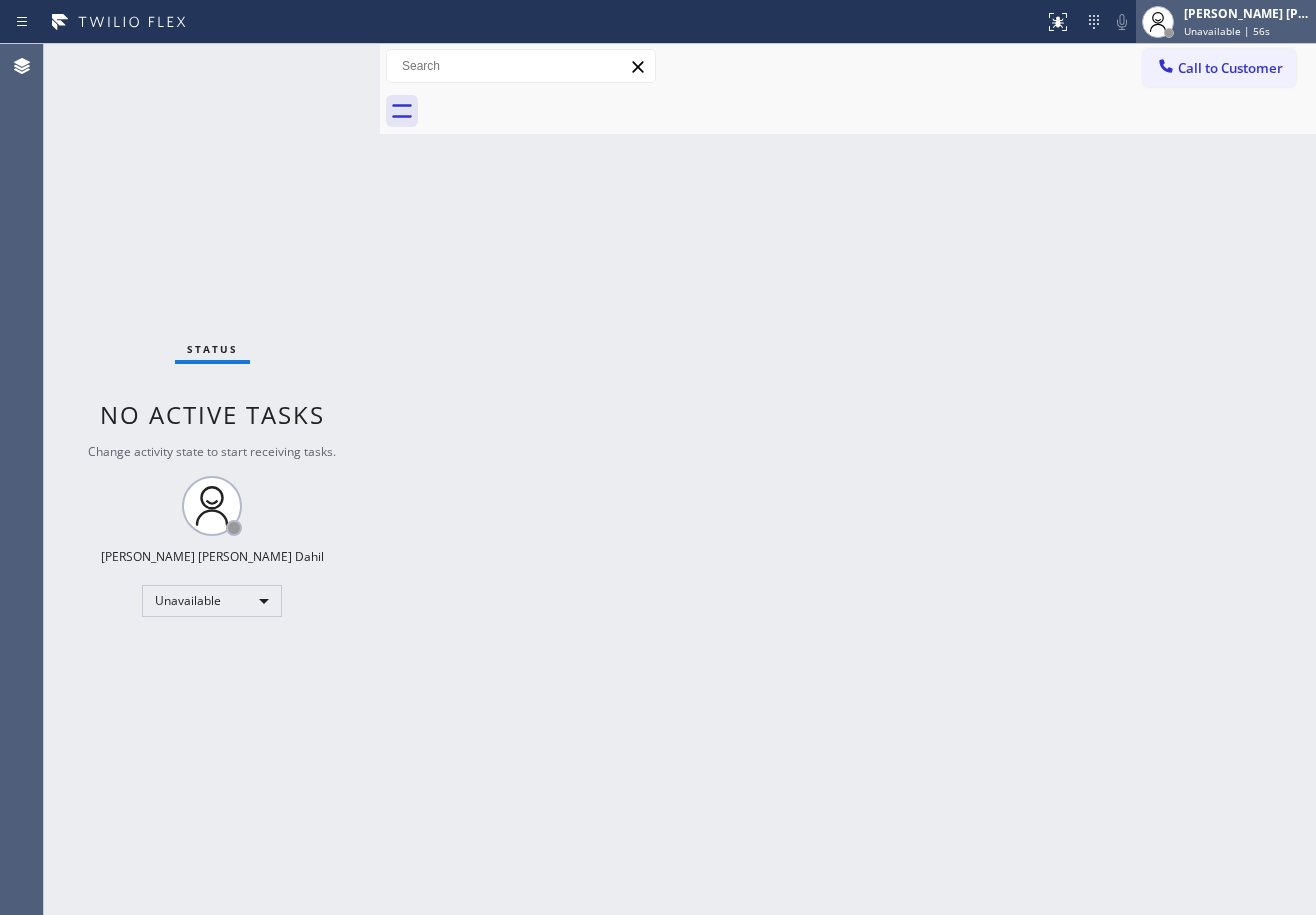 click on "Unavailable | 56s" at bounding box center (1227, 31) 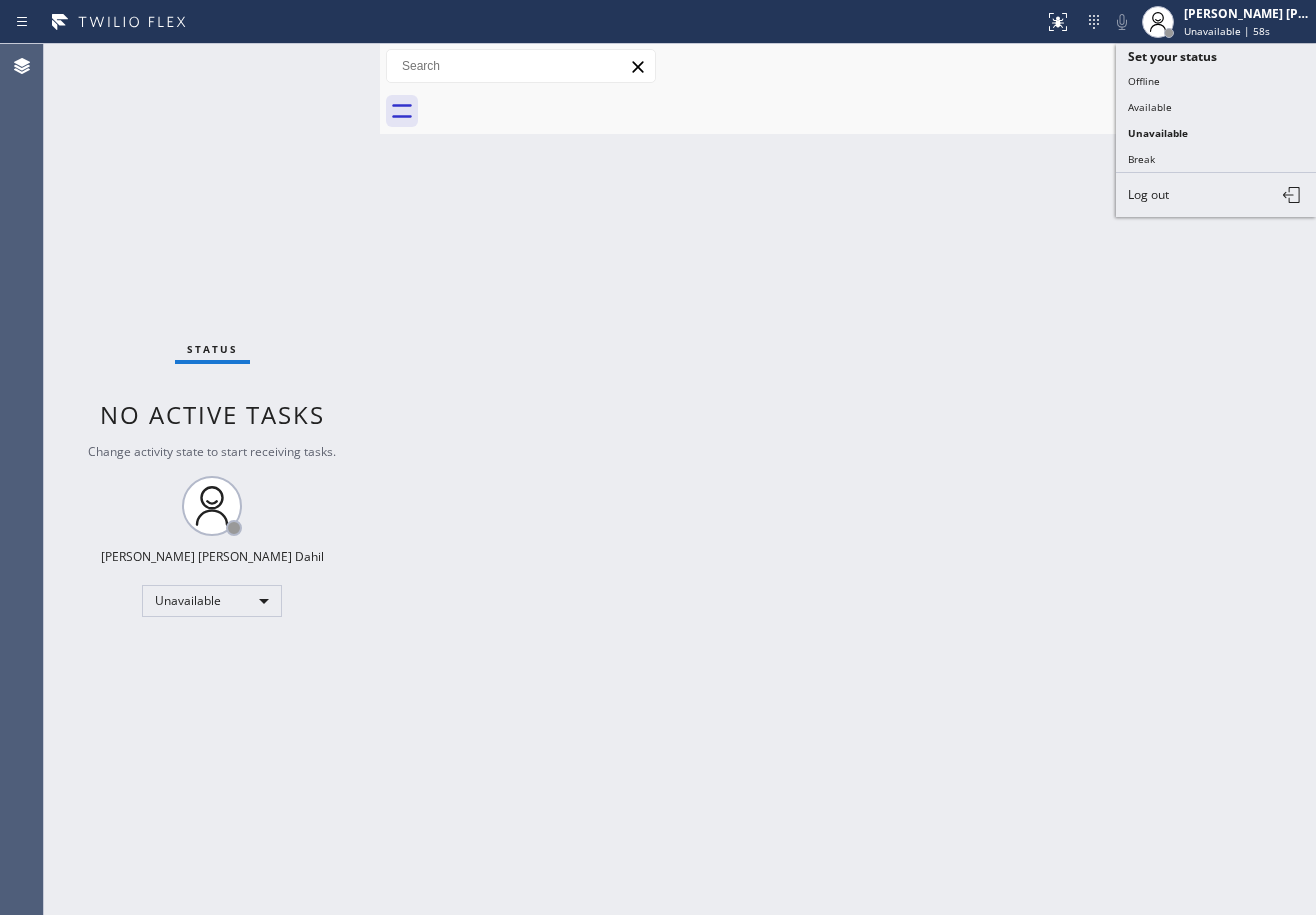 click on "Back to Dashboard Change Sender ID Customers Technicians Select a contact Outbound call Technician Search Technician Your caller id phone number Your caller id phone number Call Technician info Name   Phone none Address none Change Sender ID HVAC [PHONE_NUMBER] 5 Star Appliance [PHONE_NUMBER] Appliance Repair [PHONE_NUMBER] Plumbing [PHONE_NUMBER] Air Duct Cleaning [PHONE_NUMBER]  Electricians [PHONE_NUMBER] Cancel Change Check personal SMS Reset Change No tabs Call to Customer Outbound call Location Viking Appliance Repair Pros Your caller id phone number [PHONE_NUMBER] Customer number Call Outbound call Technician Search Technician Your caller id phone number Your caller id phone number Call" at bounding box center (848, 479) 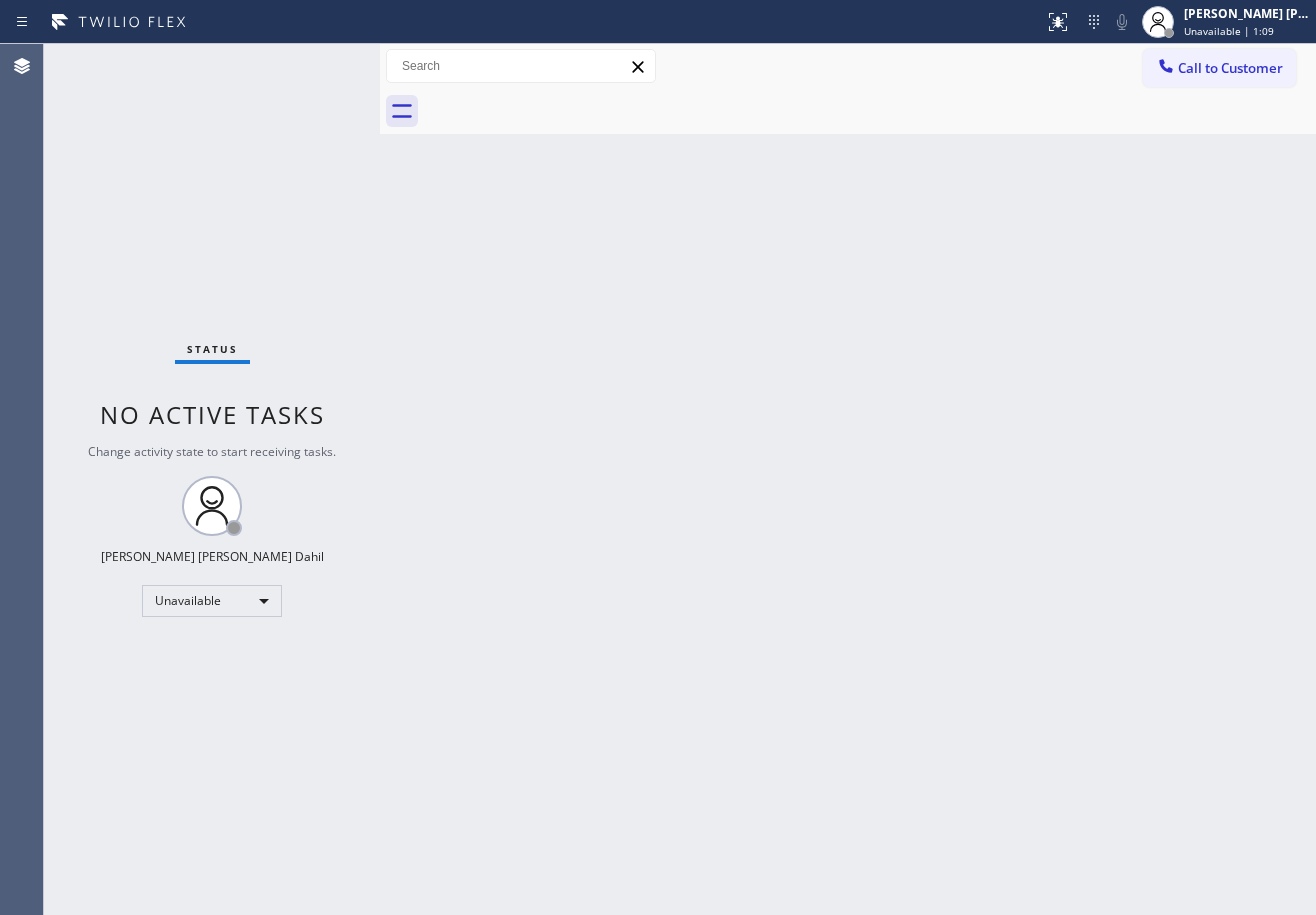 click on "Back to Dashboard Change Sender ID Customers Technicians Select a contact Outbound call Technician Search Technician Your caller id phone number Your caller id phone number Call Technician info Name   Phone none Address none Change Sender ID HVAC [PHONE_NUMBER] 5 Star Appliance [PHONE_NUMBER] Appliance Repair [PHONE_NUMBER] Plumbing [PHONE_NUMBER] Air Duct Cleaning [PHONE_NUMBER]  Electricians [PHONE_NUMBER] Cancel Change Check personal SMS Reset Change No tabs Call to Customer Outbound call Location Viking Appliance Repair Pros Your caller id phone number [PHONE_NUMBER] Customer number Call Outbound call Technician Search Technician Your caller id phone number Your caller id phone number Call" at bounding box center (848, 479) 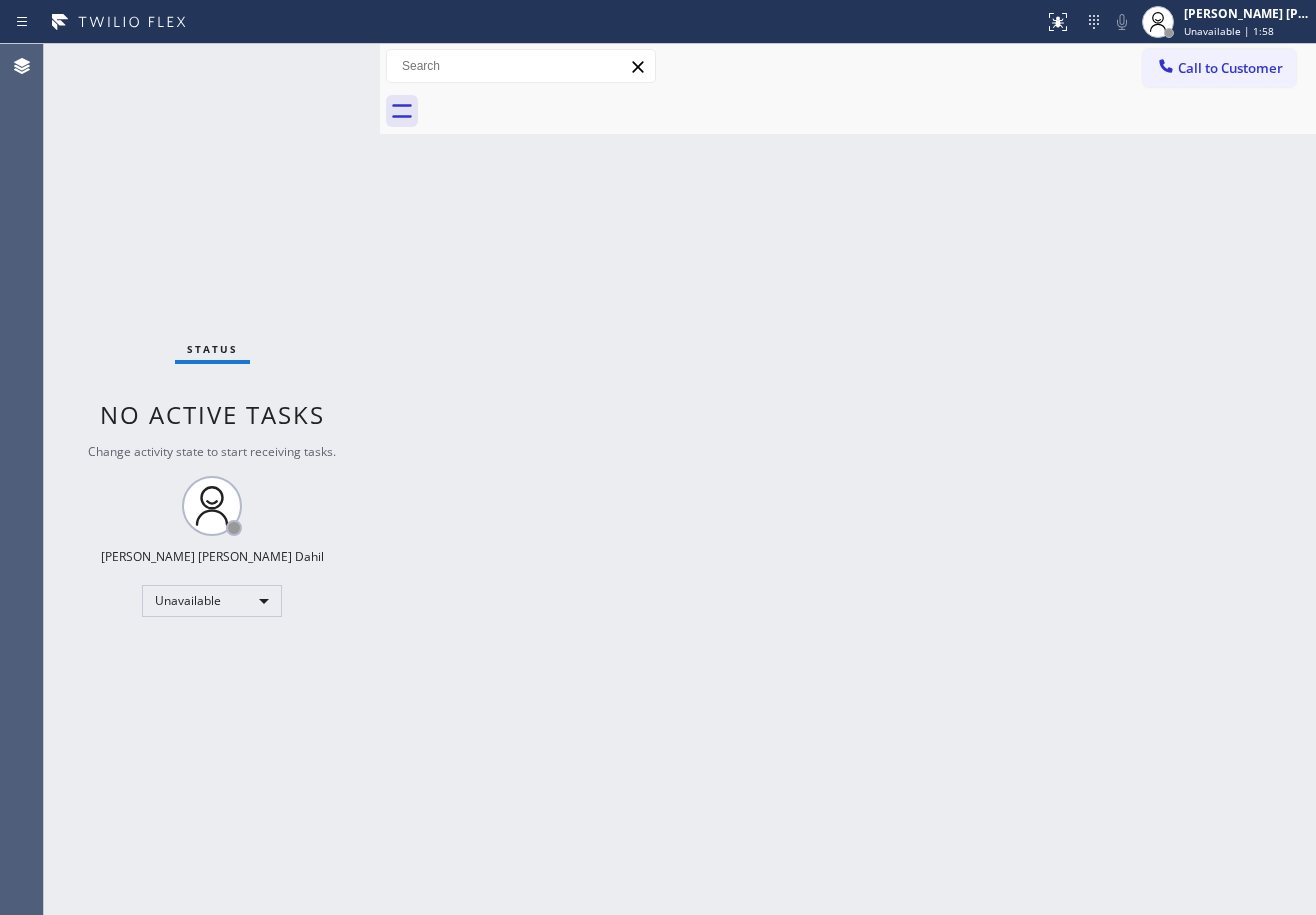 click on "Back to Dashboard Change Sender ID Customers Technicians Select a contact Outbound call Technician Search Technician Your caller id phone number Your caller id phone number Call Technician info Name   Phone none Address none Change Sender ID HVAC [PHONE_NUMBER] 5 Star Appliance [PHONE_NUMBER] Appliance Repair [PHONE_NUMBER] Plumbing [PHONE_NUMBER] Air Duct Cleaning [PHONE_NUMBER]  Electricians [PHONE_NUMBER] Cancel Change Check personal SMS Reset Change No tabs Call to Customer Outbound call Location Viking Appliance Repair Pros Your caller id phone number [PHONE_NUMBER] Customer number Call Outbound call Technician Search Technician Your caller id phone number Your caller id phone number Call" at bounding box center [848, 479] 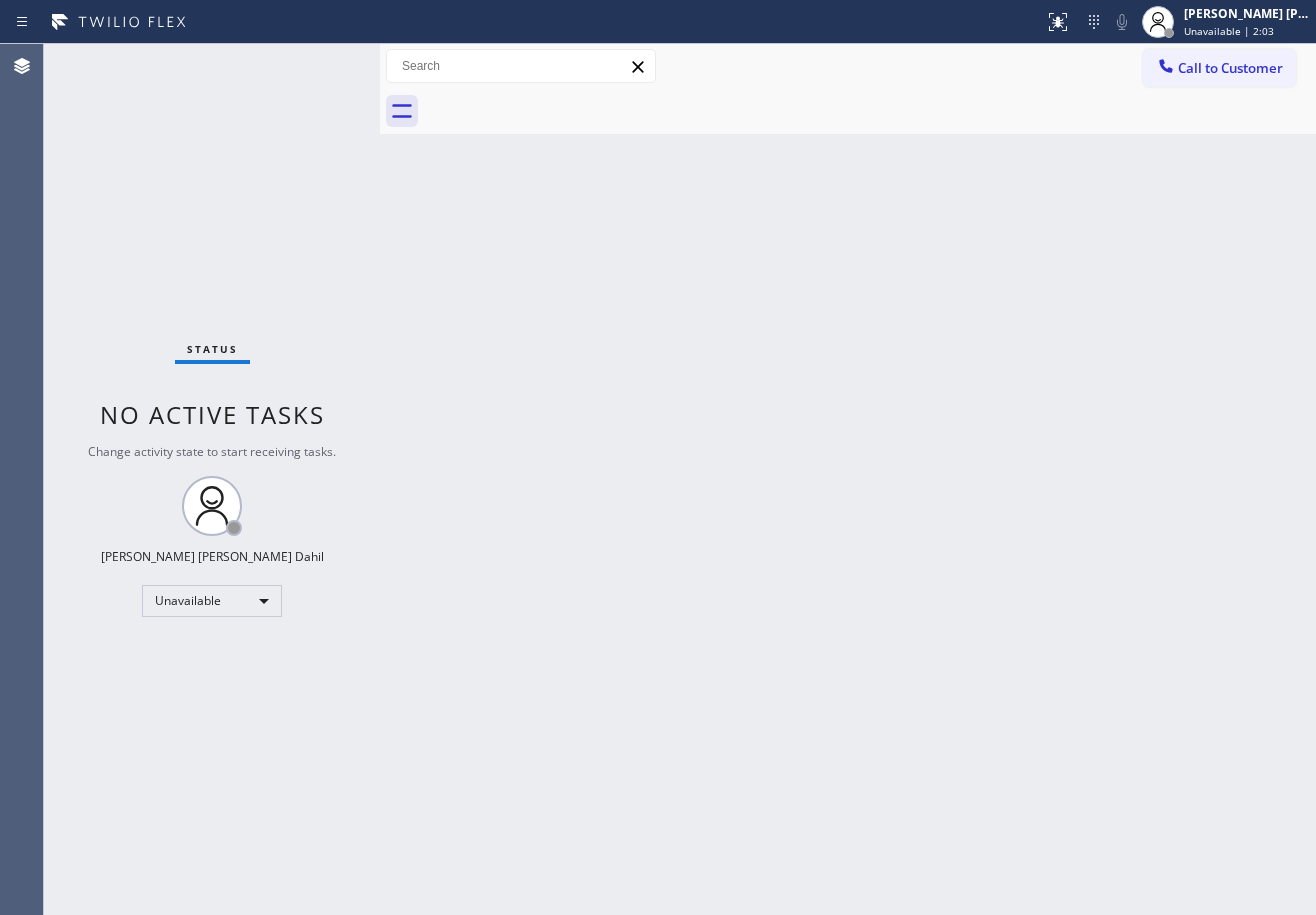 click on "Call to Customer" at bounding box center (1230, 68) 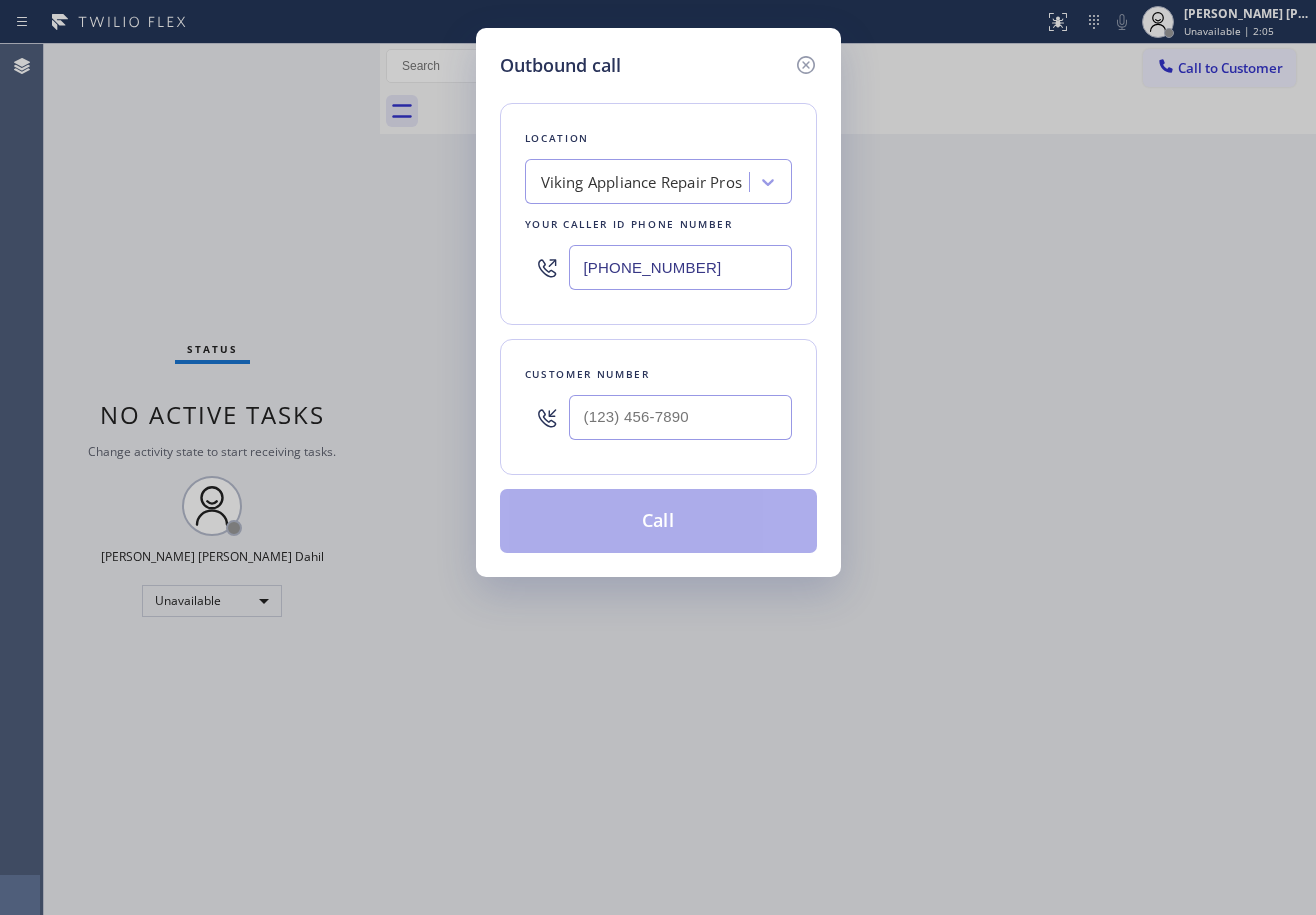 click at bounding box center [680, 417] 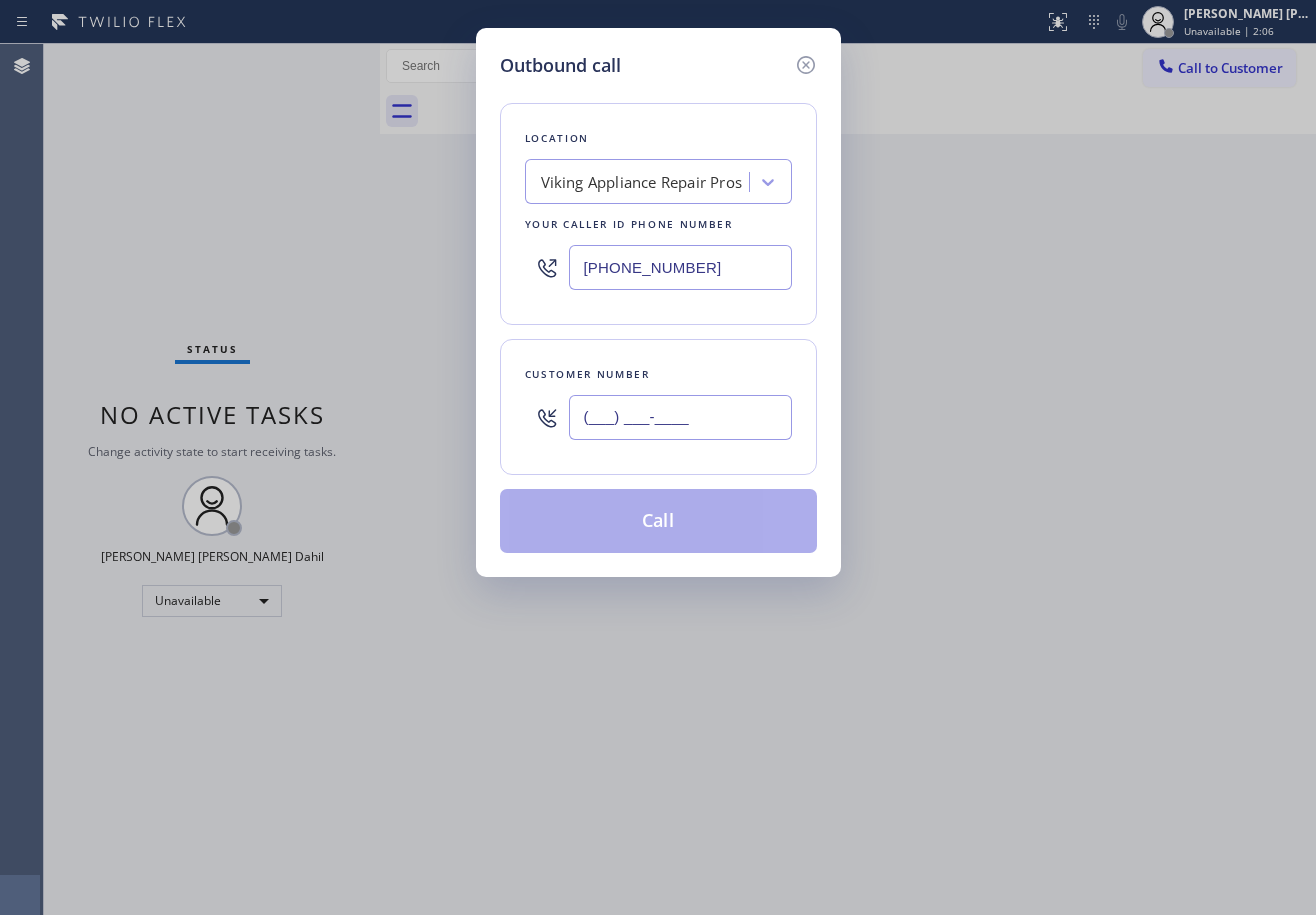 paste on "914) 483-2745" 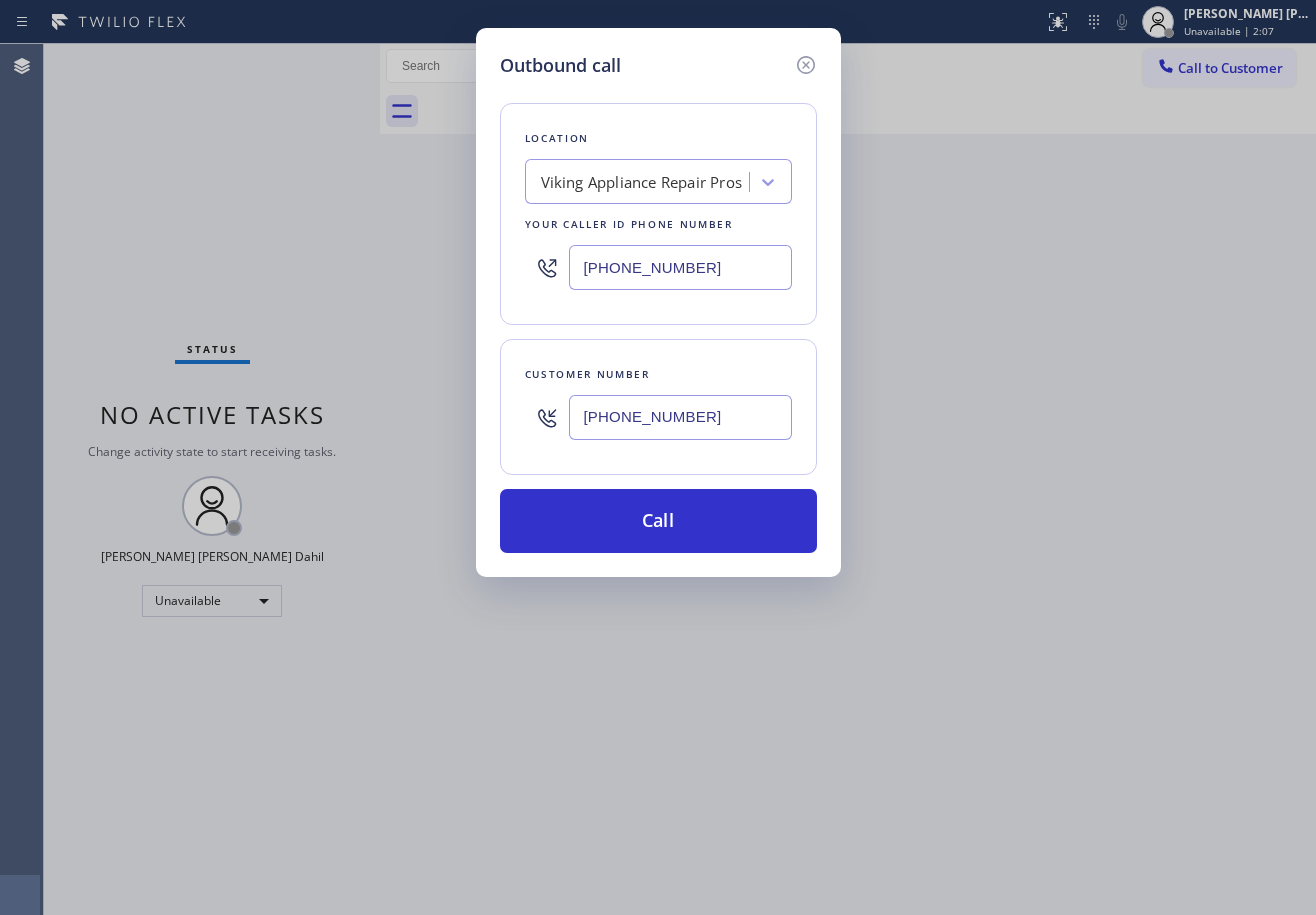 type on "[PHONE_NUMBER]" 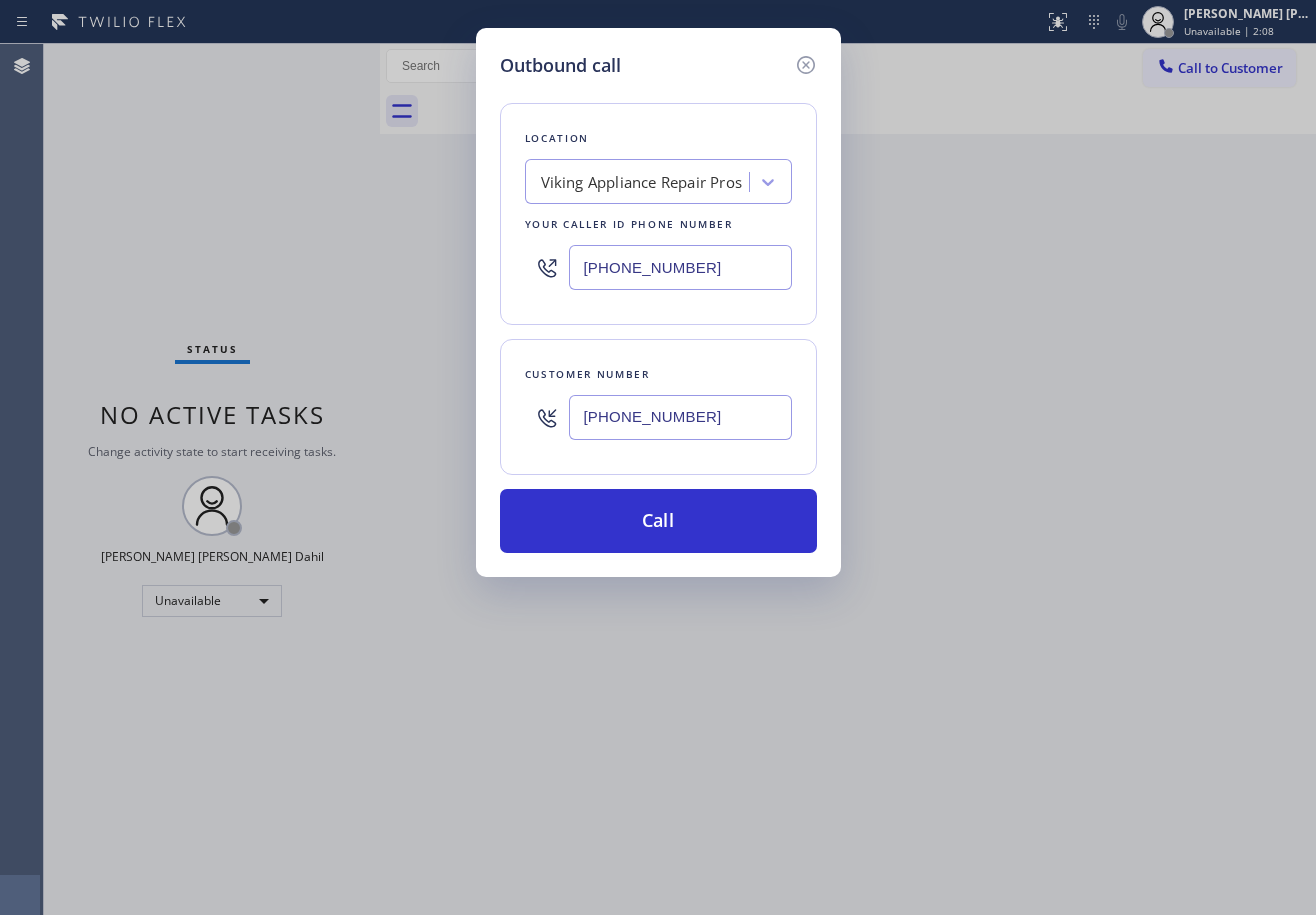 click on "[PHONE_NUMBER]" at bounding box center (680, 267) 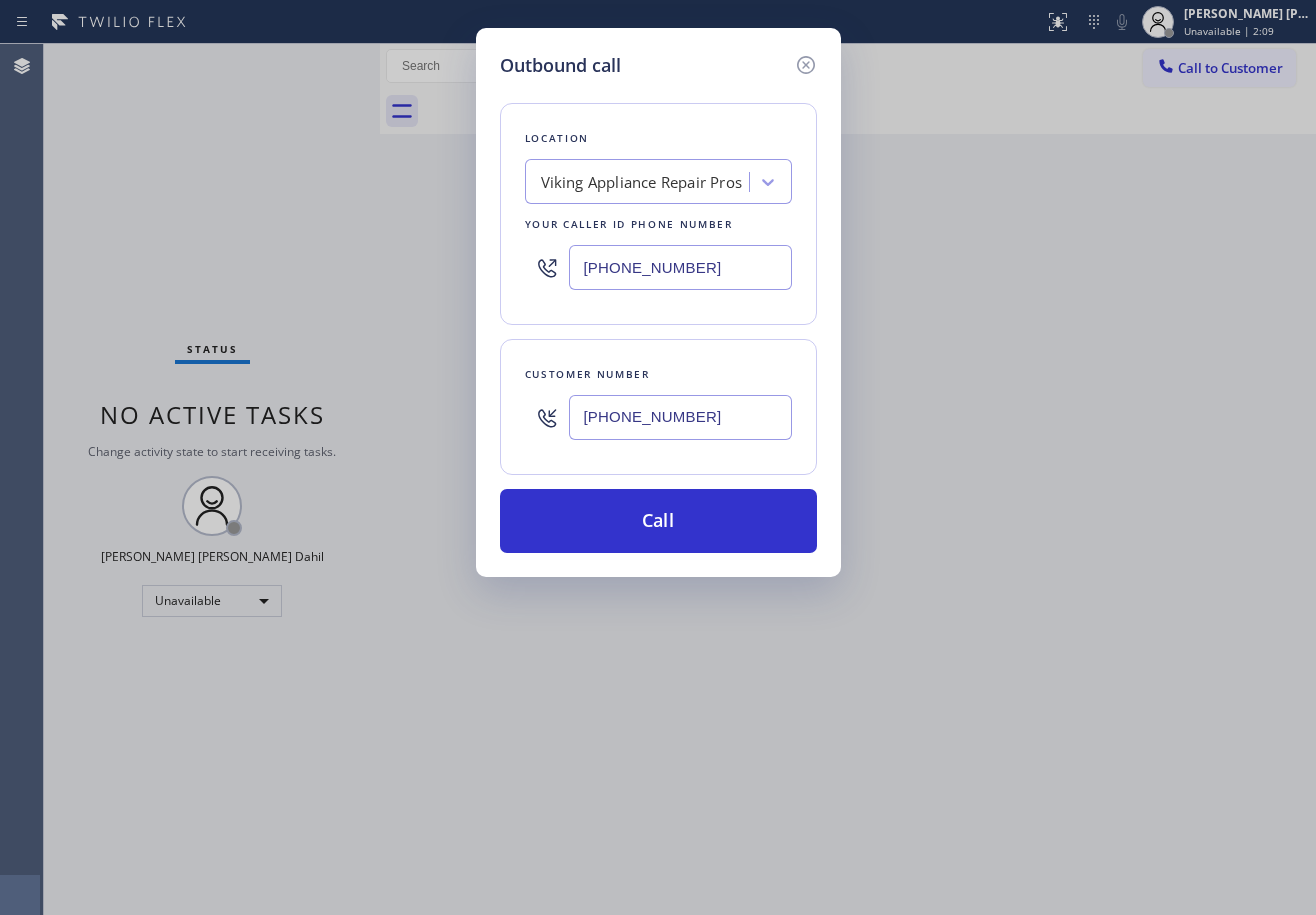 paste on "973) 791-5890" 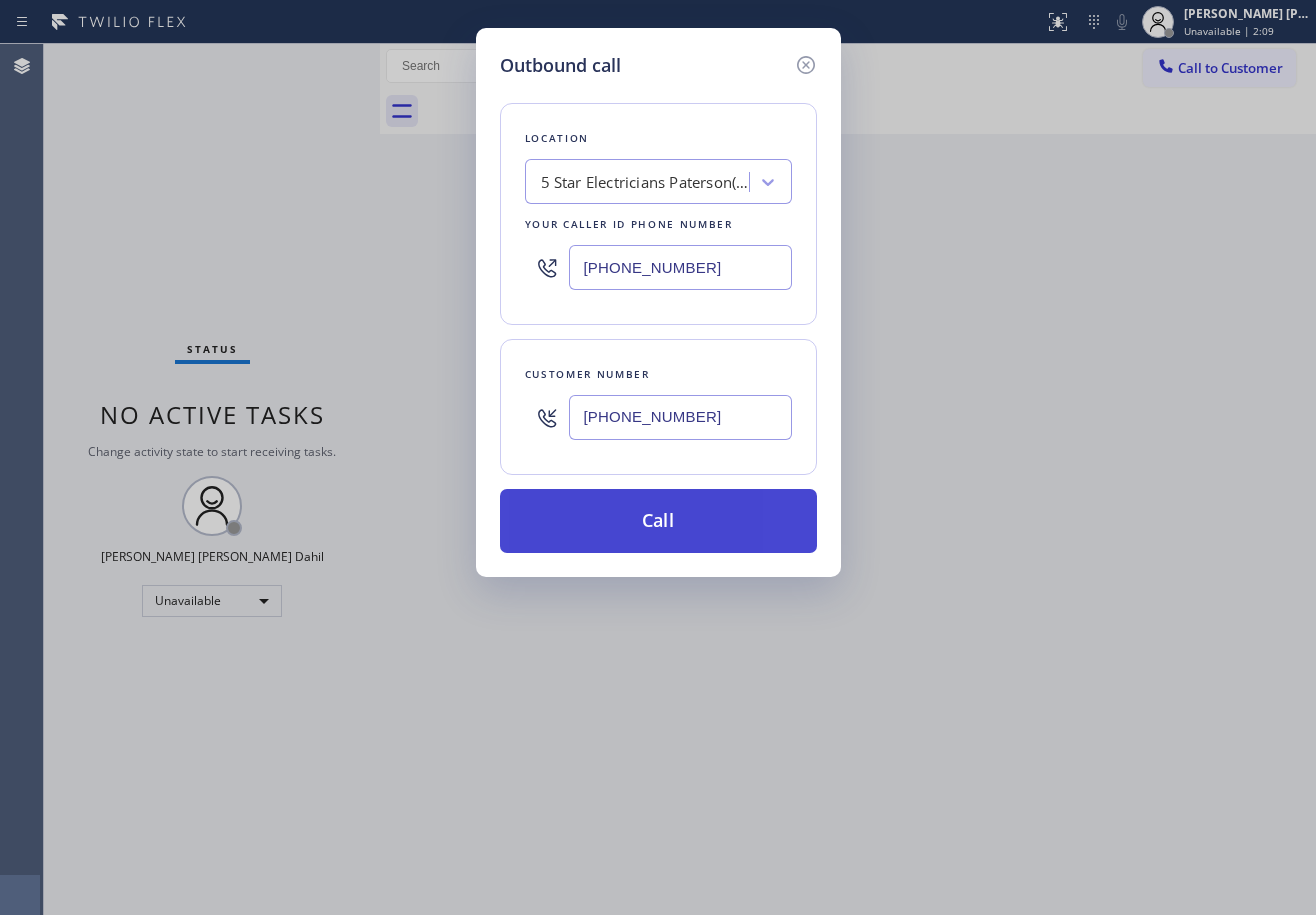 type on "[PHONE_NUMBER]" 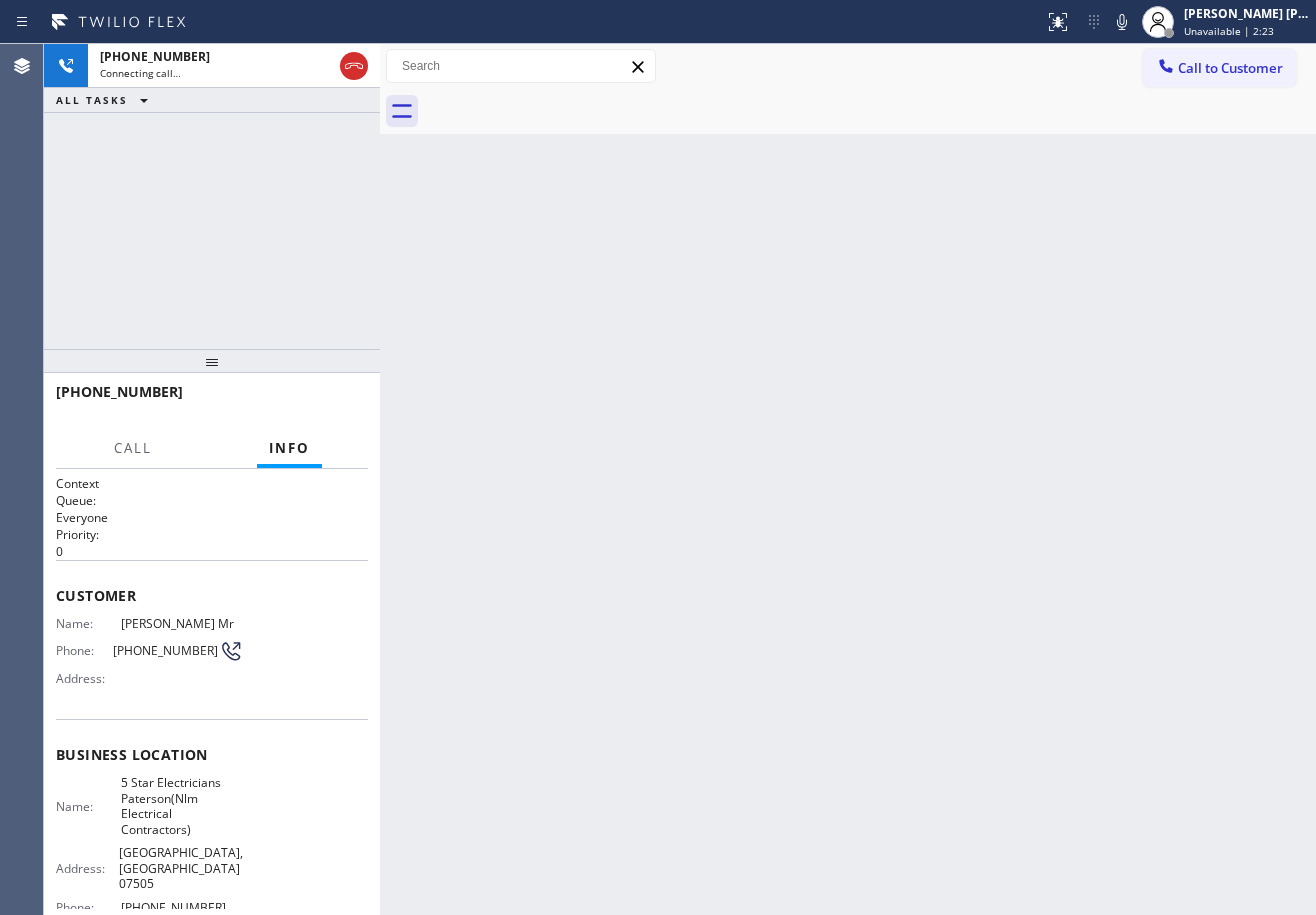 click on "[PHONE_NUMBER] Connecting call… ALL TASKS ALL TASKS ACTIVE TASKS TASKS IN WRAP UP" at bounding box center (212, 196) 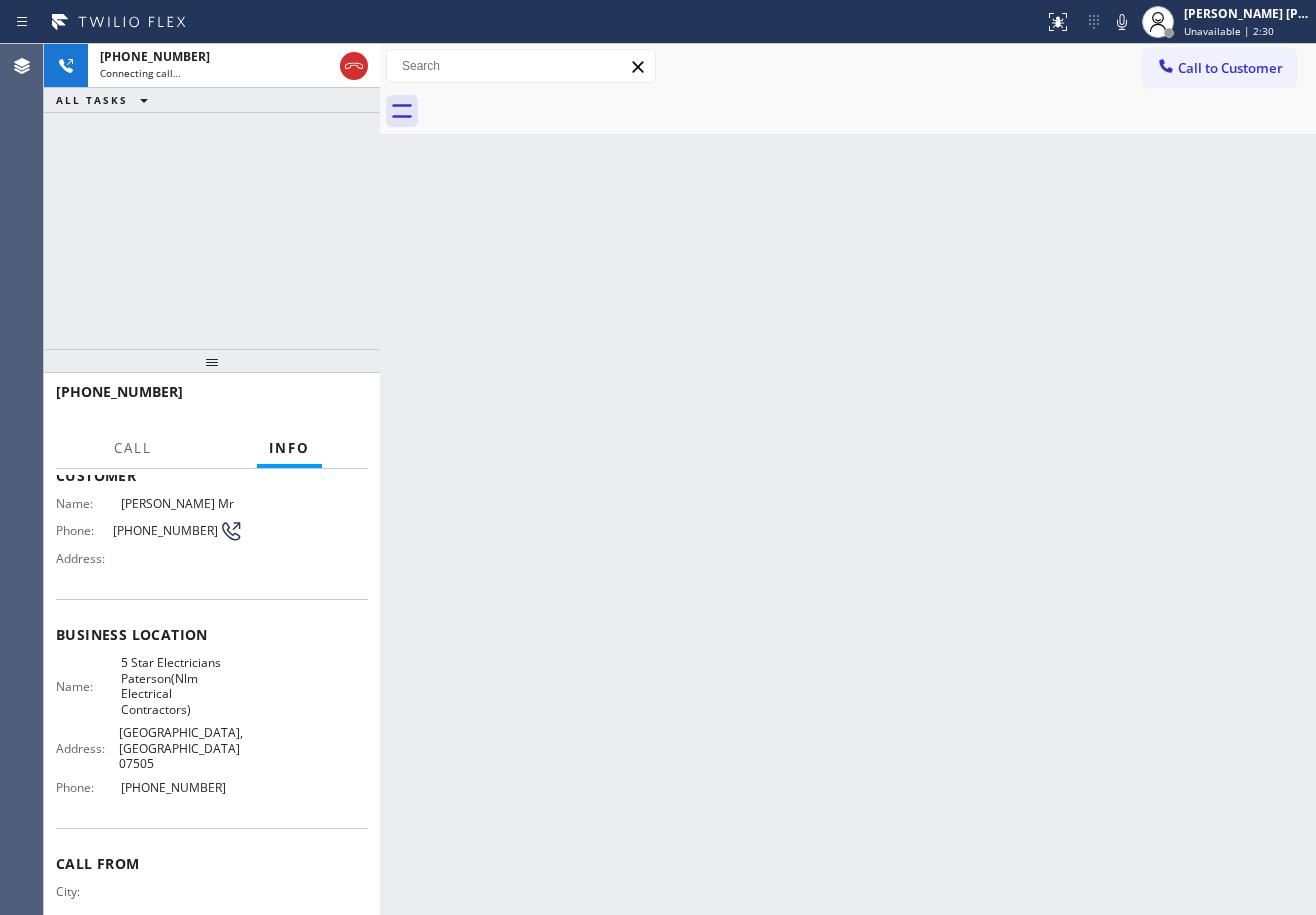 scroll, scrollTop: 0, scrollLeft: 0, axis: both 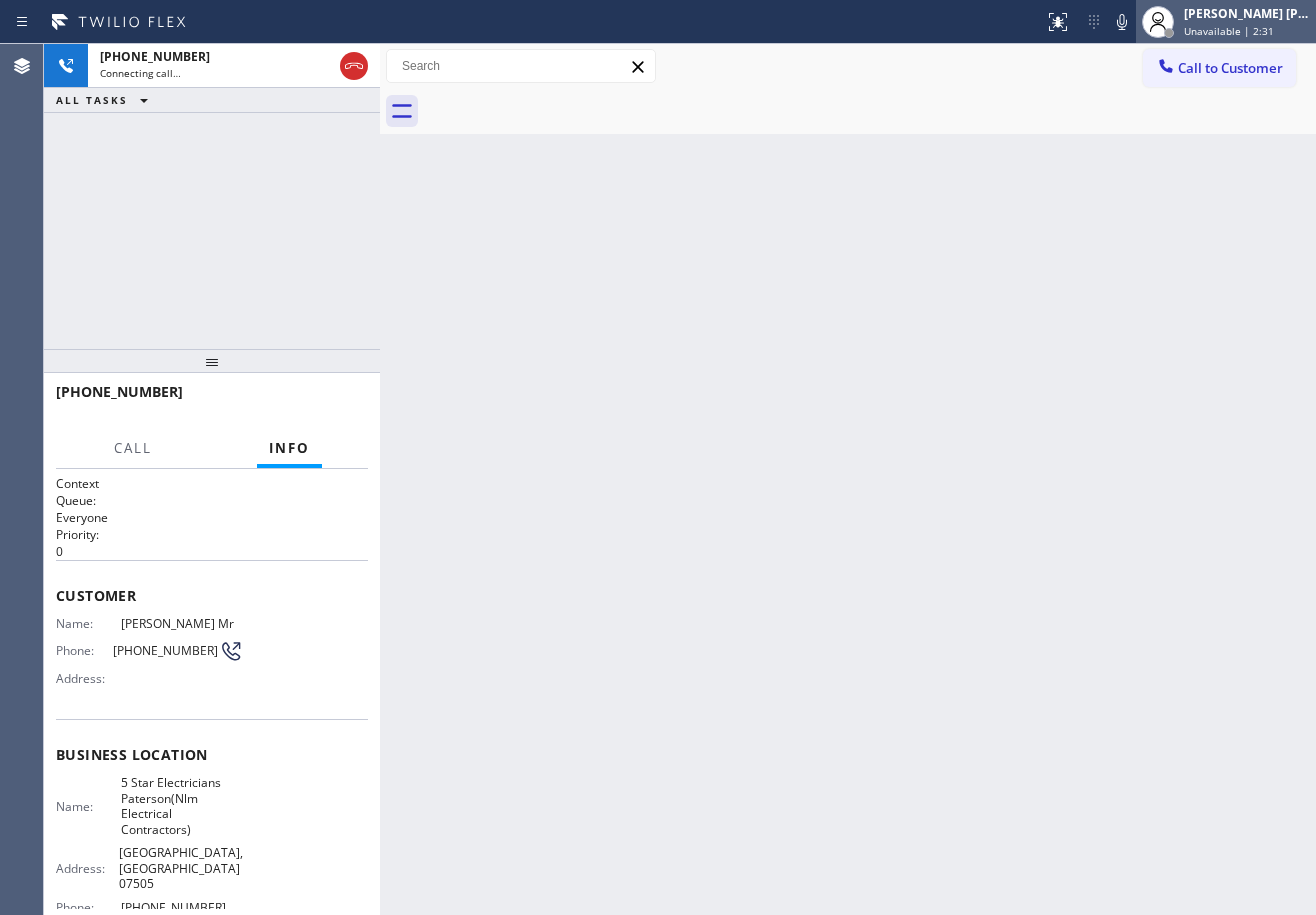 click on "Unavailable | 2:31" at bounding box center (1229, 31) 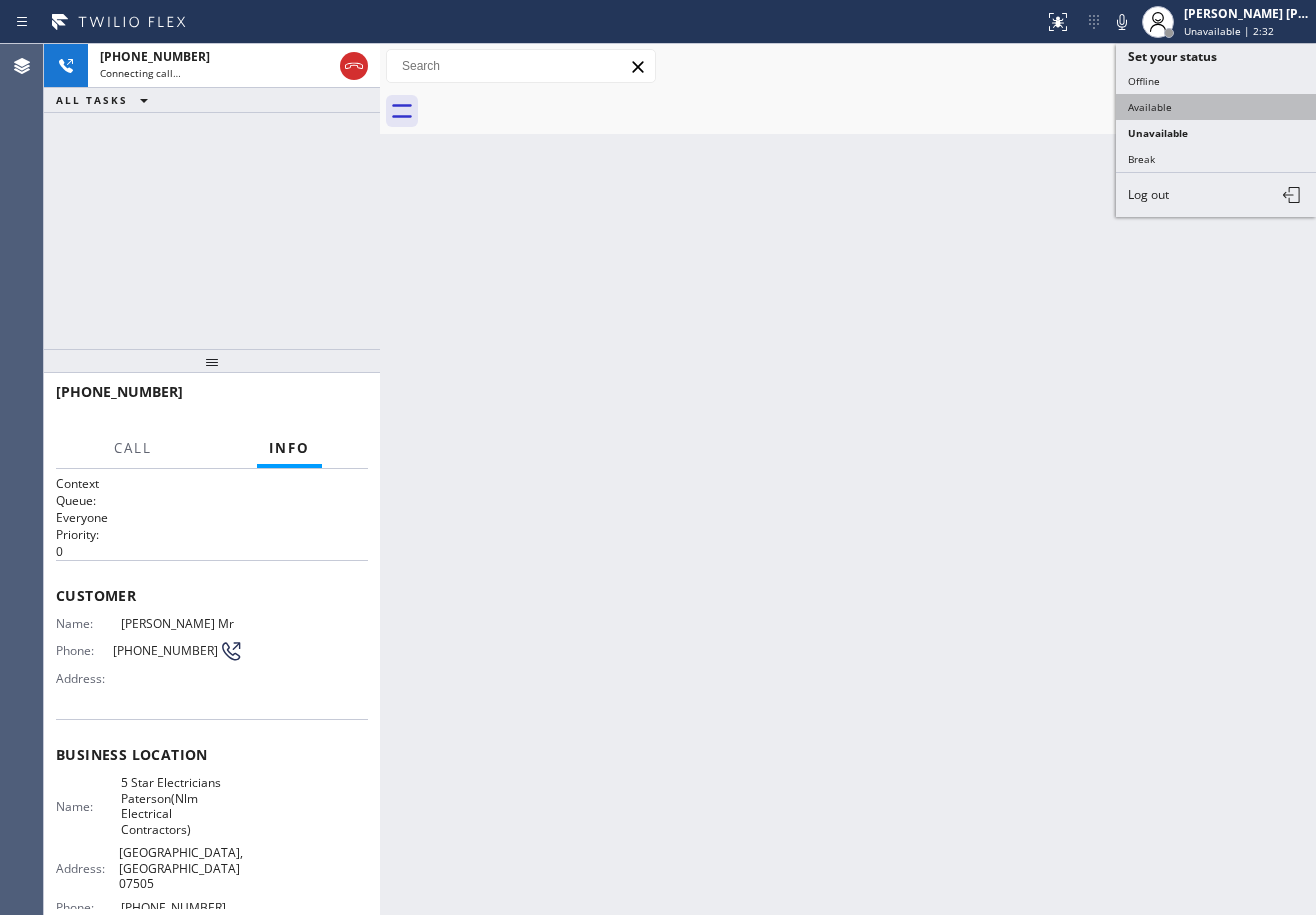 click on "Available" at bounding box center [1216, 107] 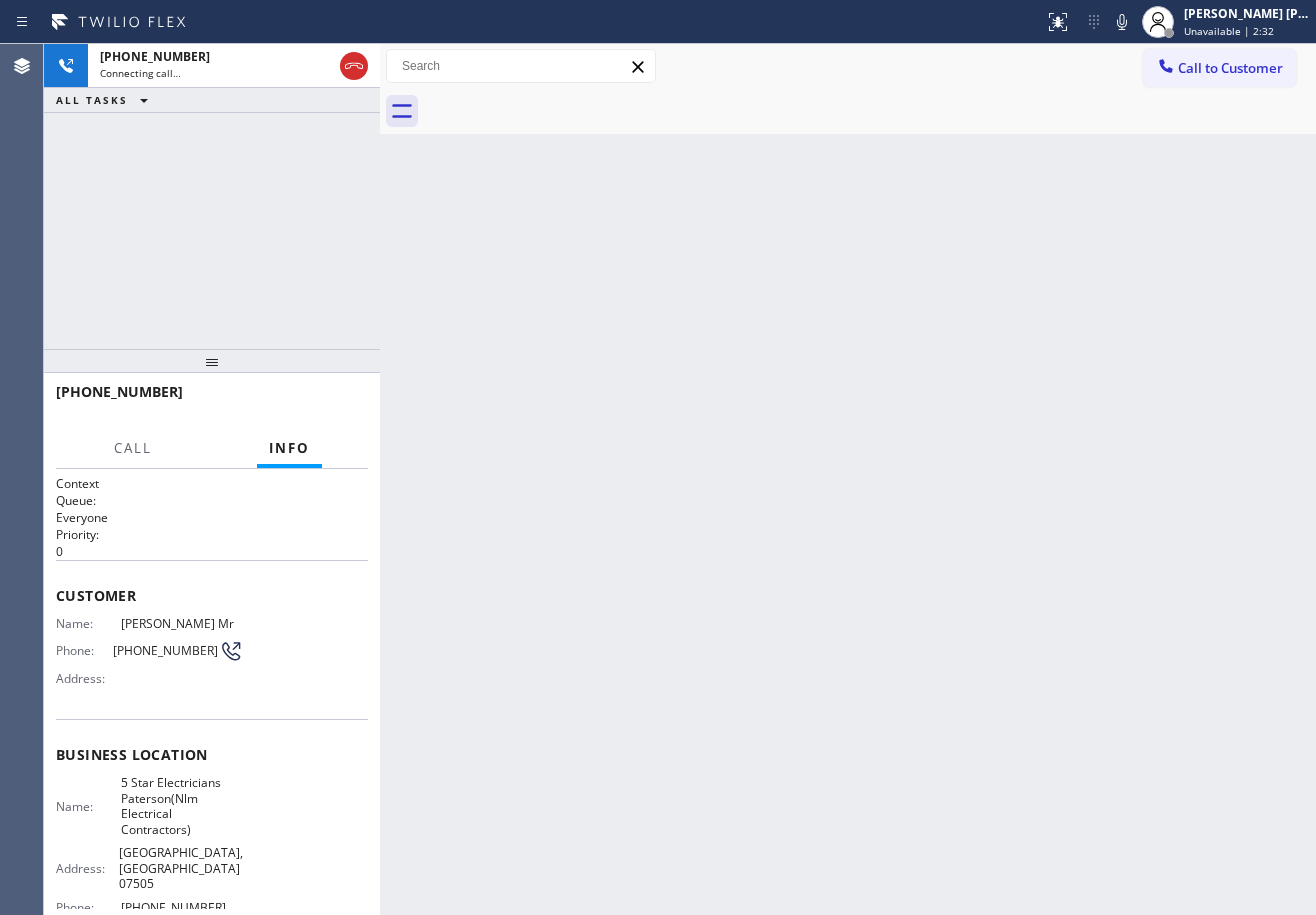 click on "Back to Dashboard Change Sender ID Customers Technicians Select a contact Outbound call Technician Search Technician Your caller id phone number Your caller id phone number Call Technician info Name   Phone none Address none Change Sender ID HVAC [PHONE_NUMBER] 5 Star Appliance [PHONE_NUMBER] Appliance Repair [PHONE_NUMBER] Plumbing [PHONE_NUMBER] Air Duct Cleaning [PHONE_NUMBER]  Electricians [PHONE_NUMBER] Cancel Change Check personal SMS Reset Change No tabs Call to Customer Outbound call Location 5 Star Electricians Paterson(Nlm Electrical Contractors) Your caller id phone number [PHONE_NUMBER] Customer number Call Outbound call Technician Search Technician Your caller id phone number Your caller id phone number Call" at bounding box center (848, 479) 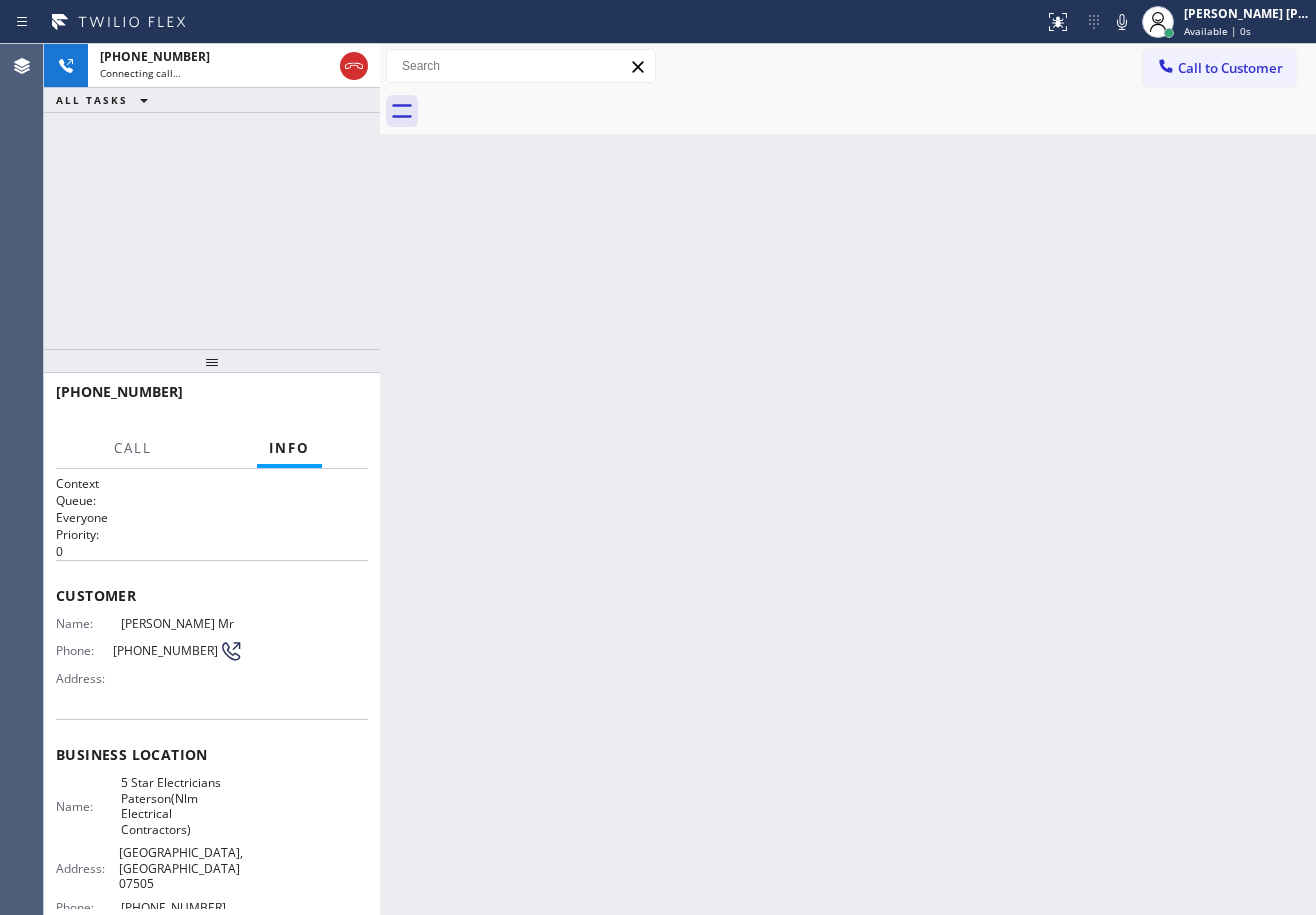 drag, startPoint x: 1038, startPoint y: 538, endPoint x: 1139, endPoint y: 471, distance: 121.20231 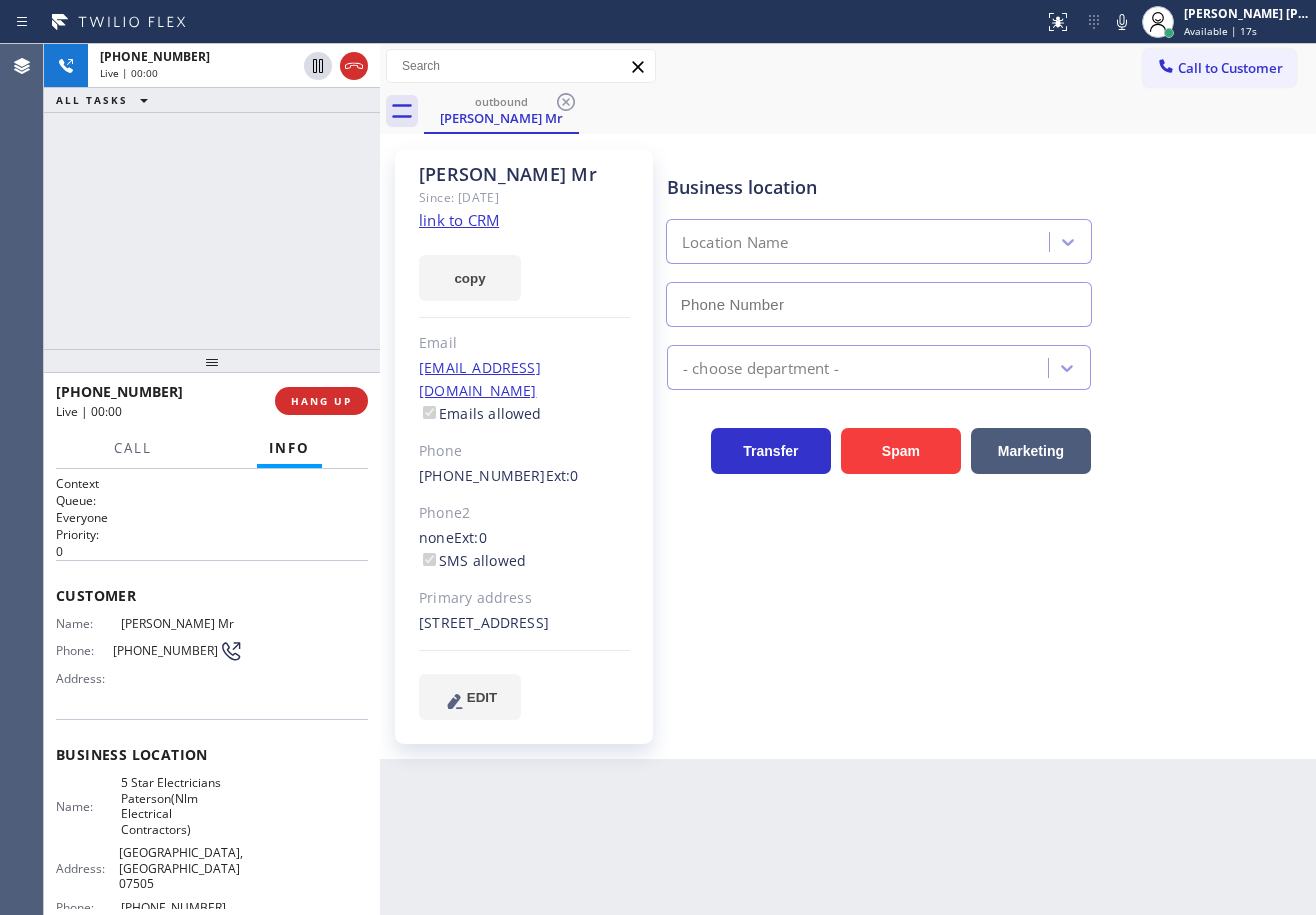 type on "[PHONE_NUMBER]" 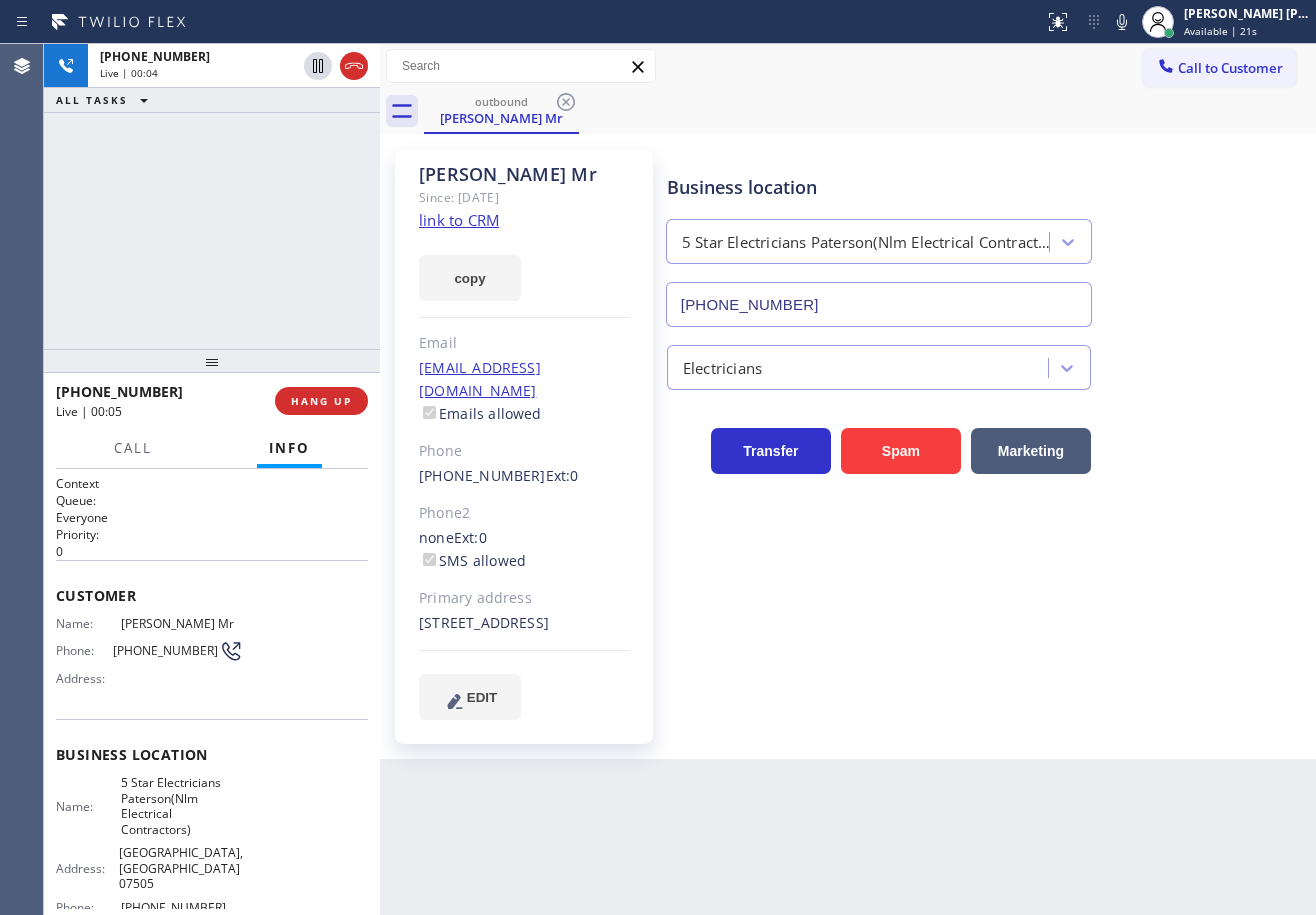 drag, startPoint x: 280, startPoint y: 354, endPoint x: 322, endPoint y: 415, distance: 74.06078 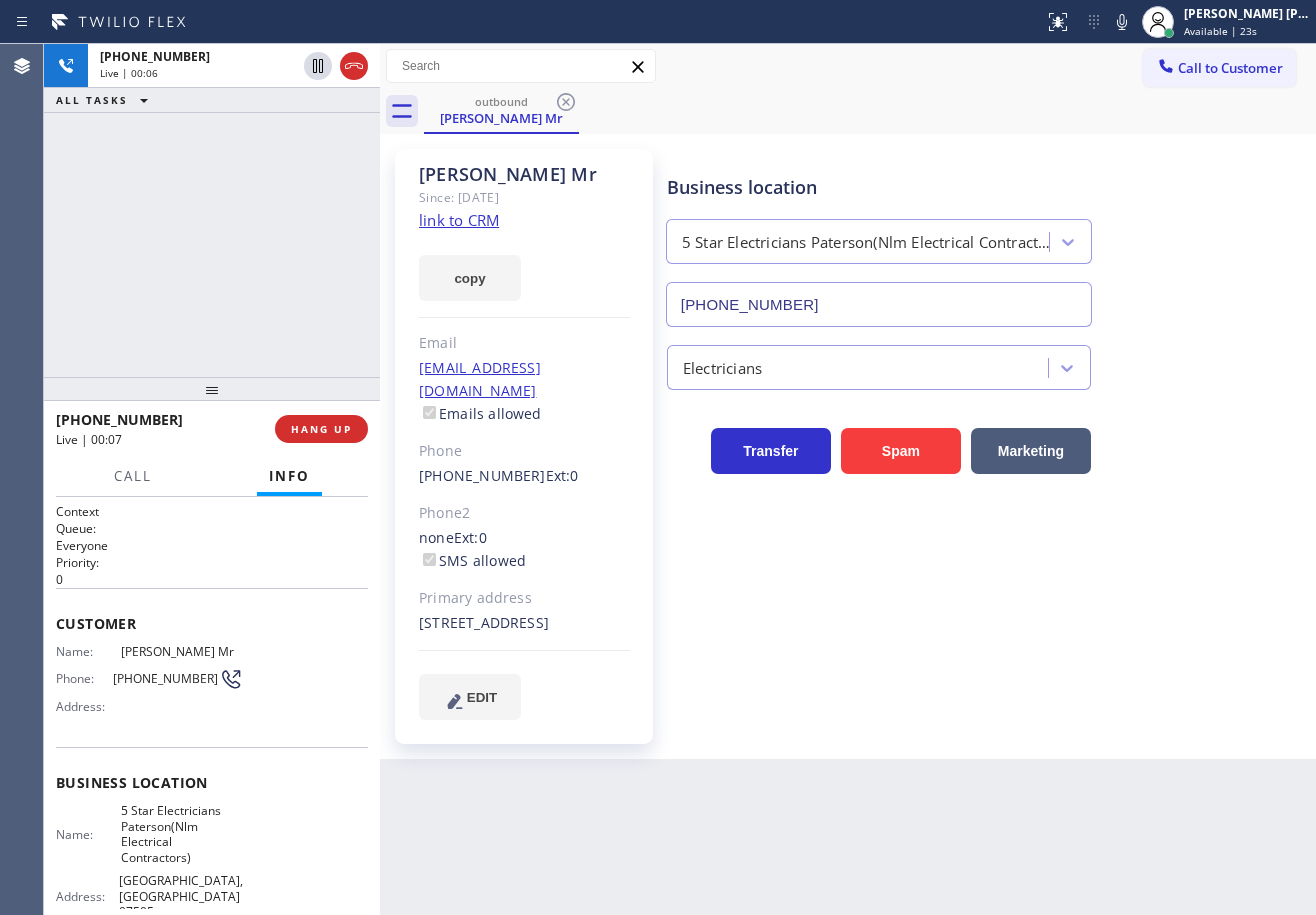 drag, startPoint x: 214, startPoint y: 425, endPoint x: 198, endPoint y: 346, distance: 80.60397 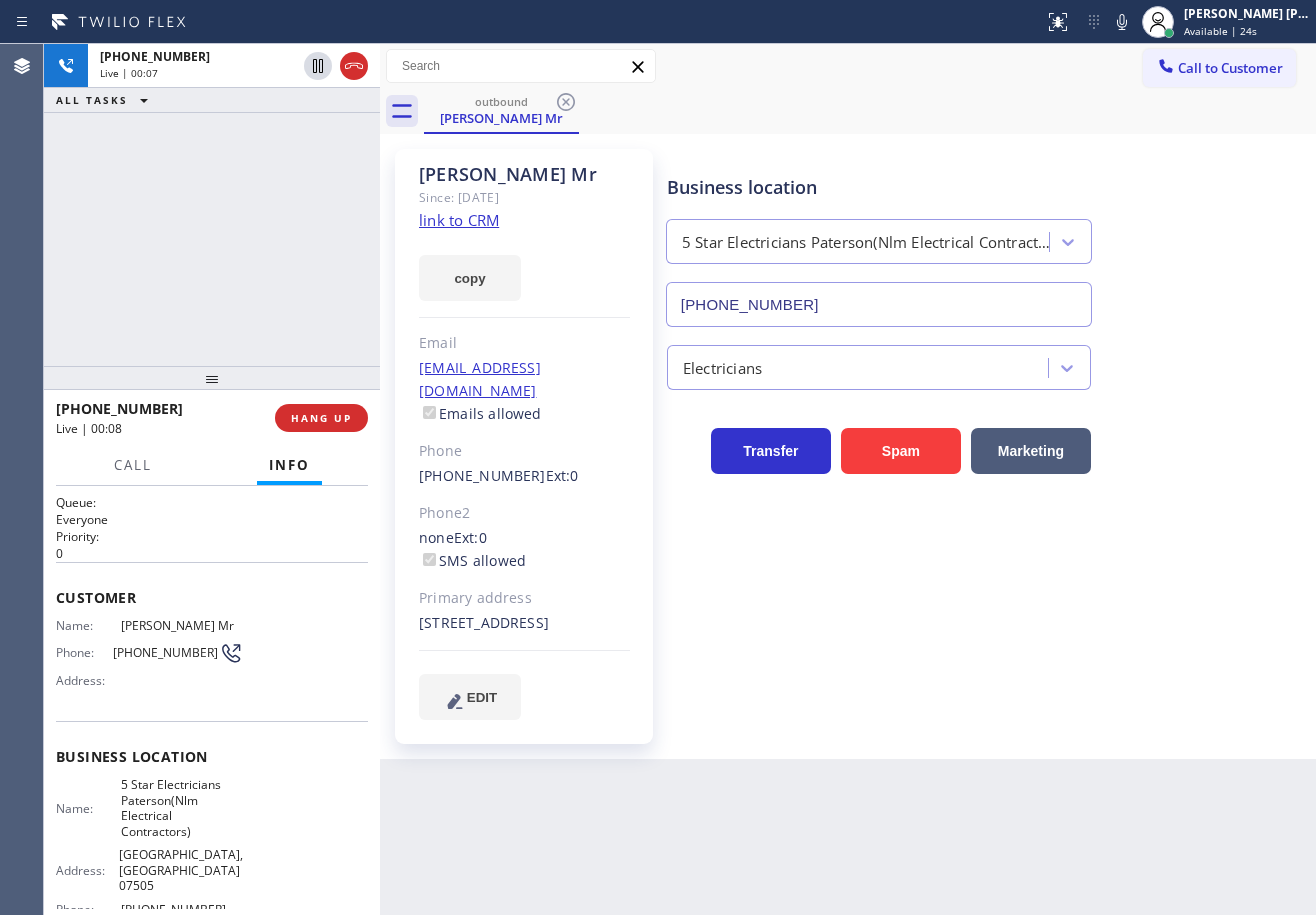 scroll, scrollTop: 0, scrollLeft: 0, axis: both 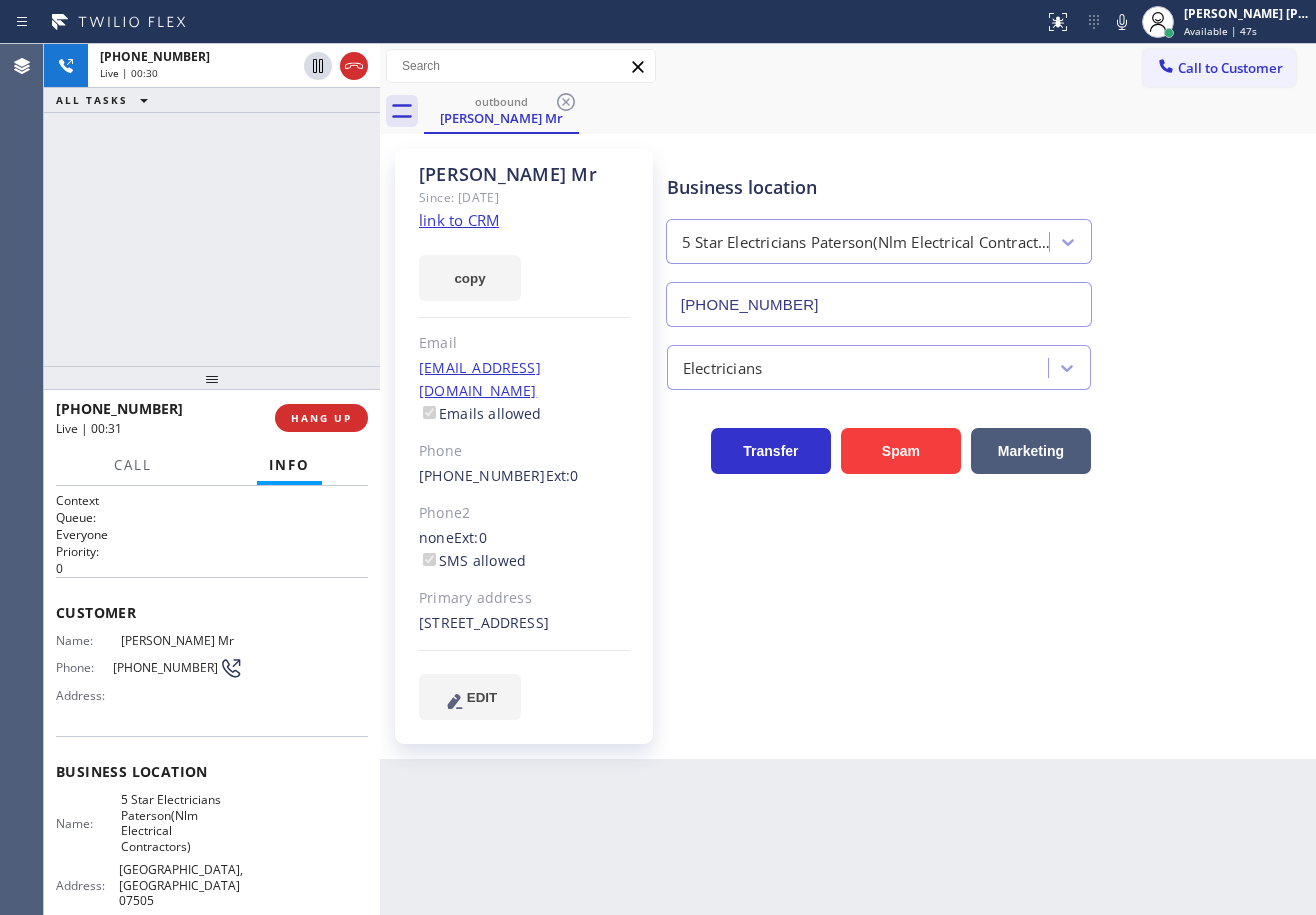 click on "[PHONE_NUMBER] Live | 00:30 ALL TASKS ALL TASKS ACTIVE TASKS TASKS IN WRAP UP" at bounding box center [212, 205] 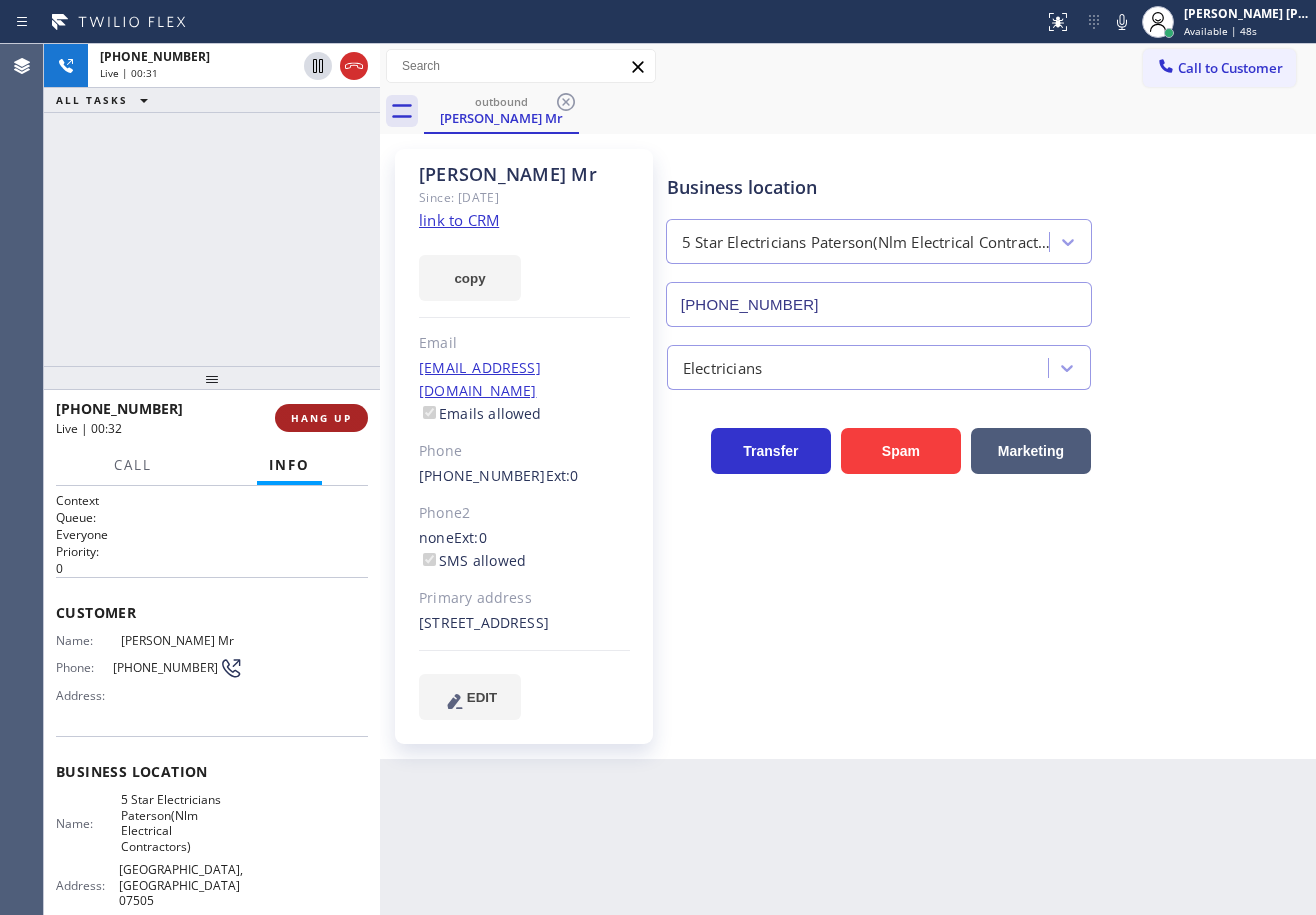click on "HANG UP" at bounding box center (321, 418) 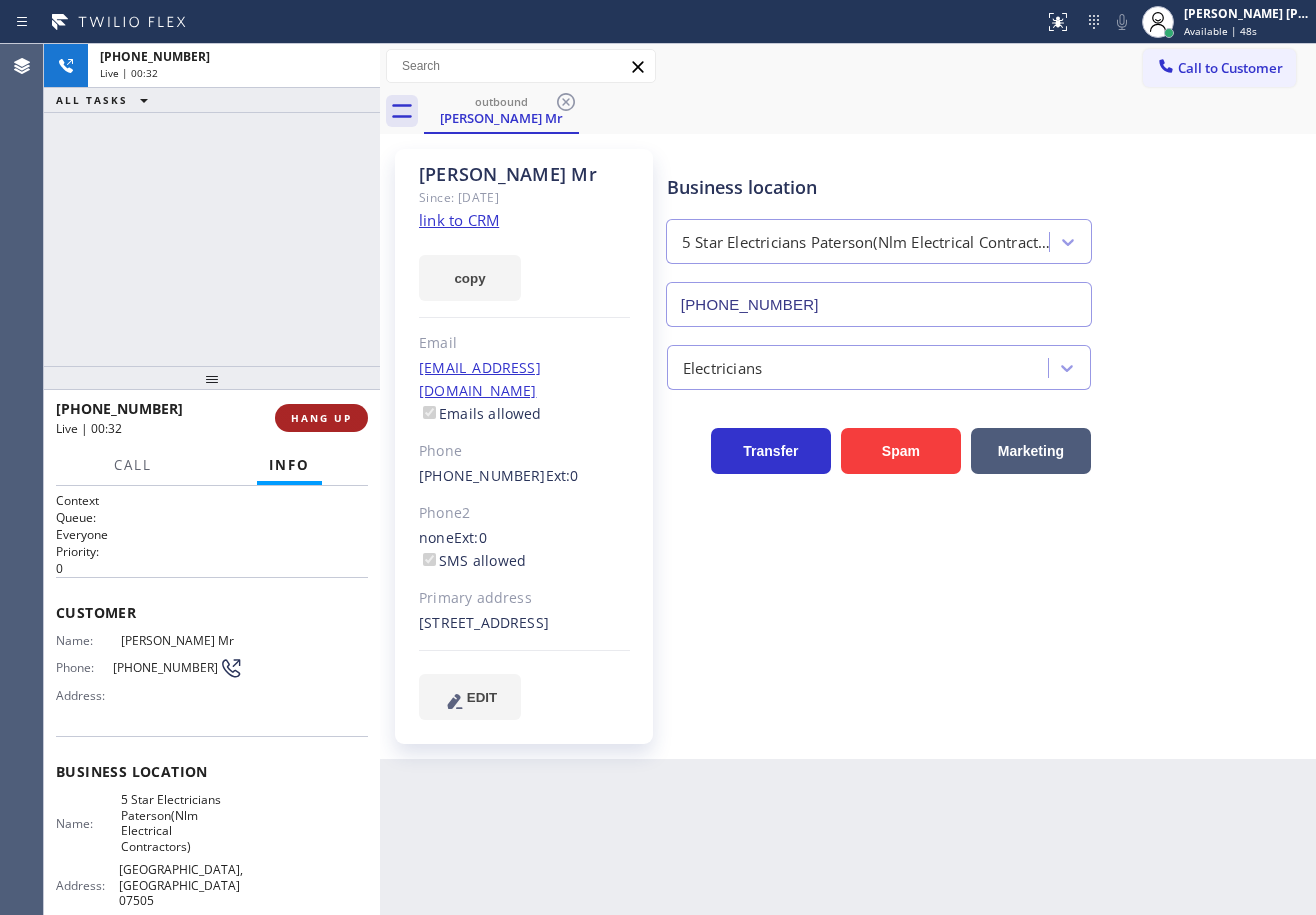 click on "HANG UP" at bounding box center [321, 418] 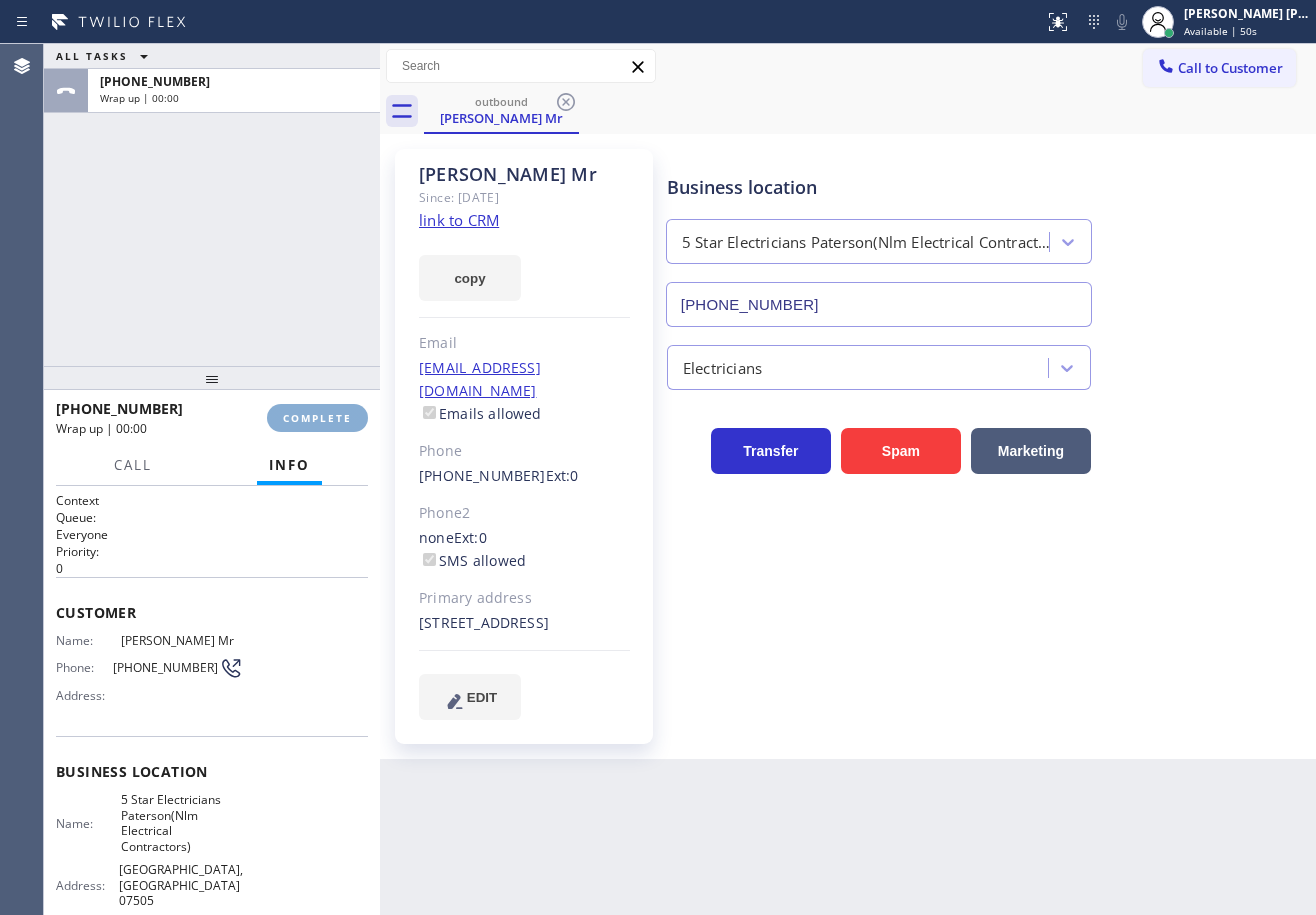 click on "COMPLETE" at bounding box center [317, 418] 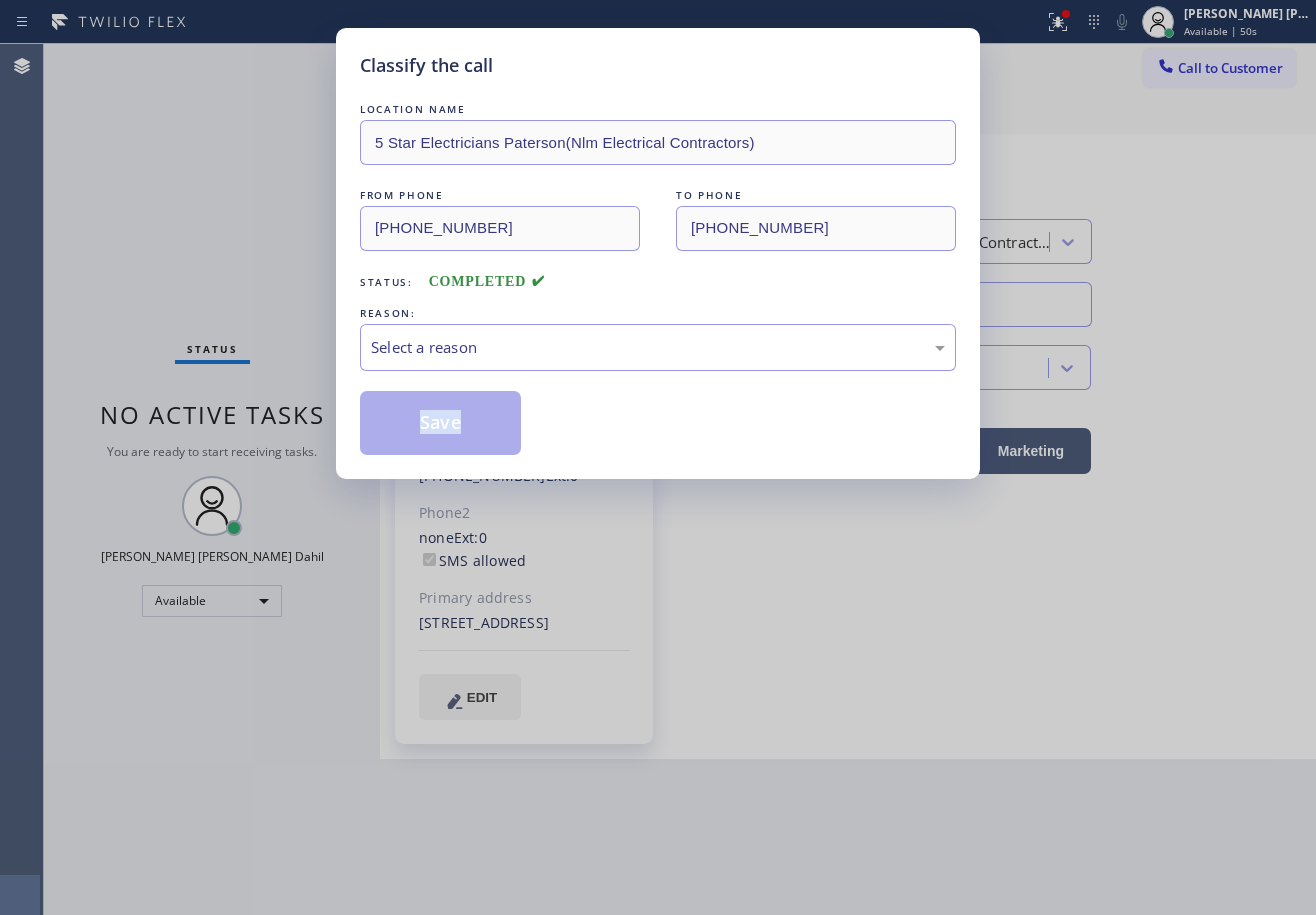 click on "Classify the call LOCATION NAME 5 Star Electricians Paterson(Nlm Electrical Contractors) FROM PHONE [PHONE_NUMBER] TO PHONE [PHONE_NUMBER] Status: COMPLETED REASON: Select a reason Save" at bounding box center [658, 457] 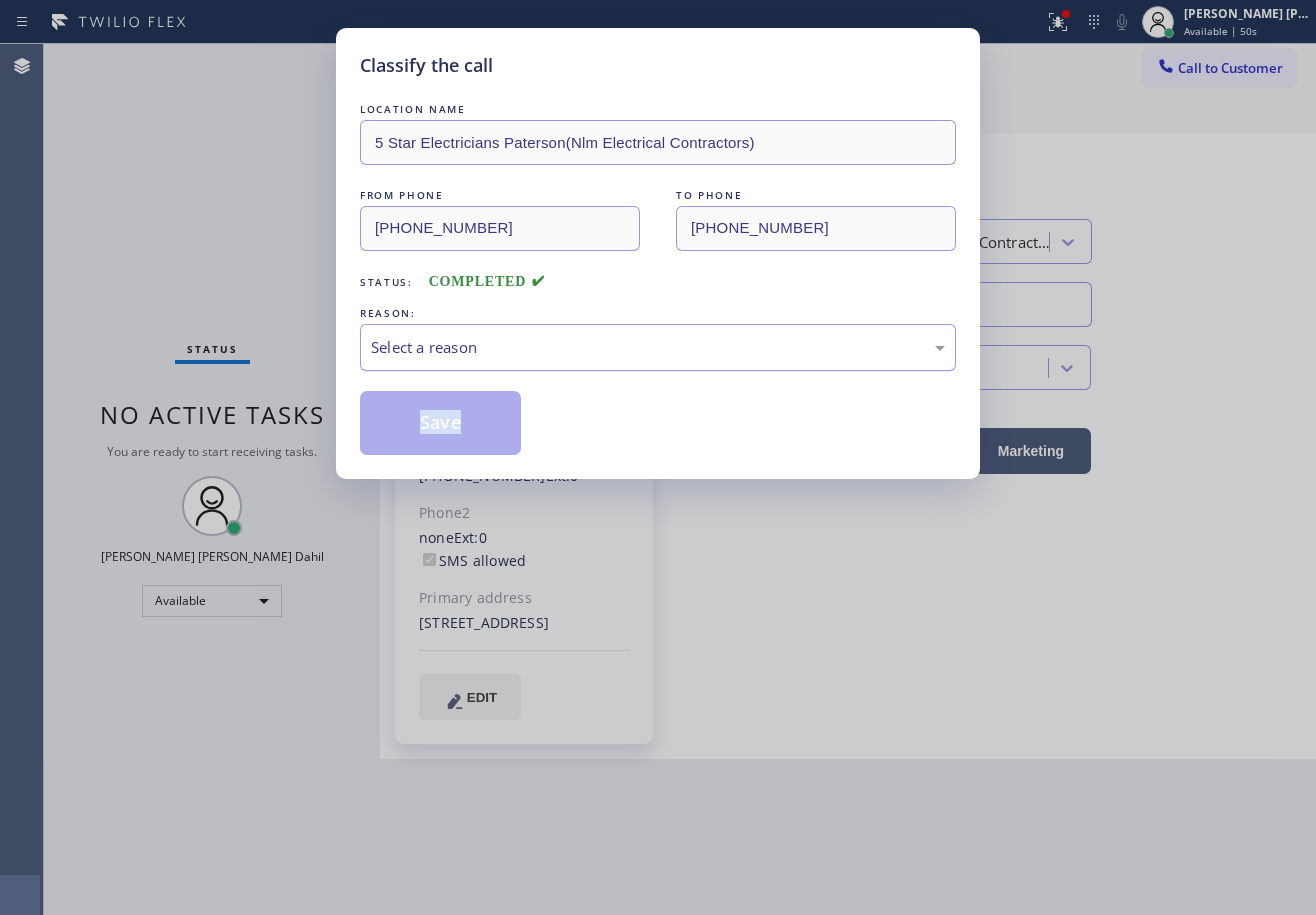 click on "Select a reason" at bounding box center [658, 347] 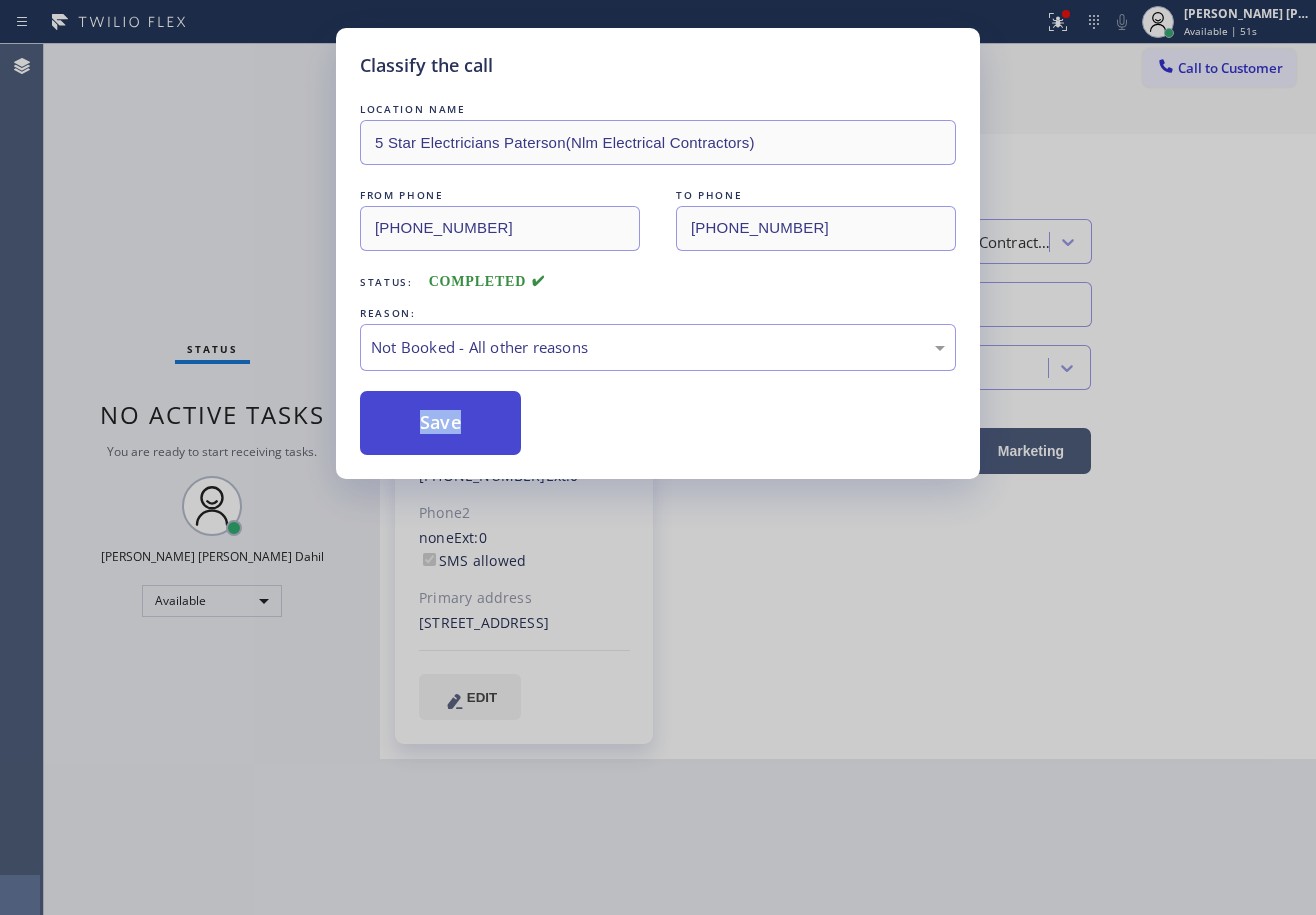 click on "Save" at bounding box center [440, 423] 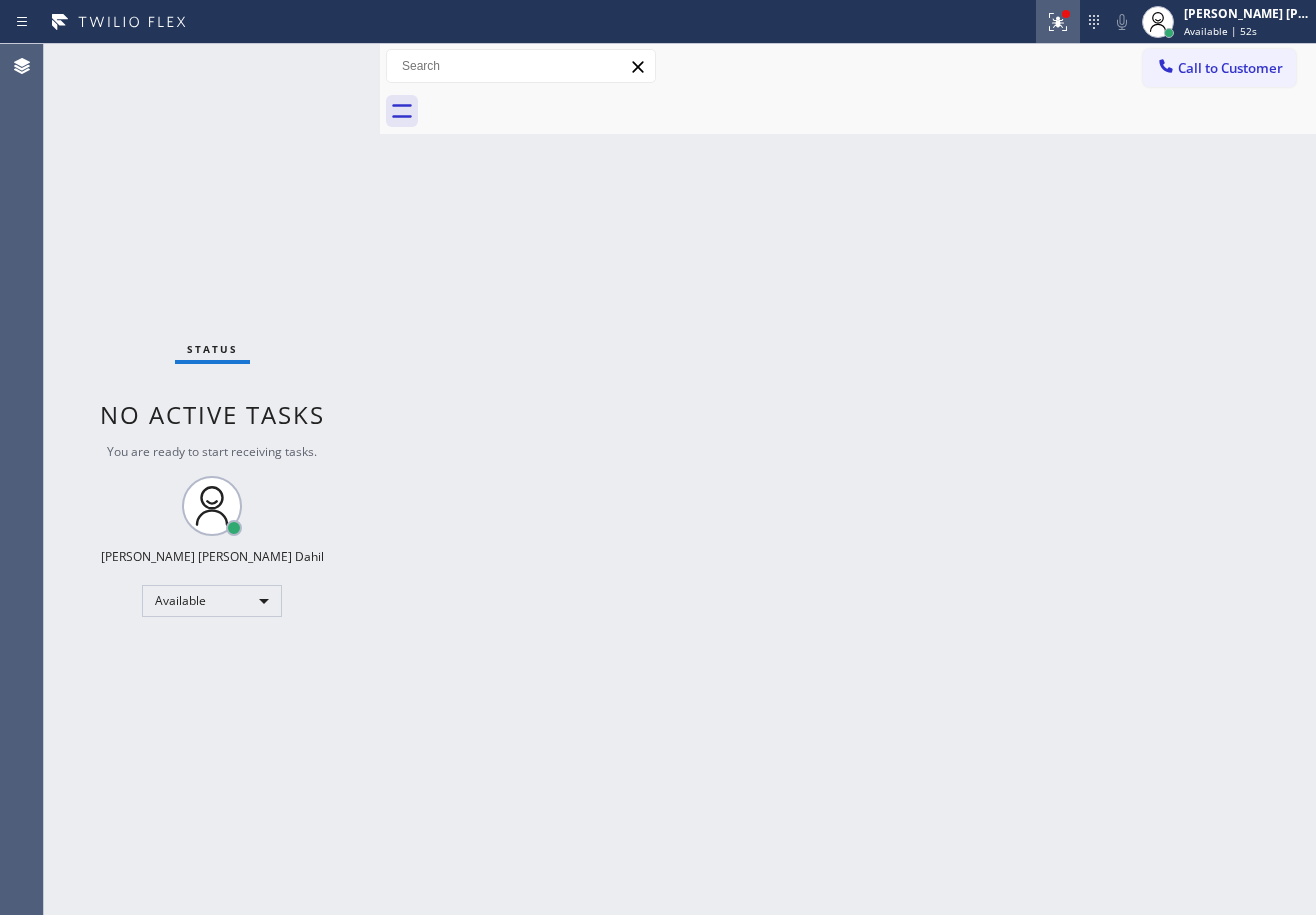 click 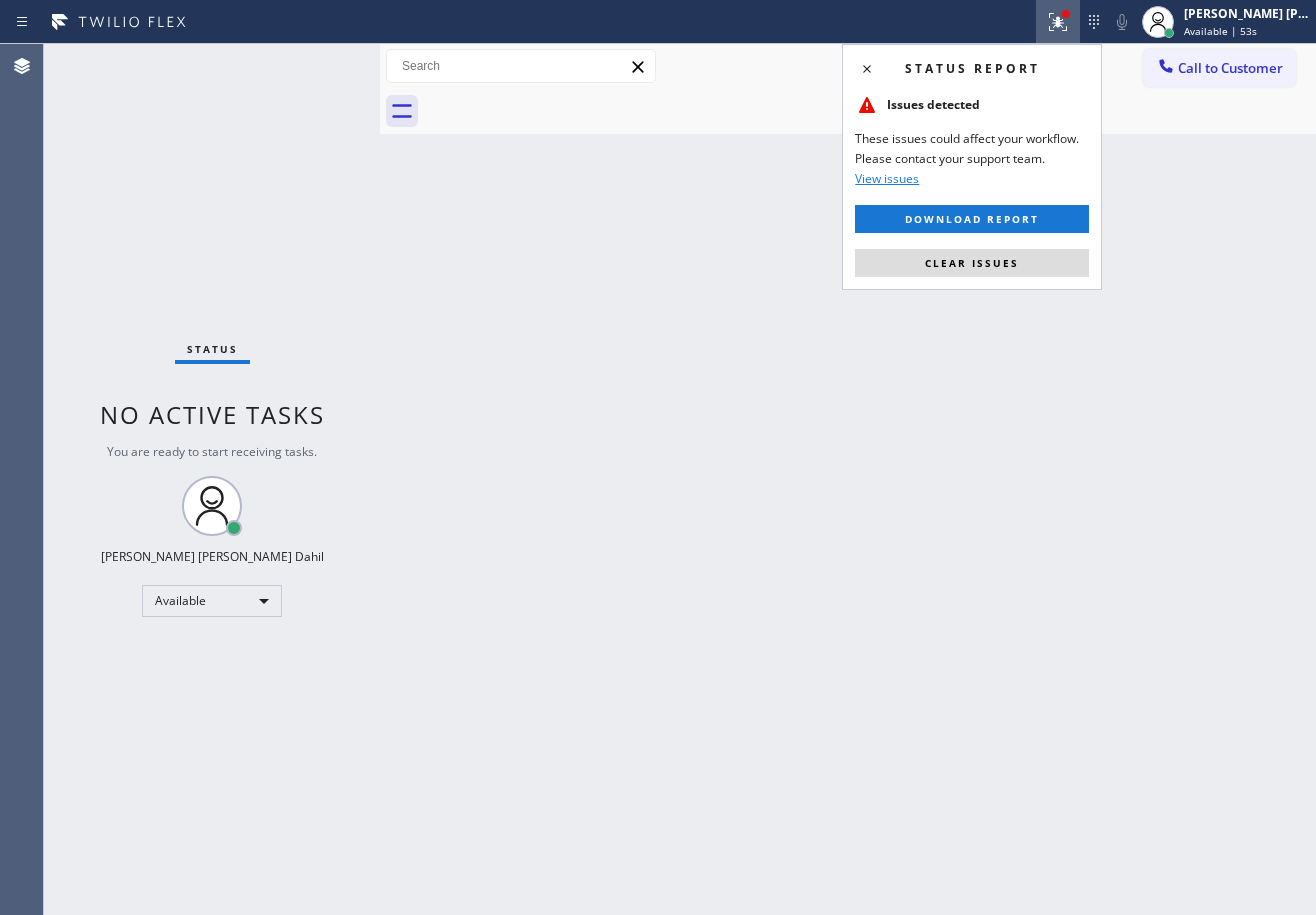 click on "Status report Issues detected These issues could affect your workflow. Please contact your support team. View issues Download report Clear issues" at bounding box center [972, 167] 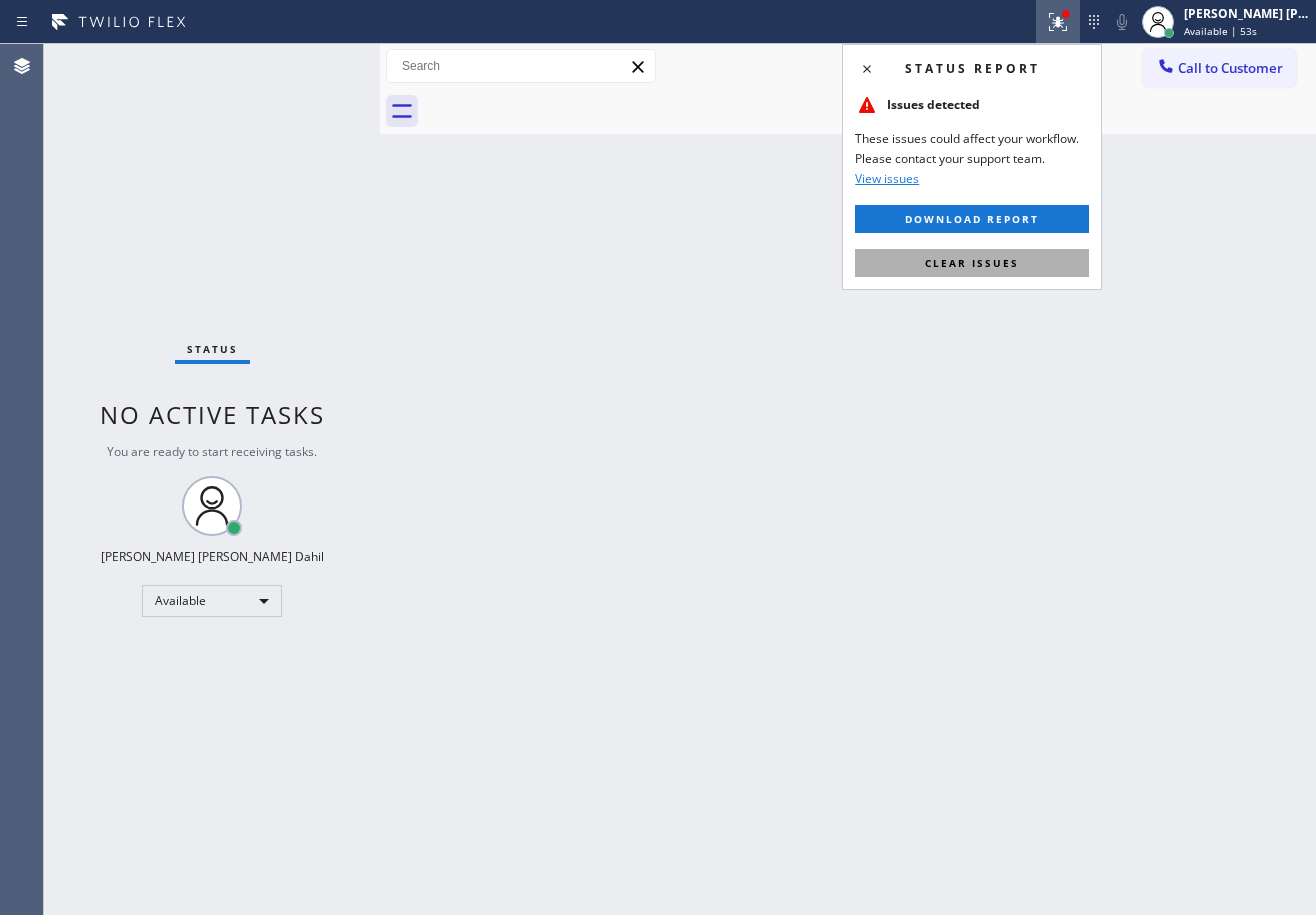 click on "Clear issues" at bounding box center (972, 263) 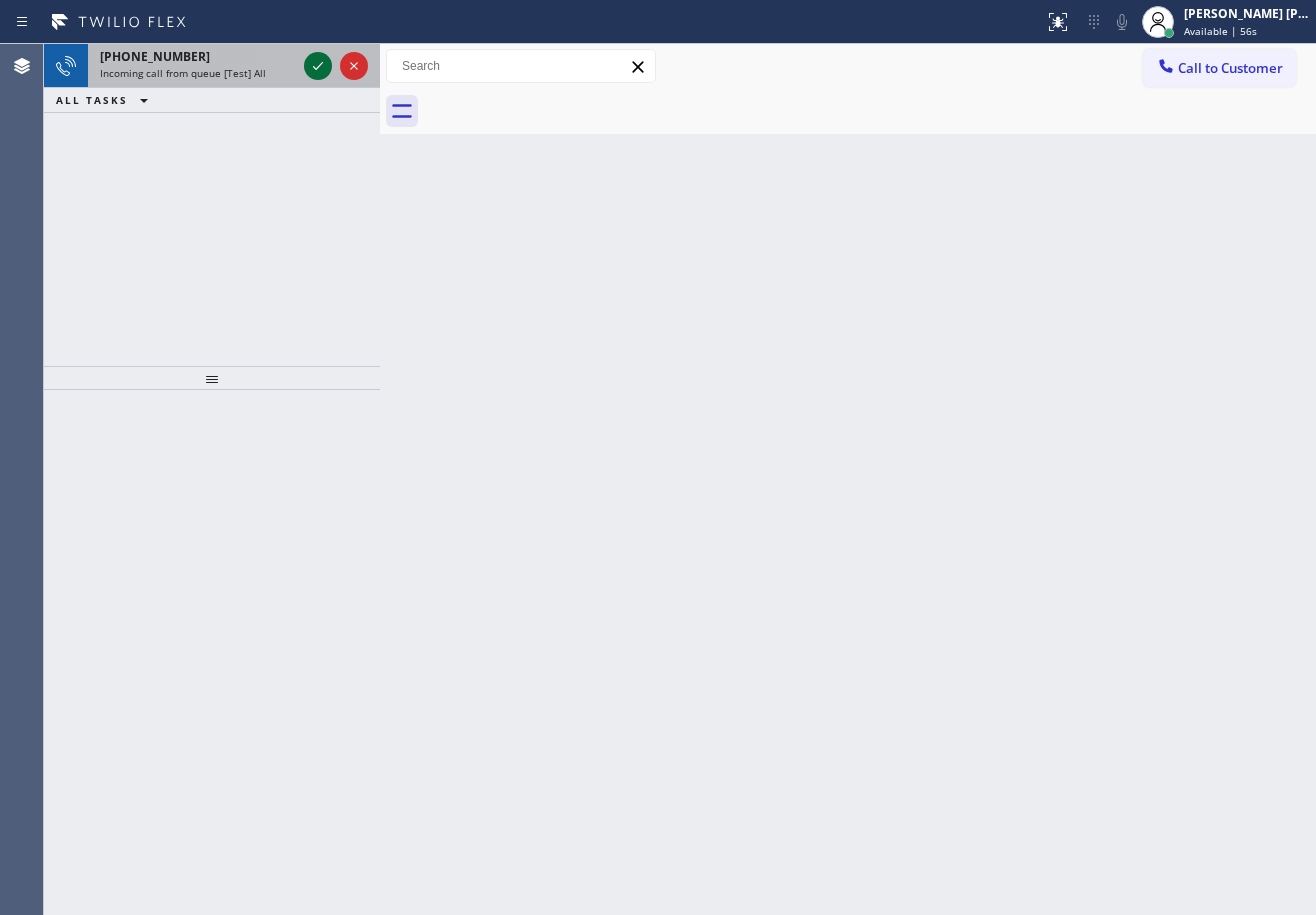 drag, startPoint x: 291, startPoint y: 73, endPoint x: 308, endPoint y: 64, distance: 19.235384 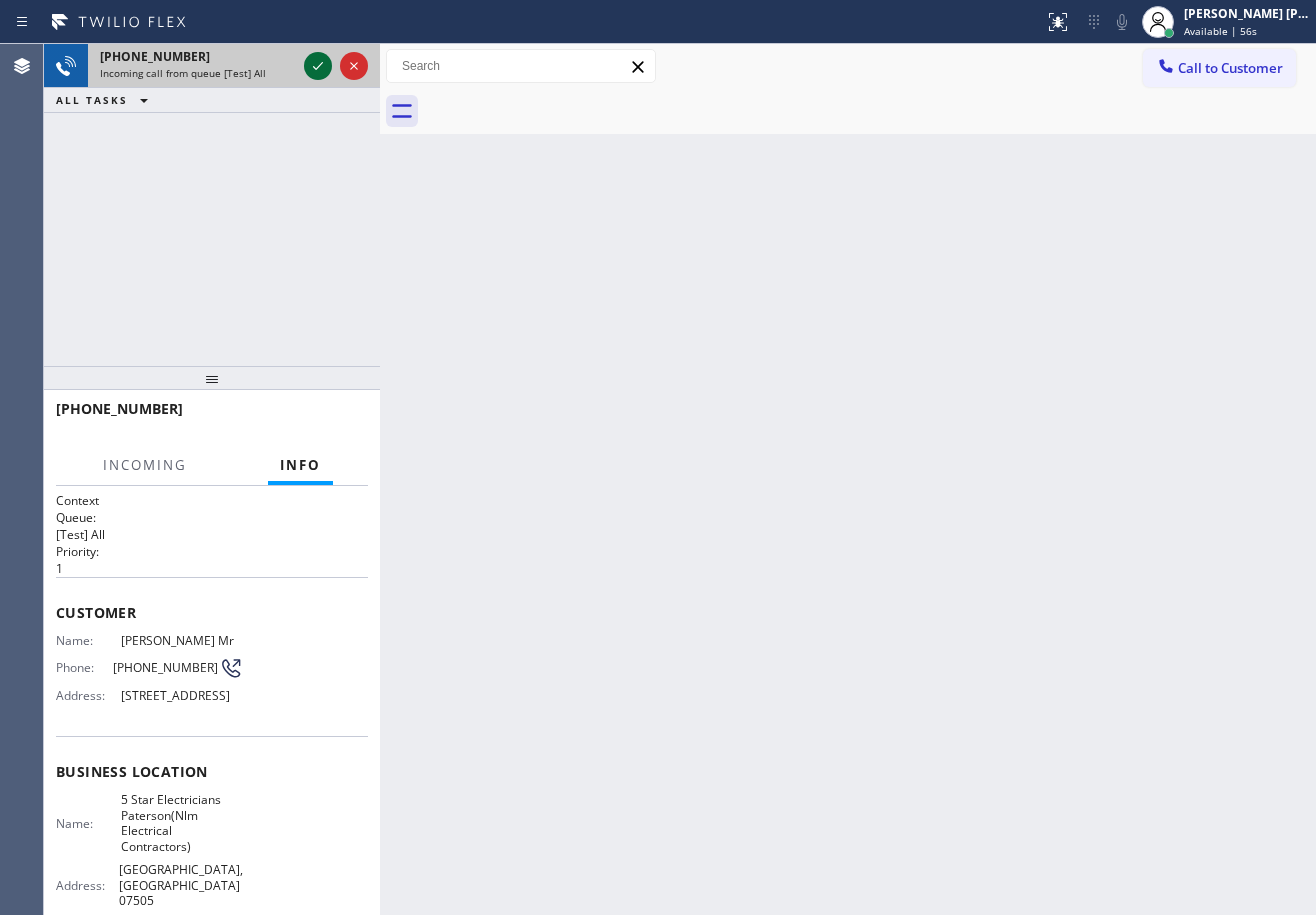 click 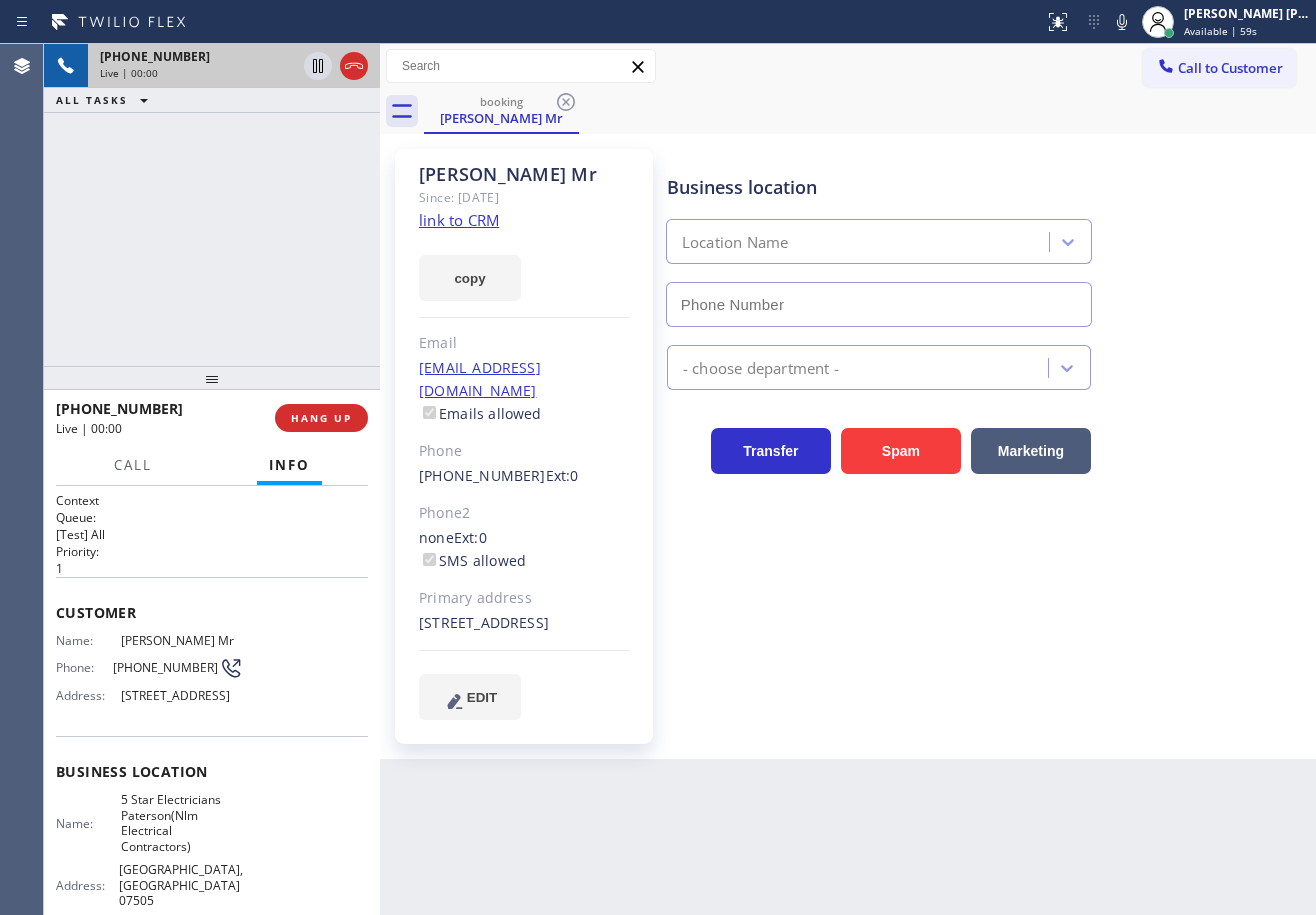 type on "[PHONE_NUMBER]" 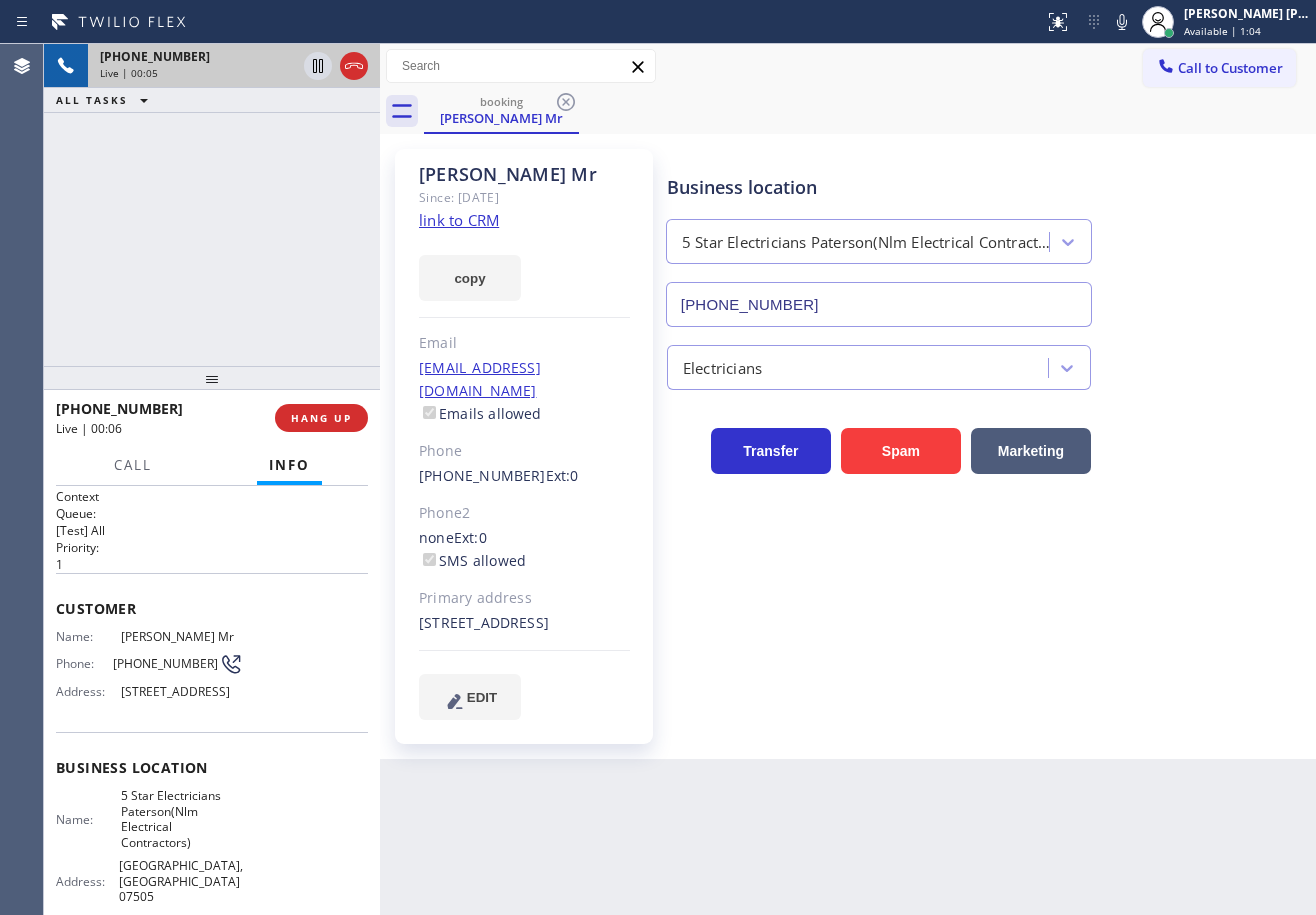 scroll, scrollTop: 0, scrollLeft: 0, axis: both 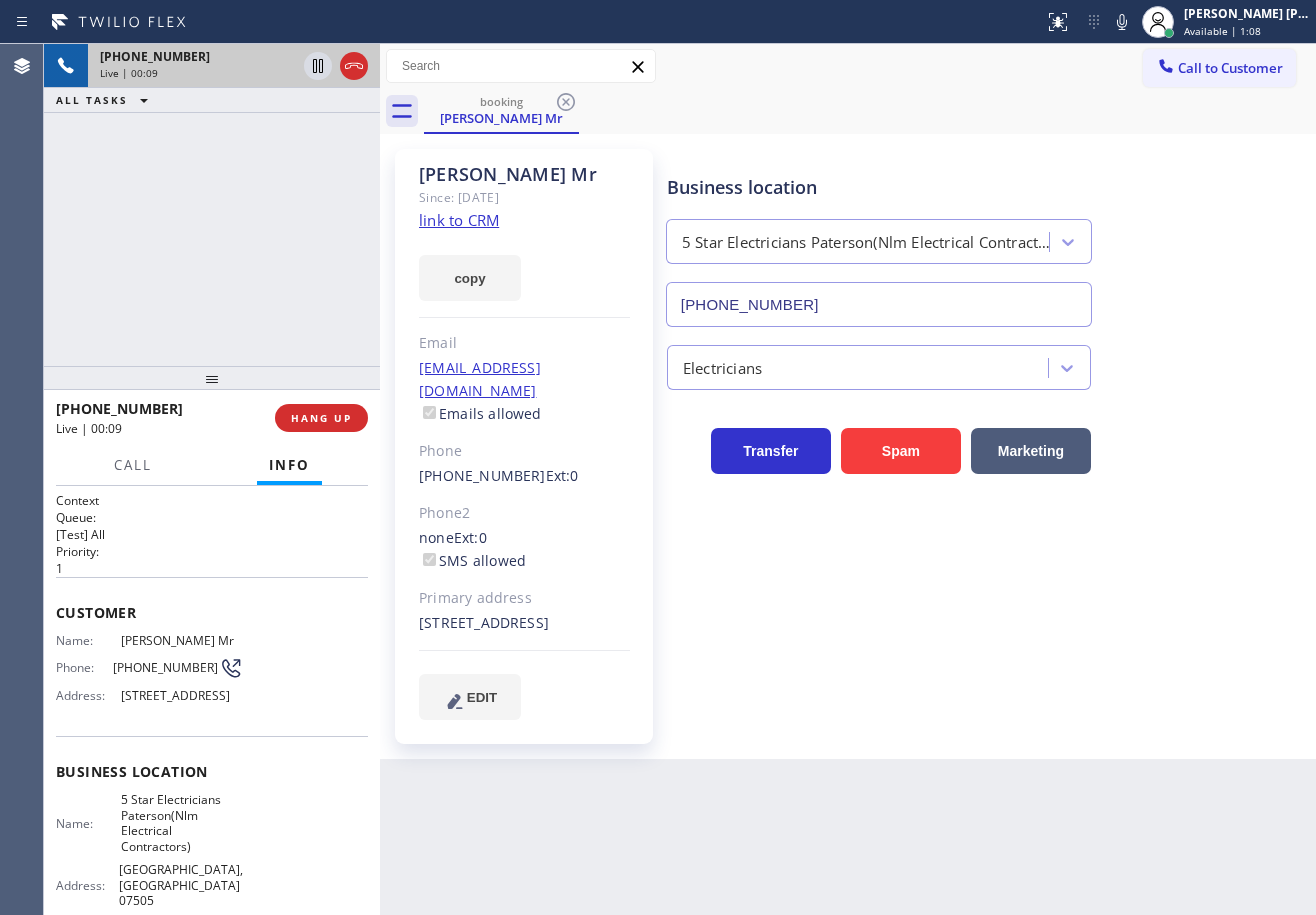 click on "Business location 5 Star Electricians Paterson(Nlm Electrical Contractors) [PHONE_NUMBER] Electricians Transfer Spam Marketing" at bounding box center (987, 434) 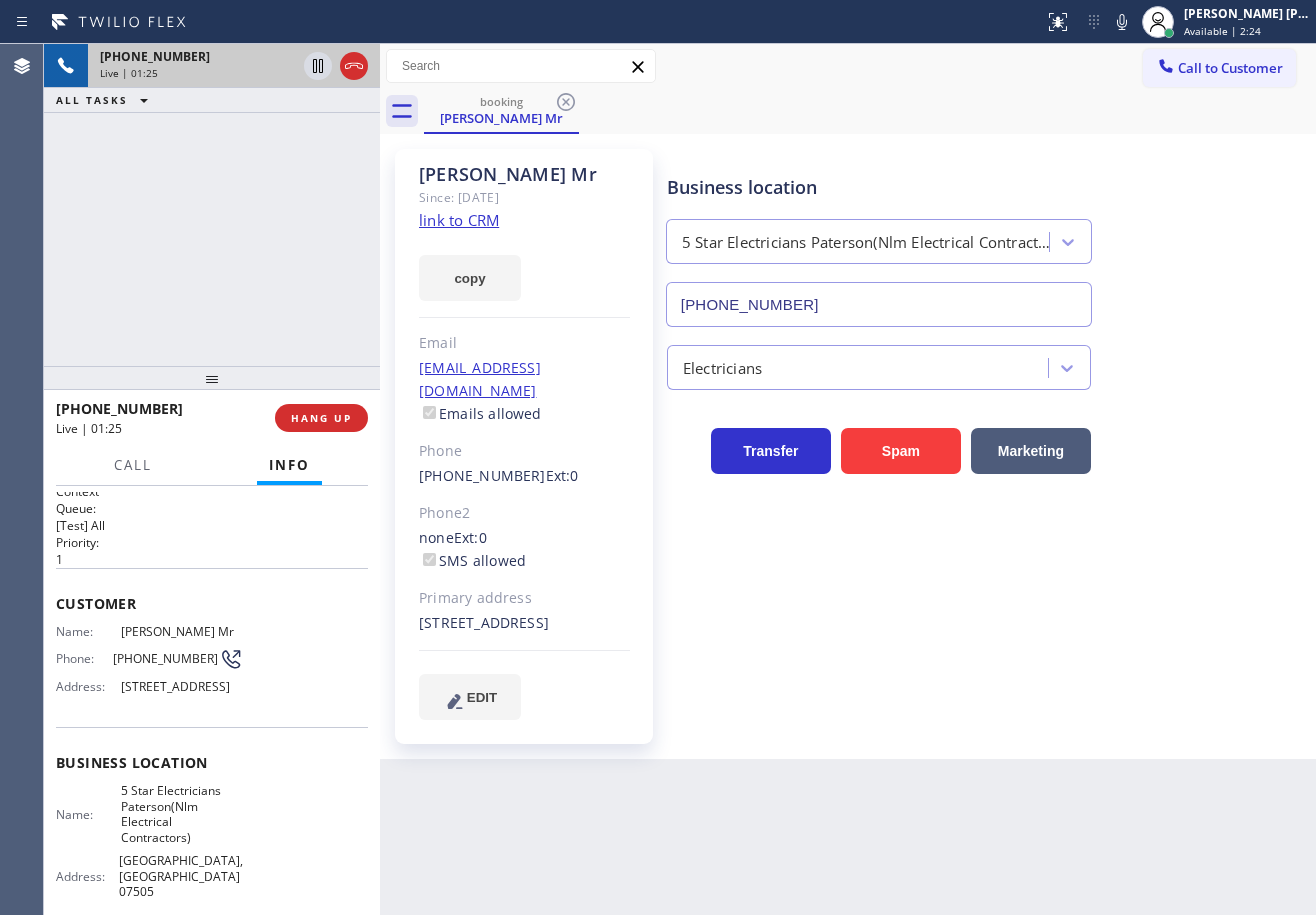 scroll, scrollTop: 0, scrollLeft: 0, axis: both 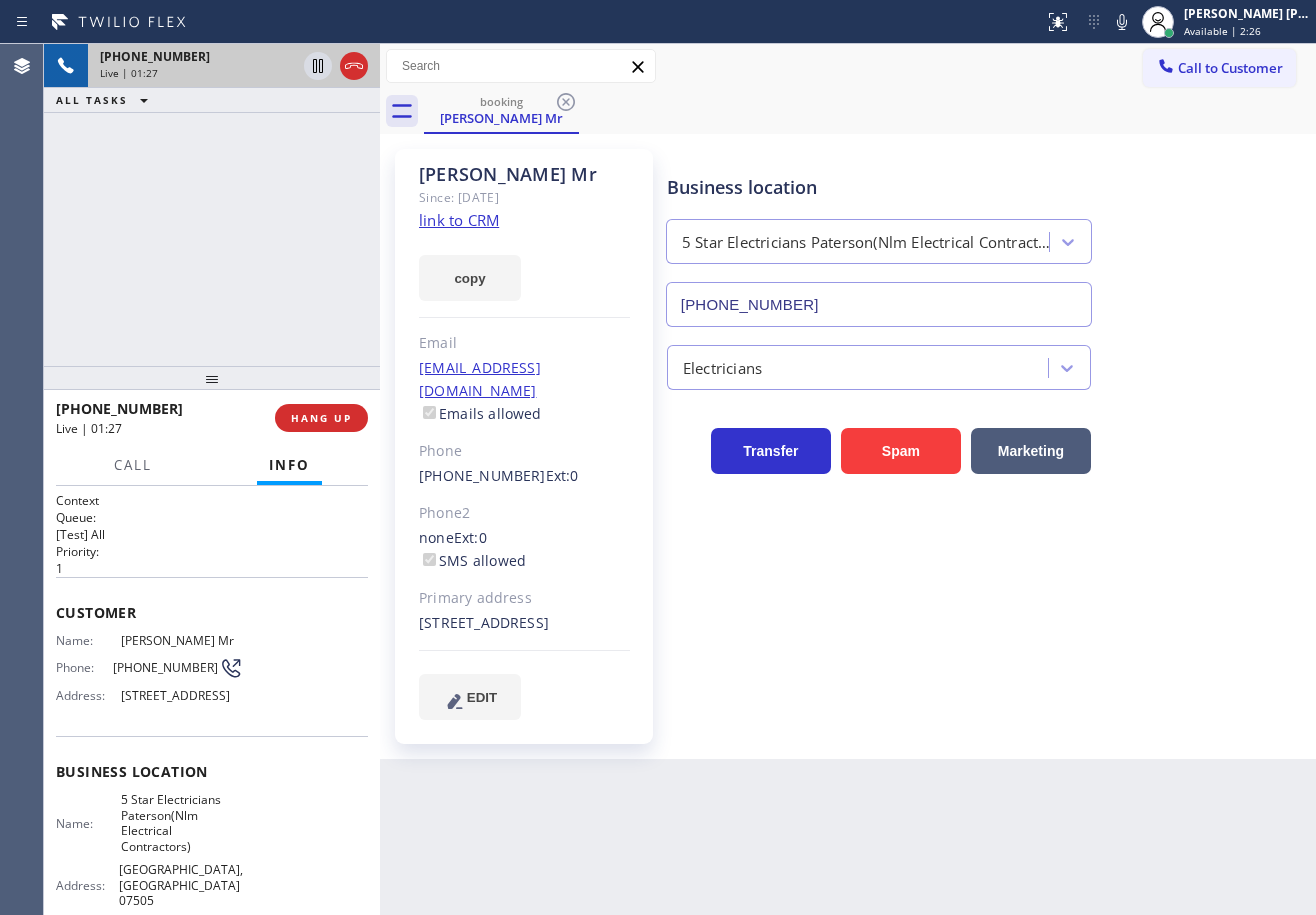 click on "[PHONE_NUMBER] Live | 01:27 ALL TASKS ALL TASKS ACTIVE TASKS TASKS IN WRAP UP" at bounding box center [212, 205] 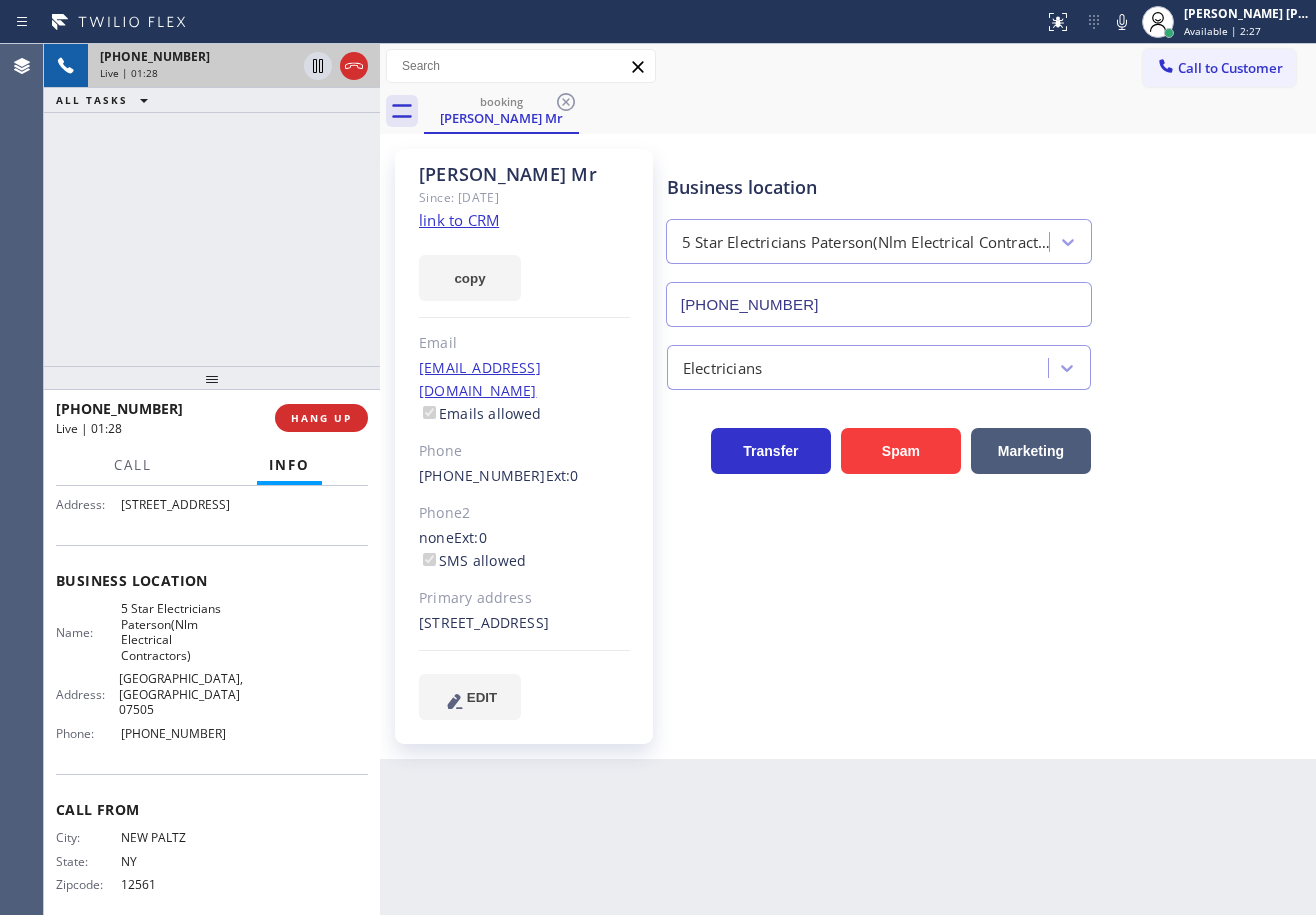 scroll, scrollTop: 192, scrollLeft: 0, axis: vertical 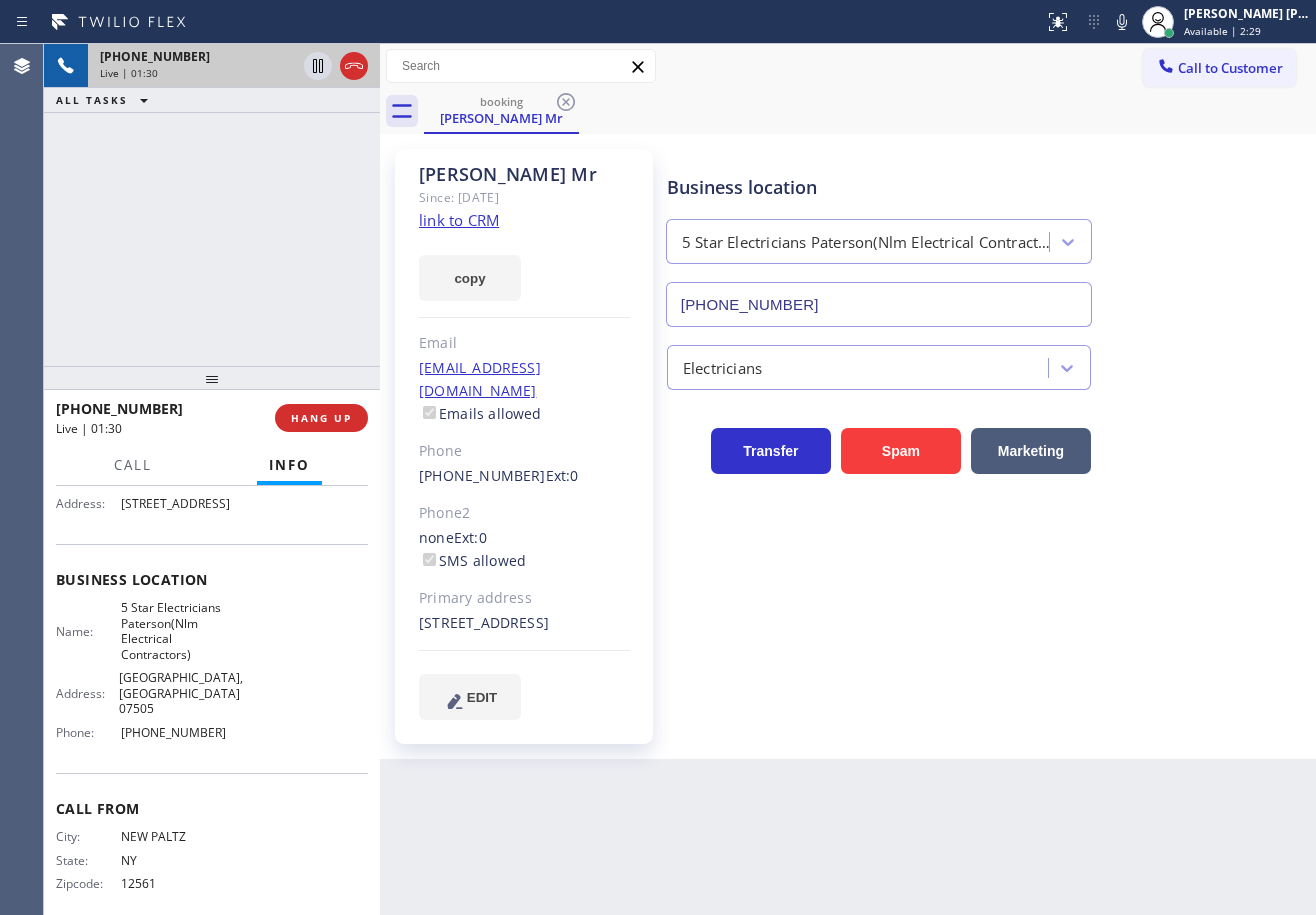 drag, startPoint x: 186, startPoint y: 863, endPoint x: 966, endPoint y: 686, distance: 799.8306 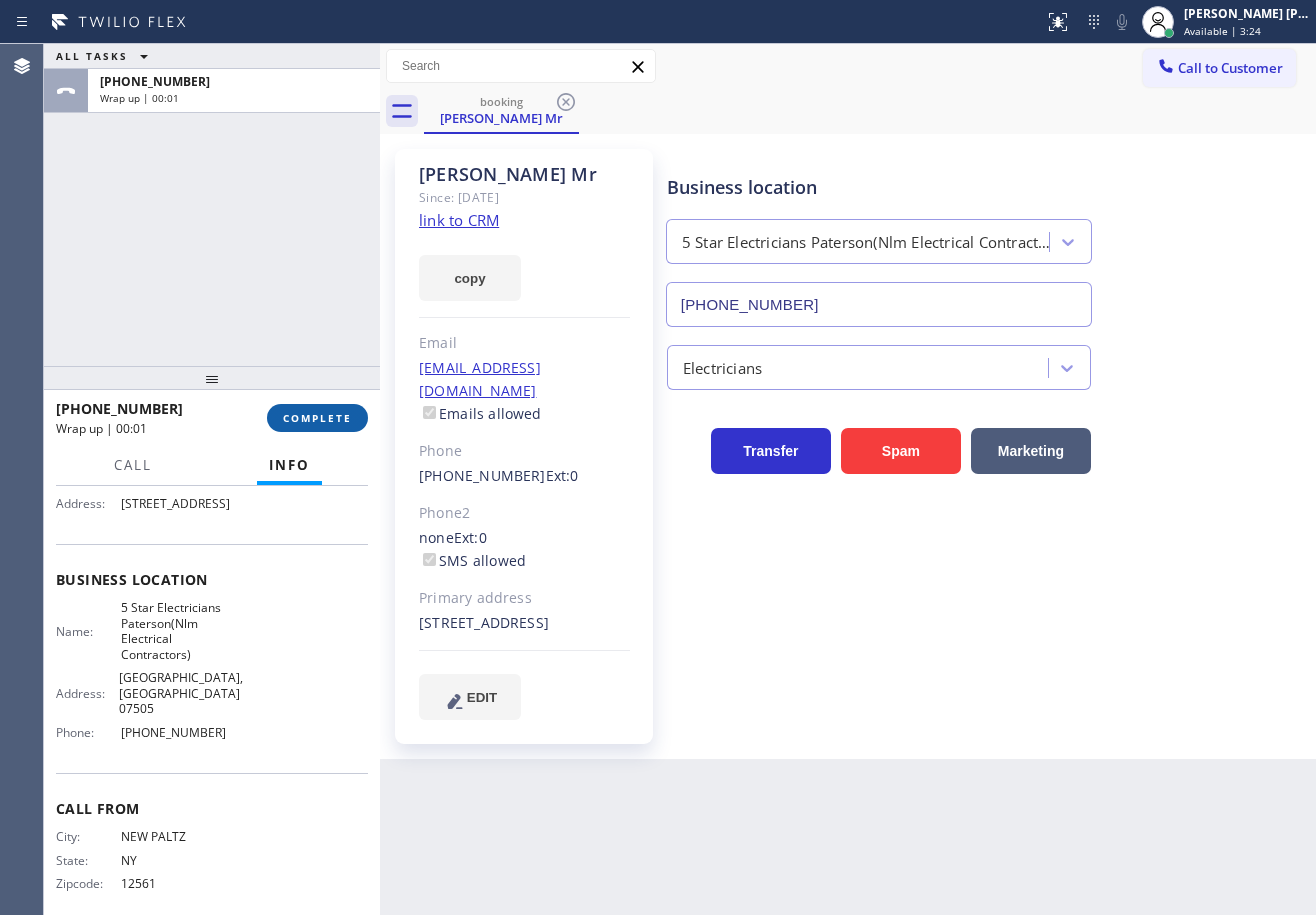 click on "COMPLETE" at bounding box center (317, 418) 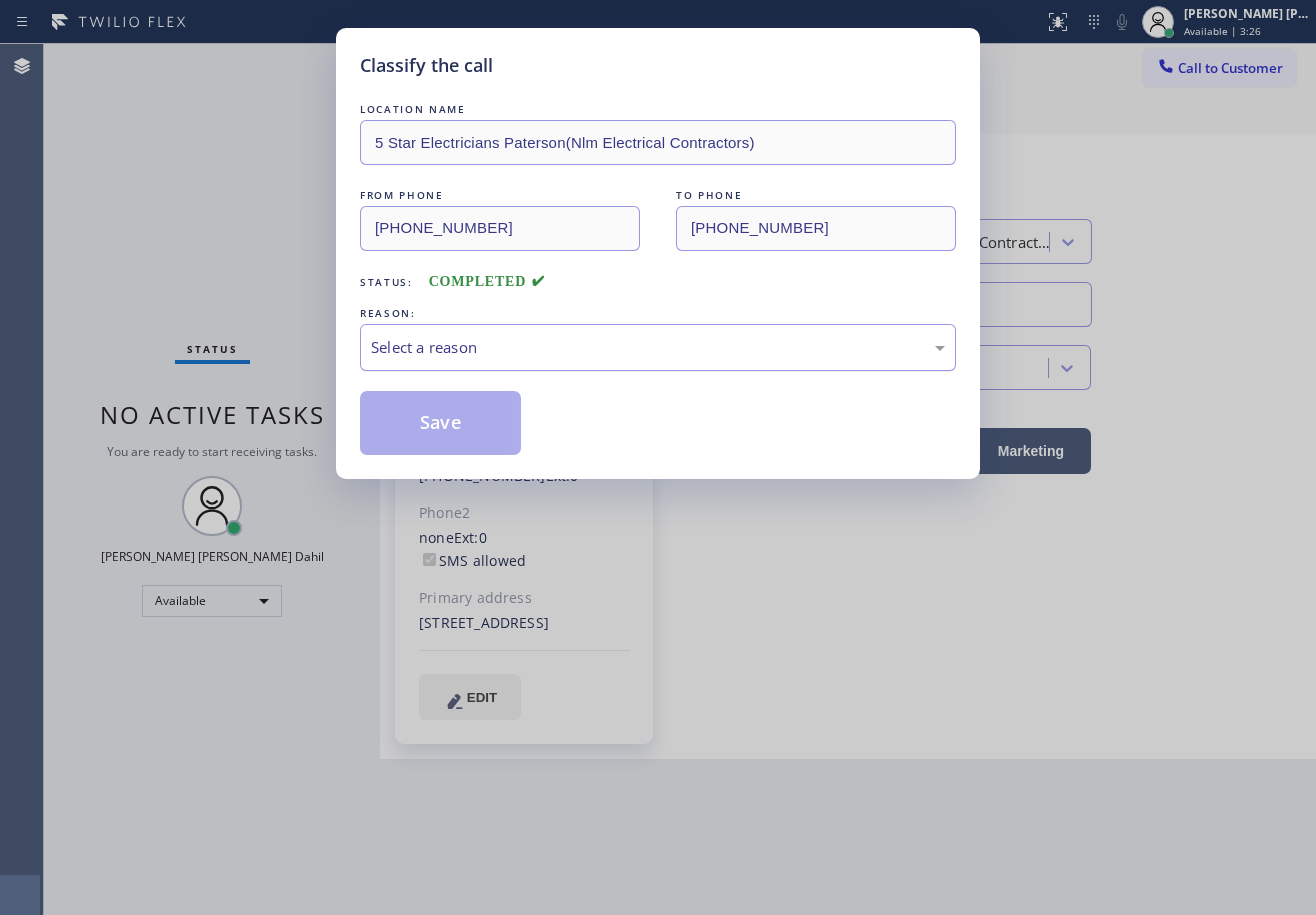 drag, startPoint x: 448, startPoint y: 354, endPoint x: 472, endPoint y: 359, distance: 24.5153 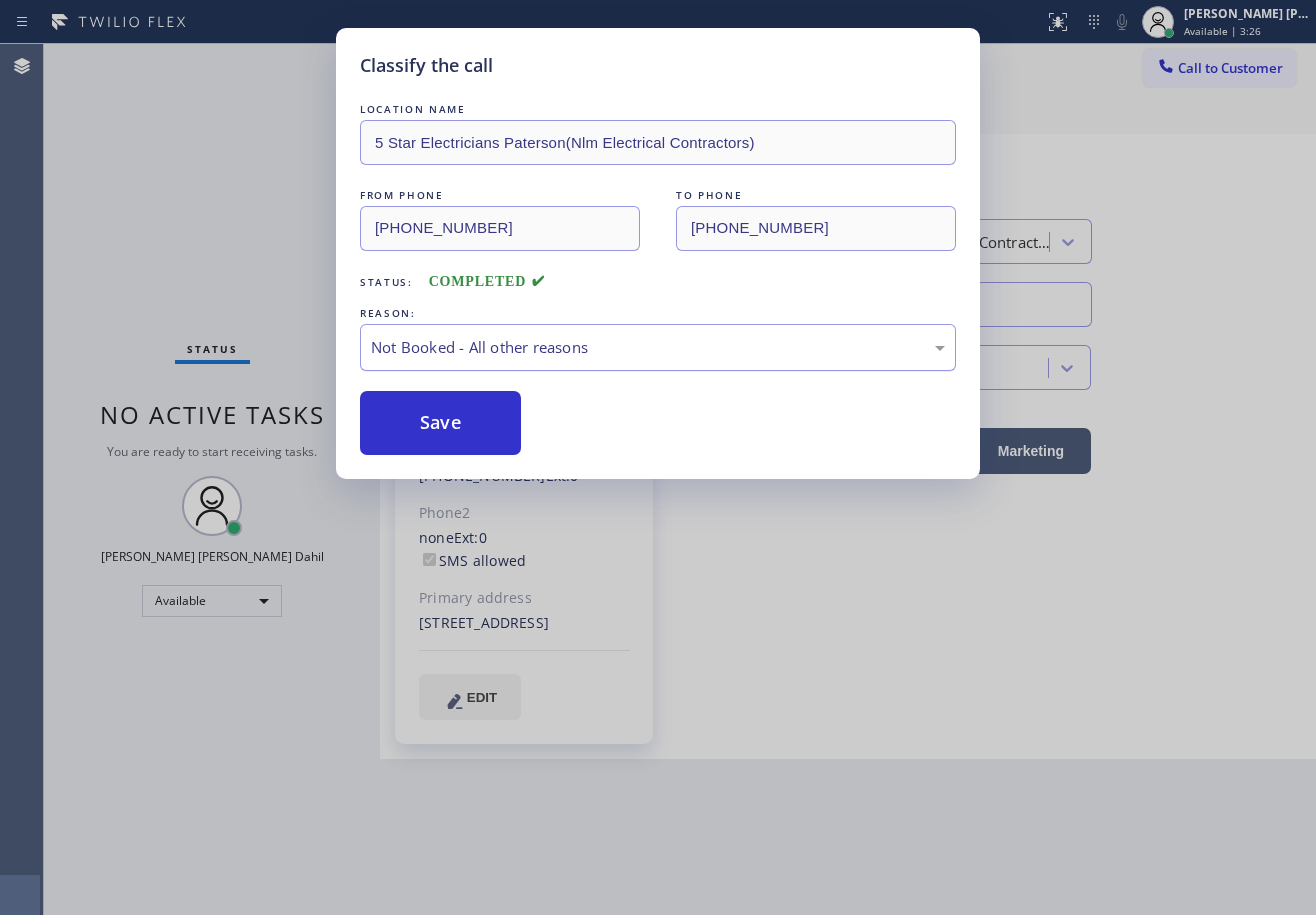 click on "Not Booked - All other reasons" at bounding box center (658, 347) 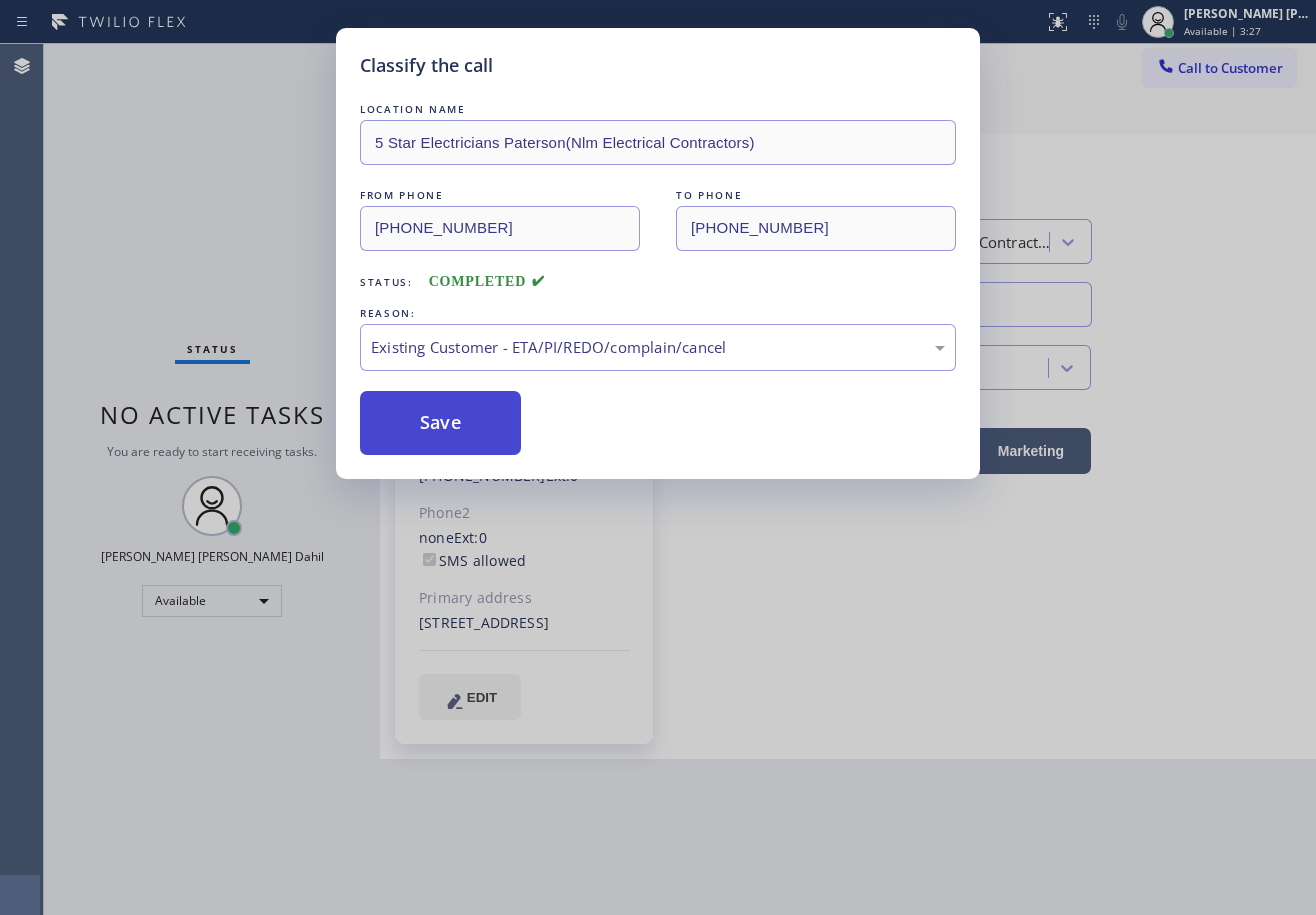 click on "Save" at bounding box center (440, 423) 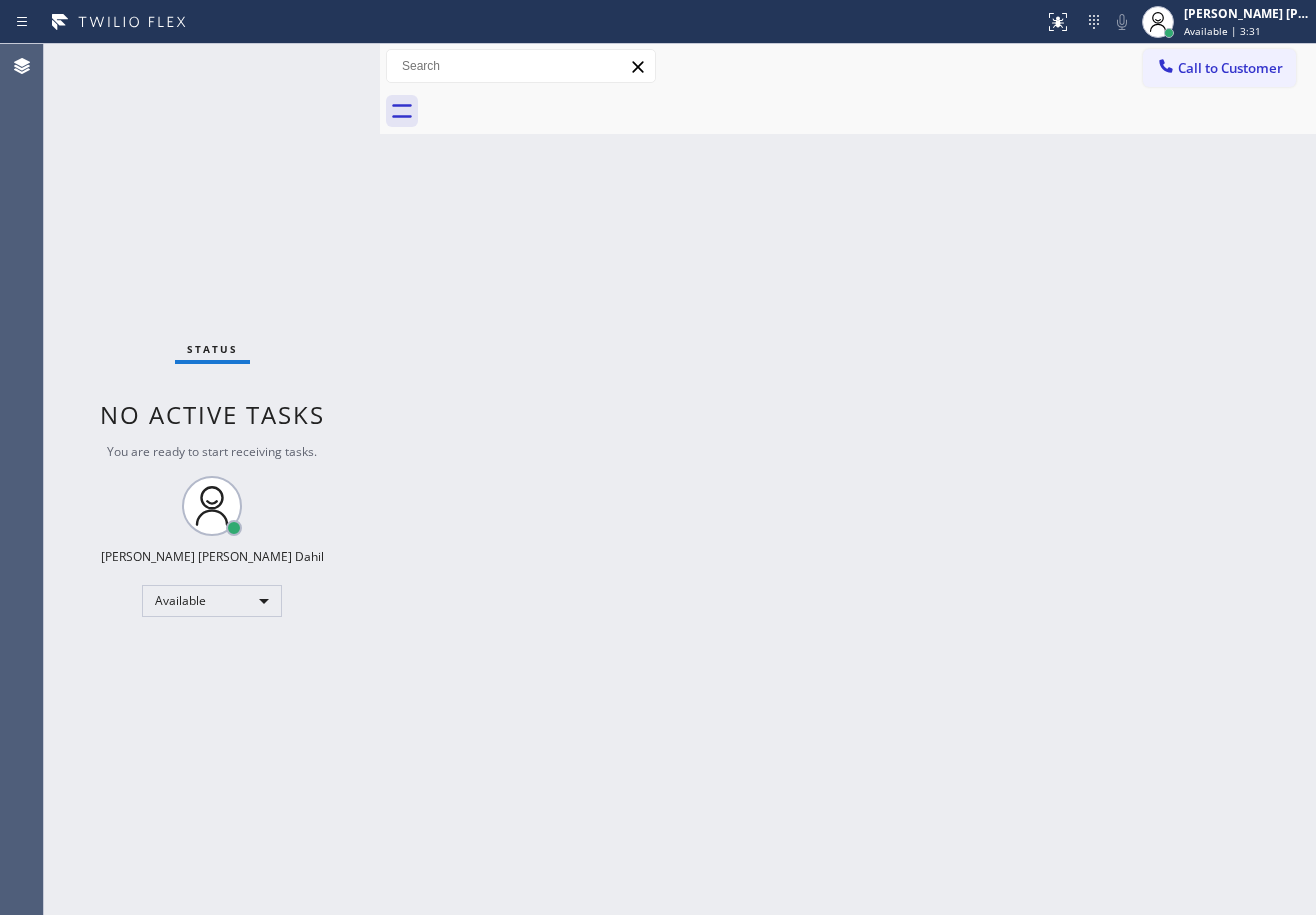 click on "Back to Dashboard Change Sender ID Customers Technicians Select a contact Outbound call Technician Search Technician Your caller id phone number Your caller id phone number Call Technician info Name   Phone none Address none Change Sender ID HVAC [PHONE_NUMBER] 5 Star Appliance [PHONE_NUMBER] Appliance Repair [PHONE_NUMBER] Plumbing [PHONE_NUMBER] Air Duct Cleaning [PHONE_NUMBER]  Electricians [PHONE_NUMBER] Cancel Change Check personal SMS Reset Change No tabs Call to Customer Outbound call Location 5 Star Electricians Paterson(Nlm Electrical Contractors) Your caller id phone number [PHONE_NUMBER] Customer number Call Outbound call Technician Search Technician Your caller id phone number Your caller id phone number Call" at bounding box center [848, 479] 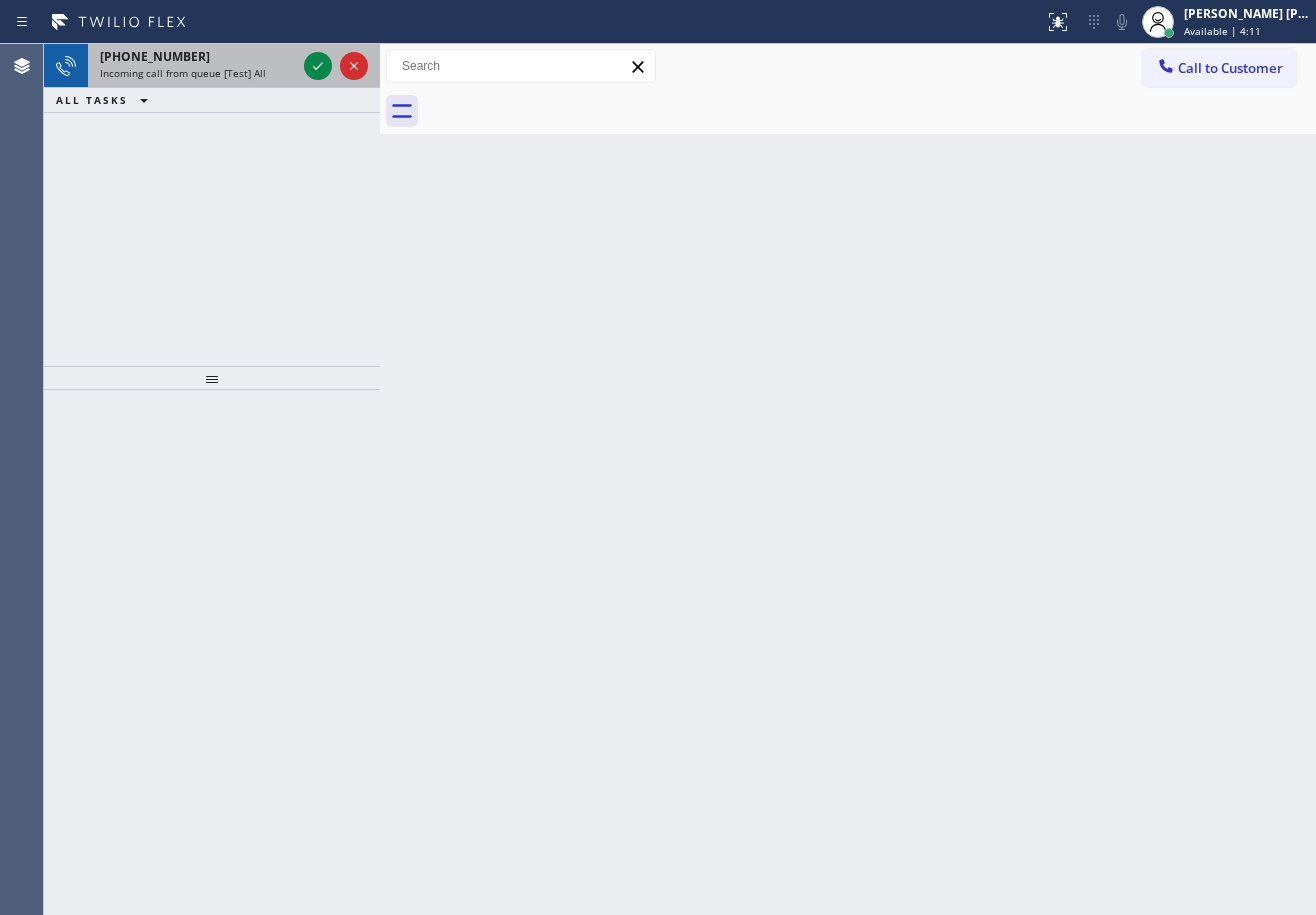 drag, startPoint x: 280, startPoint y: 79, endPoint x: 295, endPoint y: 65, distance: 20.518284 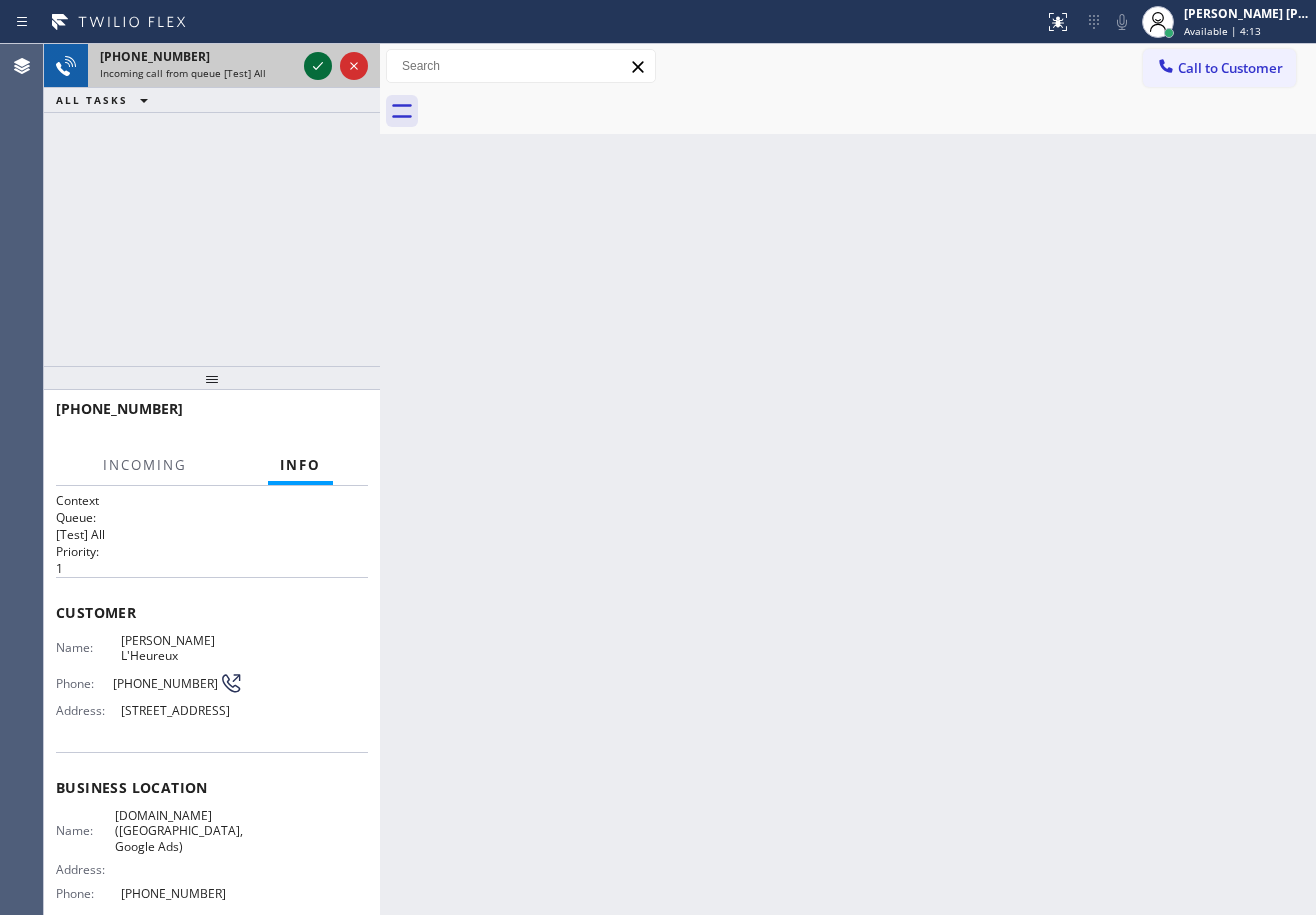 click 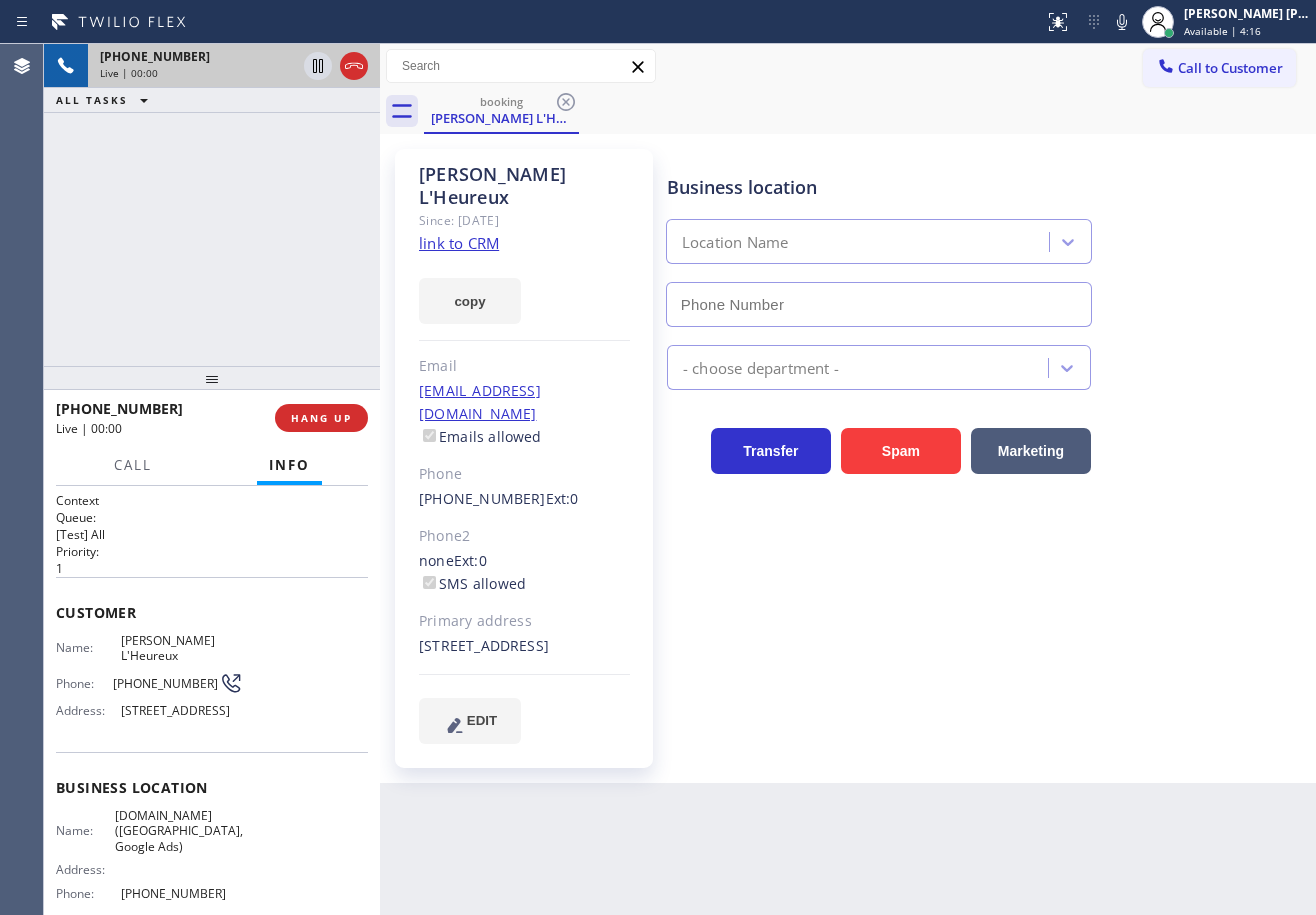 type on "[PHONE_NUMBER]" 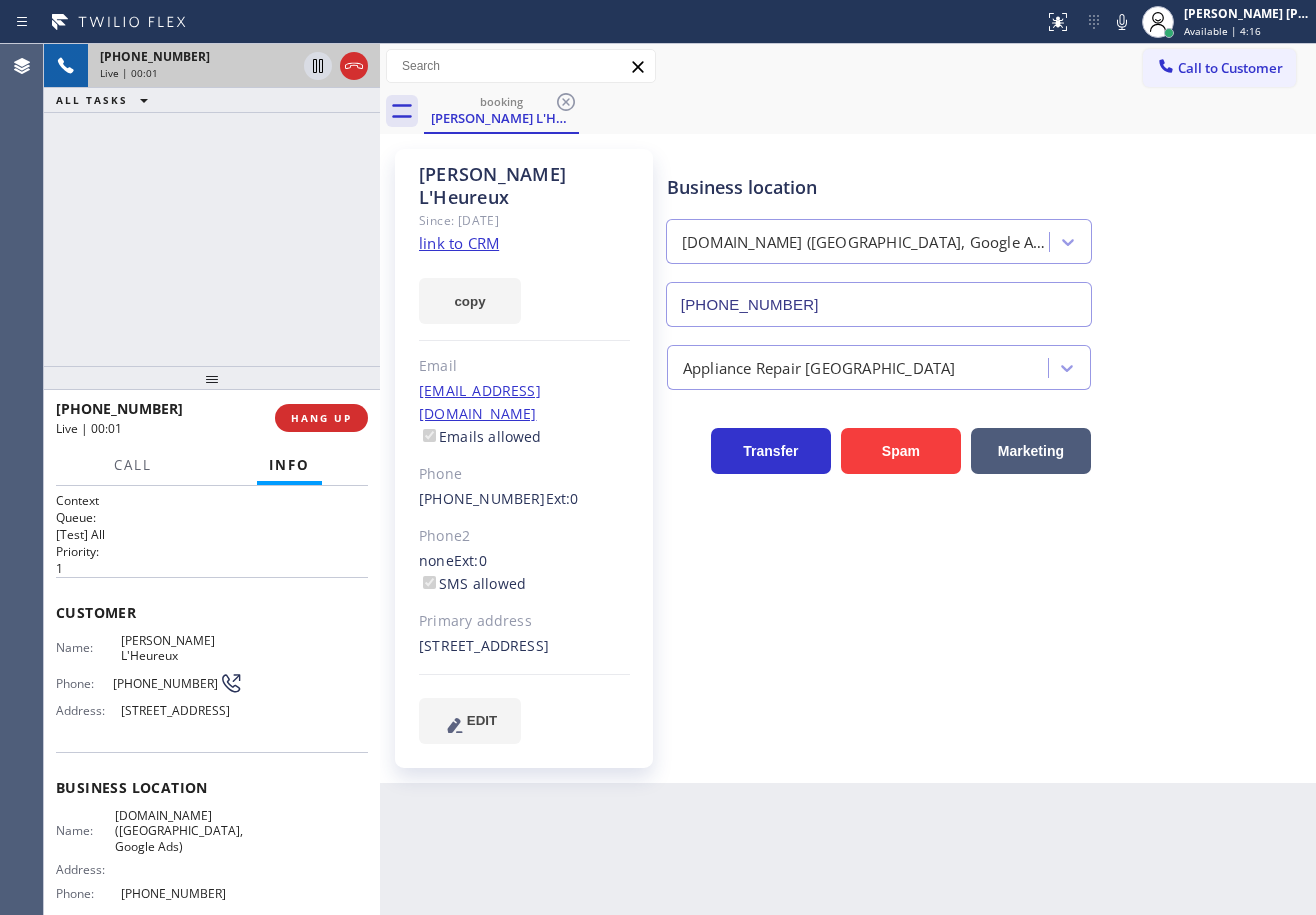 click on "link to CRM" 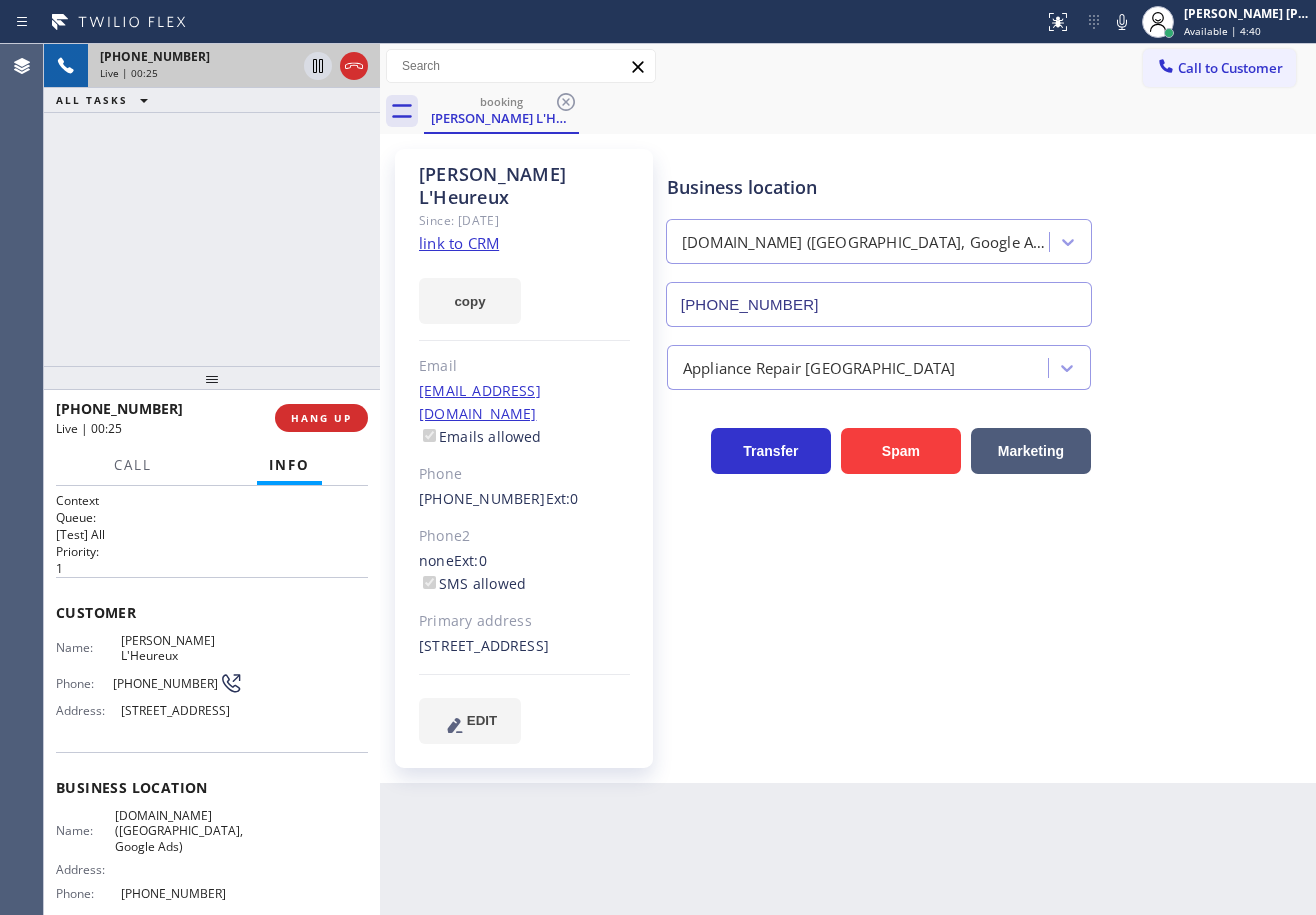 click on "[PHONE_NUMBER] Live | 00:25 ALL TASKS ALL TASKS ACTIVE TASKS TASKS IN WRAP UP" at bounding box center (212, 205) 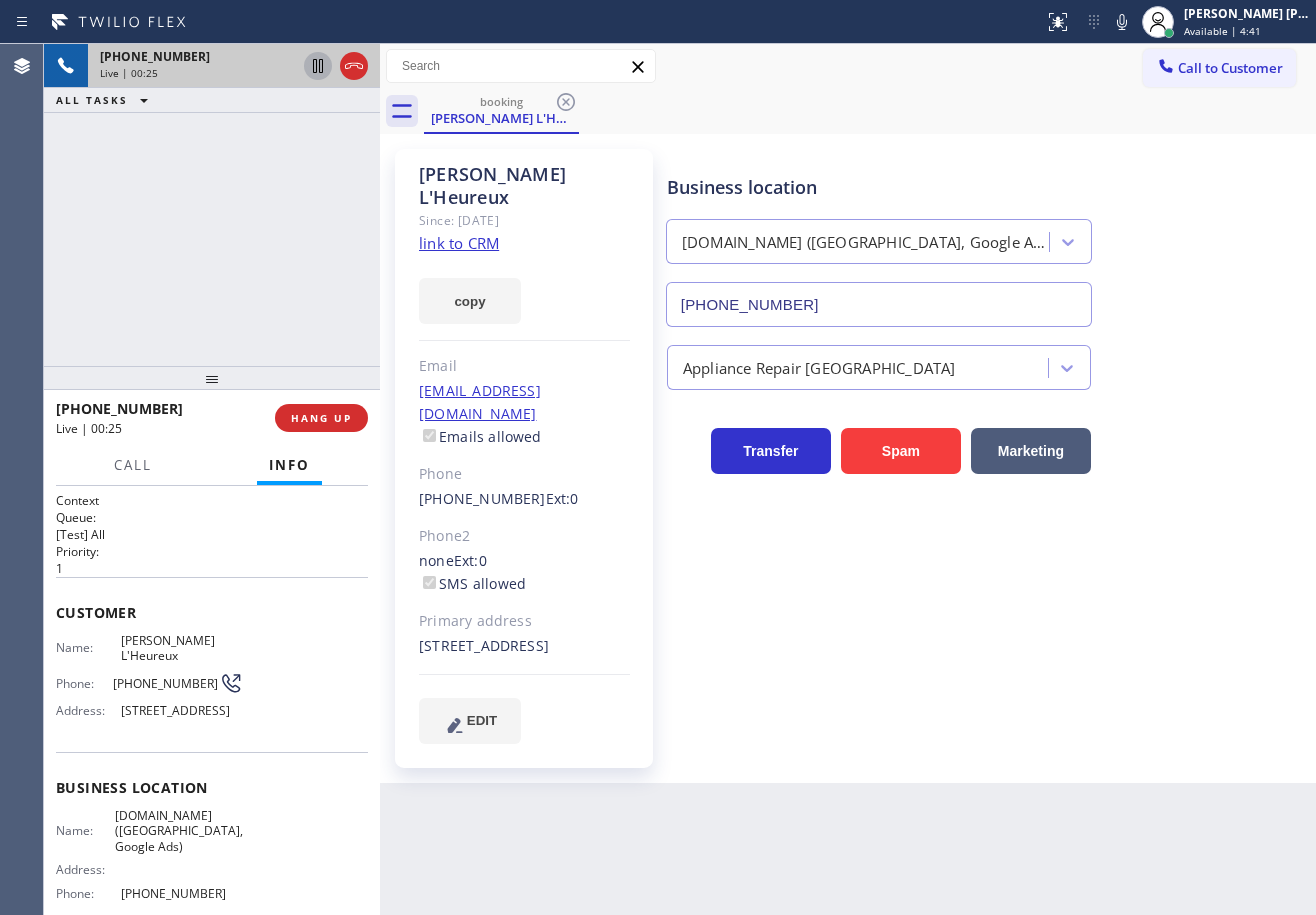 click 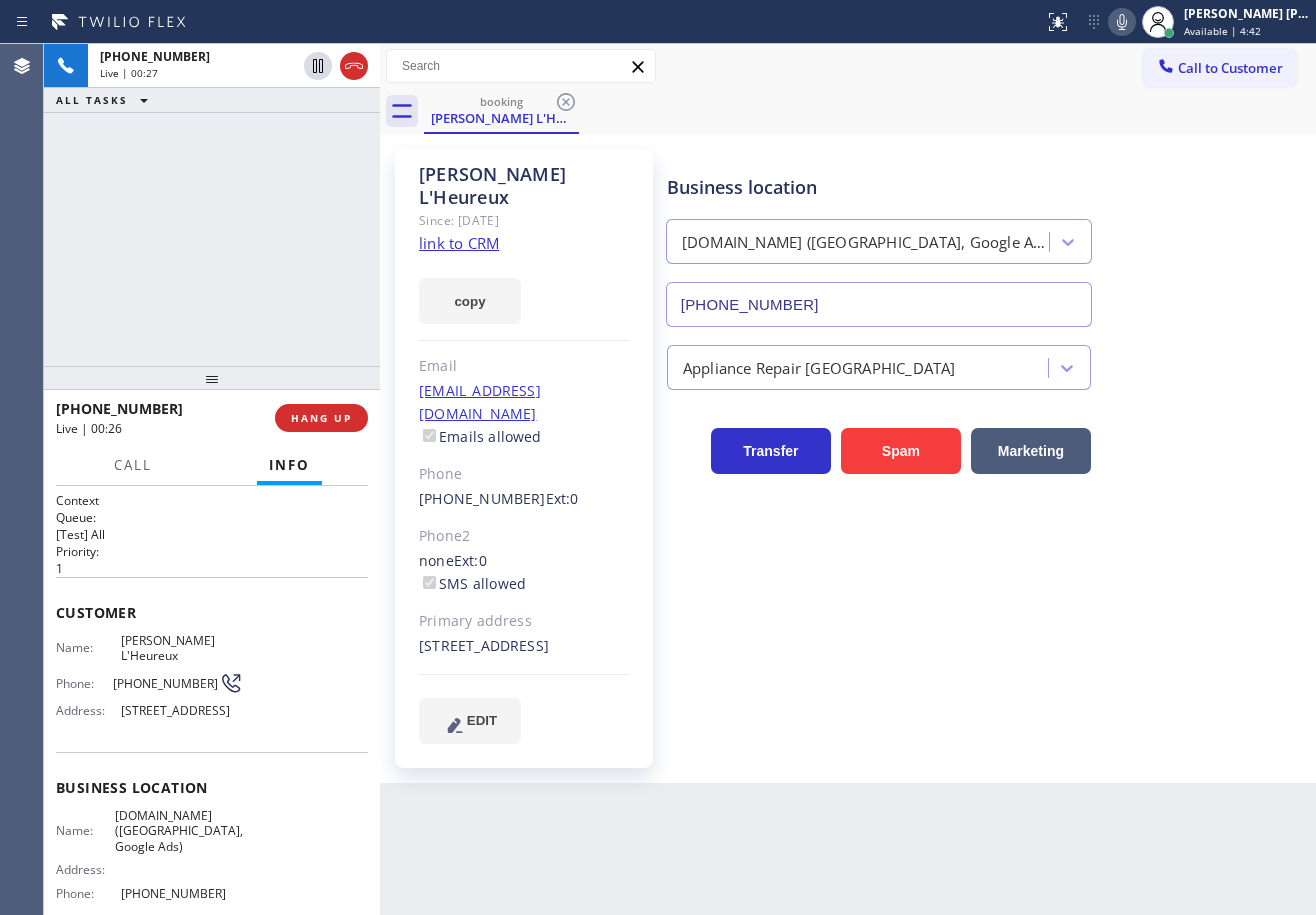 click 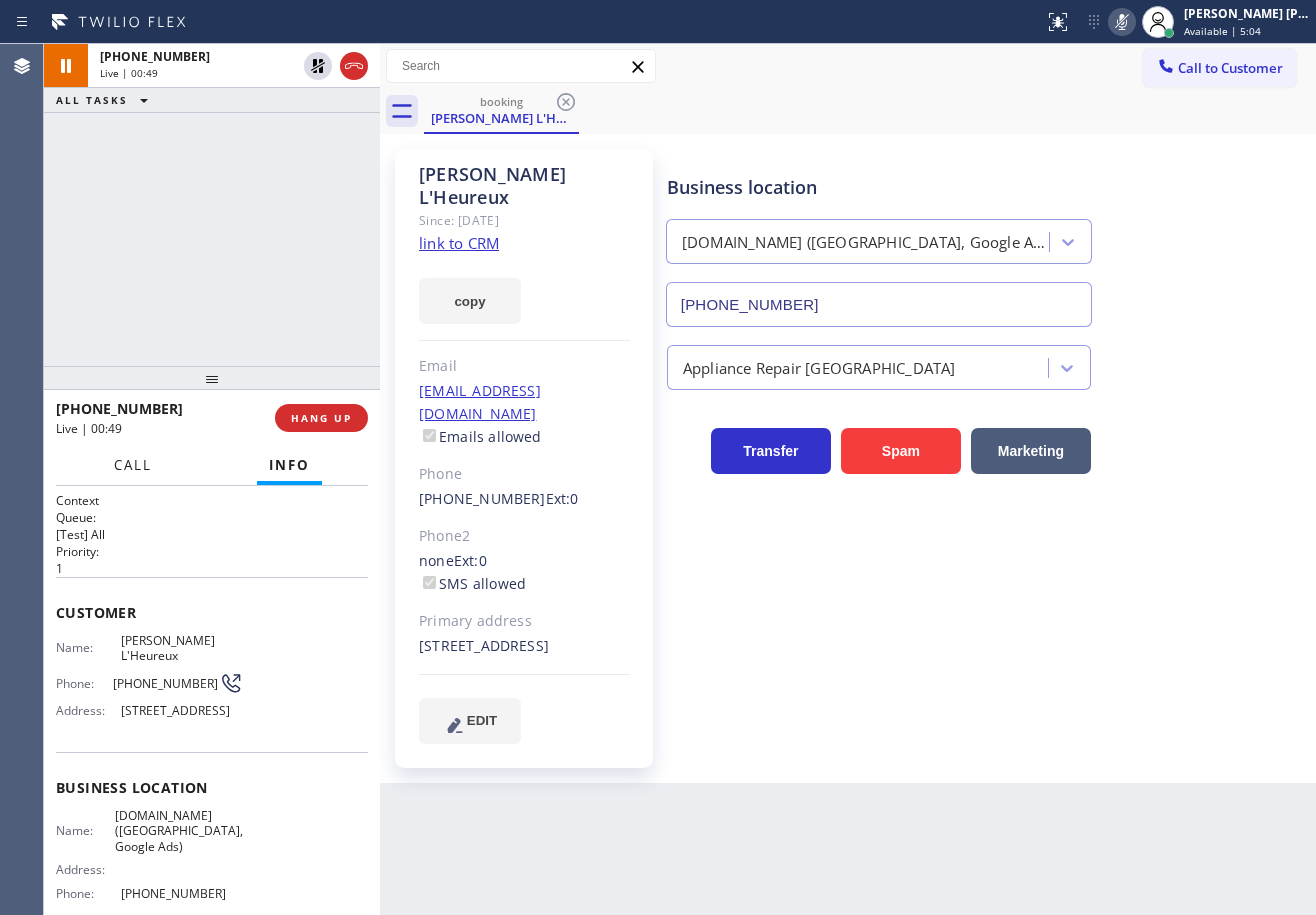 click on "Call" at bounding box center (133, 465) 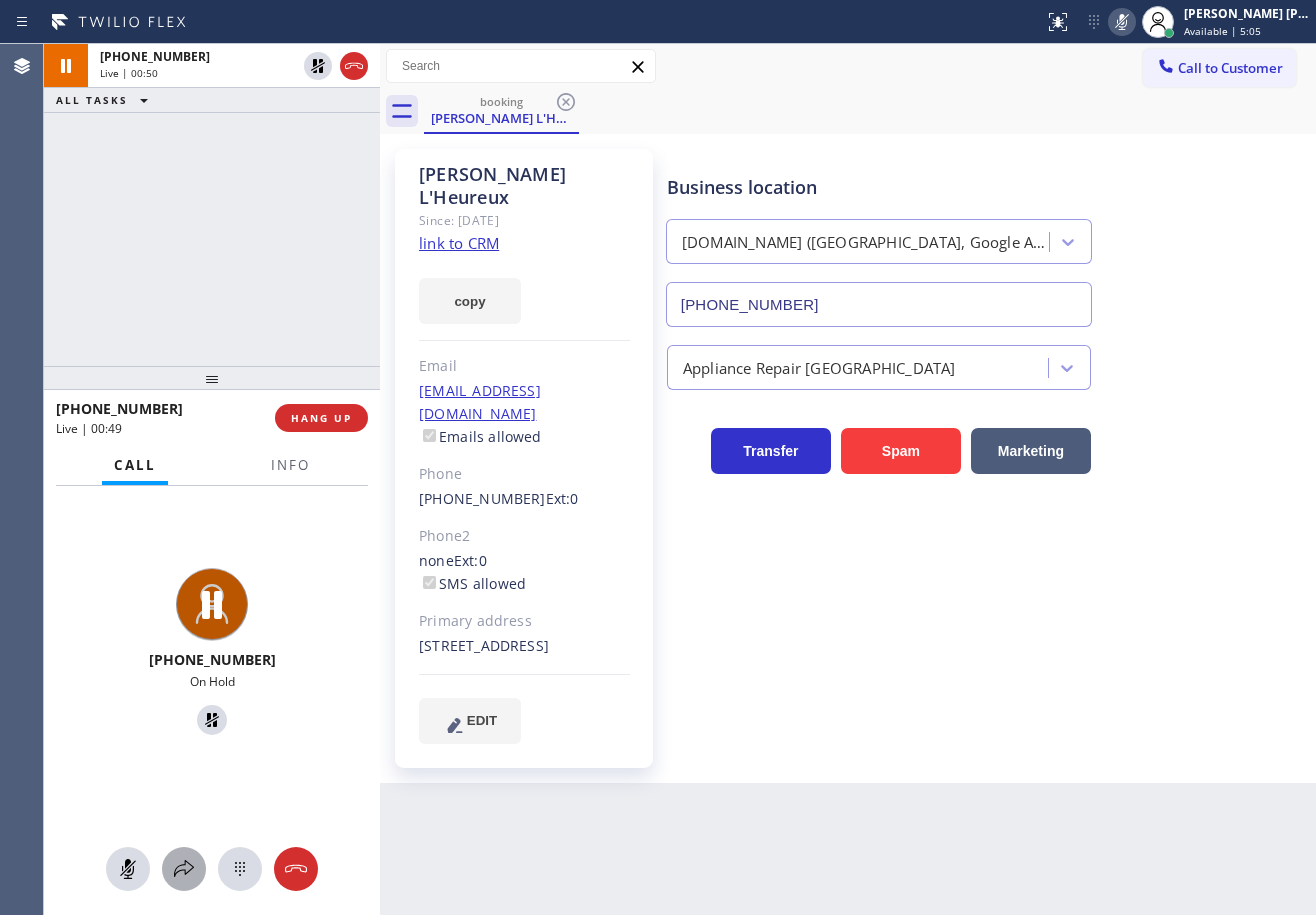 click 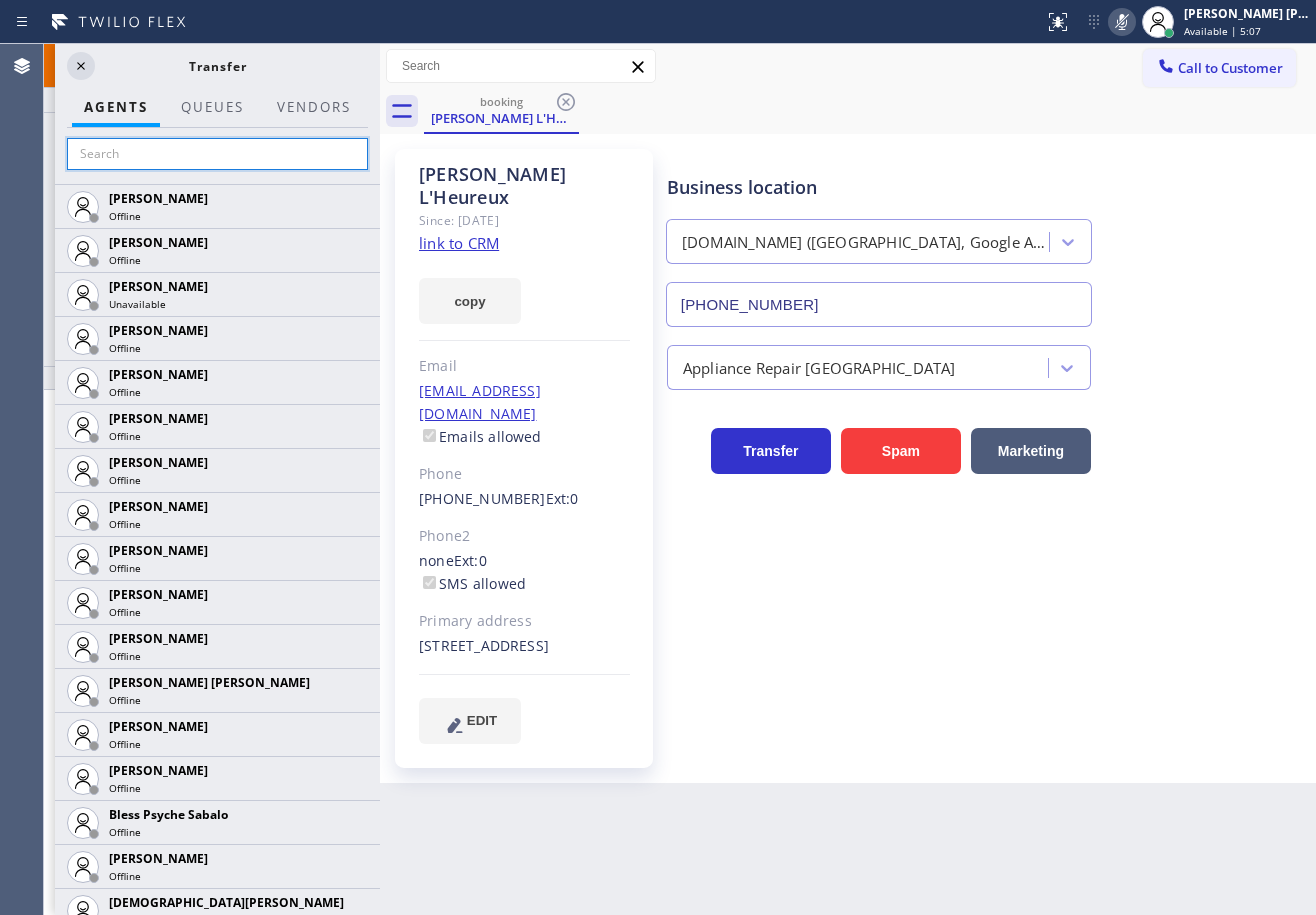 click at bounding box center (217, 154) 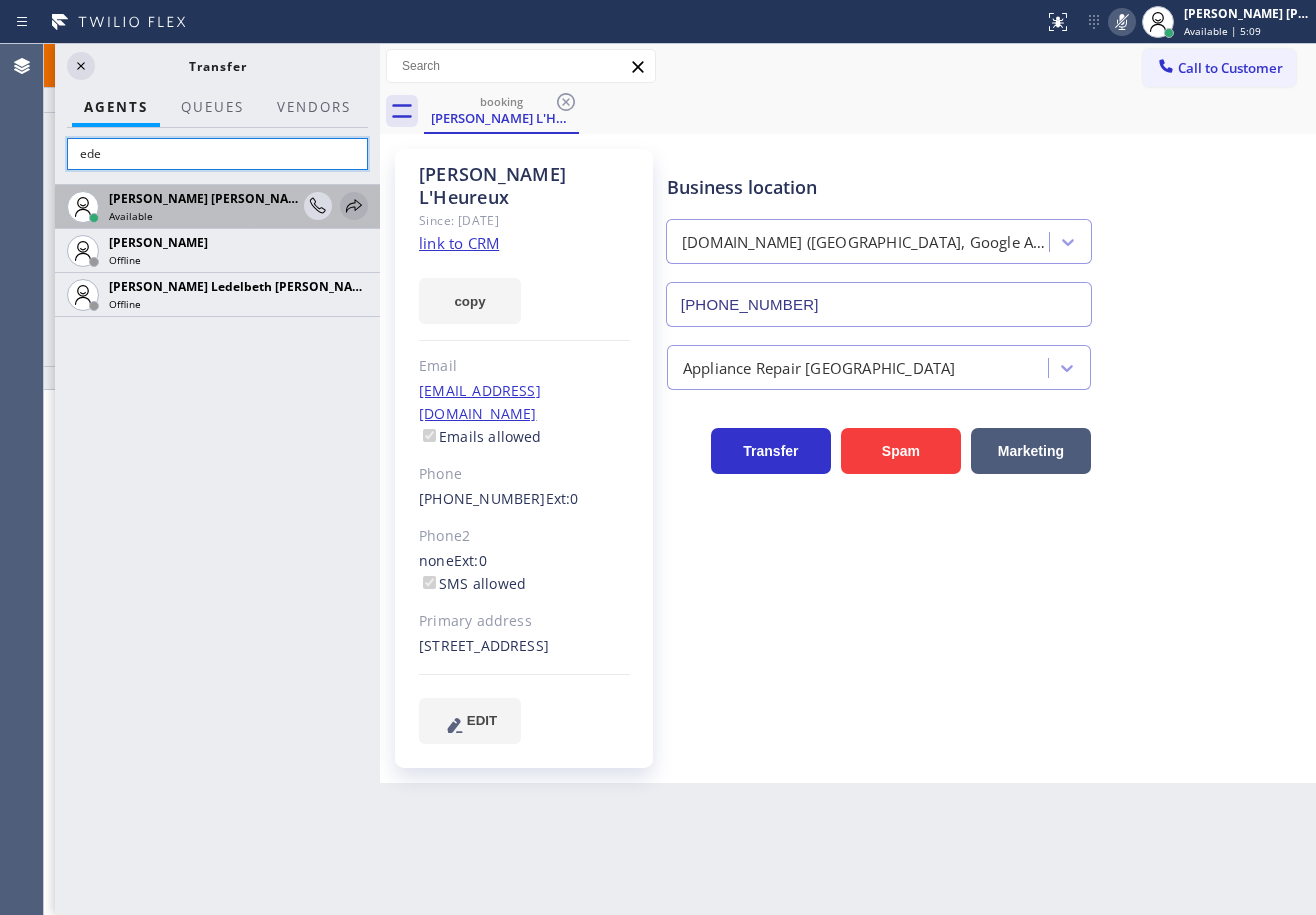 type on "ede" 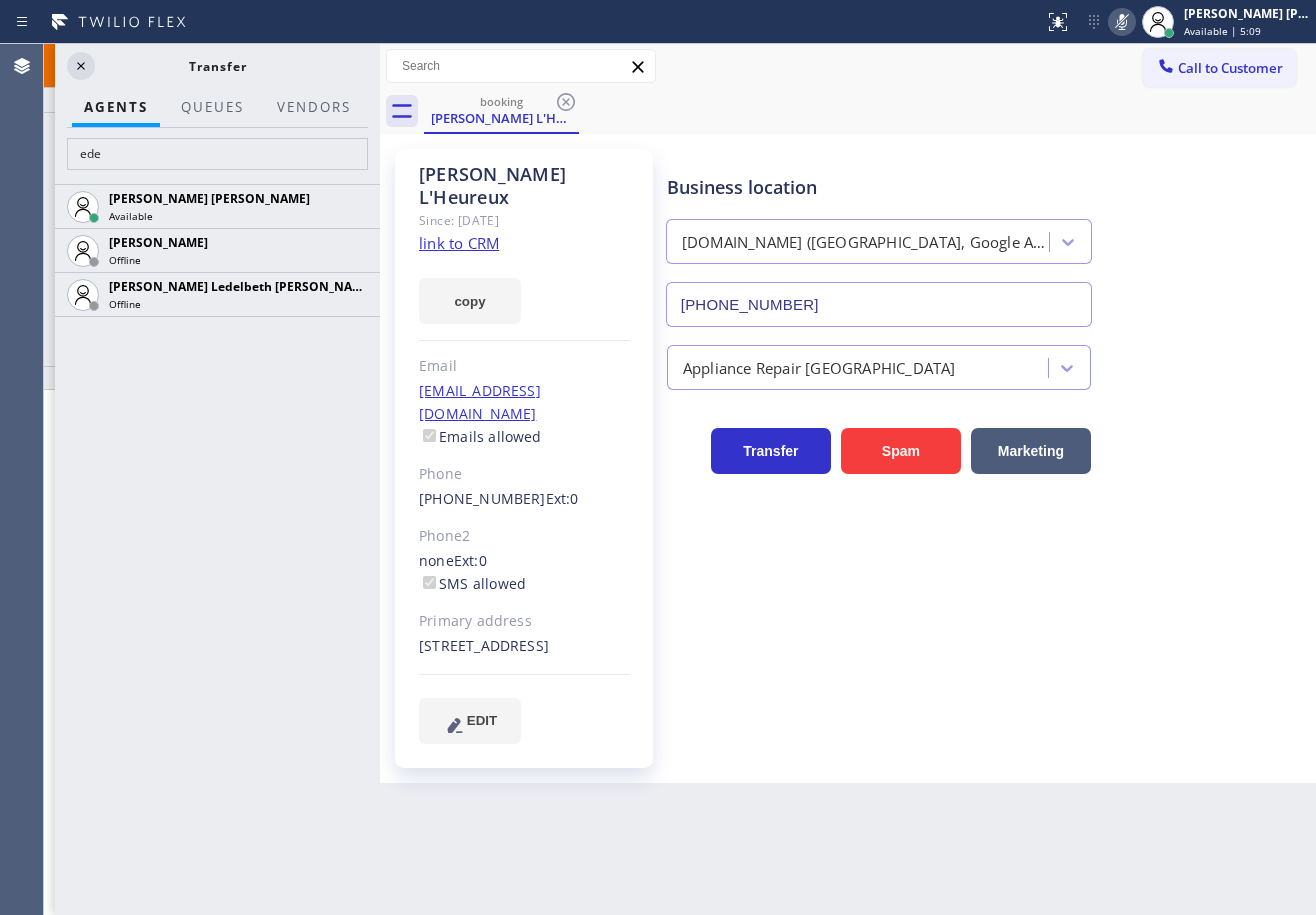 click 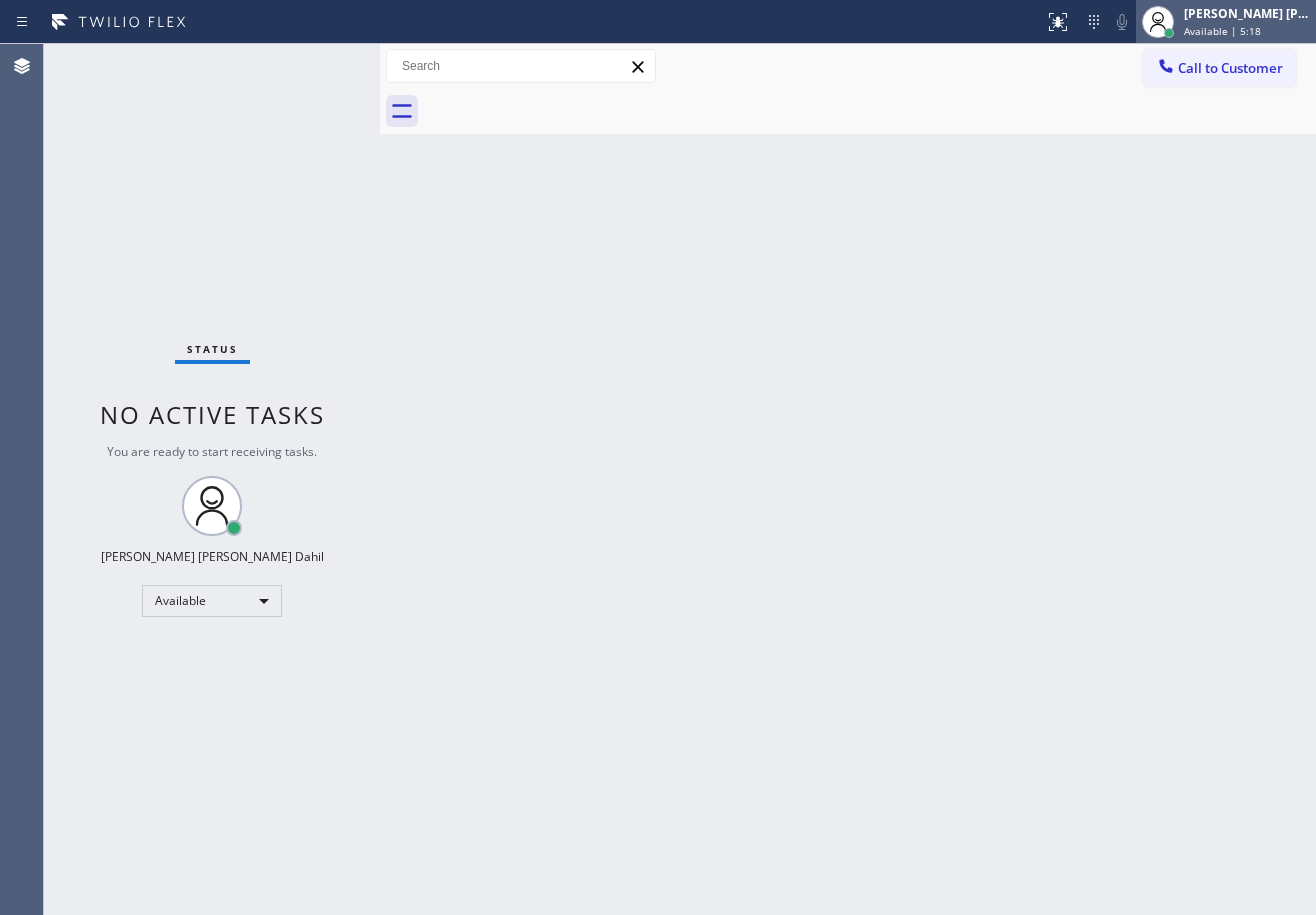 click on "[PERSON_NAME] [PERSON_NAME] Dahil" at bounding box center [1247, 13] 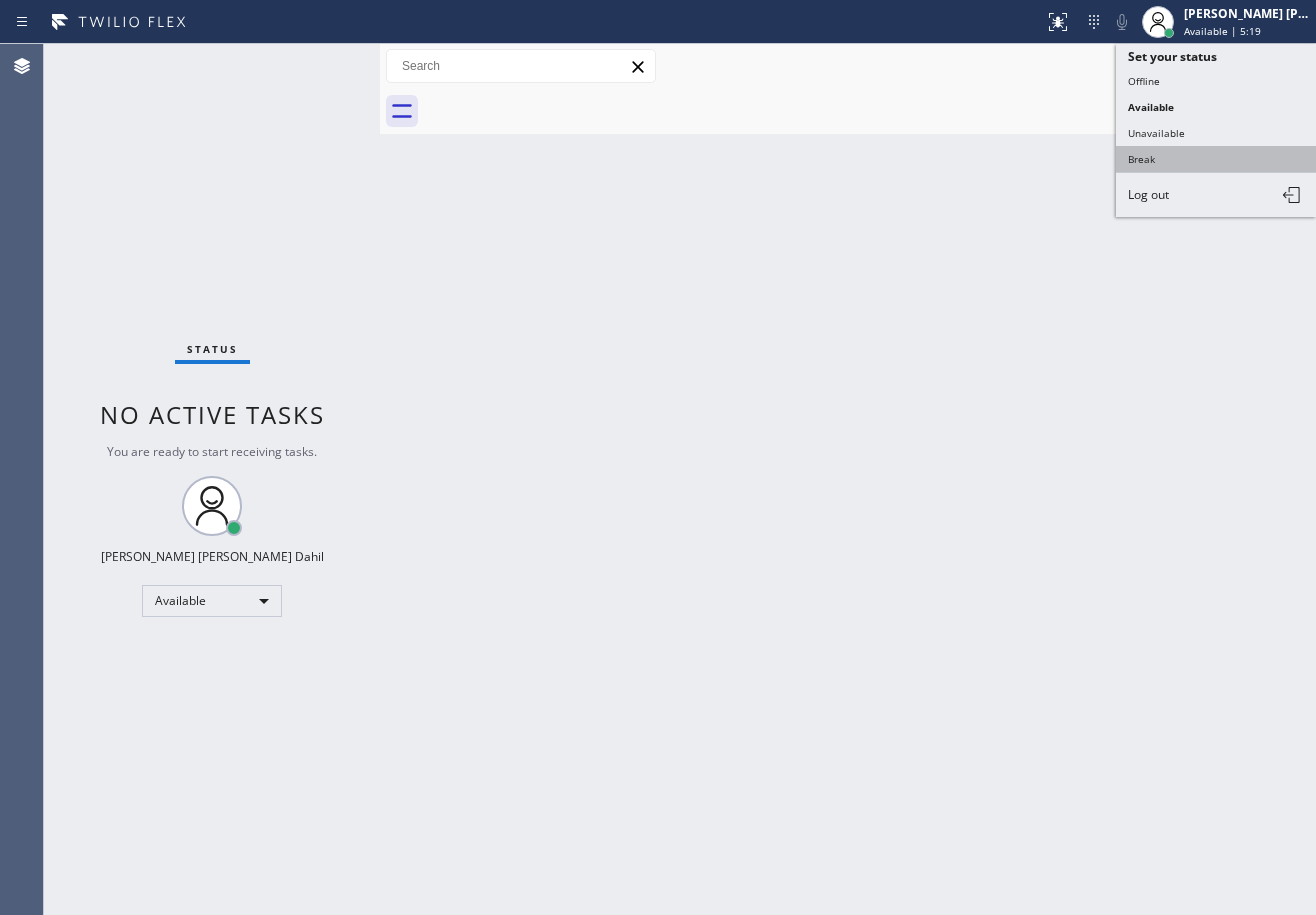 click on "Break" at bounding box center (1216, 159) 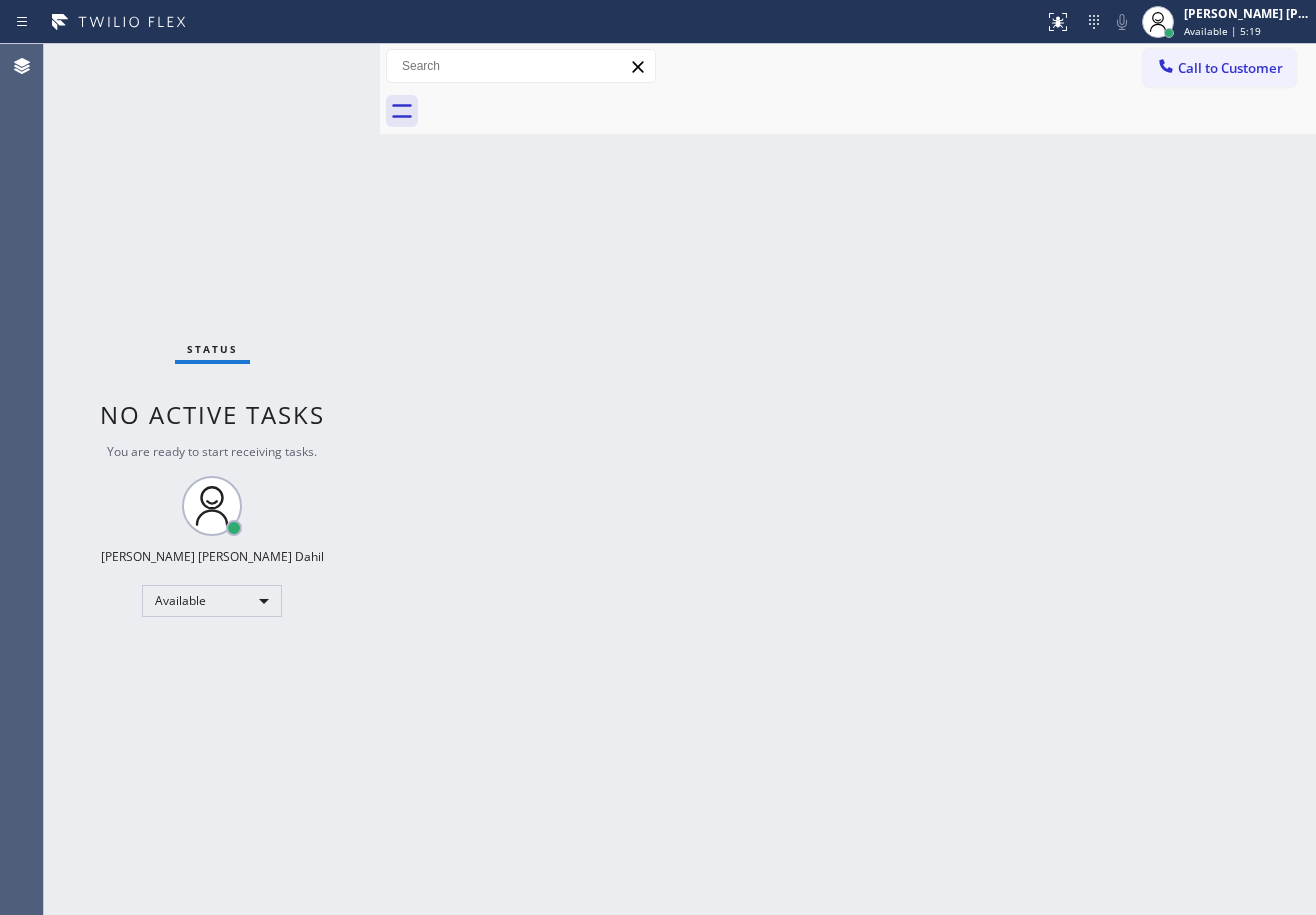 drag, startPoint x: 1082, startPoint y: 298, endPoint x: 989, endPoint y: 539, distance: 258.3215 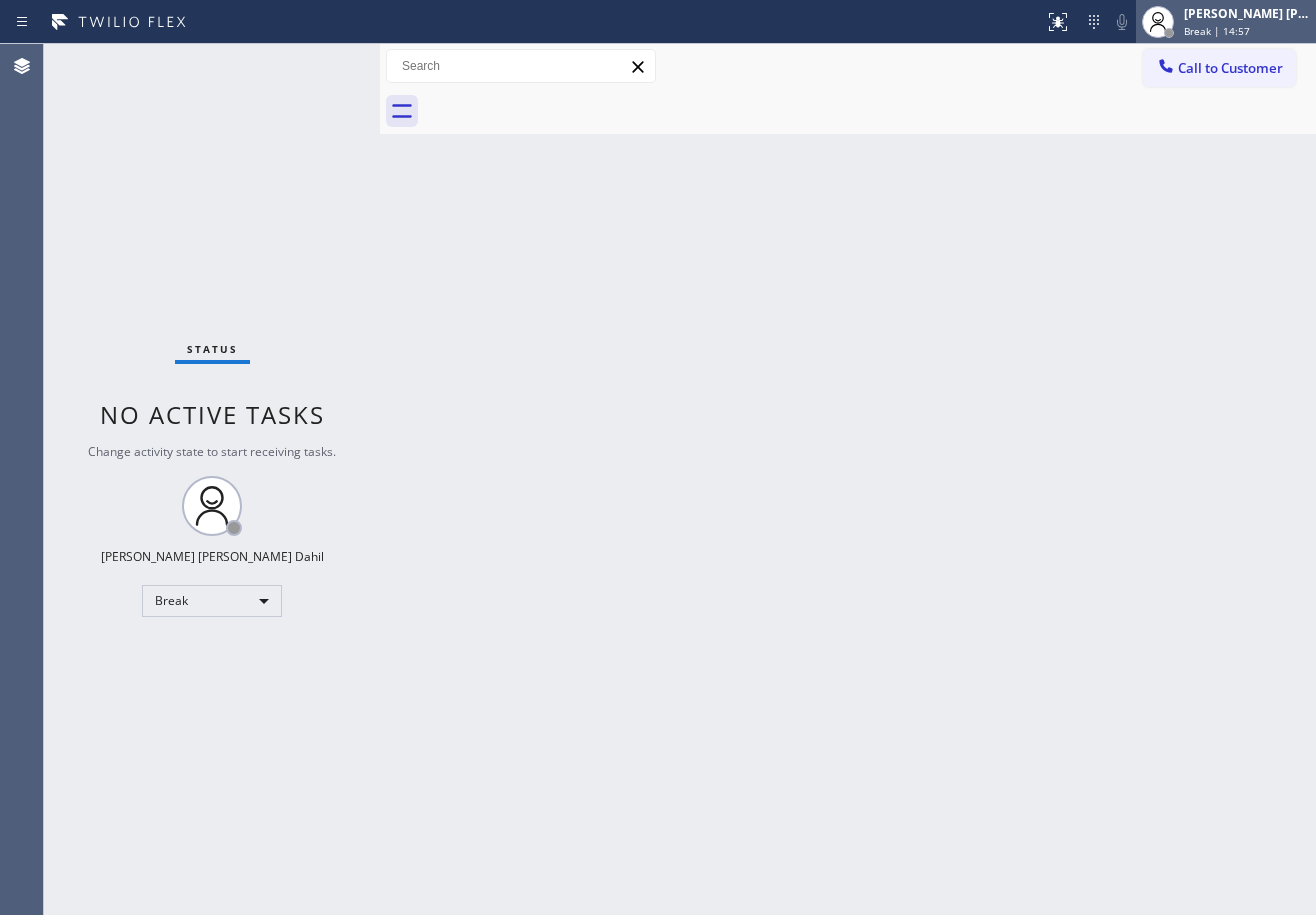click on "[PERSON_NAME] [PERSON_NAME] Dahil Break | 14:57" at bounding box center (1248, 21) 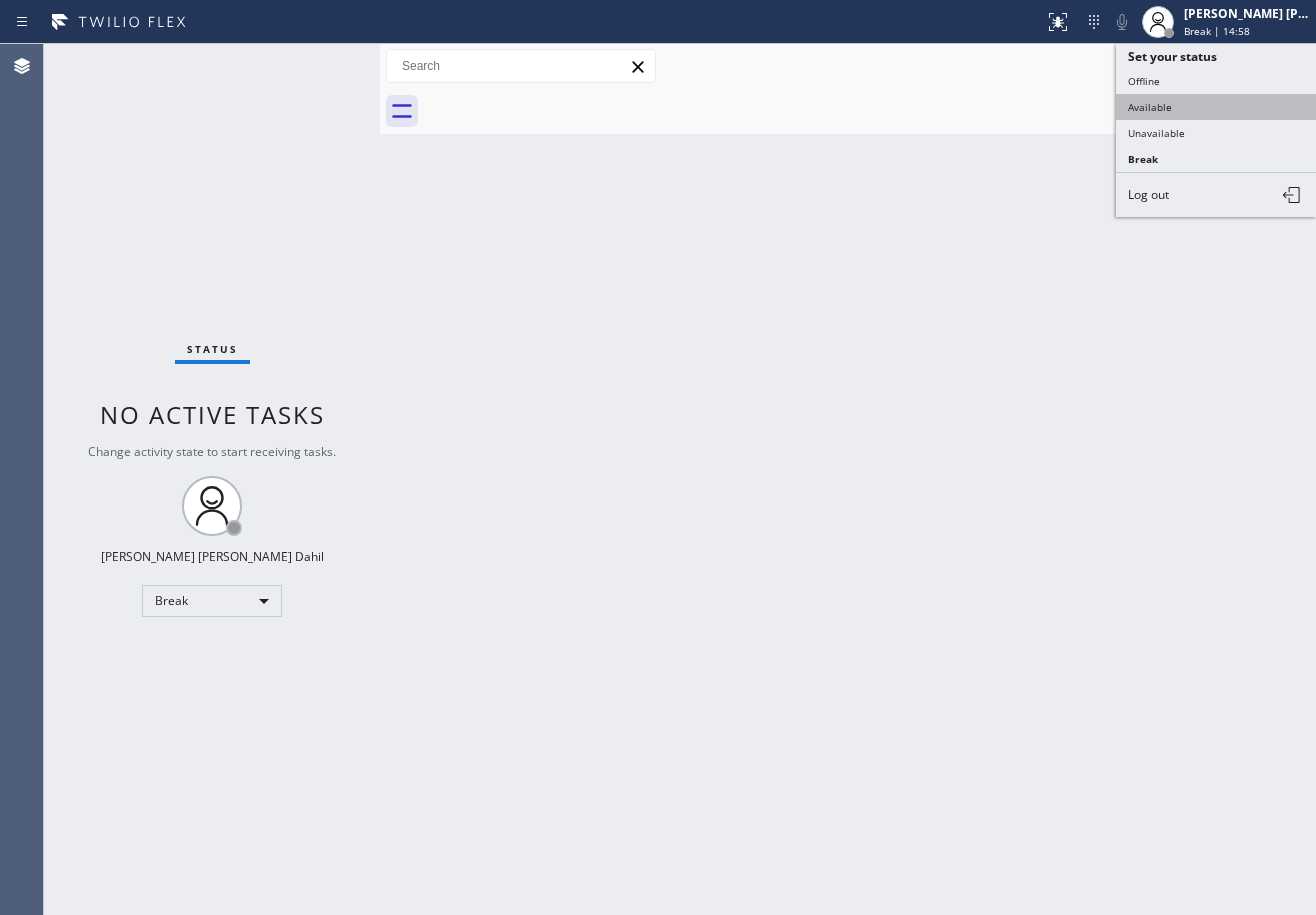 drag, startPoint x: 1181, startPoint y: 109, endPoint x: 1171, endPoint y: 114, distance: 11.18034 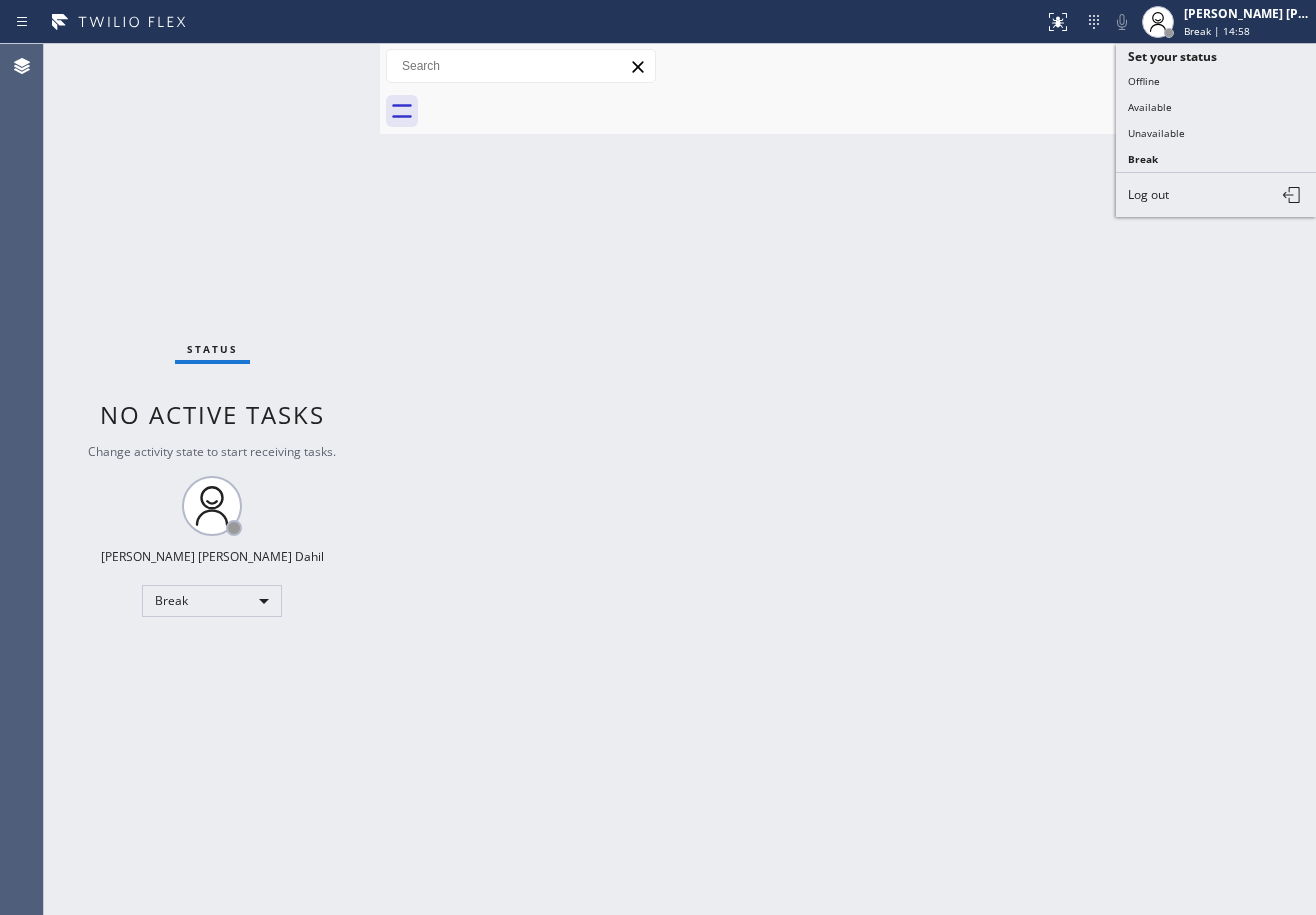click on "Available" at bounding box center (1216, 107) 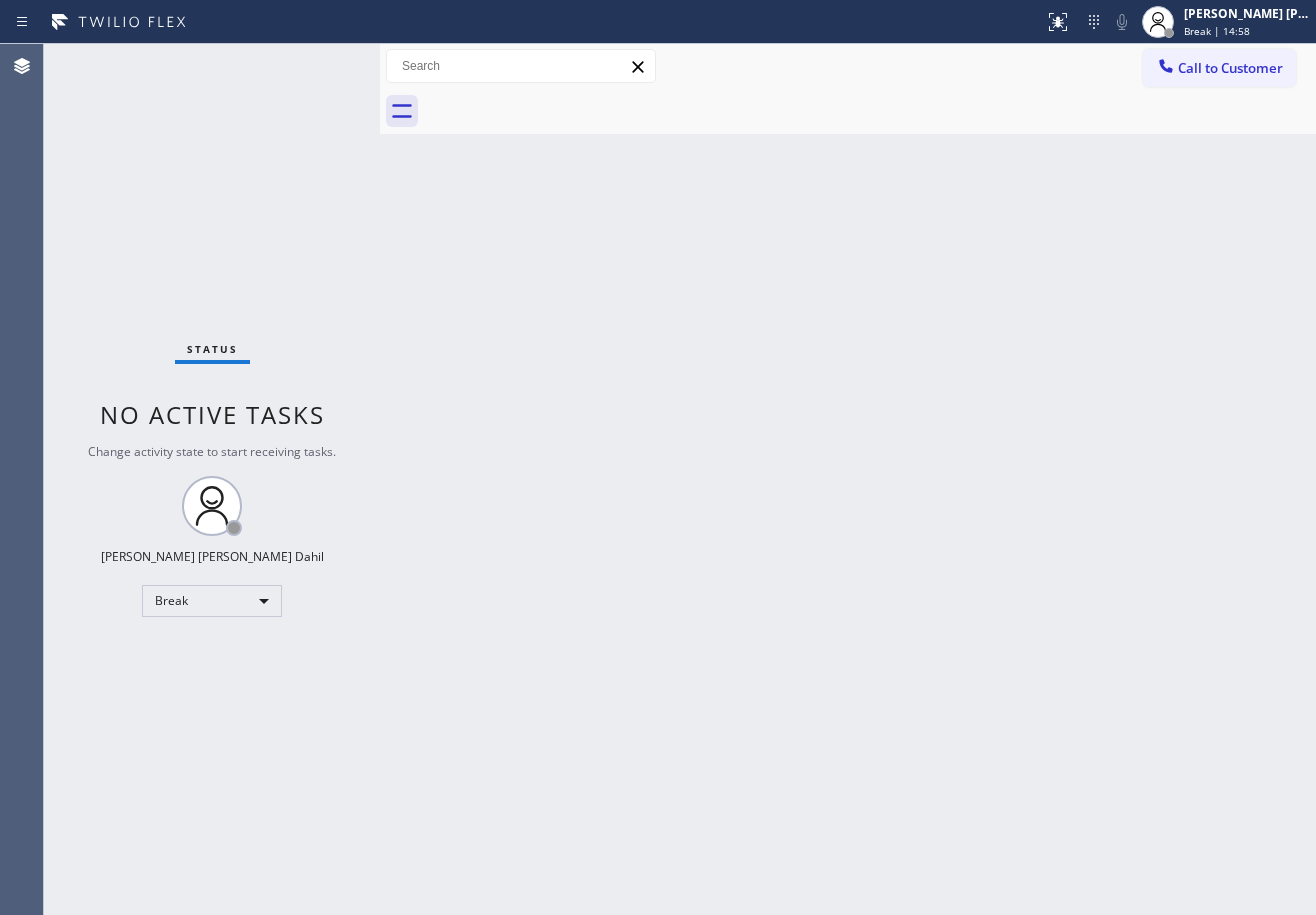 drag, startPoint x: 1059, startPoint y: 259, endPoint x: 1303, endPoint y: 617, distance: 433.2436 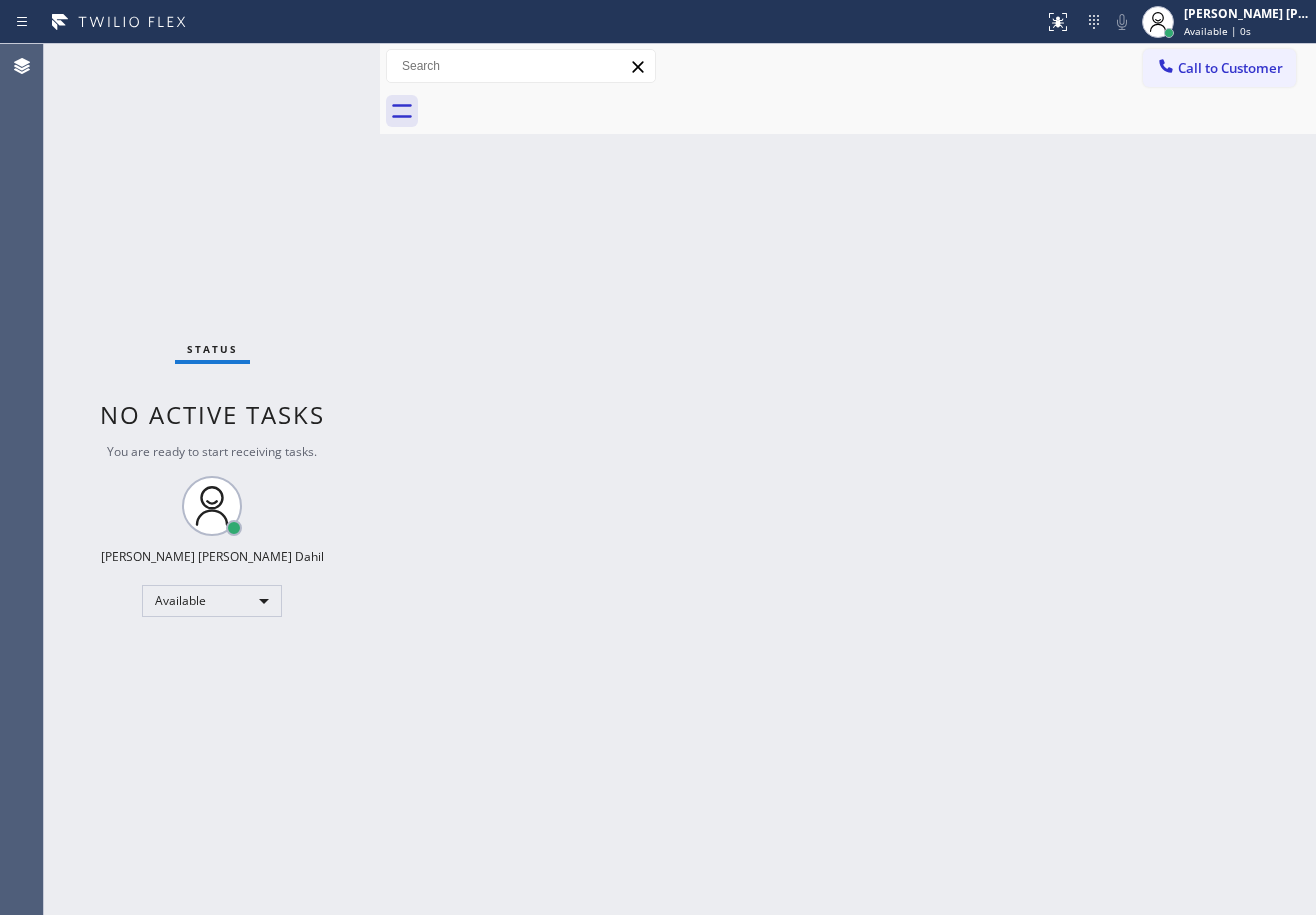 click on "Back to Dashboard Change Sender ID Customers Technicians Select a contact Outbound call Technician Search Technician Your caller id phone number Your caller id phone number Call Technician info Name   Phone none Address none Change Sender ID HVAC [PHONE_NUMBER] 5 Star Appliance [PHONE_NUMBER] Appliance Repair [PHONE_NUMBER] Plumbing [PHONE_NUMBER] Air Duct Cleaning [PHONE_NUMBER]  Electricians [PHONE_NUMBER] Cancel Change Check personal SMS Reset Change No tabs Call to Customer Outbound call Location 5 Star Electricians Paterson(Nlm Electrical Contractors) Your caller id phone number [PHONE_NUMBER] Customer number Call Outbound call Technician Search Technician Your caller id phone number Your caller id phone number Call" at bounding box center (848, 479) 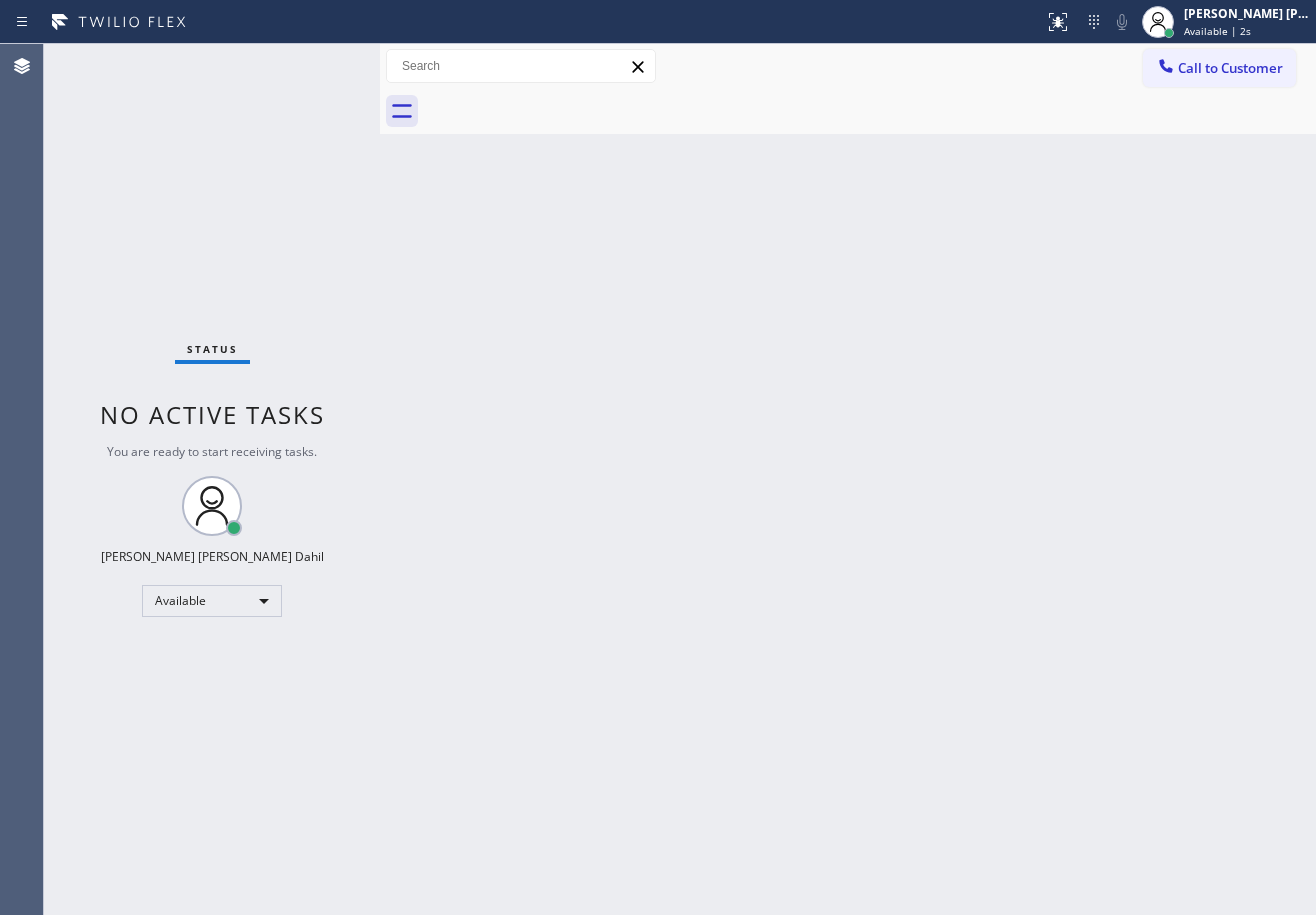click on "Back to Dashboard Change Sender ID Customers Technicians Select a contact Outbound call Technician Search Technician Your caller id phone number Your caller id phone number Call Technician info Name   Phone none Address none Change Sender ID HVAC [PHONE_NUMBER] 5 Star Appliance [PHONE_NUMBER] Appliance Repair [PHONE_NUMBER] Plumbing [PHONE_NUMBER] Air Duct Cleaning [PHONE_NUMBER]  Electricians [PHONE_NUMBER] Cancel Change Check personal SMS Reset Change No tabs Call to Customer Outbound call Location 5 Star Electricians Paterson(Nlm Electrical Contractors) Your caller id phone number [PHONE_NUMBER] Customer number Call Outbound call Technician Search Technician Your caller id phone number Your caller id phone number Call" at bounding box center [848, 479] 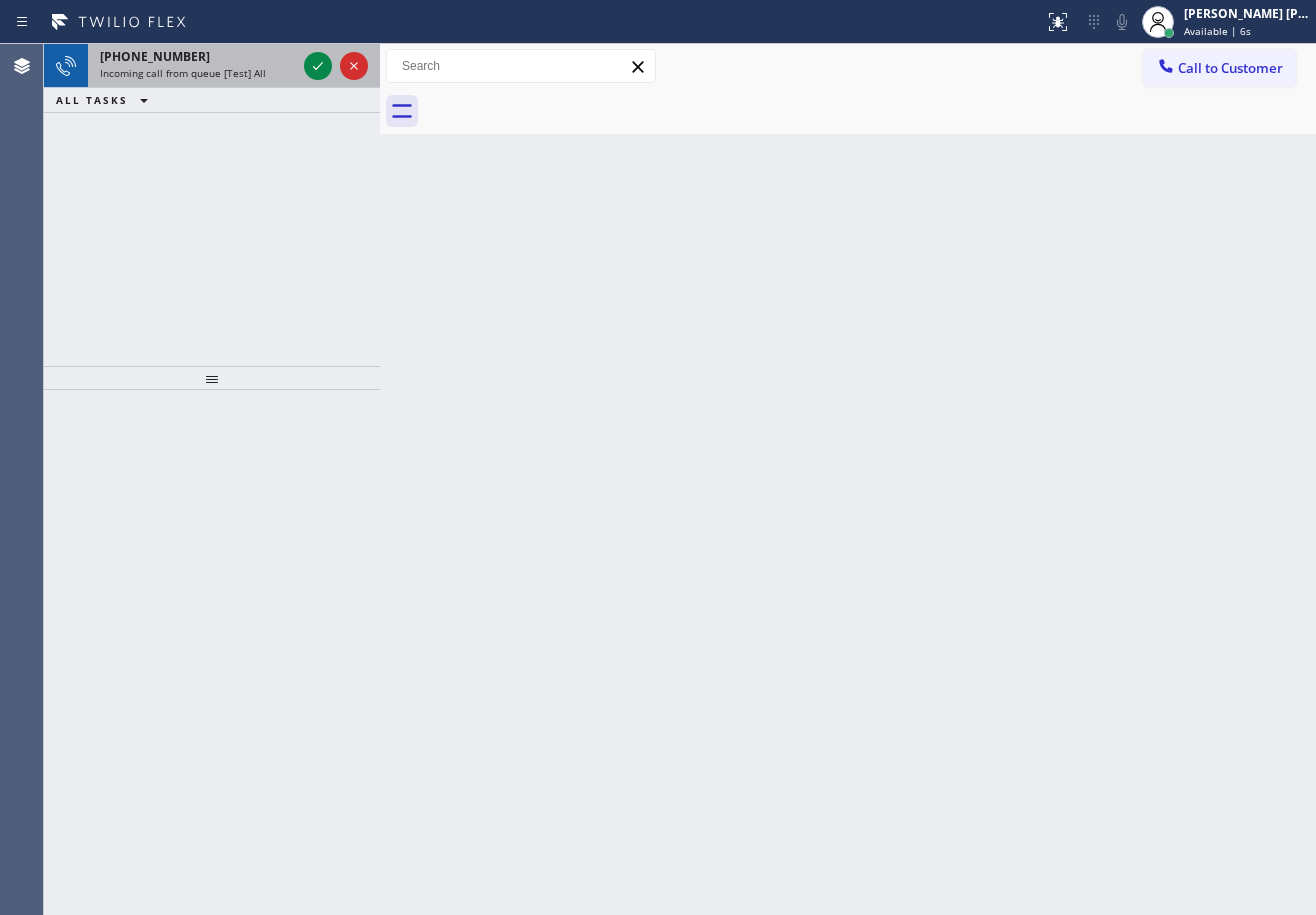 click on "Incoming call from queue [Test] All" at bounding box center [183, 73] 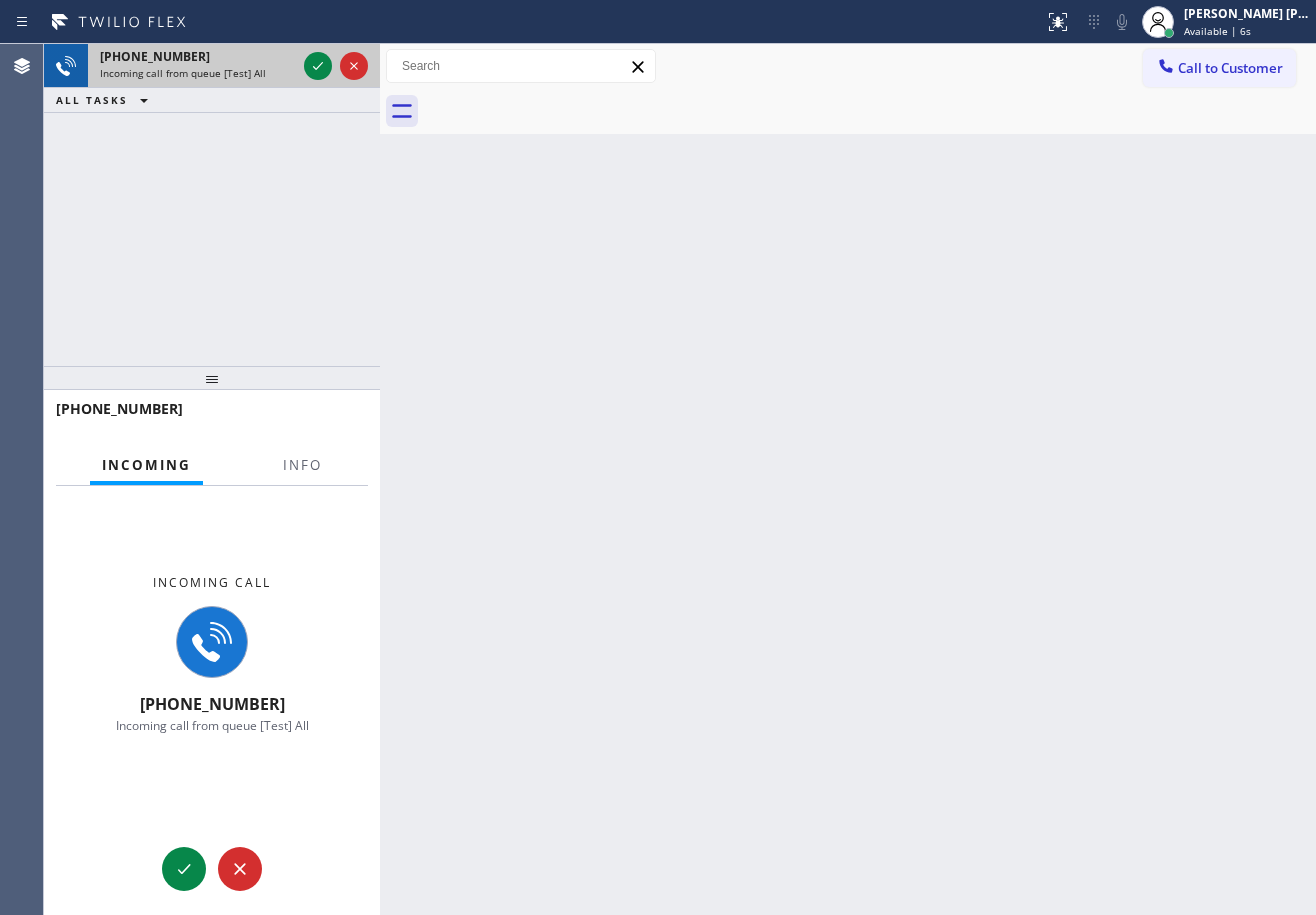 drag, startPoint x: 267, startPoint y: 69, endPoint x: 289, endPoint y: 65, distance: 22.36068 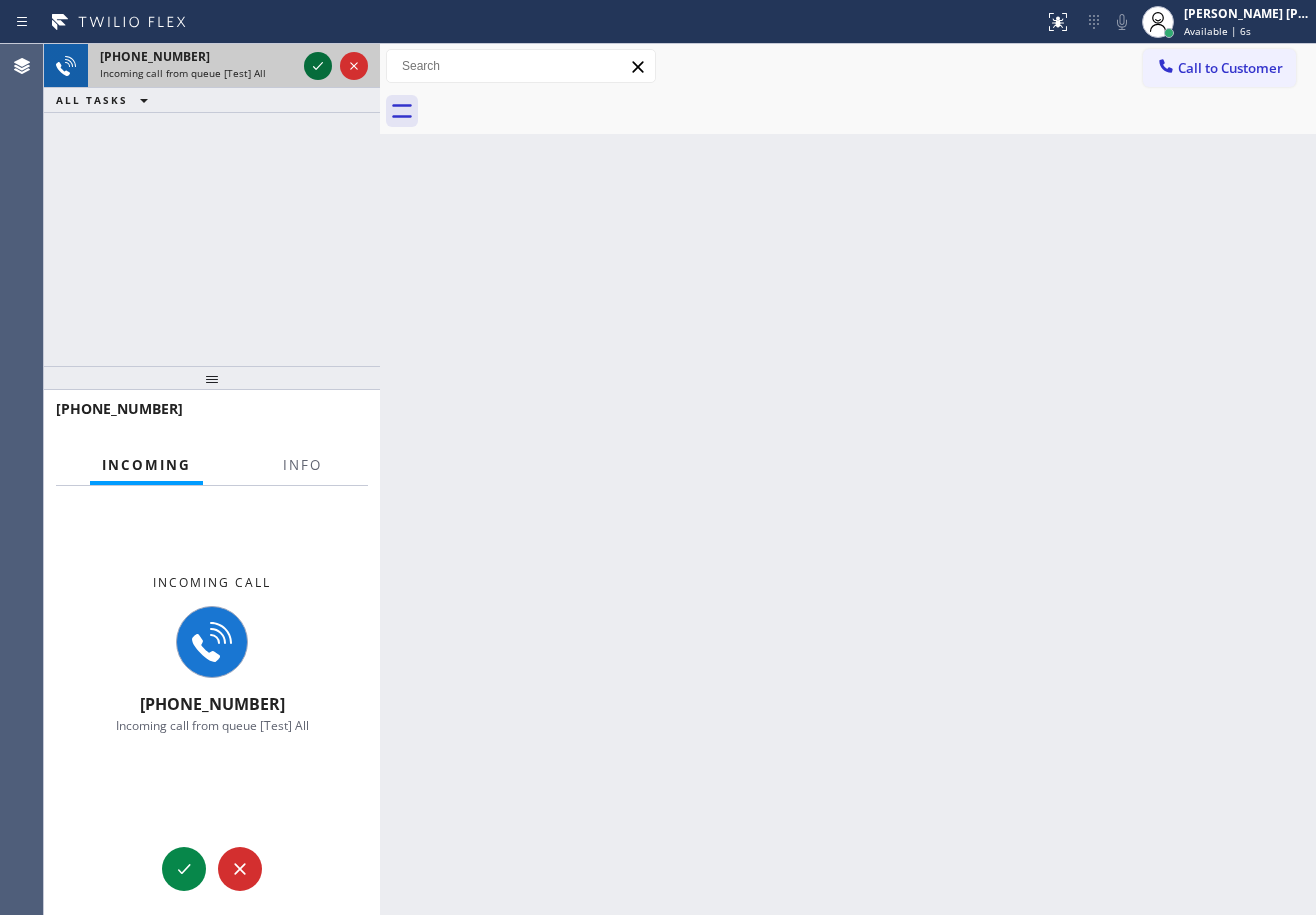 click 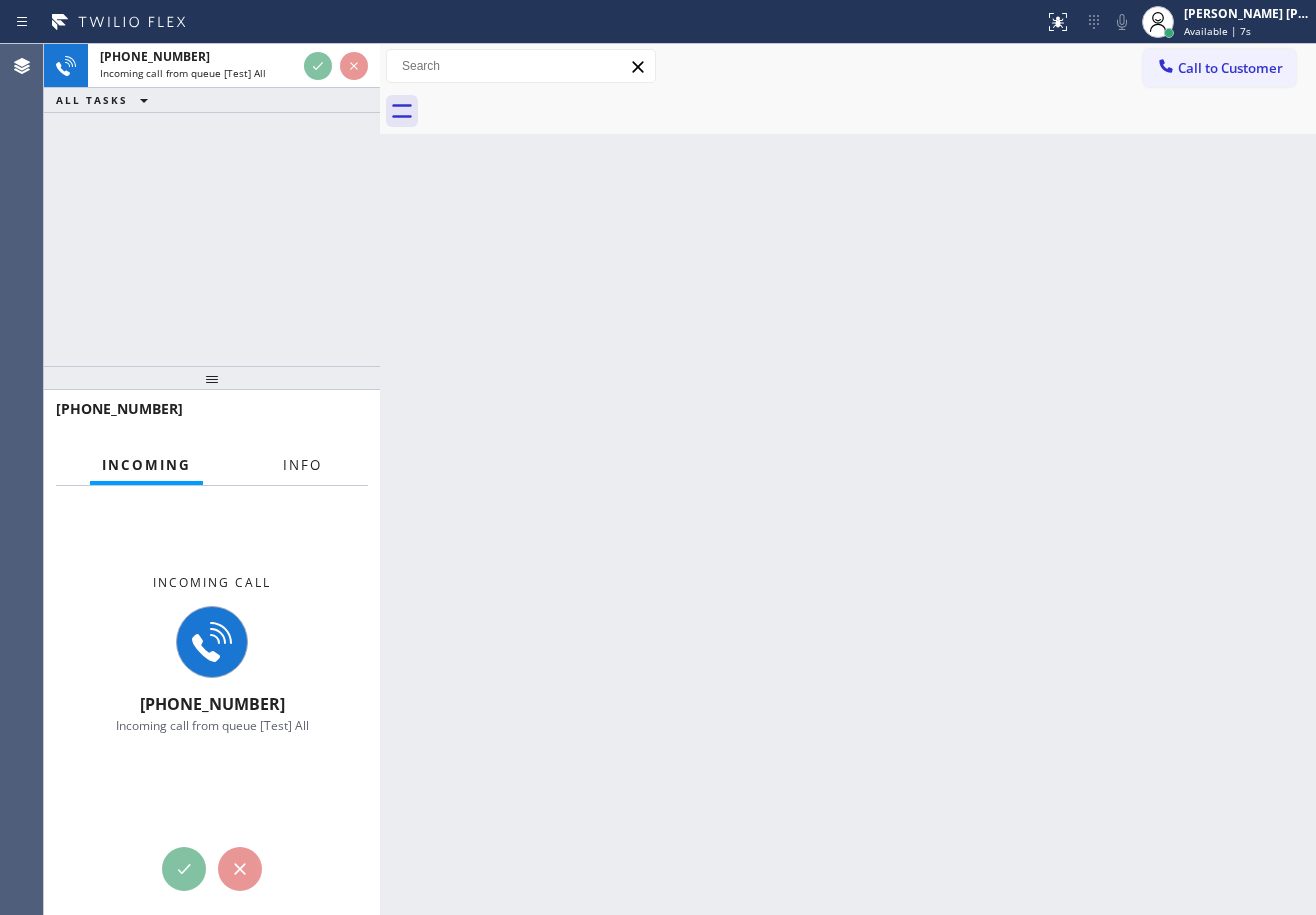 click on "Info" at bounding box center (302, 465) 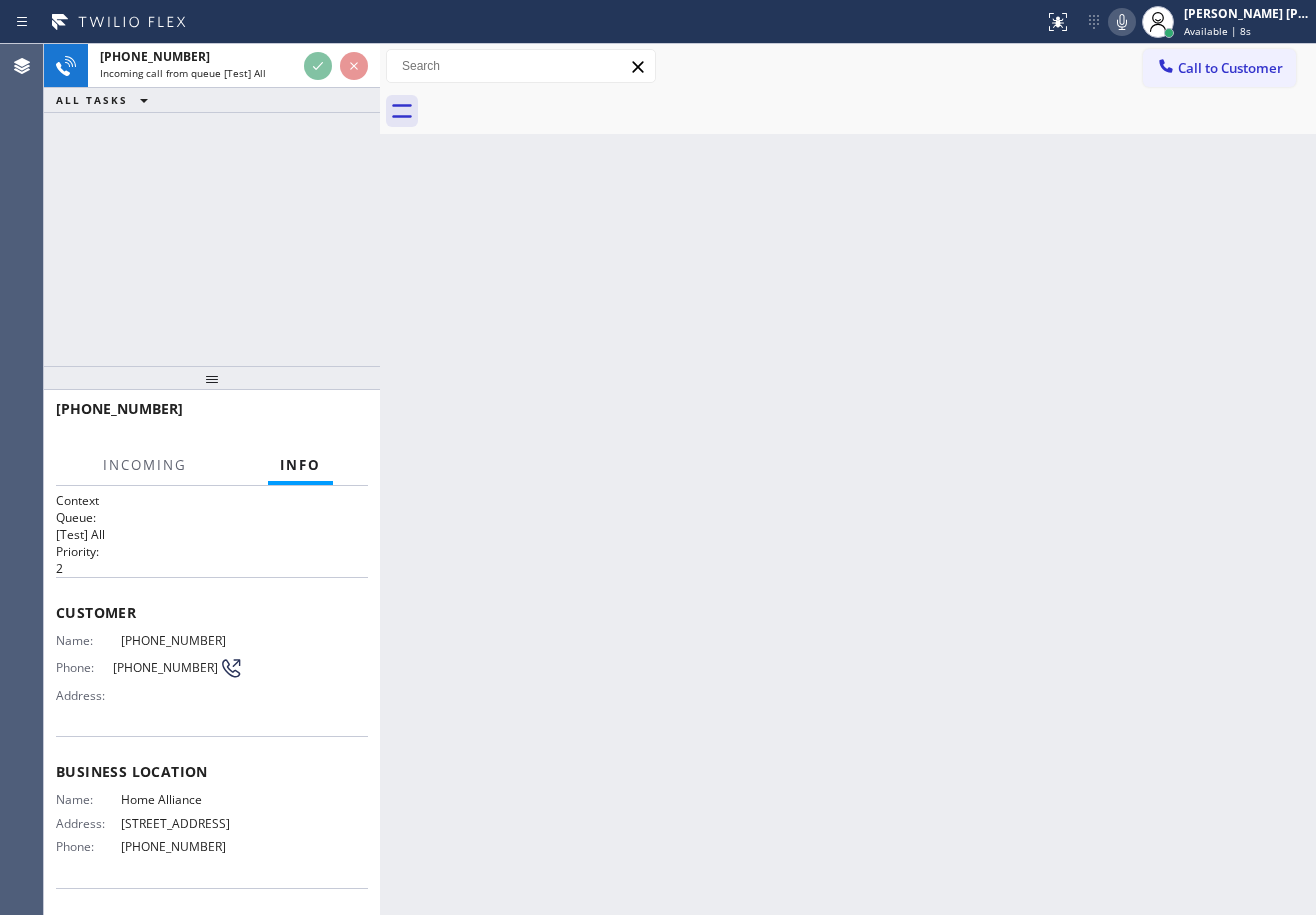click on "Info" at bounding box center (300, 465) 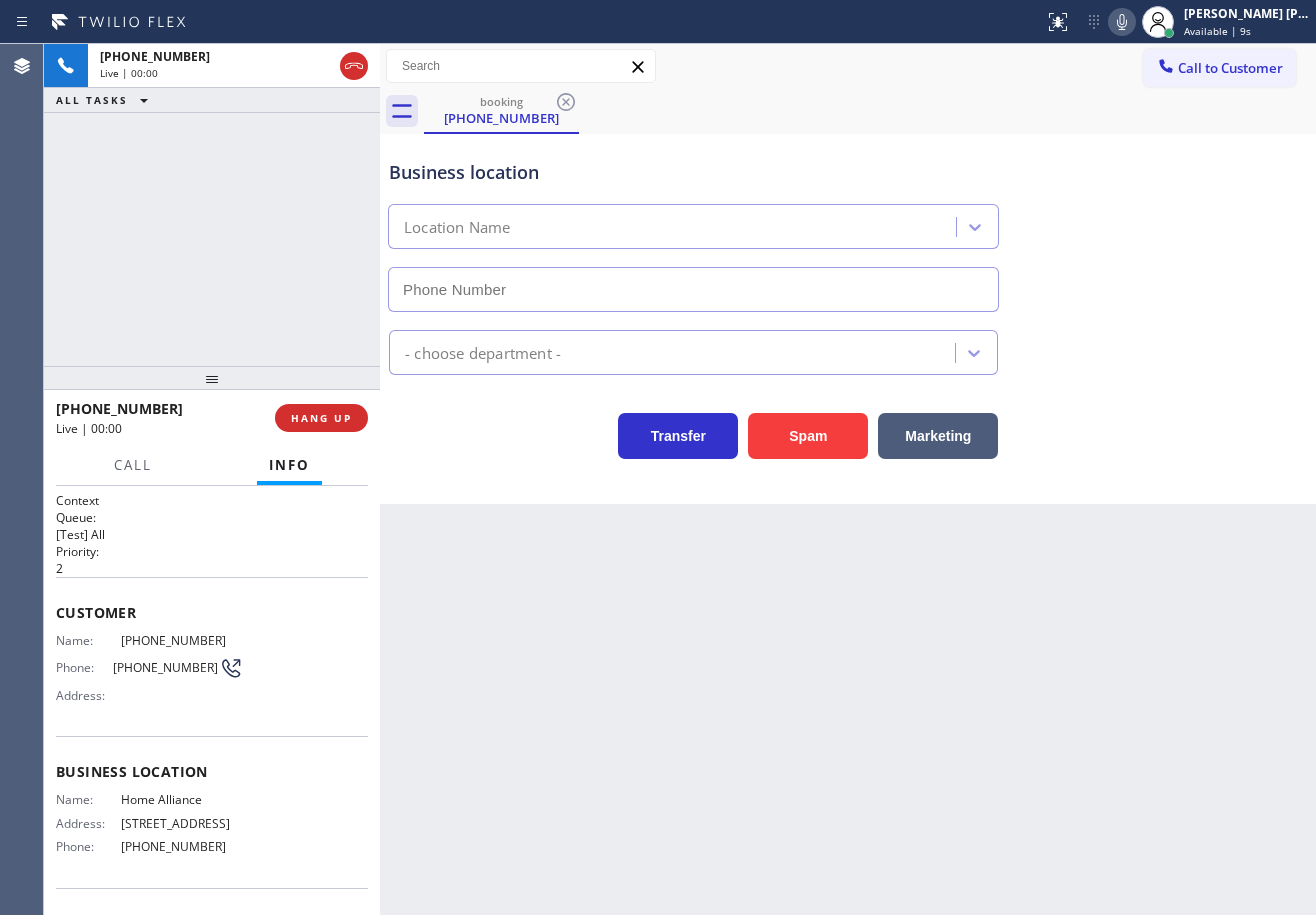 type on "[PHONE_NUMBER]" 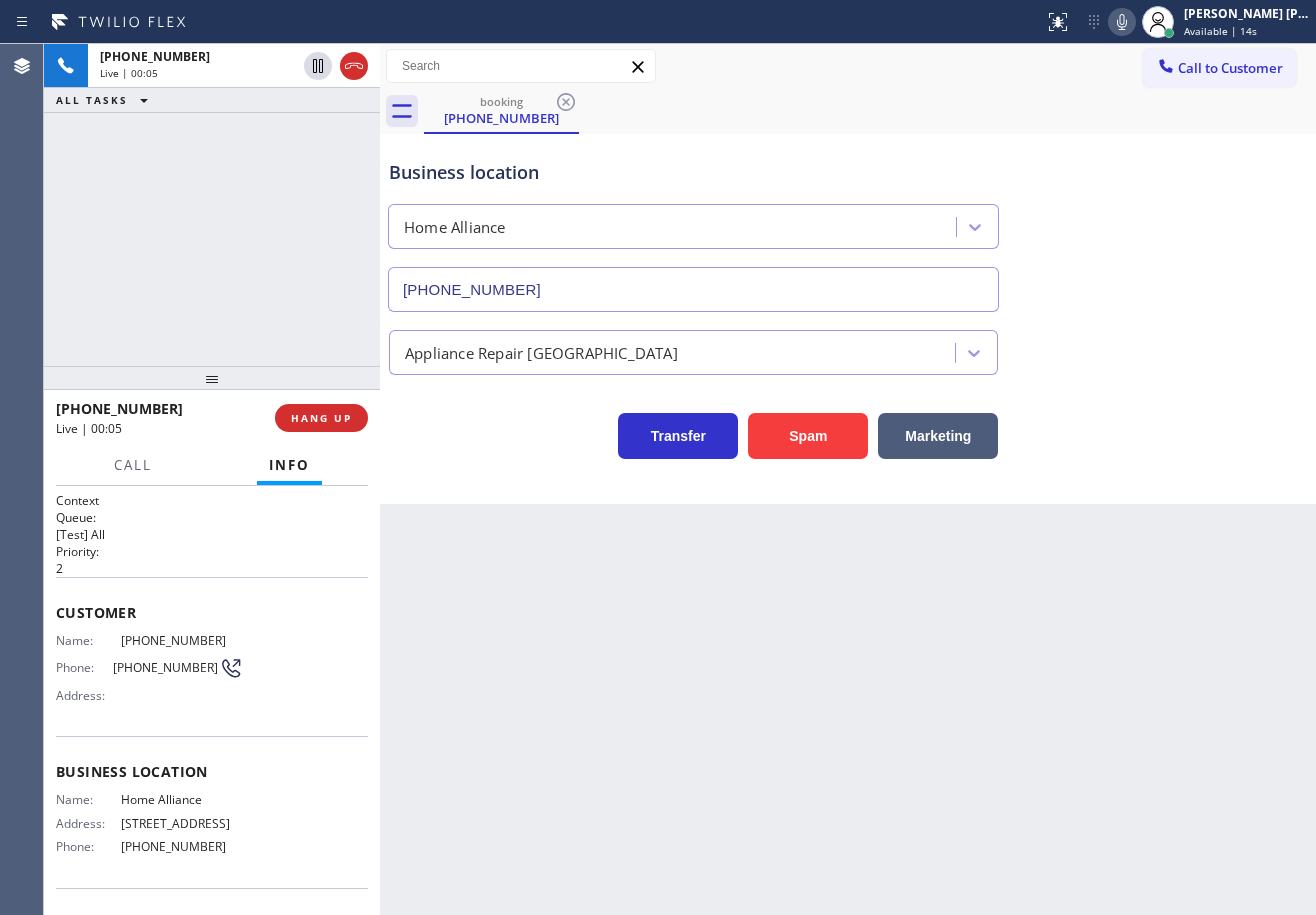click 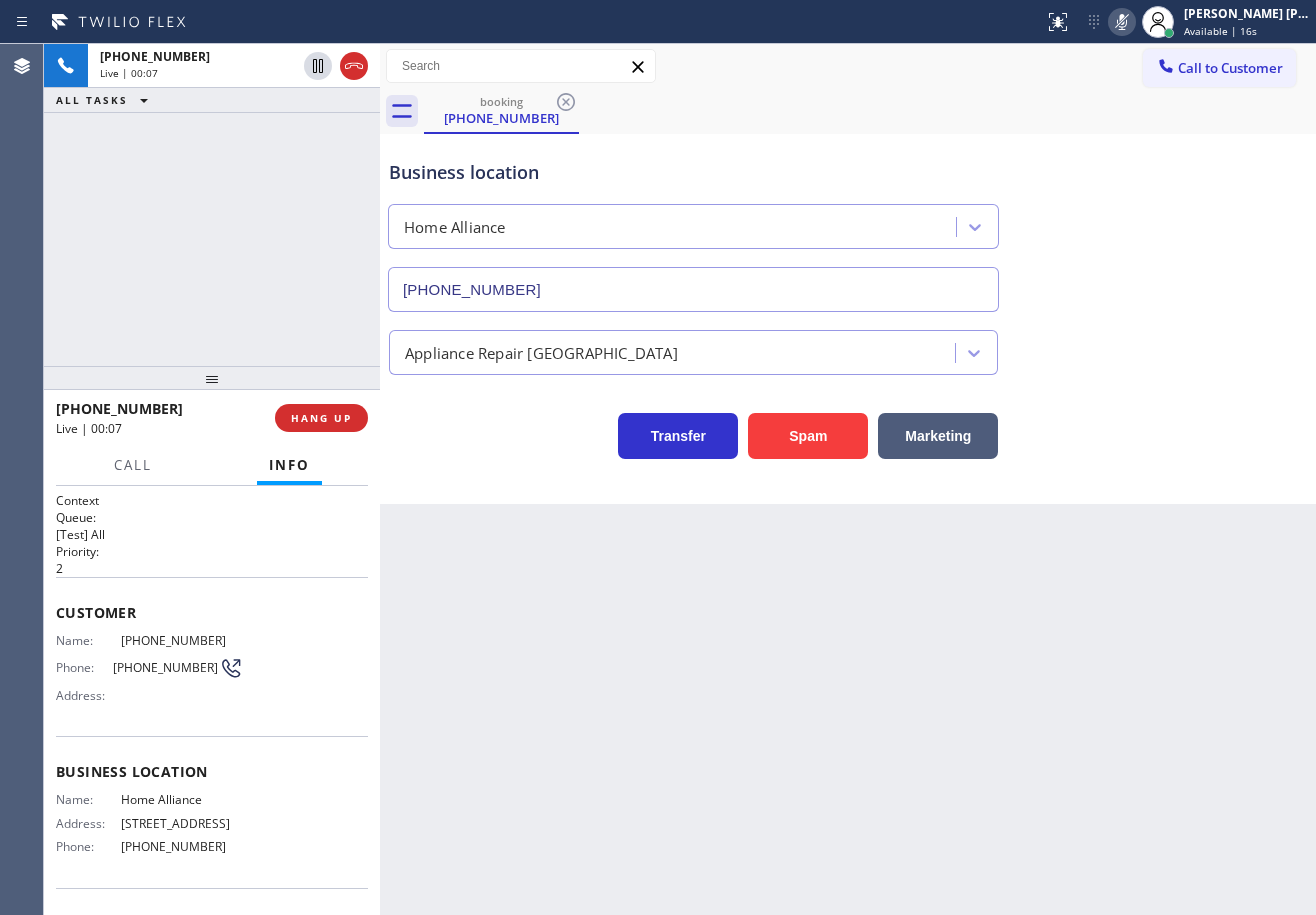 click 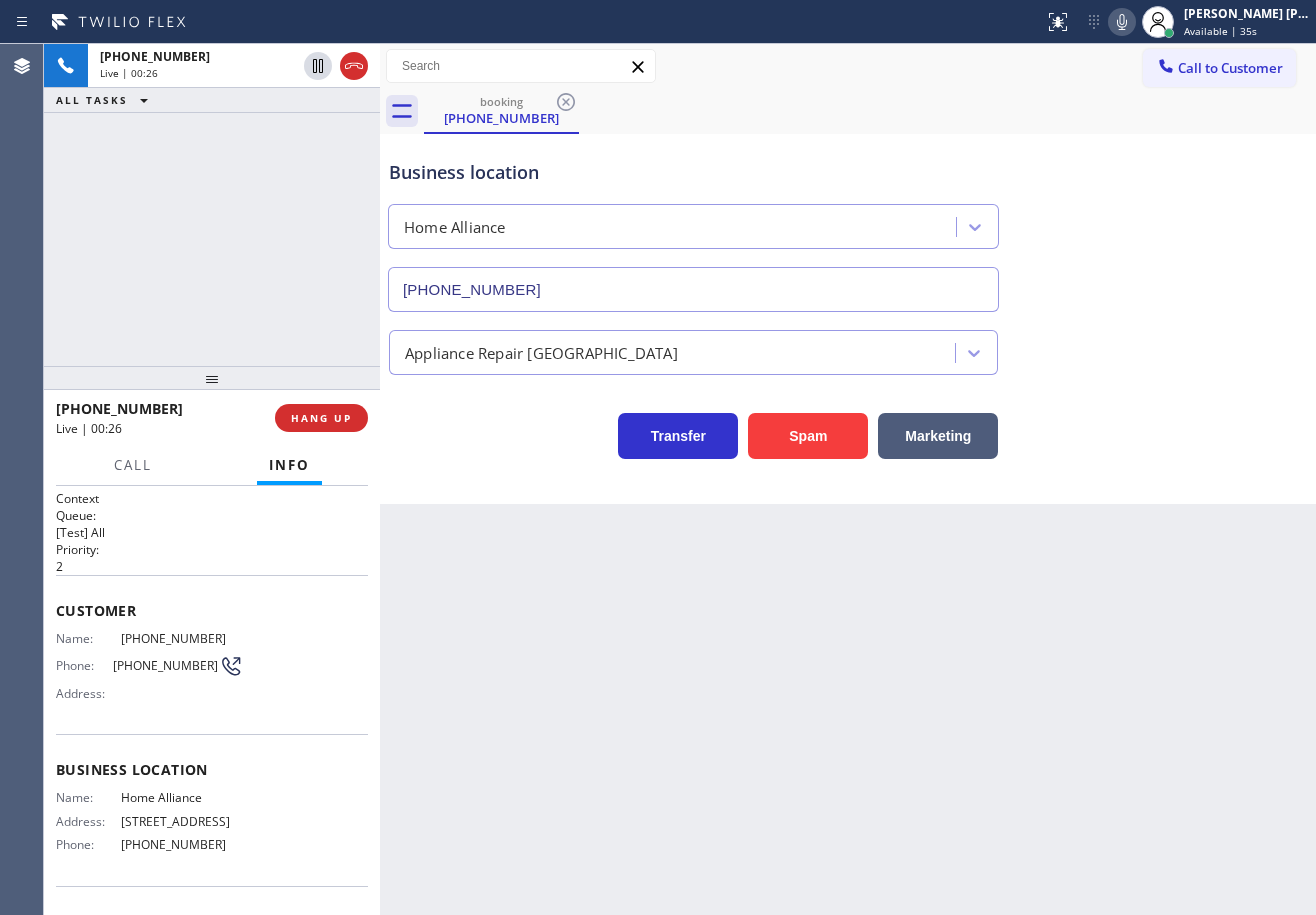 scroll, scrollTop: 0, scrollLeft: 0, axis: both 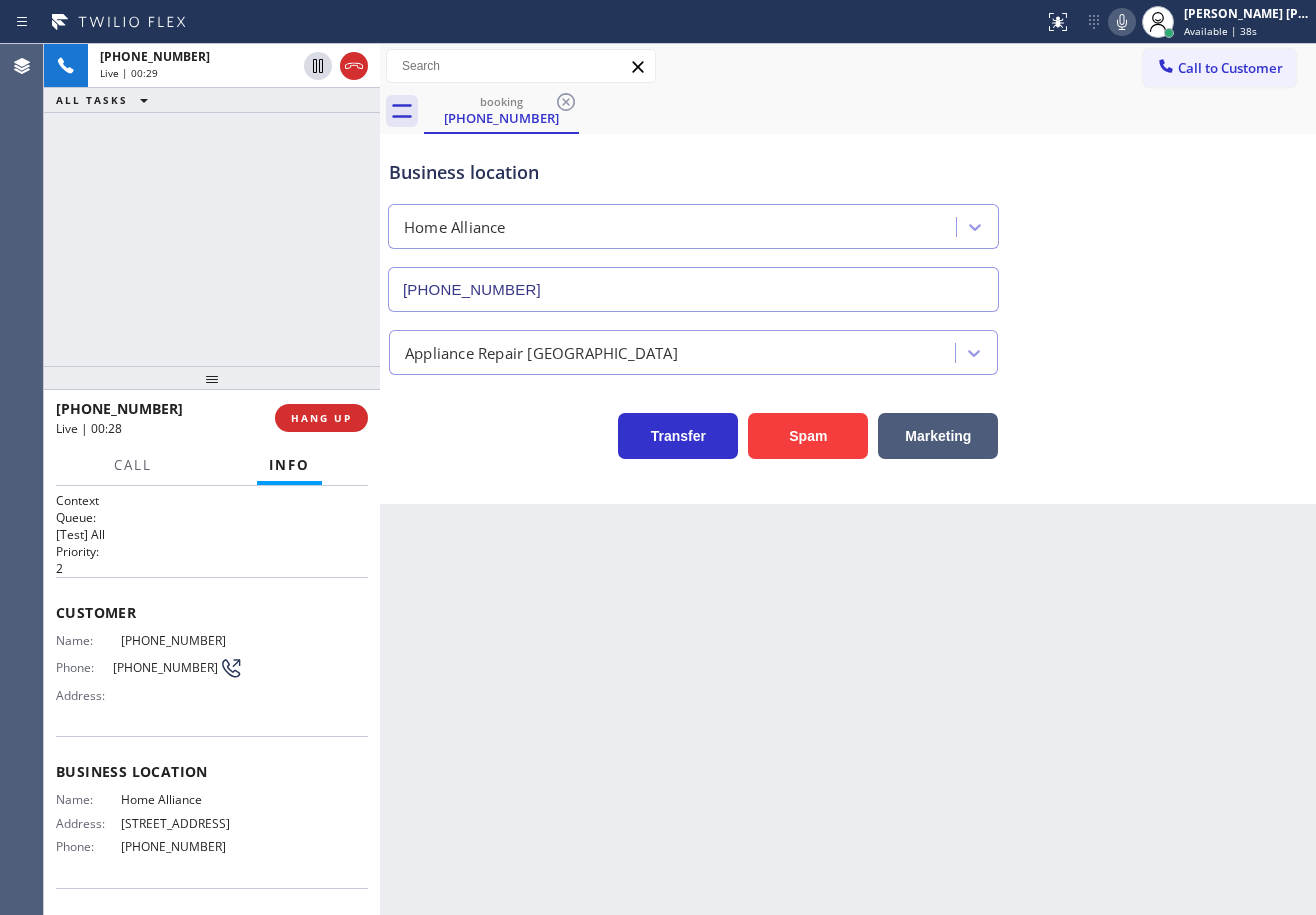 click on "Business location Home Alliance [PHONE_NUMBER]" at bounding box center [848, 221] 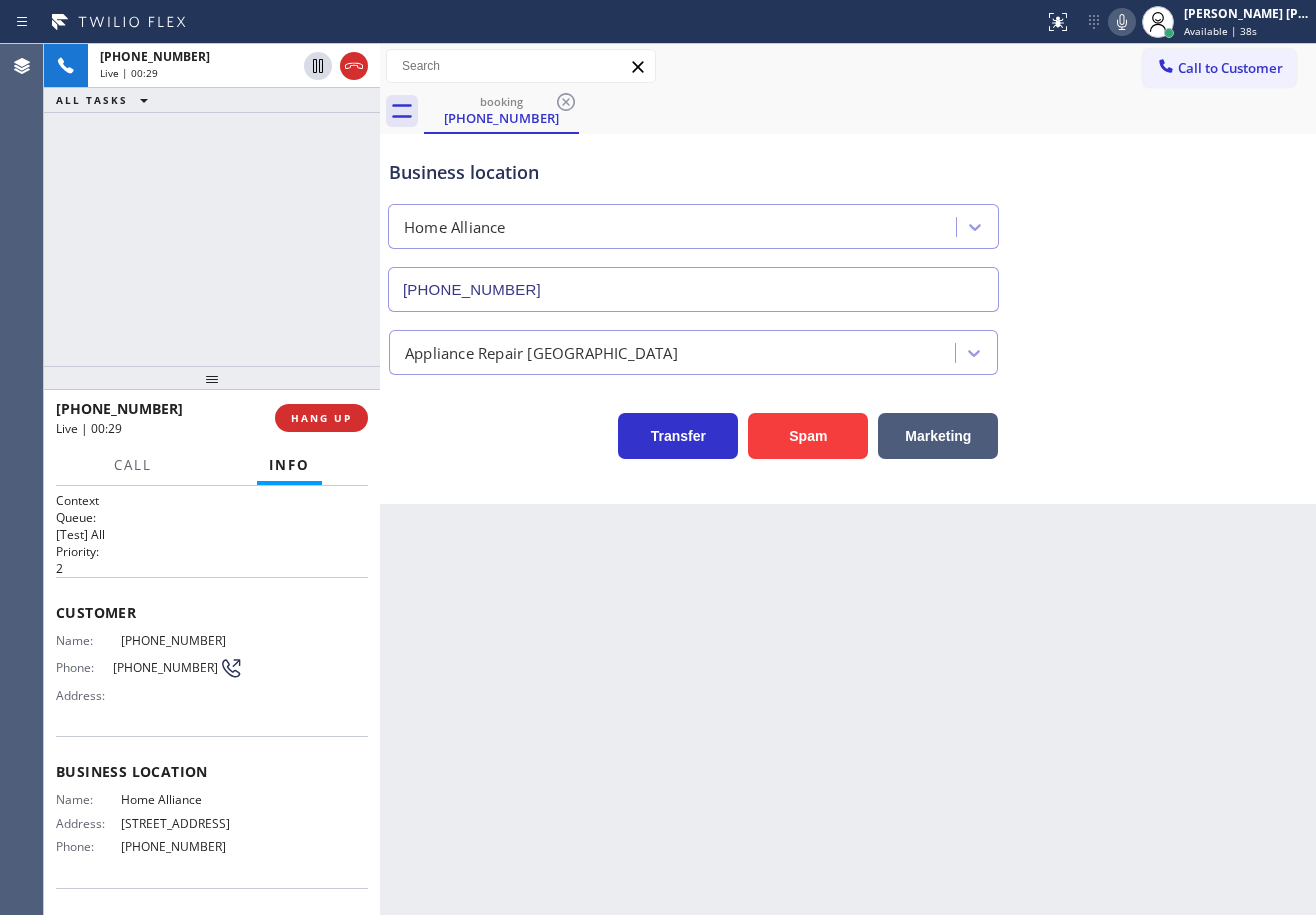 click on "Business location Home Alliance [PHONE_NUMBER]" at bounding box center [848, 221] 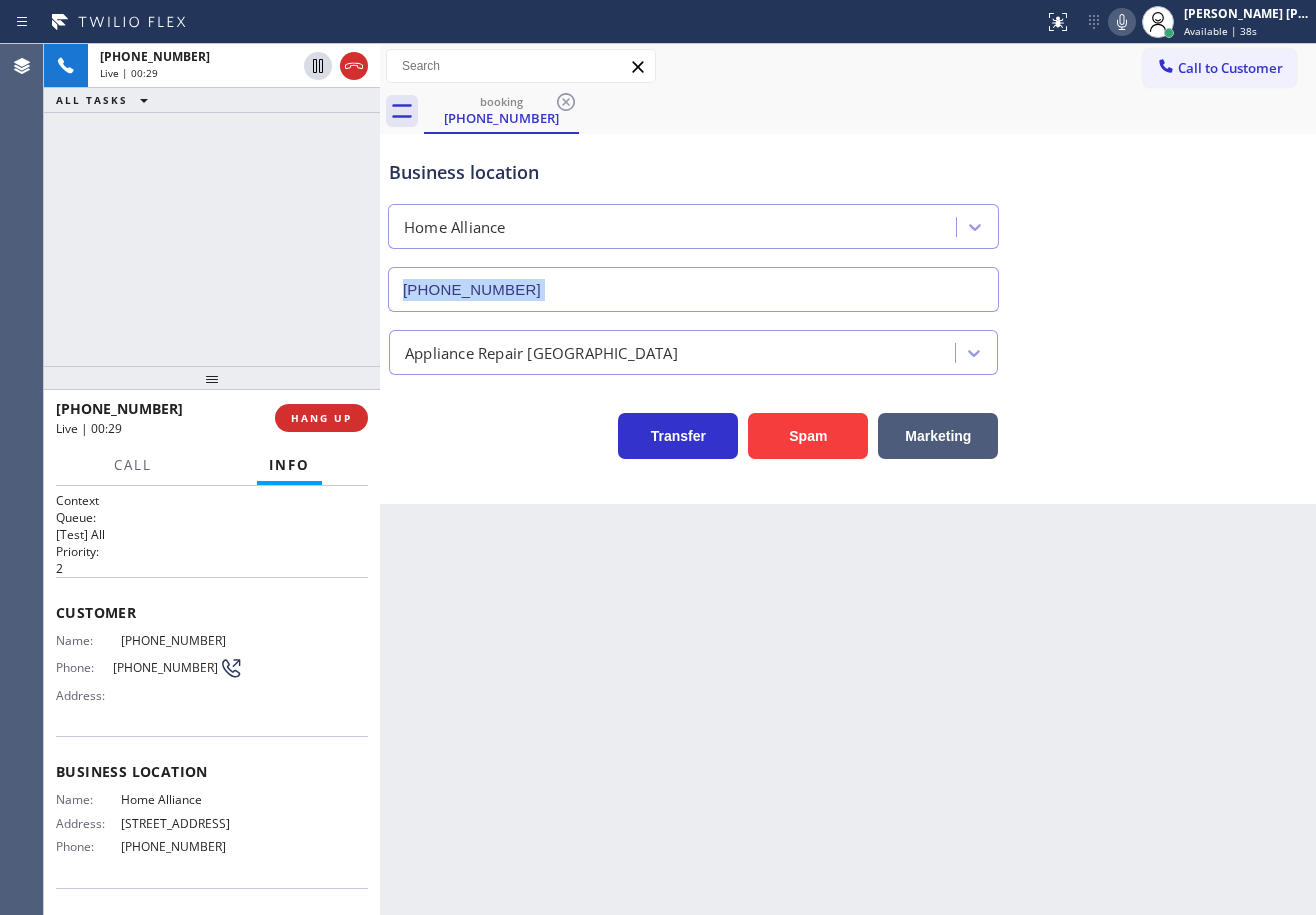 click on "Business location Home Alliance [PHONE_NUMBER]" at bounding box center [848, 221] 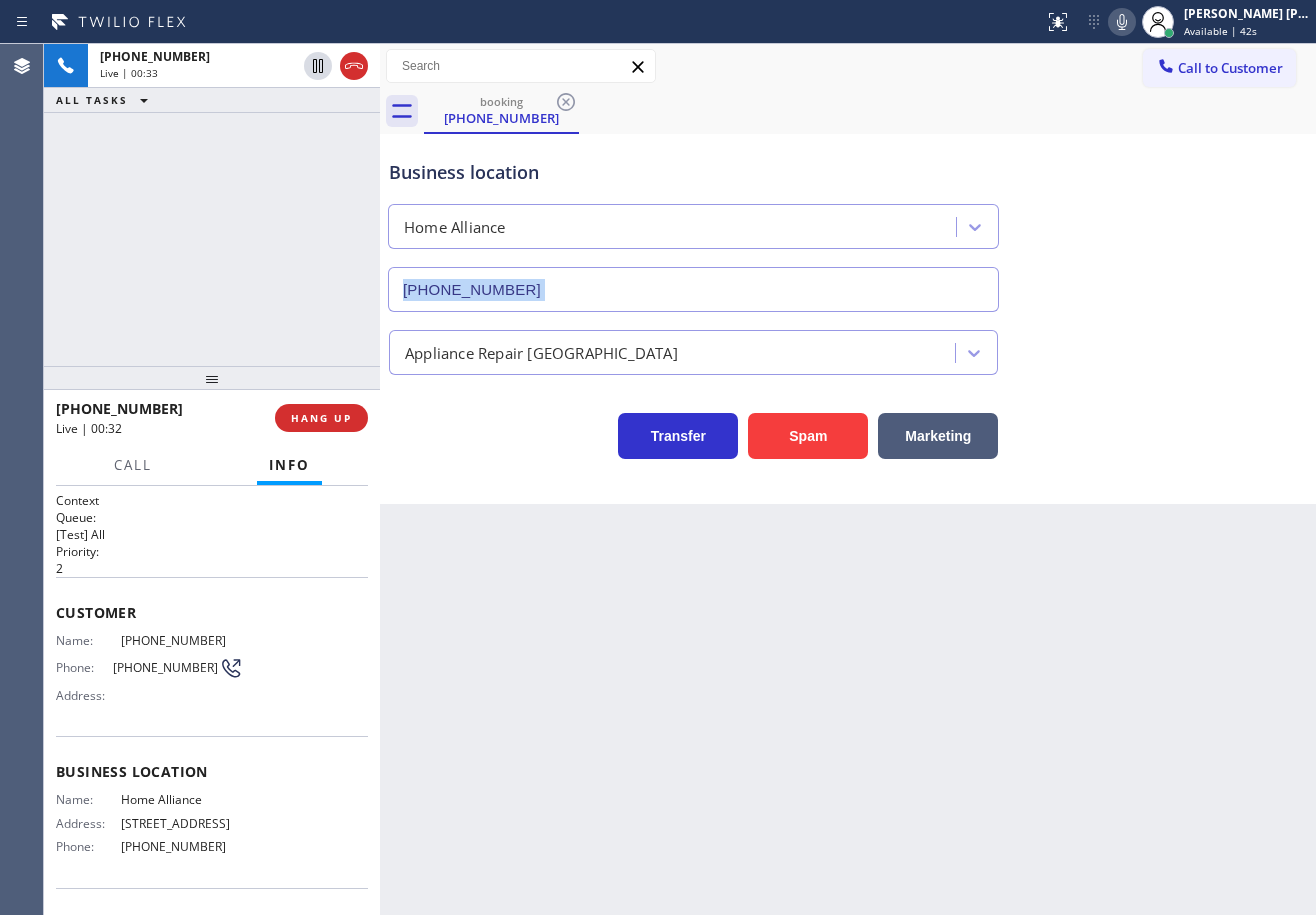 click on "Back to Dashboard Change Sender ID Customers Technicians Select a contact Outbound call Technician Search Technician Your caller id phone number Your caller id phone number Call Technician info Name   Phone none Address none Change Sender ID HVAC [PHONE_NUMBER] 5 Star Appliance [PHONE_NUMBER] Appliance Repair [PHONE_NUMBER] Plumbing [PHONE_NUMBER] Air Duct Cleaning [PHONE_NUMBER]  Electricians [PHONE_NUMBER] Cancel Change Check personal SMS Reset Change booking [PHONE_NUMBER] Call to Customer Outbound call Location 5 Star Electricians Paterson(Nlm Electrical Contractors) Your caller id phone number [PHONE_NUMBER] Customer number Call Outbound call Technician Search Technician Your caller id phone number Your caller id phone number Call booking [PHONE_NUMBER] Business location Home Alliance [PHONE_NUMBER] Appliance Repair High End Transfer Spam Marketing" at bounding box center [848, 479] 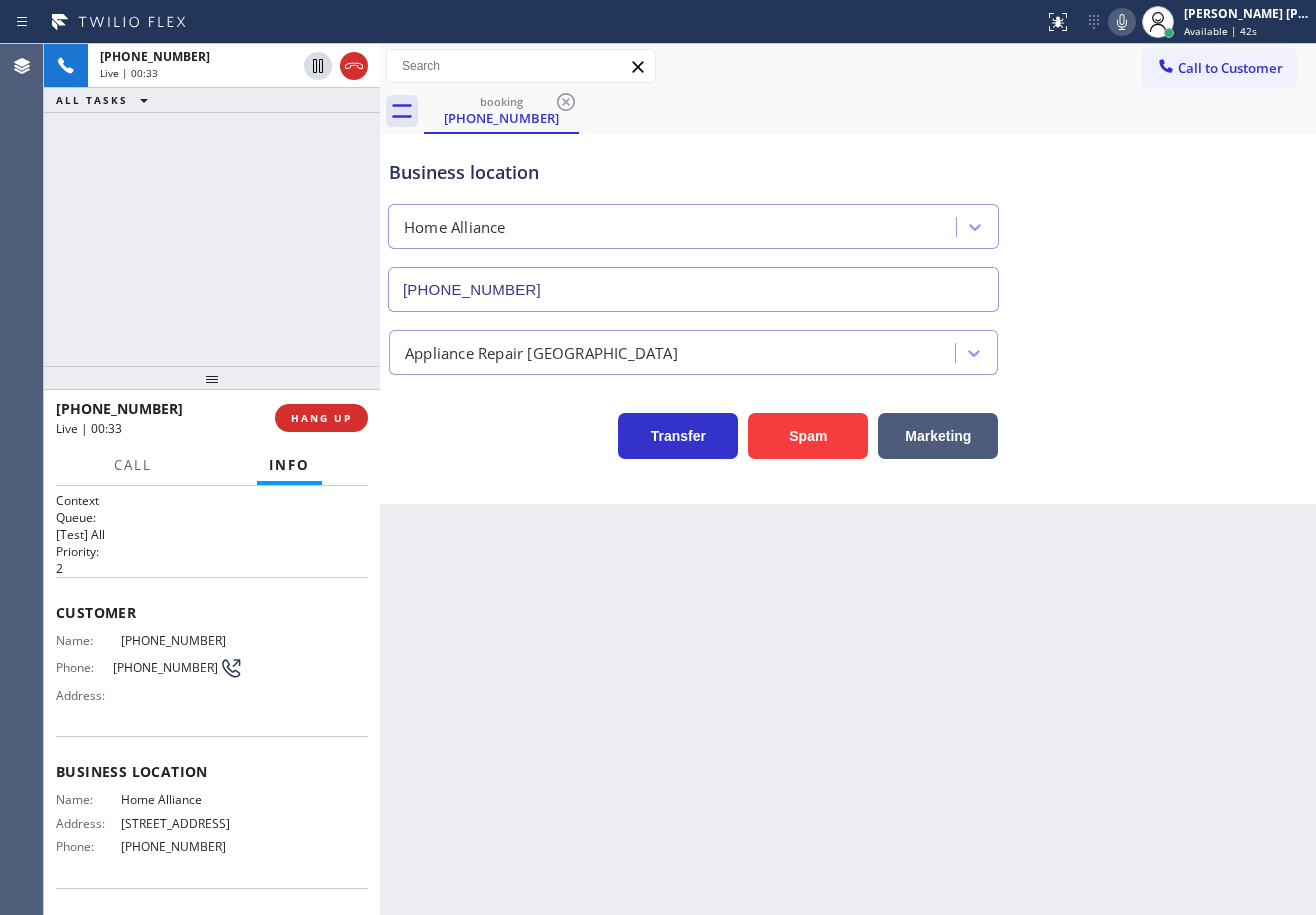 click on "Back to Dashboard Change Sender ID Customers Technicians Select a contact Outbound call Technician Search Technician Your caller id phone number Your caller id phone number Call Technician info Name   Phone none Address none Change Sender ID HVAC [PHONE_NUMBER] 5 Star Appliance [PHONE_NUMBER] Appliance Repair [PHONE_NUMBER] Plumbing [PHONE_NUMBER] Air Duct Cleaning [PHONE_NUMBER]  Electricians [PHONE_NUMBER] Cancel Change Check personal SMS Reset Change booking [PHONE_NUMBER] Call to Customer Outbound call Location 5 Star Electricians Paterson(Nlm Electrical Contractors) Your caller id phone number [PHONE_NUMBER] Customer number Call Outbound call Technician Search Technician Your caller id phone number Your caller id phone number Call booking [PHONE_NUMBER] Business location Home Alliance [PHONE_NUMBER] Appliance Repair High End Transfer Spam Marketing" at bounding box center [848, 479] 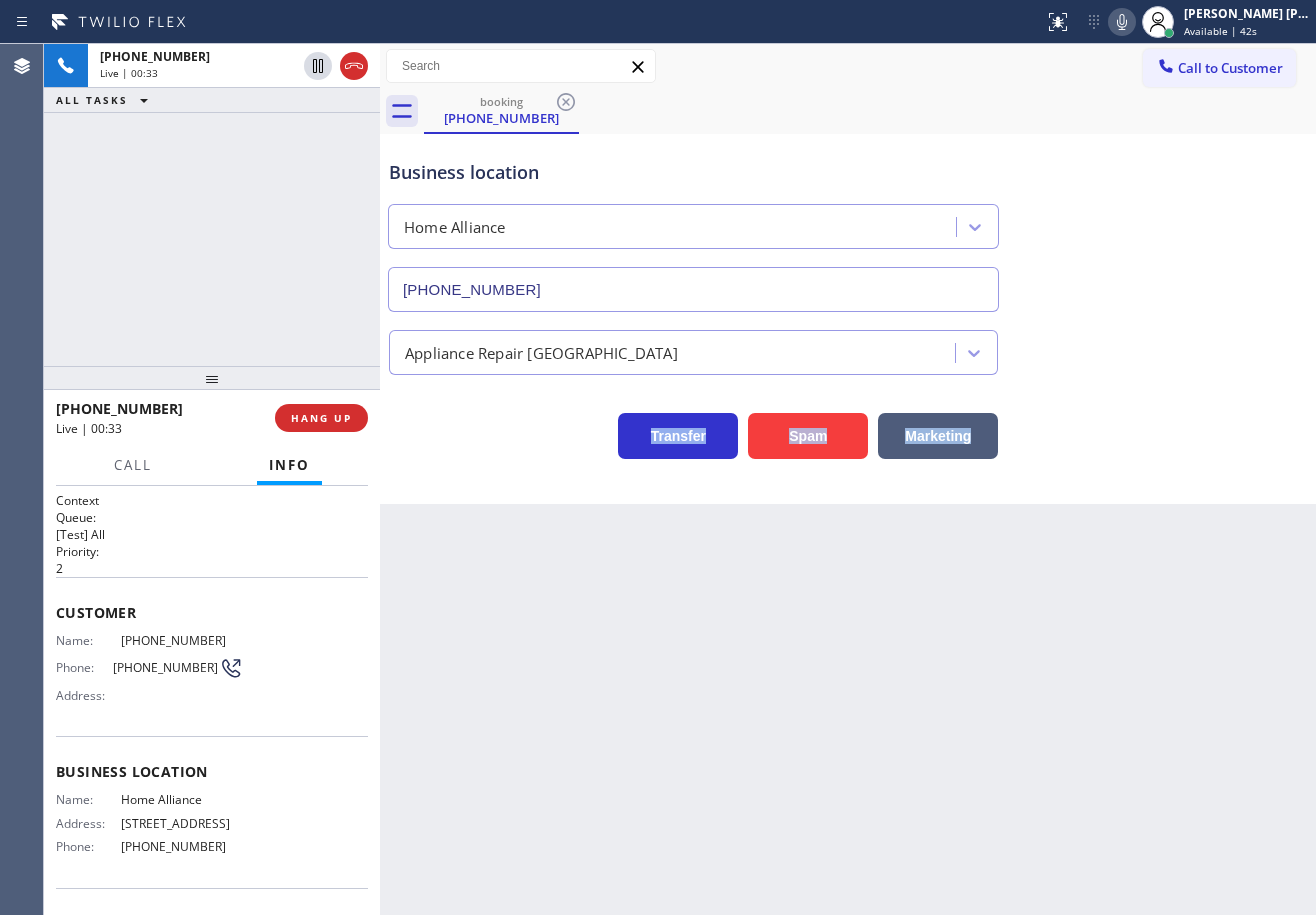 click on "Back to Dashboard Change Sender ID Customers Technicians Select a contact Outbound call Technician Search Technician Your caller id phone number Your caller id phone number Call Technician info Name   Phone none Address none Change Sender ID HVAC [PHONE_NUMBER] 5 Star Appliance [PHONE_NUMBER] Appliance Repair [PHONE_NUMBER] Plumbing [PHONE_NUMBER] Air Duct Cleaning [PHONE_NUMBER]  Electricians [PHONE_NUMBER] Cancel Change Check personal SMS Reset Change booking [PHONE_NUMBER] Call to Customer Outbound call Location 5 Star Electricians Paterson(Nlm Electrical Contractors) Your caller id phone number [PHONE_NUMBER] Customer number Call Outbound call Technician Search Technician Your caller id phone number Your caller id phone number Call booking [PHONE_NUMBER] Business location Home Alliance [PHONE_NUMBER] Appliance Repair High End Transfer Spam Marketing" at bounding box center [848, 479] 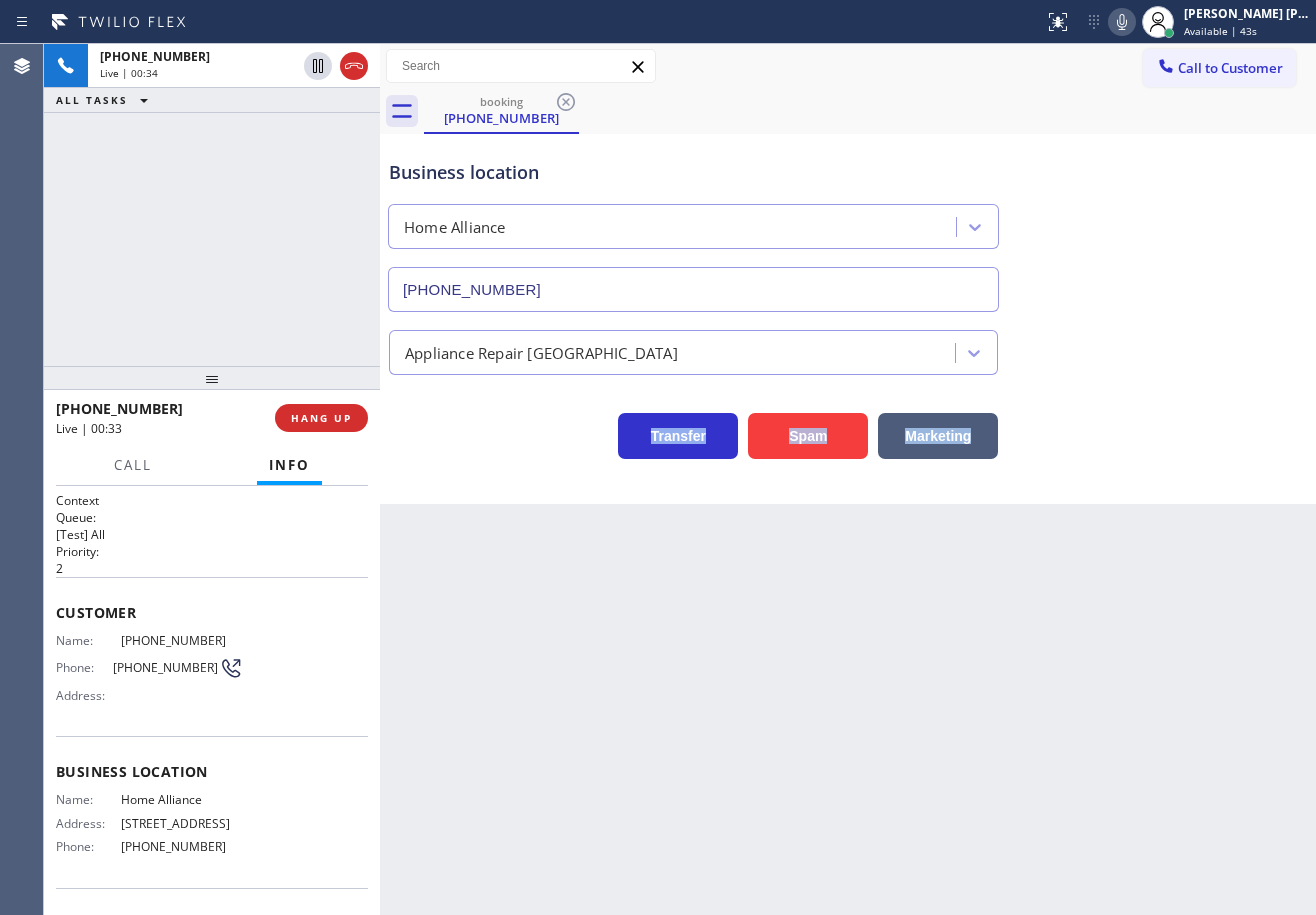 drag, startPoint x: 980, startPoint y: 629, endPoint x: 993, endPoint y: 644, distance: 19.849434 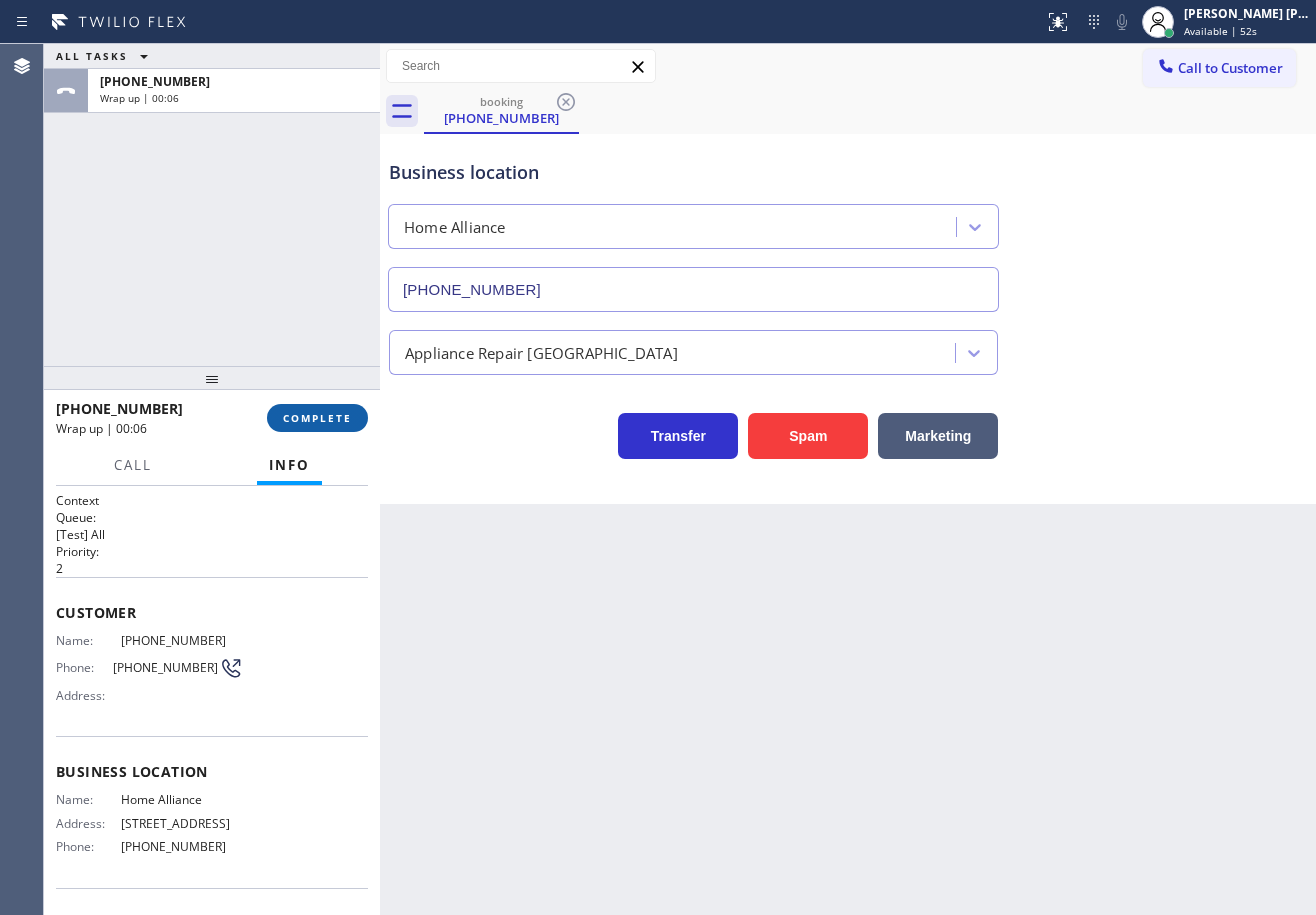 click on "[PHONE_NUMBER] Wrap up | 00:06" at bounding box center (161, 418) 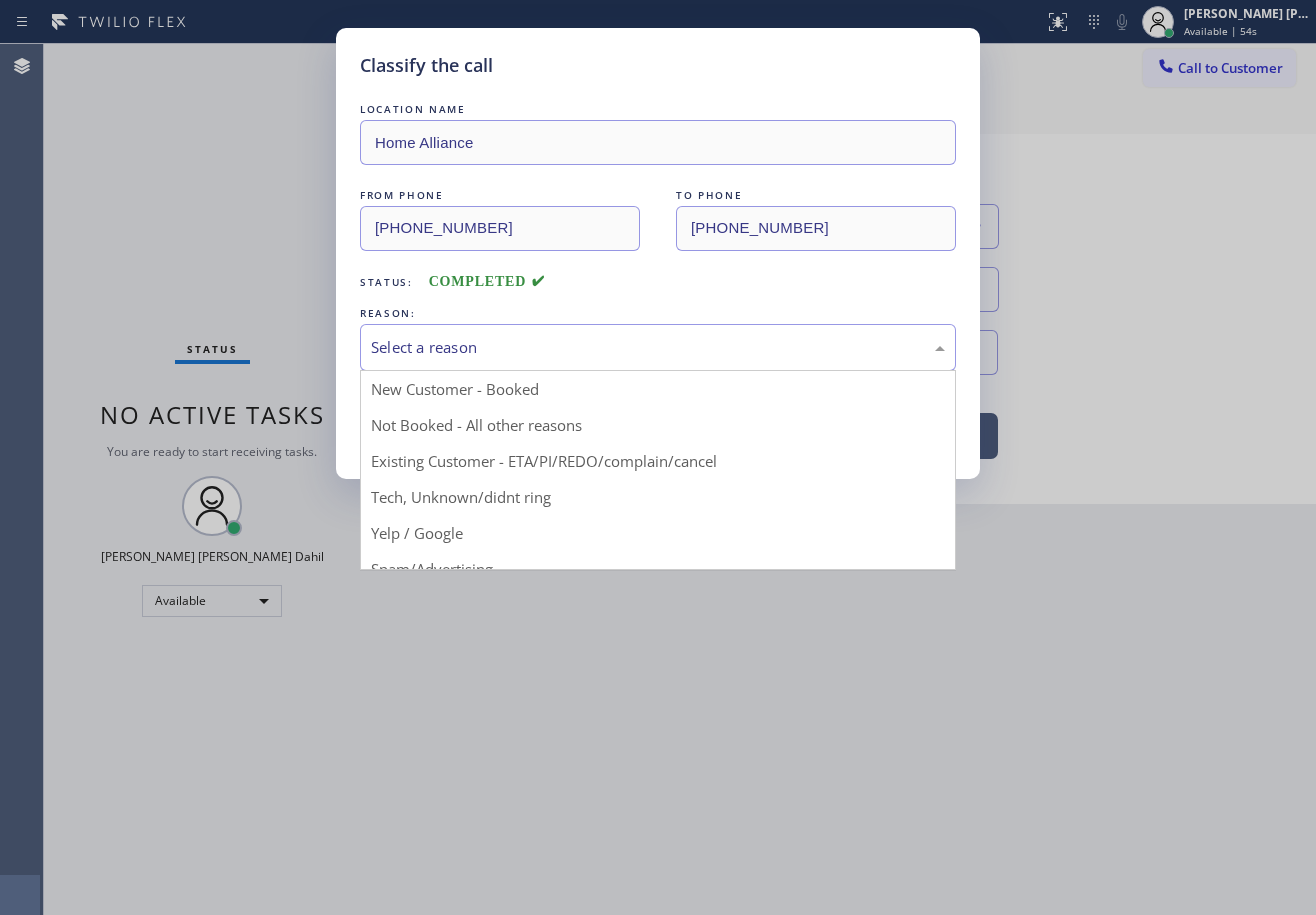 click on "Select a reason" at bounding box center [658, 347] 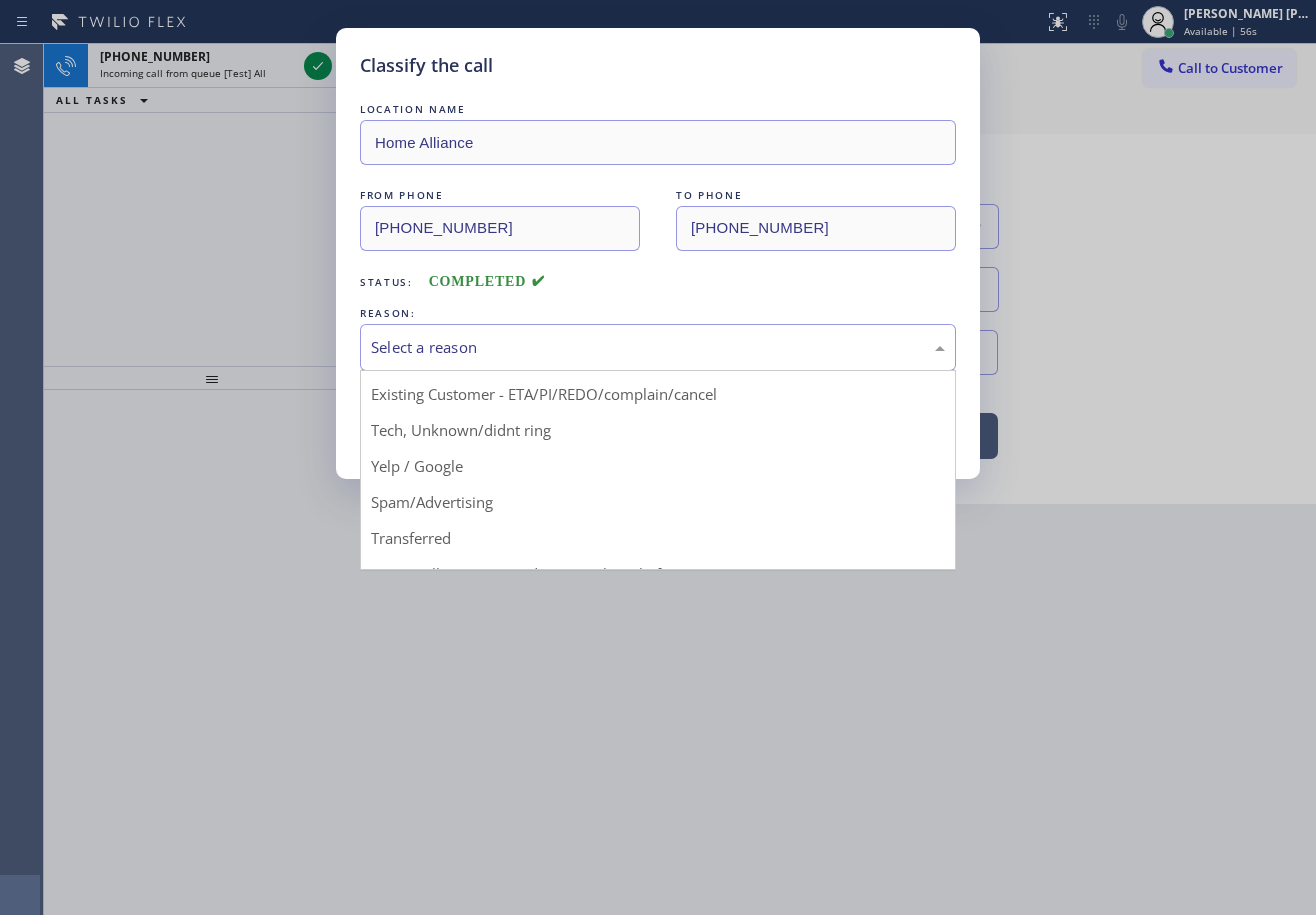 scroll, scrollTop: 0, scrollLeft: 0, axis: both 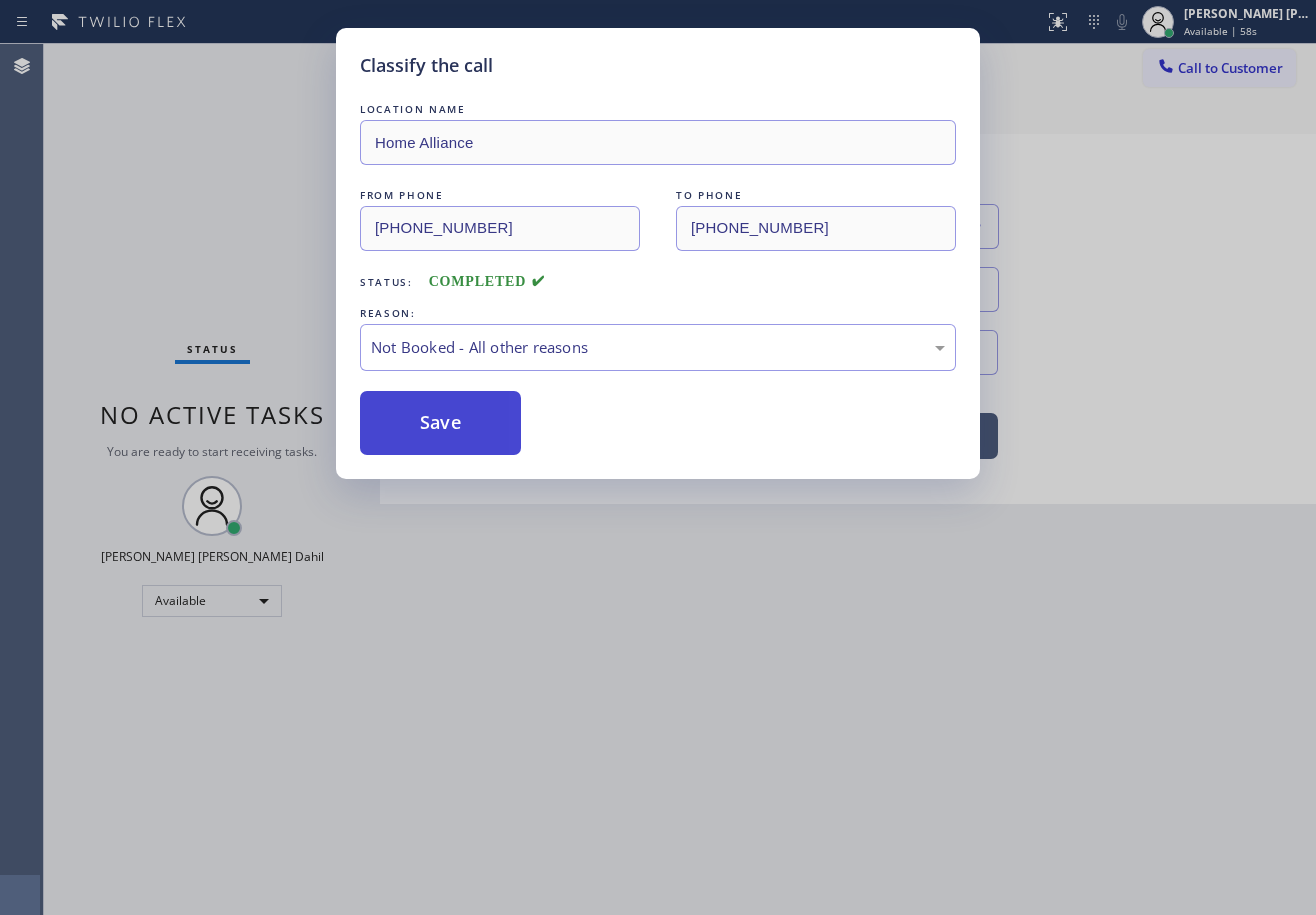 click on "Save" at bounding box center [440, 423] 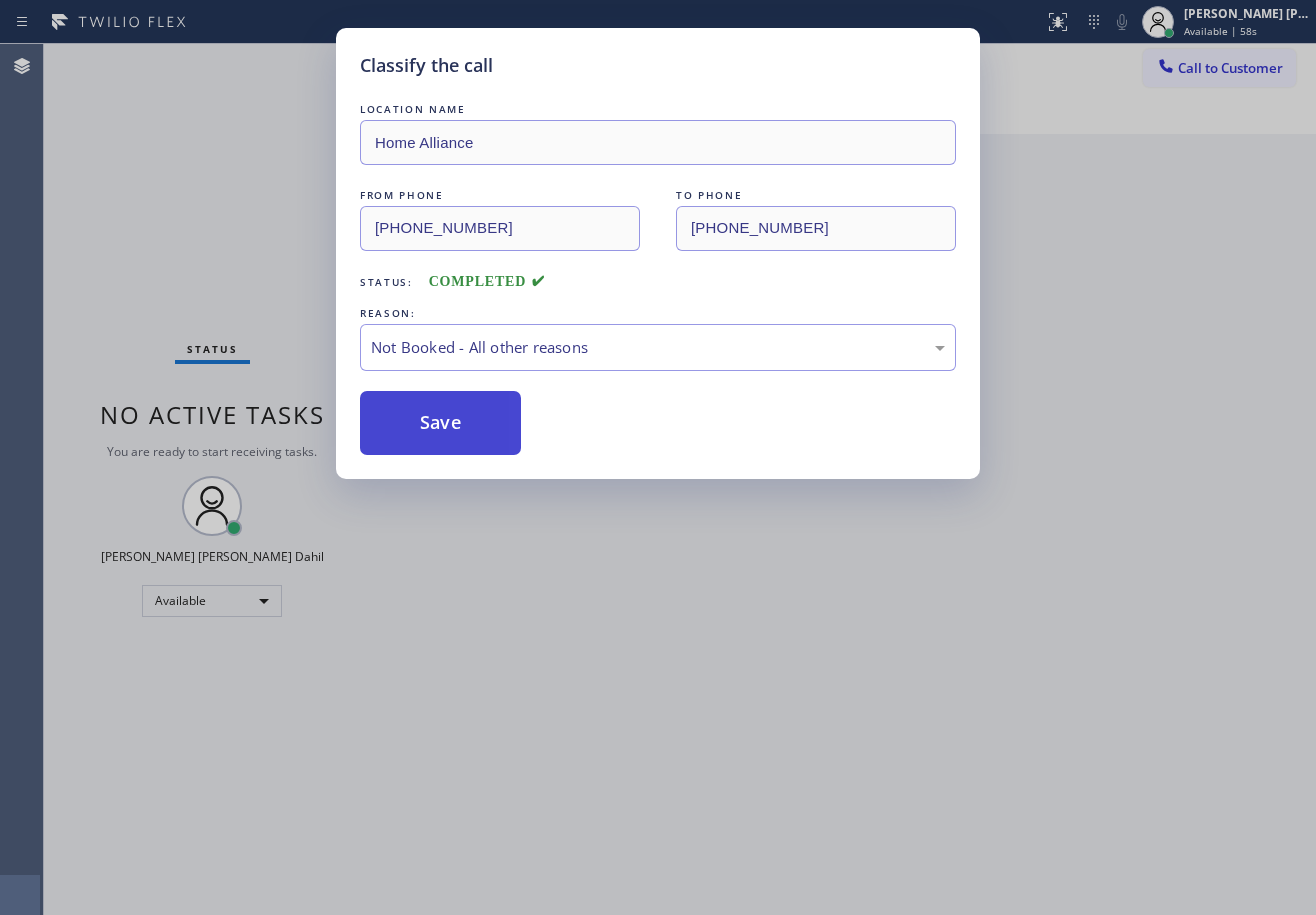 click on "Save" at bounding box center [440, 423] 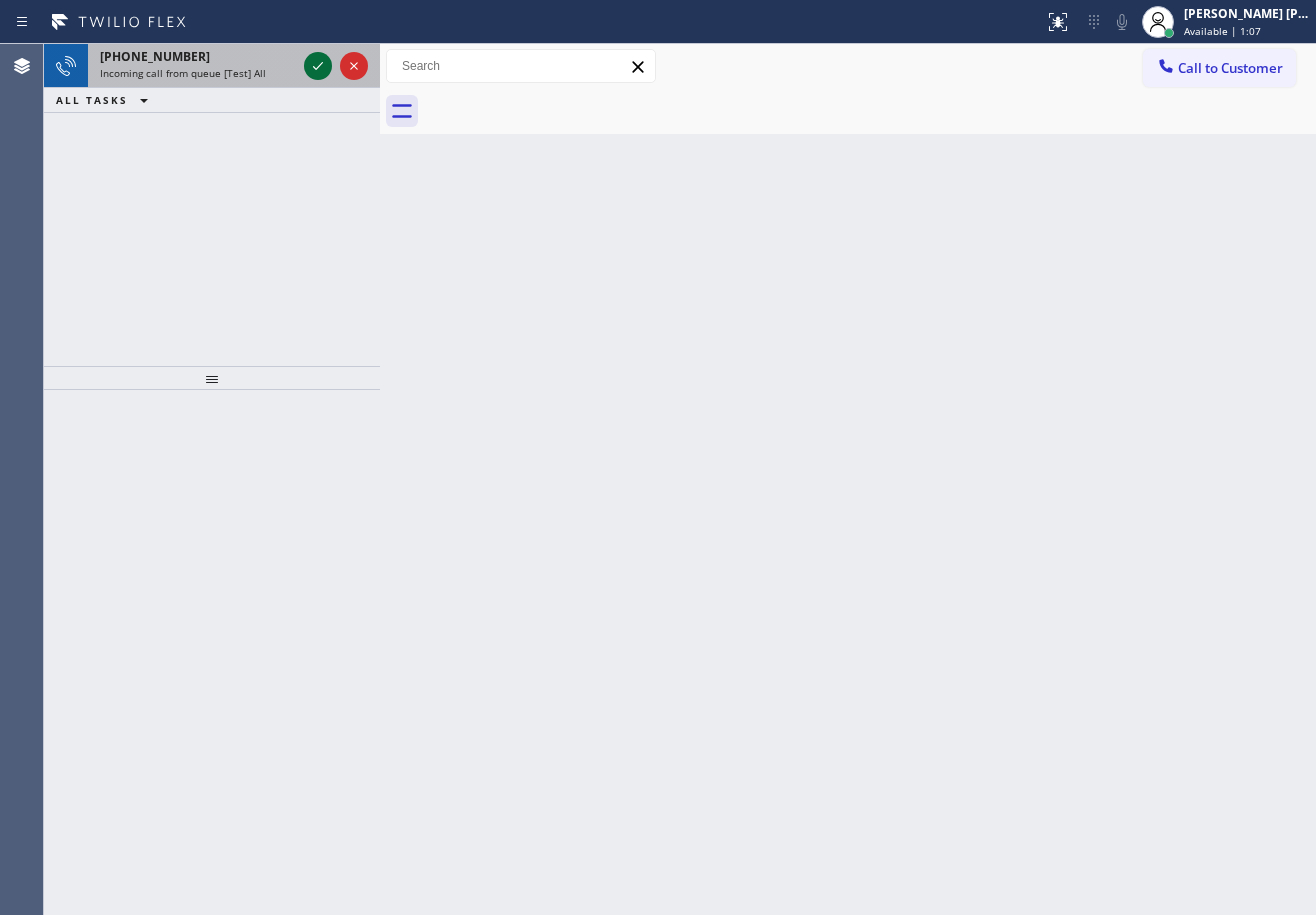 click 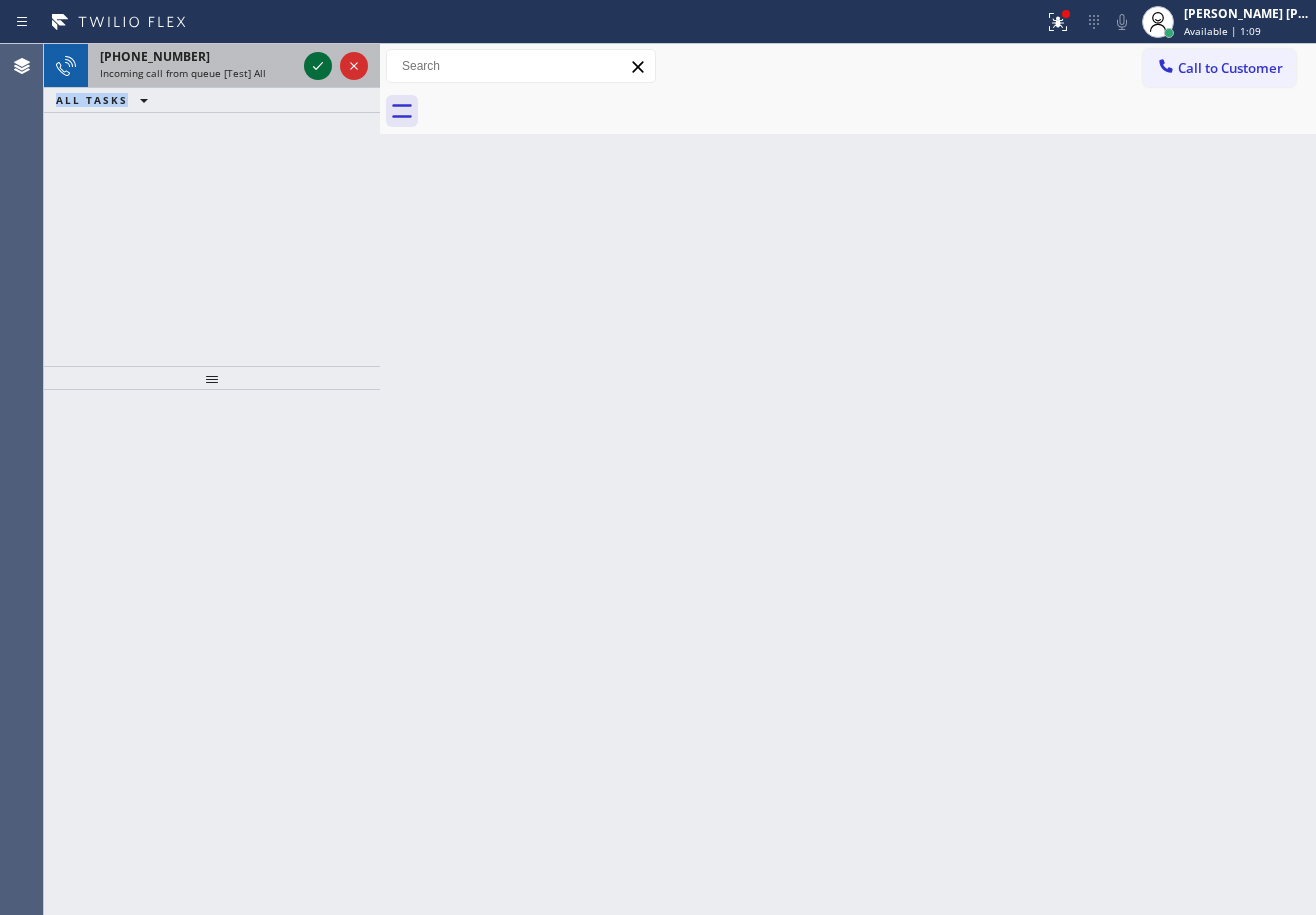 click 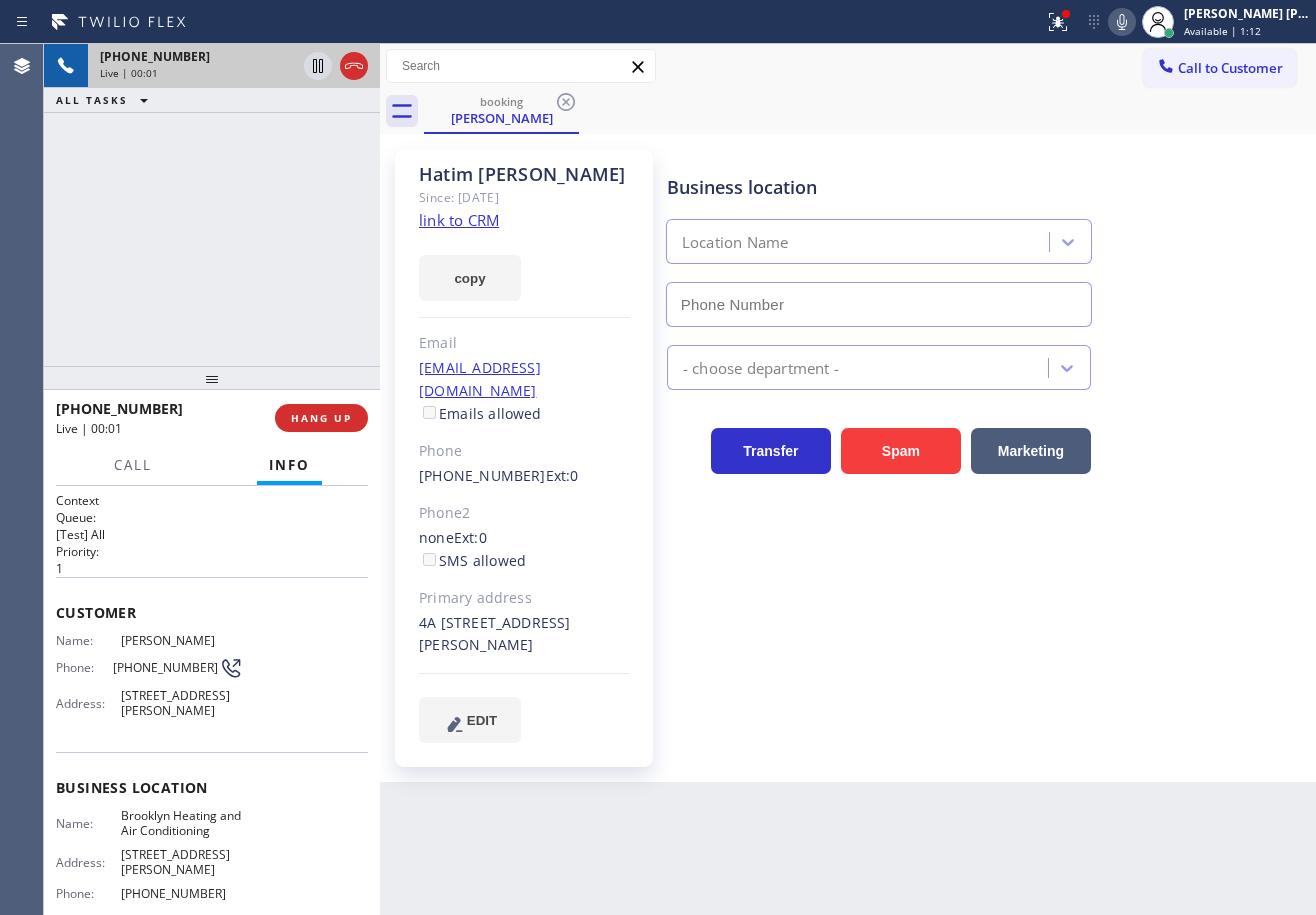 type on "[PHONE_NUMBER]" 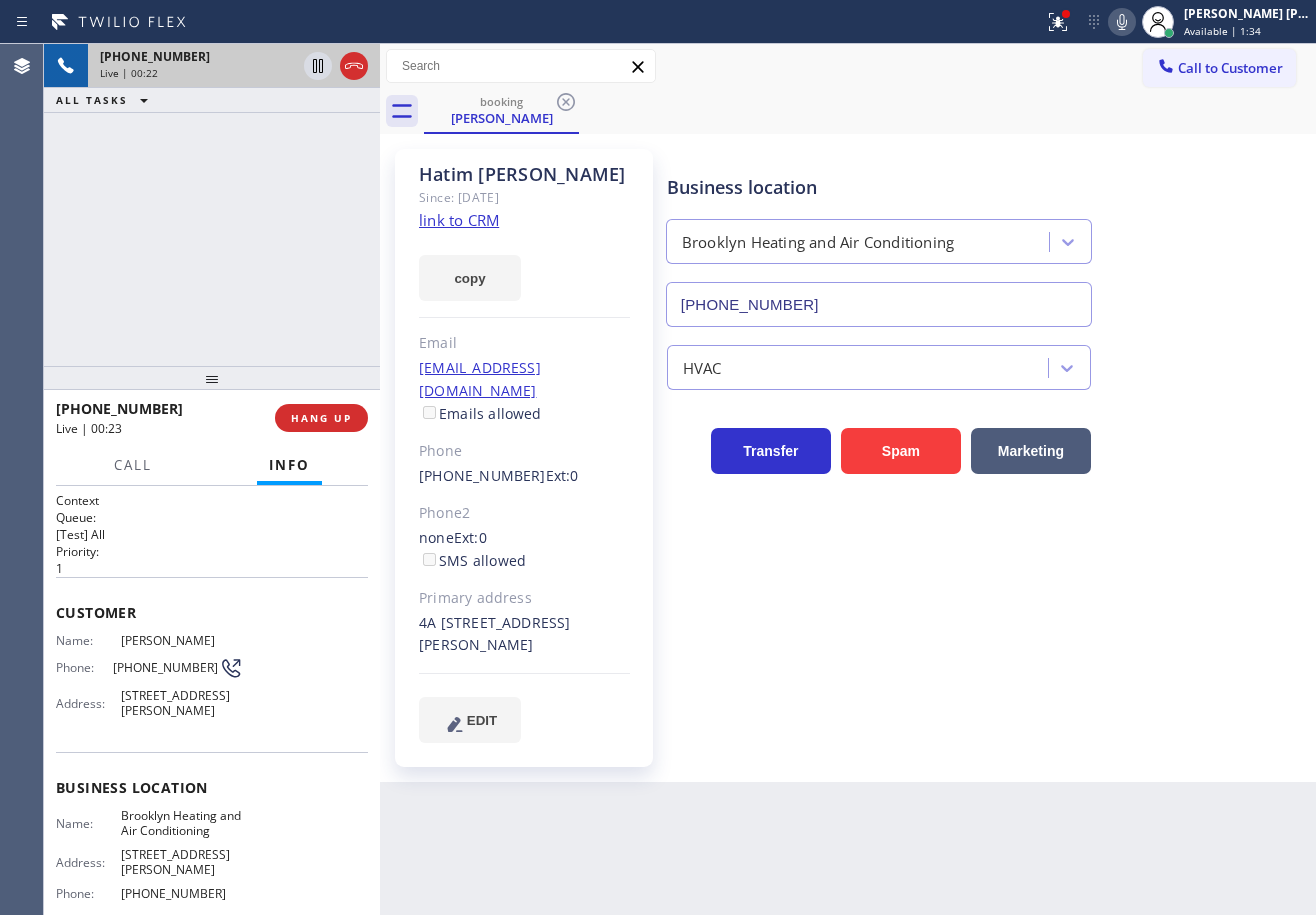 click on "link to CRM" 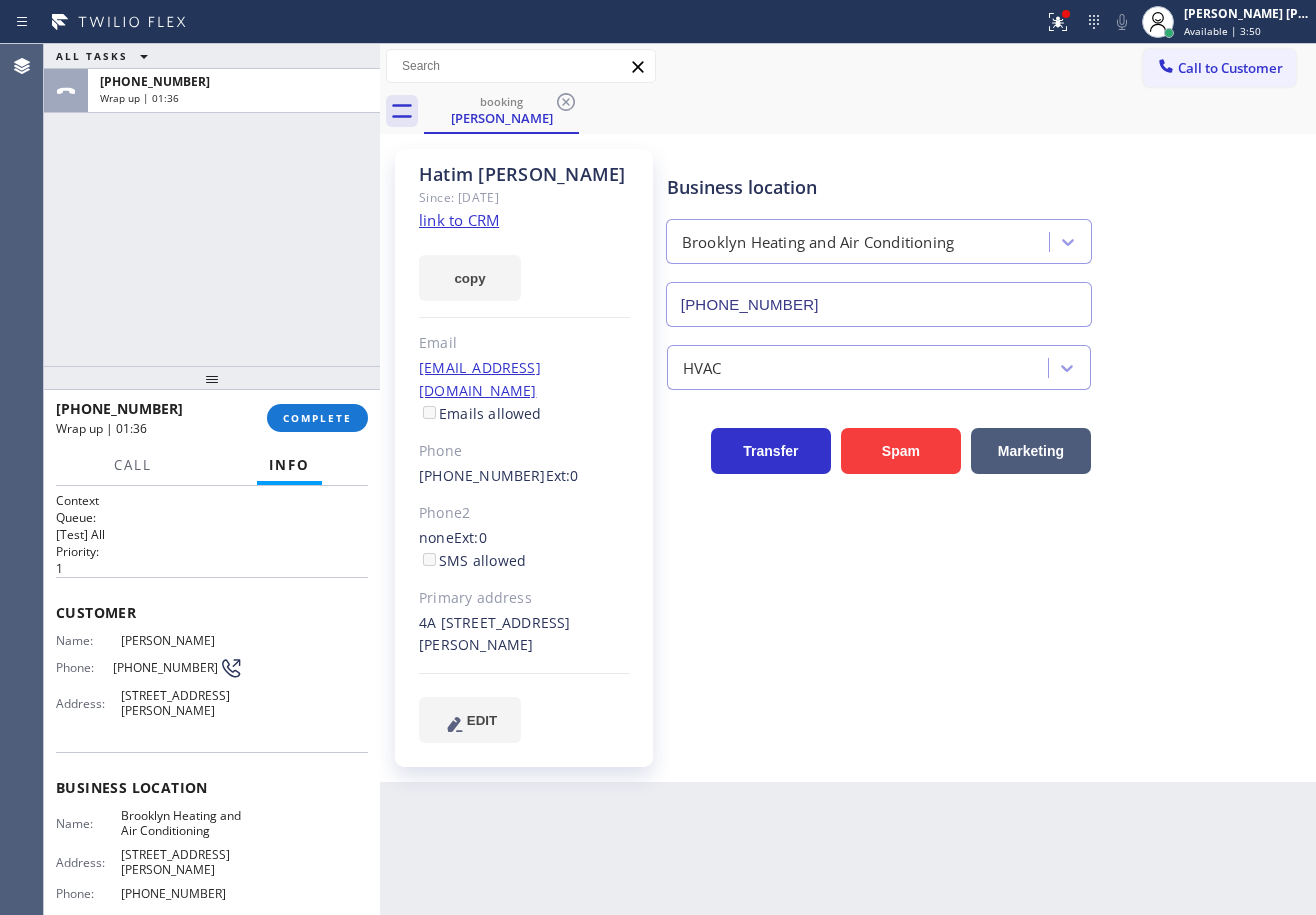 drag, startPoint x: 184, startPoint y: 355, endPoint x: 271, endPoint y: 406, distance: 100.84642 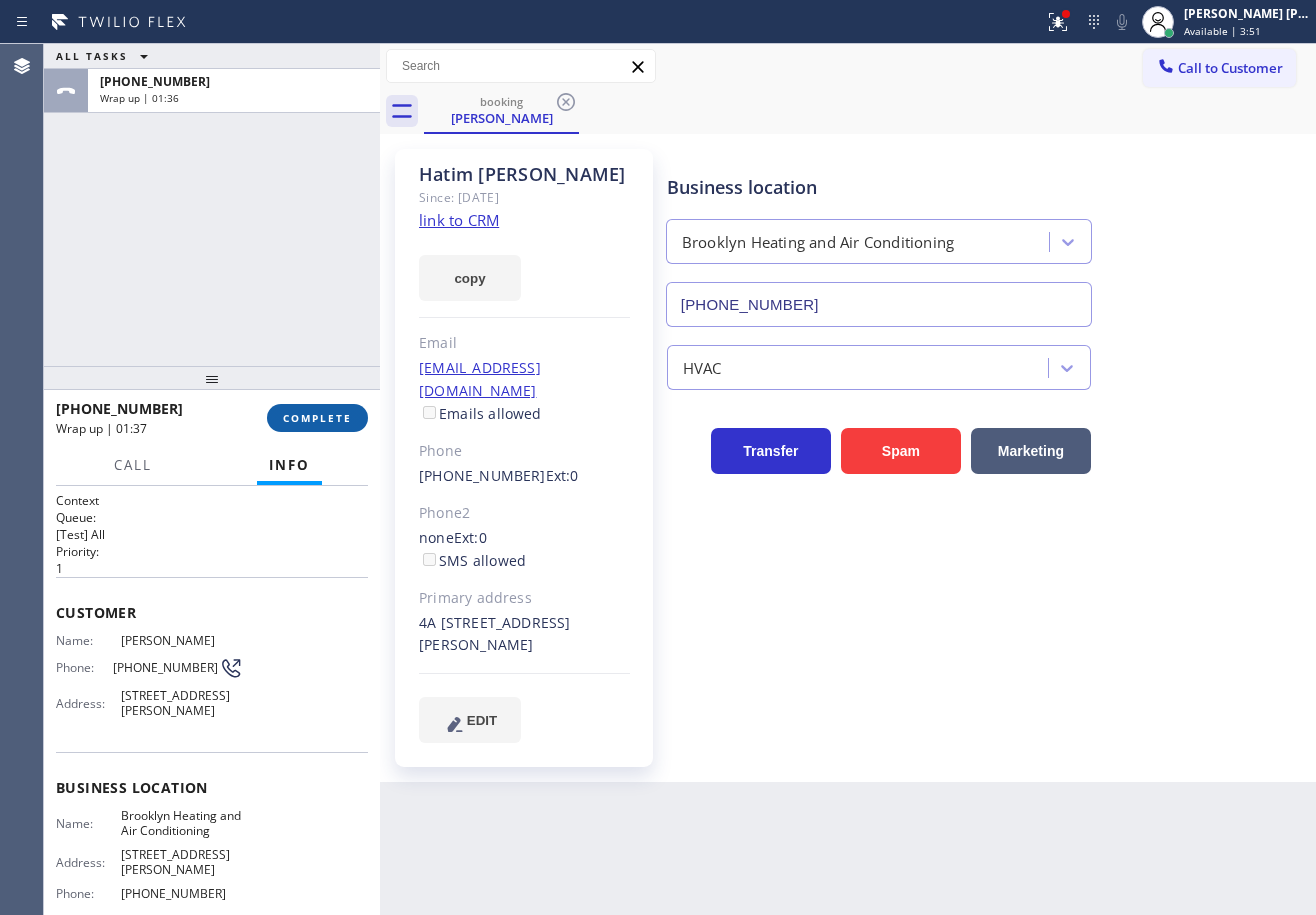 click on "COMPLETE" at bounding box center [317, 418] 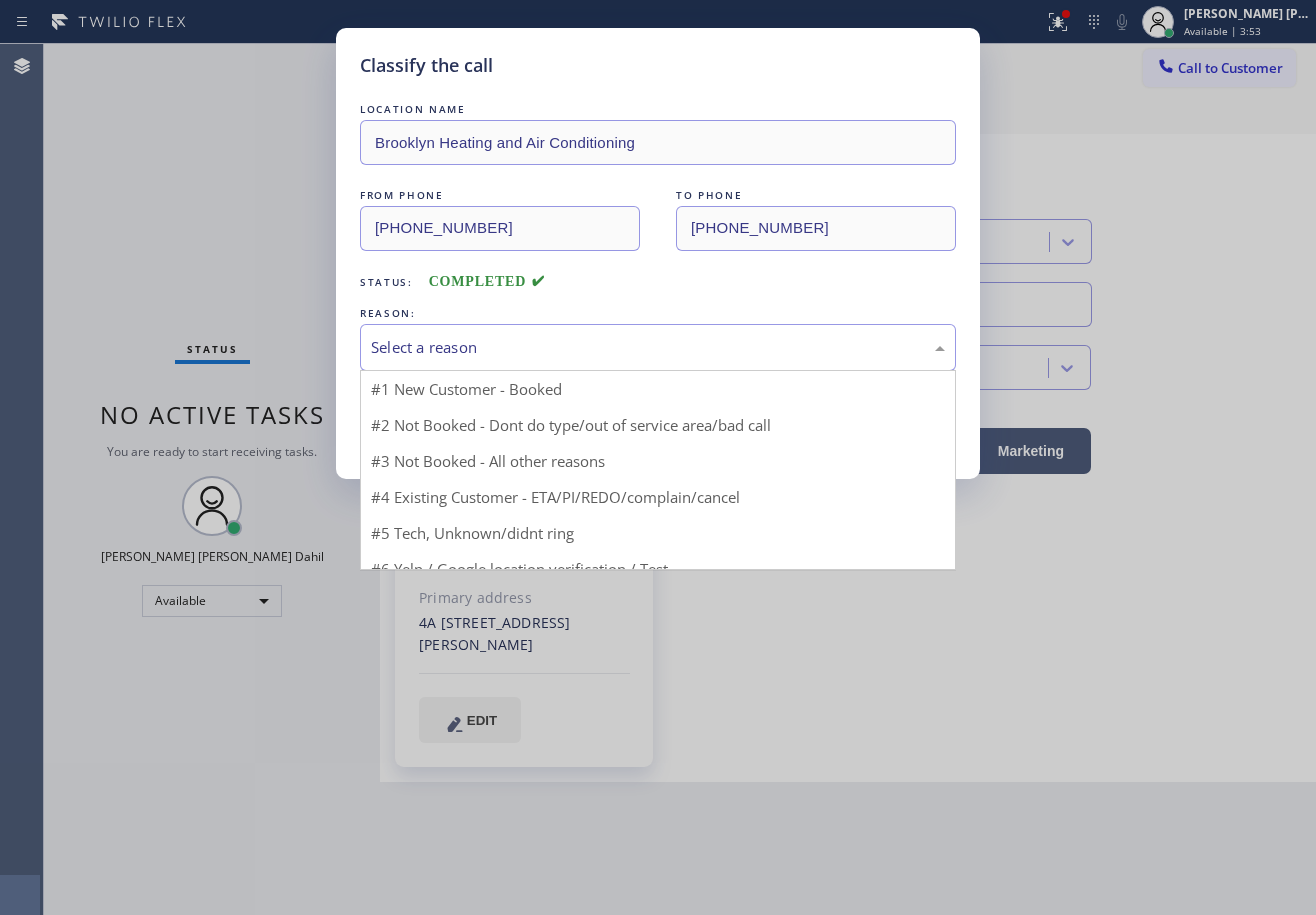 click on "Select a reason" at bounding box center (658, 347) 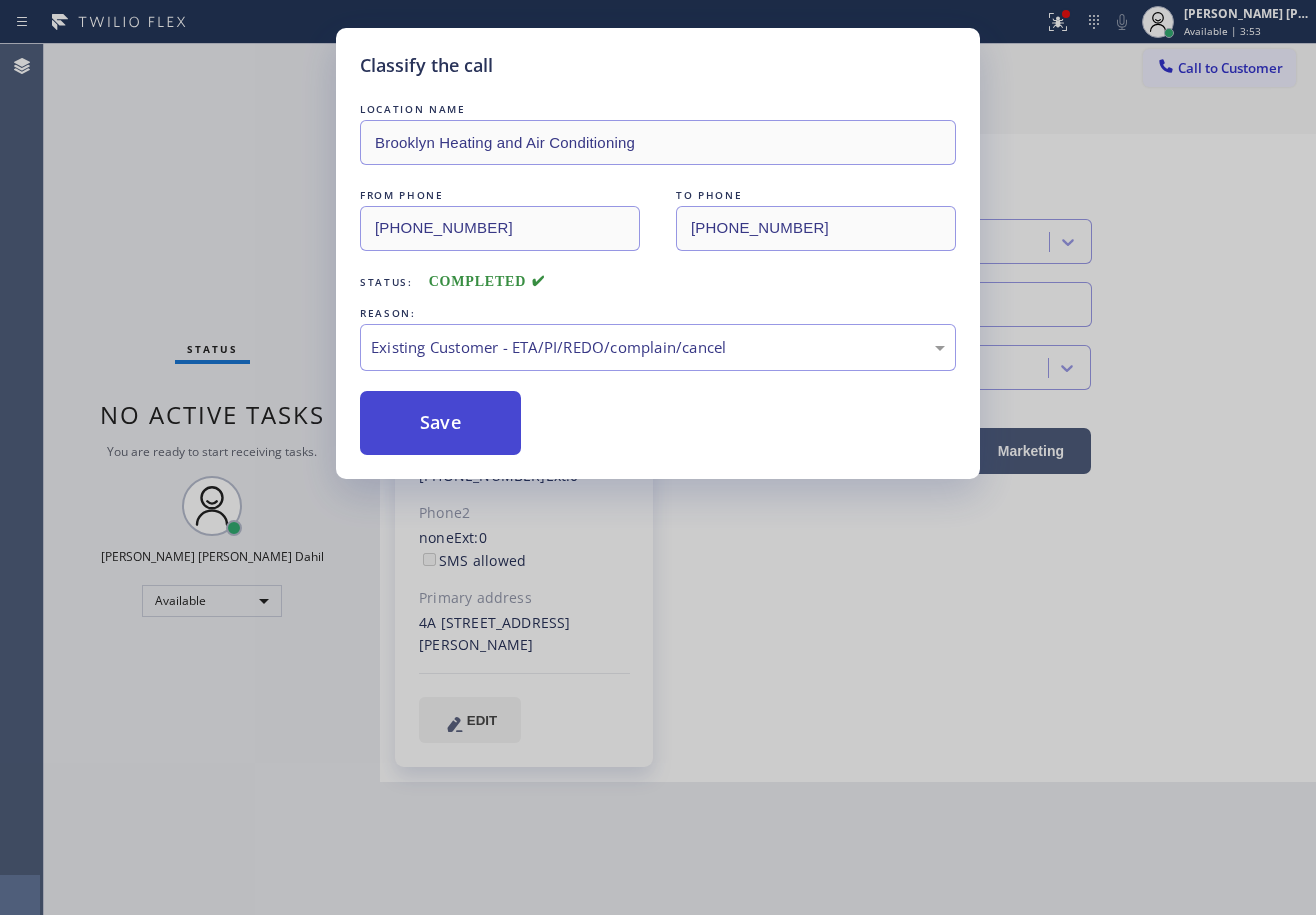 click on "Save" at bounding box center (440, 423) 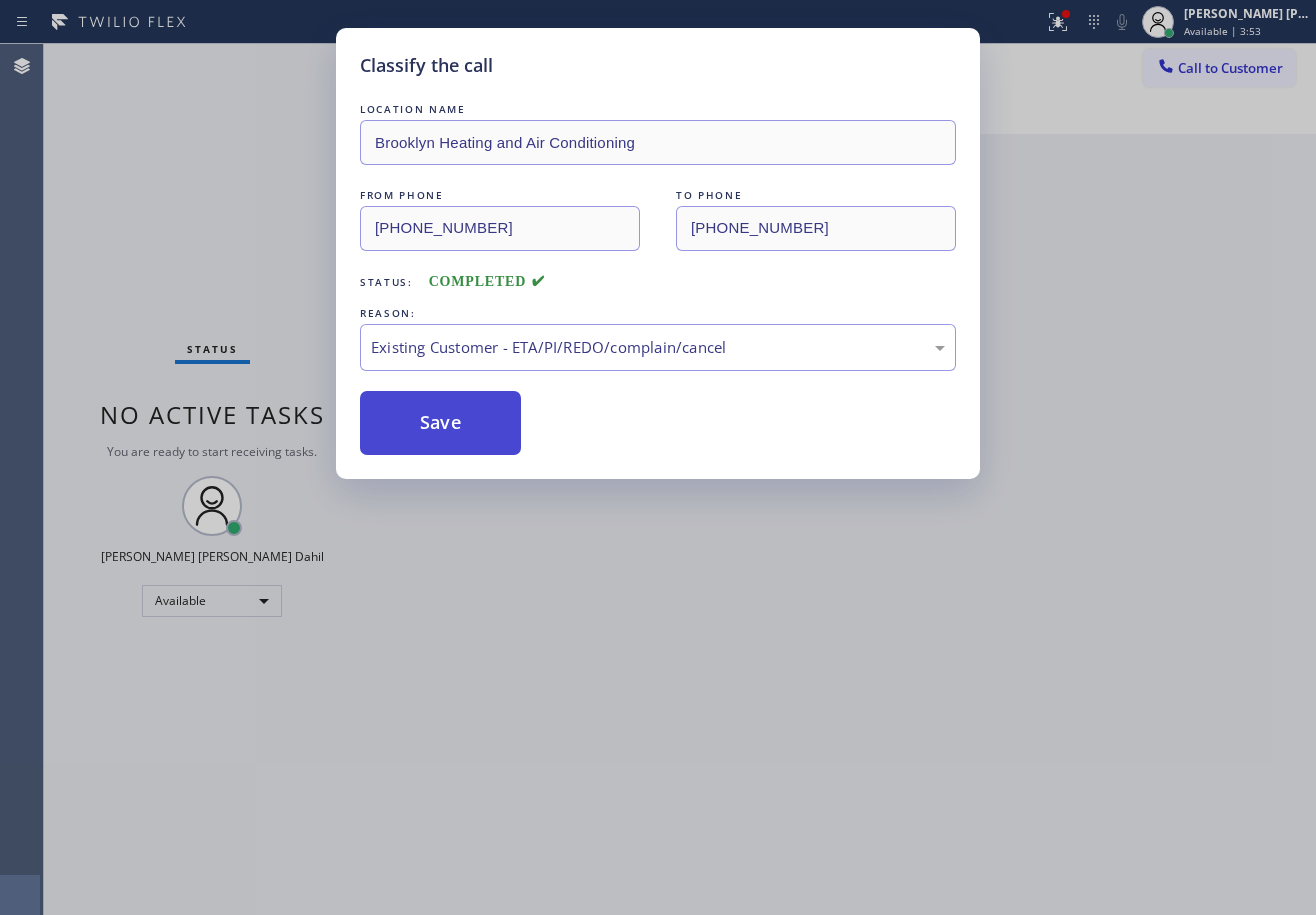click on "Save" at bounding box center (440, 423) 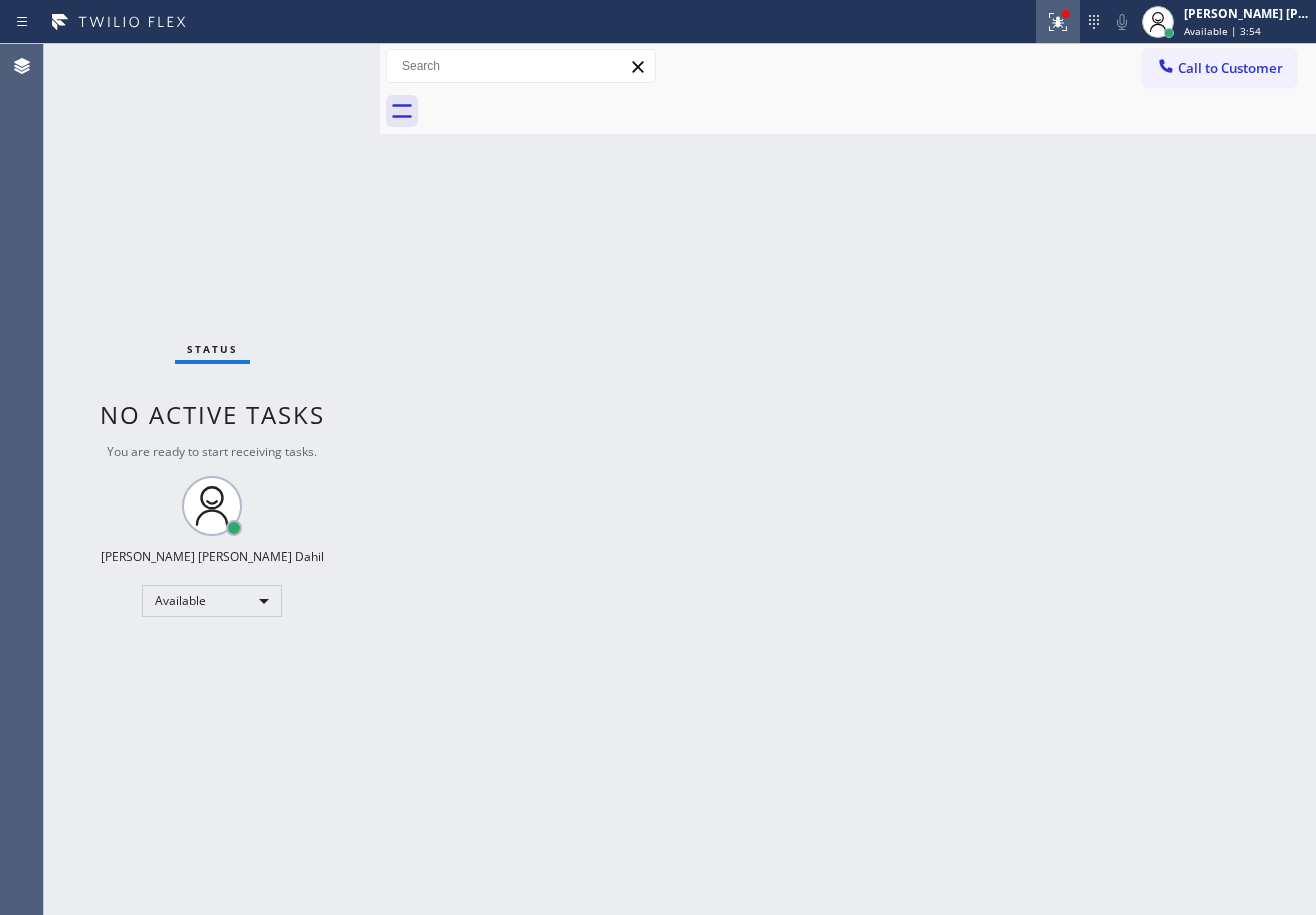 click 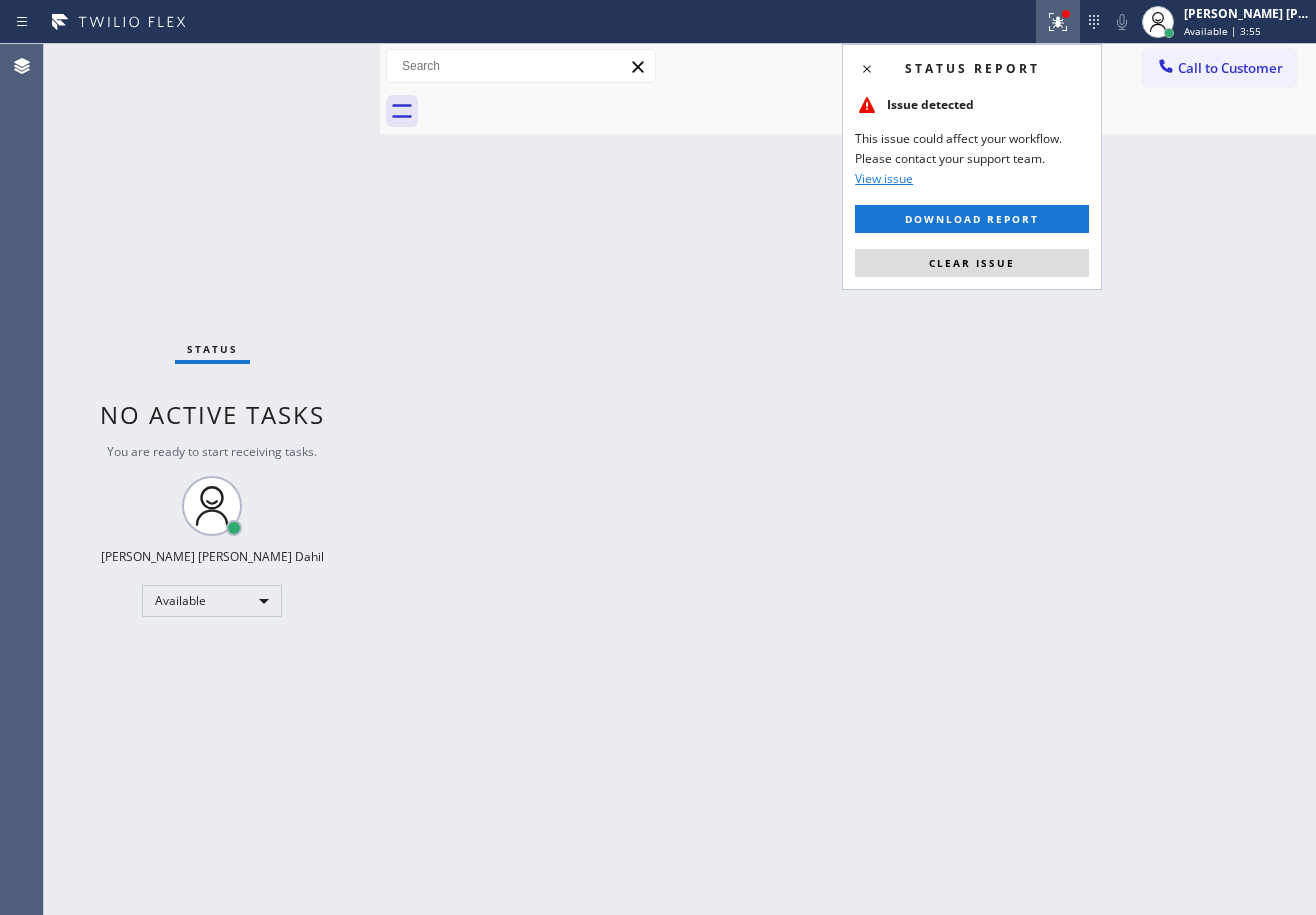 click on "Clear issue" at bounding box center [972, 263] 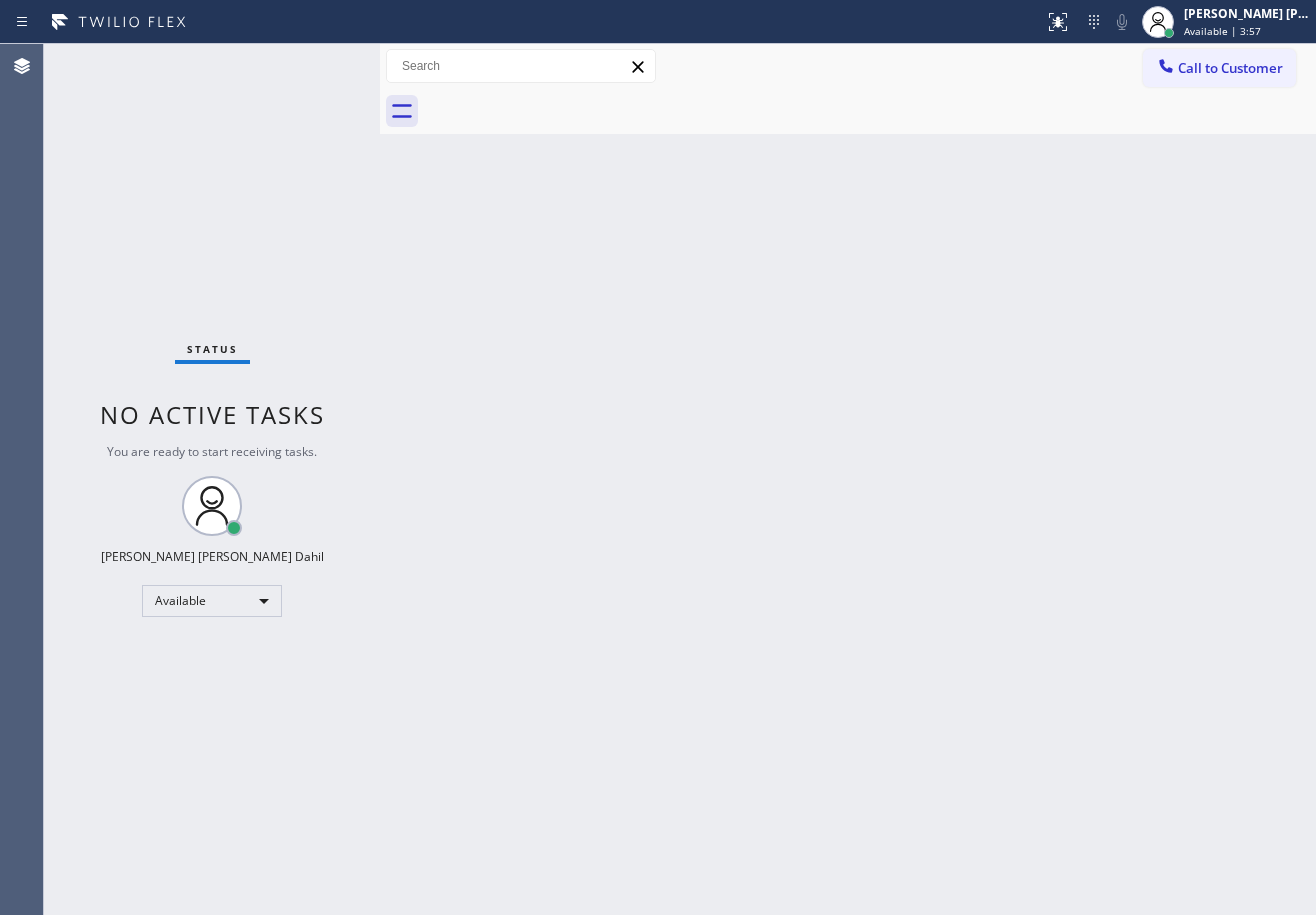 click on "Back to Dashboard Change Sender ID Customers Technicians Select a contact Outbound call Technician Search Technician Your caller id phone number Your caller id phone number Call Technician info Name   Phone none Address none Change Sender ID HVAC [PHONE_NUMBER] 5 Star Appliance [PHONE_NUMBER] Appliance Repair [PHONE_NUMBER] Plumbing [PHONE_NUMBER] Air Duct Cleaning [PHONE_NUMBER]  Electricians [PHONE_NUMBER] Cancel Change Check personal SMS Reset Change No tabs Call to Customer Outbound call Location 5 Star Electricians Paterson(Nlm Electrical Contractors) Your caller id phone number [PHONE_NUMBER] Customer number Call Outbound call Technician Search Technician Your caller id phone number Your caller id phone number Call" at bounding box center (848, 479) 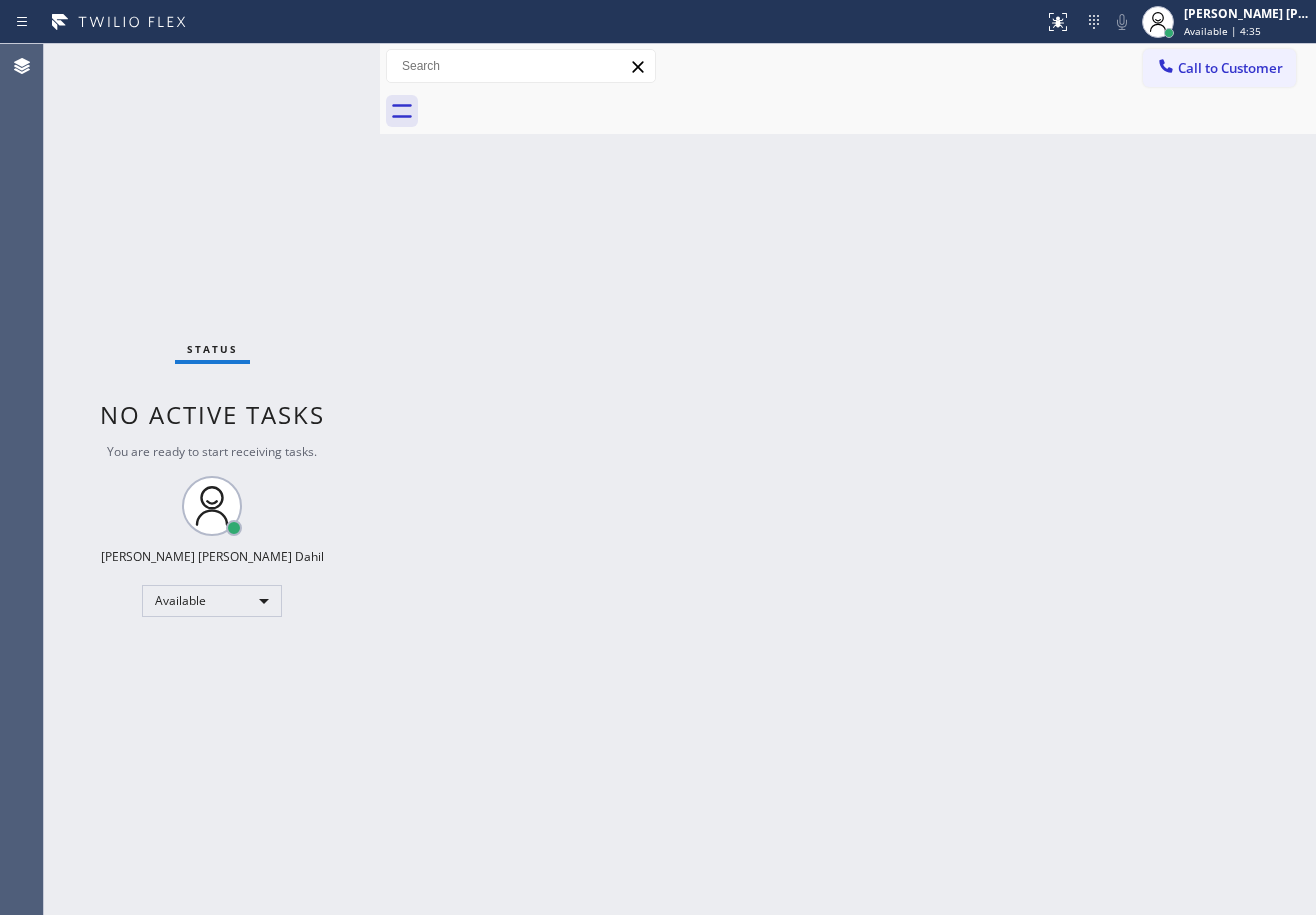 click on "Status report No issues detected If you experience an issue, please download the report and send it to your support team. Download report [PERSON_NAME] [PERSON_NAME] Dahil Available | 4:35 Set your status Offline Available Unavailable Break Log out" at bounding box center [658, 22] 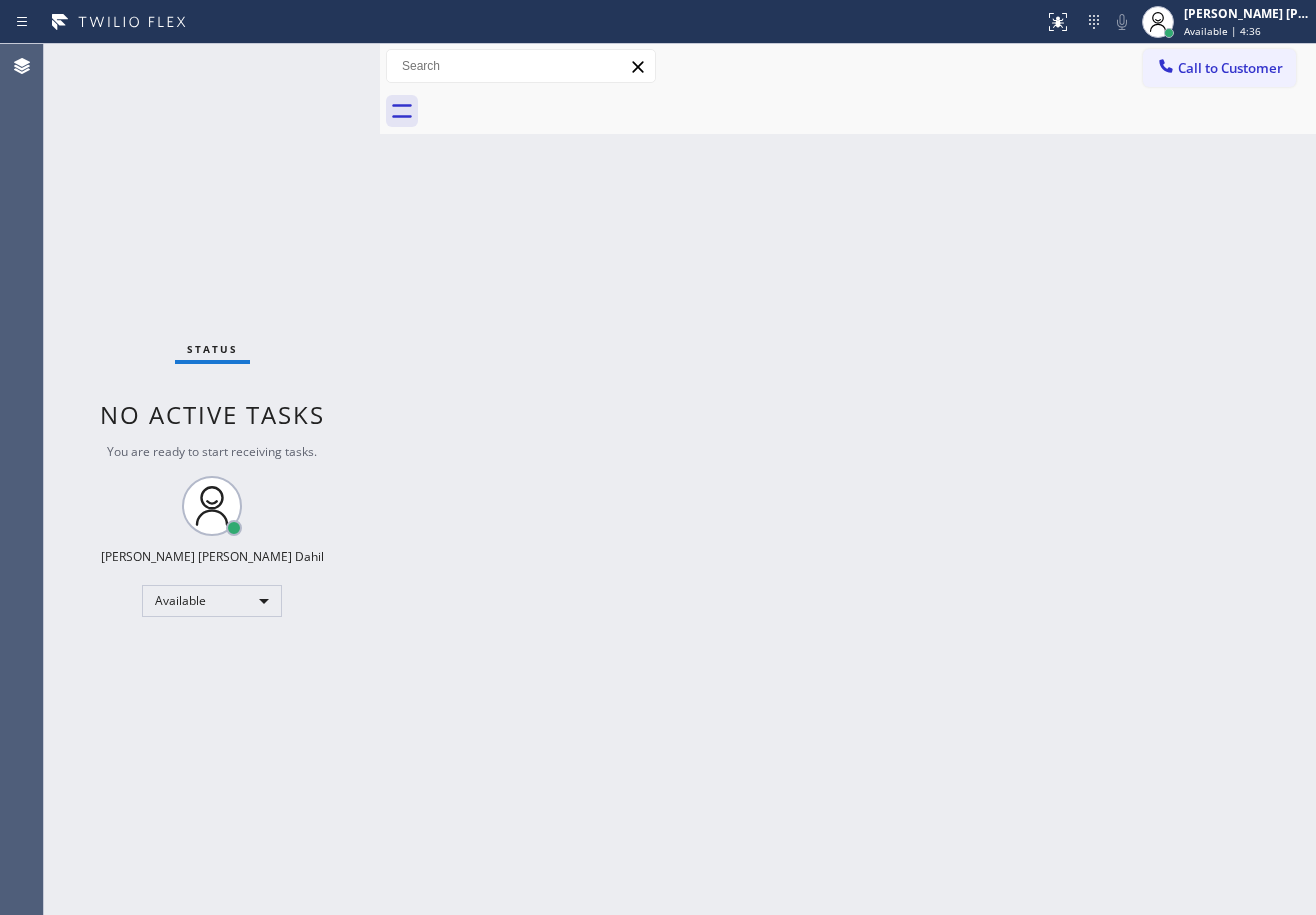 click on "Status   No active tasks     You are ready to start receiving tasks.   [PERSON_NAME] [PERSON_NAME] Dahil Available" at bounding box center [212, 479] 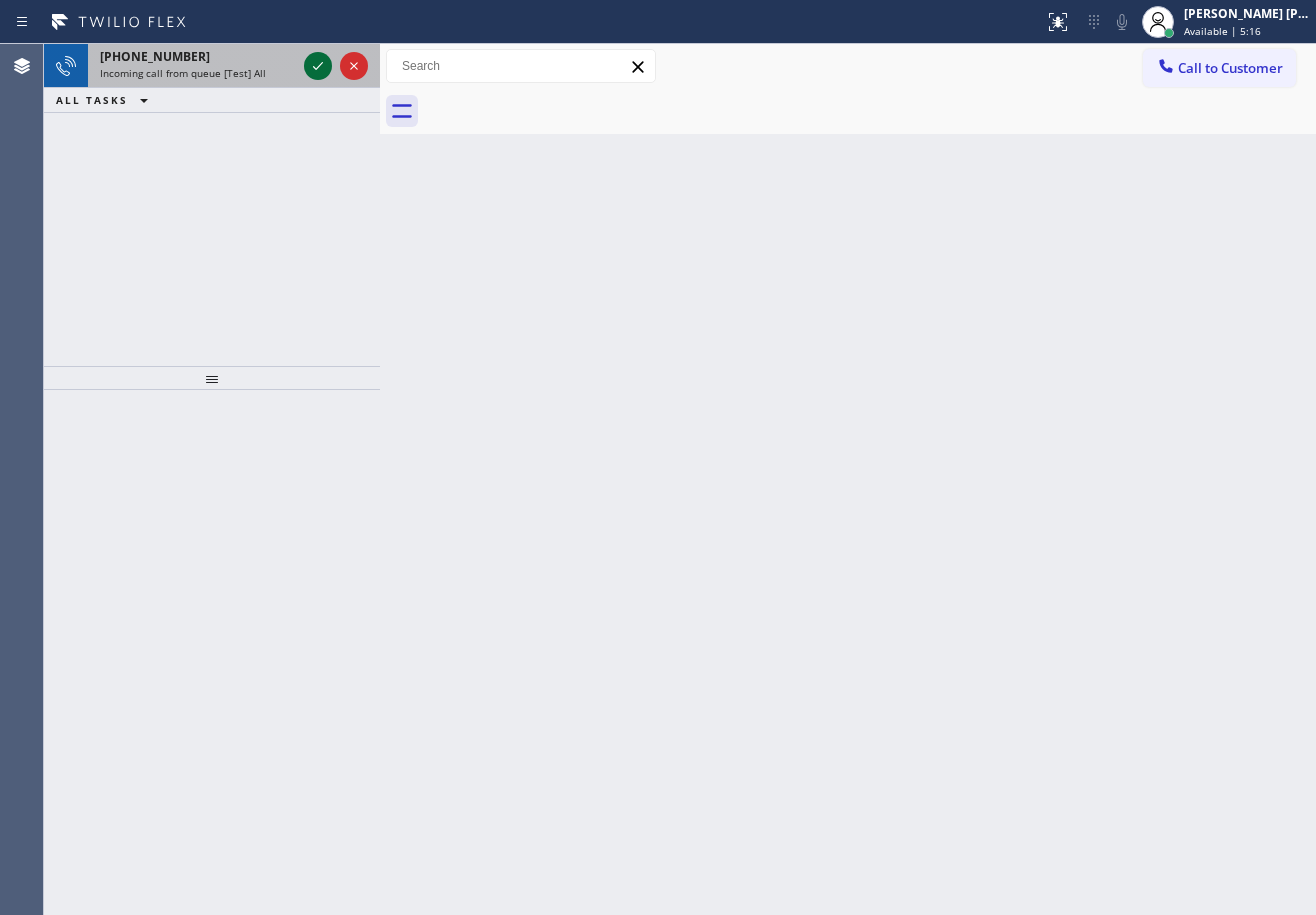 click 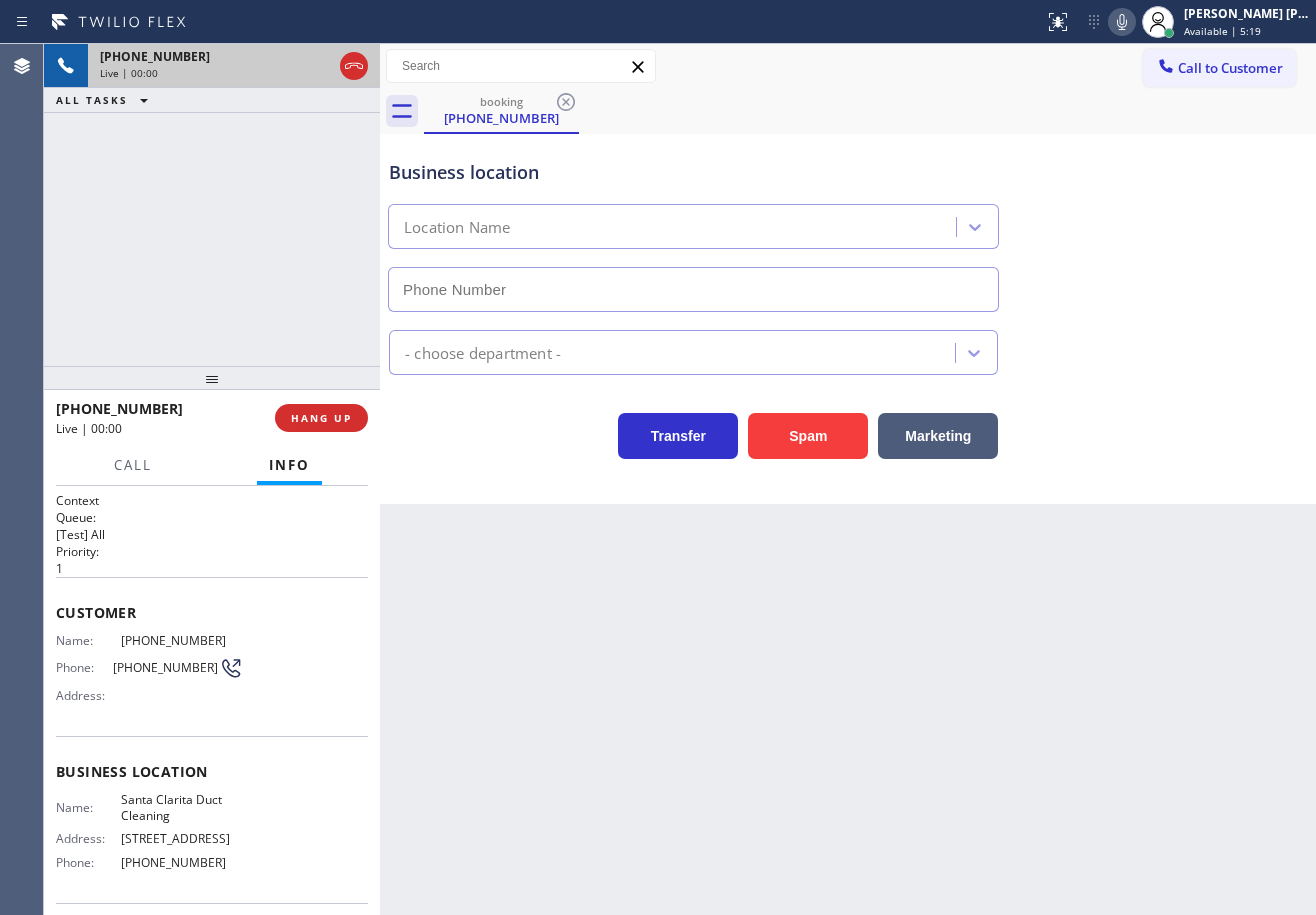 type on "[PHONE_NUMBER]" 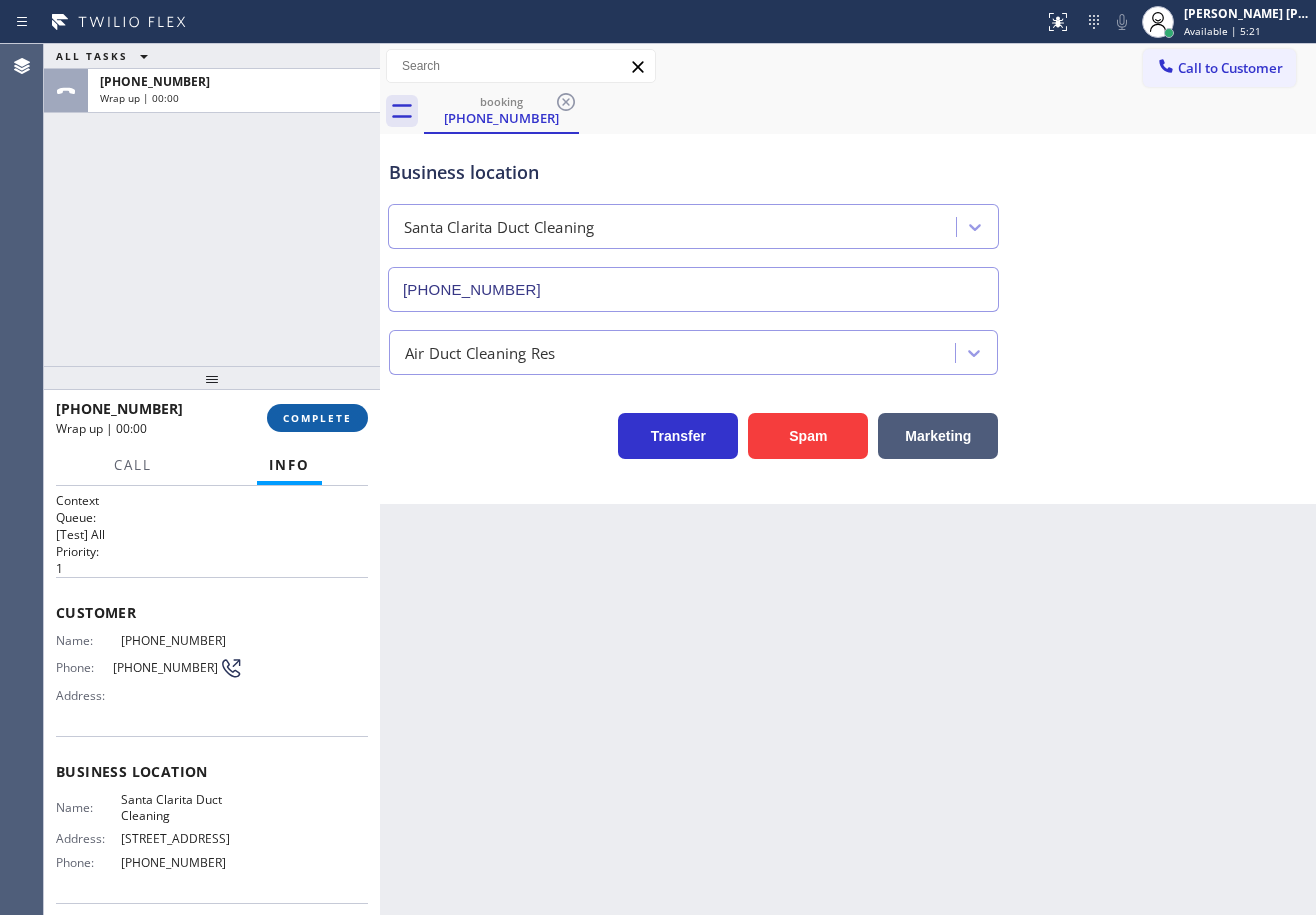 click on "COMPLETE" at bounding box center (317, 418) 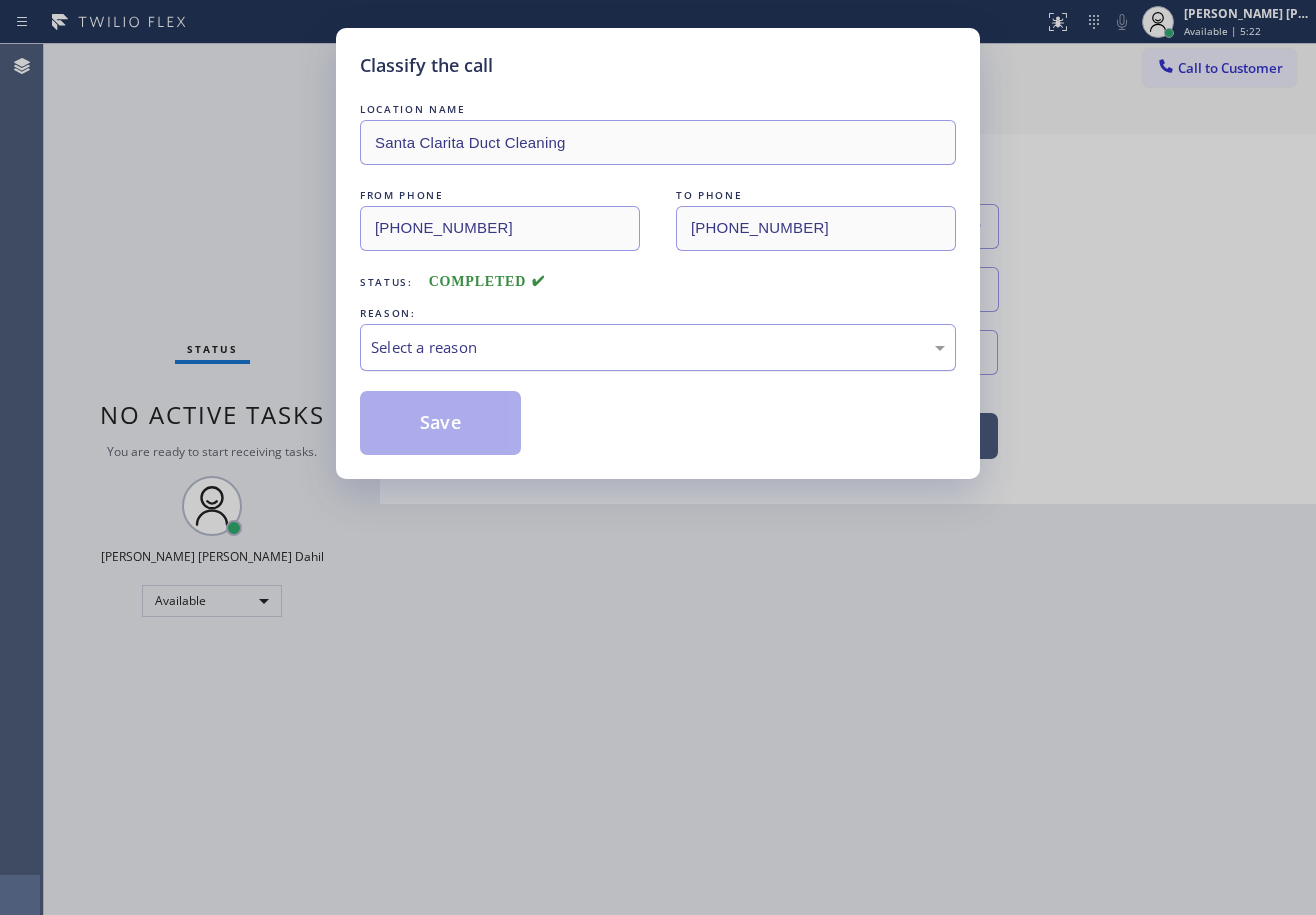 click on "Select a reason" at bounding box center [658, 347] 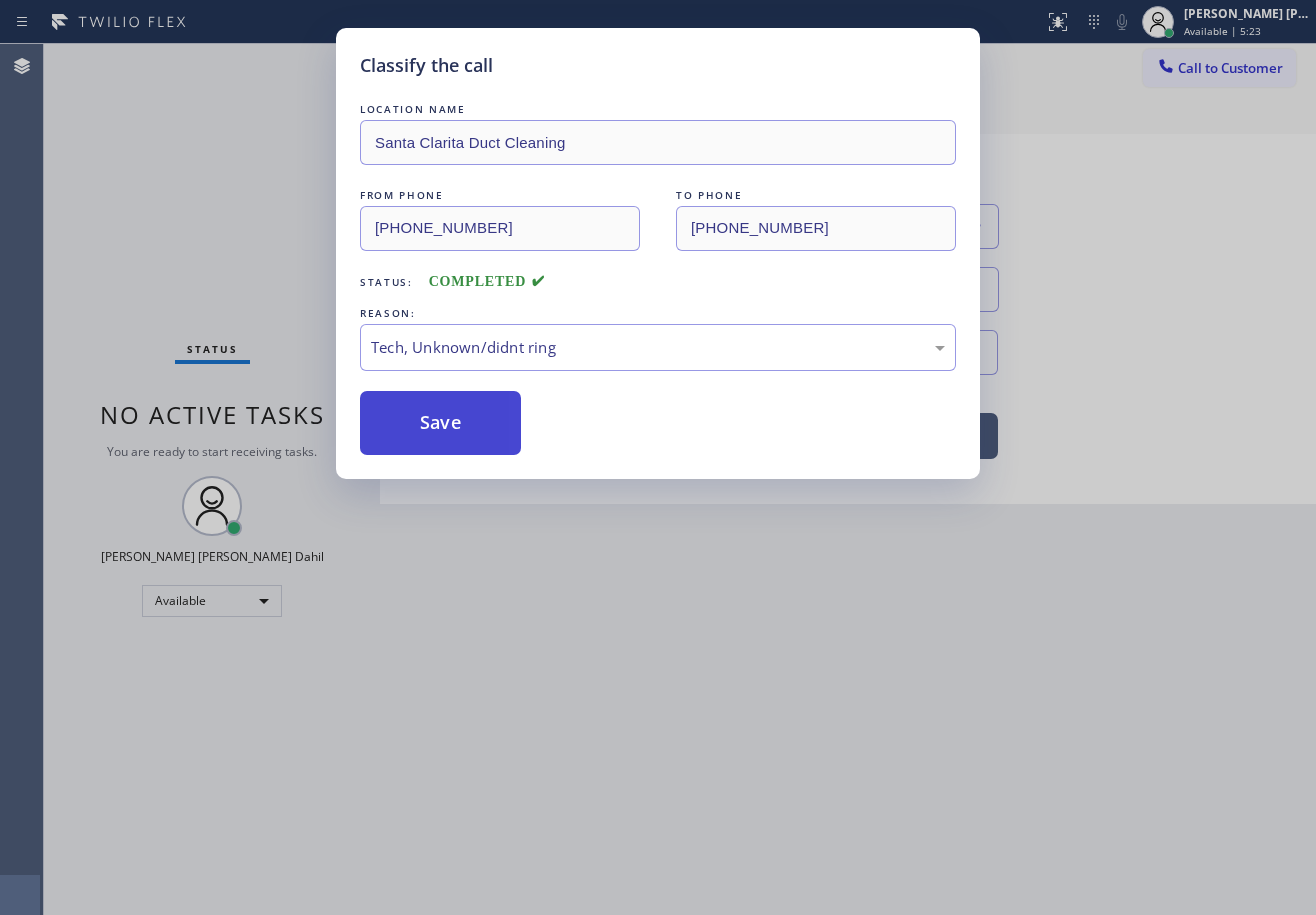 click on "Save" at bounding box center (440, 423) 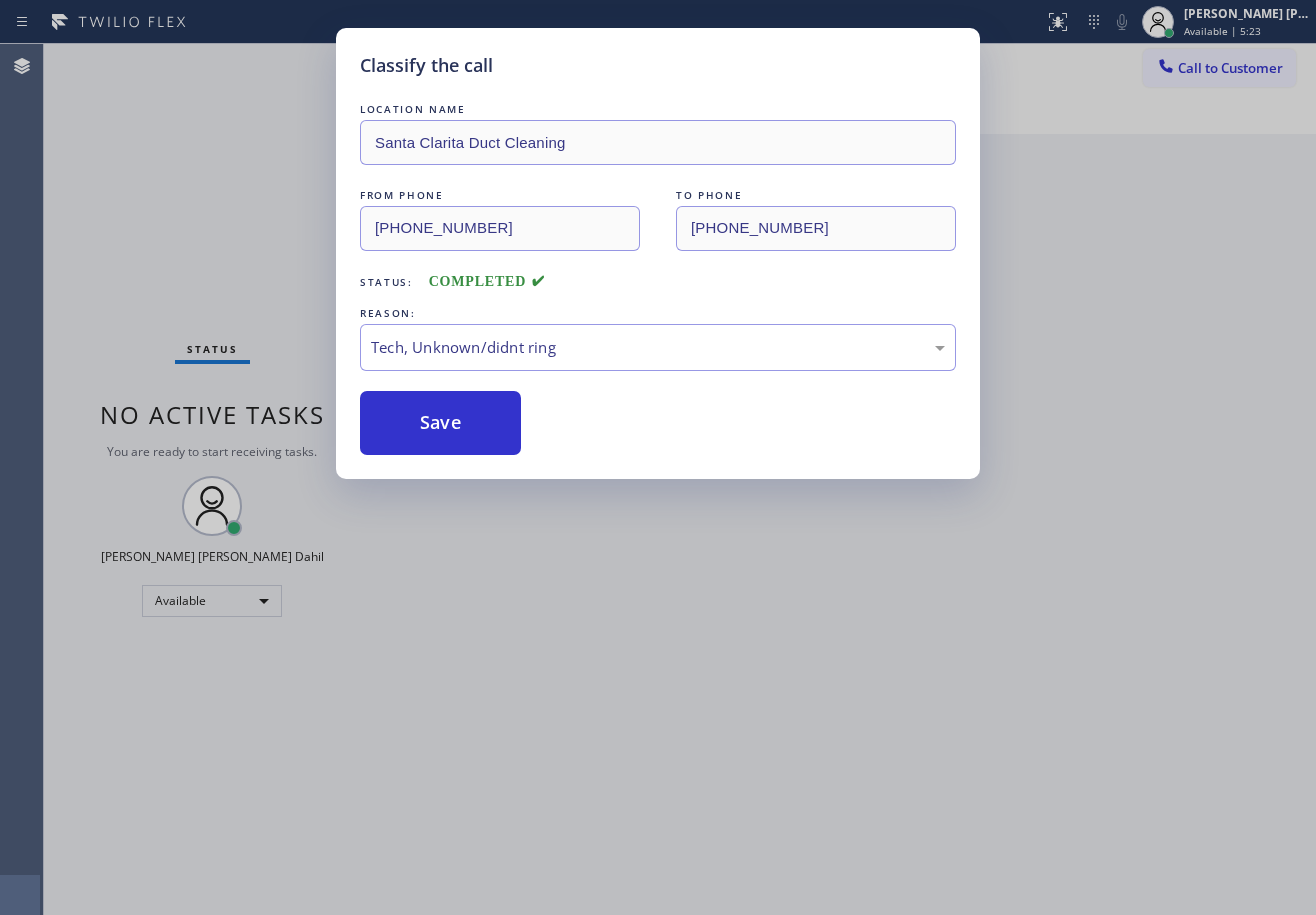 drag, startPoint x: 416, startPoint y: 420, endPoint x: 281, endPoint y: 187, distance: 269.28424 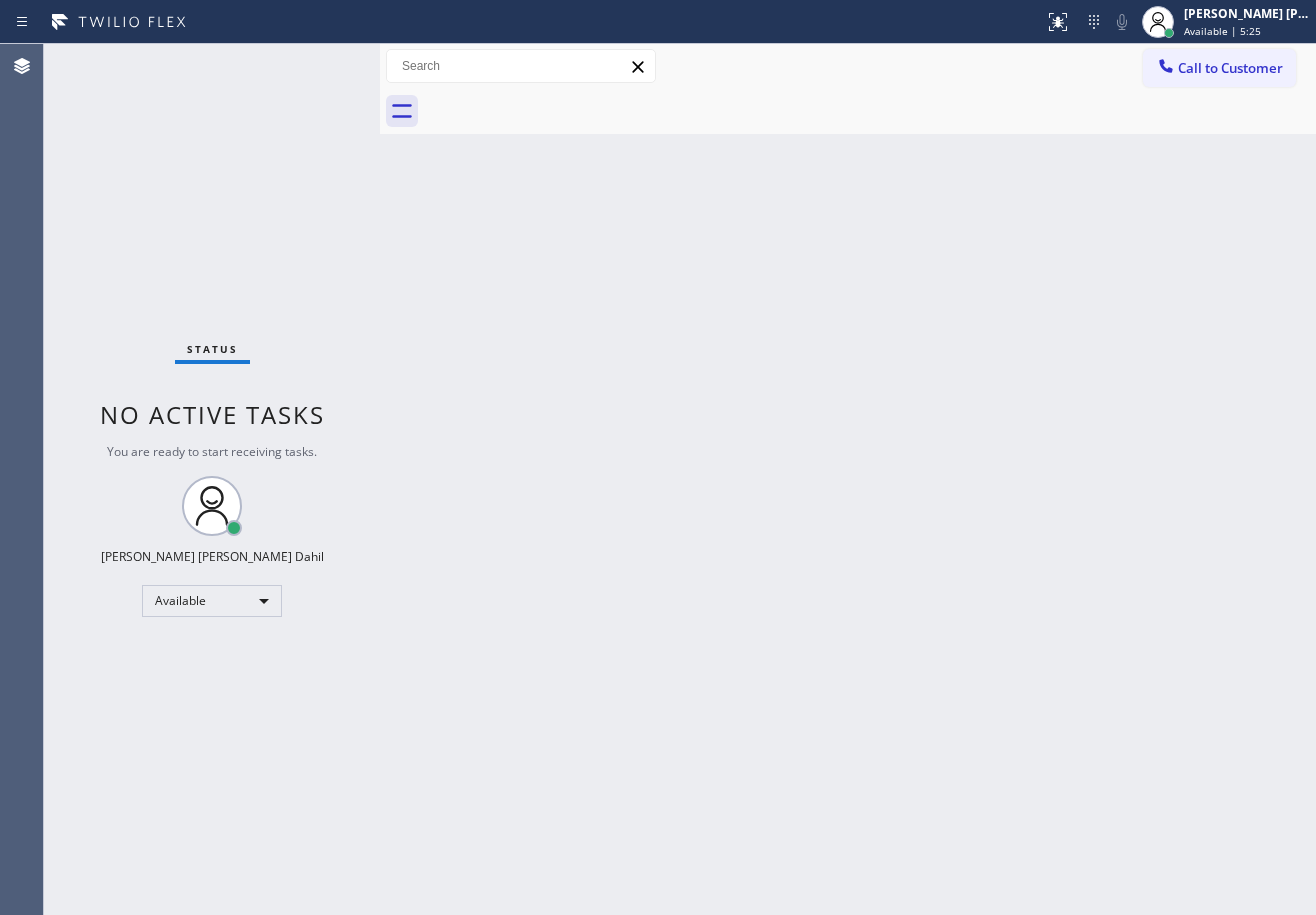 click on "Status   No active tasks     You are ready to start receiving tasks.   [PERSON_NAME] [PERSON_NAME] Dahil Available" at bounding box center (212, 479) 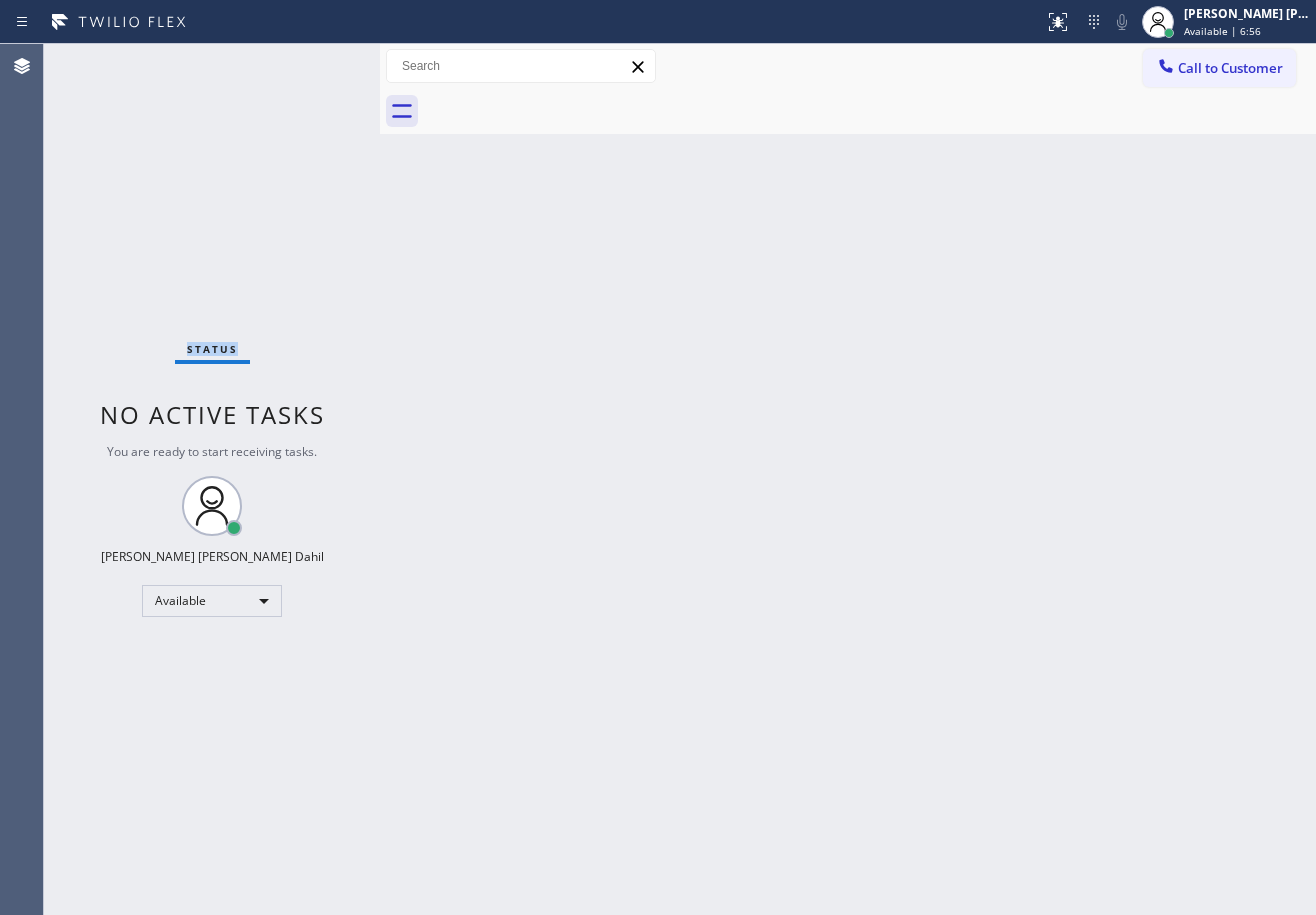 click on "Status   No active tasks     You are ready to start receiving tasks.   [PERSON_NAME] [PERSON_NAME] Dahil Available" at bounding box center (212, 479) 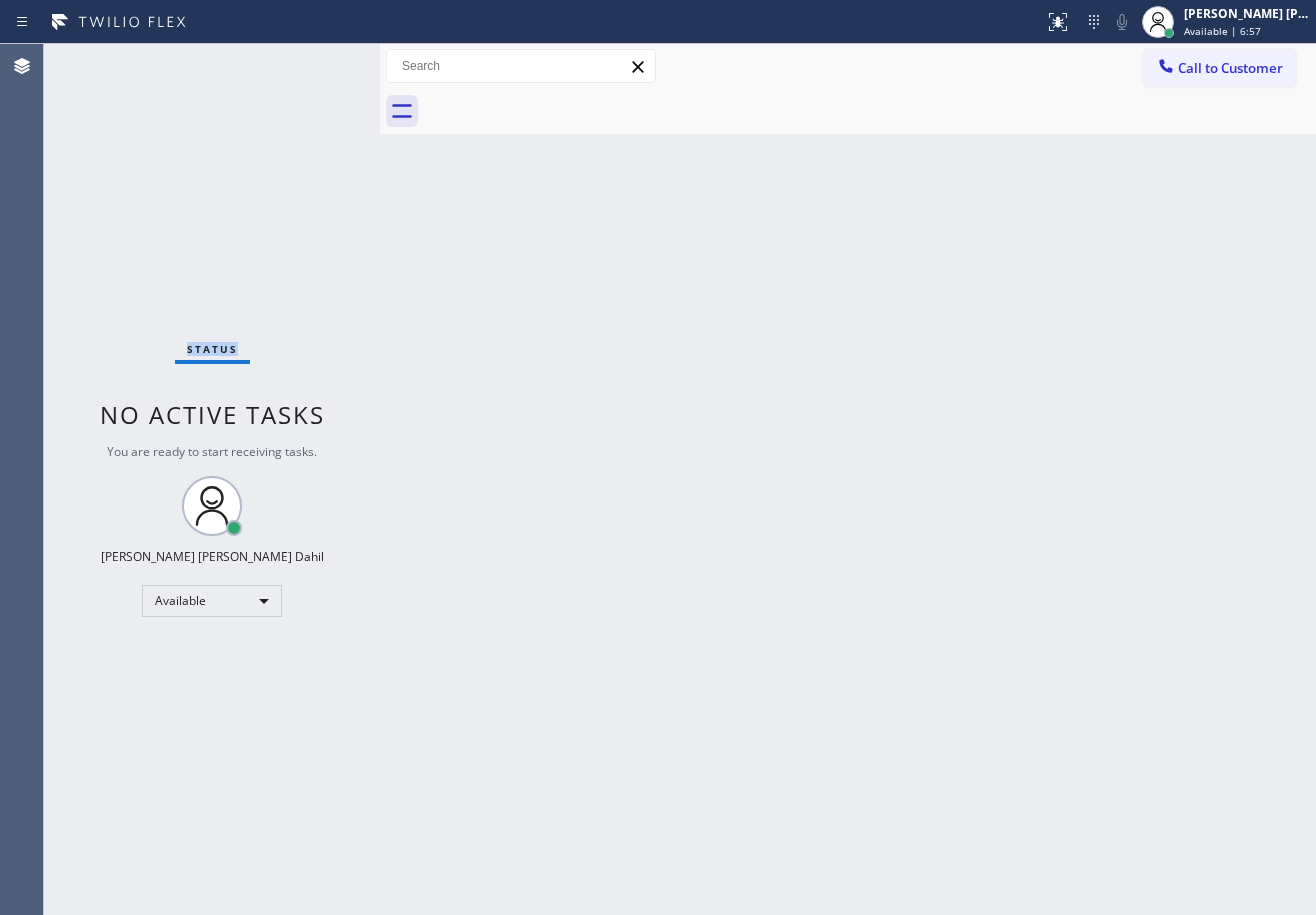click on "Status   No active tasks     You are ready to start receiving tasks.   [PERSON_NAME] [PERSON_NAME] Dahil Available" at bounding box center (212, 479) 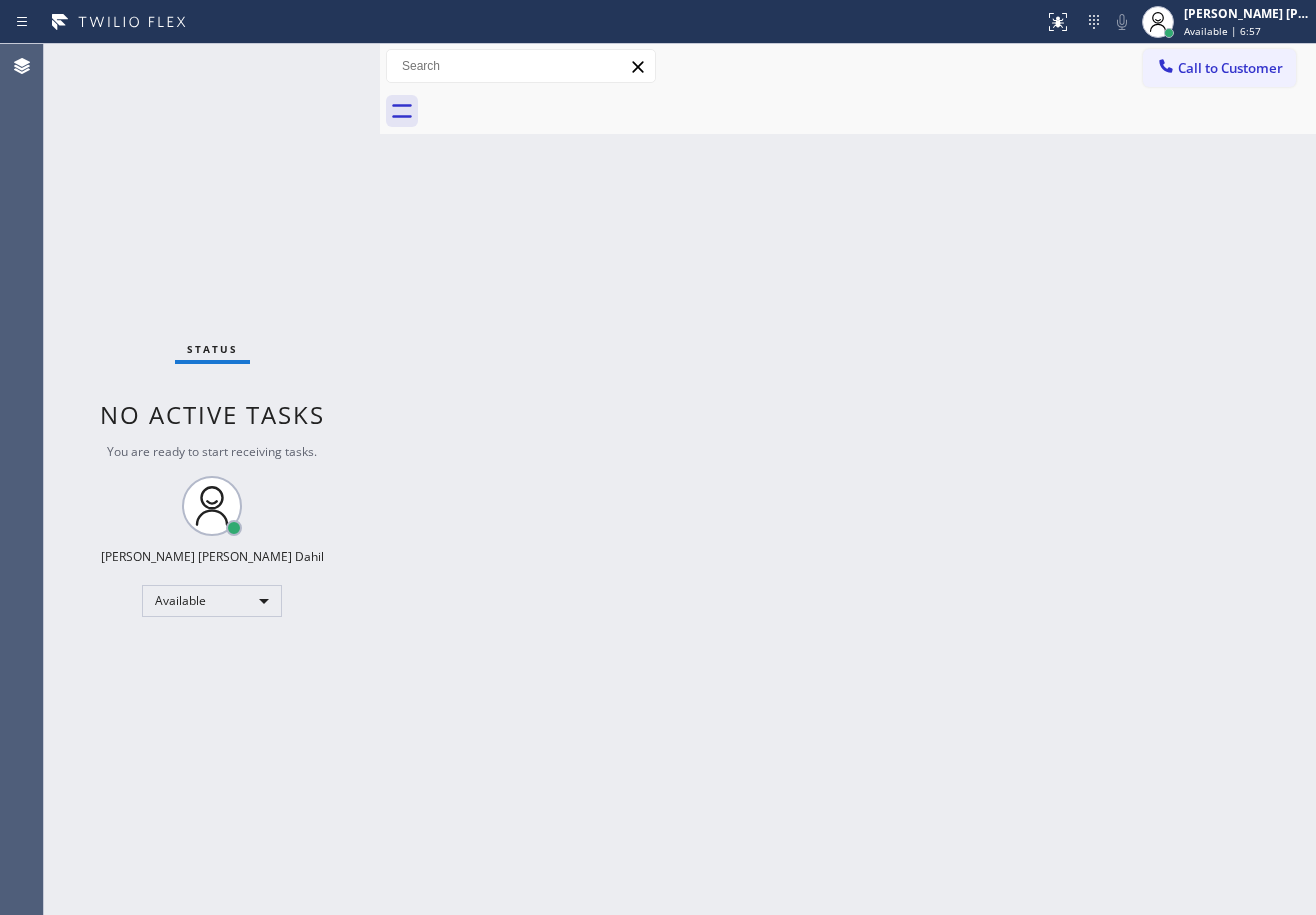click on "Status   No active tasks     You are ready to start receiving tasks.   [PERSON_NAME] [PERSON_NAME] Dahil Available" at bounding box center (212, 479) 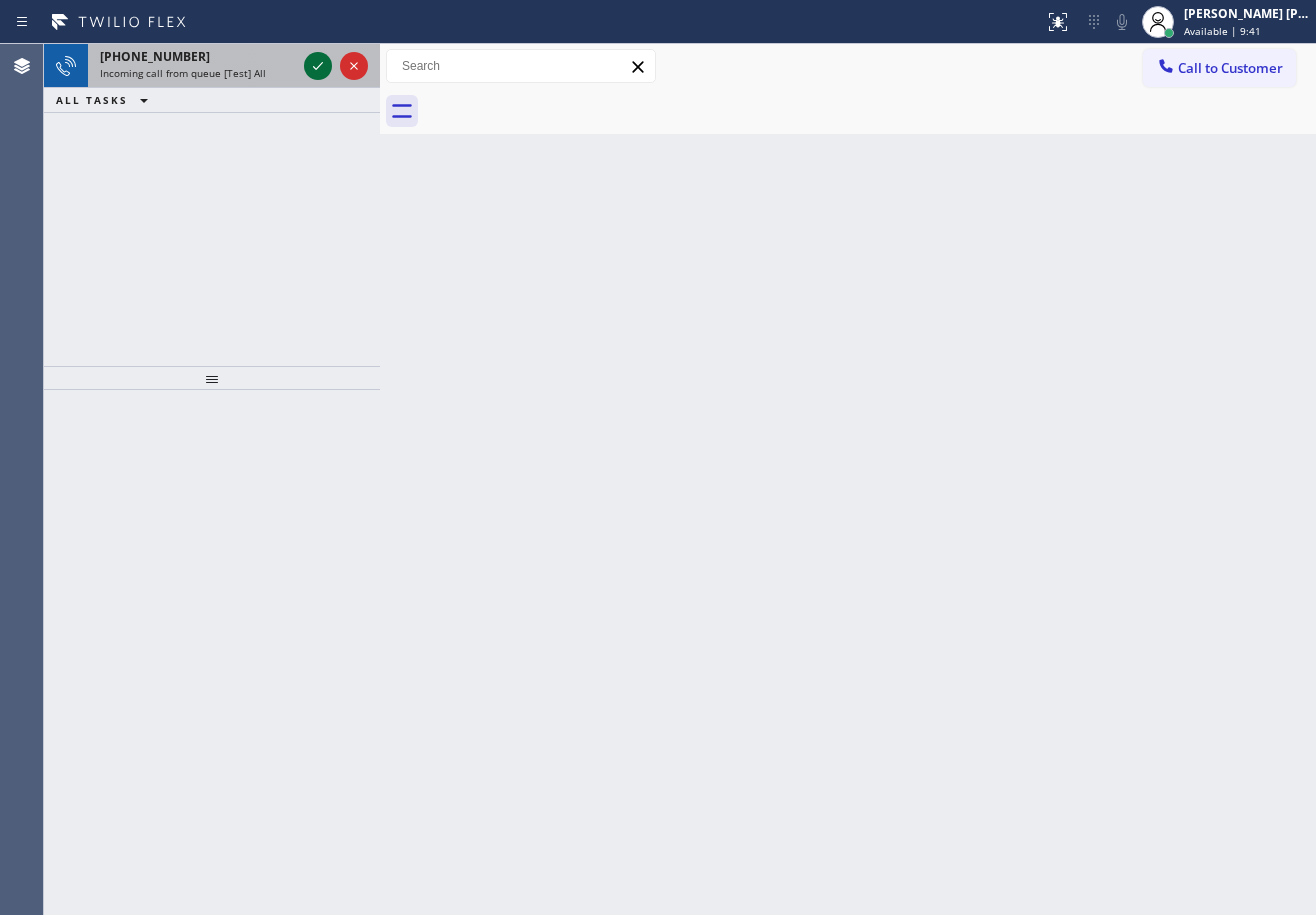 click 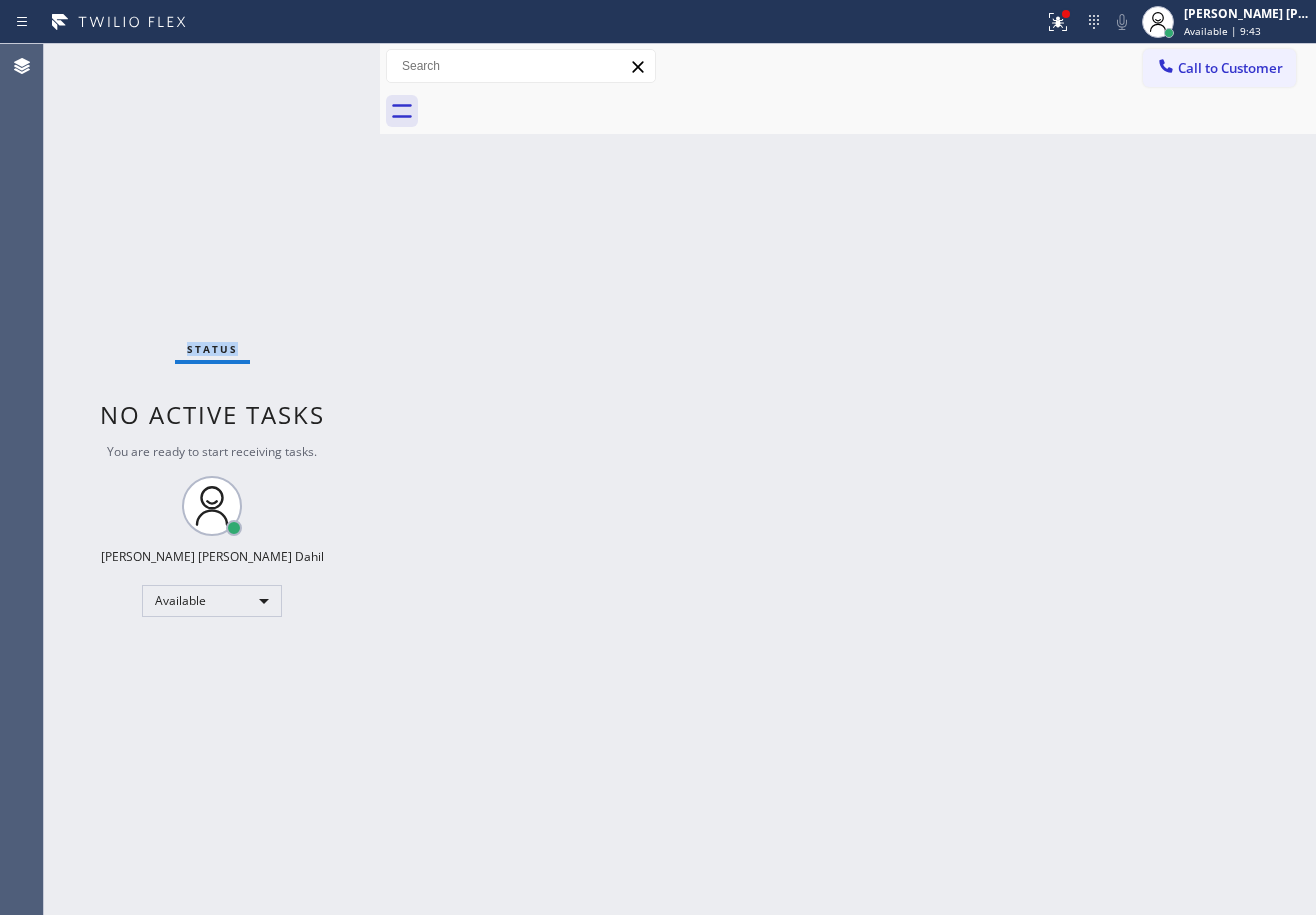 click on "Status   No active tasks     You are ready to start receiving tasks.   [PERSON_NAME] [PERSON_NAME] Dahil Available" at bounding box center (212, 479) 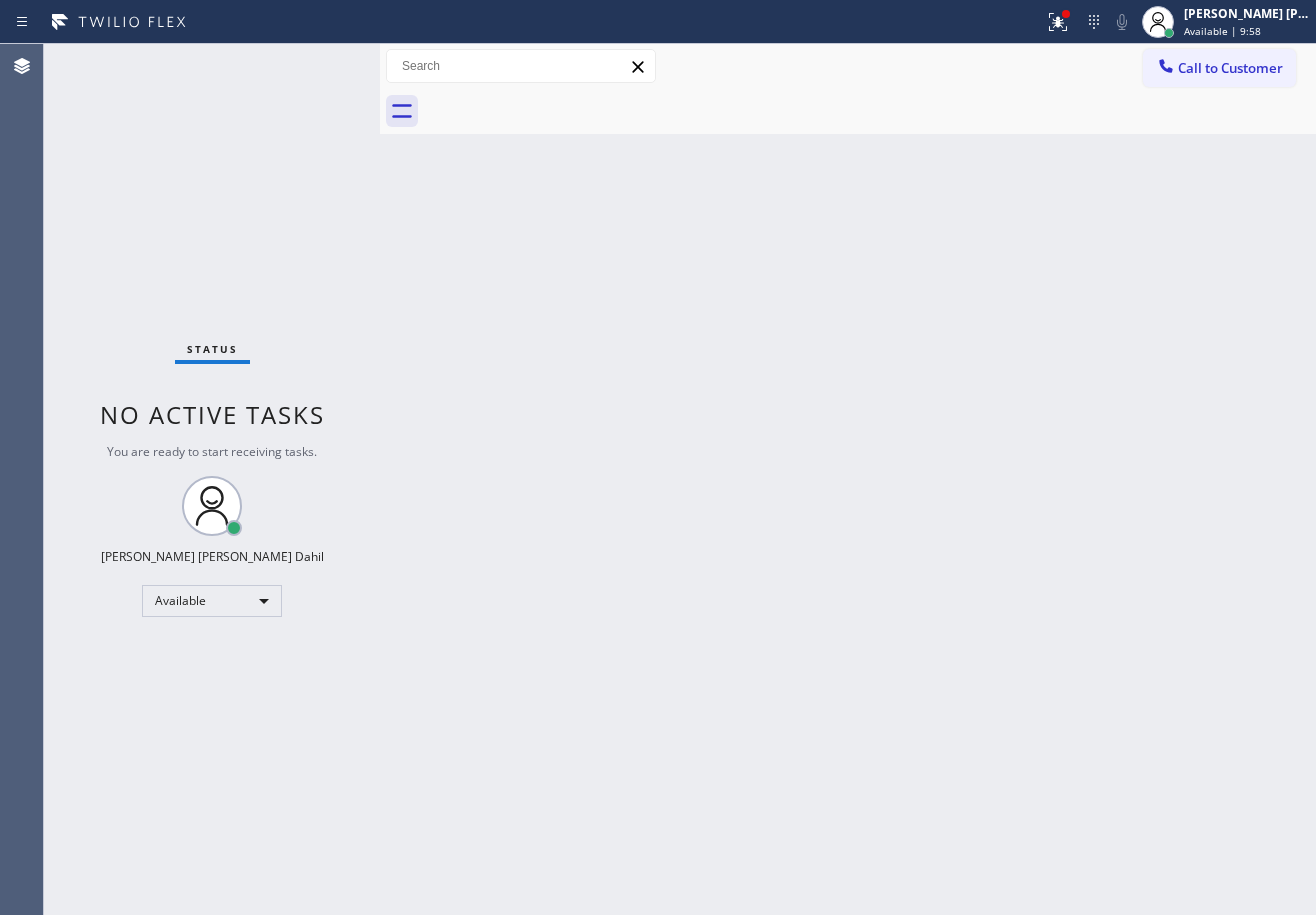 click on "Status   No active tasks     You are ready to start receiving tasks.   [PERSON_NAME] [PERSON_NAME] Dahil Available" at bounding box center (212, 479) 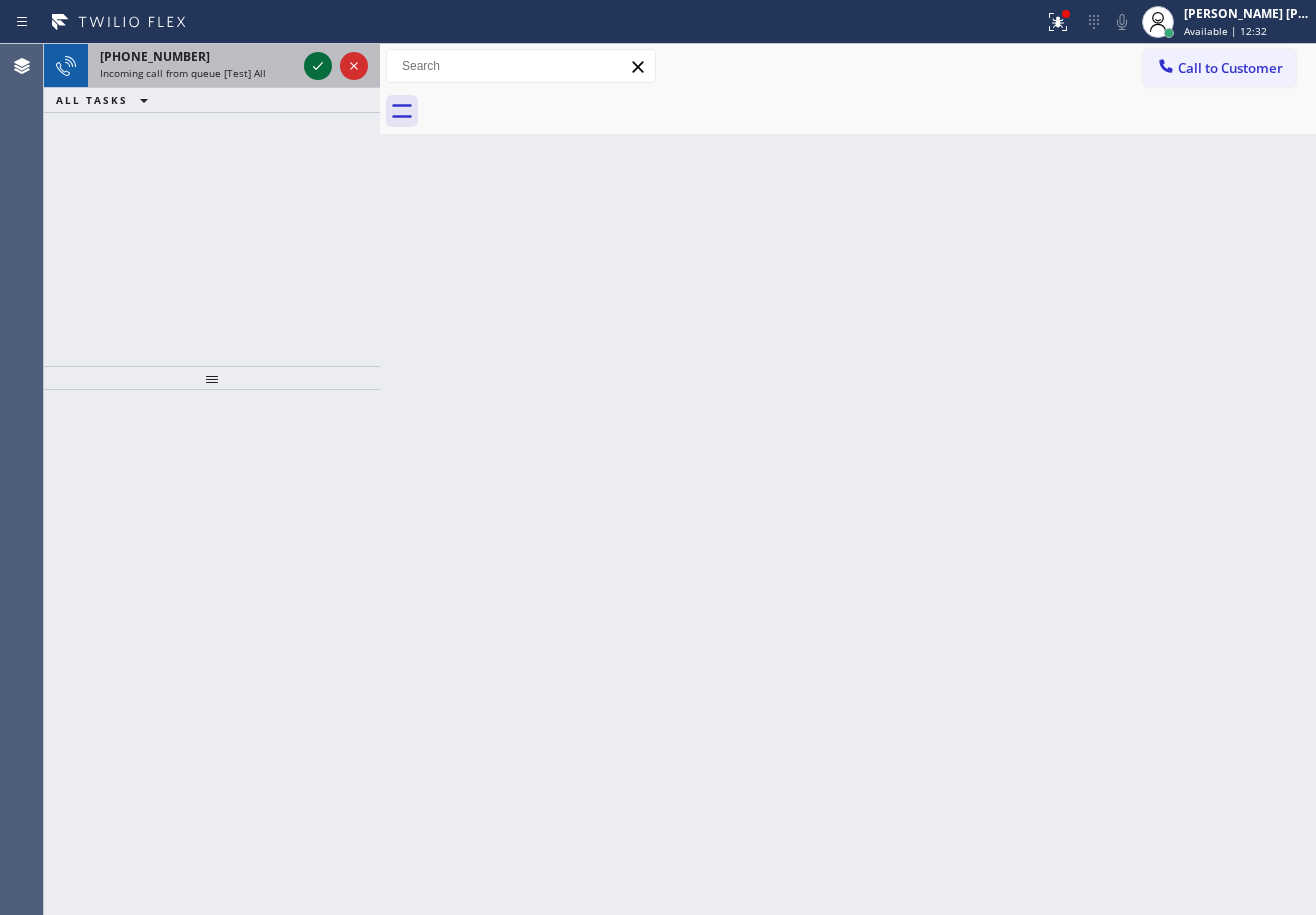 click 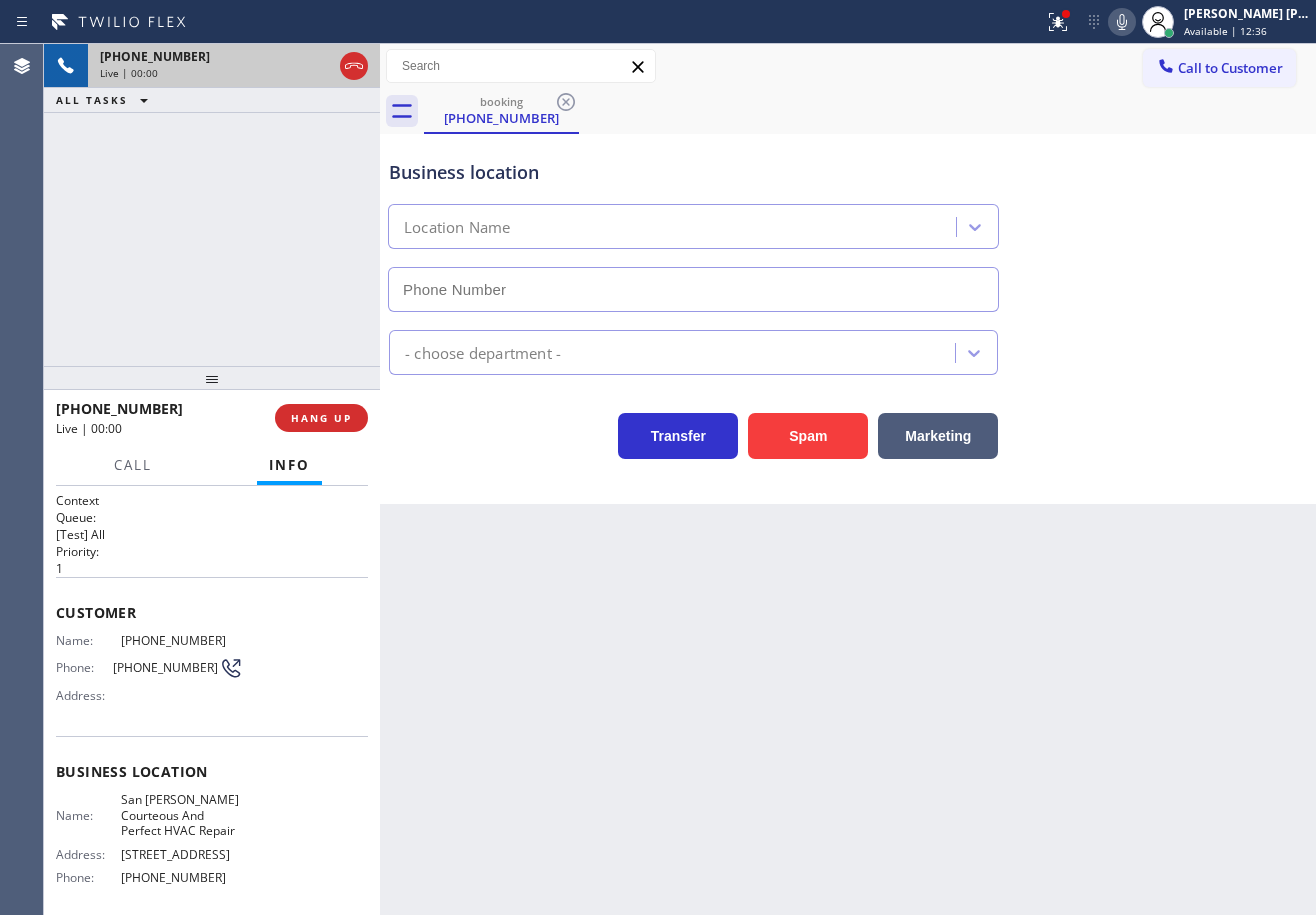 type on "[PHONE_NUMBER]" 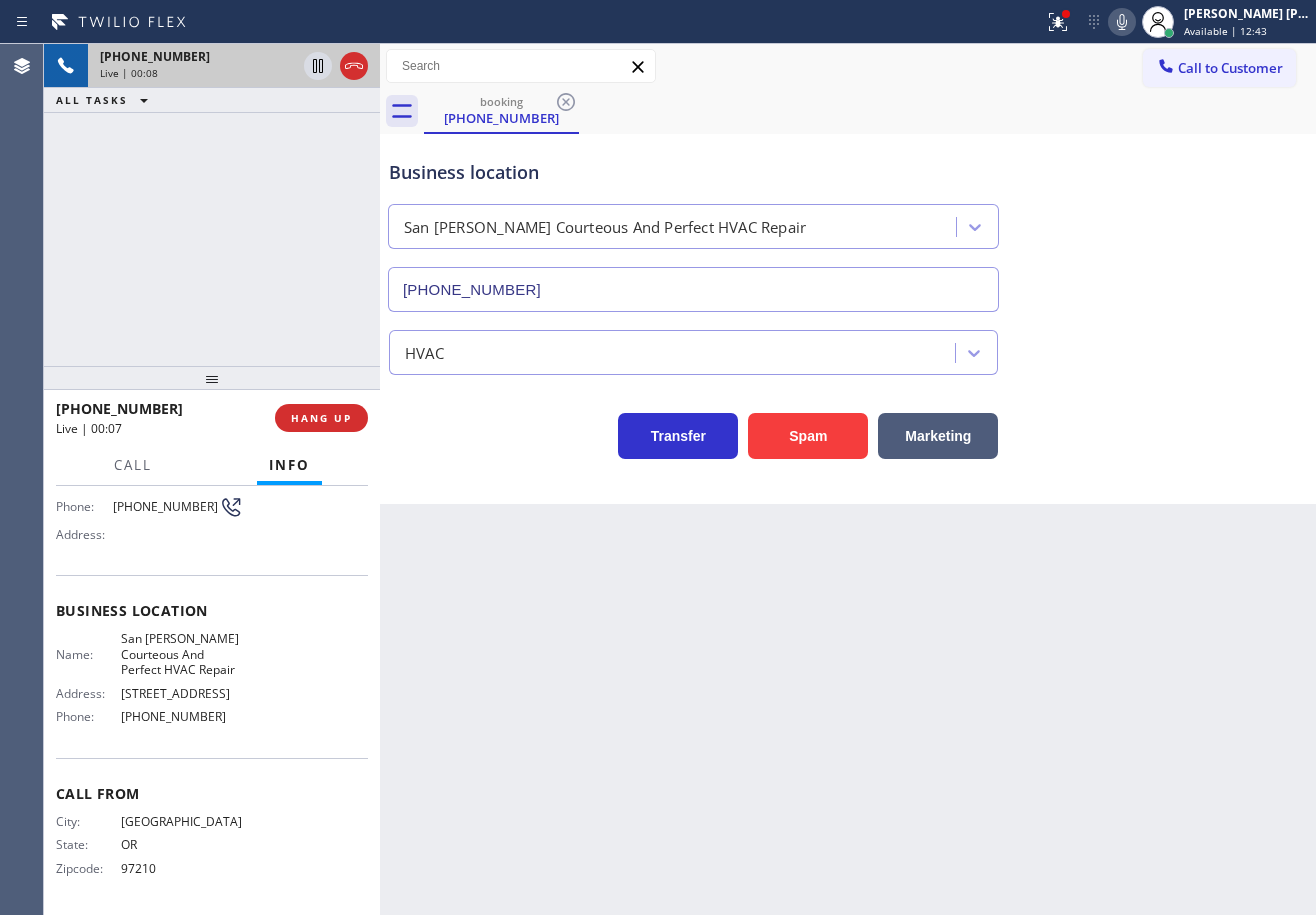 scroll, scrollTop: 177, scrollLeft: 0, axis: vertical 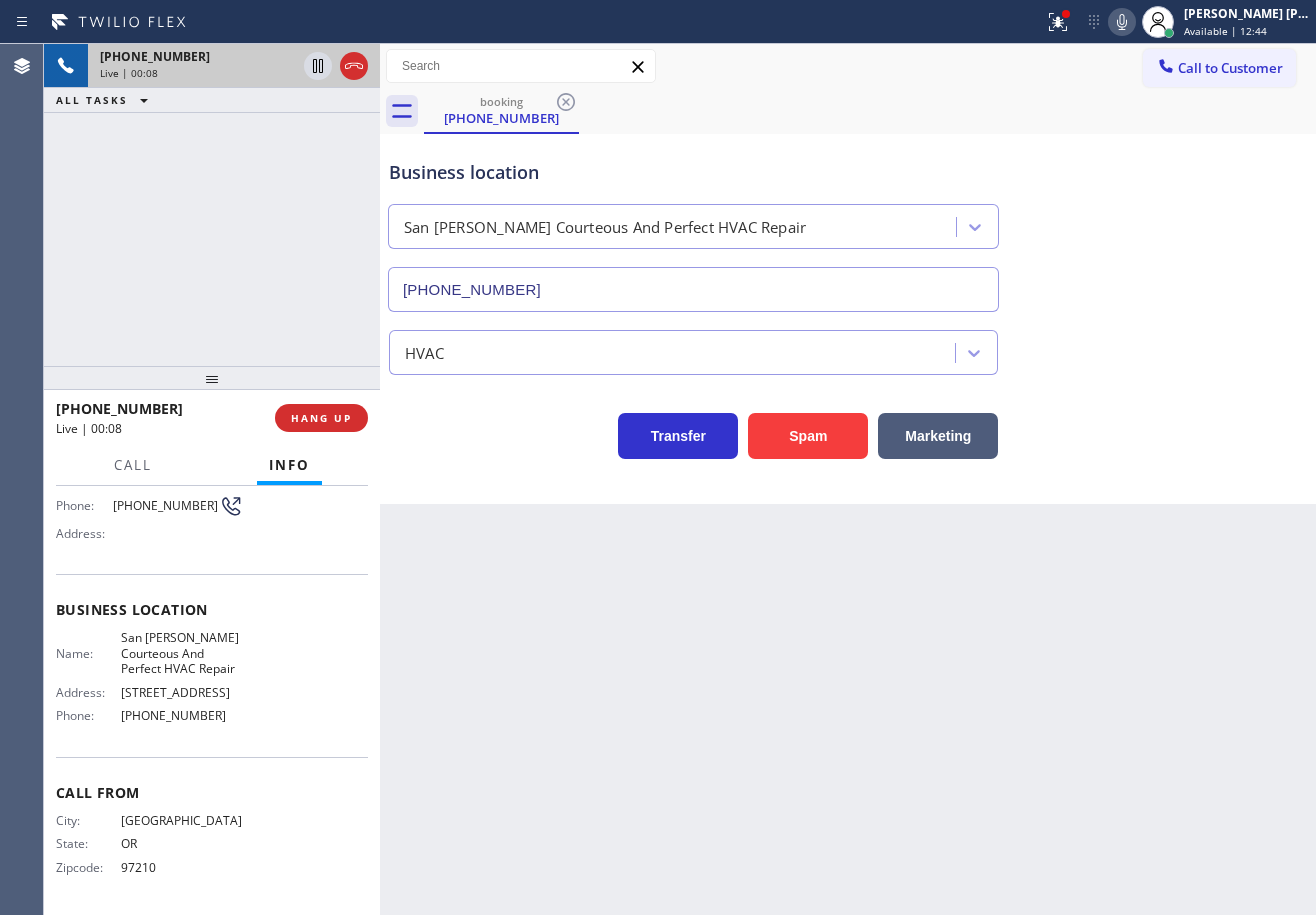 click on "Back to Dashboard Change Sender ID Customers Technicians Select a contact Outbound call Technician Search Technician Your caller id phone number Your caller id phone number Call Technician info Name   Phone none Address none Change Sender ID HVAC [PHONE_NUMBER] 5 Star Appliance [PHONE_NUMBER] Appliance Repair [PHONE_NUMBER] Plumbing [PHONE_NUMBER] Air Duct Cleaning [PHONE_NUMBER]  Electricians [PHONE_NUMBER] Cancel Change Check personal SMS Reset Change booking [PHONE_NUMBER] Call to Customer Outbound call Location 5 Star Electricians Paterson(Nlm Electrical Contractors) Your caller id phone number [PHONE_NUMBER] Customer number Call Outbound call Technician Search Technician Your caller id phone number Your caller id phone number Call booking [PHONE_NUMBER] Business location [GEOGRAPHIC_DATA][PERSON_NAME] And Perfect HVAC Repair [PHONE_NUMBER] HVAC Transfer Spam Marketing" at bounding box center (848, 479) 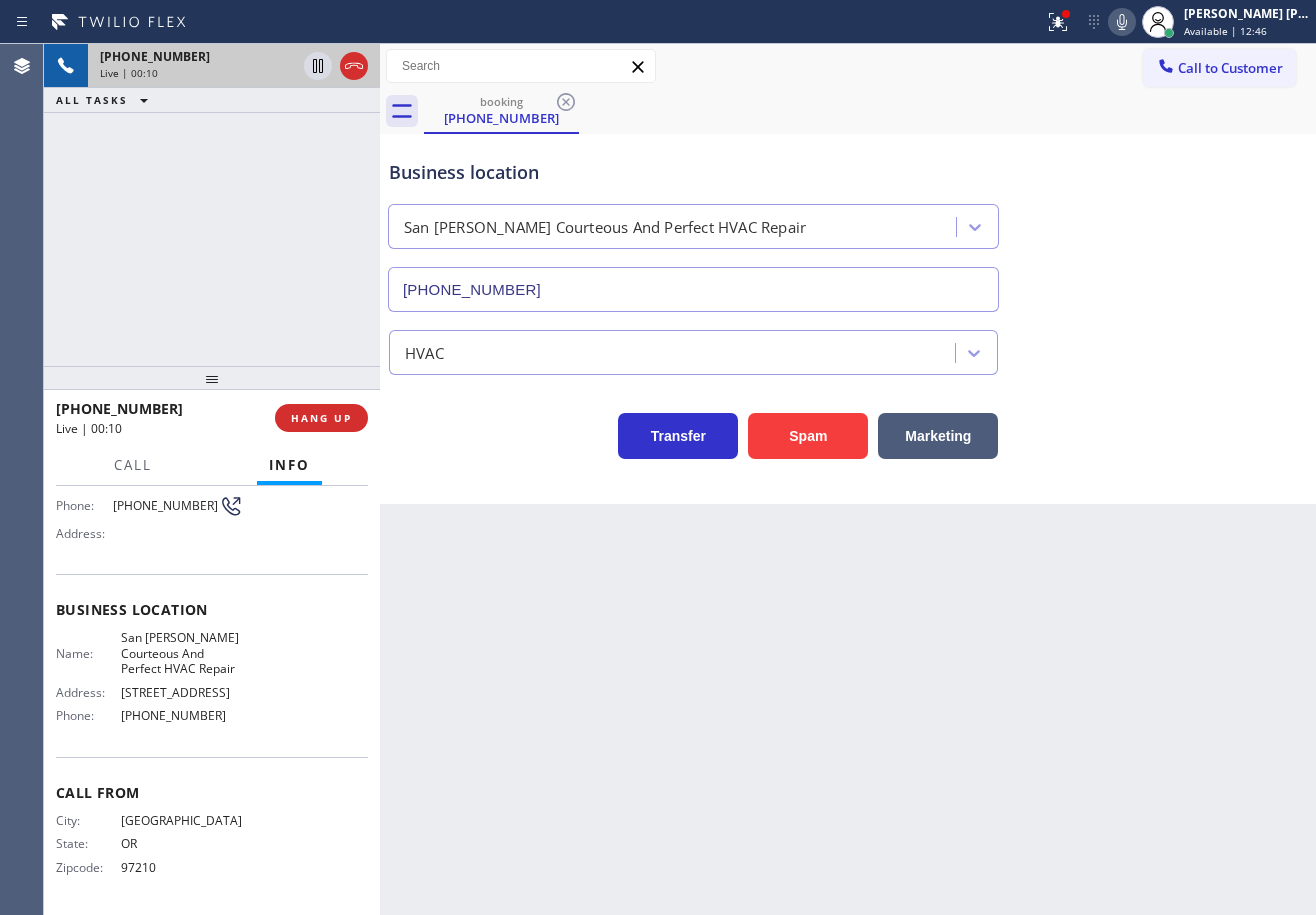 scroll, scrollTop: 0, scrollLeft: 0, axis: both 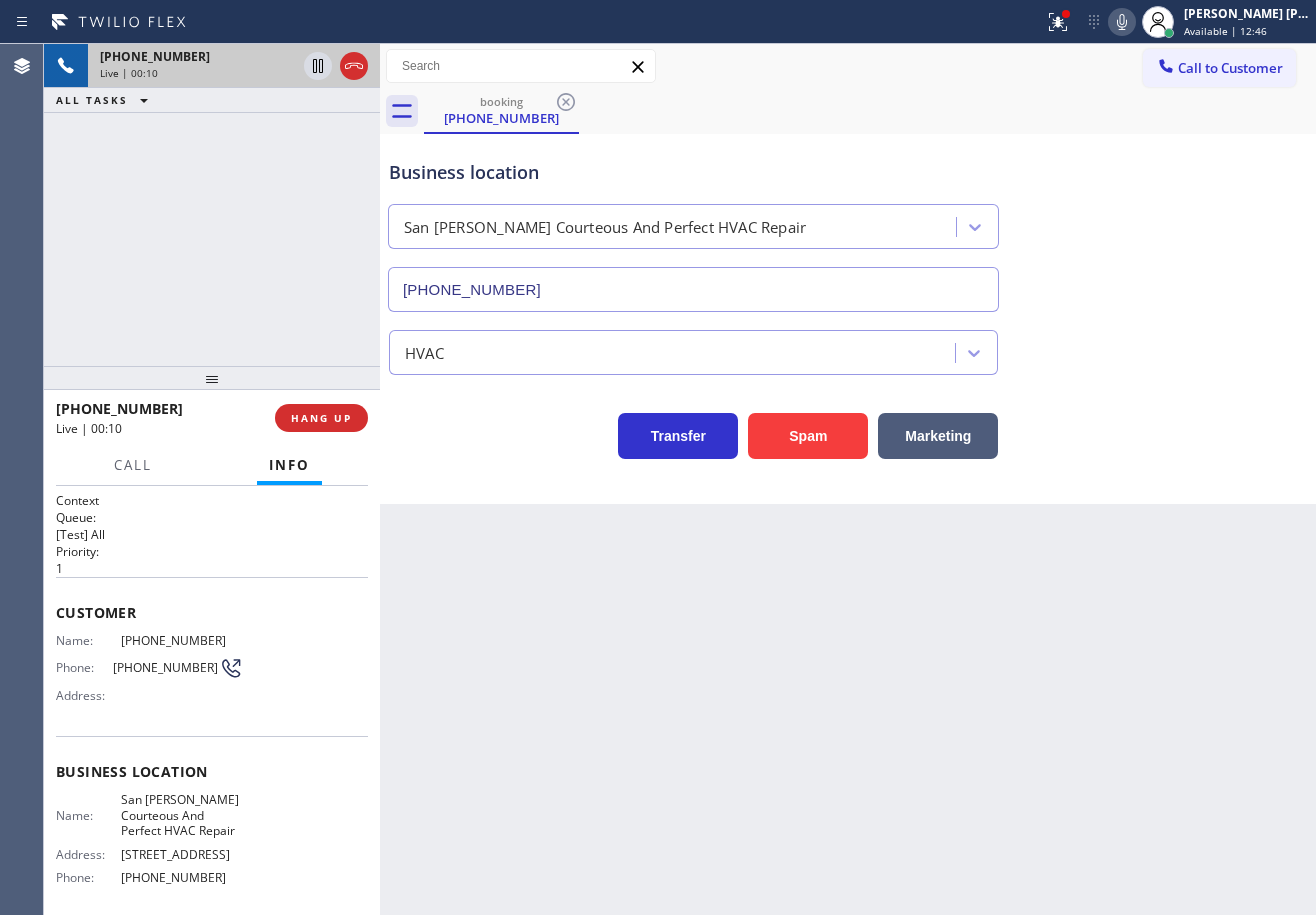 click on "Back to Dashboard Change Sender ID Customers Technicians Select a contact Outbound call Technician Search Technician Your caller id phone number Your caller id phone number Call Technician info Name   Phone none Address none Change Sender ID HVAC [PHONE_NUMBER] 5 Star Appliance [PHONE_NUMBER] Appliance Repair [PHONE_NUMBER] Plumbing [PHONE_NUMBER] Air Duct Cleaning [PHONE_NUMBER]  Electricians [PHONE_NUMBER] Cancel Change Check personal SMS Reset Change booking [PHONE_NUMBER] Call to Customer Outbound call Location 5 Star Electricians Paterson(Nlm Electrical Contractors) Your caller id phone number [PHONE_NUMBER] Customer number Call Outbound call Technician Search Technician Your caller id phone number Your caller id phone number Call booking [PHONE_NUMBER] Business location [GEOGRAPHIC_DATA][PERSON_NAME] And Perfect HVAC Repair [PHONE_NUMBER] HVAC Transfer Spam Marketing" at bounding box center (848, 479) 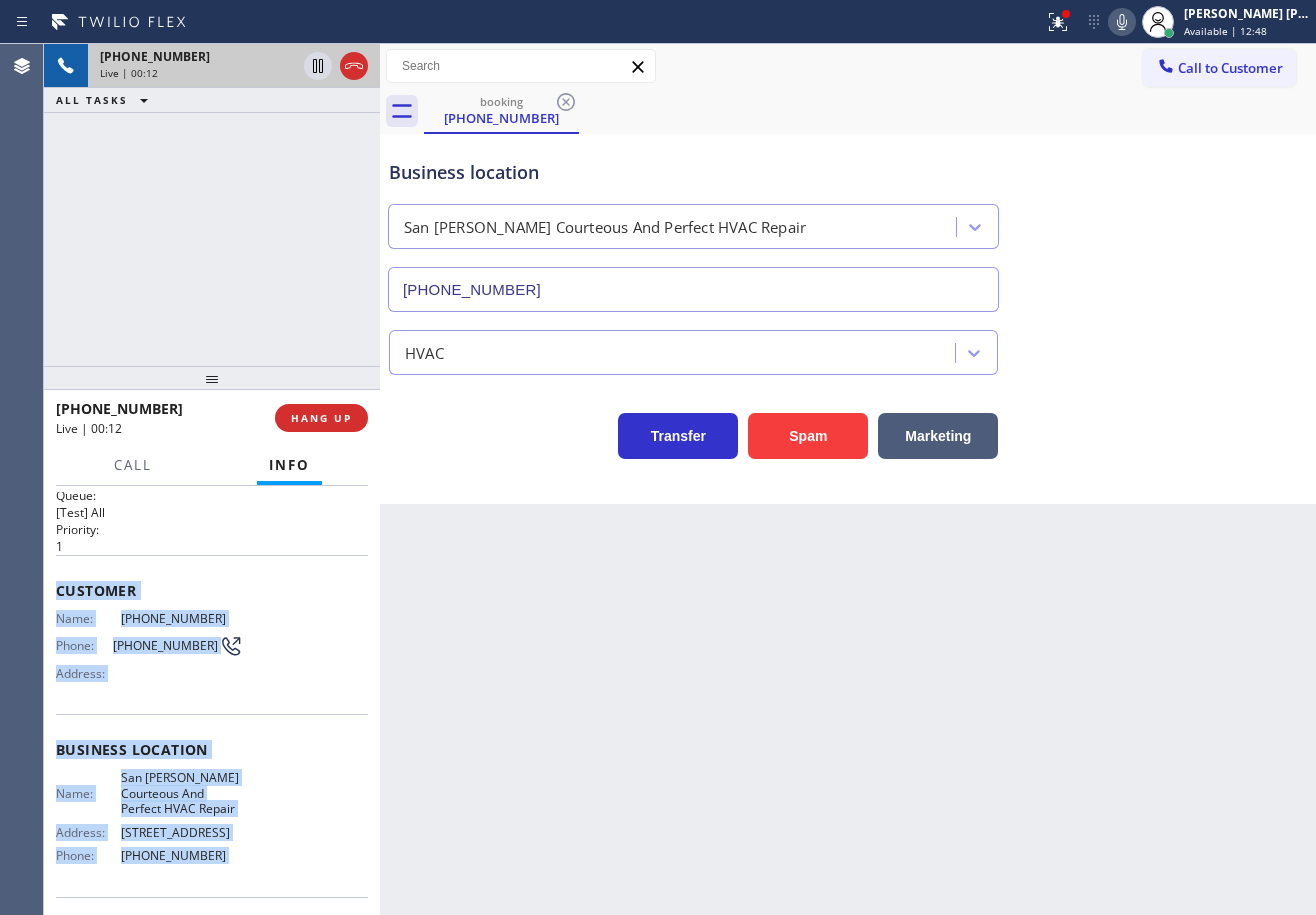 scroll, scrollTop: 177, scrollLeft: 0, axis: vertical 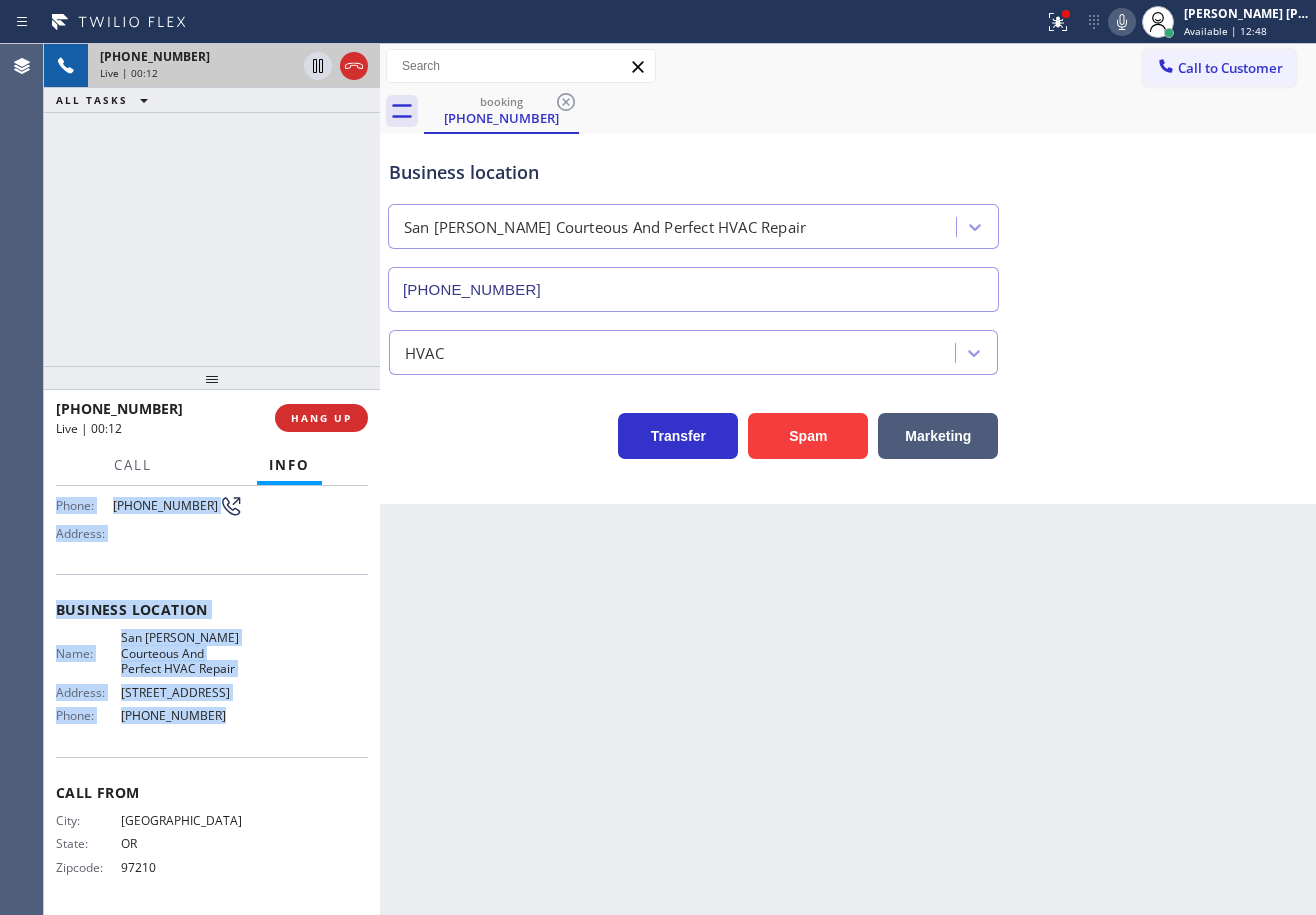 drag, startPoint x: 52, startPoint y: 600, endPoint x: 282, endPoint y: 710, distance: 254.95097 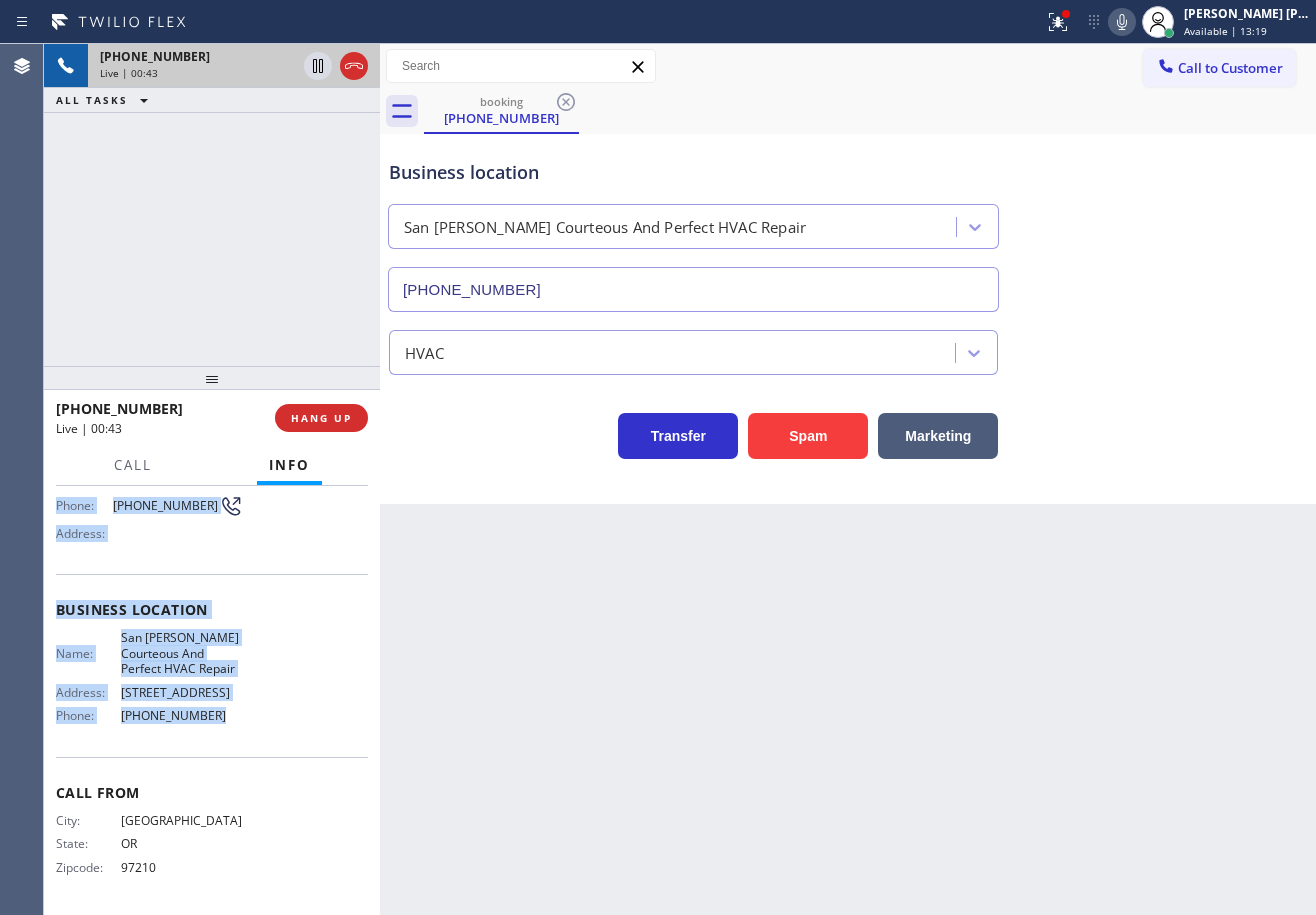 click 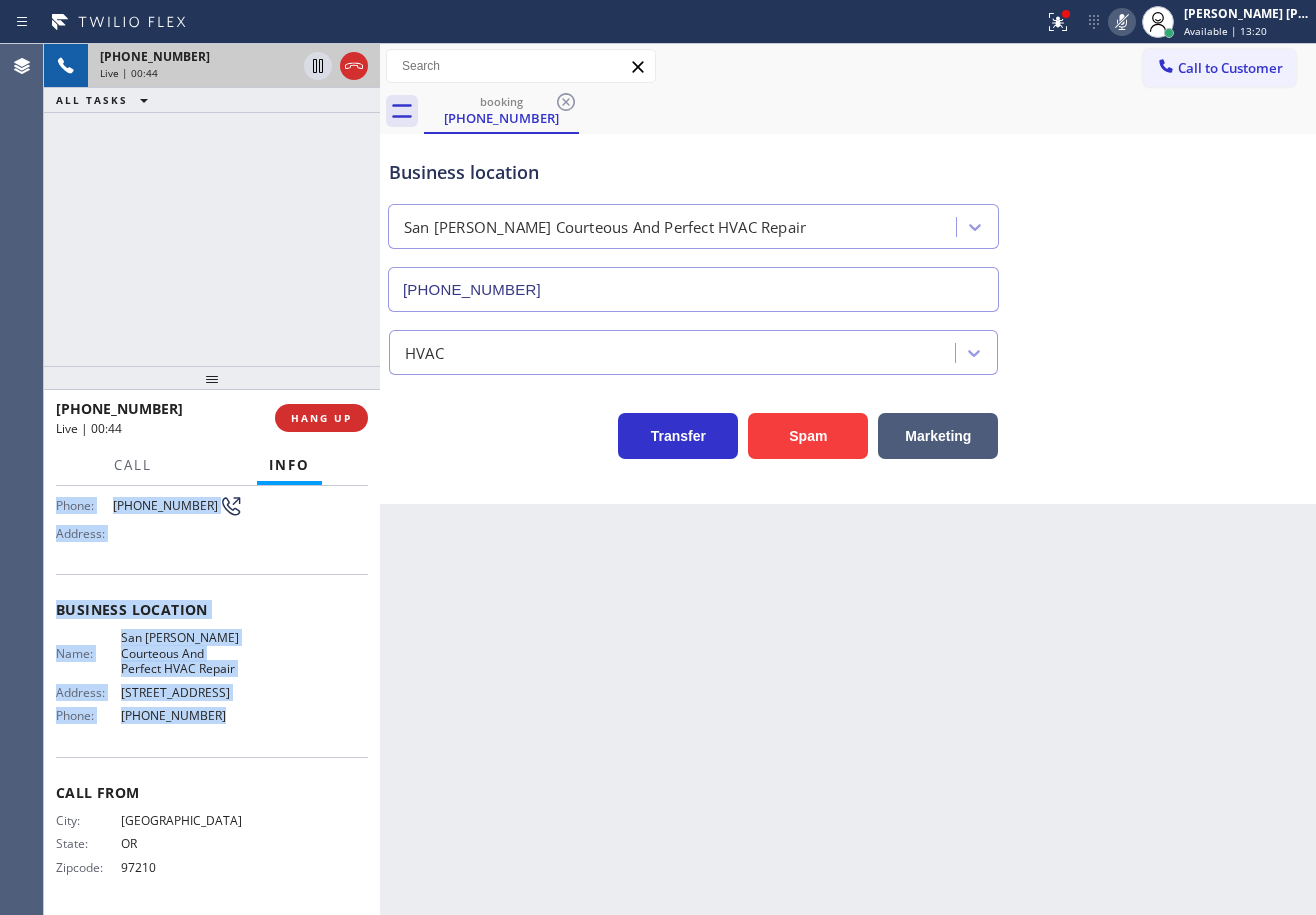 click 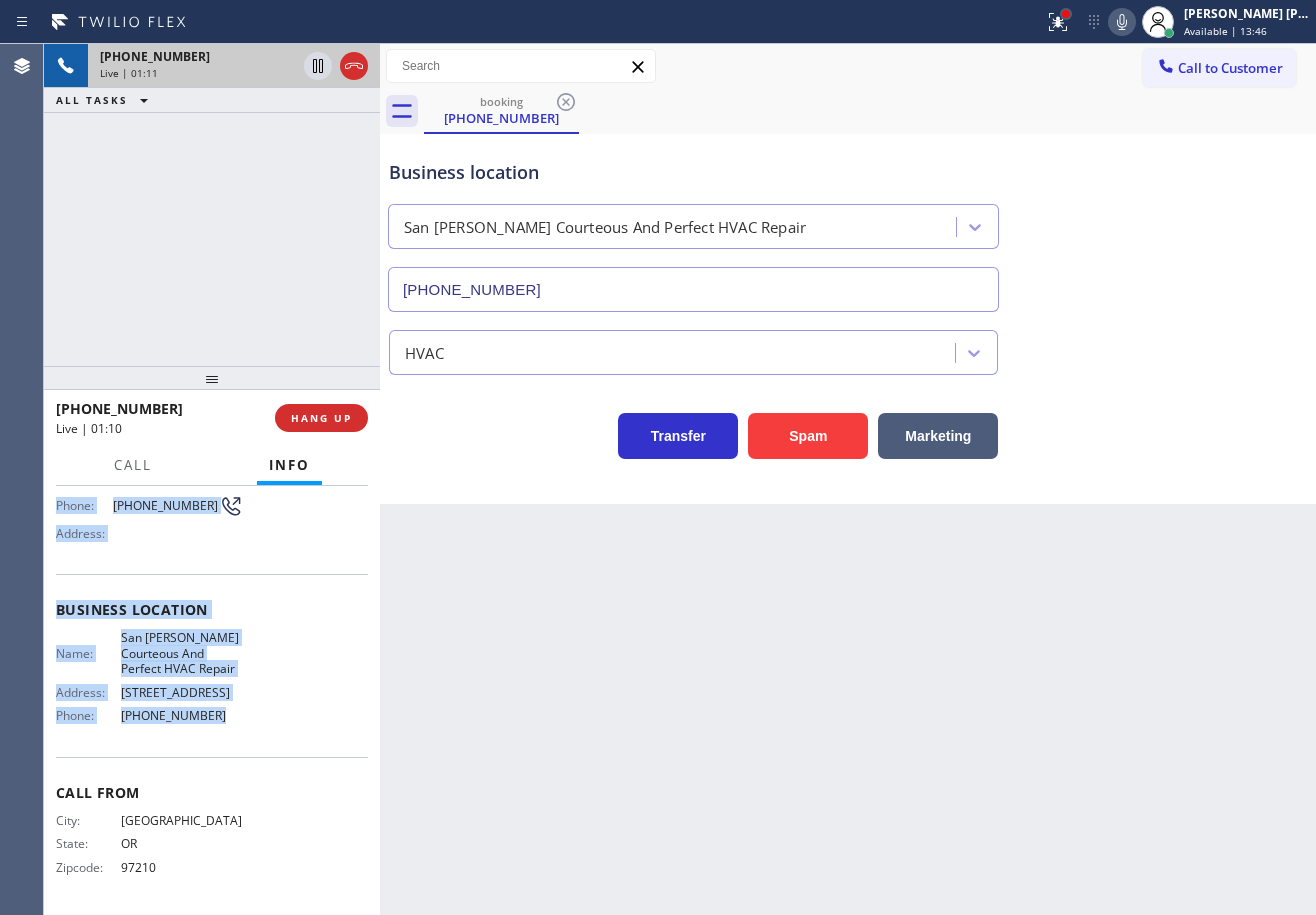 click at bounding box center (1058, 22) 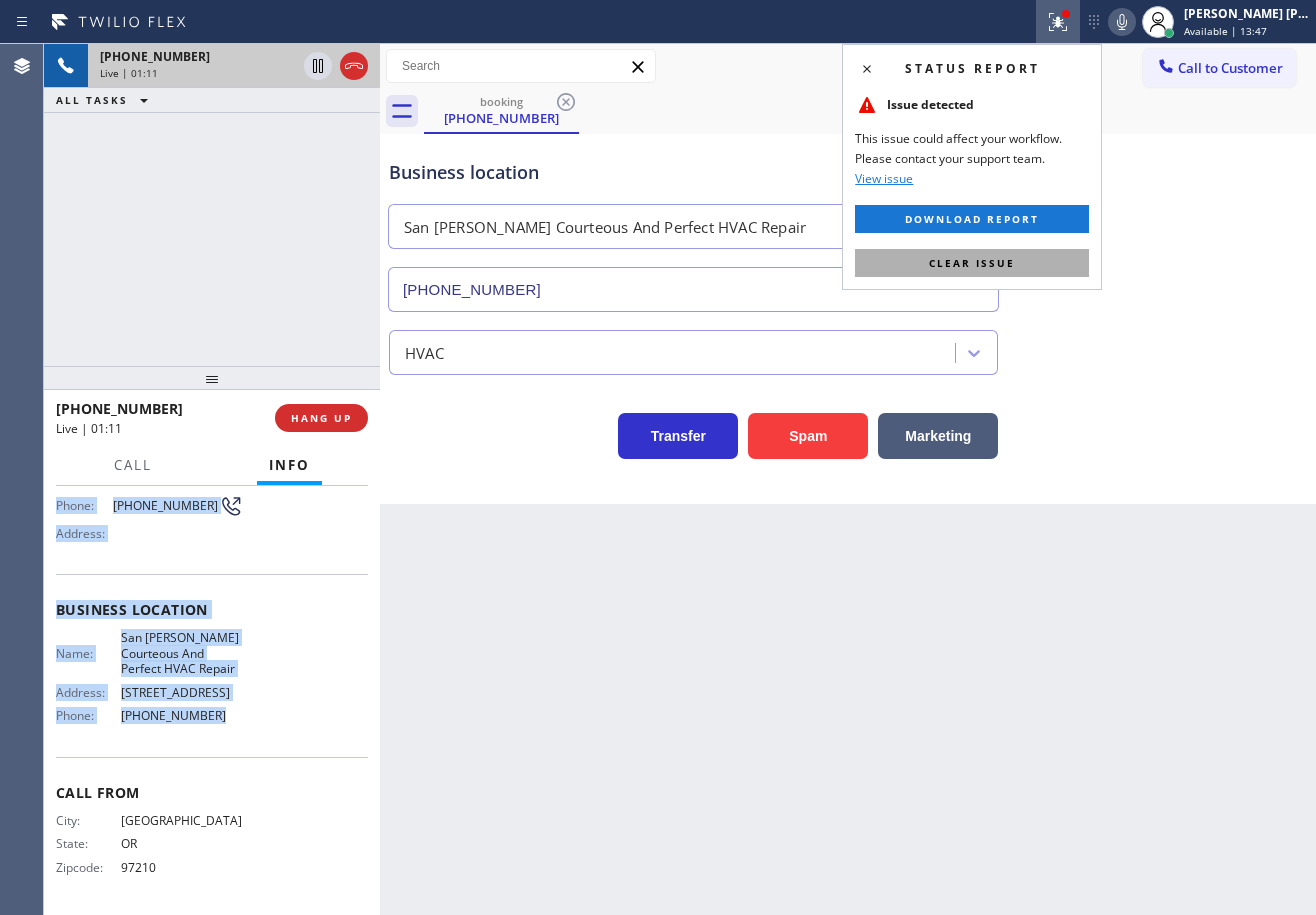click on "Clear issue" at bounding box center (972, 263) 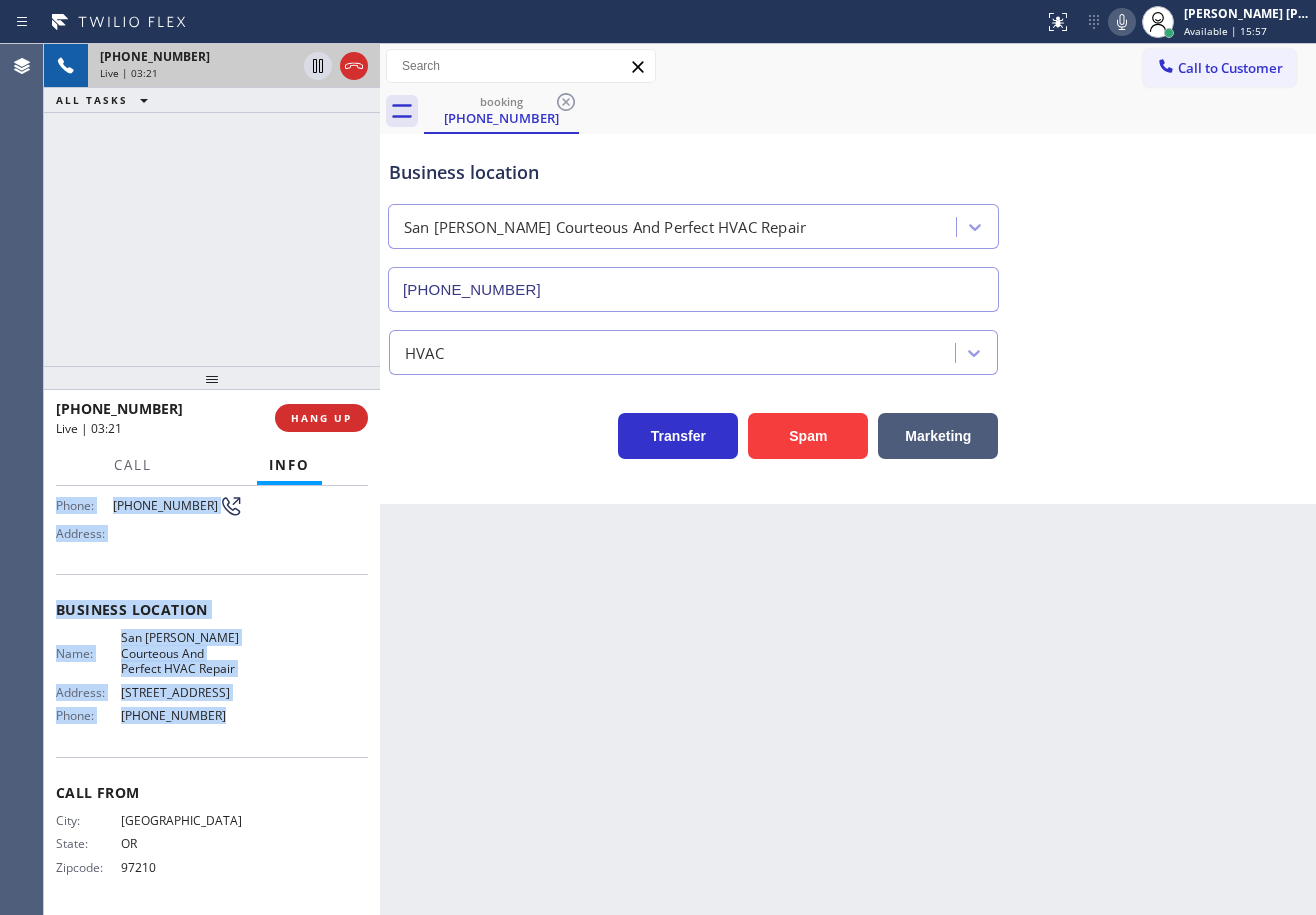 click on "Business location [GEOGRAPHIC_DATA][PERSON_NAME] And Perfect HVAC Repair [PHONE_NUMBER]" at bounding box center (848, 221) 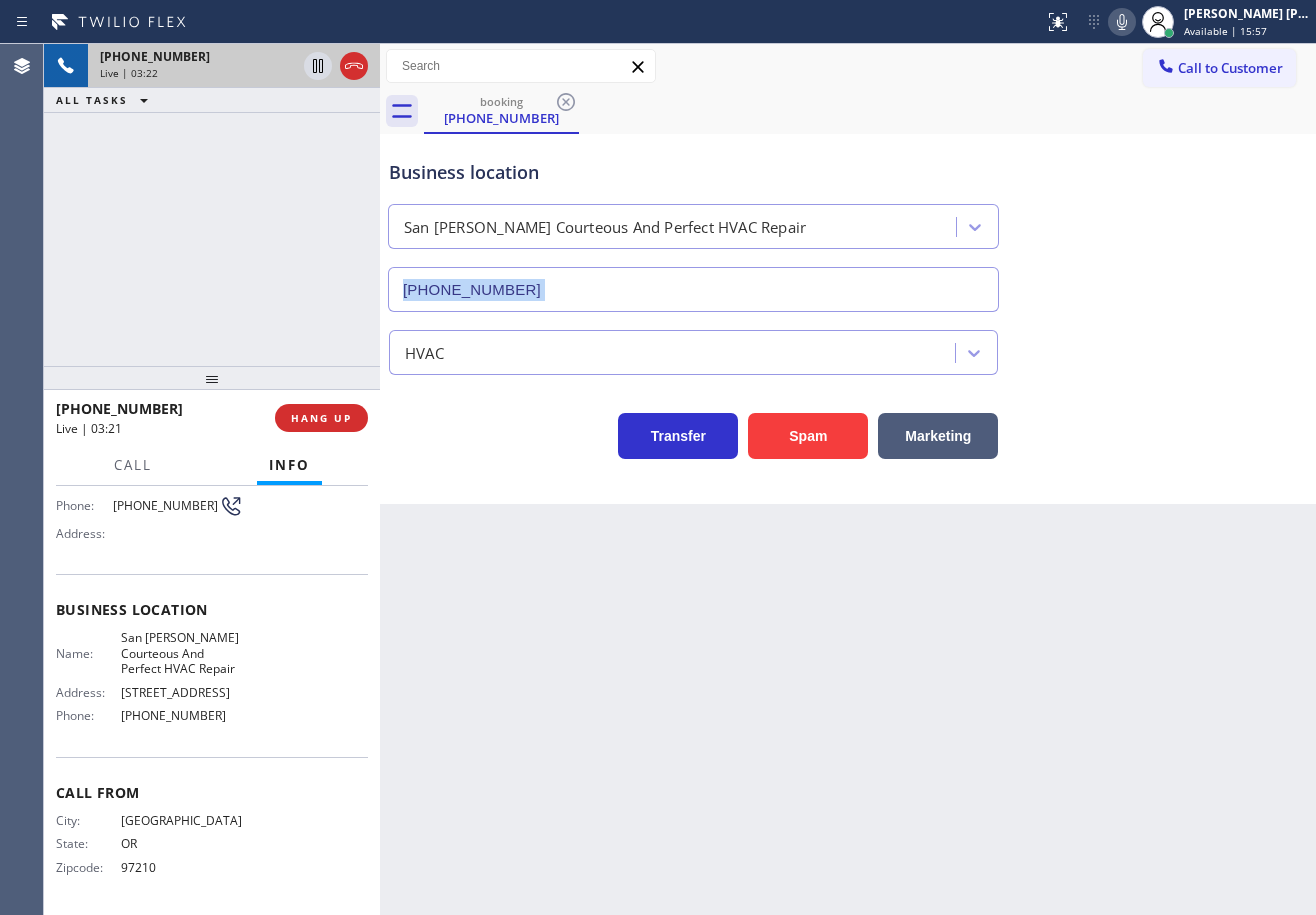 click on "Business location [GEOGRAPHIC_DATA][PERSON_NAME] And Perfect HVAC Repair [PHONE_NUMBER]" at bounding box center [848, 221] 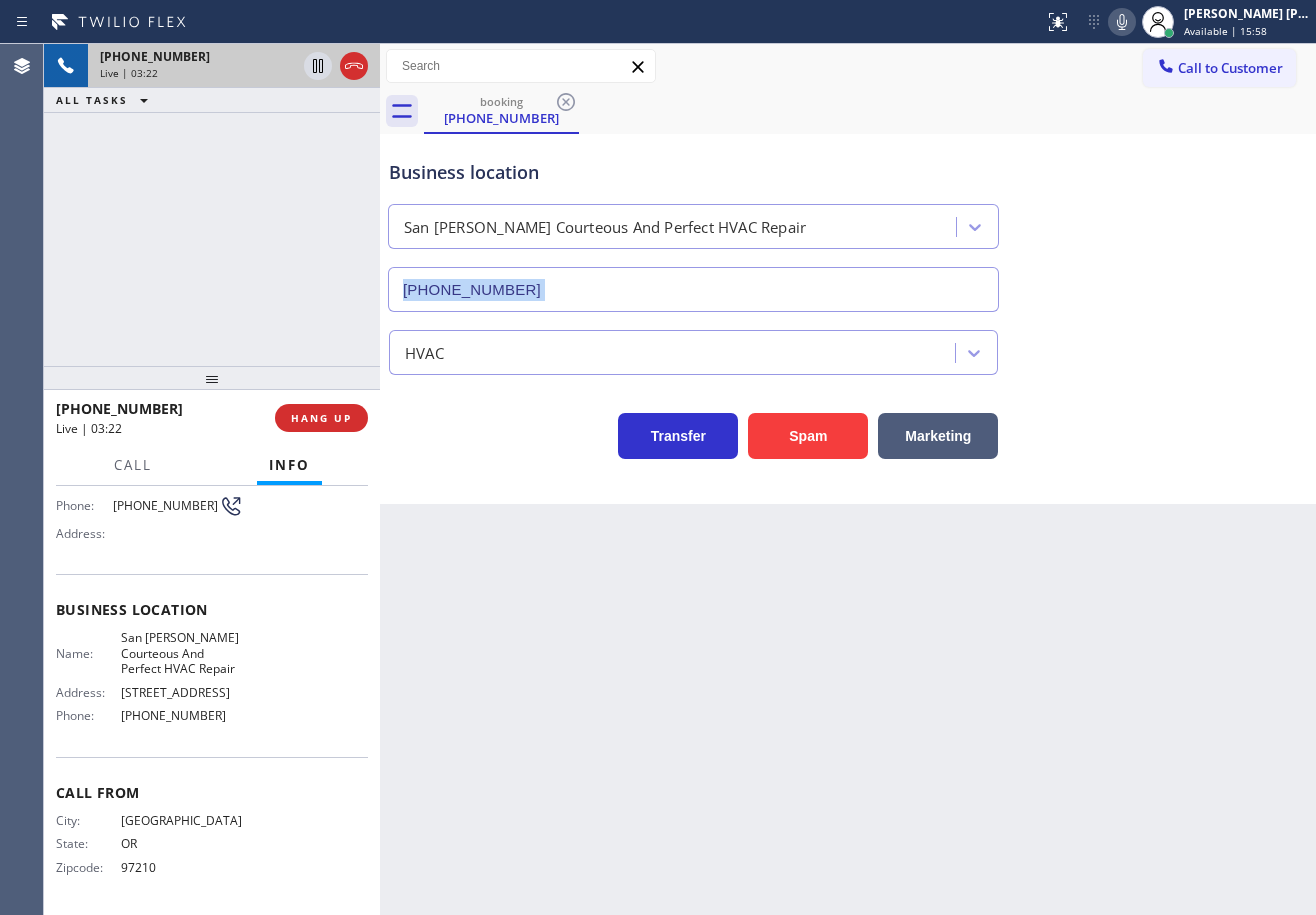 click on "Business location [GEOGRAPHIC_DATA][PERSON_NAME] And Perfect HVAC Repair [PHONE_NUMBER]" at bounding box center [848, 221] 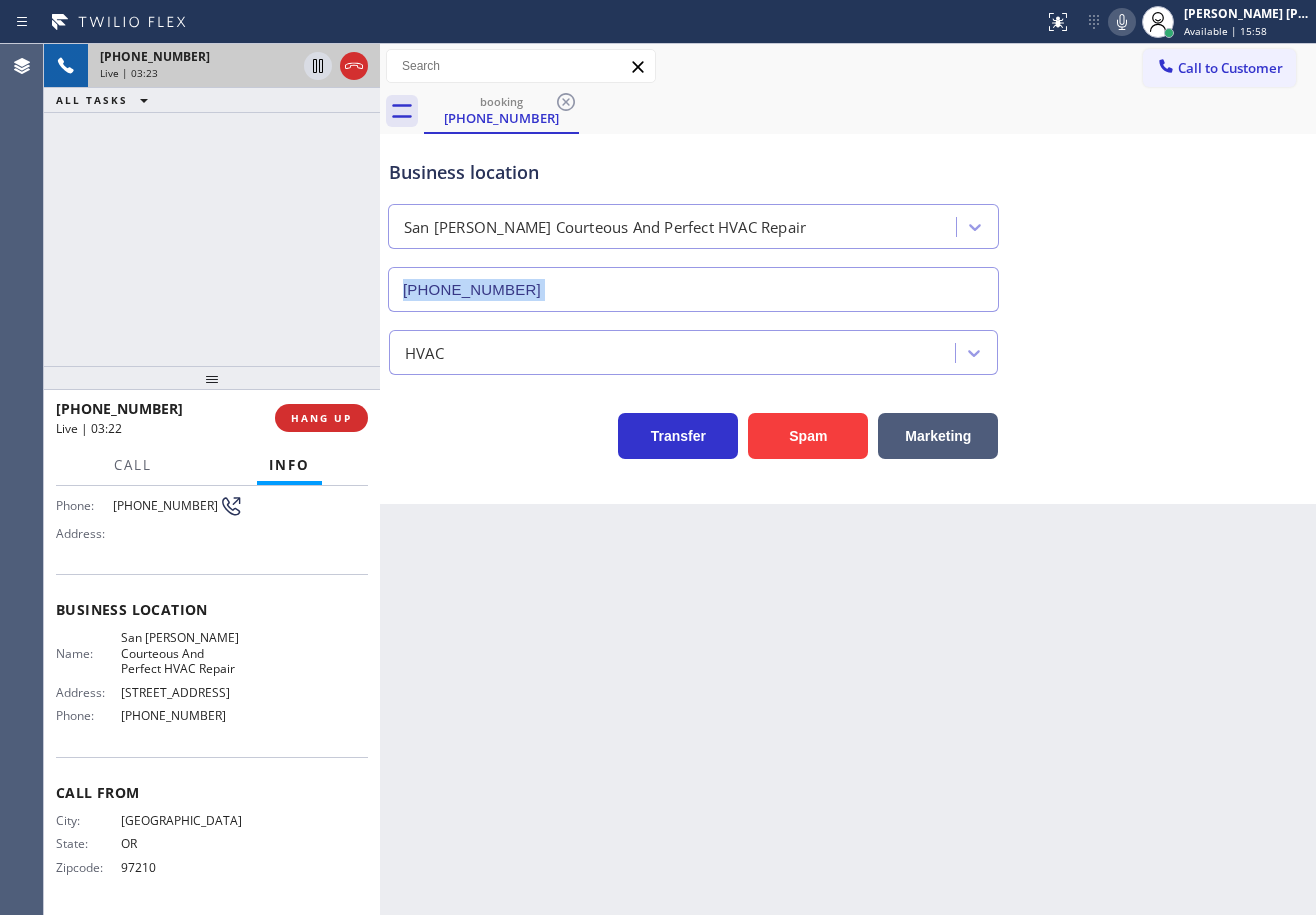 drag, startPoint x: 1148, startPoint y: 27, endPoint x: 1152, endPoint y: 58, distance: 31.257 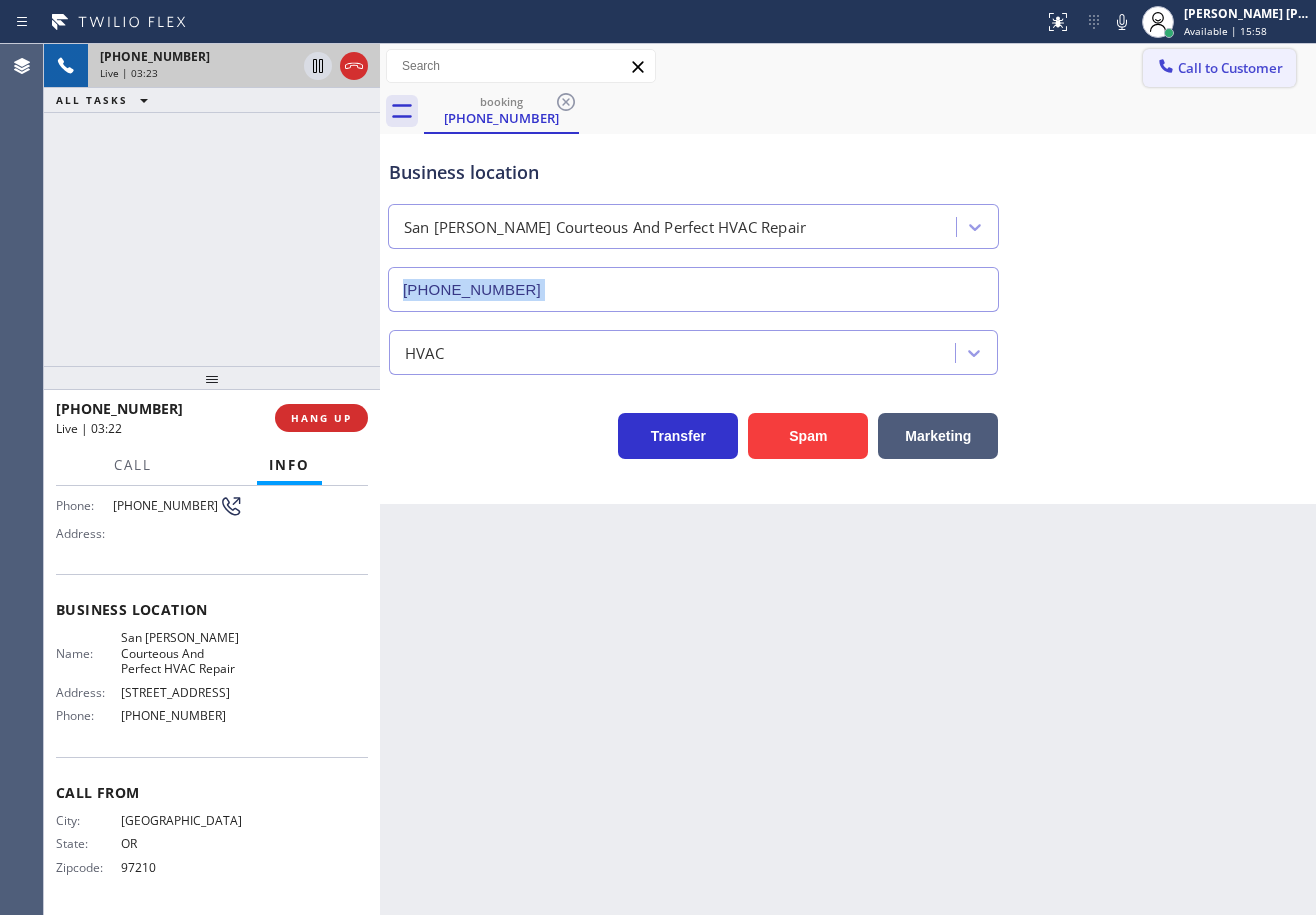 click 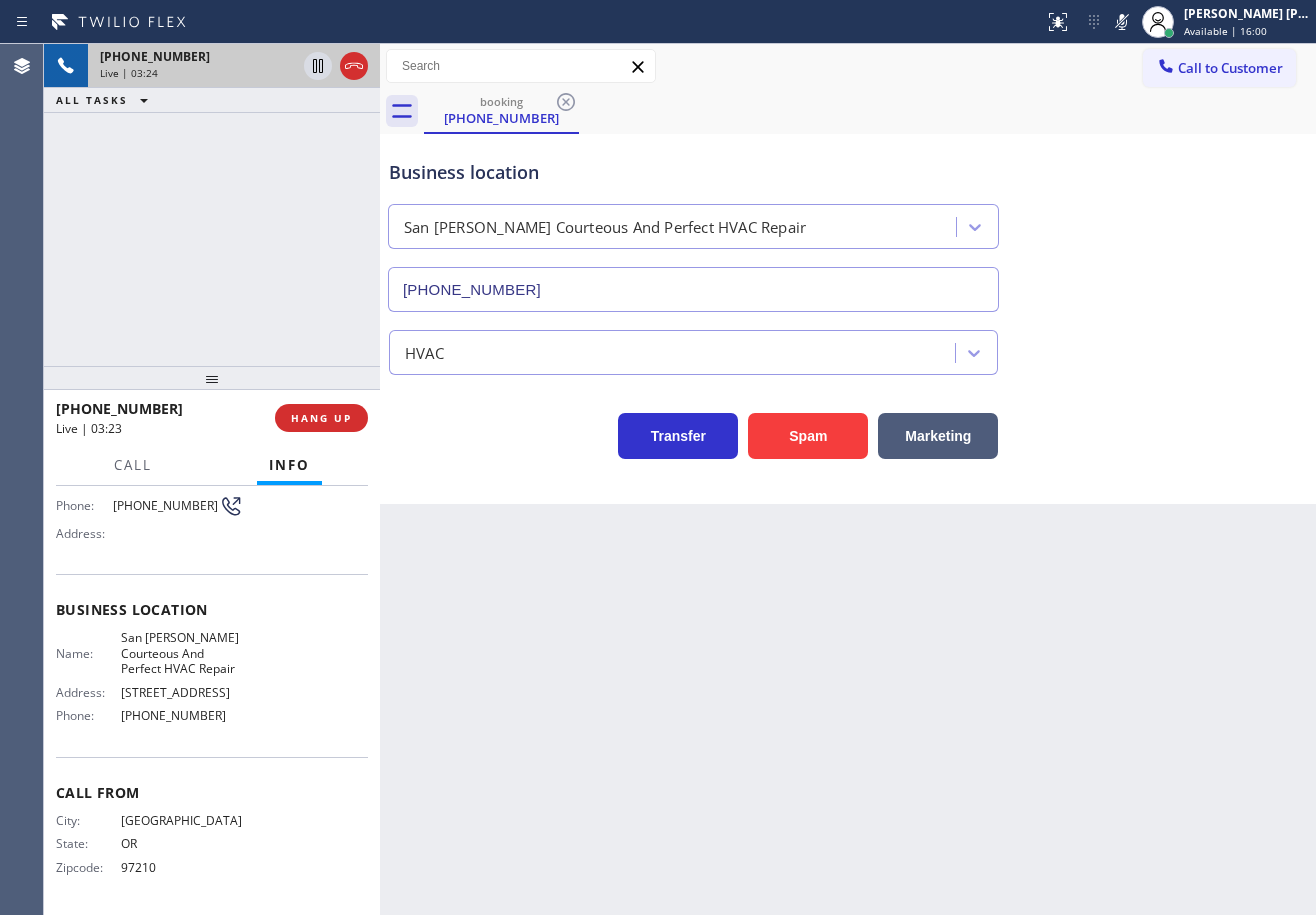 click on "Business location [GEOGRAPHIC_DATA][PERSON_NAME] And Perfect HVAC Repair [PHONE_NUMBER]" at bounding box center [848, 221] 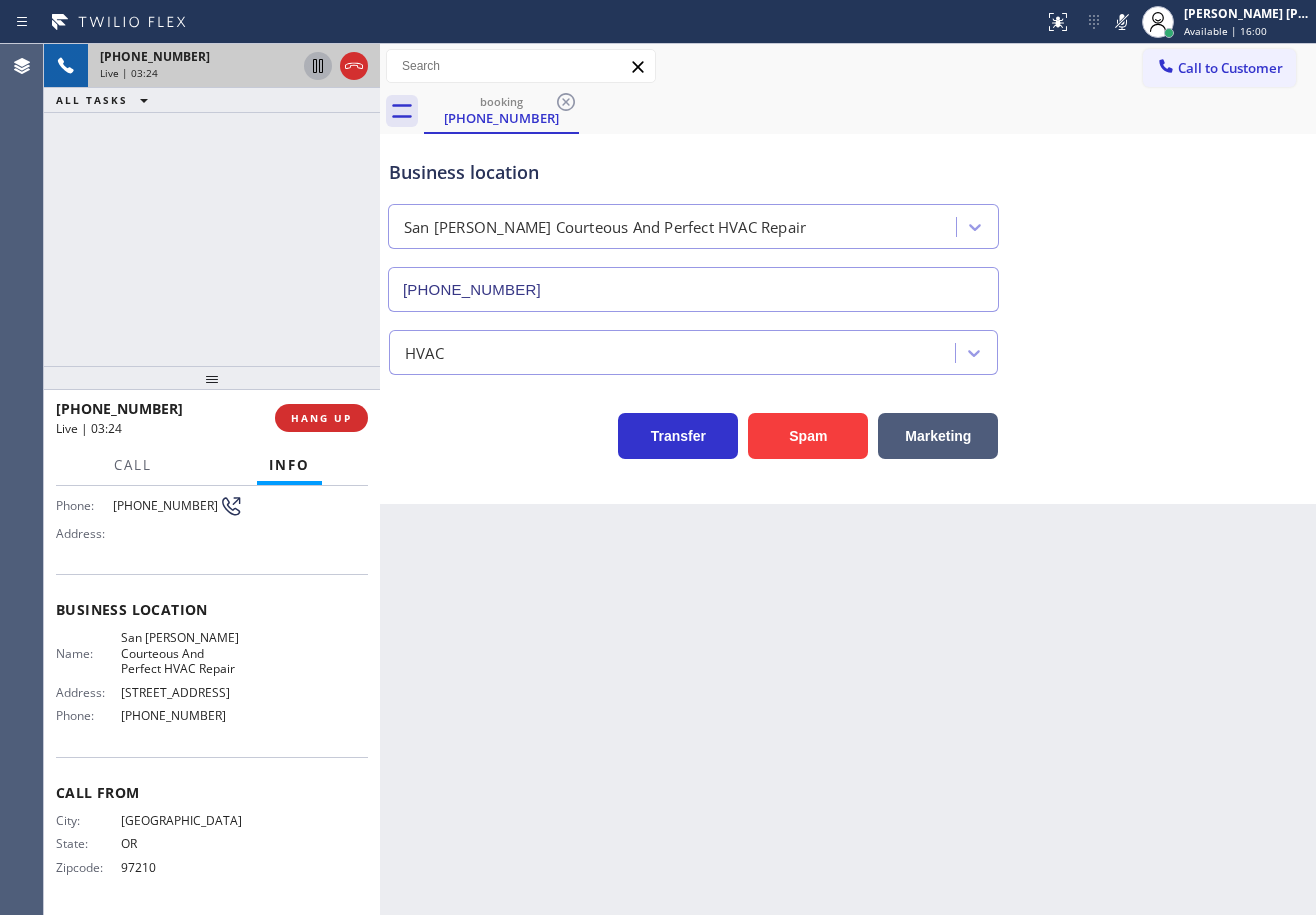 click 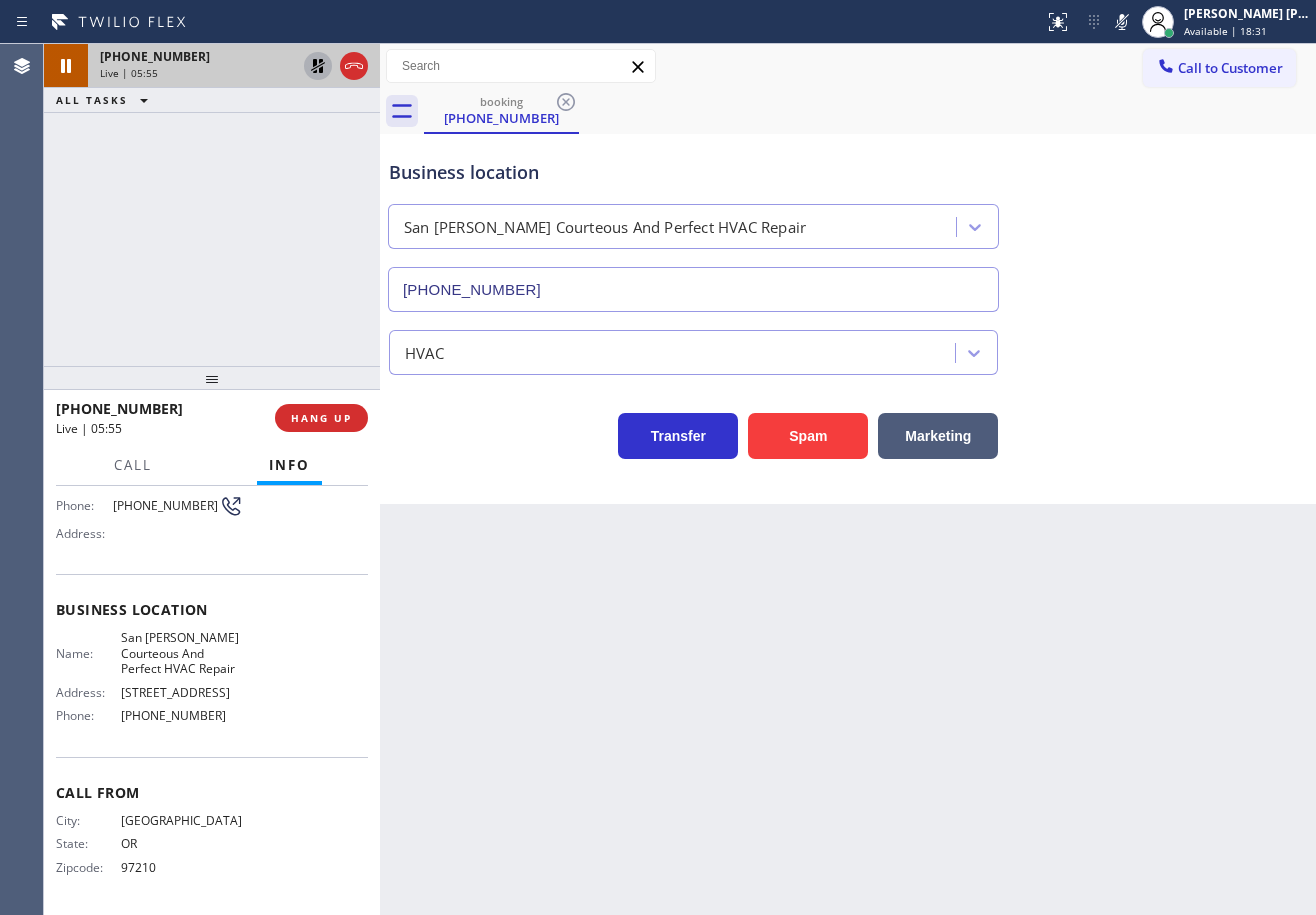 click 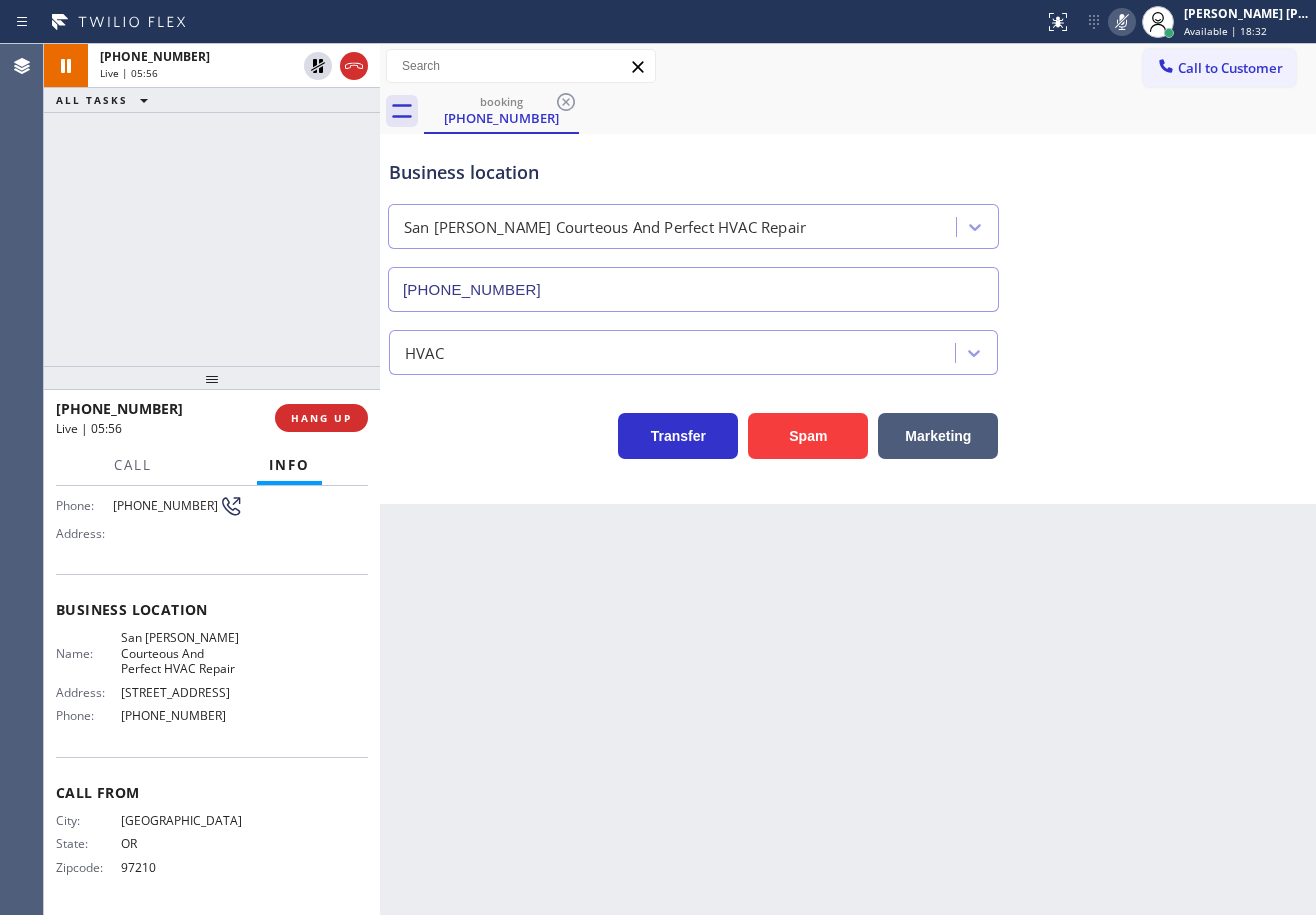 click 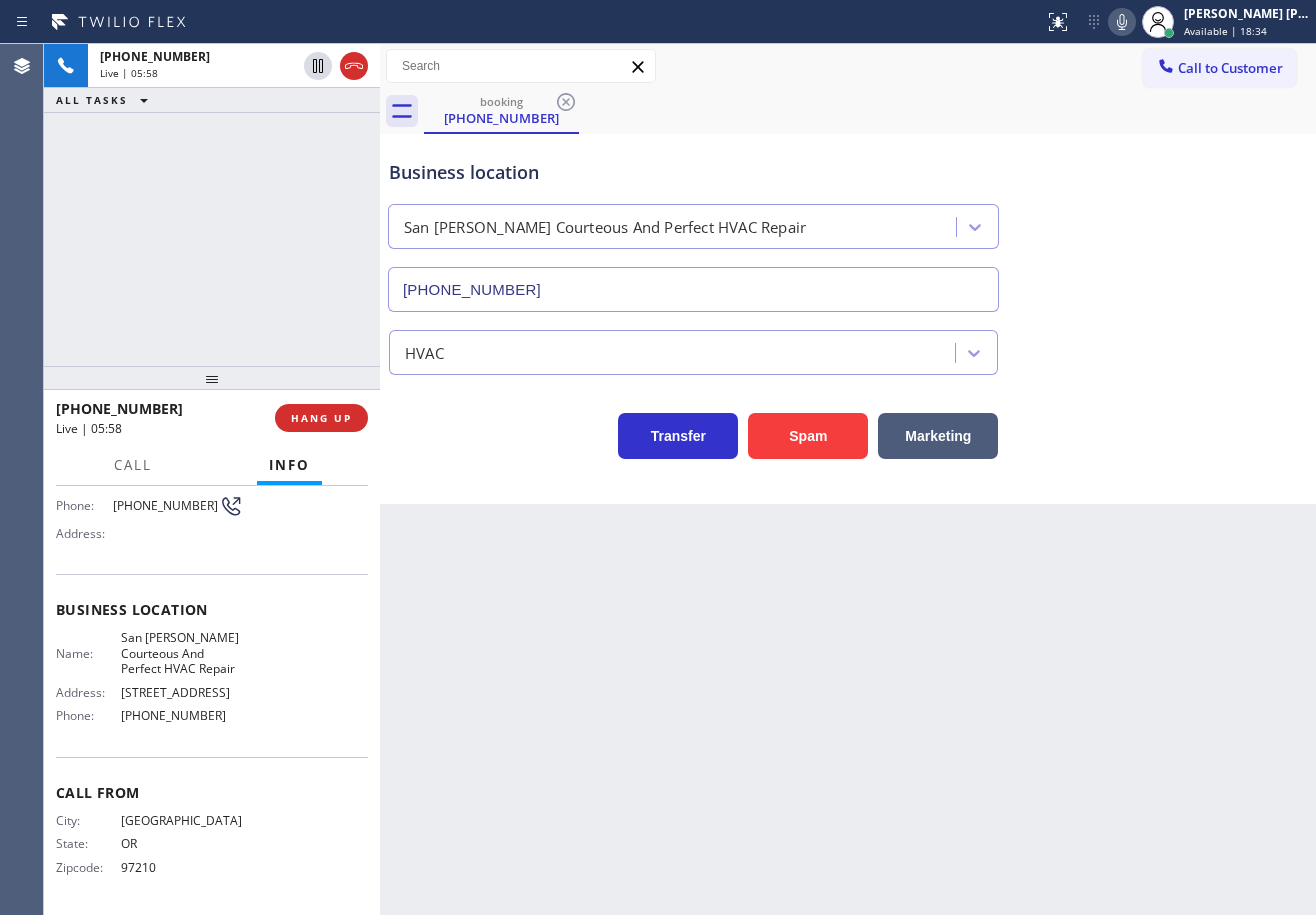 click 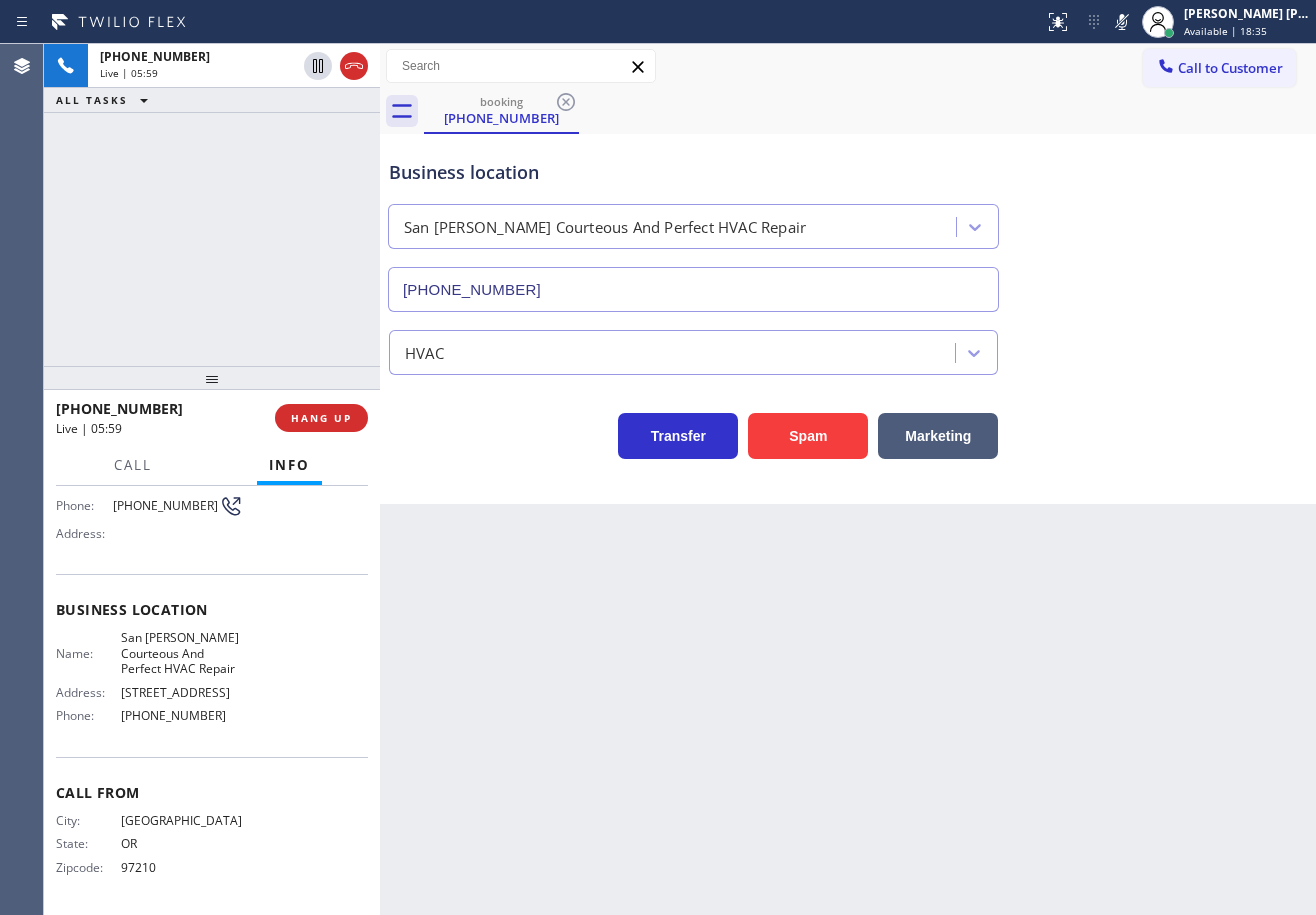 drag, startPoint x: 1140, startPoint y: 29, endPoint x: 1145, endPoint y: 94, distance: 65.192024 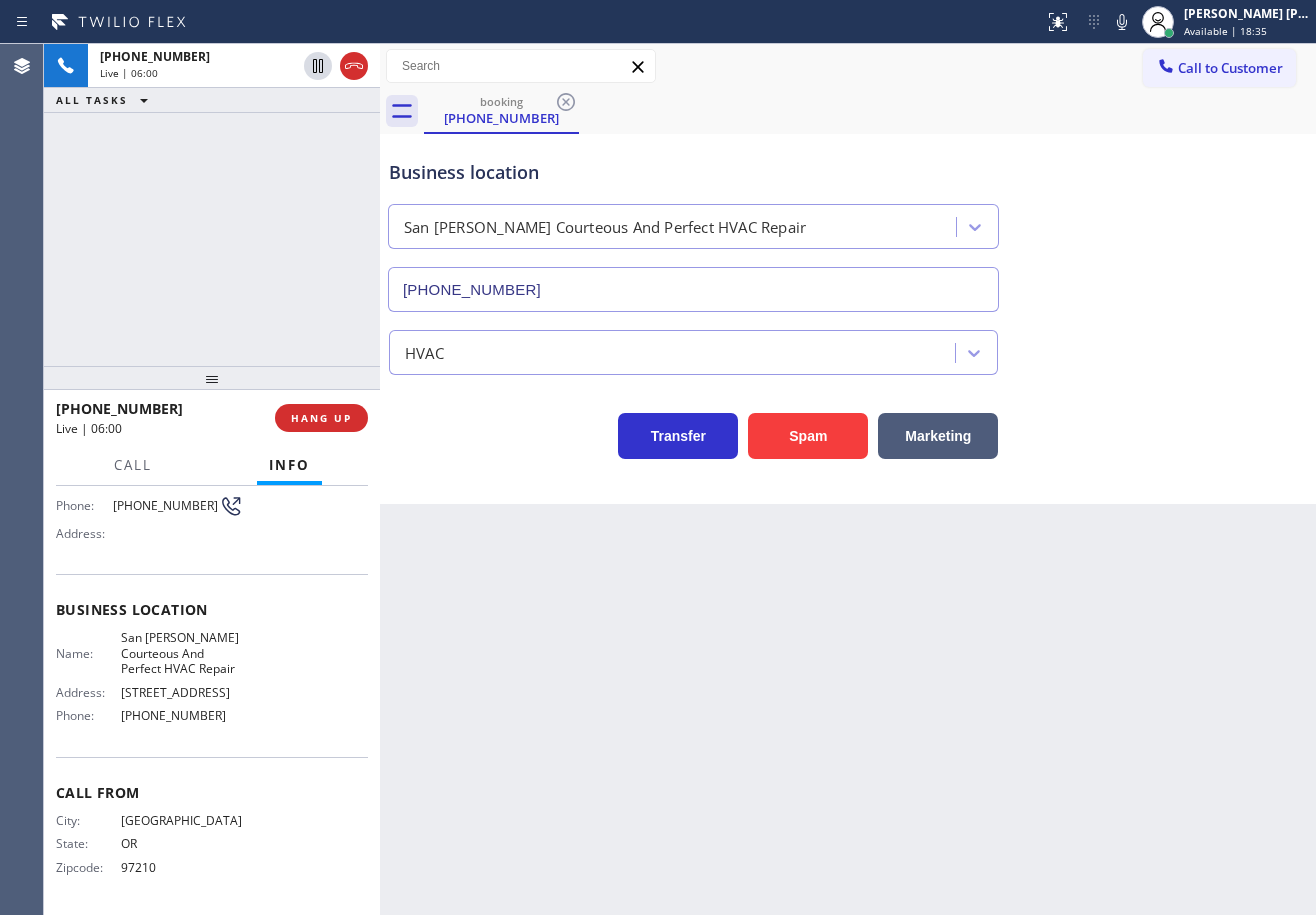 click on "Business location [GEOGRAPHIC_DATA][PERSON_NAME] And Perfect HVAC Repair [PHONE_NUMBER]" at bounding box center (848, 221) 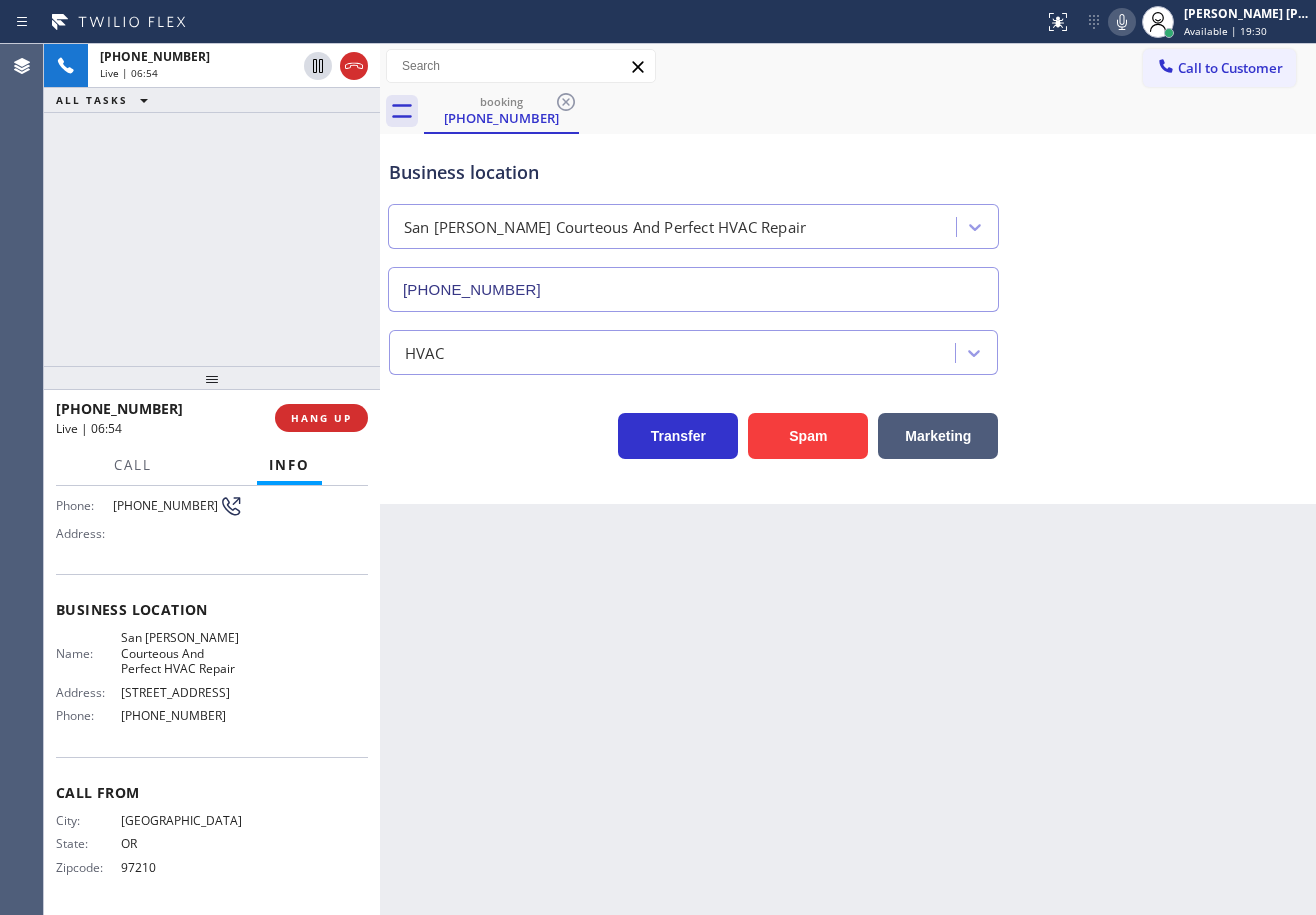 click 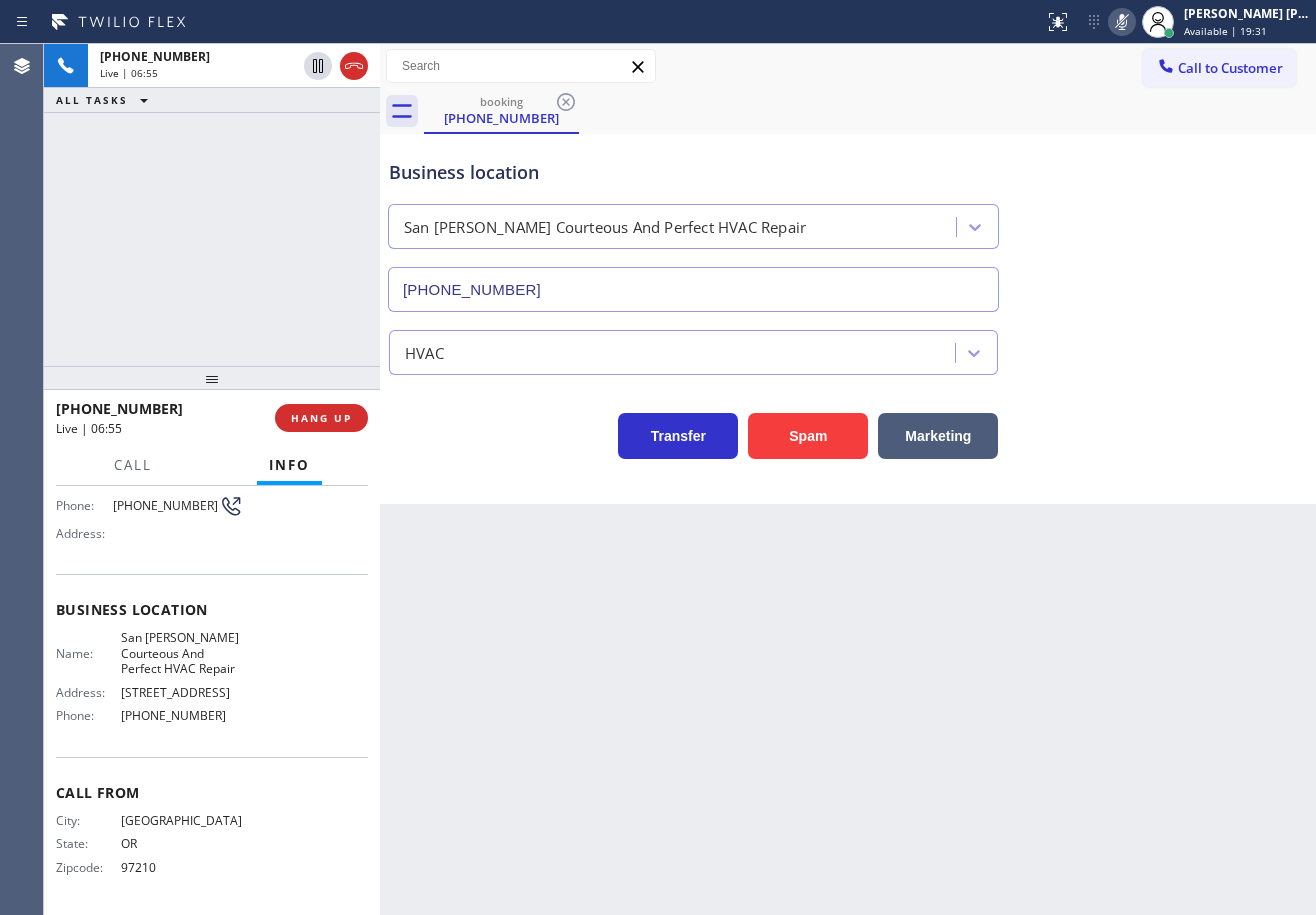 click 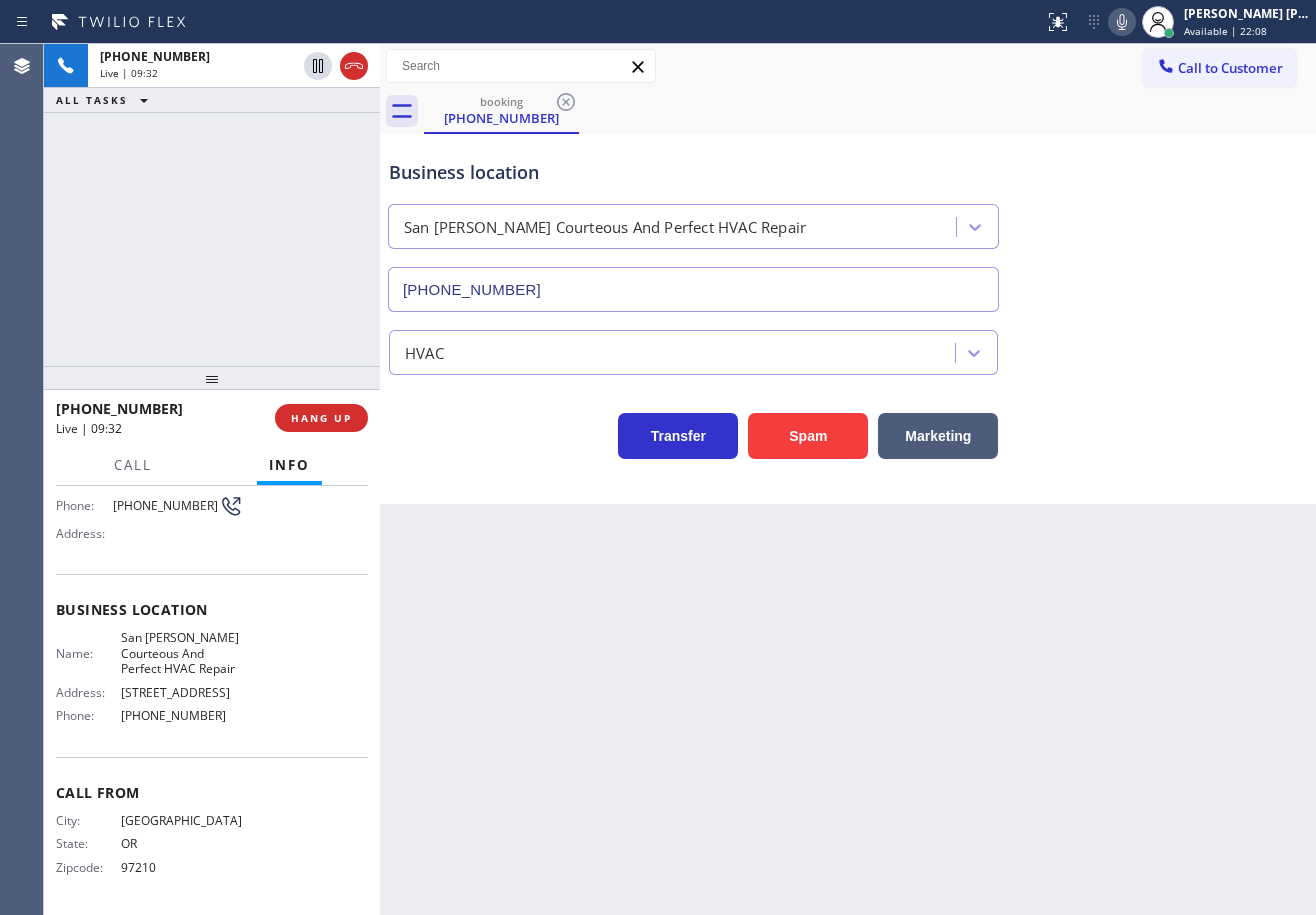 click on "[PHONE_NUMBER] Live | 09:32 ALL TASKS ALL TASKS ACTIVE TASKS TASKS IN WRAP UP" at bounding box center (212, 205) 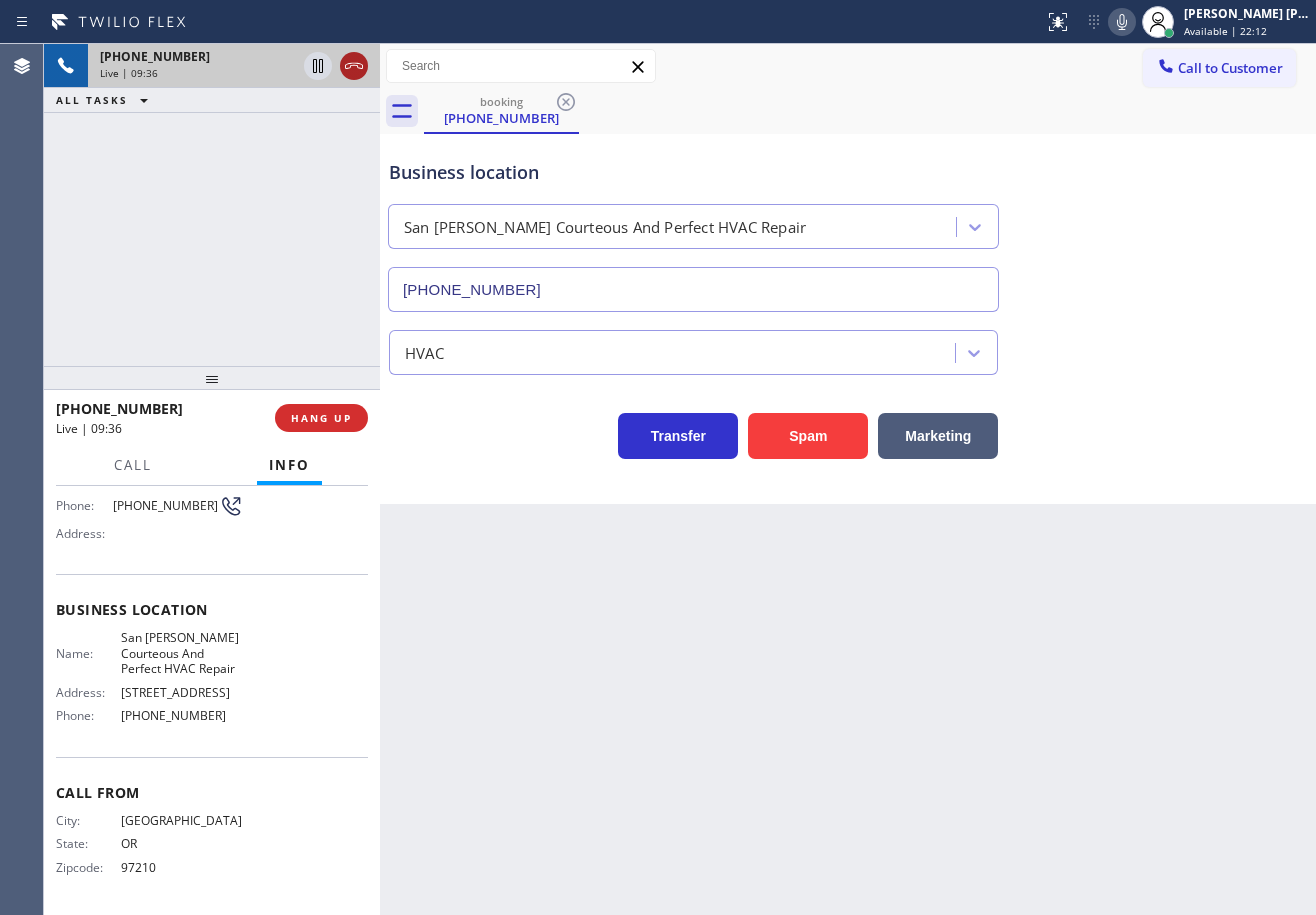 click 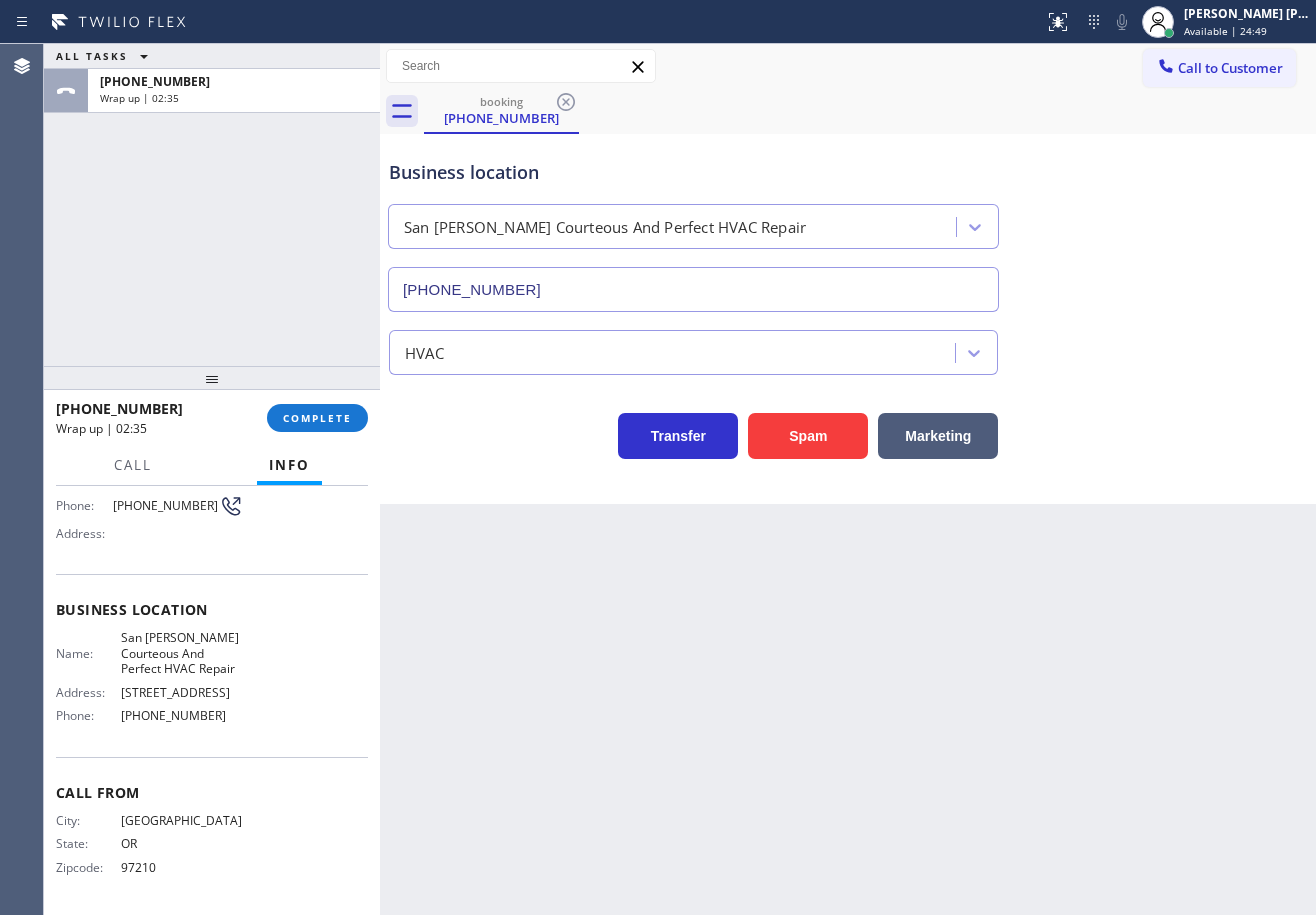 click on "[PHONE_NUMBER] Wrap up | 02:35 COMPLETE" at bounding box center (212, 418) 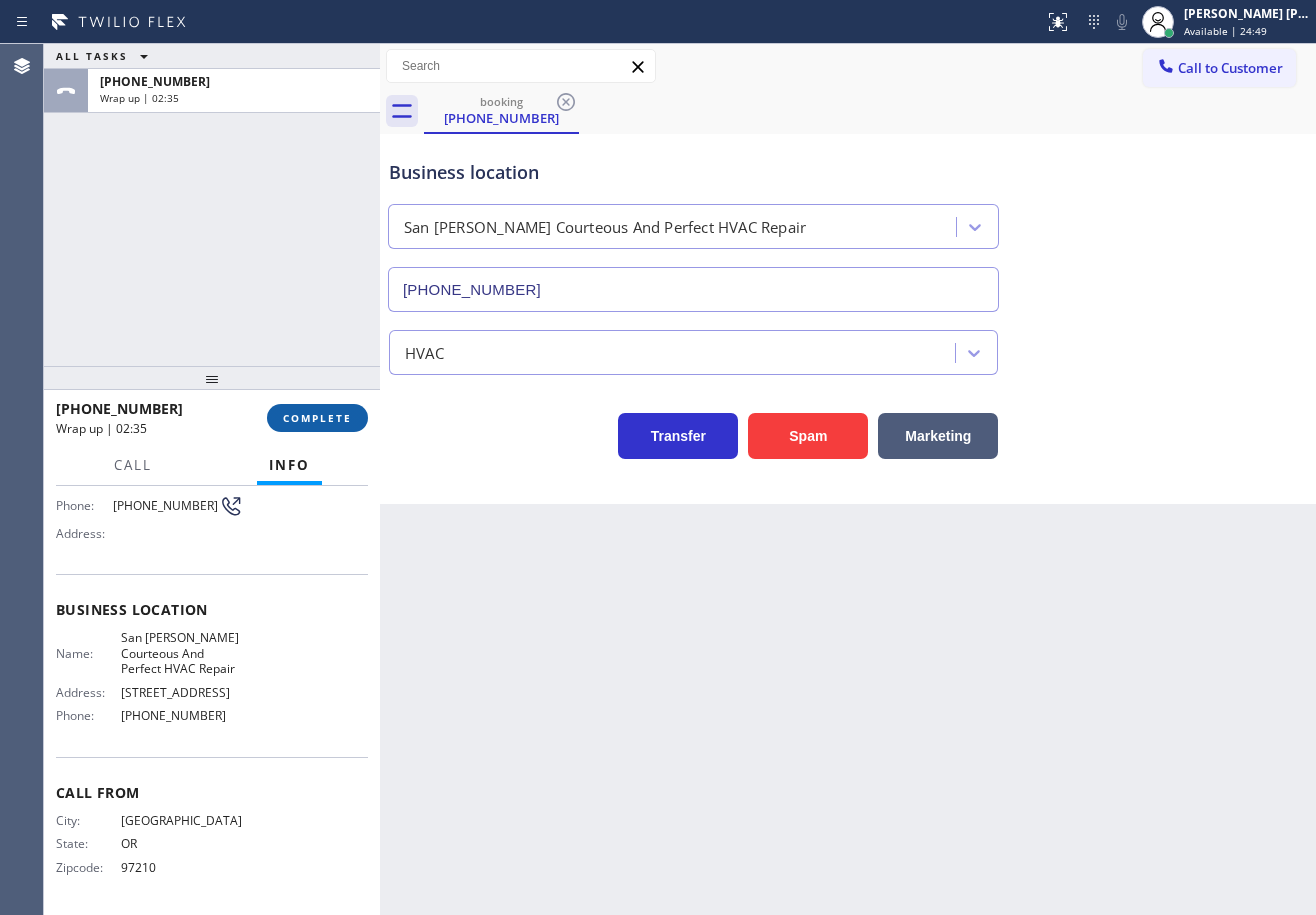 click on "COMPLETE" at bounding box center [317, 418] 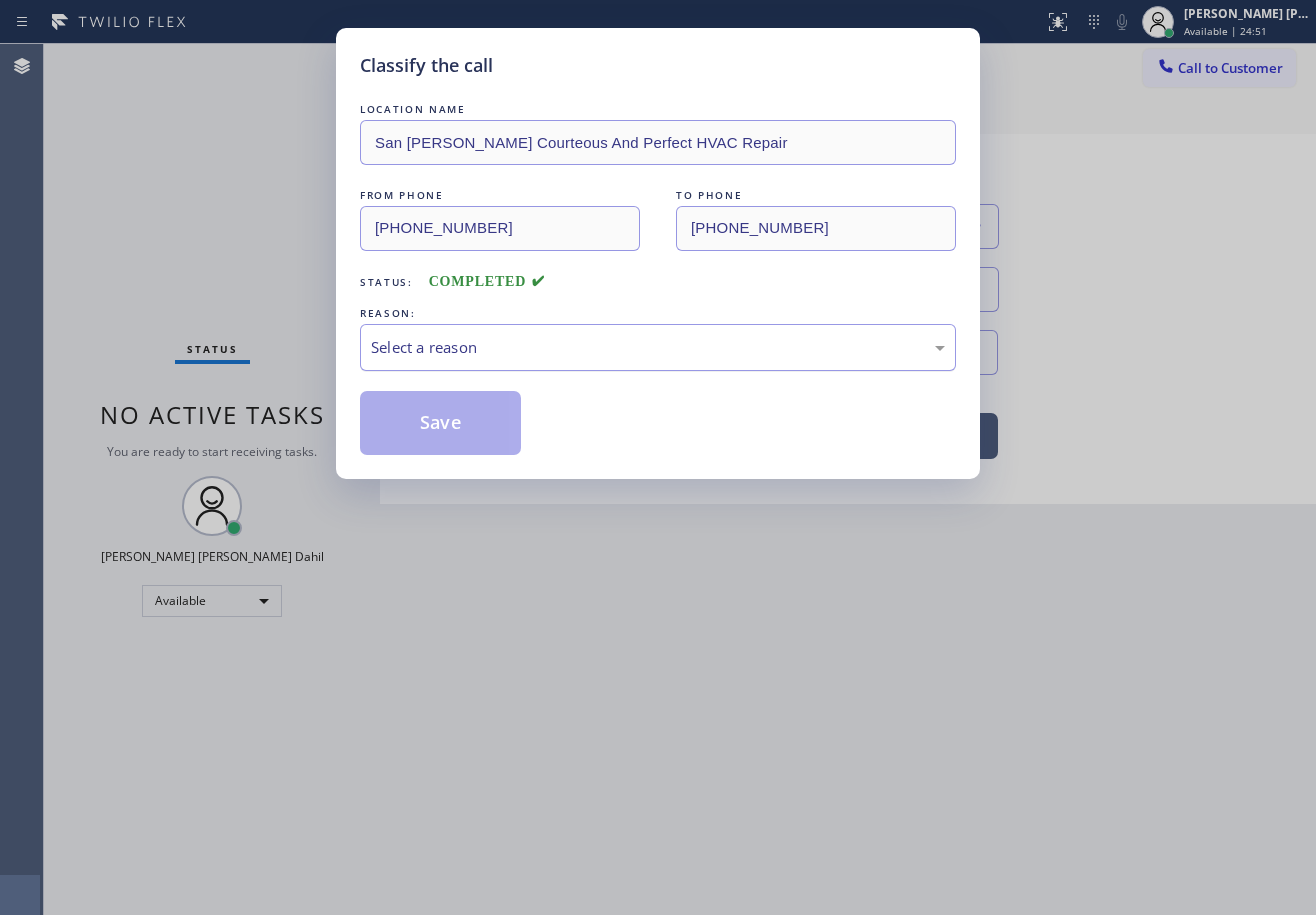click on "Select a reason" at bounding box center [658, 347] 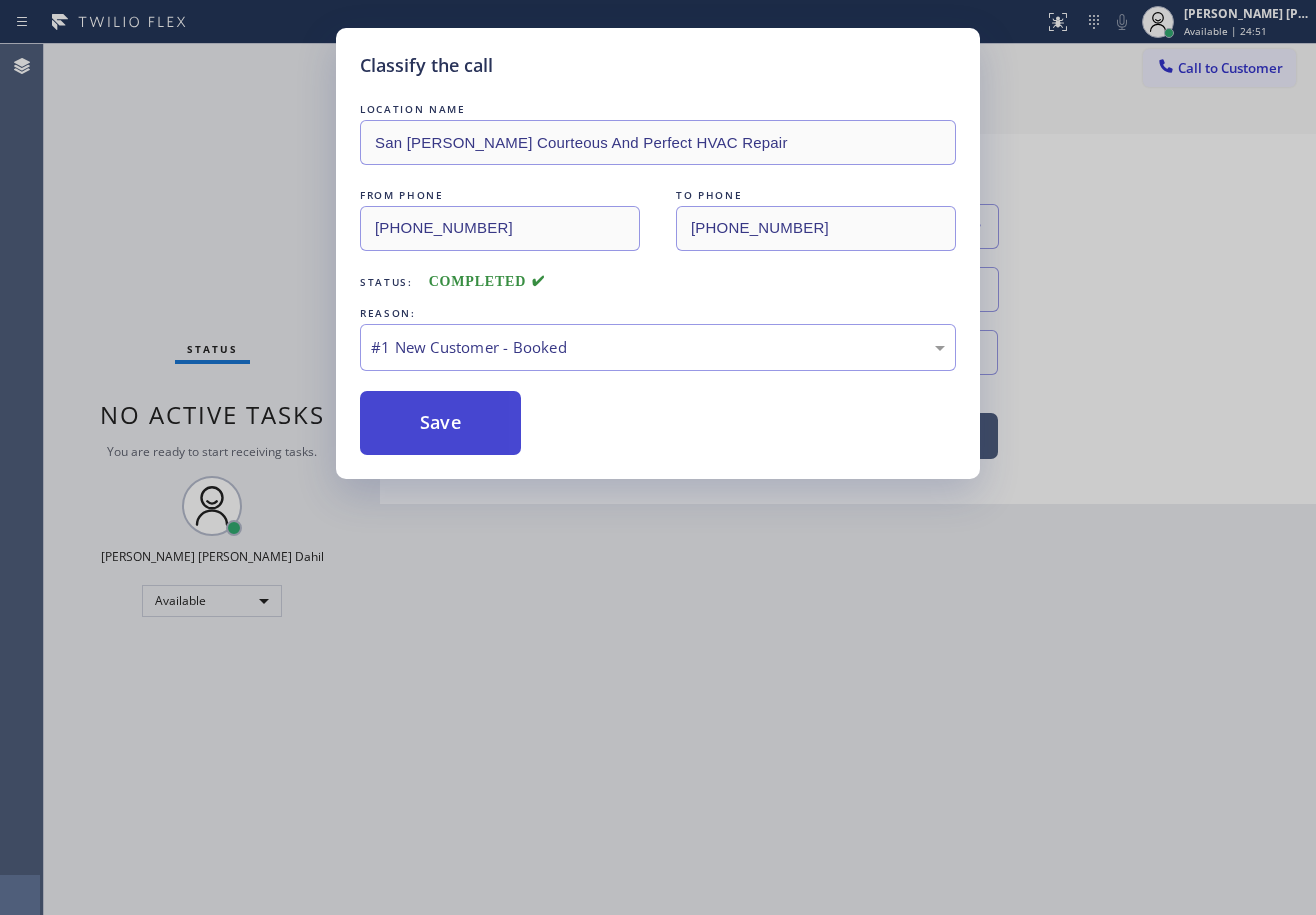 click on "Save" at bounding box center [440, 423] 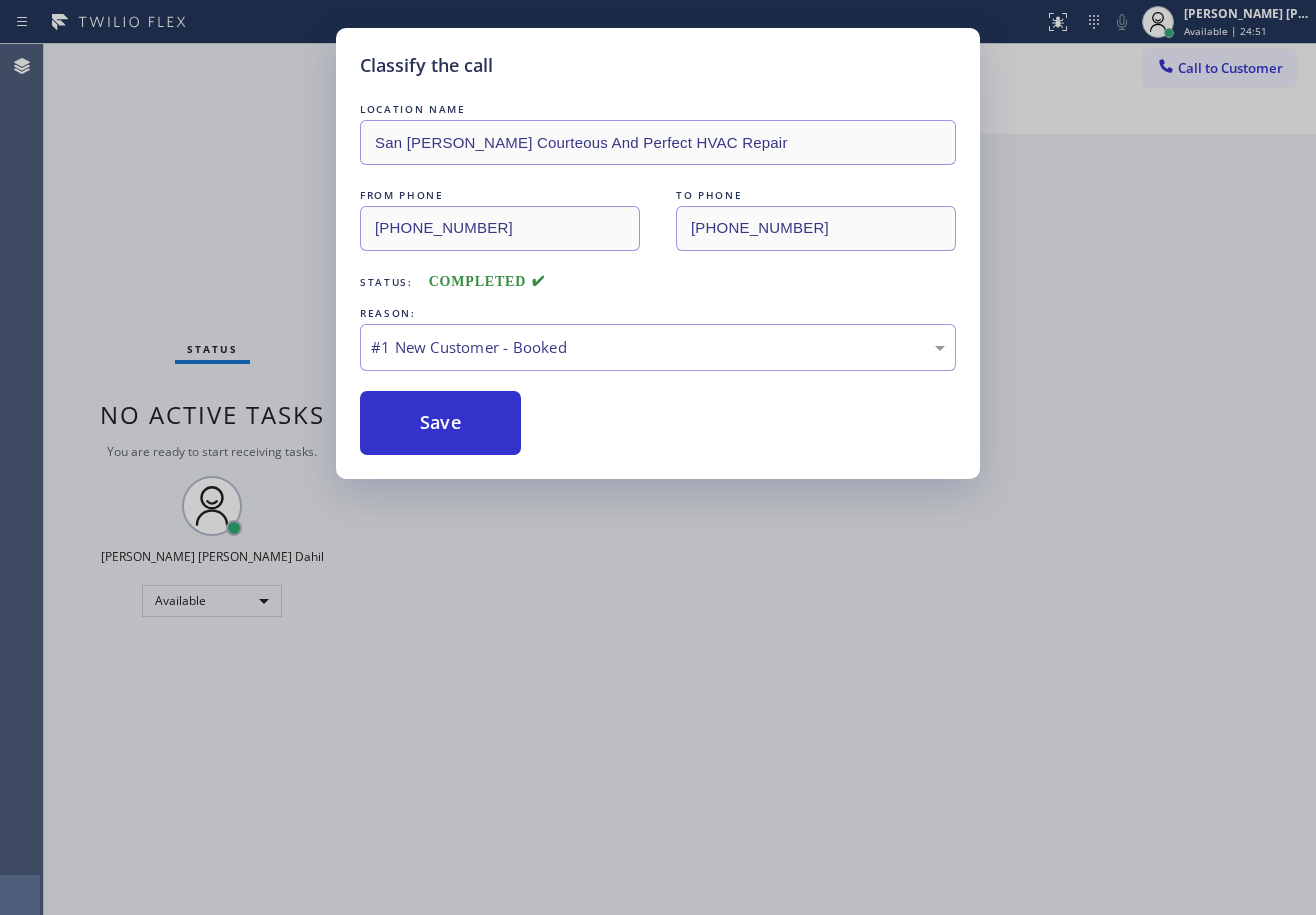 drag, startPoint x: 432, startPoint y: 423, endPoint x: 634, endPoint y: 537, distance: 231.94827 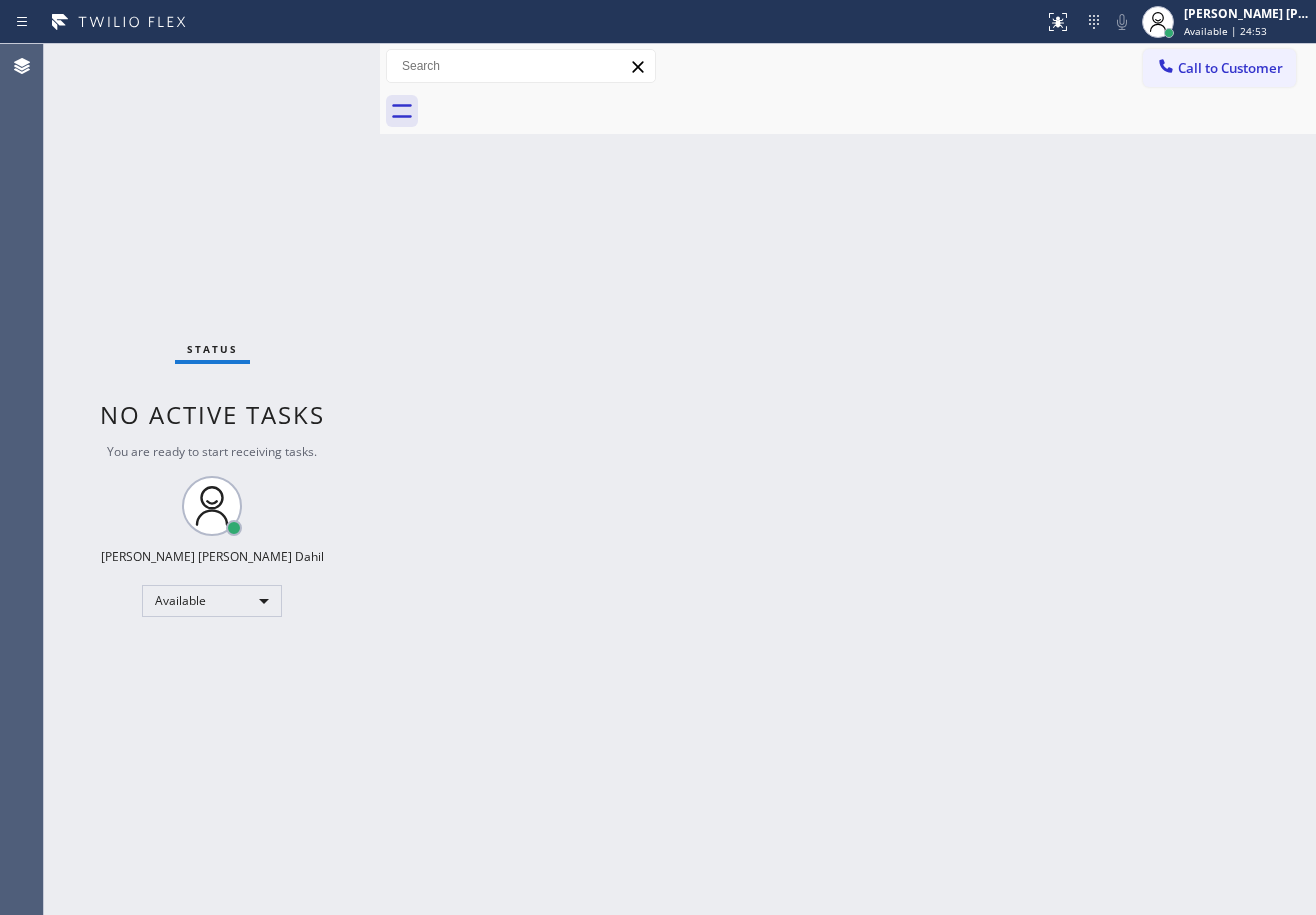 click on "Back to Dashboard Change Sender ID Customers Technicians Select a contact Outbound call Technician Search Technician Your caller id phone number Your caller id phone number Call Technician info Name   Phone none Address none Change Sender ID HVAC [PHONE_NUMBER] 5 Star Appliance [PHONE_NUMBER] Appliance Repair [PHONE_NUMBER] Plumbing [PHONE_NUMBER] Air Duct Cleaning [PHONE_NUMBER]  Electricians [PHONE_NUMBER] Cancel Change Check personal SMS Reset Change No tabs Call to Customer Outbound call Location 5 Star Electricians Paterson(Nlm Electrical Contractors) Your caller id phone number [PHONE_NUMBER] Customer number Call Outbound call Technician Search Technician Your caller id phone number Your caller id phone number Call" at bounding box center (848, 479) 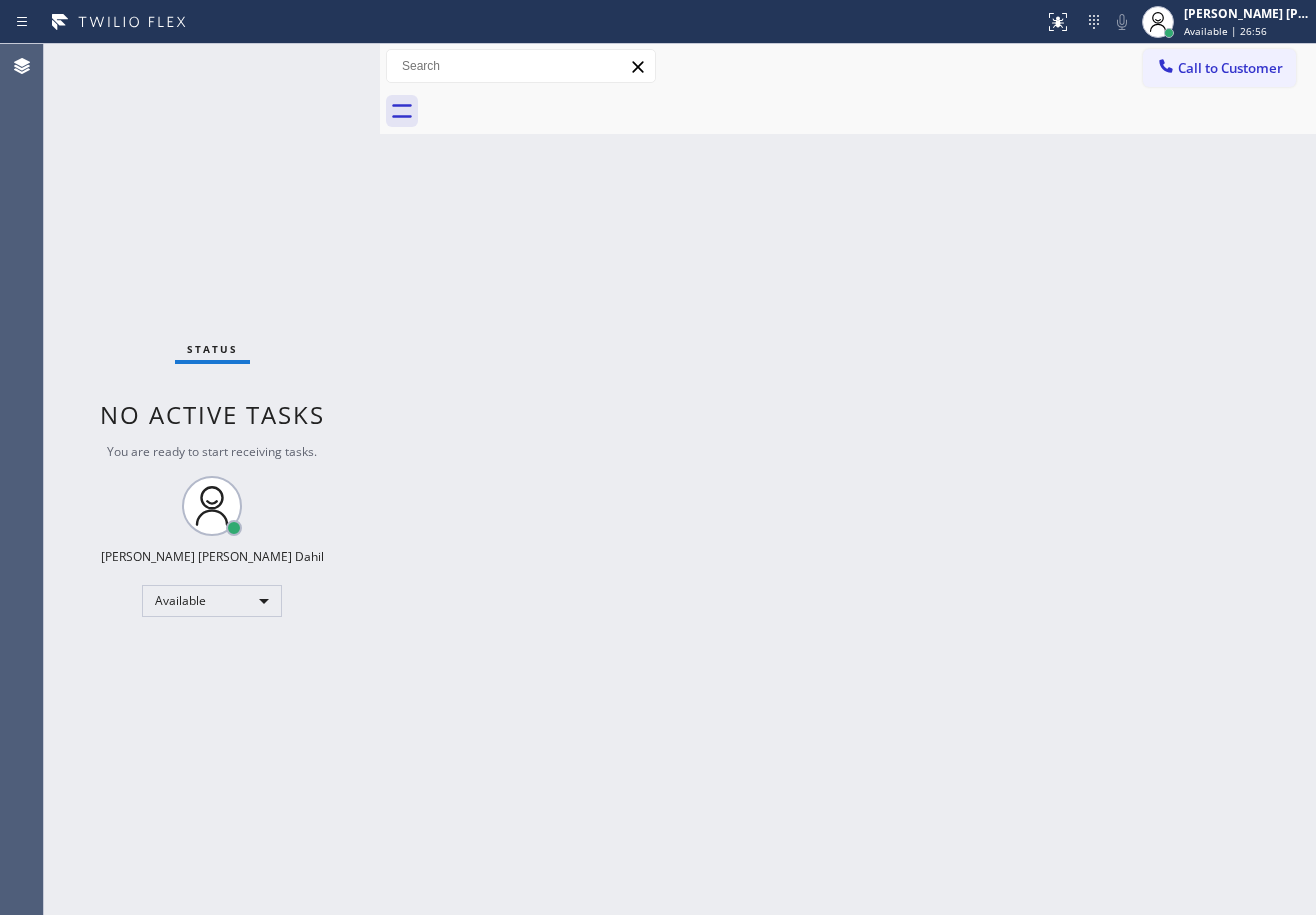 click on "Status   No active tasks     You are ready to start receiving tasks.   [PERSON_NAME] [PERSON_NAME] Dahil Available" at bounding box center [212, 479] 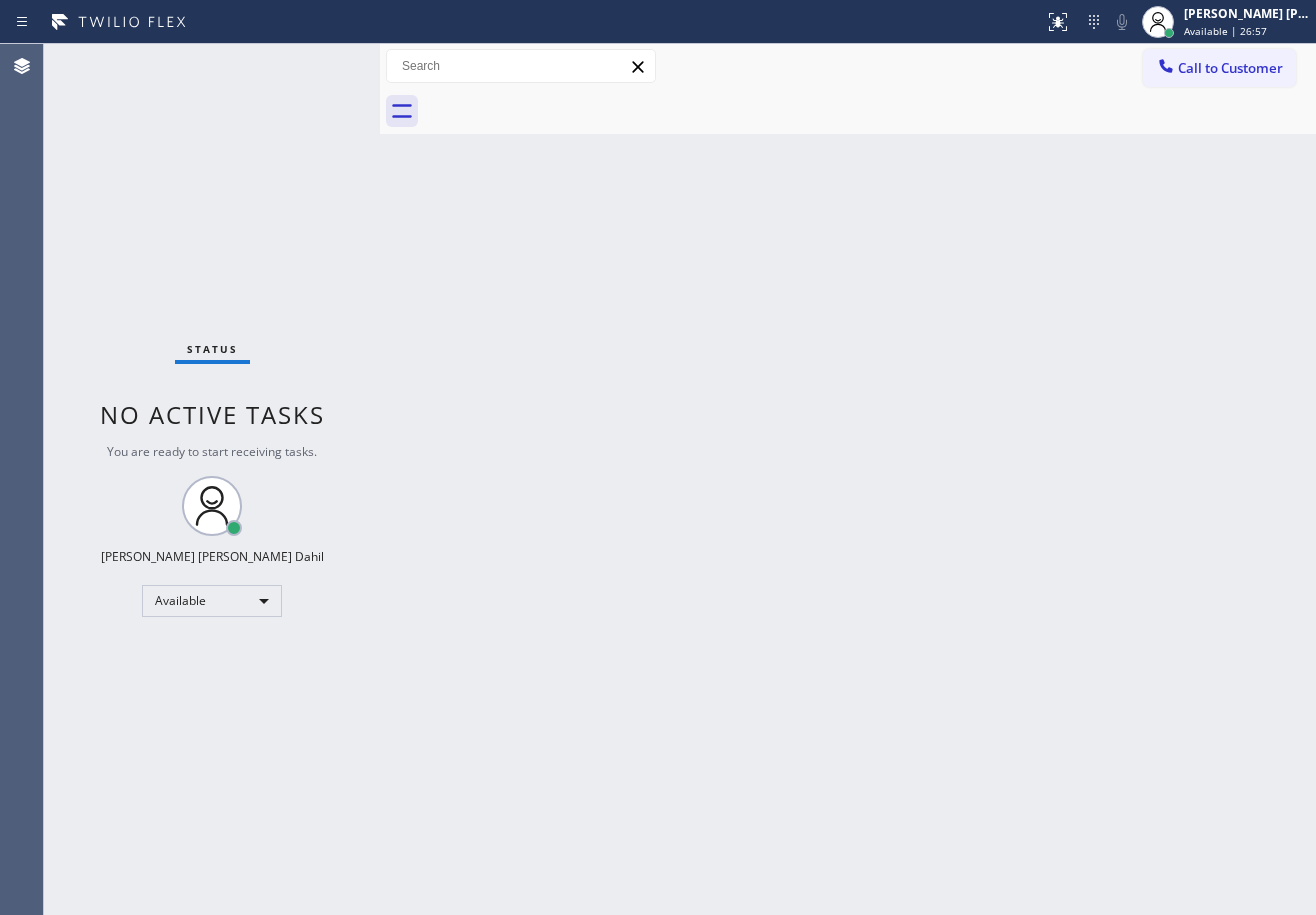 click on "Status   No active tasks     You are ready to start receiving tasks.   [PERSON_NAME] [PERSON_NAME] Dahil Available" at bounding box center [212, 479] 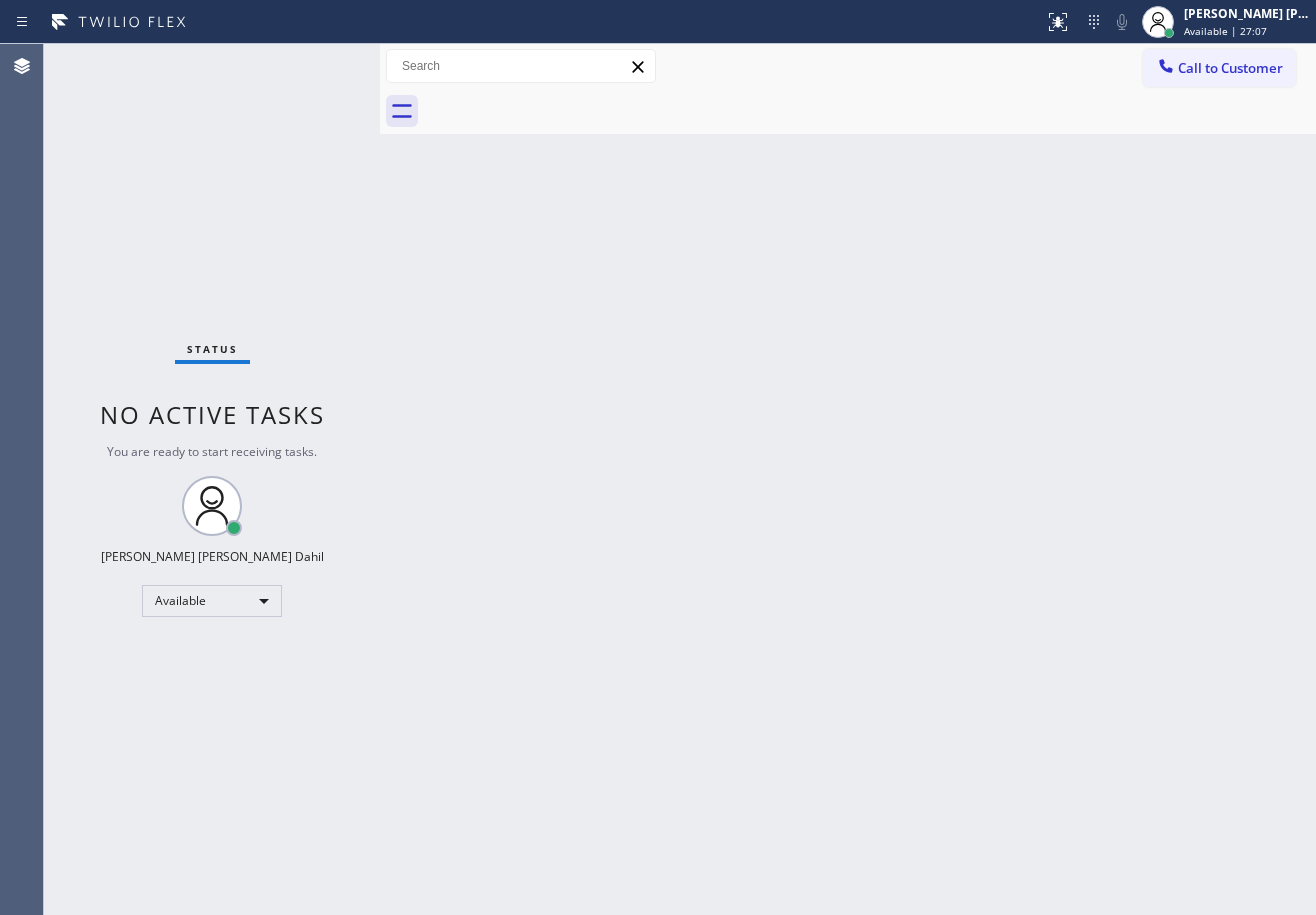 click on "Status   No active tasks     You are ready to start receiving tasks.   [PERSON_NAME] [PERSON_NAME] Dahil Available" at bounding box center [212, 479] 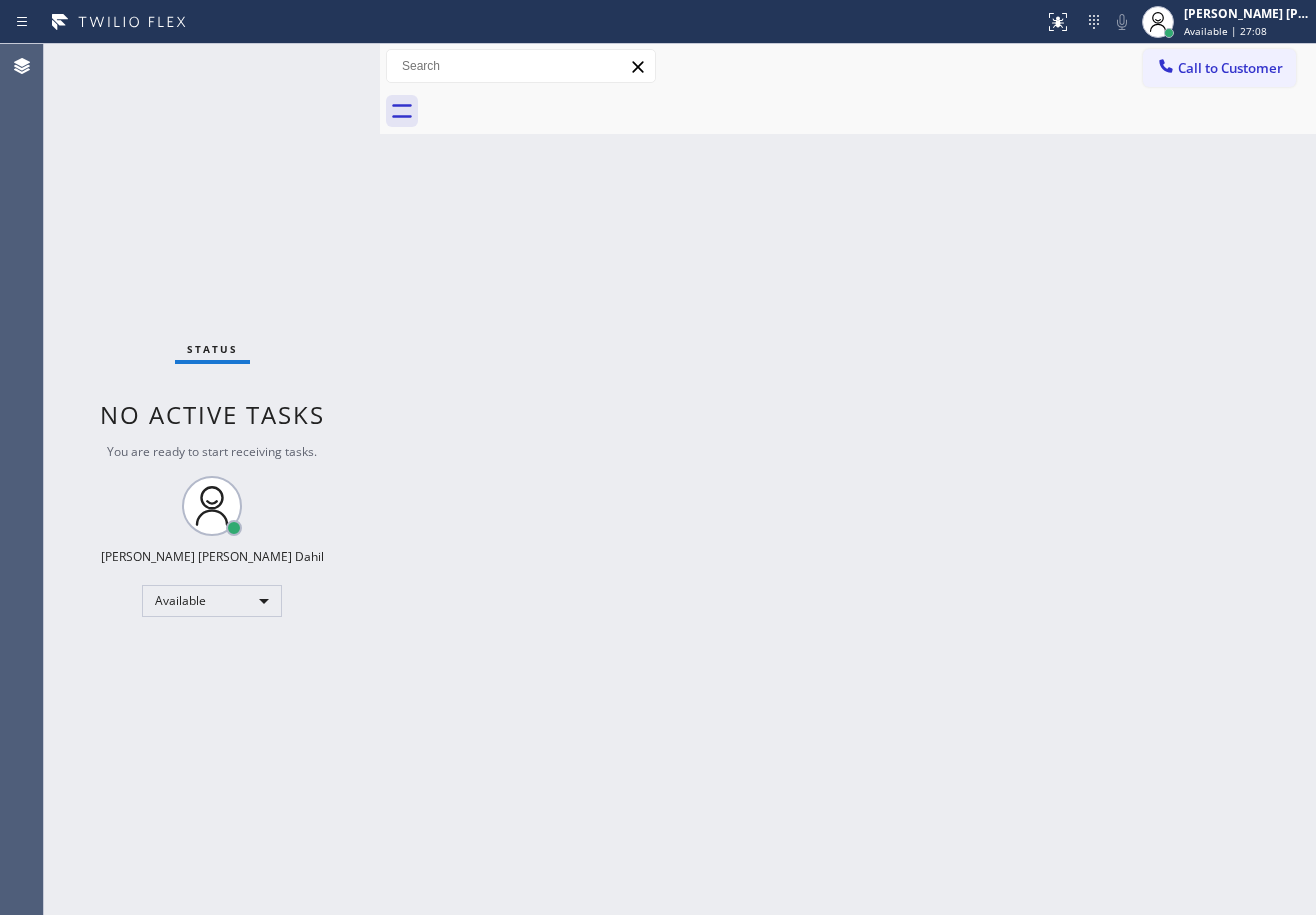 click on "Status   No active tasks     You are ready to start receiving tasks.   [PERSON_NAME] [PERSON_NAME] Dahil Available" at bounding box center [212, 479] 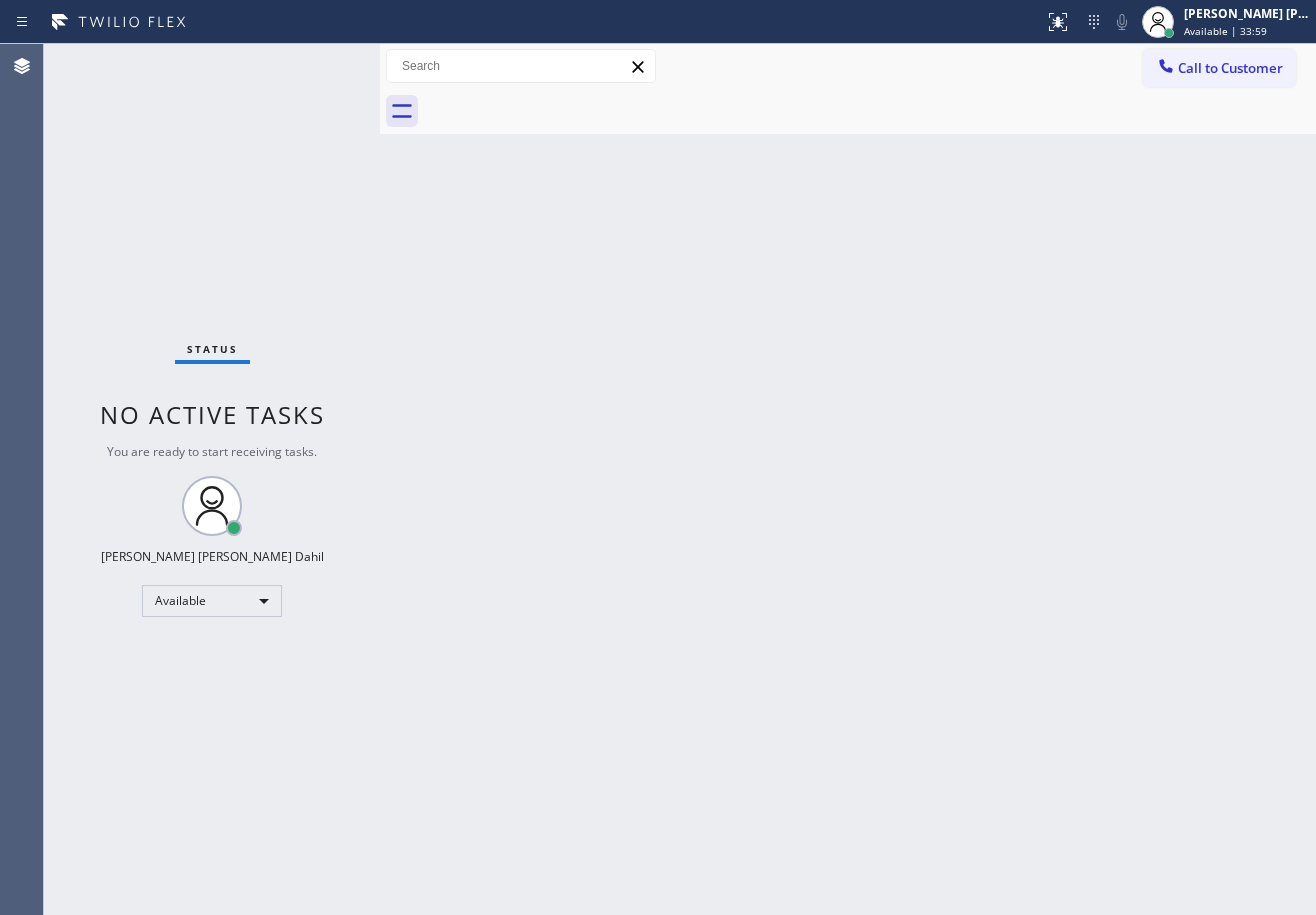 click on "Status   No active tasks     You are ready to start receiving tasks.   [PERSON_NAME] [PERSON_NAME] Dahil Available" at bounding box center (212, 479) 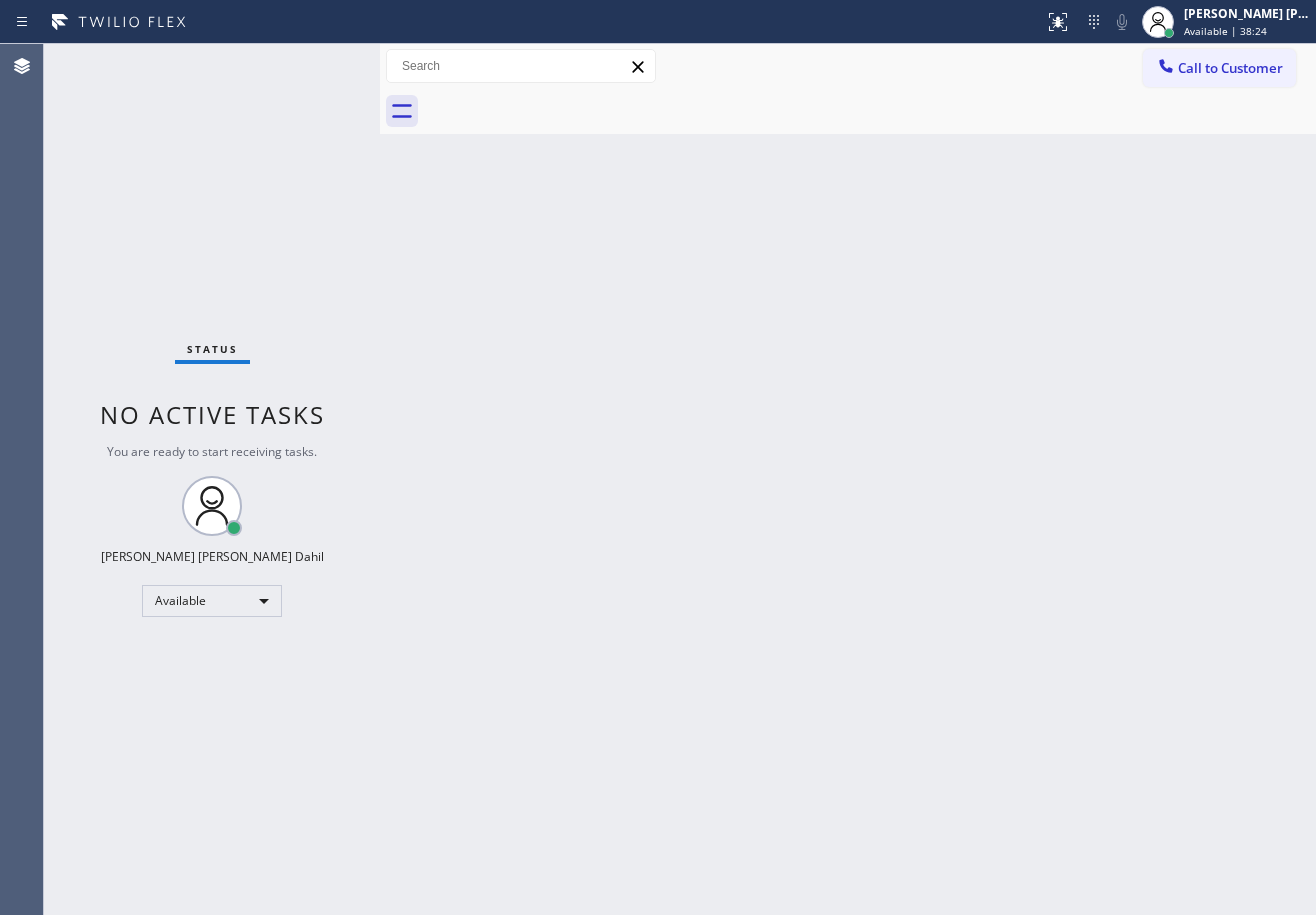 click on "Status   No active tasks     You are ready to start receiving tasks.   [PERSON_NAME] [PERSON_NAME] Dahil Available" at bounding box center (212, 479) 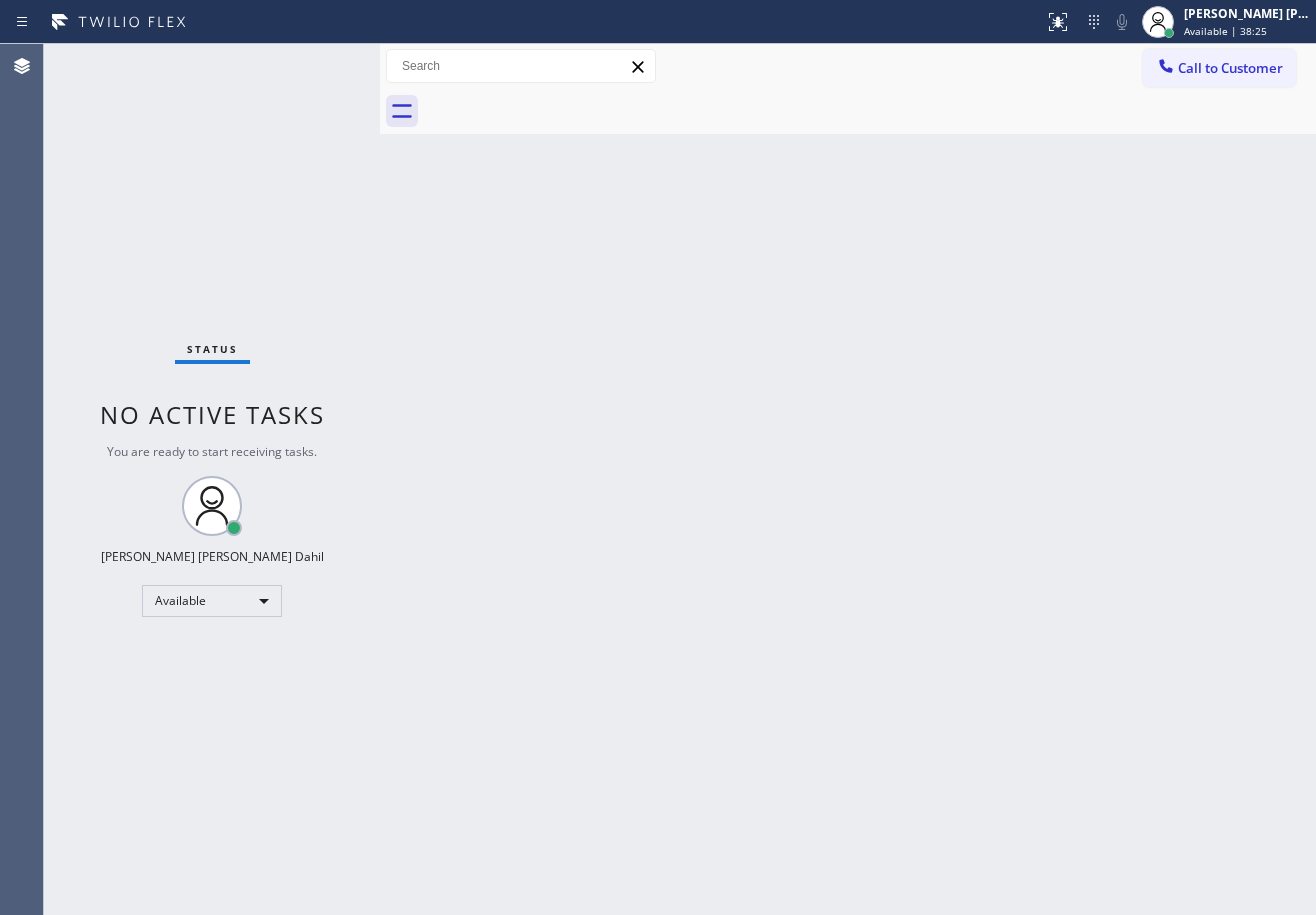 drag, startPoint x: 283, startPoint y: 66, endPoint x: 293, endPoint y: 60, distance: 11.661903 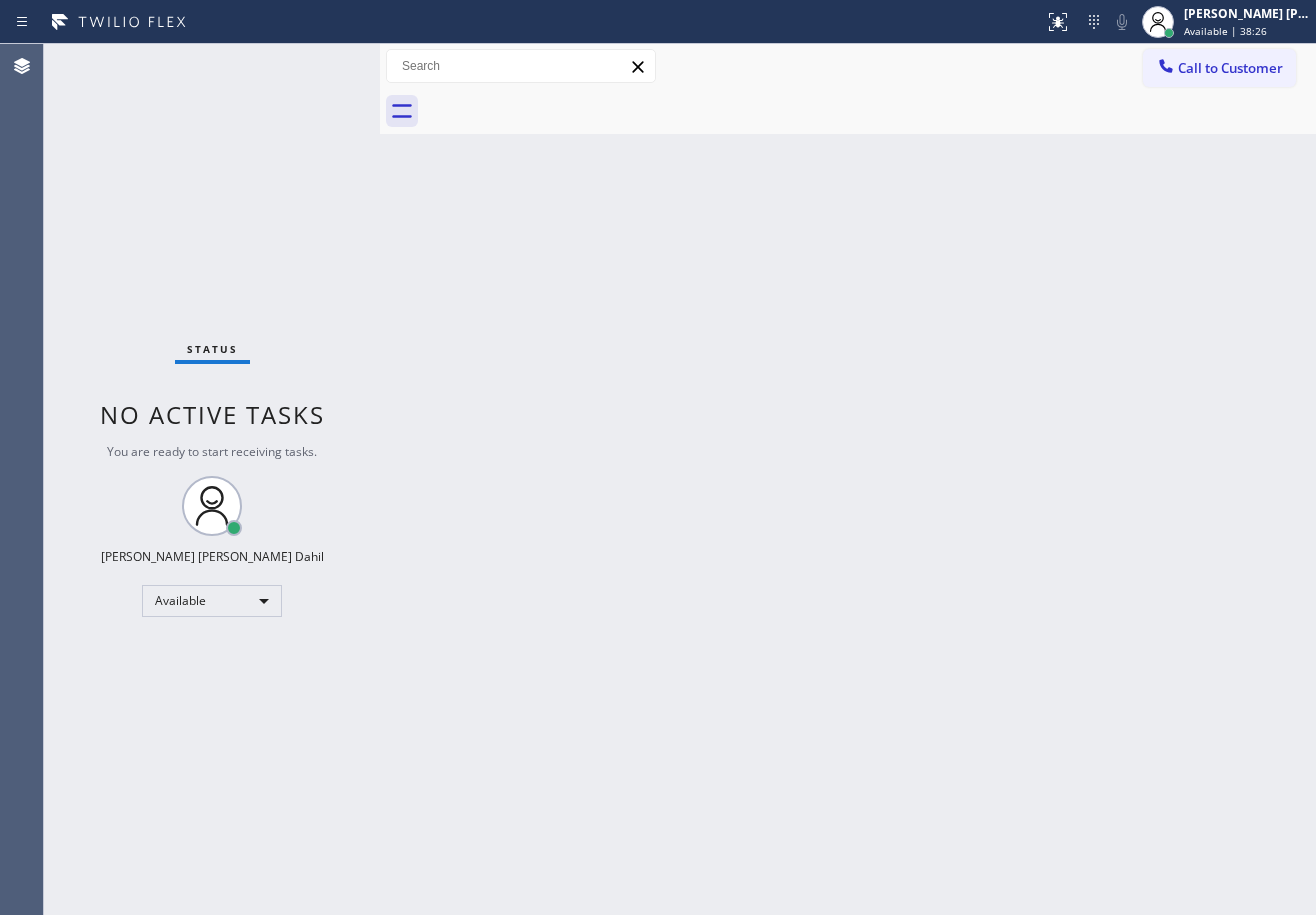 click on "Status   No active tasks     You are ready to start receiving tasks.   [PERSON_NAME] [PERSON_NAME] Dahil Available" at bounding box center [212, 479] 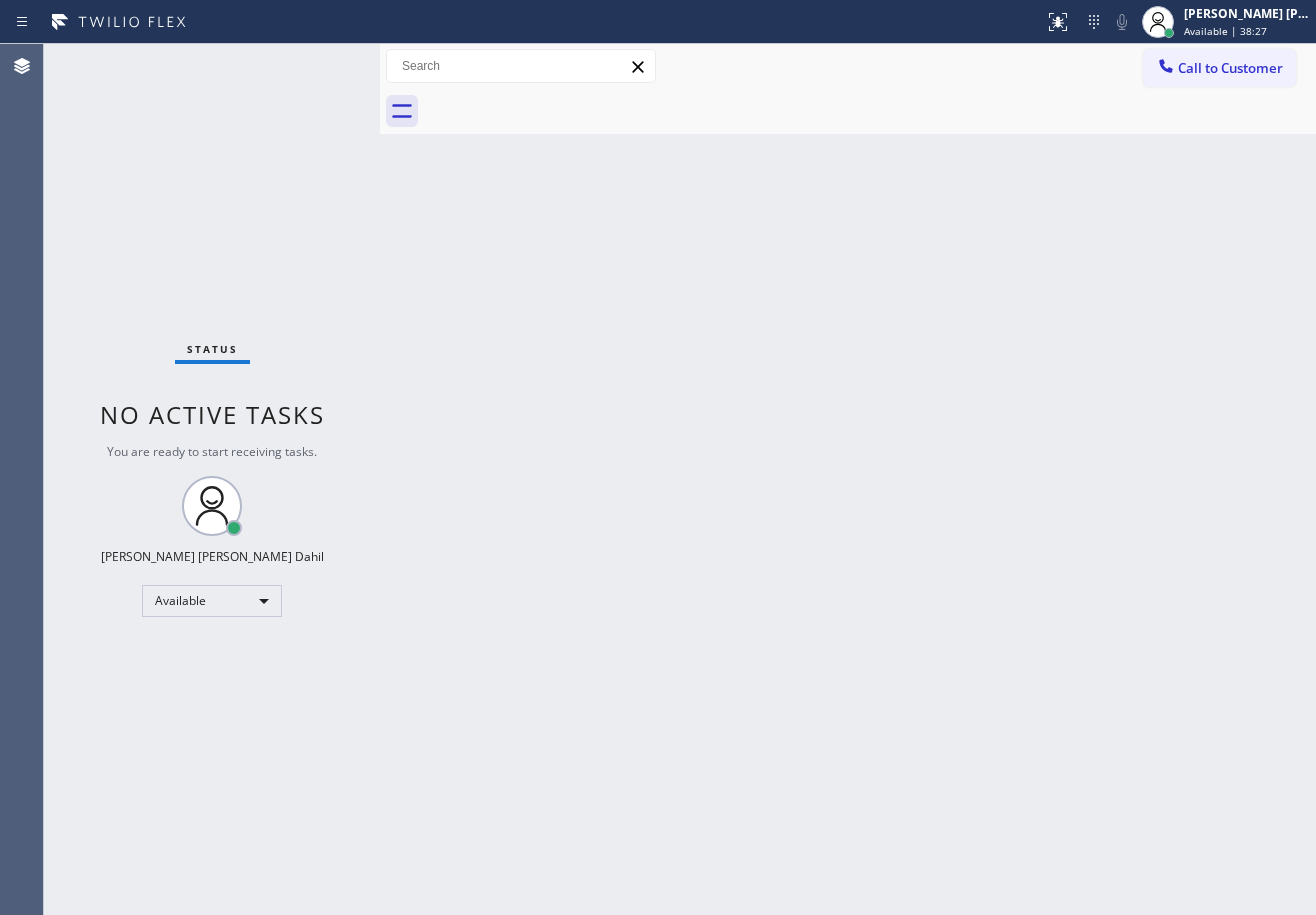 click on "Status   No active tasks     You are ready to start receiving tasks.   [PERSON_NAME] [PERSON_NAME] Dahil Available" at bounding box center (212, 479) 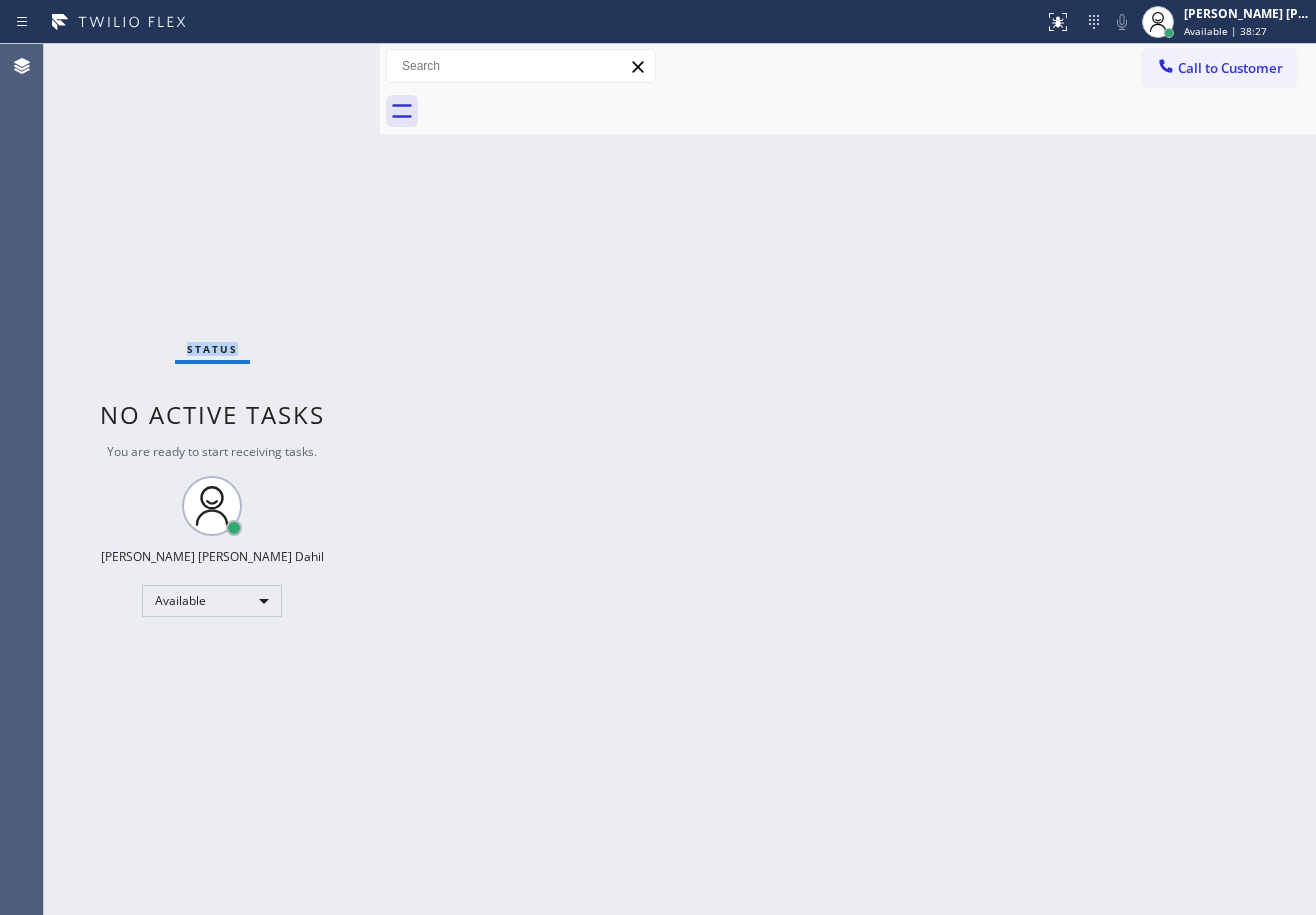 click on "Status   No active tasks     You are ready to start receiving tasks.   [PERSON_NAME] [PERSON_NAME] Dahil Available" at bounding box center [212, 479] 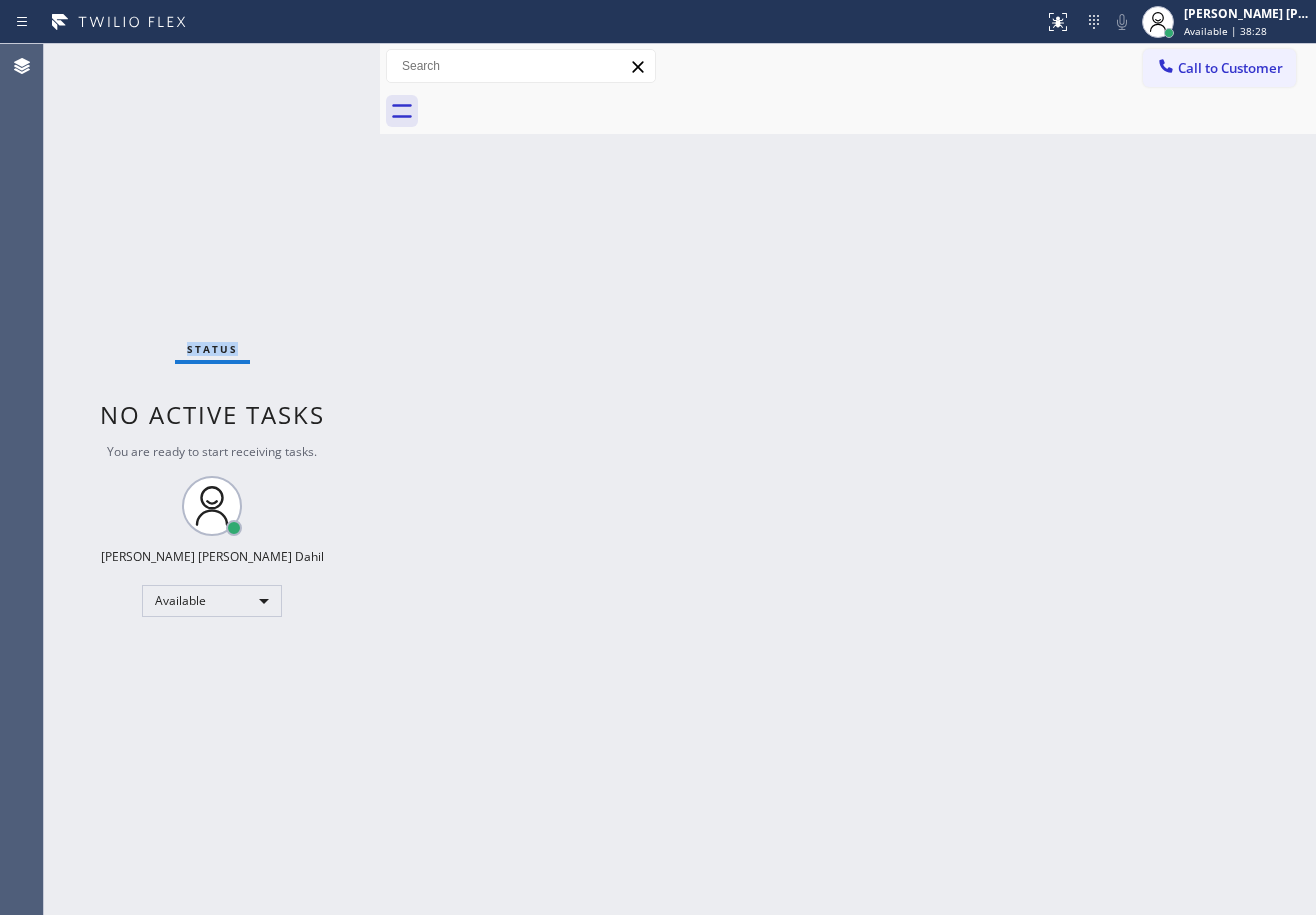 click on "Status   No active tasks     You are ready to start receiving tasks.   [PERSON_NAME] [PERSON_NAME] Dahil Available" at bounding box center (212, 479) 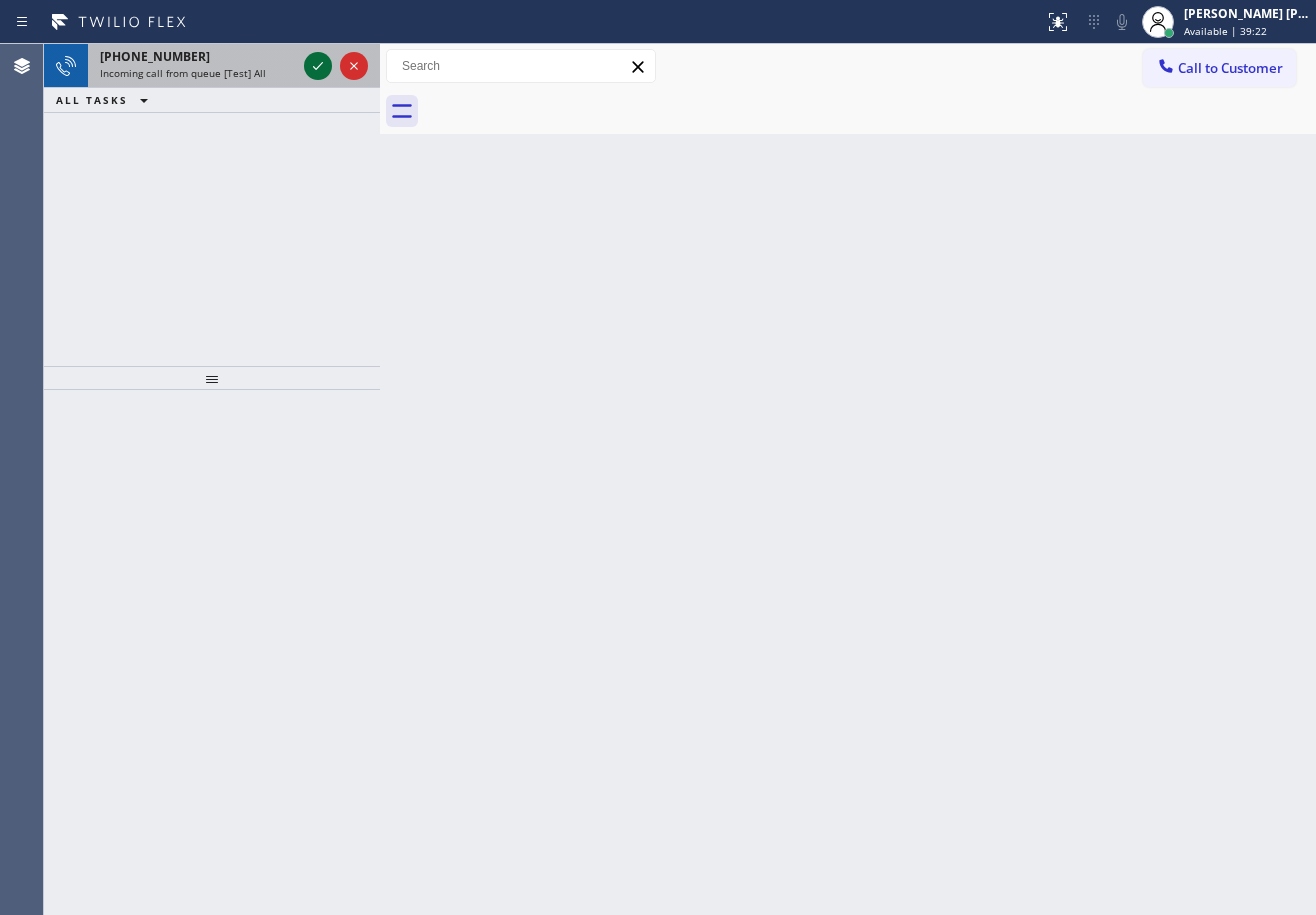 click 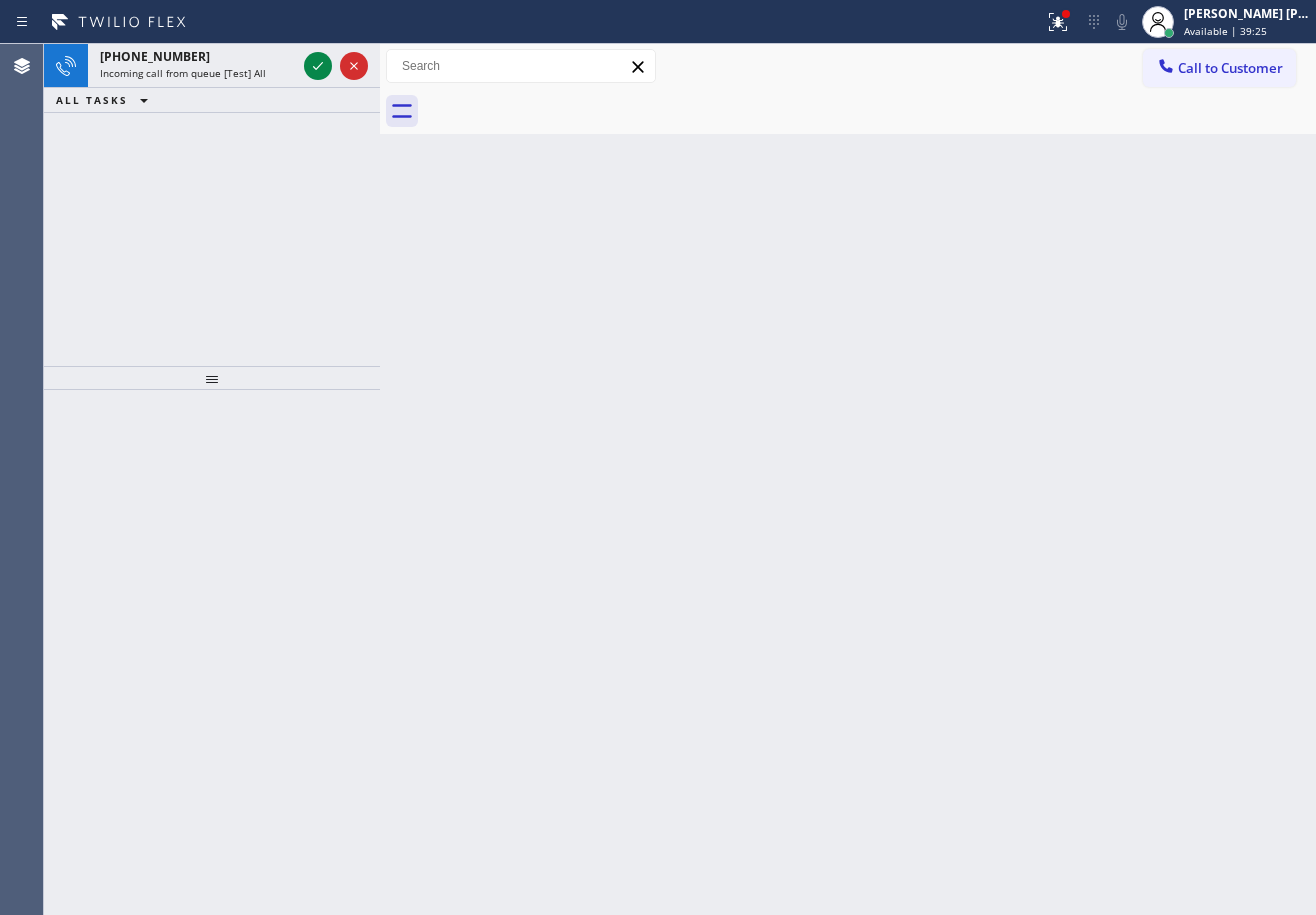click 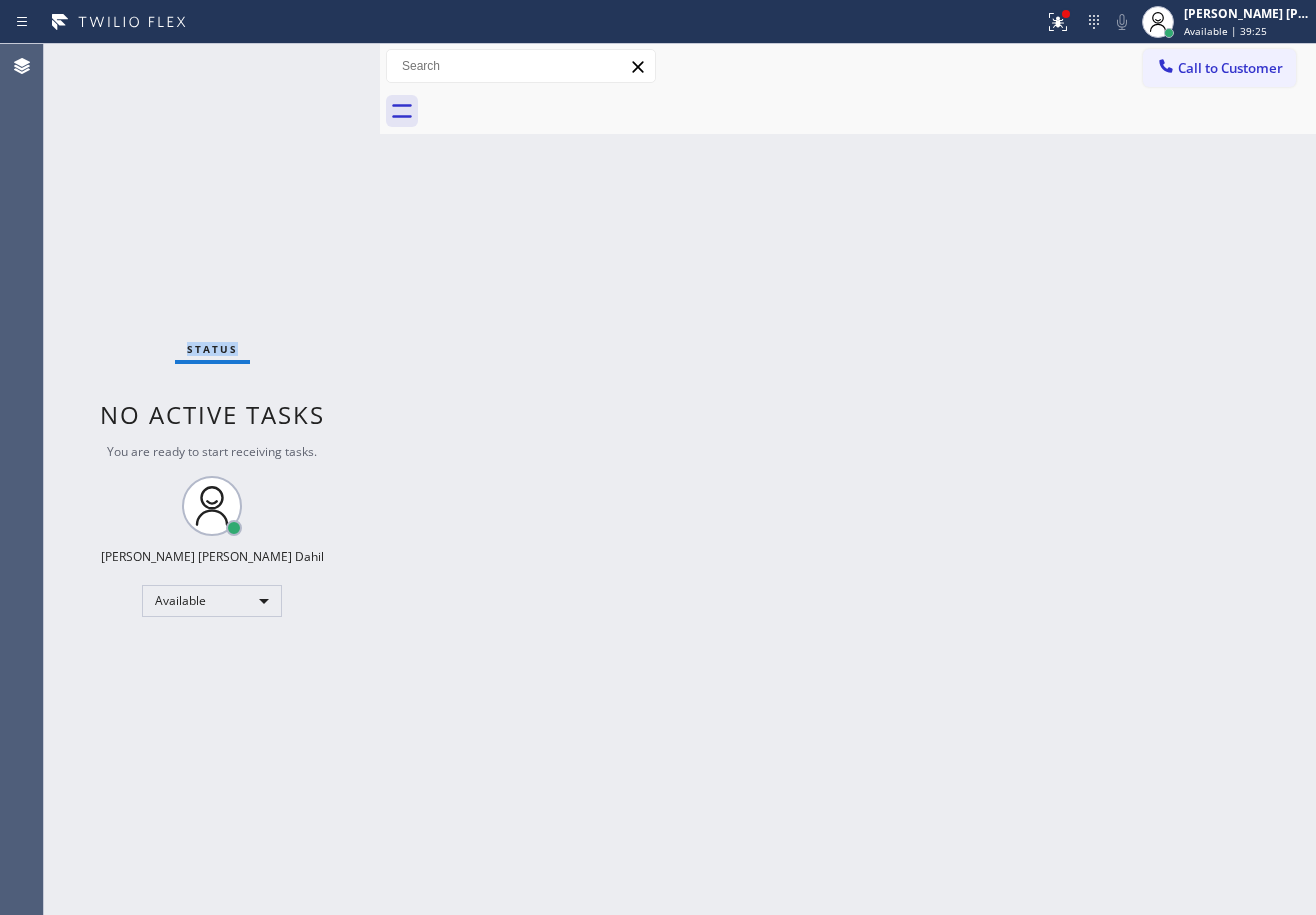 click on "Status   No active tasks     You are ready to start receiving tasks.   [PERSON_NAME] [PERSON_NAME] Dahil Available" at bounding box center [212, 479] 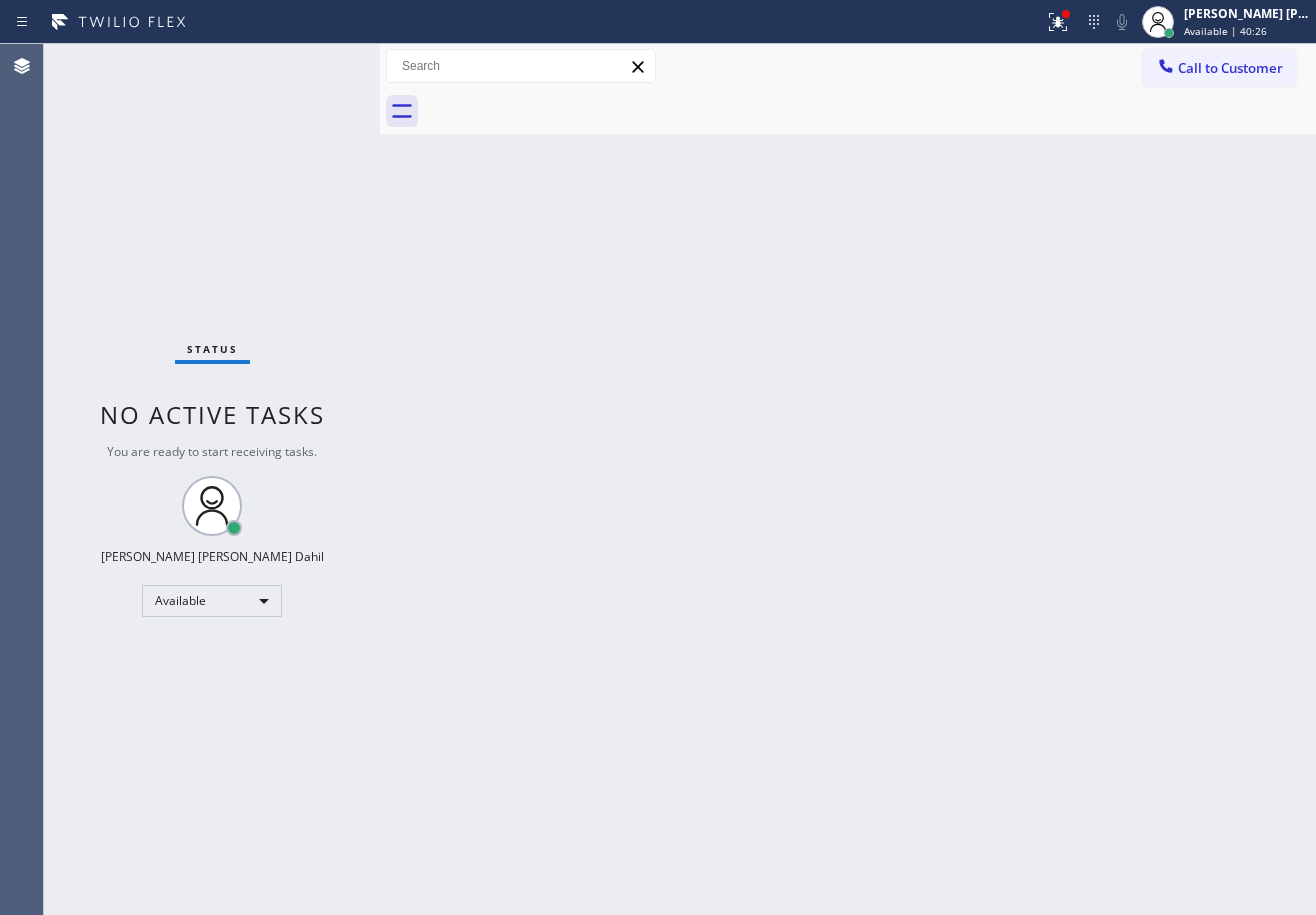 click on "Status   No active tasks     You are ready to start receiving tasks.   [PERSON_NAME] [PERSON_NAME] Dahil Available" at bounding box center [212, 479] 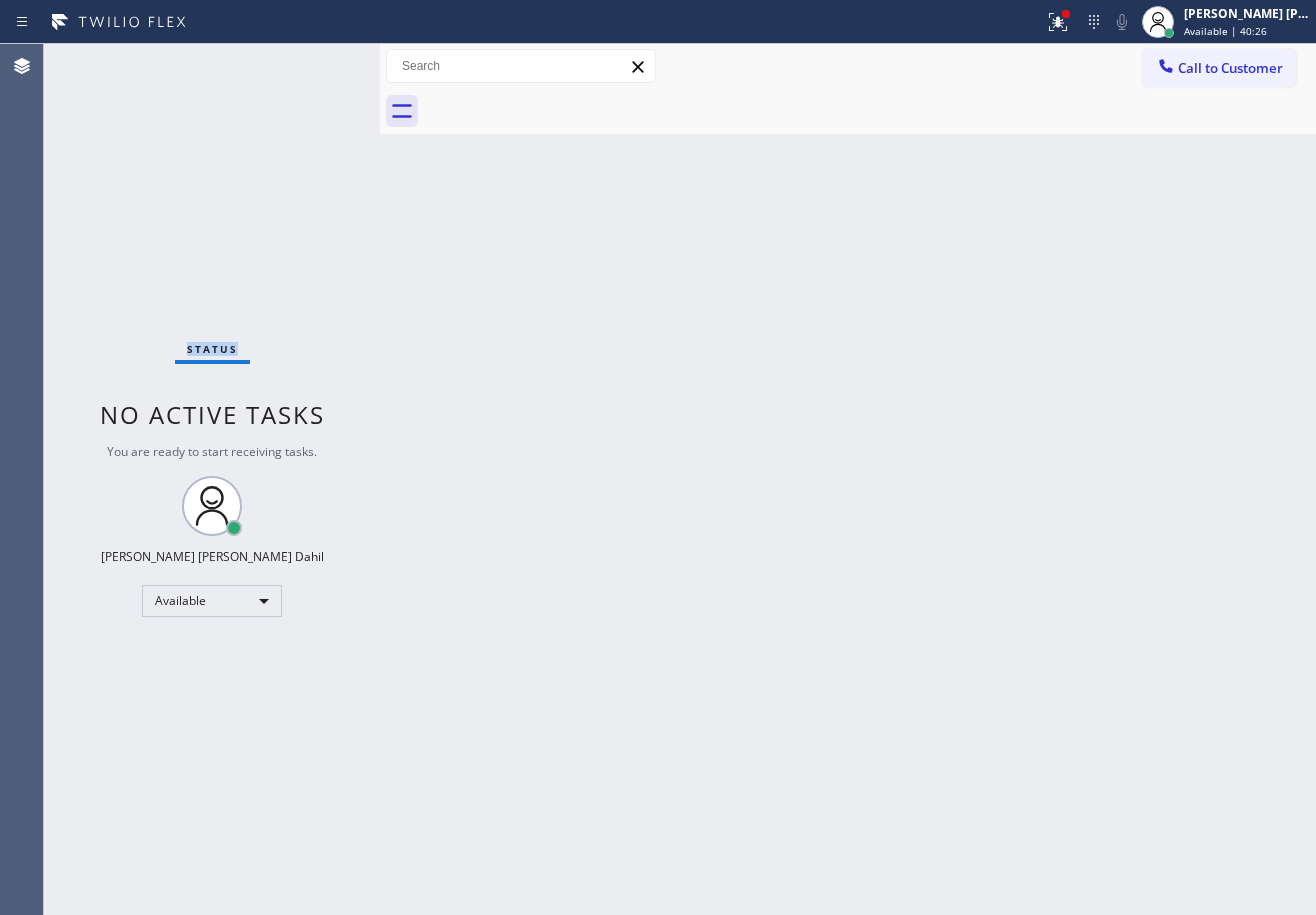click on "Status   No active tasks     You are ready to start receiving tasks.   [PERSON_NAME] [PERSON_NAME] Dahil Available" at bounding box center (212, 479) 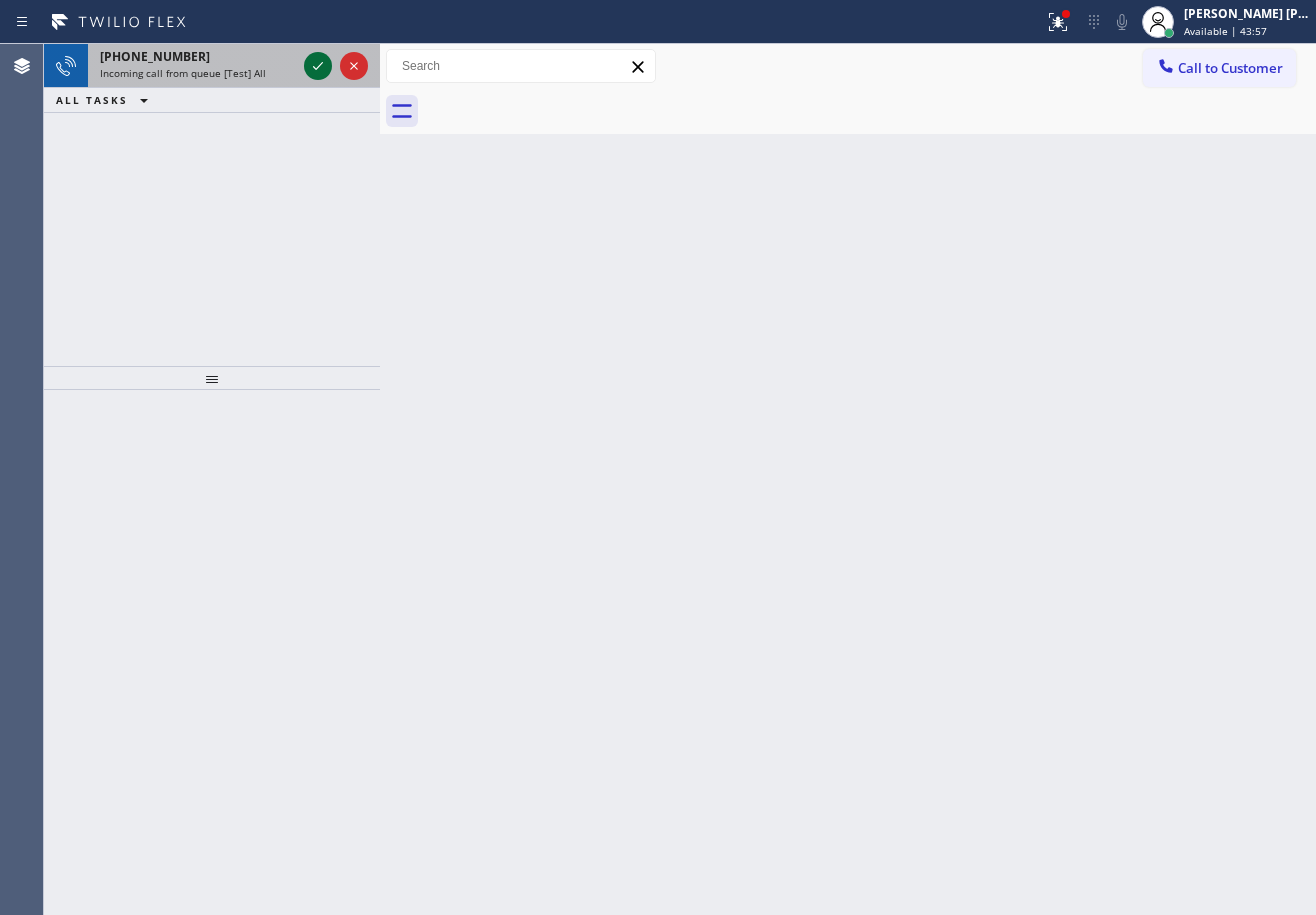 click 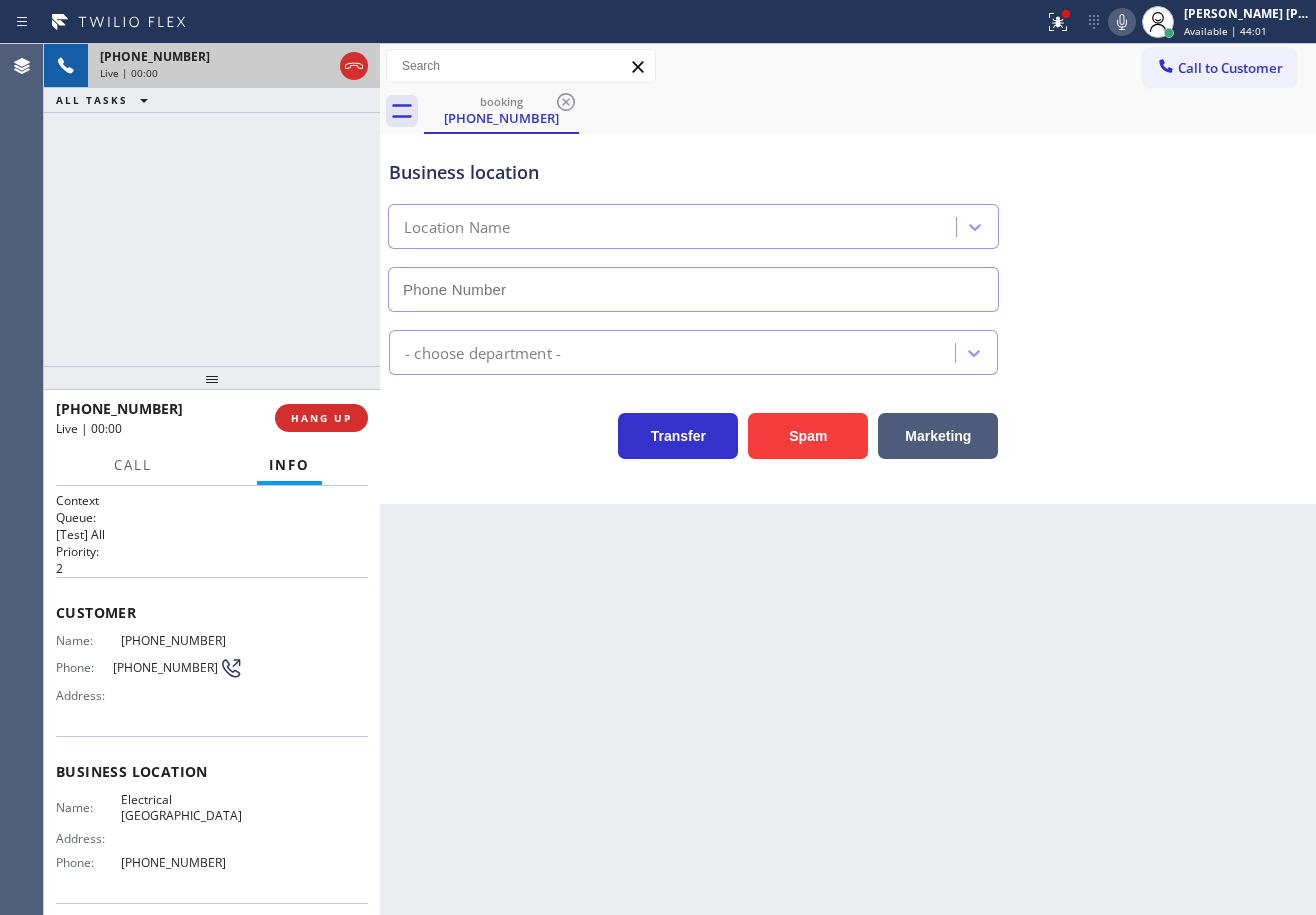 type on "[PHONE_NUMBER]" 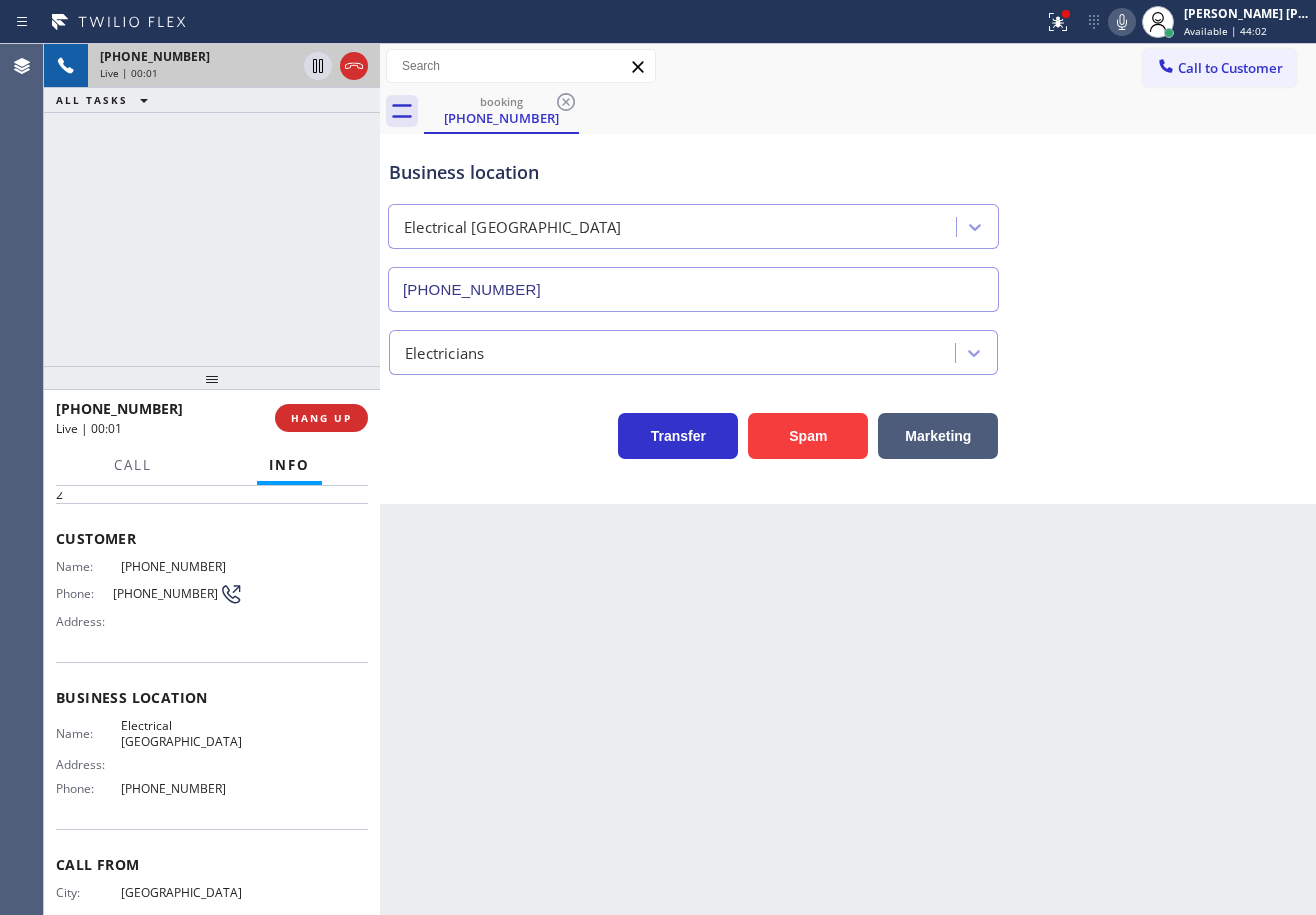 scroll, scrollTop: 146, scrollLeft: 0, axis: vertical 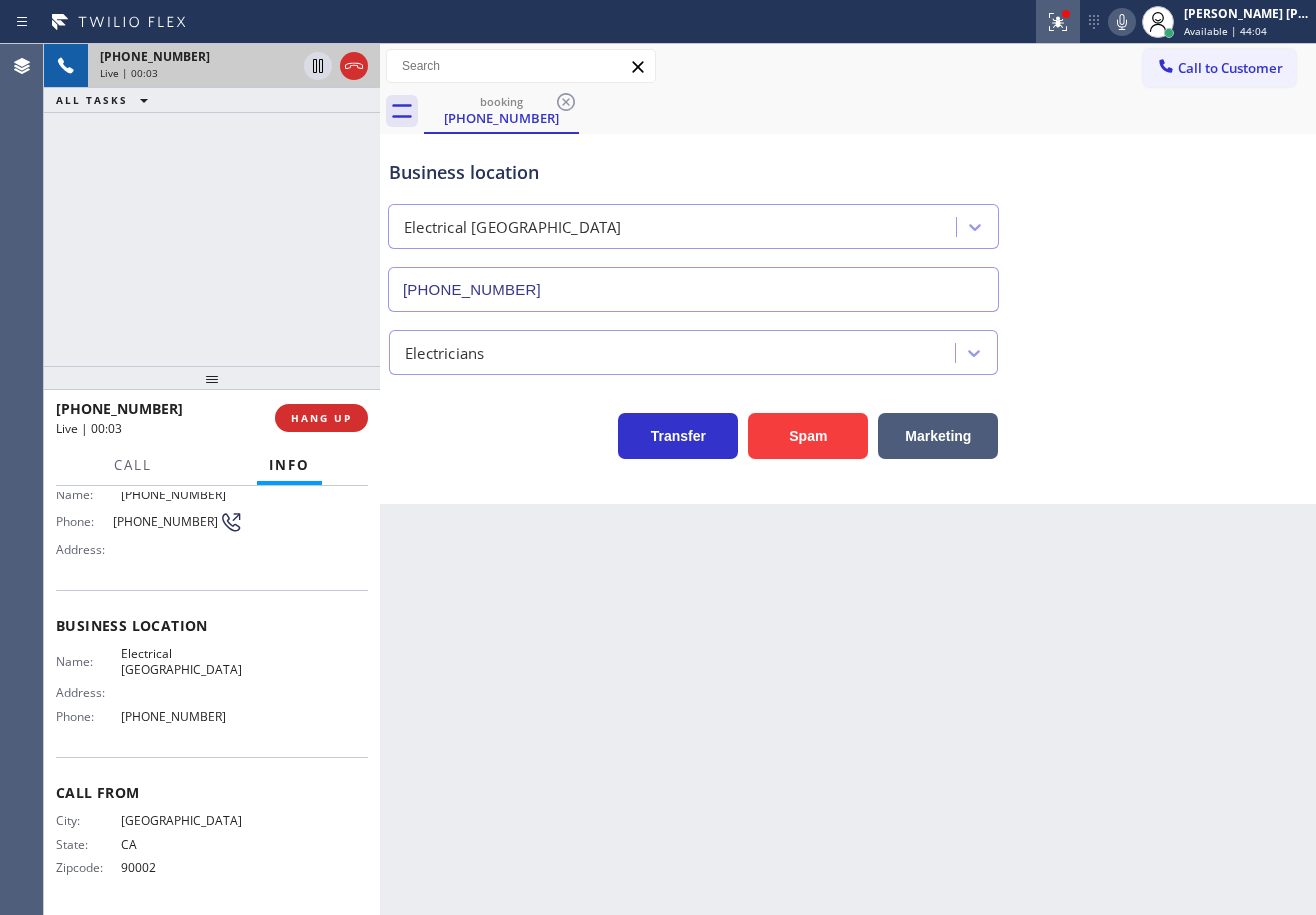 click 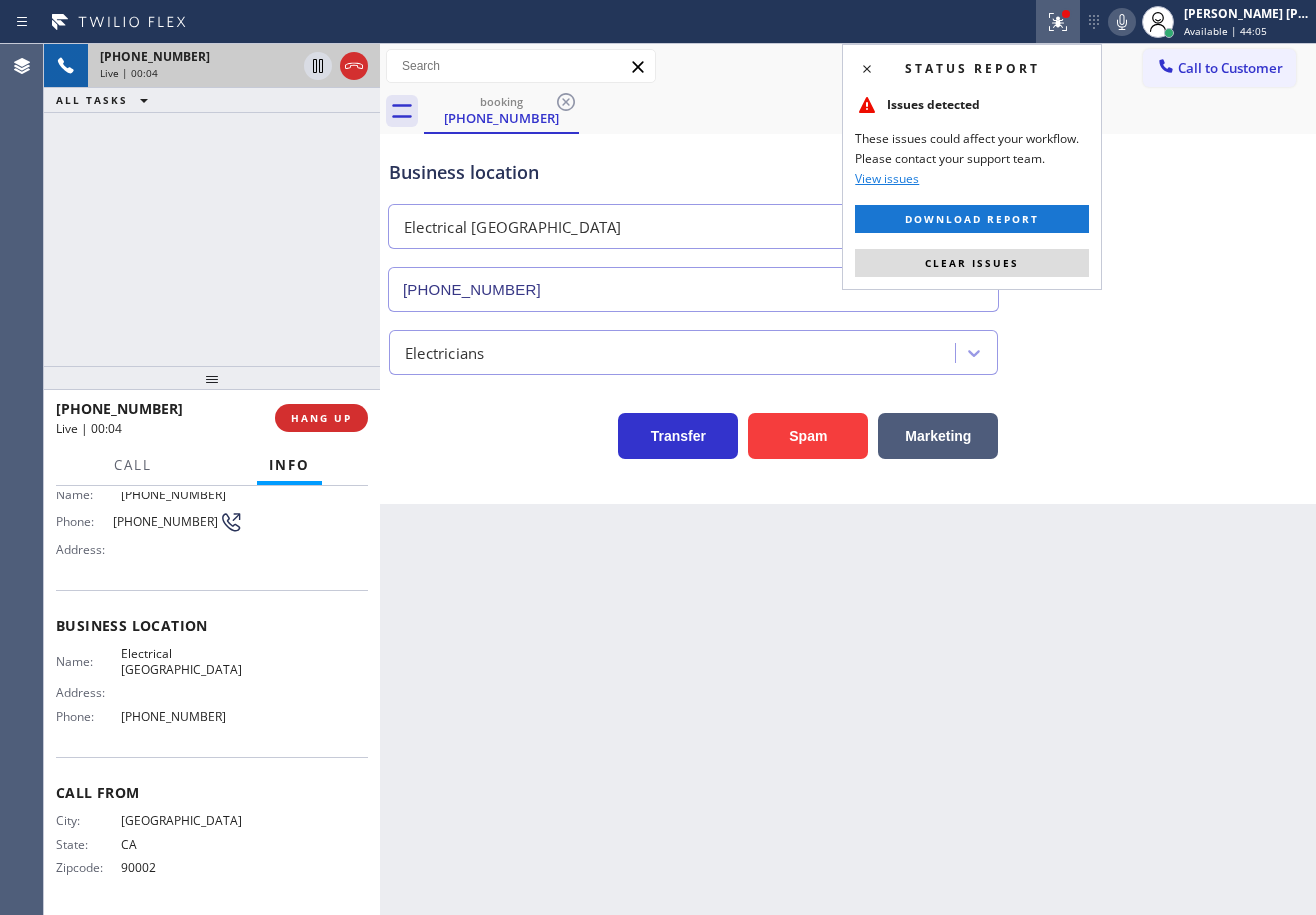 click on "Clear issues" at bounding box center (972, 263) 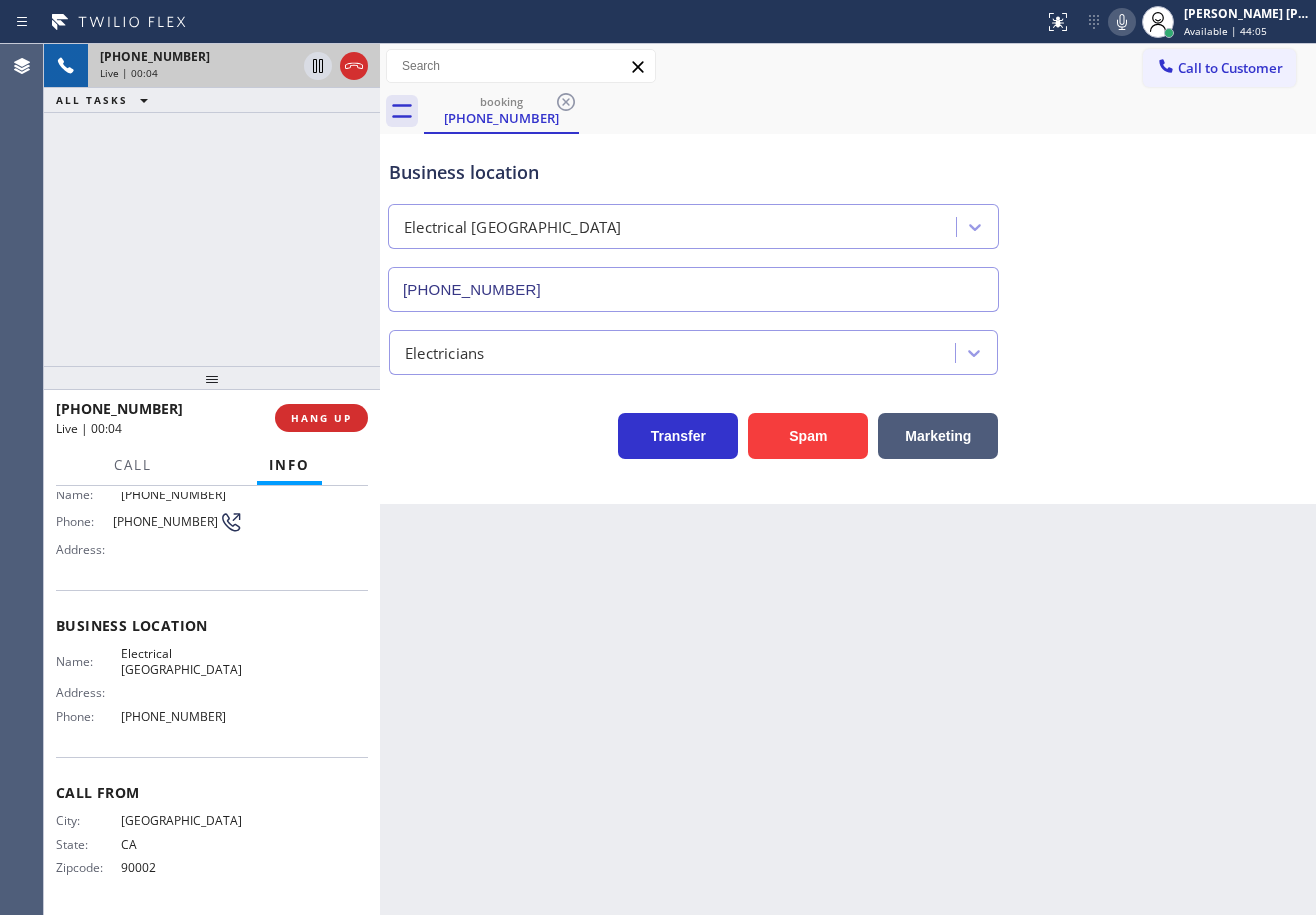click on "Business location Electrical [GEOGRAPHIC_DATA] [PHONE_NUMBER]" at bounding box center (848, 221) 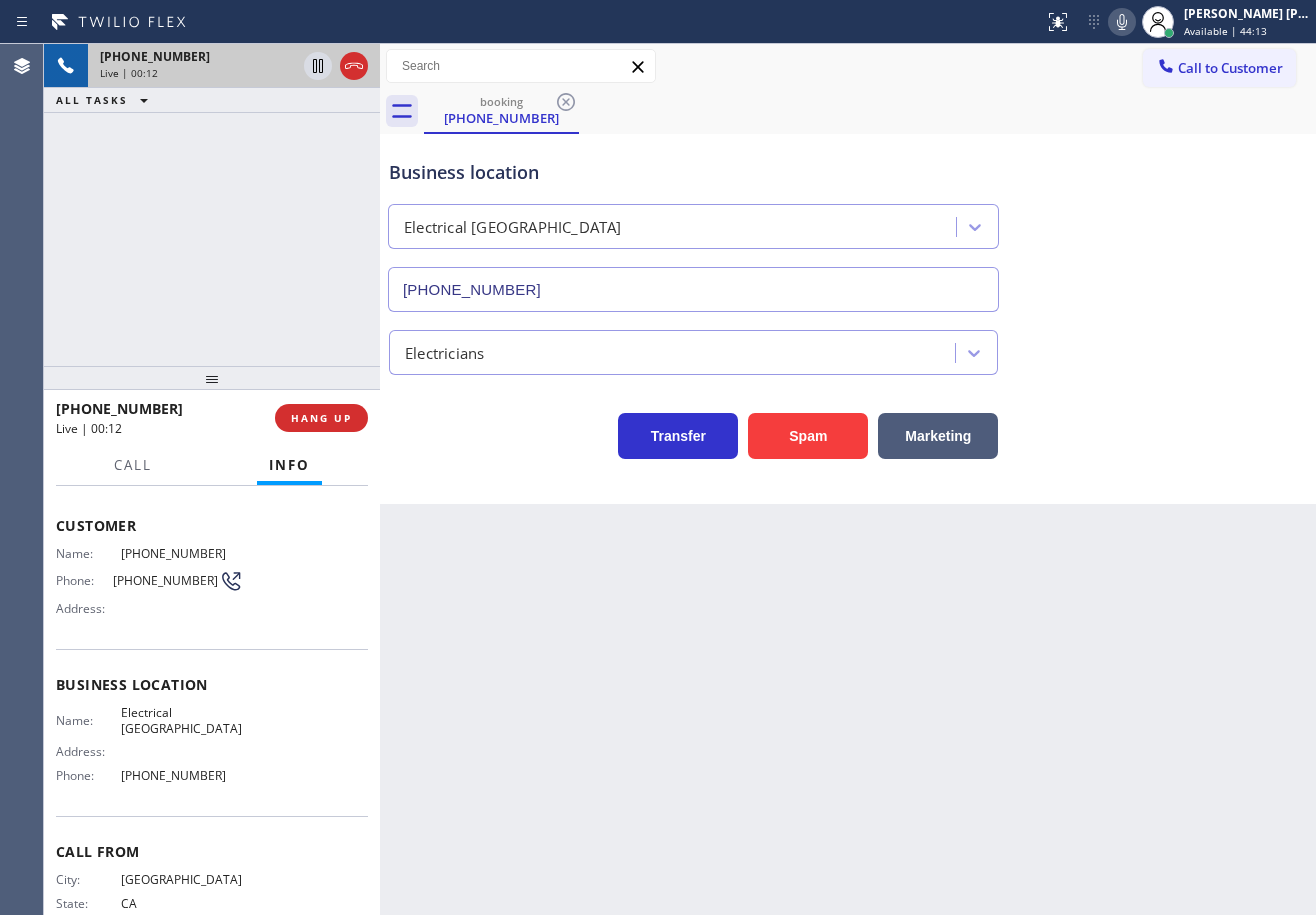 scroll, scrollTop: 0, scrollLeft: 0, axis: both 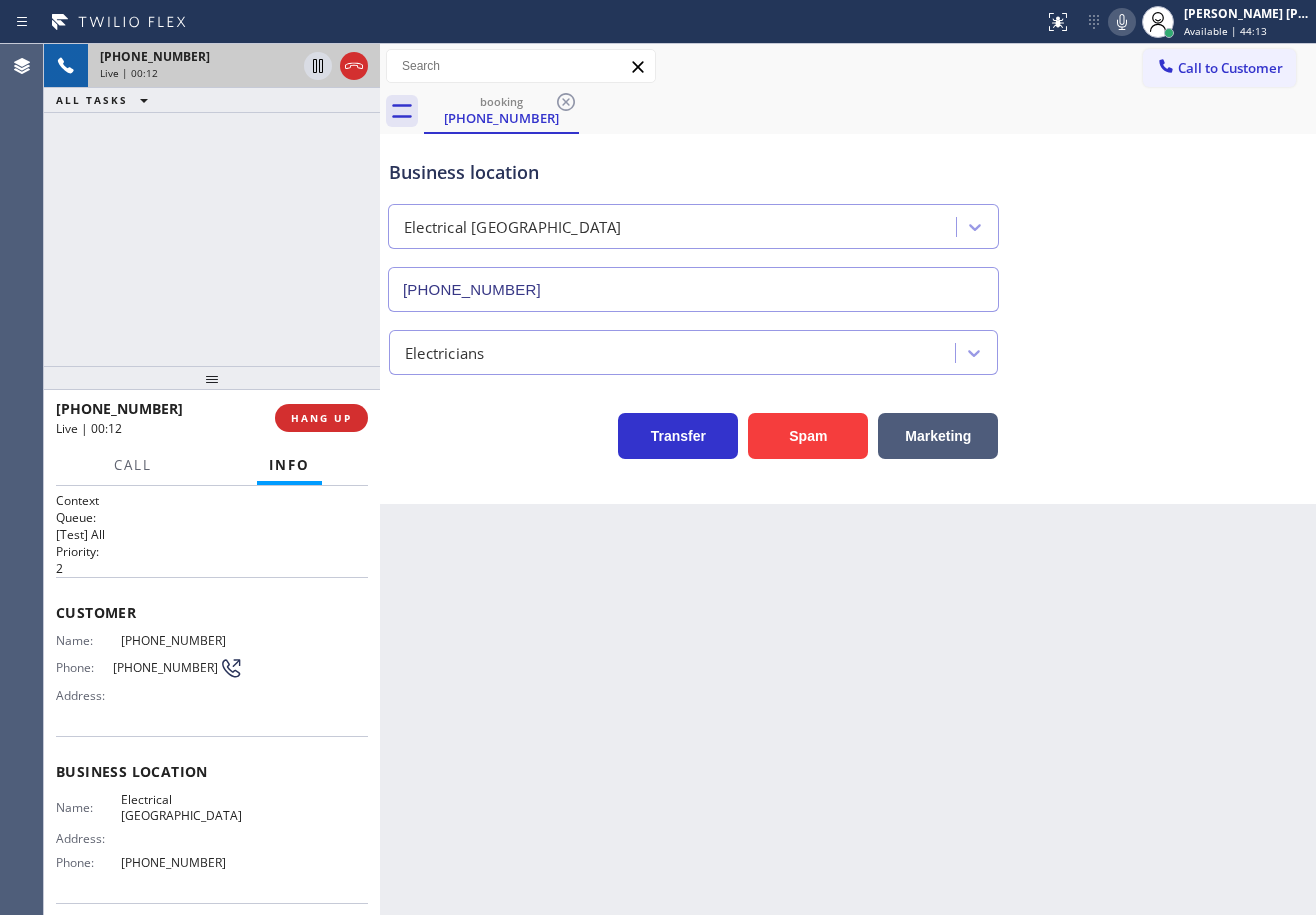 drag, startPoint x: 486, startPoint y: 684, endPoint x: 443, endPoint y: 715, distance: 53.009434 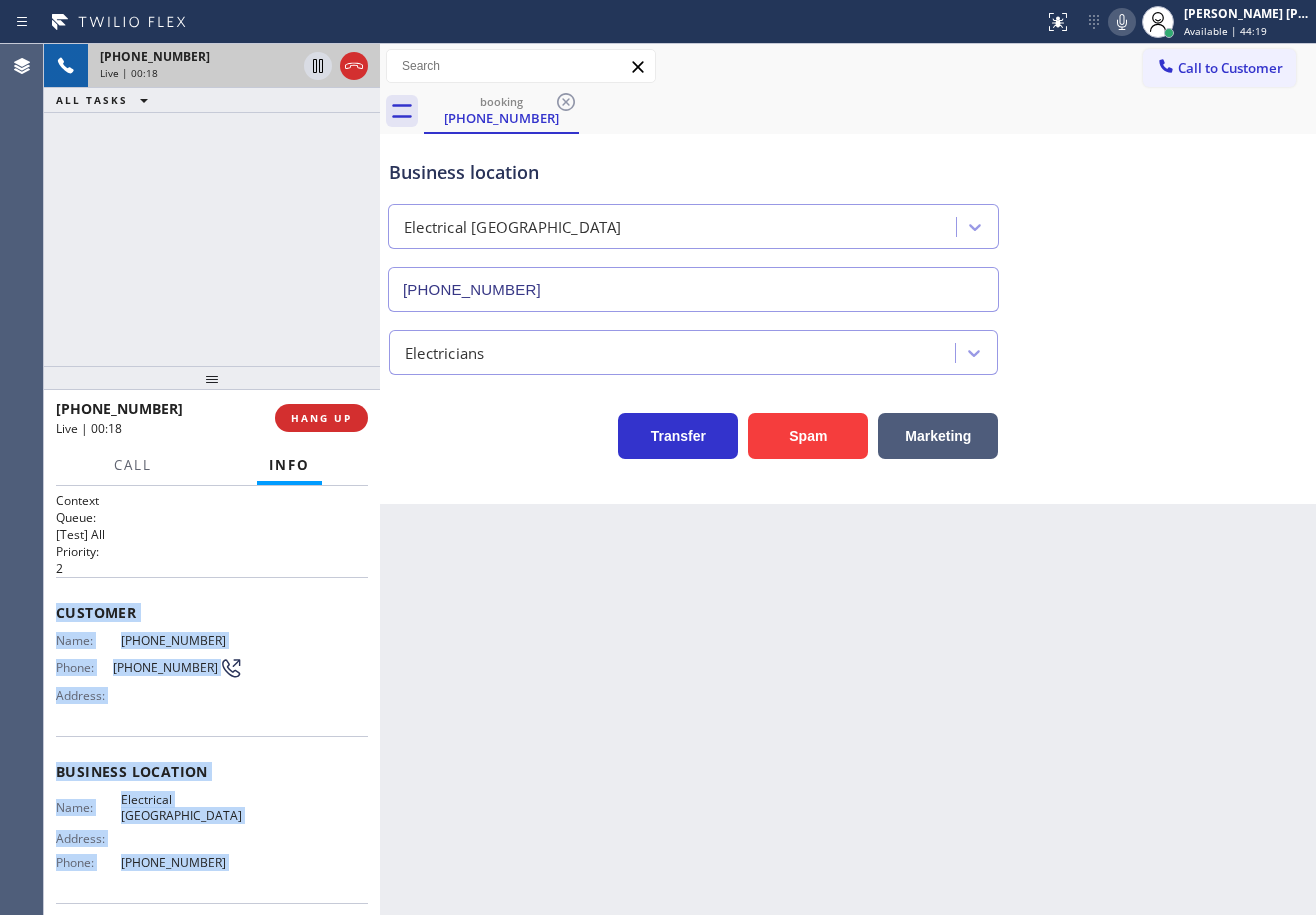 scroll, scrollTop: 146, scrollLeft: 0, axis: vertical 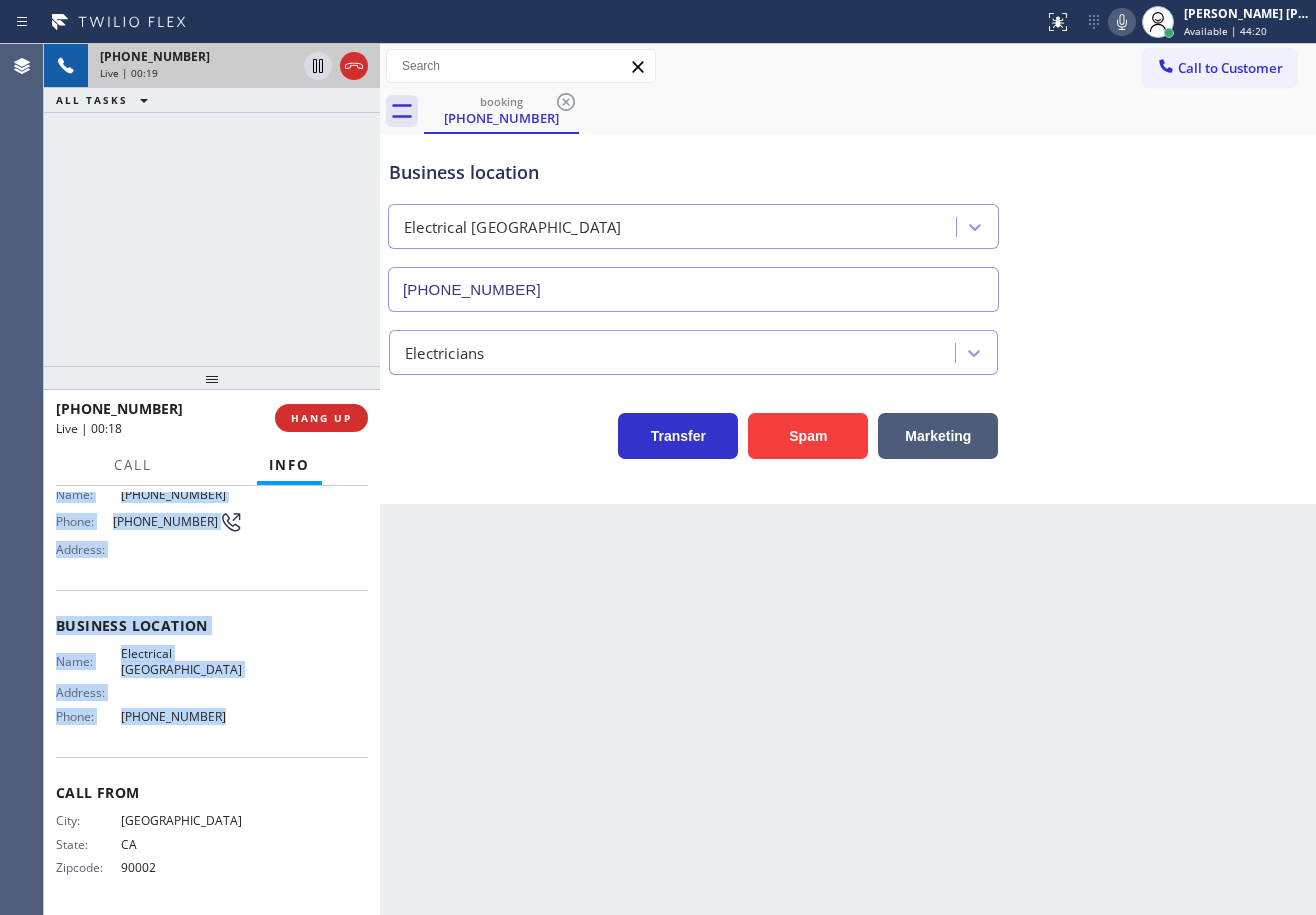 drag, startPoint x: 54, startPoint y: 609, endPoint x: 304, endPoint y: 719, distance: 273.13 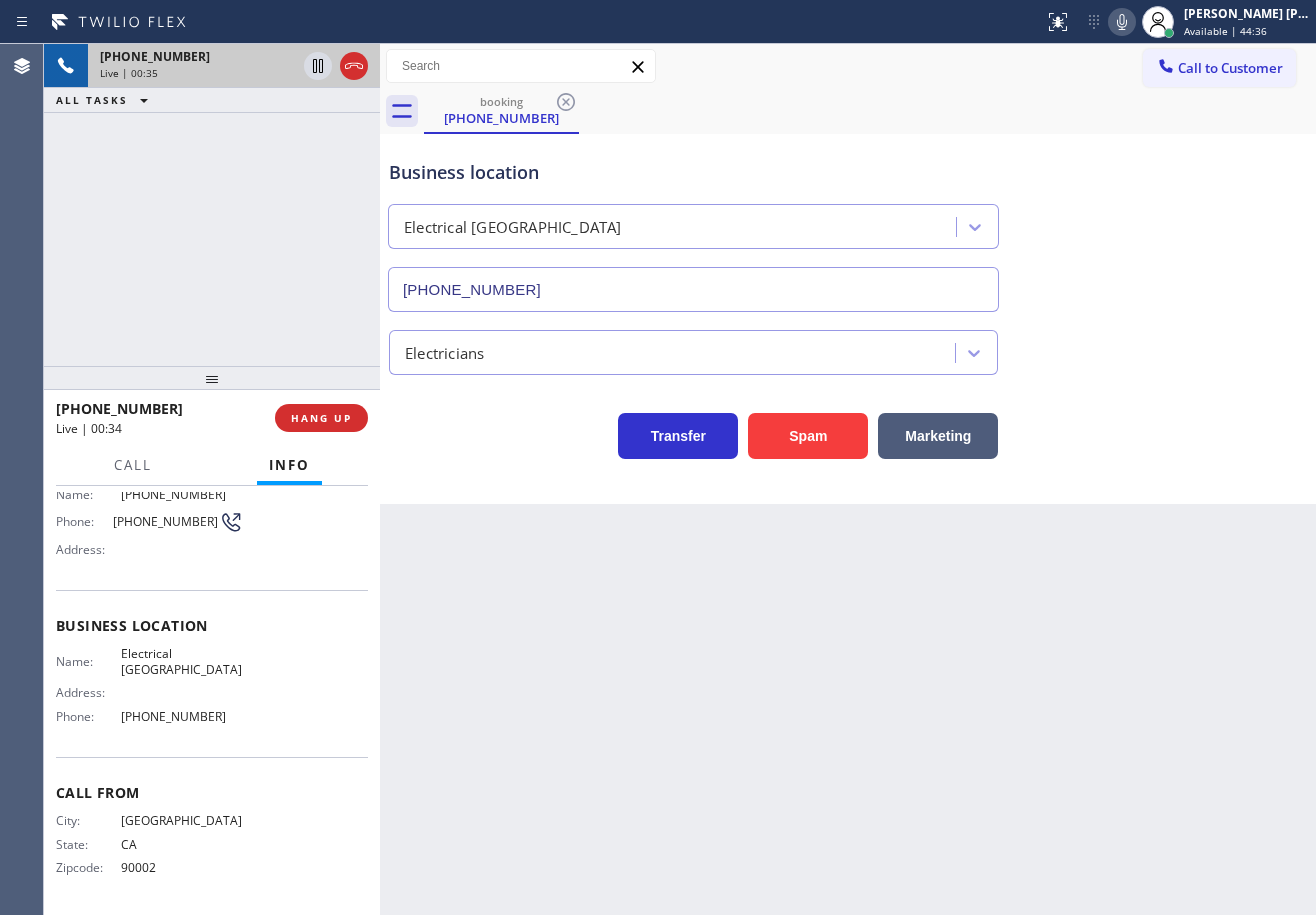 click on "Back to Dashboard Change Sender ID Customers Technicians Select a contact Outbound call Technician Search Technician Your caller id phone number Your caller id phone number Call Technician info Name   Phone none Address none Change Sender ID HVAC [PHONE_NUMBER] 5 Star Appliance [PHONE_NUMBER] Appliance Repair [PHONE_NUMBER] Plumbing [PHONE_NUMBER] Air Duct Cleaning [PHONE_NUMBER]  Electricians [PHONE_NUMBER] Cancel Change Check personal SMS Reset Change booking [PHONE_NUMBER] Call to Customer Outbound call Location 5 Star Electricians Paterson(Nlm Electrical Contractors) Your caller id phone number [PHONE_NUMBER] Customer number Call Outbound call Technician Search Technician Your caller id phone number Your caller id phone number Call booking [PHONE_NUMBER] Business location Electrical Garage [GEOGRAPHIC_DATA] [PHONE_NUMBER] Electricians Transfer Spam Marketing" at bounding box center (848, 479) 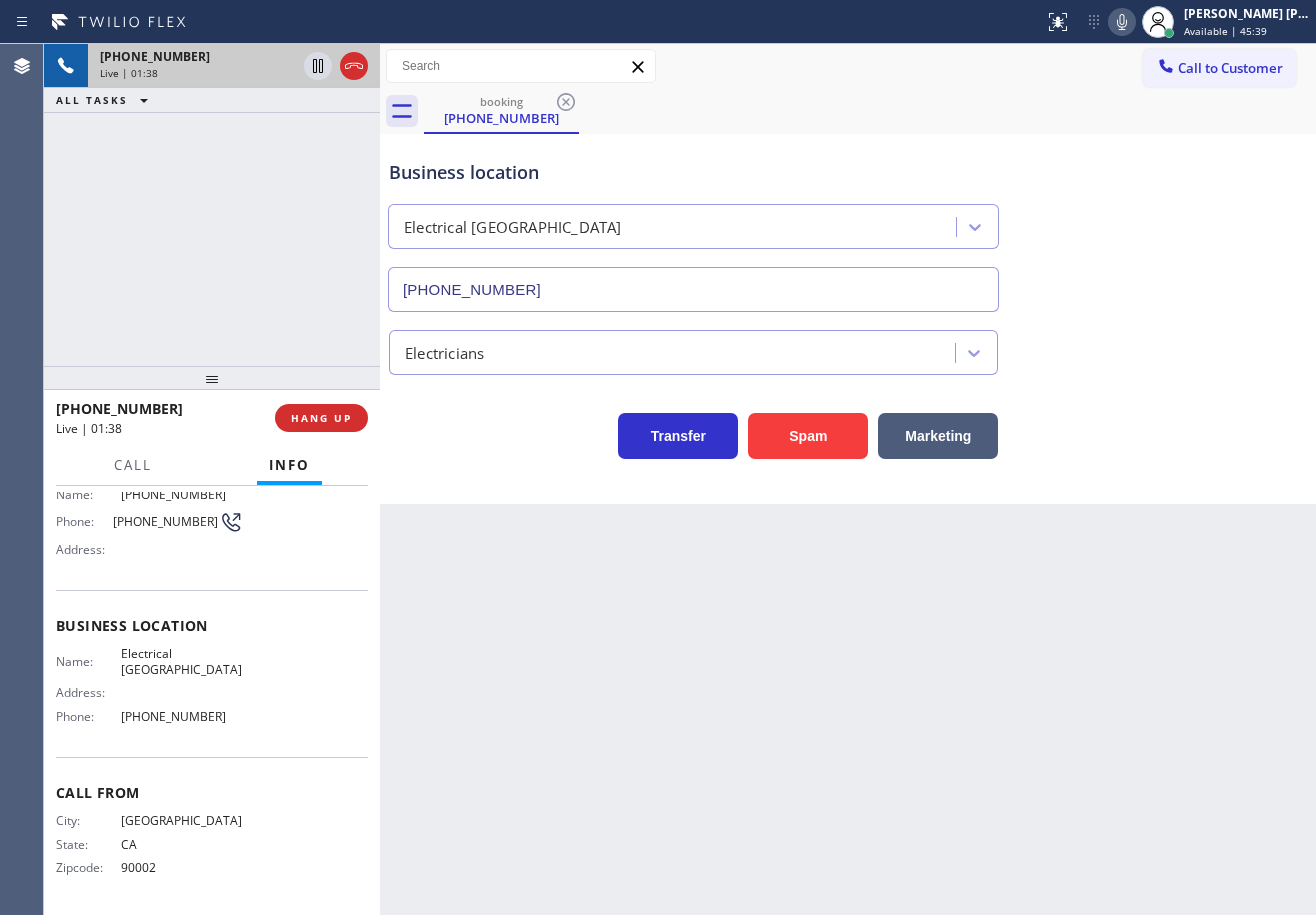 click on "Call to Customer Outbound call Location 5 Star Electricians Paterson(Nlm Electrical Contractors) Your caller id phone number [PHONE_NUMBER] Customer number Call Outbound call Technician Search Technician Your caller id phone number Your caller id phone number Call" at bounding box center (848, 66) 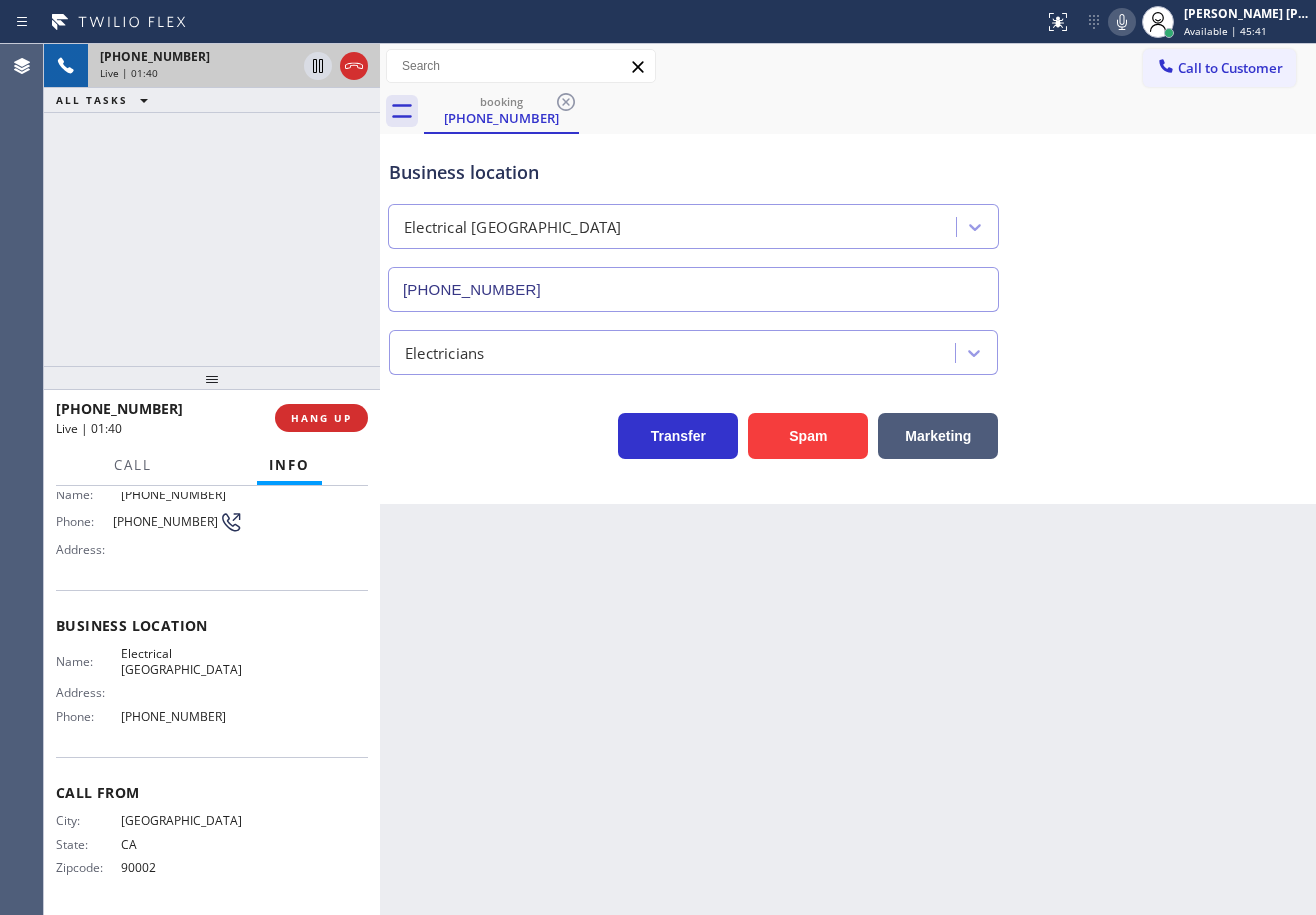 click 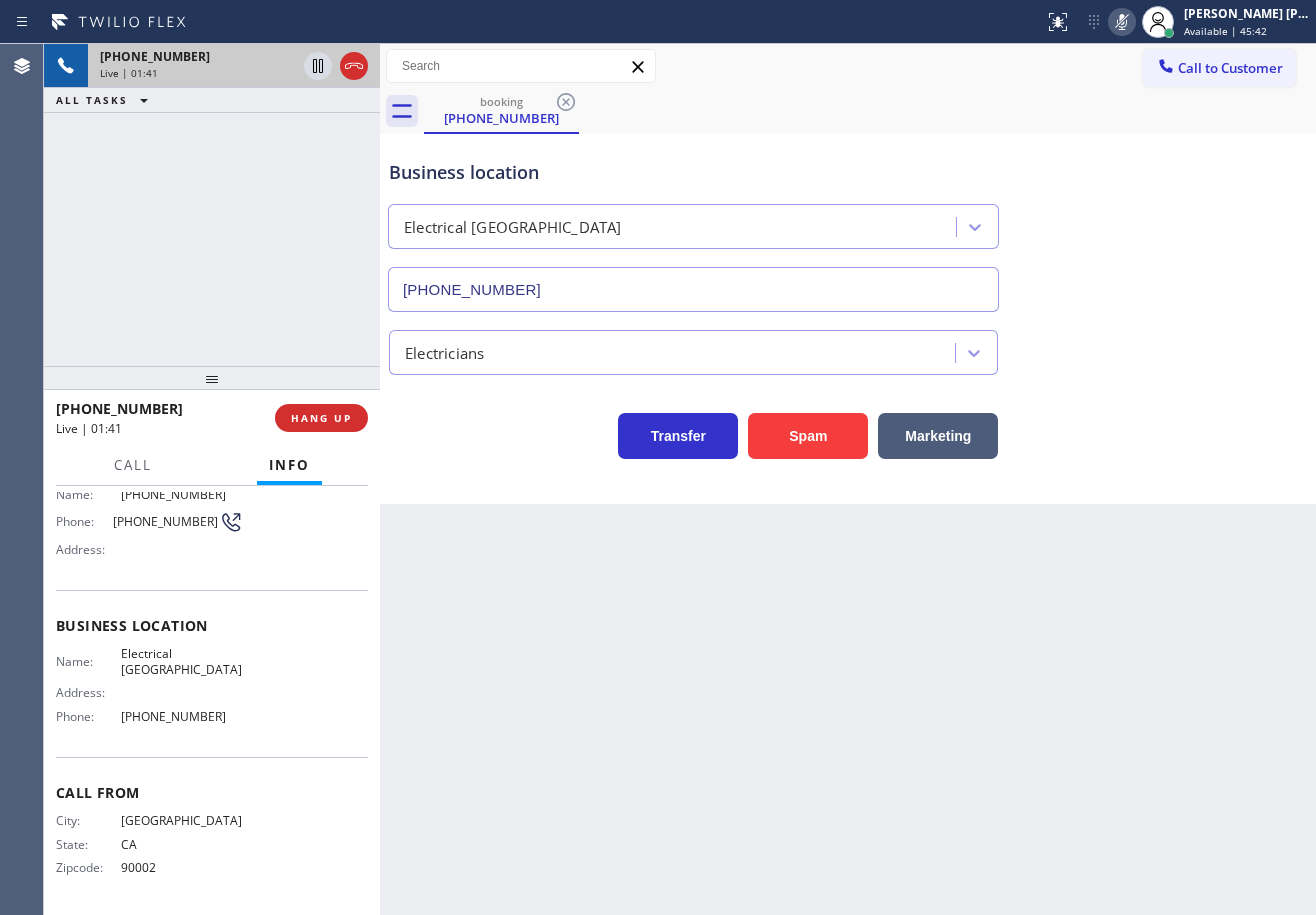 click 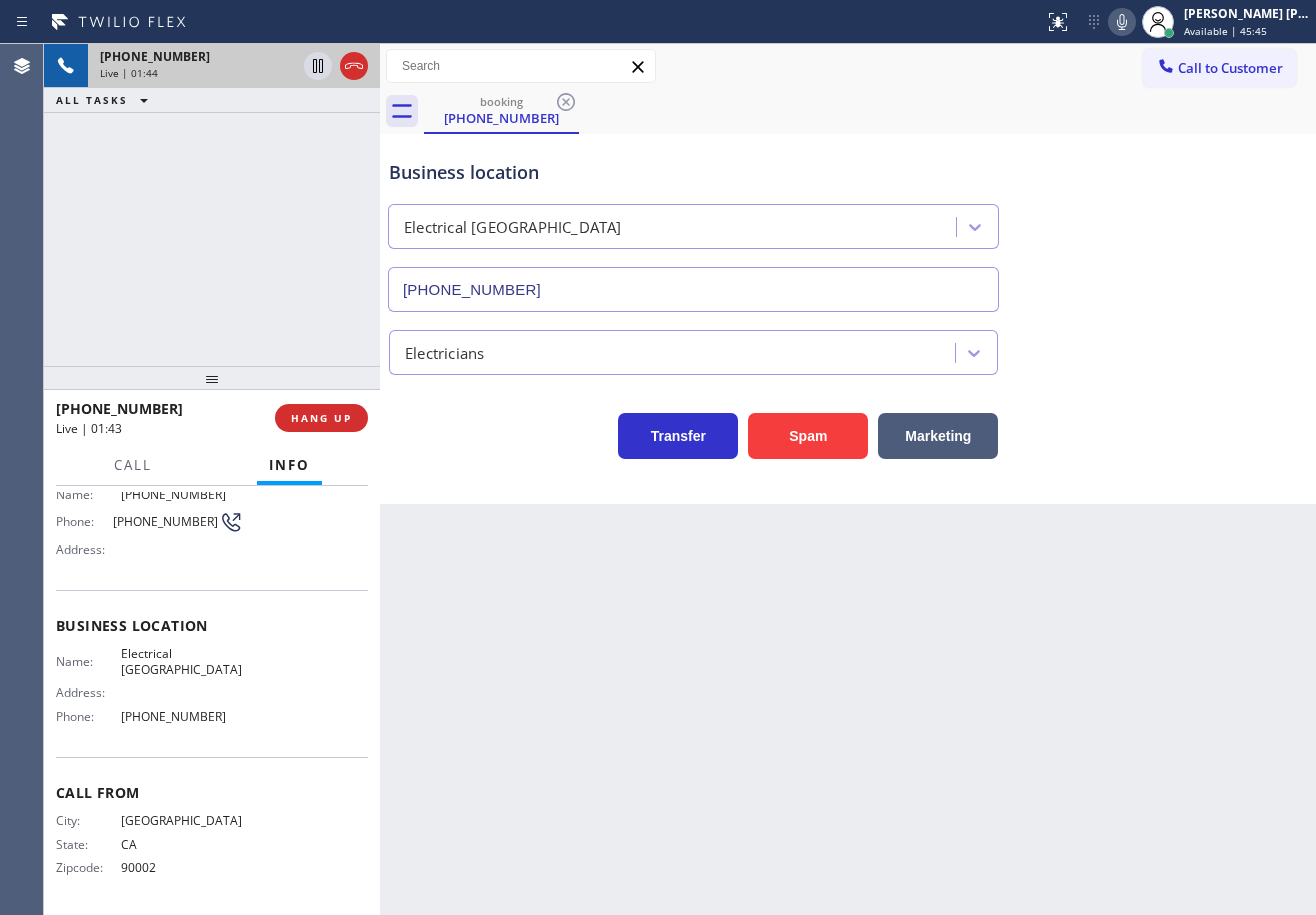 click on "Back to Dashboard Change Sender ID Customers Technicians Select a contact Outbound call Technician Search Technician Your caller id phone number Your caller id phone number Call Technician info Name   Phone none Address none Change Sender ID HVAC [PHONE_NUMBER] 5 Star Appliance [PHONE_NUMBER] Appliance Repair [PHONE_NUMBER] Plumbing [PHONE_NUMBER] Air Duct Cleaning [PHONE_NUMBER]  Electricians [PHONE_NUMBER] Cancel Change Check personal SMS Reset Change booking [PHONE_NUMBER] Call to Customer Outbound call Location 5 Star Electricians Paterson(Nlm Electrical Contractors) Your caller id phone number [PHONE_NUMBER] Customer number Call Outbound call Technician Search Technician Your caller id phone number Your caller id phone number Call booking [PHONE_NUMBER] Business location Electrical Garage [GEOGRAPHIC_DATA] [PHONE_NUMBER] Electricians Transfer Spam Marketing" at bounding box center [848, 479] 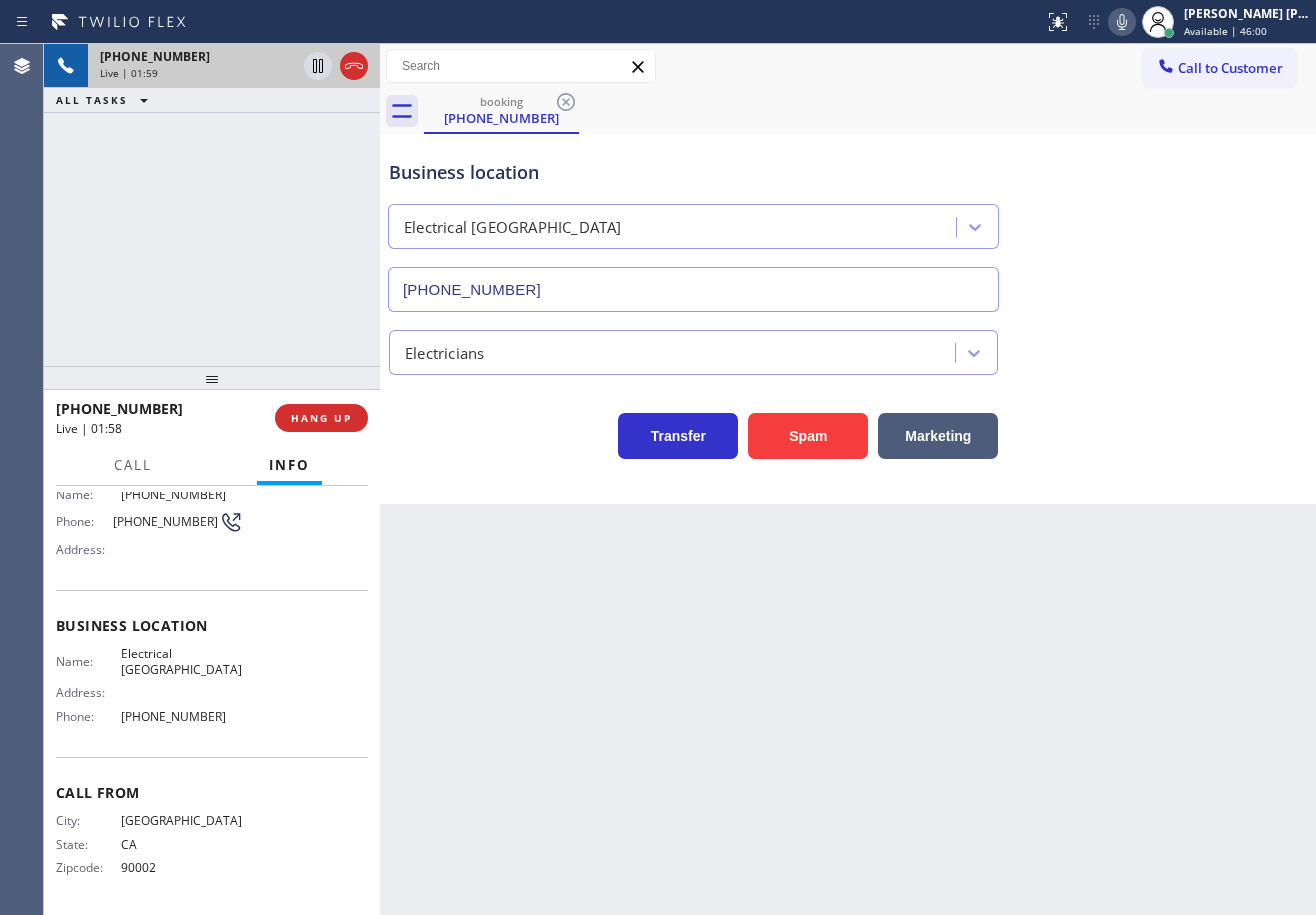 click on "Business location Electrical [GEOGRAPHIC_DATA] [PHONE_NUMBER]" at bounding box center (848, 221) 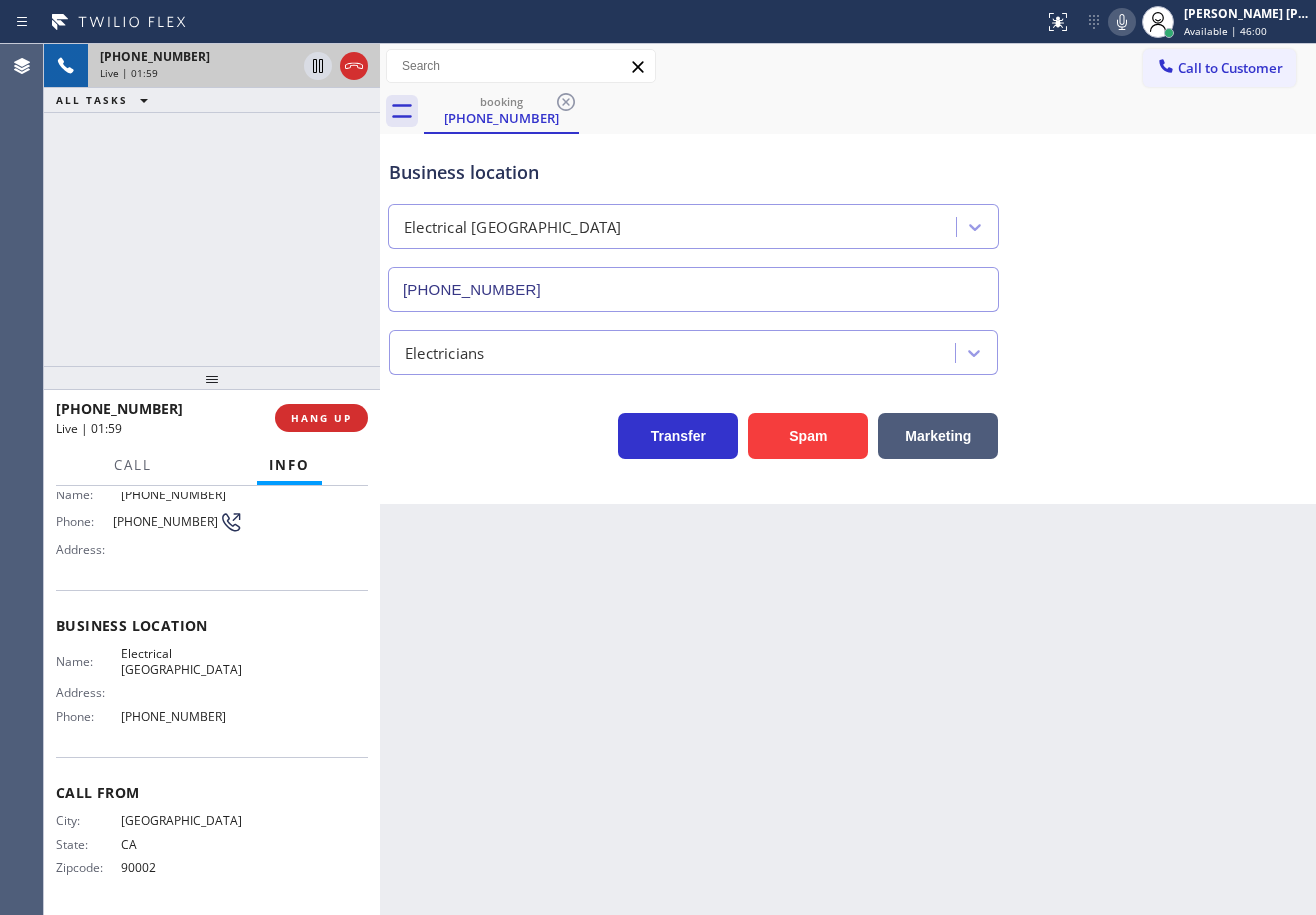 drag, startPoint x: 1226, startPoint y: 272, endPoint x: 1217, endPoint y: 262, distance: 13.453624 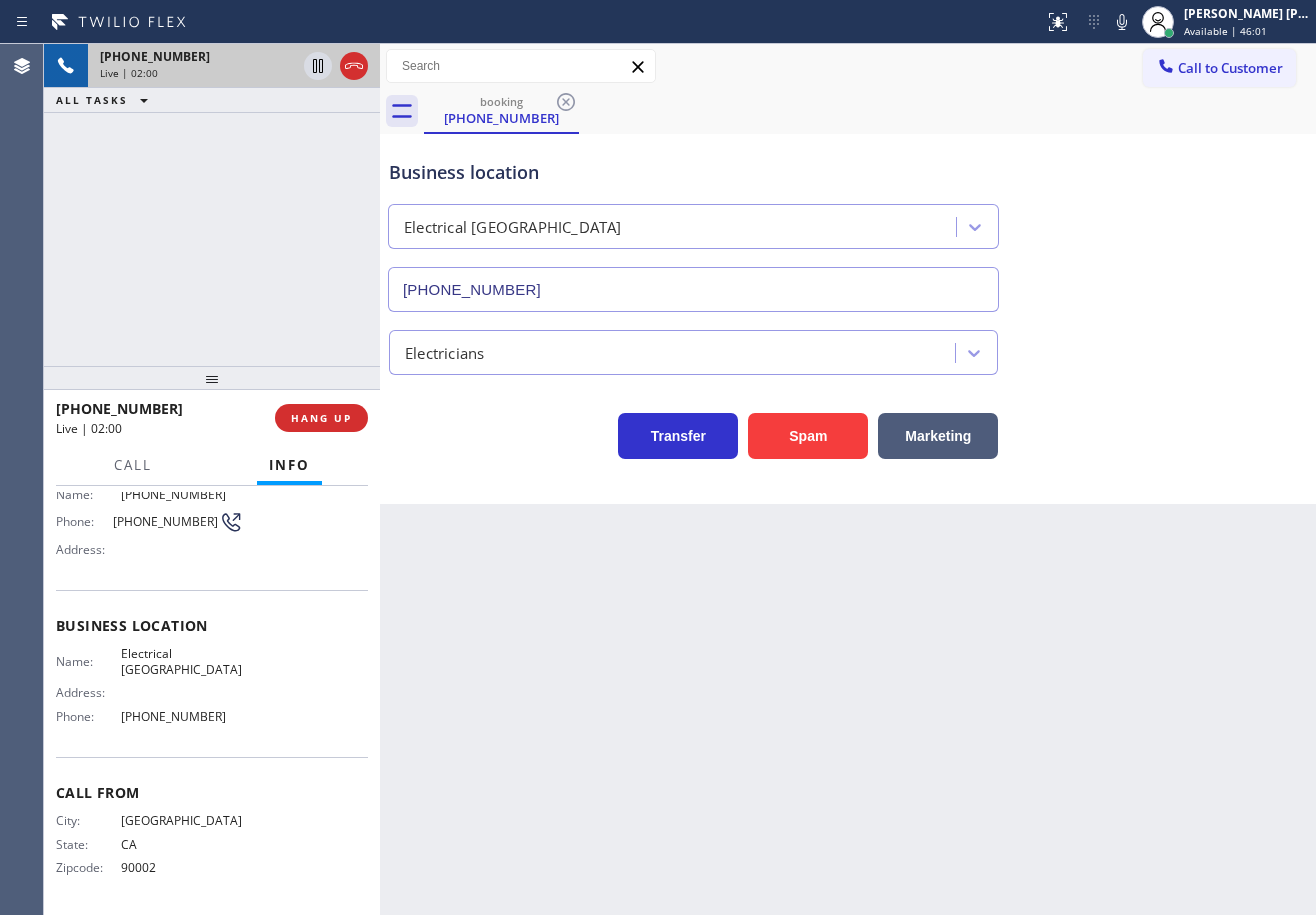 drag, startPoint x: 1146, startPoint y: 19, endPoint x: 1076, endPoint y: 65, distance: 83.761566 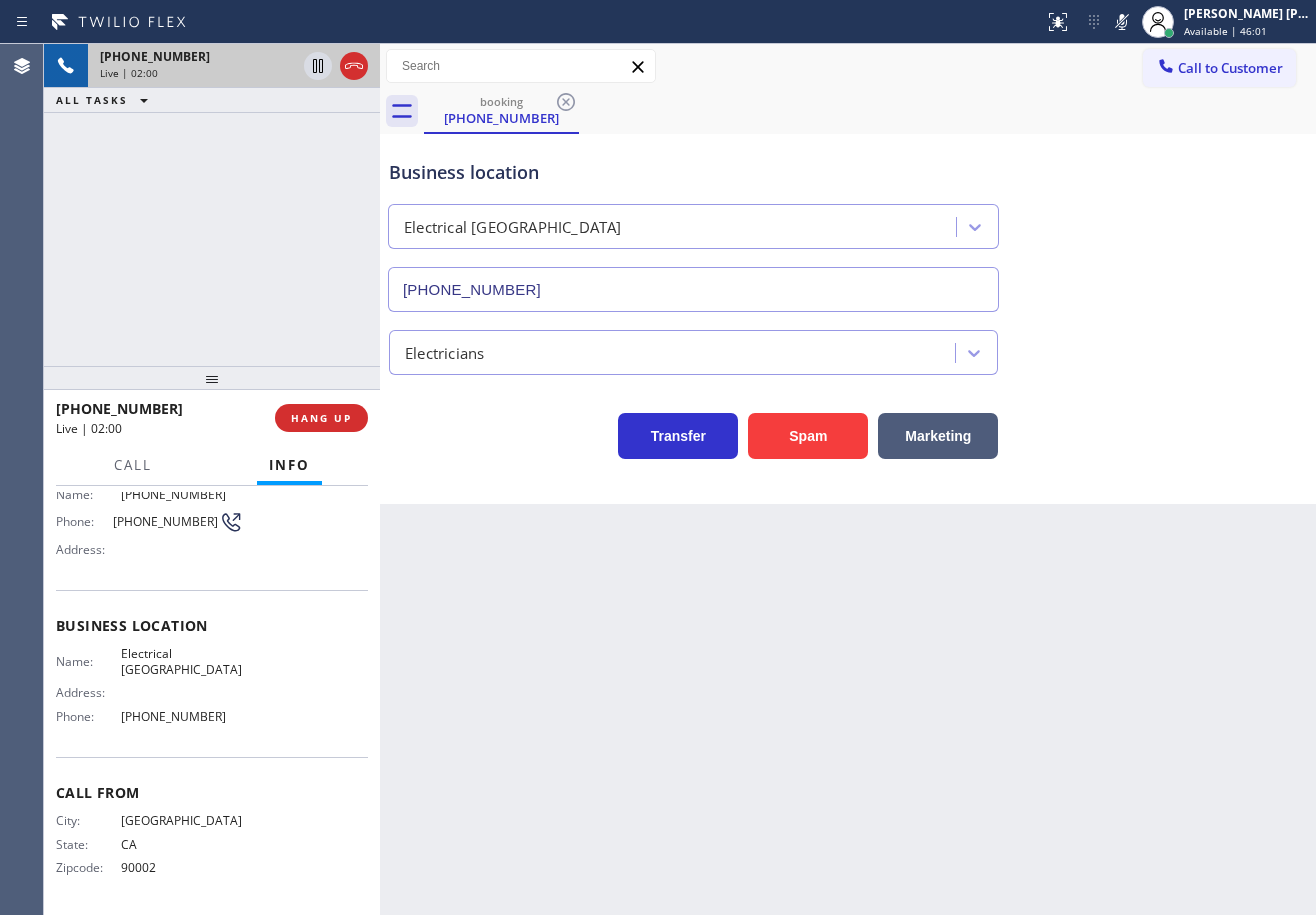 drag, startPoint x: 1076, startPoint y: 65, endPoint x: 866, endPoint y: 69, distance: 210.03809 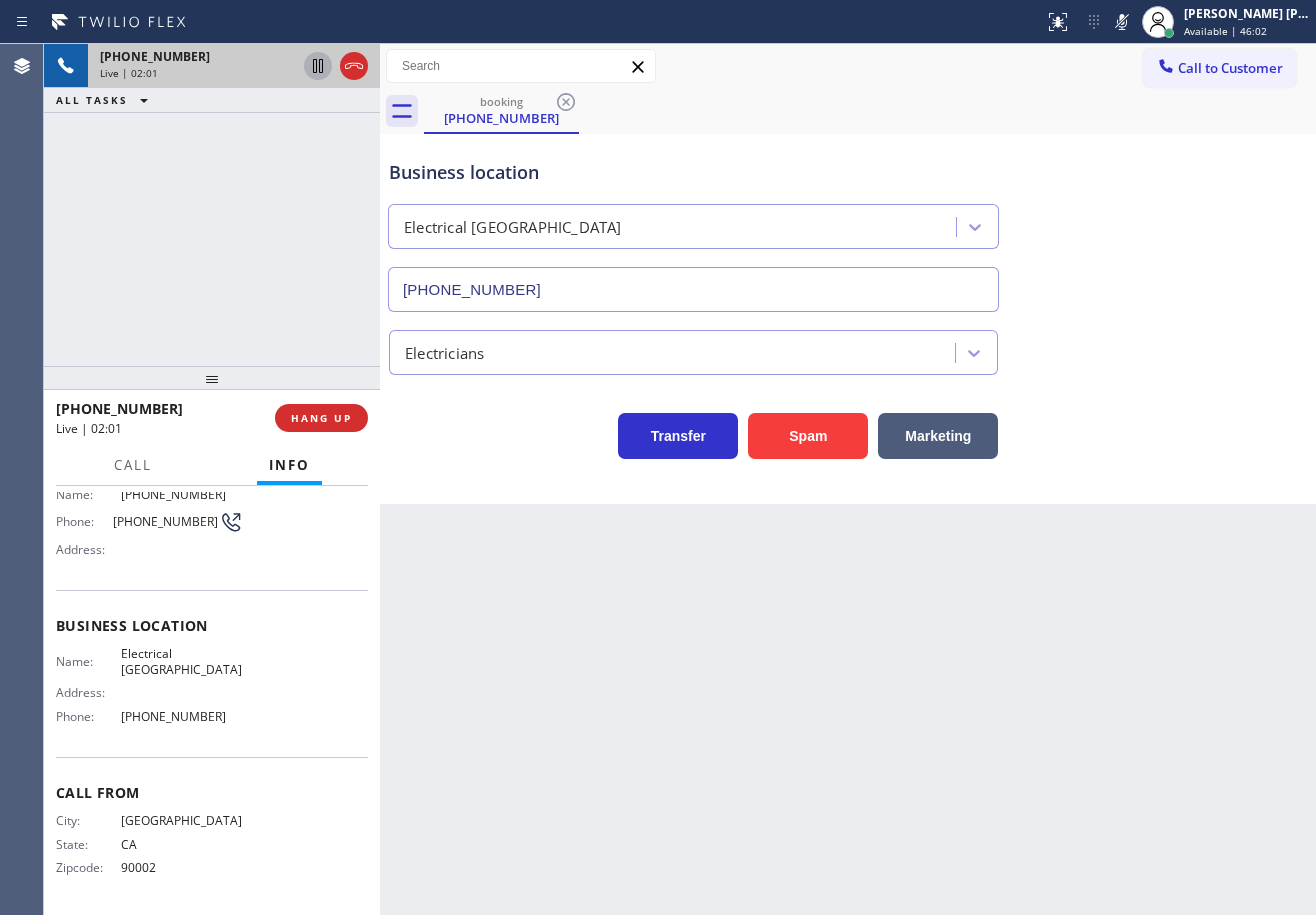 click 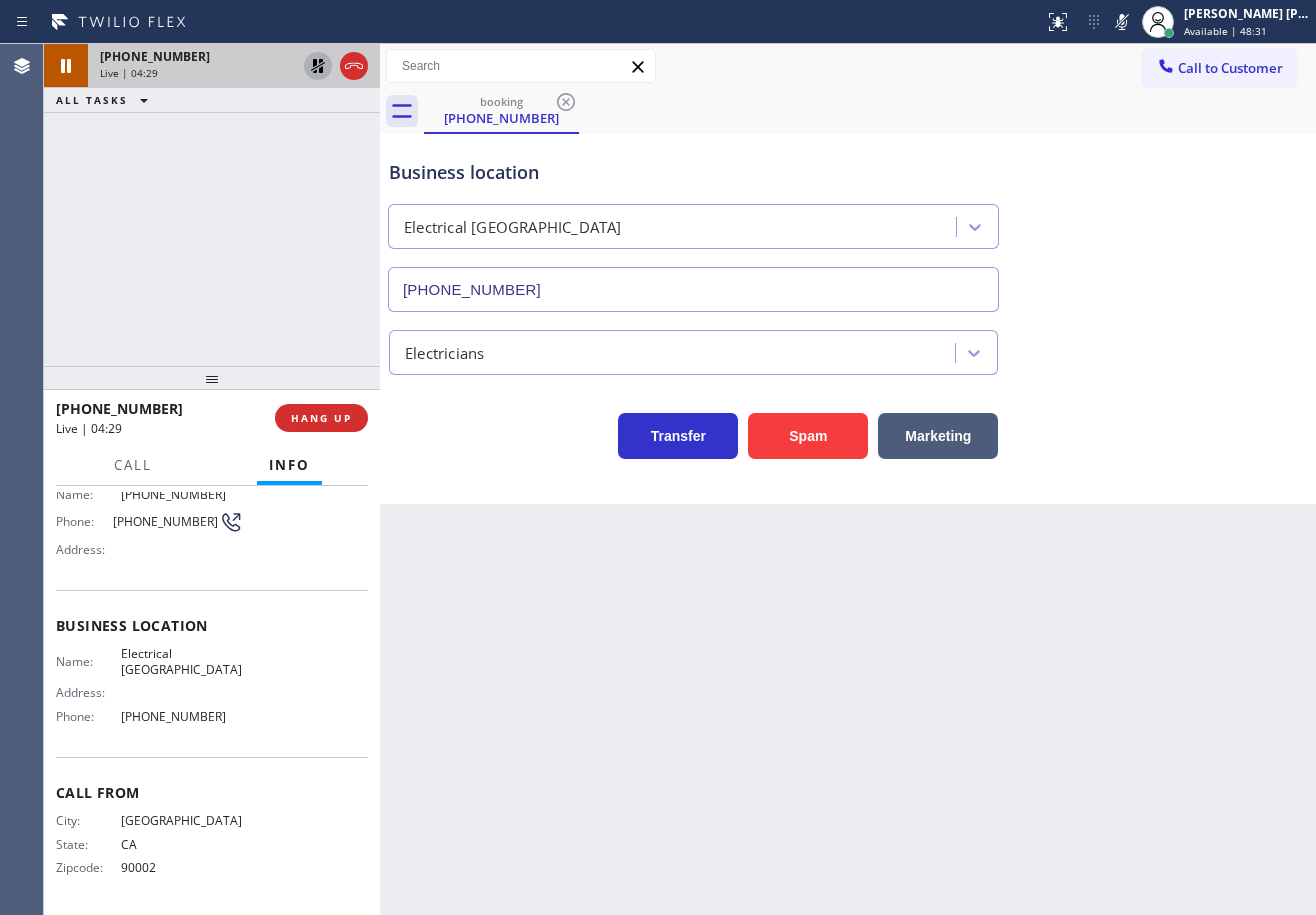 click 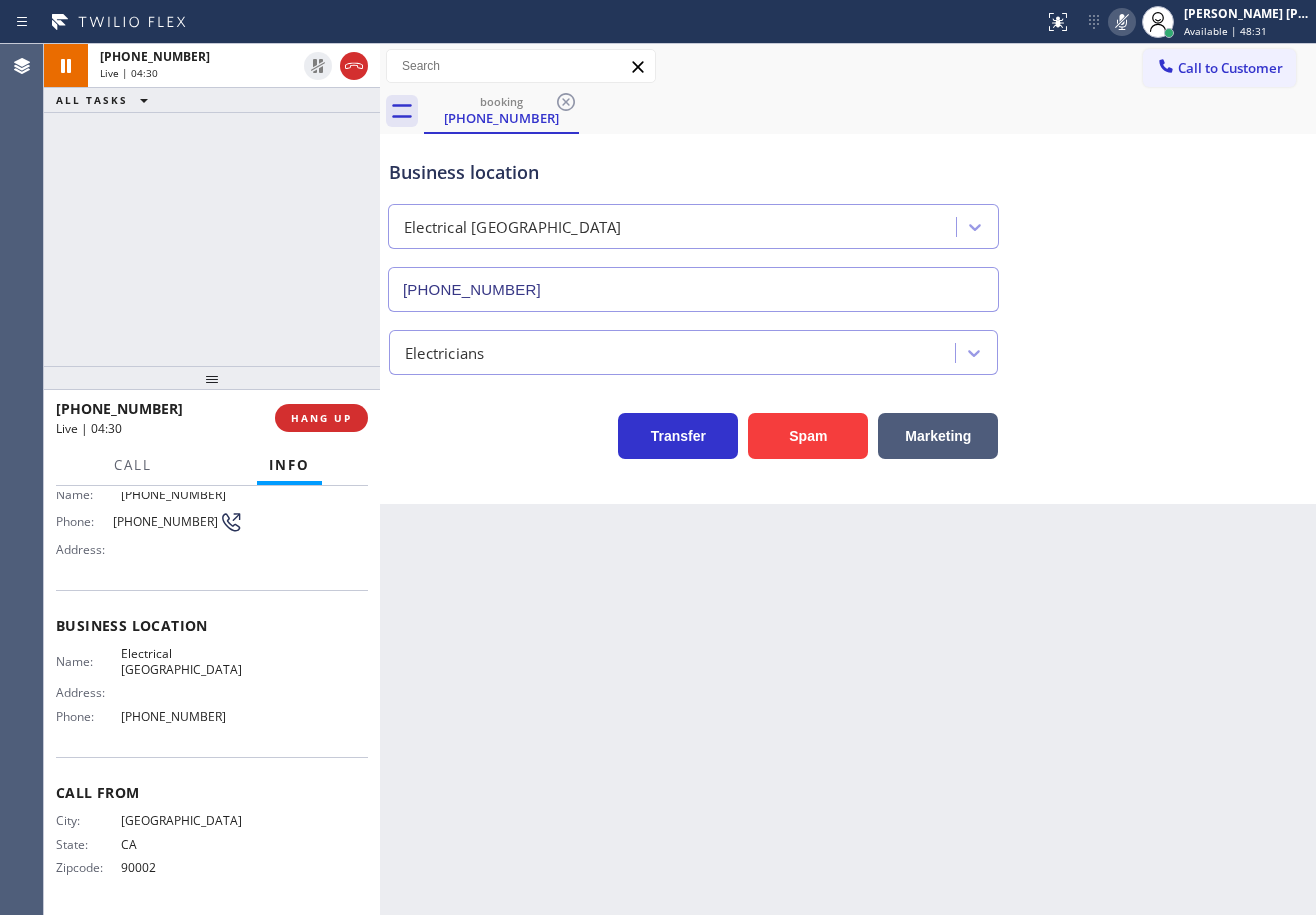 click 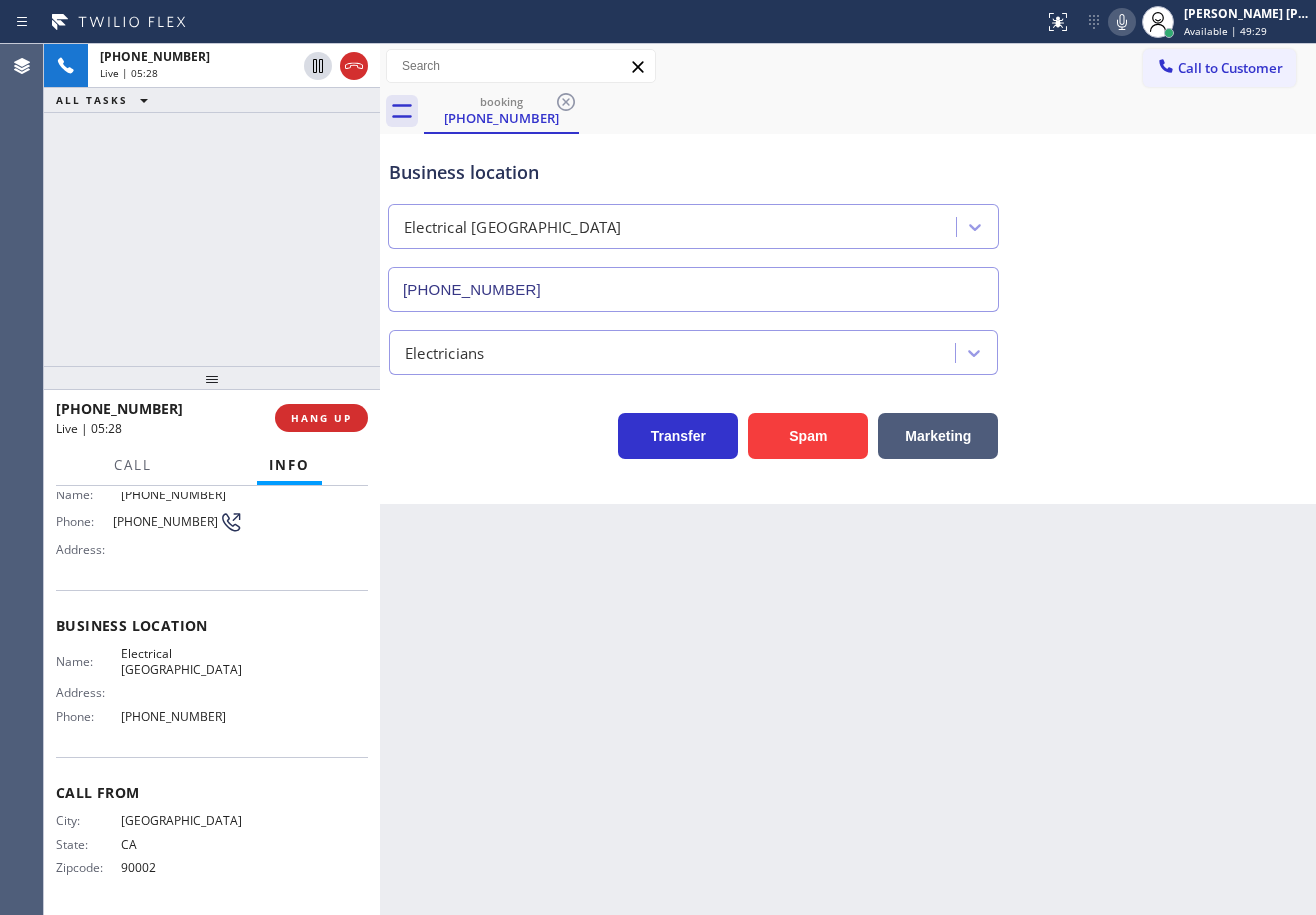 click on "Call to Customer Outbound call Location 5 Star Electricians Paterson(Nlm Electrical Contractors) Your caller id phone number [PHONE_NUMBER] Customer number Call Outbound call Technician Search Technician Your caller id phone number Your caller id phone number Call" at bounding box center (848, 66) 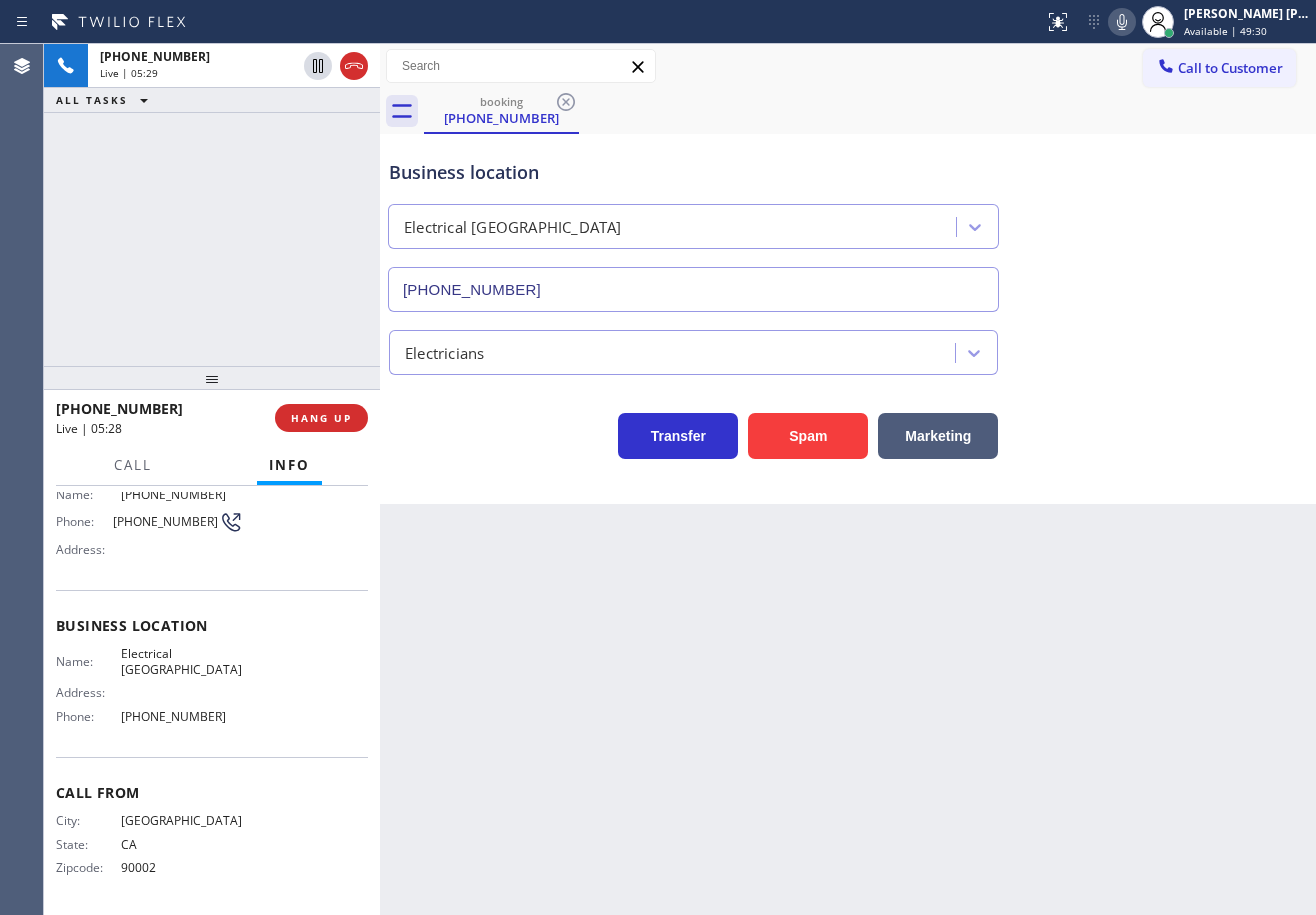 click 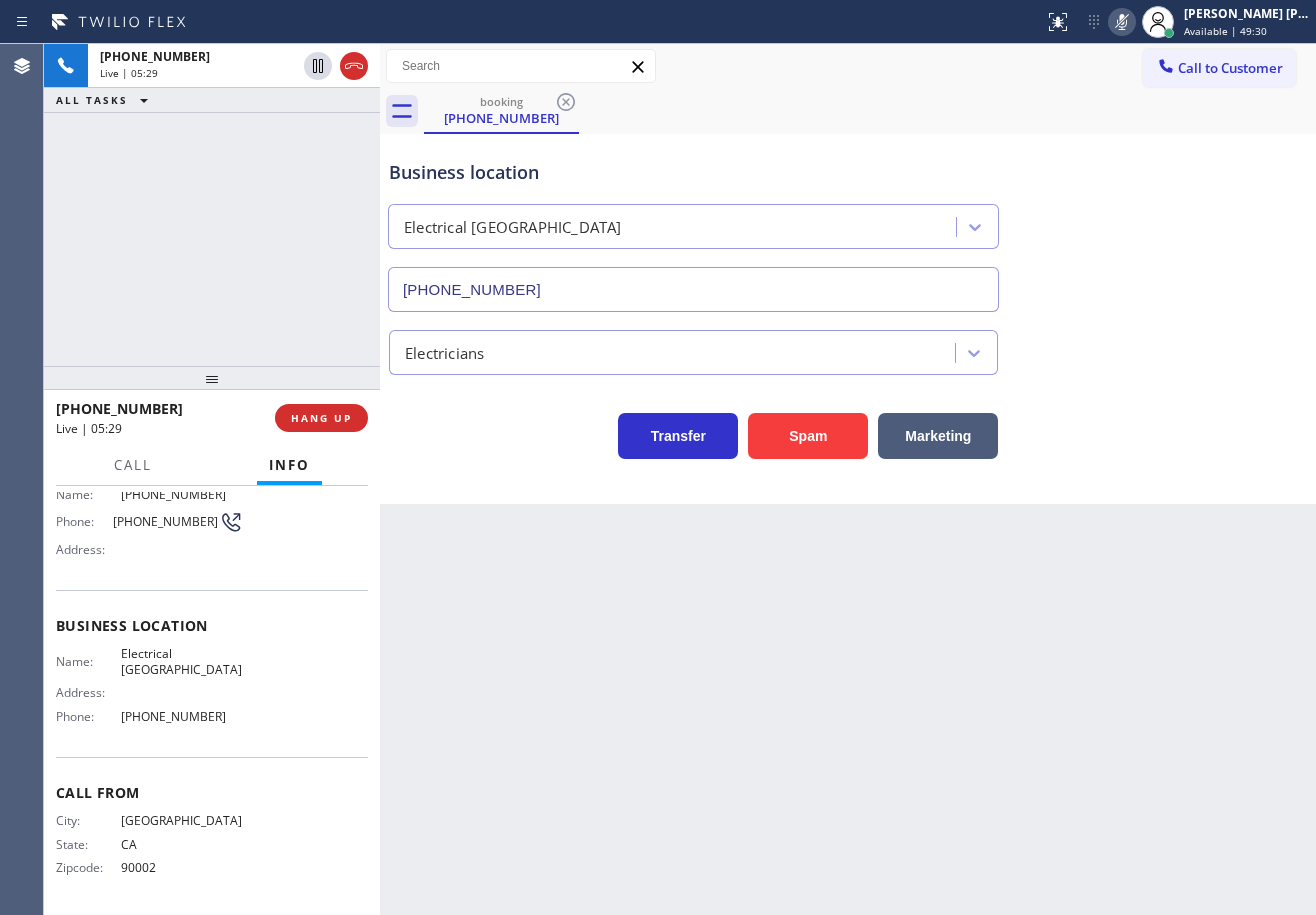click on "Business location Electrical [GEOGRAPHIC_DATA] [PHONE_NUMBER]" at bounding box center [848, 221] 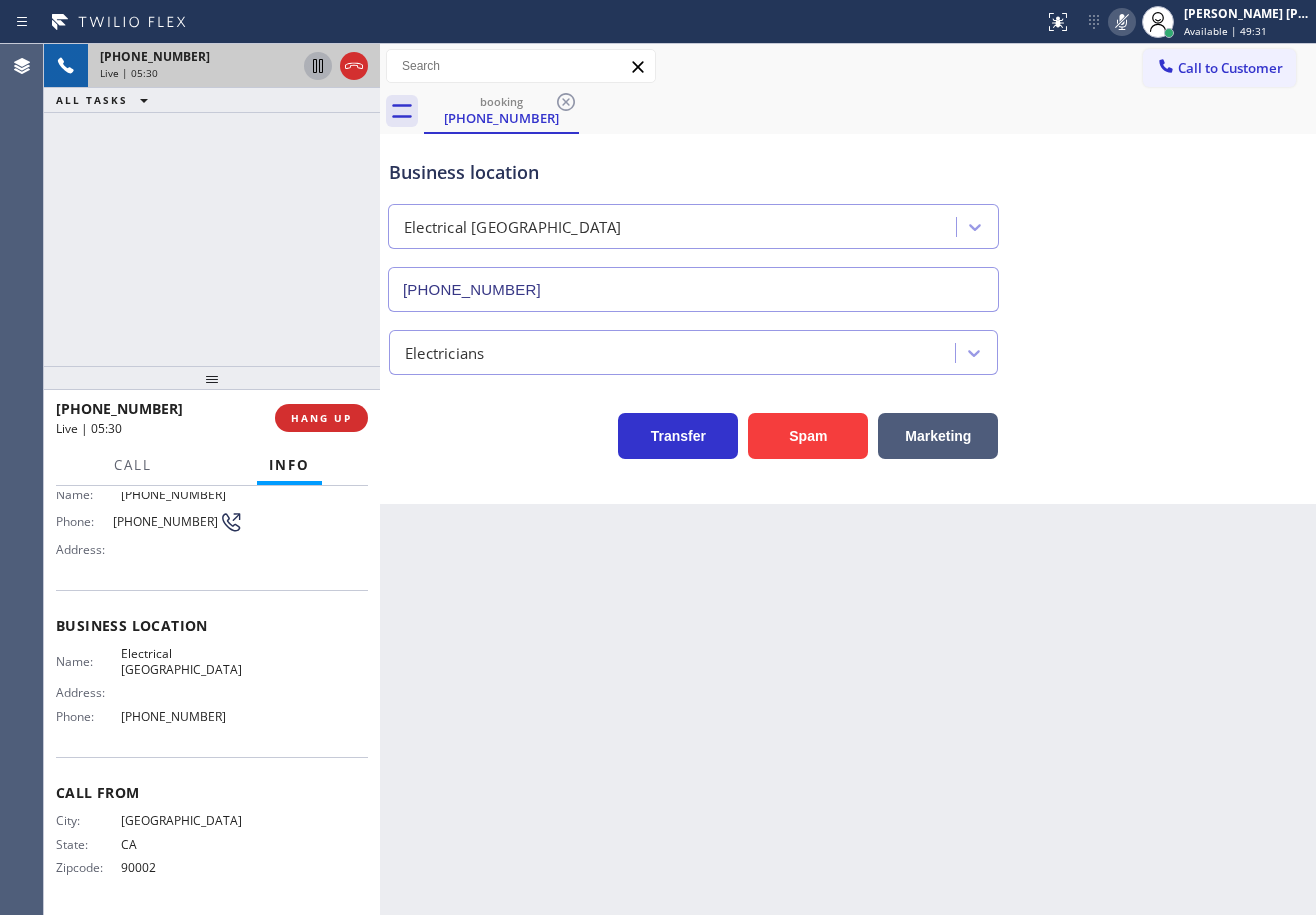 click 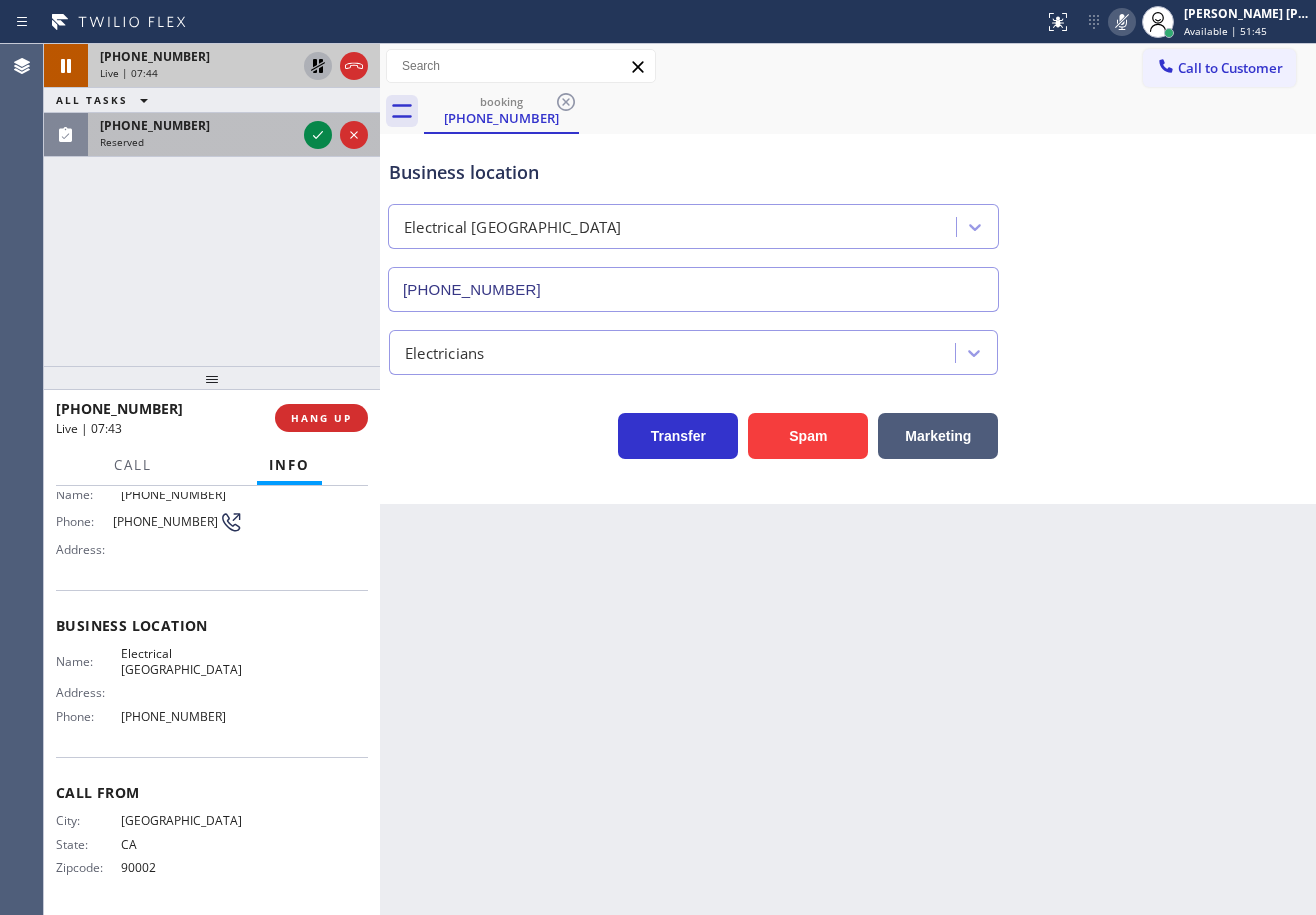 click on "Reserved" at bounding box center (198, 142) 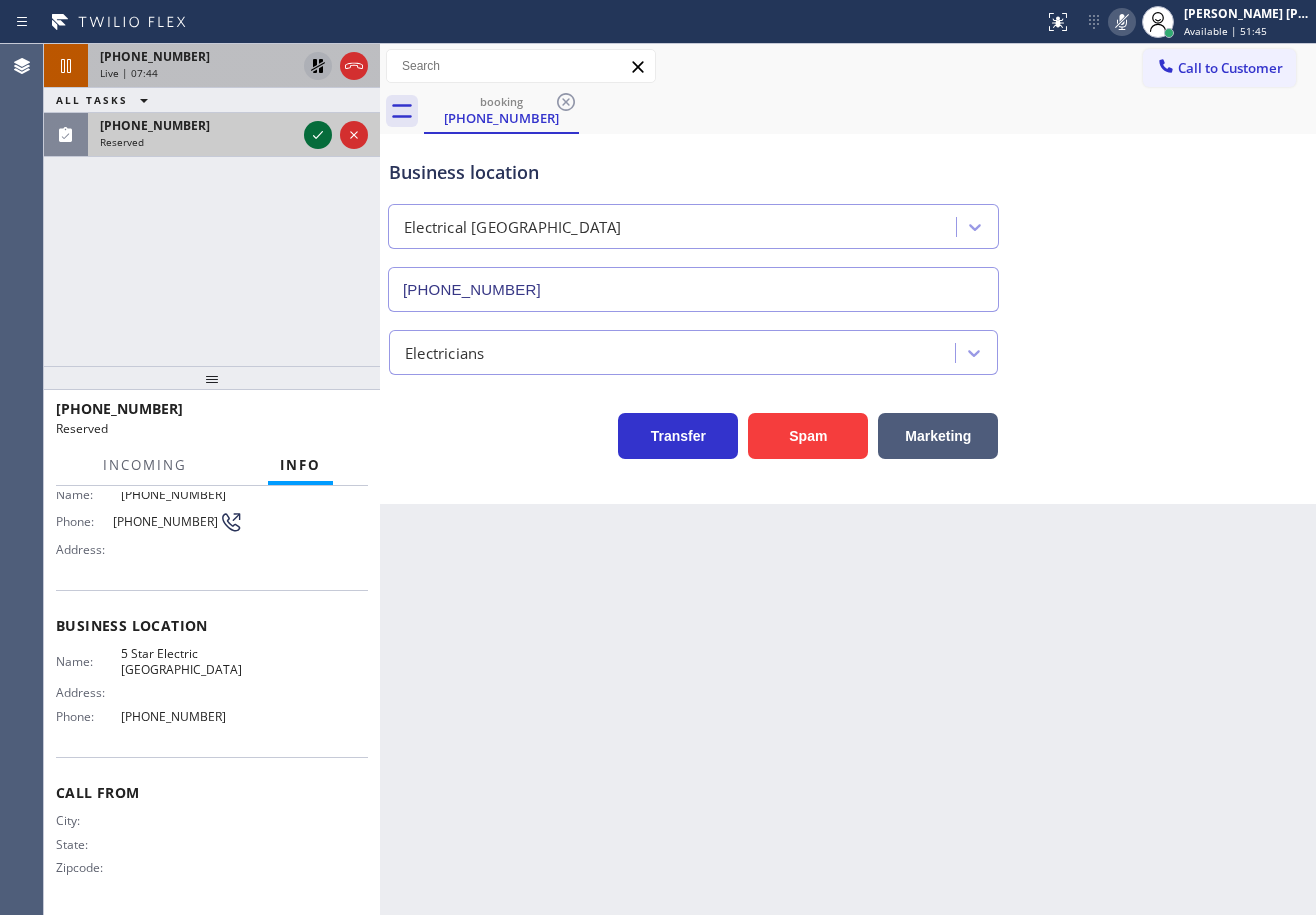 click 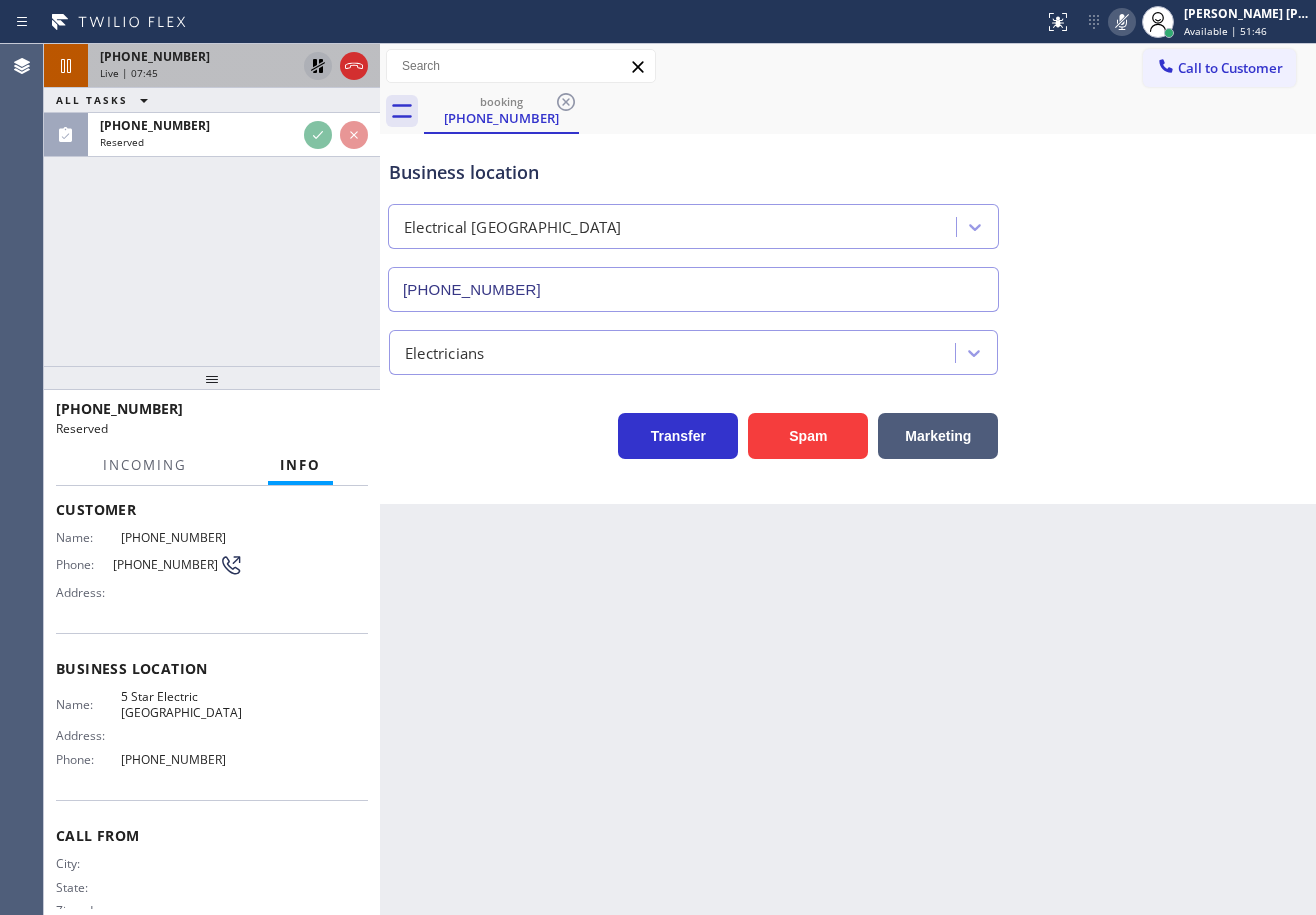 scroll, scrollTop: 0, scrollLeft: 0, axis: both 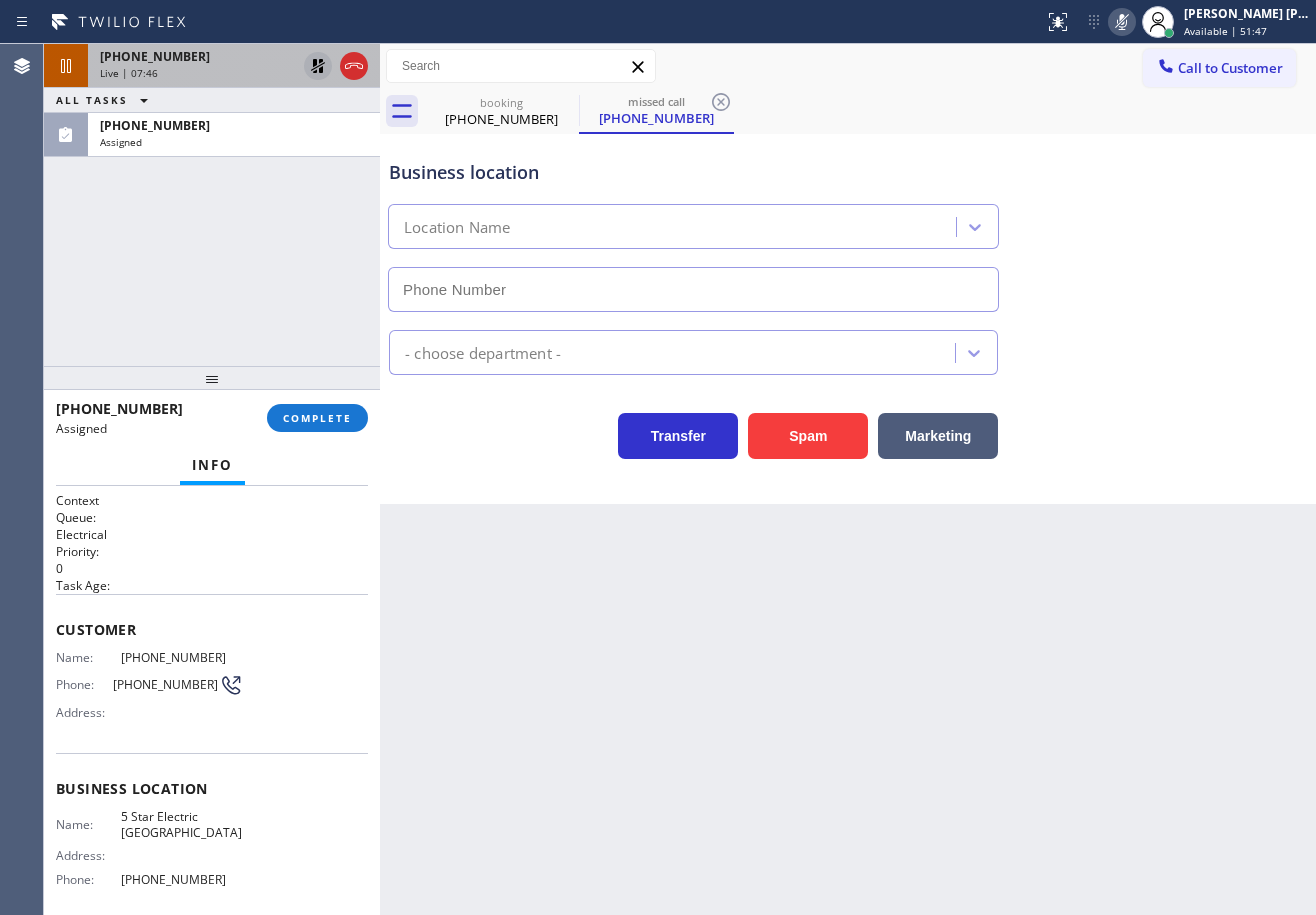 type on "[PHONE_NUMBER]" 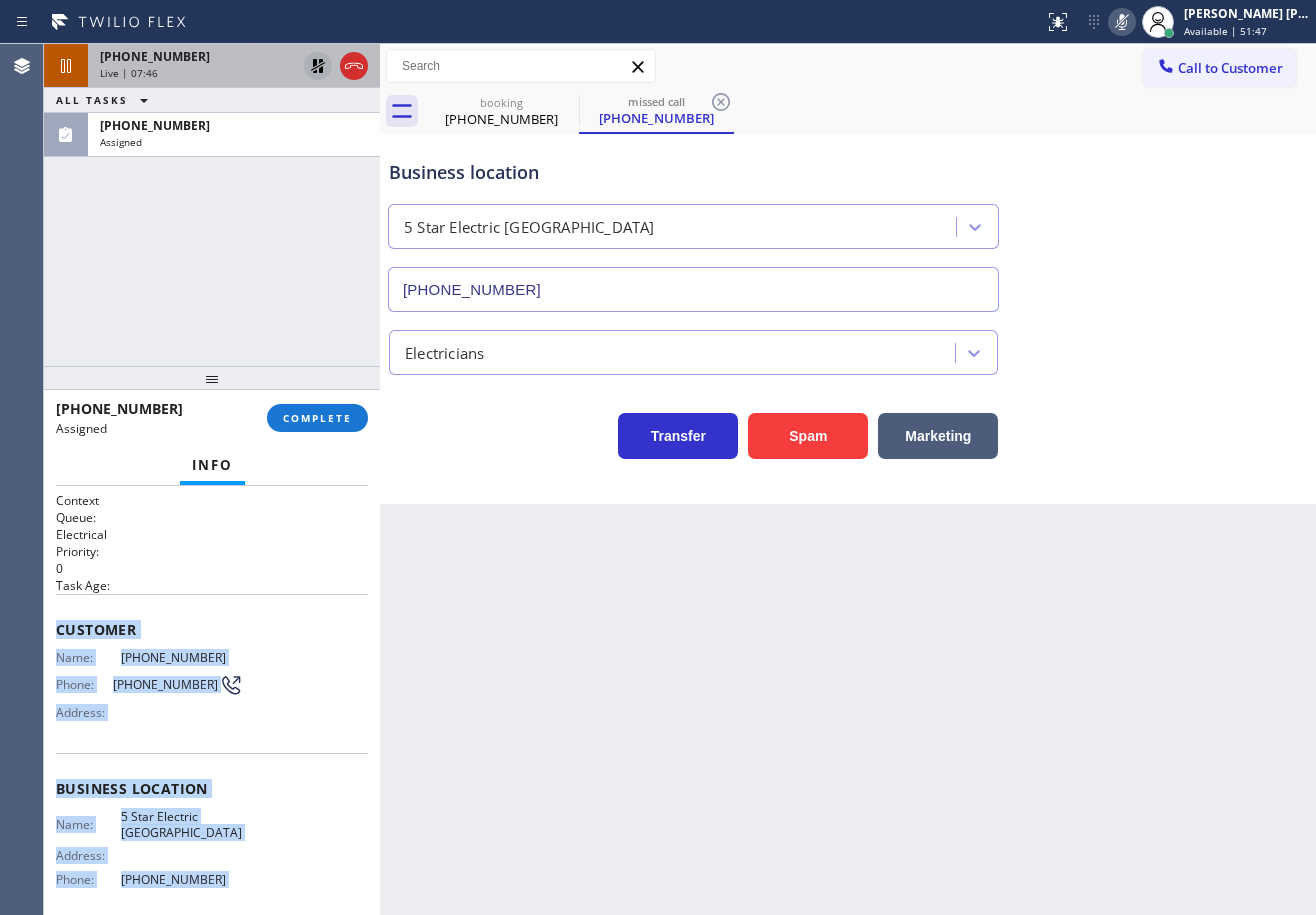 scroll, scrollTop: 163, scrollLeft: 0, axis: vertical 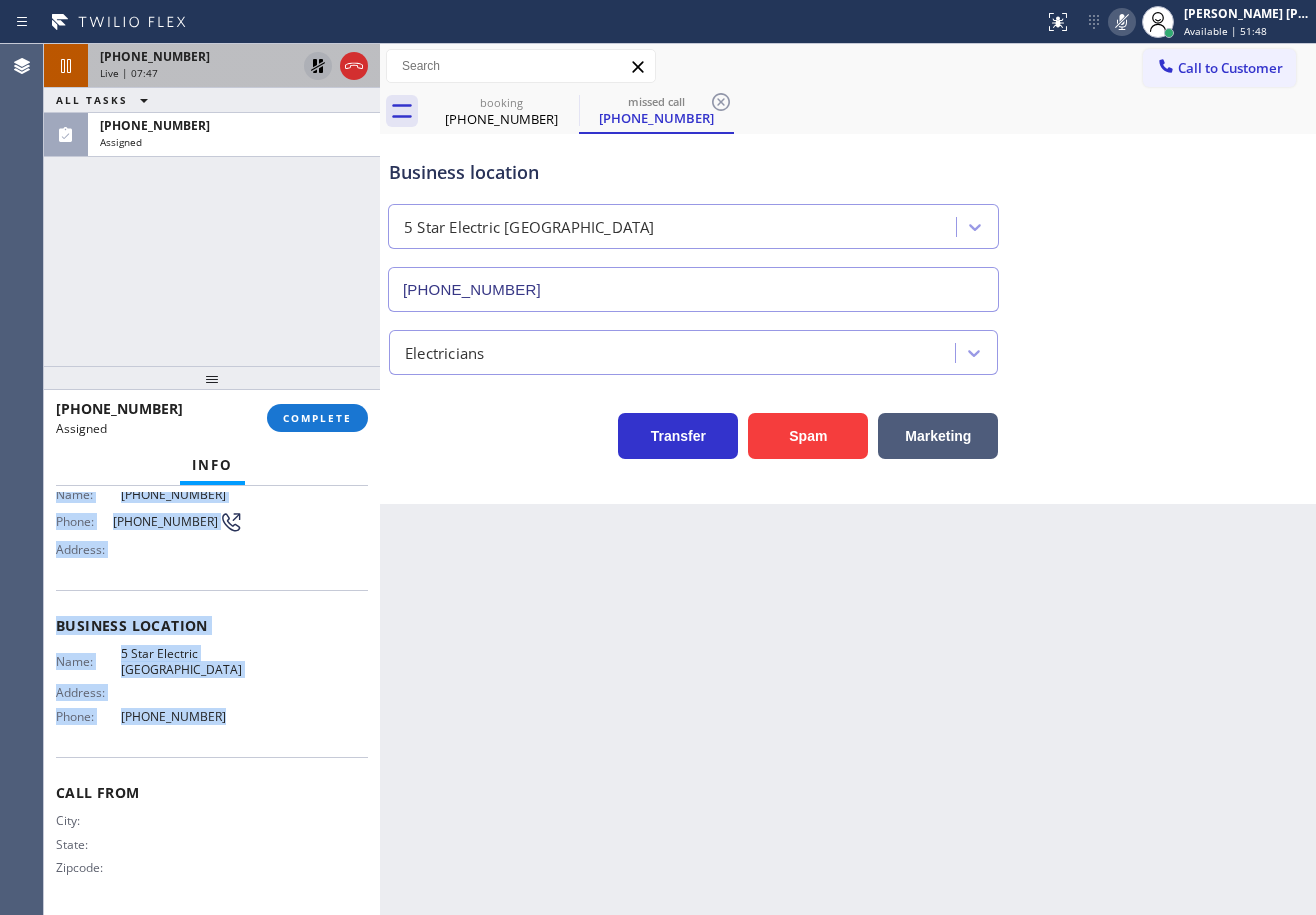 drag, startPoint x: 67, startPoint y: 629, endPoint x: 246, endPoint y: 728, distance: 204.55318 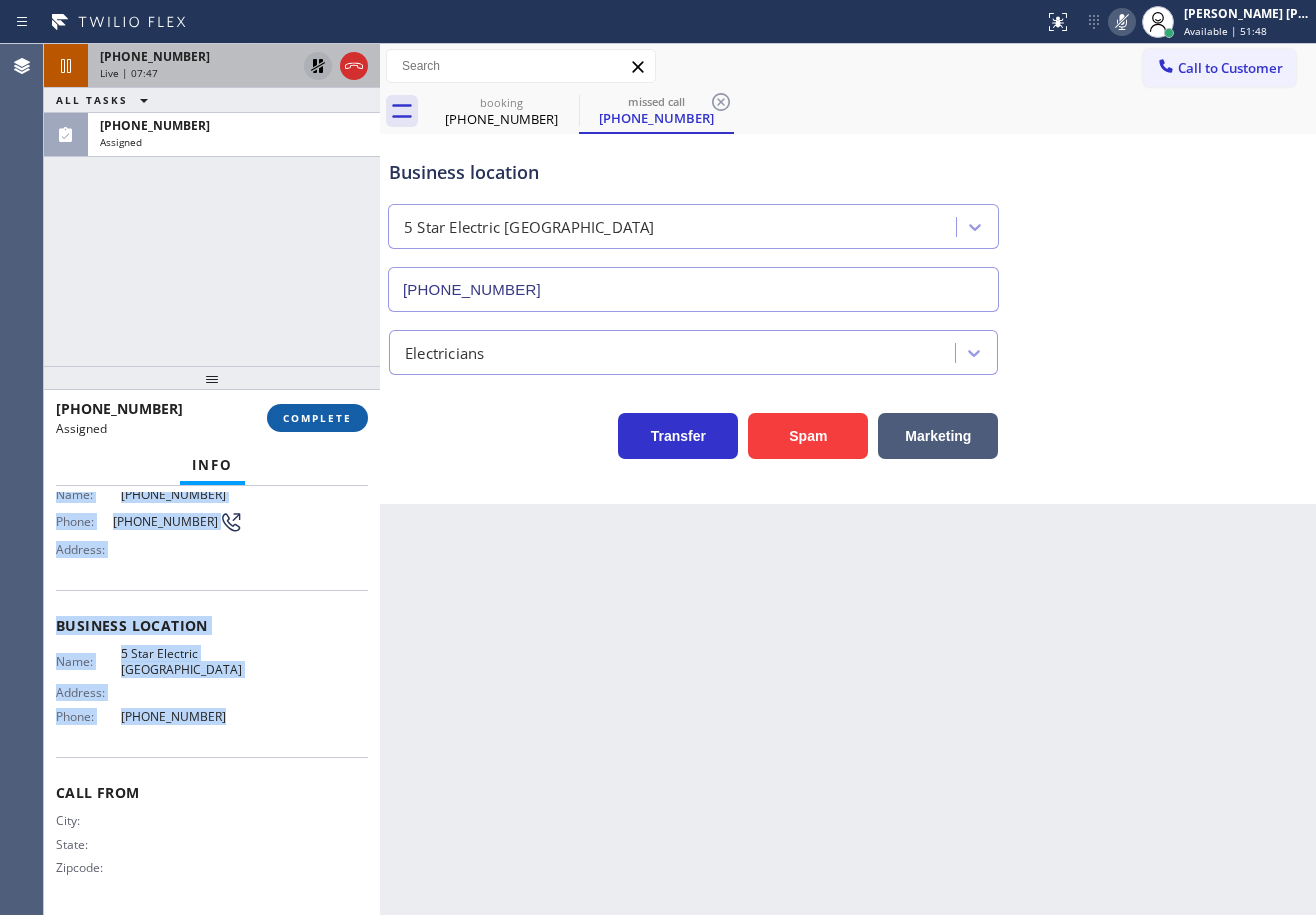click on "COMPLETE" at bounding box center (317, 418) 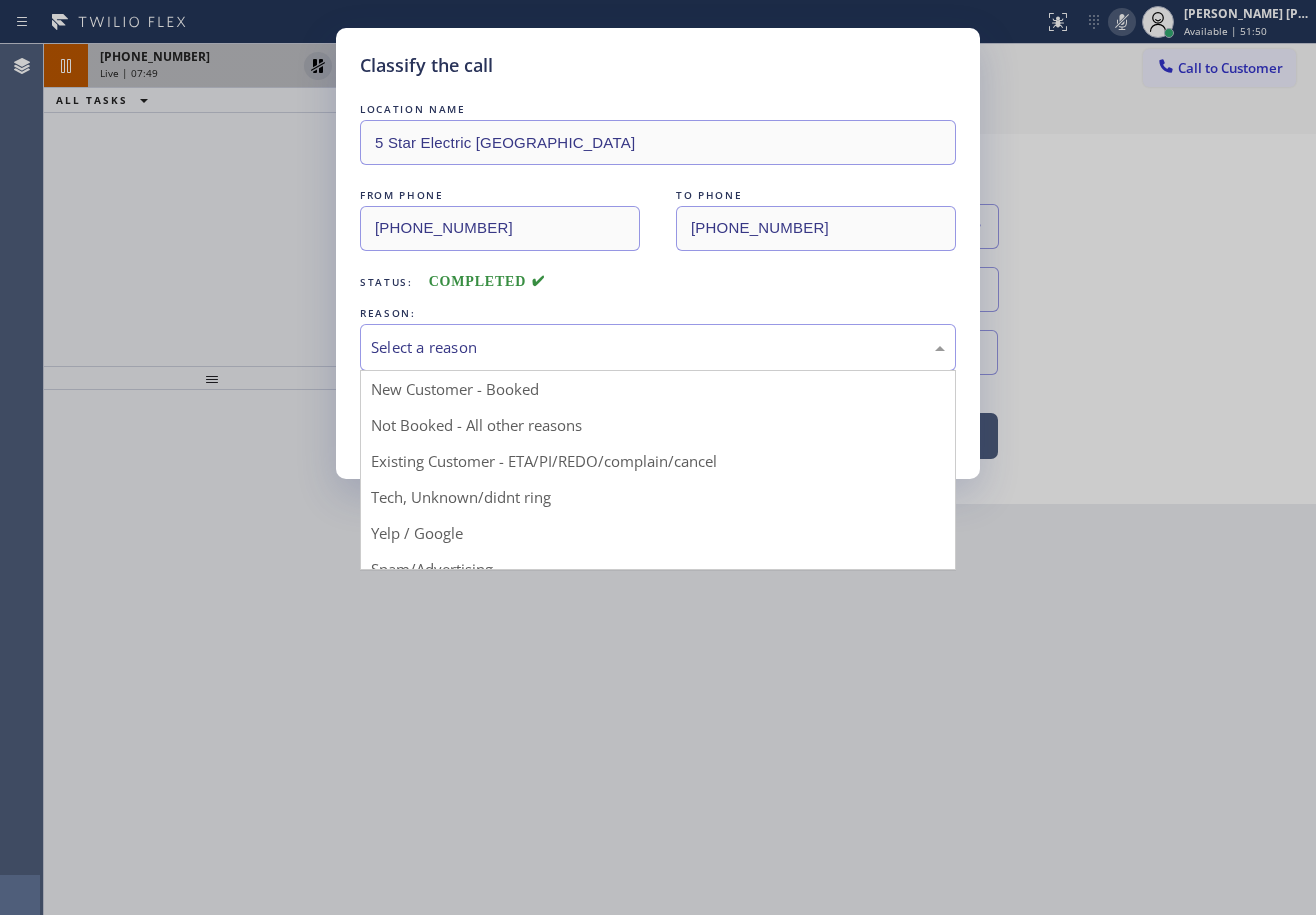 click on "Select a reason" at bounding box center (658, 347) 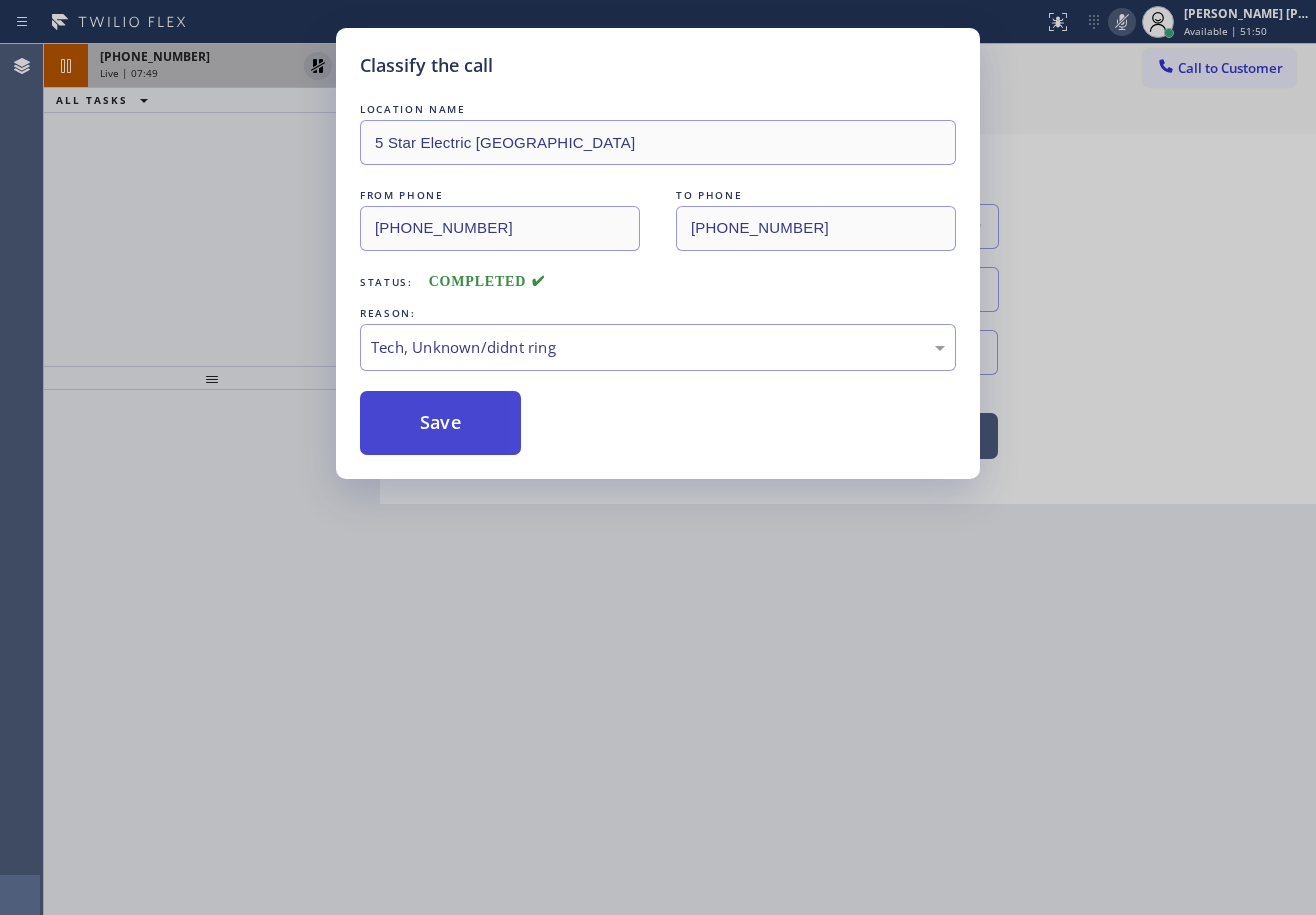 click on "Save" at bounding box center [440, 423] 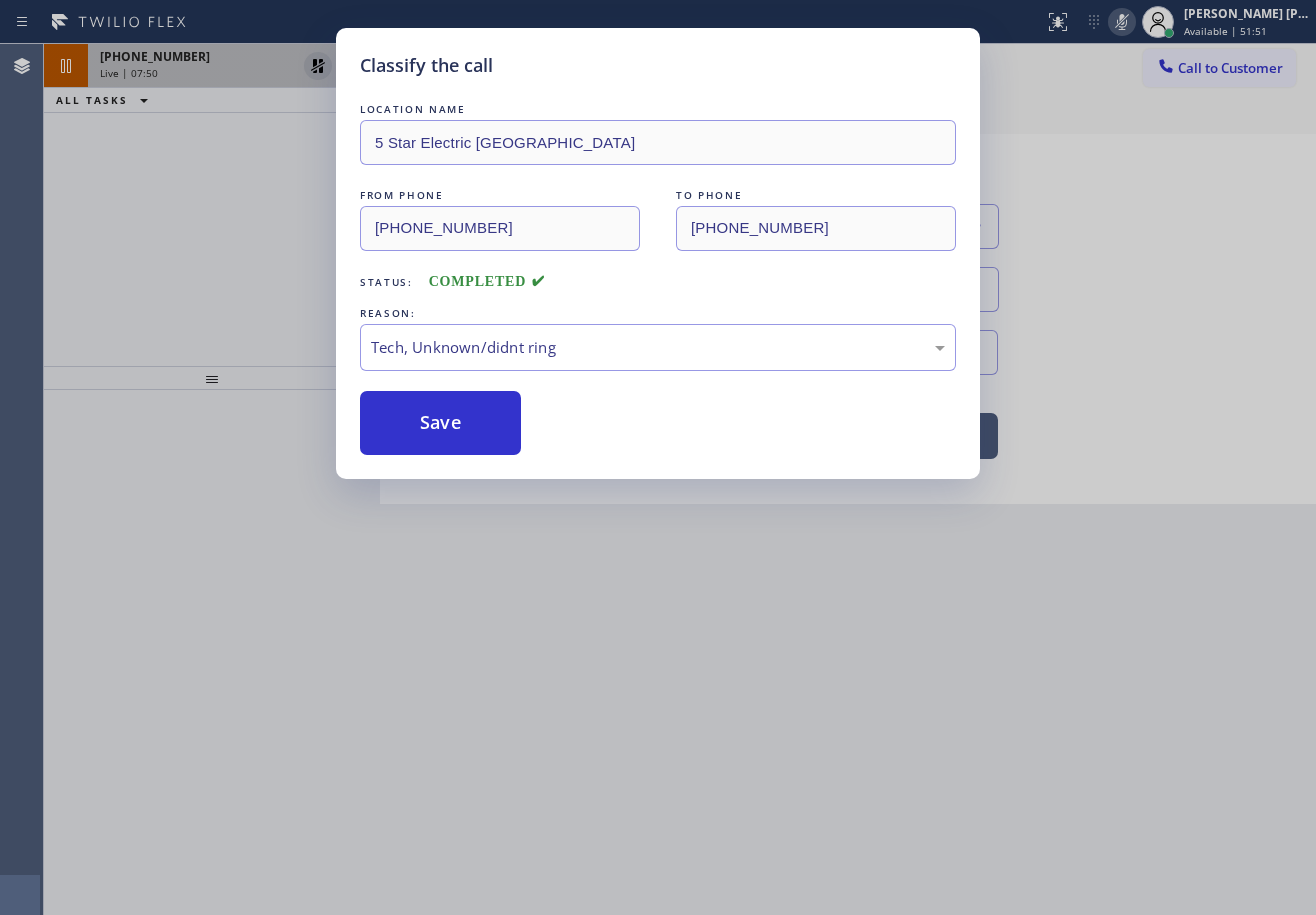 click on "Save" at bounding box center (440, 423) 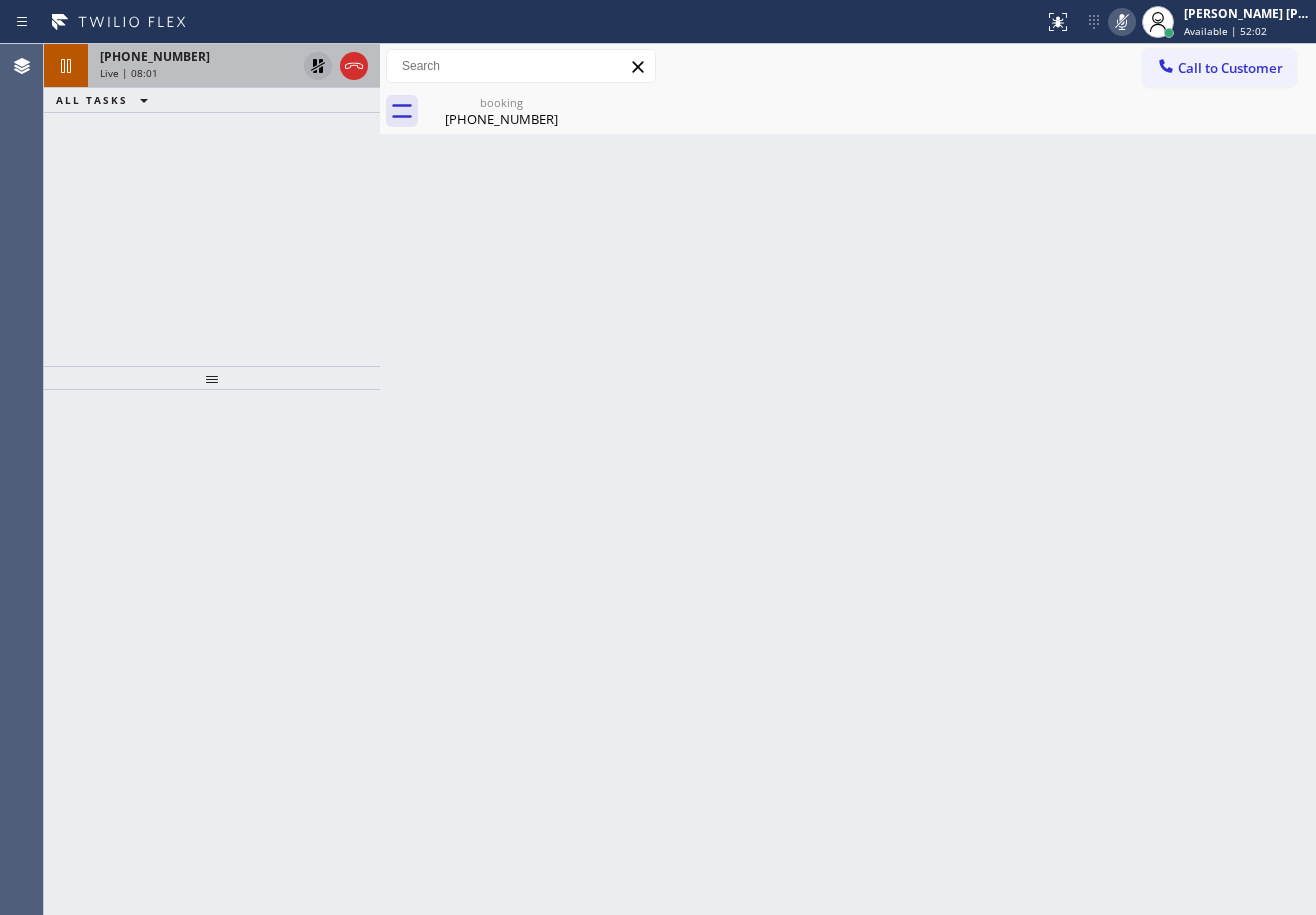click on "Live | 08:01" at bounding box center [198, 73] 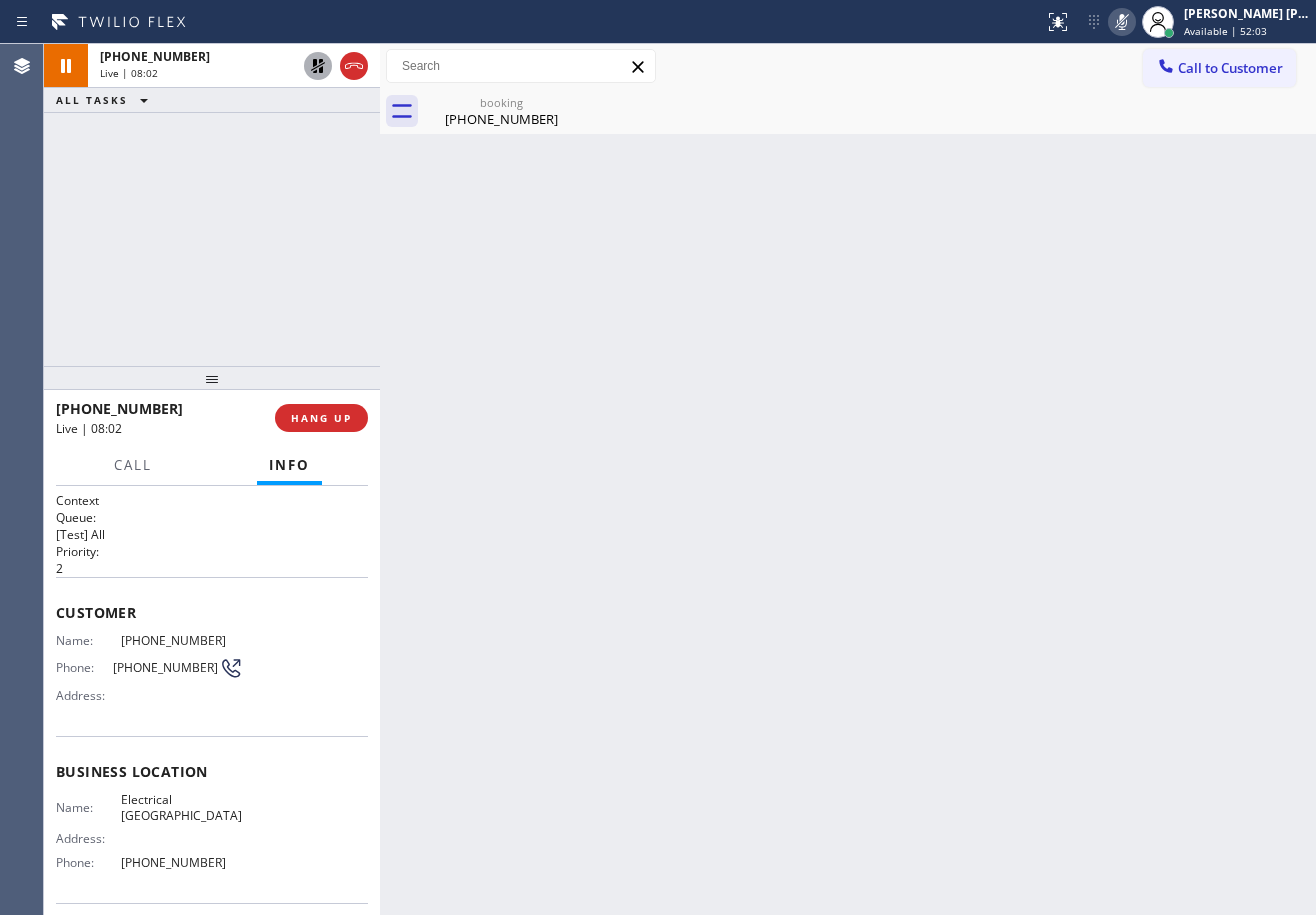click 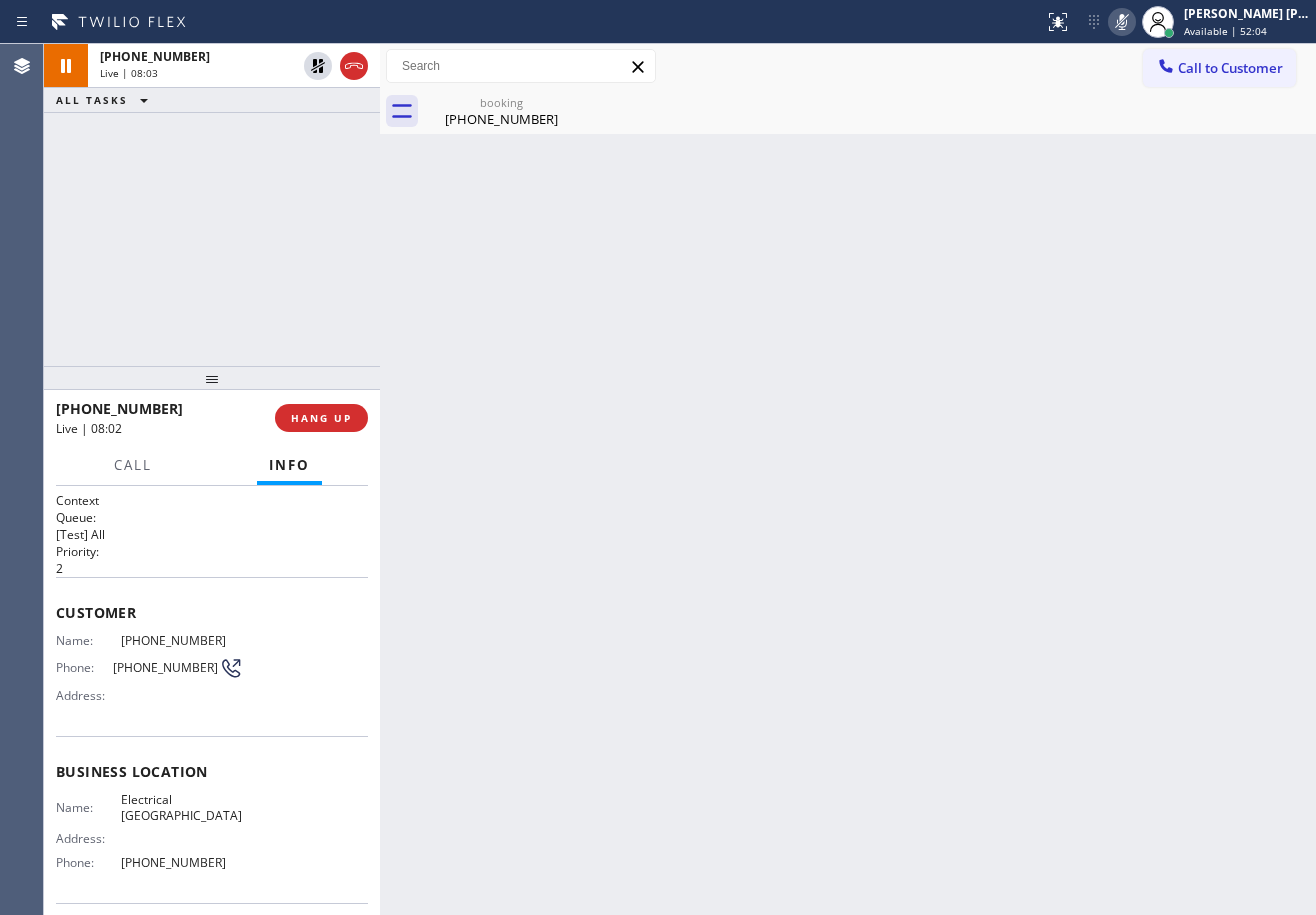 click 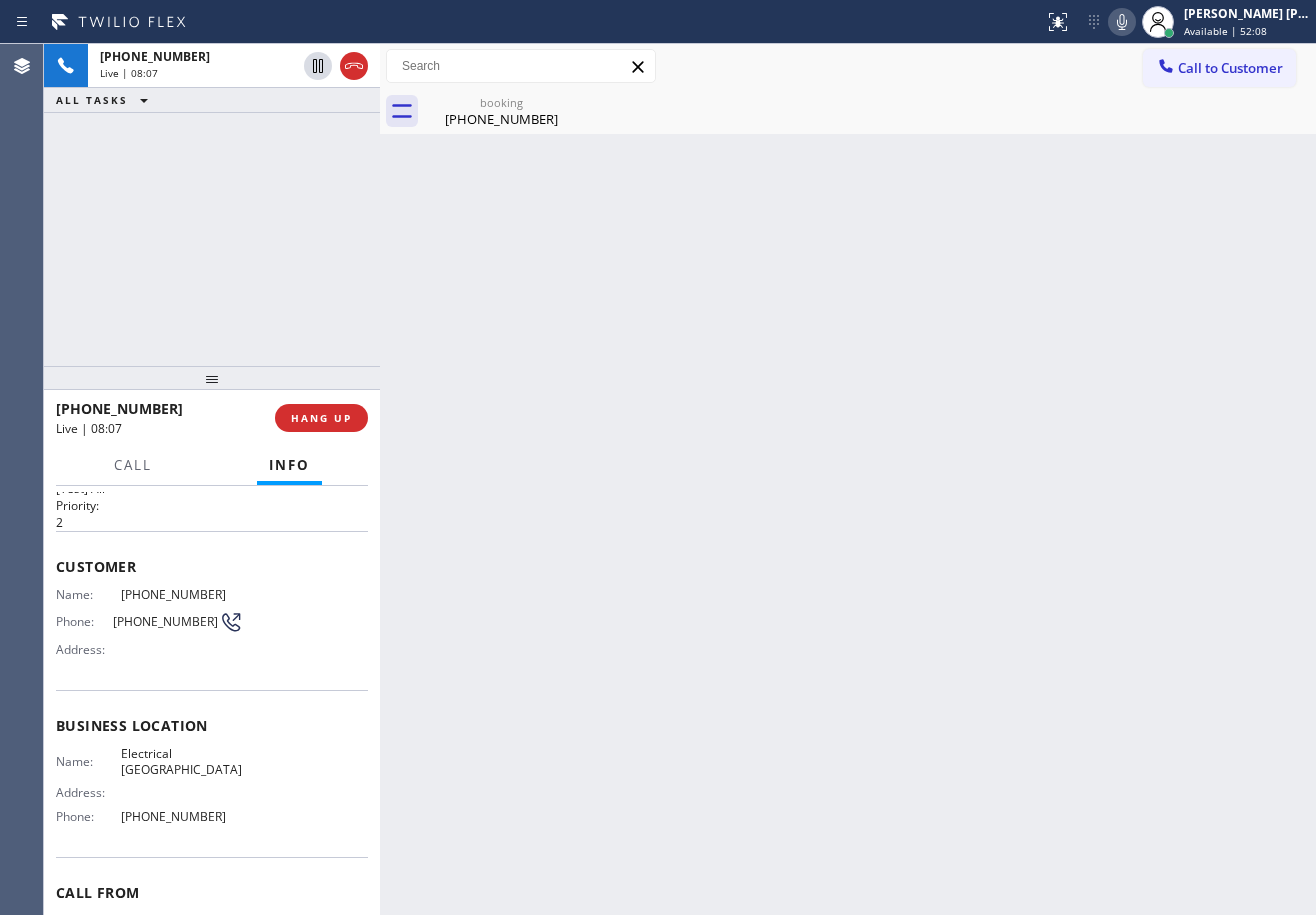 click on "[PHONE_NUMBER] Live | 08:07 ALL TASKS ALL TASKS ACTIVE TASKS TASKS IN WRAP UP" at bounding box center (212, 205) 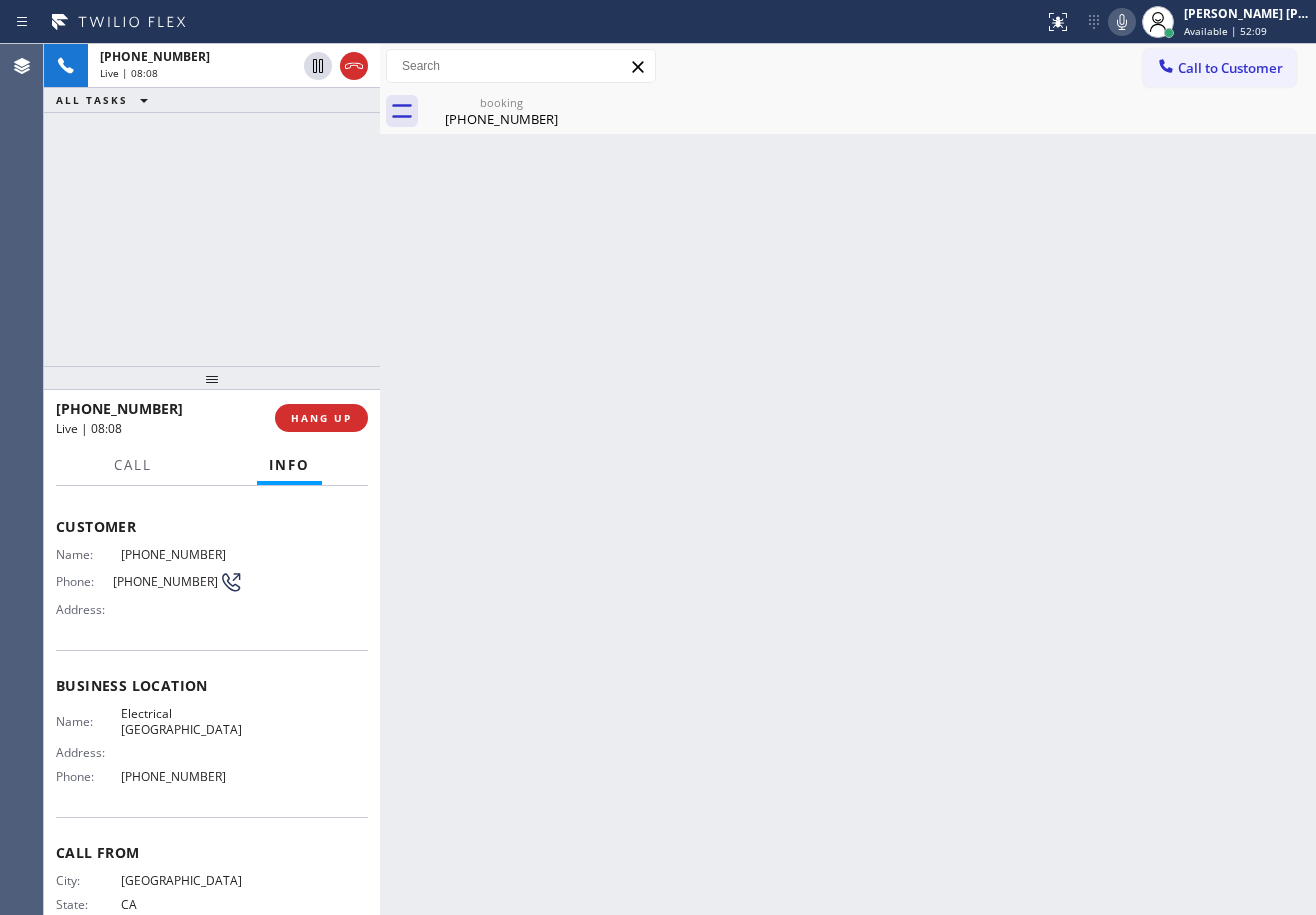 scroll, scrollTop: 0, scrollLeft: 0, axis: both 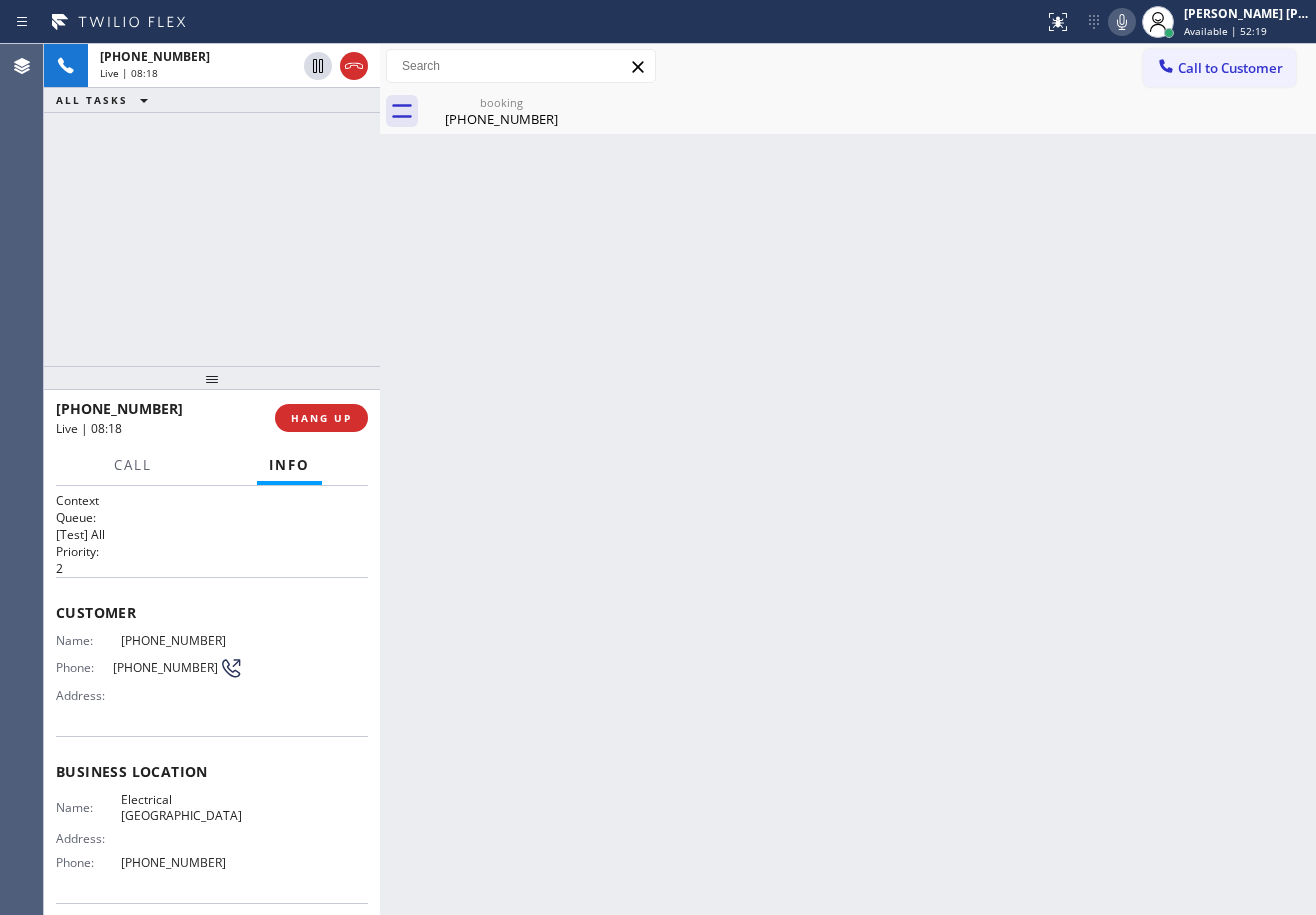 click on "[PHONE_NUMBER] Live | 08:18 ALL TASKS ALL TASKS ACTIVE TASKS TASKS IN WRAP UP" at bounding box center [212, 205] 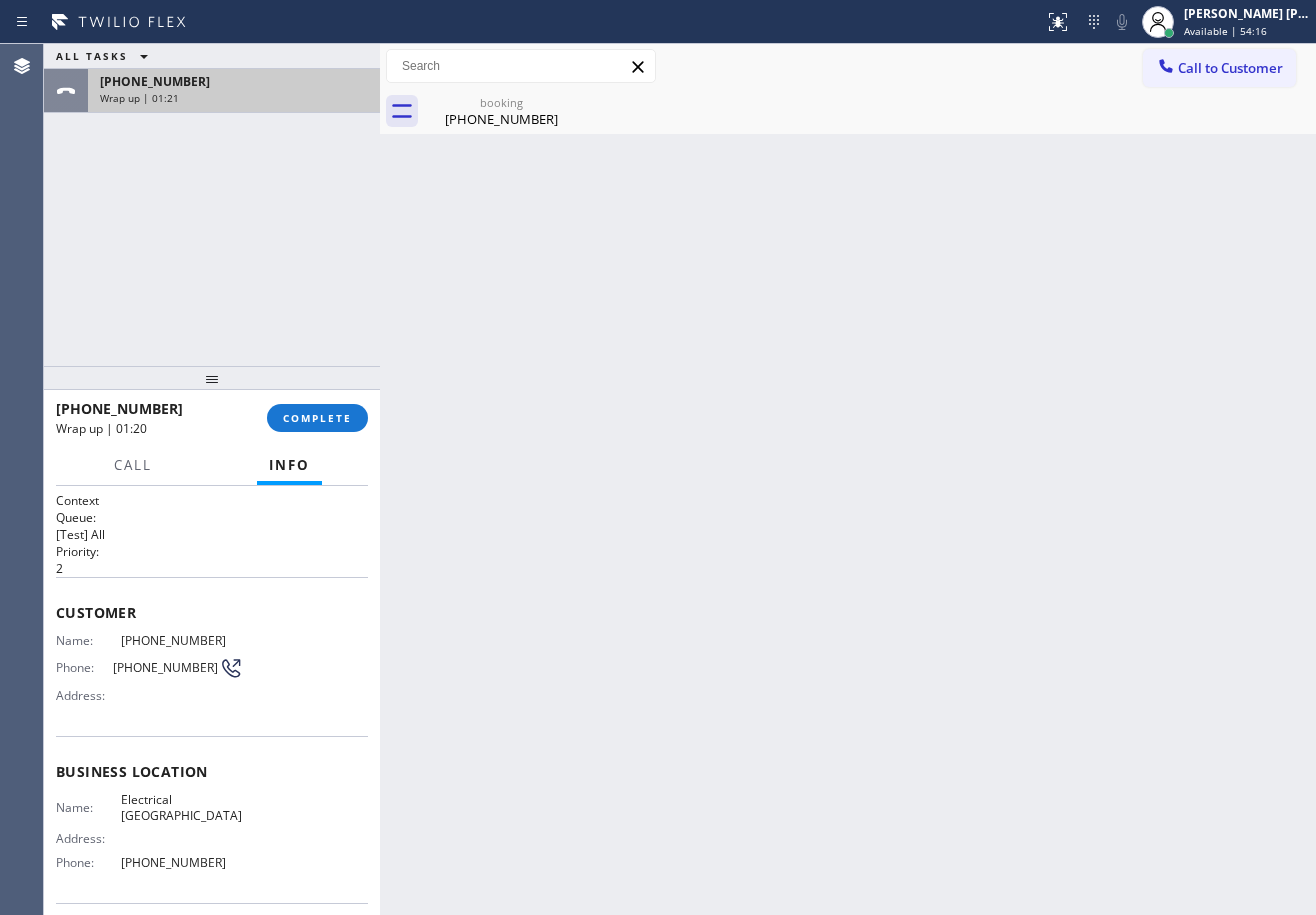 drag, startPoint x: 283, startPoint y: 70, endPoint x: 281, endPoint y: 80, distance: 10.198039 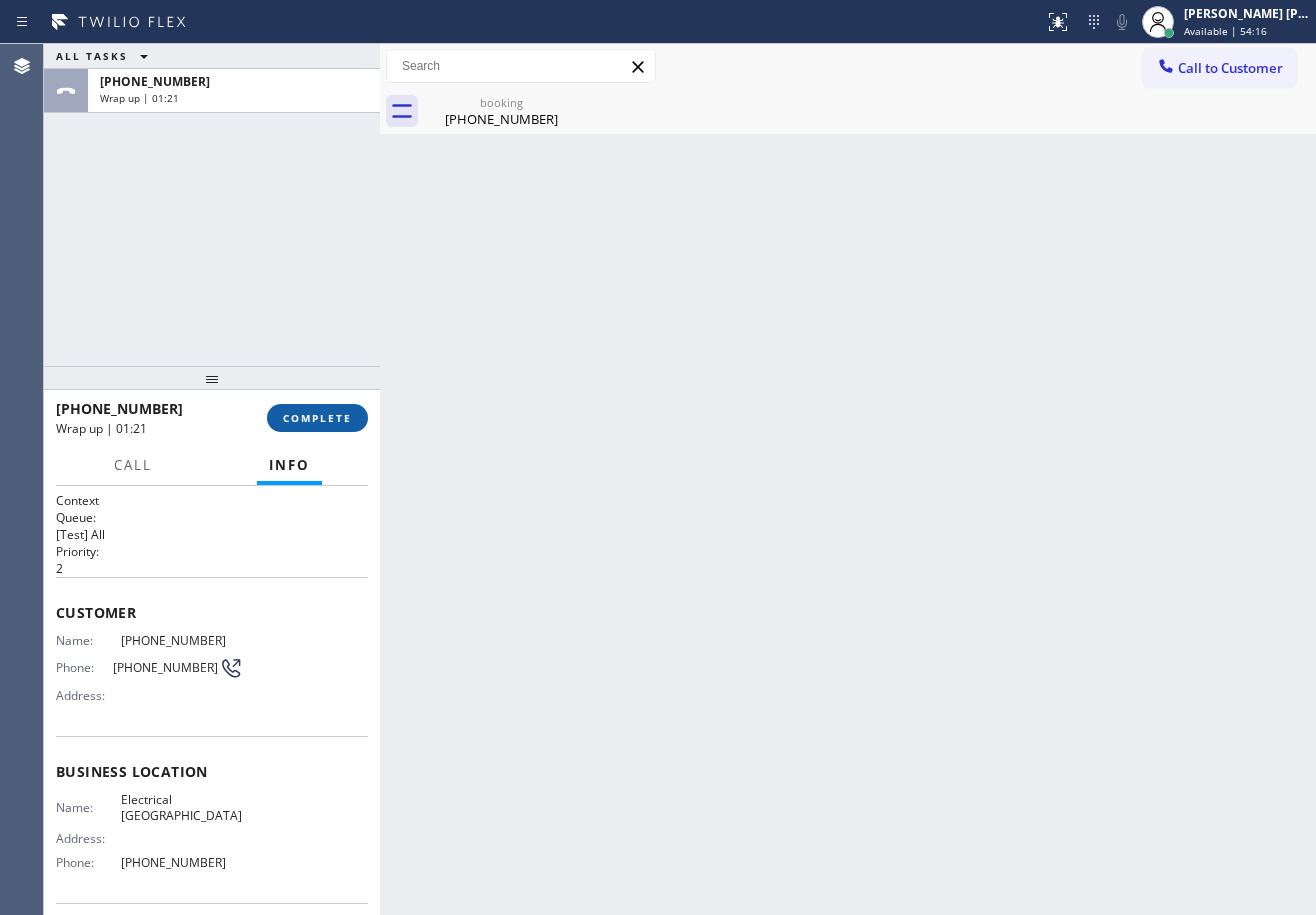 click on "COMPLETE" at bounding box center [317, 418] 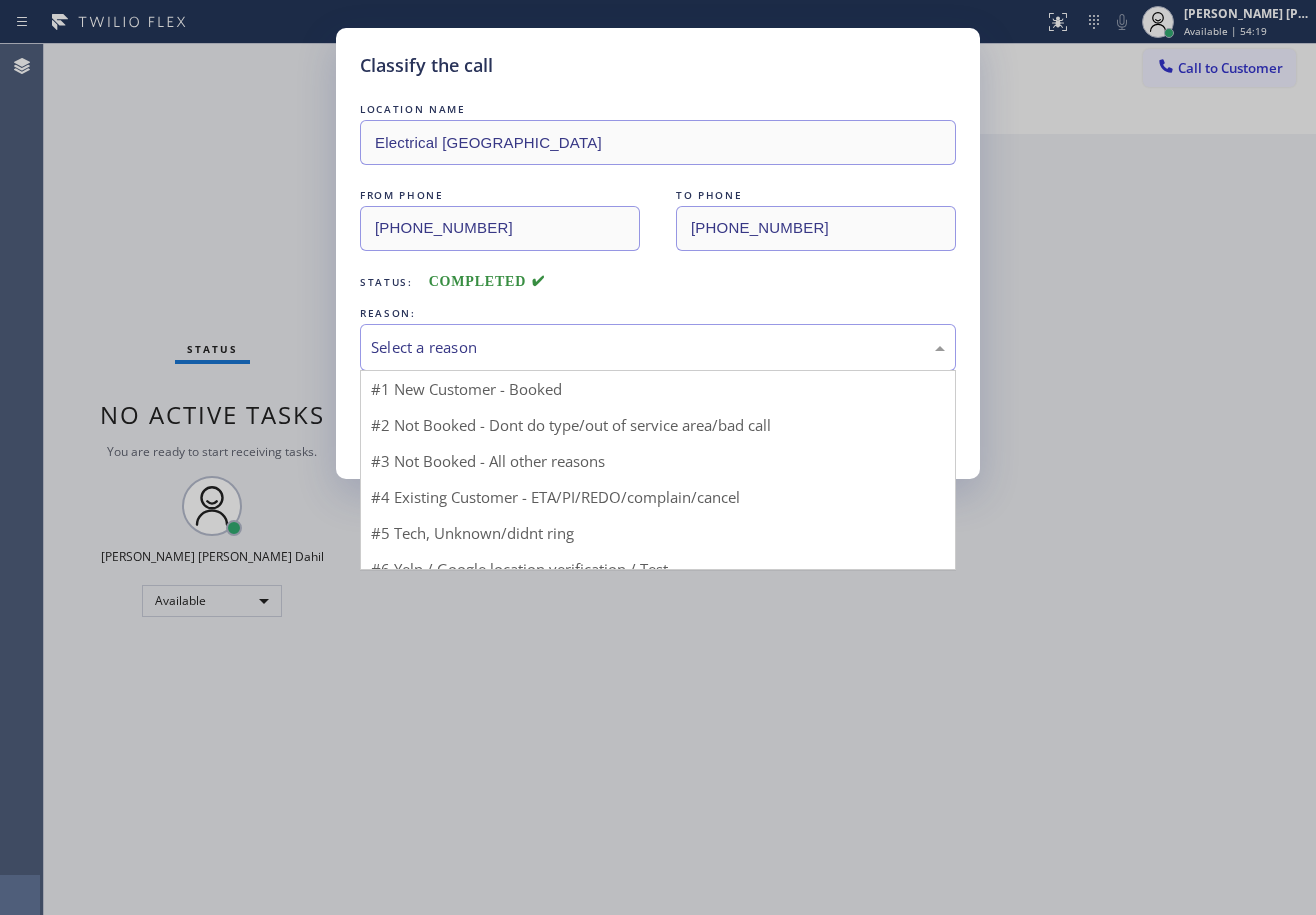 click on "Select a reason" at bounding box center [658, 347] 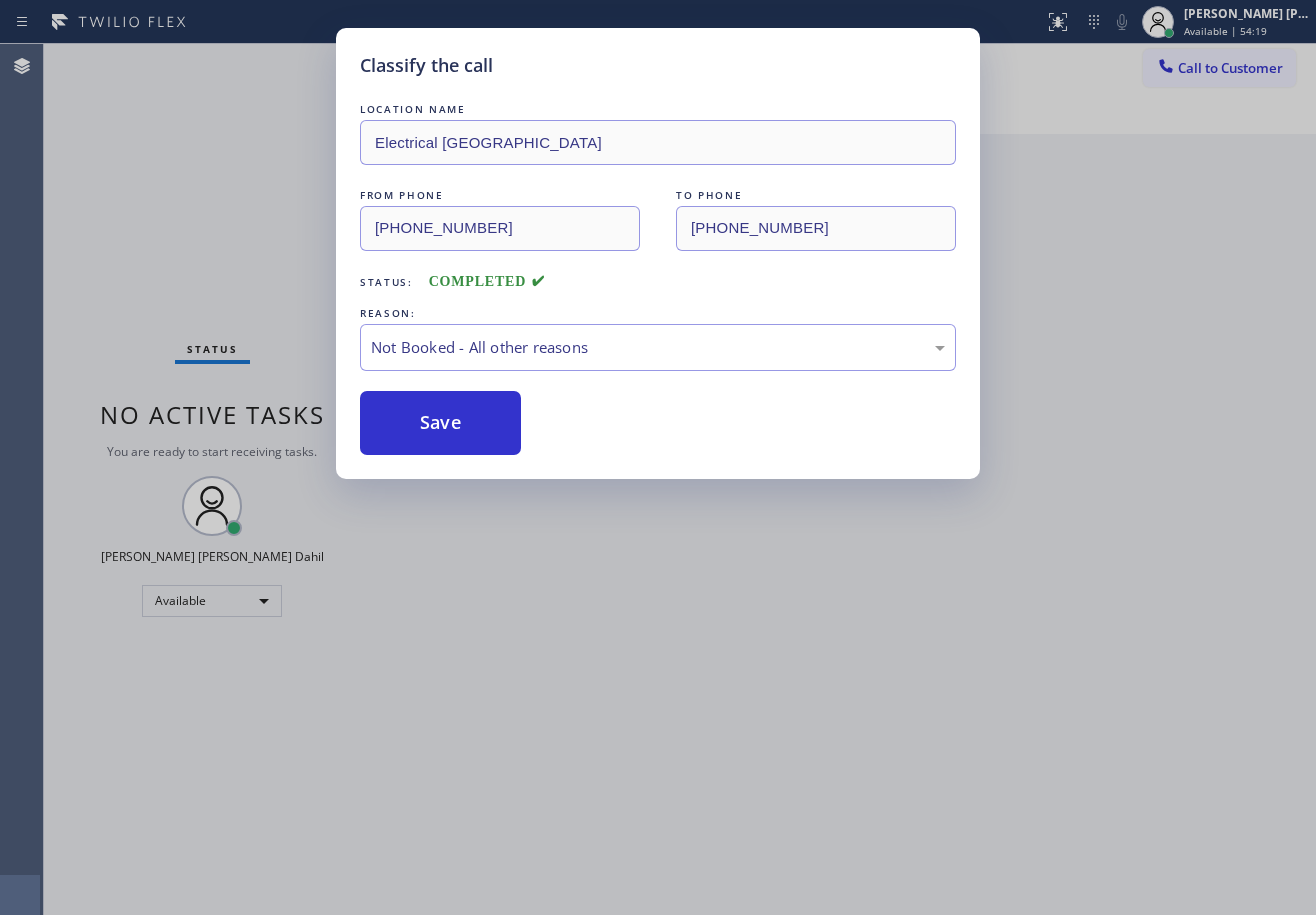 click on "Save" at bounding box center (440, 423) 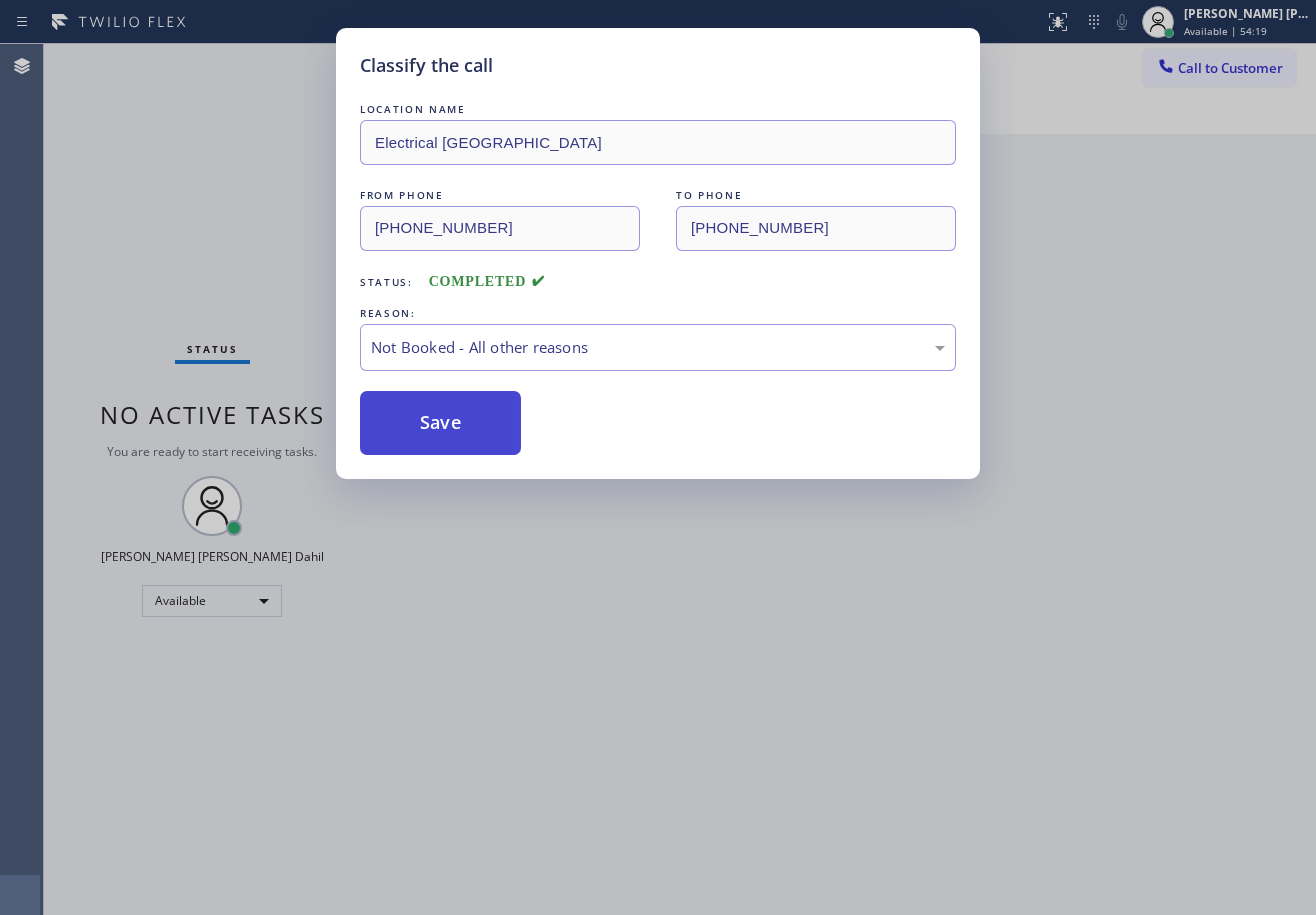 click on "Save" at bounding box center [440, 423] 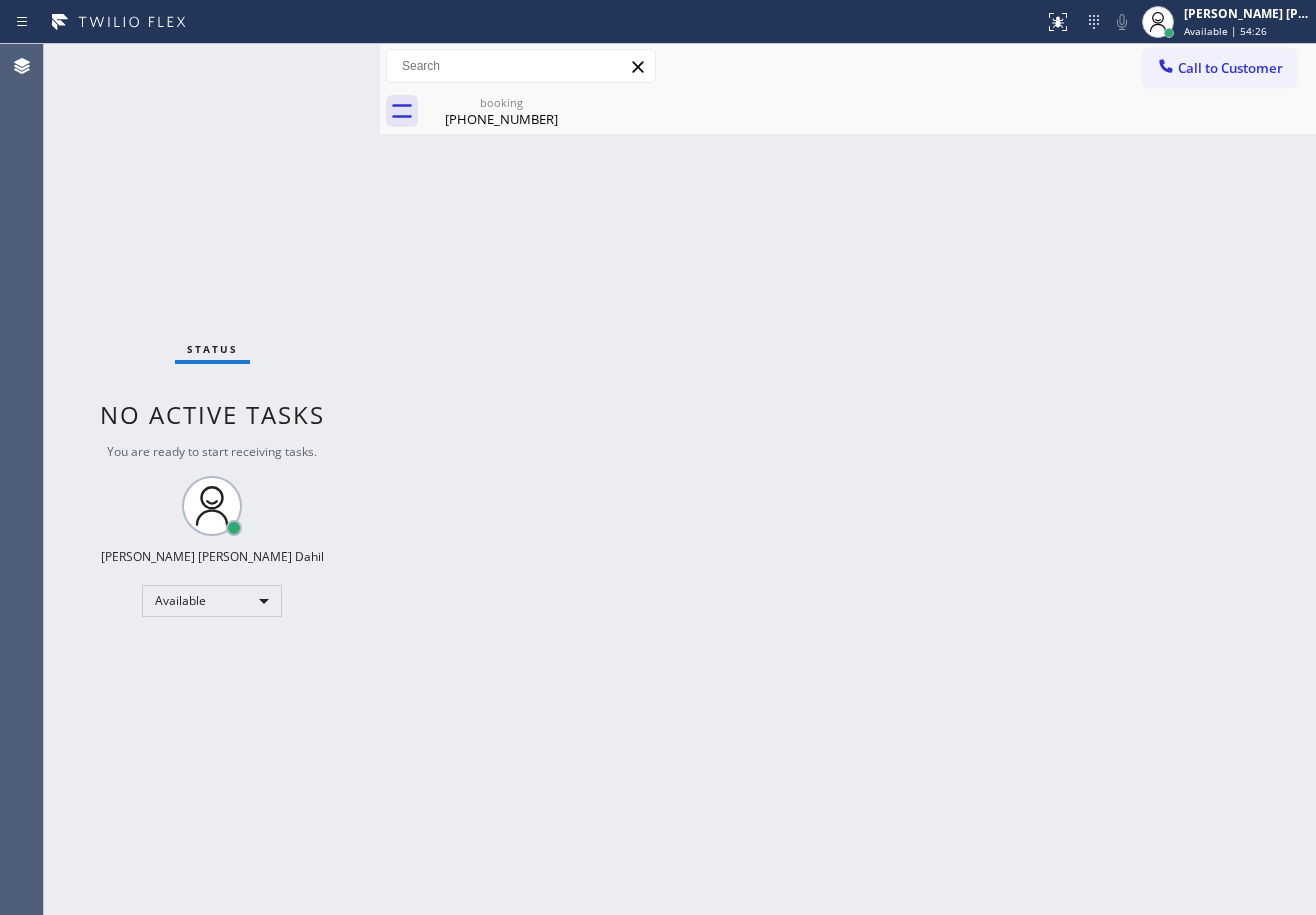 drag, startPoint x: 814, startPoint y: 326, endPoint x: 787, endPoint y: 298, distance: 38.8973 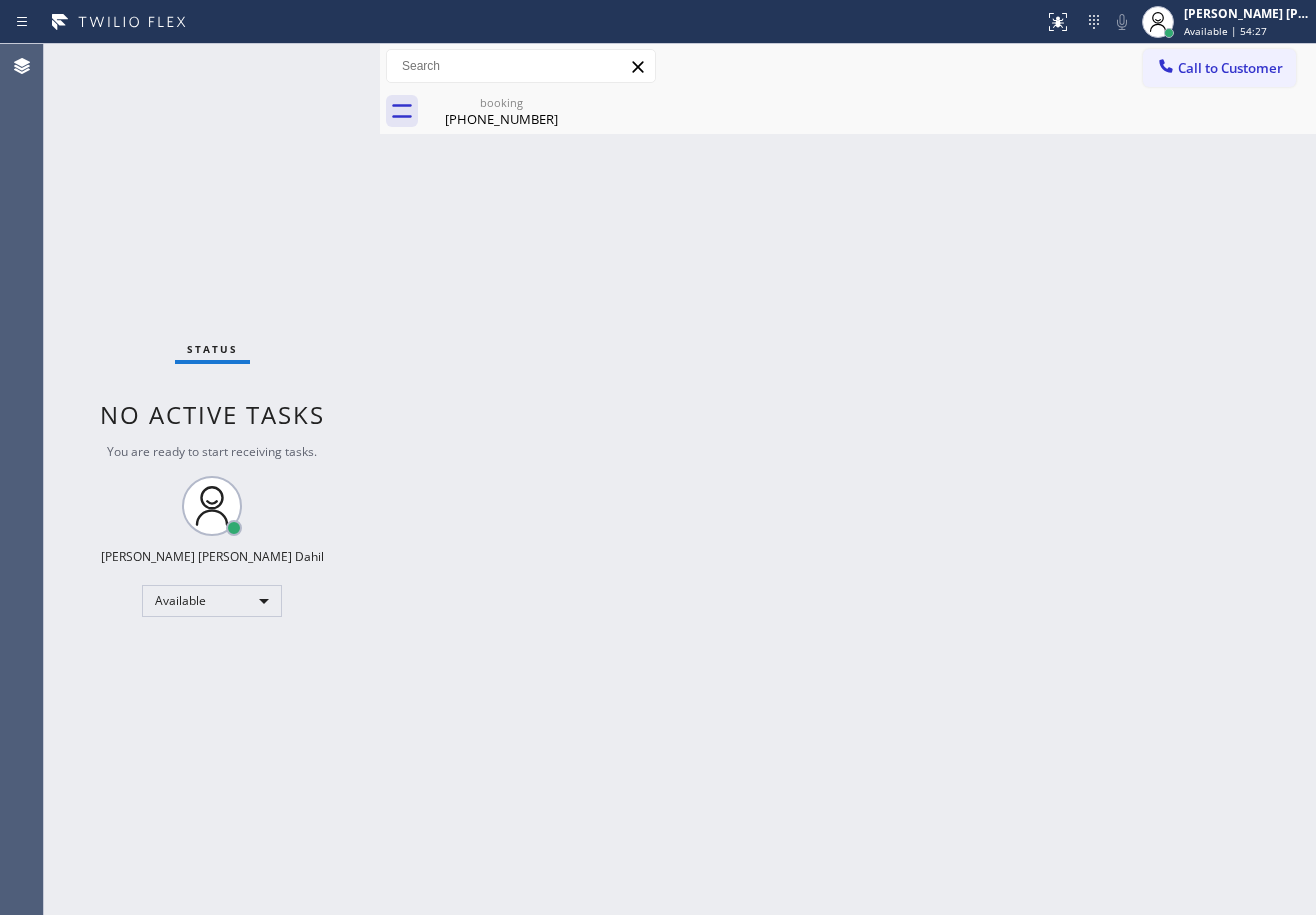 drag, startPoint x: 511, startPoint y: 102, endPoint x: 523, endPoint y: 115, distance: 17.691807 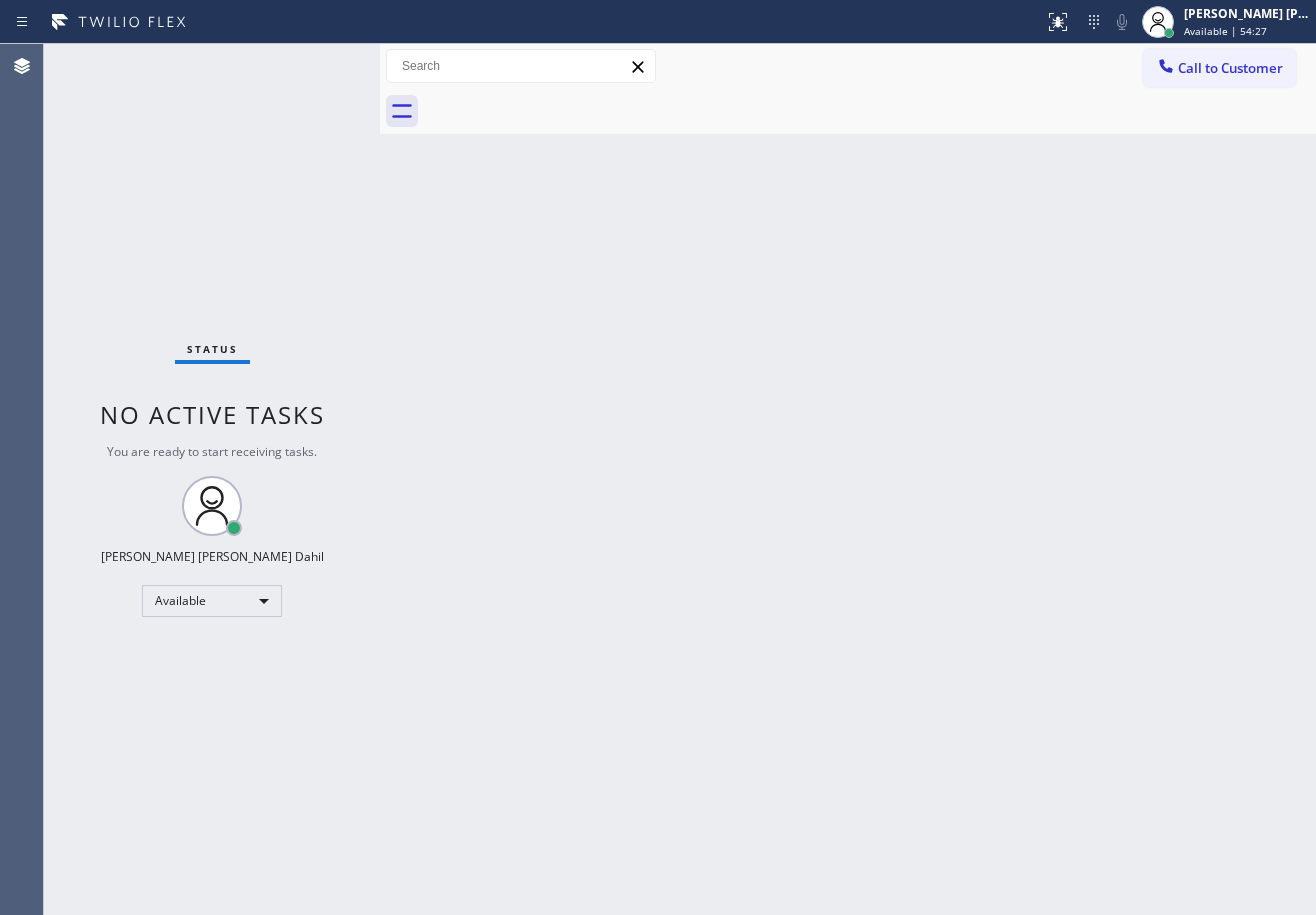 drag, startPoint x: 661, startPoint y: 369, endPoint x: 1177, endPoint y: 651, distance: 588.03064 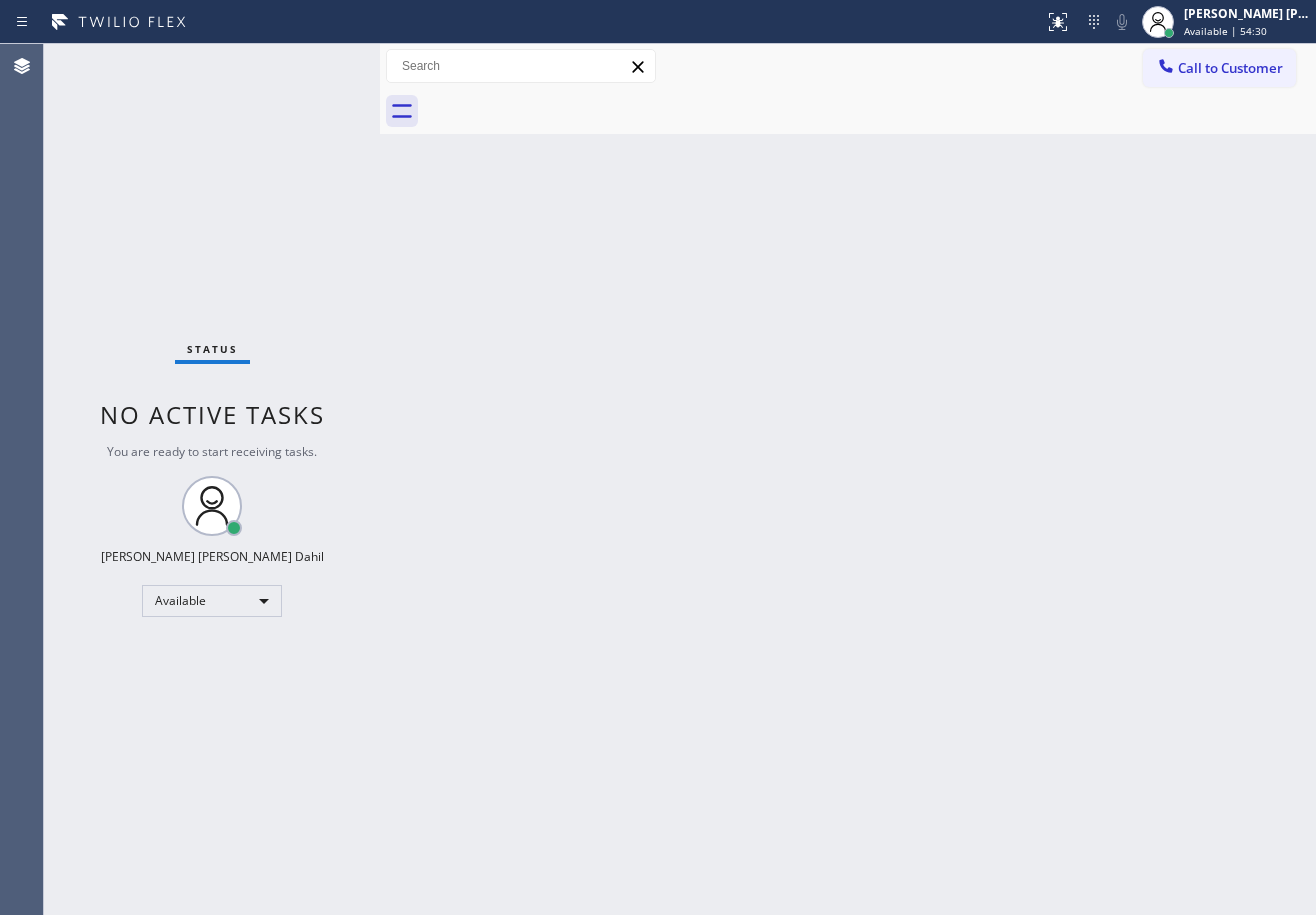 click on "Back to Dashboard Change Sender ID Customers Technicians Select a contact Outbound call Technician Search Technician Your caller id phone number Your caller id phone number Call Technician info Name   Phone none Address none Change Sender ID HVAC [PHONE_NUMBER] 5 Star Appliance [PHONE_NUMBER] Appliance Repair [PHONE_NUMBER] Plumbing [PHONE_NUMBER] Air Duct Cleaning [PHONE_NUMBER]  Electricians [PHONE_NUMBER] Cancel Change Check personal SMS Reset Change No tabs Call to Customer Outbound call Location 5 Star Electricians Paterson(Nlm Electrical Contractors) Your caller id phone number [PHONE_NUMBER] Customer number Call Outbound call Technician Search Technician Your caller id phone number Your caller id phone number Call" at bounding box center (848, 479) 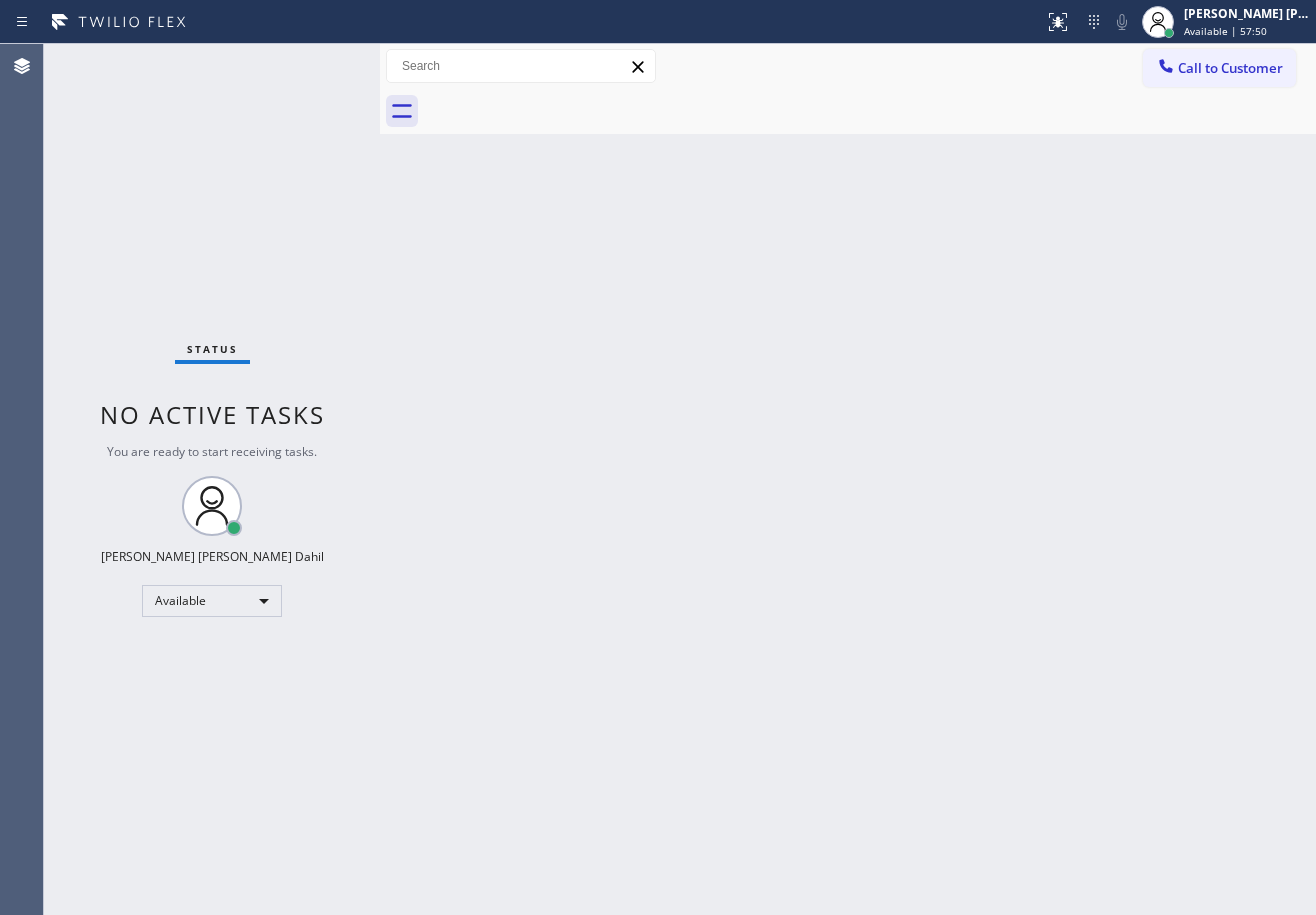 click on "Status   No active tasks     You are ready to start receiving tasks.   [PERSON_NAME] [PERSON_NAME] Dahil Available" at bounding box center [212, 479] 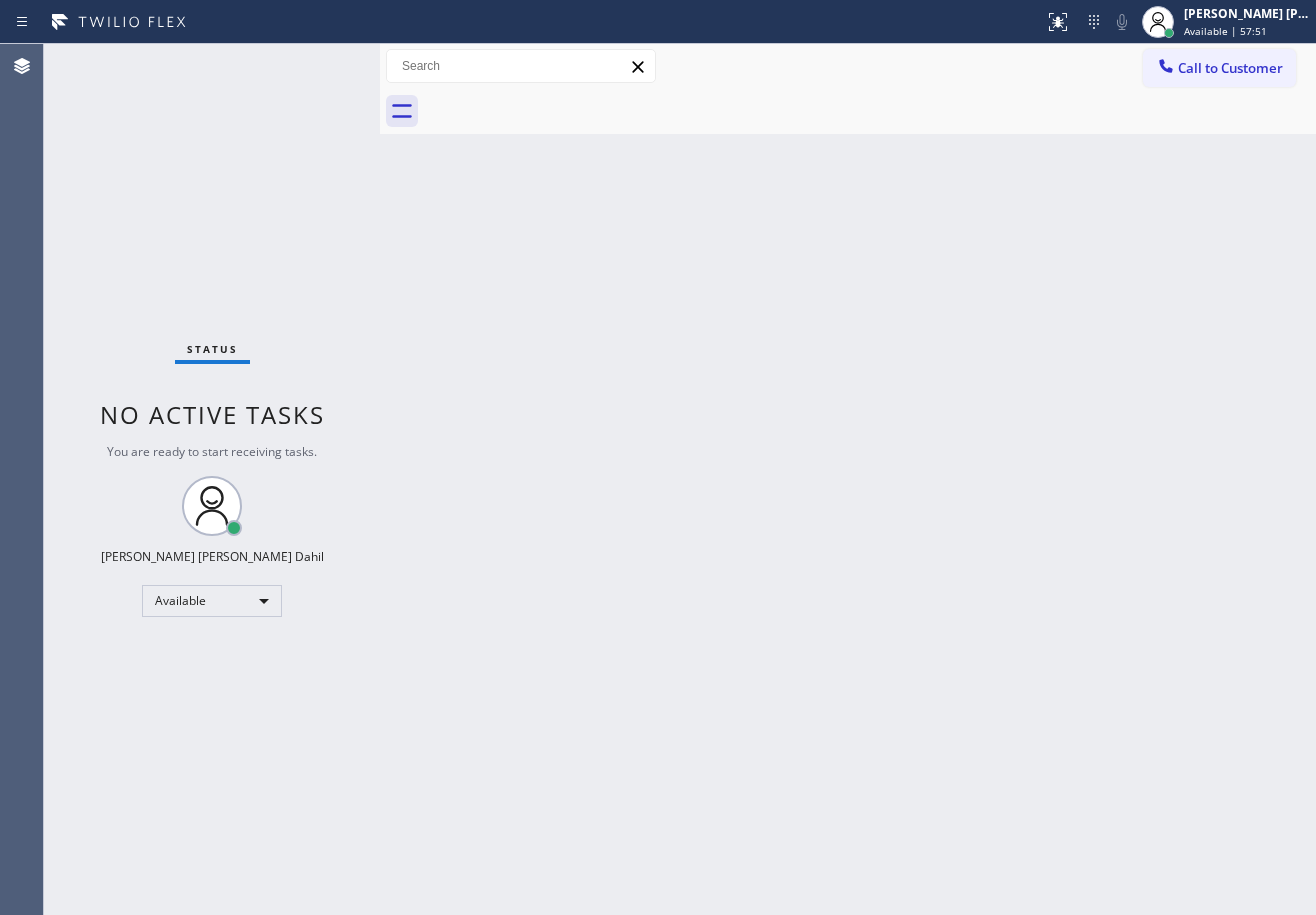 click on "Status   No active tasks     You are ready to start receiving tasks.   [PERSON_NAME] [PERSON_NAME] Dahil Available" at bounding box center [212, 479] 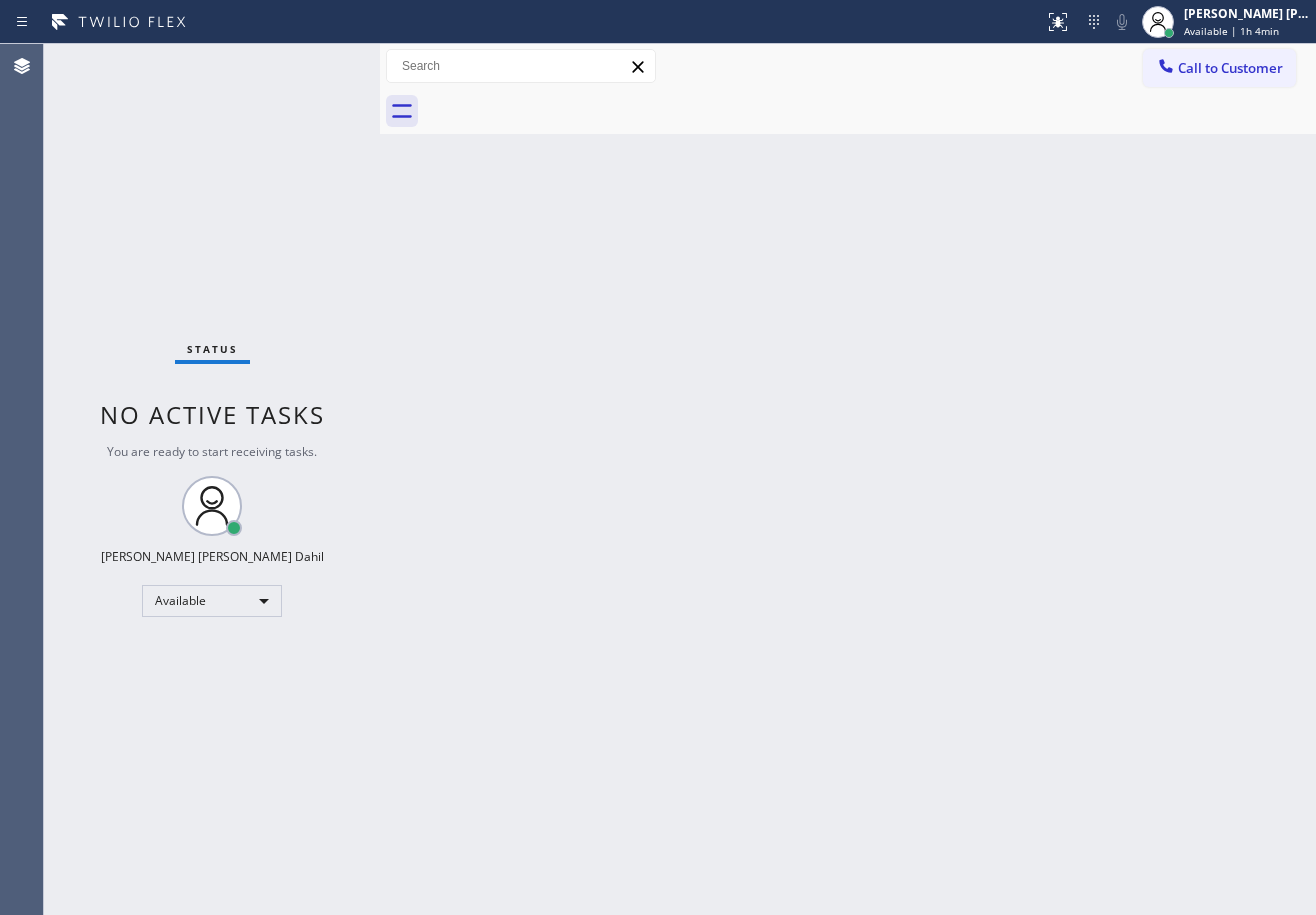 click on "Status   No active tasks     You are ready to start receiving tasks.   [PERSON_NAME] [PERSON_NAME] Dahil Available" at bounding box center (212, 479) 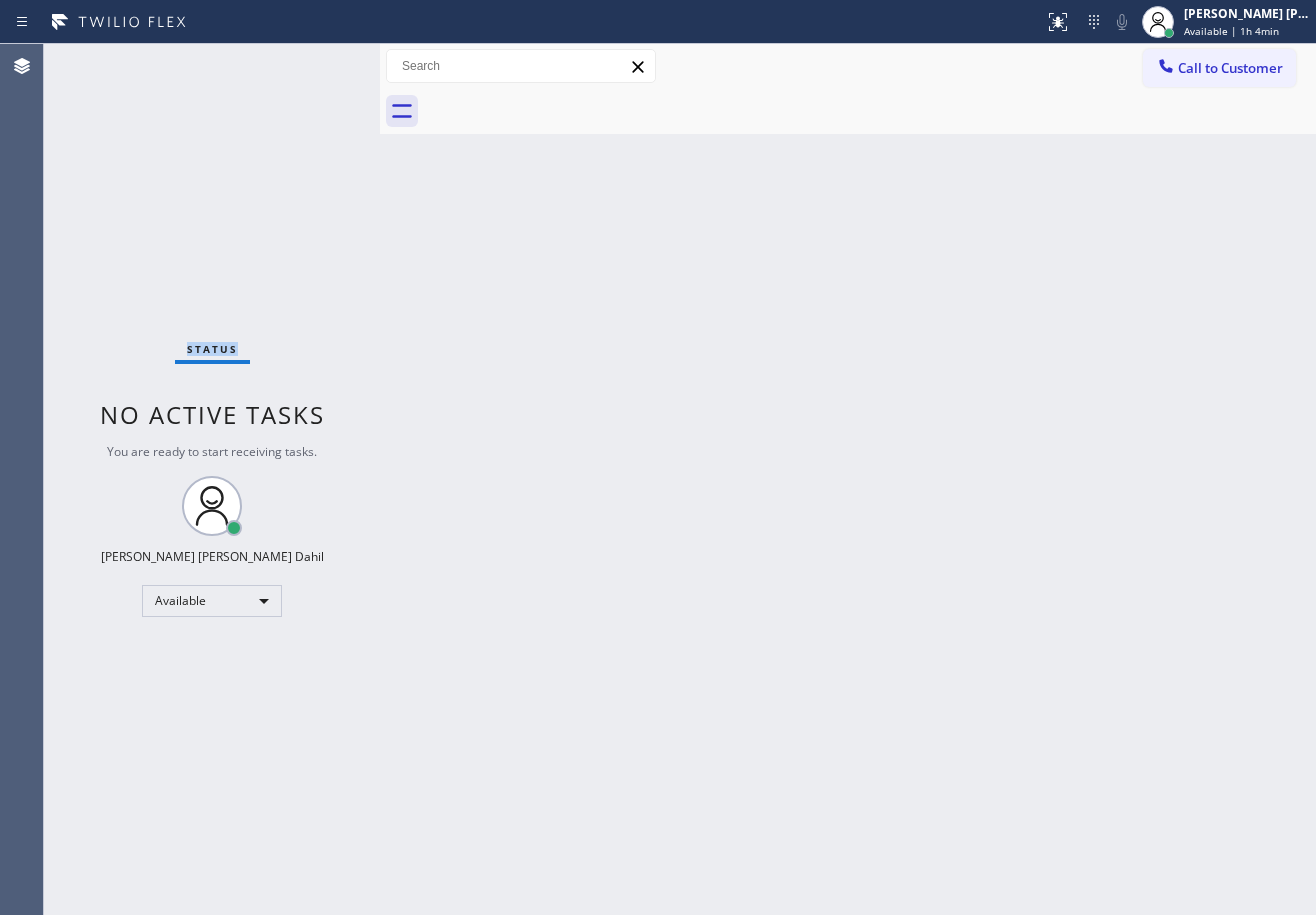click on "Status   No active tasks     You are ready to start receiving tasks.   [PERSON_NAME] [PERSON_NAME] Dahil Available" at bounding box center (212, 479) 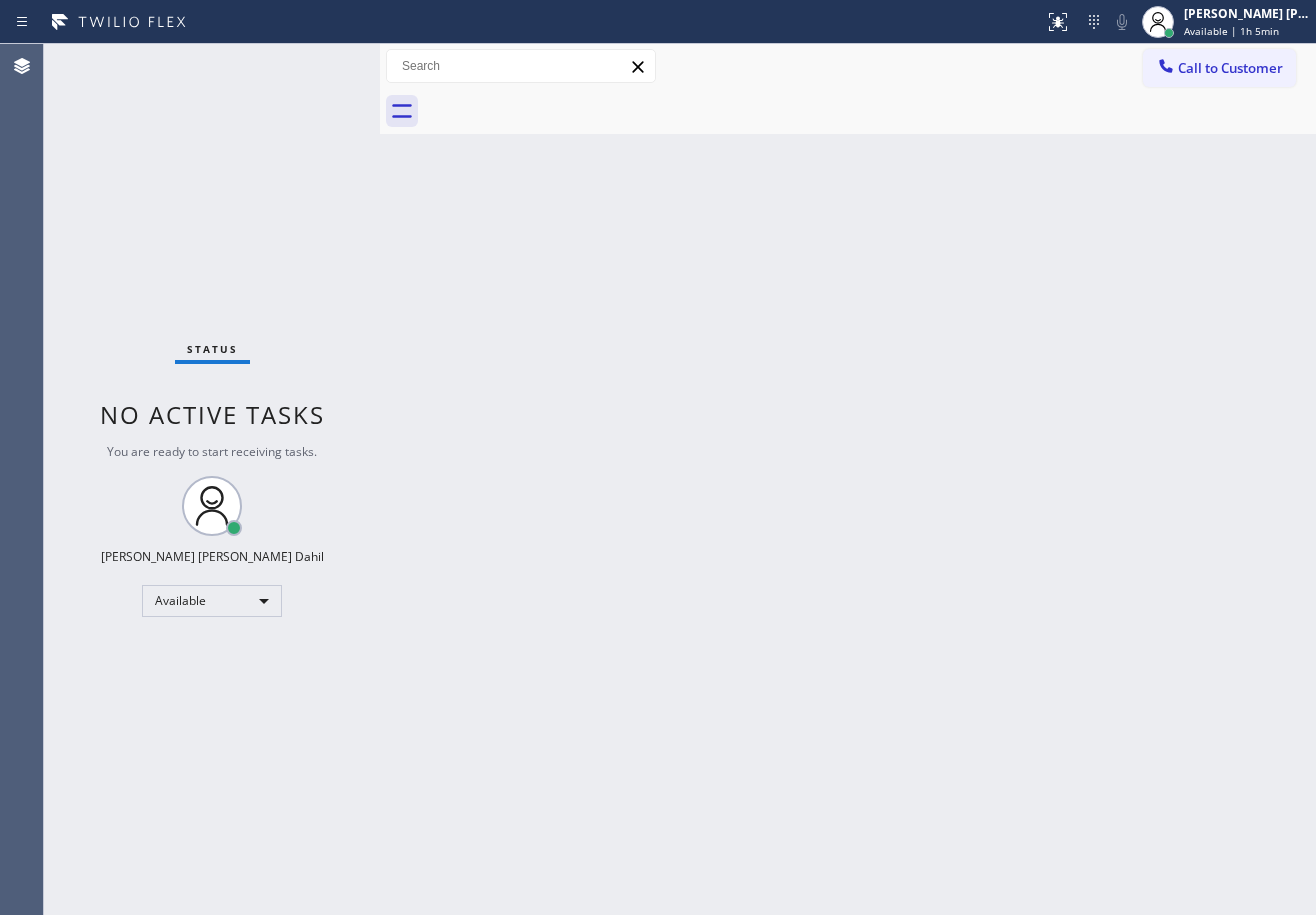 click on "Status   No active tasks     You are ready to start receiving tasks.   [PERSON_NAME] [PERSON_NAME] Dahil Available" at bounding box center [212, 479] 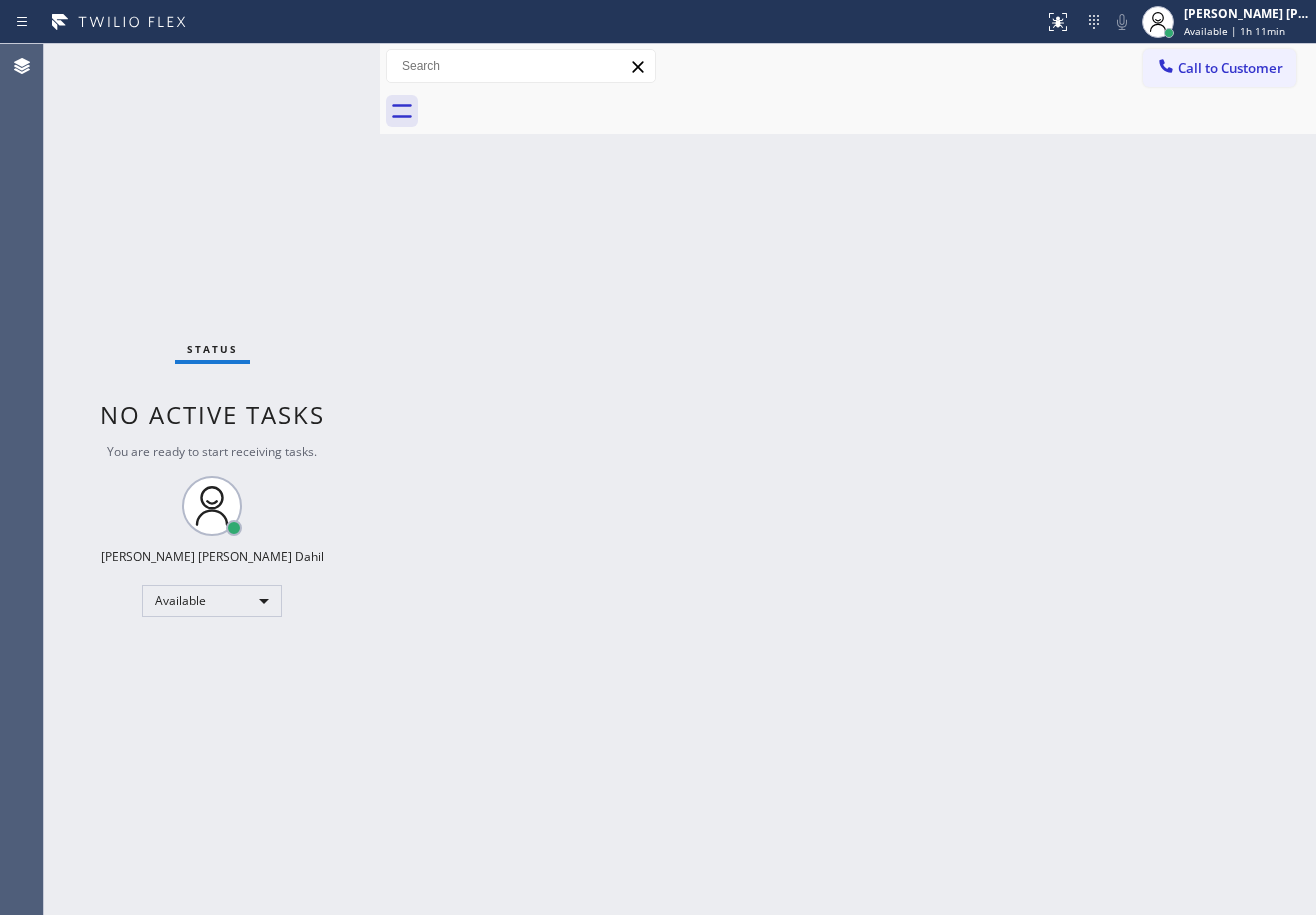click on "Back to Dashboard Change Sender ID Customers Technicians Select a contact Outbound call Technician Search Technician Your caller id phone number Your caller id phone number Call Technician info Name   Phone none Address none Change Sender ID HVAC [PHONE_NUMBER] 5 Star Appliance [PHONE_NUMBER] Appliance Repair [PHONE_NUMBER] Plumbing [PHONE_NUMBER] Air Duct Cleaning [PHONE_NUMBER]  Electricians [PHONE_NUMBER] Cancel Change Check personal SMS Reset Change No tabs Call to Customer Outbound call Location 5 Star Electricians Paterson(Nlm Electrical Contractors) Your caller id phone number [PHONE_NUMBER] Customer number Call Outbound call Technician Search Technician Your caller id phone number Your caller id phone number Call" at bounding box center (848, 479) 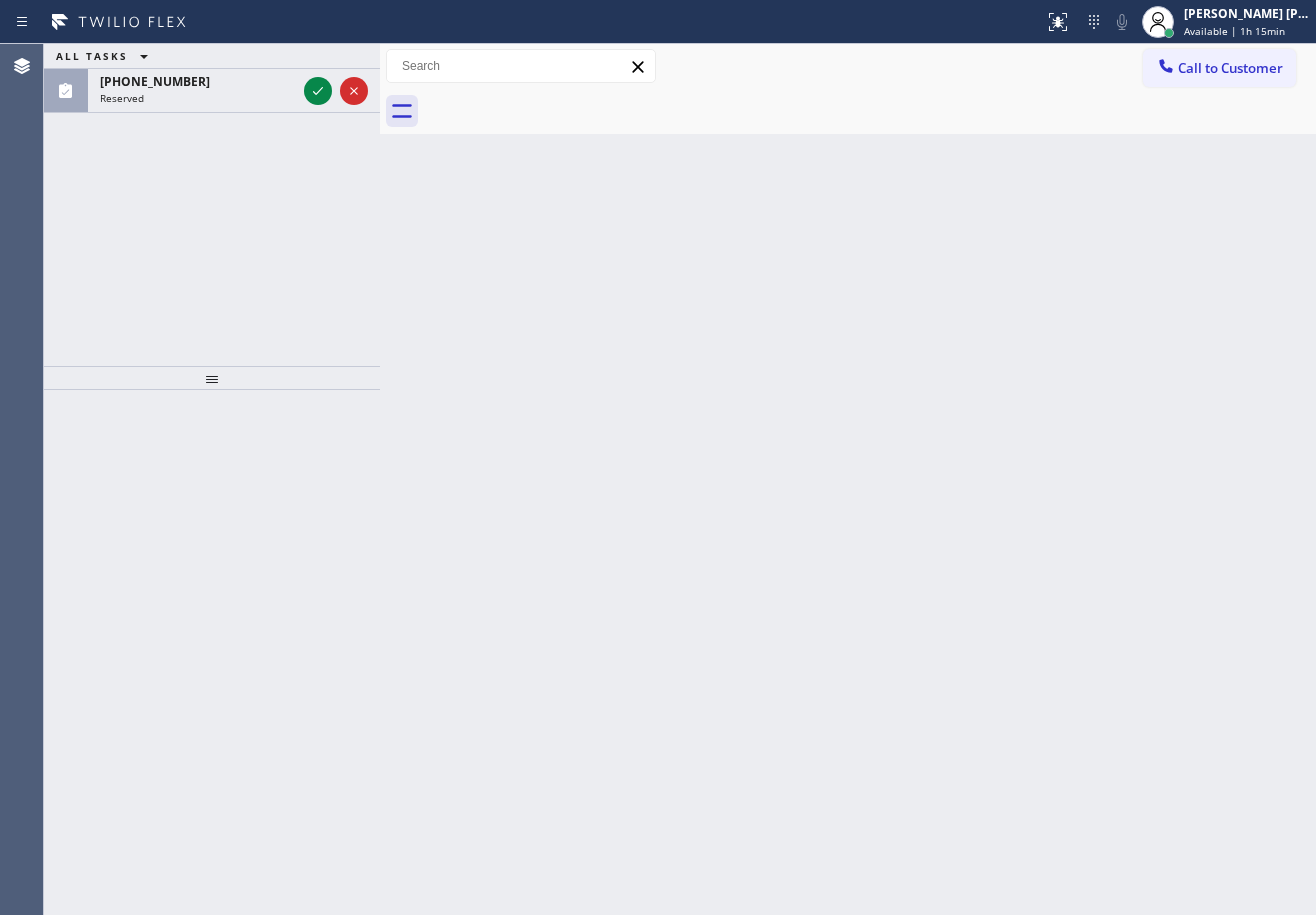 click on "ALL TASKS ALL TASKS ACTIVE TASKS TASKS IN WRAP UP [PHONE_NUMBER] Reserved" at bounding box center (212, 205) 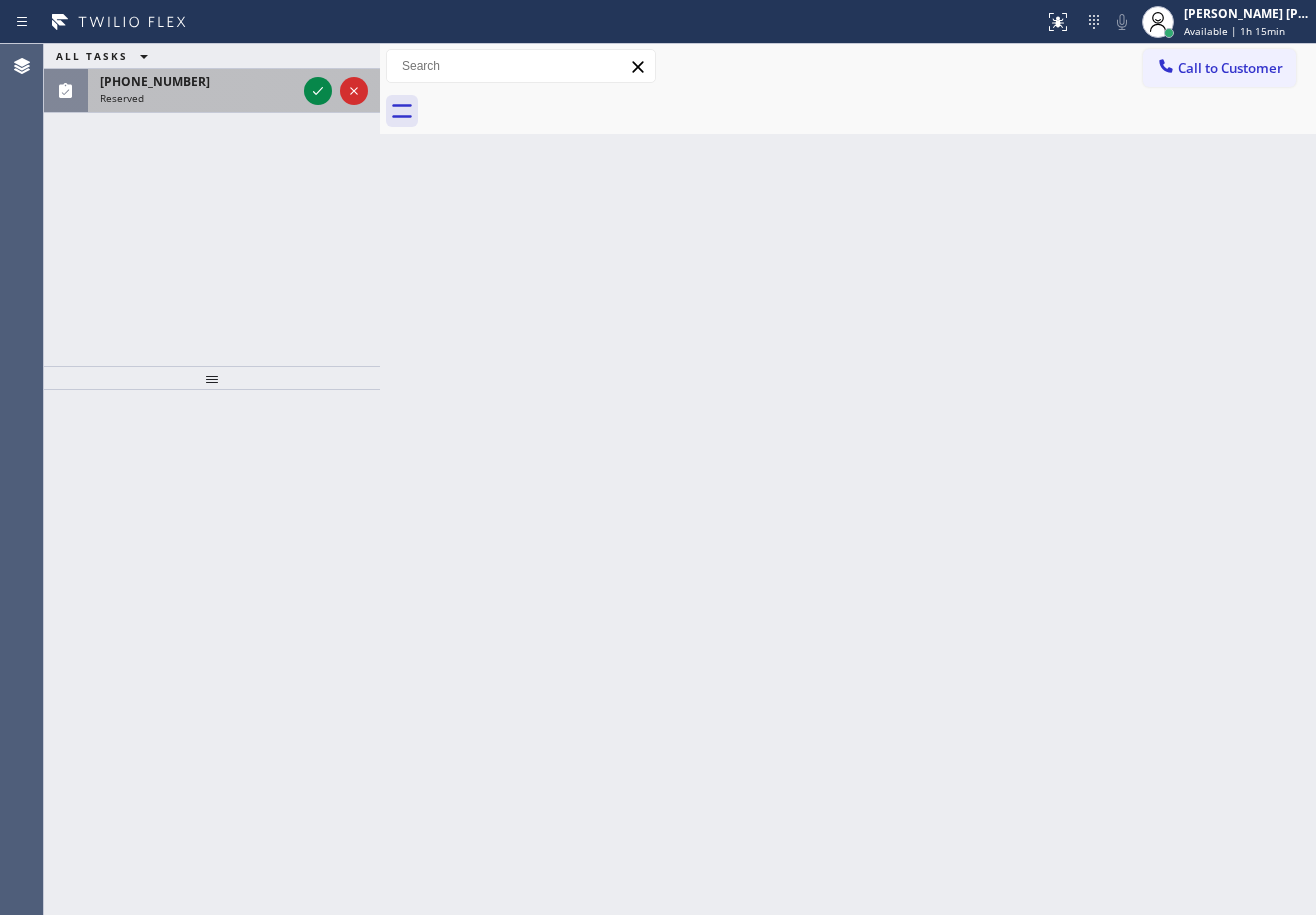 click on "Reserved" at bounding box center [198, 98] 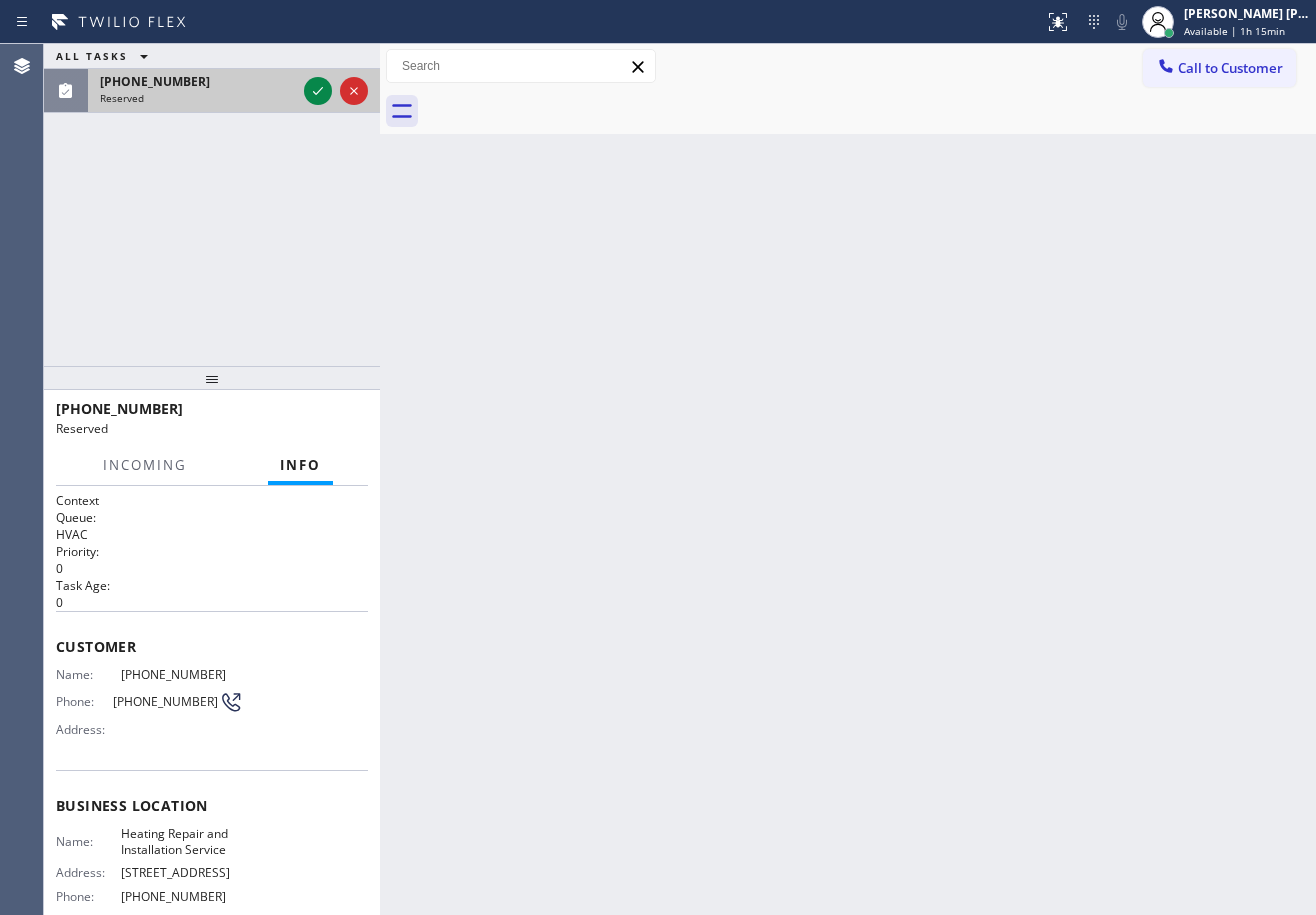 click on "Reserved" at bounding box center [198, 98] 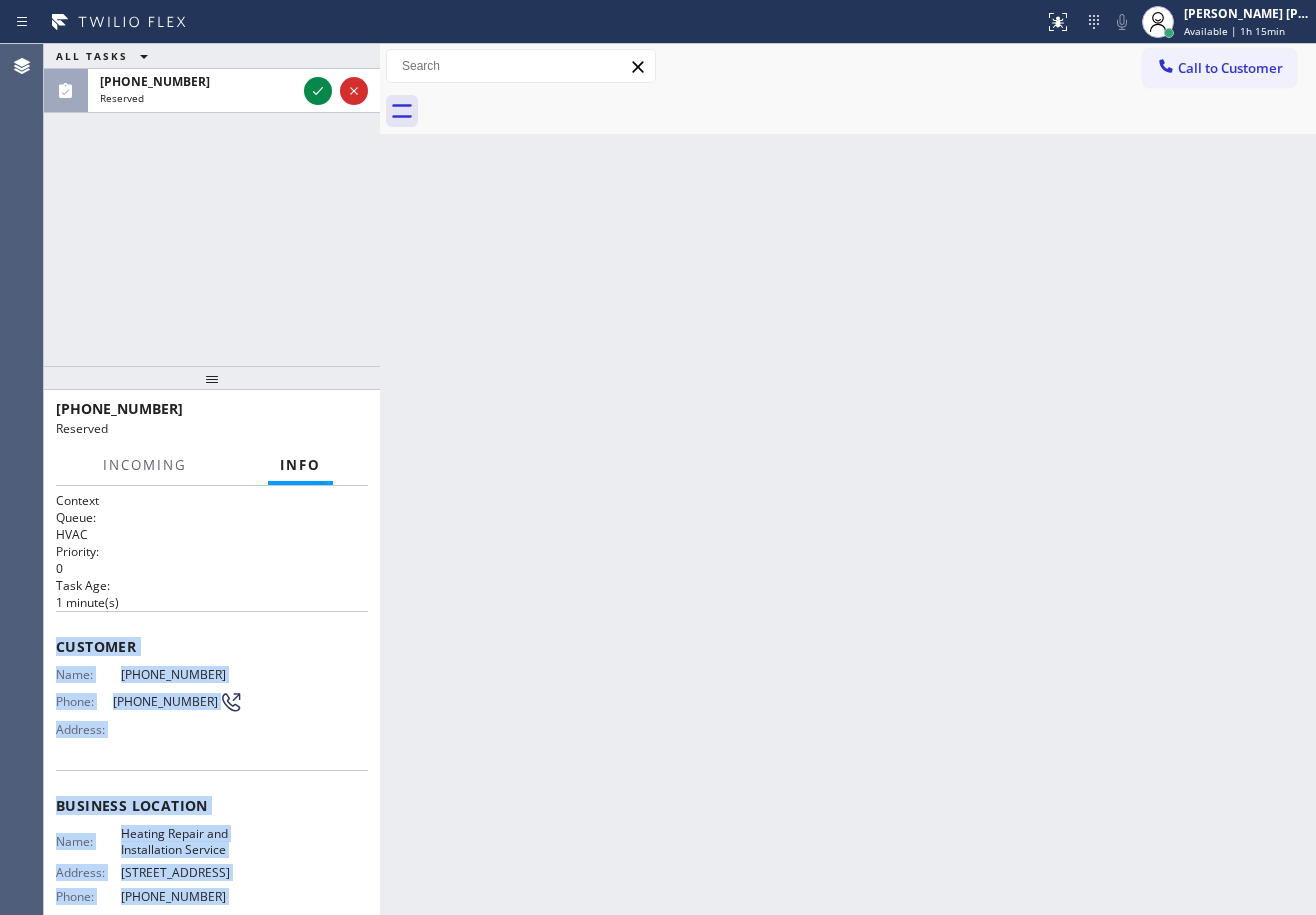scroll, scrollTop: 180, scrollLeft: 0, axis: vertical 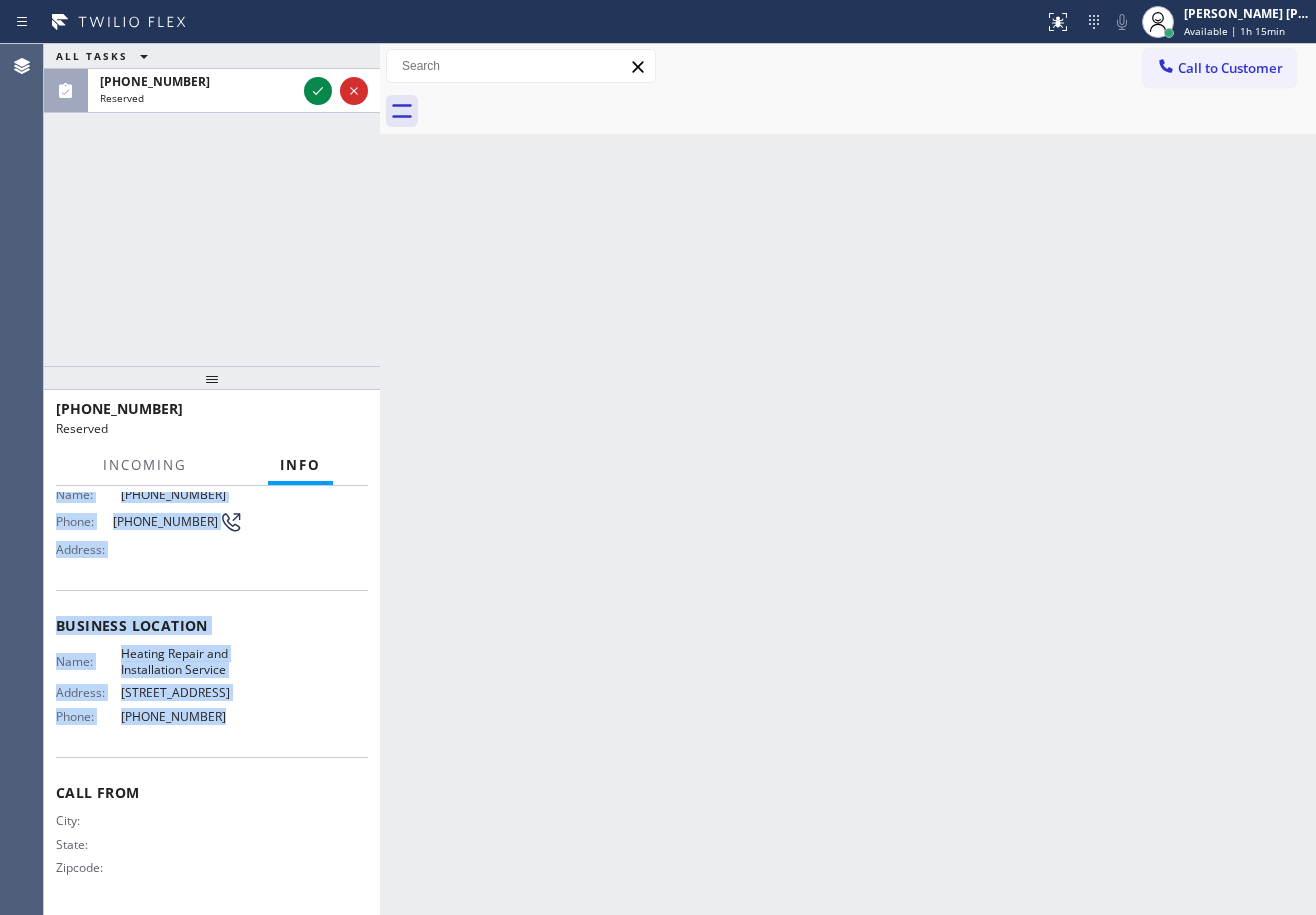 drag, startPoint x: 67, startPoint y: 666, endPoint x: 262, endPoint y: 638, distance: 197 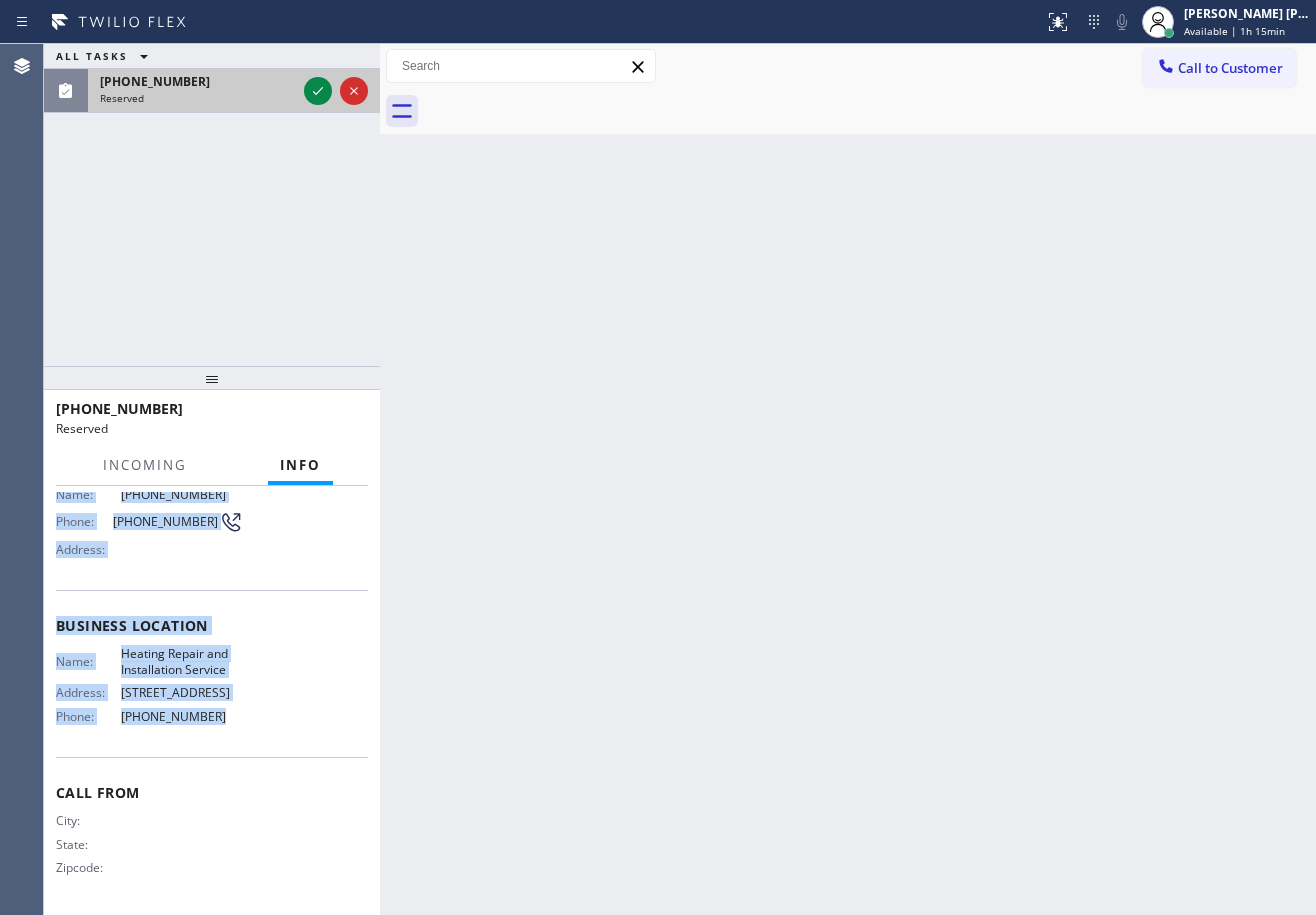 click on "[PHONE_NUMBER] Reserved" at bounding box center [194, 91] 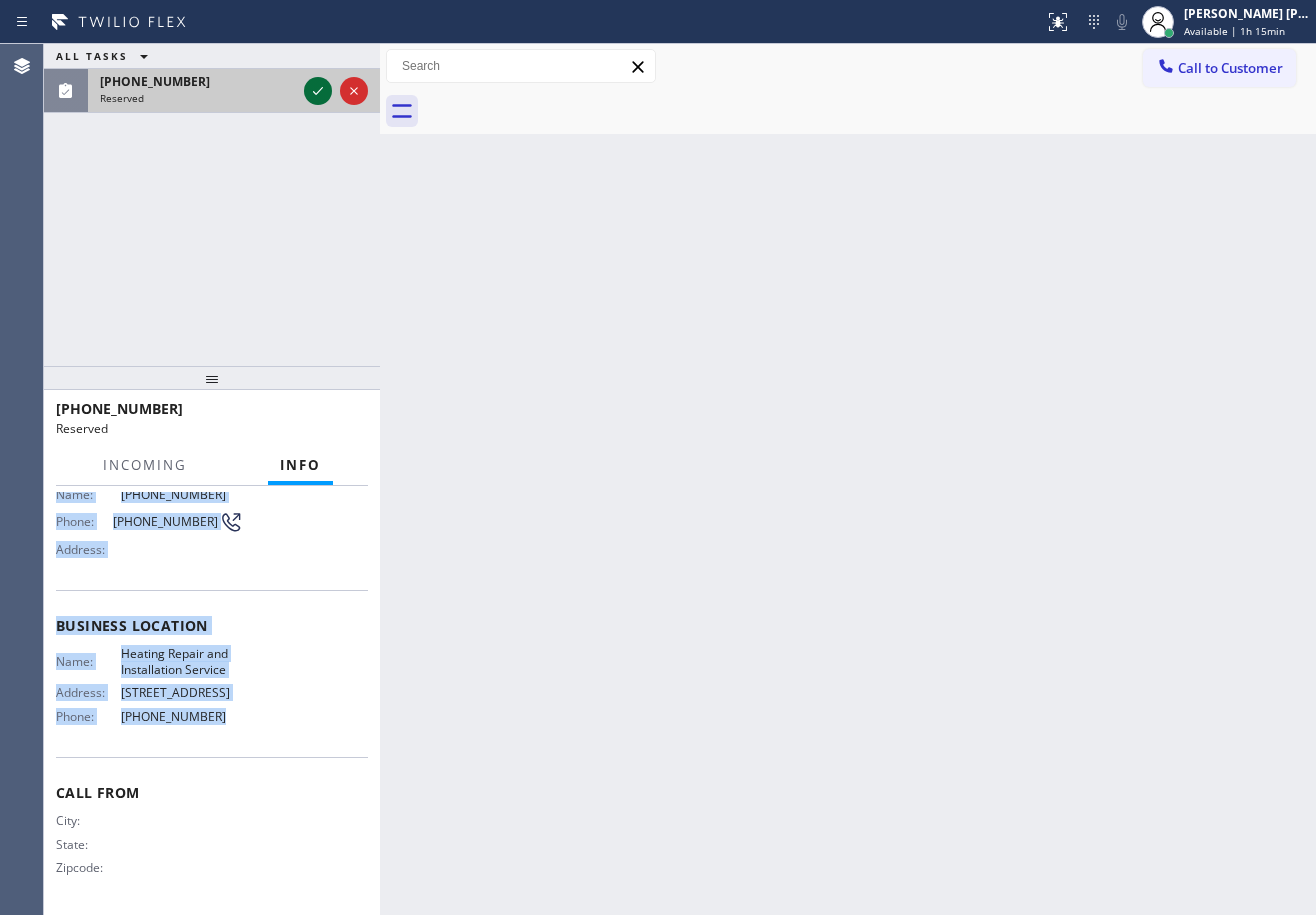 click 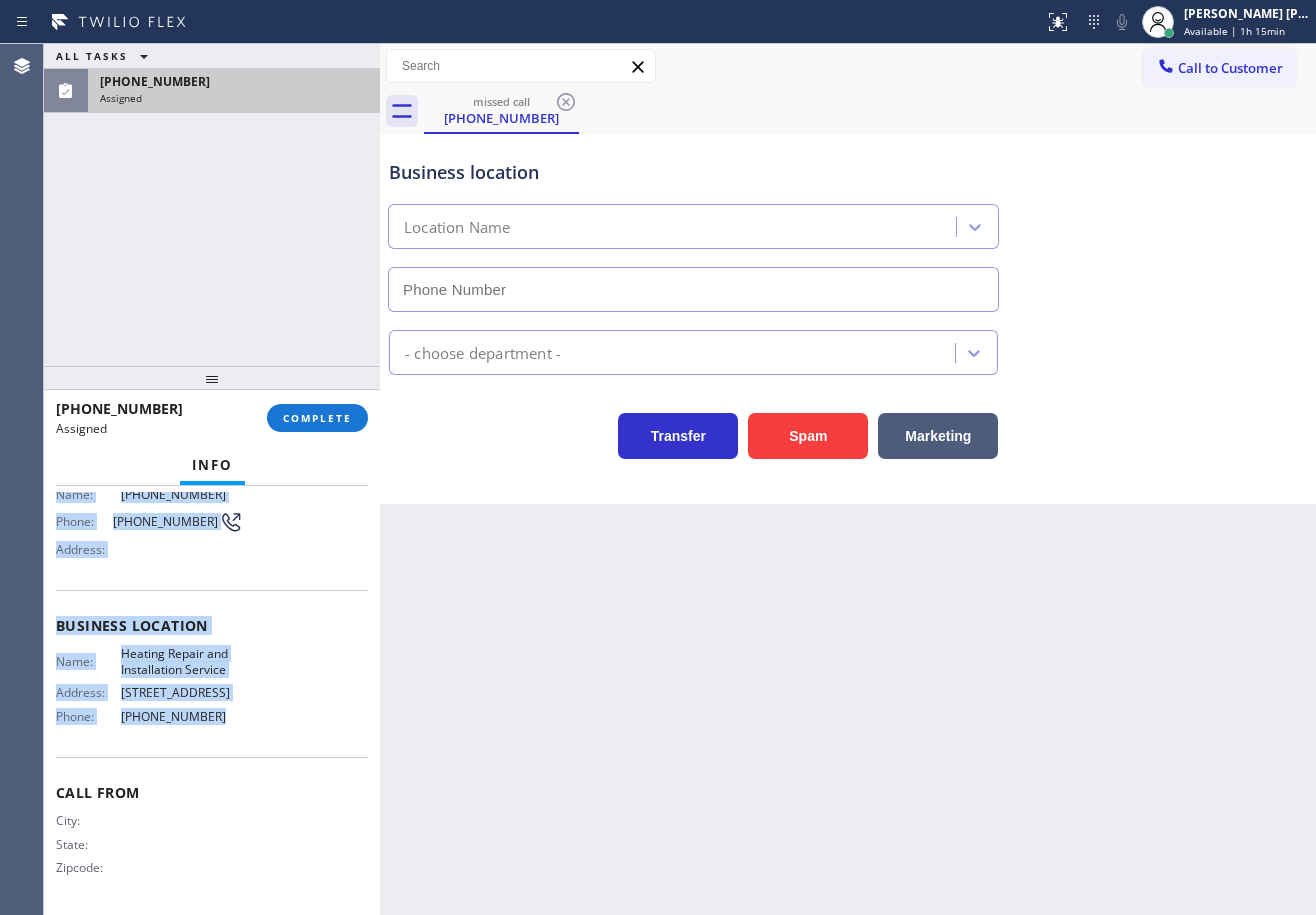click on "Assigned" at bounding box center (234, 98) 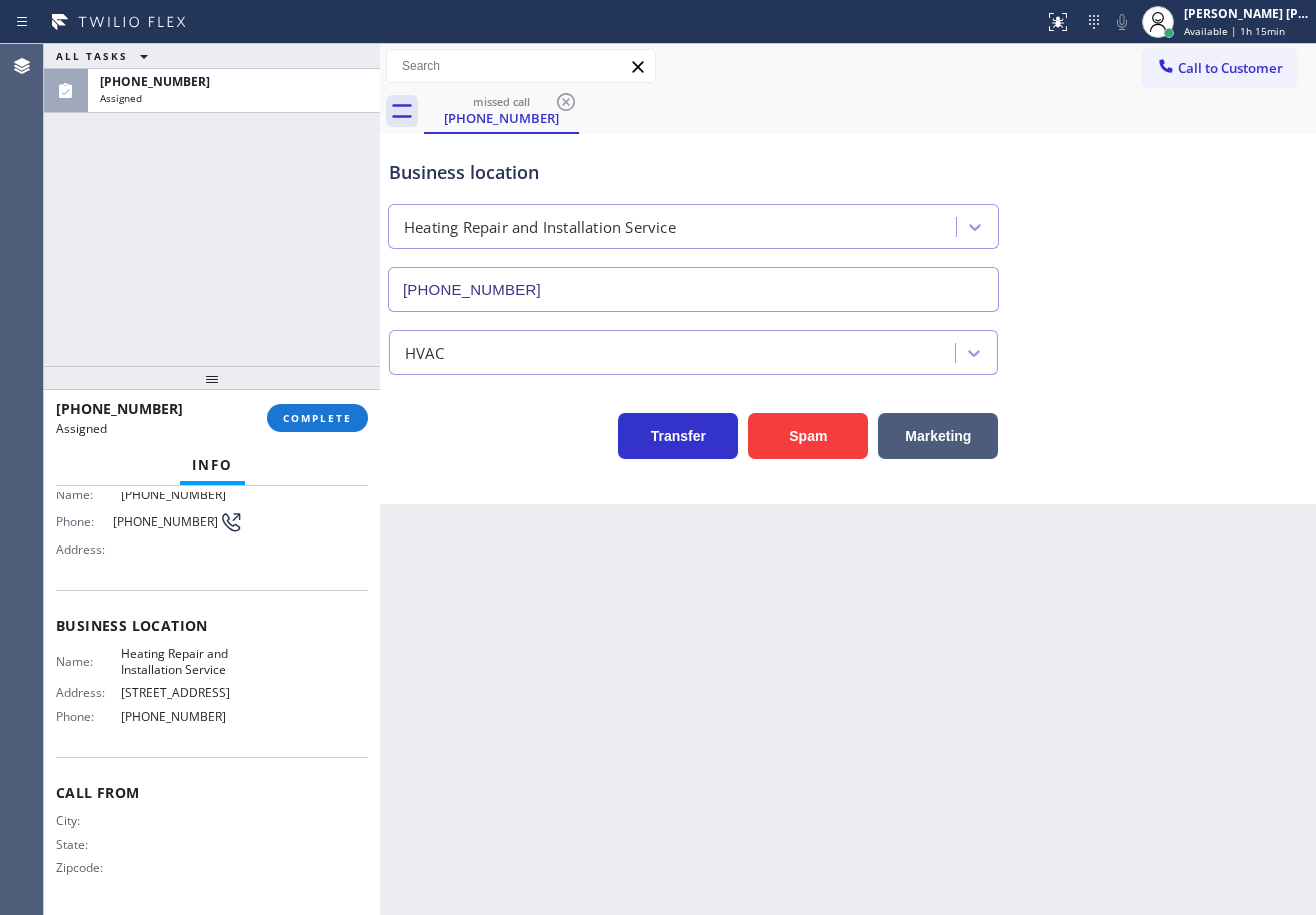 click on "[PHONE_NUMBER] Assigned COMPLETE" at bounding box center (212, 418) 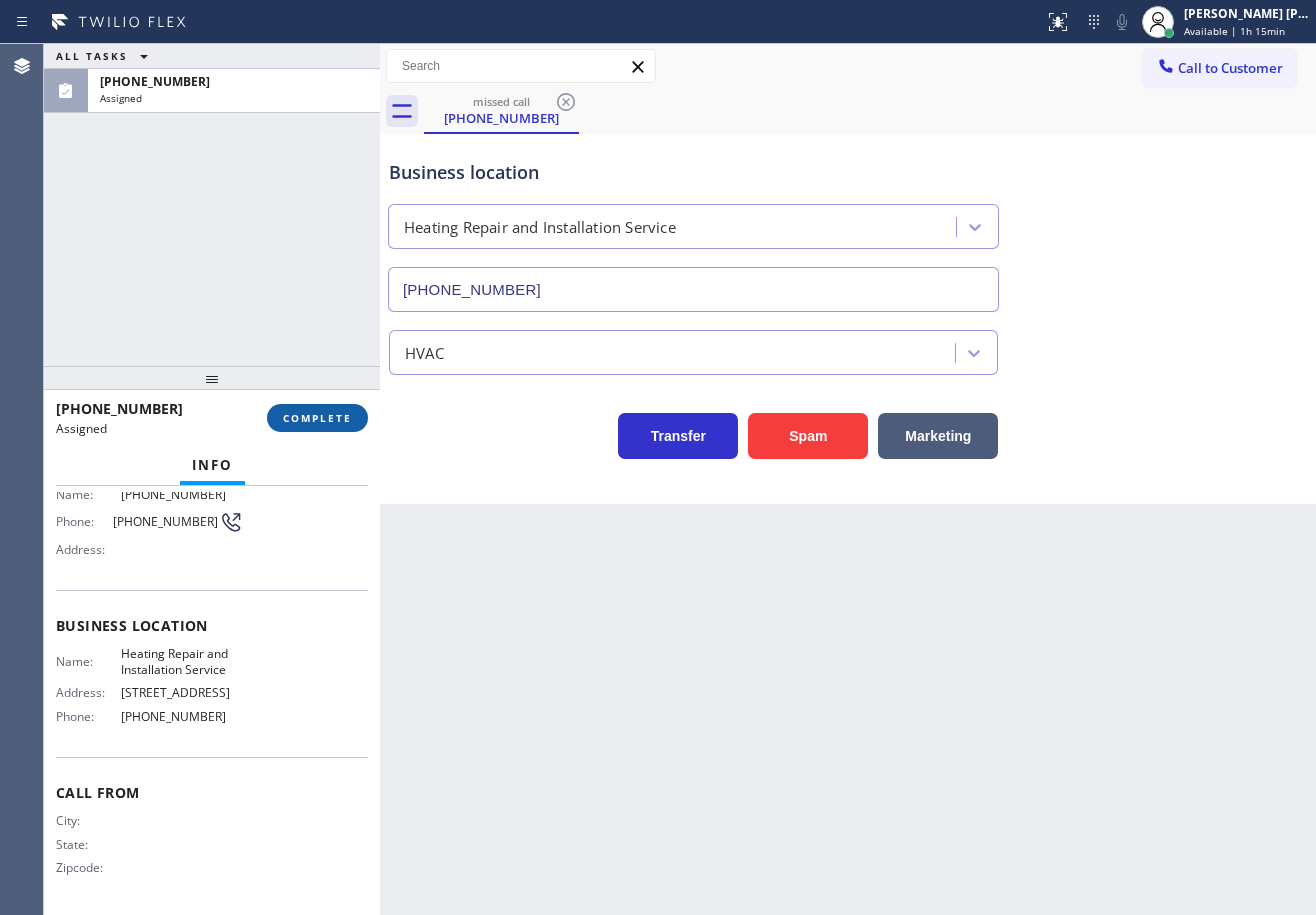 click on "COMPLETE" at bounding box center [317, 418] 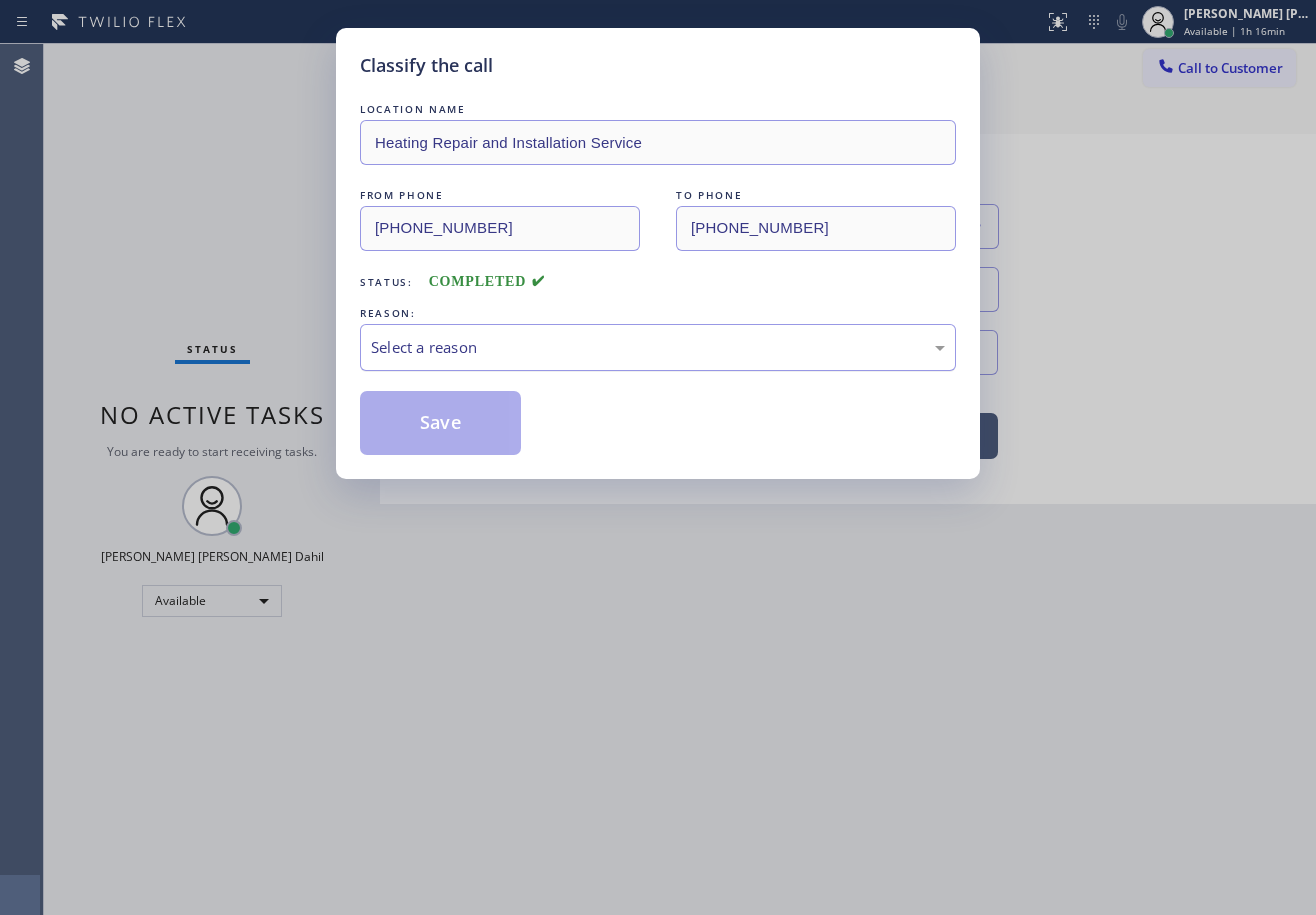 click on "Select a reason" at bounding box center (658, 347) 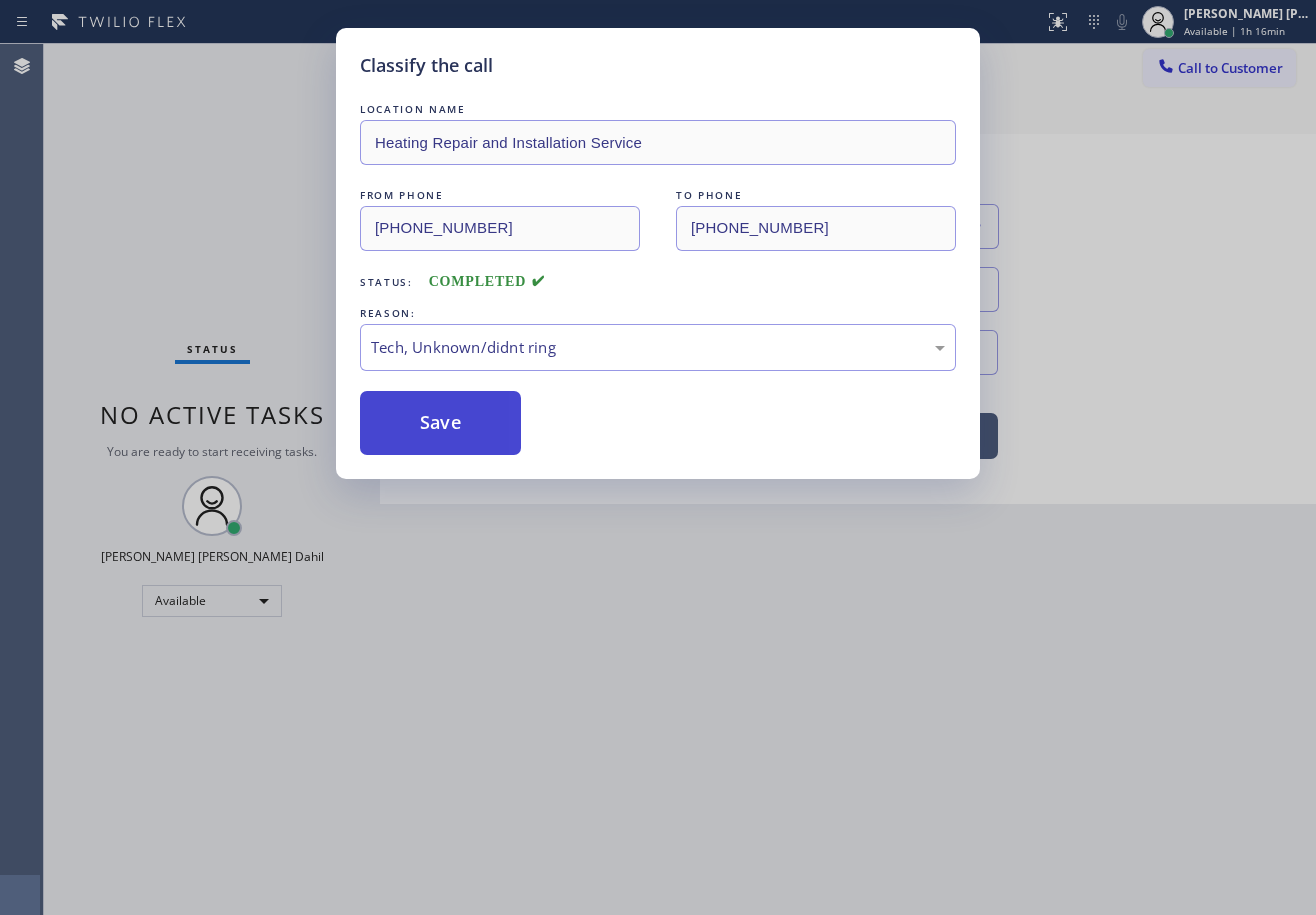 drag, startPoint x: 462, startPoint y: 454, endPoint x: 459, endPoint y: 435, distance: 19.235384 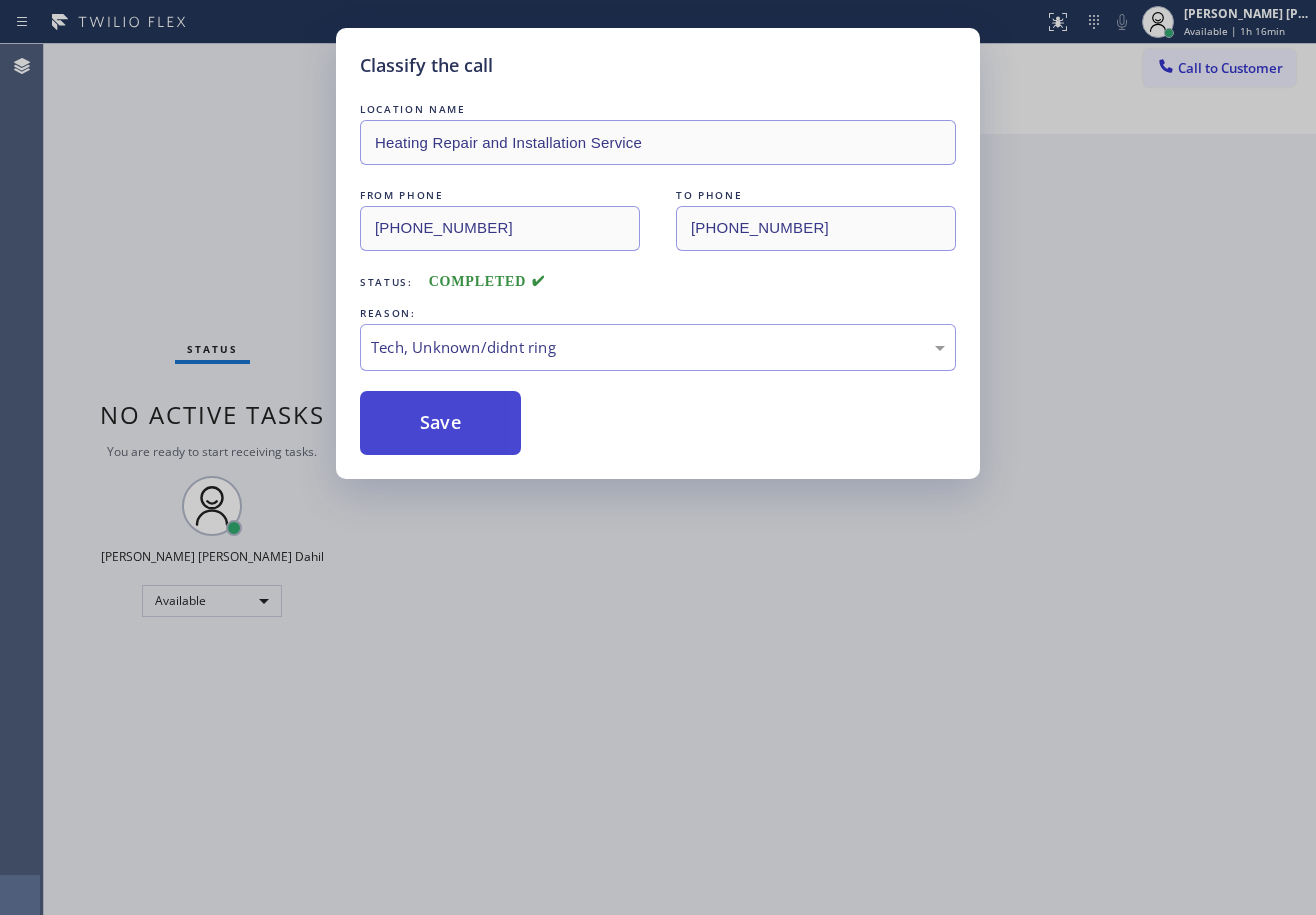 click on "Save" at bounding box center [440, 423] 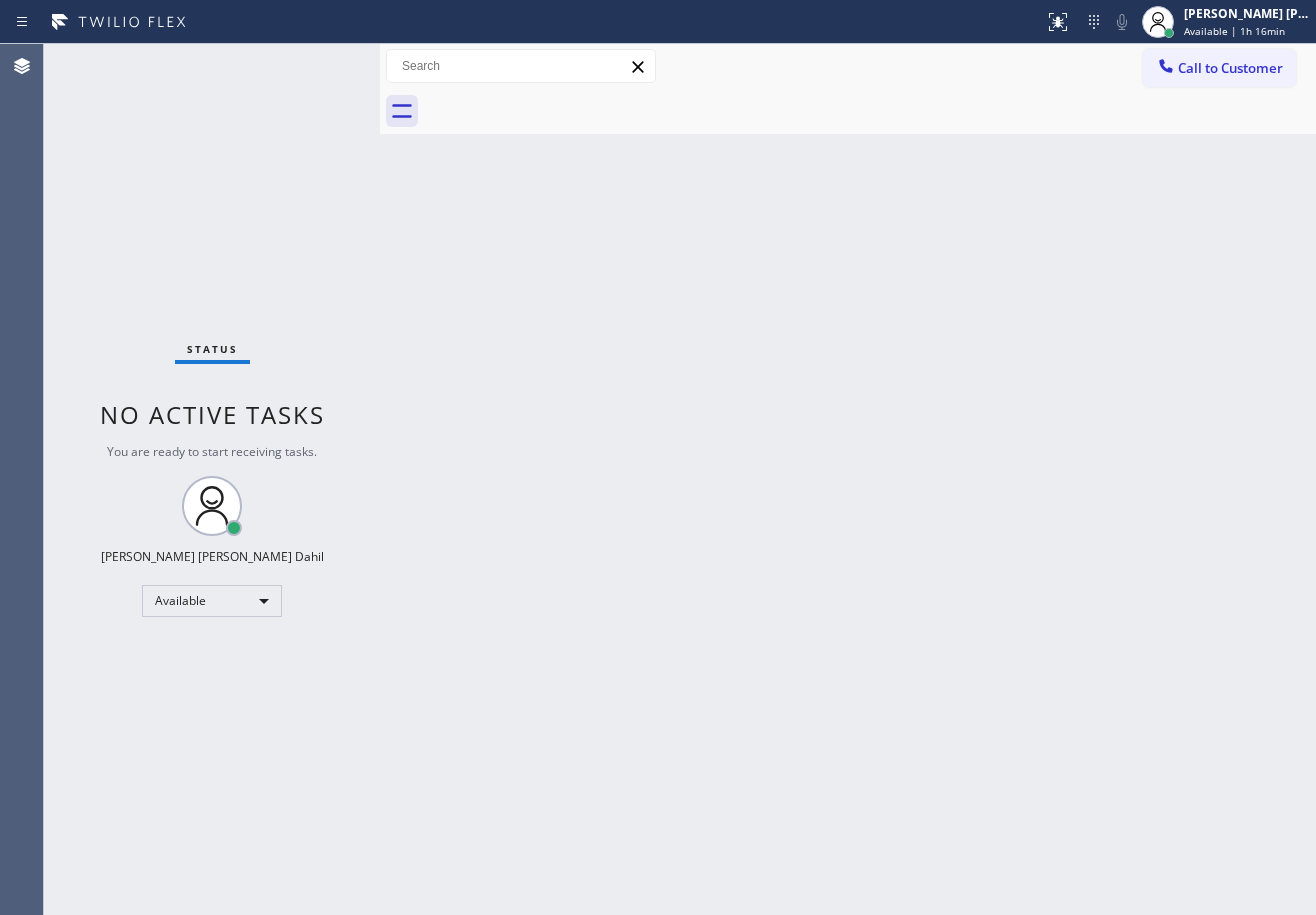 click on "Call to Customer" at bounding box center (1219, 68) 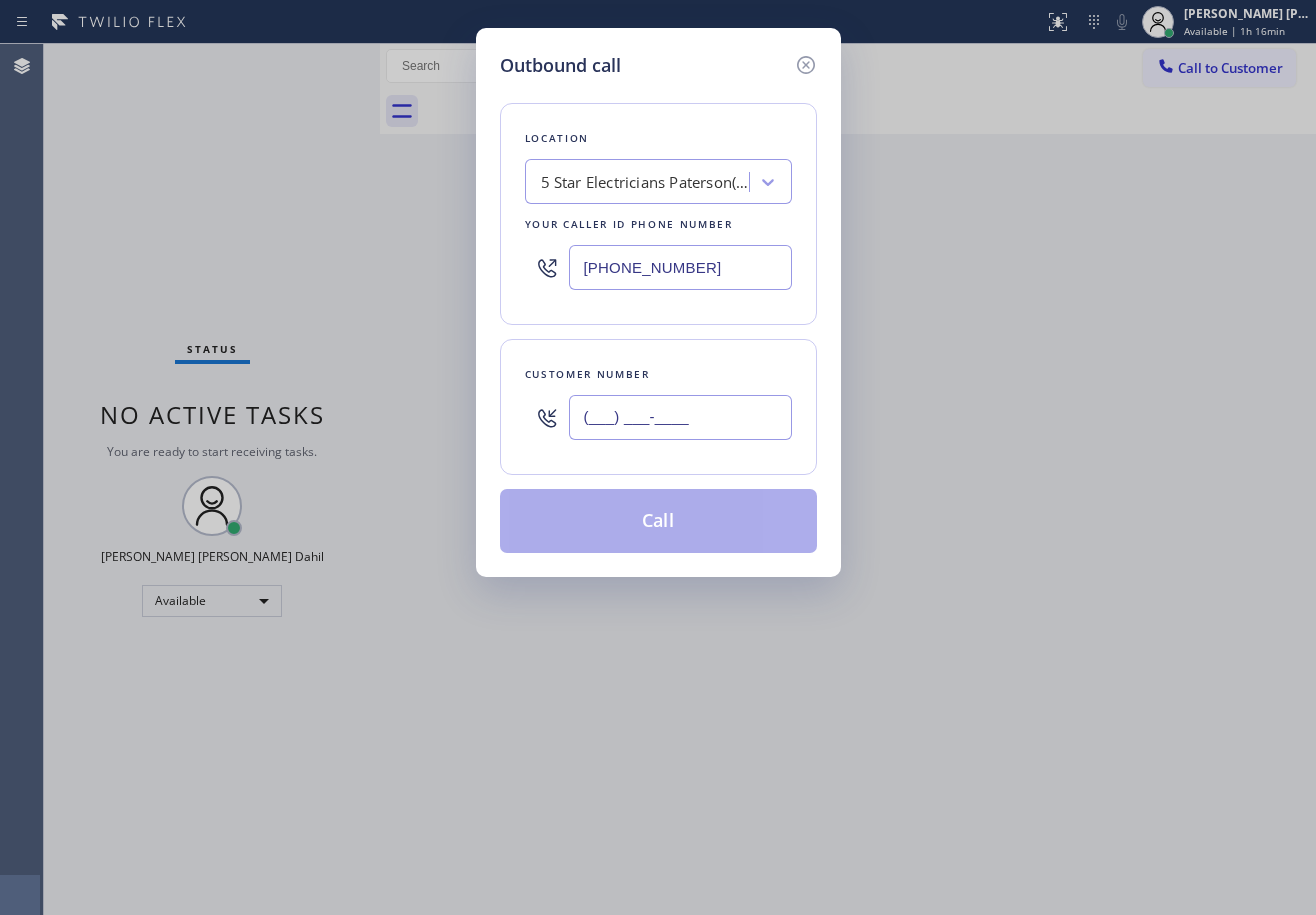 click on "(___) ___-____" at bounding box center (680, 417) 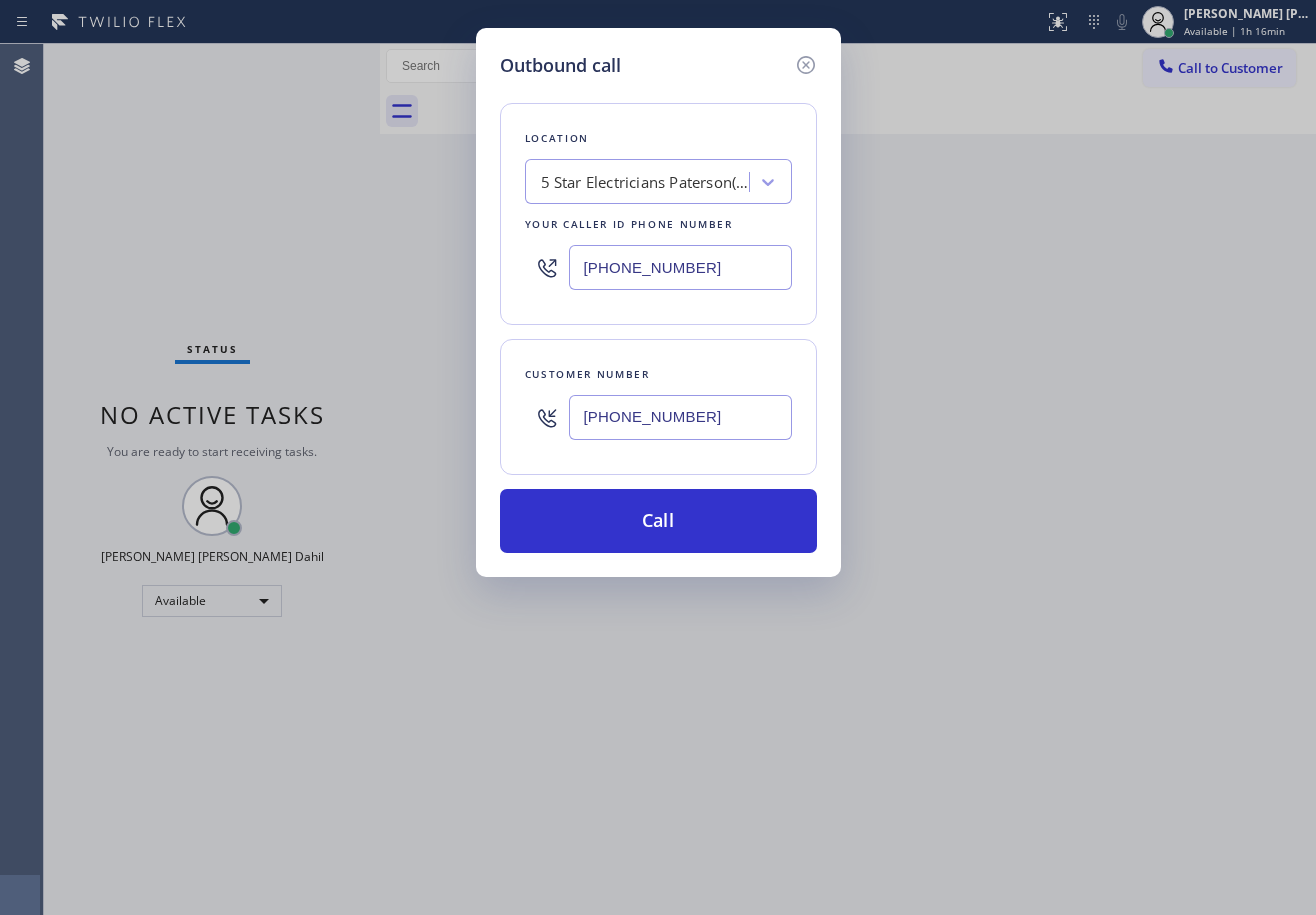 type on "[PHONE_NUMBER]" 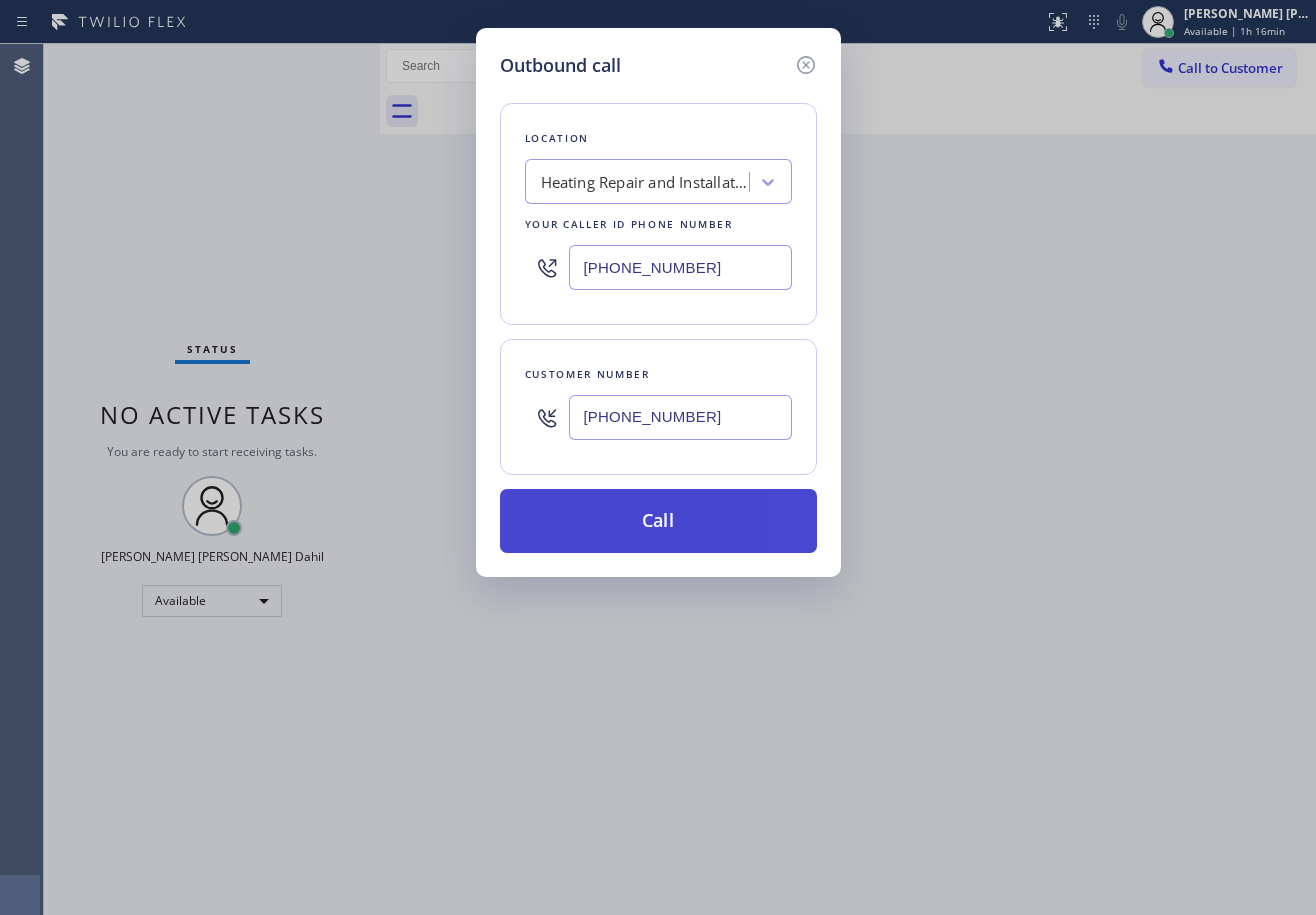 type on "[PHONE_NUMBER]" 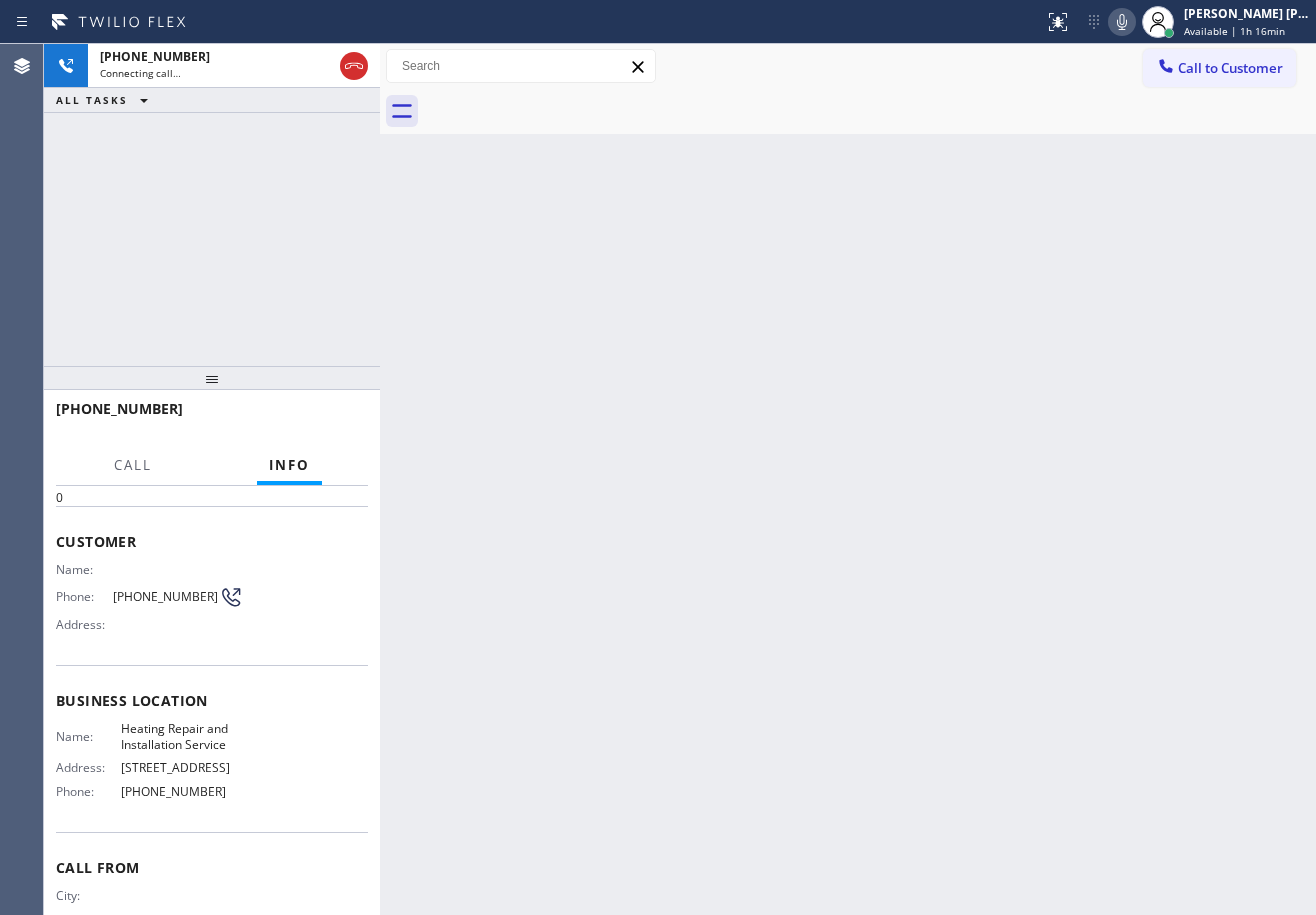 scroll, scrollTop: 146, scrollLeft: 0, axis: vertical 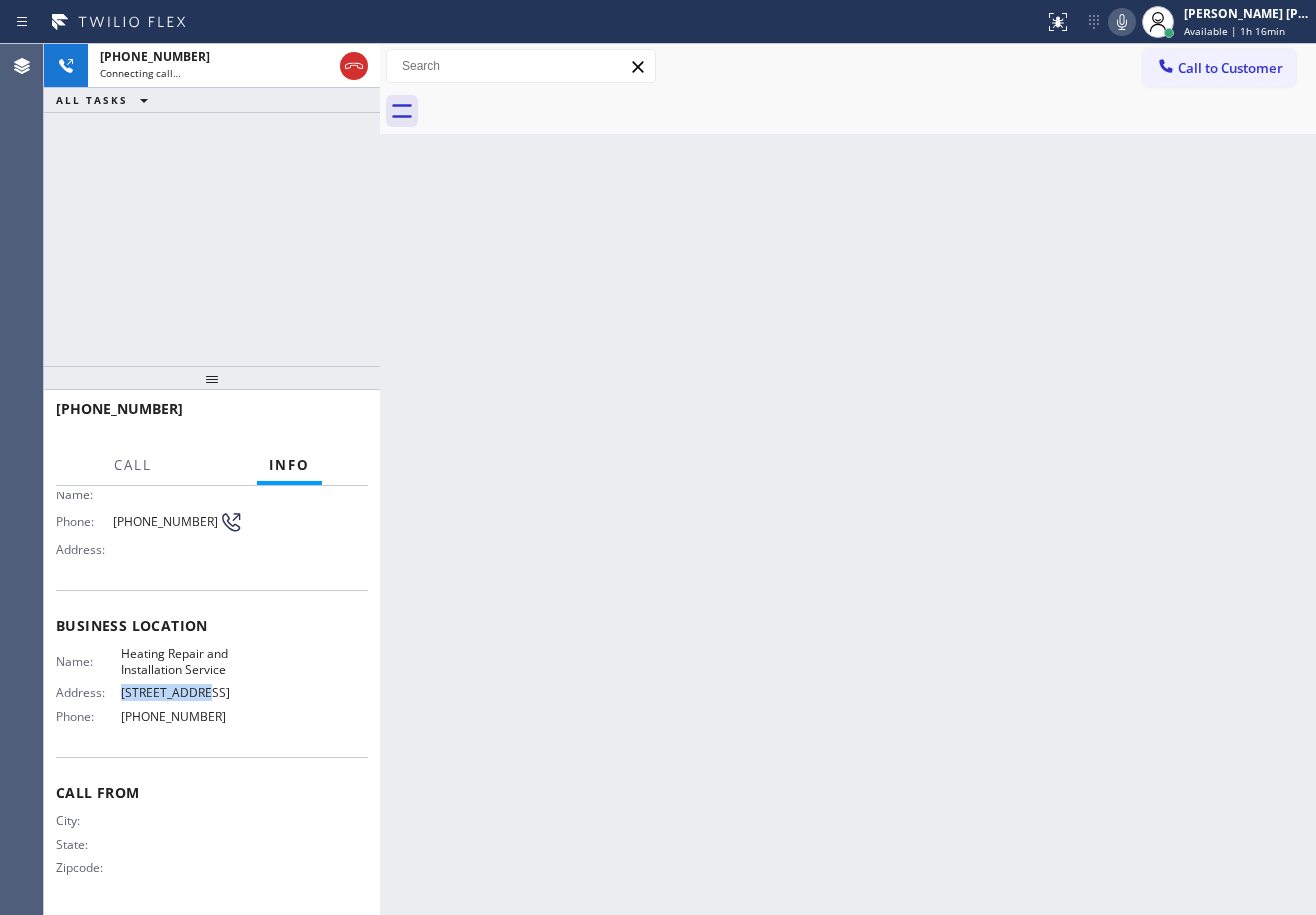 drag, startPoint x: 230, startPoint y: 696, endPoint x: 119, endPoint y: 700, distance: 111.07205 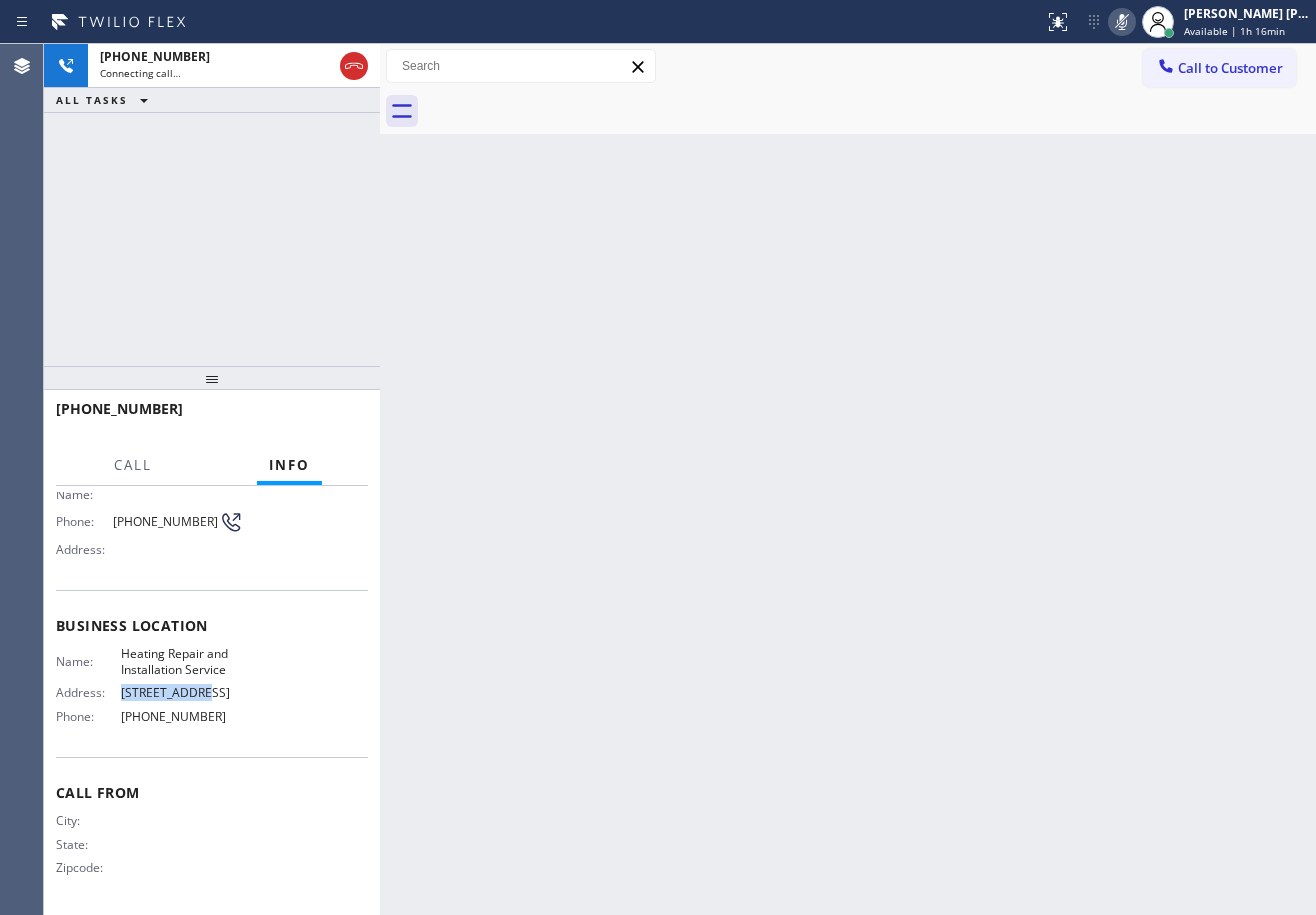 click 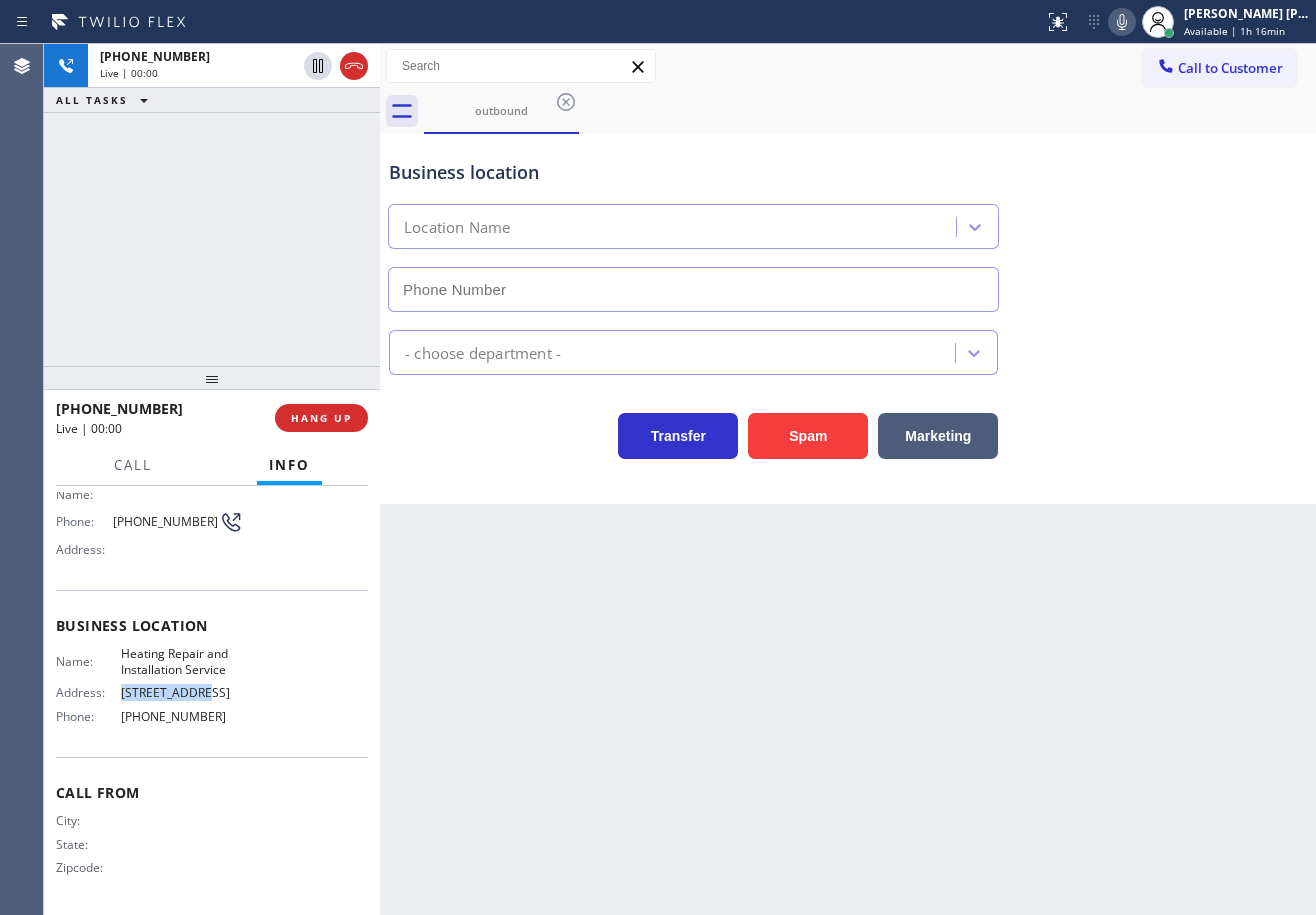 type on "[PHONE_NUMBER]" 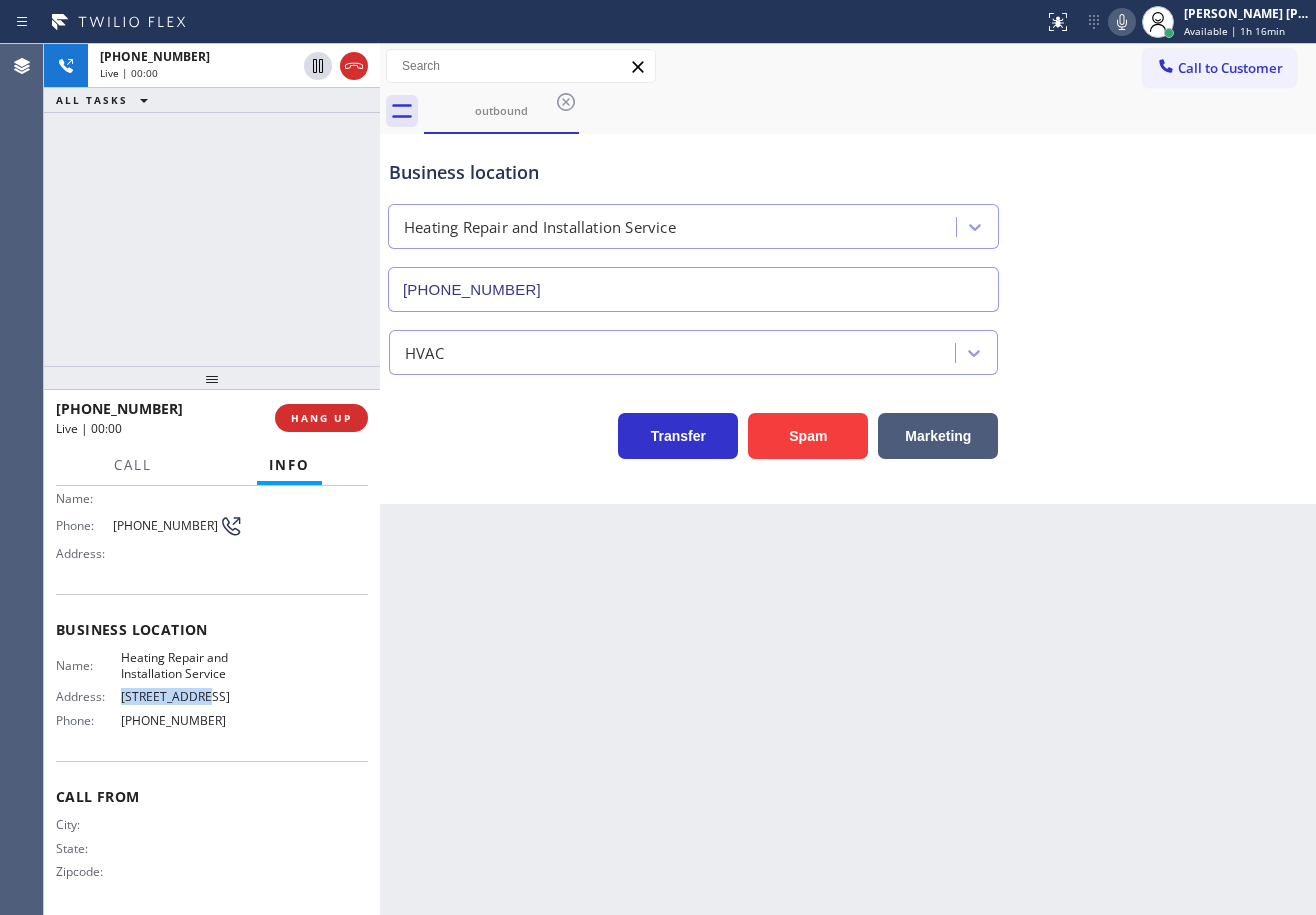 scroll, scrollTop: 146, scrollLeft: 0, axis: vertical 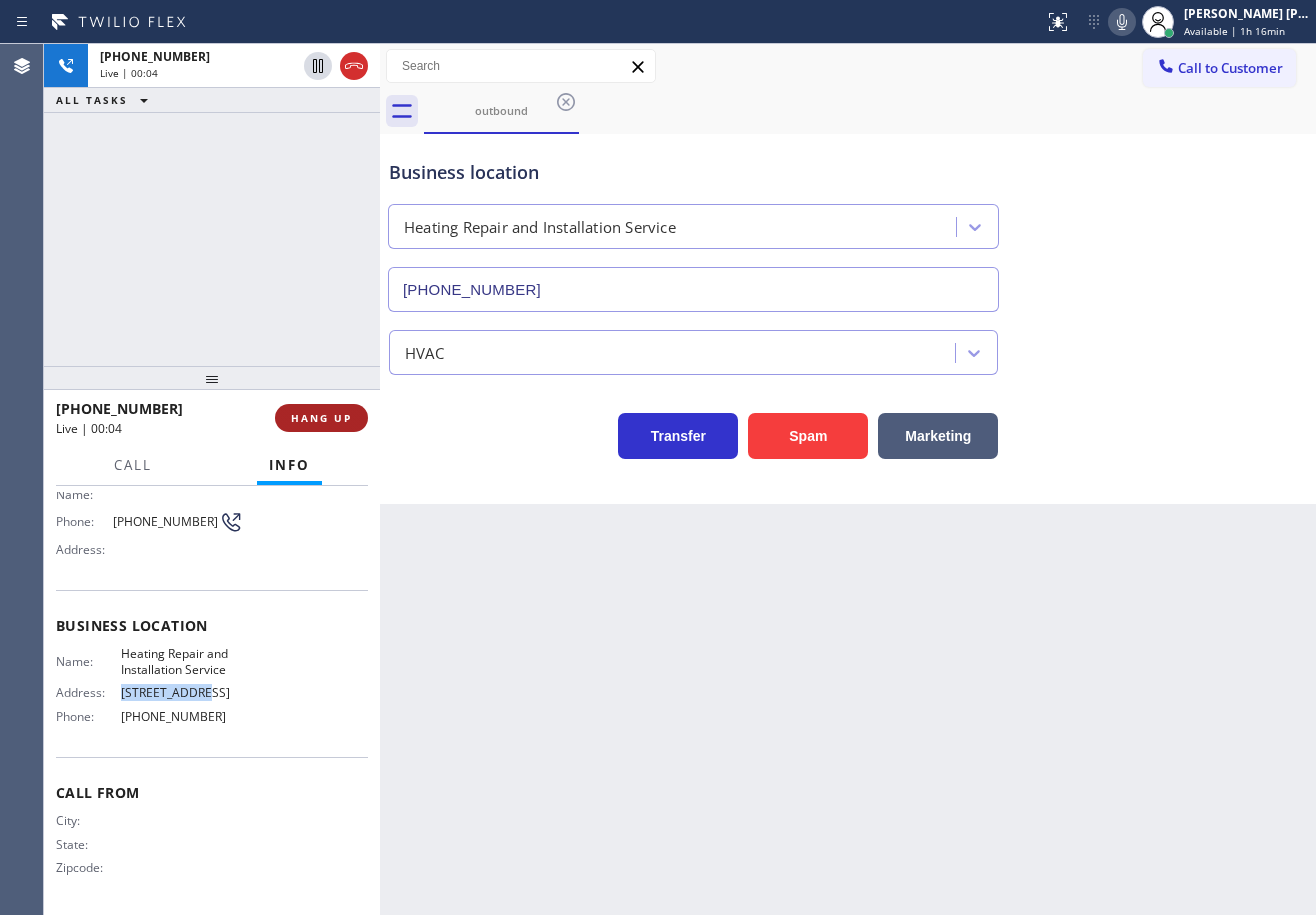 click on "HANG UP" at bounding box center (321, 418) 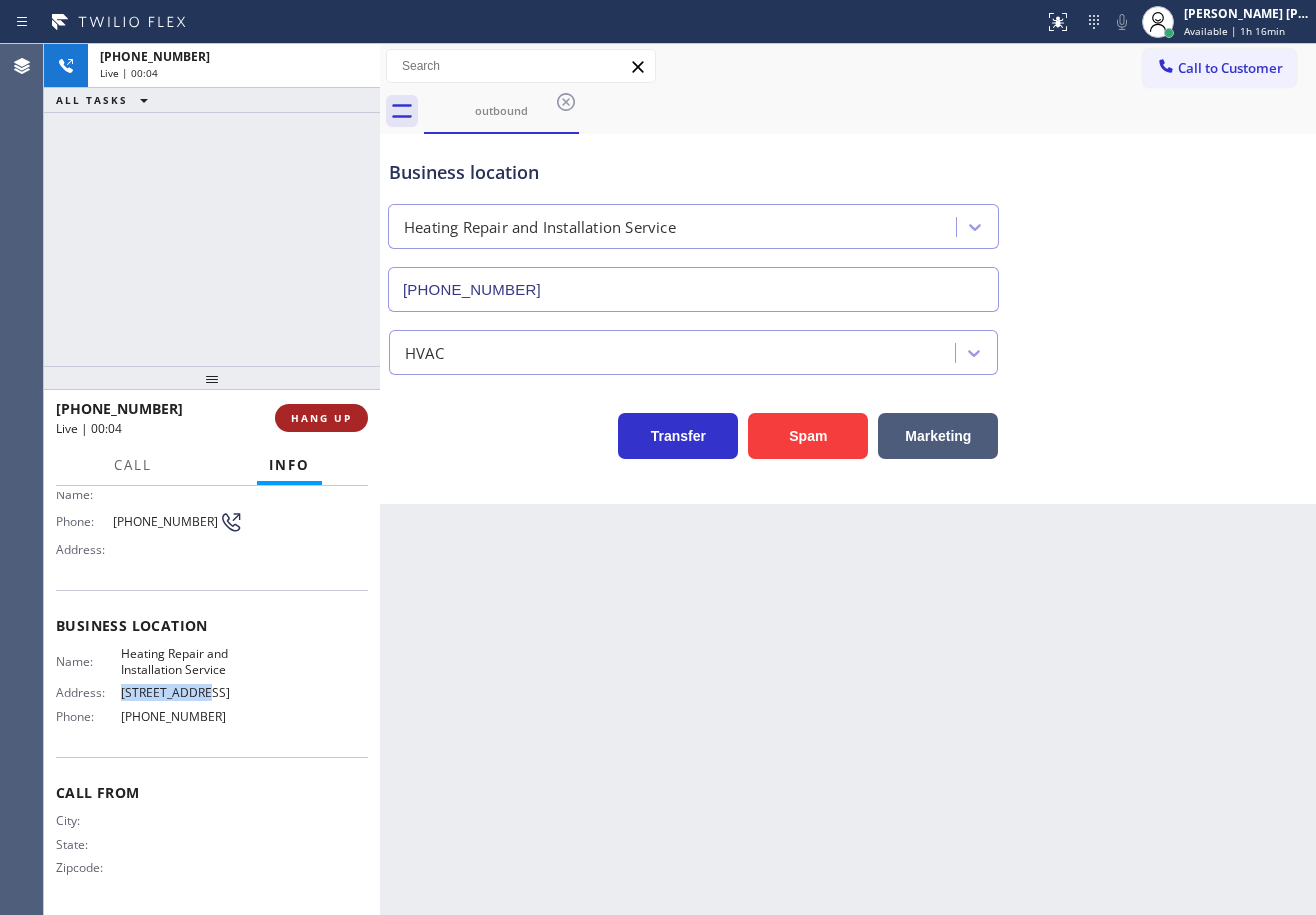 click on "HANG UP" at bounding box center [321, 418] 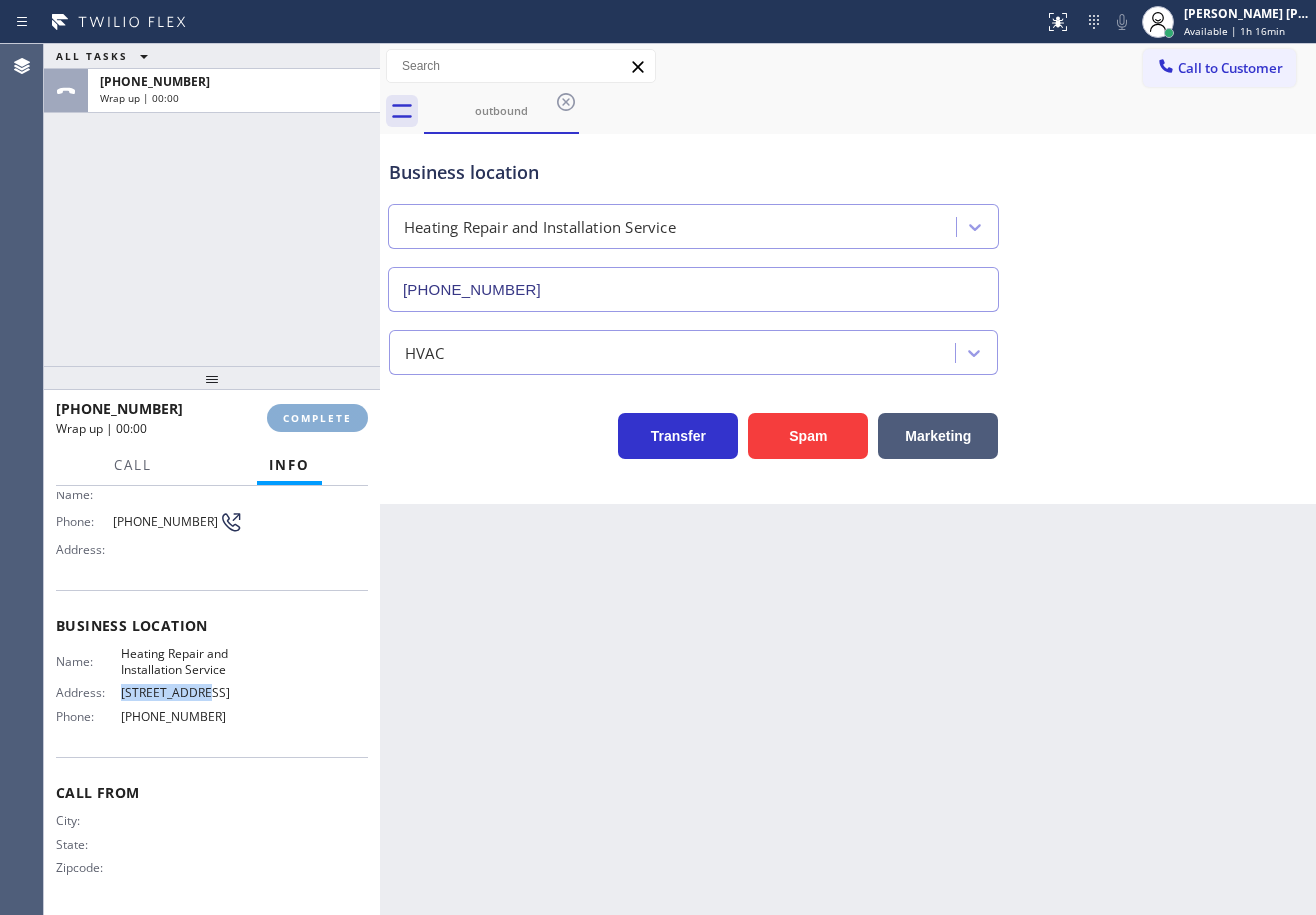 click on "COMPLETE" at bounding box center [317, 418] 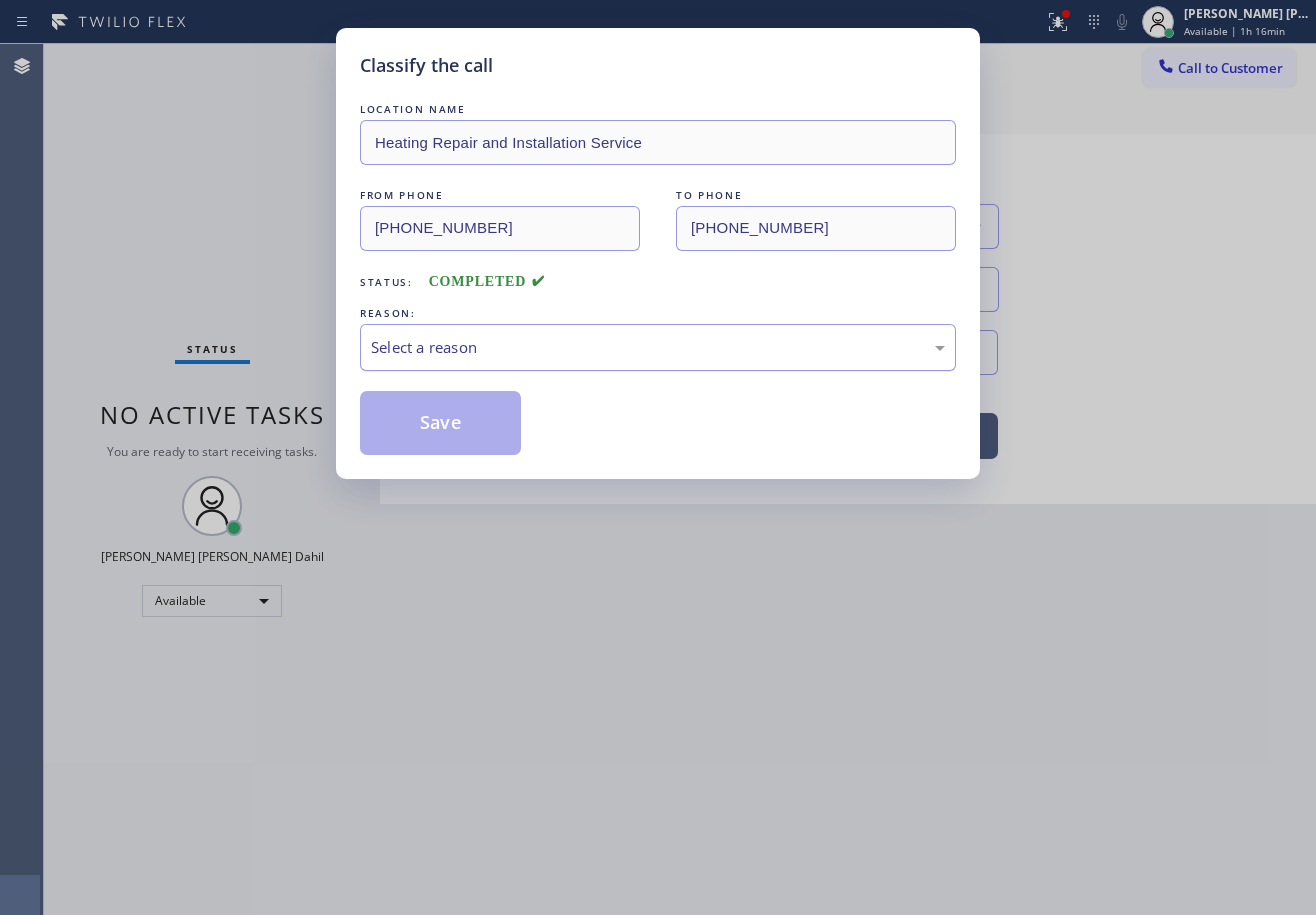 click on "Select a reason" at bounding box center (658, 347) 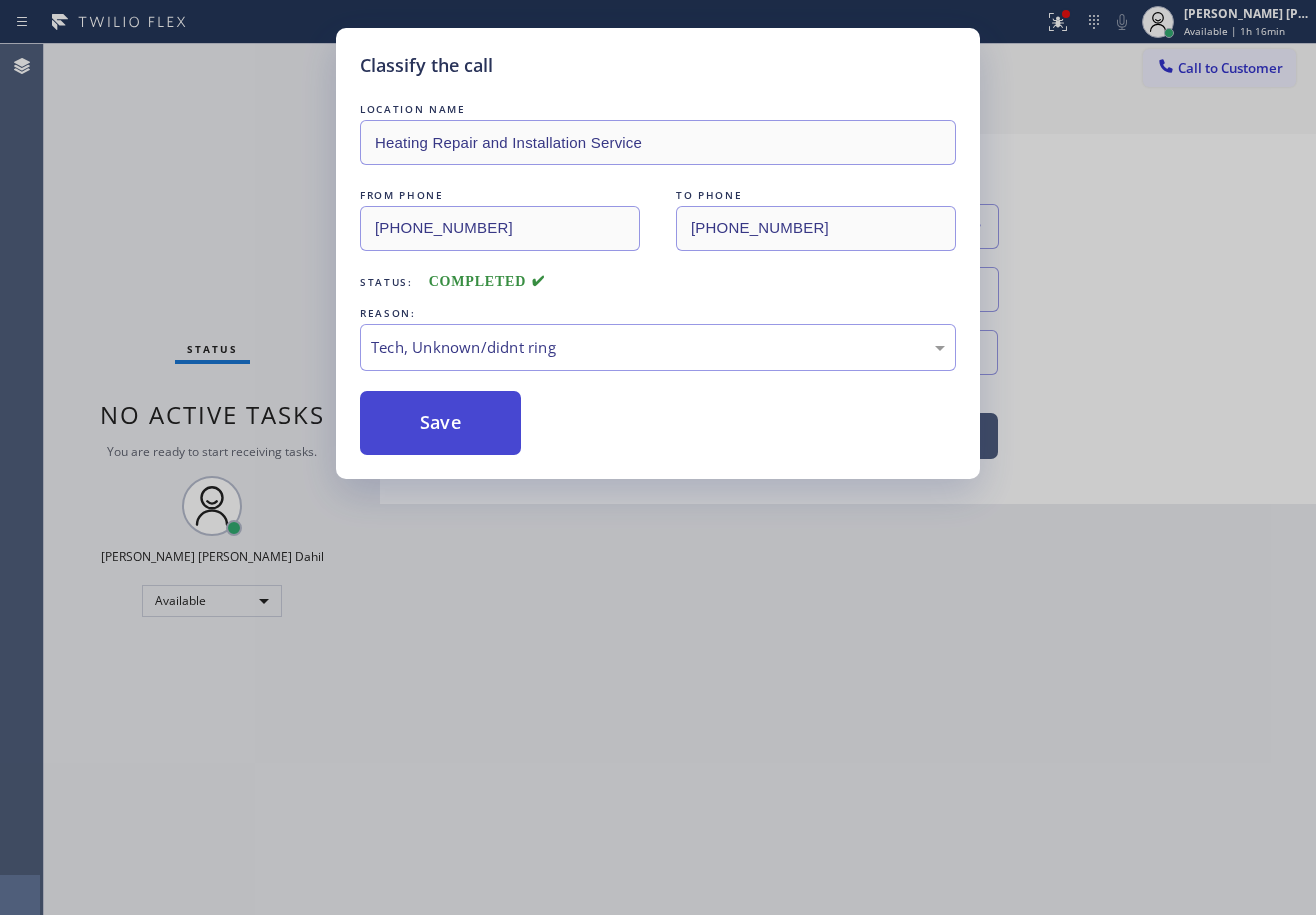 click on "Save" at bounding box center [440, 423] 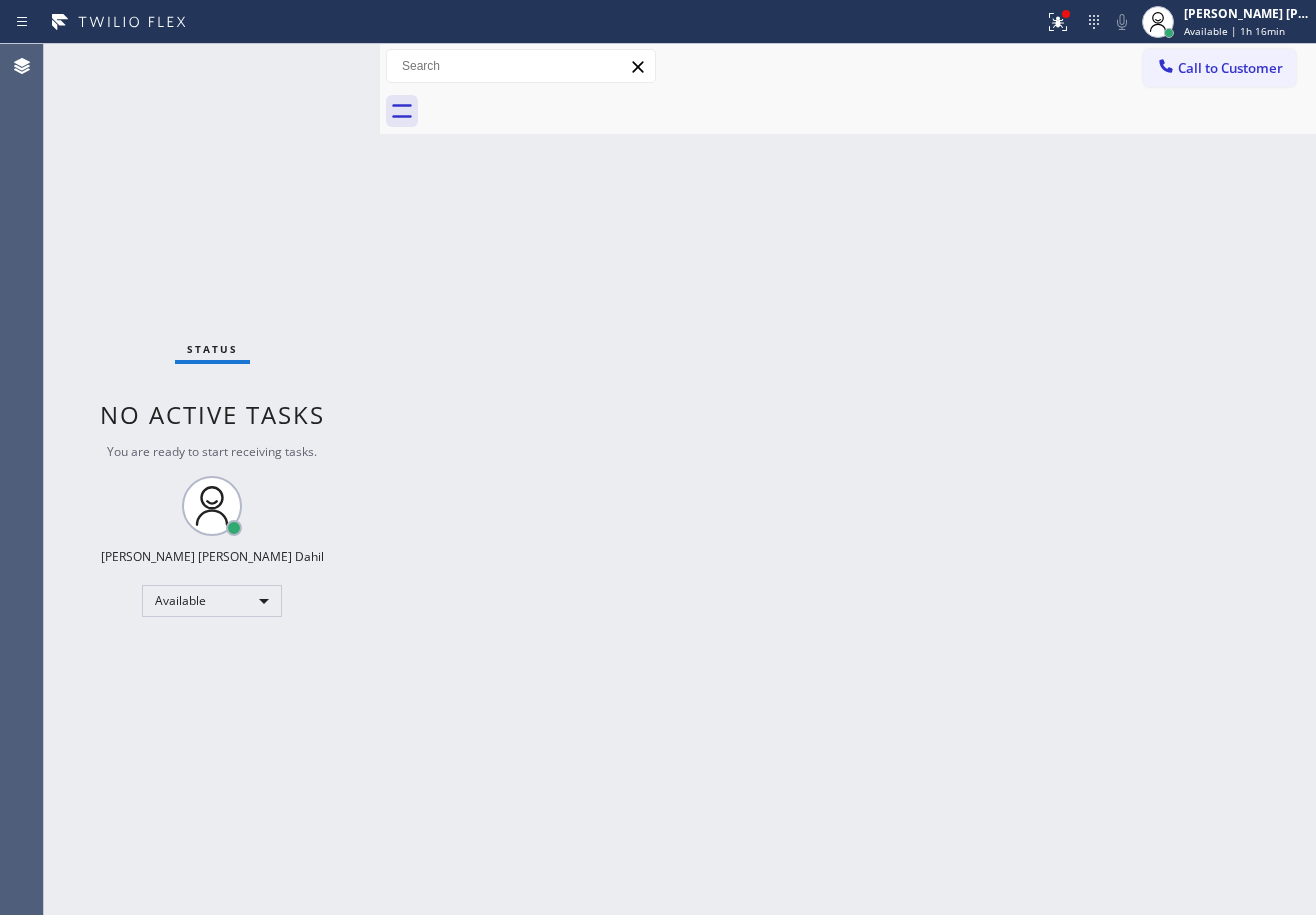 drag, startPoint x: 876, startPoint y: 512, endPoint x: 931, endPoint y: 718, distance: 213.21585 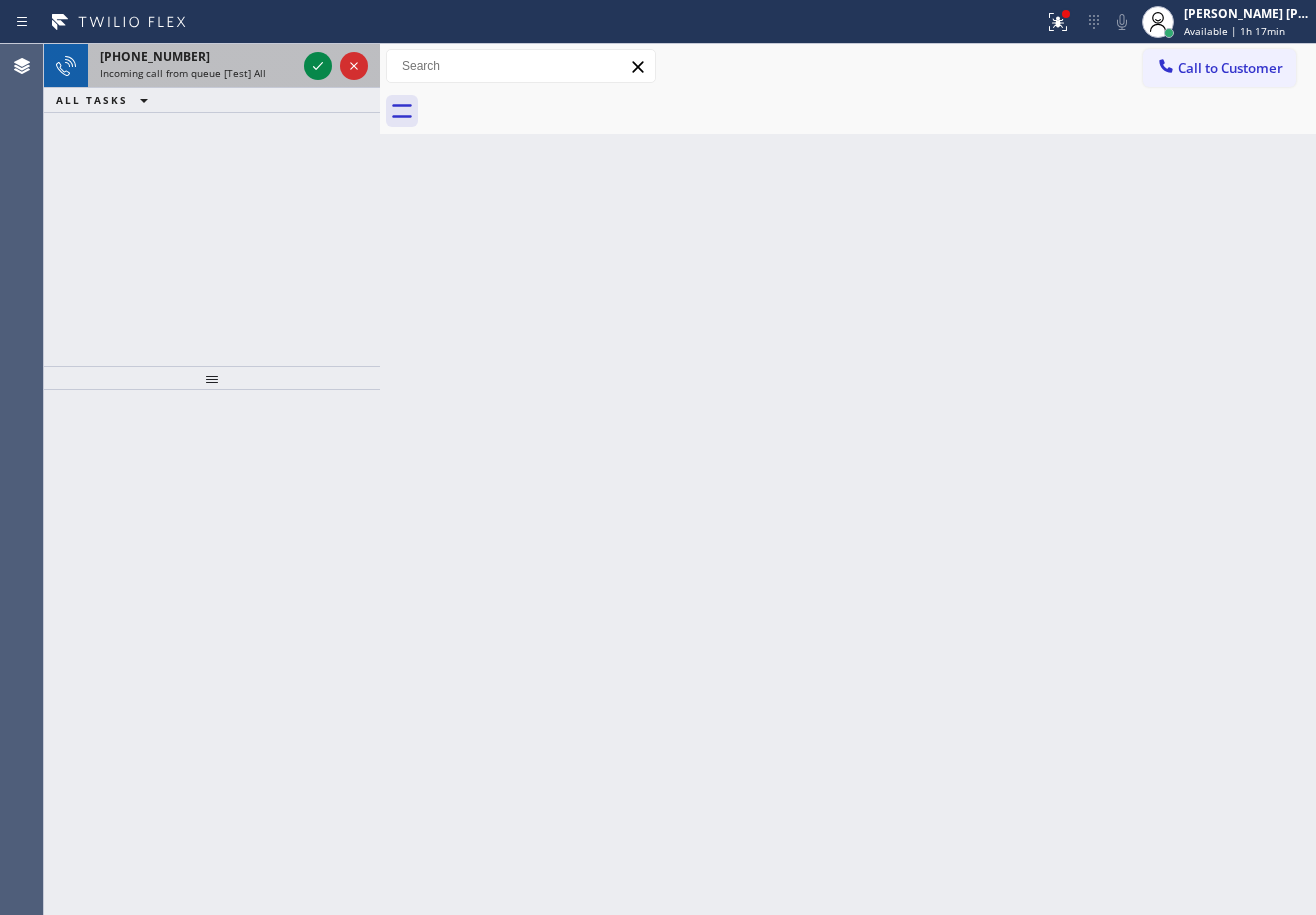 drag, startPoint x: 283, startPoint y: 72, endPoint x: 302, endPoint y: 72, distance: 19 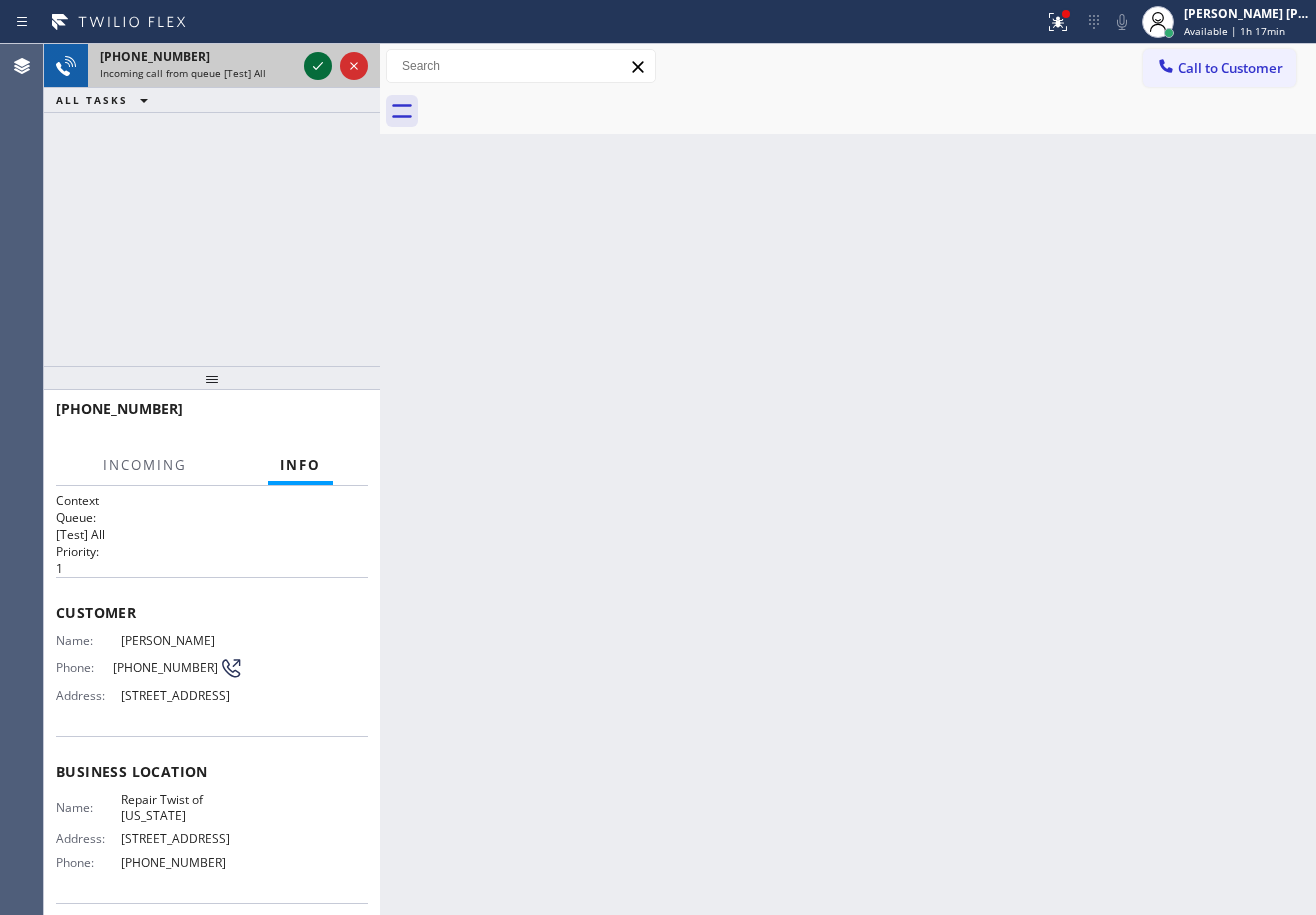 click 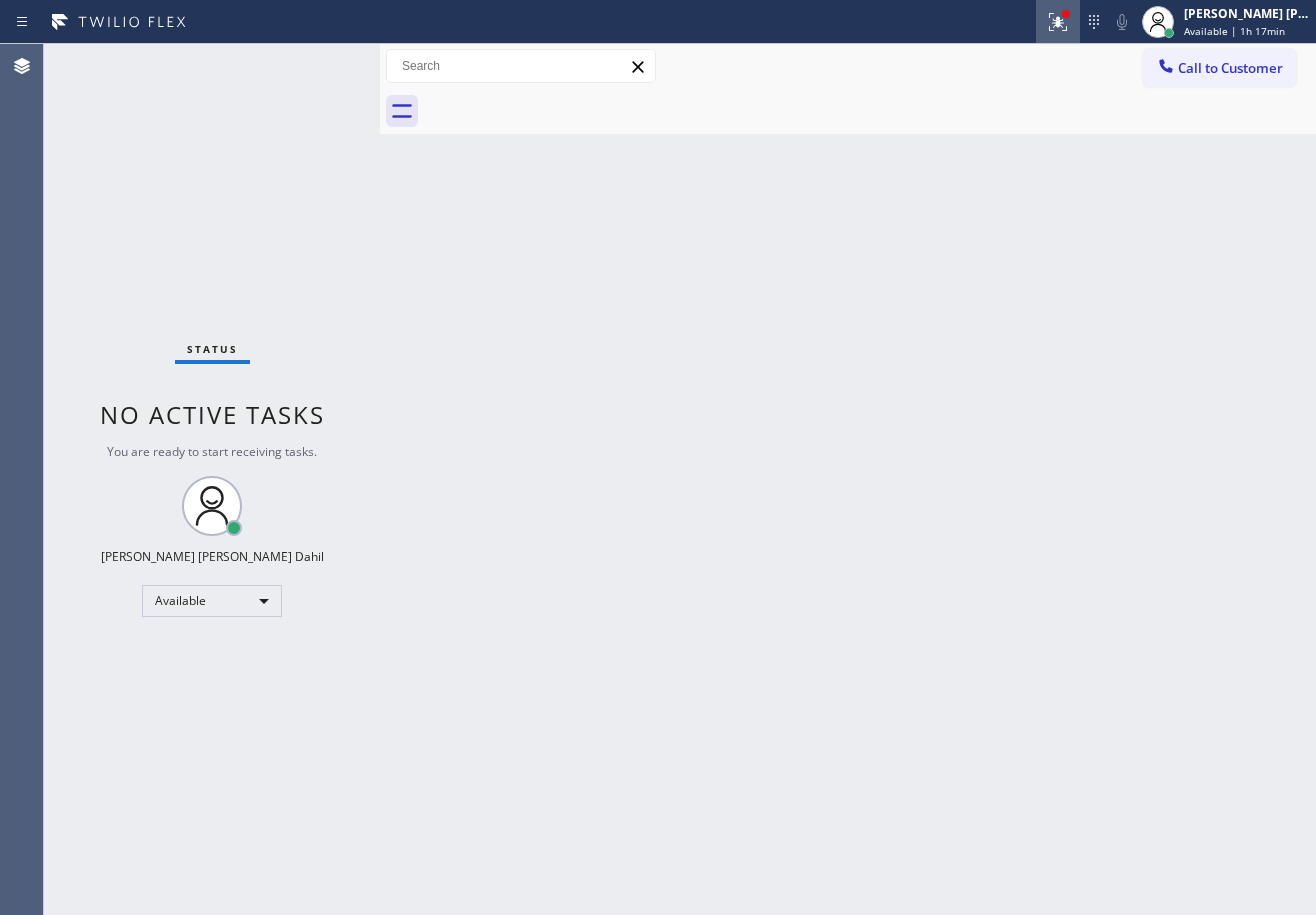 click 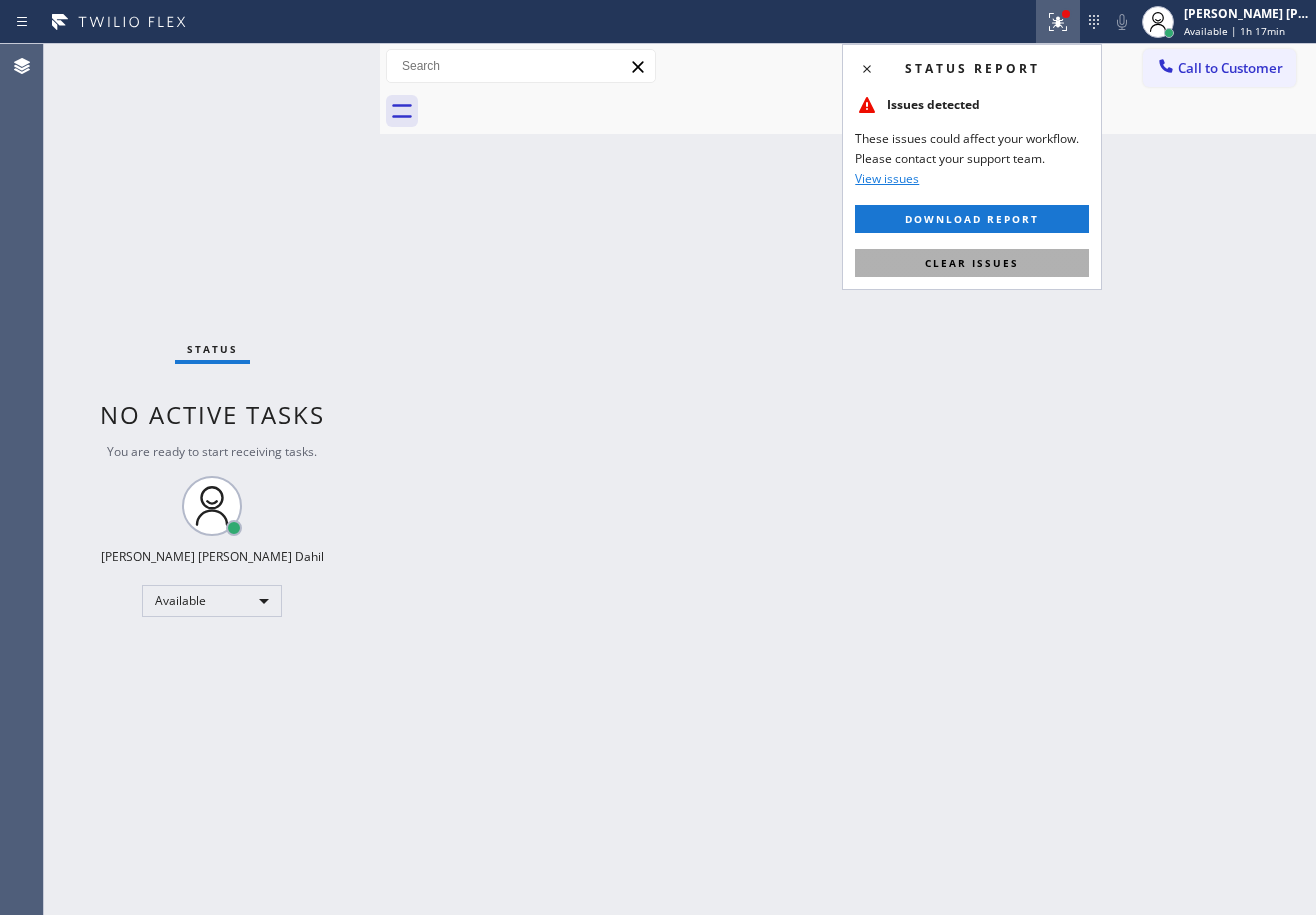 click on "Clear issues" at bounding box center [972, 263] 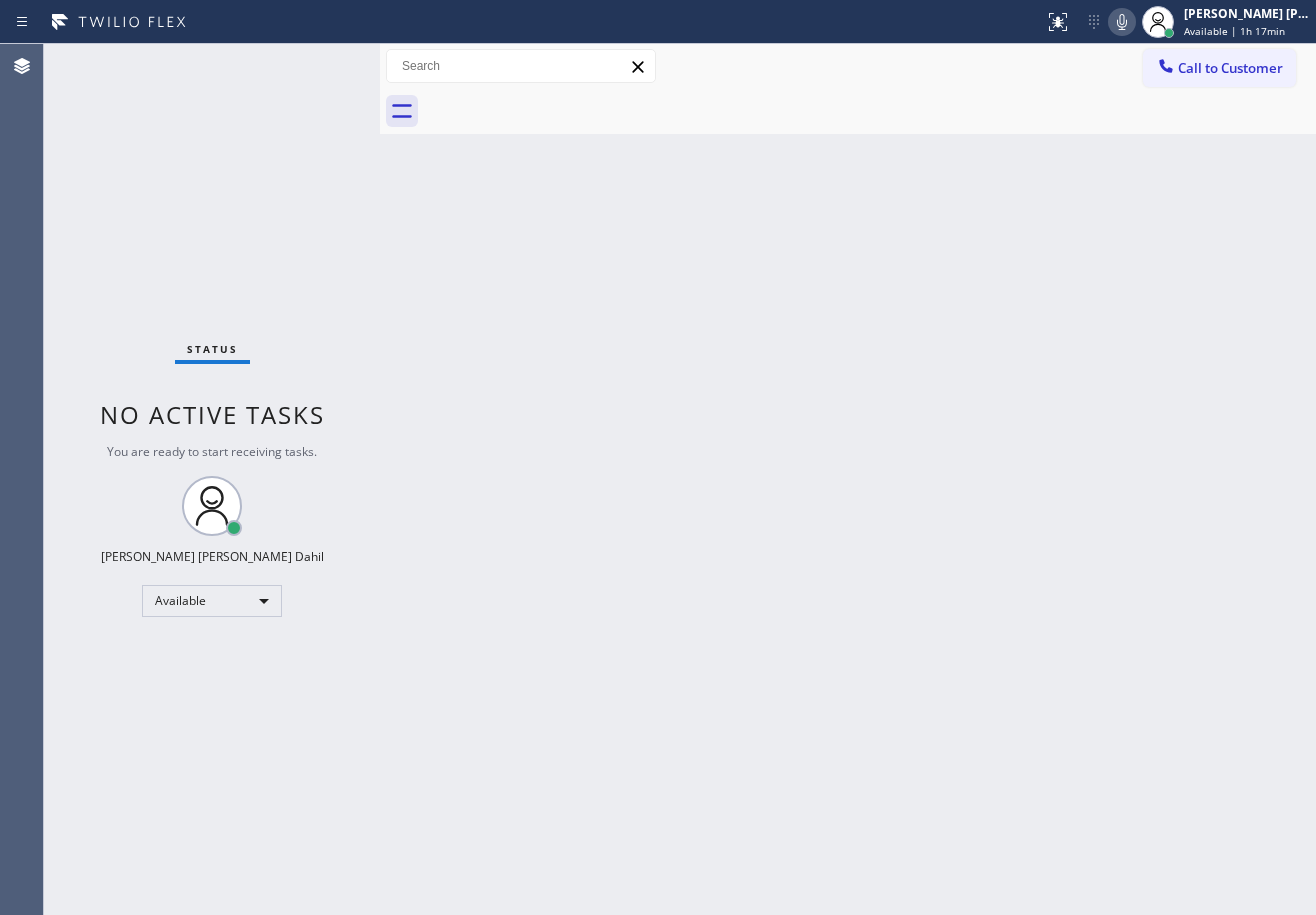 click on "Back to Dashboard Change Sender ID Customers Technicians Select a contact Outbound call Technician Search Technician Your caller id phone number Your caller id phone number Call Technician info Name   Phone none Address none Change Sender ID HVAC [PHONE_NUMBER] 5 Star Appliance [PHONE_NUMBER] Appliance Repair [PHONE_NUMBER] Plumbing [PHONE_NUMBER] Air Duct Cleaning [PHONE_NUMBER]  Electricians [PHONE_NUMBER] Cancel Change Check personal SMS Reset Change No tabs Call to Customer Outbound call Location Heating Repair and Installation Service Your caller id phone number [PHONE_NUMBER] Customer number Call Outbound call Technician Search Technician Your caller id phone number Your caller id phone number Call" at bounding box center (848, 479) 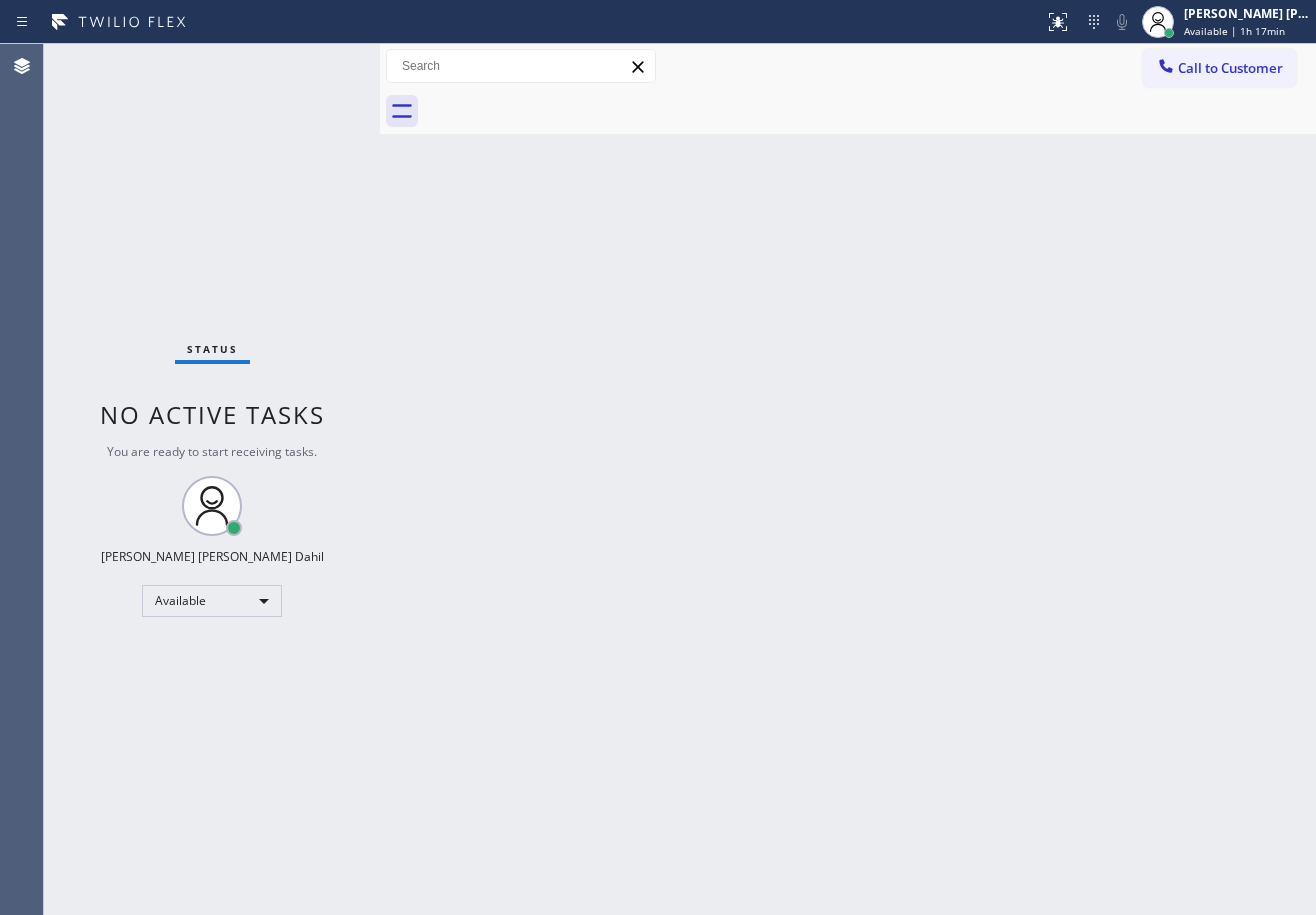 click on "Status   No active tasks     You are ready to start receiving tasks.   [PERSON_NAME] [PERSON_NAME] Dahil Available" at bounding box center [212, 479] 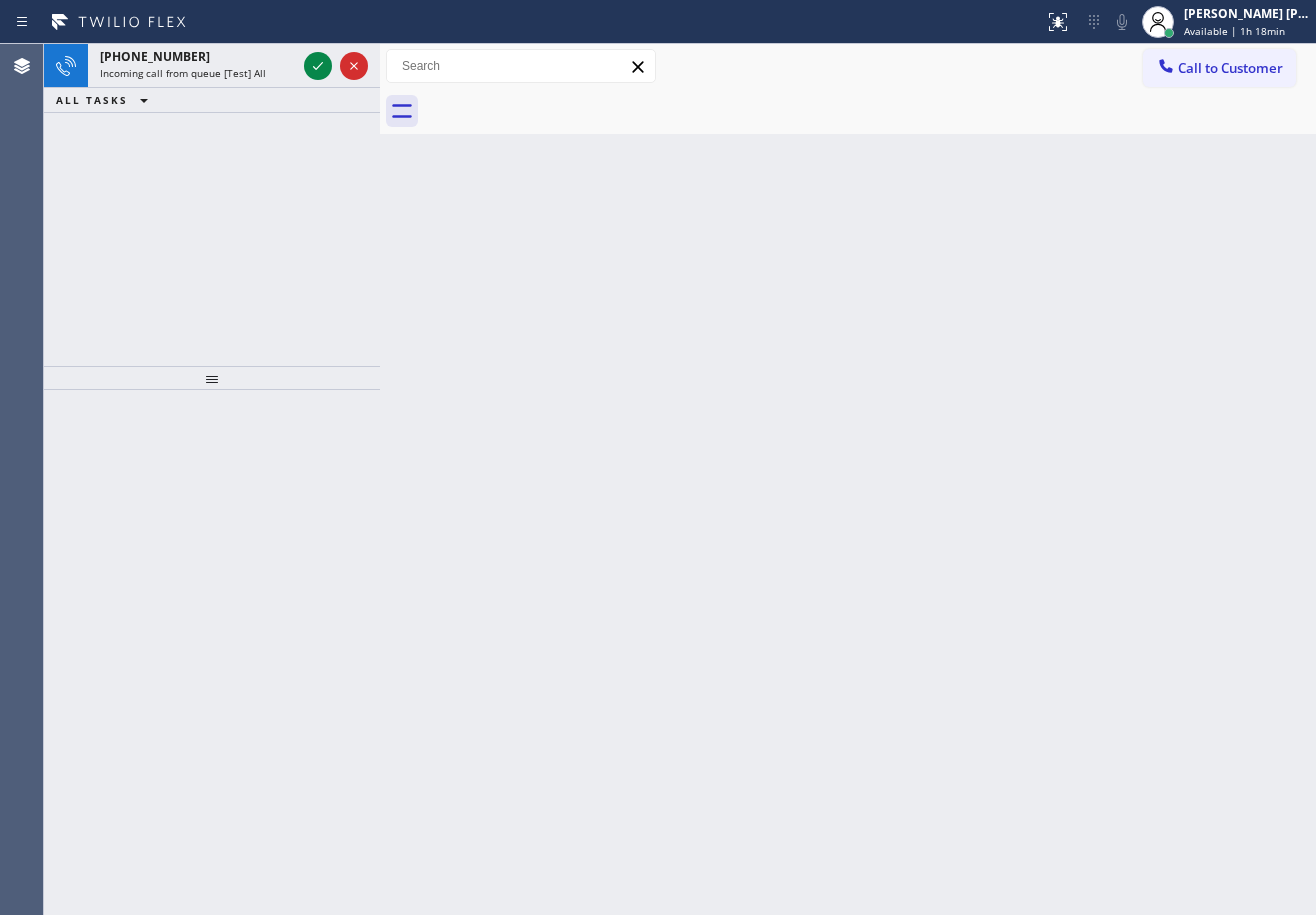 click 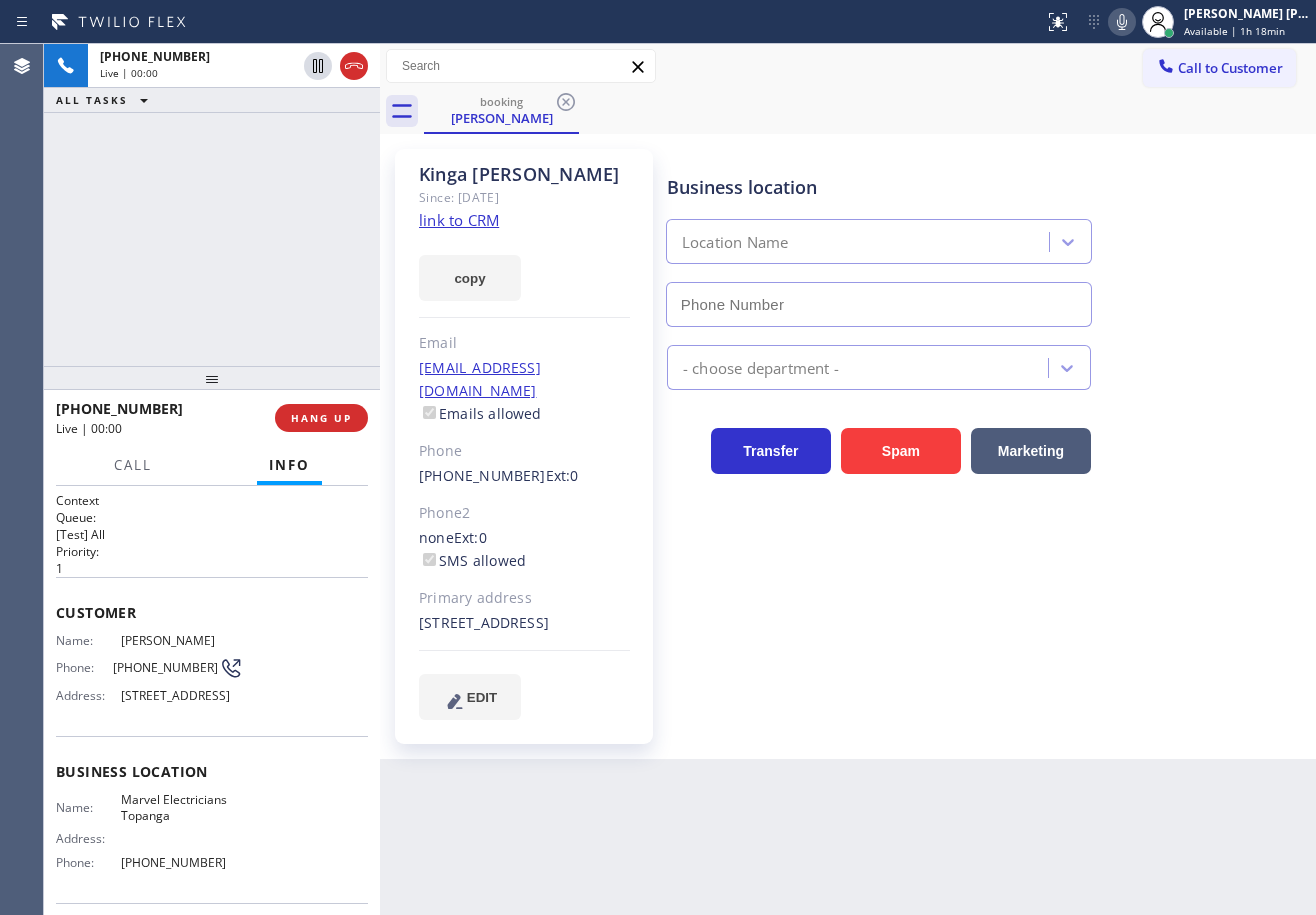 type on "[PHONE_NUMBER]" 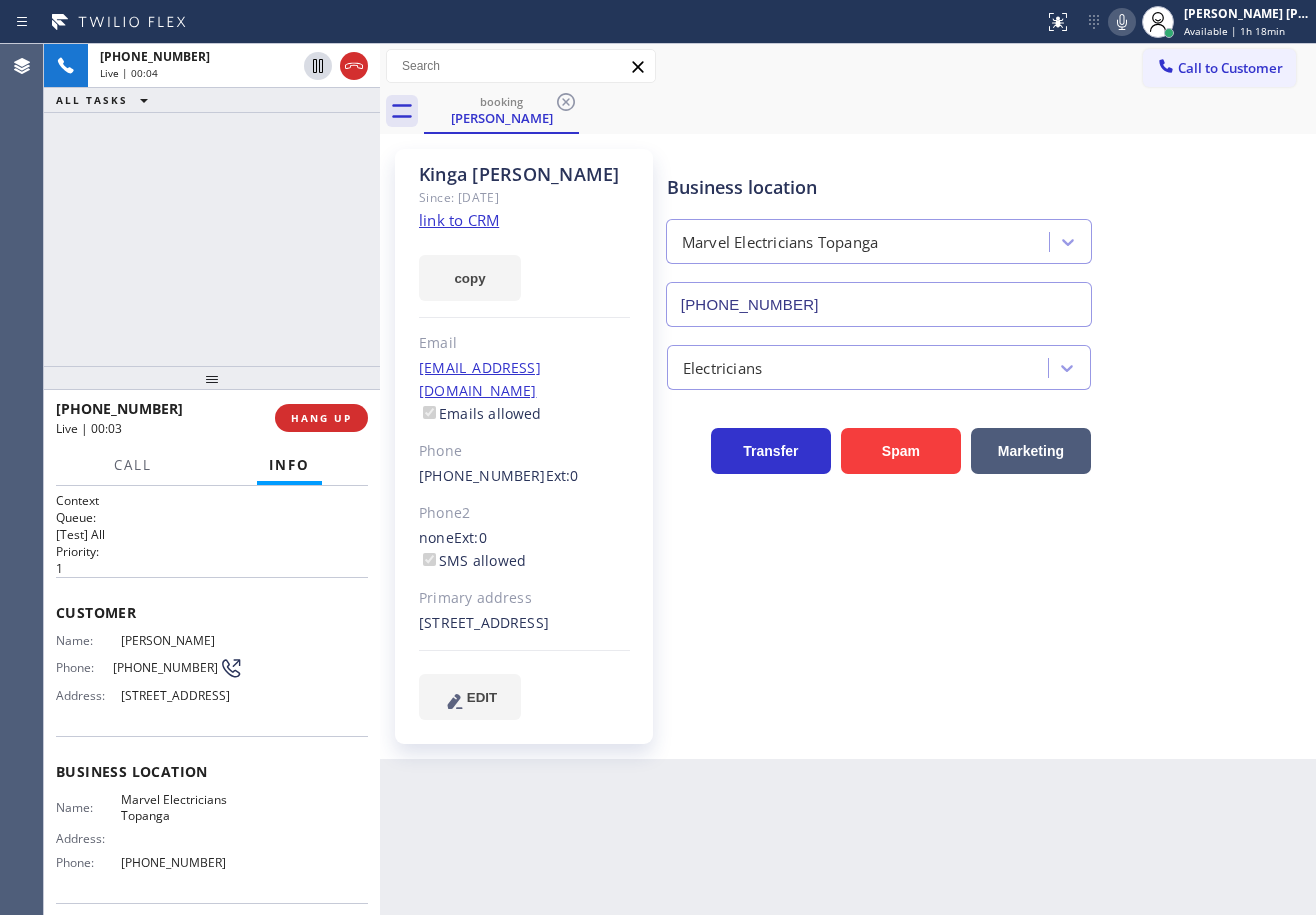 click on "link to CRM" 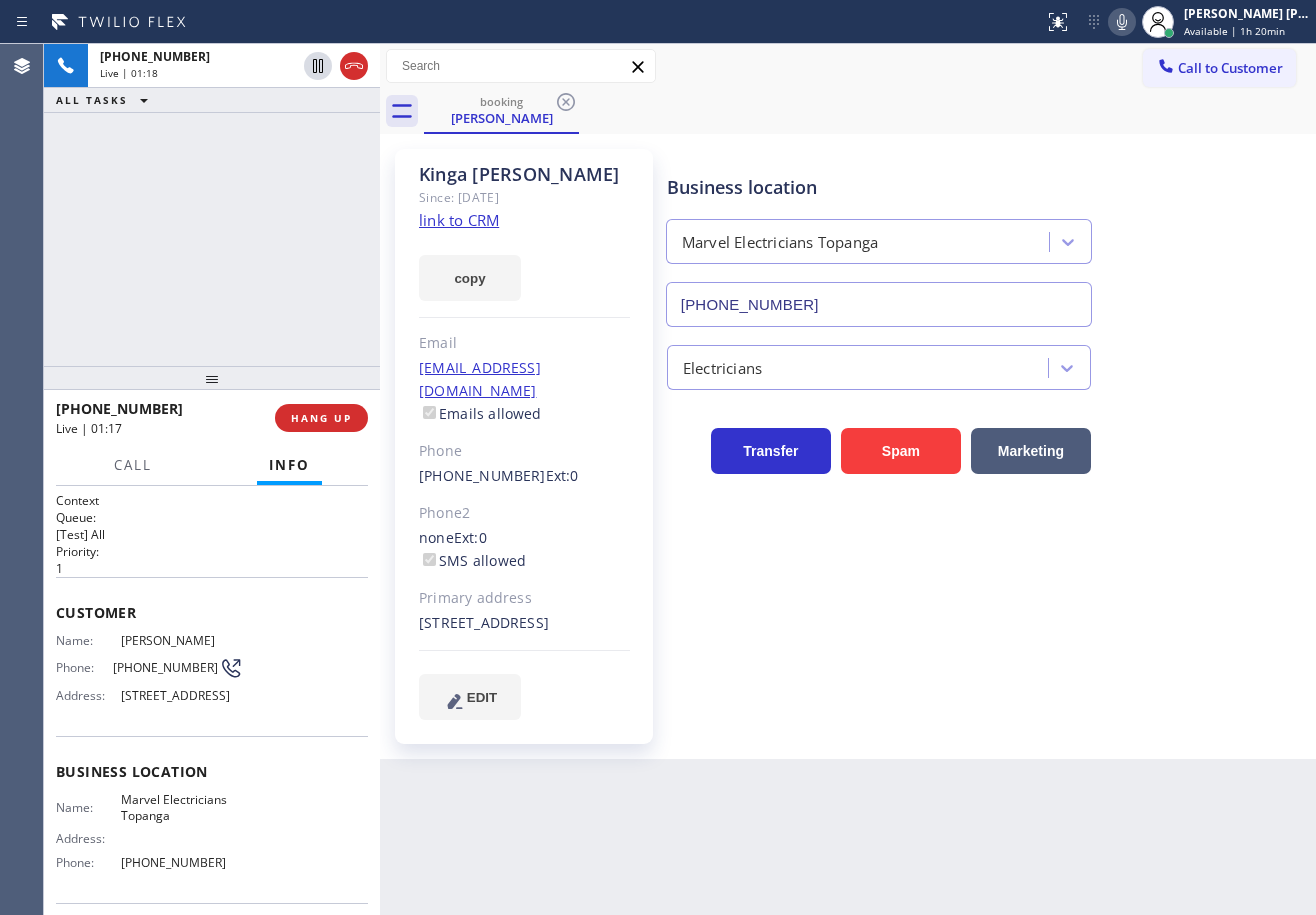 click on "Business location Marvel Electricians Topanga [PHONE_NUMBER] Electricians Transfer Spam Marketing" at bounding box center (987, 434) 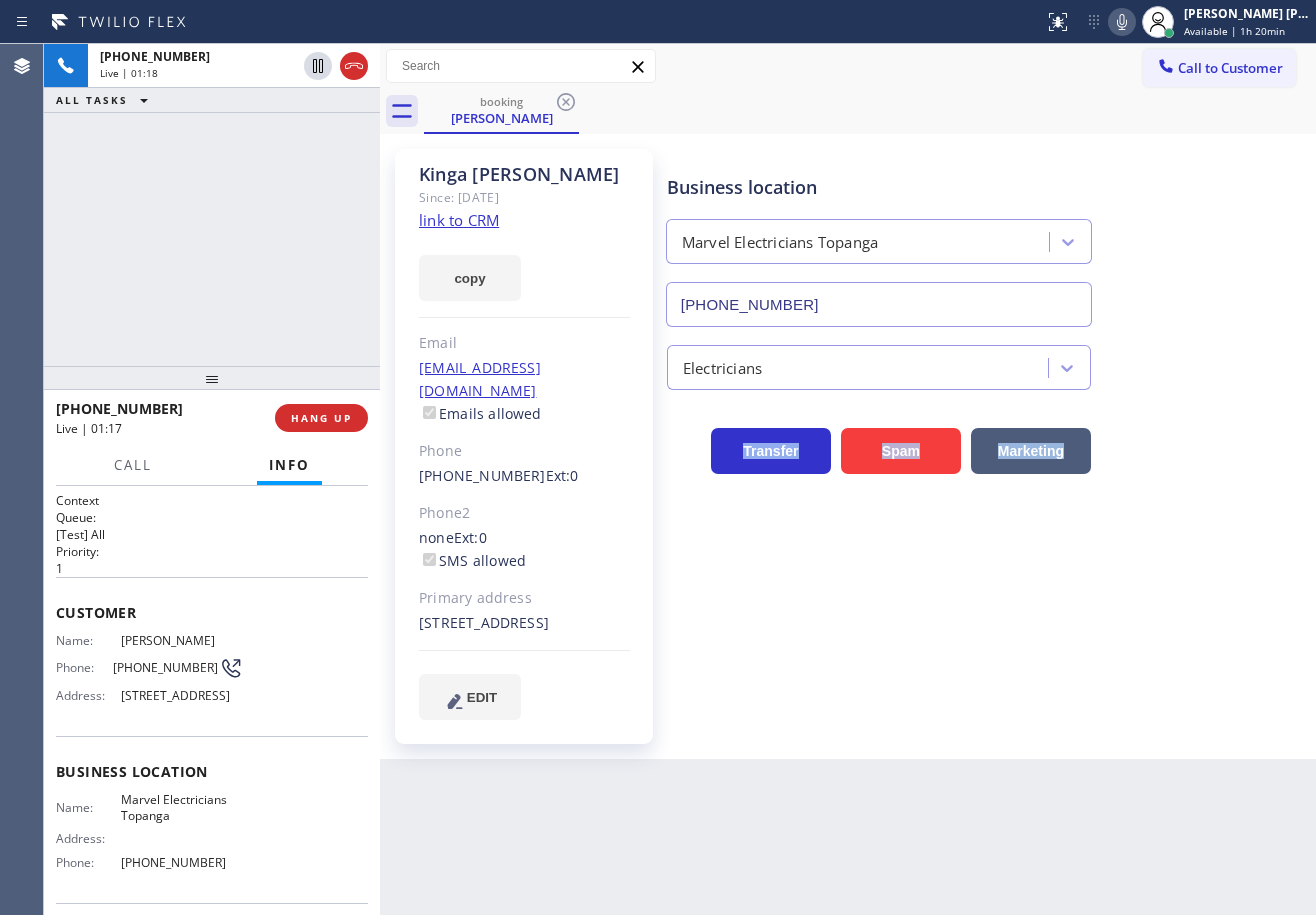 click on "Business location Marvel Electricians Topanga [PHONE_NUMBER] Electricians Transfer Spam Marketing" at bounding box center (987, 434) 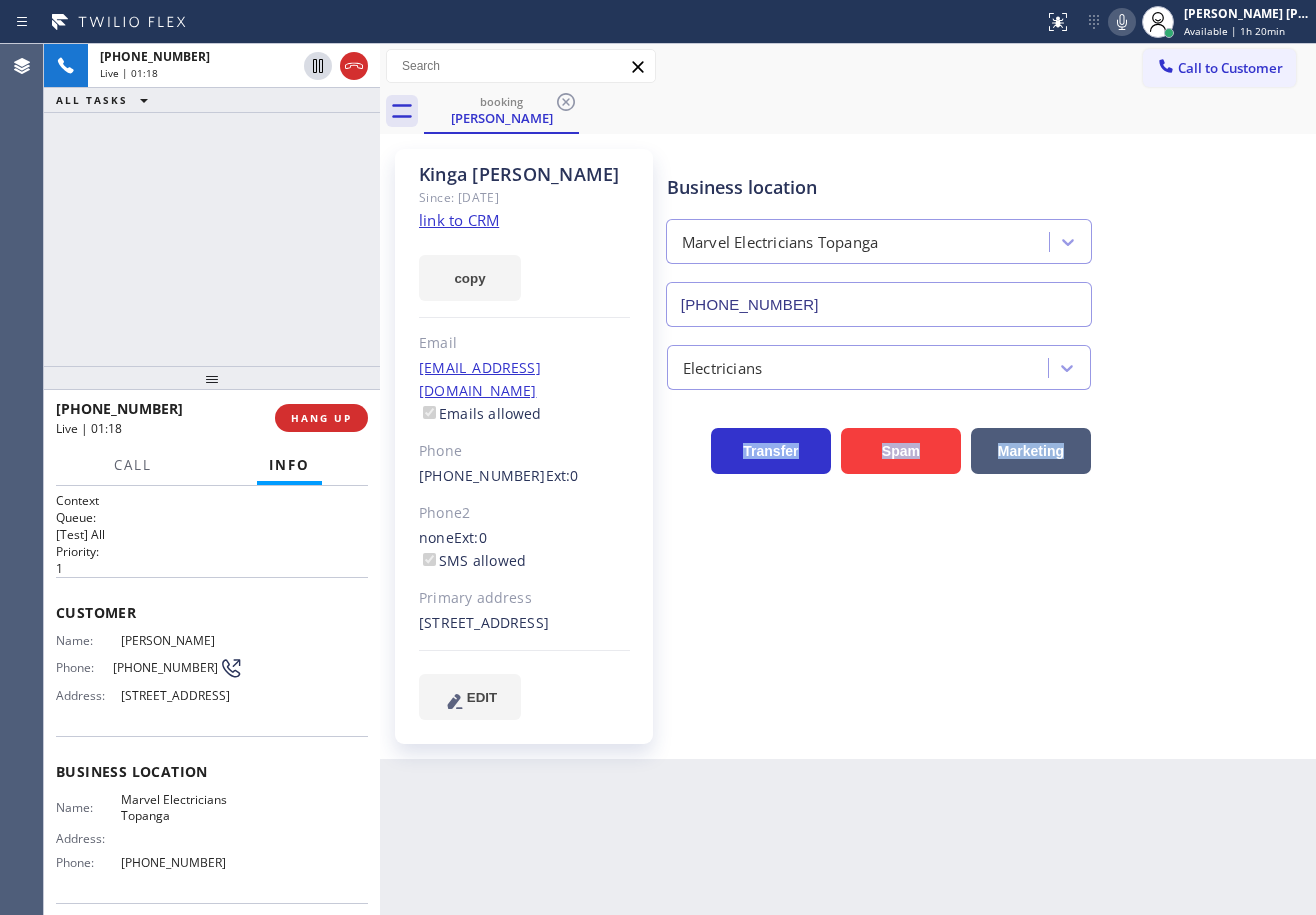 click on "Business location Marvel Electricians Topanga [PHONE_NUMBER] Electricians Transfer Spam Marketing" at bounding box center [987, 434] 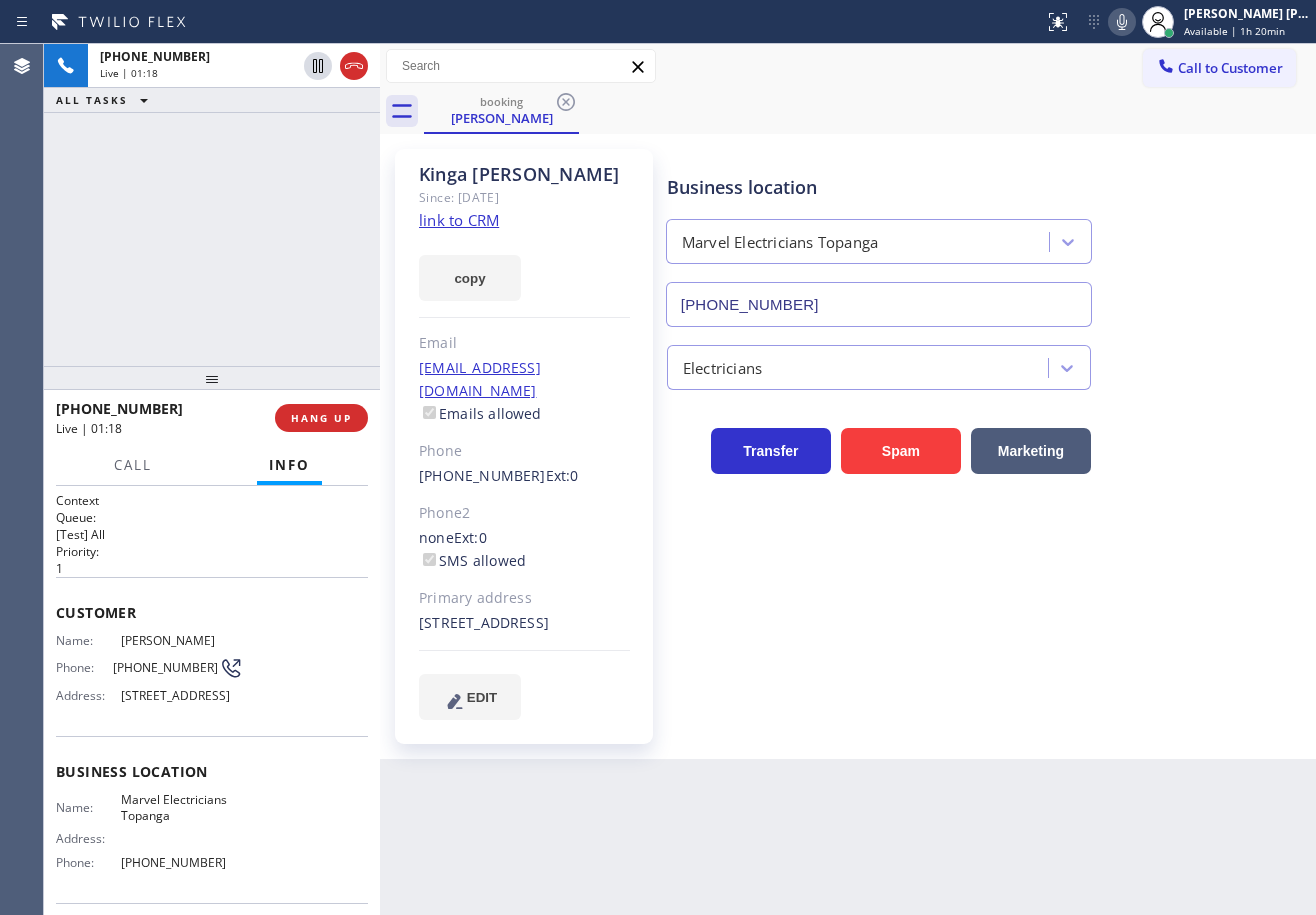 click on "Business location Marvel Electricians Topanga [PHONE_NUMBER] Electricians Transfer Spam Marketing" at bounding box center (987, 434) 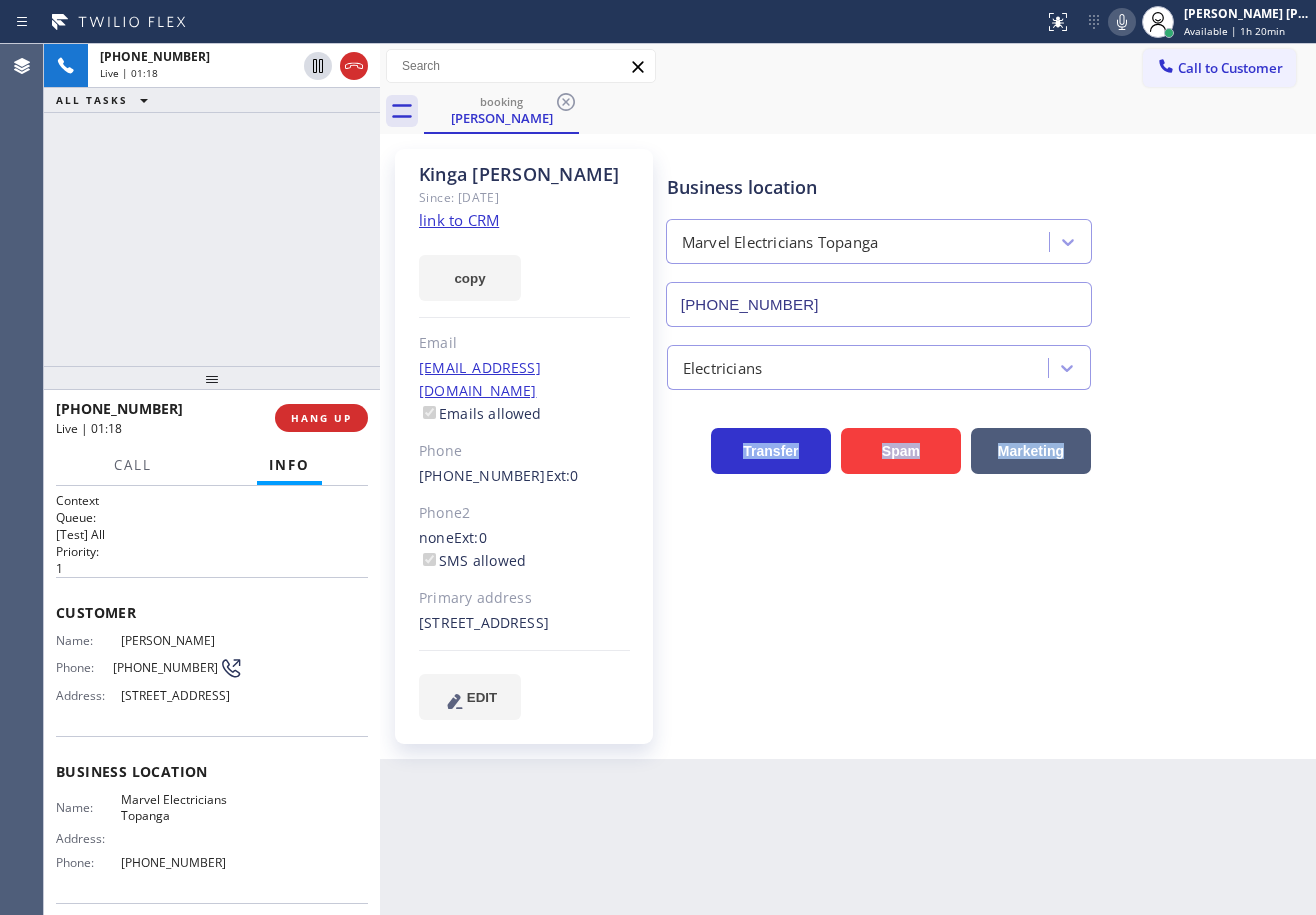 click on "Business location Marvel Electricians Topanga [PHONE_NUMBER] Electricians Transfer Spam Marketing" at bounding box center (987, 434) 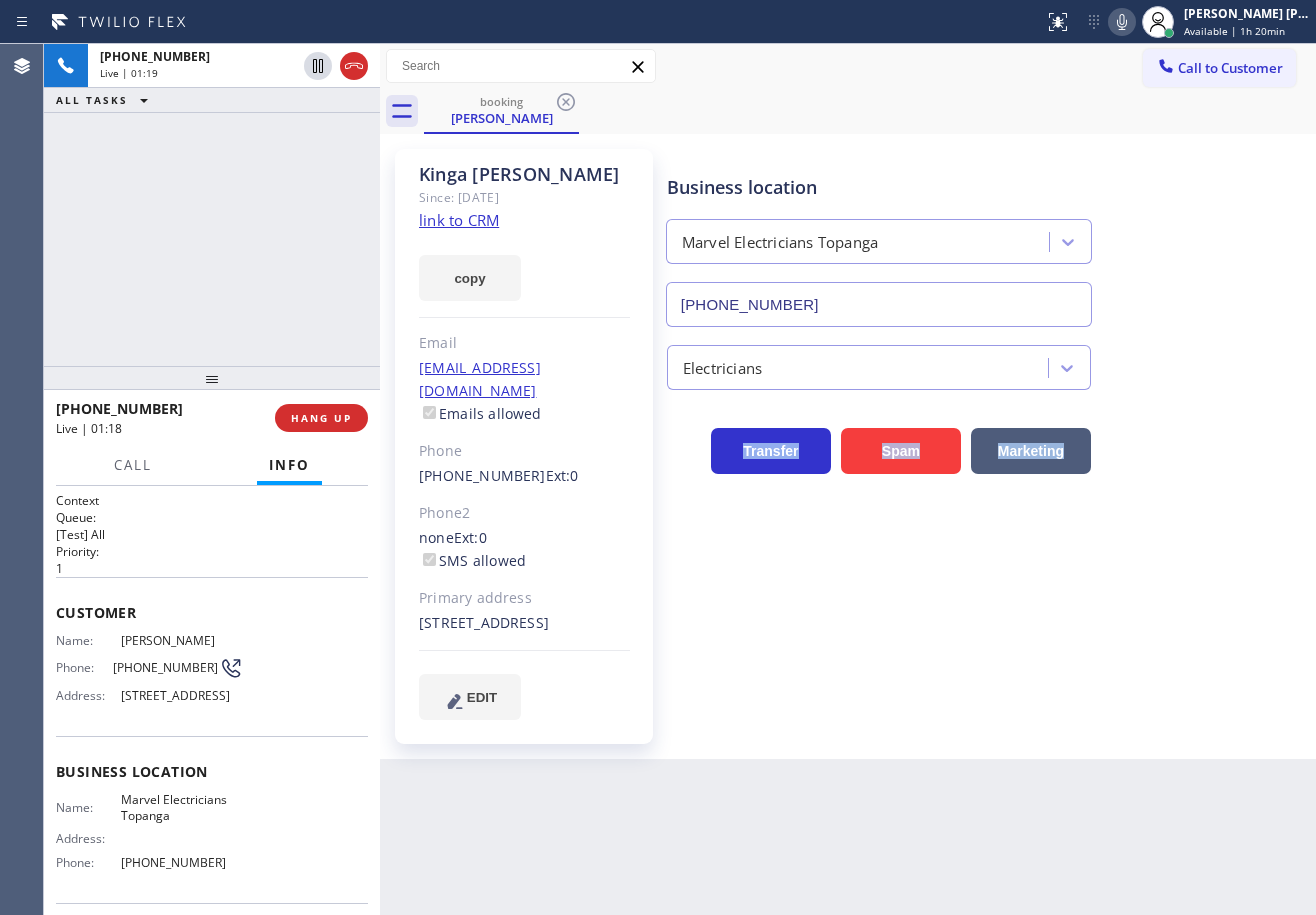click on "Business location Marvel Electricians Topanga [PHONE_NUMBER] Electricians Transfer Spam Marketing" at bounding box center [987, 434] 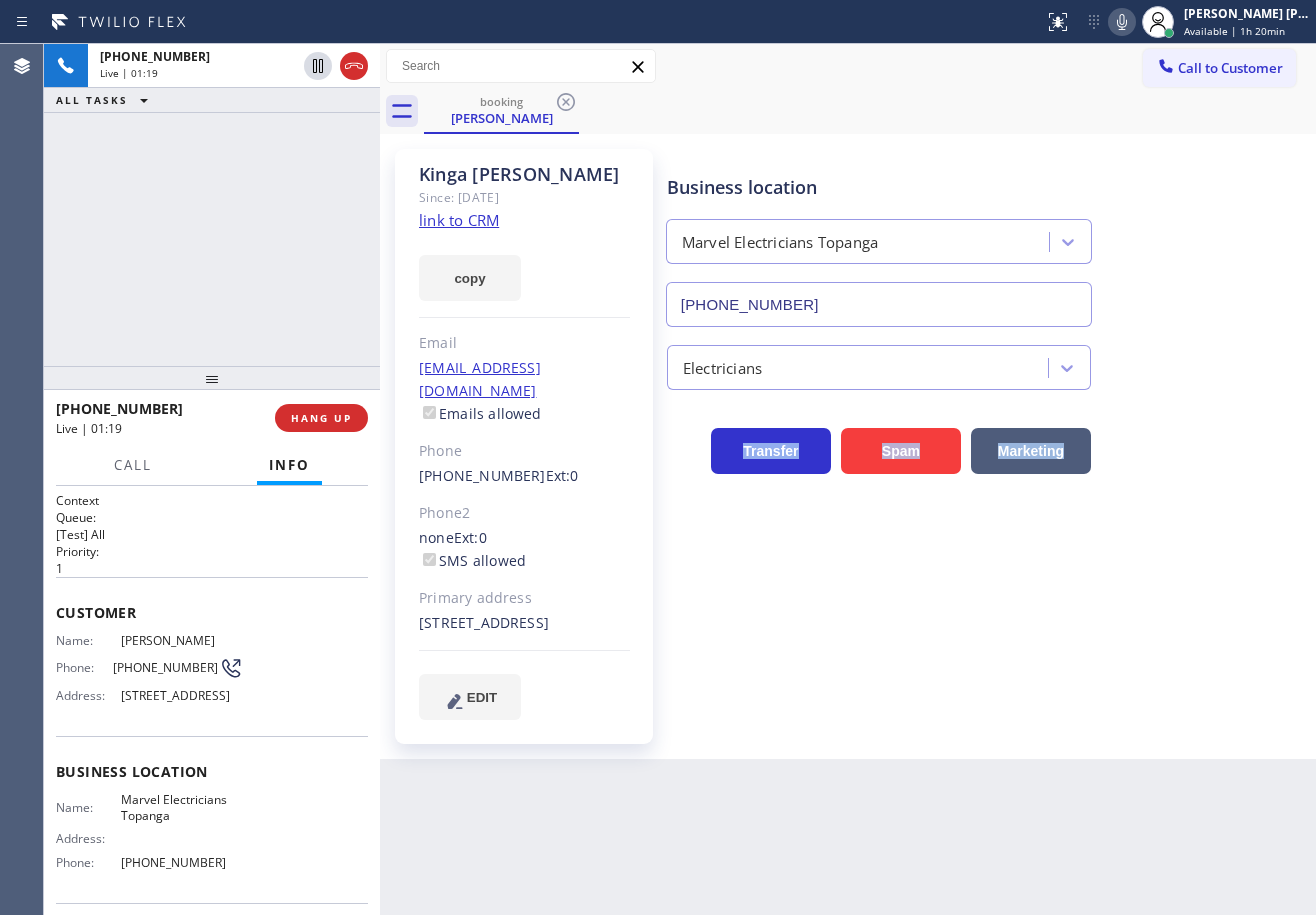 click on "Business location Marvel Electricians Topanga [PHONE_NUMBER] Electricians Transfer Spam Marketing" at bounding box center (987, 434) 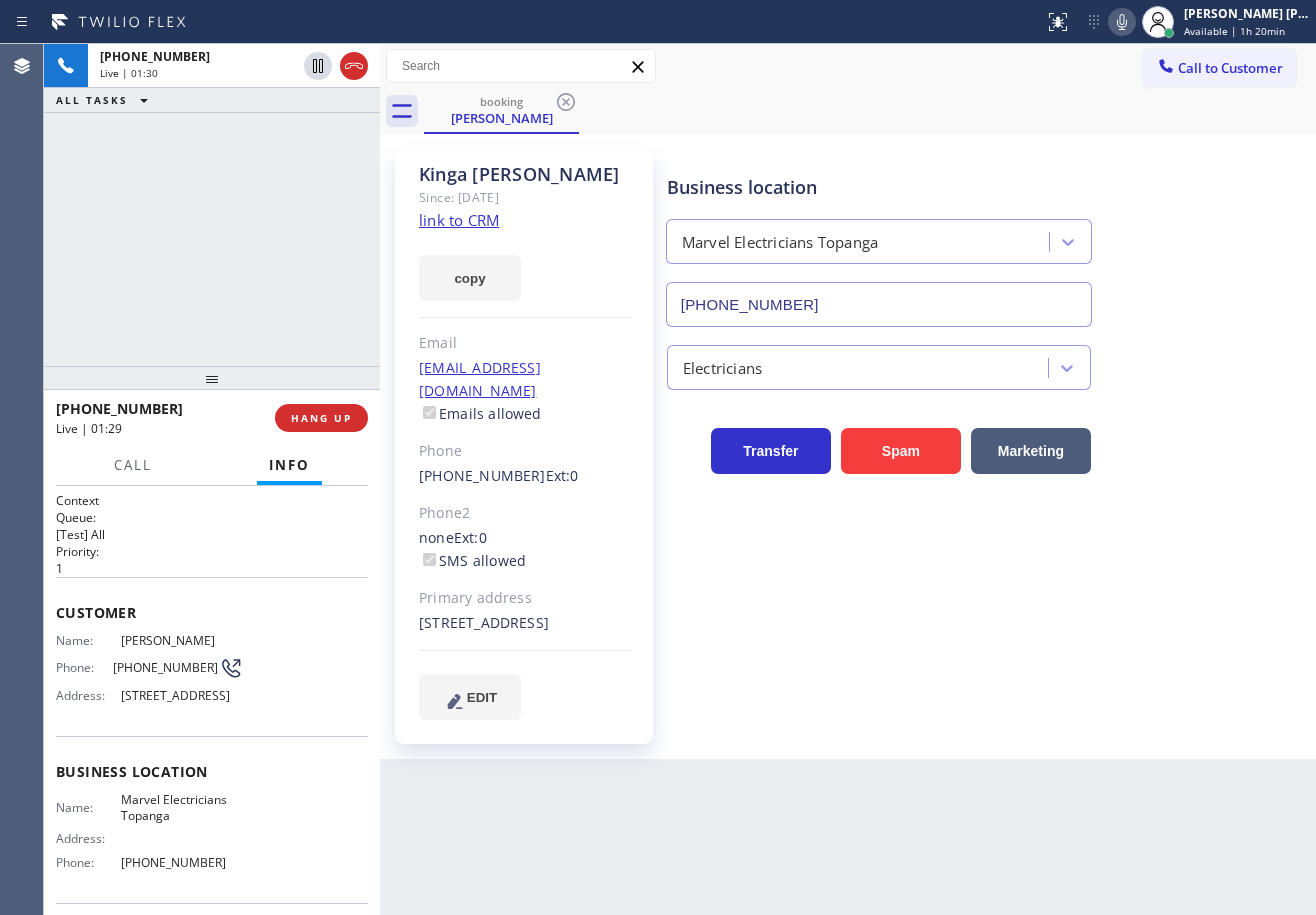 click on "Electricians" at bounding box center (987, 363) 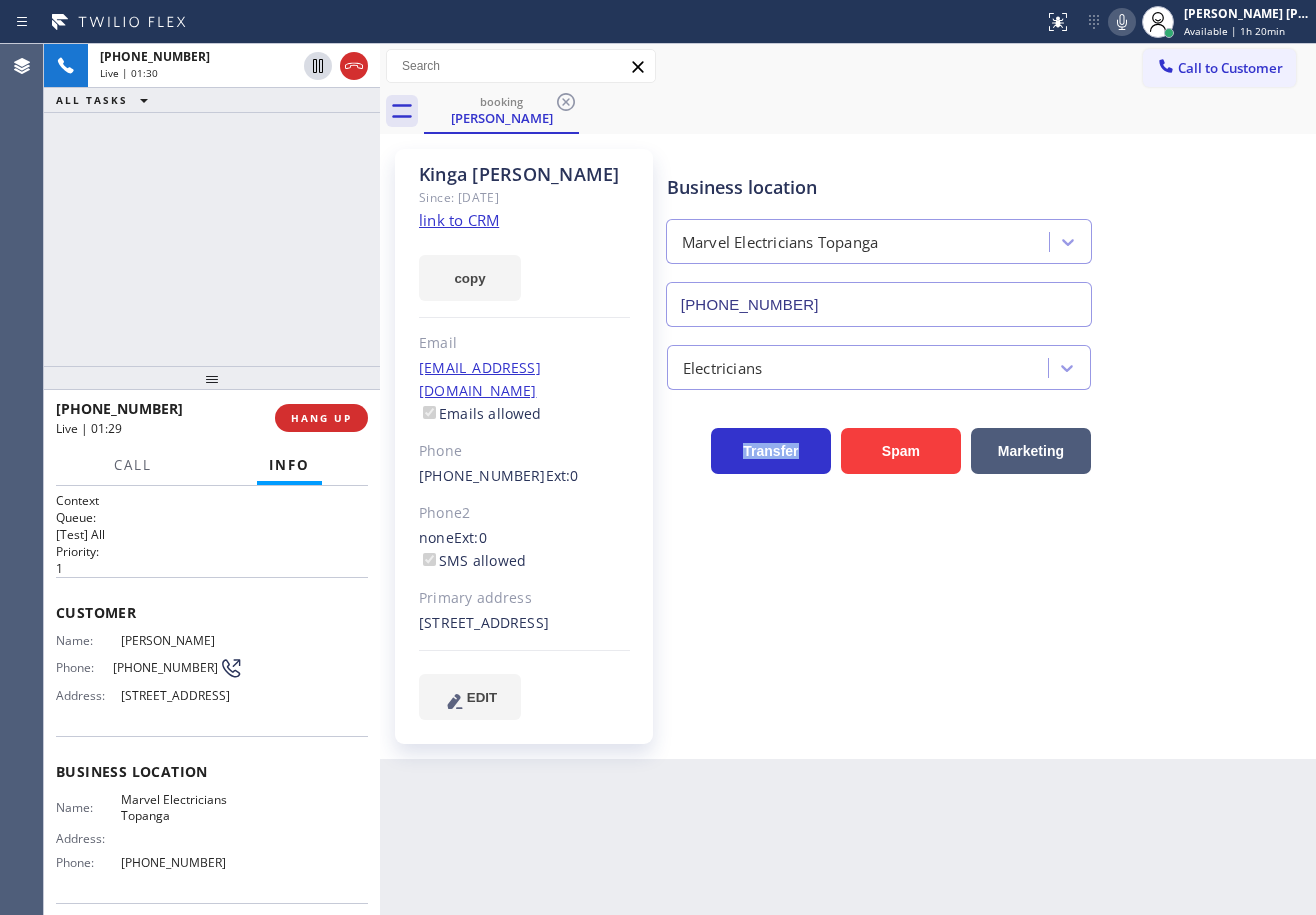 click on "Electricians" at bounding box center (987, 363) 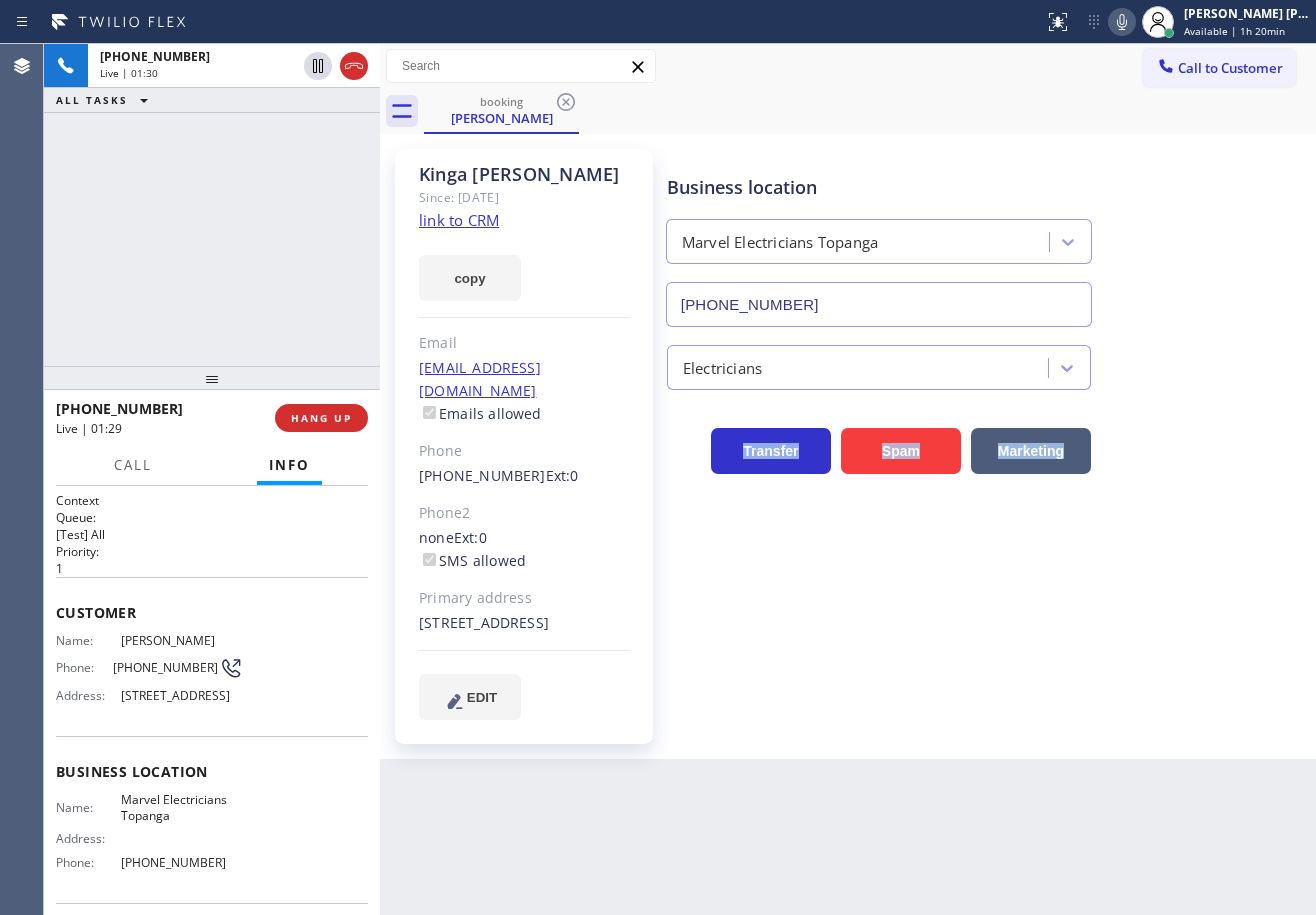 click on "Electricians" at bounding box center [987, 363] 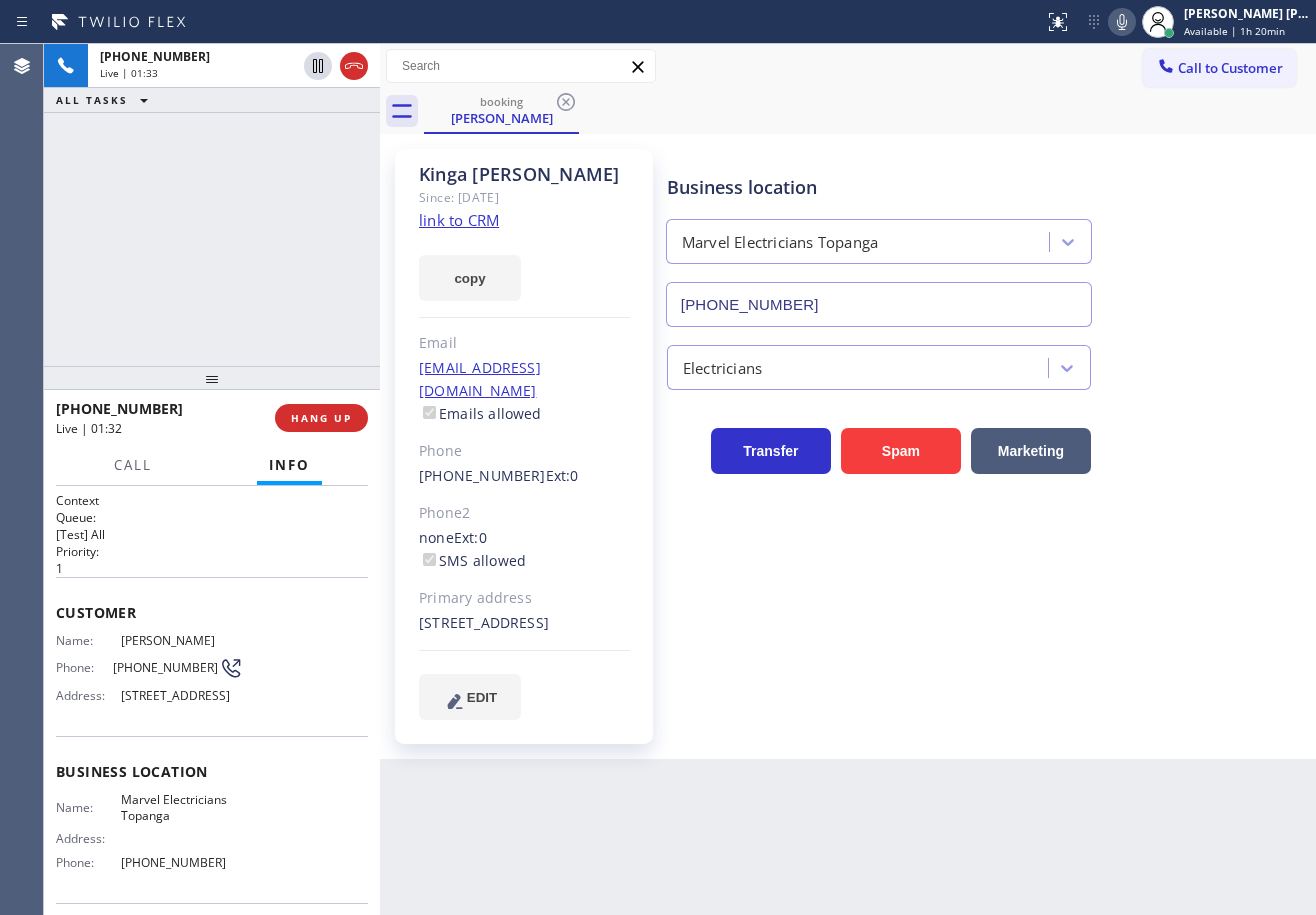 click on "[PHONE_NUMBER] Live | 01:33 ALL TASKS ALL TASKS ACTIVE TASKS TASKS IN WRAP UP" at bounding box center [212, 205] 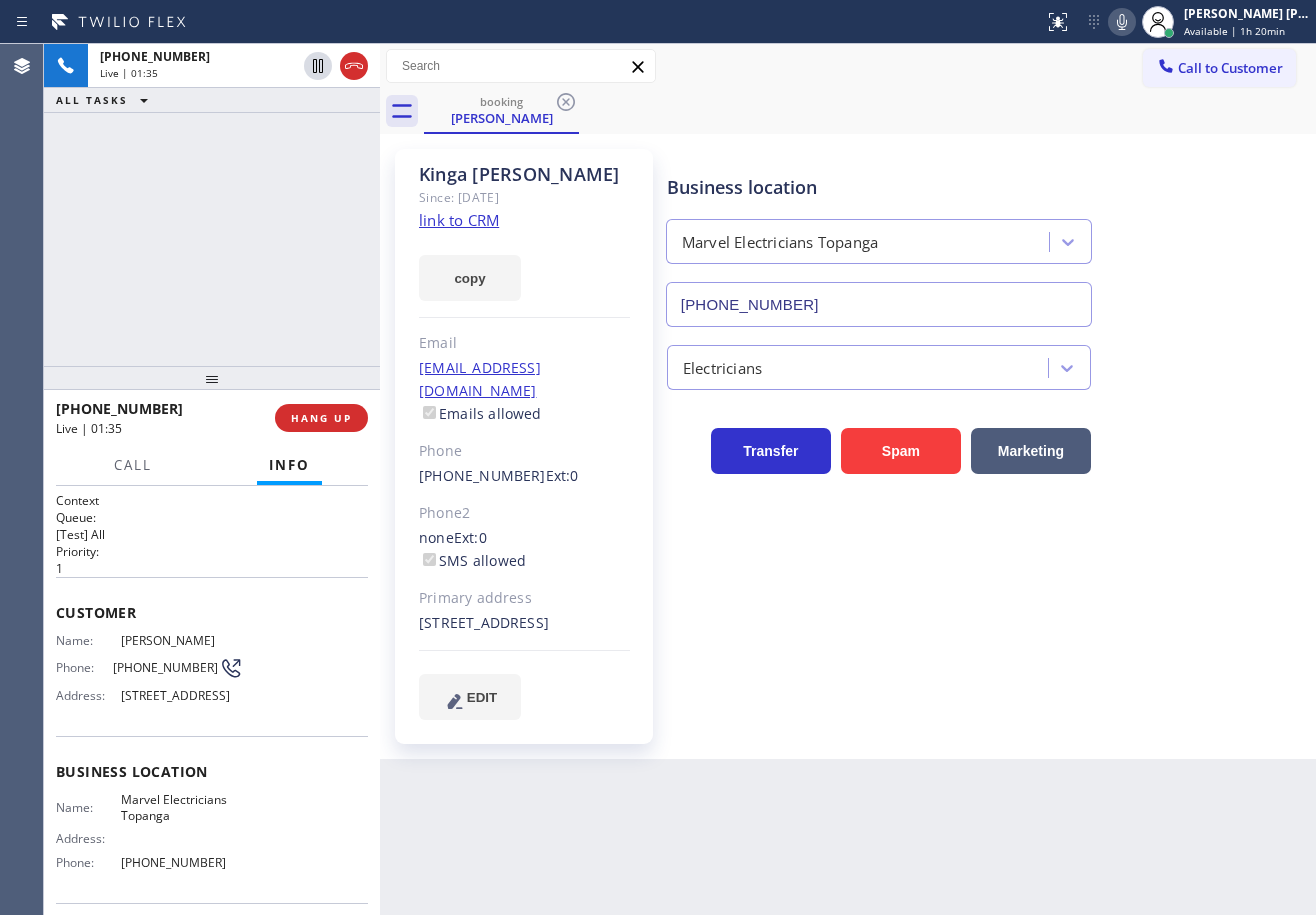 click on "Electricians" at bounding box center [987, 363] 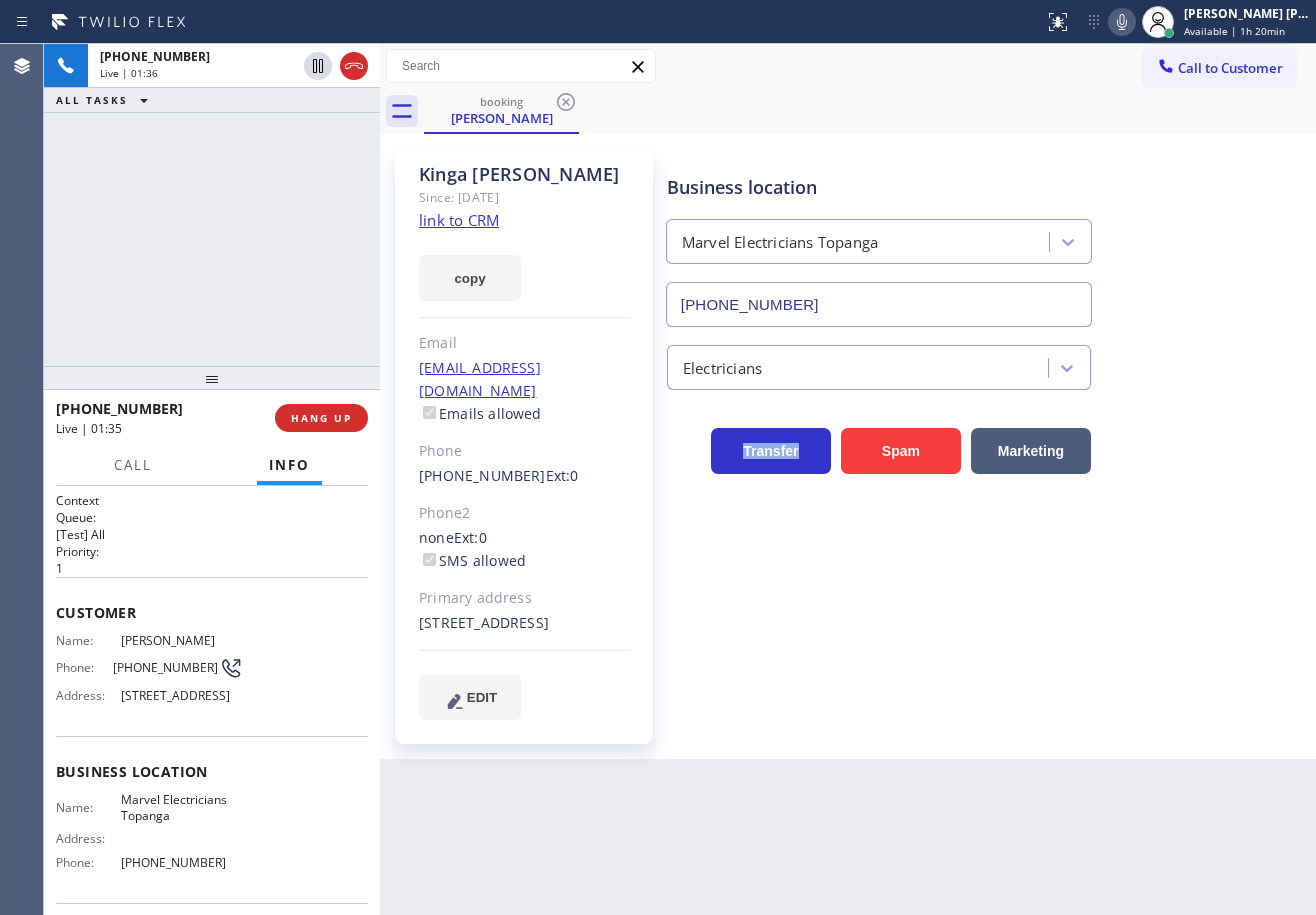 click on "Electricians" at bounding box center [987, 363] 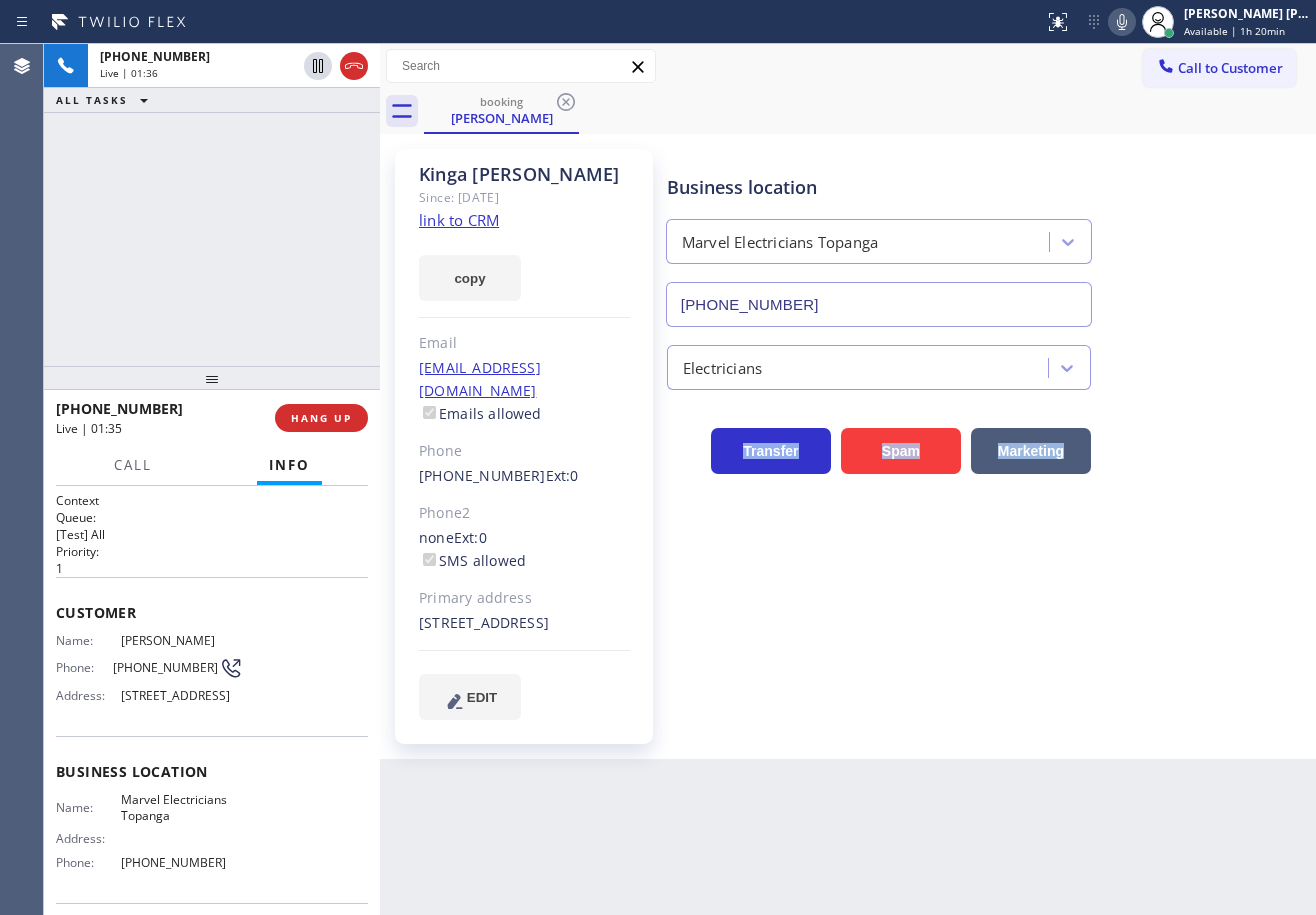 click on "Electricians" at bounding box center [987, 363] 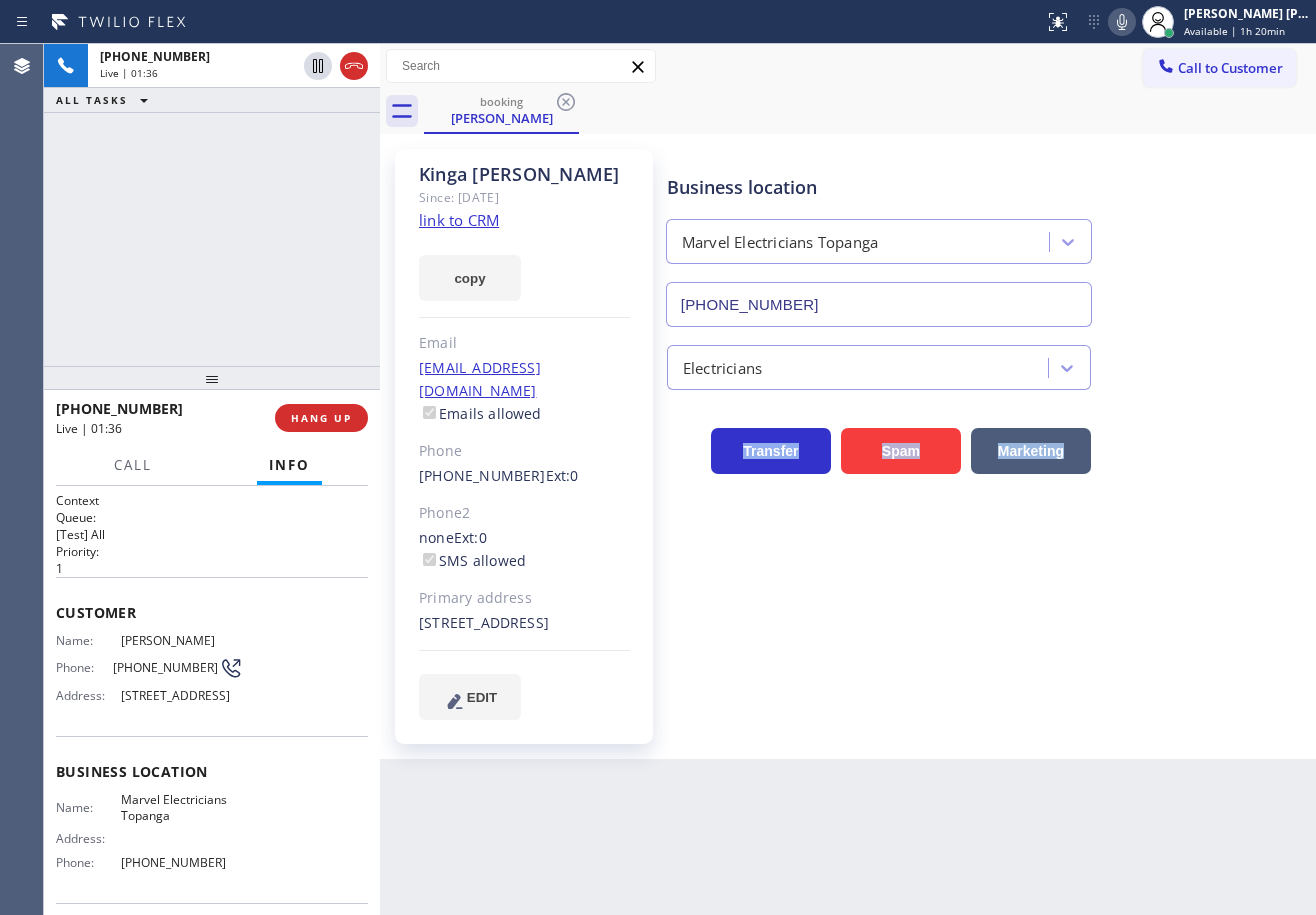 click on "Electricians" at bounding box center [987, 363] 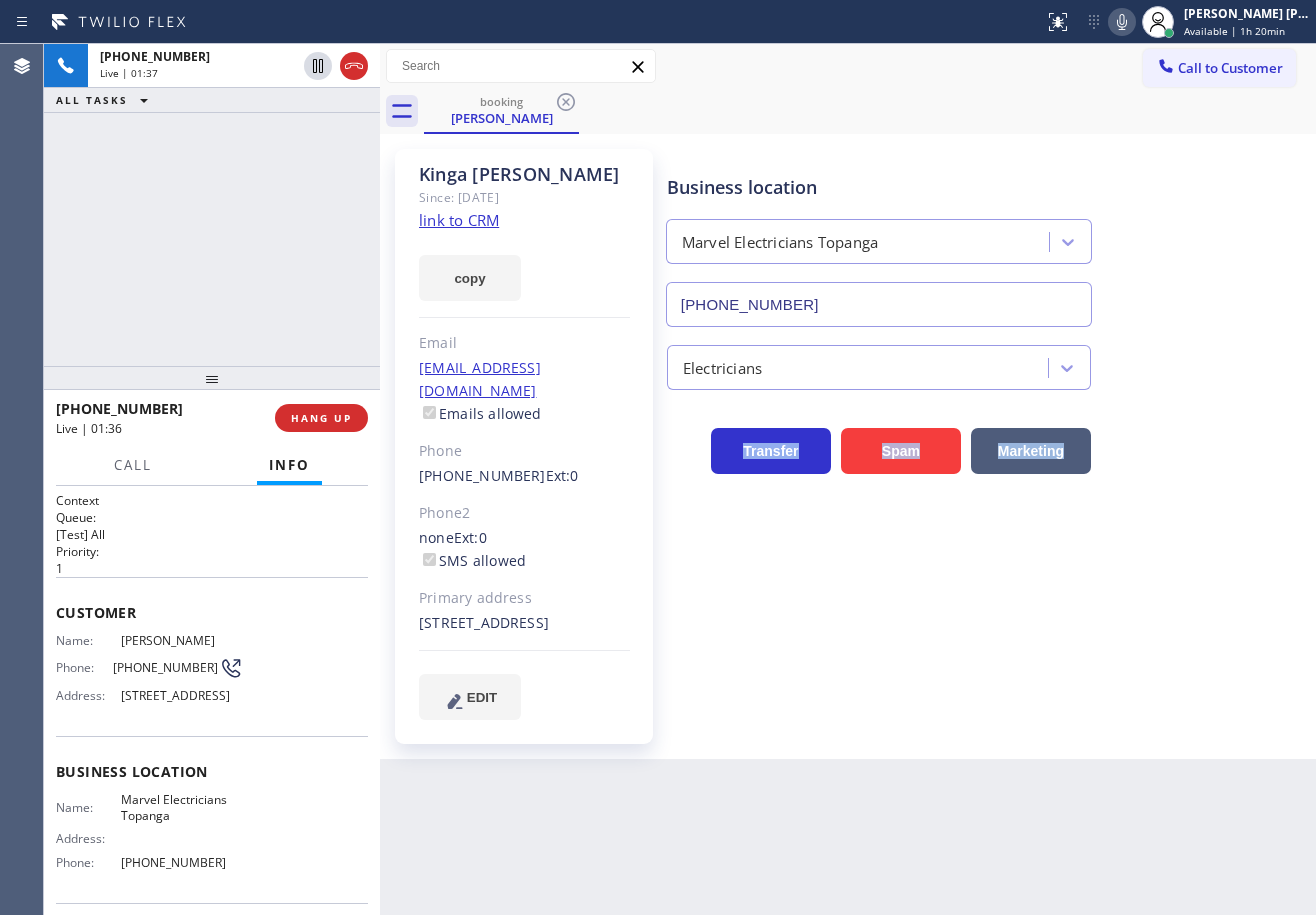 click on "Electricians" at bounding box center (987, 363) 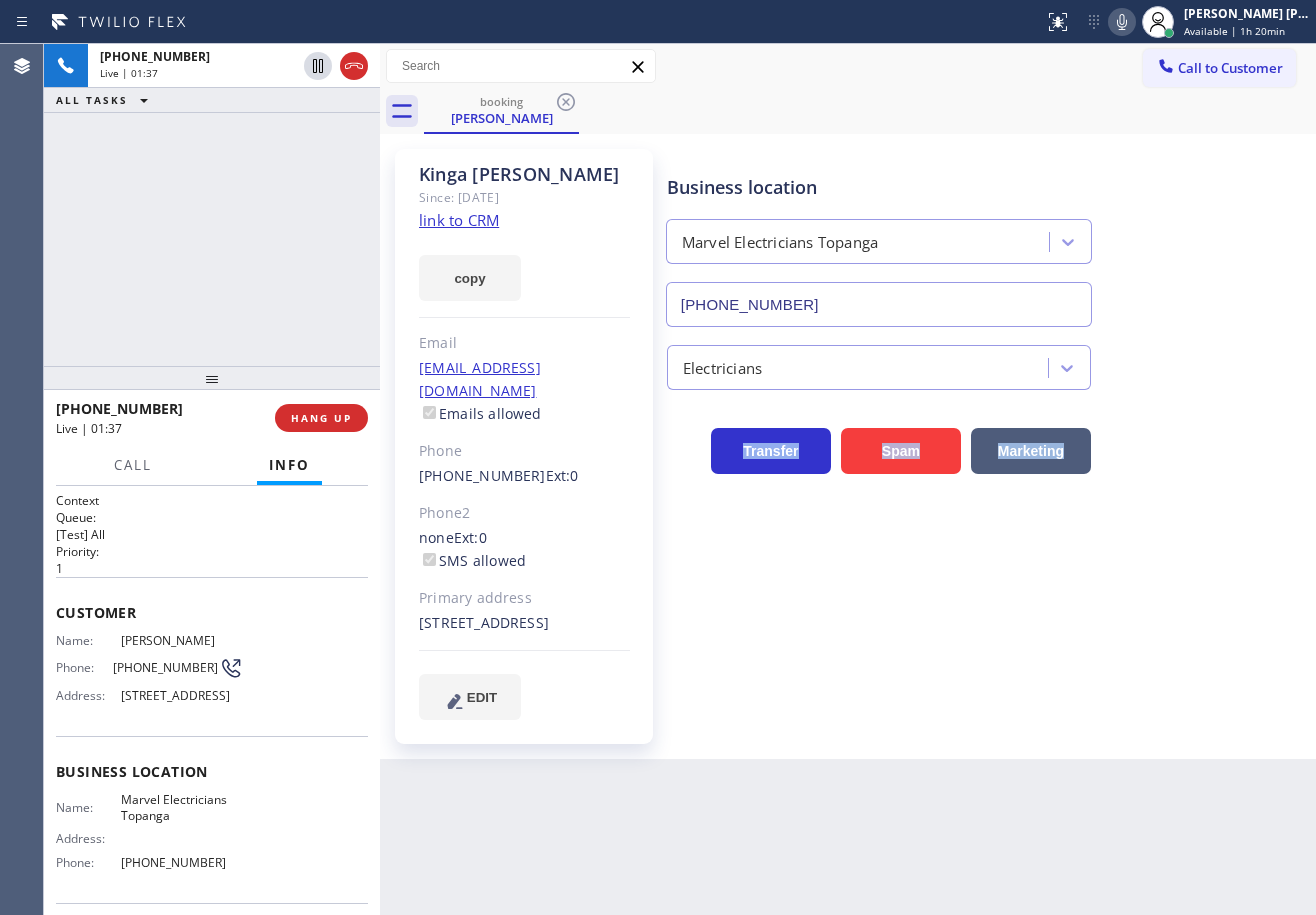 click on "Electricians" at bounding box center [987, 363] 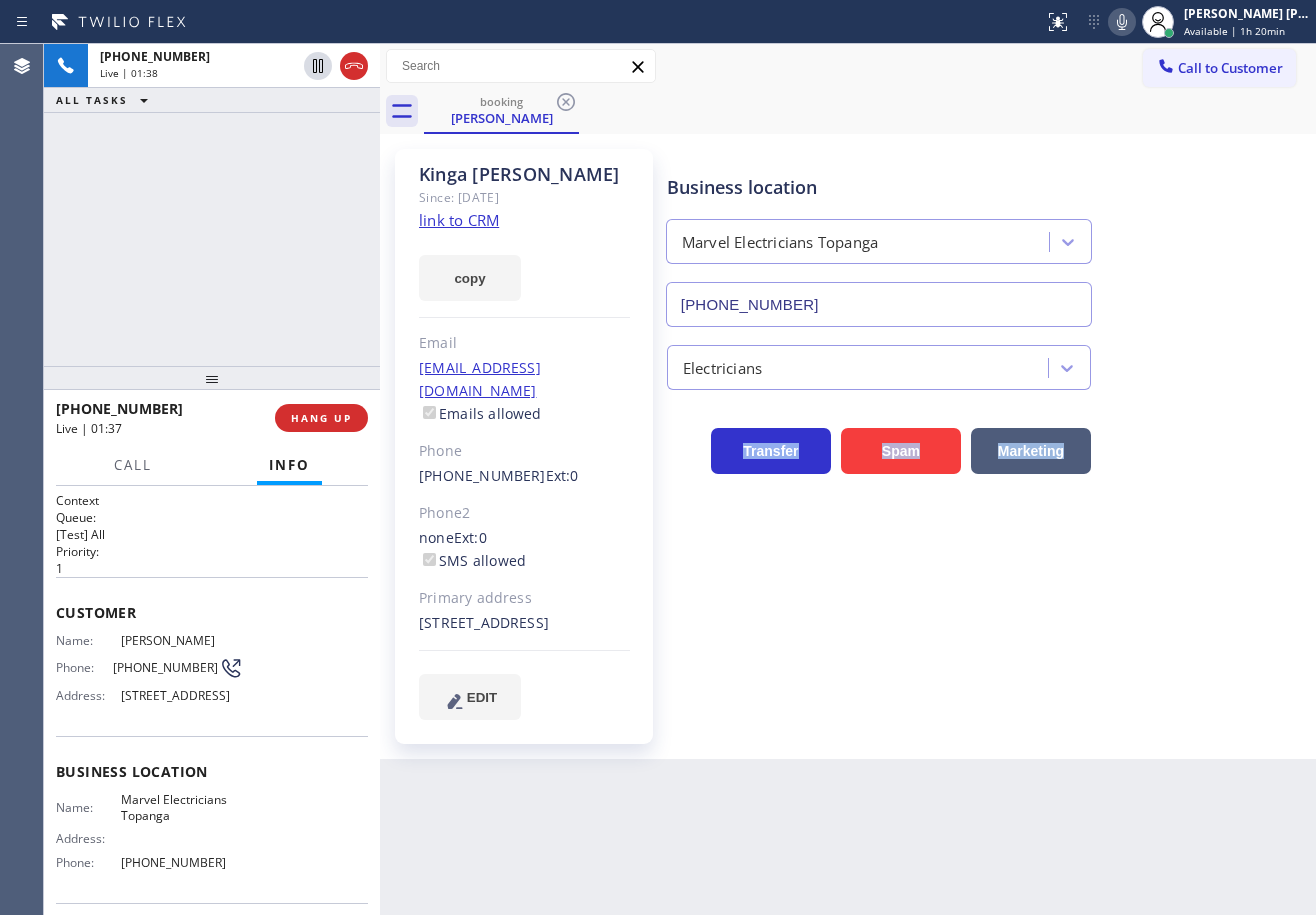 click on "Electricians" at bounding box center [987, 363] 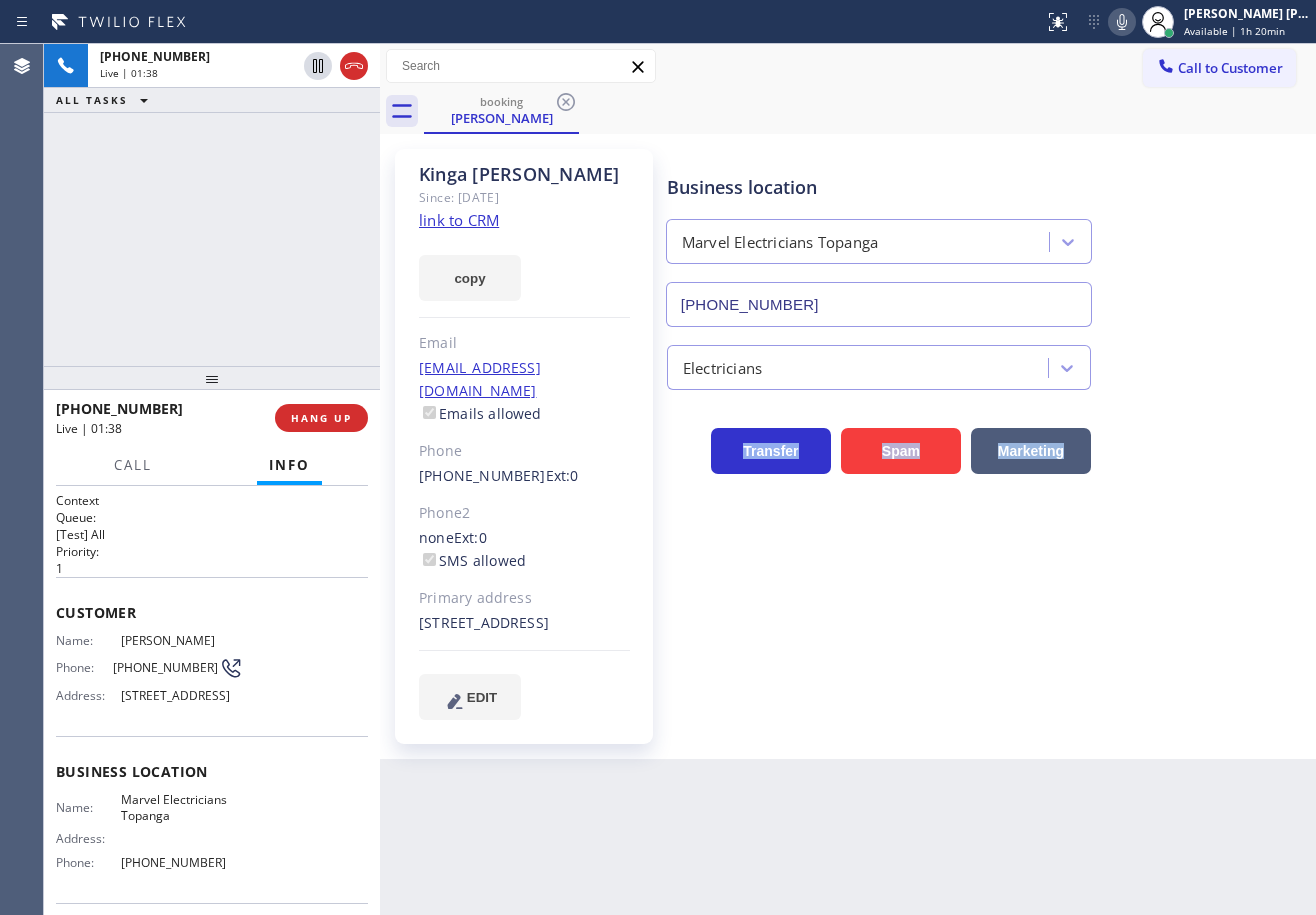 click on "Electricians" at bounding box center [987, 363] 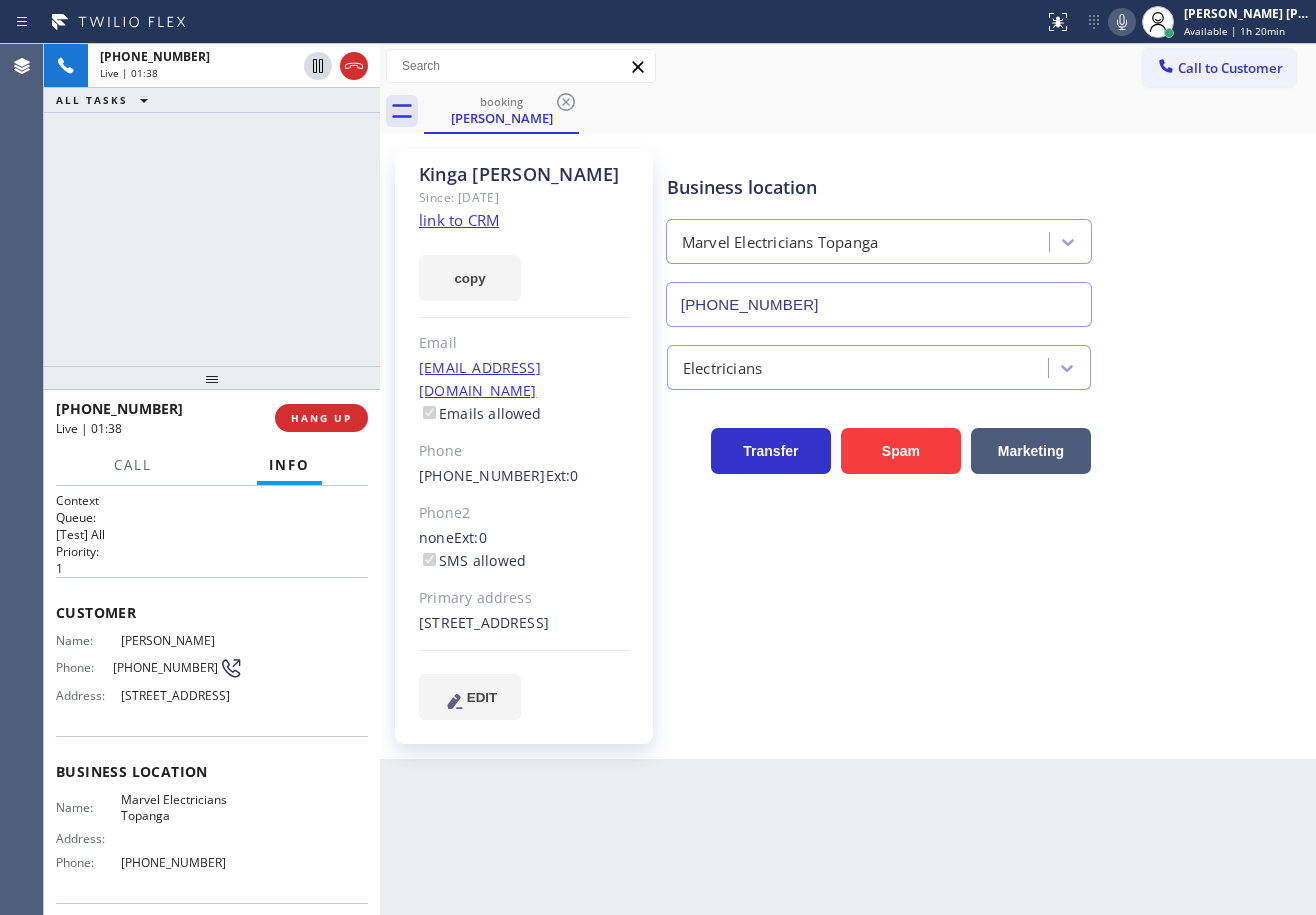 drag, startPoint x: 1215, startPoint y: 353, endPoint x: 1219, endPoint y: 379, distance: 26.305893 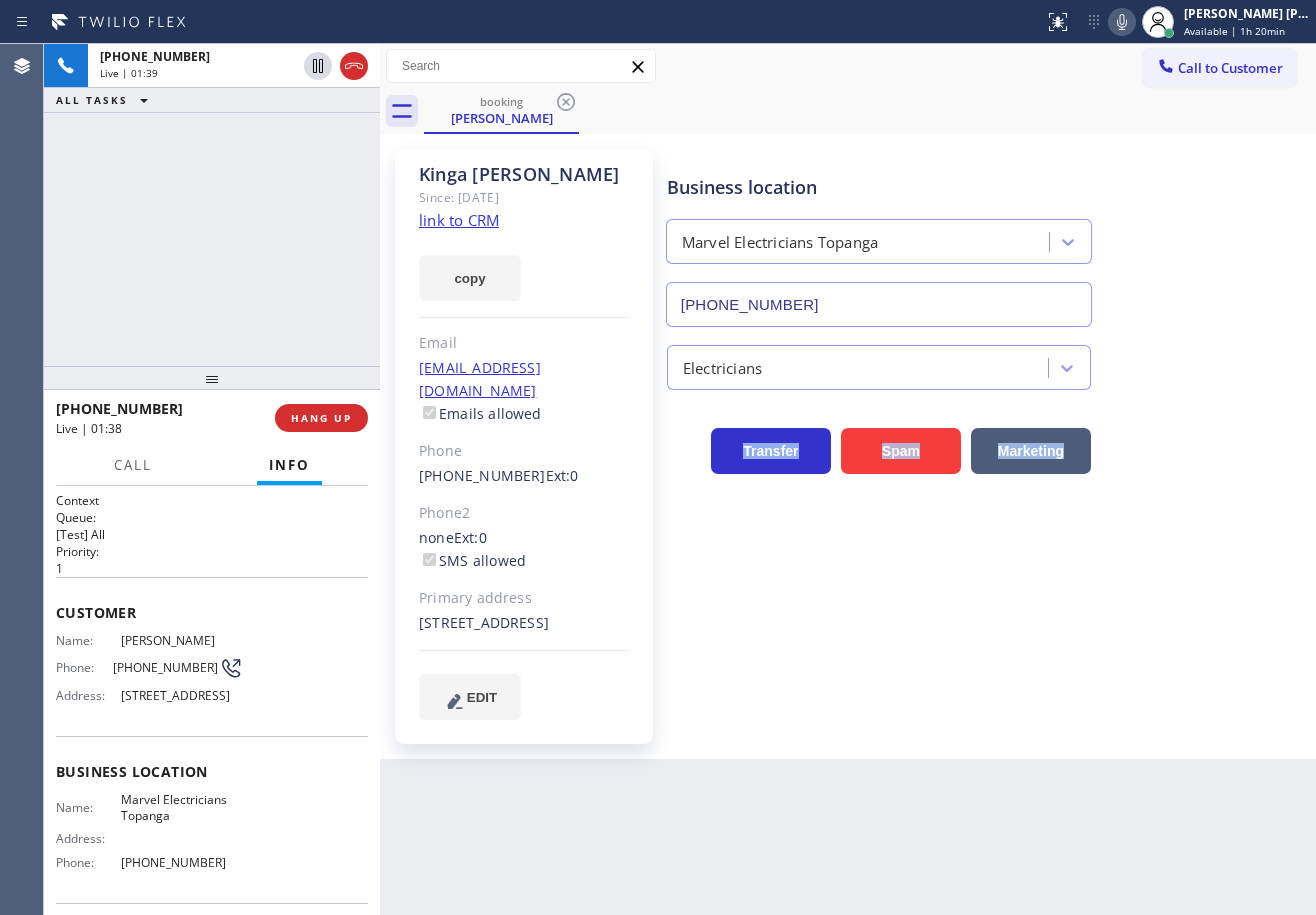 drag, startPoint x: 1219, startPoint y: 399, endPoint x: 1216, endPoint y: 444, distance: 45.099888 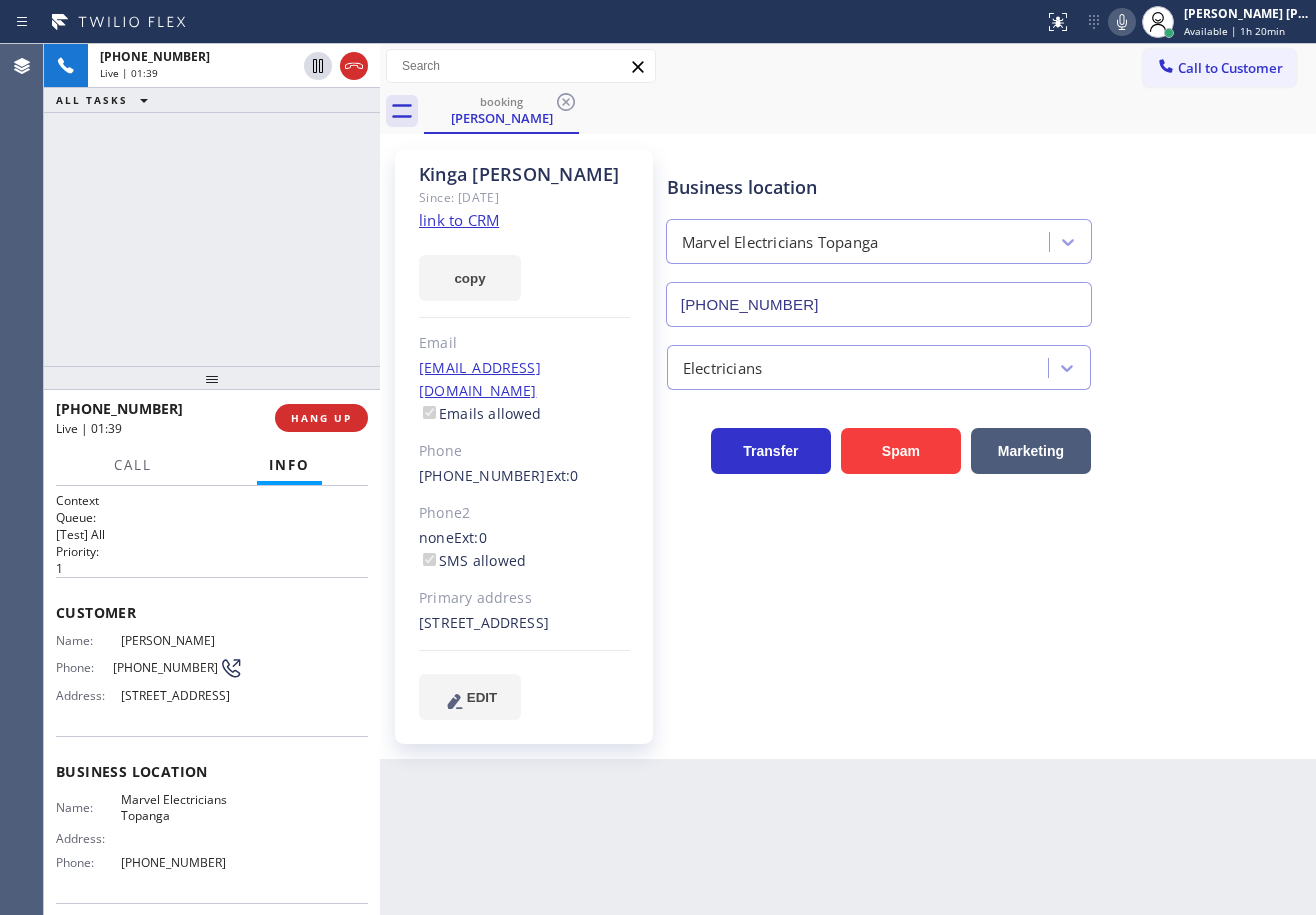 click on "[PHONE_NUMBER] Live | 01:39 ALL TASKS ALL TASKS ACTIVE TASKS TASKS IN WRAP UP" at bounding box center [212, 205] 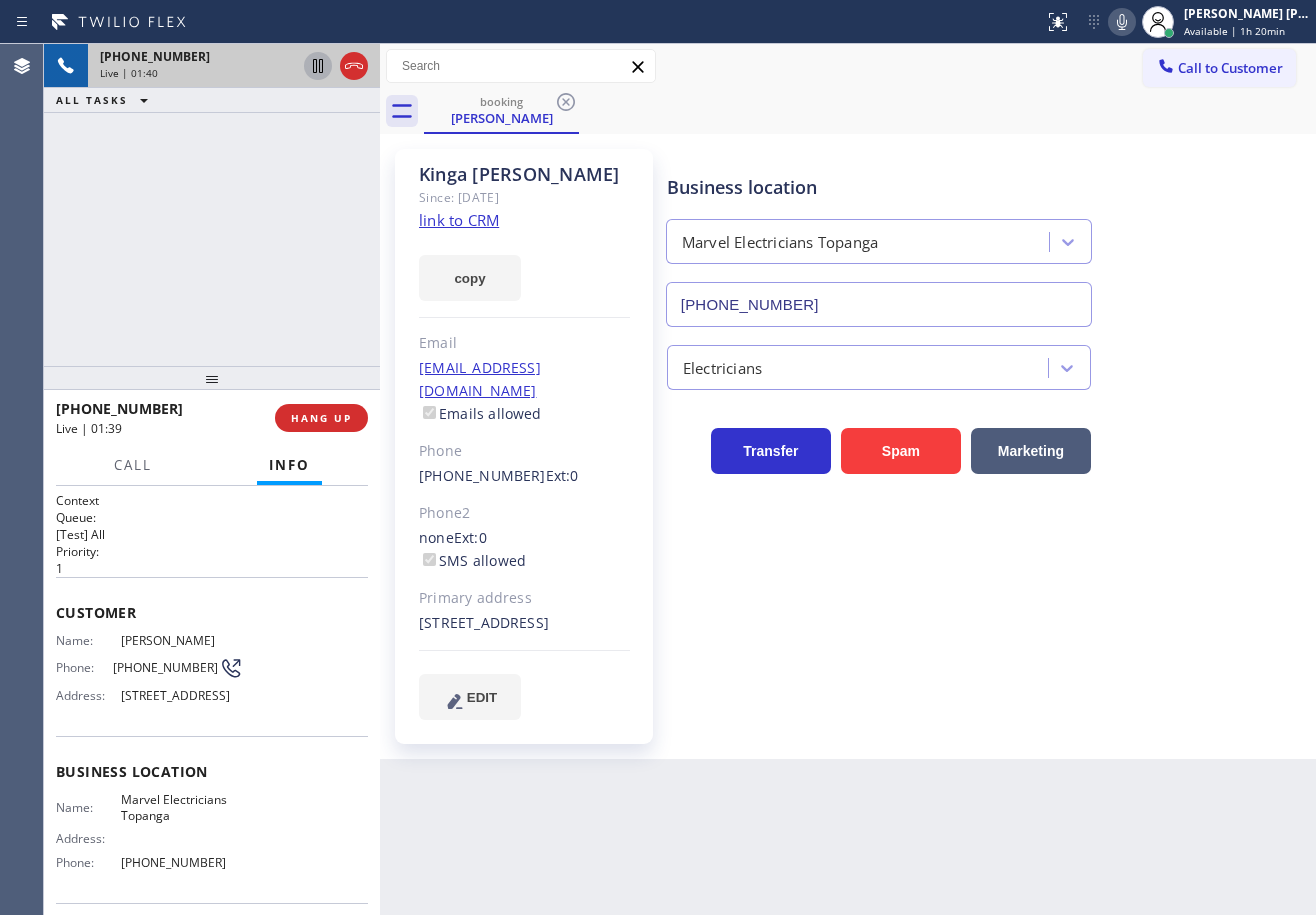 click 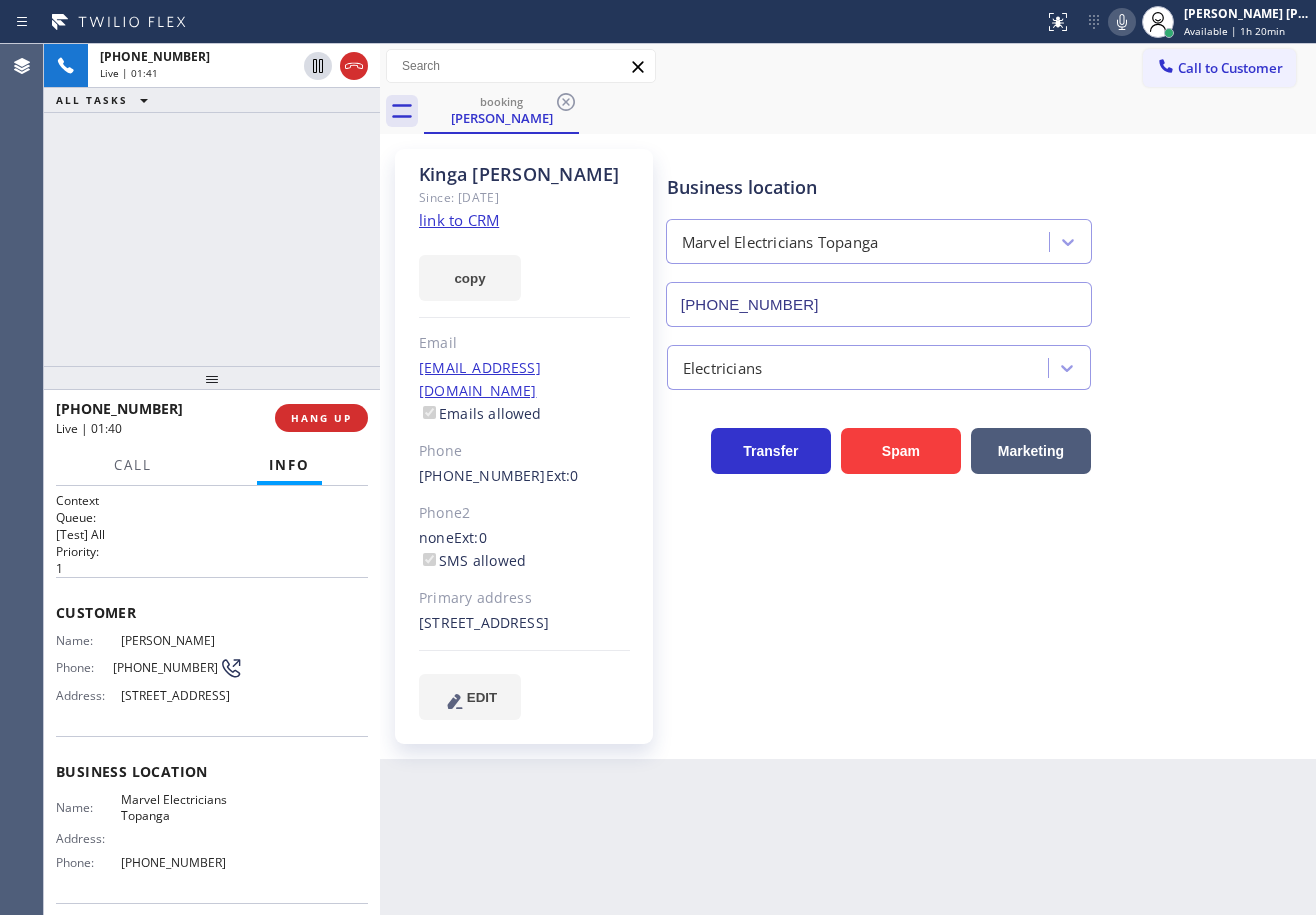 click 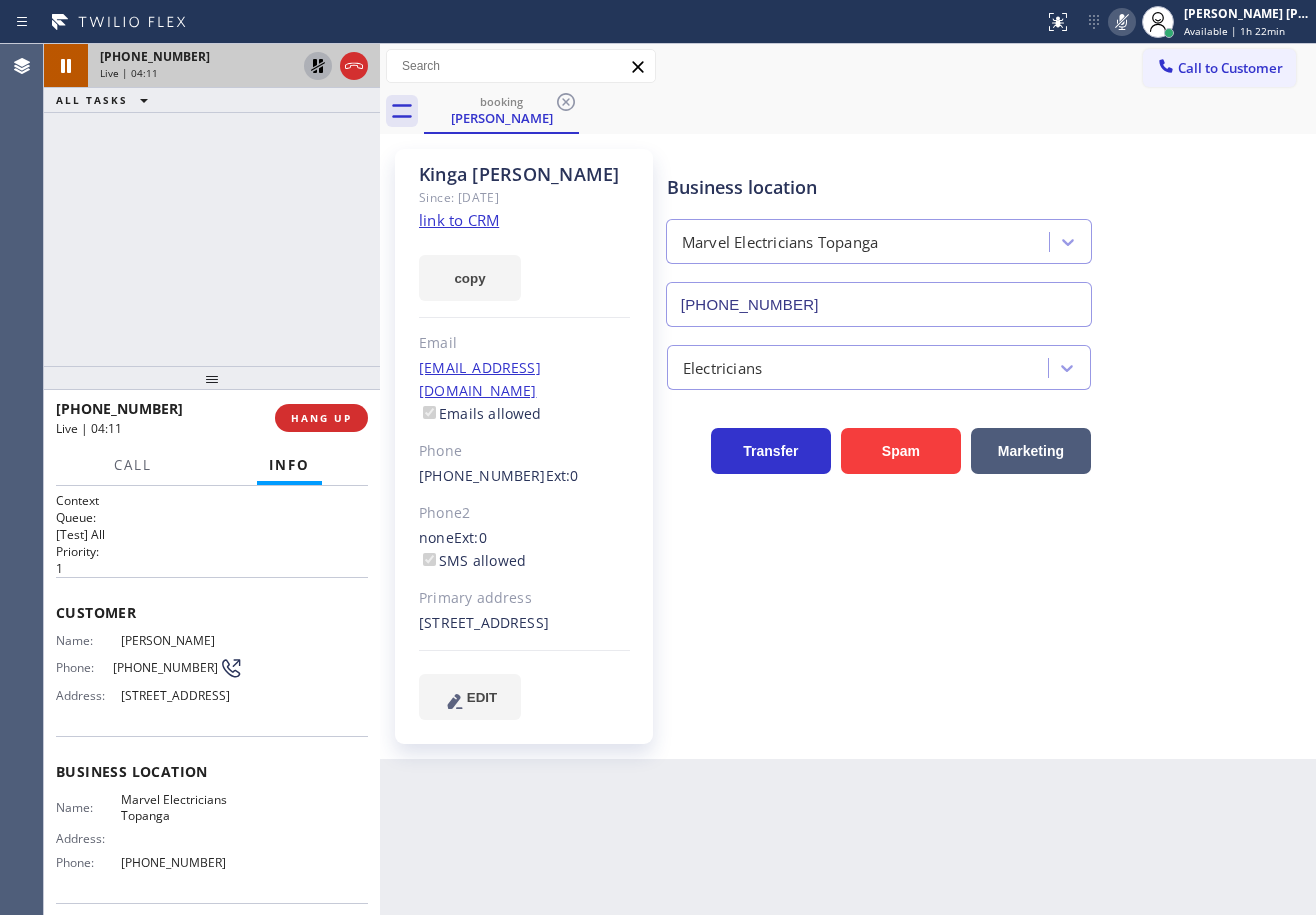 click 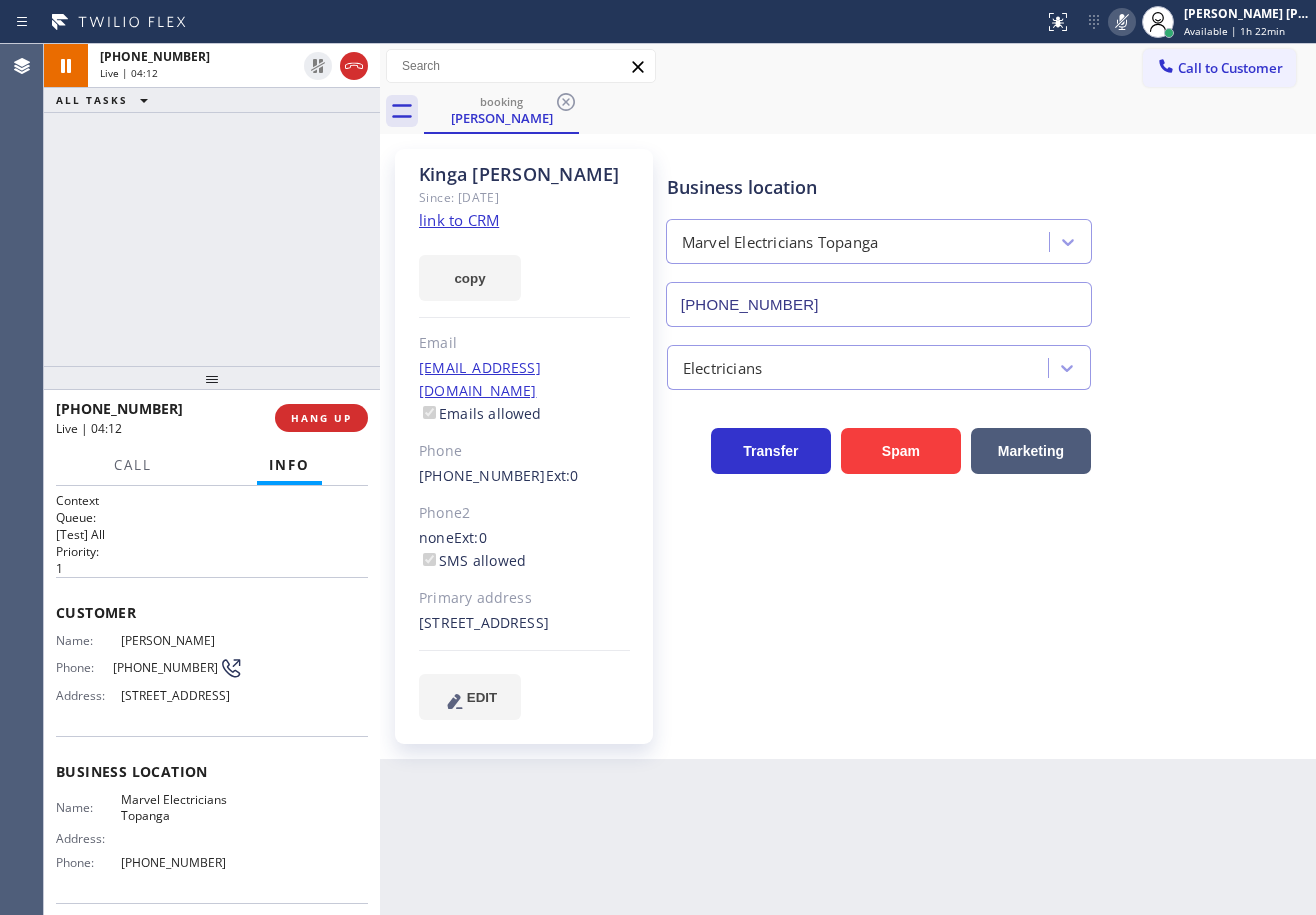 click 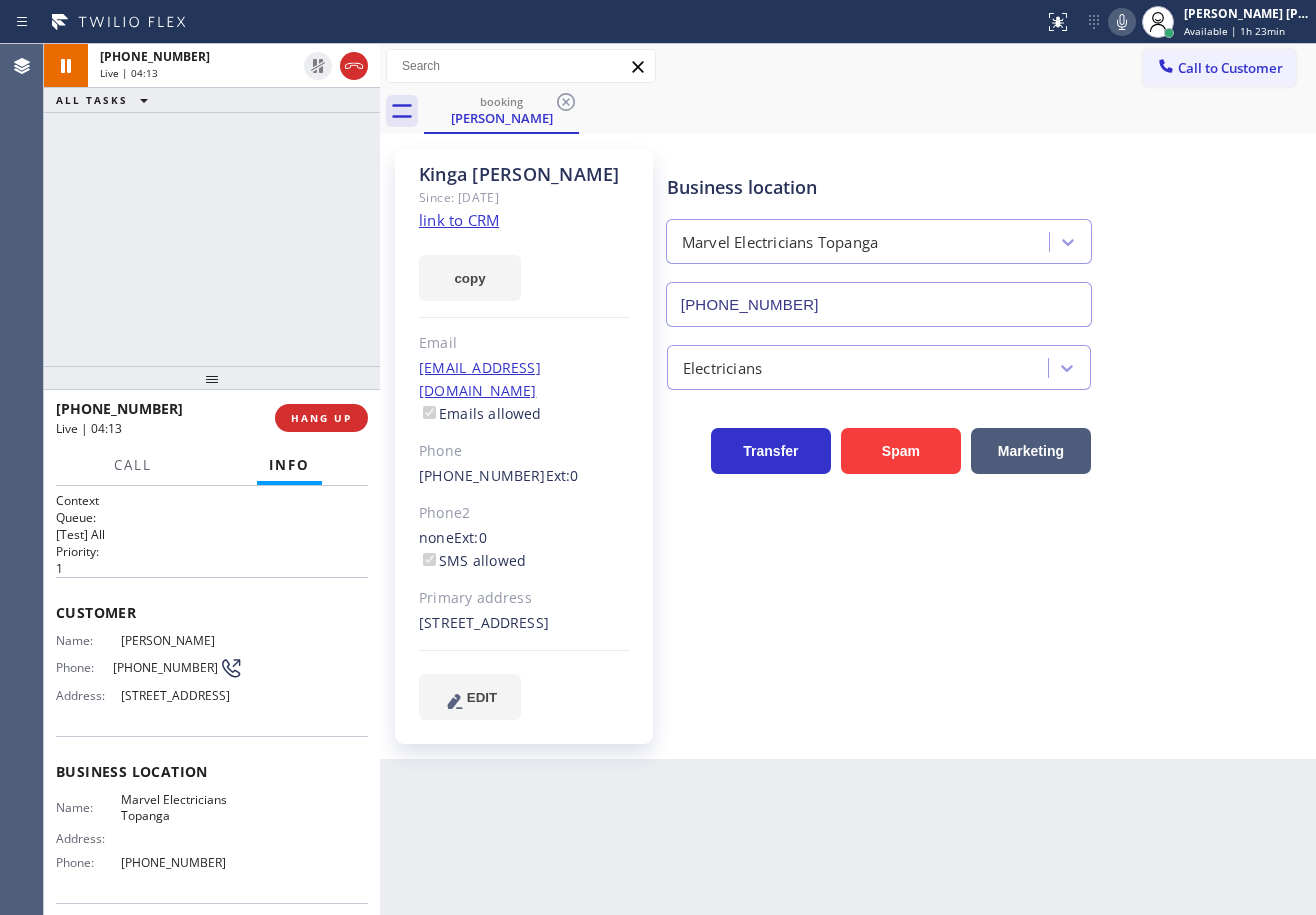 click on "Call to Customer Outbound call Location Heating Repair and Installation Service Your caller id phone number [PHONE_NUMBER] Customer number Call Outbound call Technician Search Technician Your caller id phone number Your caller id phone number Call" at bounding box center (848, 66) 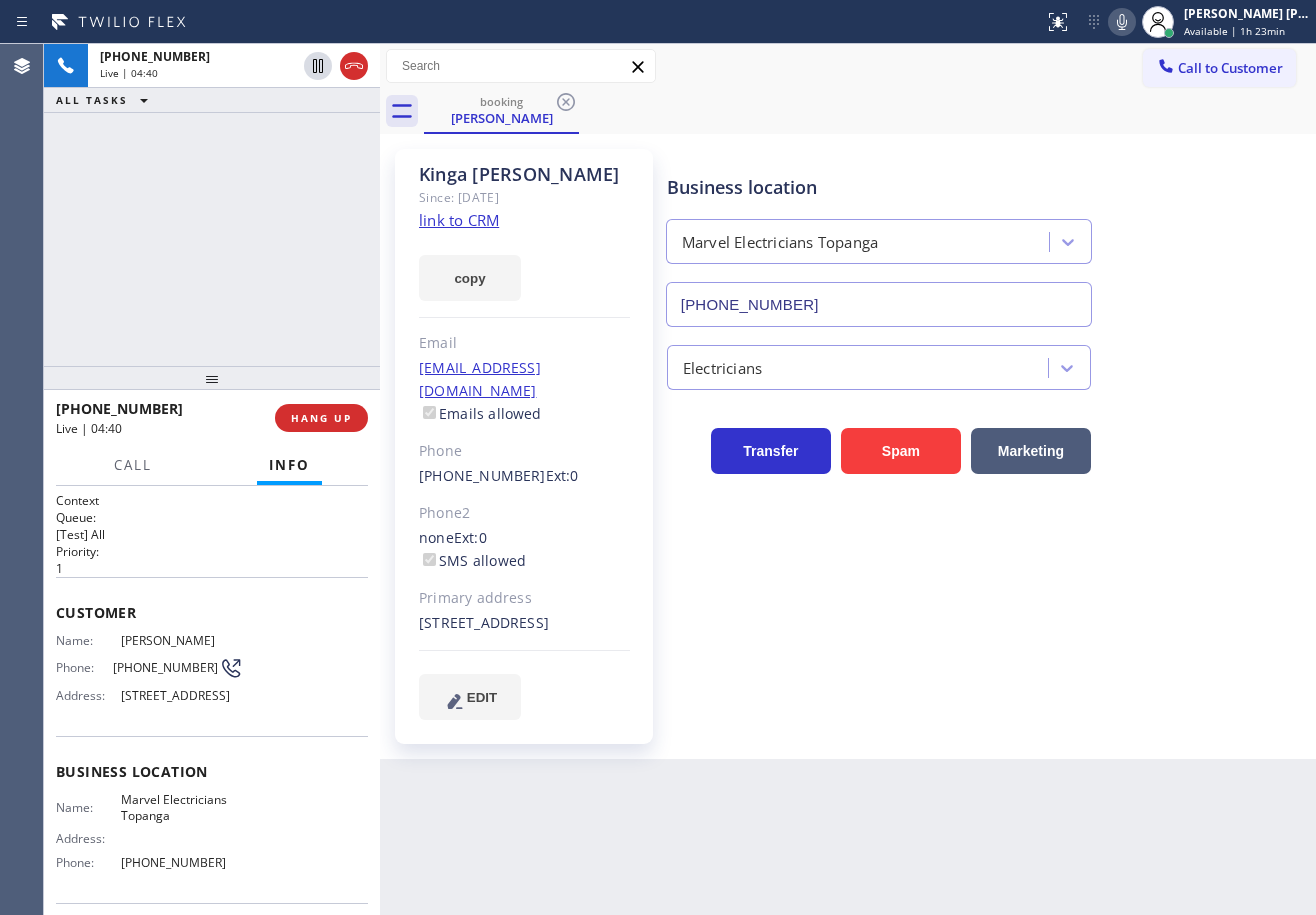 click 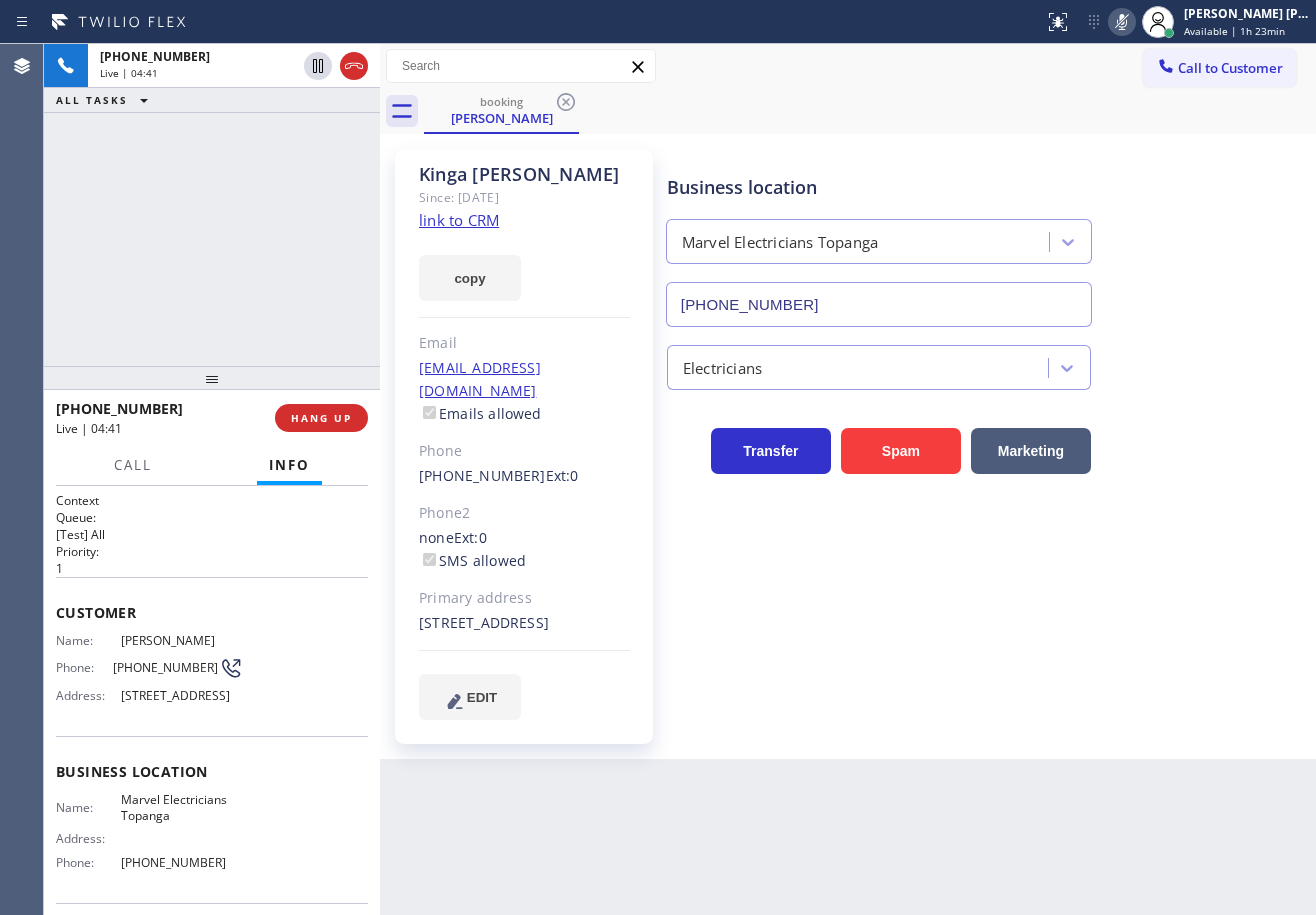 click 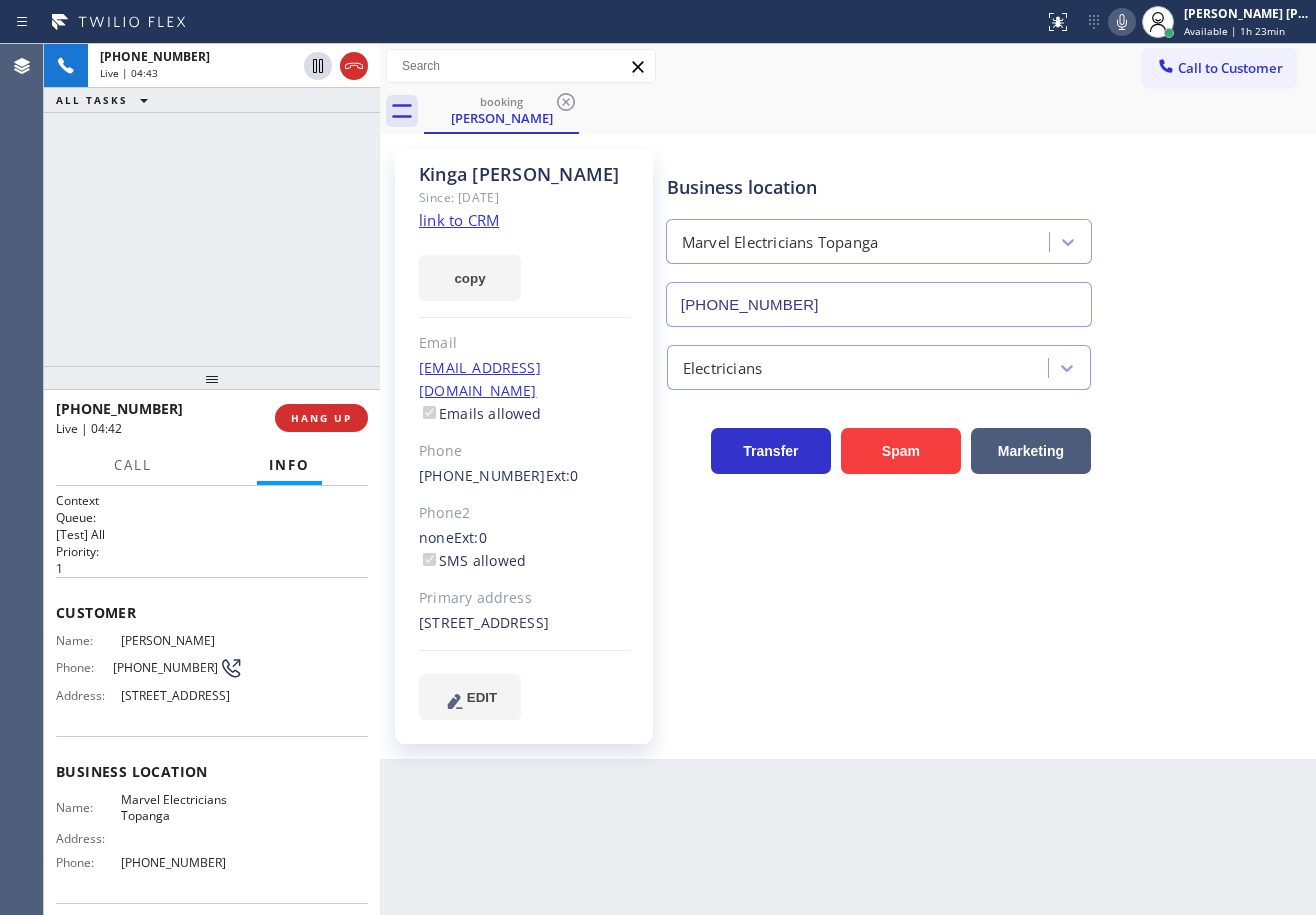 drag, startPoint x: 982, startPoint y: 659, endPoint x: 992, endPoint y: 667, distance: 12.806249 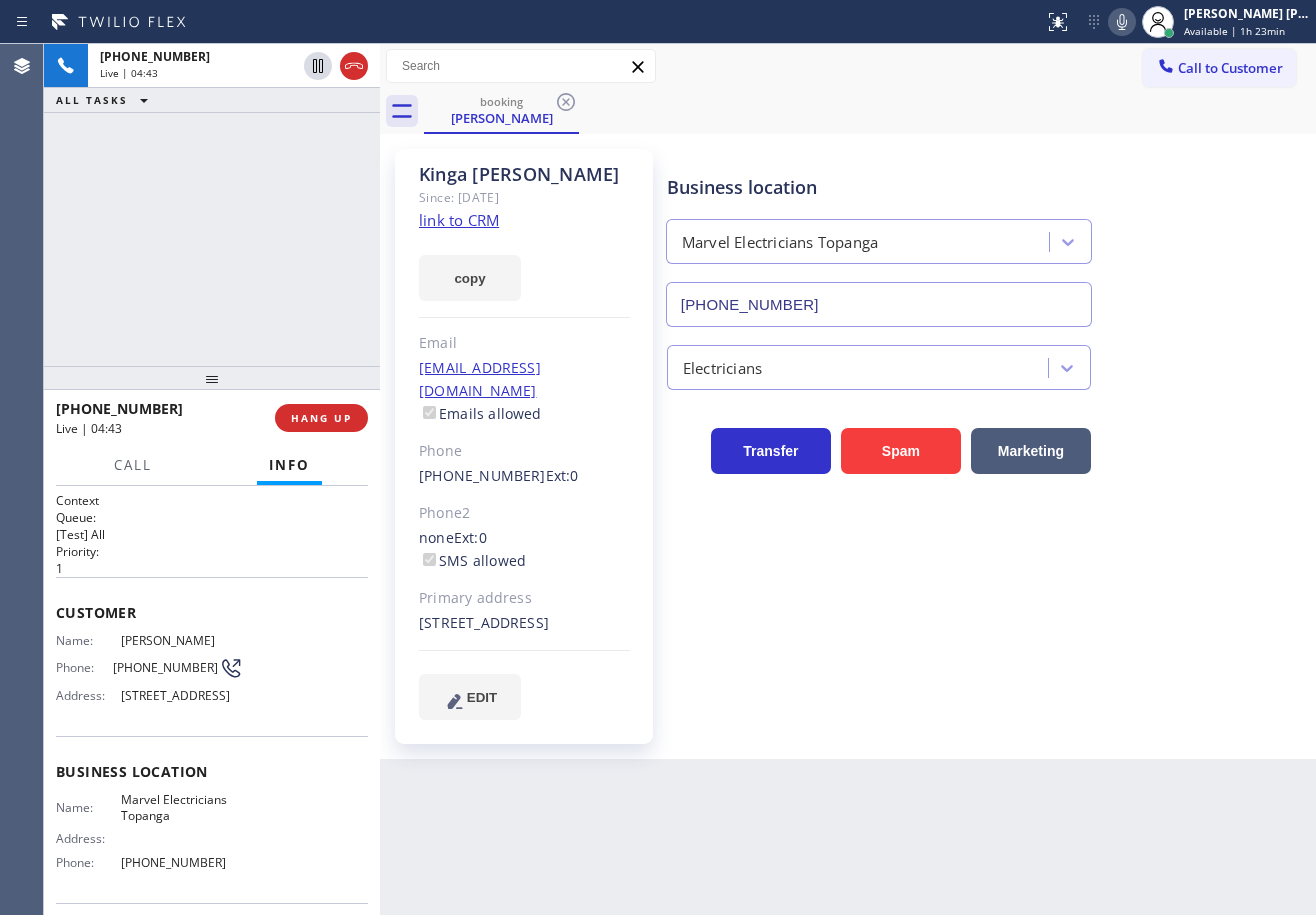 click on "Business location Marvel Electricians Topanga [PHONE_NUMBER] Electricians Transfer Spam Marketing" at bounding box center [987, 454] 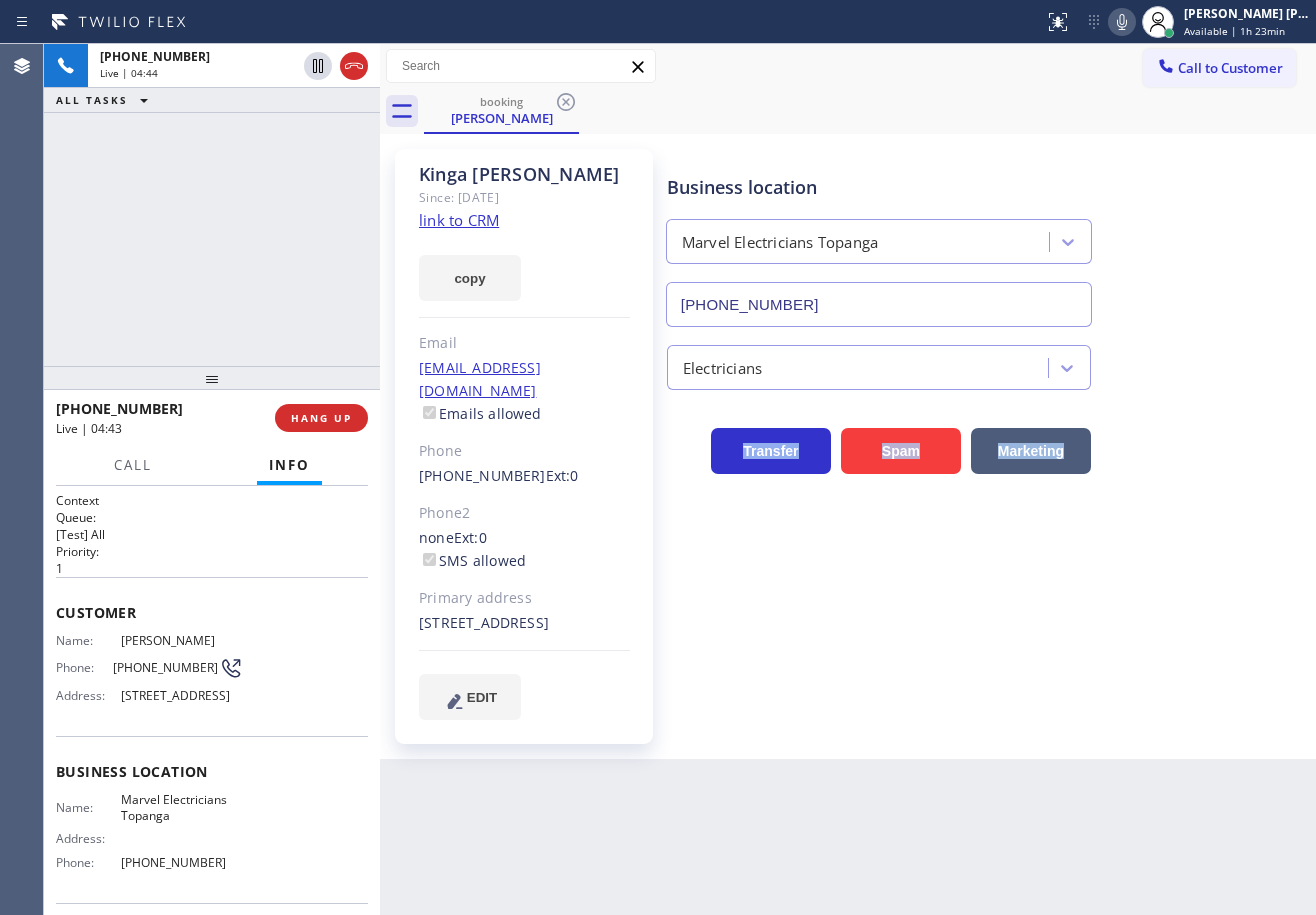 click on "Business location Marvel Electricians Topanga [PHONE_NUMBER] Electricians Transfer Spam Marketing" at bounding box center [987, 454] 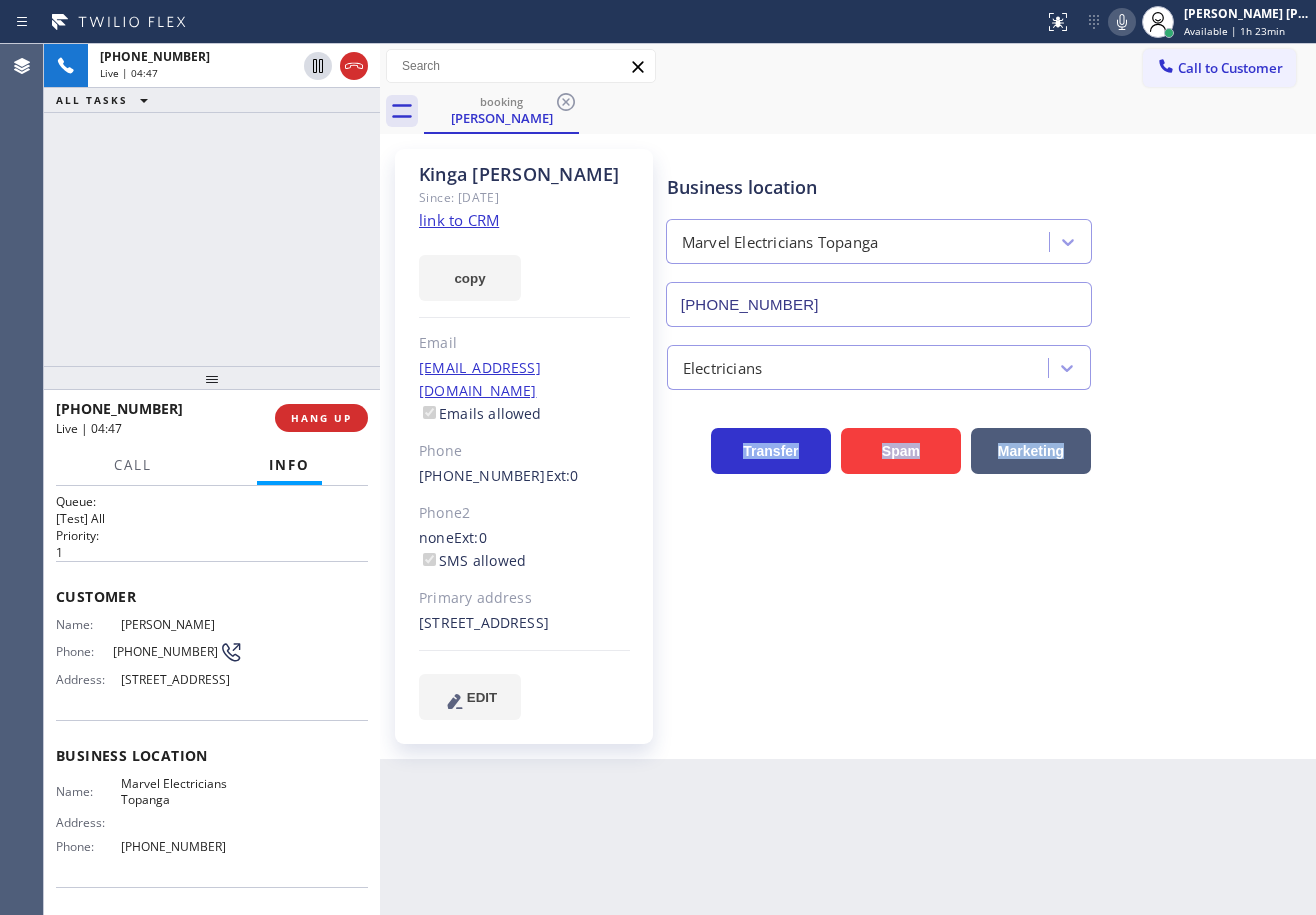 scroll, scrollTop: 0, scrollLeft: 0, axis: both 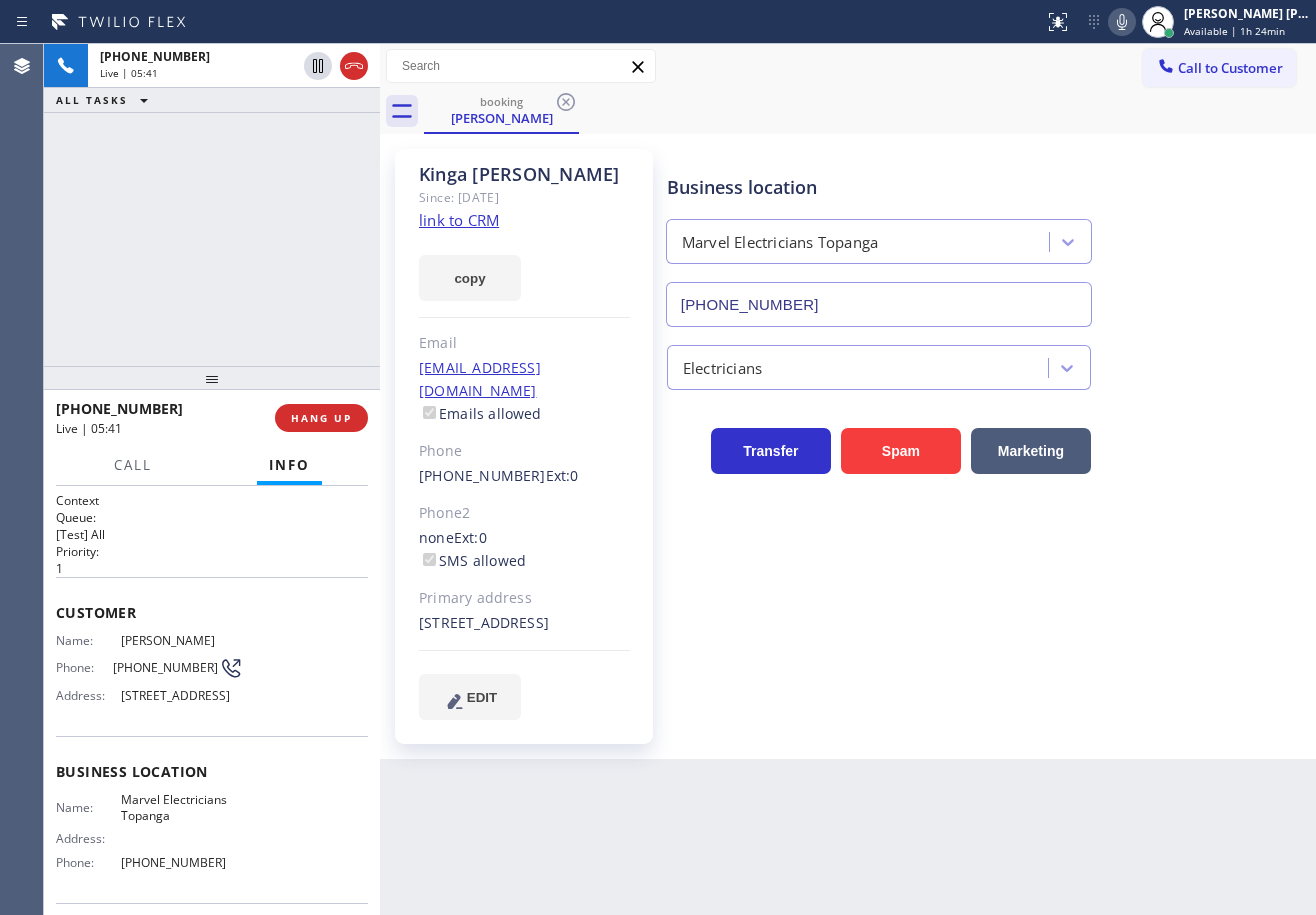 click on "[PHONE_NUMBER] Live | 05:41 ALL TASKS ALL TASKS ACTIVE TASKS TASKS IN WRAP UP" at bounding box center [212, 205] 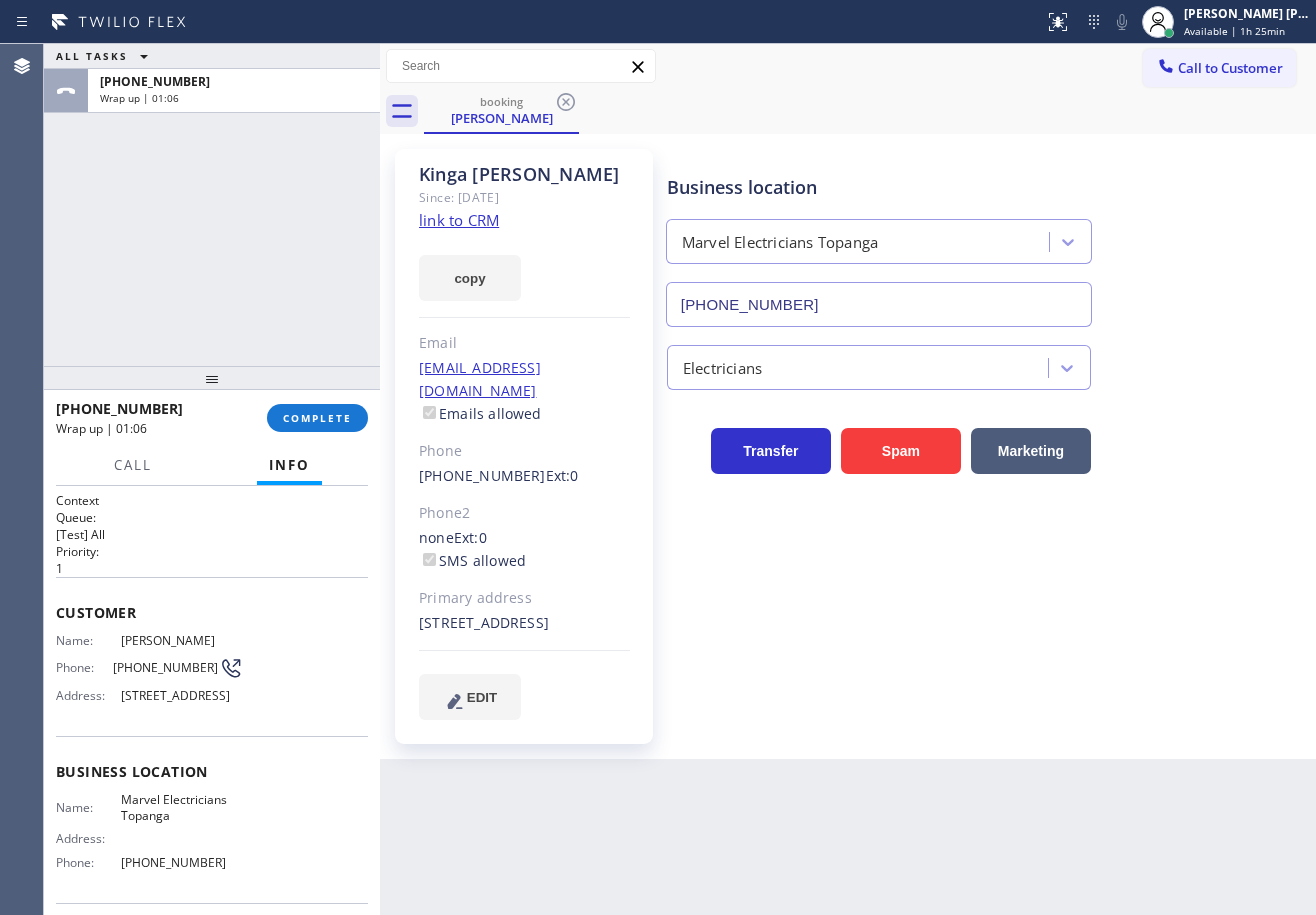 click on "ALL TASKS ALL TASKS ACTIVE TASKS TASKS IN WRAP UP [PHONE_NUMBER] Wrap up | 01:06" at bounding box center [212, 205] 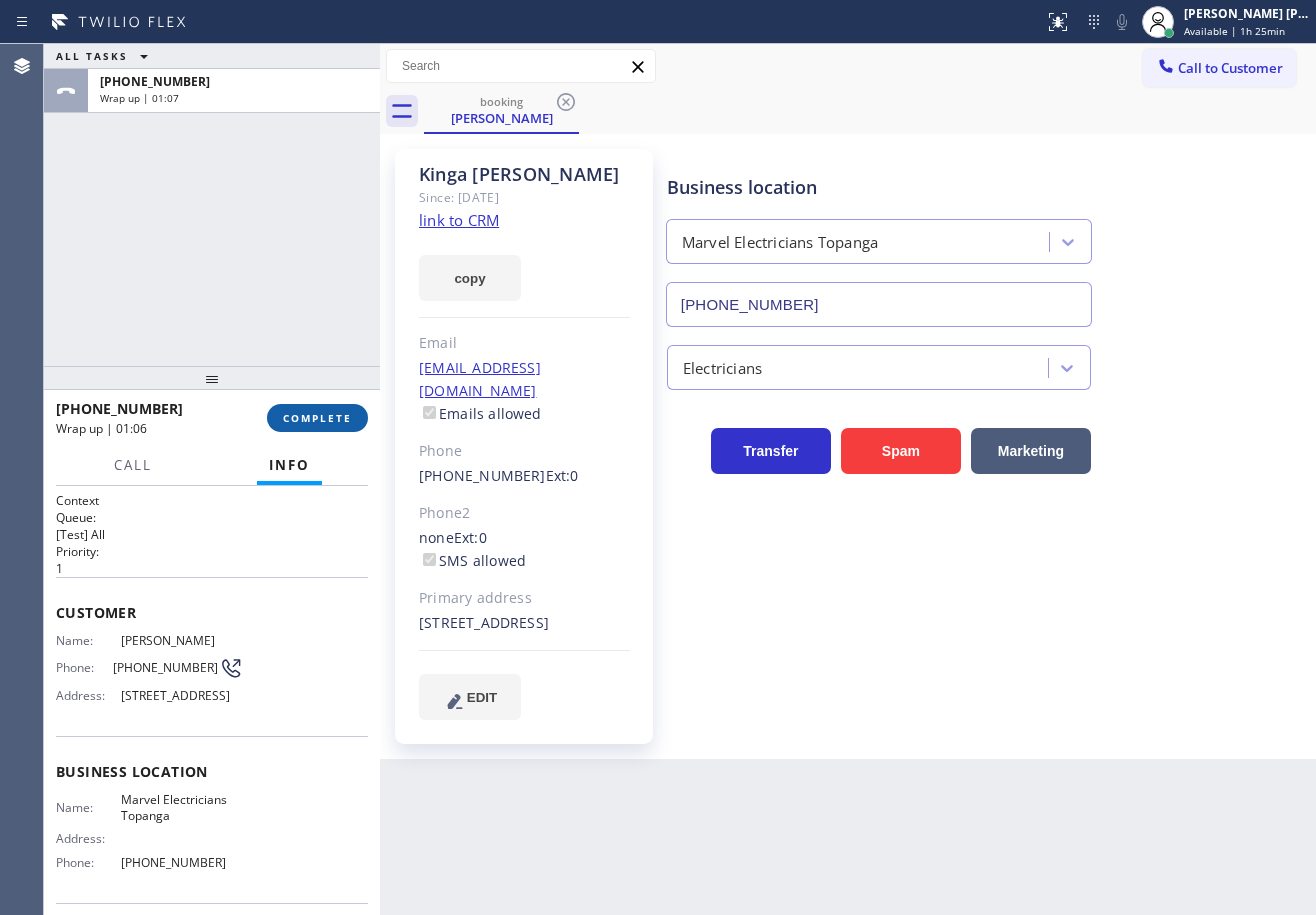 click on "COMPLETE" at bounding box center [317, 418] 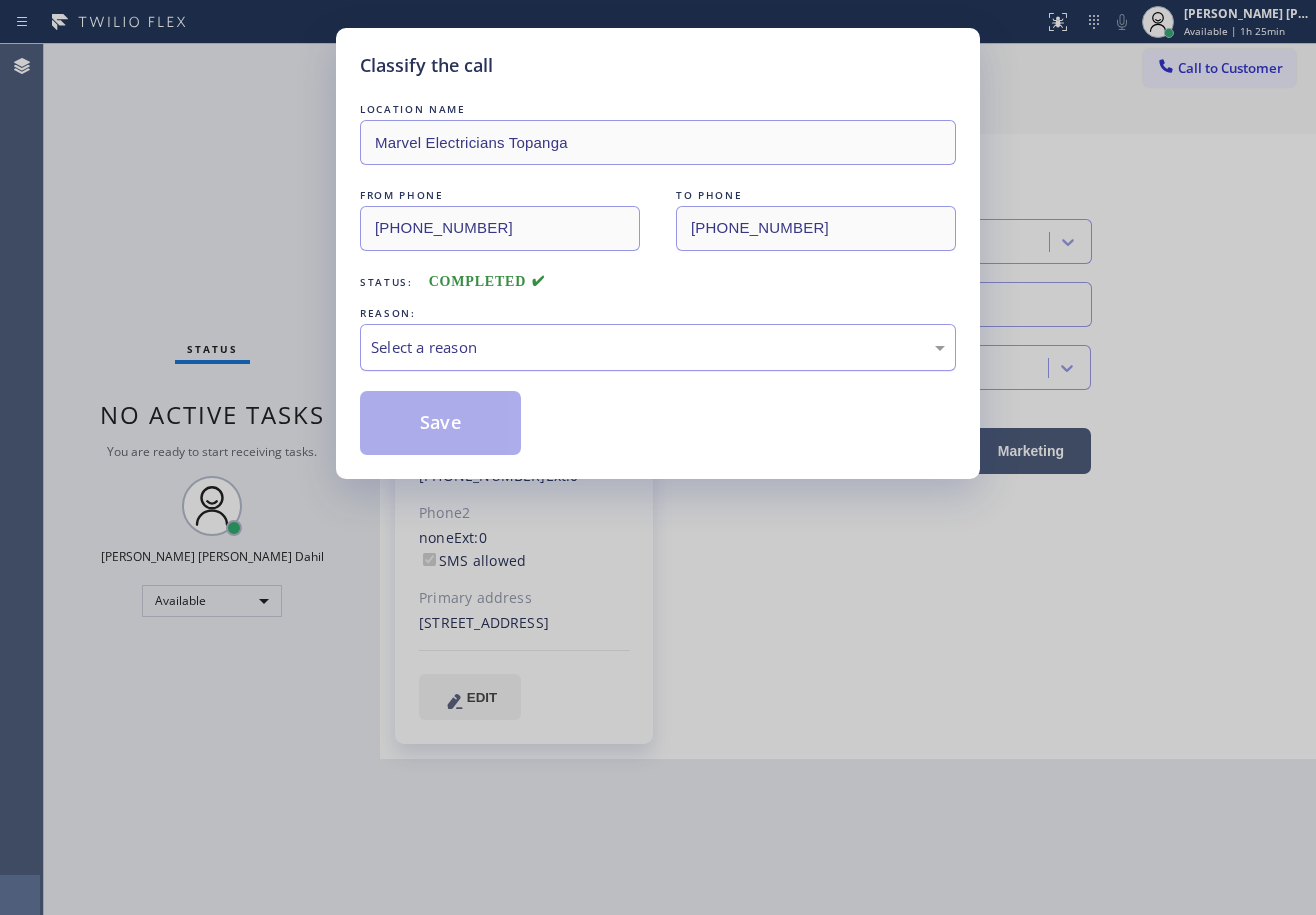 click on "Select a reason" at bounding box center (658, 347) 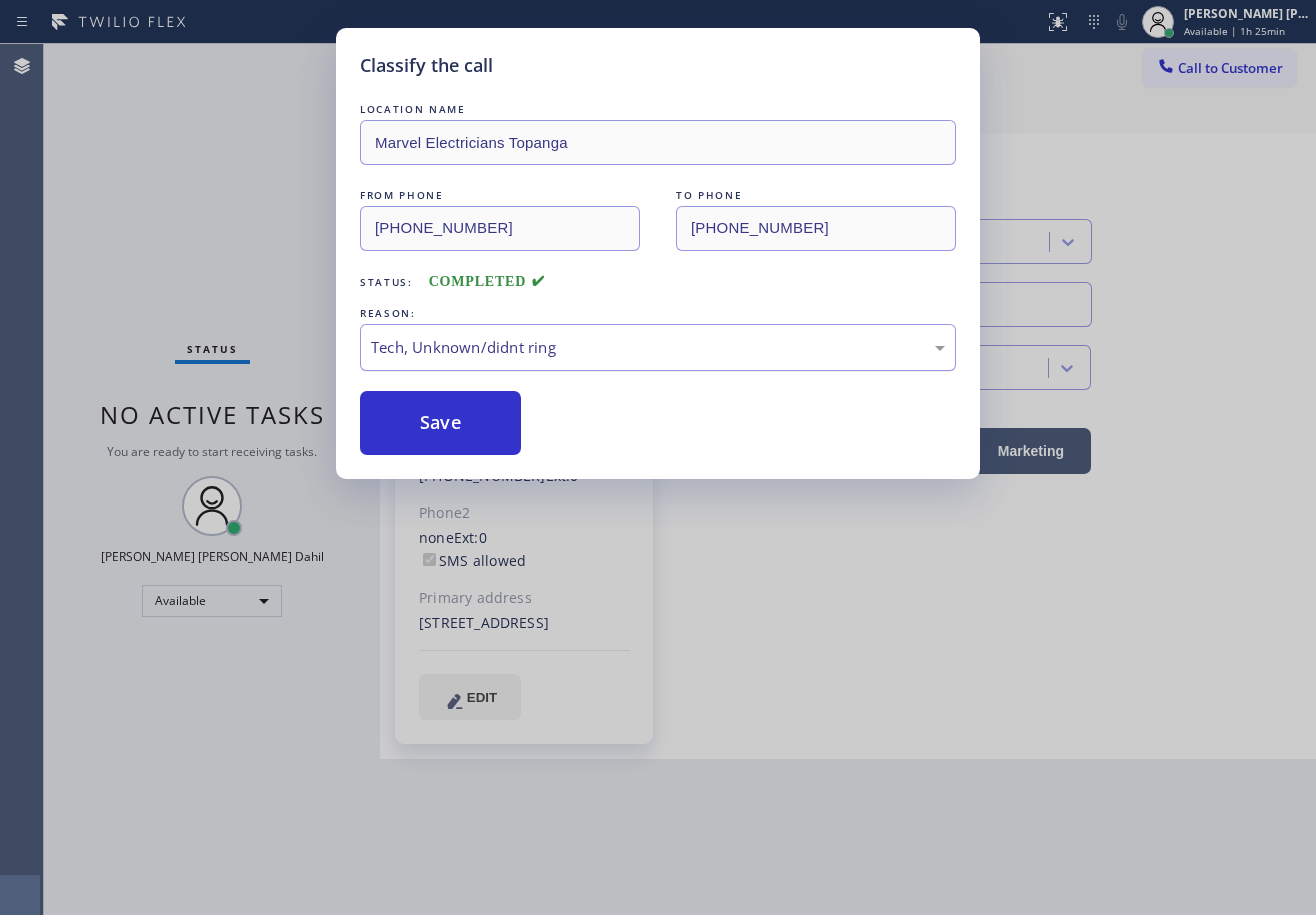 click on "Tech, Unknown/didnt ring" at bounding box center [658, 347] 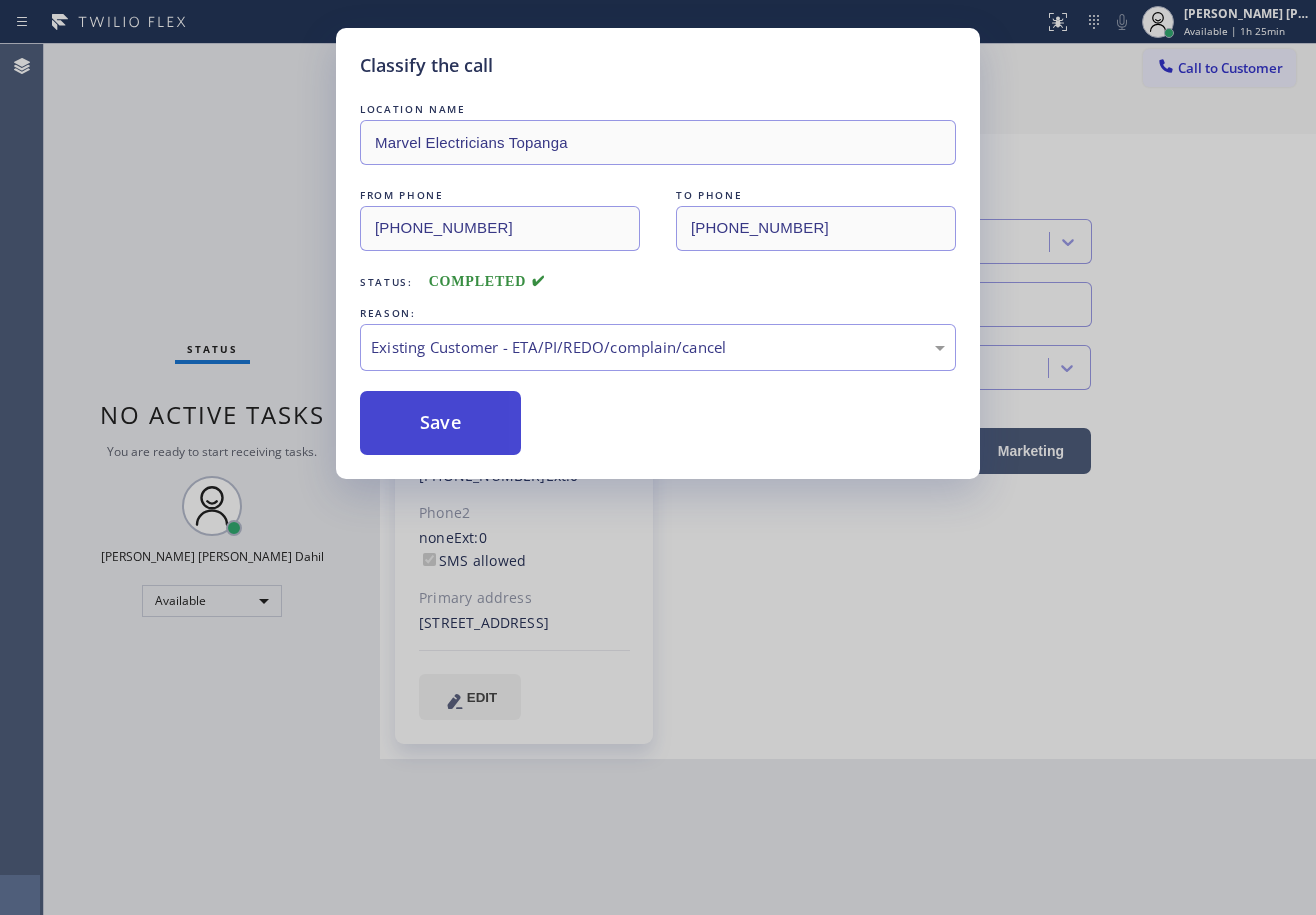 click on "Save" at bounding box center (440, 423) 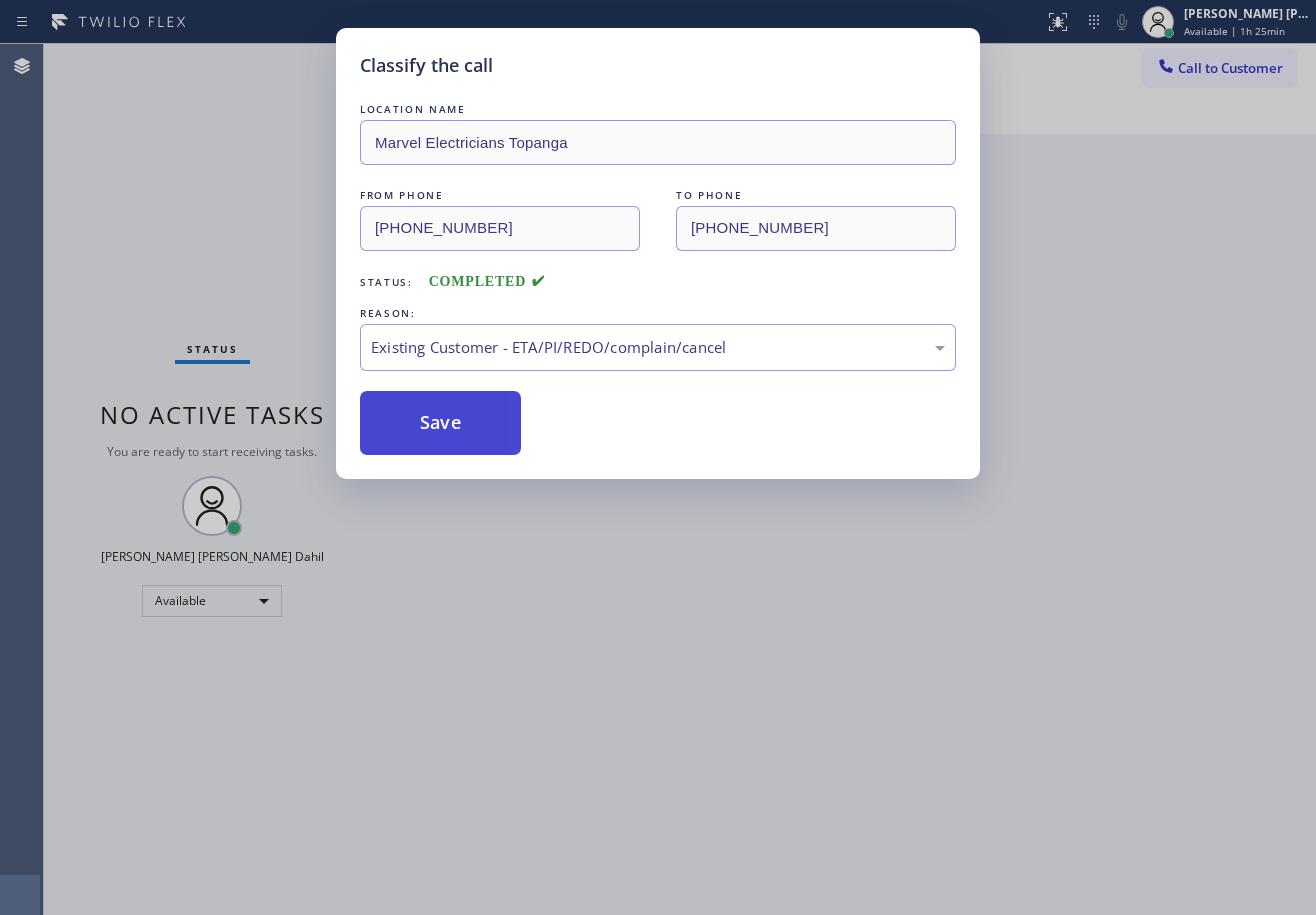 click on "Save" at bounding box center [440, 423] 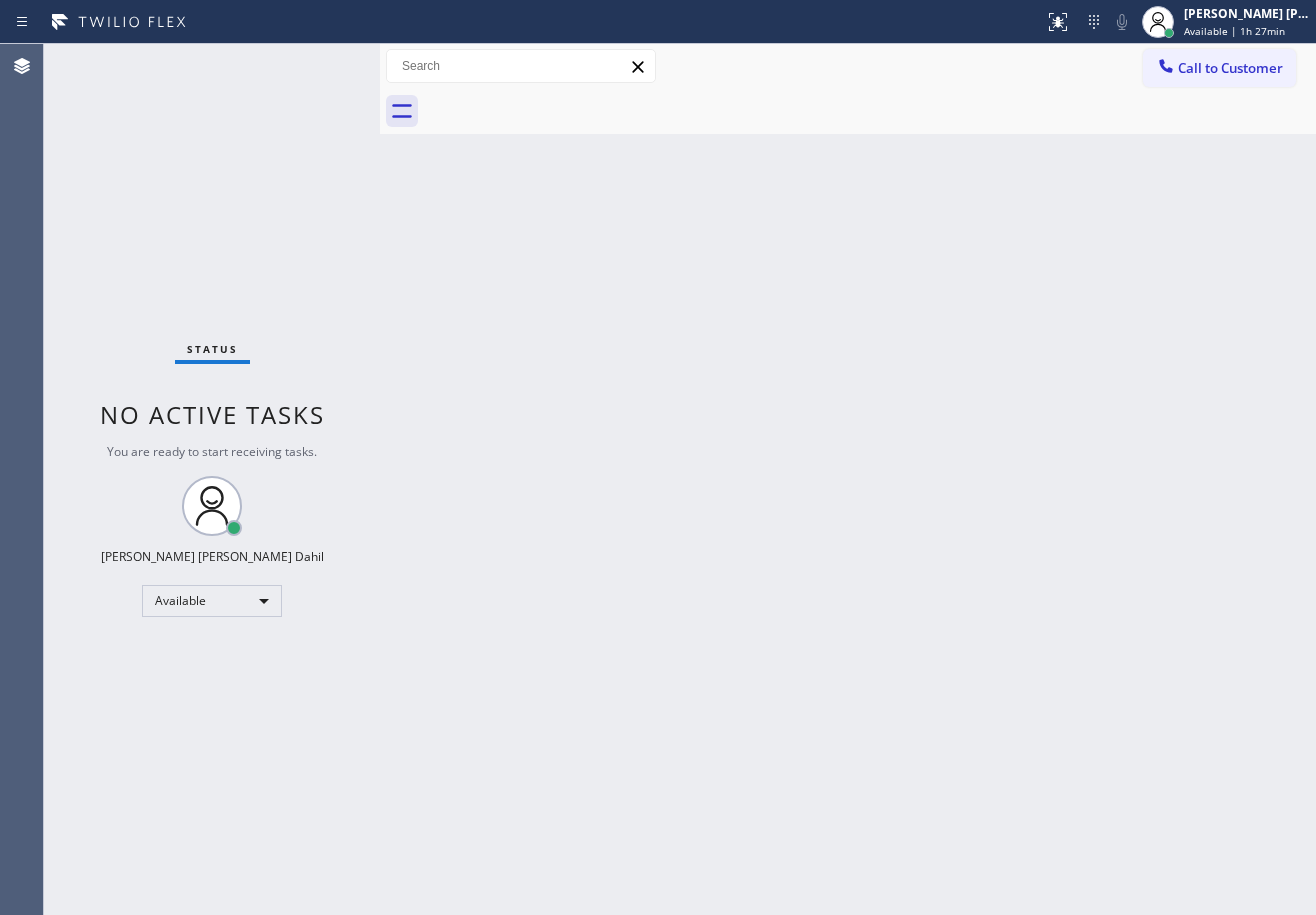 click on "Status   No active tasks     You are ready to start receiving tasks.   [PERSON_NAME] [PERSON_NAME] Dahil Available" at bounding box center [212, 479] 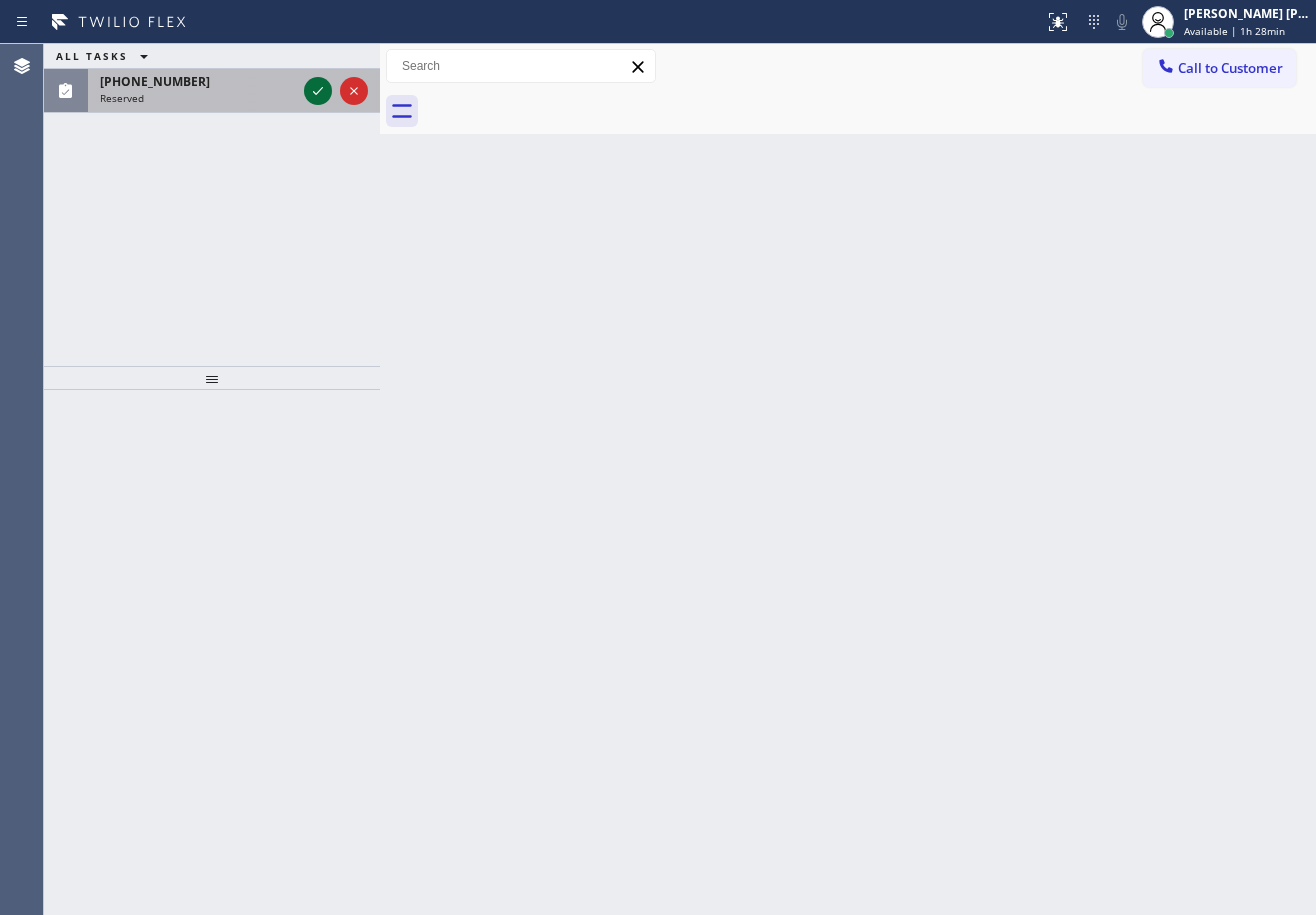 click 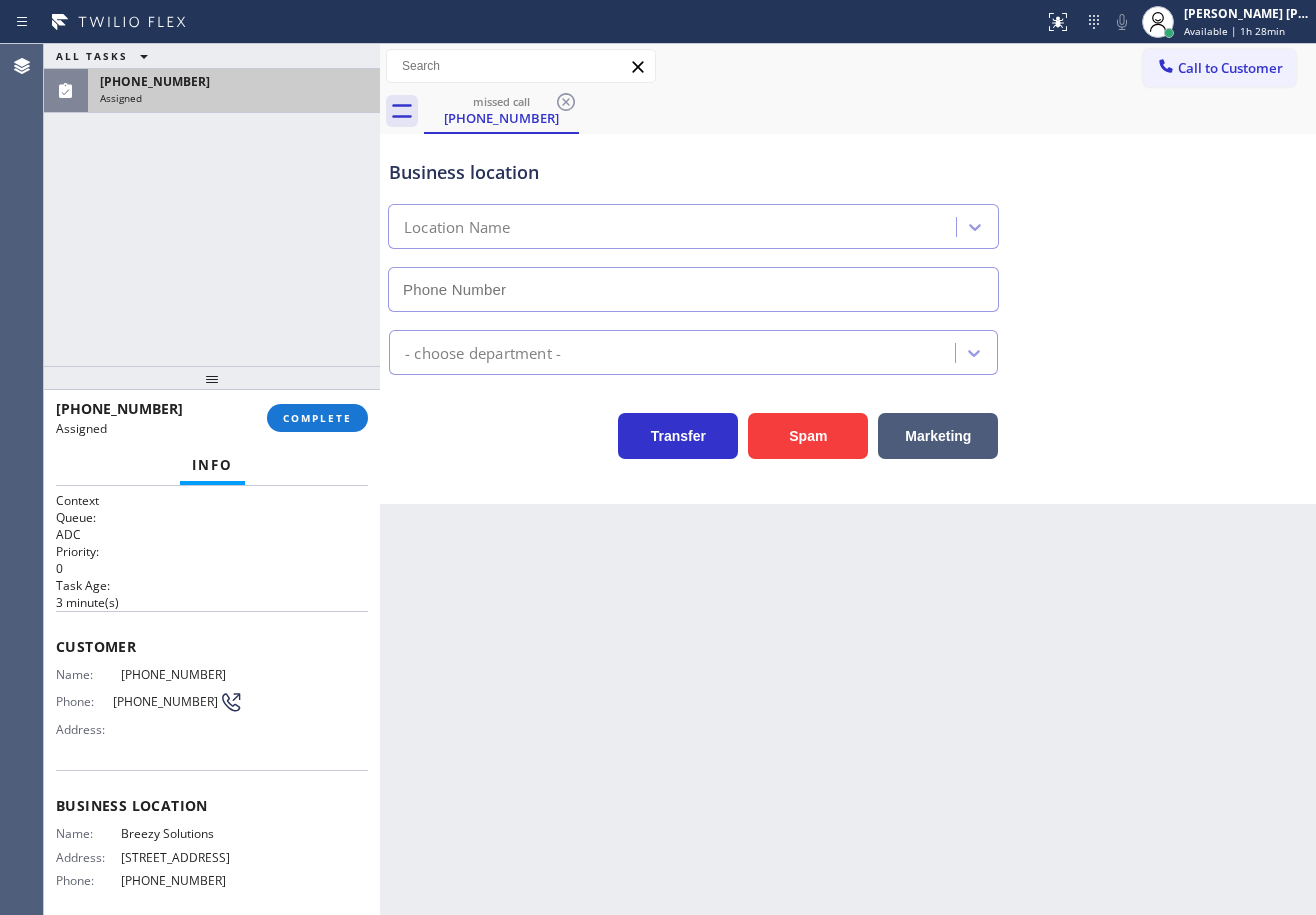 type on "[PHONE_NUMBER]" 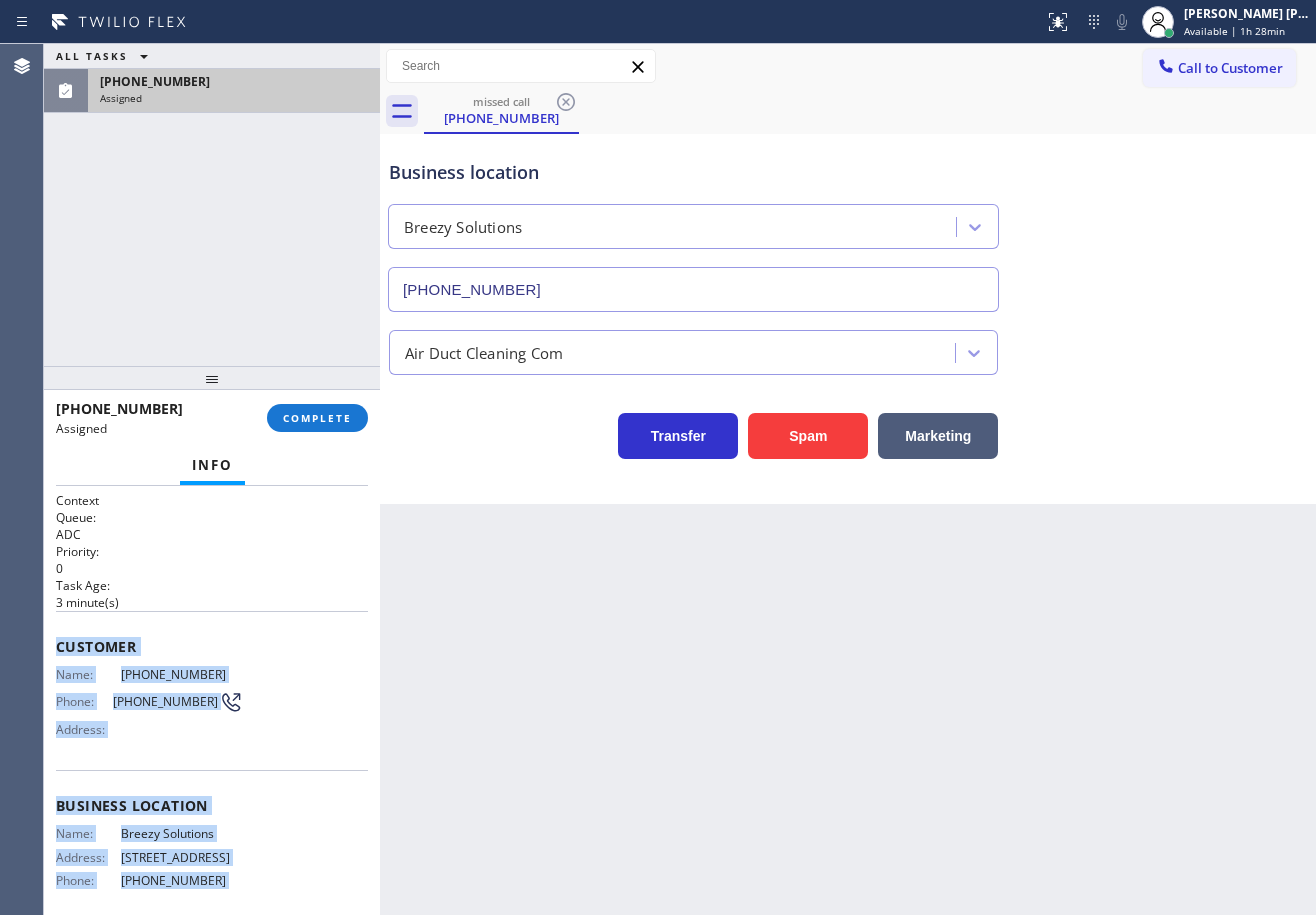 scroll, scrollTop: 165, scrollLeft: 0, axis: vertical 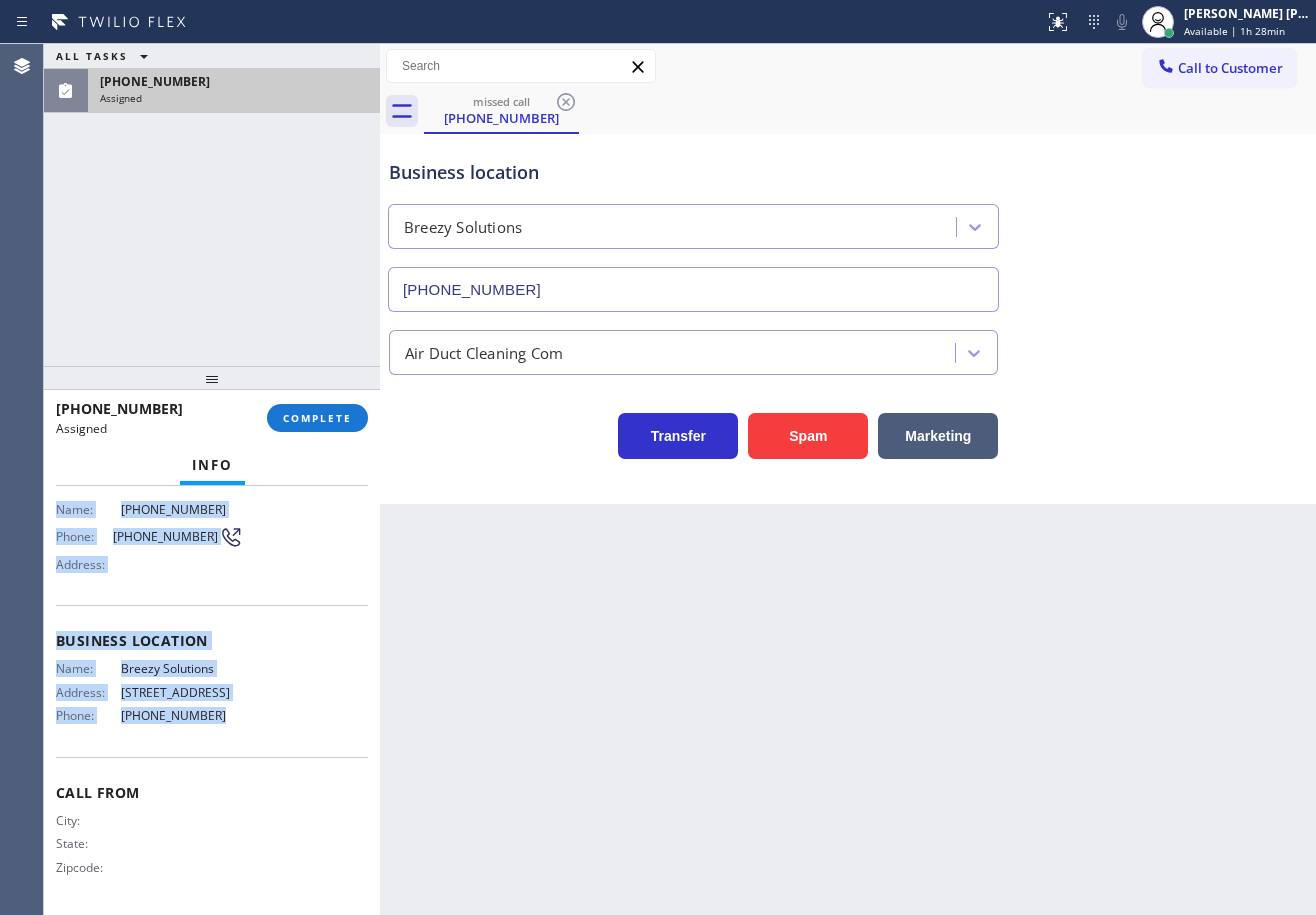 drag, startPoint x: 54, startPoint y: 639, endPoint x: 241, endPoint y: 680, distance: 191.4419 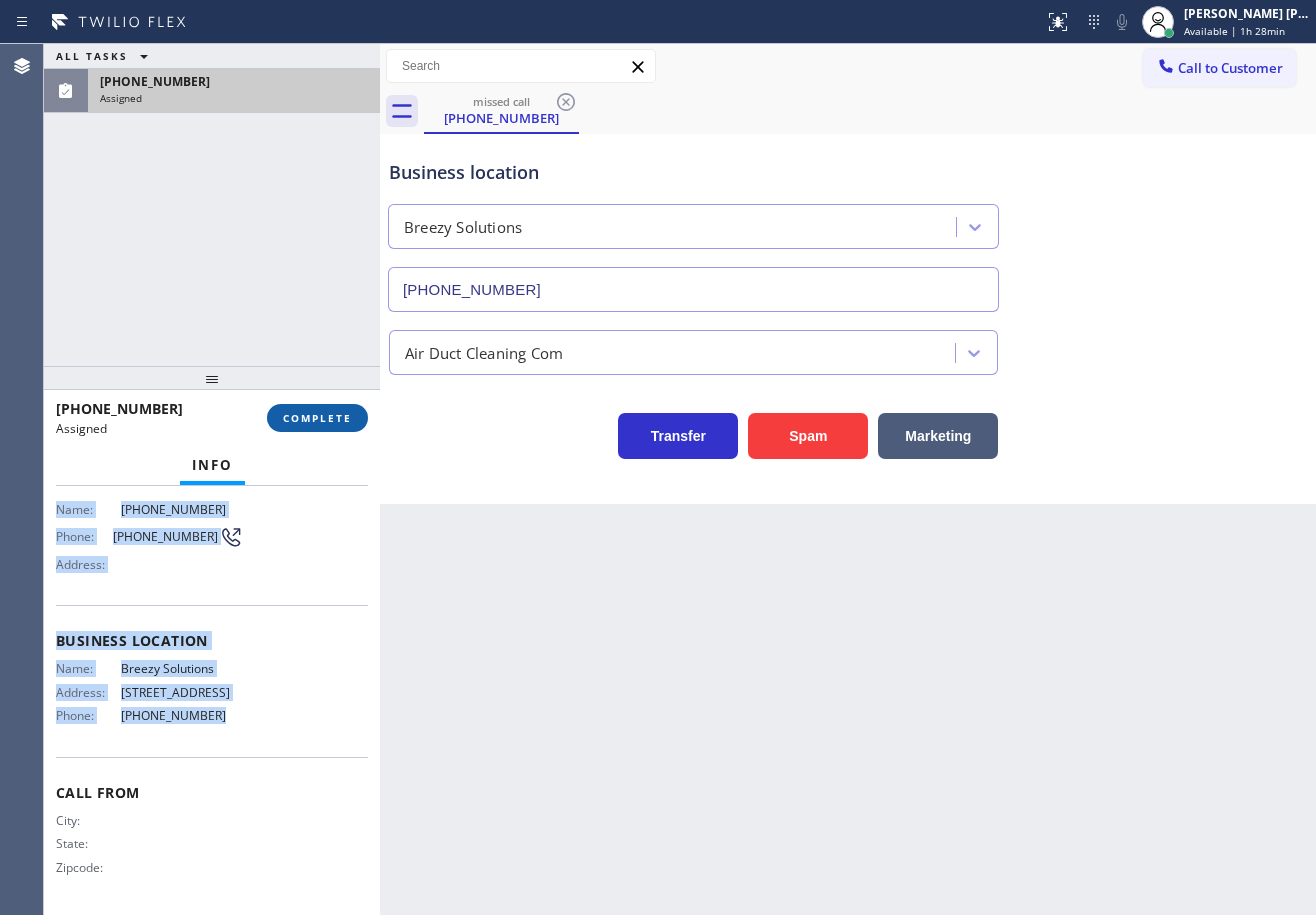 click on "COMPLETE" at bounding box center [317, 418] 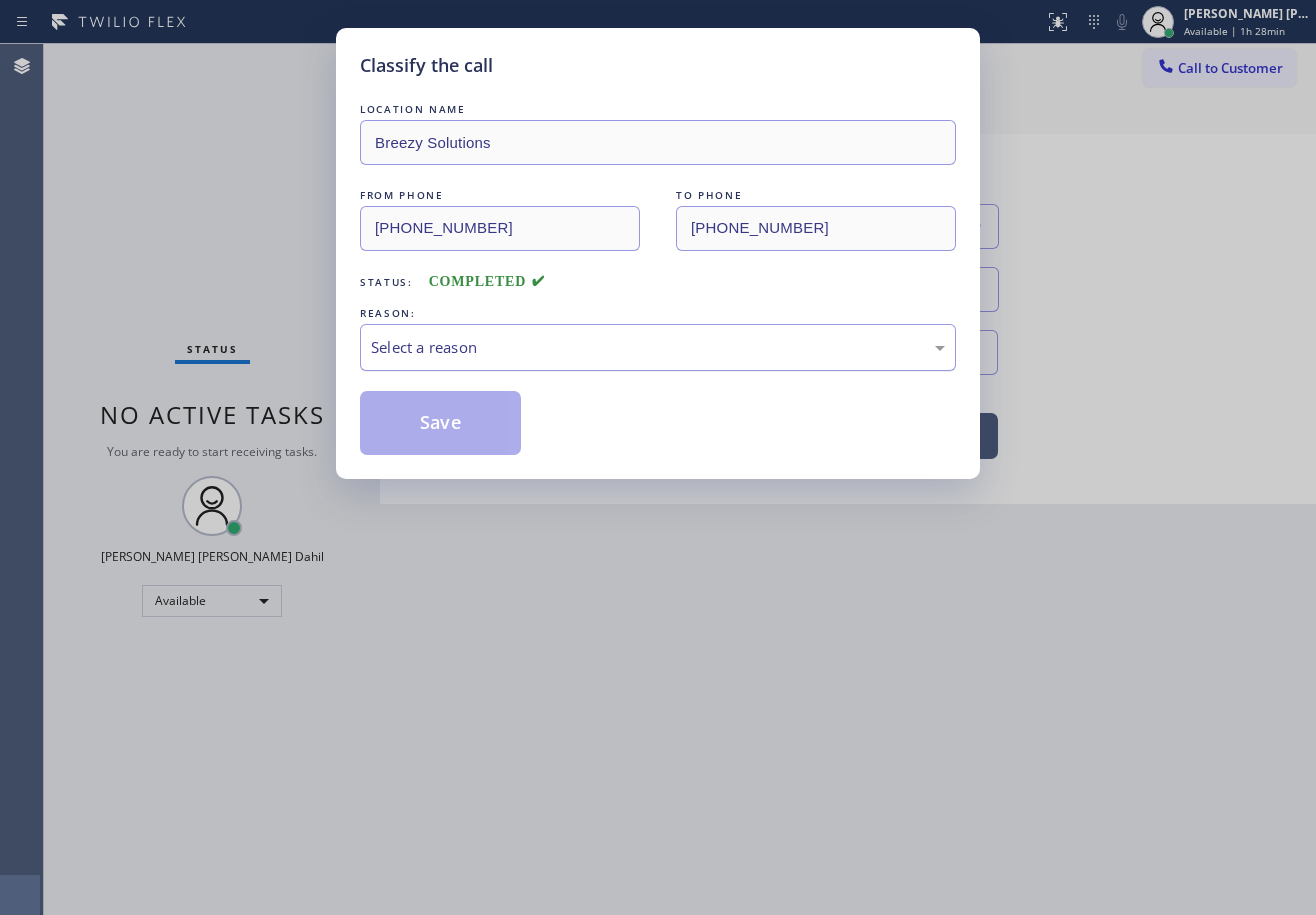 click on "Select a reason" at bounding box center [658, 347] 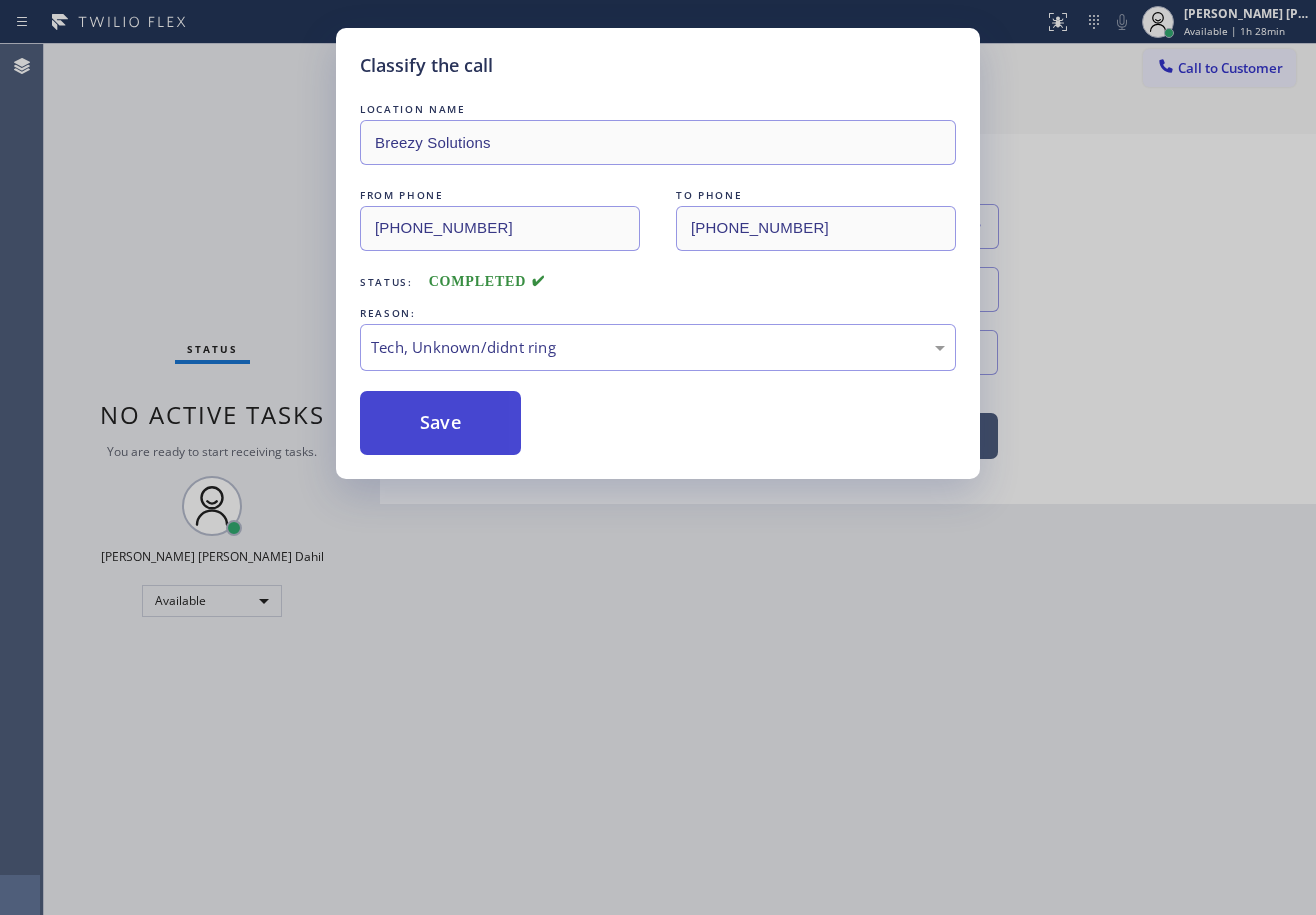click on "Save" at bounding box center (440, 423) 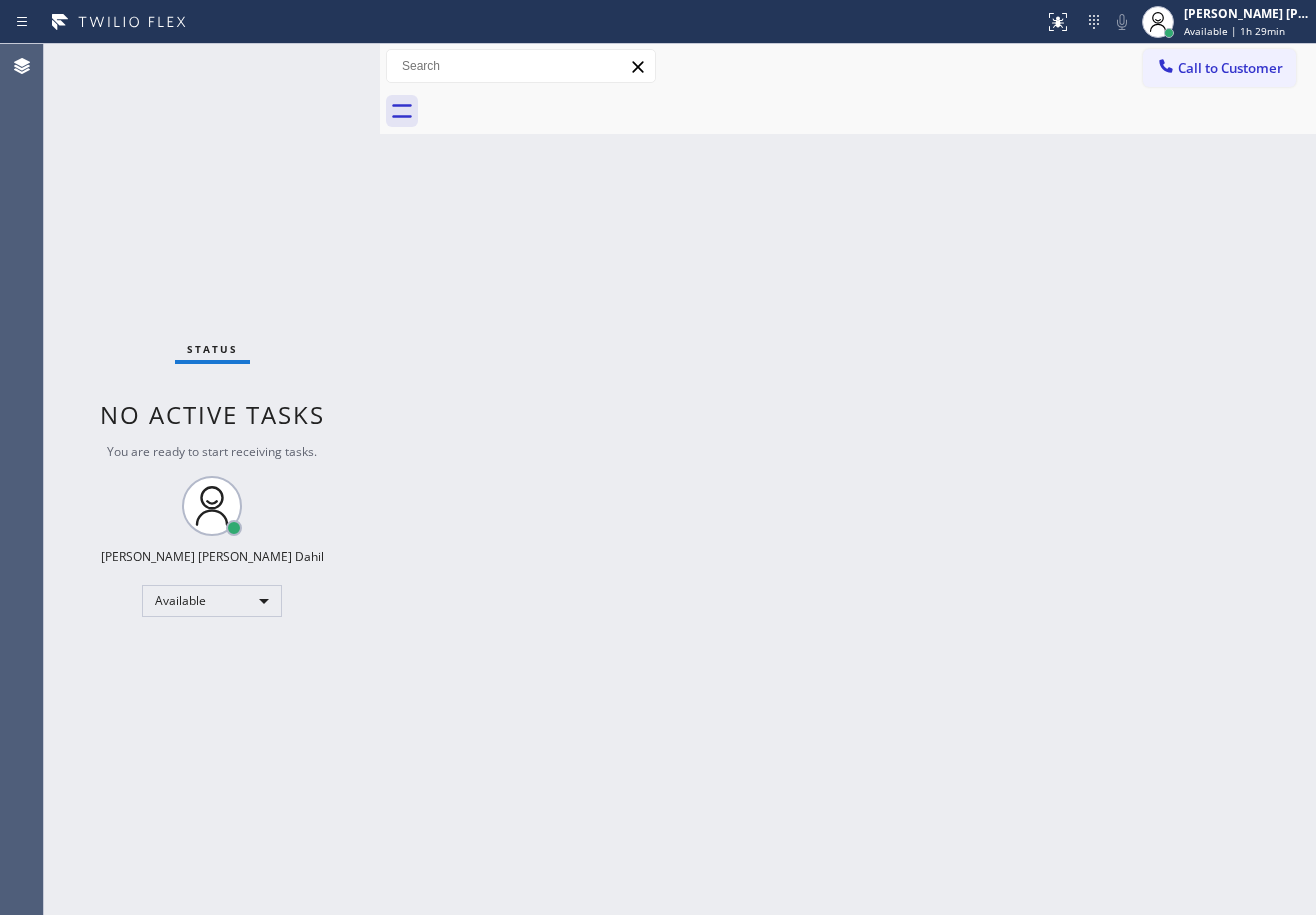 drag, startPoint x: 1179, startPoint y: 66, endPoint x: 1310, endPoint y: 152, distance: 156.70673 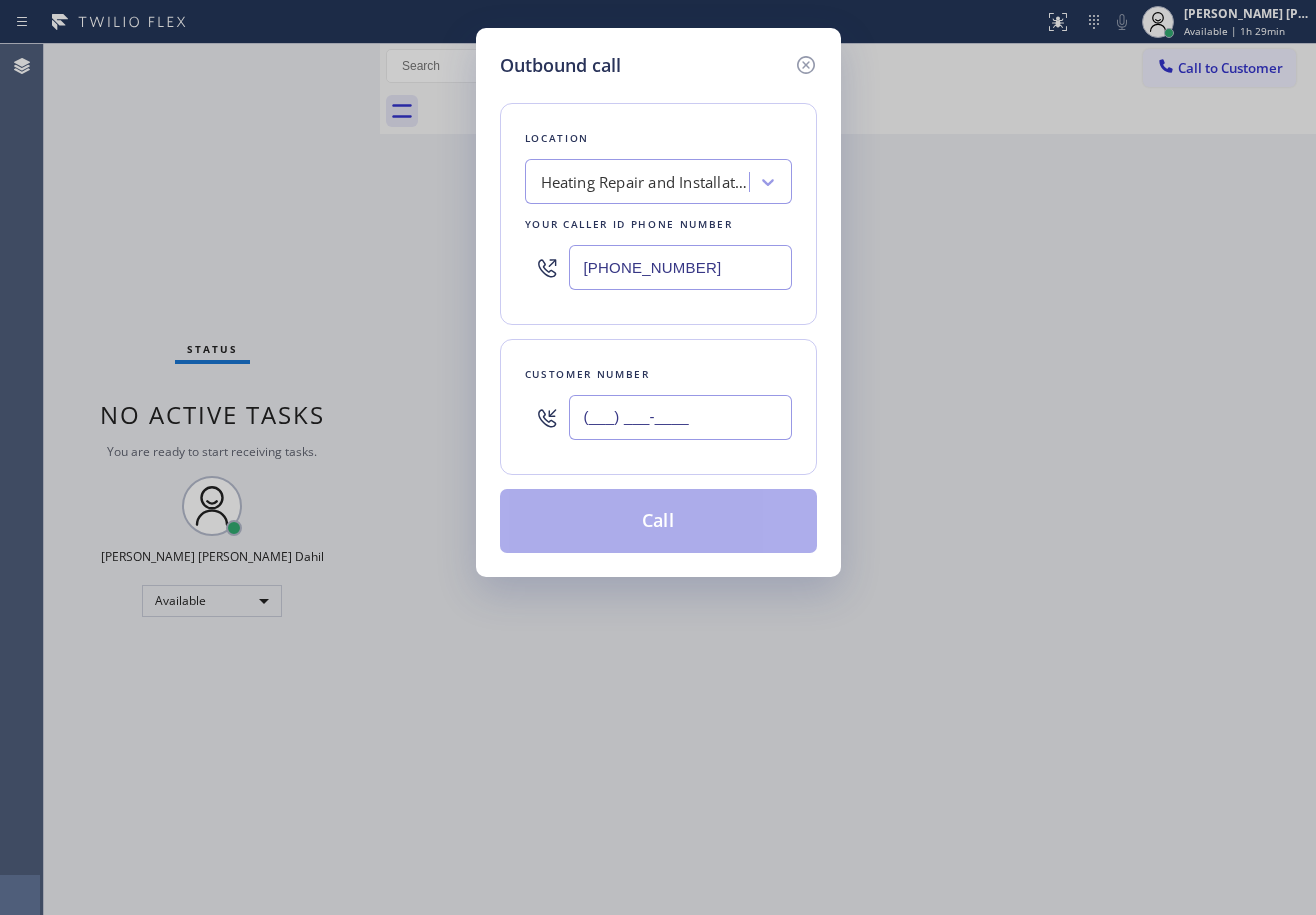 click on "(___) ___-____" at bounding box center (680, 417) 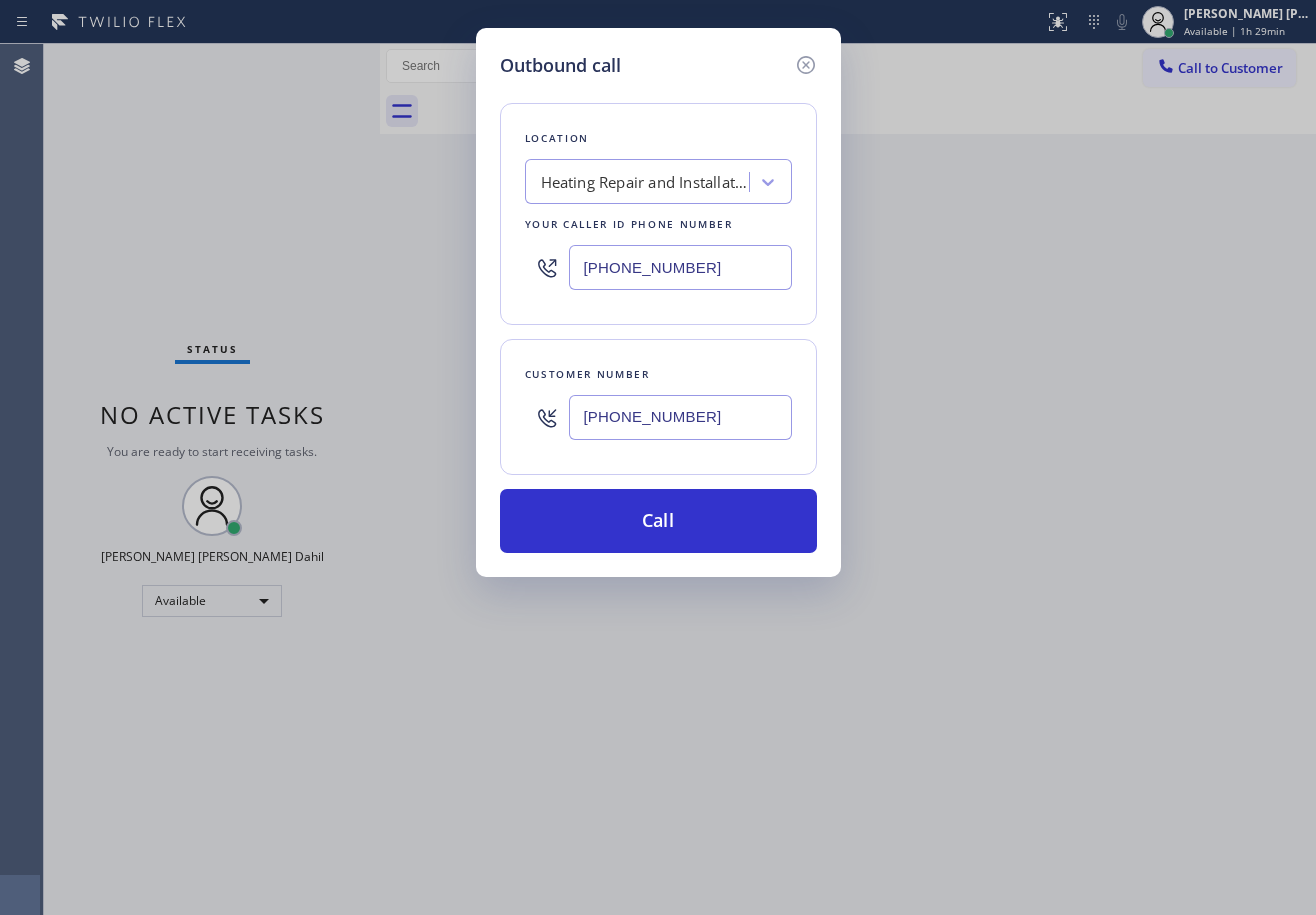 type on "[PHONE_NUMBER]" 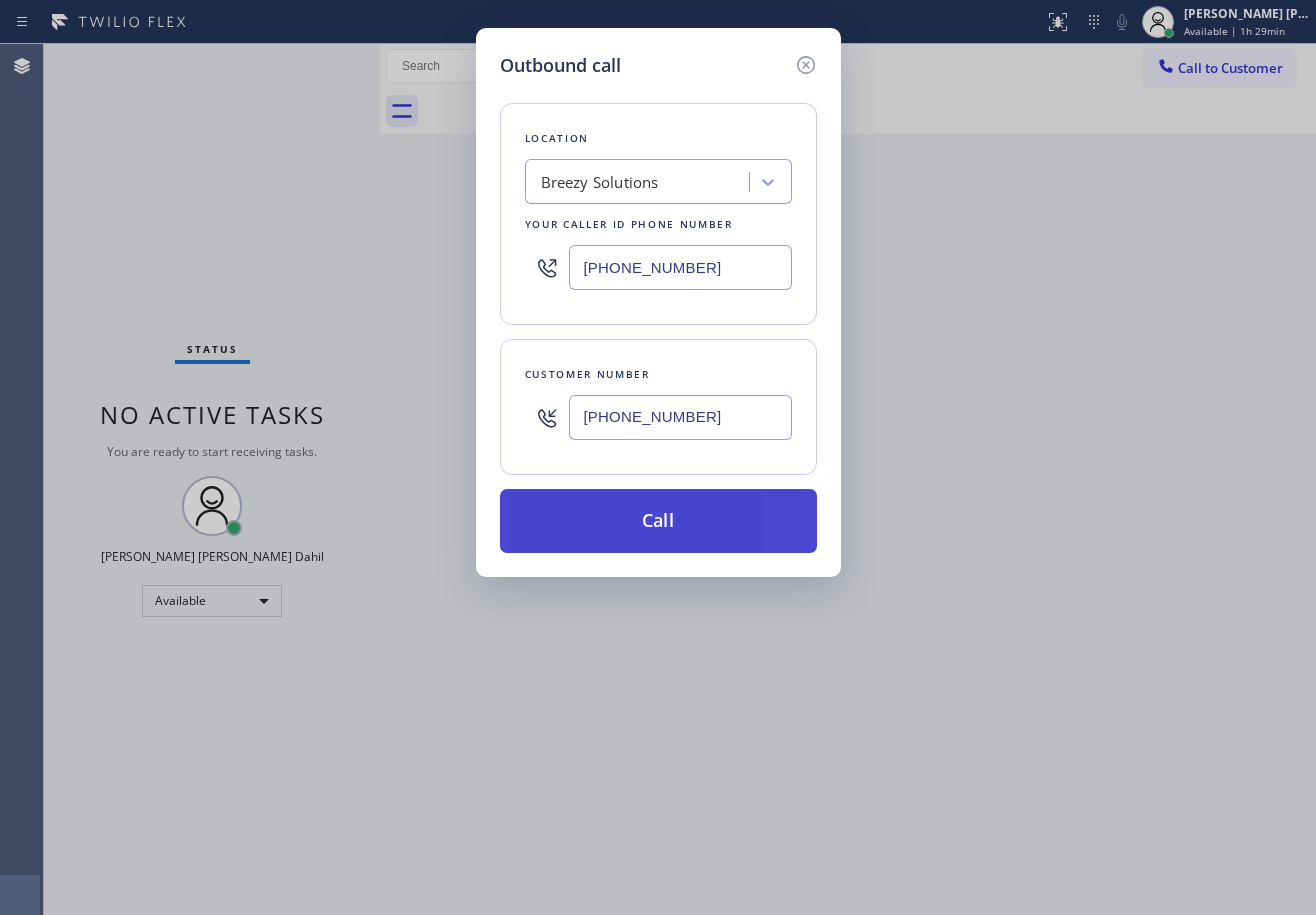type on "[PHONE_NUMBER]" 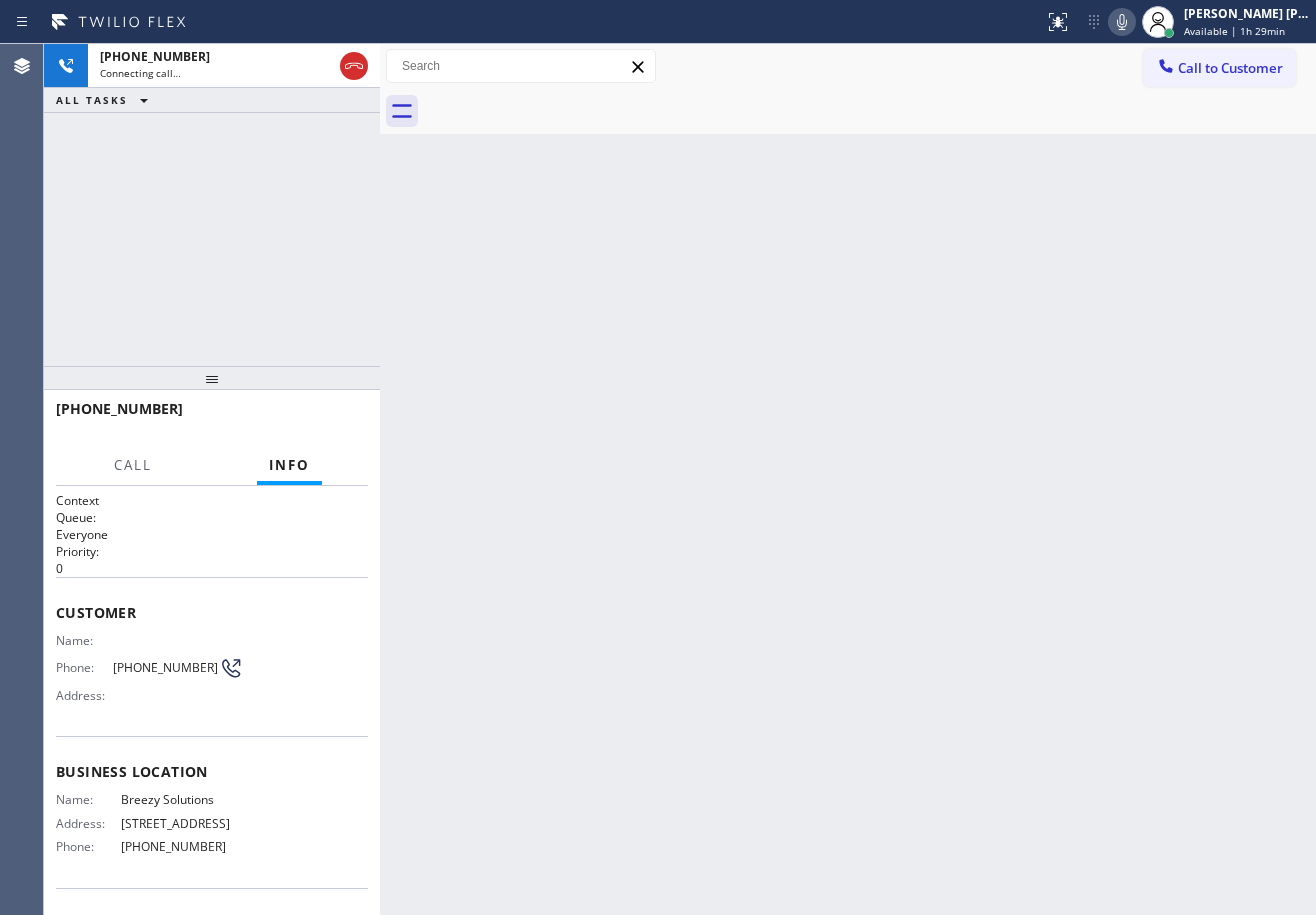 click on "Back to Dashboard Change Sender ID Customers Technicians Select a contact Outbound call Technician Search Technician Your caller id phone number Your caller id phone number Call Technician info Name   Phone none Address none Change Sender ID HVAC [PHONE_NUMBER] 5 Star Appliance [PHONE_NUMBER] Appliance Repair [PHONE_NUMBER] Plumbing [PHONE_NUMBER] Air Duct Cleaning [PHONE_NUMBER]  Electricians [PHONE_NUMBER] Cancel Change Check personal SMS Reset Change No tabs Call to Customer Outbound call Location Breezy Solutions Your caller id phone number [PHONE_NUMBER] Customer number Call Outbound call Technician Search Technician Your caller id phone number Your caller id phone number Call" at bounding box center [848, 479] 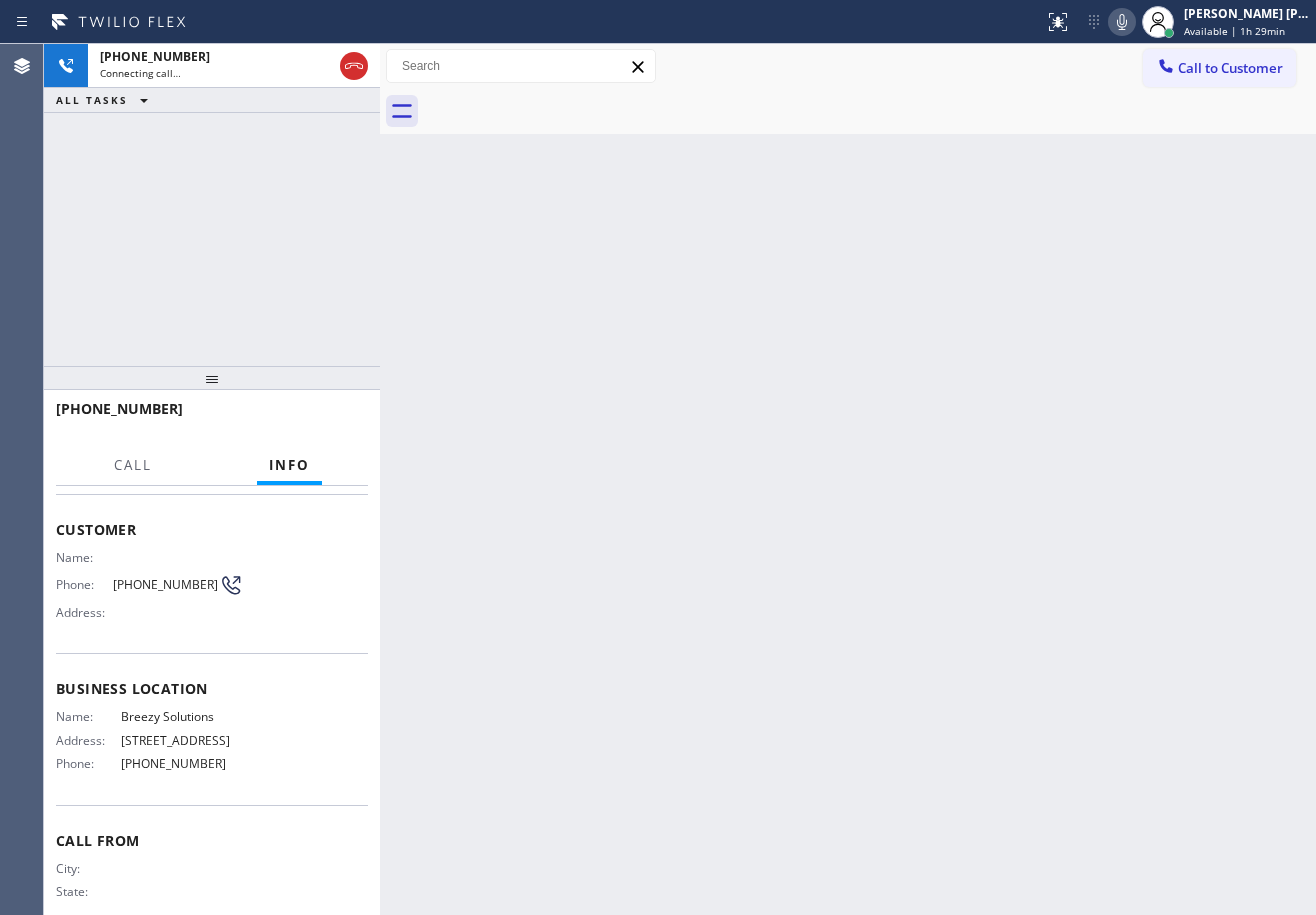 scroll, scrollTop: 0, scrollLeft: 0, axis: both 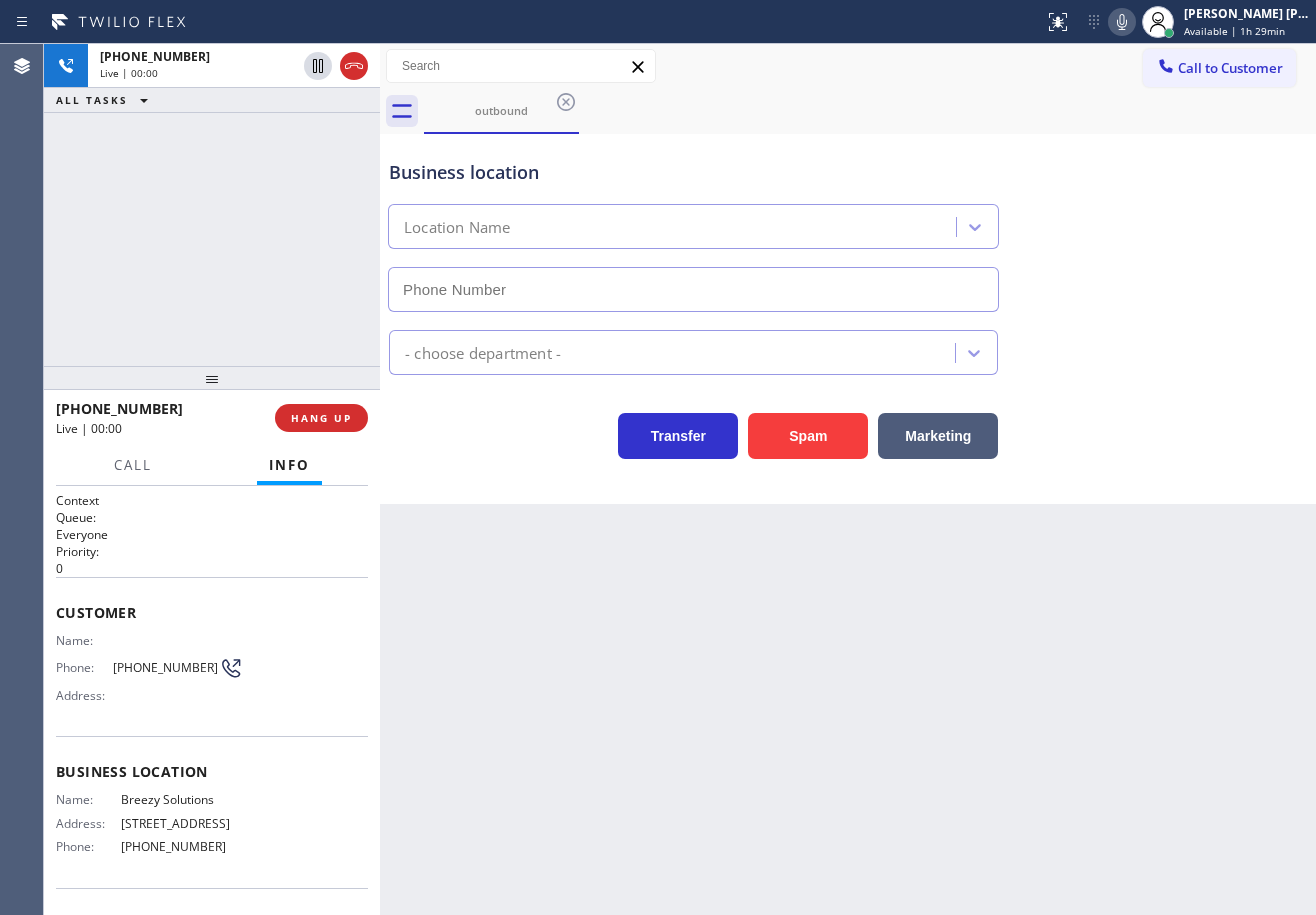 type on "[PHONE_NUMBER]" 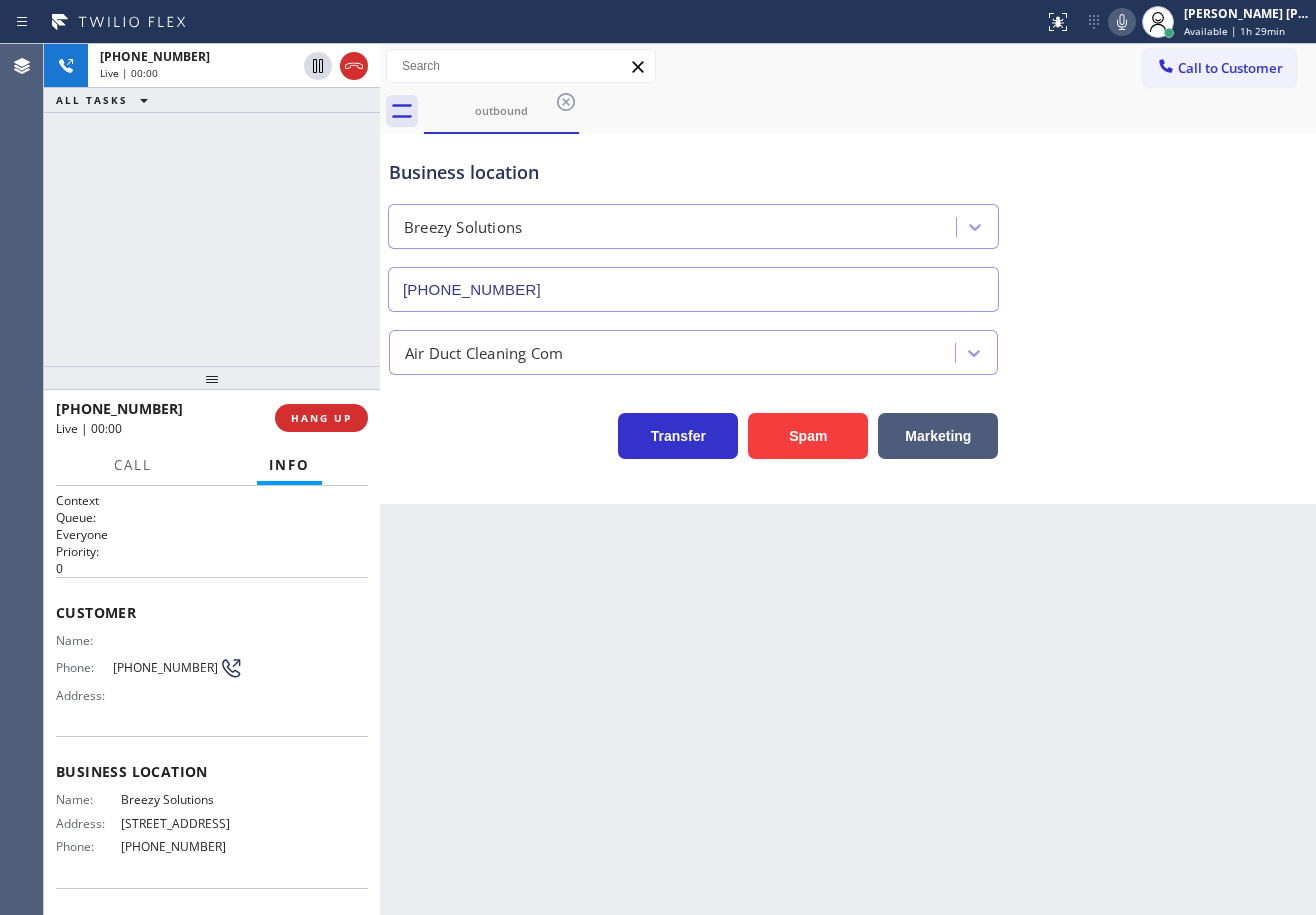 click on "[PHONE_NUMBER] Live | 00:00 ALL TASKS ALL TASKS ACTIVE TASKS TASKS IN WRAP UP" at bounding box center [212, 205] 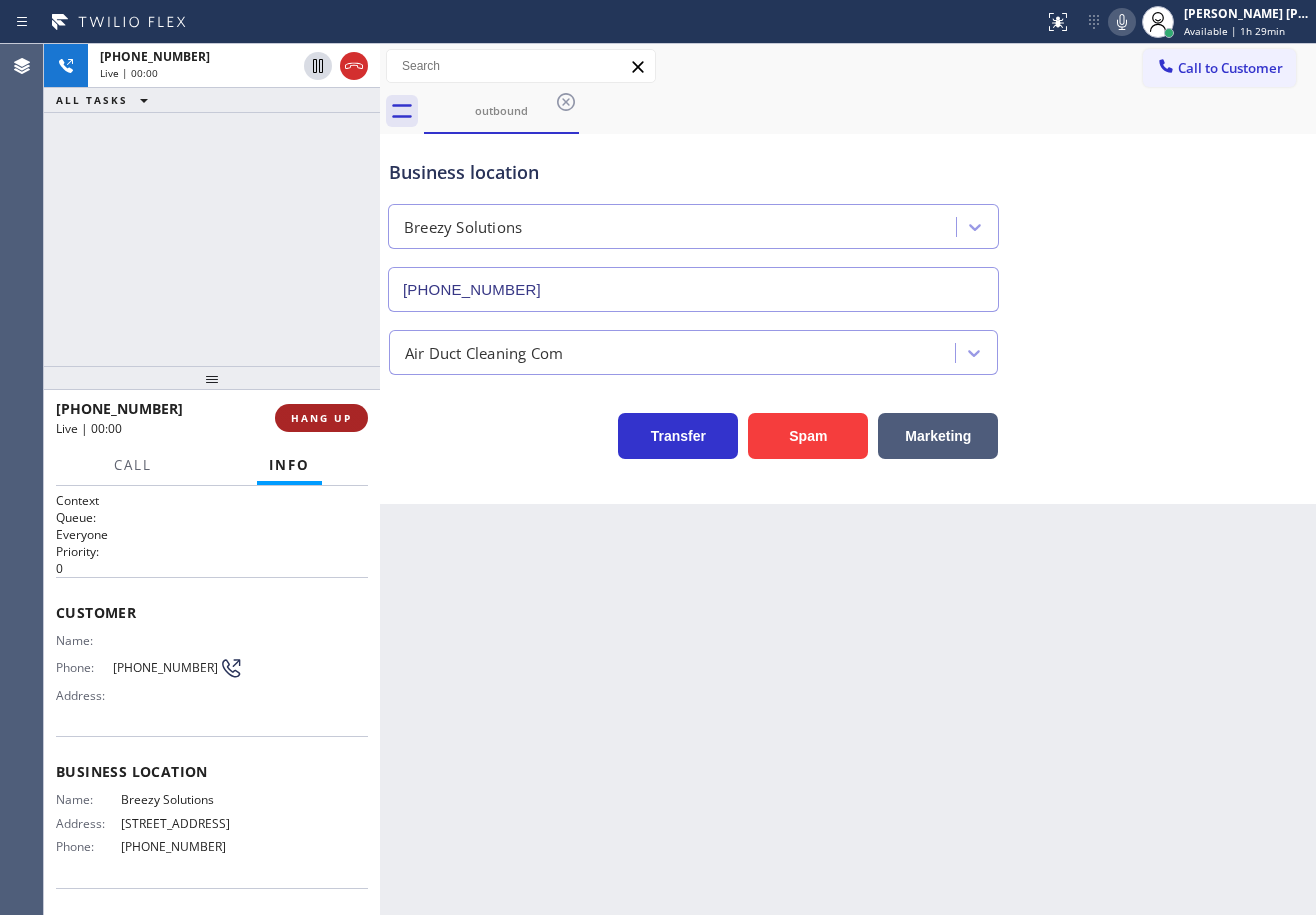 click on "HANG UP" at bounding box center [321, 418] 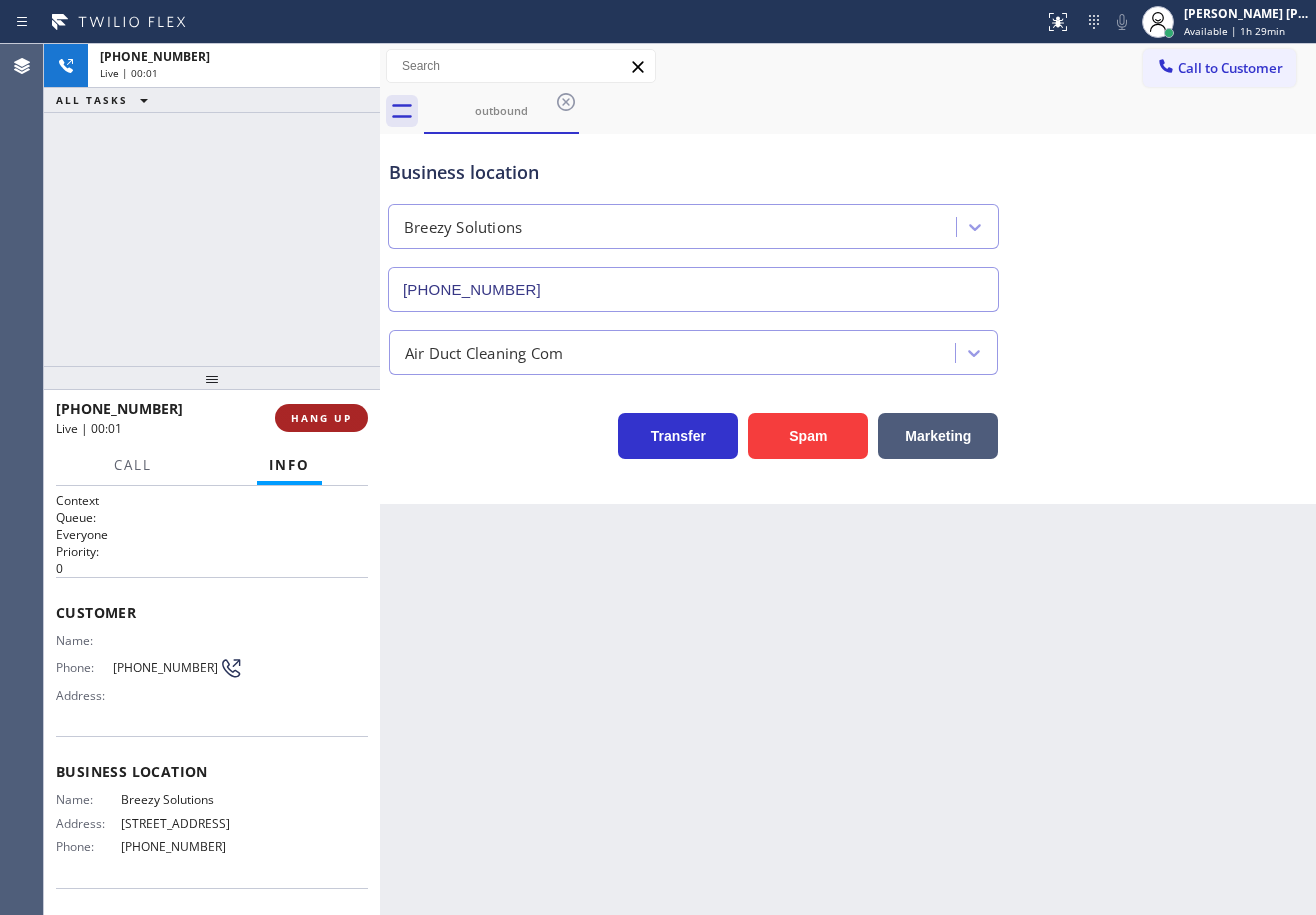 click on "HANG UP" at bounding box center [321, 418] 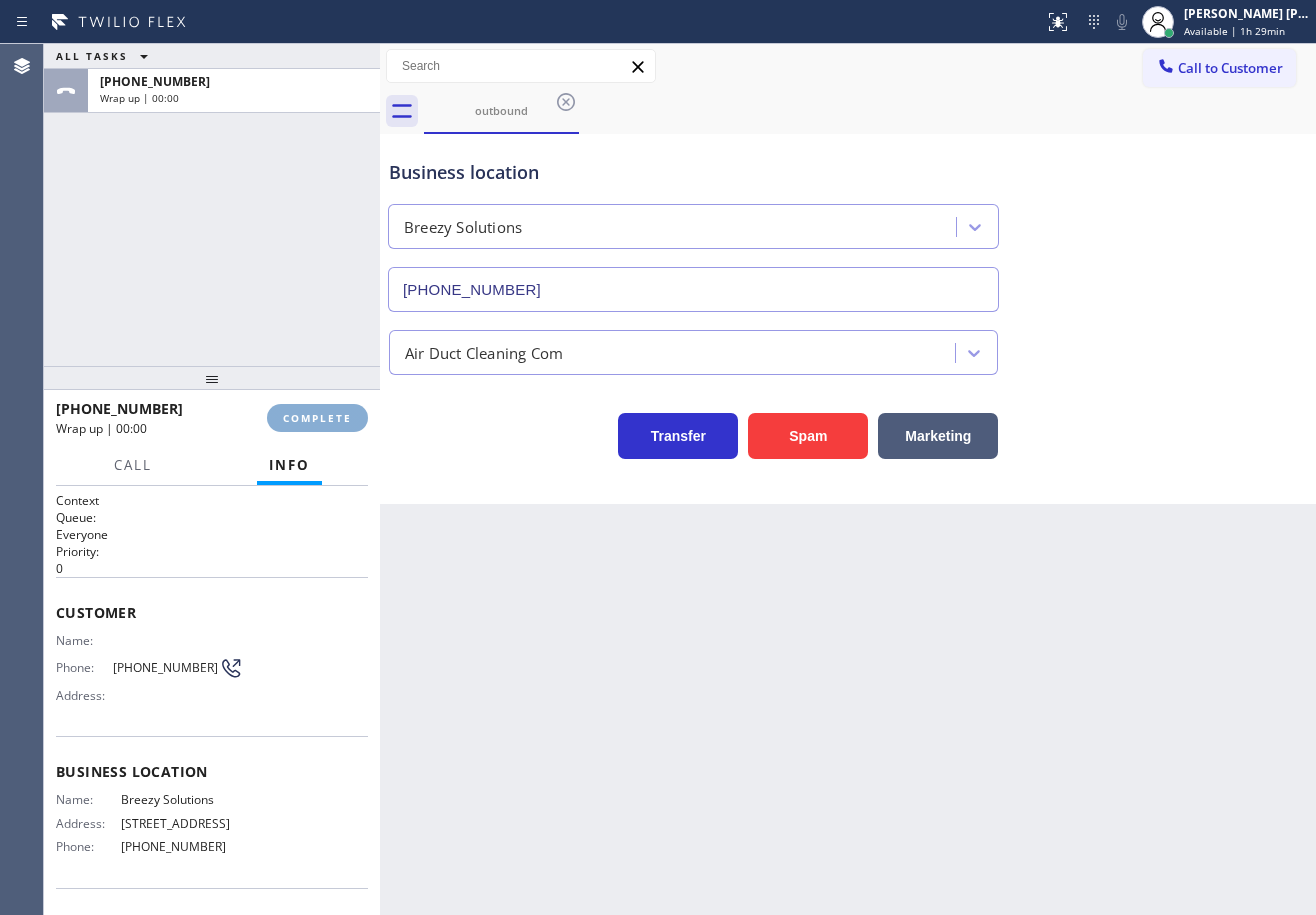 click on "COMPLETE" at bounding box center (317, 418) 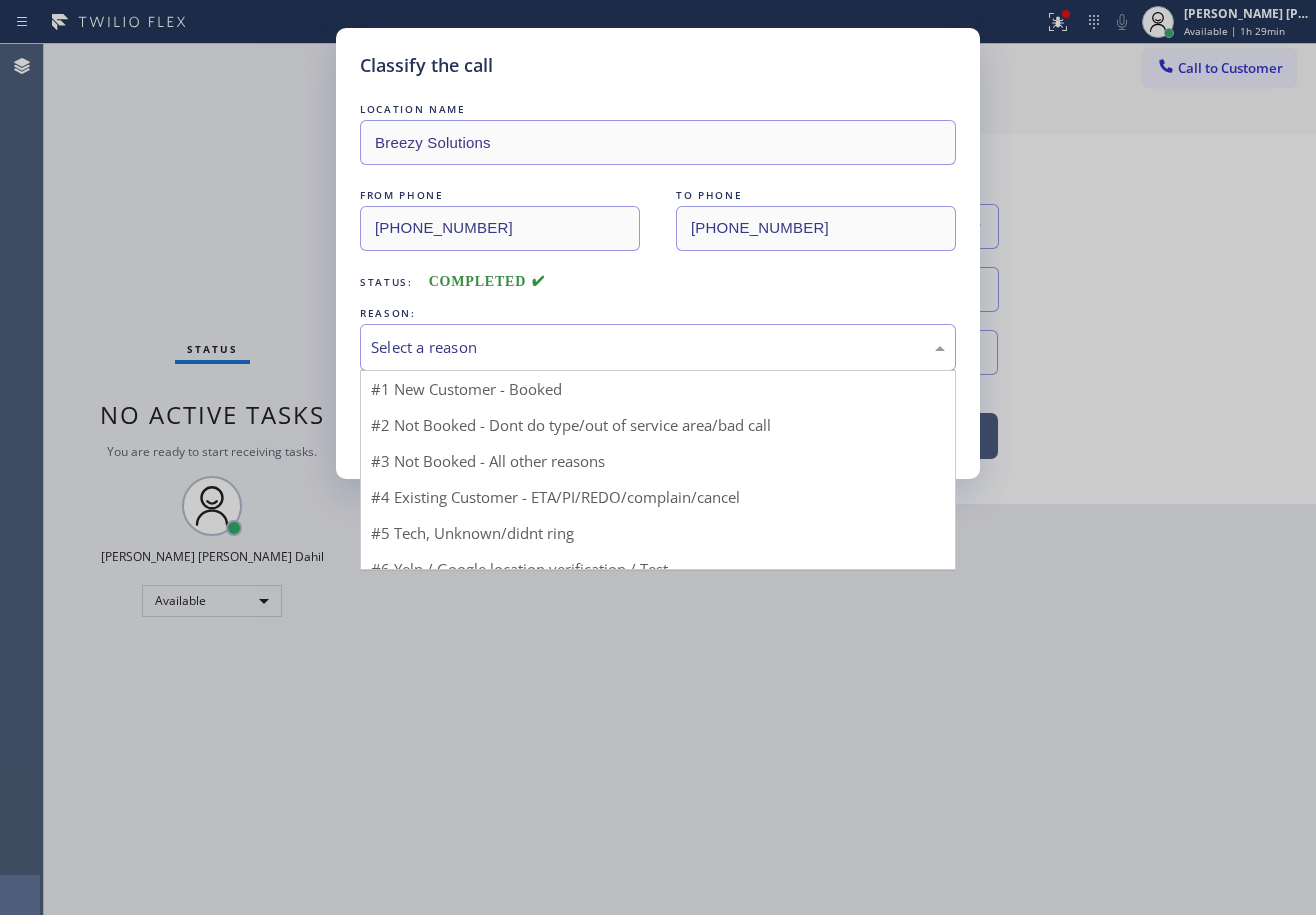 click on "Select a reason" at bounding box center [658, 347] 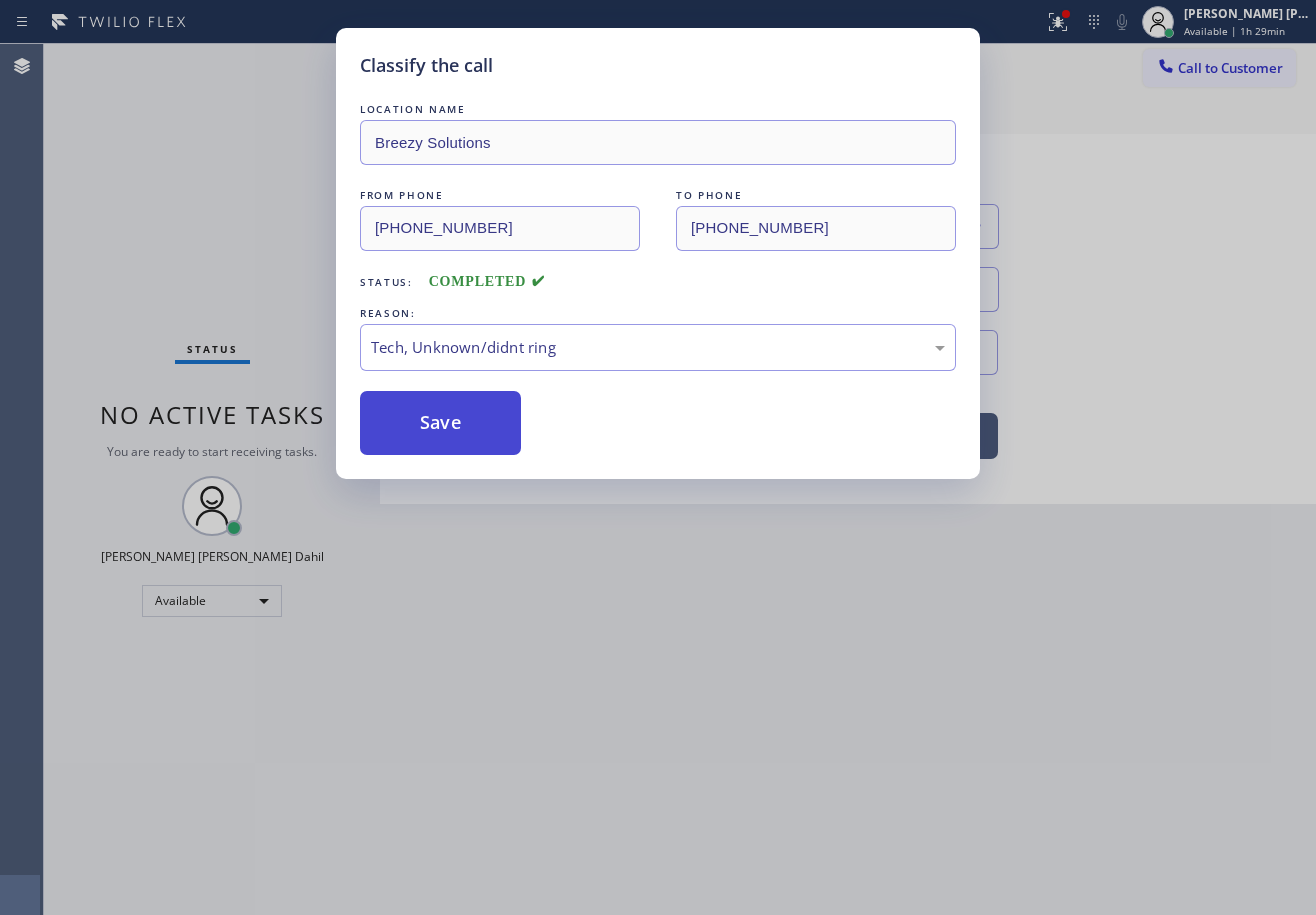 click on "Save" at bounding box center [440, 423] 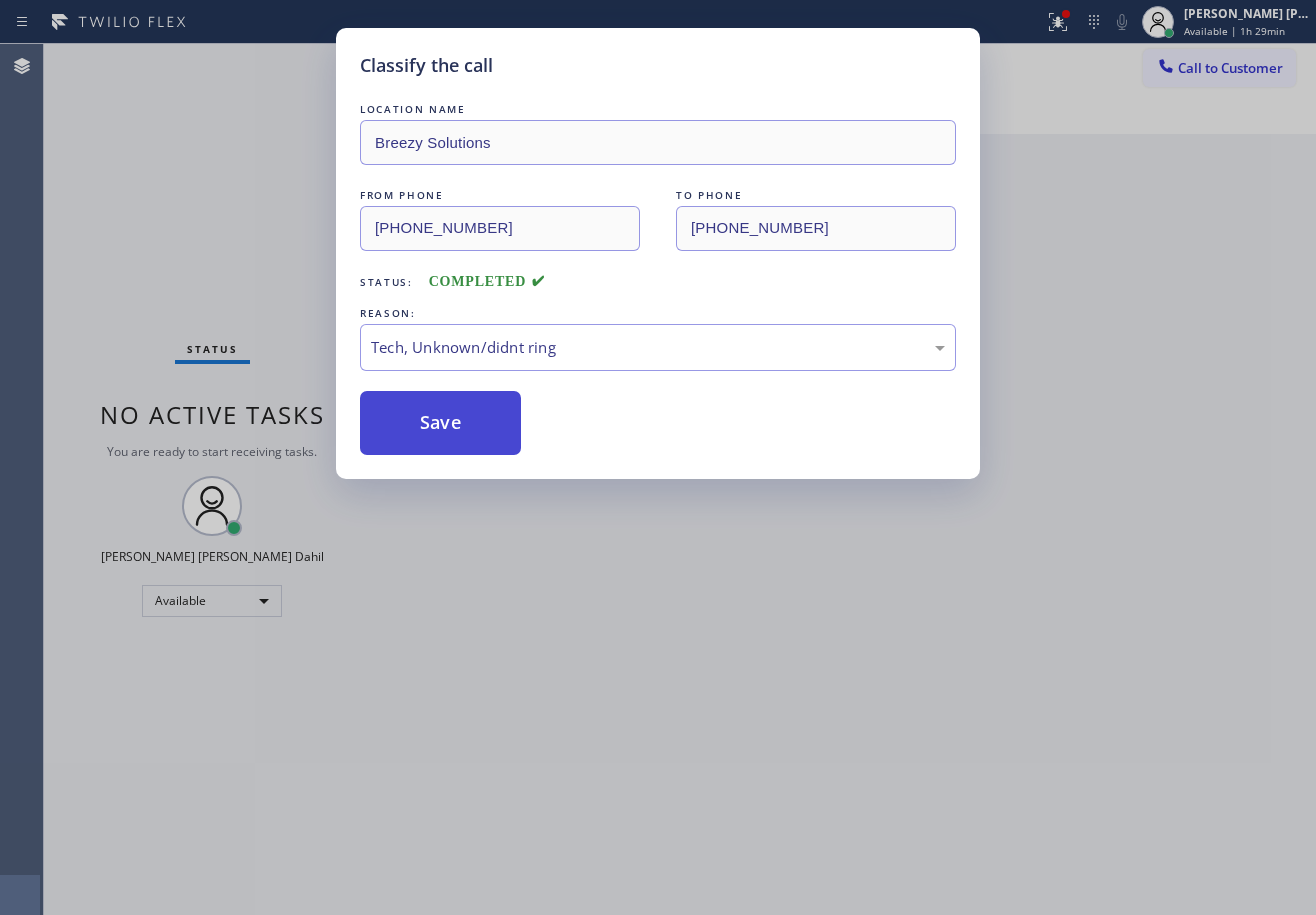 click on "Save" at bounding box center [440, 423] 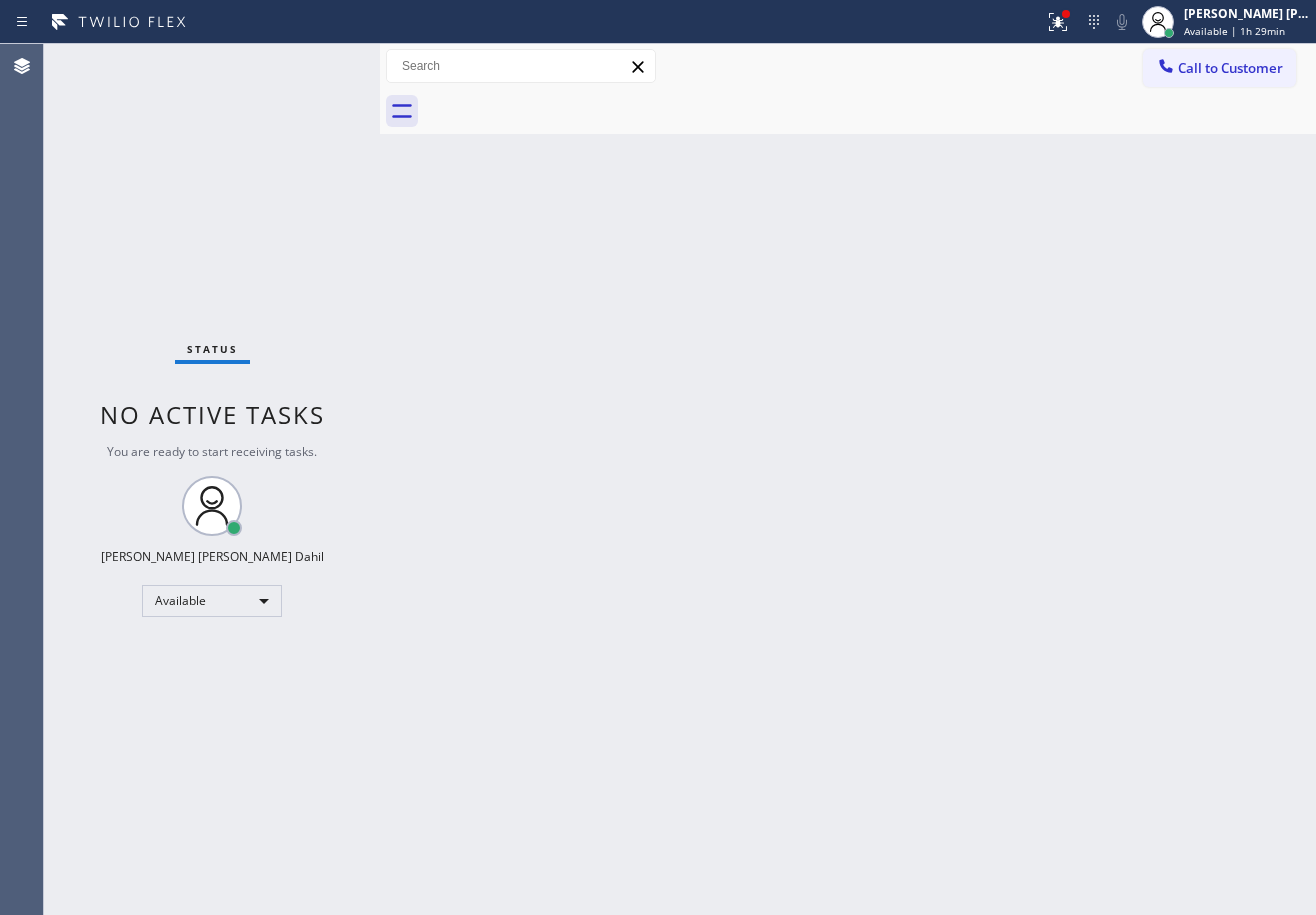 click on "Status   No active tasks     You are ready to start receiving tasks.   [PERSON_NAME] [PERSON_NAME] Dahil Available" at bounding box center (212, 479) 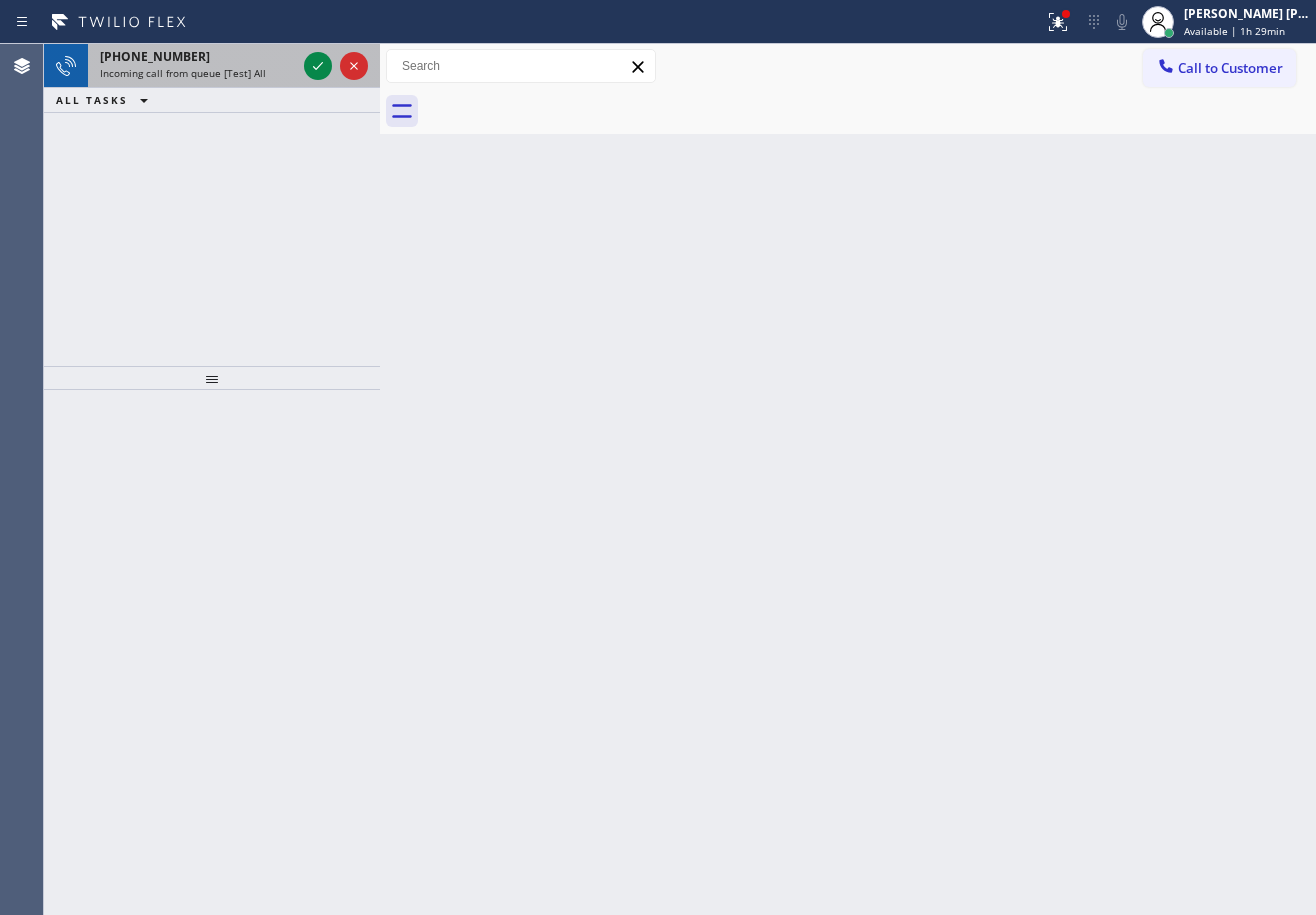 click on "[PHONE_NUMBER]" at bounding box center [198, 56] 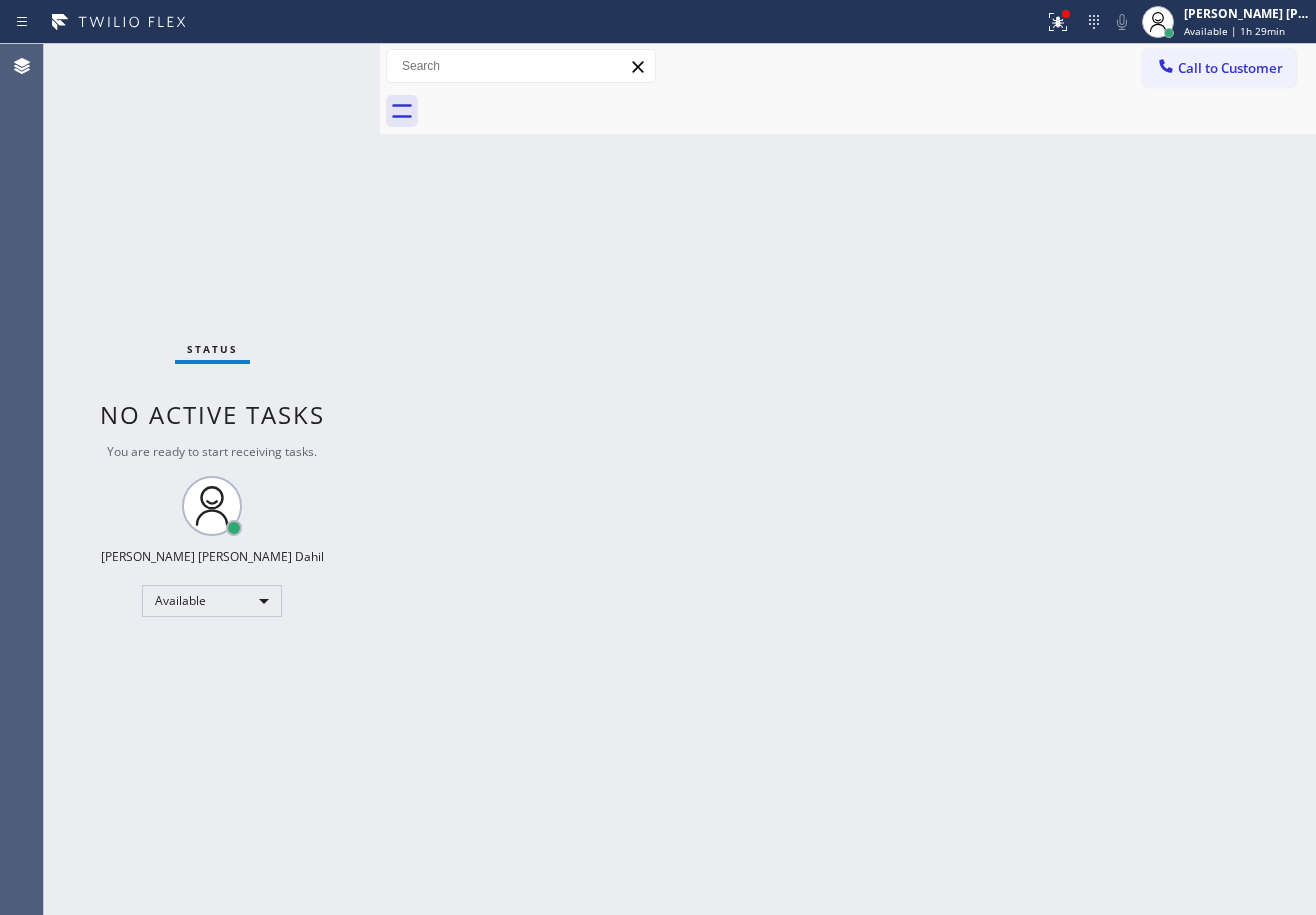 click on "Status   No active tasks     You are ready to start receiving tasks.   [PERSON_NAME] [PERSON_NAME] Dahil Available" at bounding box center (212, 479) 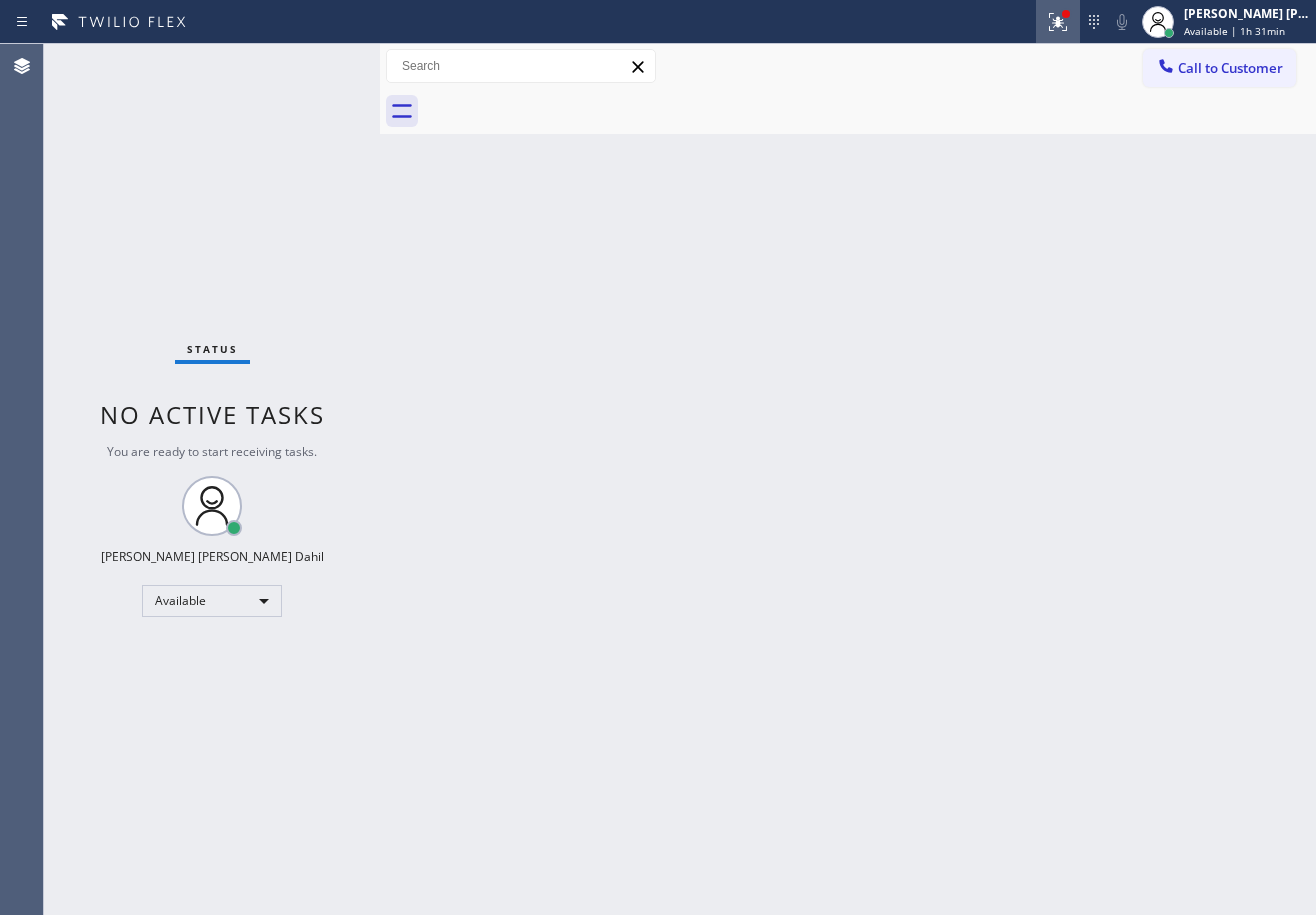 click 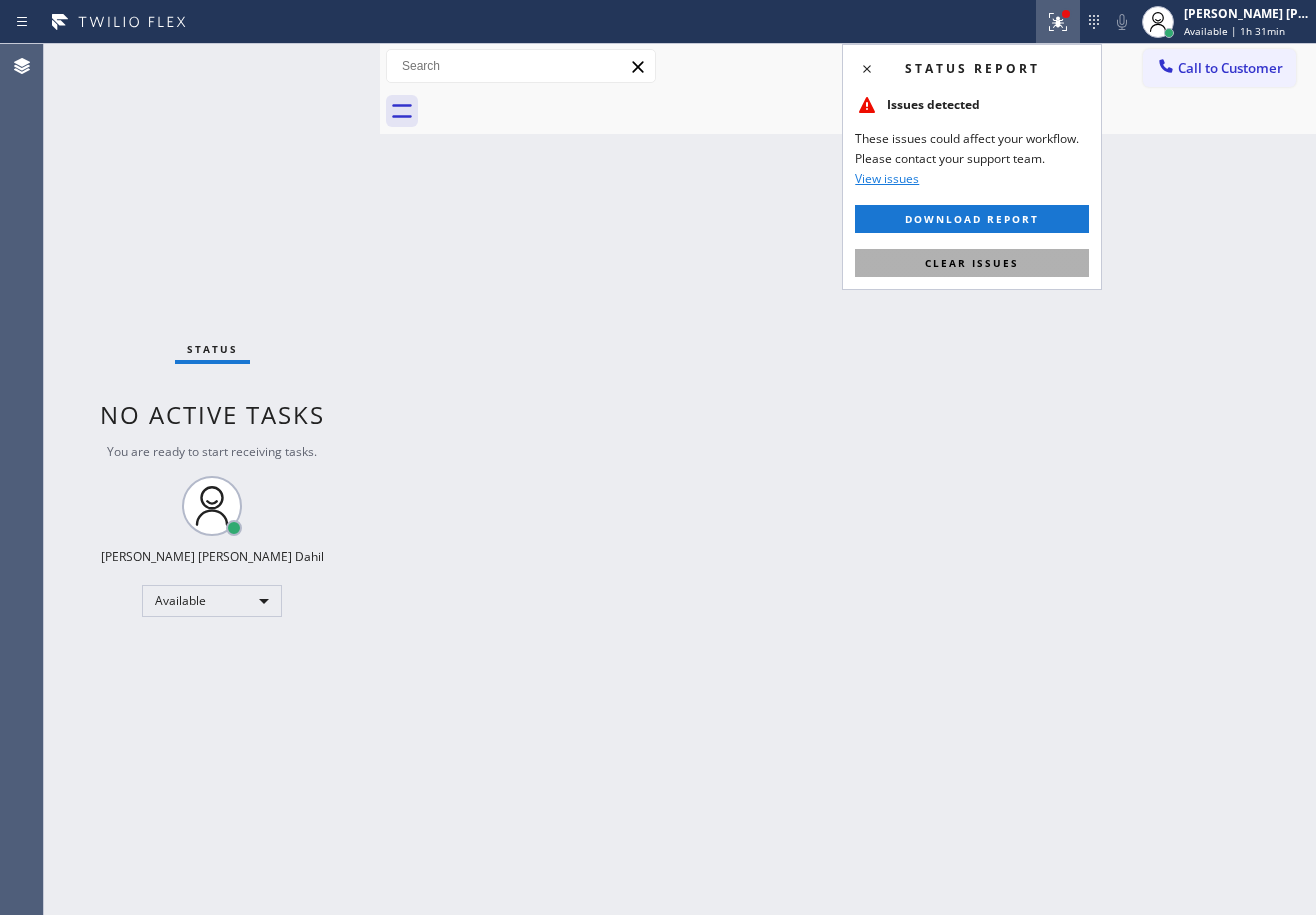 click on "Clear issues" at bounding box center [972, 263] 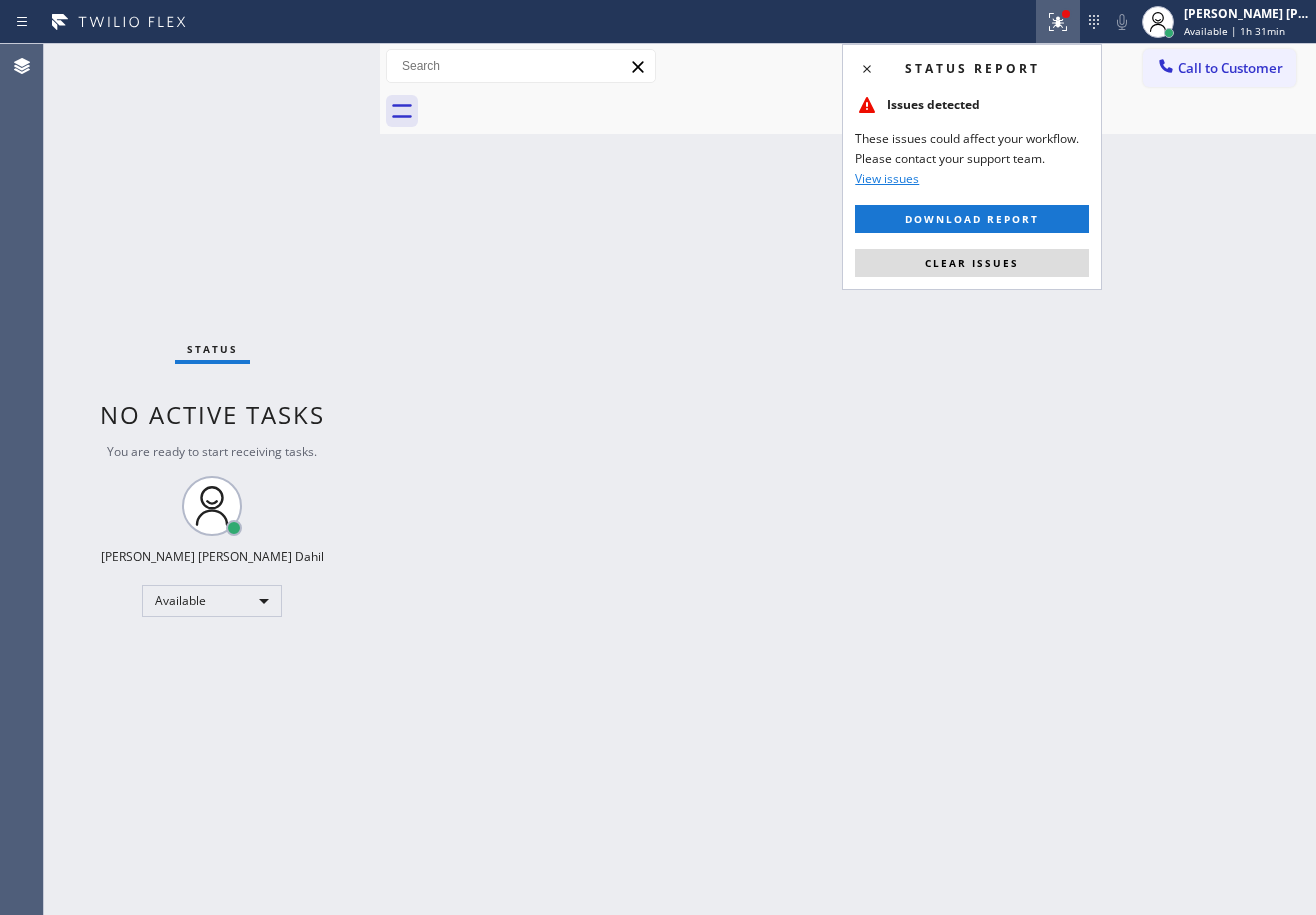 drag, startPoint x: 990, startPoint y: 267, endPoint x: 990, endPoint y: 281, distance: 14 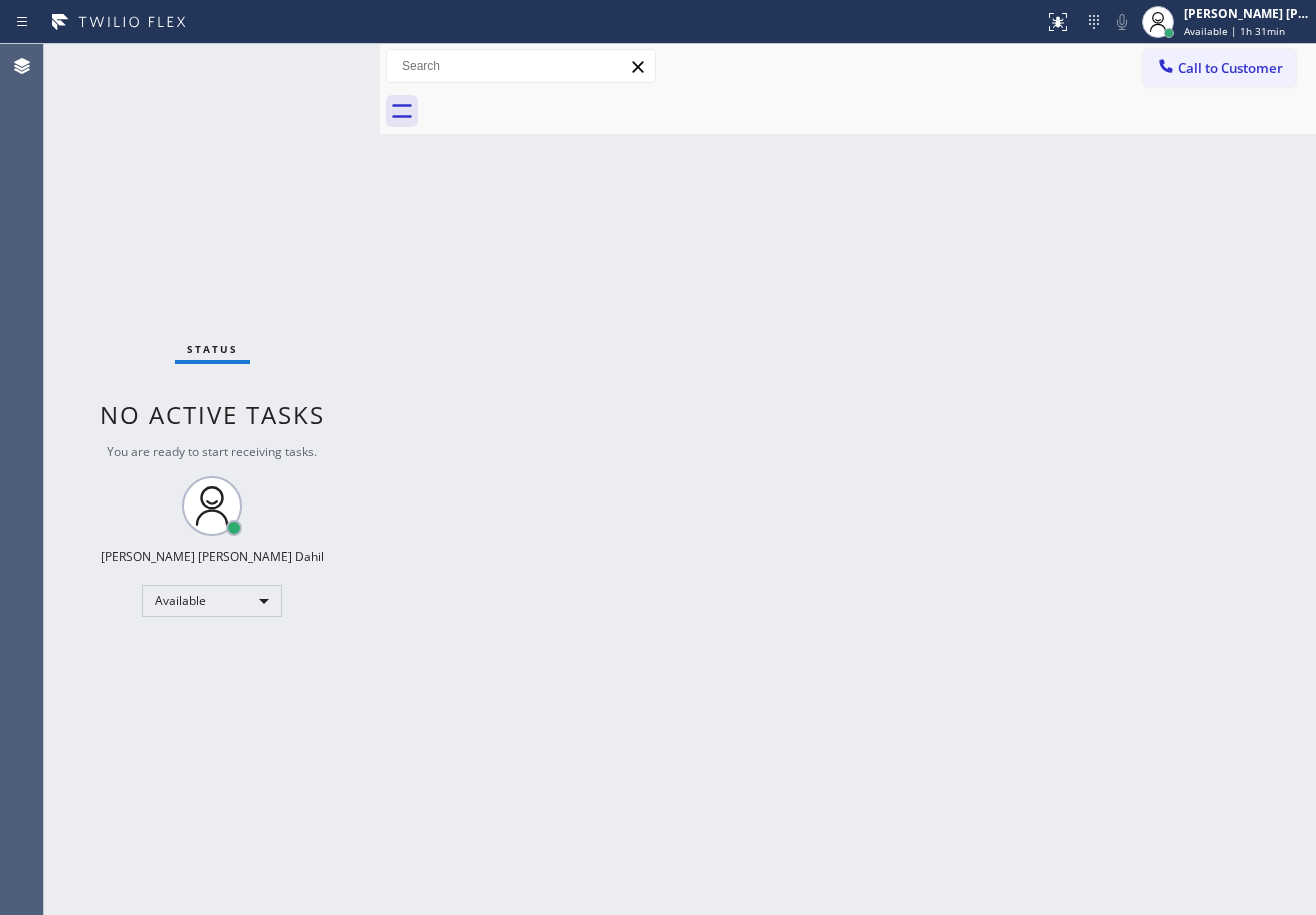 click on "Status   No active tasks     You are ready to start receiving tasks.   [PERSON_NAME] [PERSON_NAME] Dahil Available" at bounding box center [212, 479] 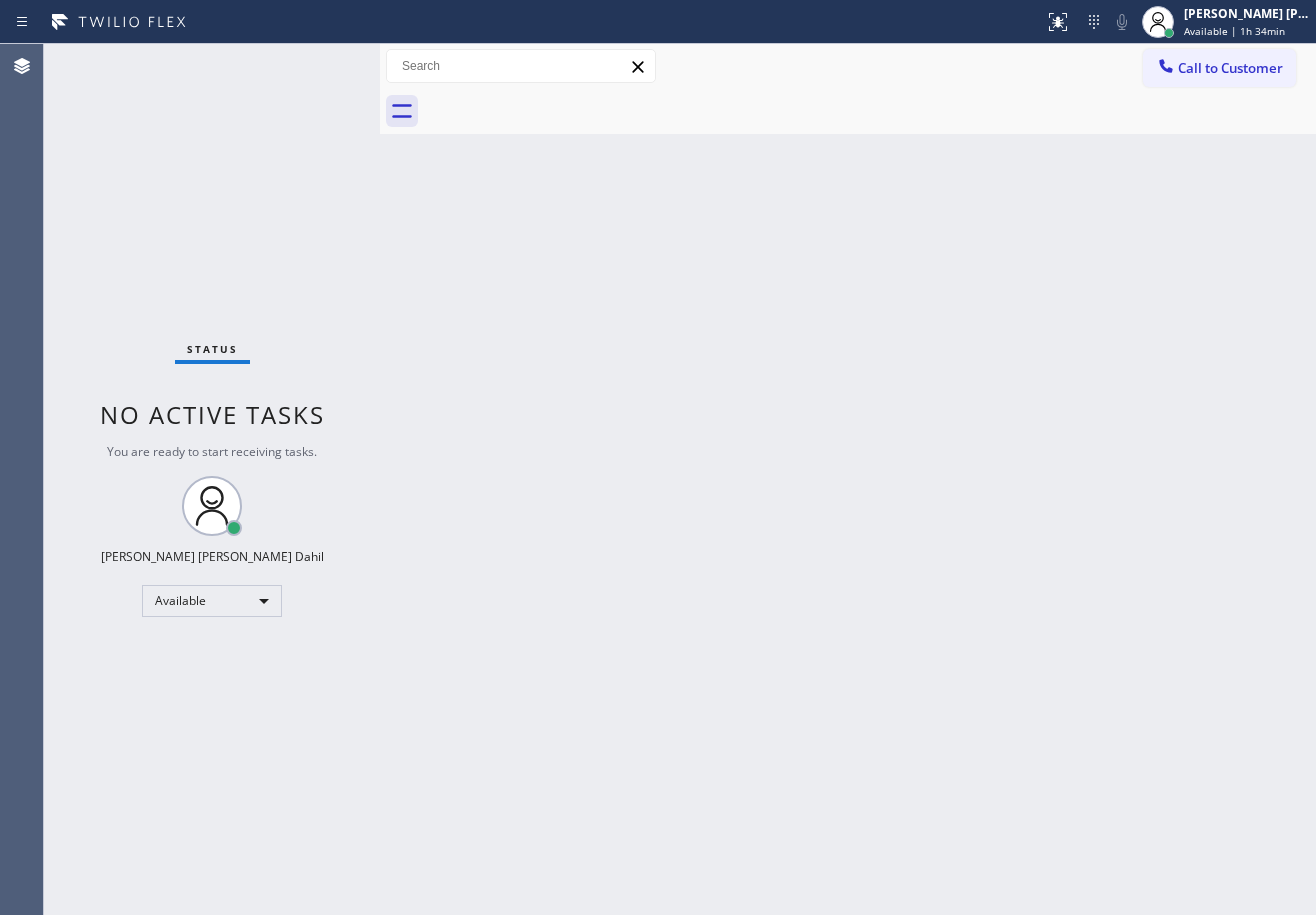 click on "Status   No active tasks     You are ready to start receiving tasks.   [PERSON_NAME] [PERSON_NAME] Dahil Available" at bounding box center [212, 479] 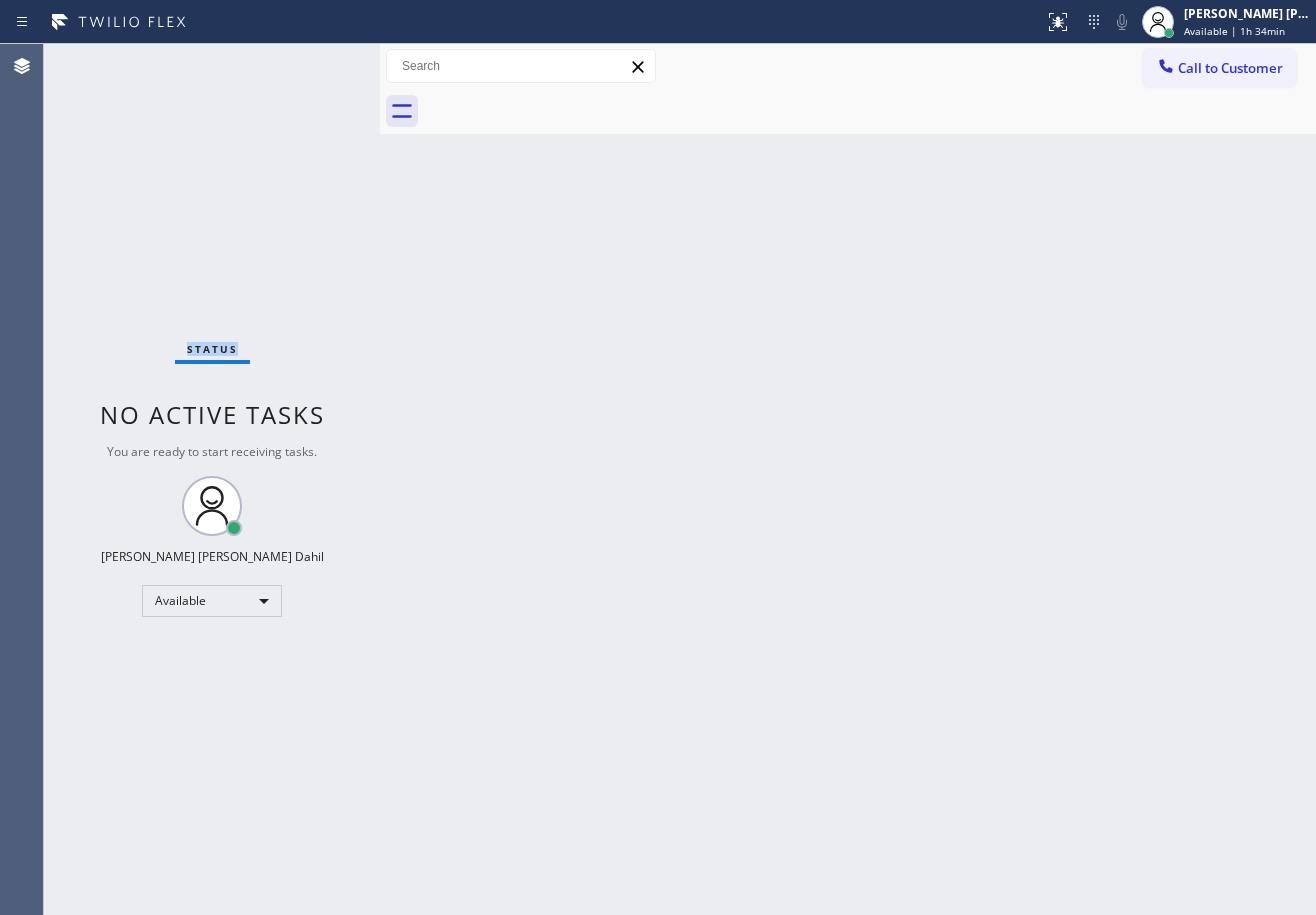 click on "Status   No active tasks     You are ready to start receiving tasks.   [PERSON_NAME] [PERSON_NAME] Dahil Available" at bounding box center (212, 479) 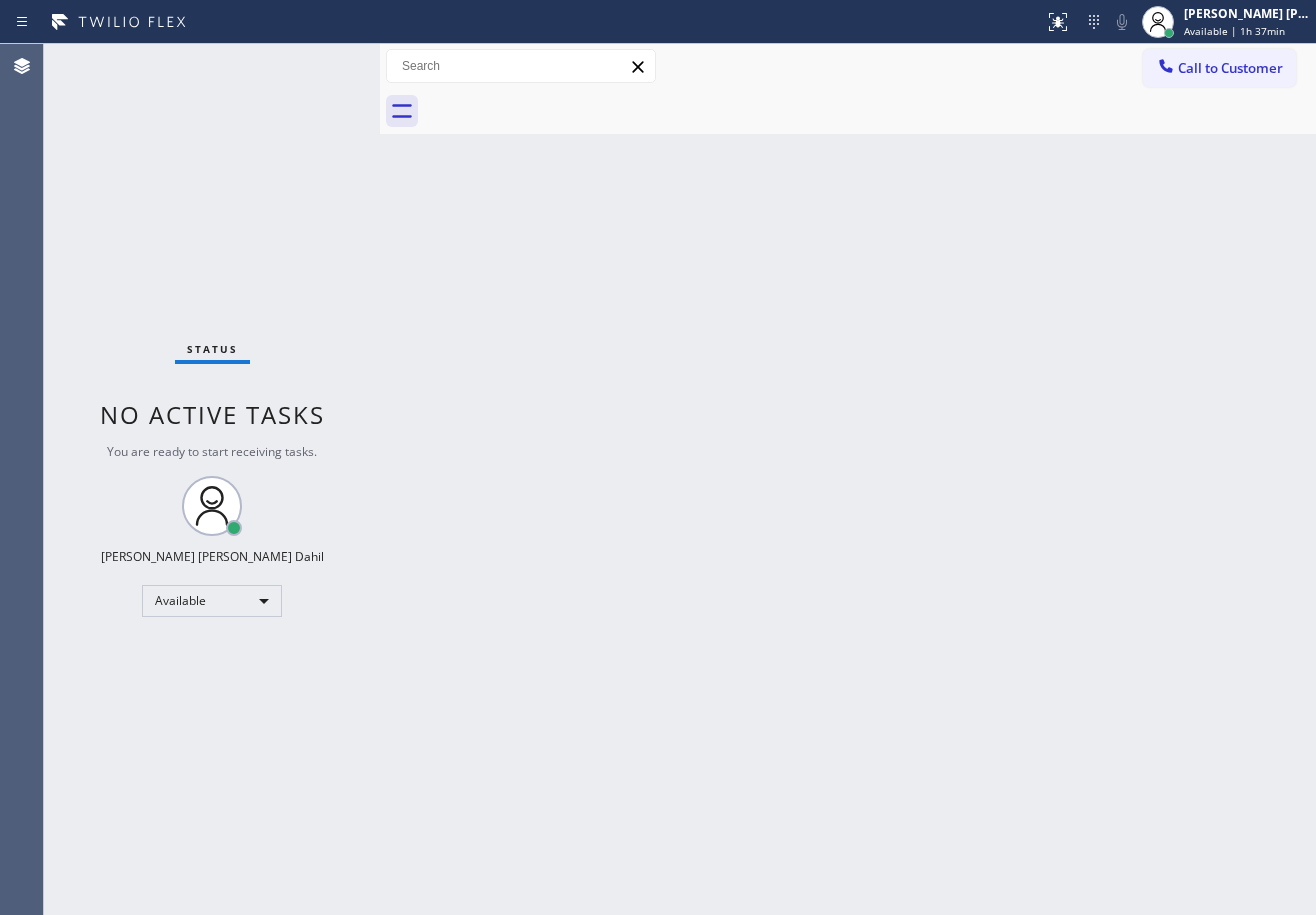 drag, startPoint x: 1205, startPoint y: 28, endPoint x: 1204, endPoint y: 95, distance: 67.00746 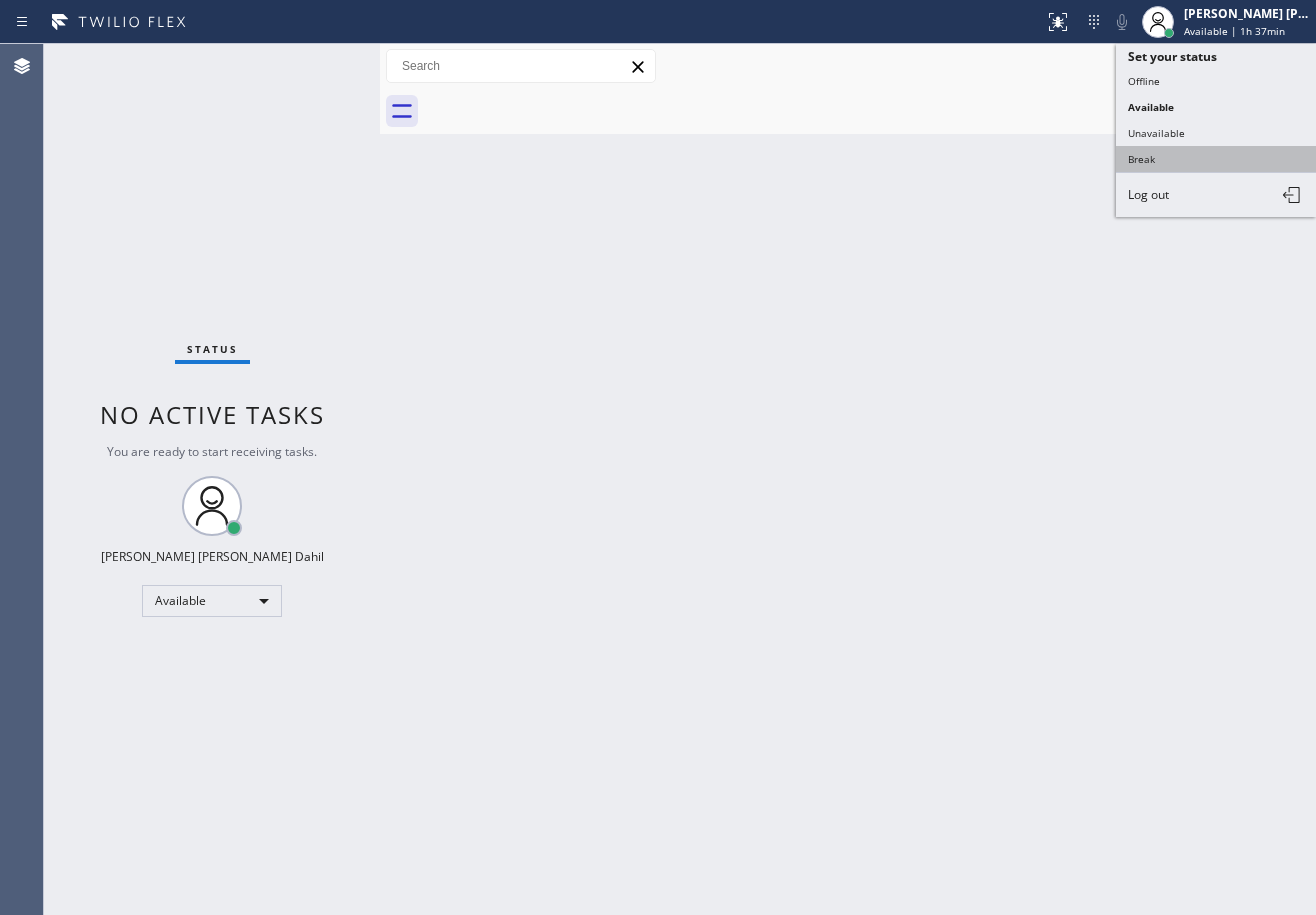 click on "Break" at bounding box center [1216, 159] 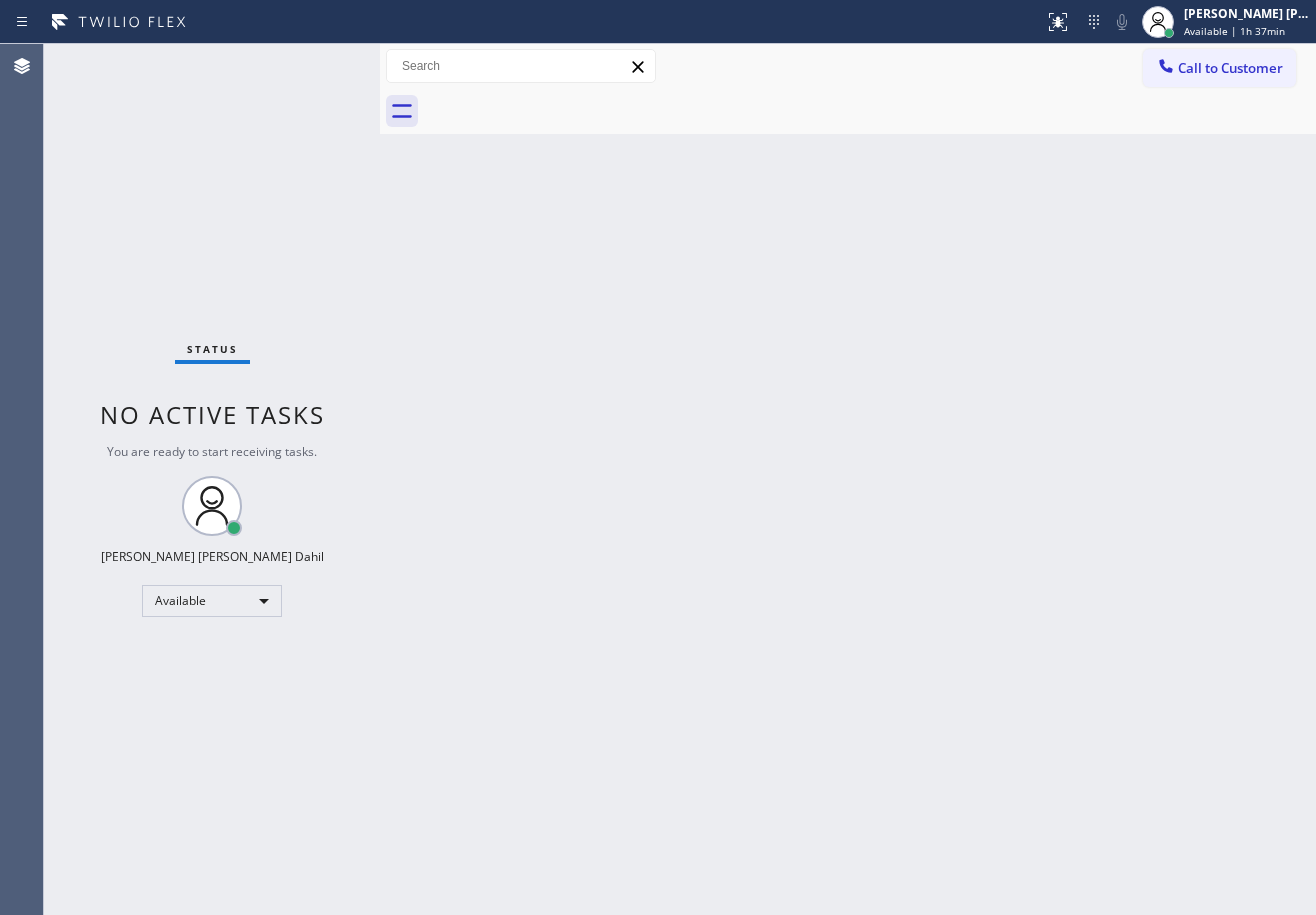 drag, startPoint x: 1133, startPoint y: 242, endPoint x: 1118, endPoint y: 276, distance: 37.161808 